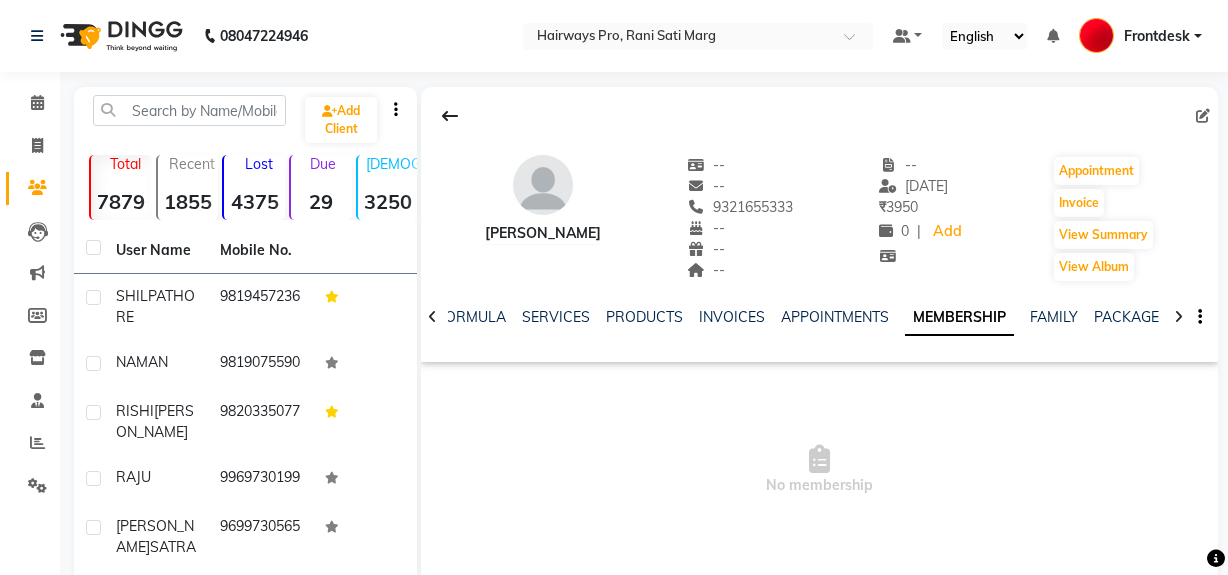 scroll, scrollTop: 0, scrollLeft: 0, axis: both 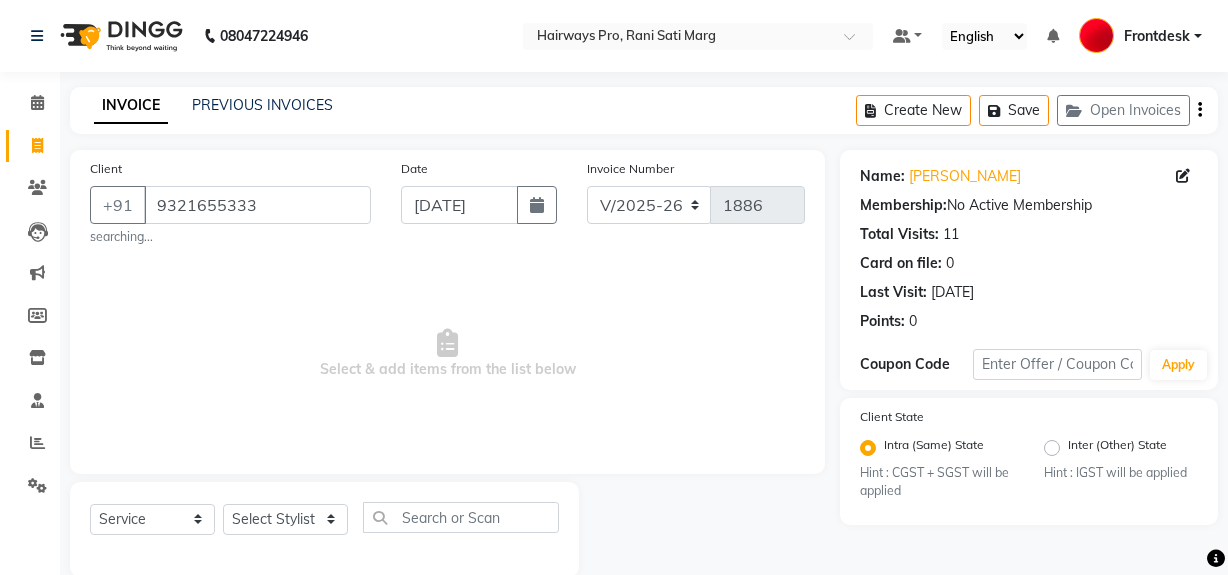 select on "787" 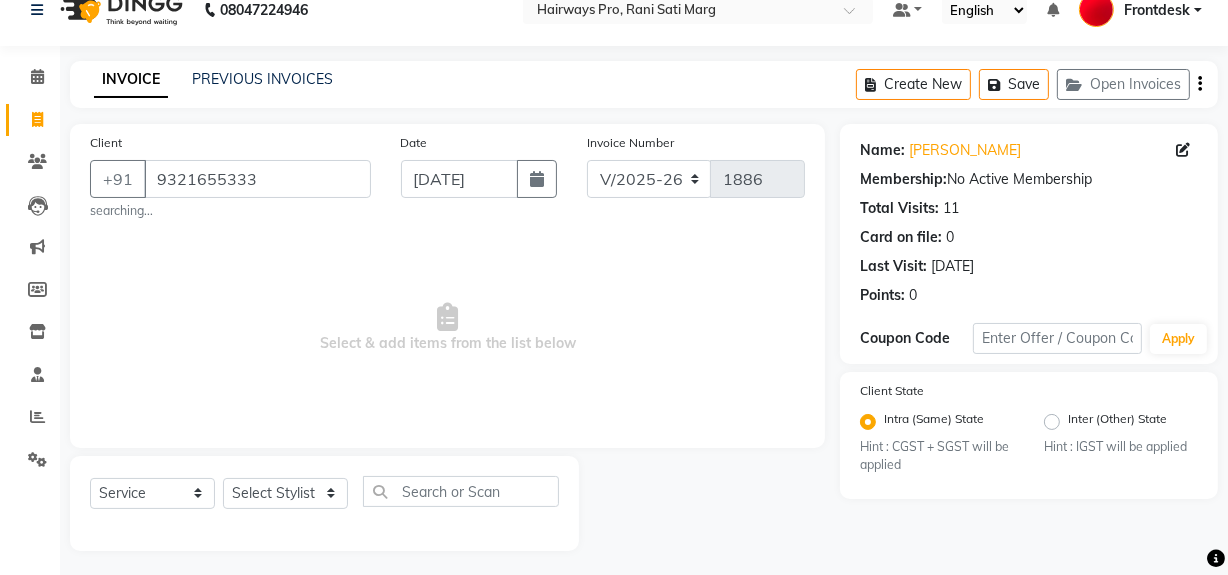 scroll, scrollTop: 0, scrollLeft: 0, axis: both 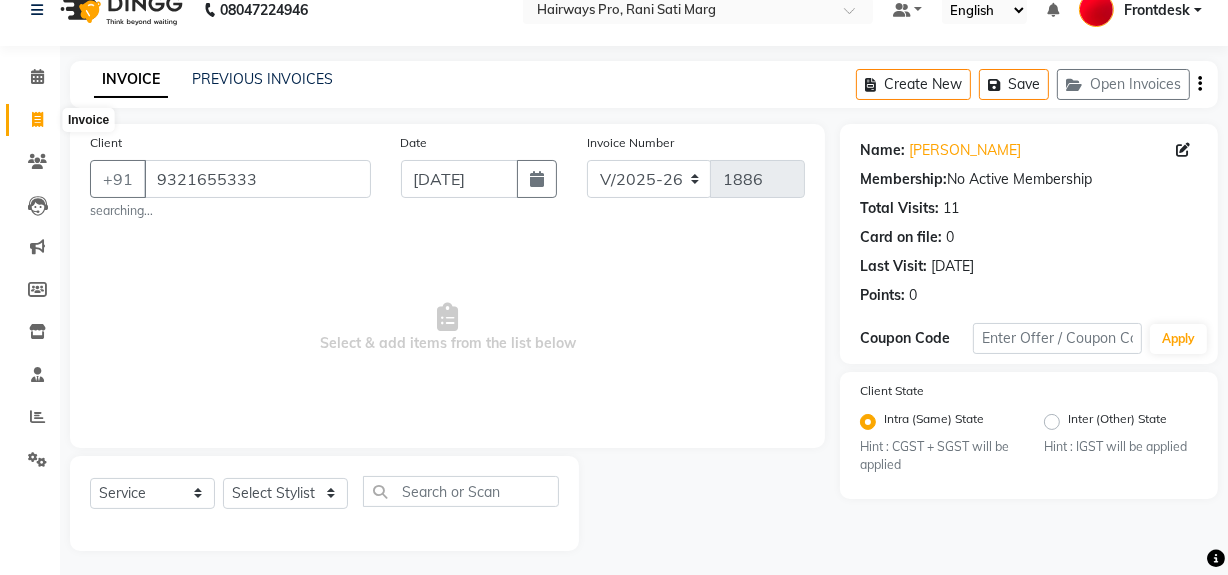 click 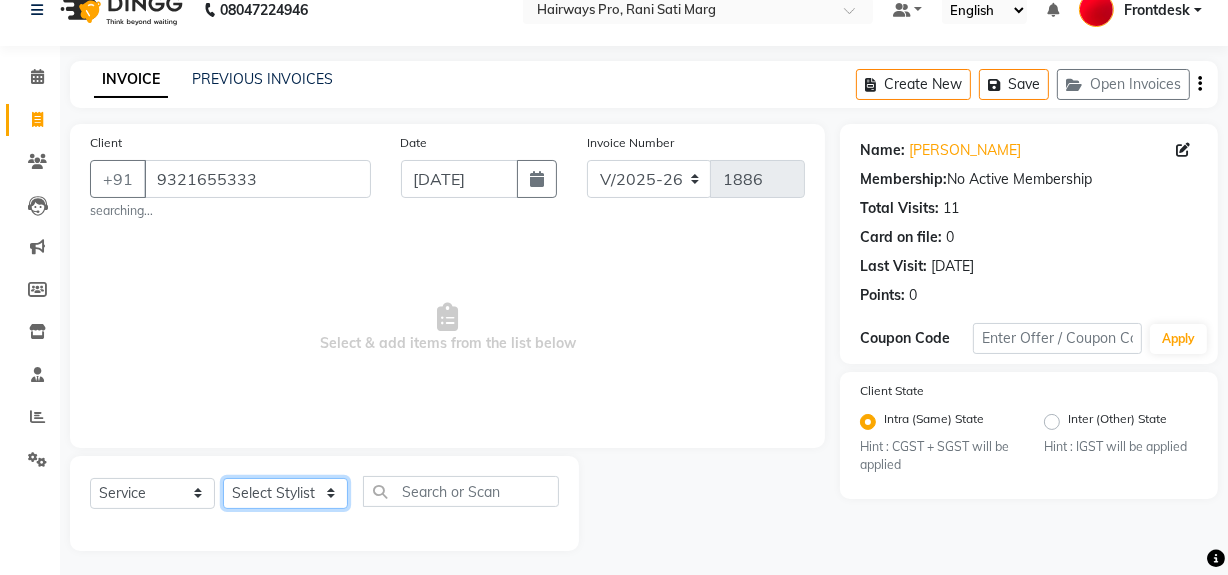 click on "Select Stylist ABID [PERSON_NAME] Frontdesk INTEZAR [PERSON_NAME] [PERSON_NAME] [PERSON_NAME] [PERSON_NAME] [PERSON_NAME] [PERSON_NAME]" 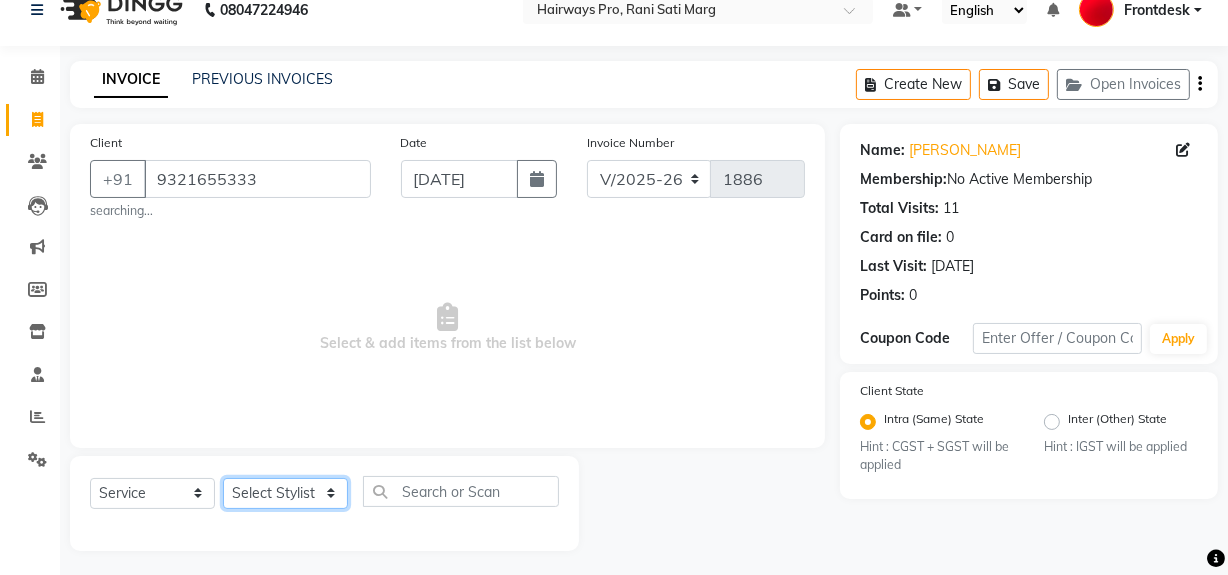 select on "13250" 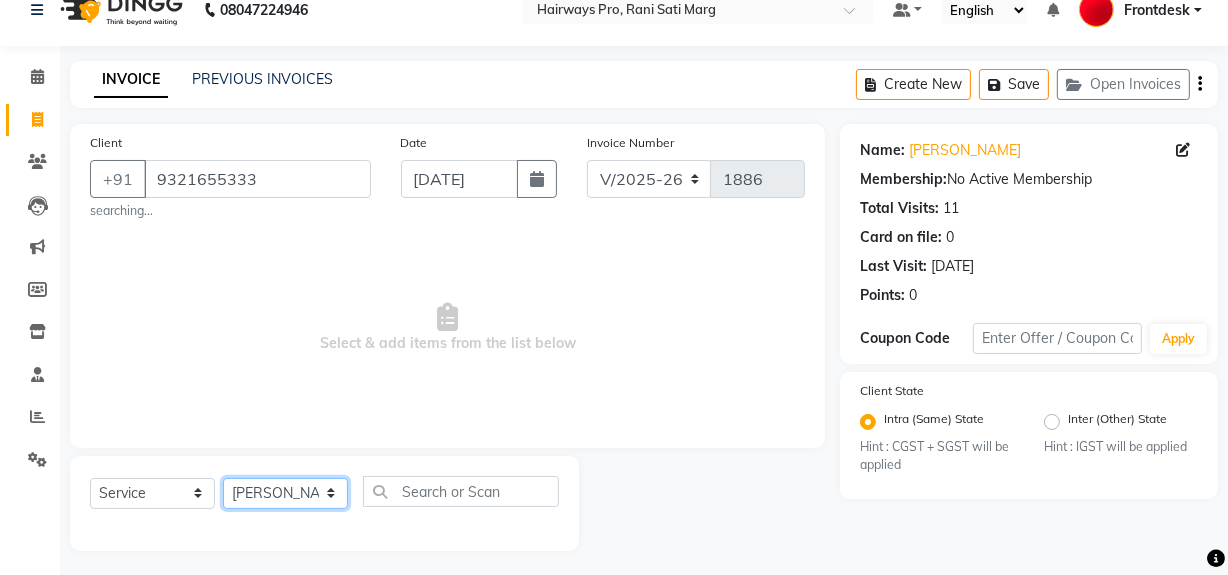 click on "Select Stylist ABID [PERSON_NAME] Frontdesk INTEZAR [PERSON_NAME] [PERSON_NAME] [PERSON_NAME] [PERSON_NAME] [PERSON_NAME] [PERSON_NAME]" 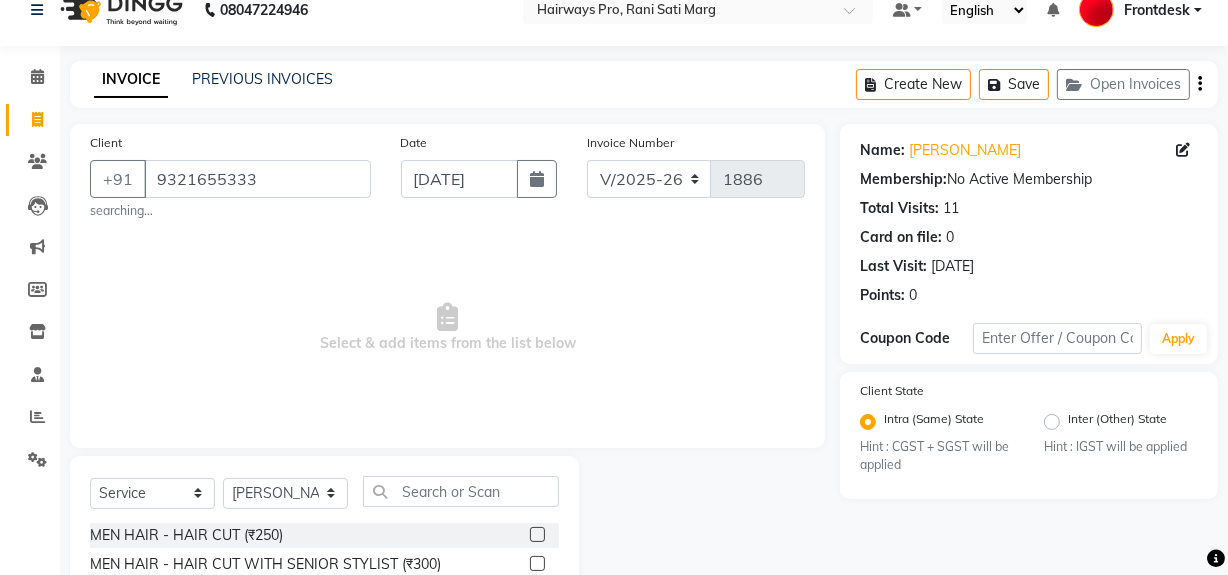 click 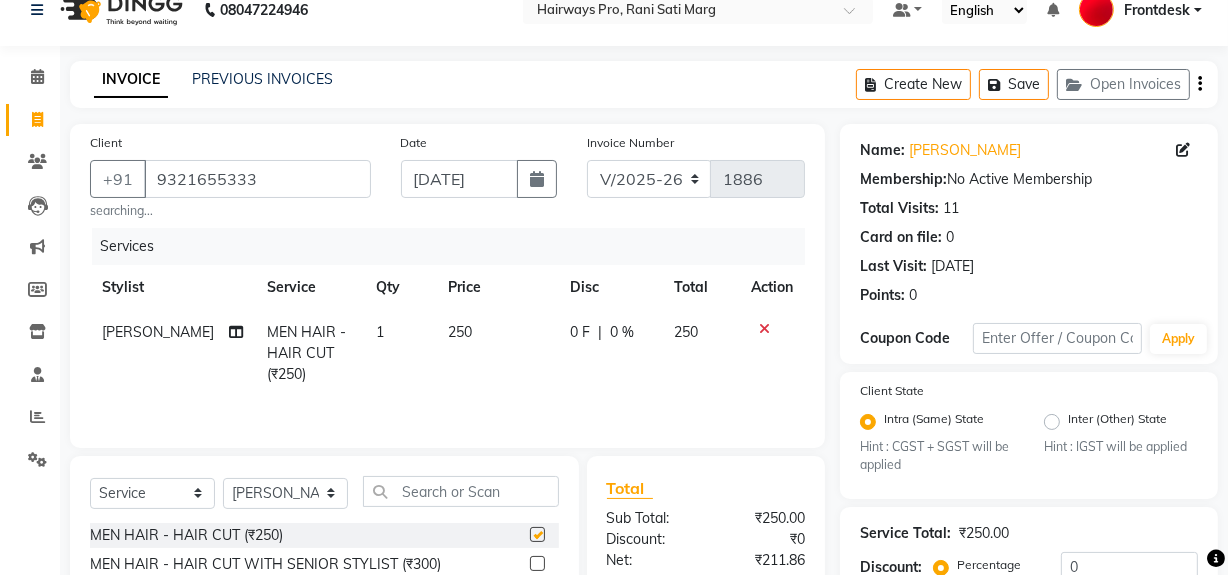 checkbox on "false" 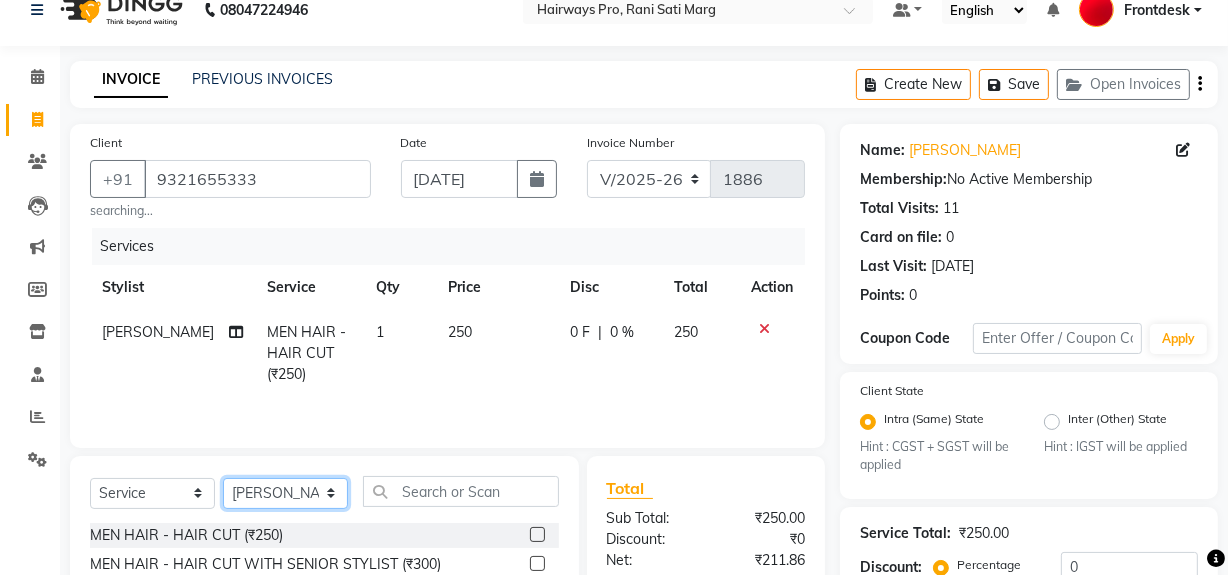click on "Select Stylist ABID [PERSON_NAME] Frontdesk INTEZAR [PERSON_NAME] [PERSON_NAME] [PERSON_NAME] [PERSON_NAME] [PERSON_NAME] [PERSON_NAME]" 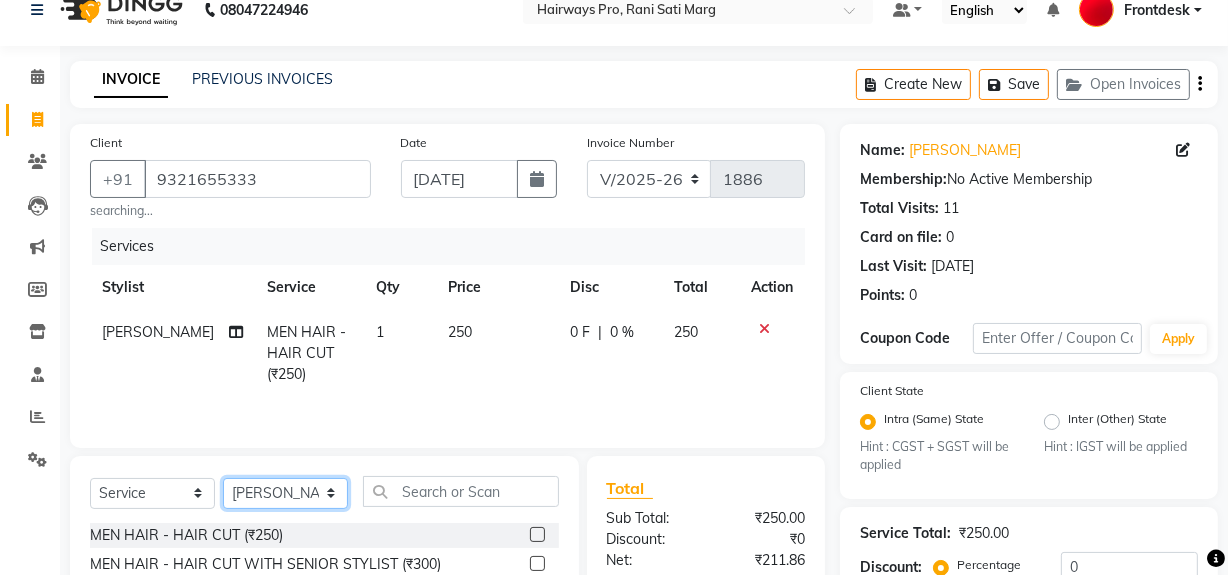 select on "45602" 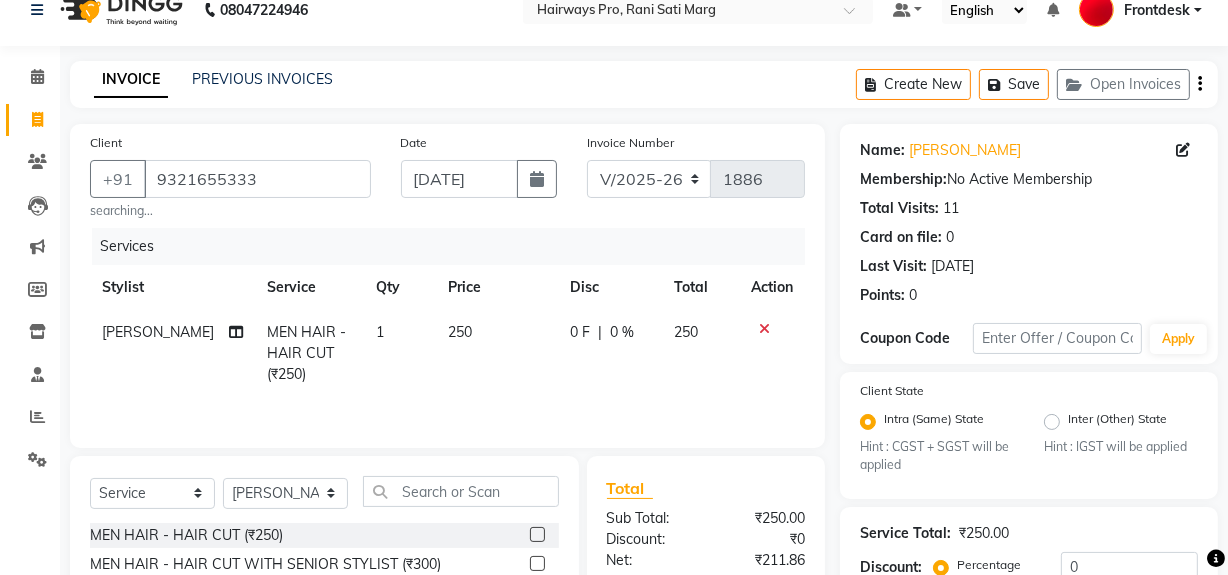 click 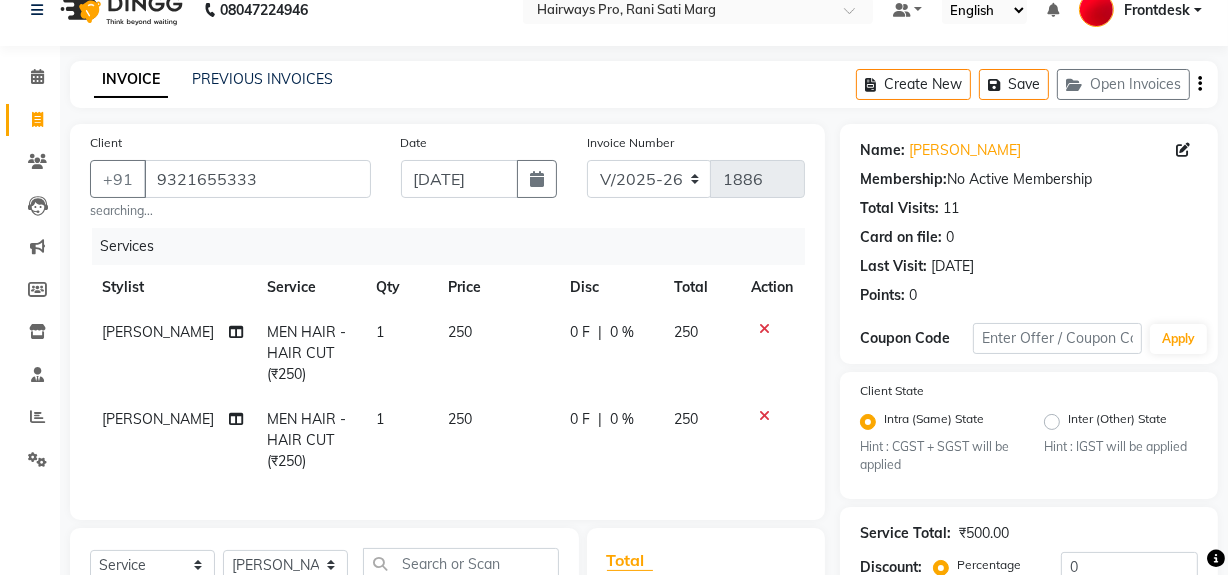 checkbox on "false" 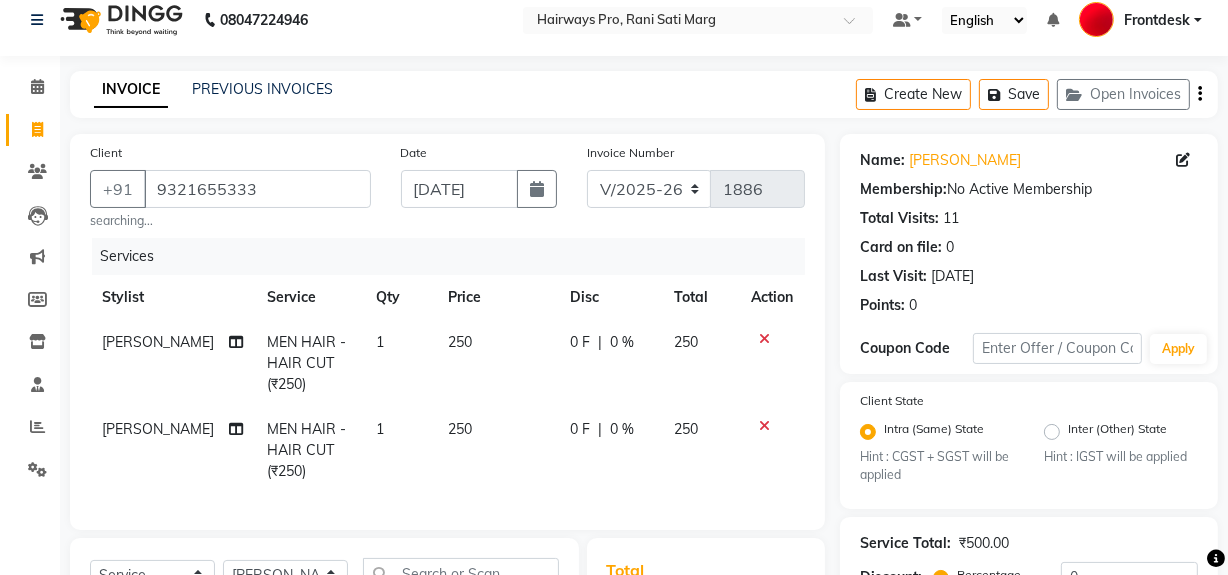 scroll, scrollTop: 0, scrollLeft: 0, axis: both 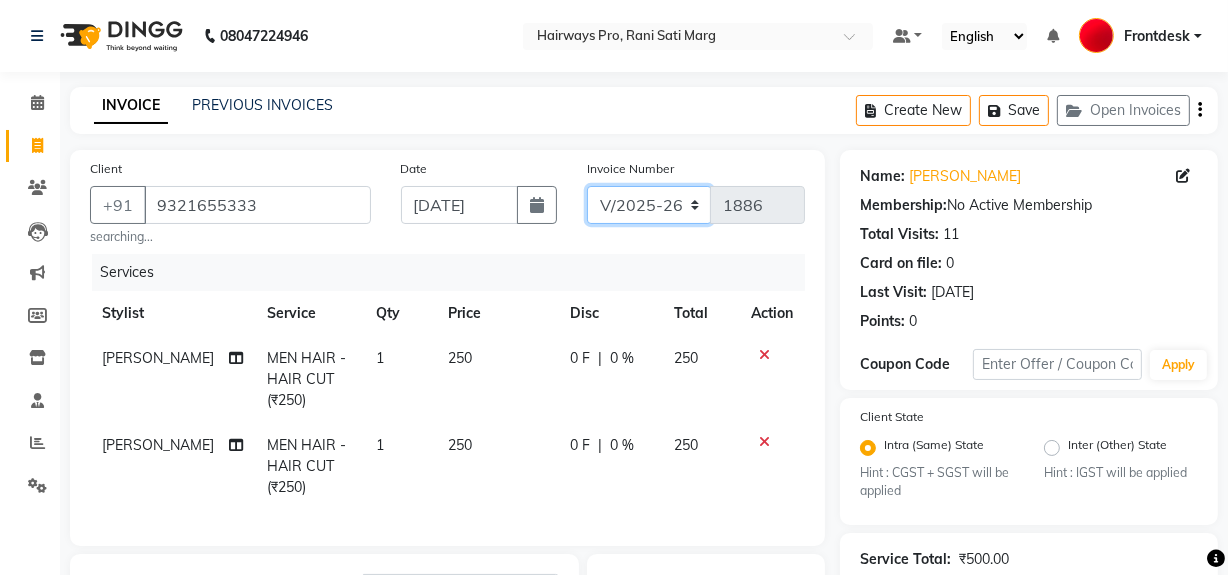 click on "INV/25-26 V/2025-26" 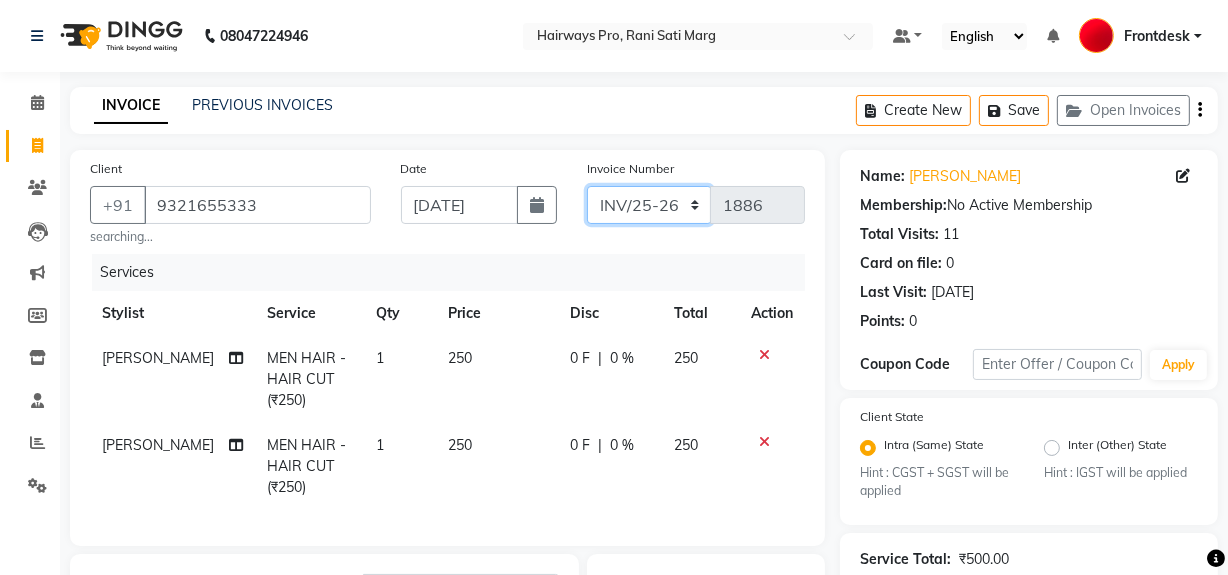 click on "INV/25-26 V/2025-26" 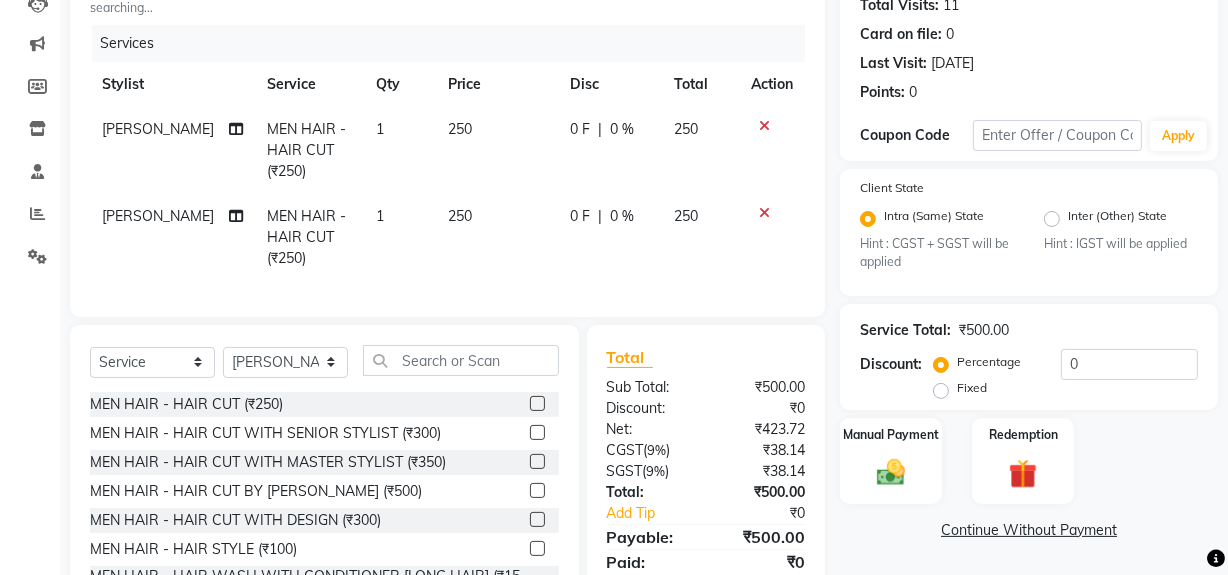 scroll, scrollTop: 318, scrollLeft: 0, axis: vertical 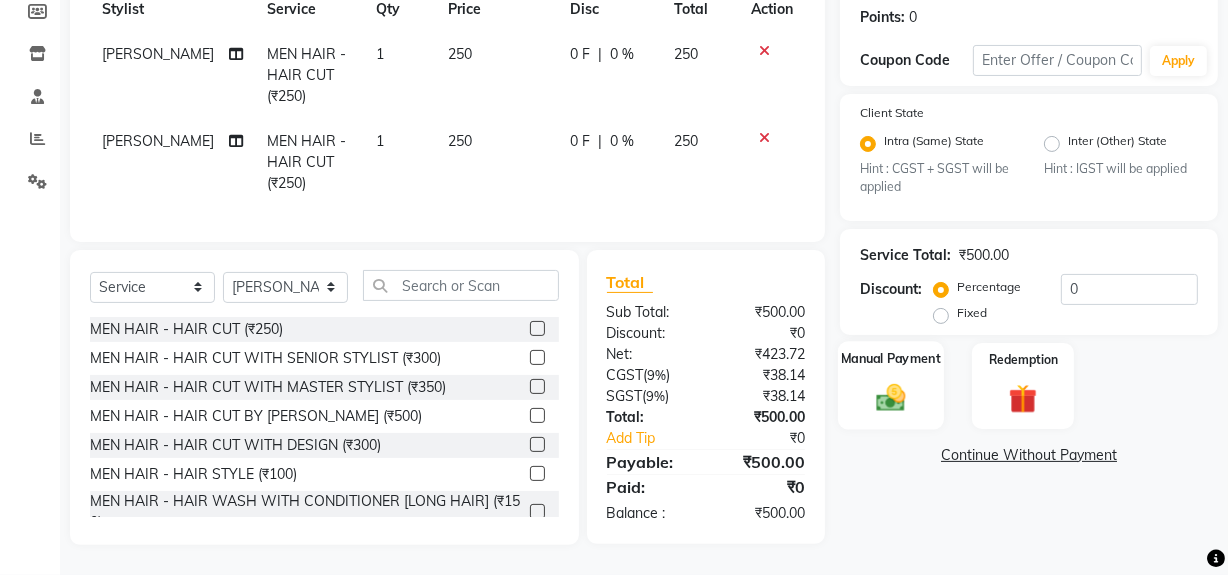 click 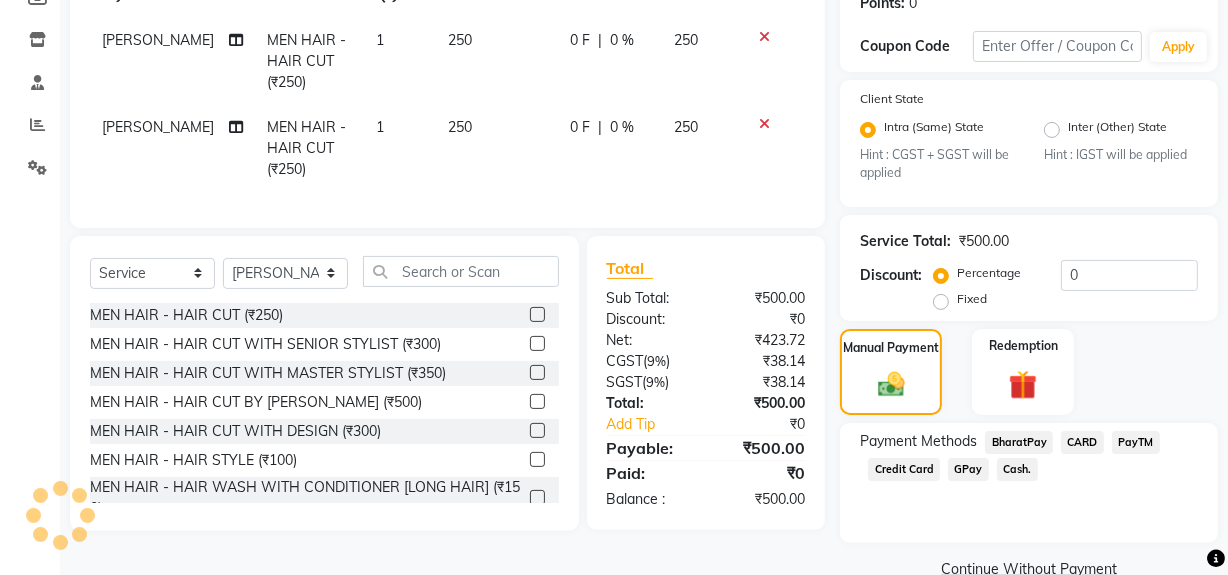 click on "Cash." 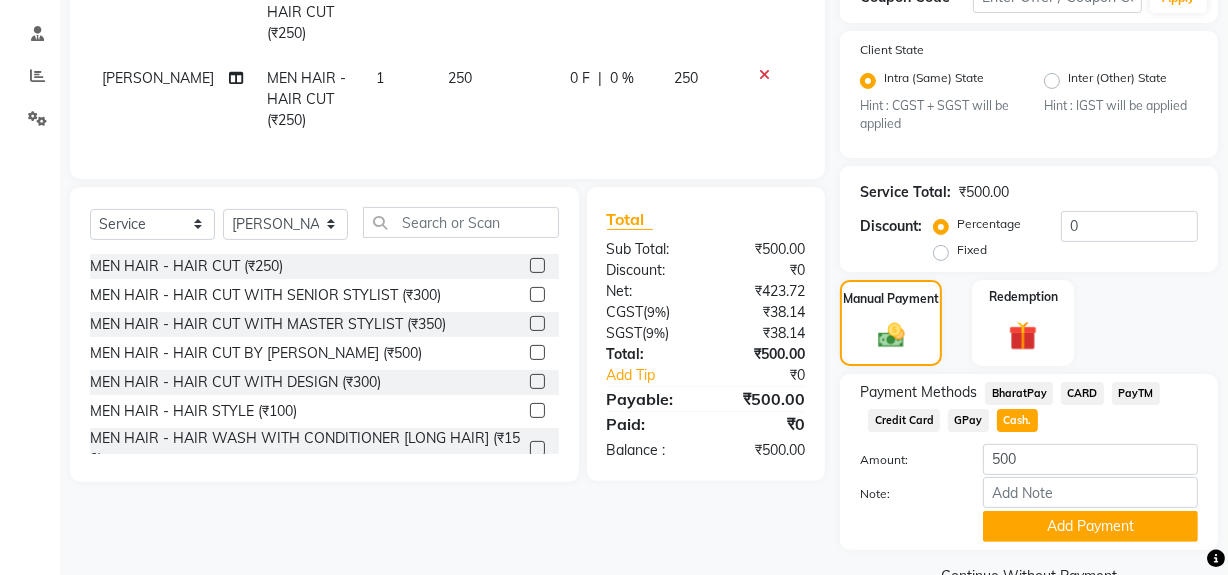 scroll, scrollTop: 413, scrollLeft: 0, axis: vertical 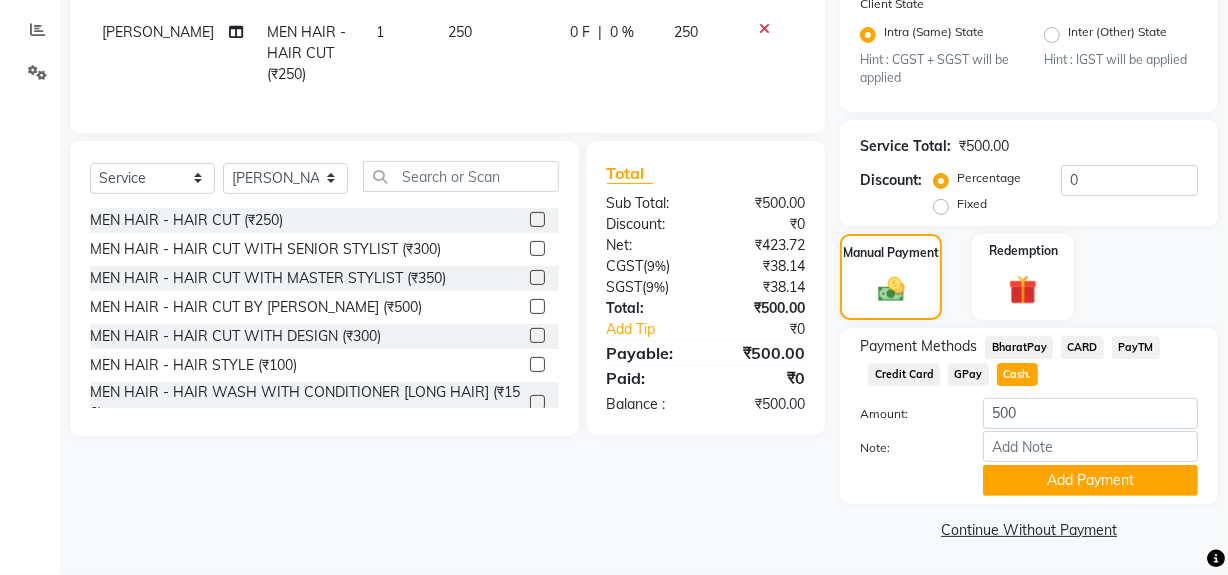 click on "Add Payment" 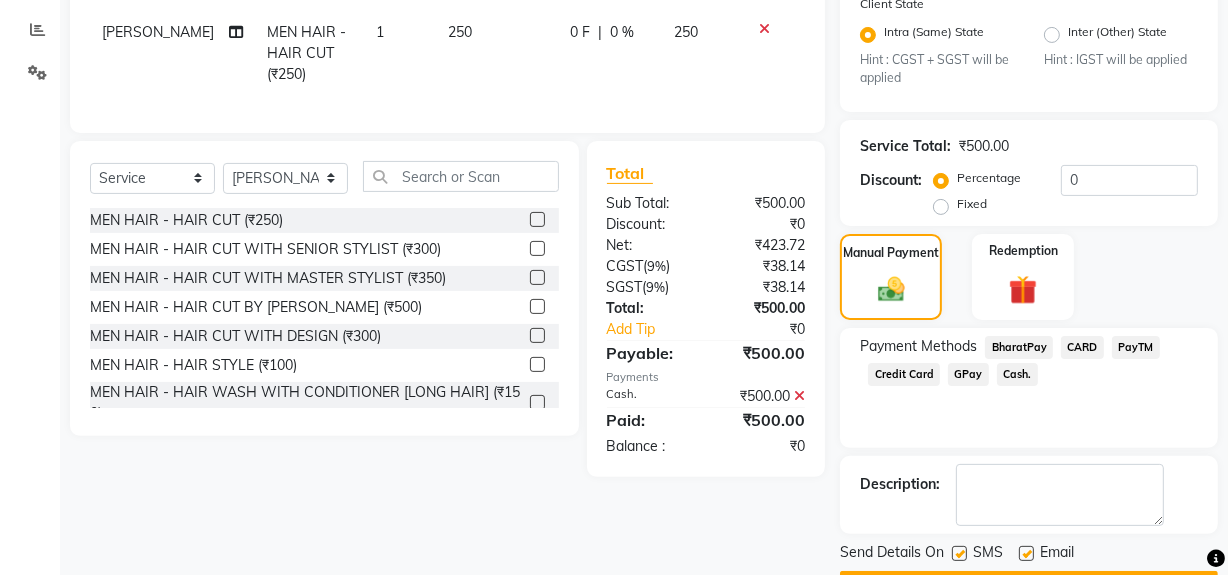 click 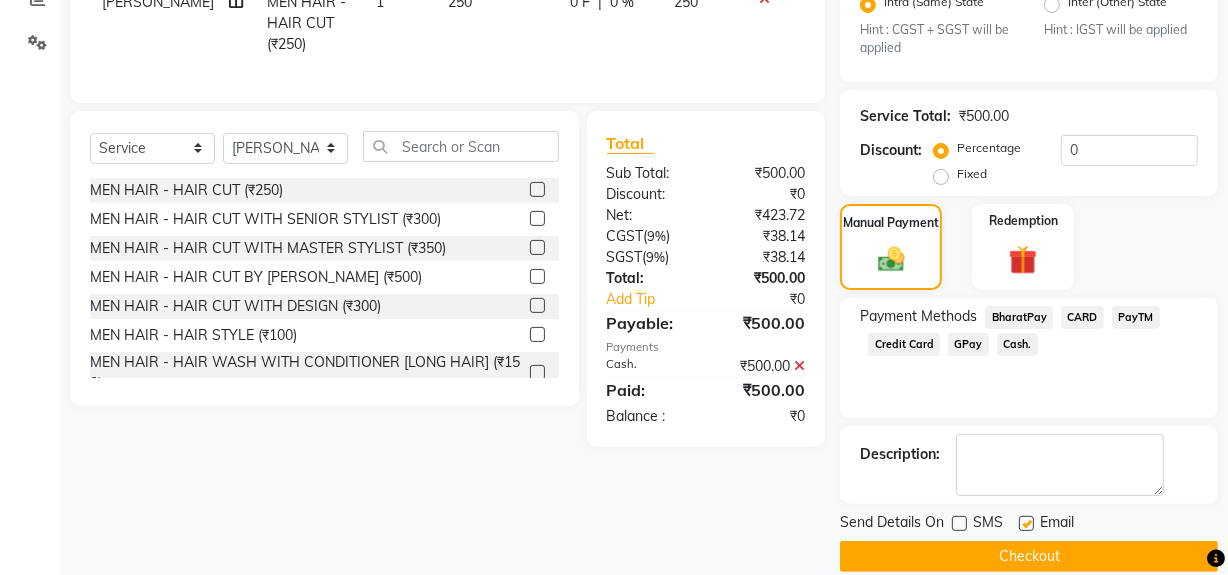 scroll, scrollTop: 470, scrollLeft: 0, axis: vertical 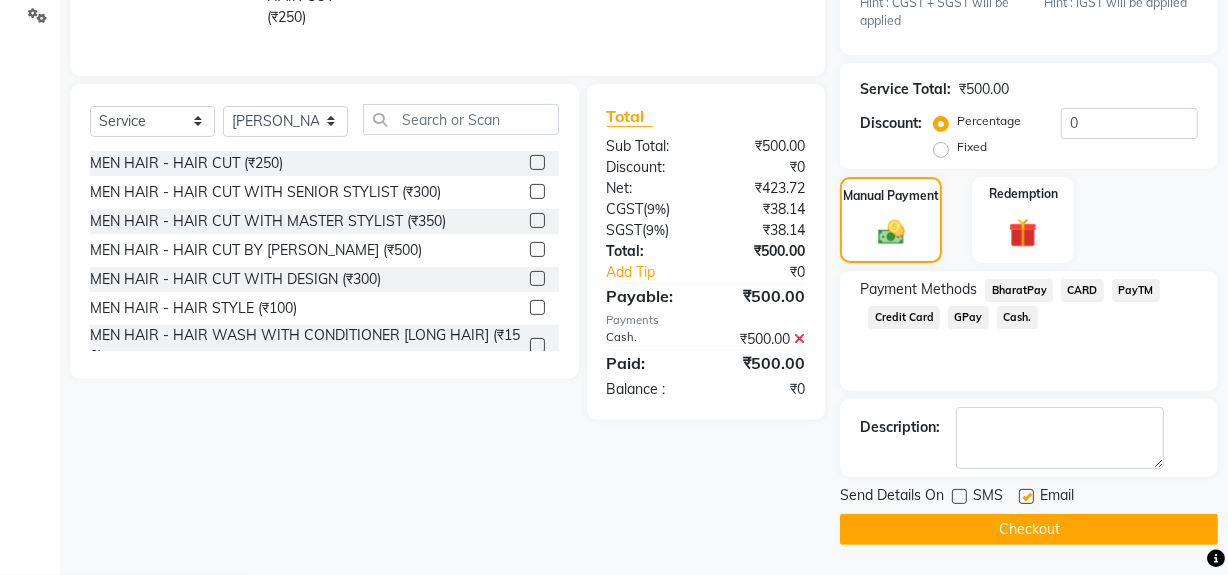 click on "Checkout" 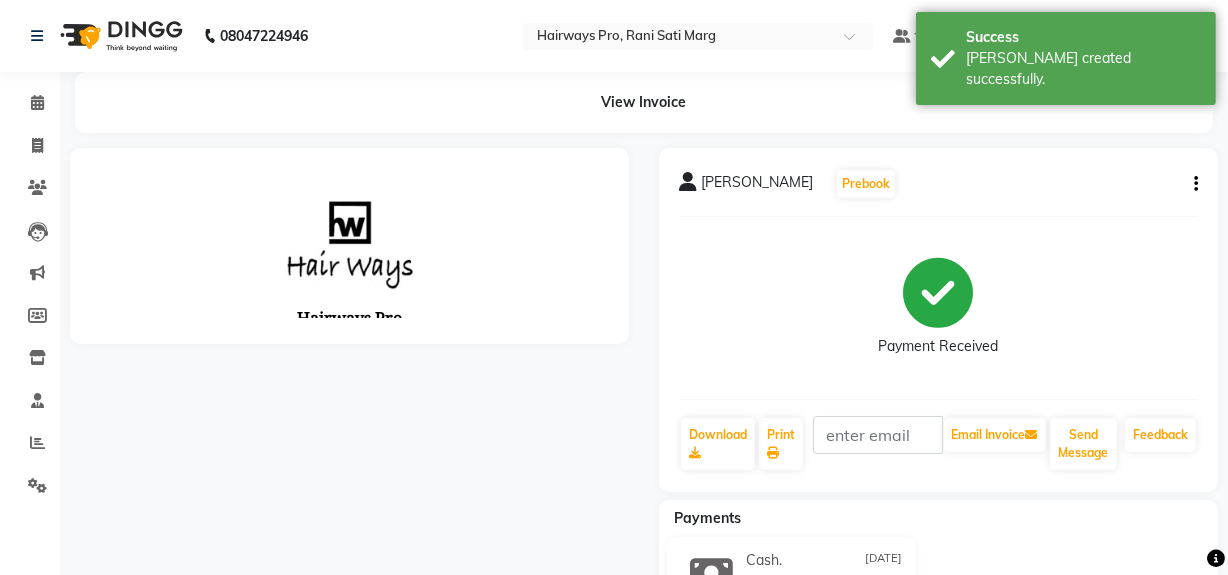 scroll, scrollTop: 0, scrollLeft: 0, axis: both 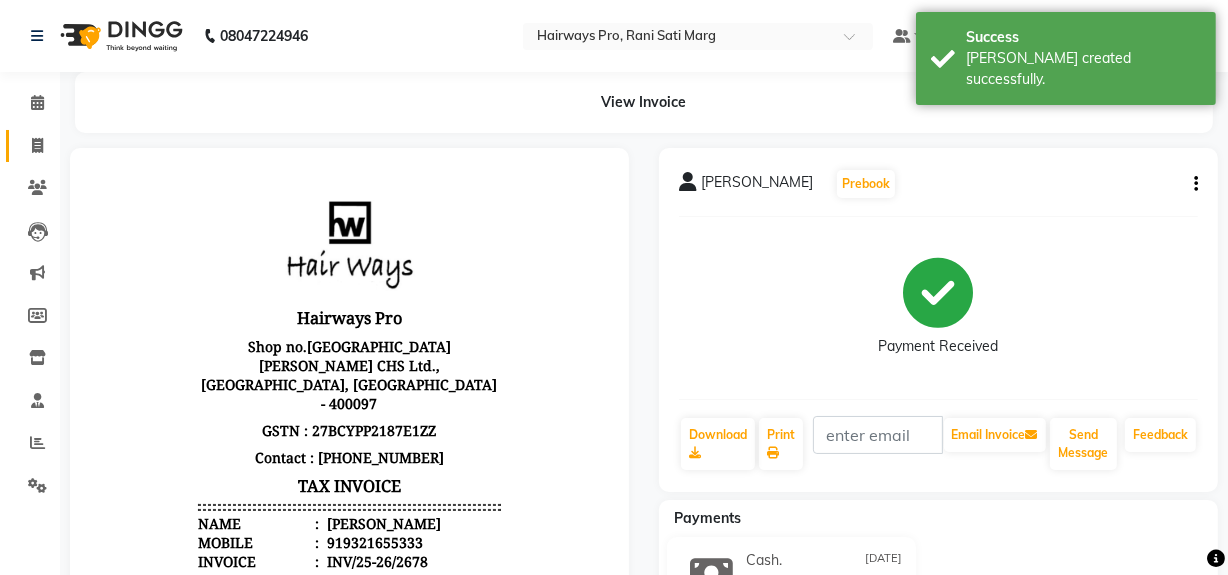 click on "Invoice" 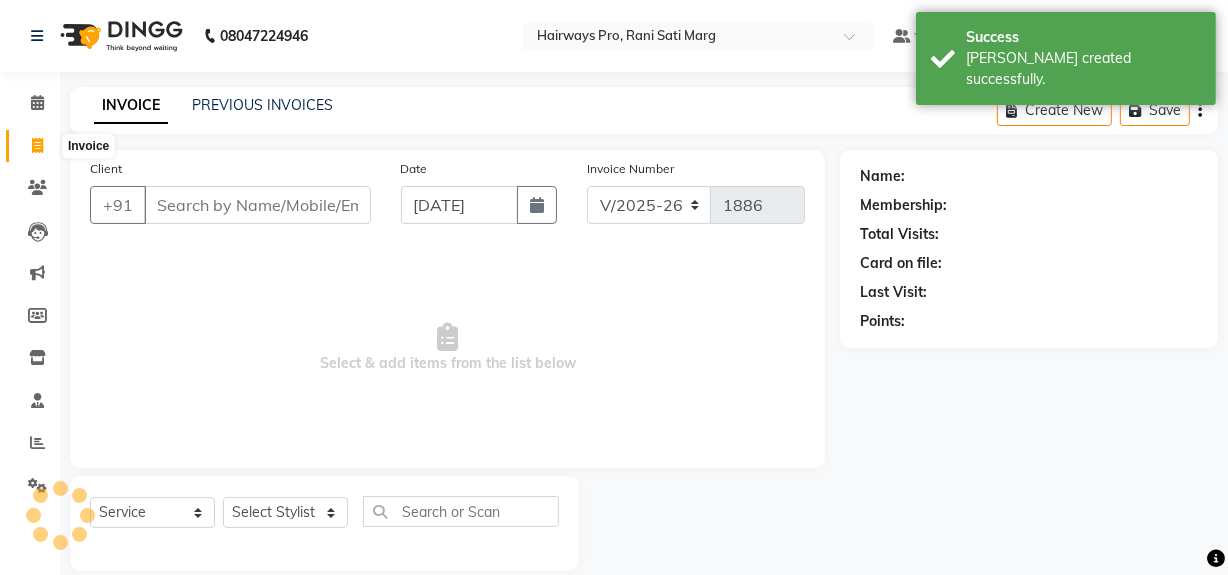 scroll, scrollTop: 26, scrollLeft: 0, axis: vertical 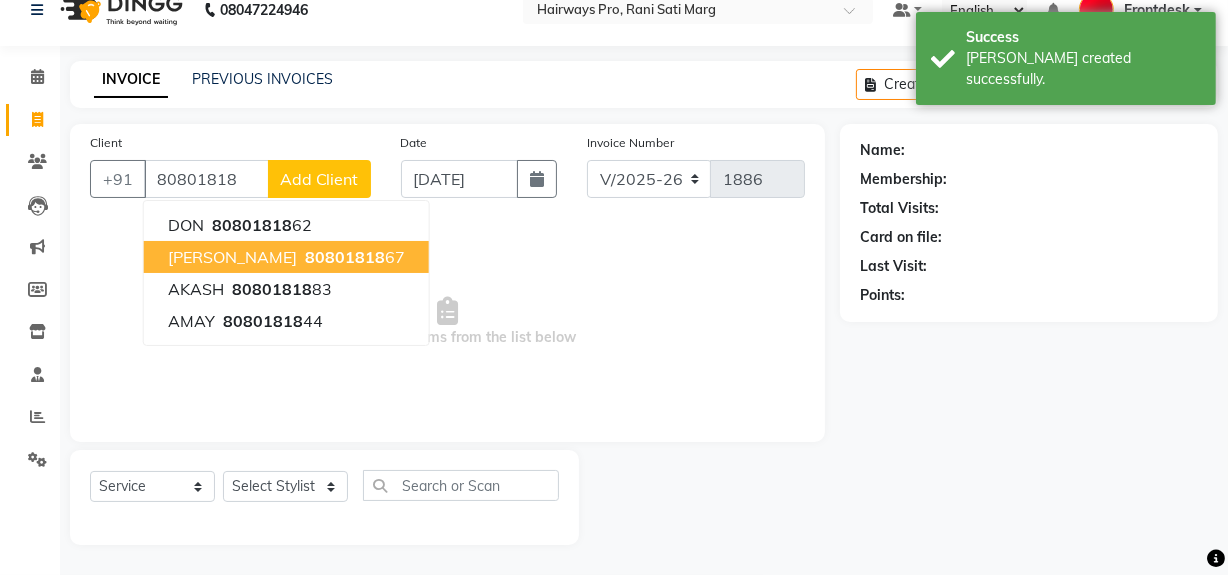 click on "80801818" at bounding box center (345, 257) 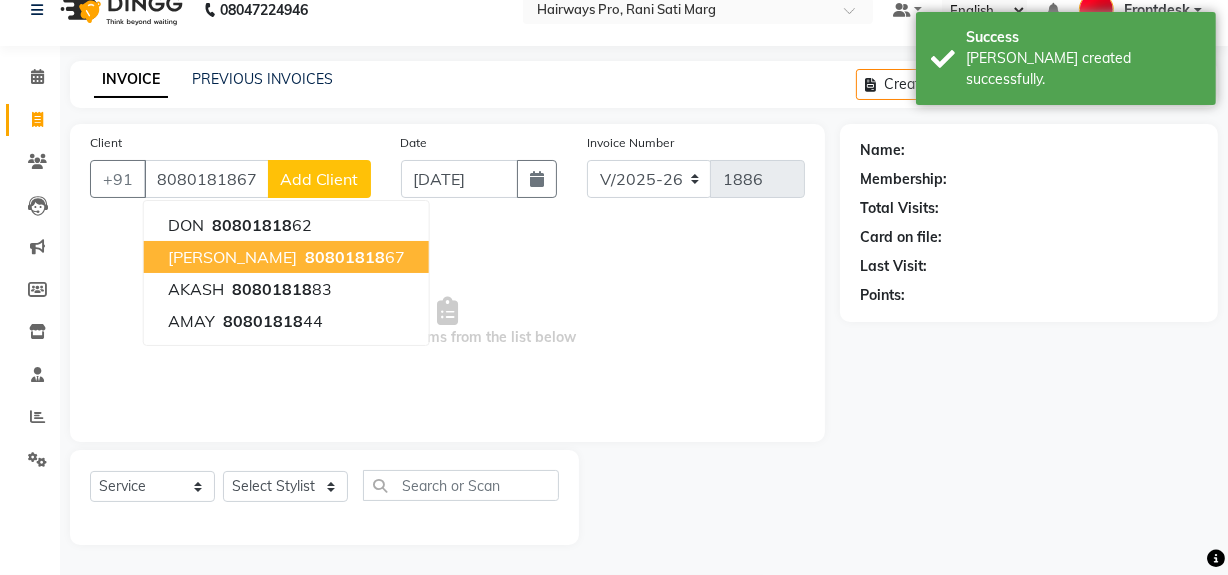type on "8080181867" 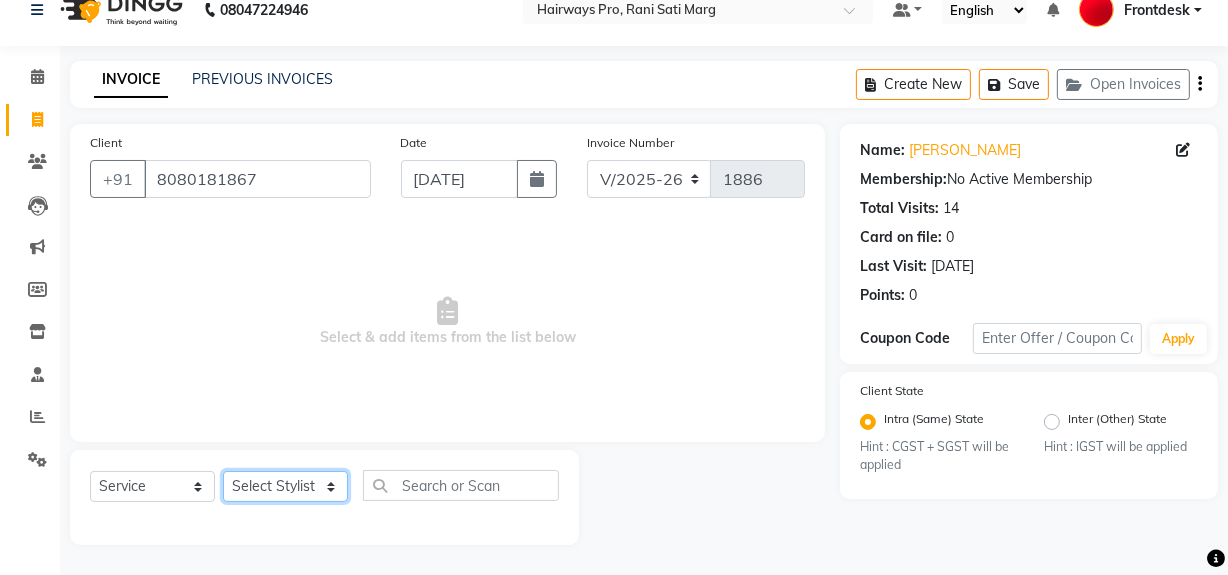 click on "Select Stylist ABID [PERSON_NAME] Frontdesk INTEZAR [PERSON_NAME] [PERSON_NAME] [PERSON_NAME] [PERSON_NAME] [PERSON_NAME] [PERSON_NAME]" 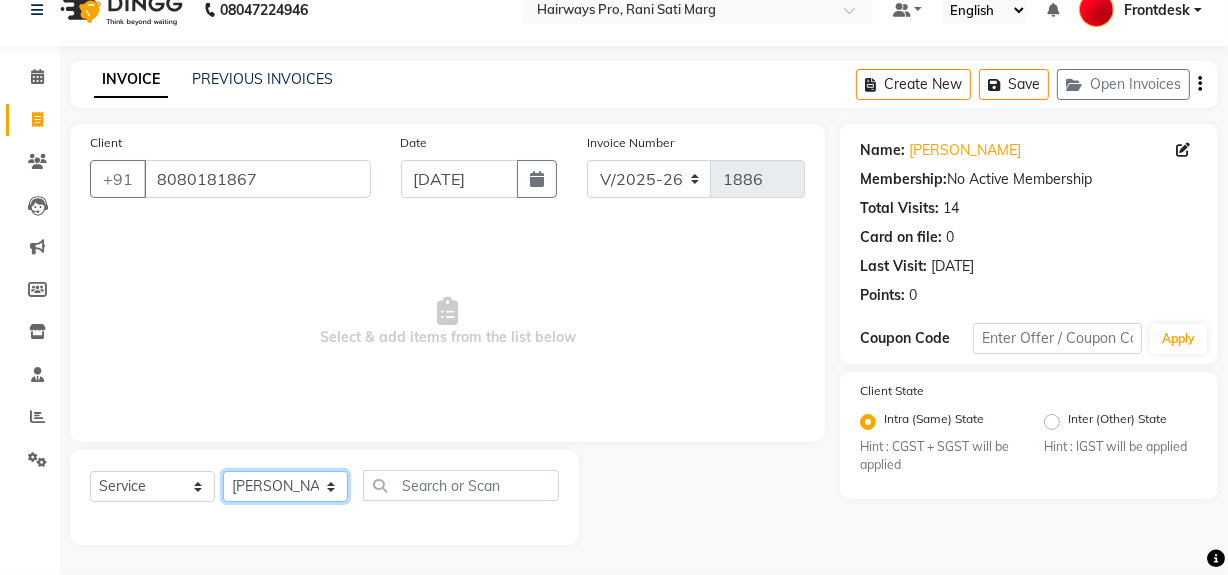 click on "Select Stylist ABID [PERSON_NAME] Frontdesk INTEZAR [PERSON_NAME] [PERSON_NAME] [PERSON_NAME] [PERSON_NAME] [PERSON_NAME] [PERSON_NAME]" 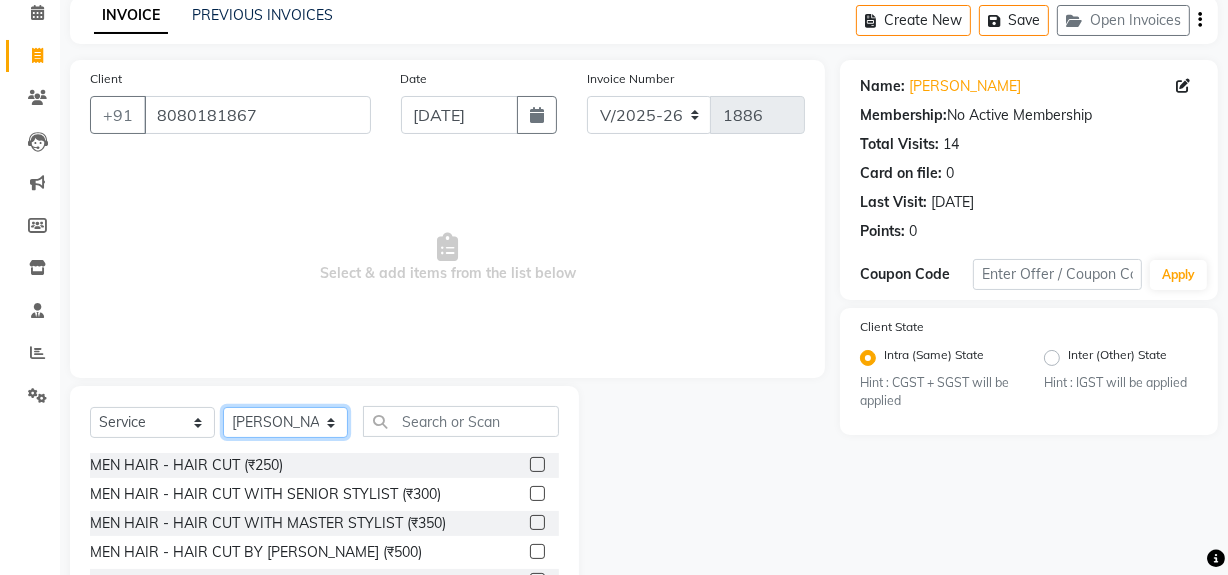scroll, scrollTop: 208, scrollLeft: 0, axis: vertical 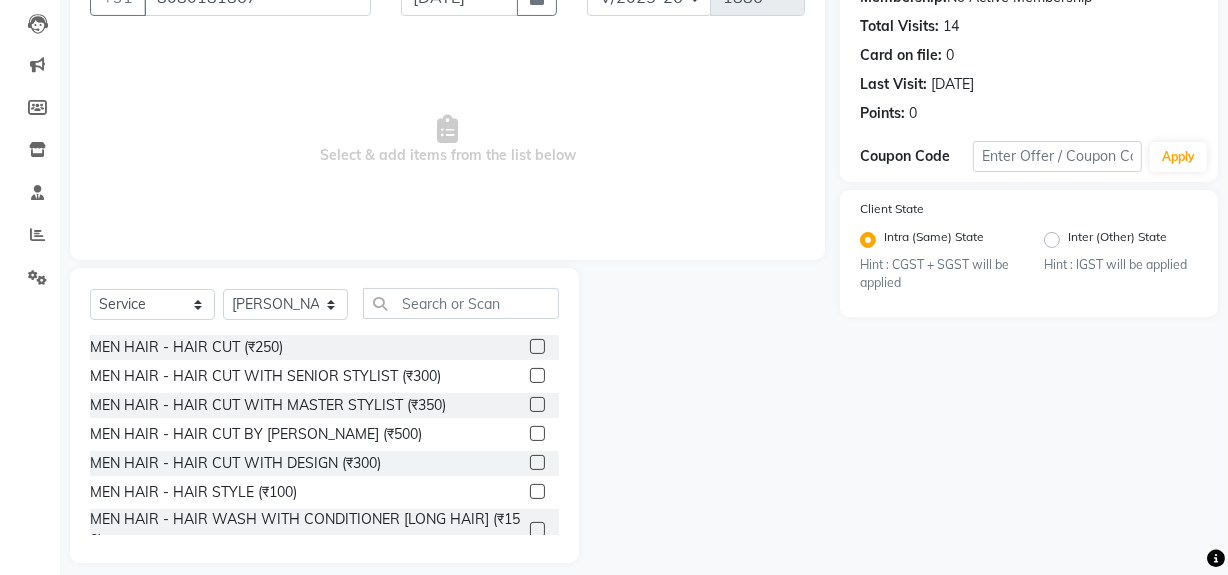 click 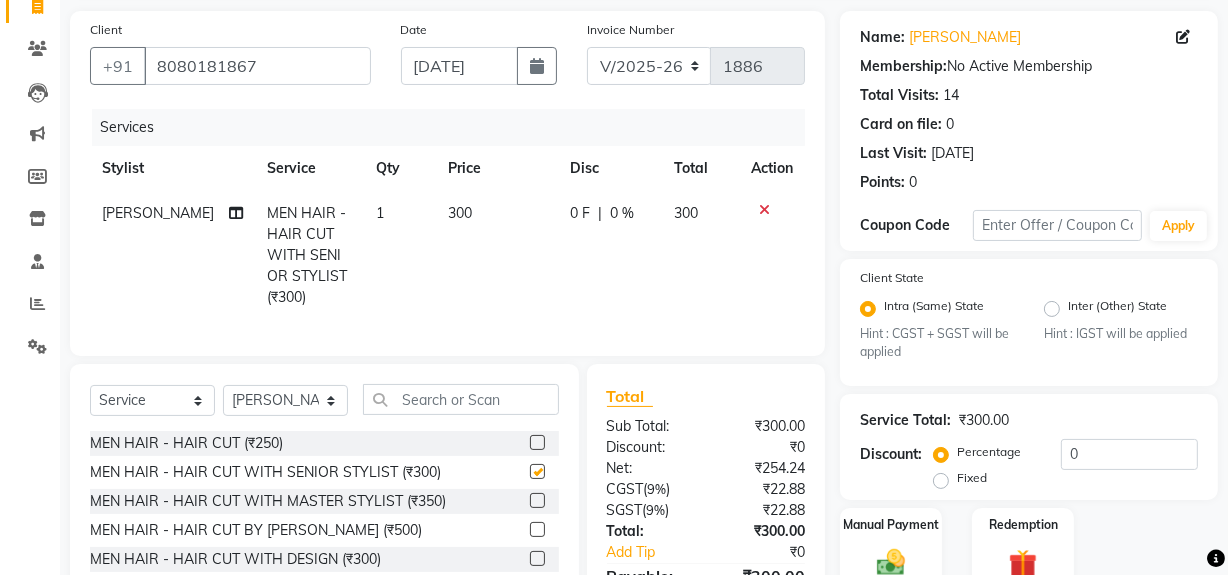 scroll, scrollTop: 0, scrollLeft: 0, axis: both 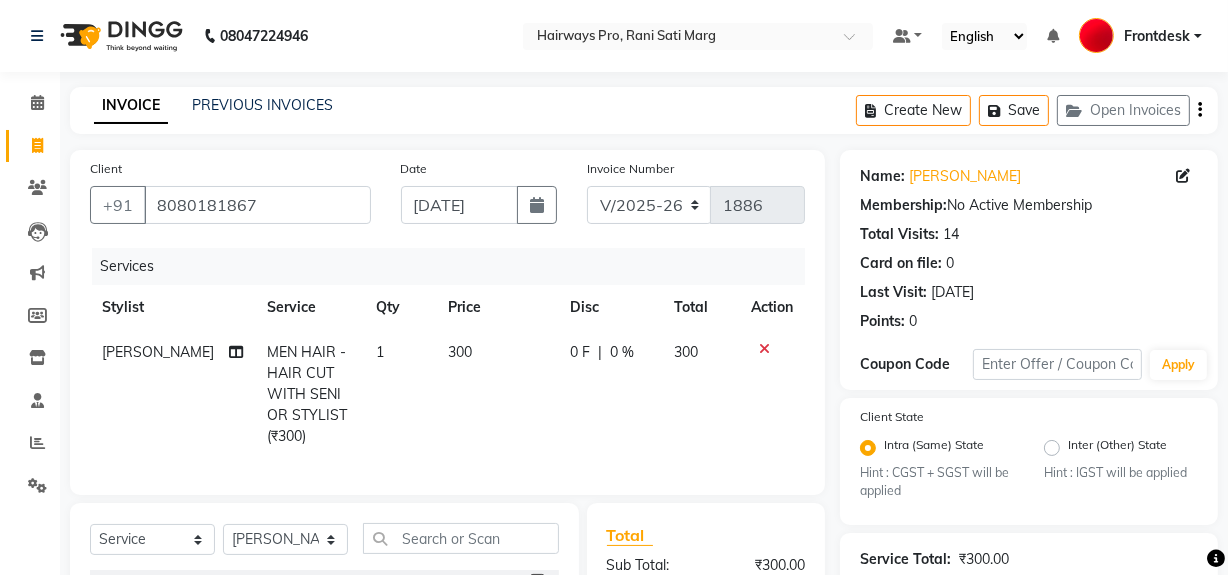 checkbox on "false" 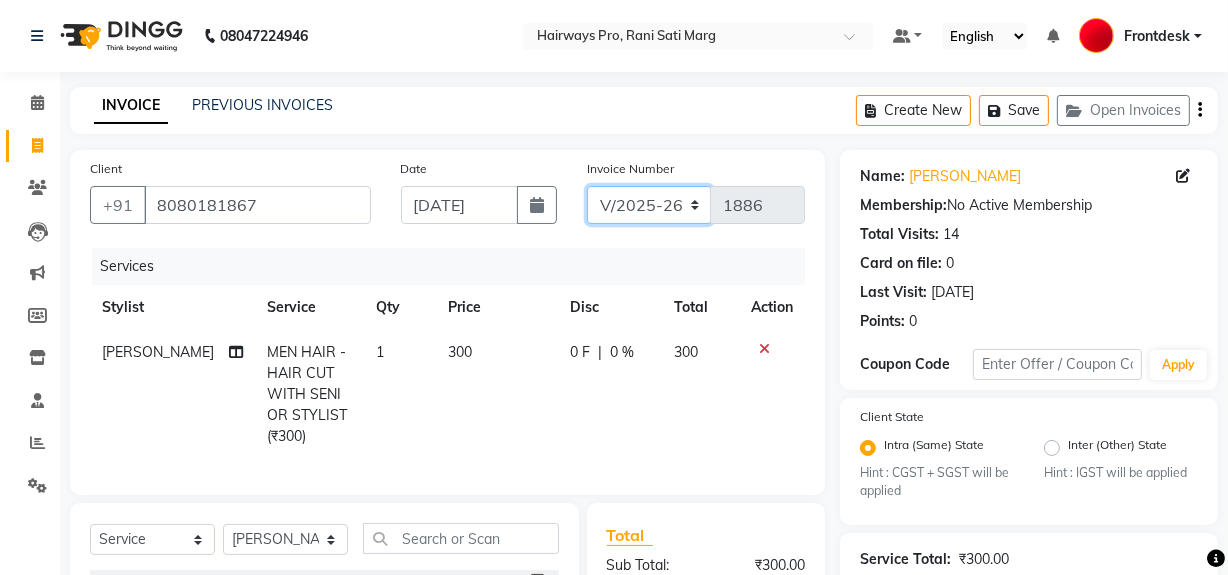 click on "INV/25-26 V/2025-26" 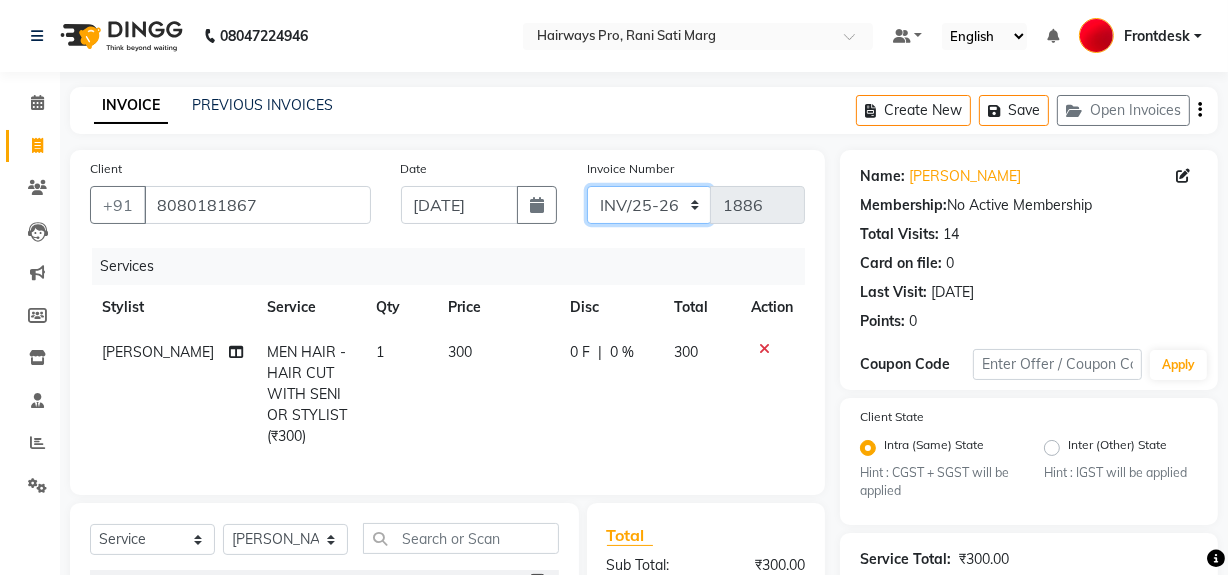 click on "INV/25-26 V/2025-26" 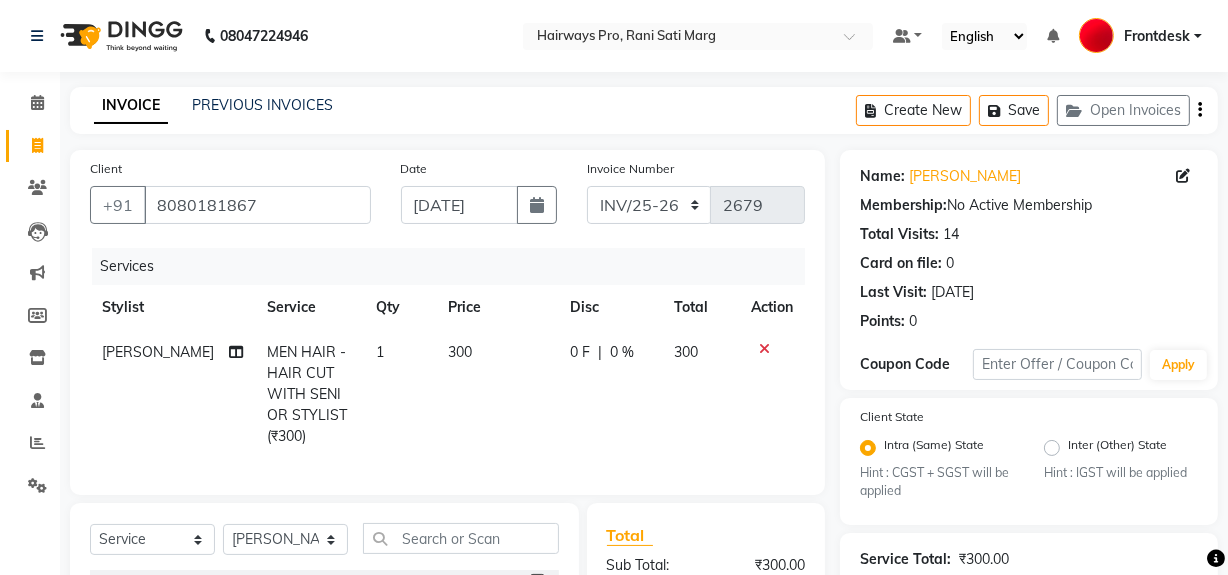 click 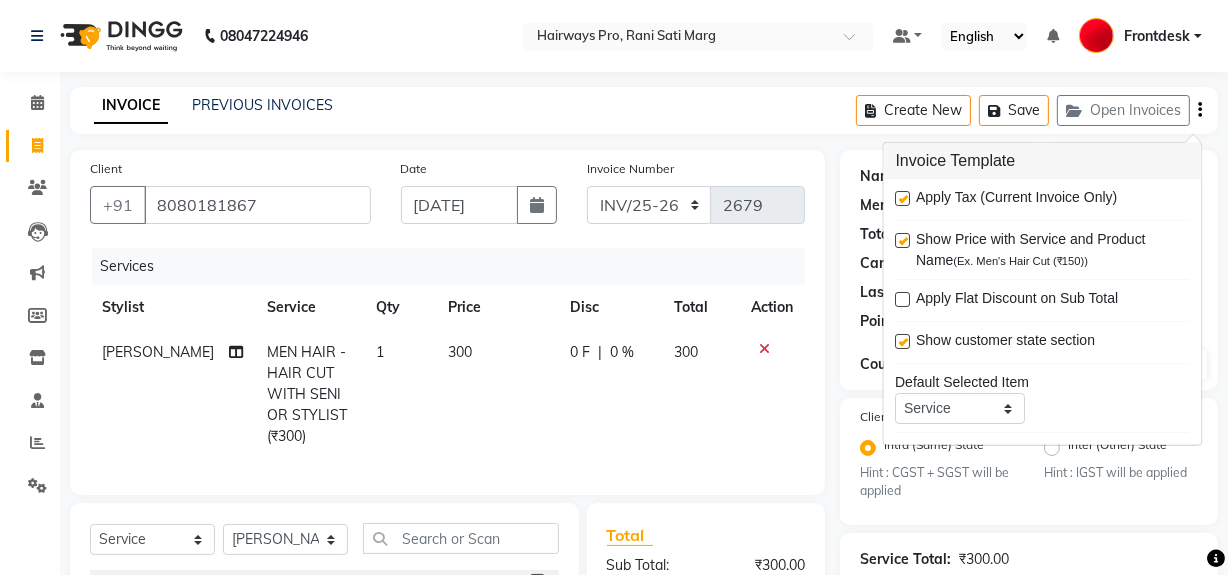click at bounding box center [903, 198] 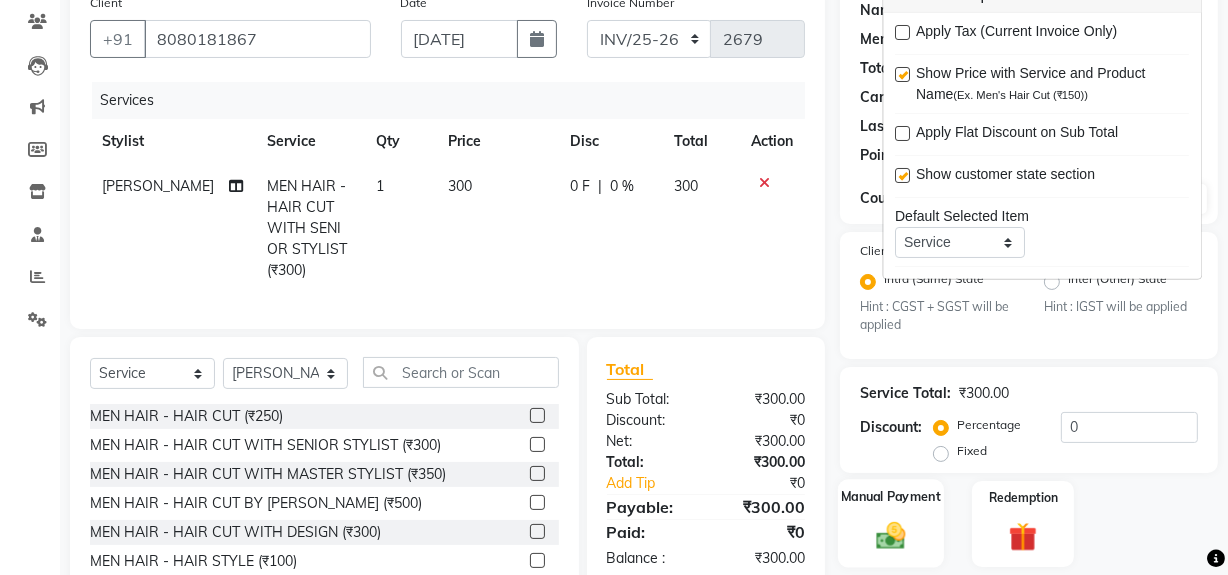 scroll, scrollTop: 266, scrollLeft: 0, axis: vertical 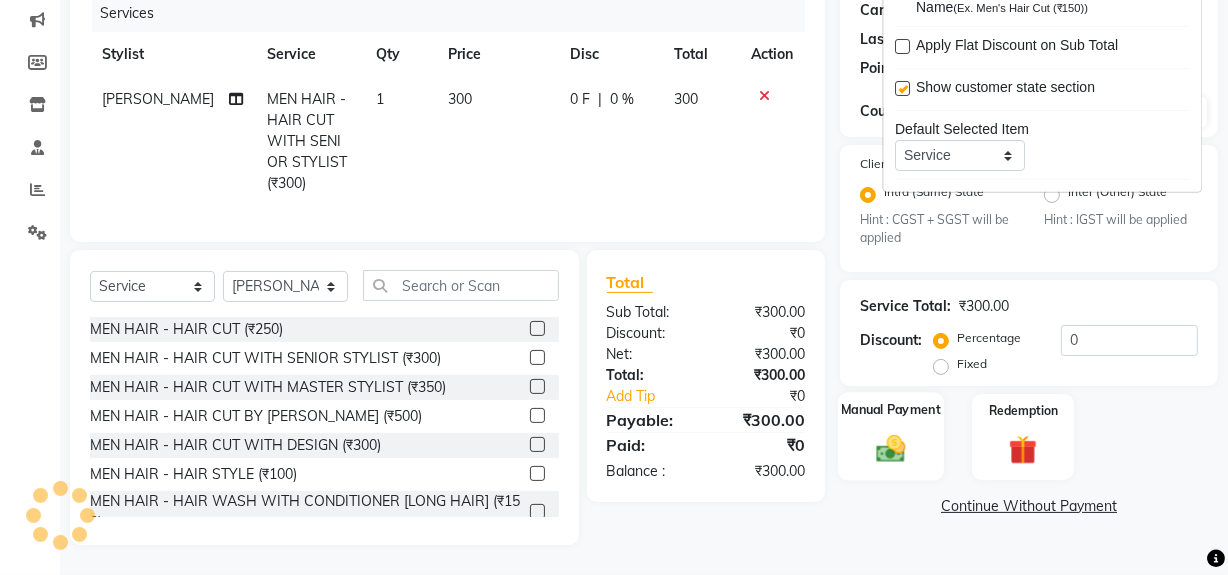 click 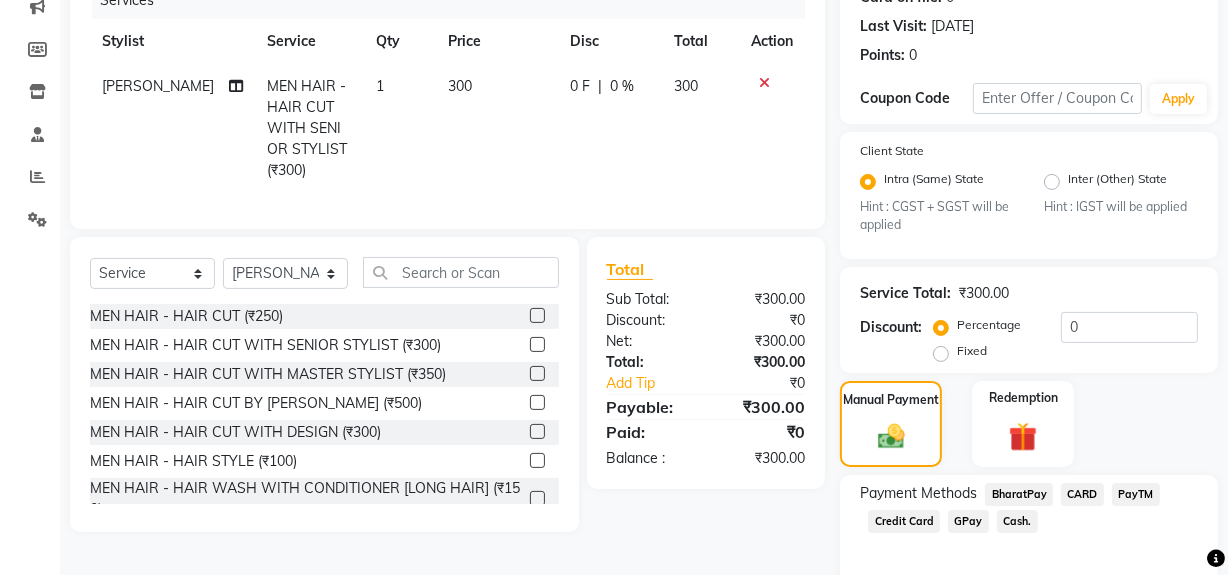click on "Cash." 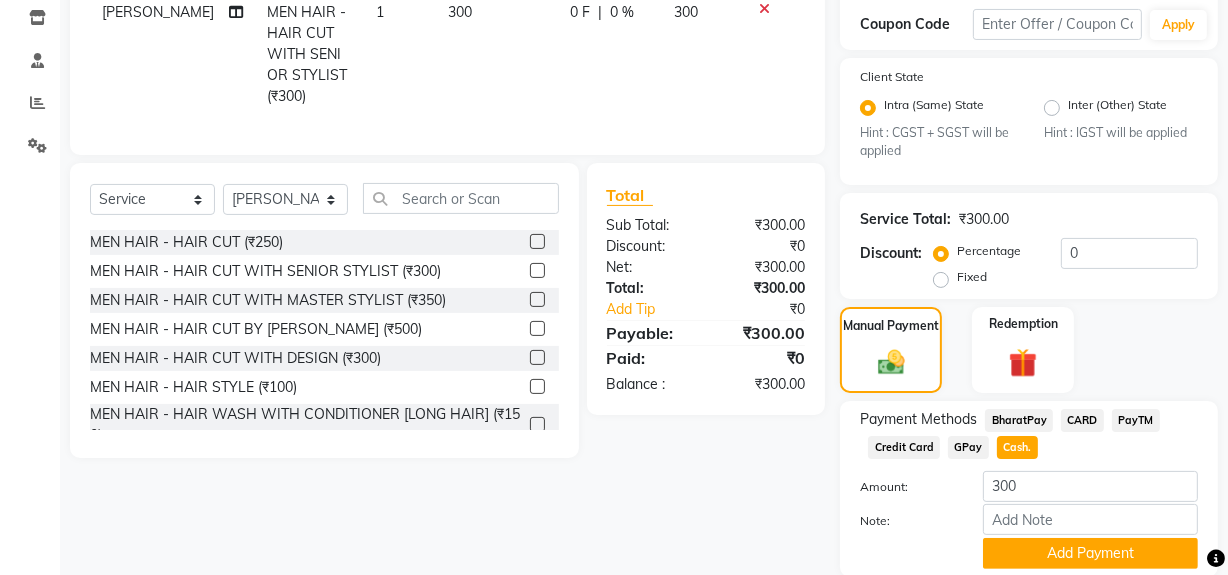 scroll, scrollTop: 413, scrollLeft: 0, axis: vertical 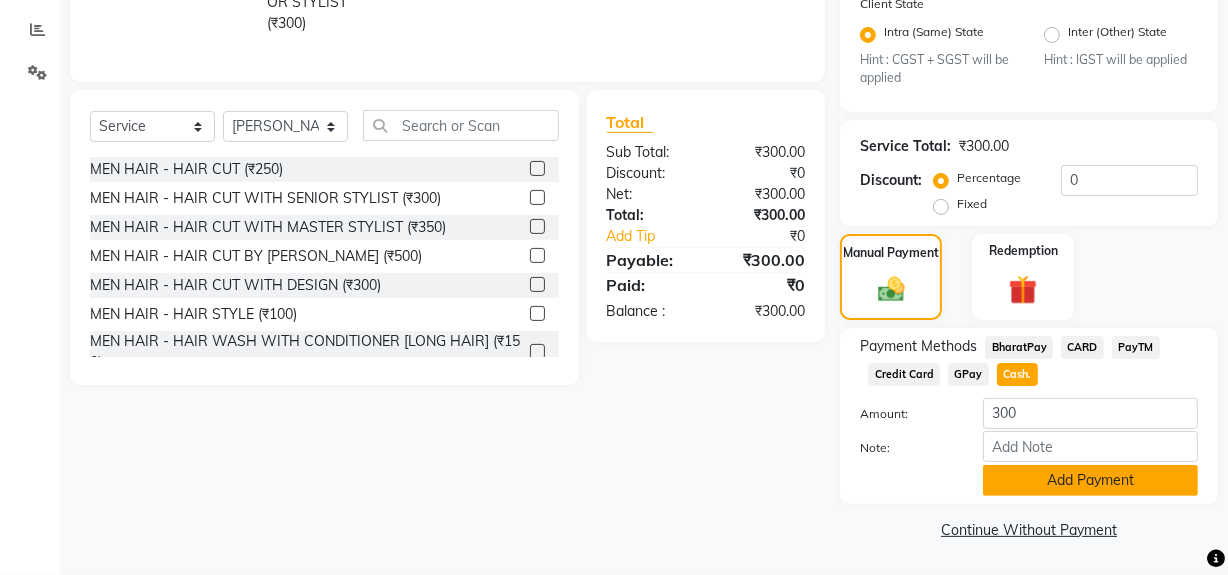 click on "Add Payment" 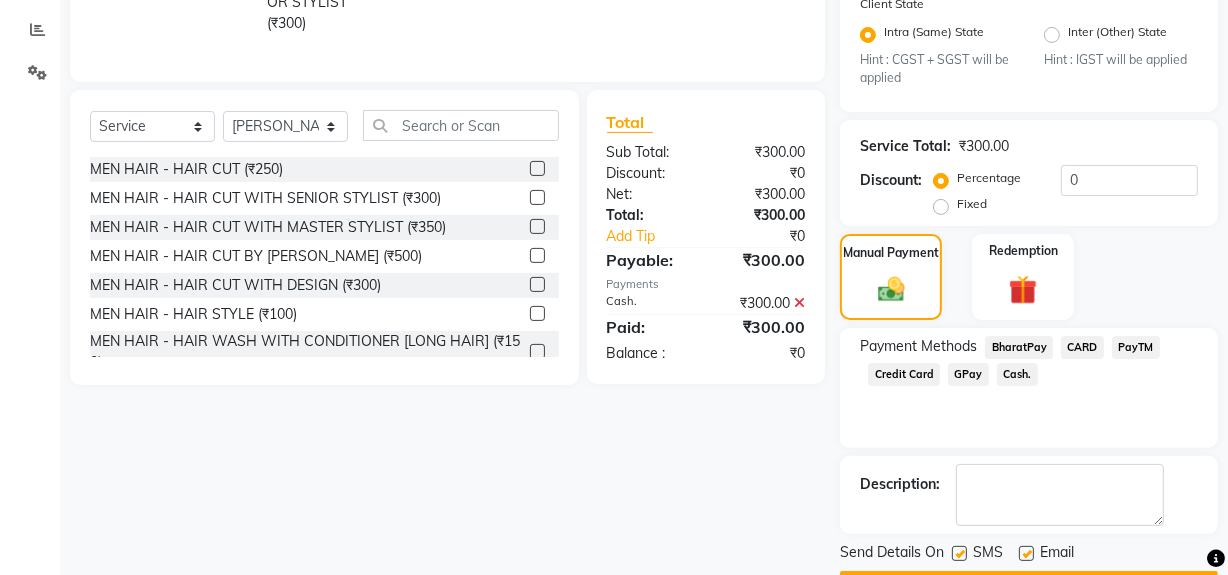 click 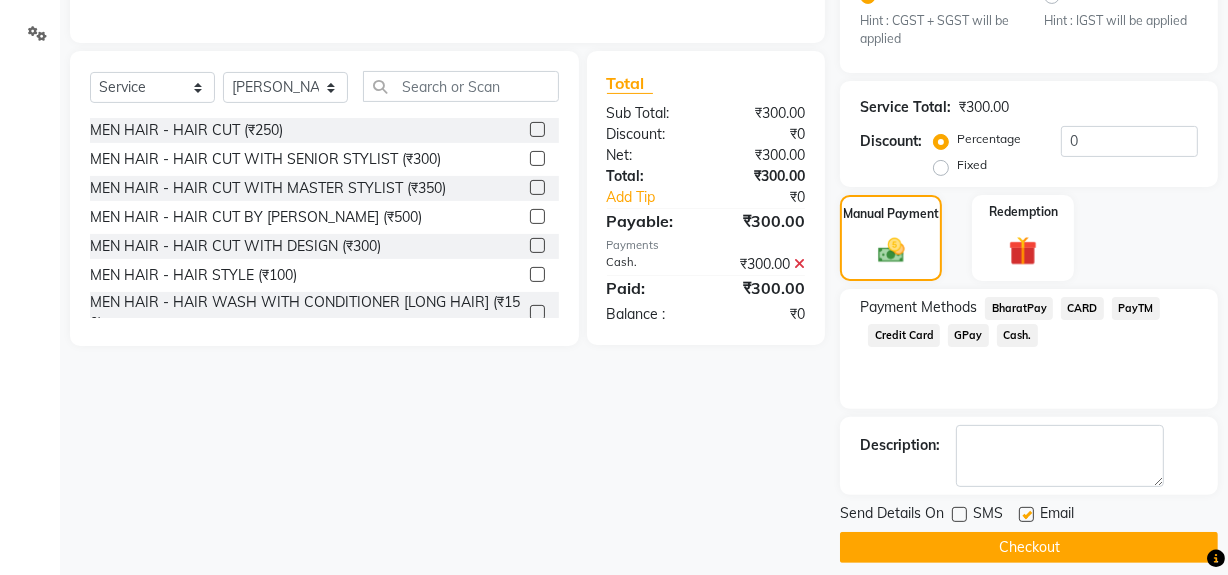 scroll, scrollTop: 470, scrollLeft: 0, axis: vertical 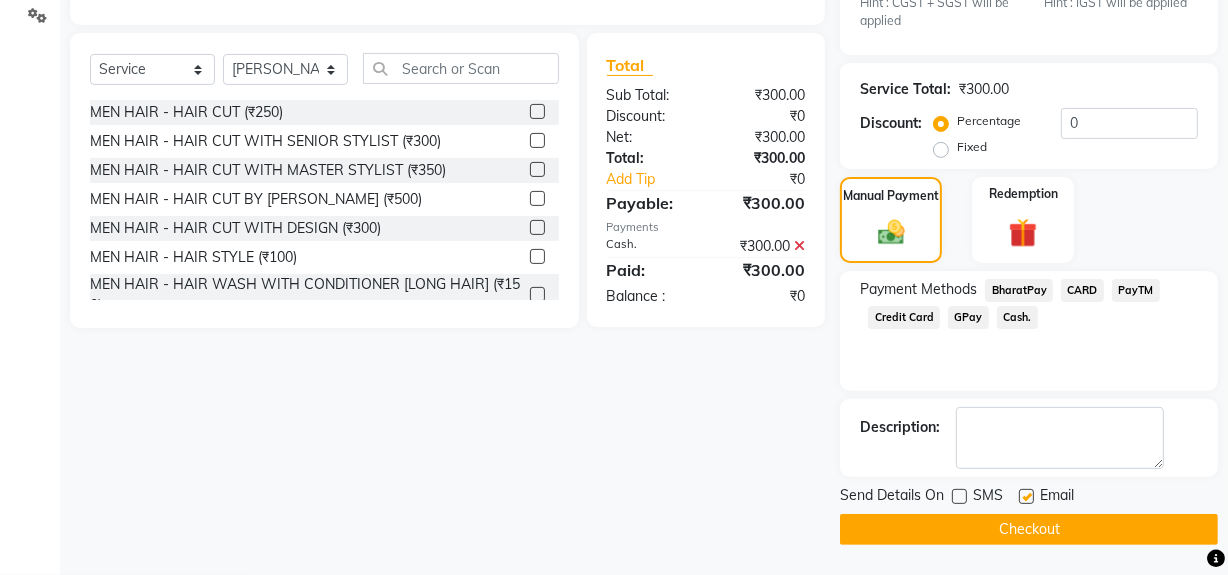 click on "Checkout" 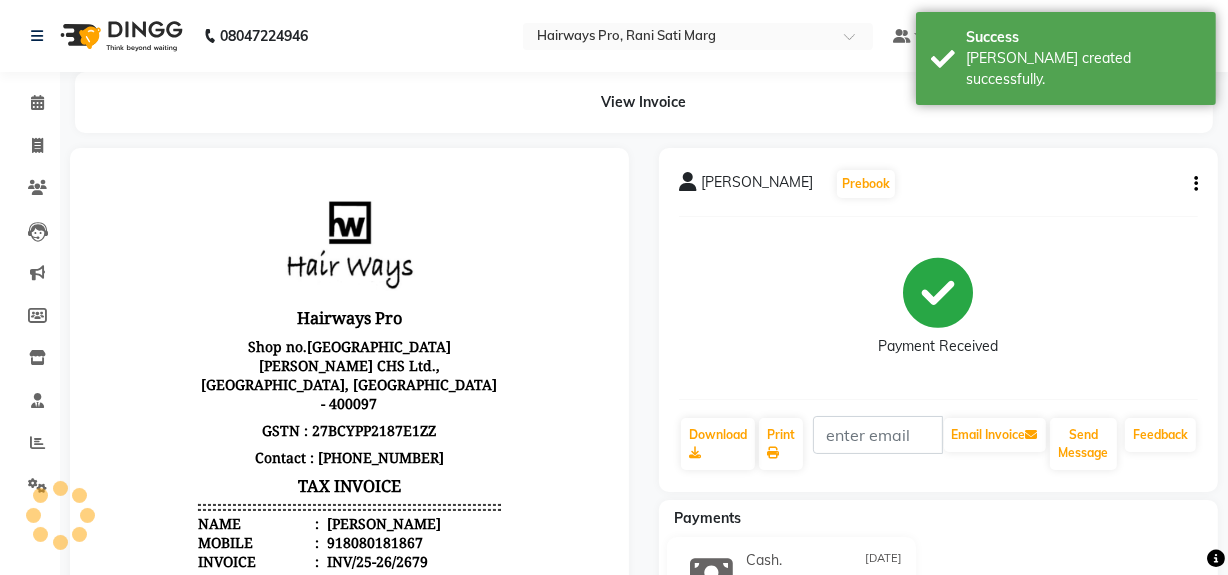 scroll, scrollTop: 0, scrollLeft: 0, axis: both 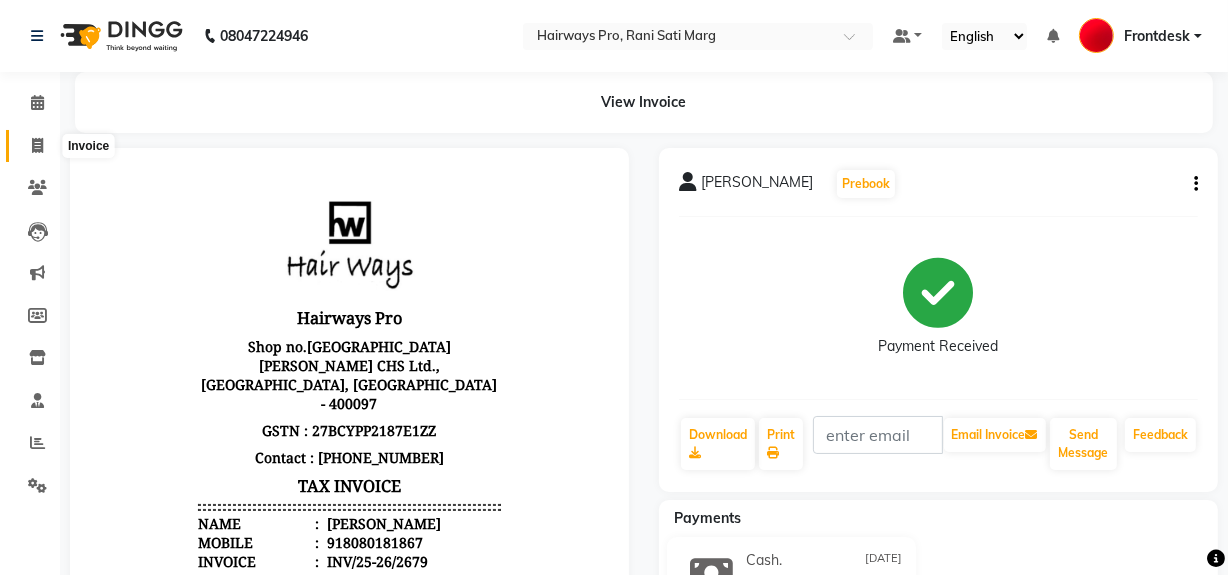click 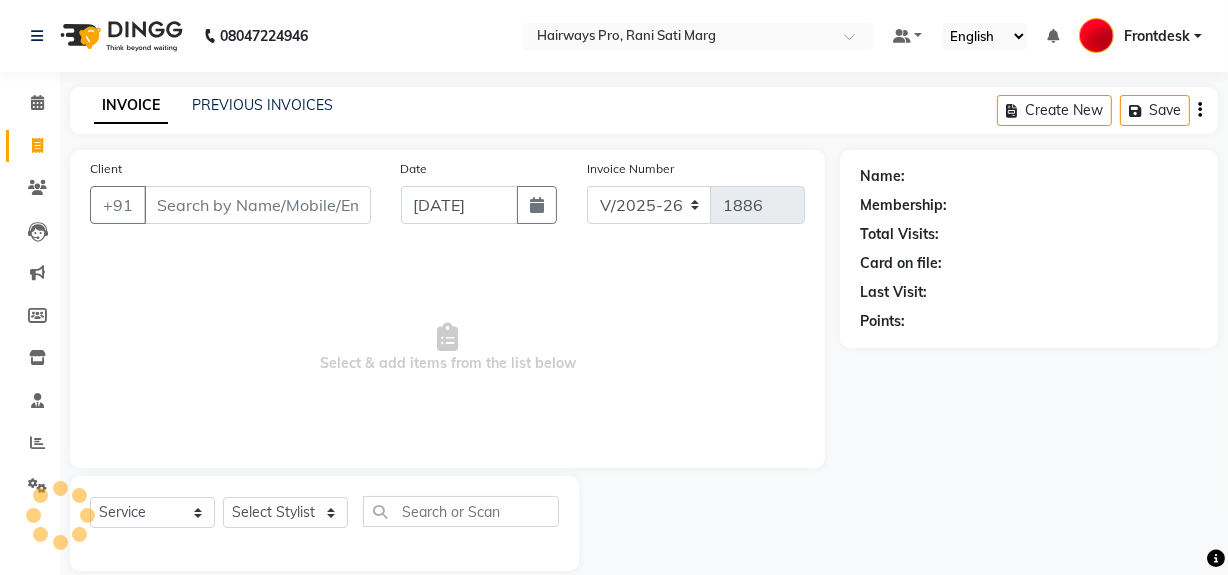 scroll, scrollTop: 26, scrollLeft: 0, axis: vertical 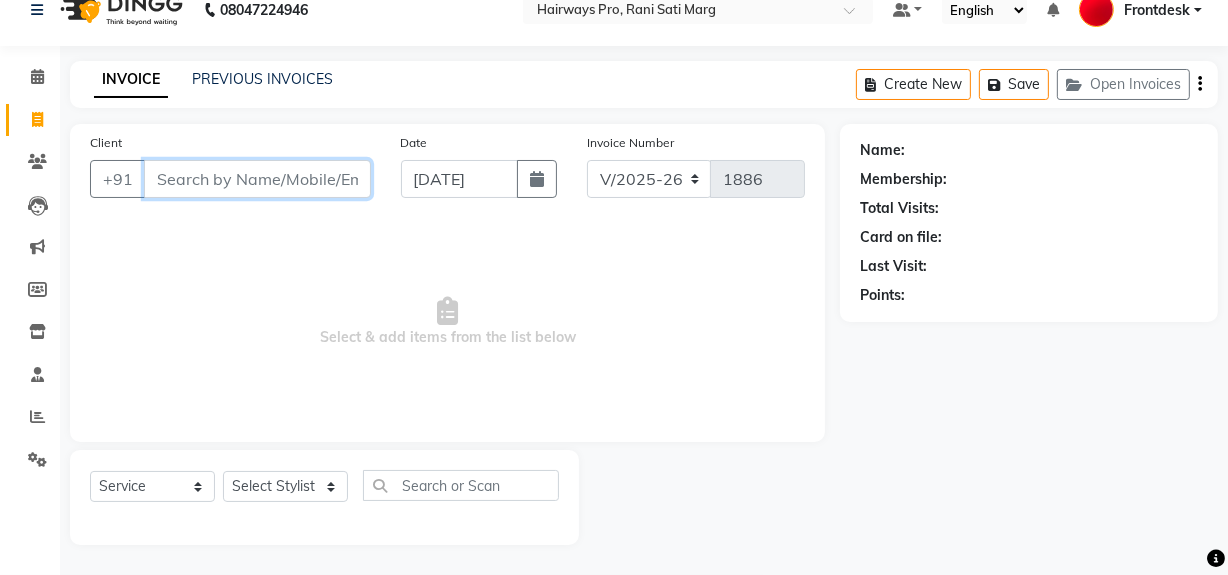 click on "Client" at bounding box center (257, 179) 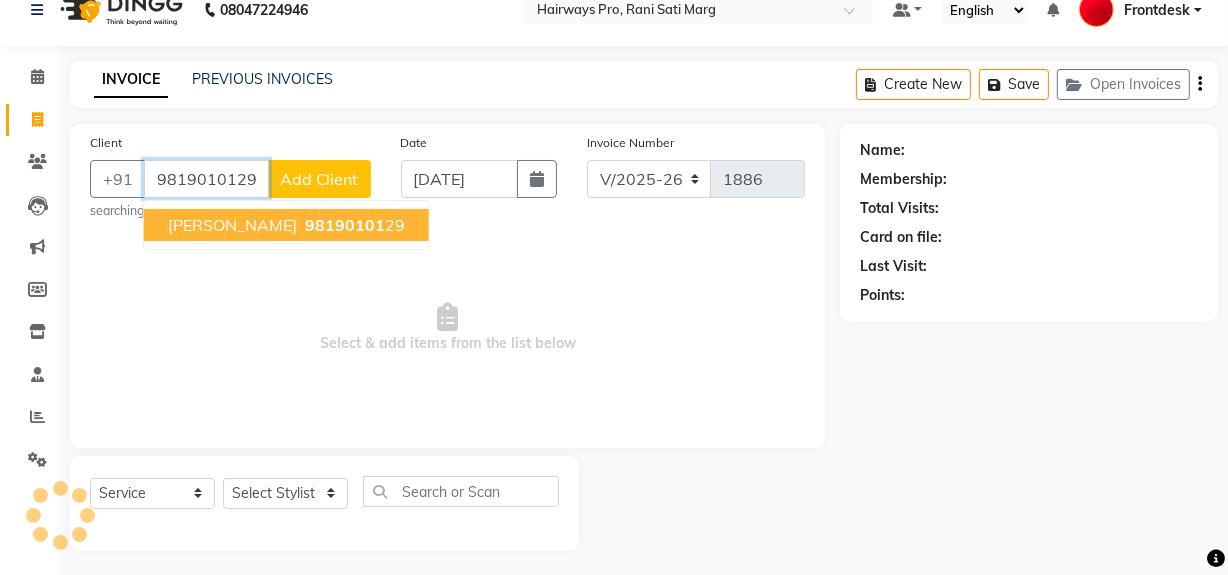 type on "9819010129" 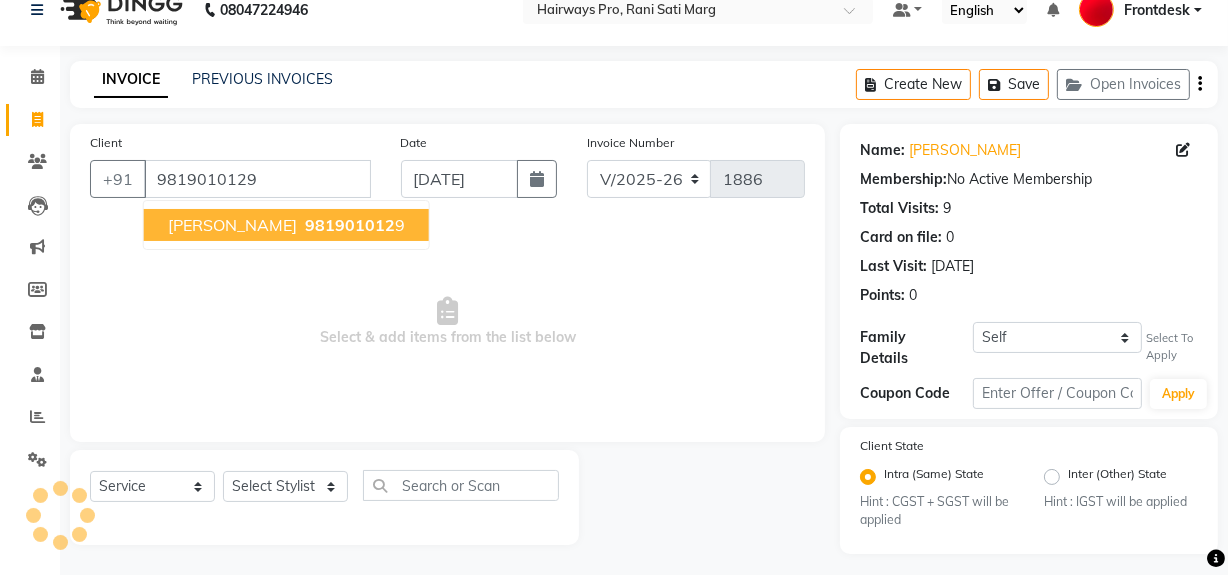 click on "SANCHIT KEDIA" at bounding box center (232, 225) 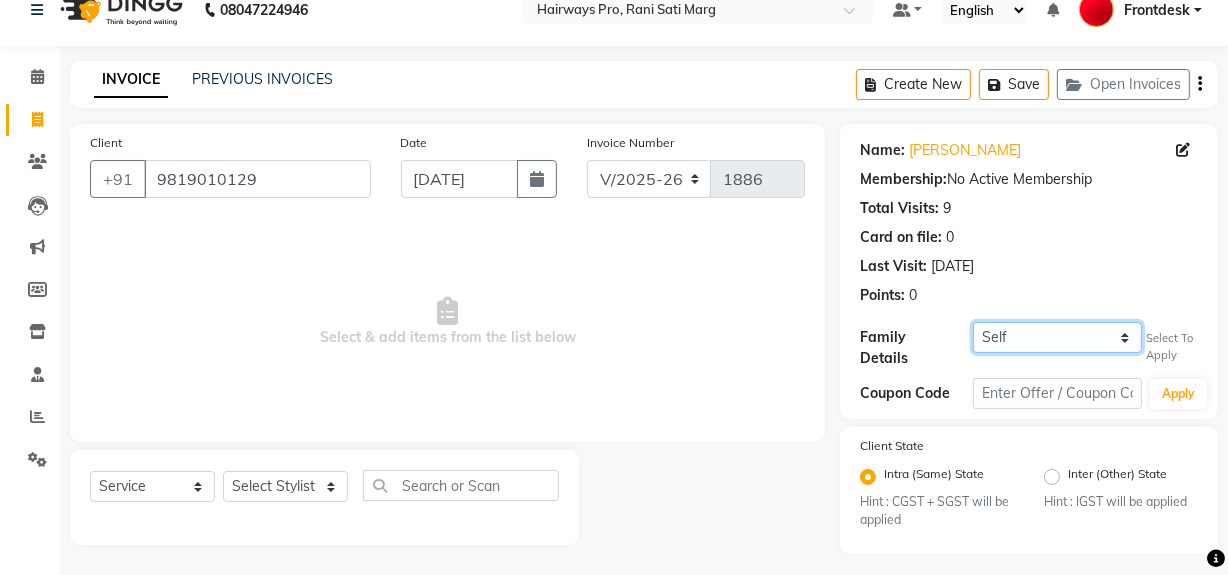 click on "Self YASH BUBNA" 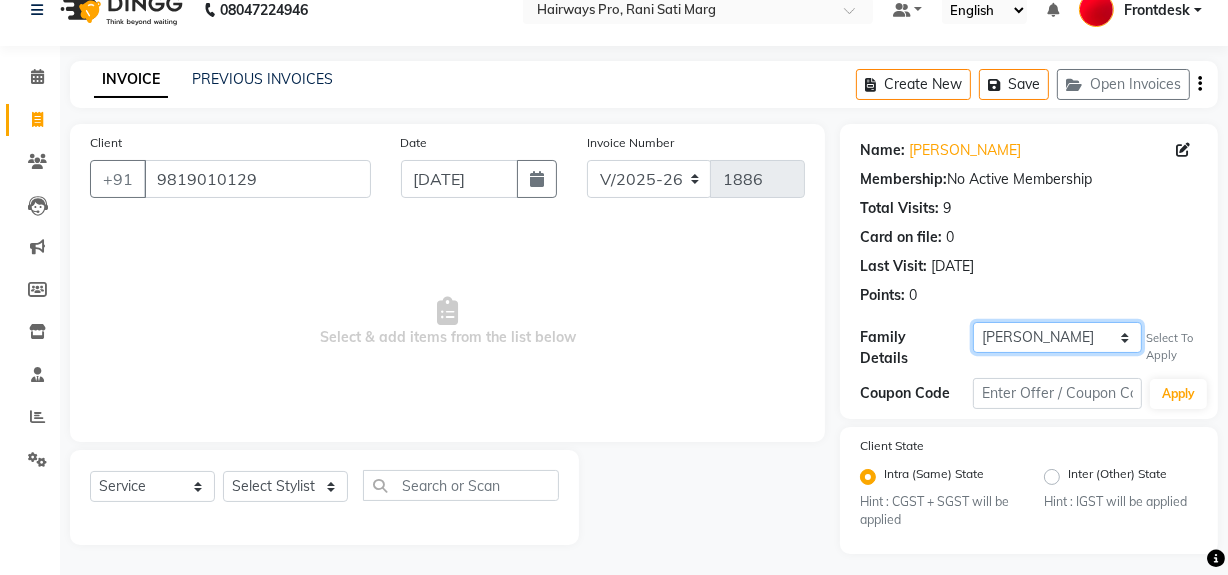 click on "Self YASH BUBNA" 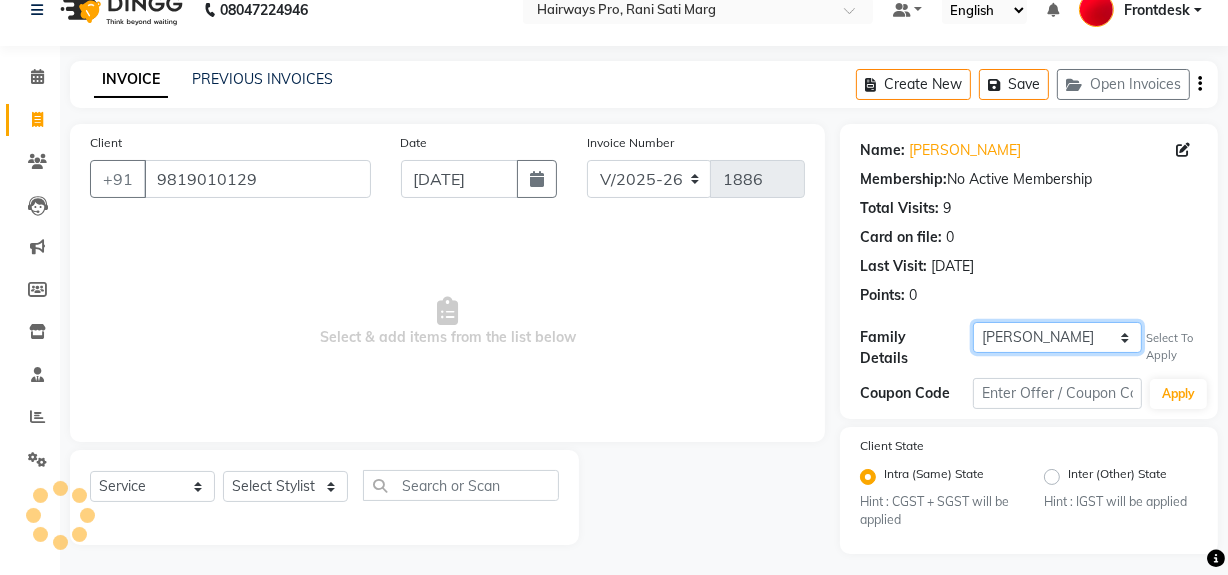 select on "1: Object" 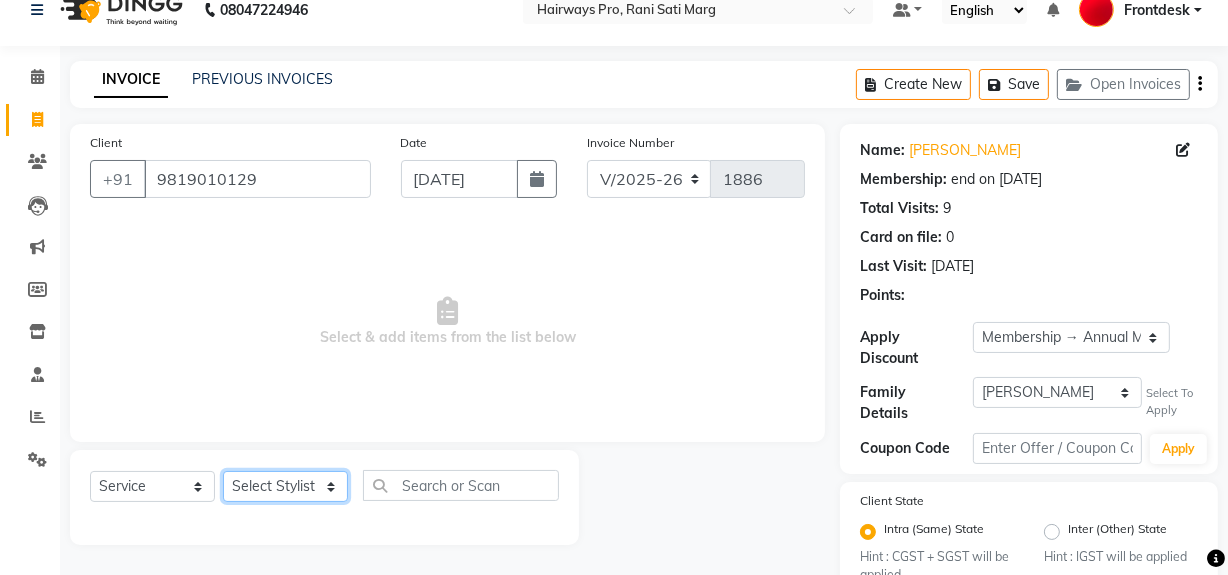 click on "Select Stylist ABID [PERSON_NAME] Frontdesk INTEZAR [PERSON_NAME] [PERSON_NAME] [PERSON_NAME] [PERSON_NAME] [PERSON_NAME] [PERSON_NAME]" 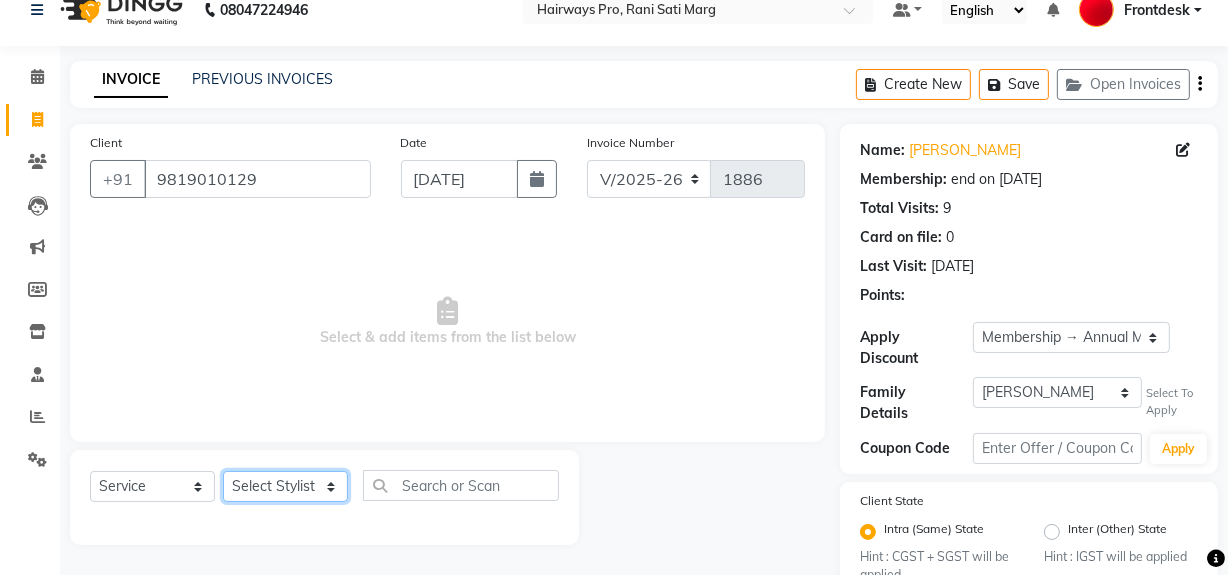 select on "13186" 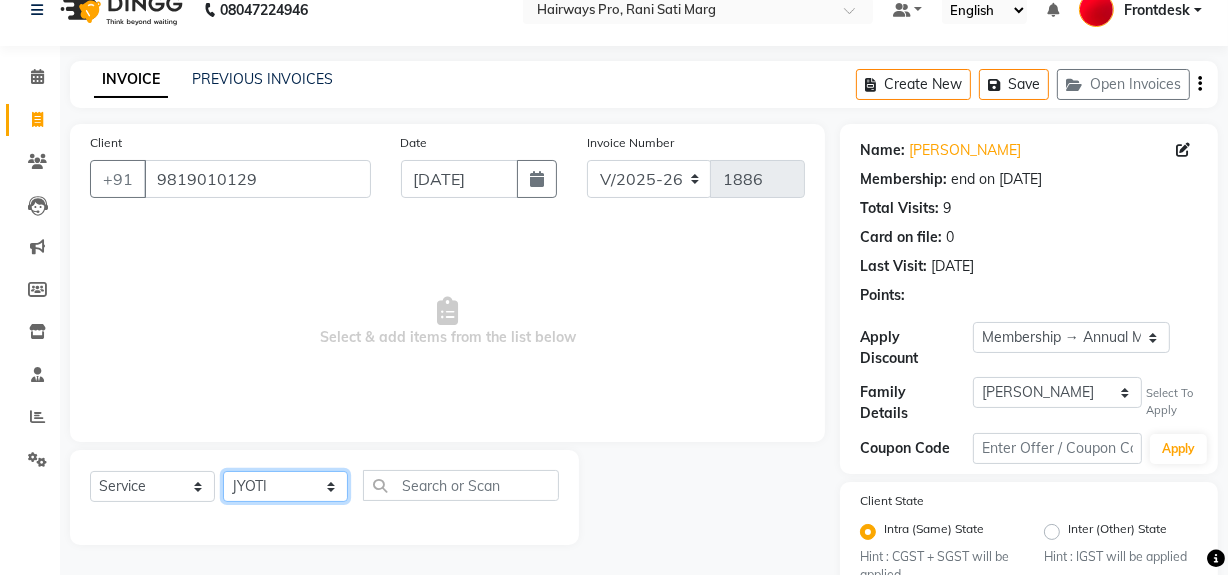click on "Select Stylist ABID [PERSON_NAME] Frontdesk INTEZAR [PERSON_NAME] [PERSON_NAME] [PERSON_NAME] [PERSON_NAME] [PERSON_NAME] [PERSON_NAME]" 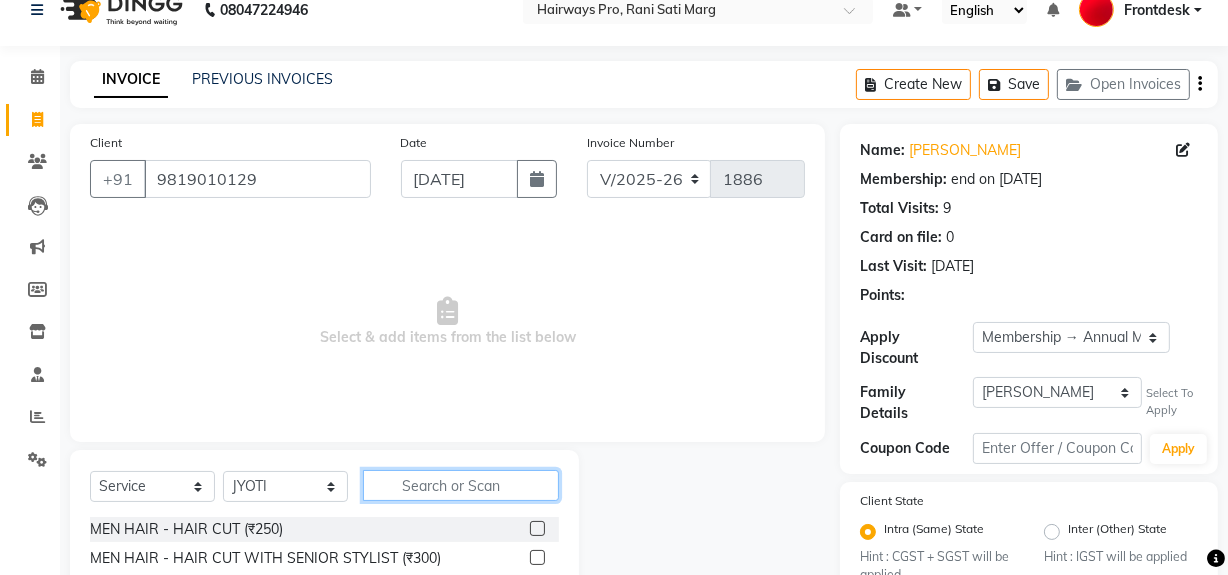 click 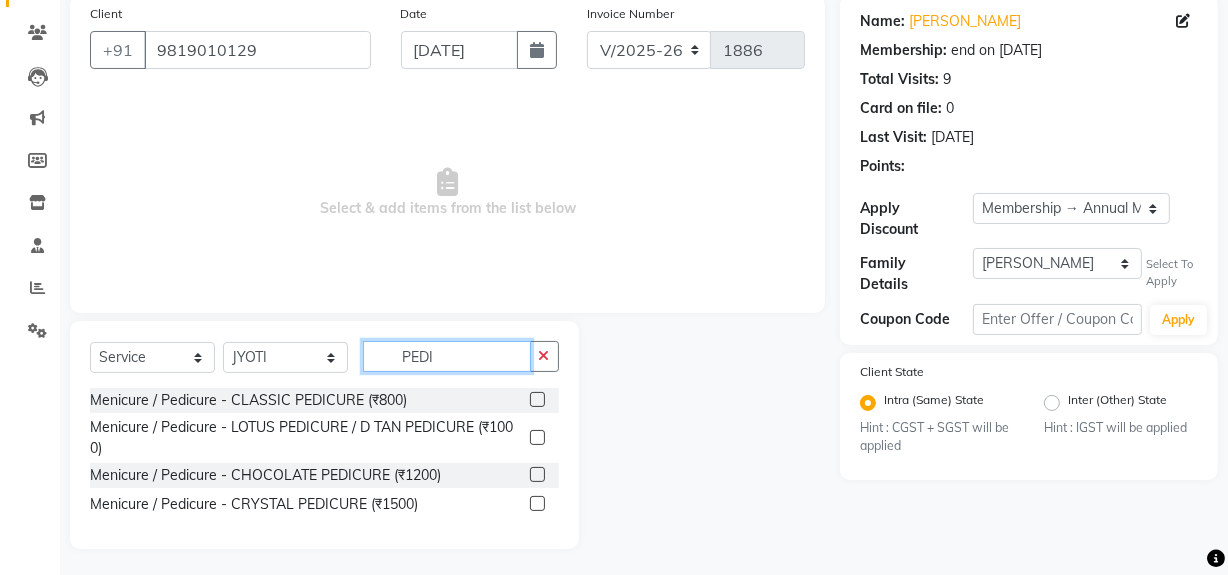 scroll, scrollTop: 159, scrollLeft: 0, axis: vertical 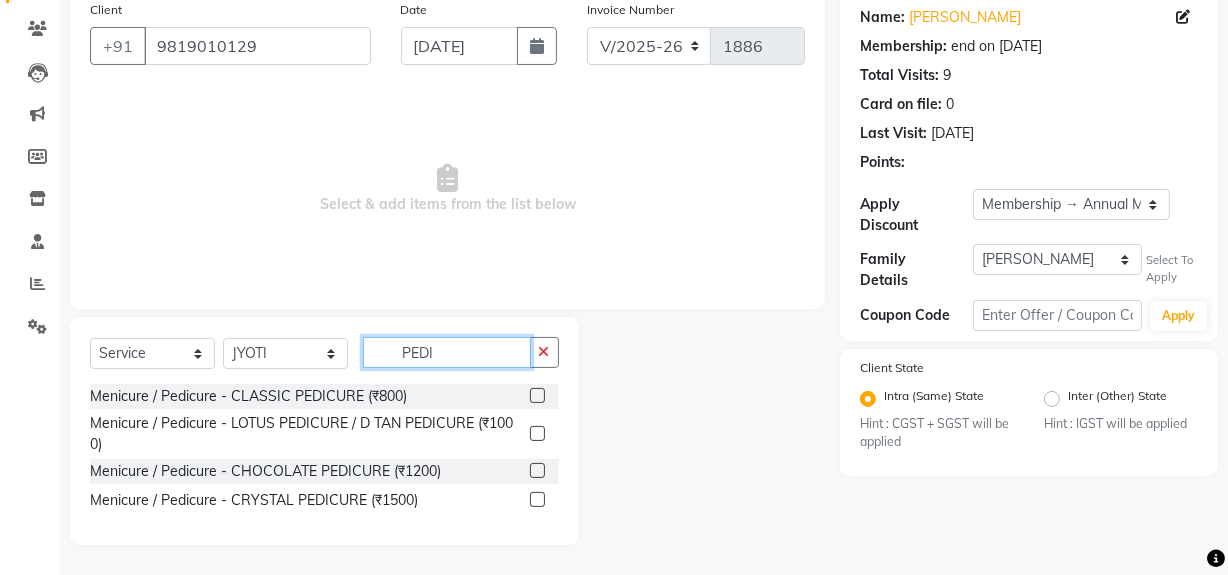 type on "PEDI" 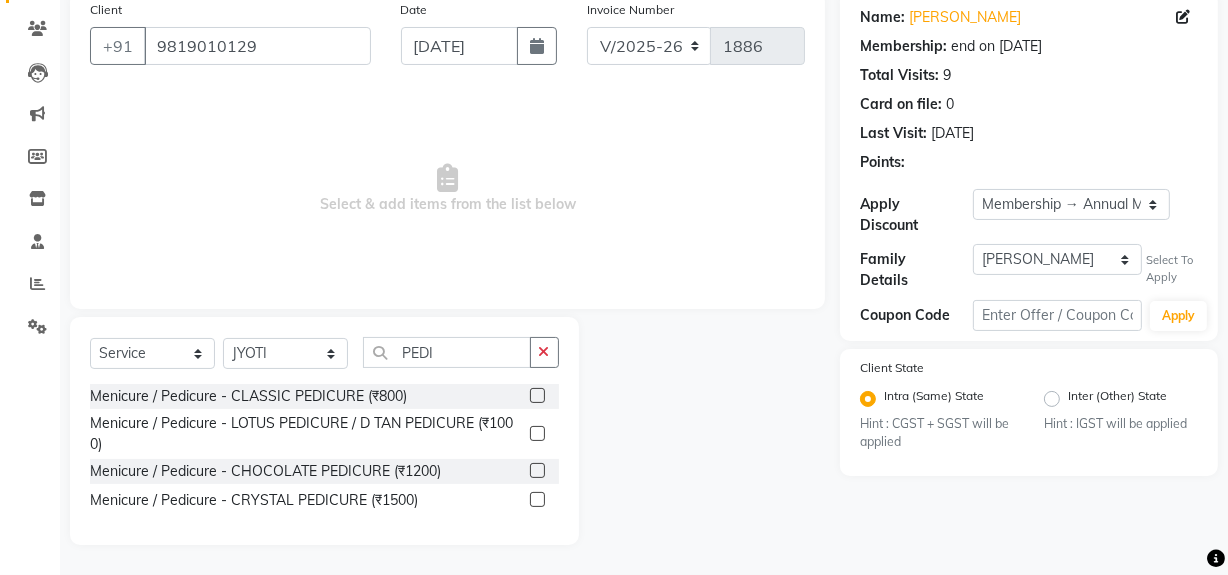 click 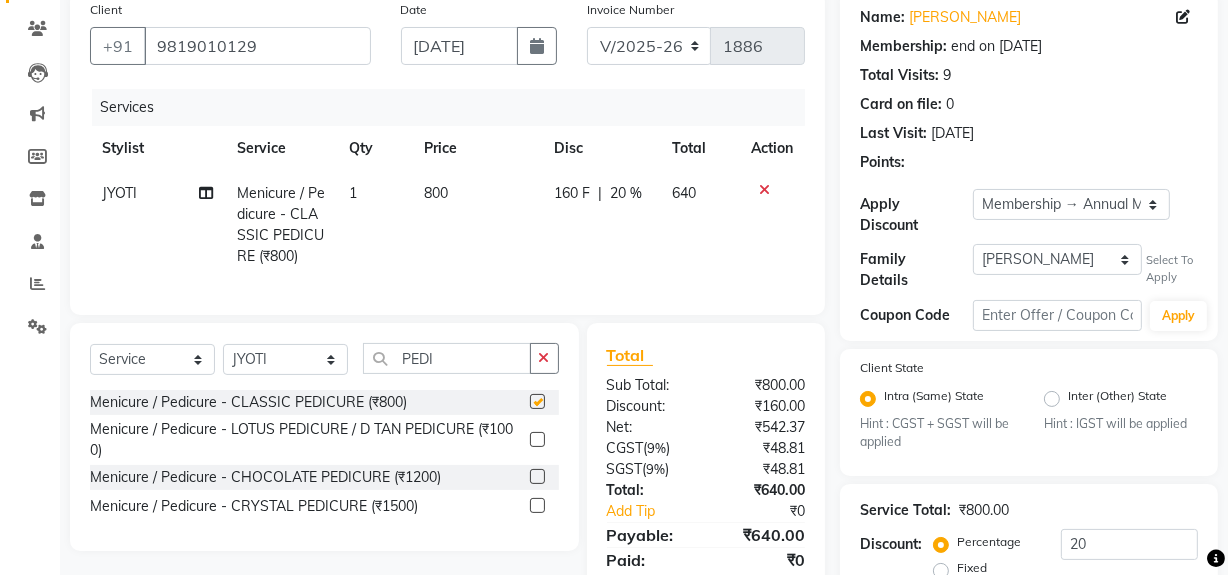 checkbox on "false" 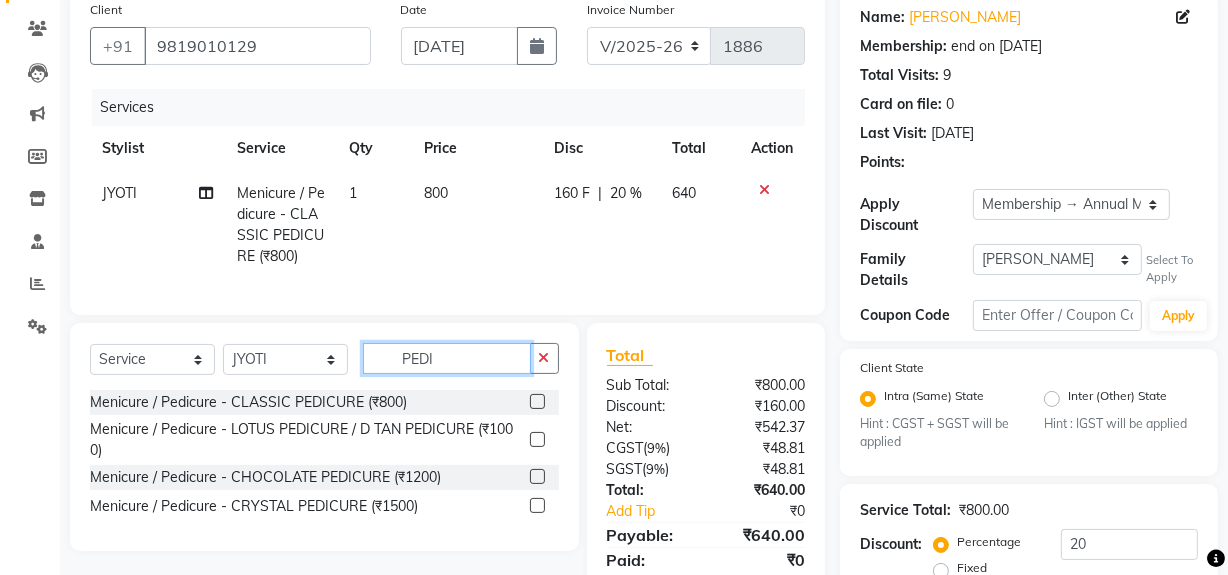 click on "PEDI" 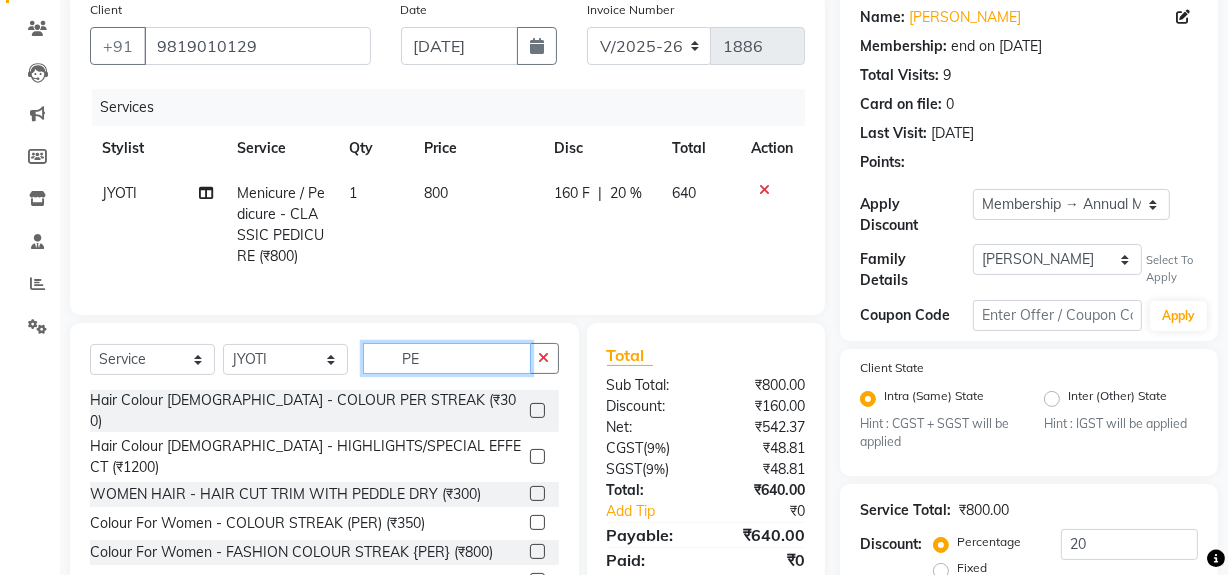 type on "P" 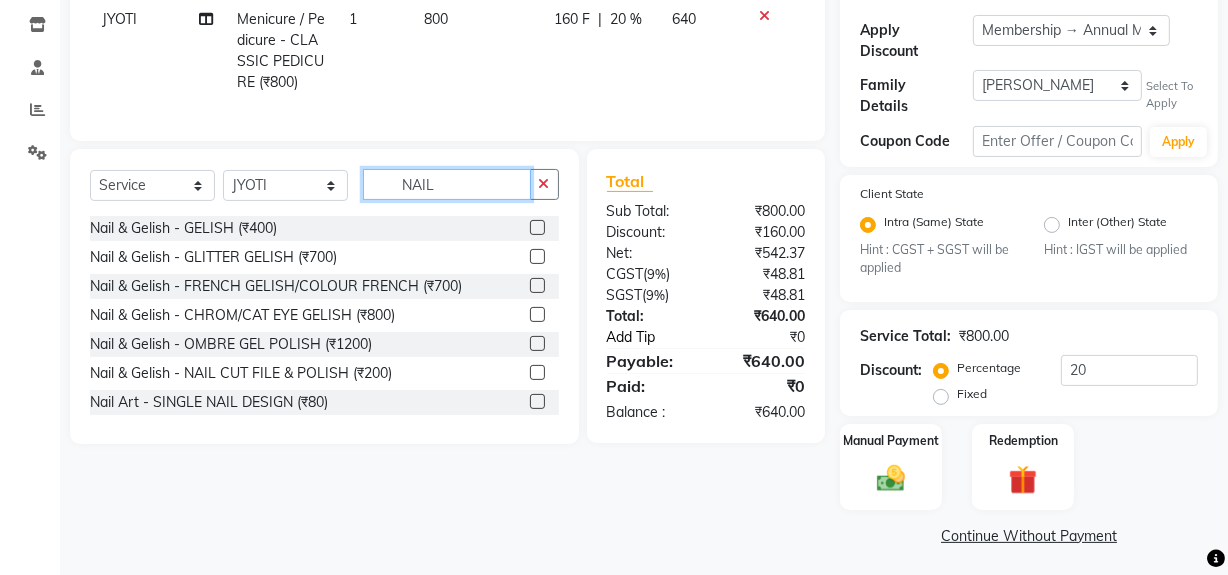 scroll, scrollTop: 334, scrollLeft: 0, axis: vertical 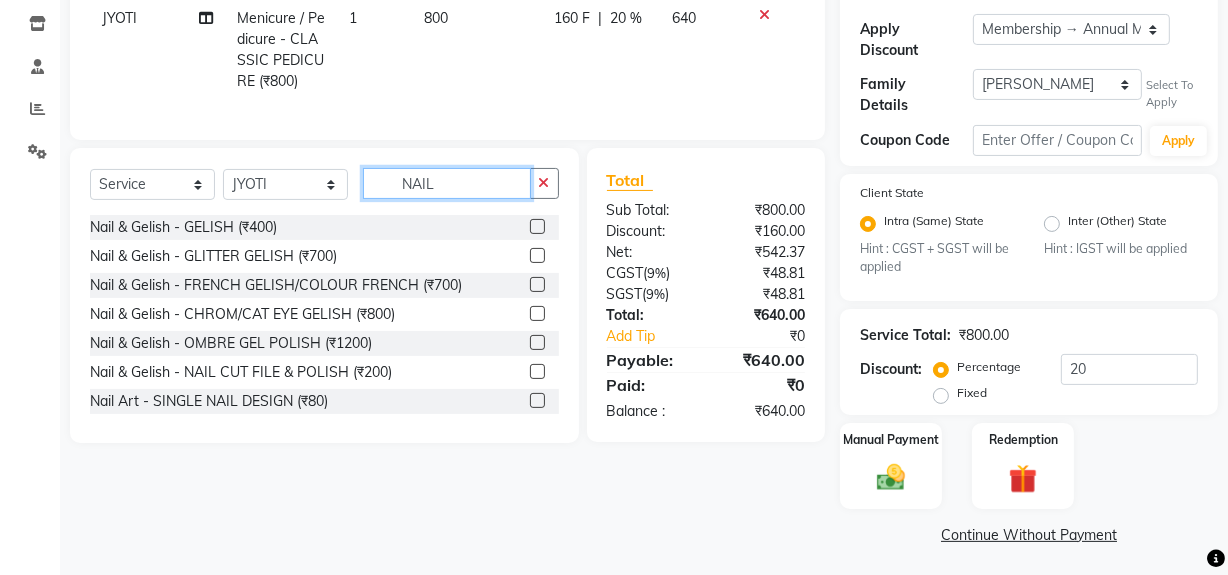 type on "NAIL" 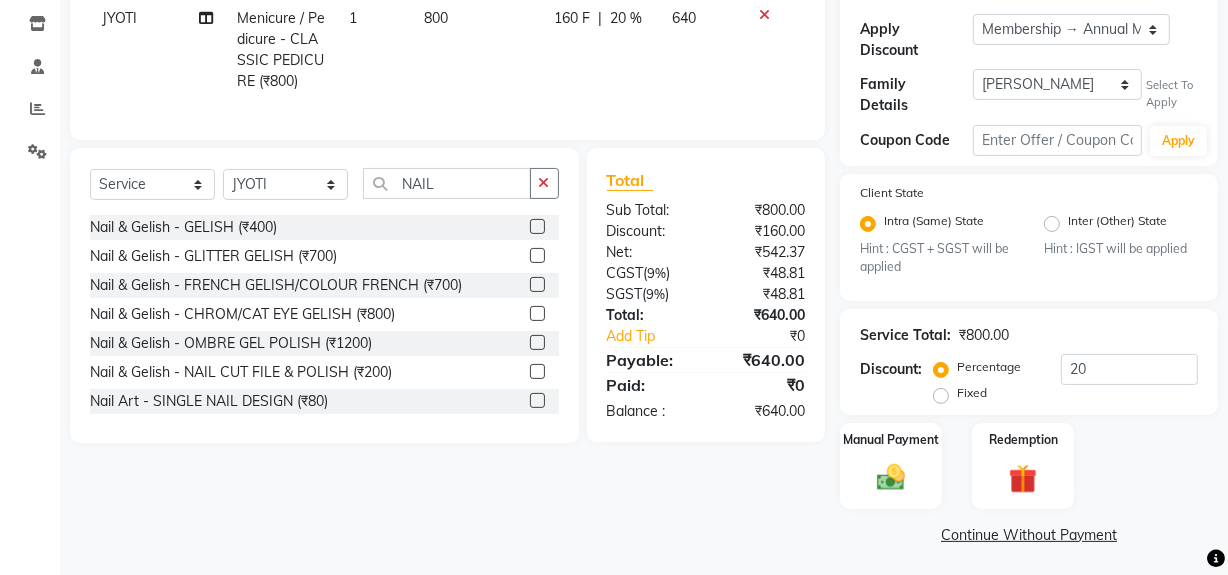 click 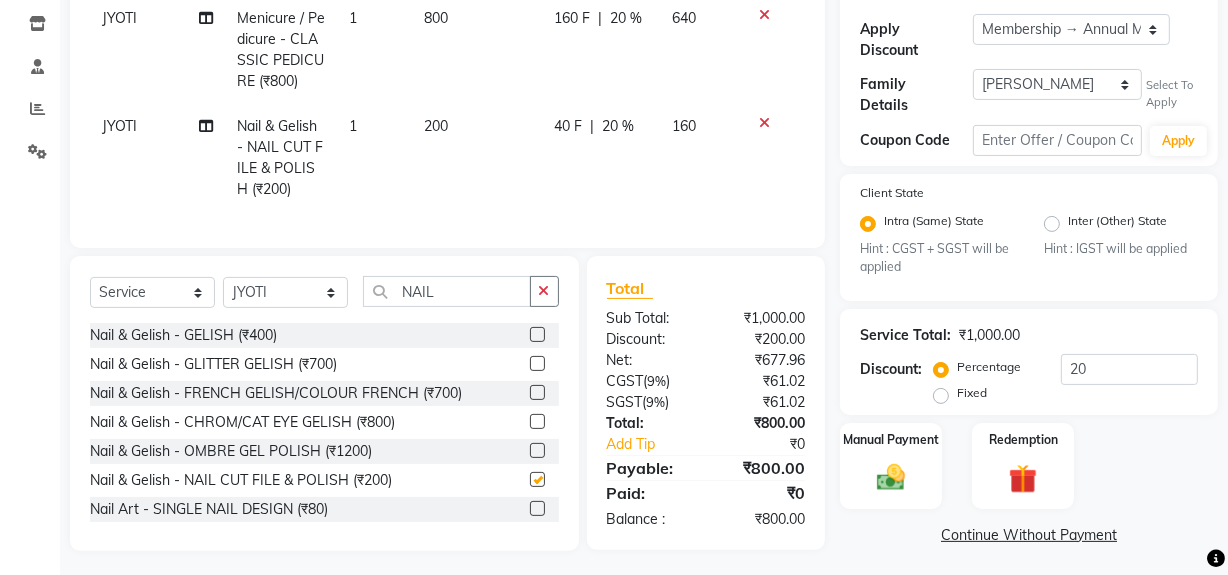 checkbox on "false" 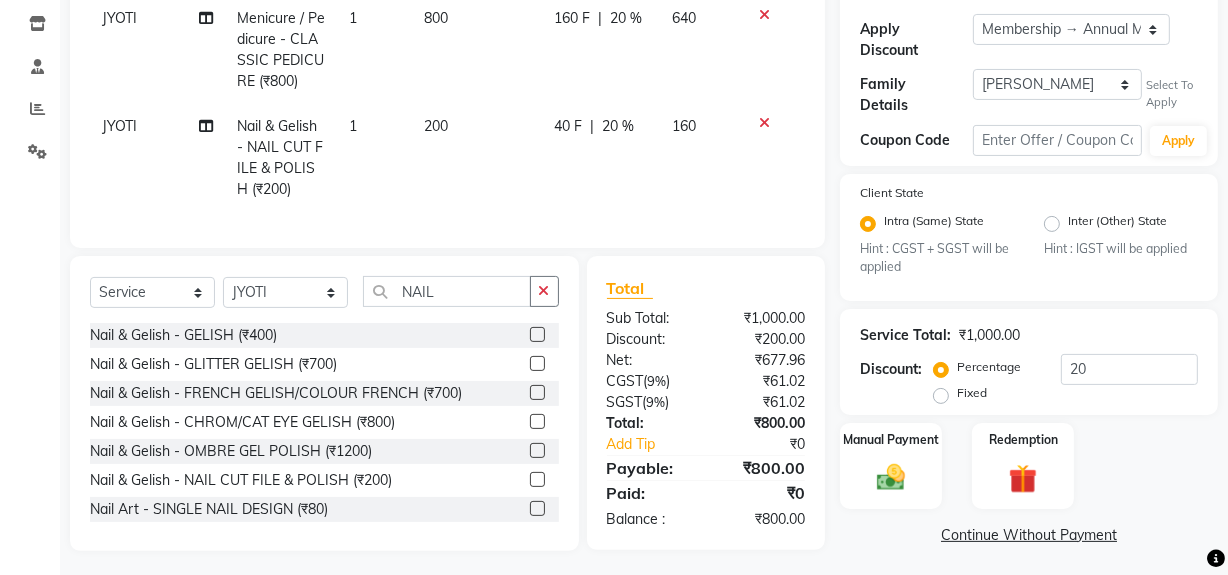 click on "200" 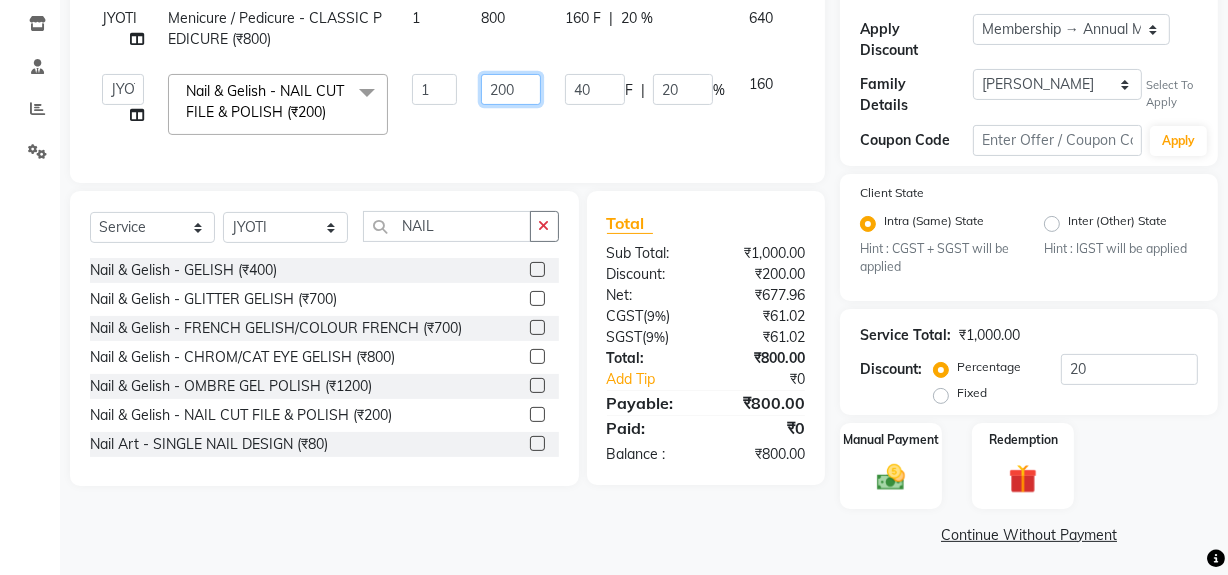 click on "200" 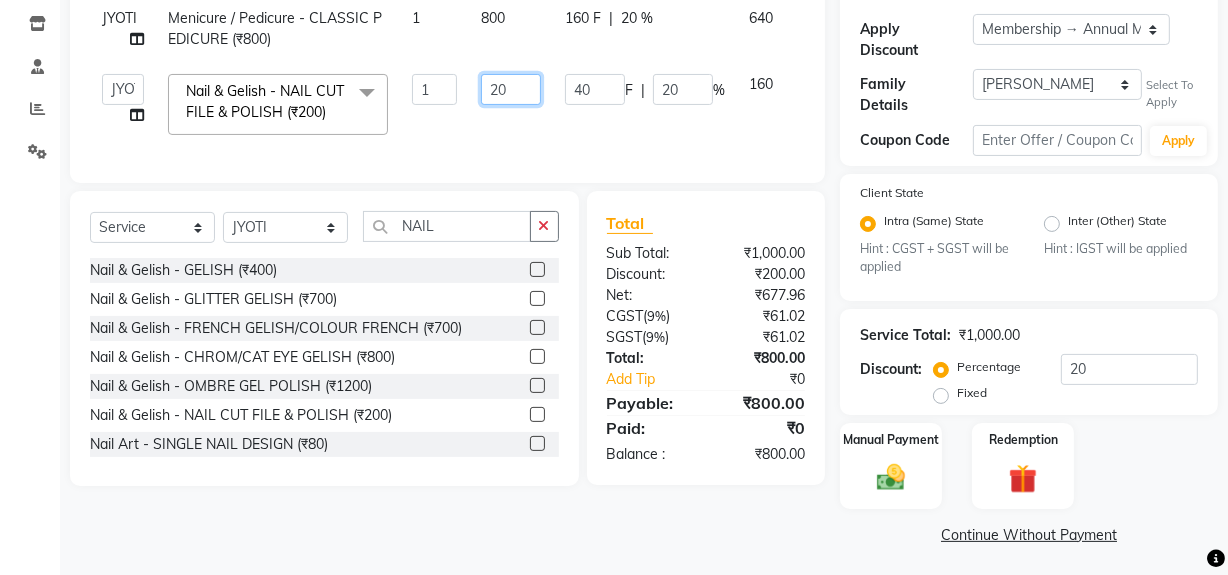 type on "2" 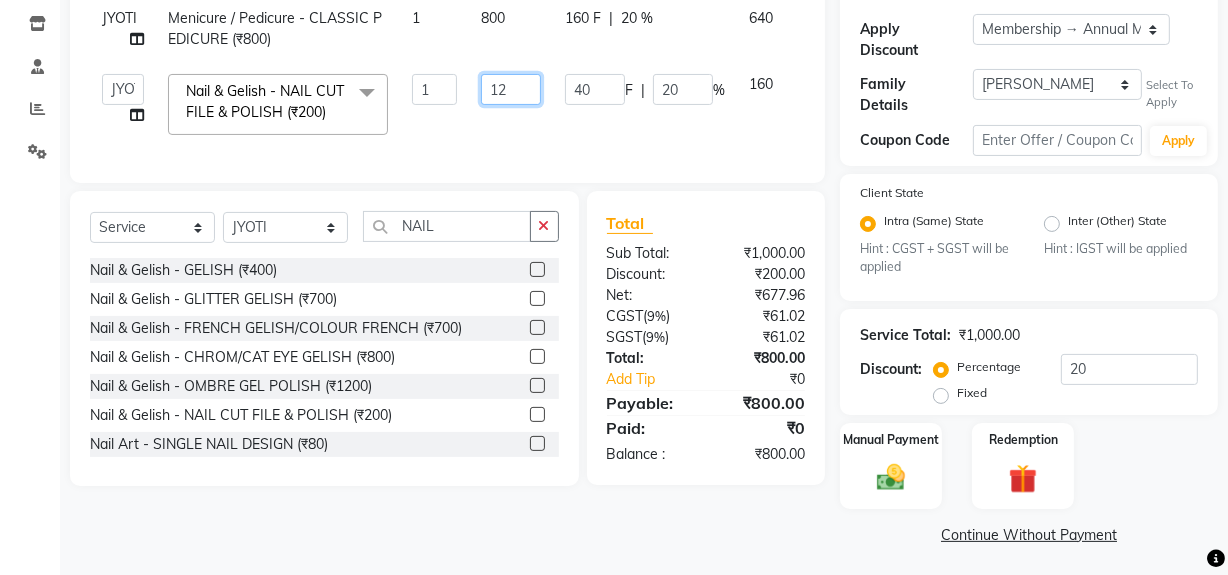 type on "120" 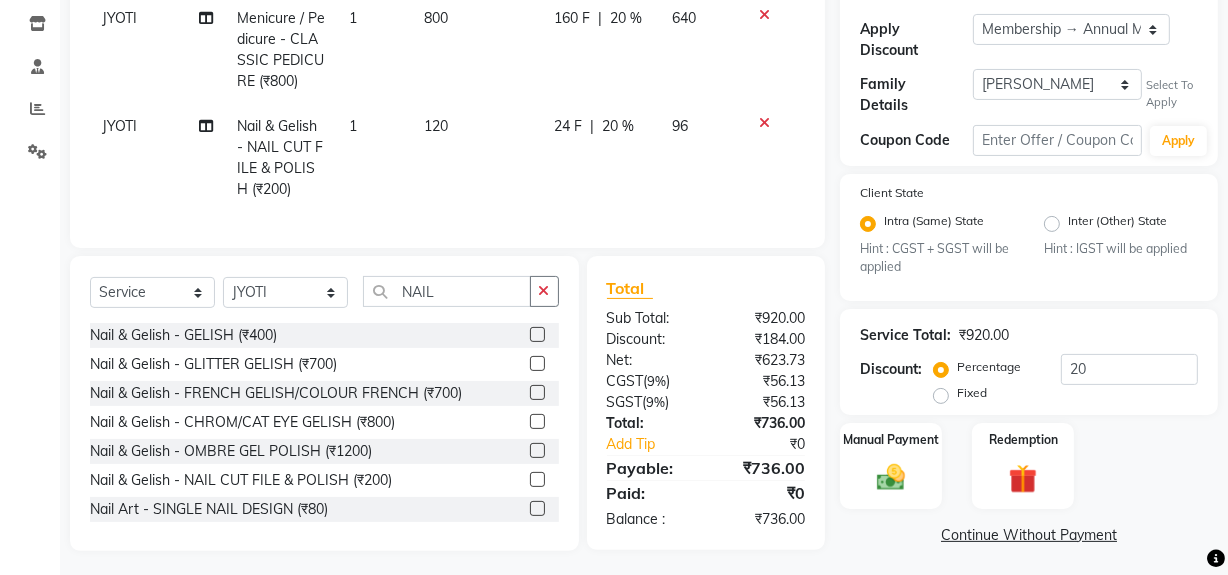 click on "120" 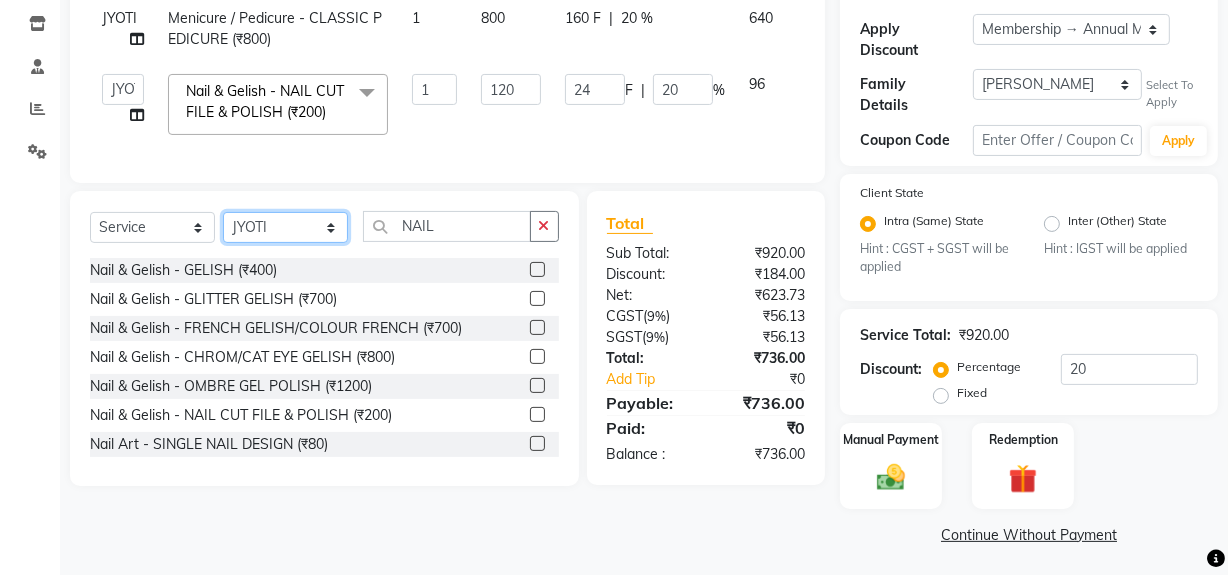click on "Select Stylist ABID [PERSON_NAME] Frontdesk INTEZAR [PERSON_NAME] [PERSON_NAME] [PERSON_NAME] [PERSON_NAME] [PERSON_NAME] [PERSON_NAME]" 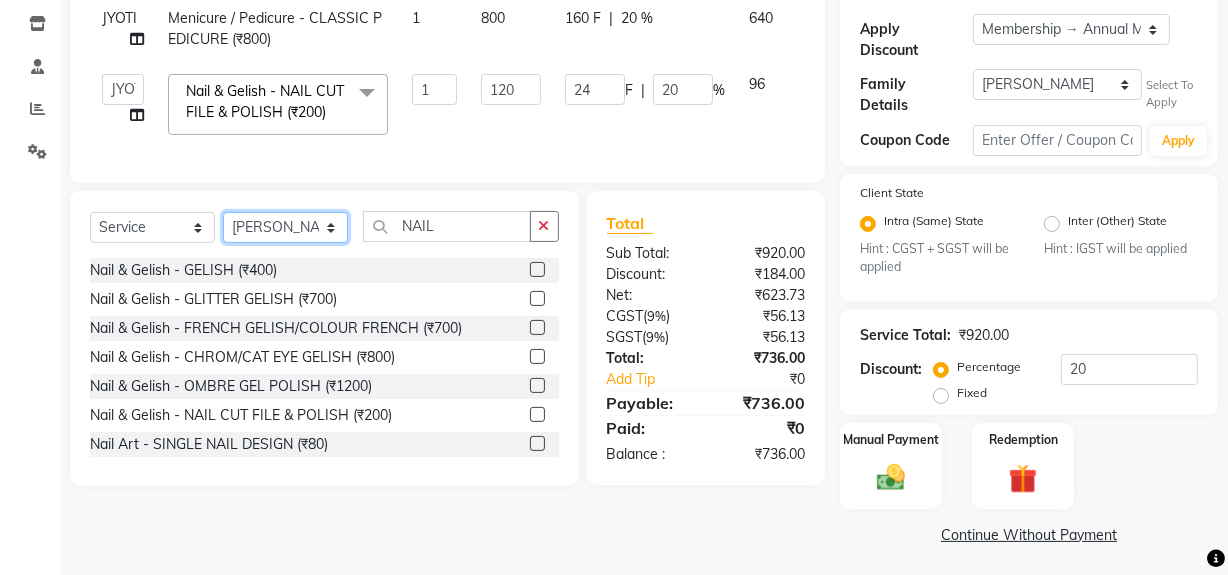click on "Select Stylist ABID [PERSON_NAME] Frontdesk INTEZAR [PERSON_NAME] [PERSON_NAME] [PERSON_NAME] [PERSON_NAME] [PERSON_NAME] [PERSON_NAME]" 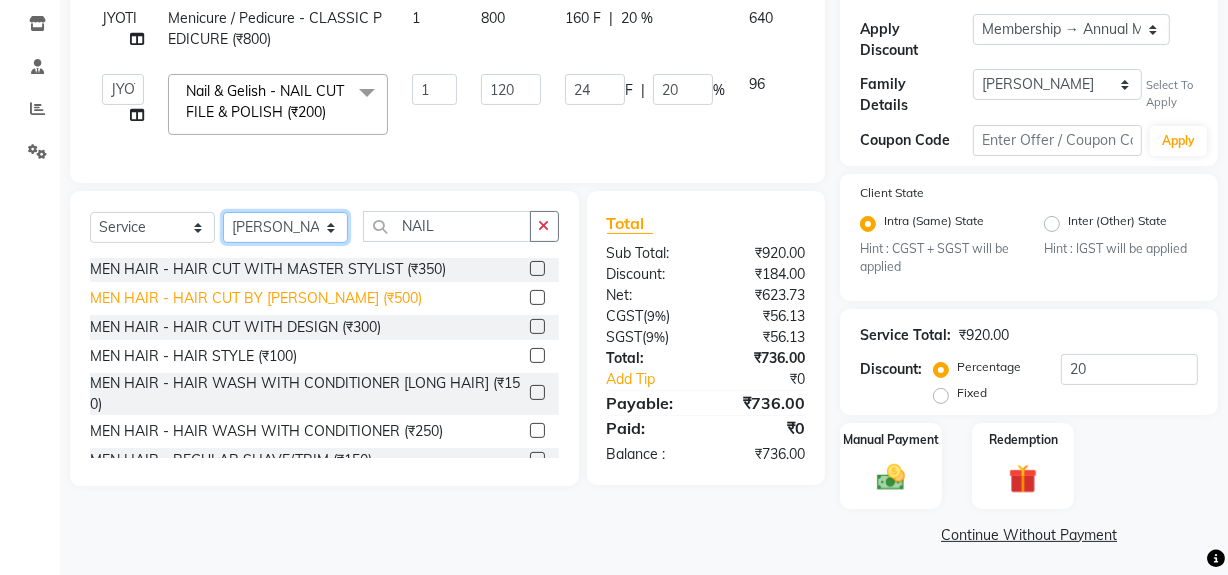 scroll, scrollTop: 90, scrollLeft: 0, axis: vertical 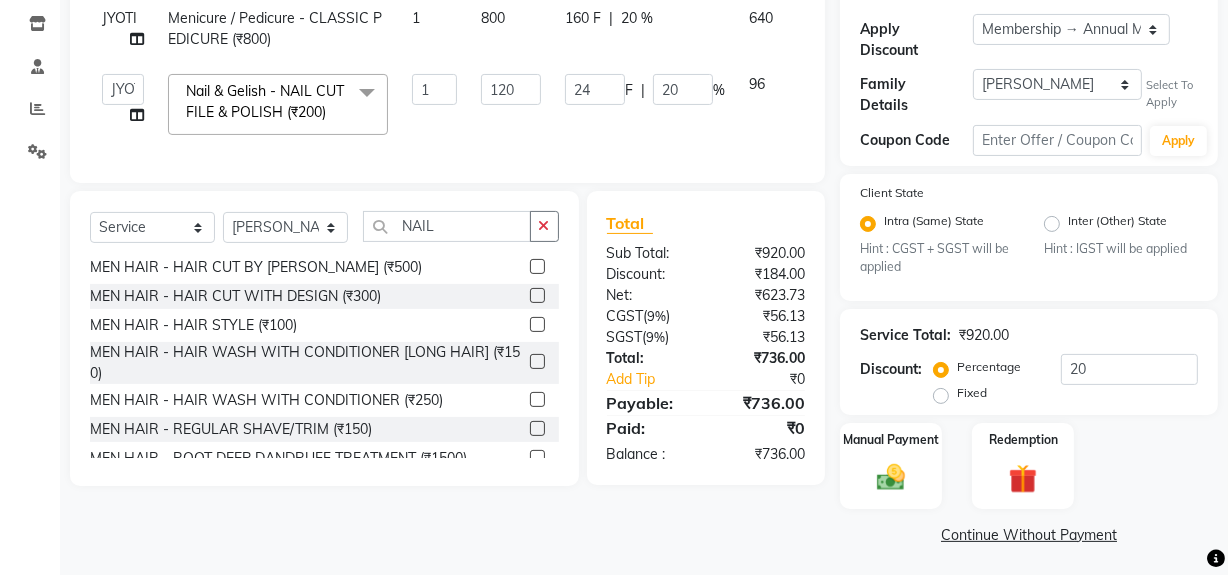 click 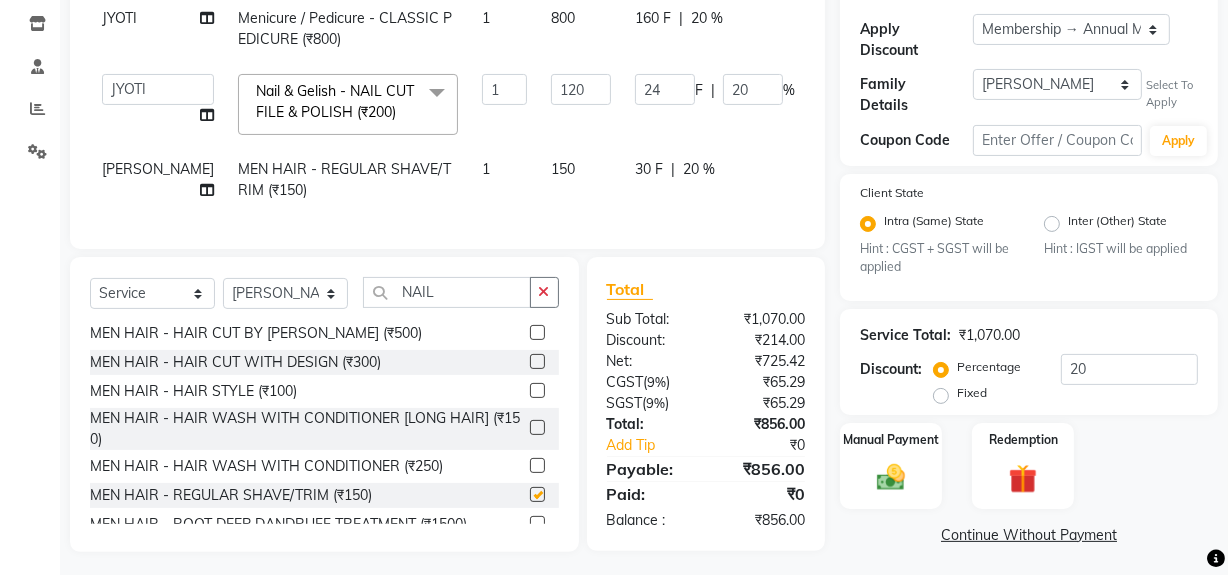 checkbox on "false" 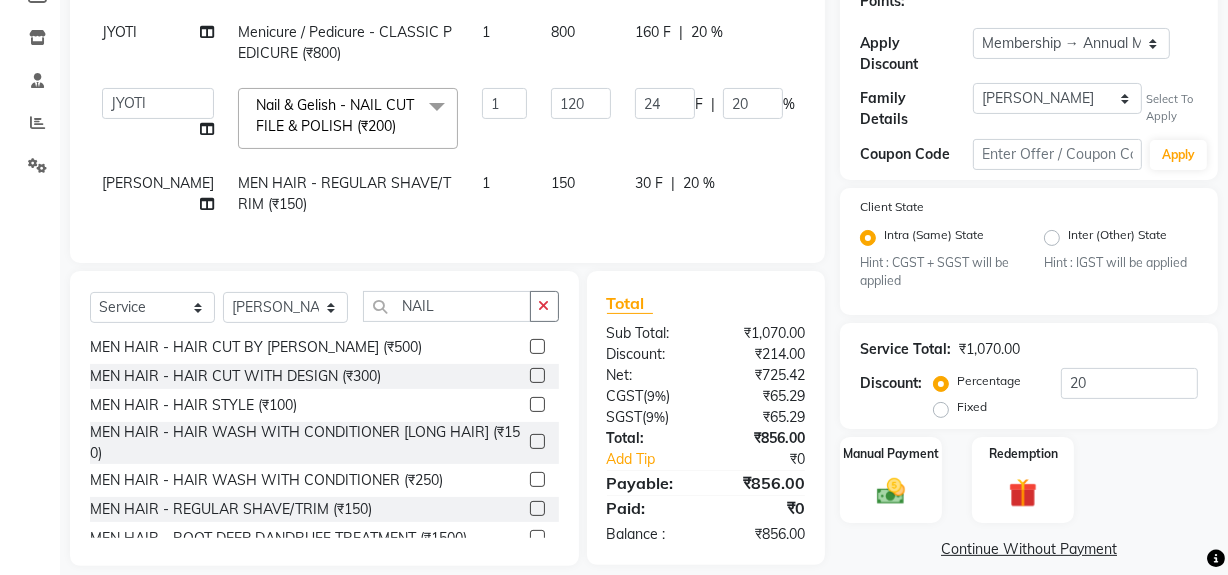 scroll, scrollTop: 243, scrollLeft: 0, axis: vertical 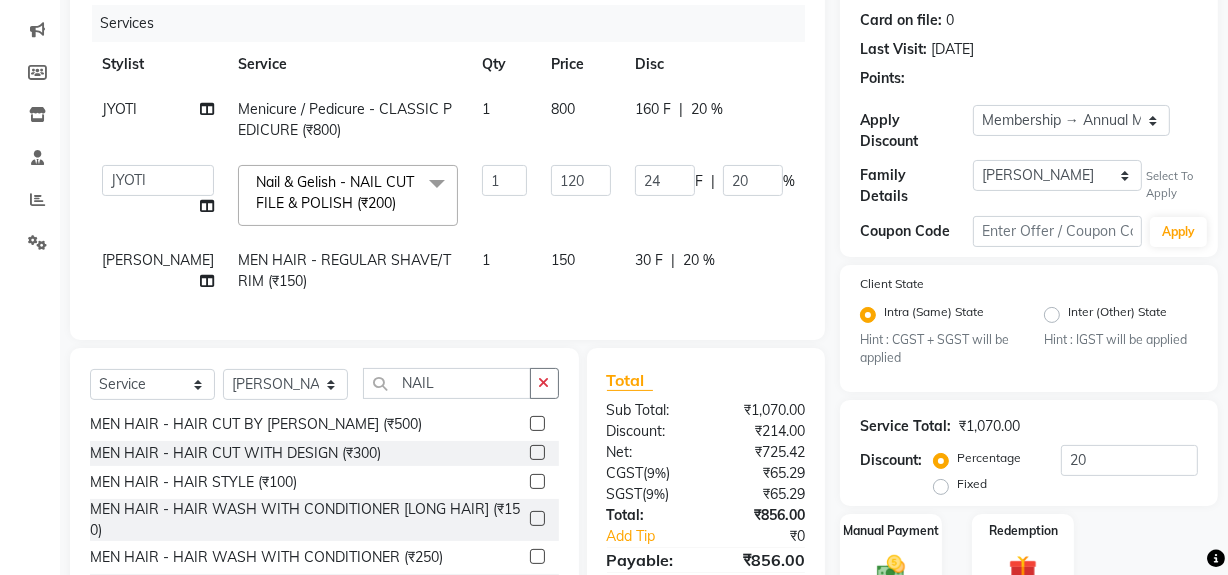 click on "160 F | 20 %" 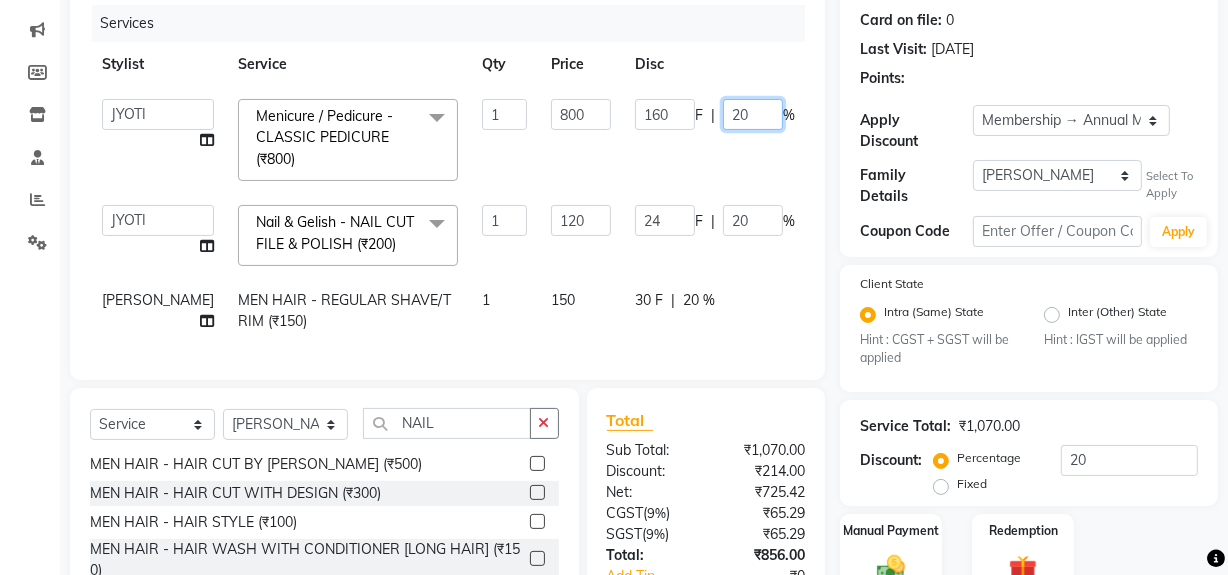 click on "20" 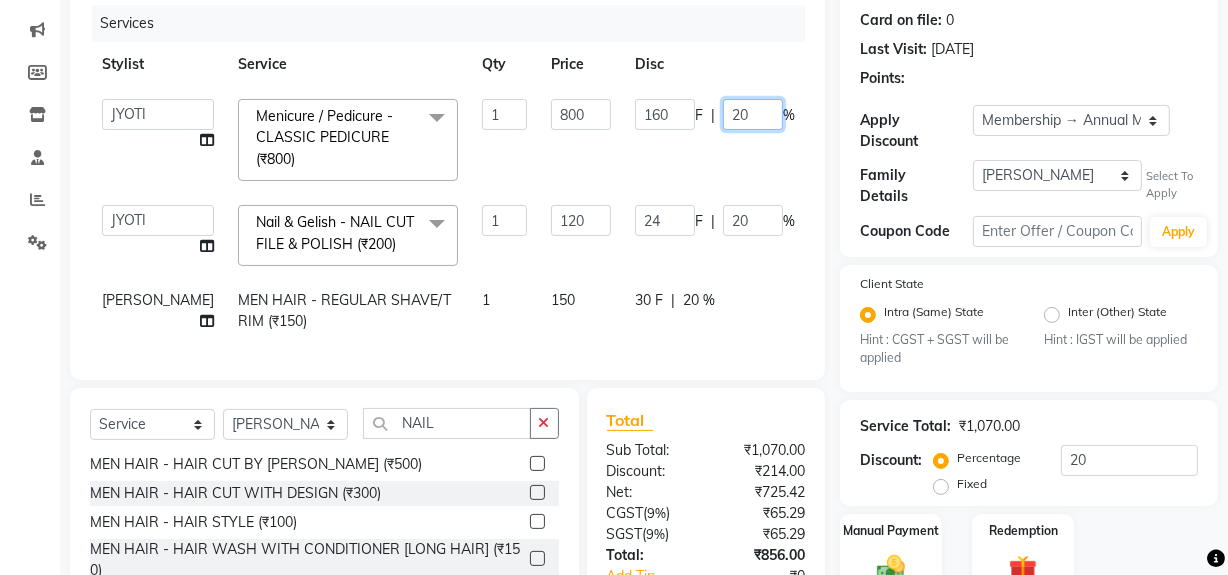 type on "2" 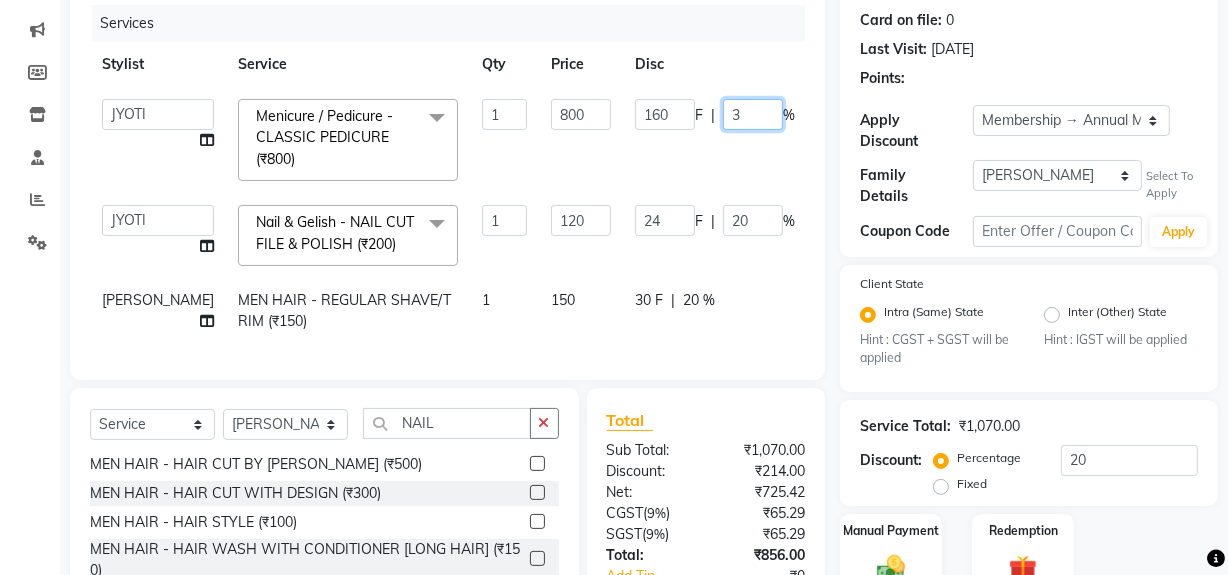 type on "35" 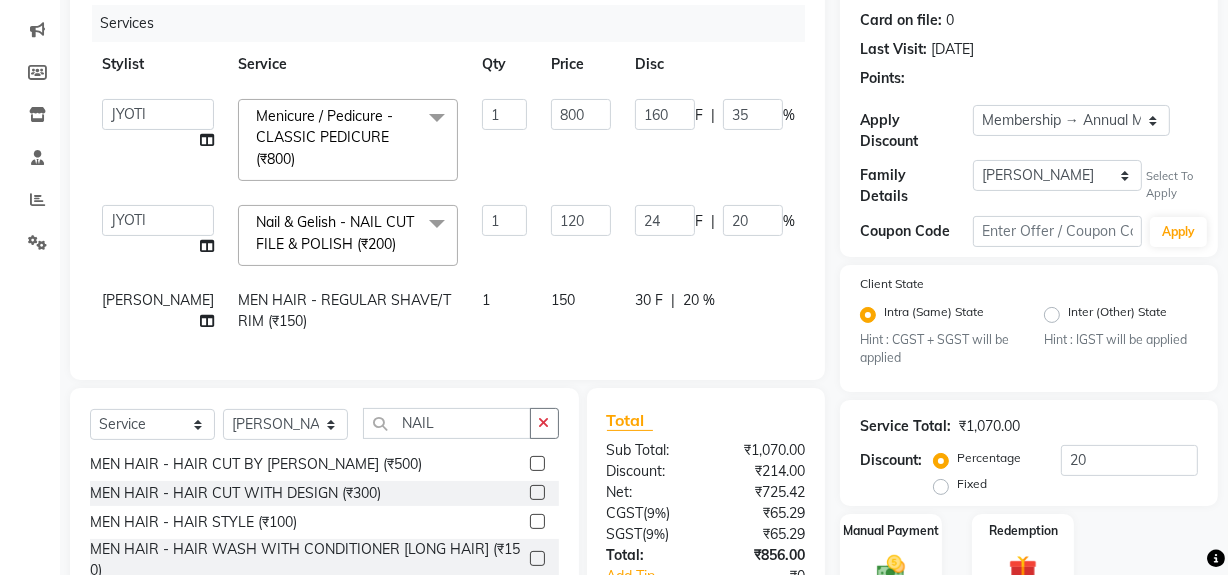 click on "ABID   Faiz shaikh   Frontdesk   INTEZAR SALMANI   JYOTI   Kamal Salmani   KAVITA   MUSTAFA   RAFIQUE   Sonal   SONU   WAQAR   ZAFAR  Menicure / Pedicure - CLASSIC PEDICURE (₹800)  x MEN HAIR - HAIR CUT (₹250) MEN HAIR - HAIR CUT WITH SENIOR STYLIST (₹300) MEN HAIR - HAIR CUT WITH MASTER STYLIST (₹350) MEN HAIR - HAIR CUT BY KAMAL SALMANI (₹500) MEN HAIR - HAIR CUT WITH DESIGN (₹300) MEN HAIR - HAIR STYLE (₹100) MEN HAIR - HAIR WASH WITH CONDITIONER [LONG HAIR] (₹150) MEN HAIR - HAIR WASH WITH CONDITIONER (₹250) MEN HAIR - REGULAR SHAVE/TRIM (₹150) MEN HAIR - ROOT DEEP DANDRUFF TREATMENT (₹1500) MEN HAIR - ROOT DEEP HAIR FALL TREATMENT (₹1800) MEN HAIR - ANTI DANDRUFF TREATMENT (₹1200) MEN HAIR - AMINEXIL (₹1000) Hair Colour Male - GLOBAL COLOUR (MAJIREL) (₹1200) Hair Colour Male - GLOBAL COLOUR(INΟΑ) (₹1300) Hair Colour Male - PRE-LIGHTENING (₹800) Hair Colour Male - COLOUR PER STREAK (₹300) Hair Colour Male - HIGHLIGHTS/SPECIAL EFFECT (₹1200) Bleach - FACE (₹600)" 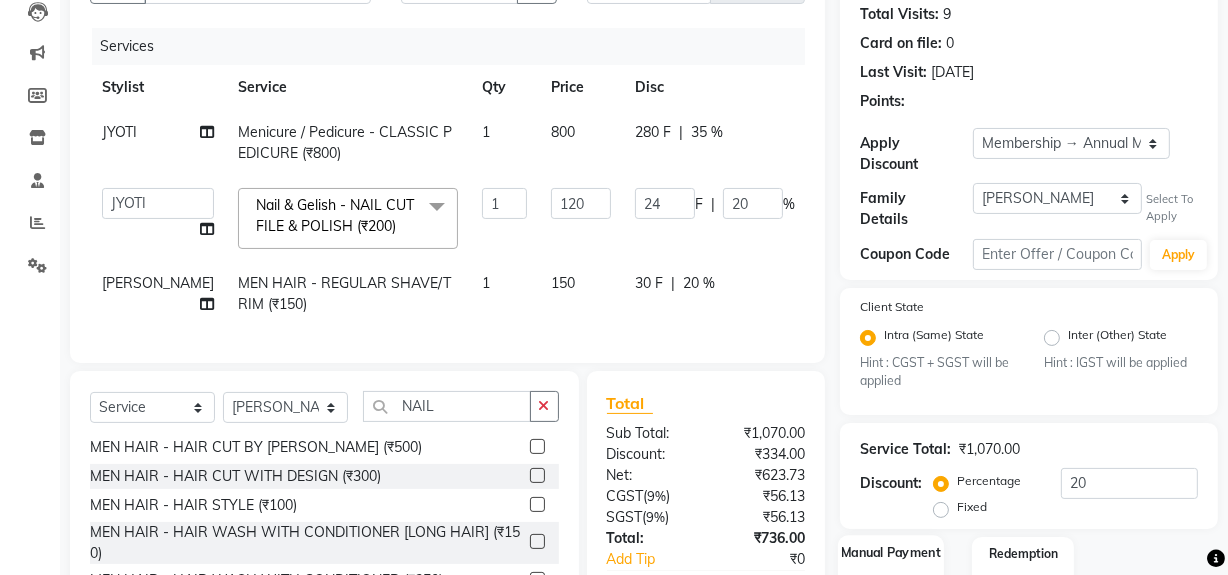 scroll, scrollTop: 375, scrollLeft: 0, axis: vertical 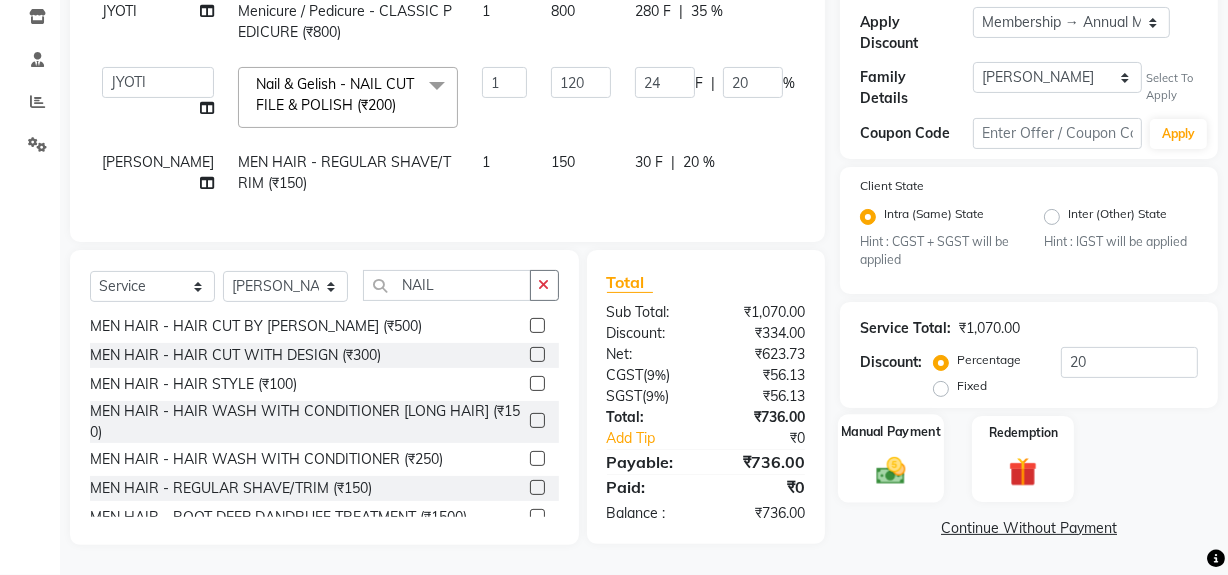 click 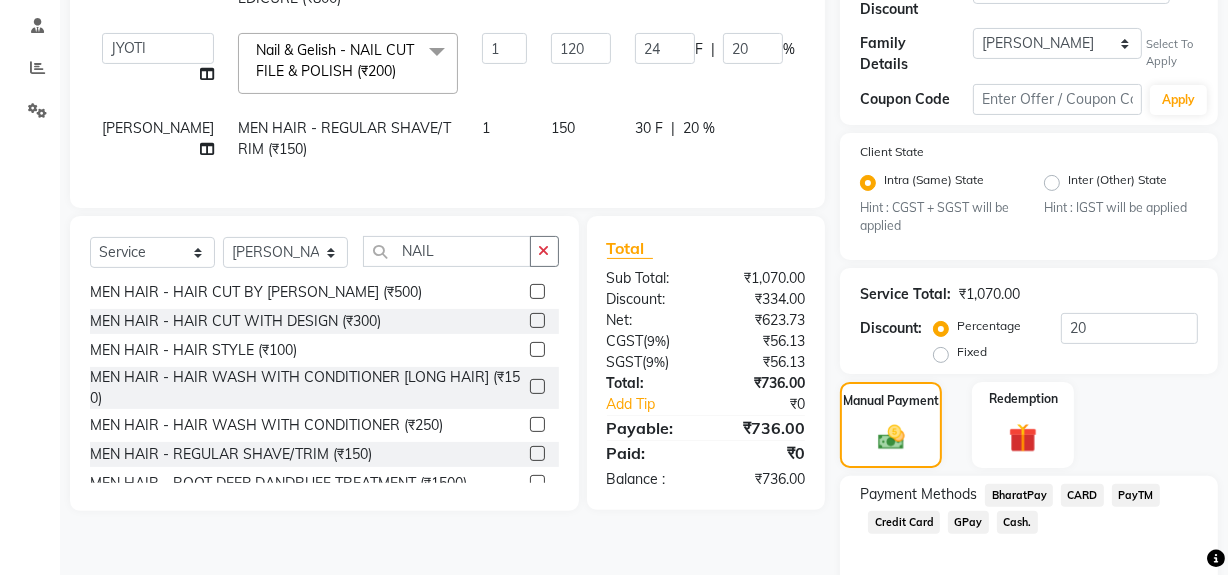 click on "Cash." 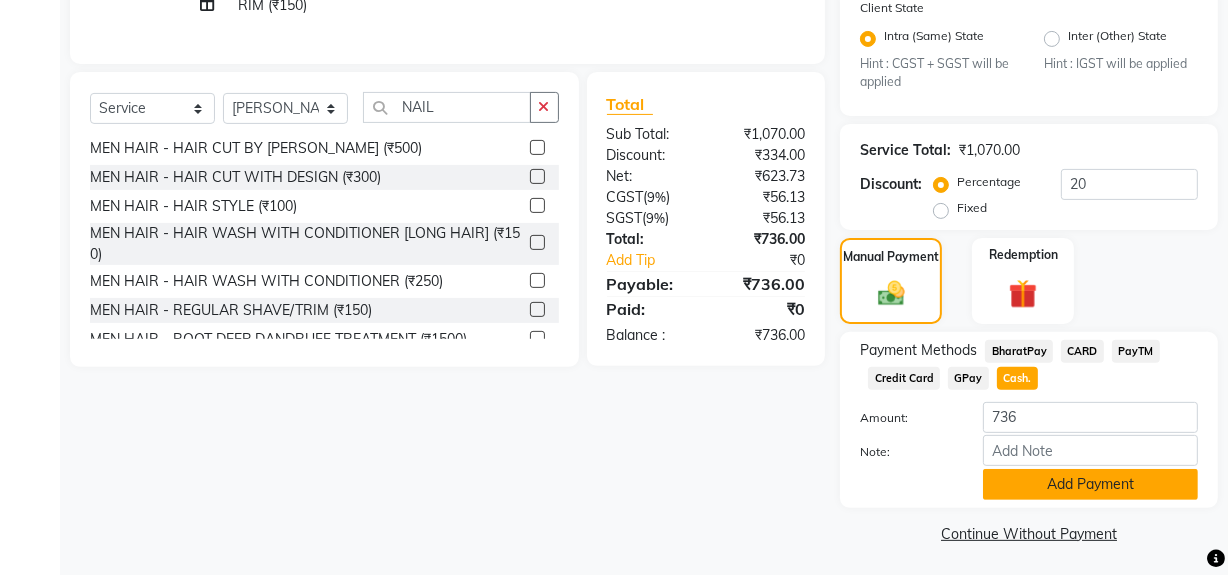 click on "Add Payment" 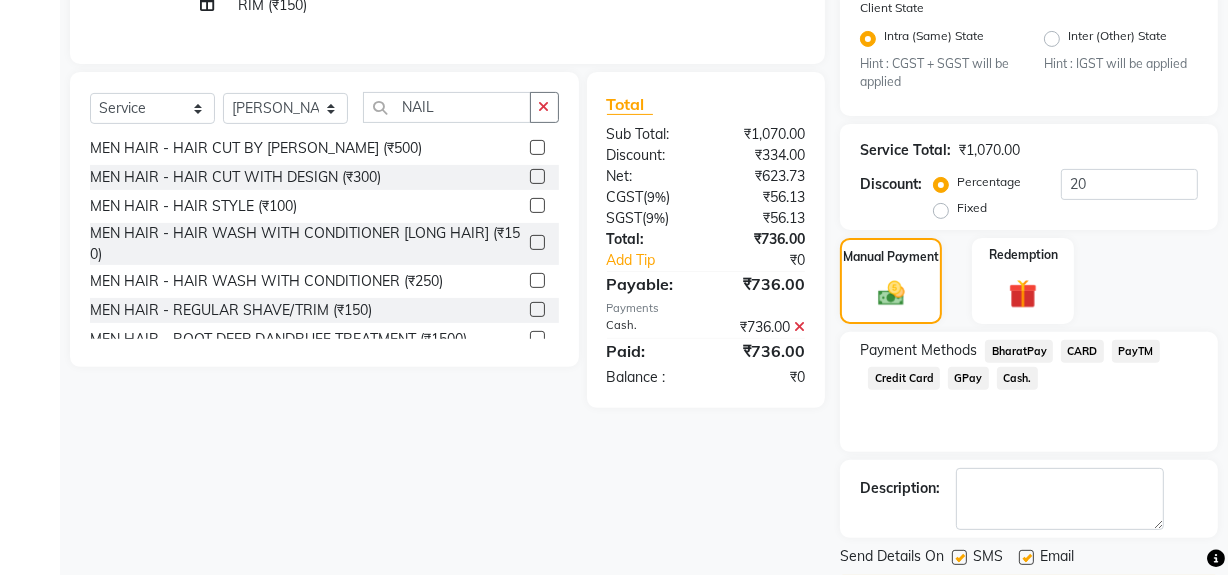scroll, scrollTop: 575, scrollLeft: 0, axis: vertical 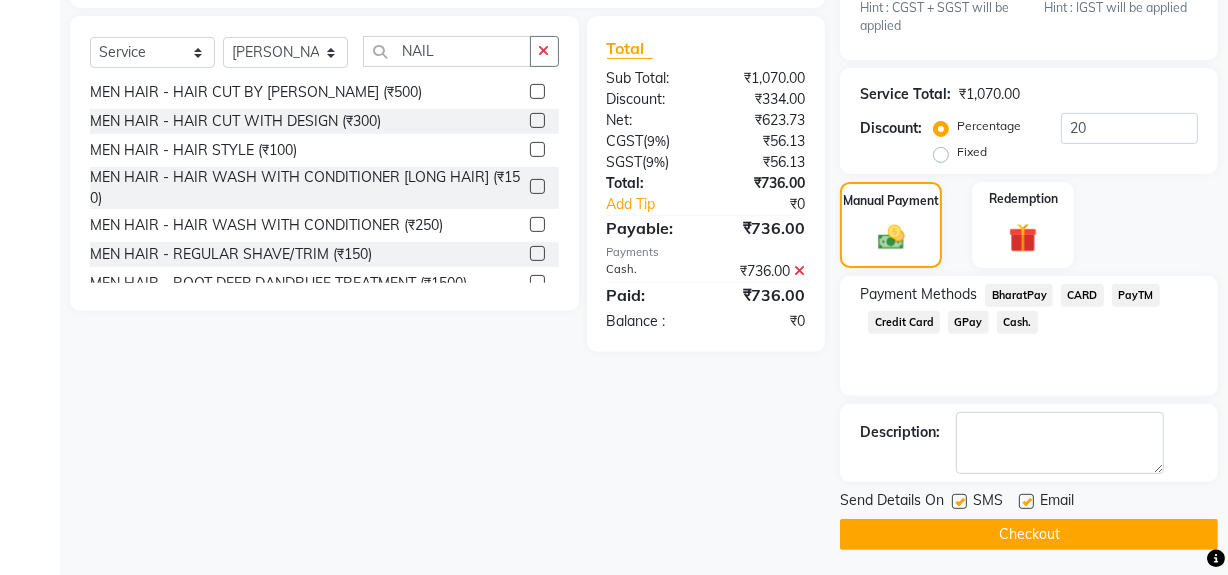 click on "Checkout" 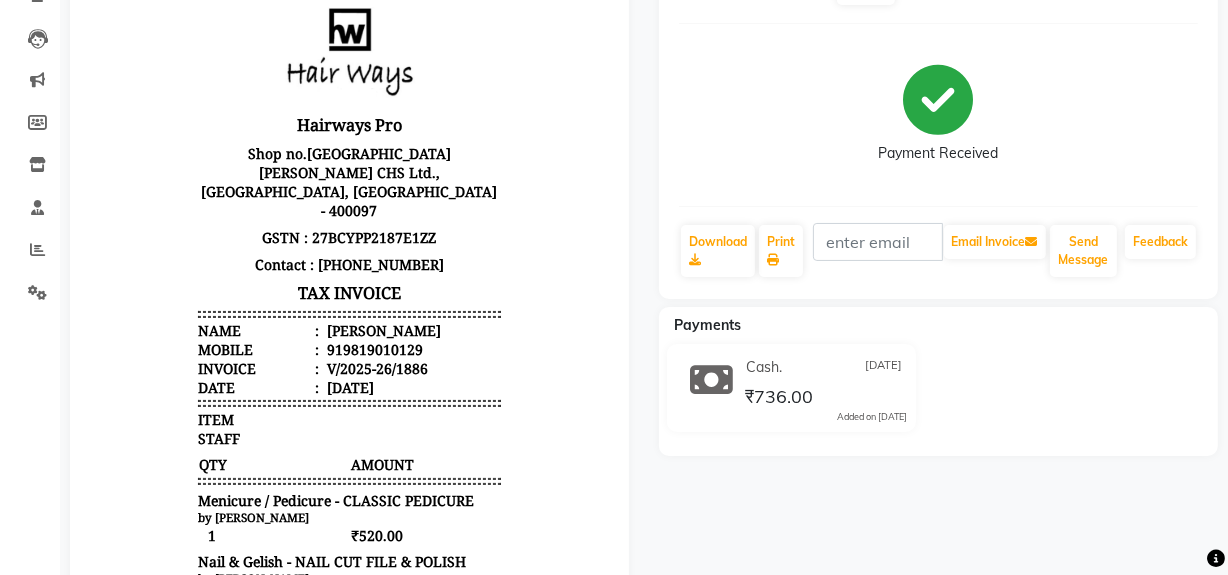 scroll, scrollTop: 80, scrollLeft: 0, axis: vertical 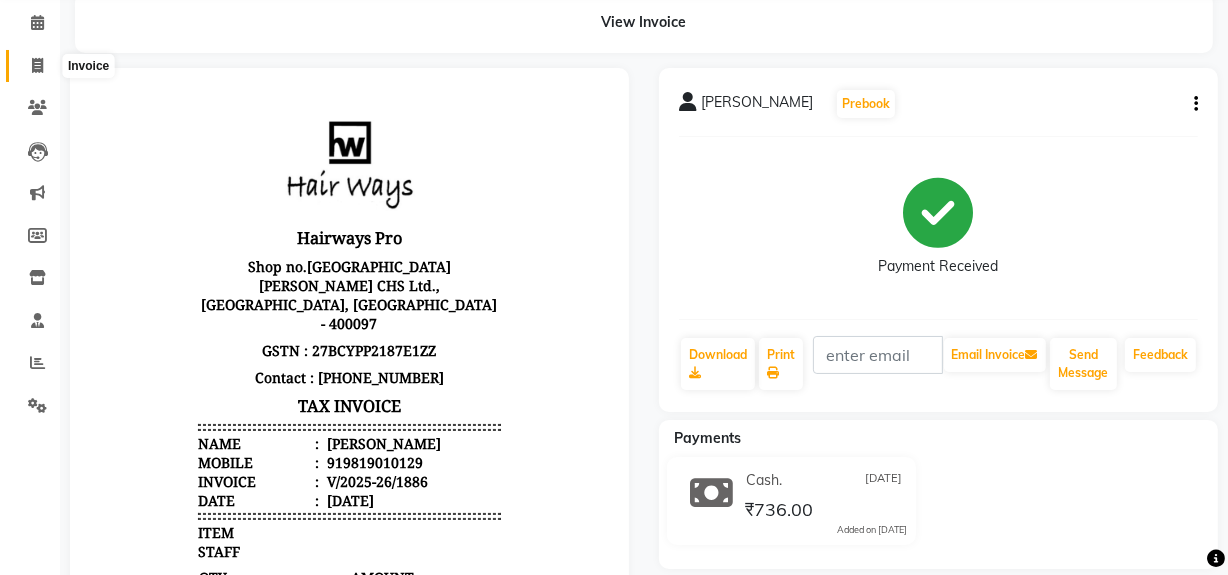 click 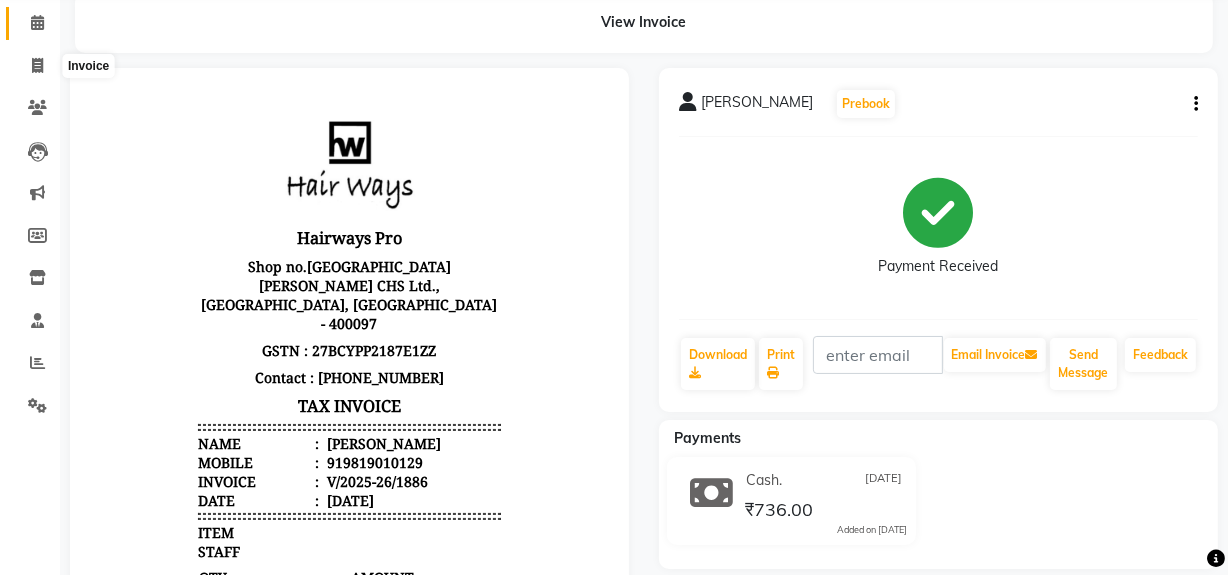 select on "787" 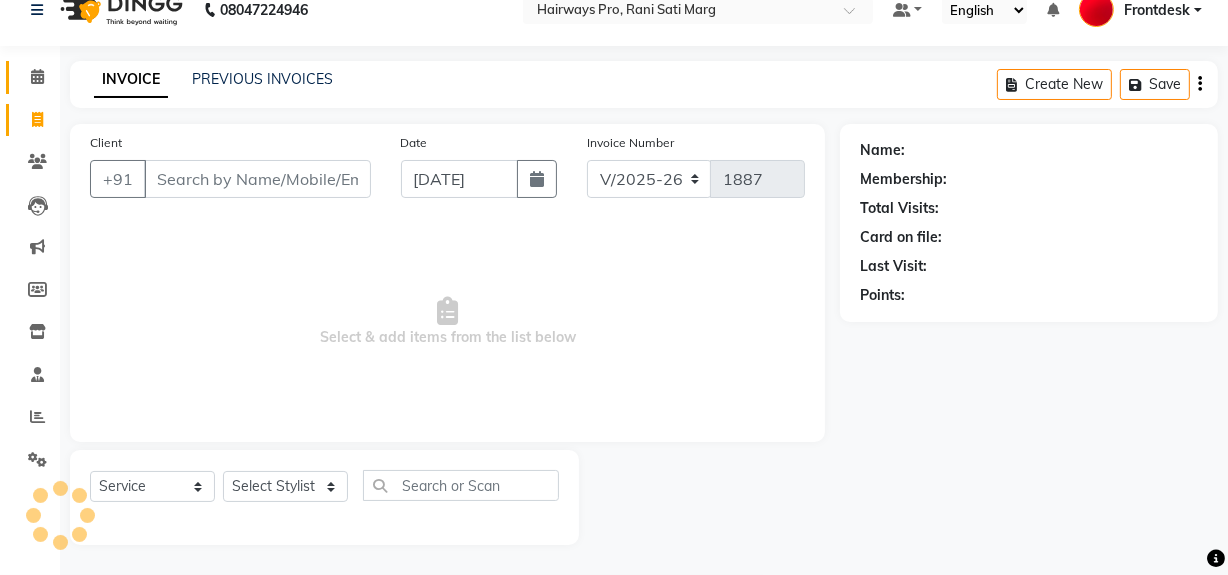 scroll, scrollTop: 26, scrollLeft: 0, axis: vertical 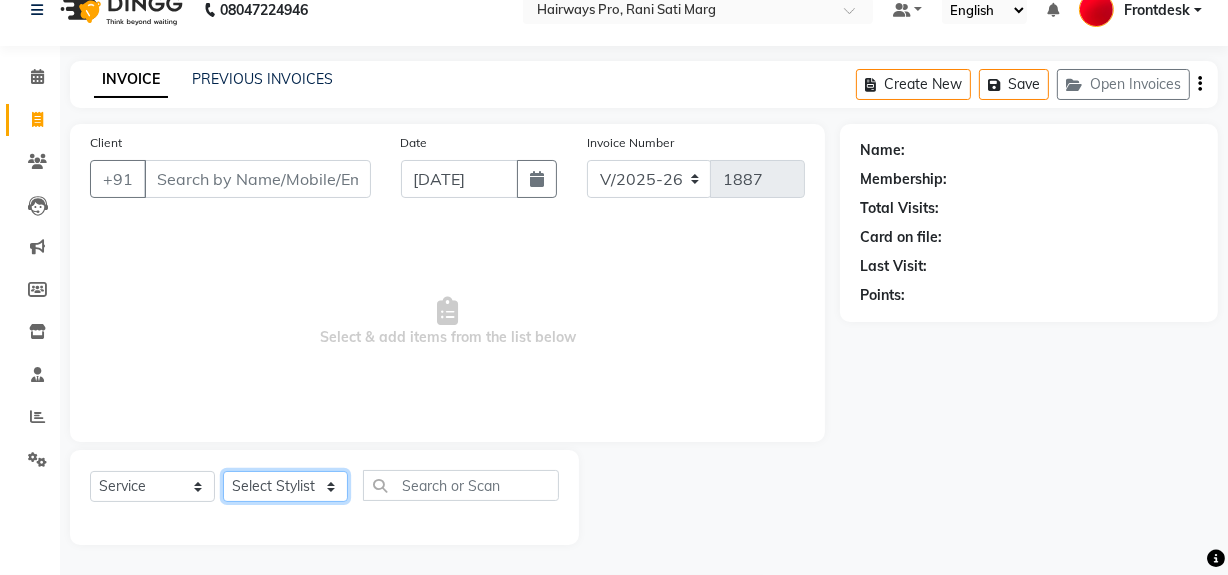 click on "Select Stylist" 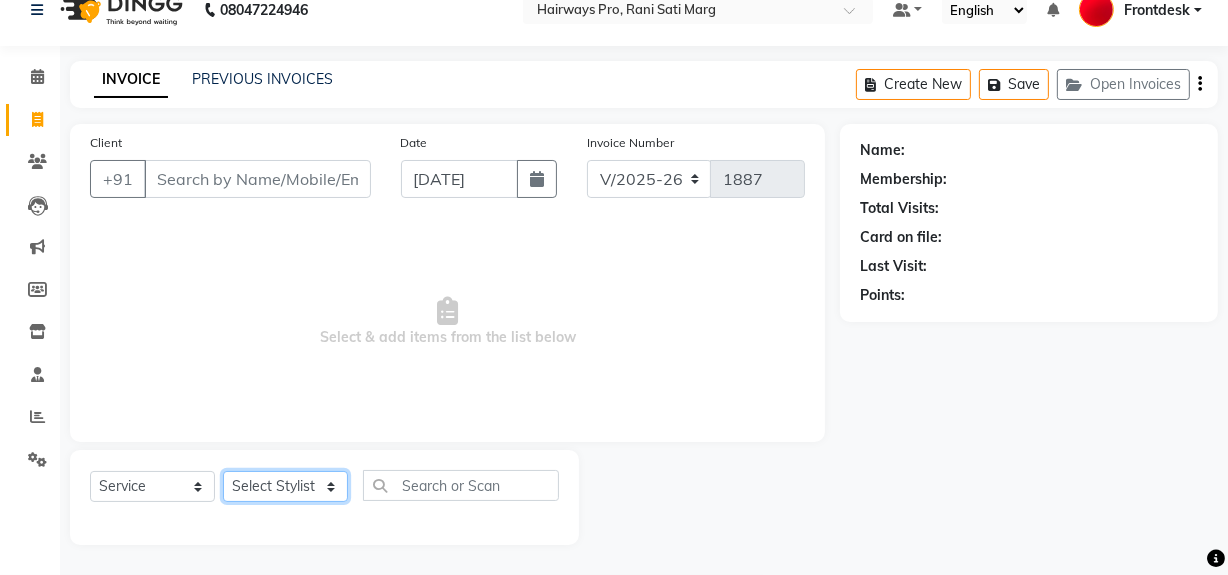 select on "13188" 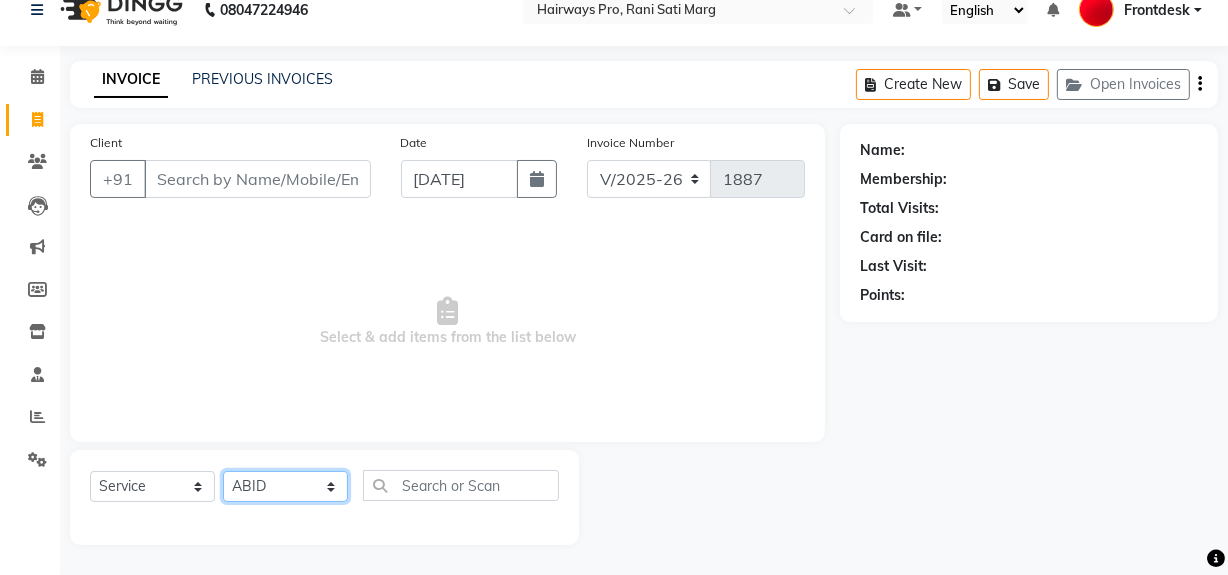 click on "Select Stylist ABID [PERSON_NAME] Frontdesk INTEZAR [PERSON_NAME] [PERSON_NAME] [PERSON_NAME] [PERSON_NAME] [PERSON_NAME] [PERSON_NAME]" 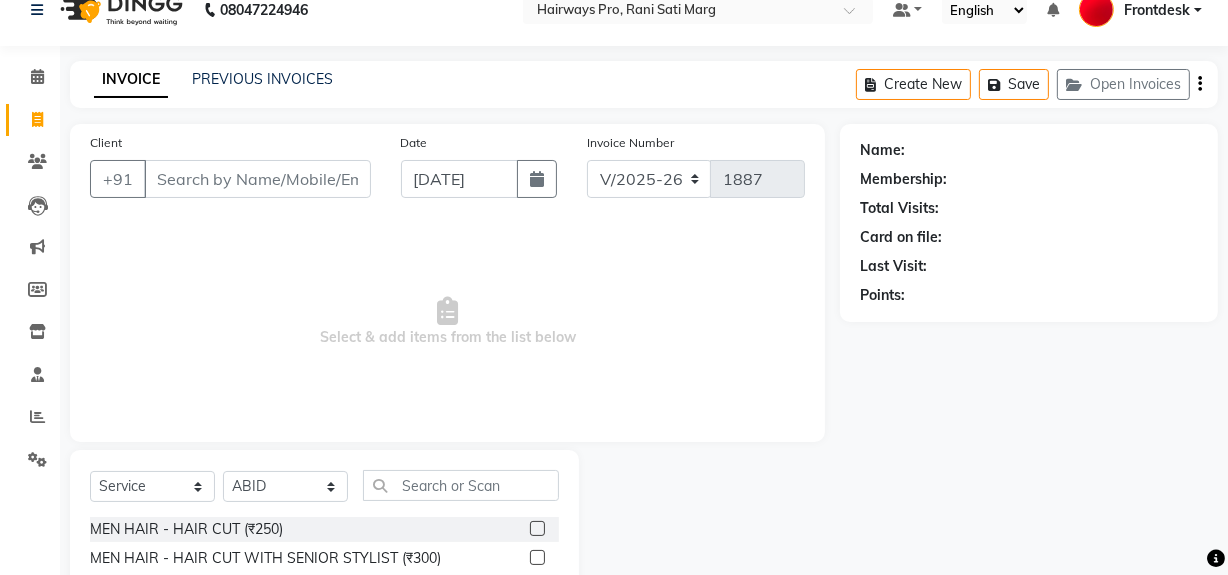 click 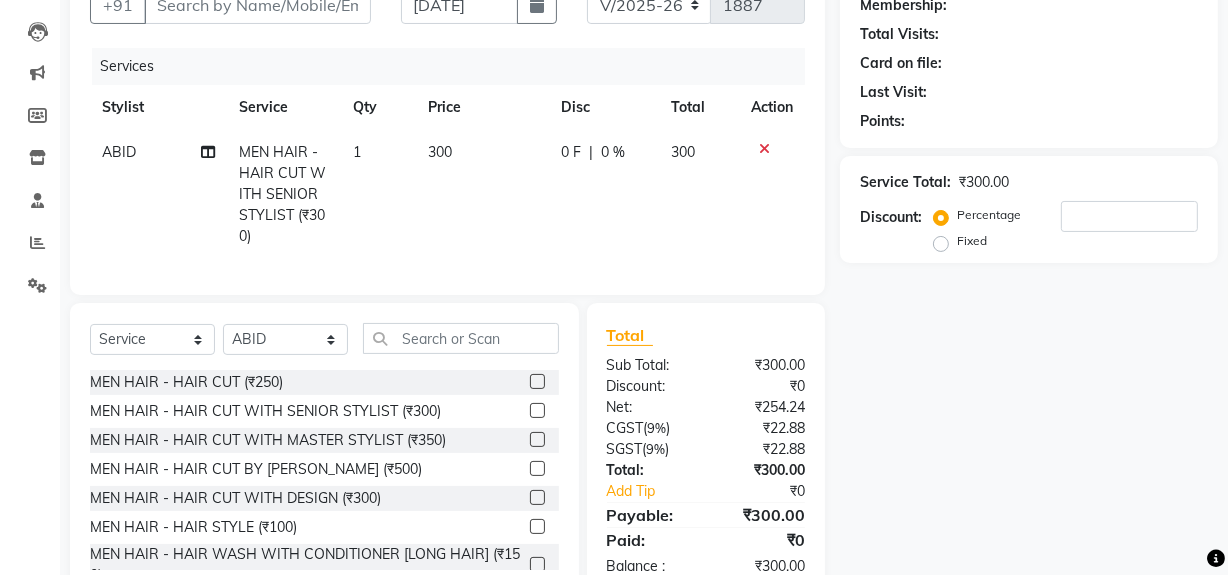 scroll, scrollTop: 208, scrollLeft: 0, axis: vertical 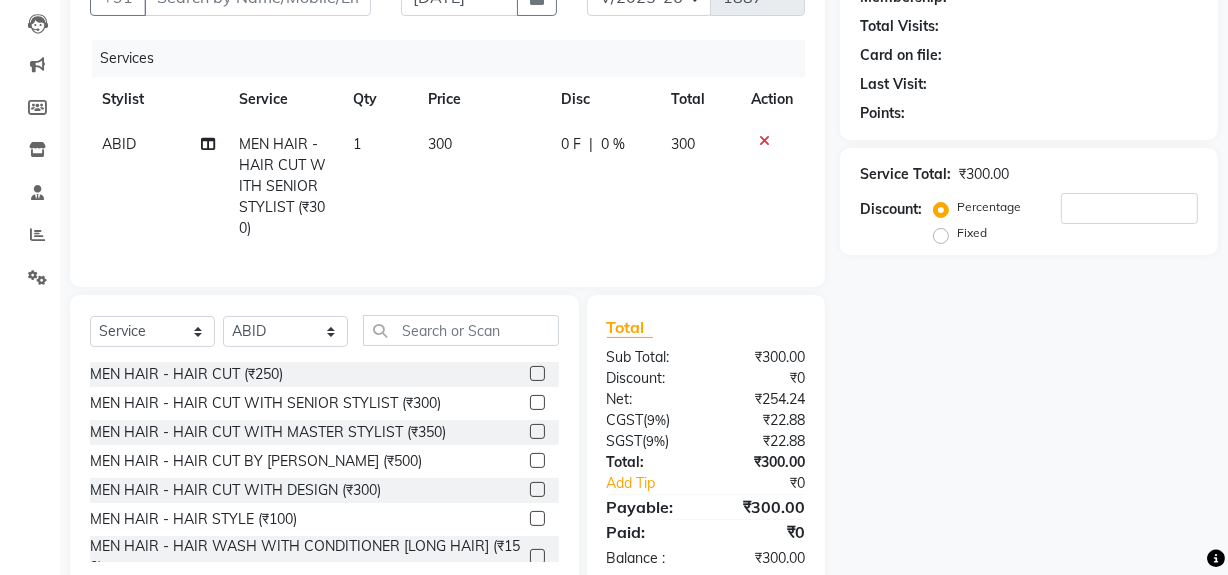 click 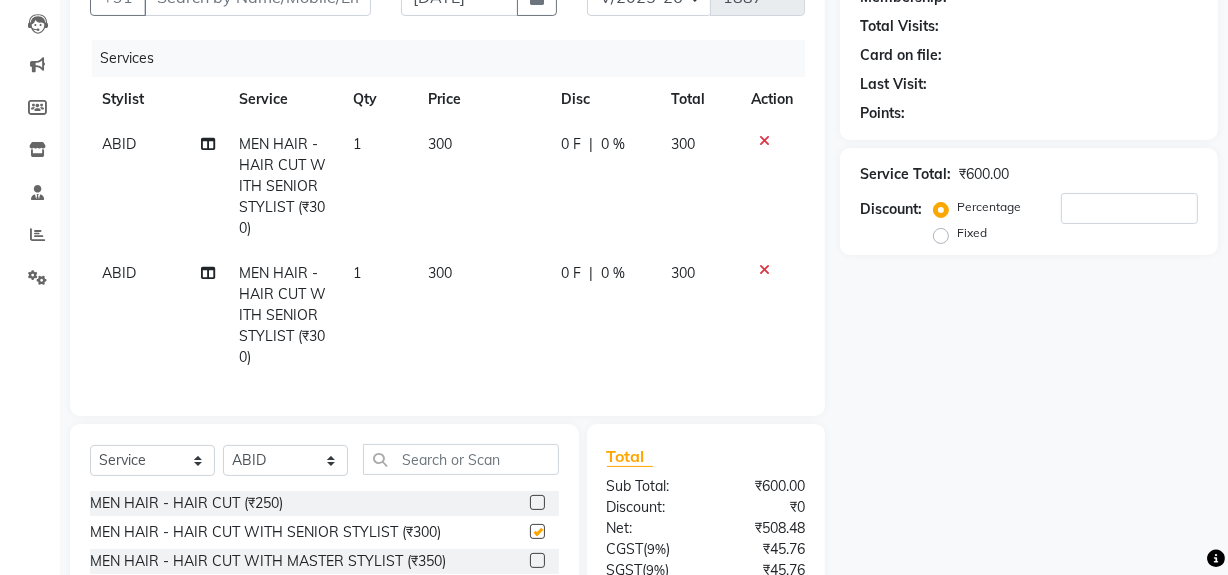 checkbox on "false" 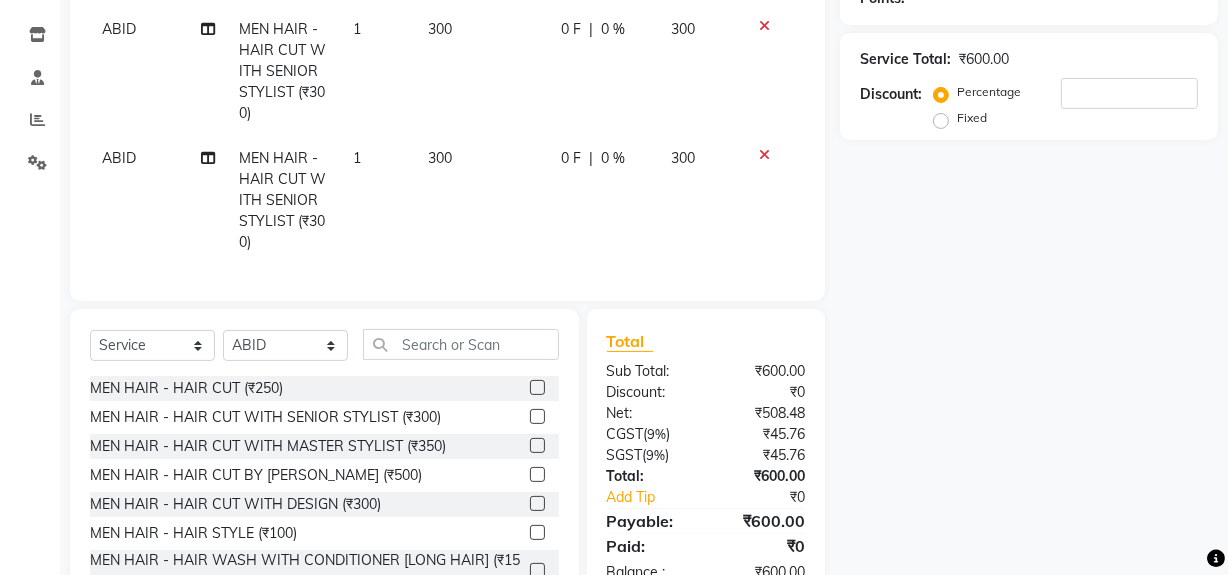 scroll, scrollTop: 390, scrollLeft: 0, axis: vertical 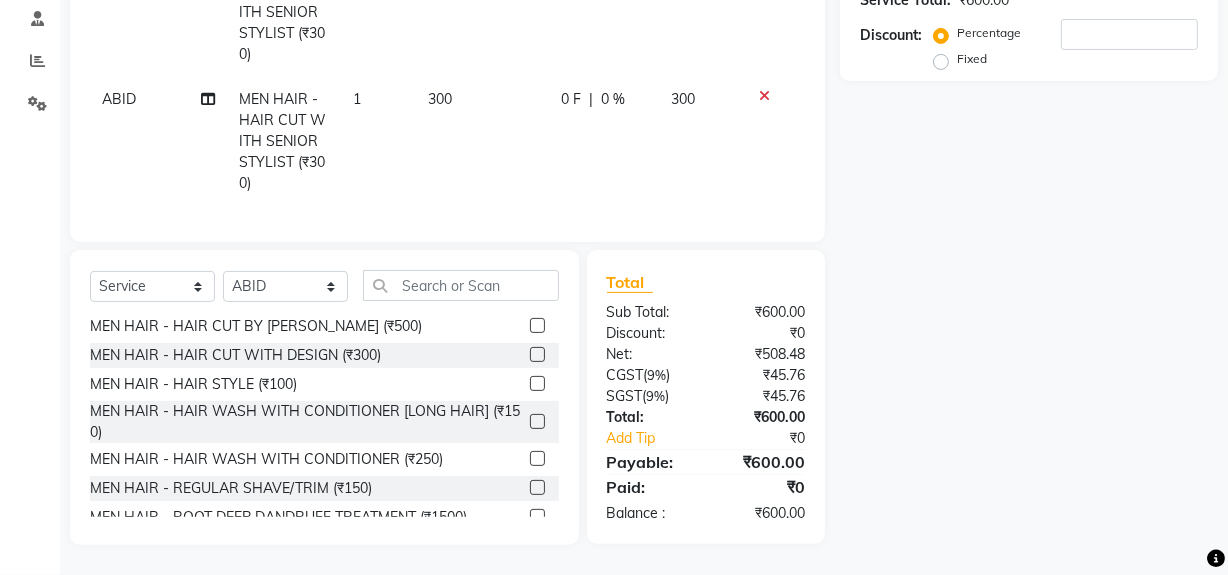 click 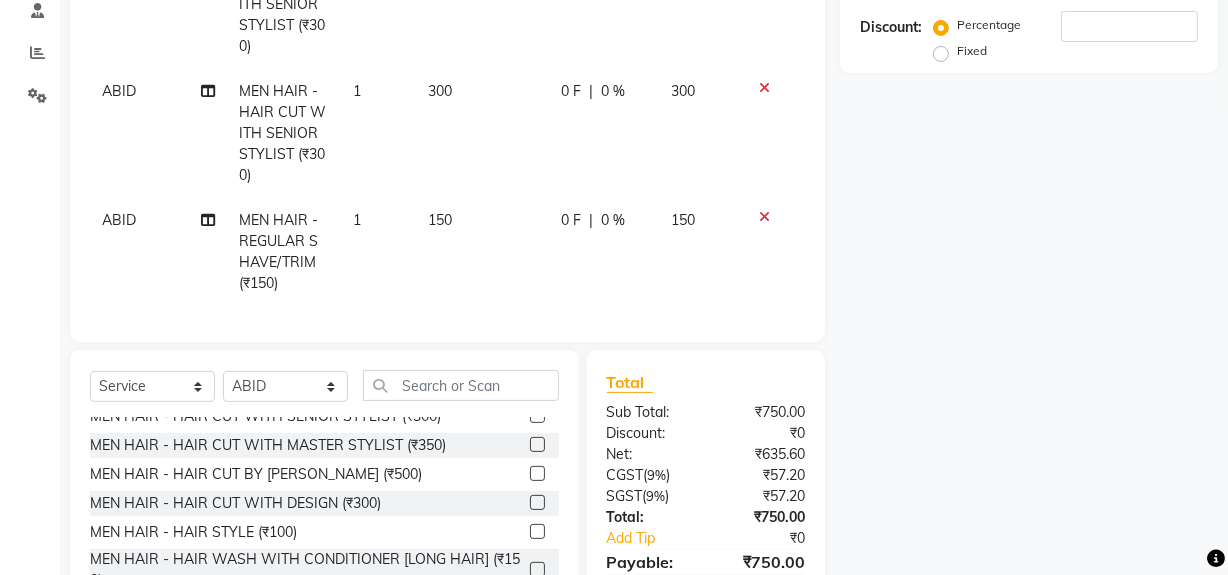 scroll, scrollTop: 0, scrollLeft: 0, axis: both 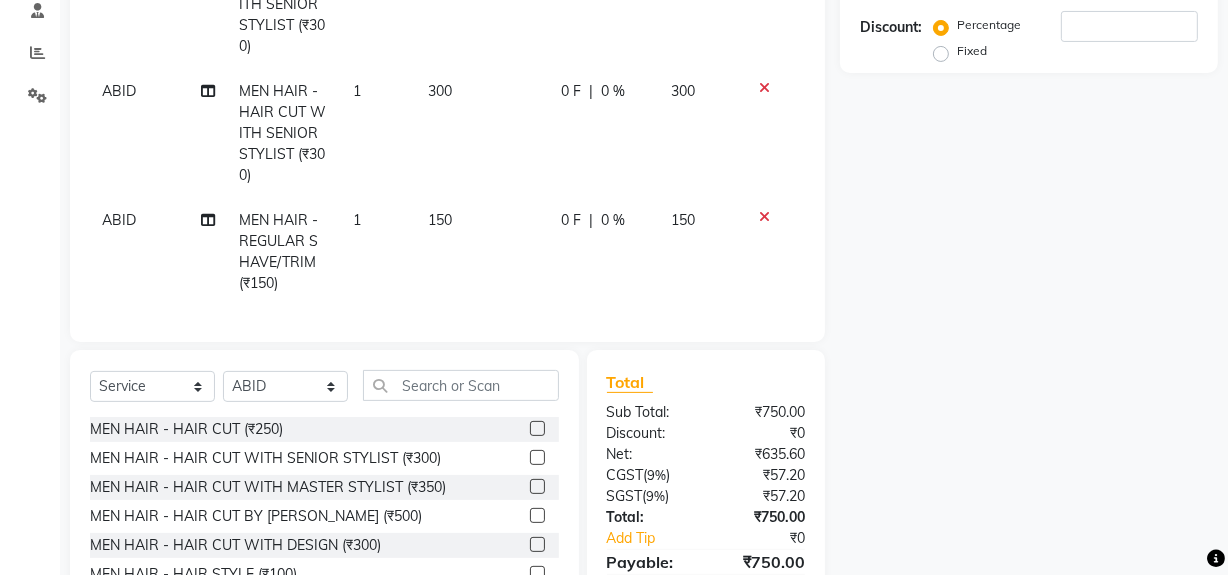 checkbox on "false" 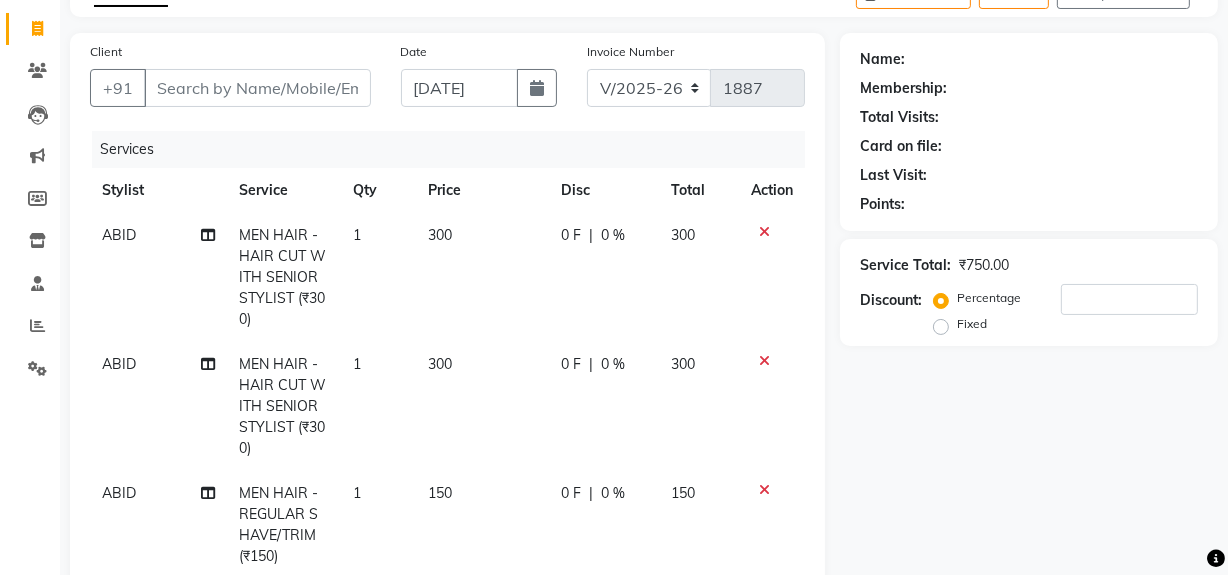 scroll, scrollTop: 0, scrollLeft: 0, axis: both 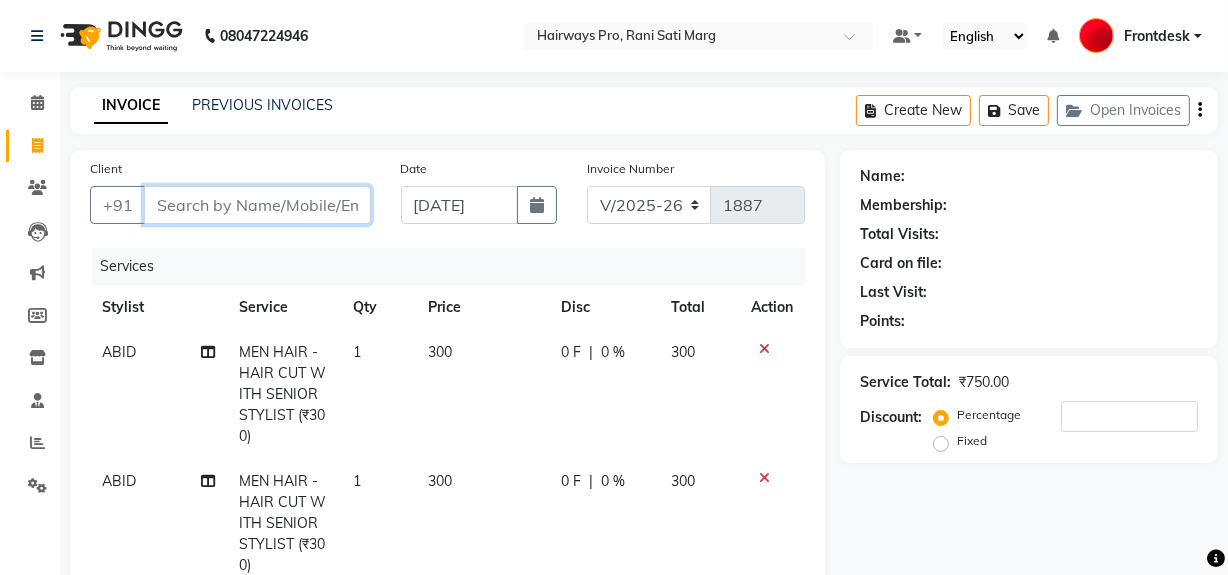 click on "Client" at bounding box center [257, 205] 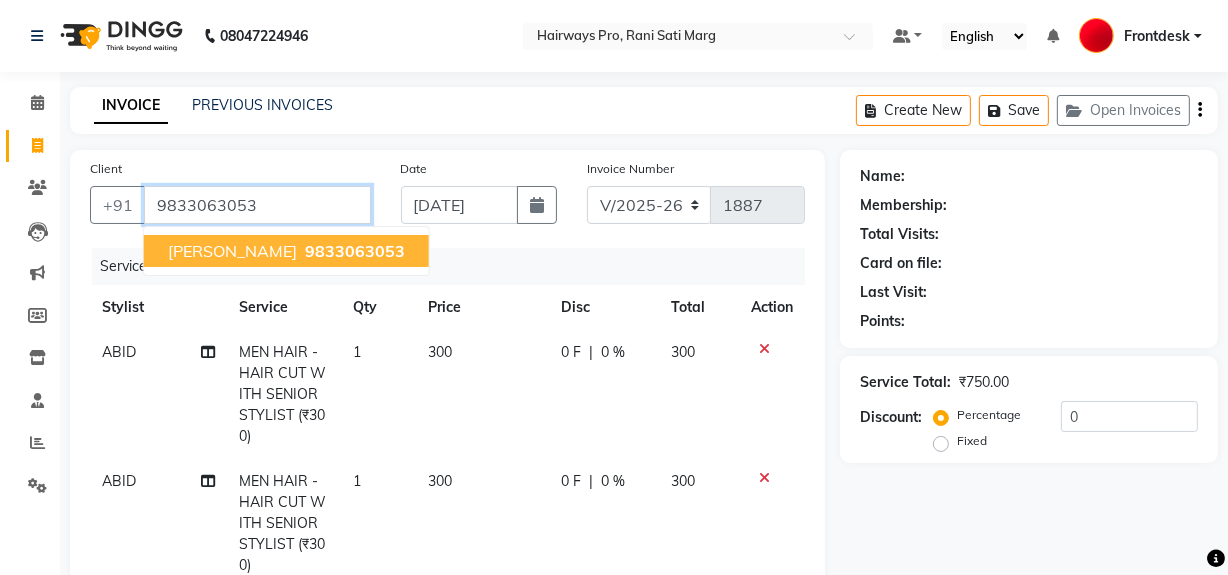 type on "9833063053" 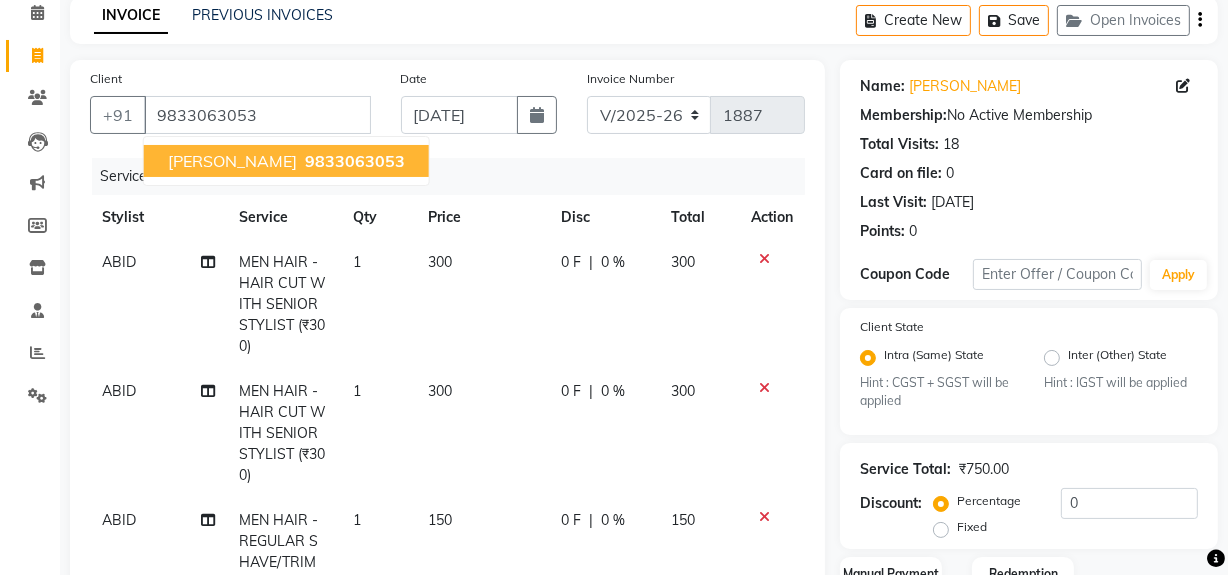 scroll, scrollTop: 90, scrollLeft: 0, axis: vertical 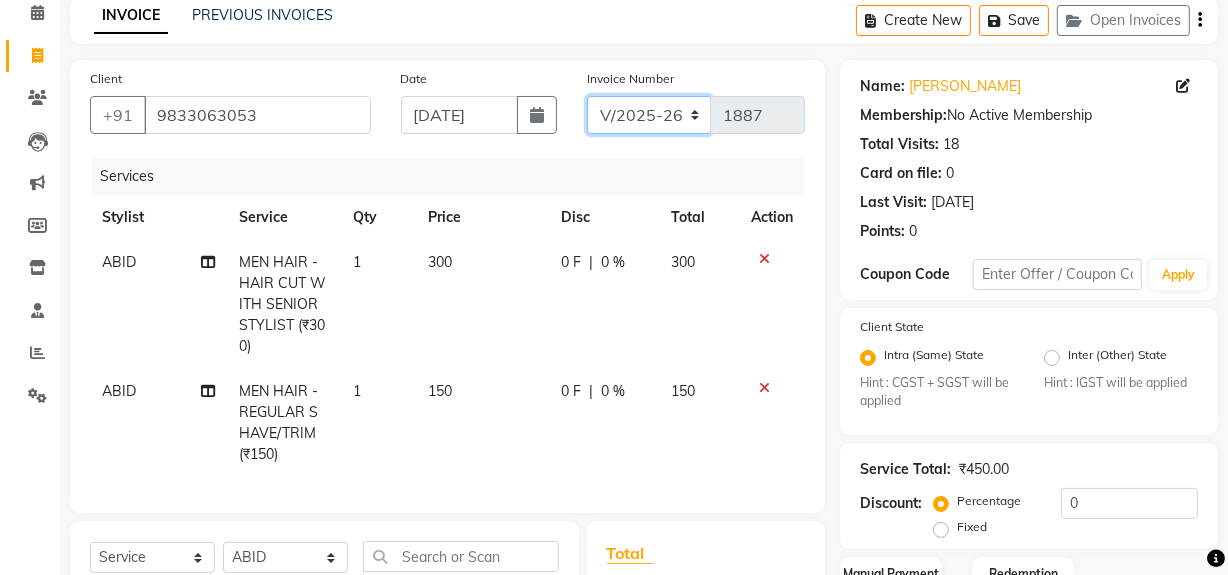 click on "INV/25-26 V/2025-26" 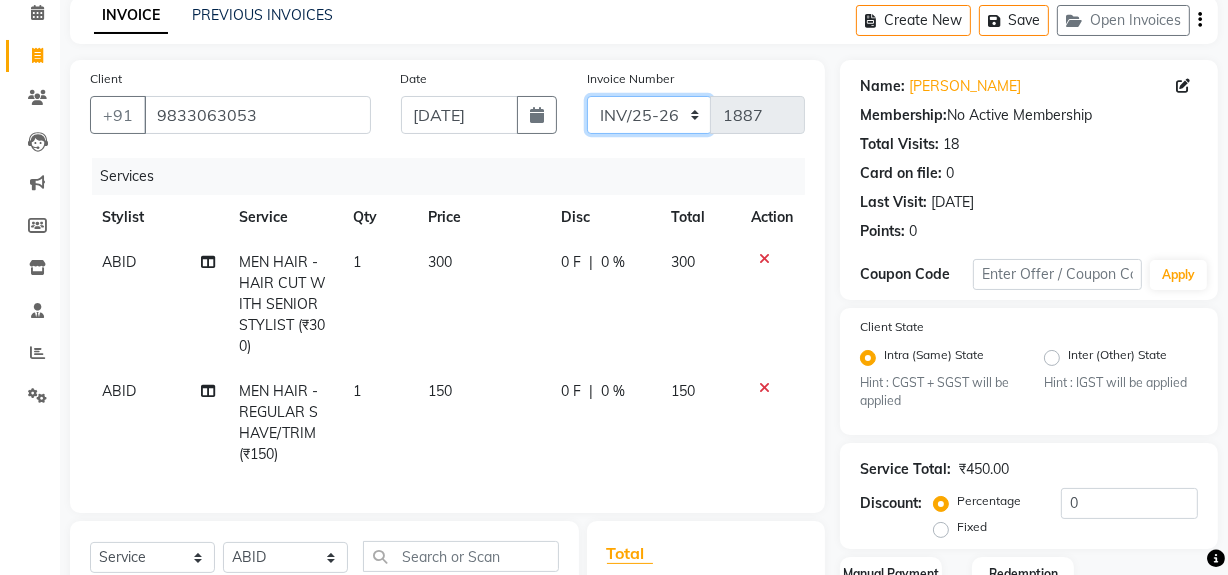 click on "INV/25-26 V/2025-26" 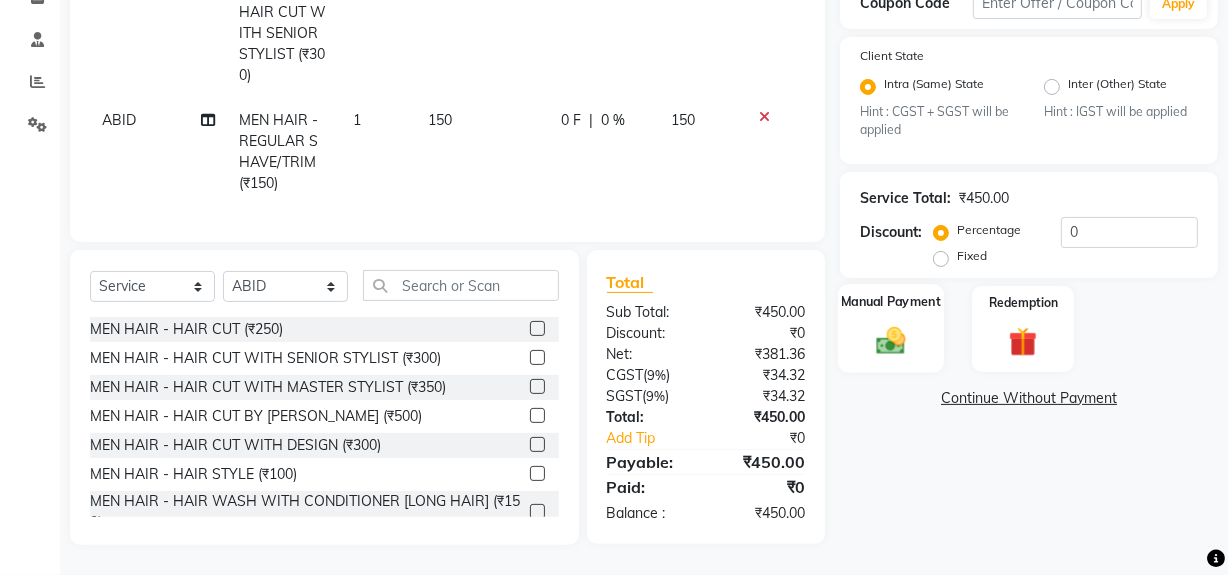 scroll, scrollTop: 374, scrollLeft: 0, axis: vertical 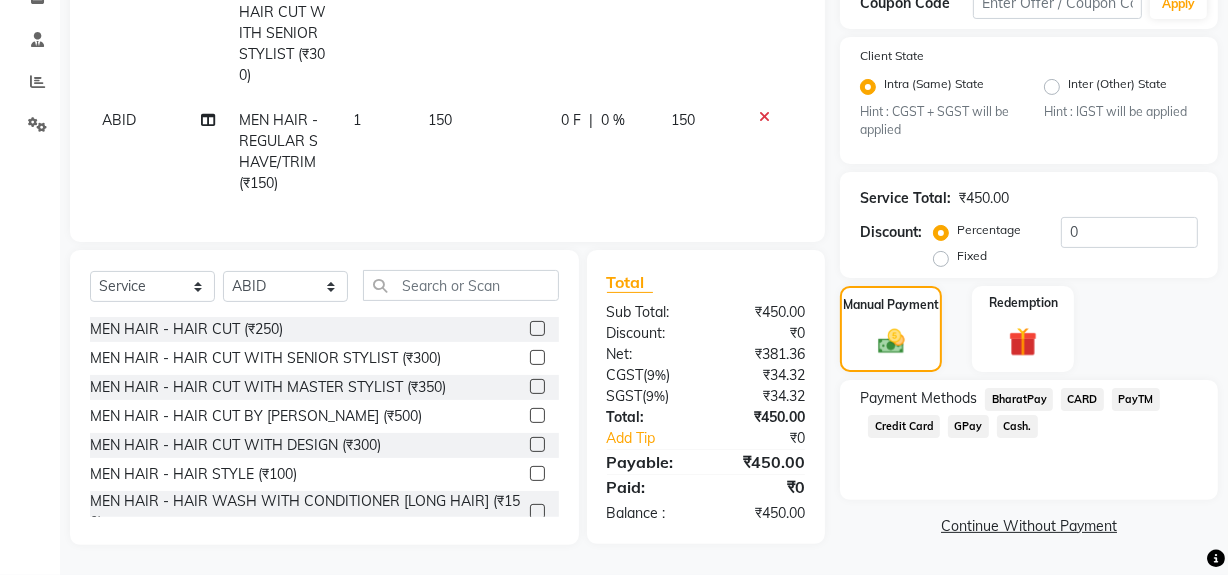 click on "Cash." 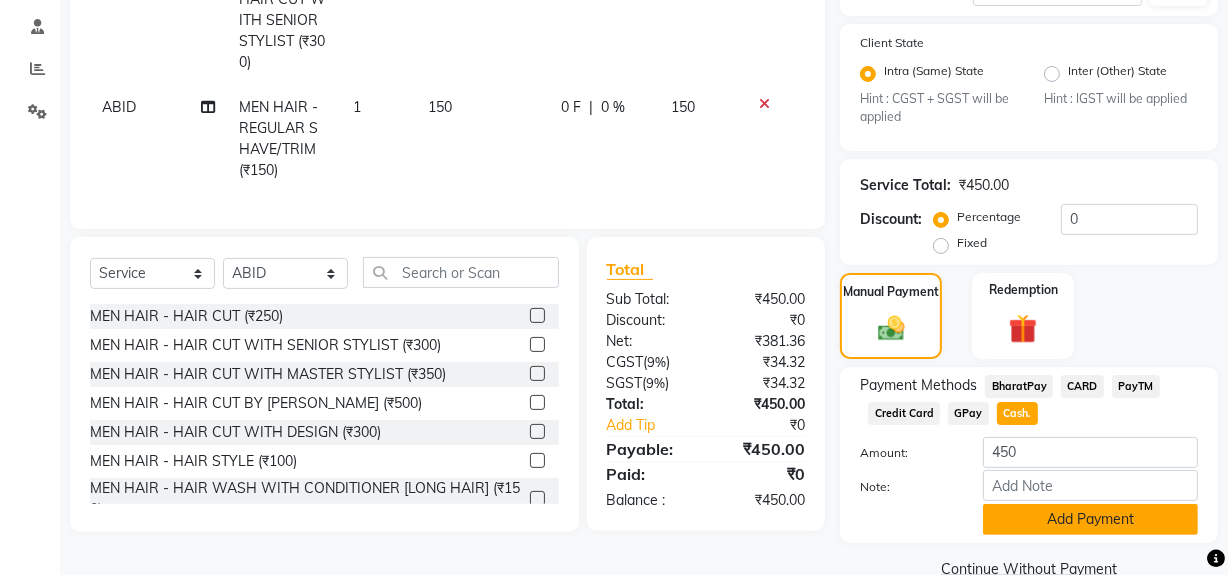 scroll, scrollTop: 413, scrollLeft: 0, axis: vertical 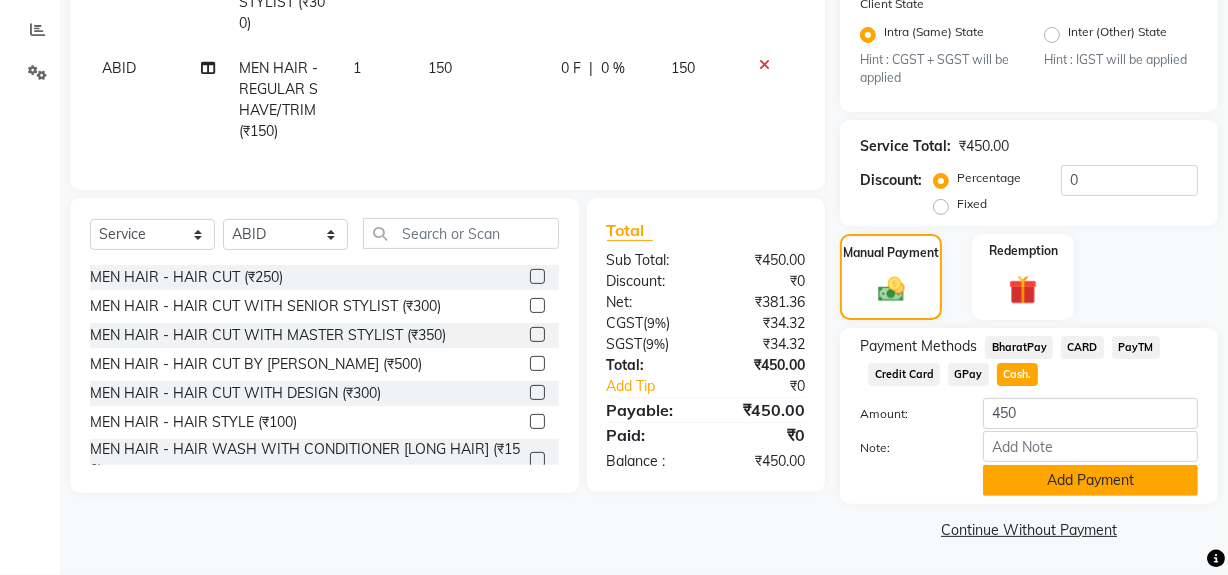 click on "Add Payment" 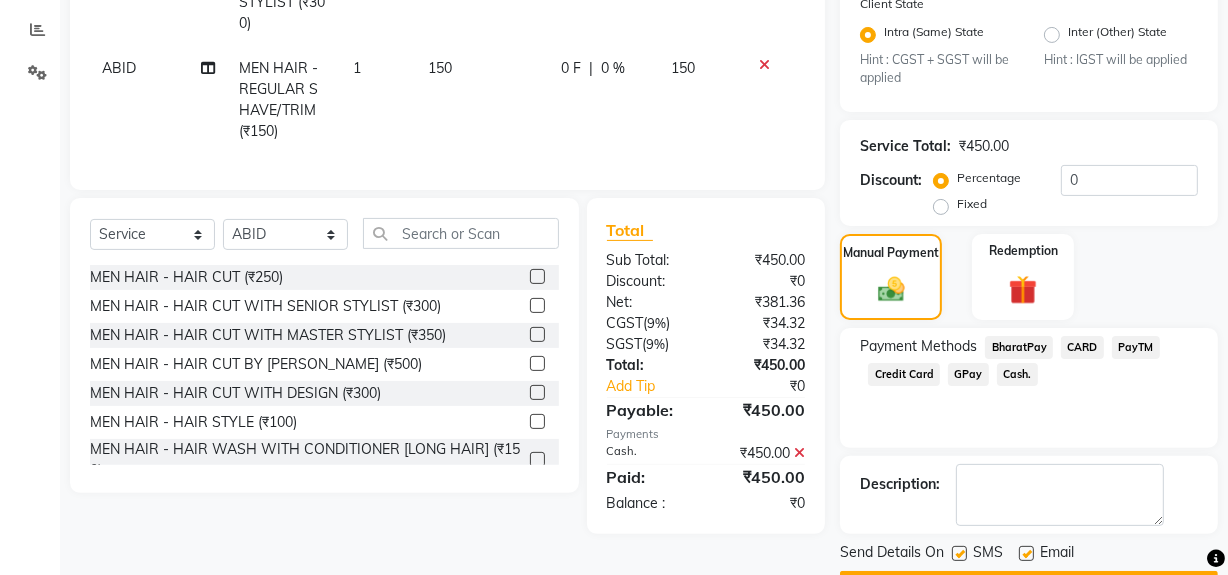click 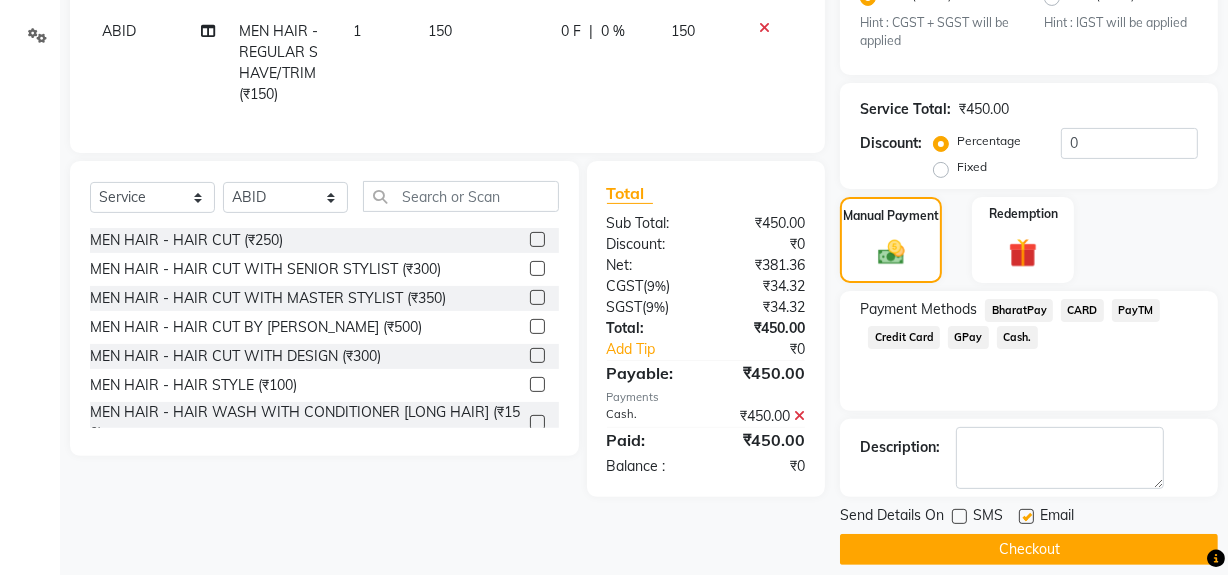 scroll, scrollTop: 470, scrollLeft: 0, axis: vertical 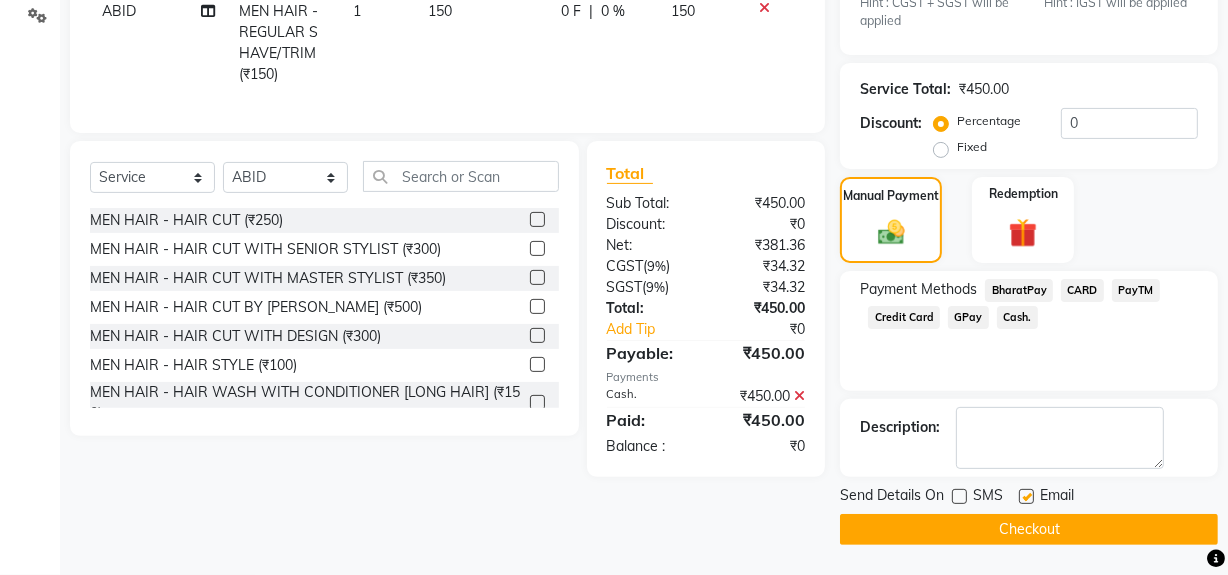 click on "Checkout" 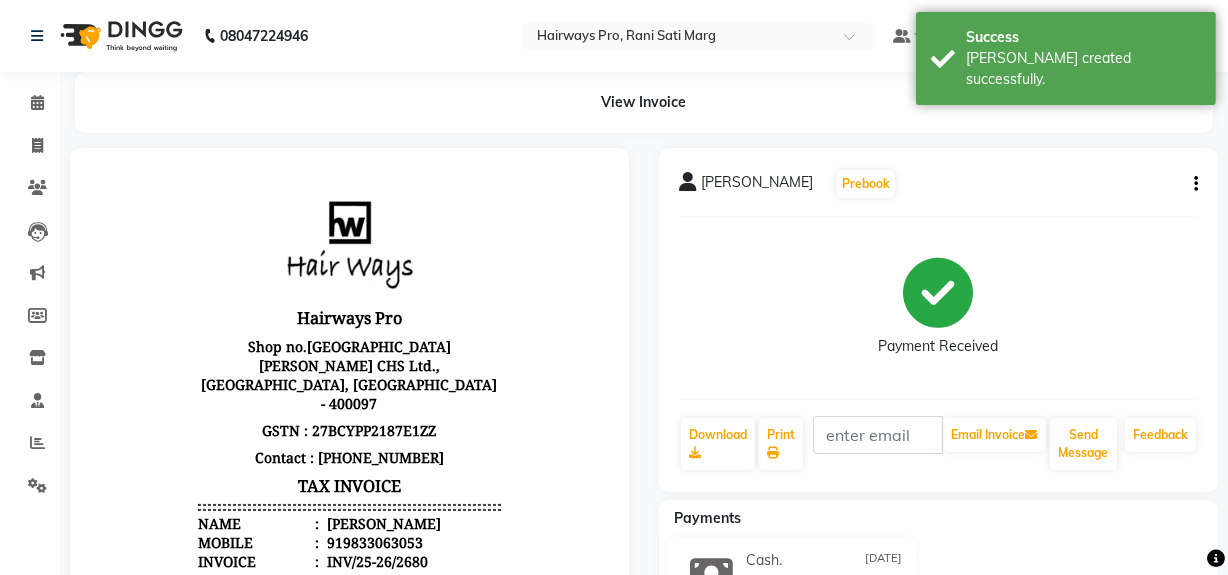 scroll, scrollTop: 0, scrollLeft: 0, axis: both 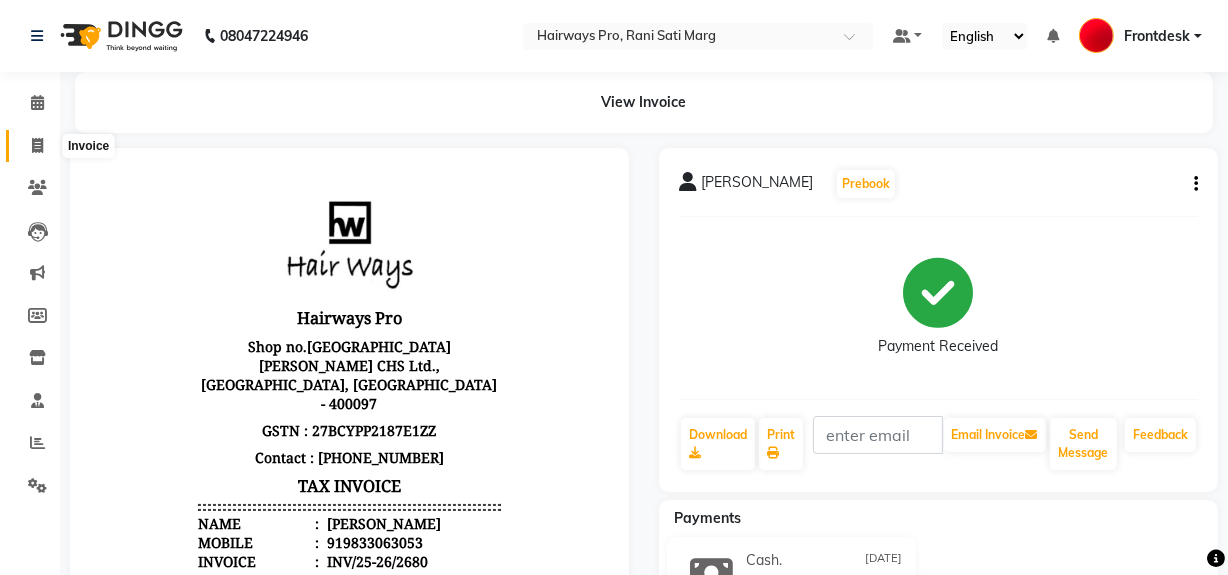 click 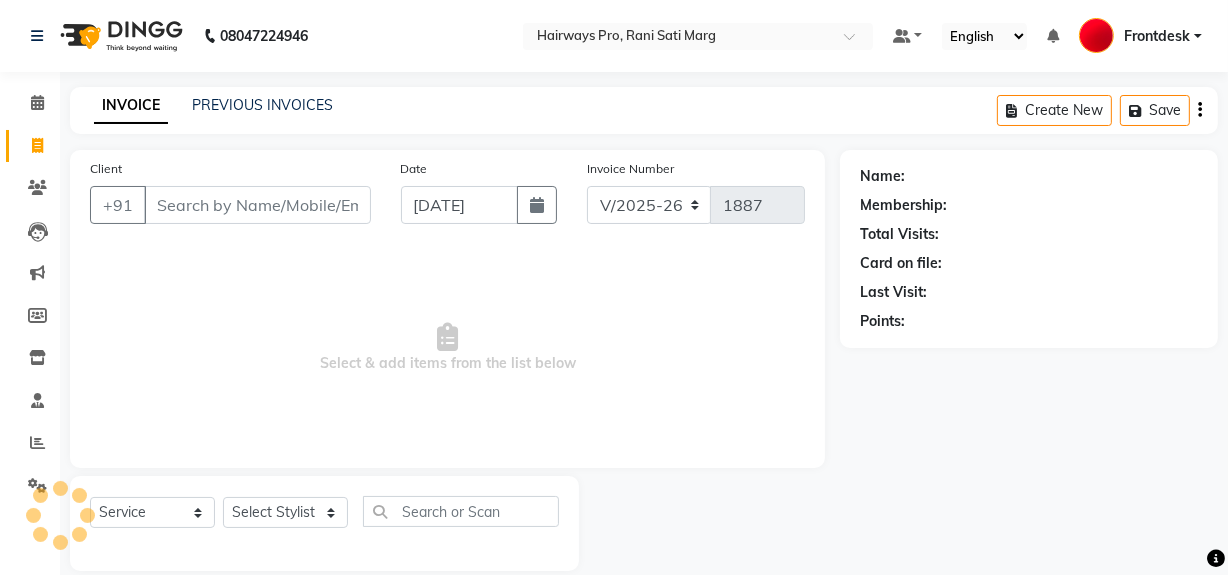 scroll, scrollTop: 26, scrollLeft: 0, axis: vertical 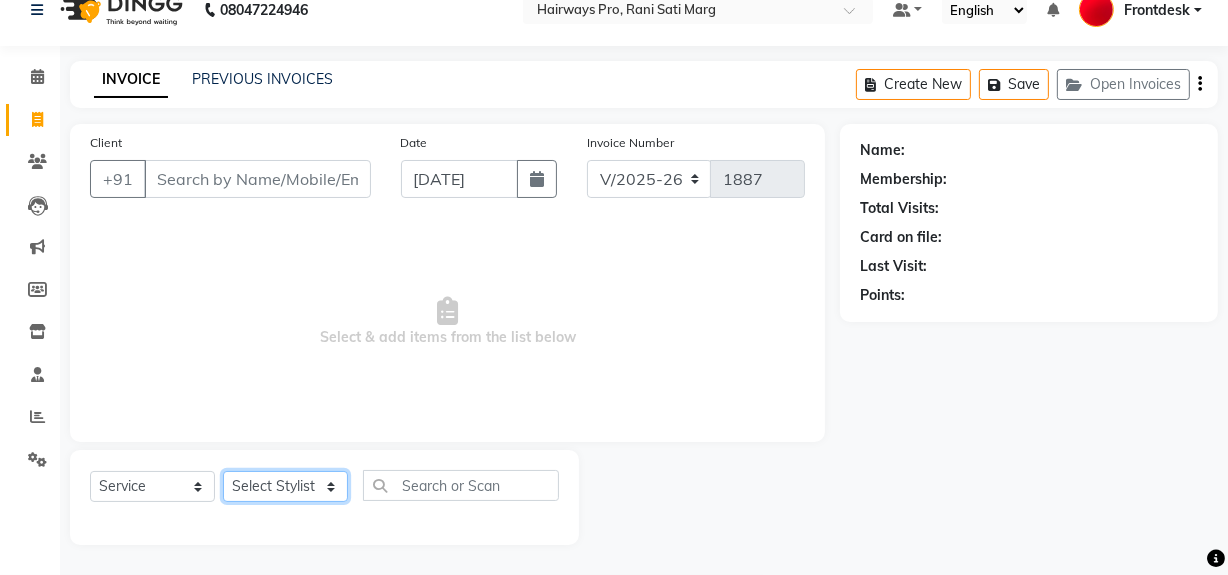 click on "Select Stylist ABID [PERSON_NAME] Frontdesk INTEZAR [PERSON_NAME] [PERSON_NAME] [PERSON_NAME] [PERSON_NAME] [PERSON_NAME] [PERSON_NAME]" 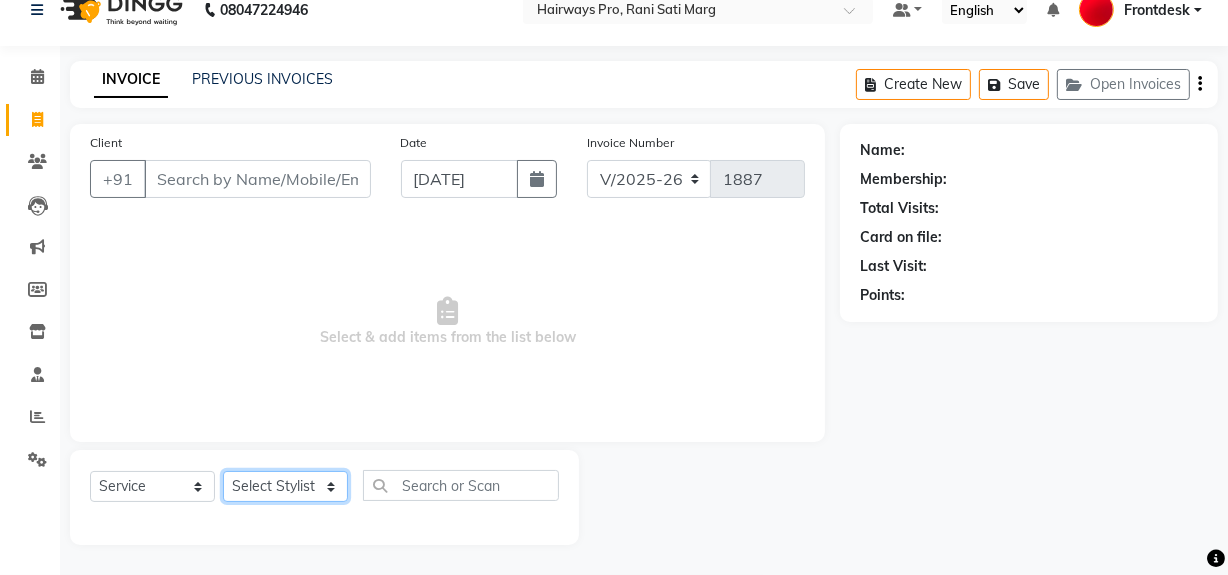 select on "13187" 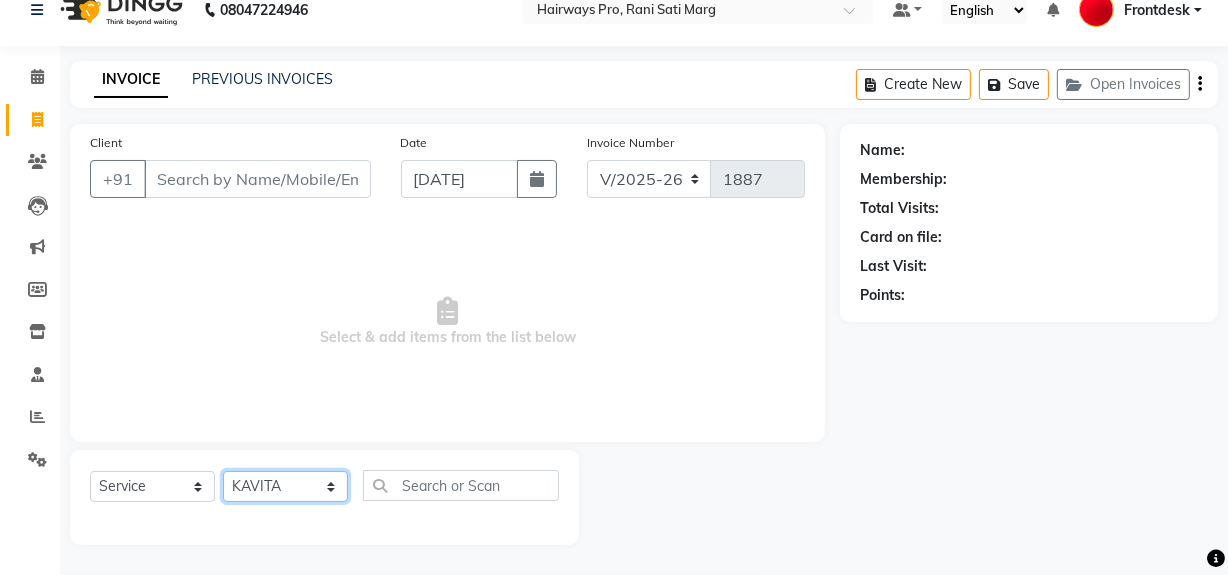 click on "Select Stylist ABID [PERSON_NAME] Frontdesk INTEZAR [PERSON_NAME] [PERSON_NAME] [PERSON_NAME] [PERSON_NAME] [PERSON_NAME] [PERSON_NAME]" 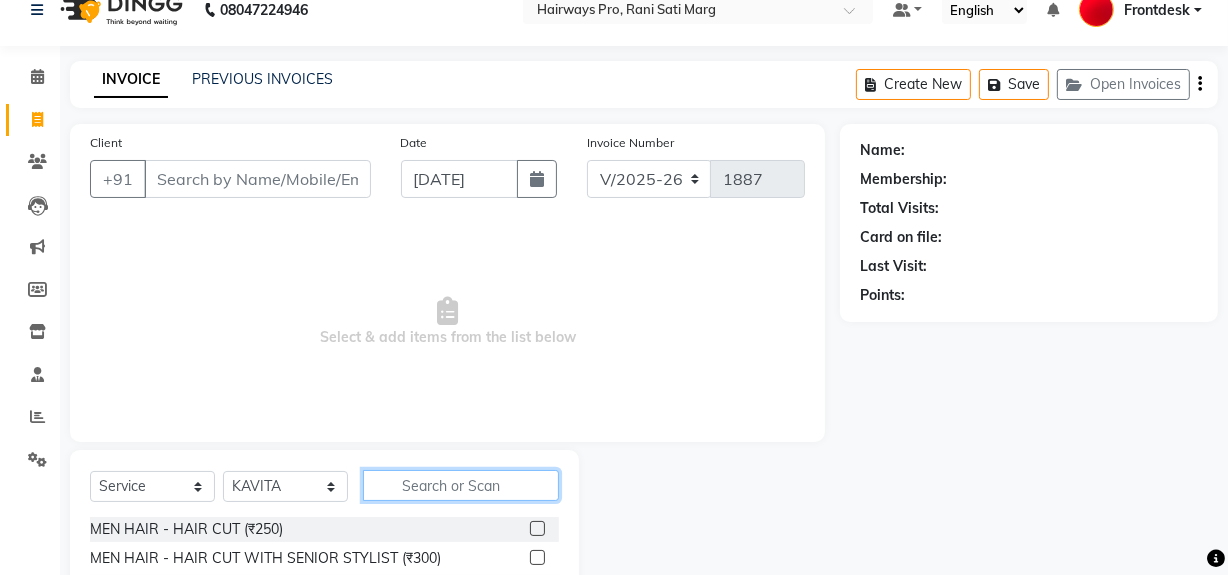 click 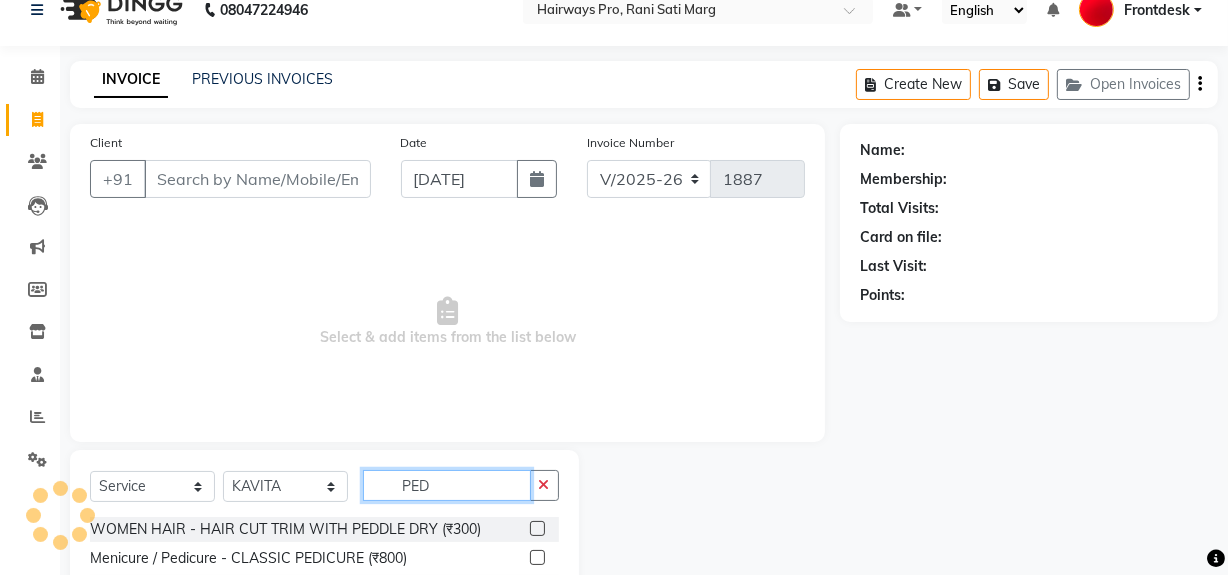 type on "PED" 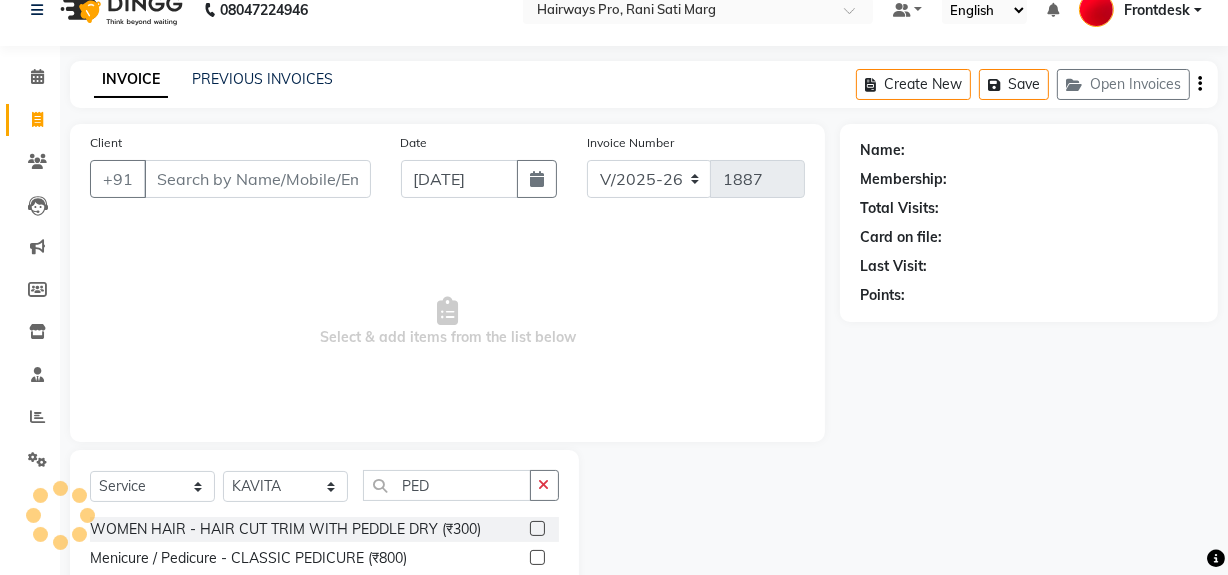click 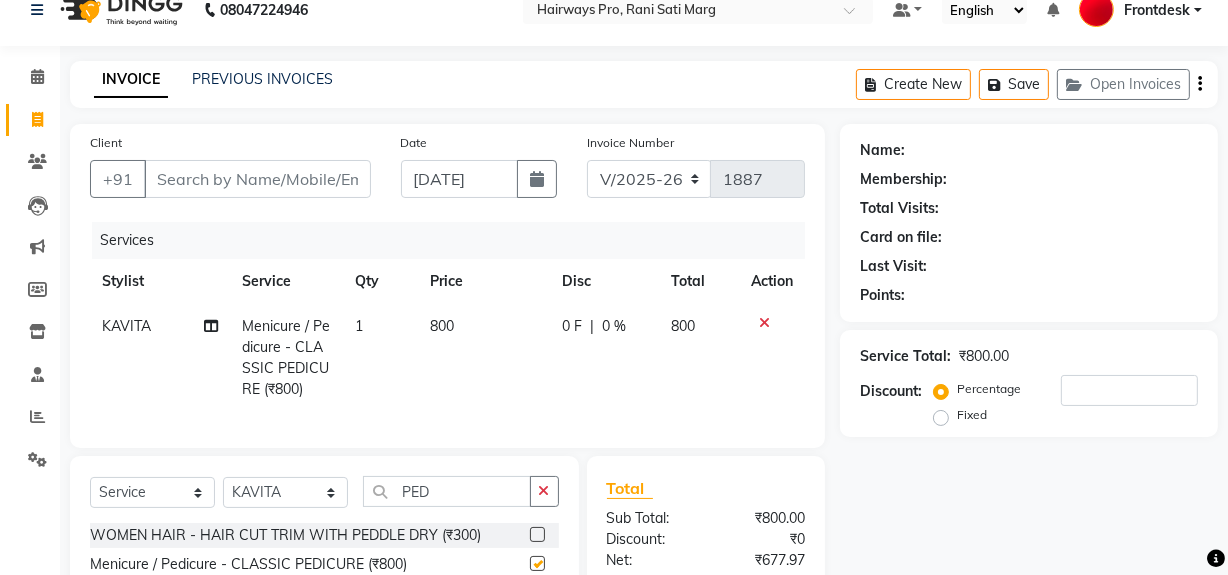 checkbox on "false" 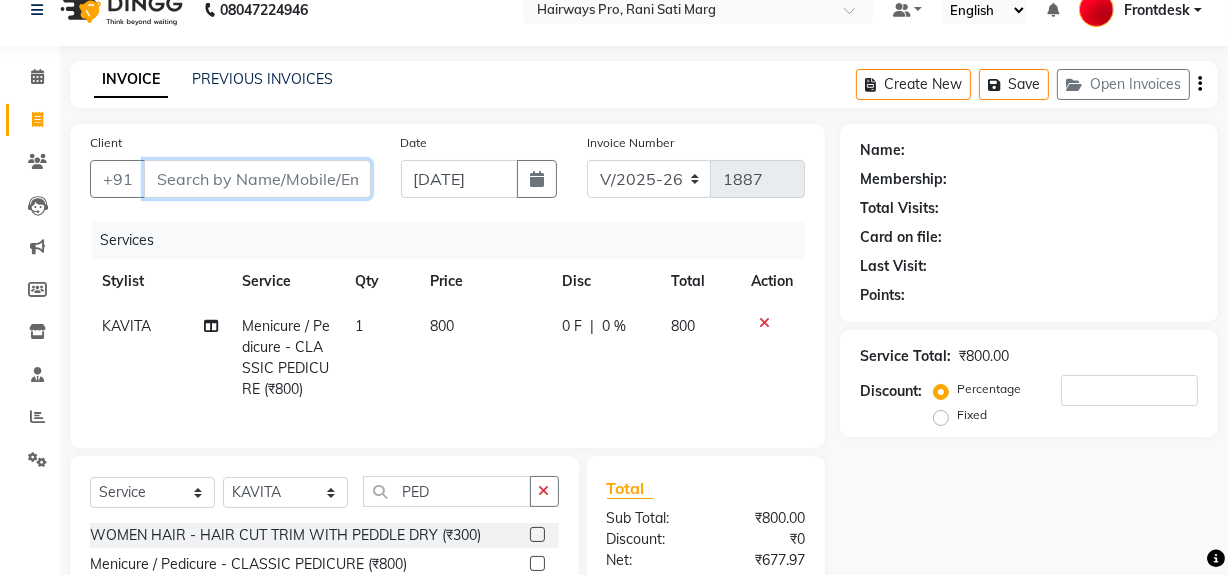 click on "Client" at bounding box center (257, 179) 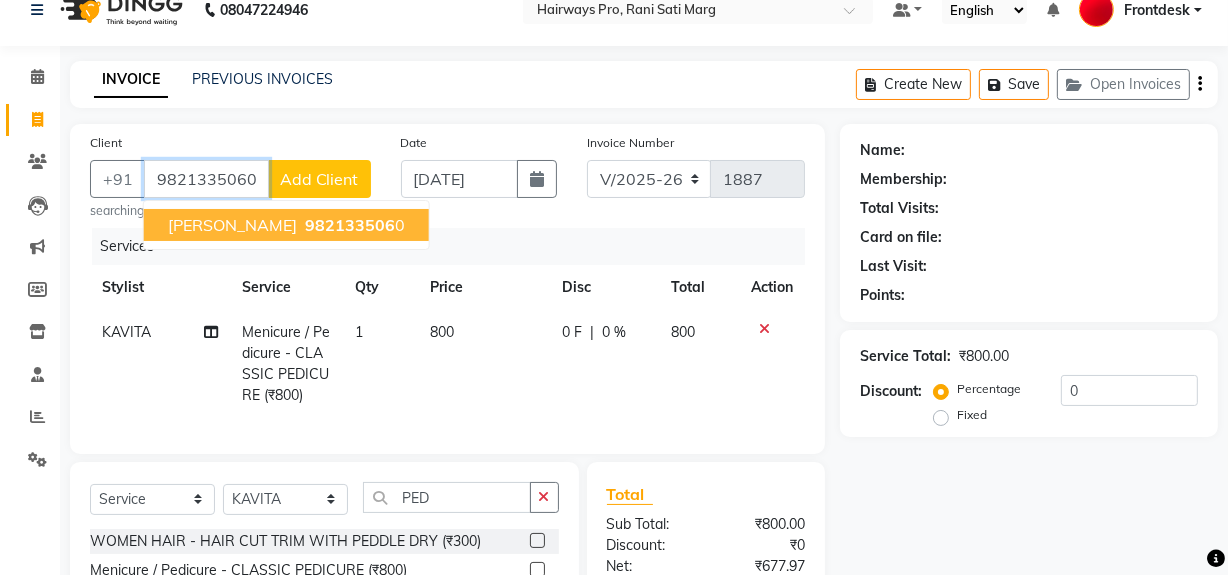 type on "9821335060" 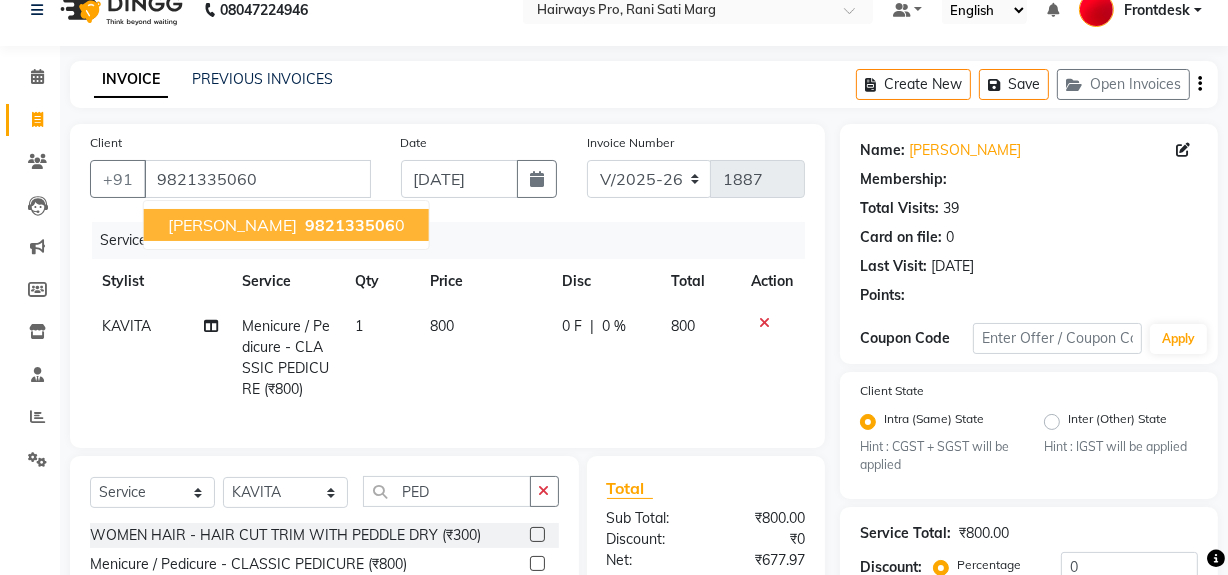 select on "1: Object" 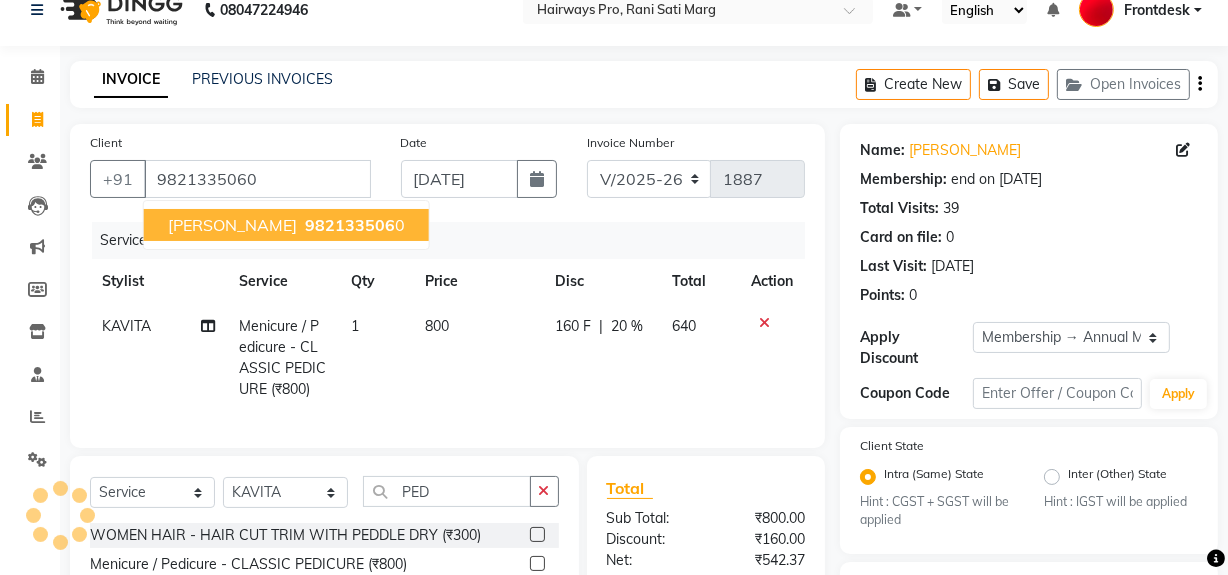 type on "20" 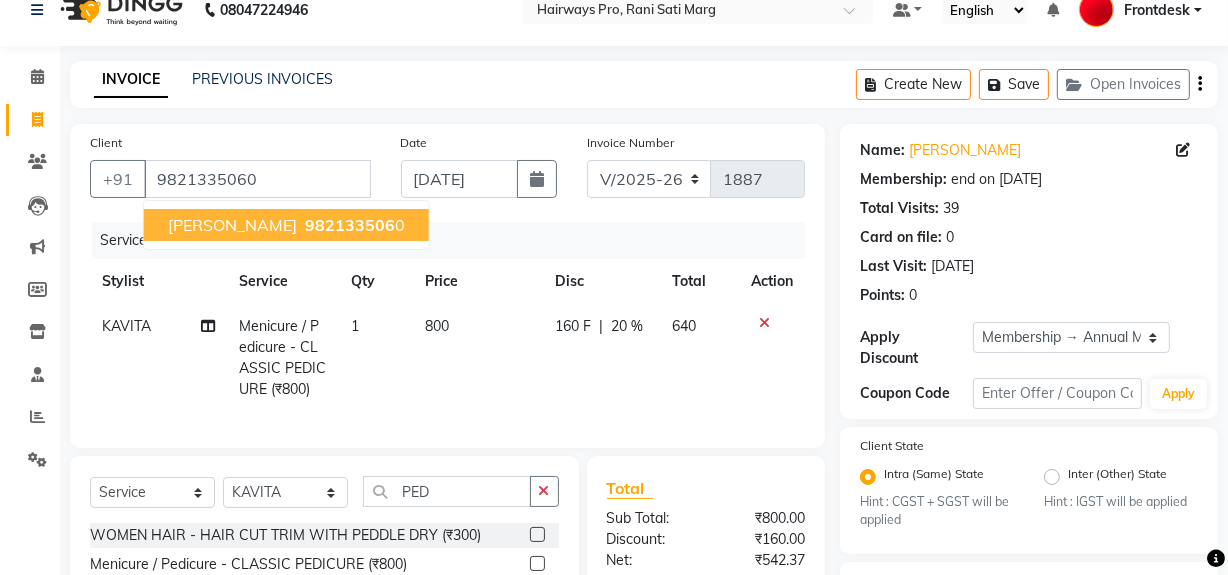 click on "640" 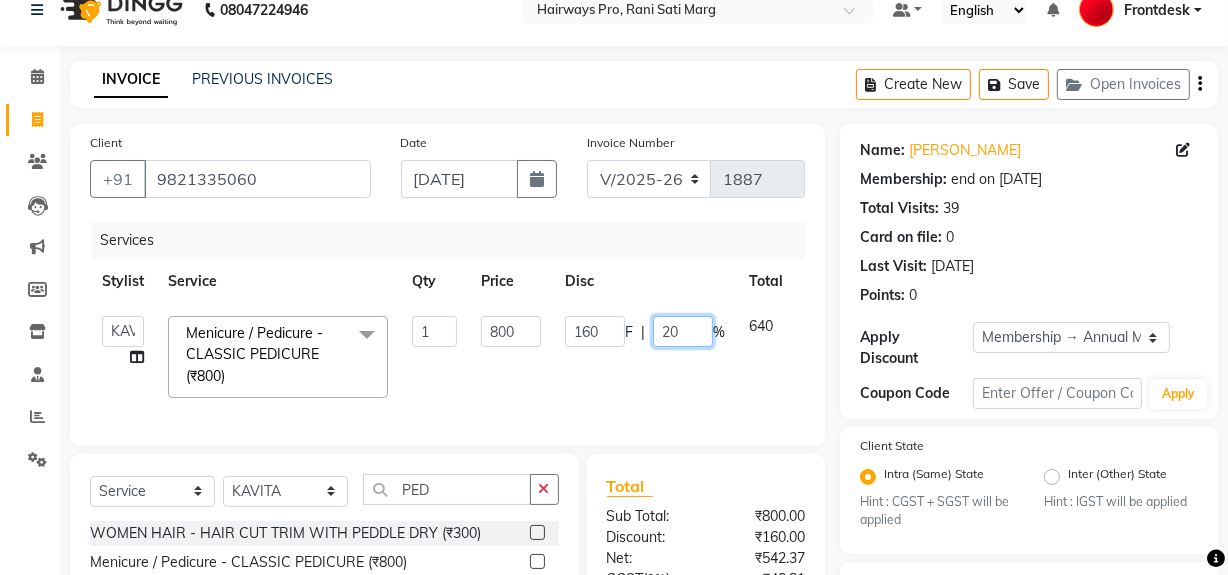 click on "20" 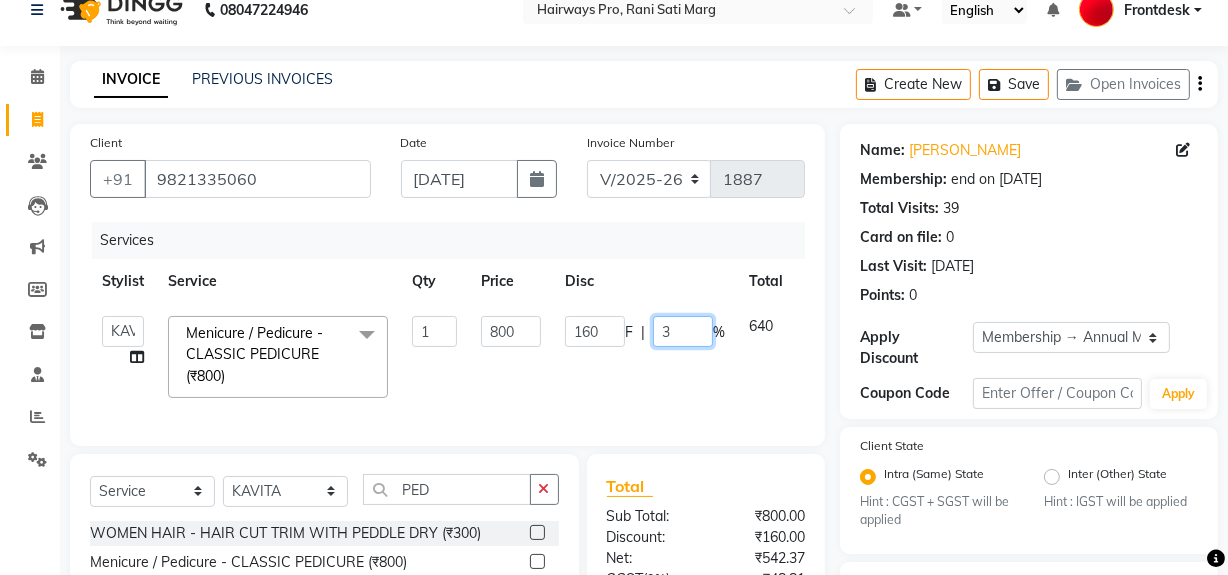 type on "35" 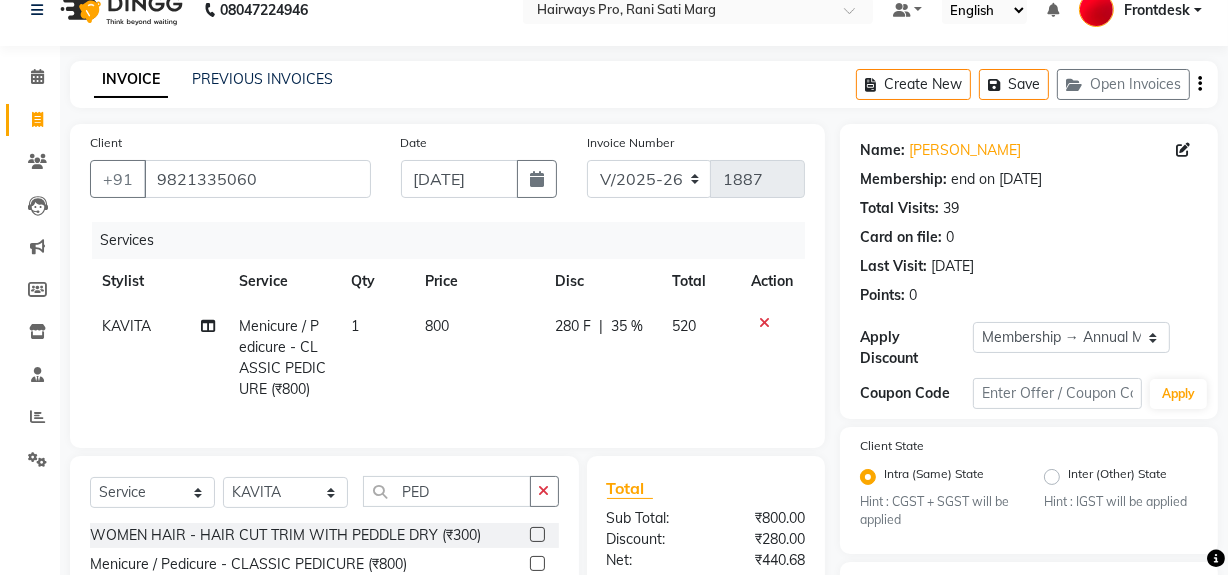 click on "280 F | 35 %" 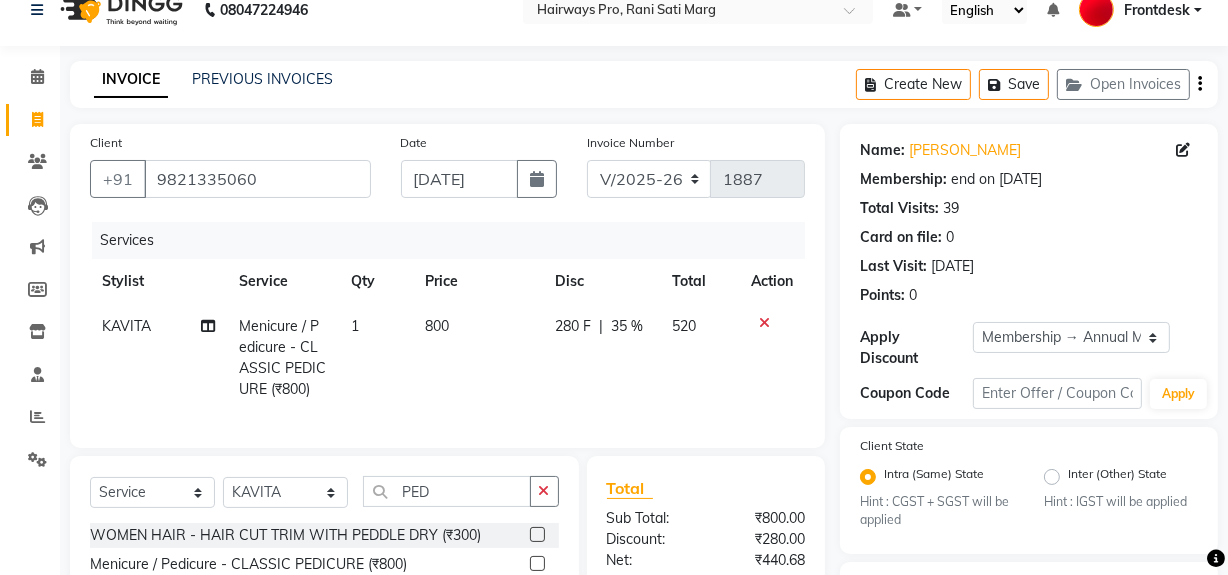 select on "13187" 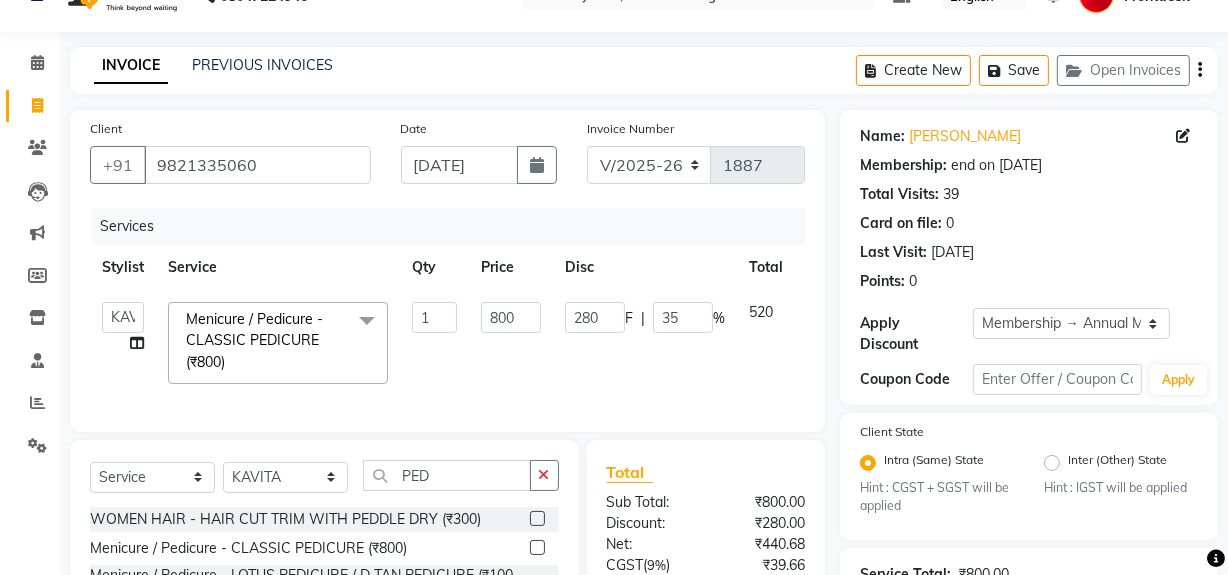 scroll, scrollTop: 284, scrollLeft: 0, axis: vertical 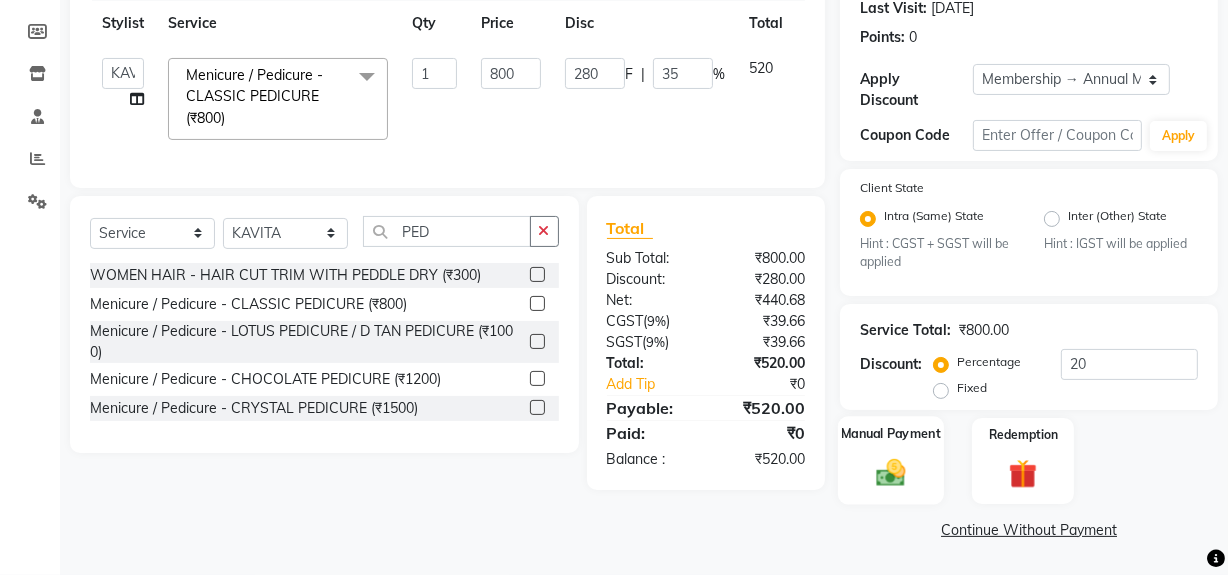 click 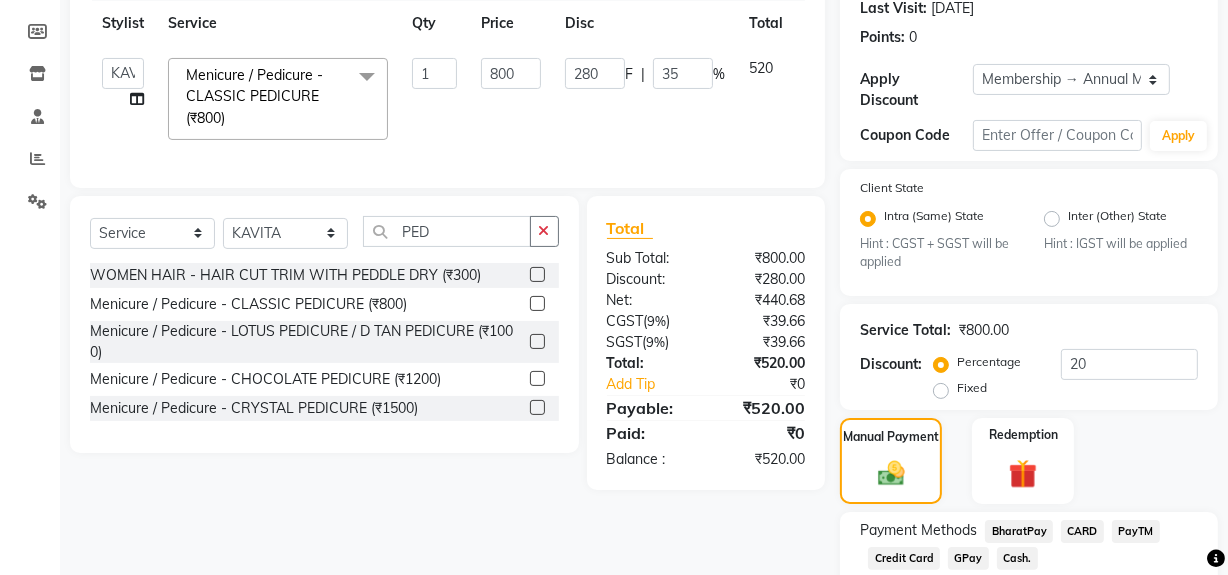 click on "Cash." 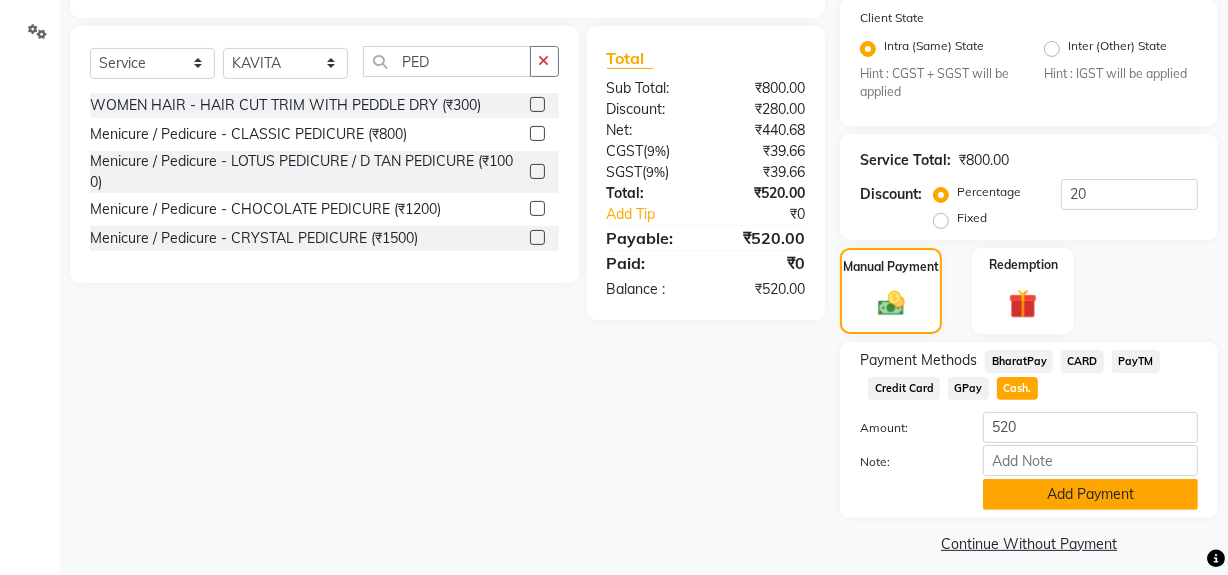 scroll, scrollTop: 469, scrollLeft: 0, axis: vertical 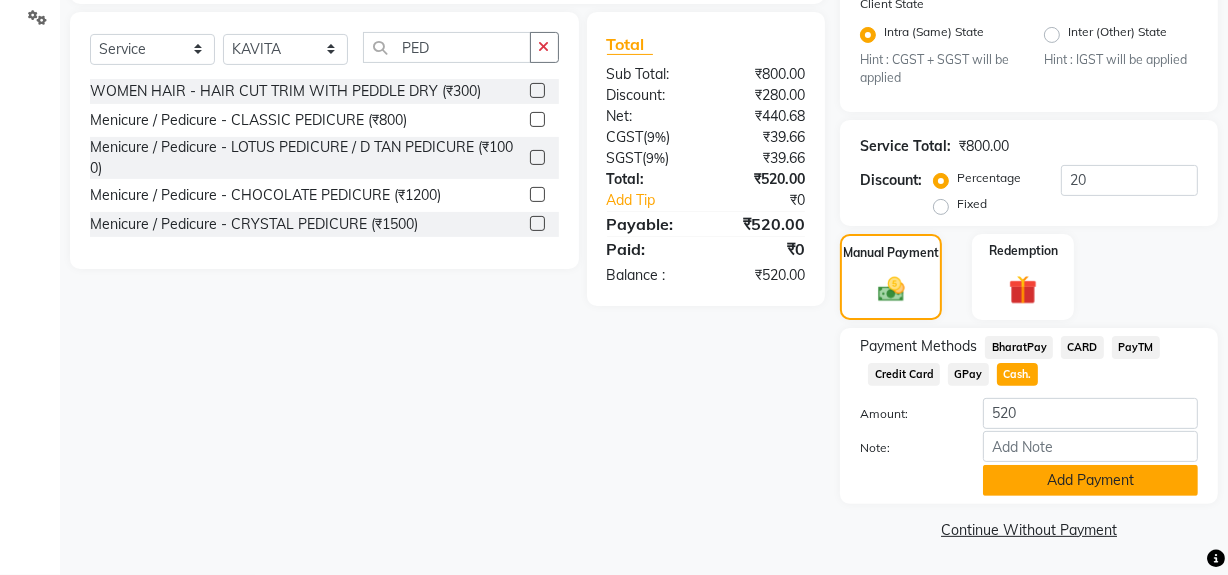 click on "Add Payment" 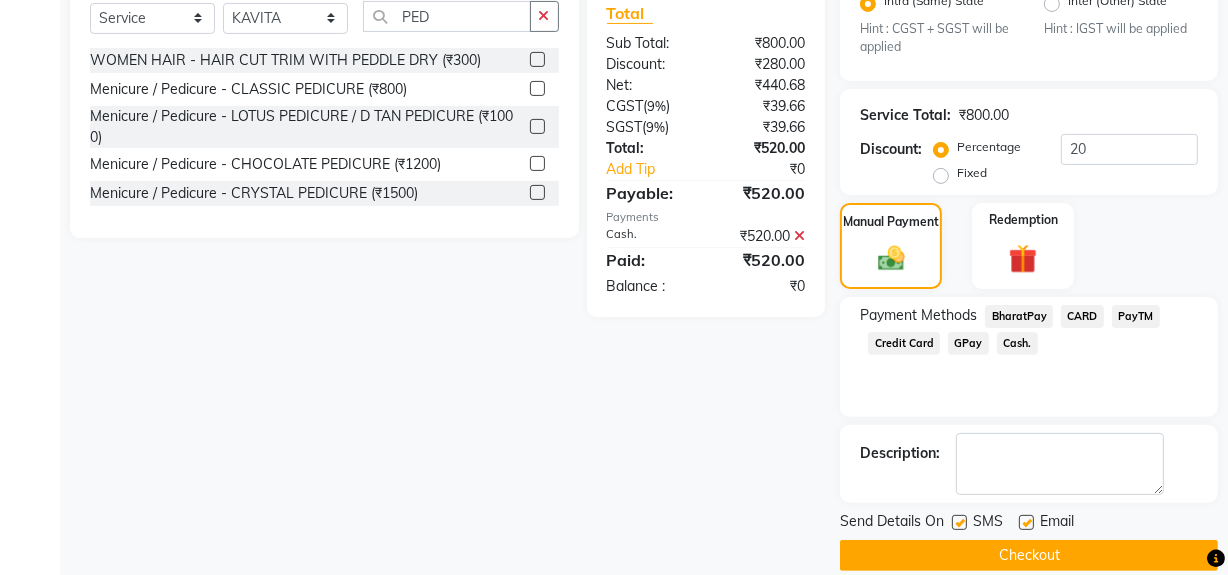 scroll, scrollTop: 524, scrollLeft: 0, axis: vertical 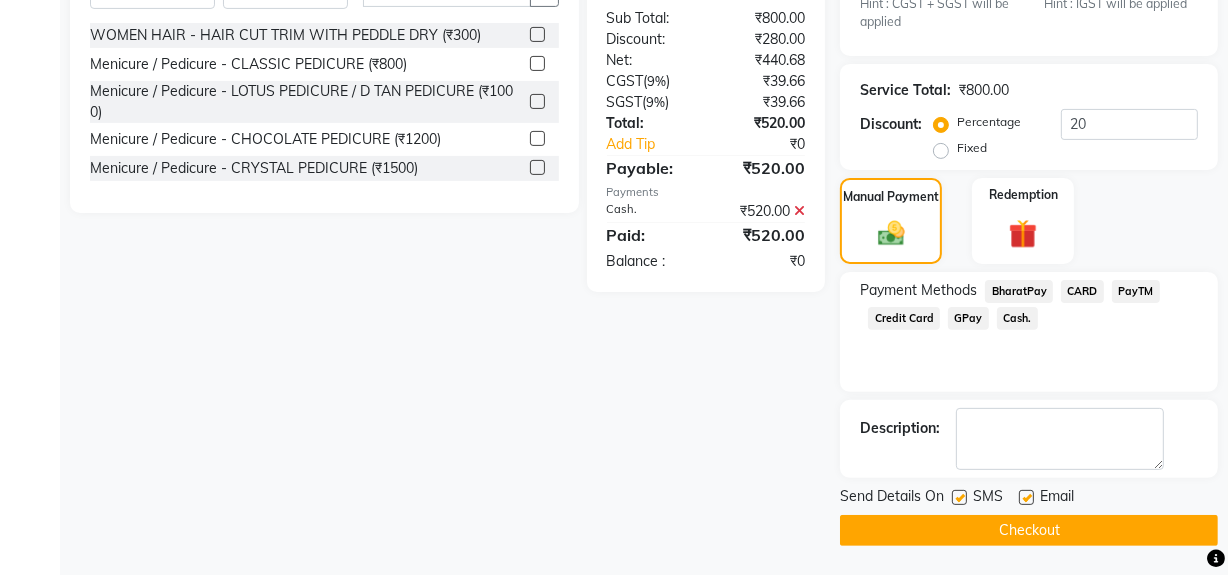 click on "Checkout" 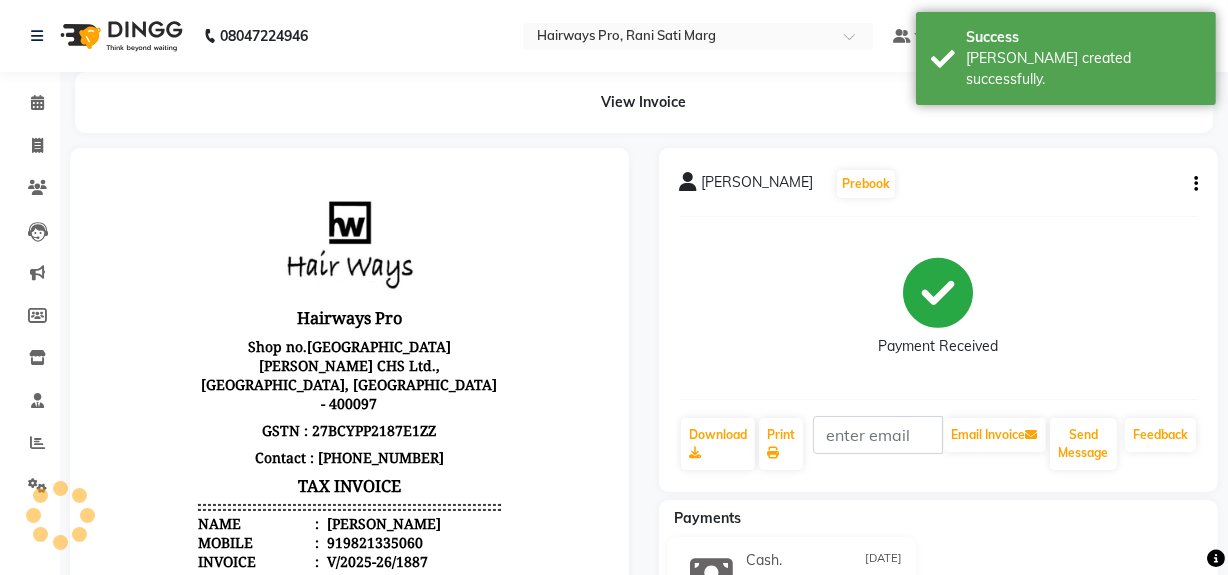 scroll, scrollTop: 0, scrollLeft: 0, axis: both 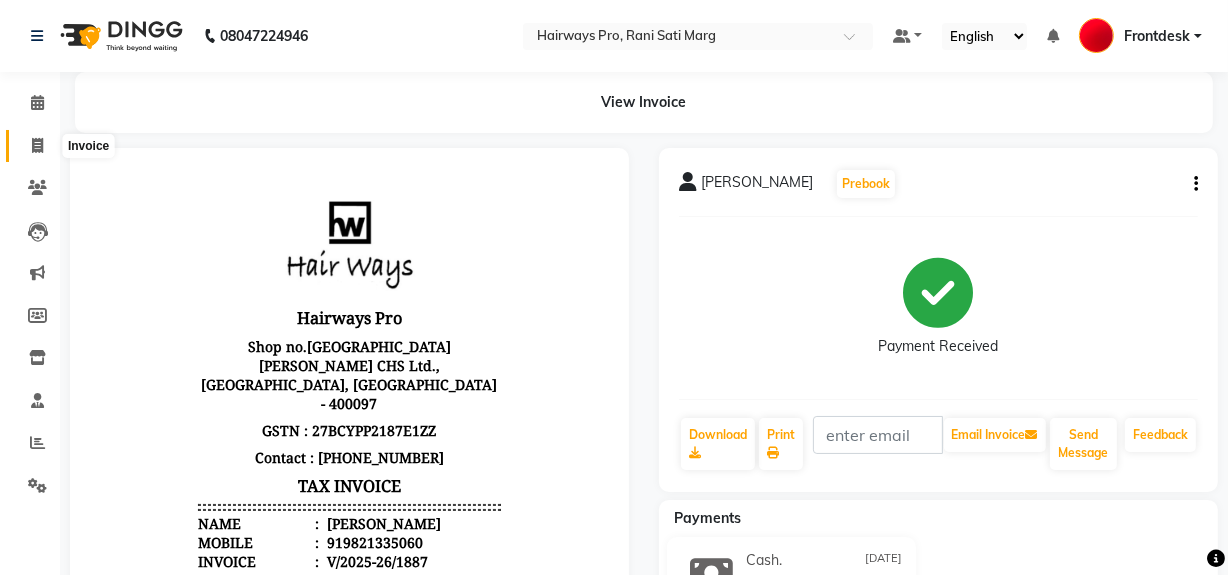 click 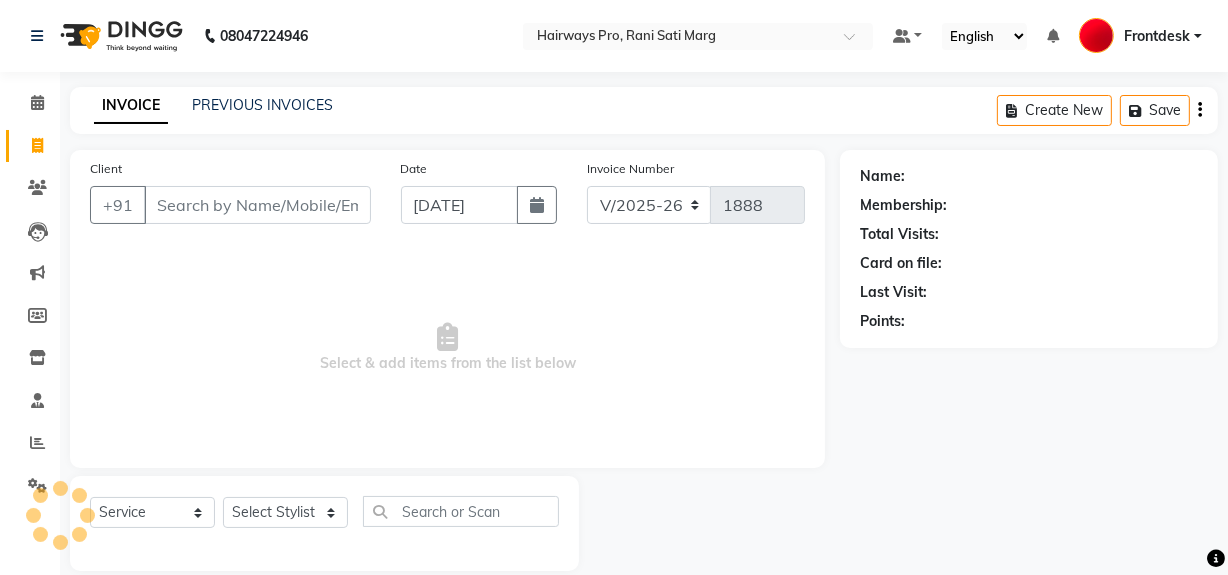 scroll, scrollTop: 26, scrollLeft: 0, axis: vertical 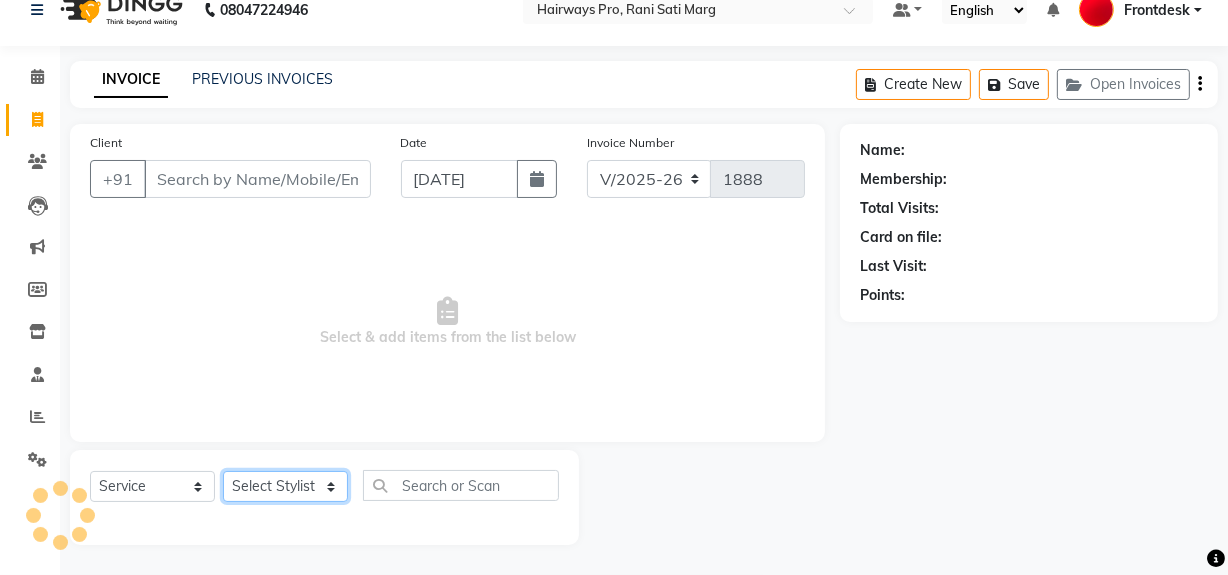 click on "Select Stylist" 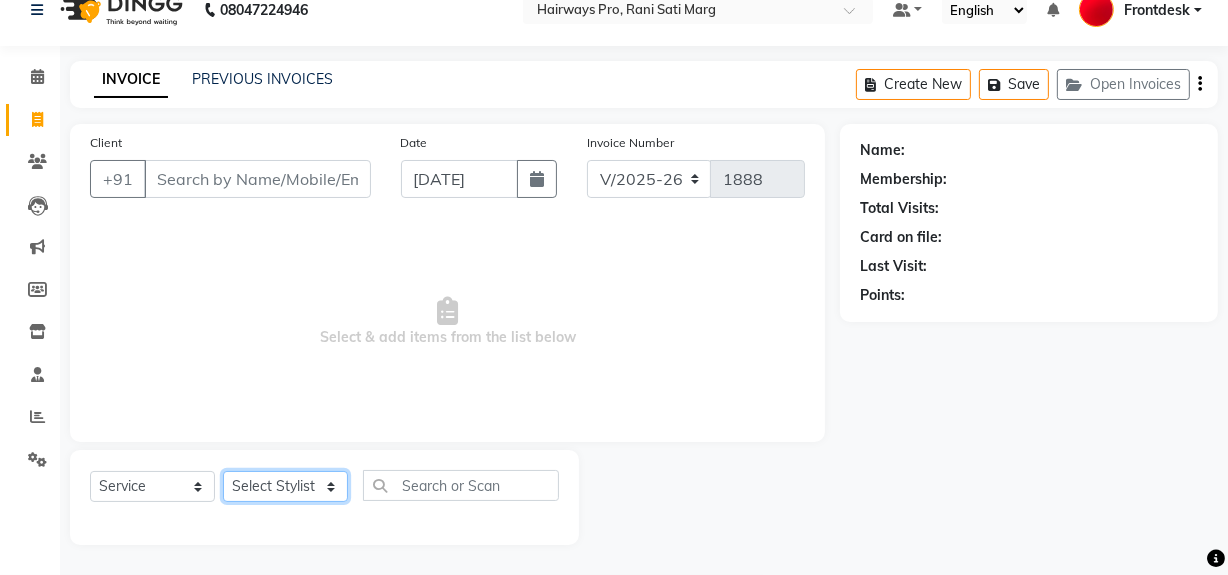 select on "45602" 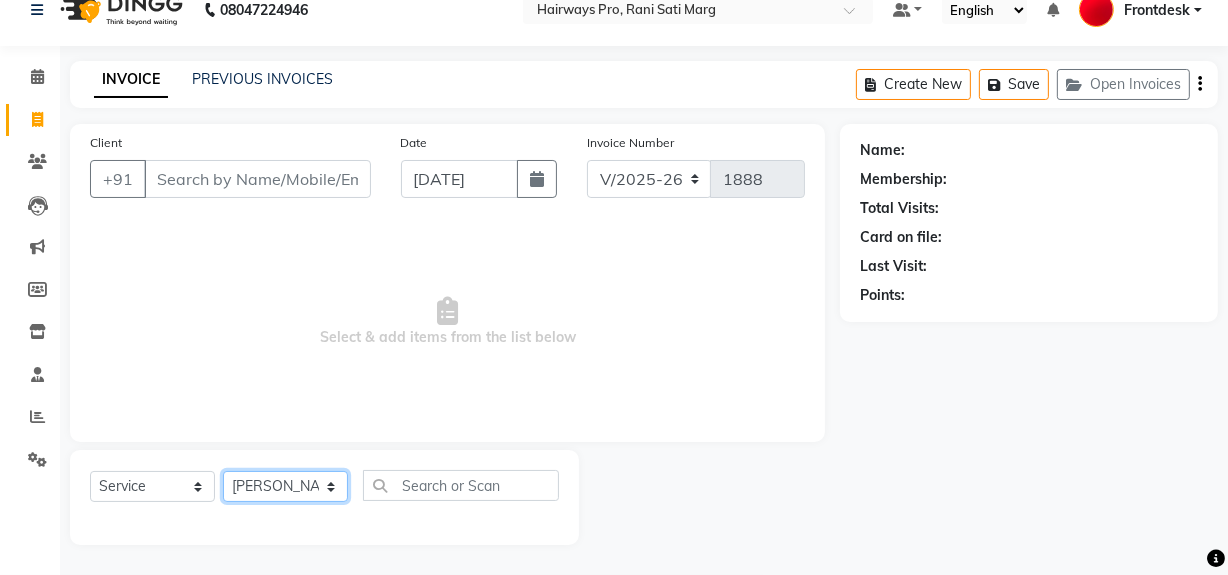 click on "Select Stylist ABID [PERSON_NAME] Frontdesk INTEZAR [PERSON_NAME] [PERSON_NAME] [PERSON_NAME] [PERSON_NAME] [PERSON_NAME] [PERSON_NAME]" 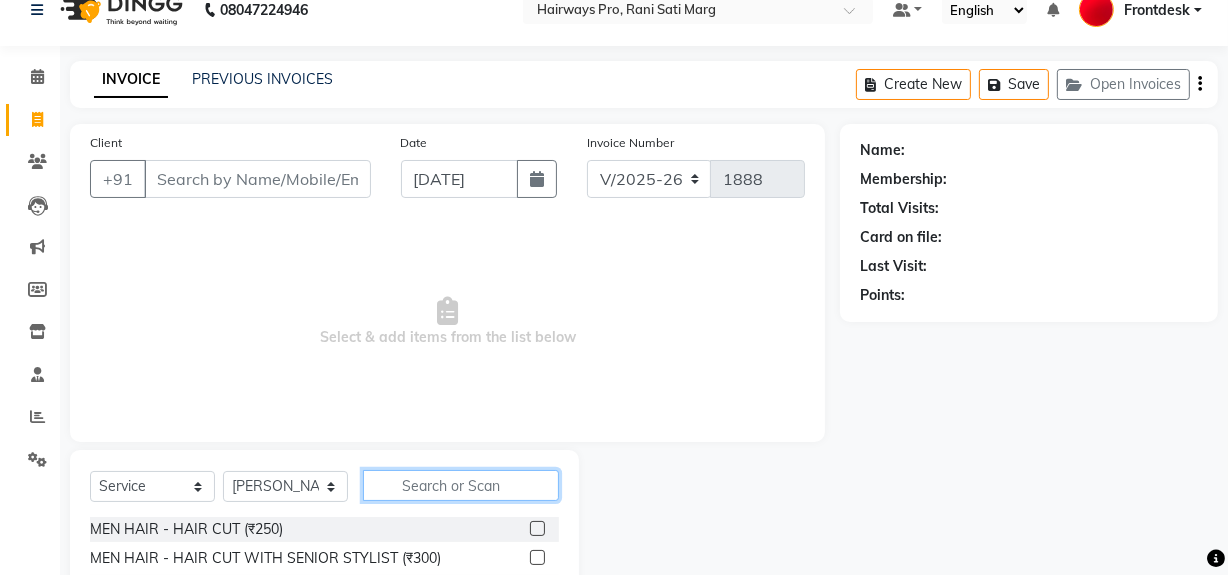 click 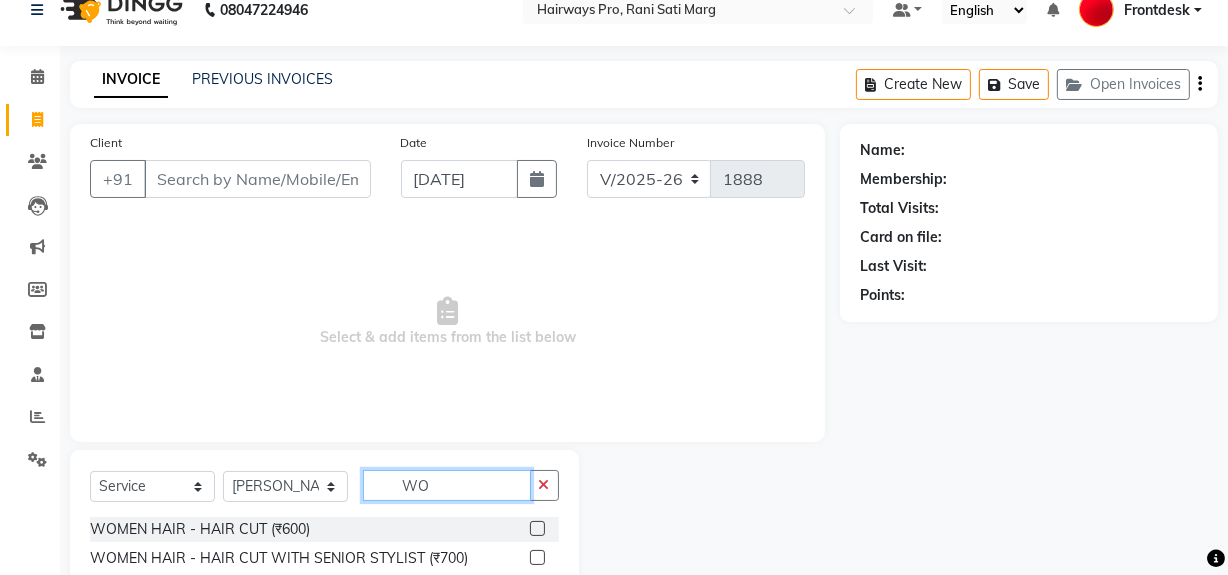 type on "WO" 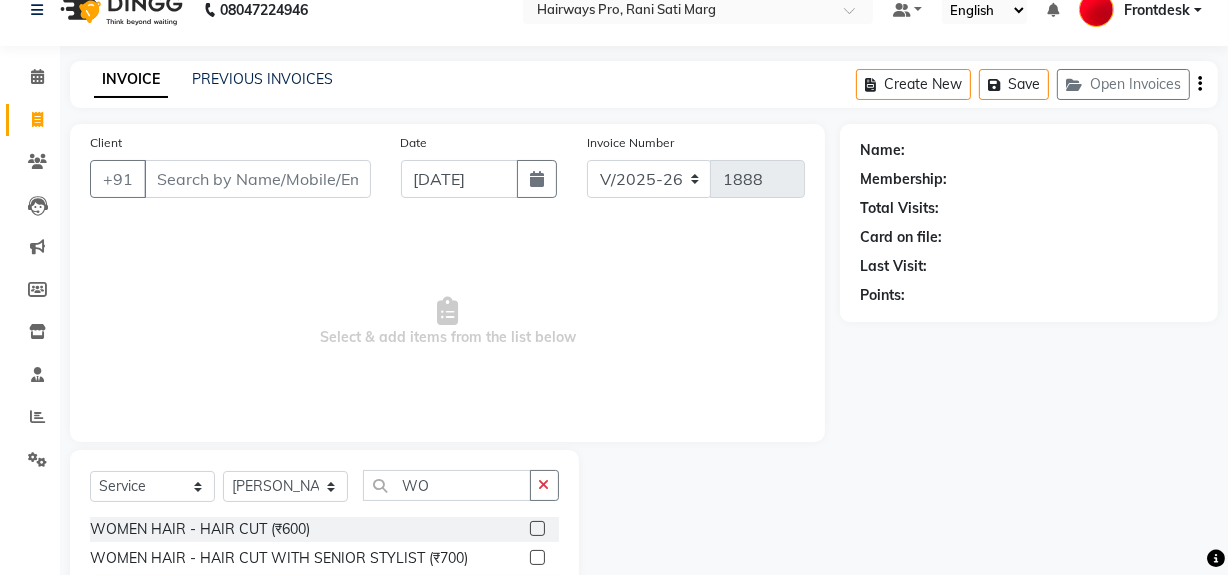 click 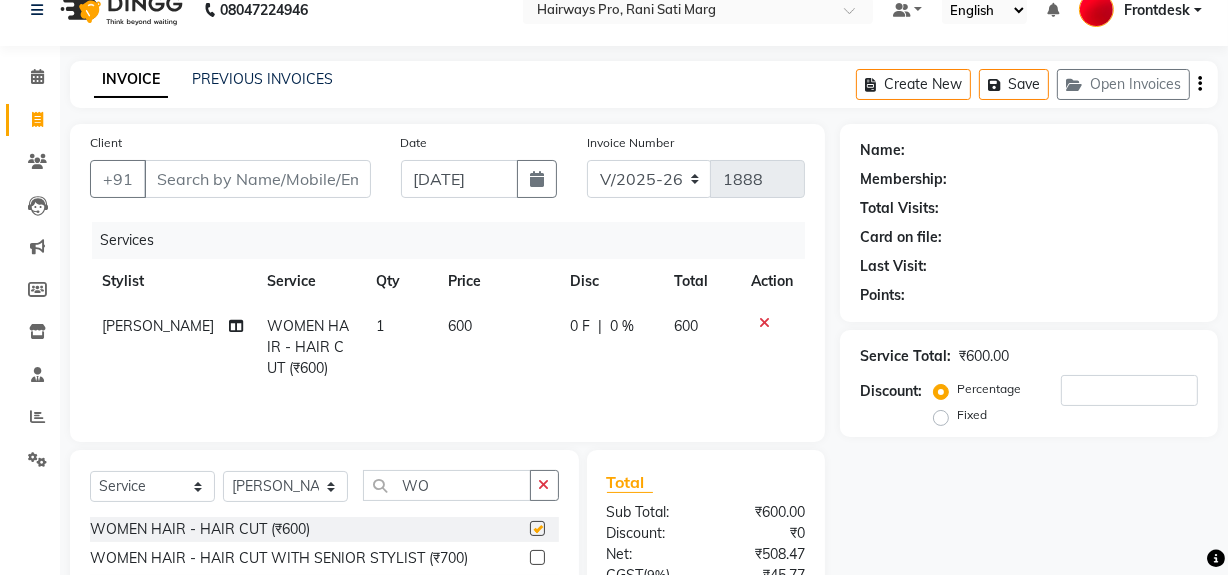 checkbox on "false" 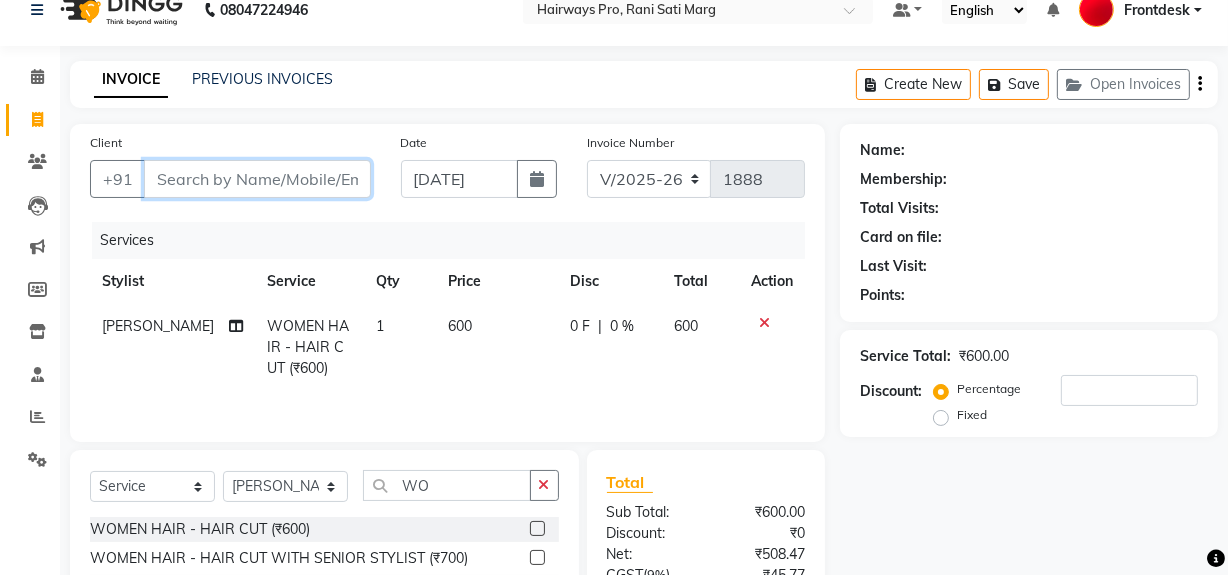 click on "Client" at bounding box center [257, 179] 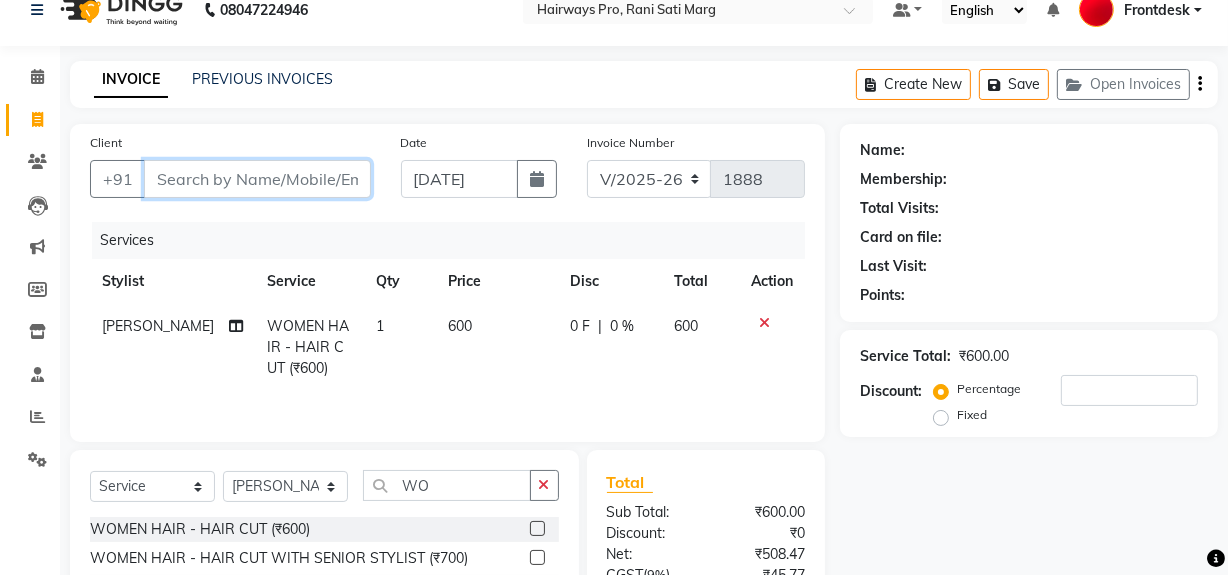 click on "Client" at bounding box center [257, 179] 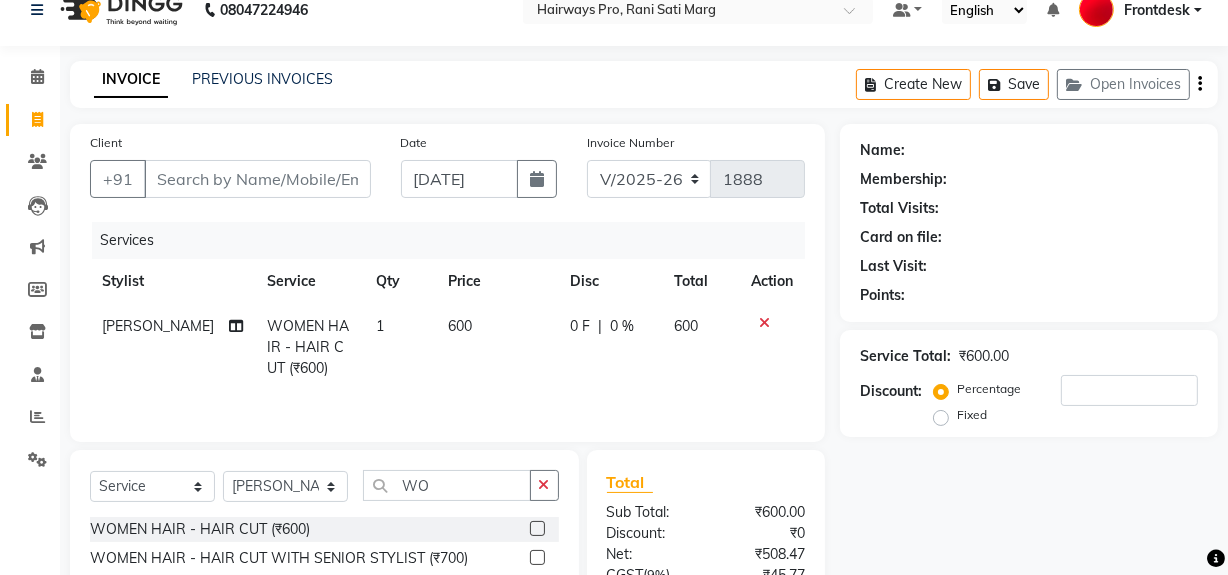 drag, startPoint x: 295, startPoint y: 155, endPoint x: 306, endPoint y: 182, distance: 29.15476 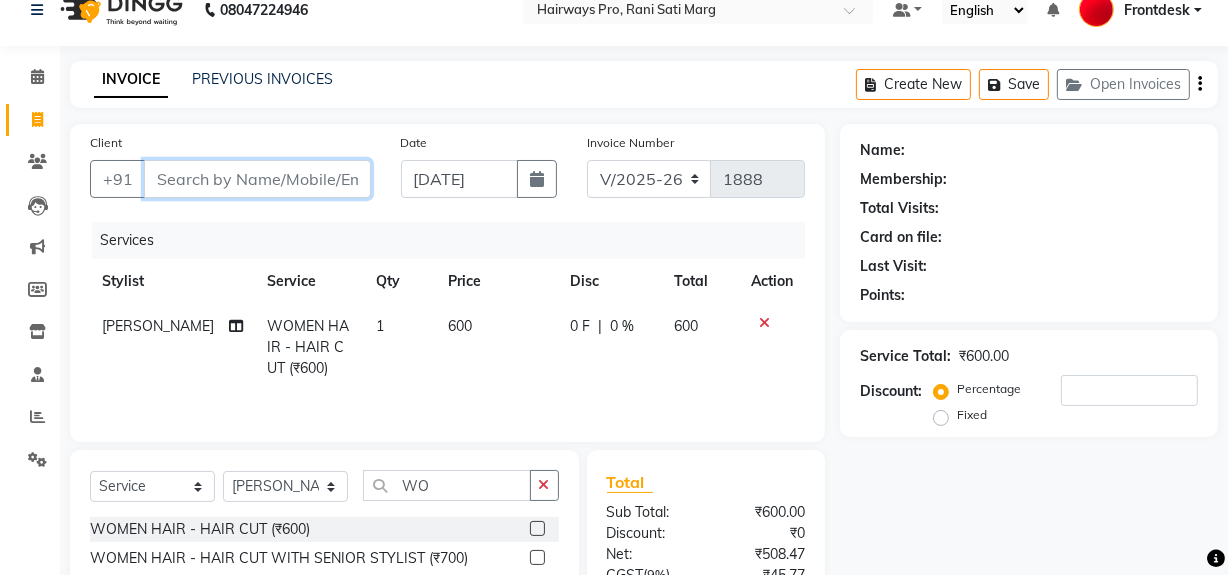 click on "Client" at bounding box center [257, 179] 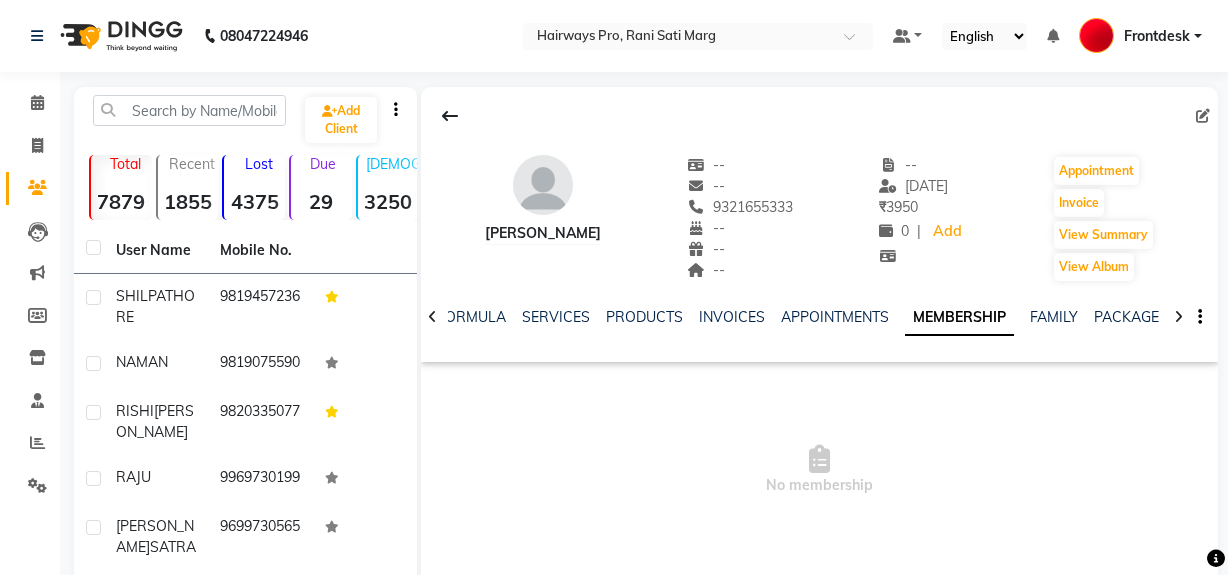 scroll, scrollTop: 0, scrollLeft: 0, axis: both 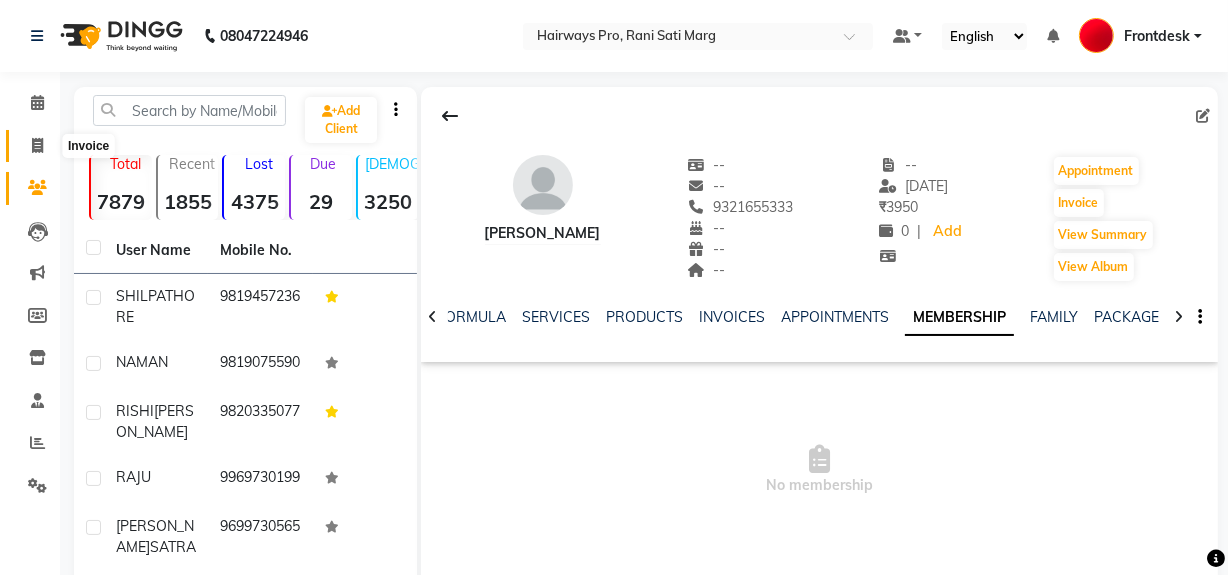 click 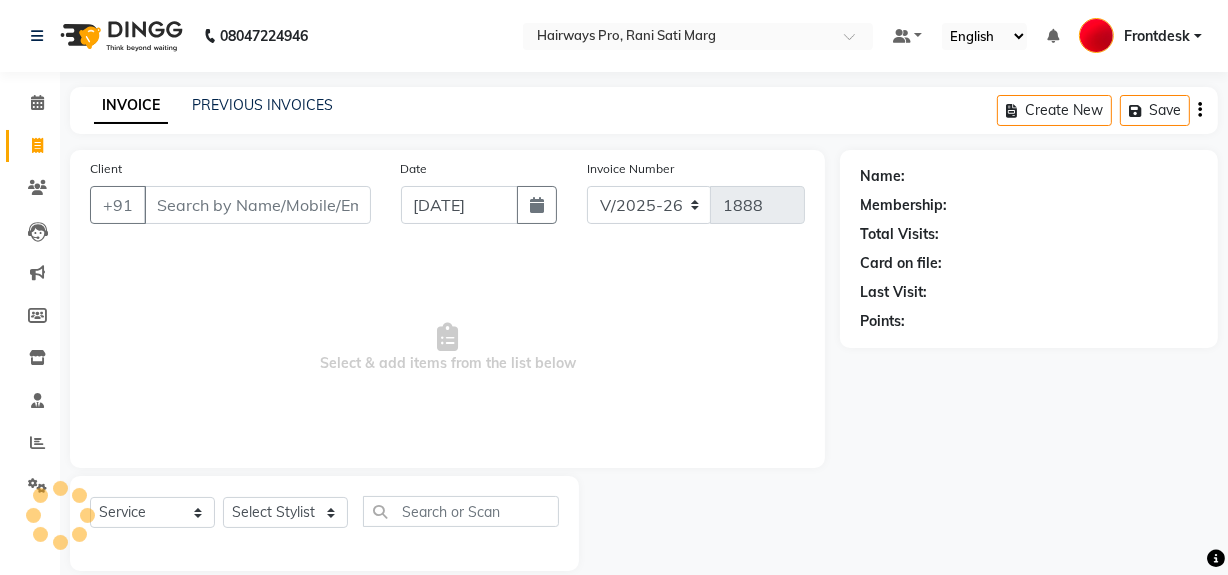 scroll, scrollTop: 26, scrollLeft: 0, axis: vertical 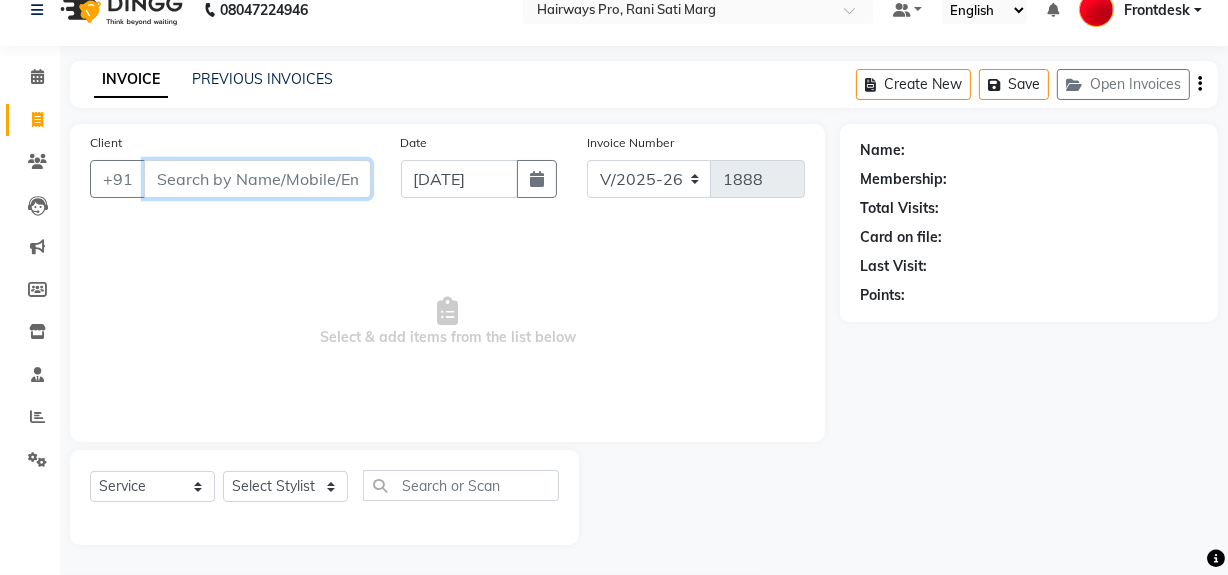 click on "Client" at bounding box center (257, 179) 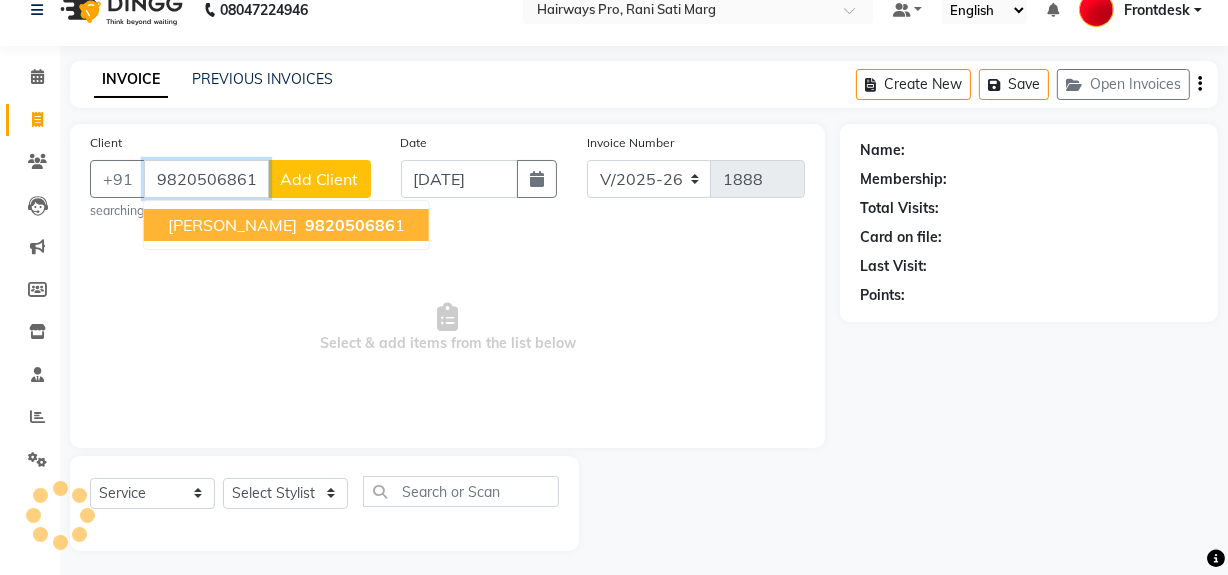 type on "9820506861" 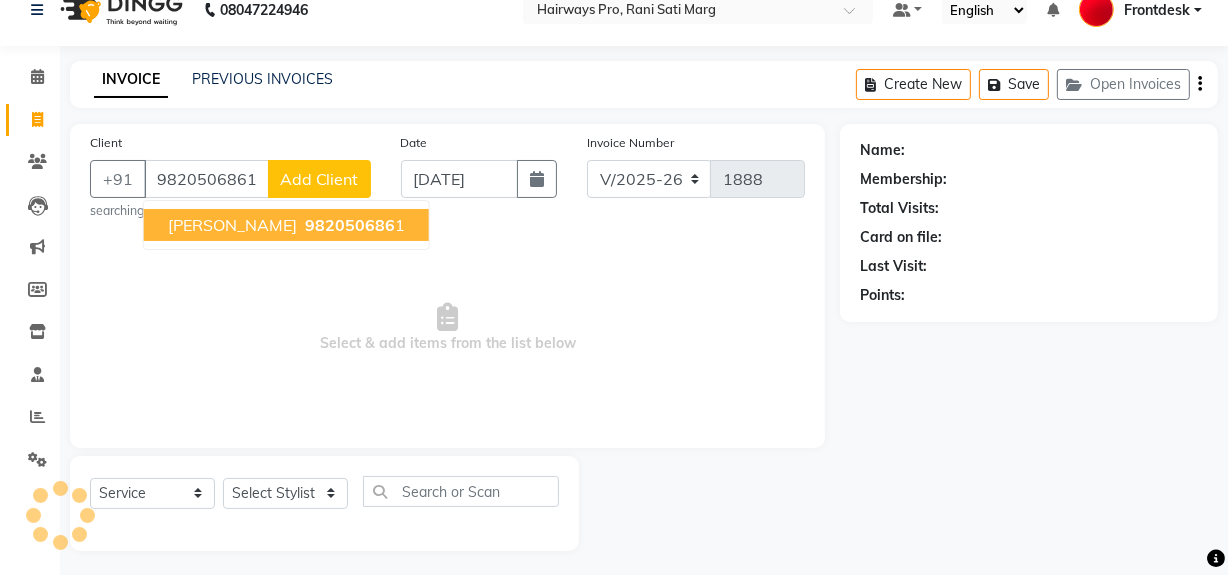 select on "1: Object" 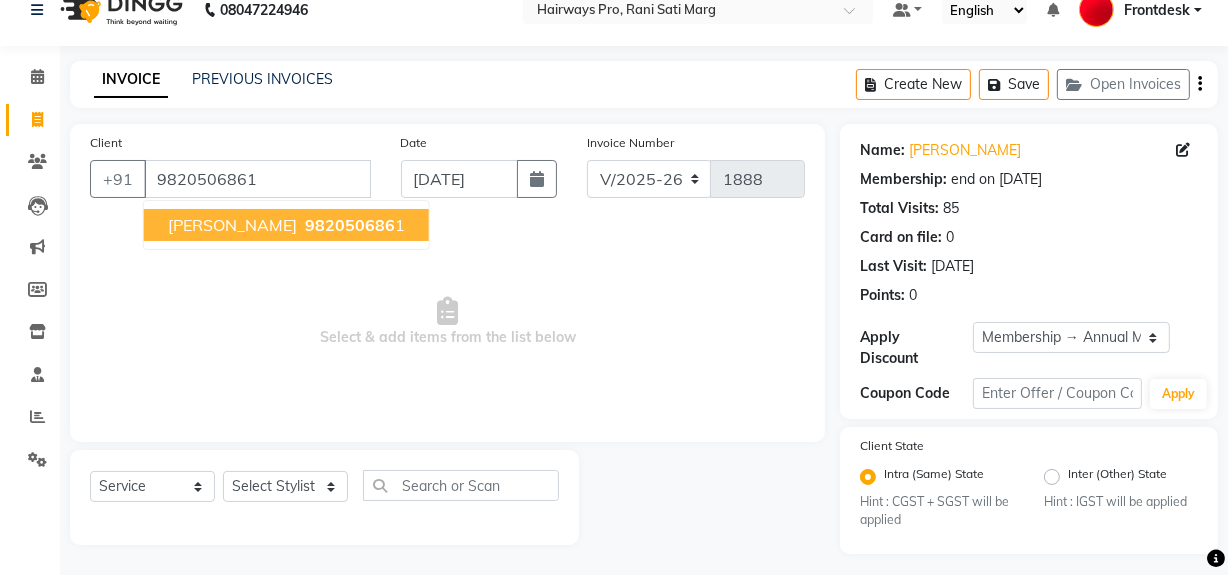 click on "AMIT SHAH" at bounding box center (232, 225) 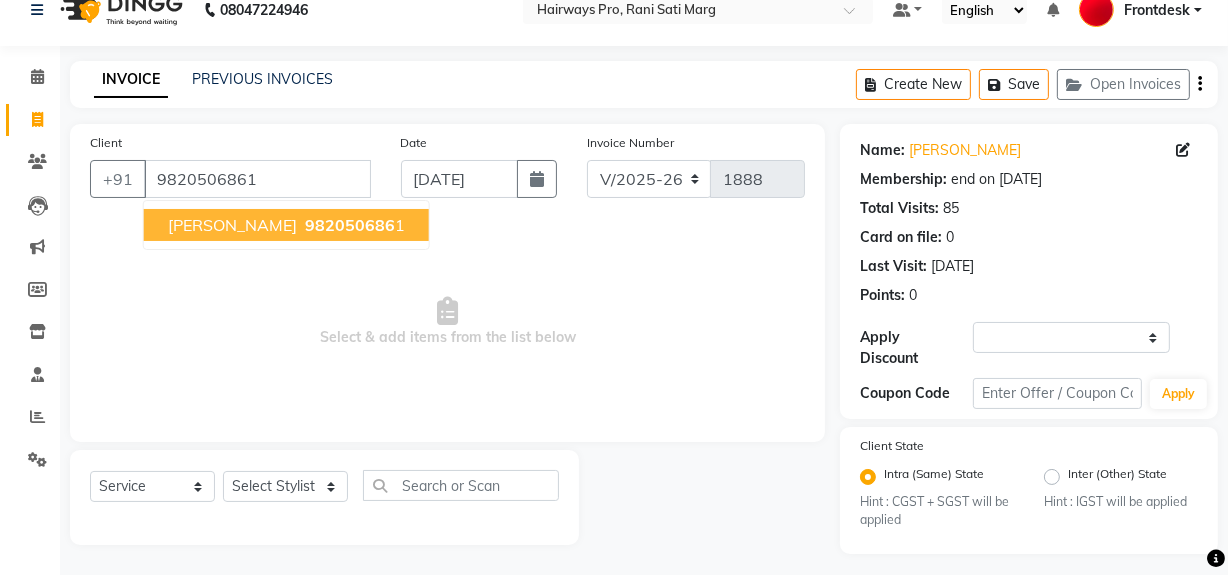 select on "1: Object" 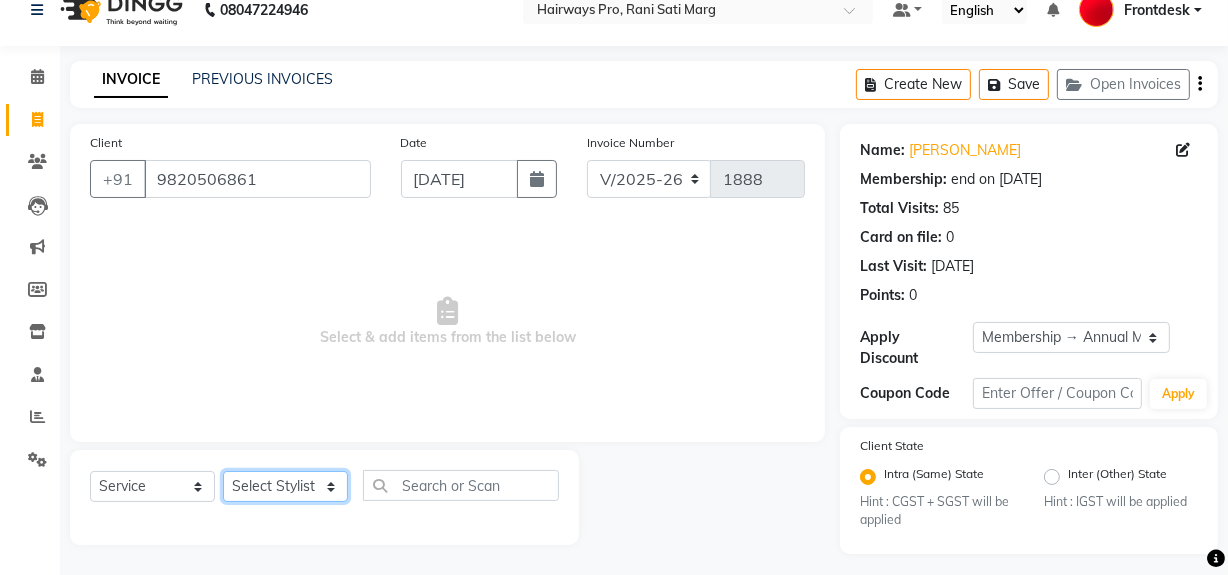 click on "Select Stylist ABID [PERSON_NAME] Frontdesk INTEZAR [PERSON_NAME] [PERSON_NAME] [PERSON_NAME] [PERSON_NAME] [PERSON_NAME] [PERSON_NAME]" 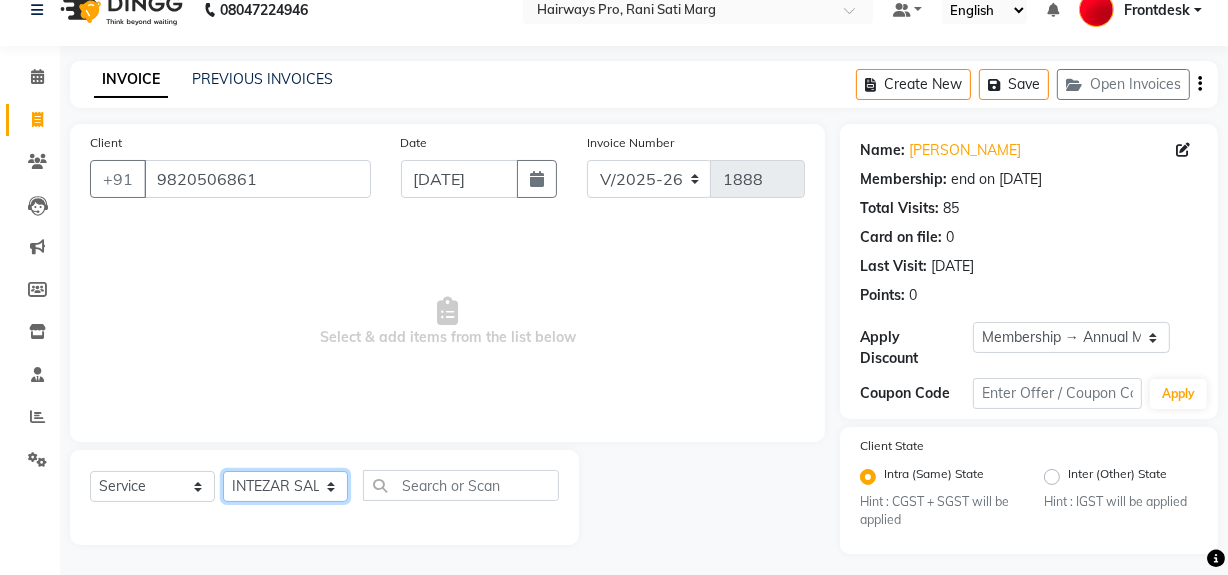 click on "Select Stylist ABID [PERSON_NAME] Frontdesk INTEZAR [PERSON_NAME] [PERSON_NAME] [PERSON_NAME] [PERSON_NAME] [PERSON_NAME] [PERSON_NAME]" 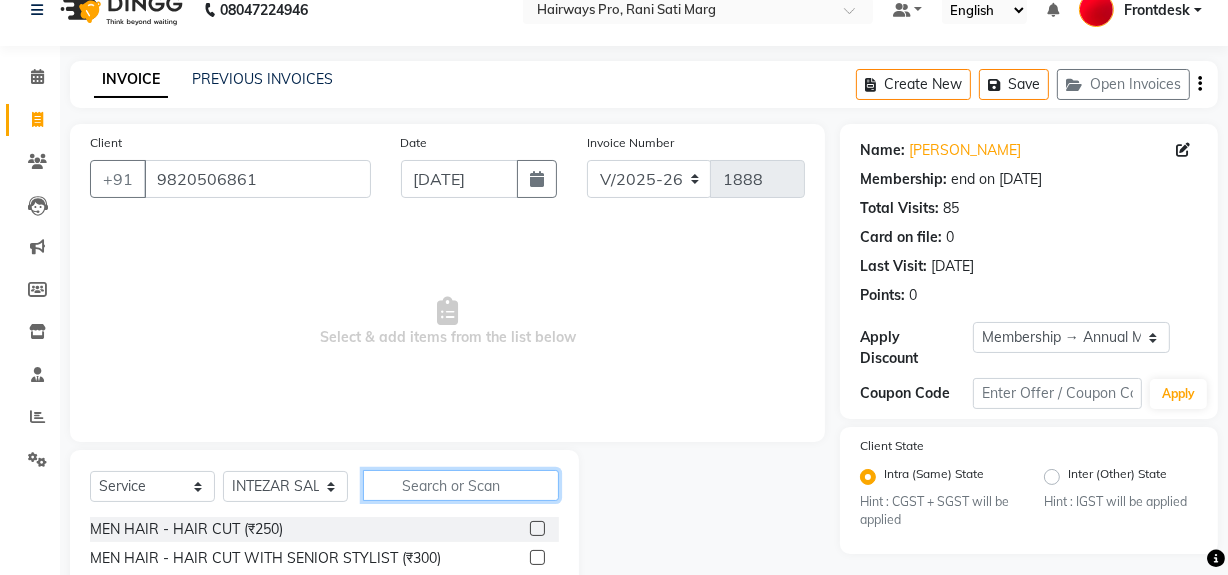 drag, startPoint x: 465, startPoint y: 476, endPoint x: 472, endPoint y: 509, distance: 33.734257 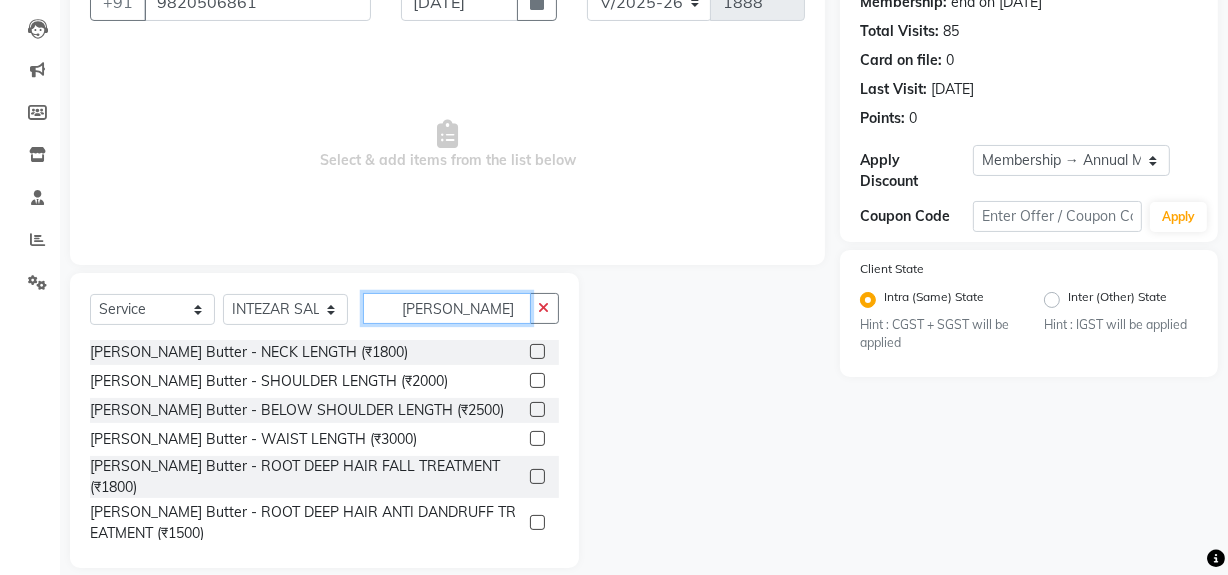 scroll, scrollTop: 226, scrollLeft: 0, axis: vertical 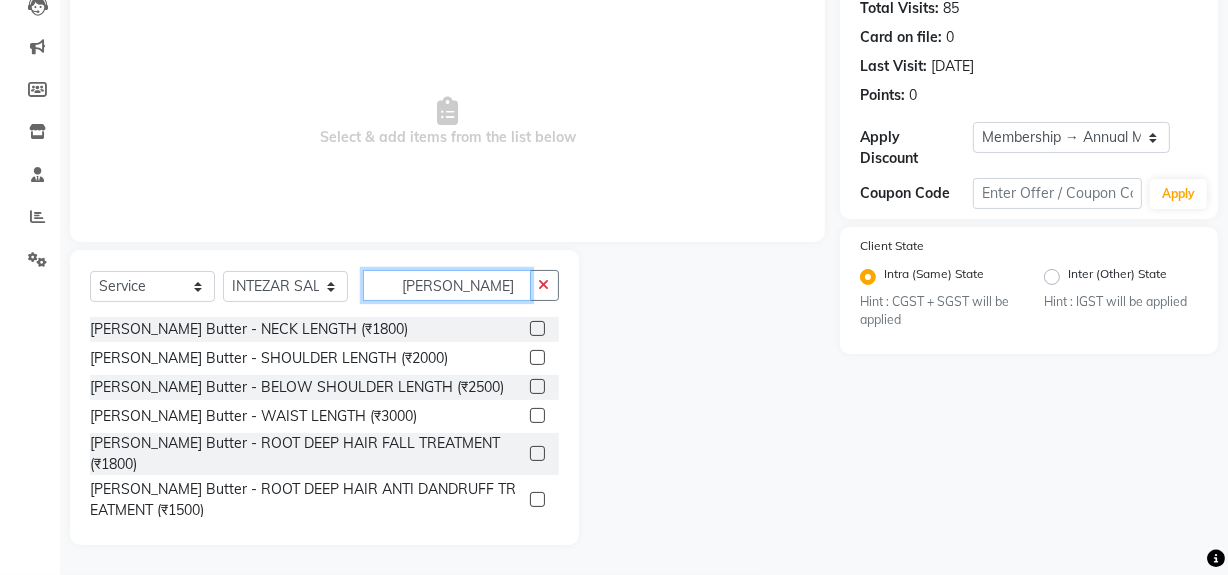 type on "SHEA" 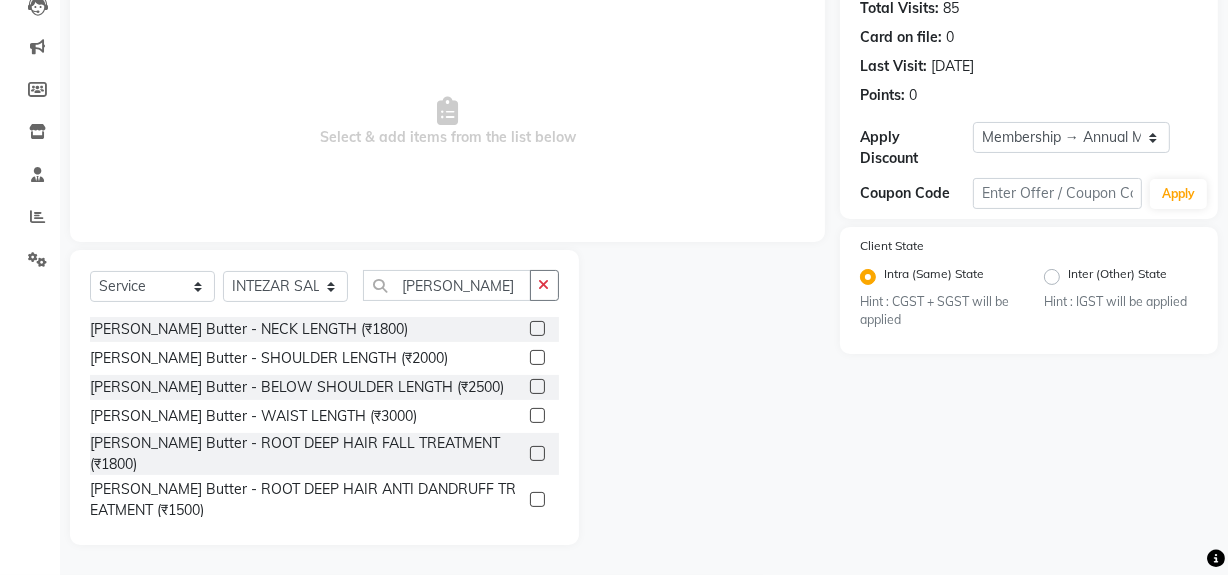 click 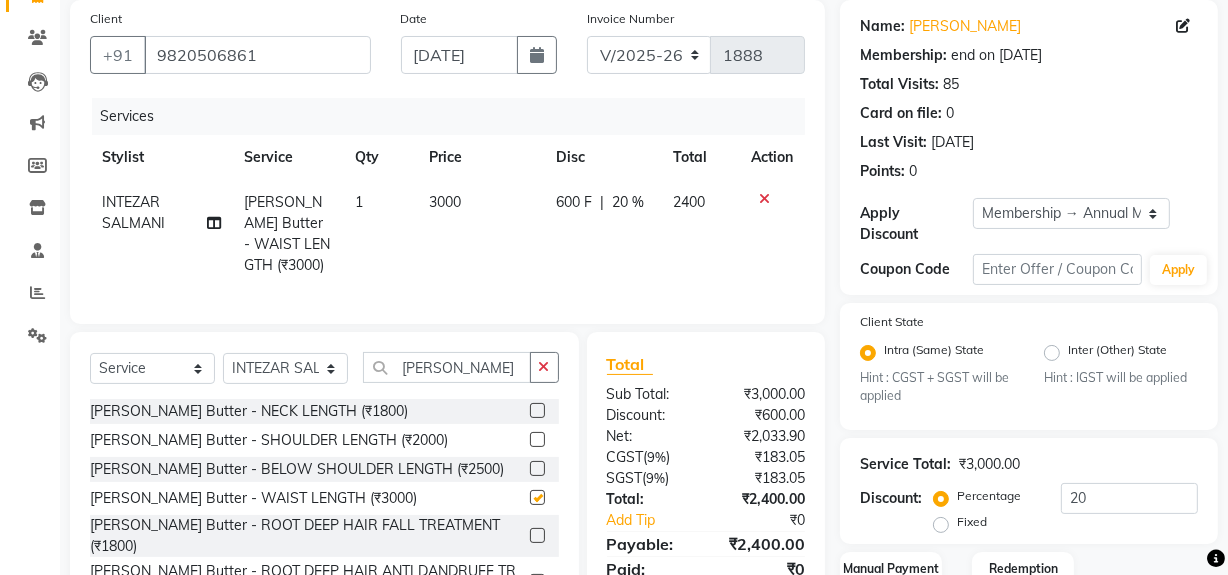 scroll, scrollTop: 14, scrollLeft: 0, axis: vertical 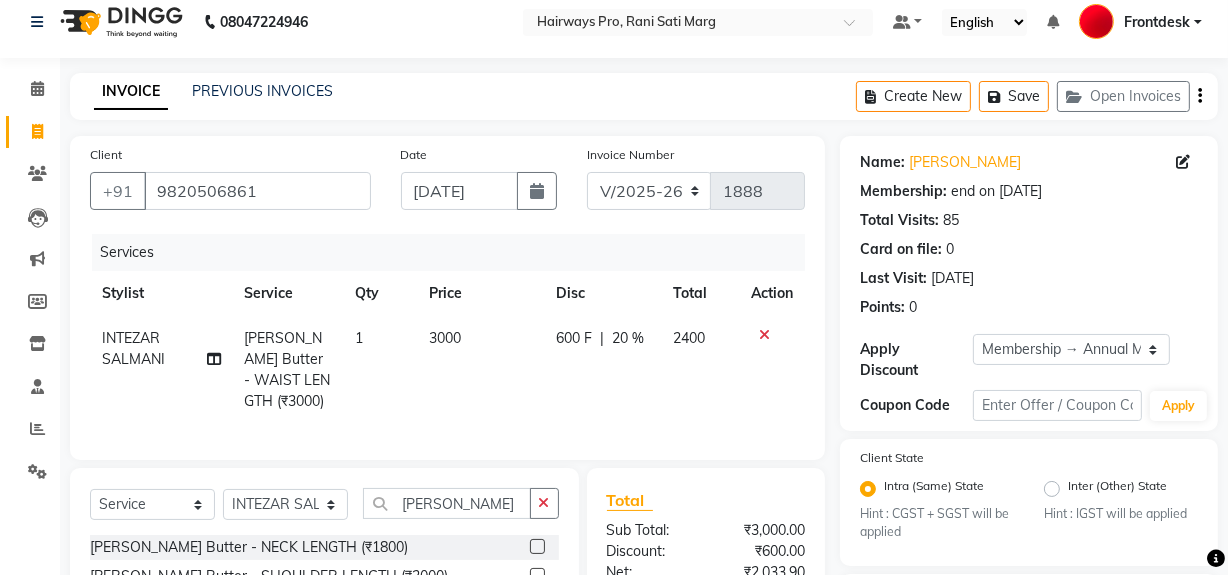 checkbox on "false" 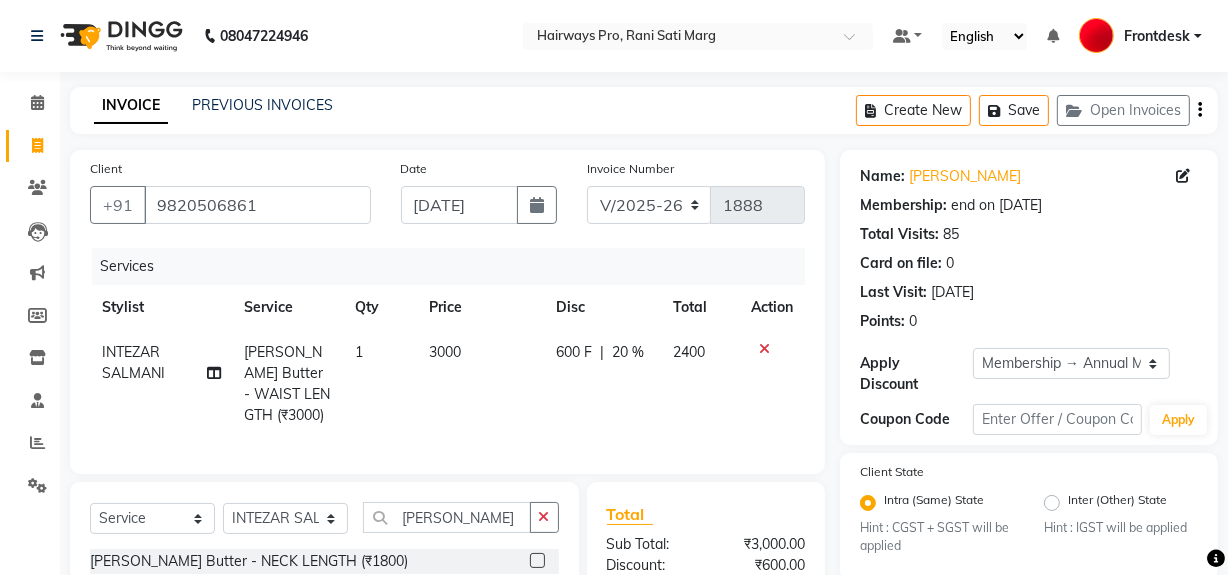 click on "2400" 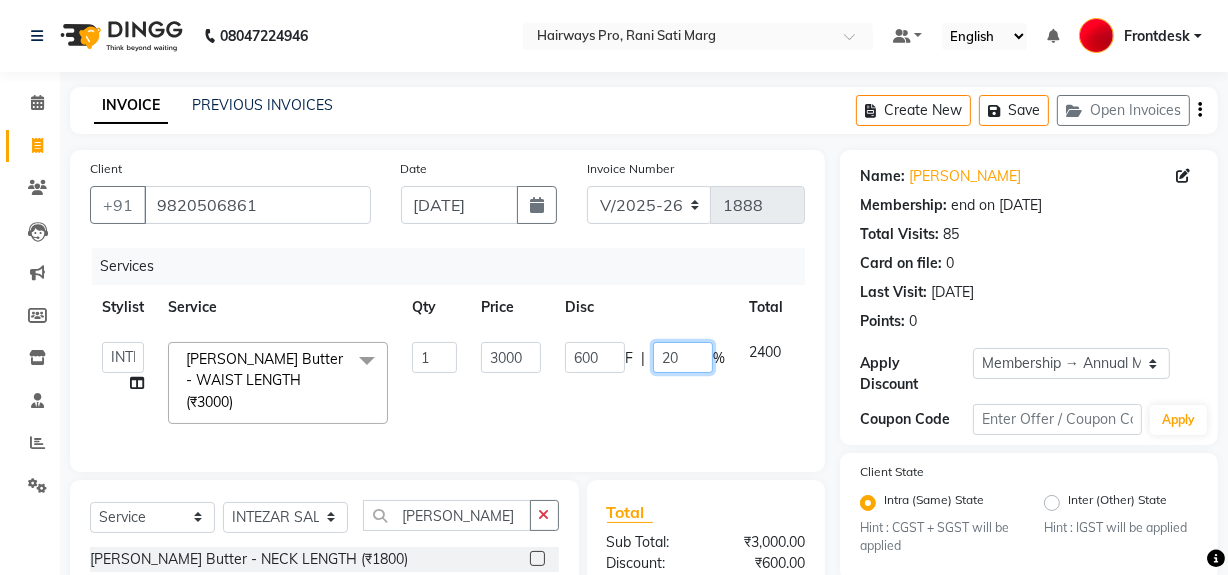 click on "20" 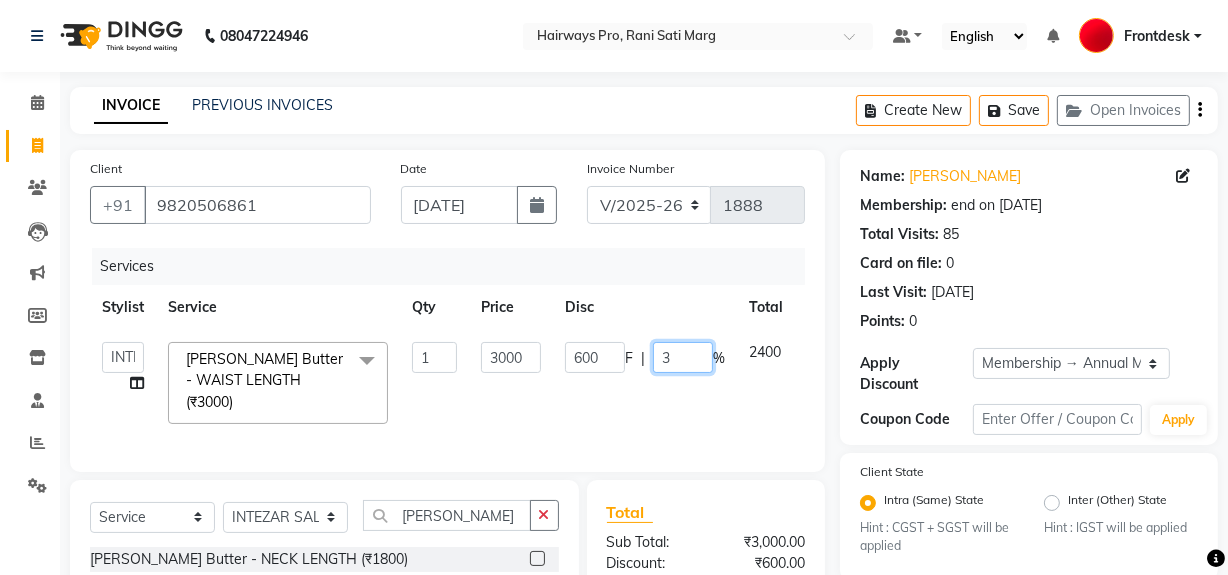 type on "30" 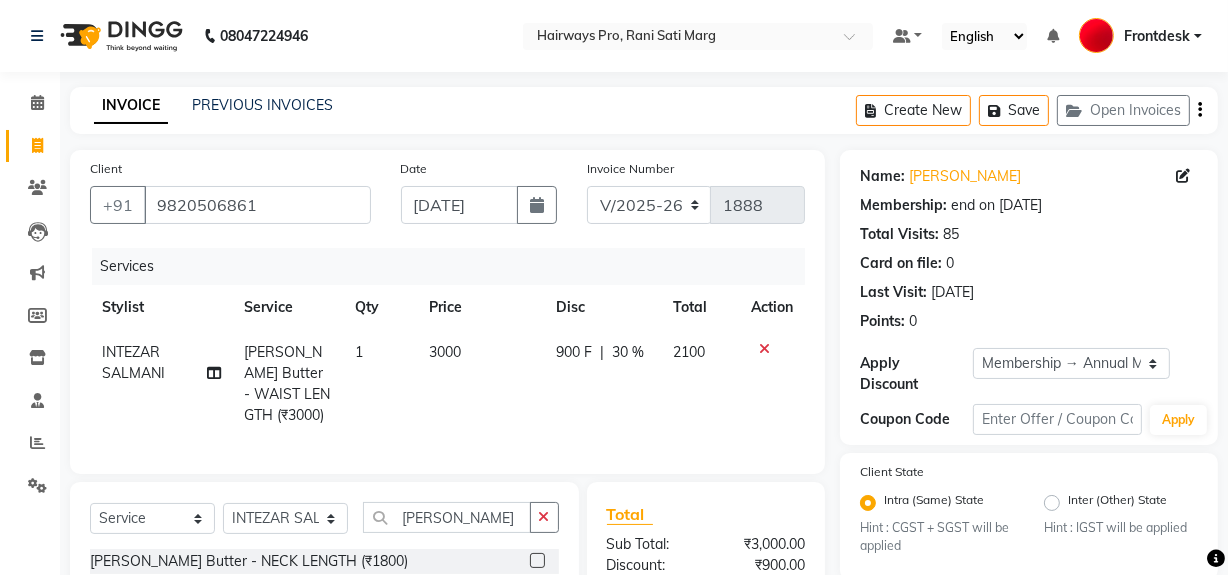 click on "INTEZAR SALMANI Shea Butter - WAIST LENGTH (₹3000) 1 3000 900 F | 30 % 2100" 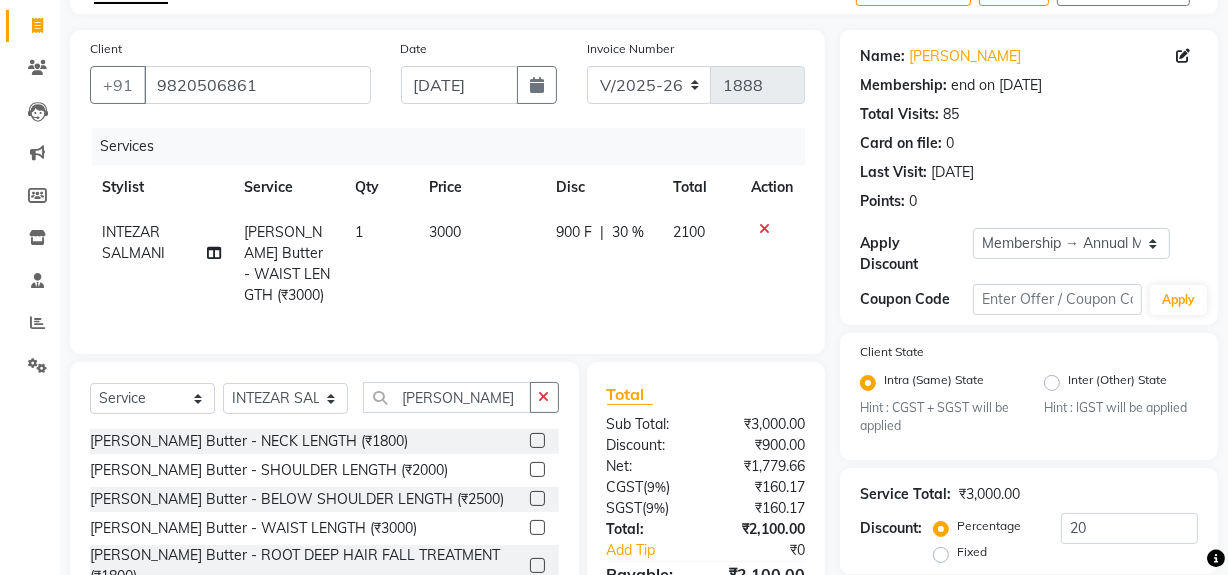 scroll, scrollTop: 284, scrollLeft: 0, axis: vertical 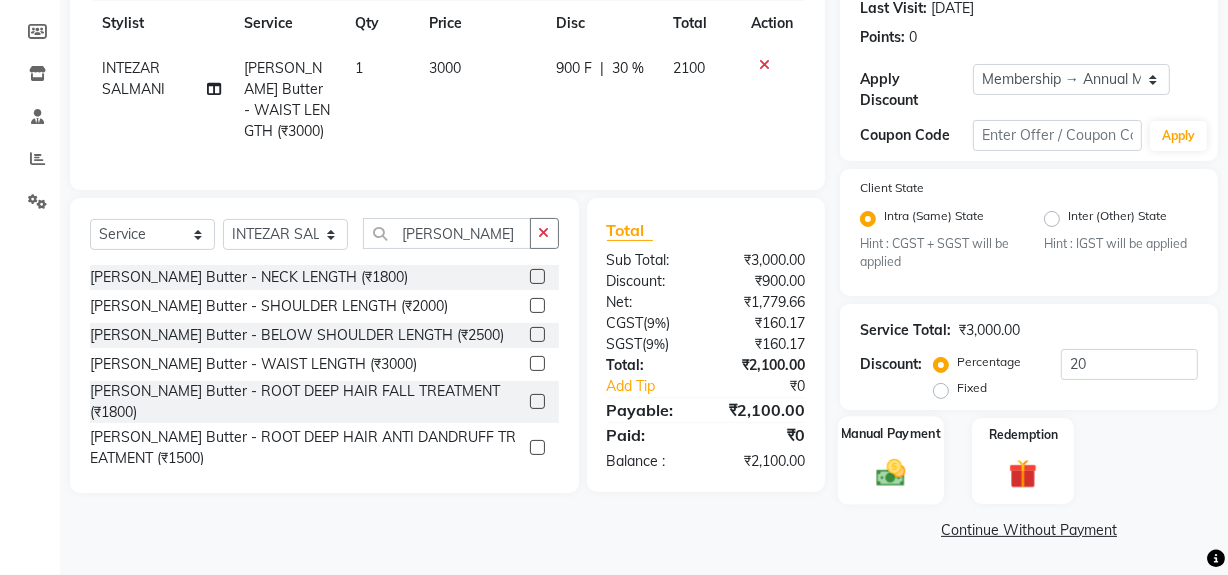 drag, startPoint x: 885, startPoint y: 479, endPoint x: 906, endPoint y: 480, distance: 21.023796 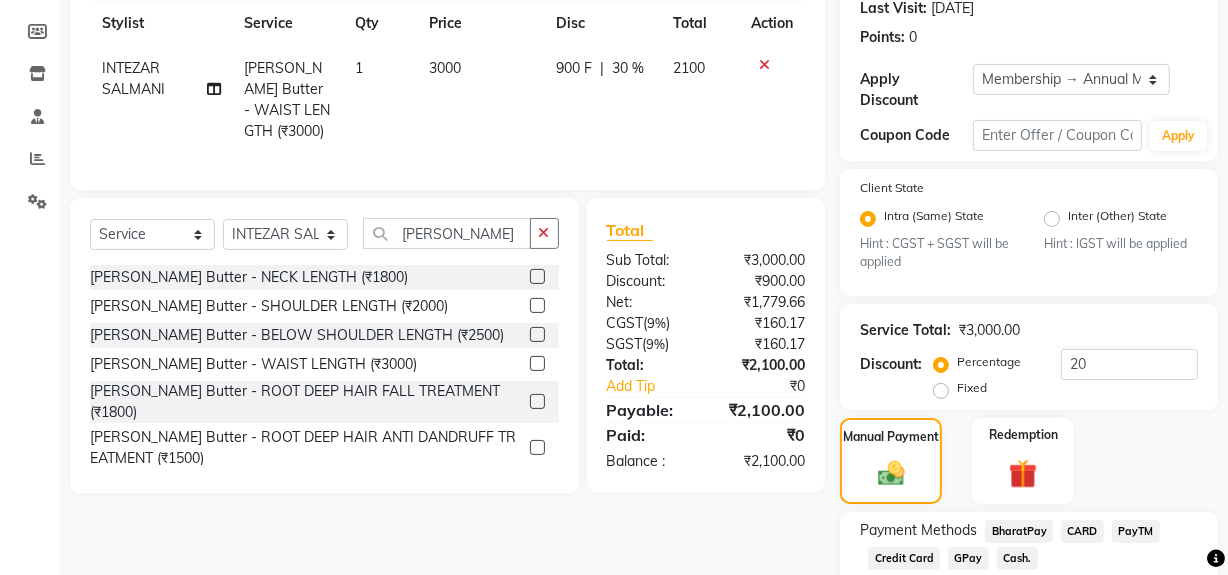 click on "Cash." 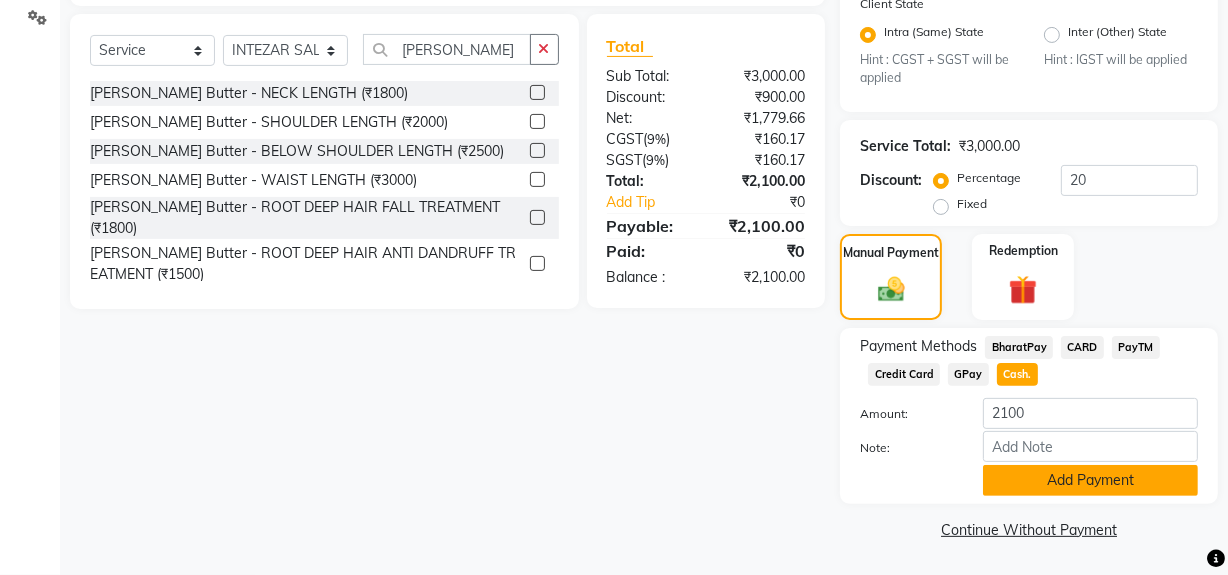 click on "Add Payment" 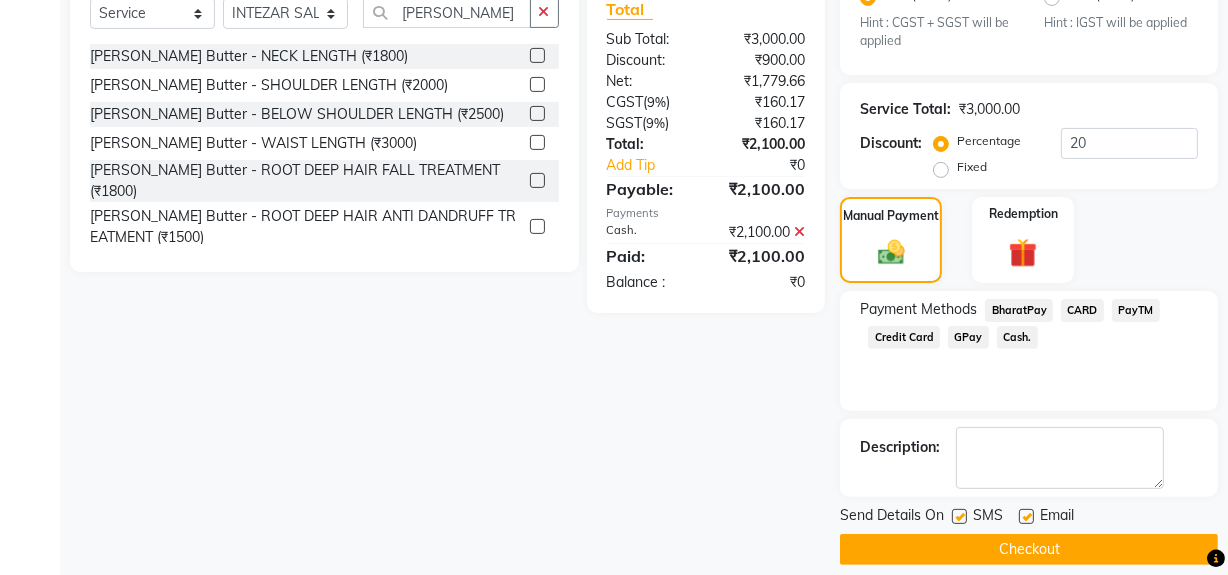 scroll, scrollTop: 524, scrollLeft: 0, axis: vertical 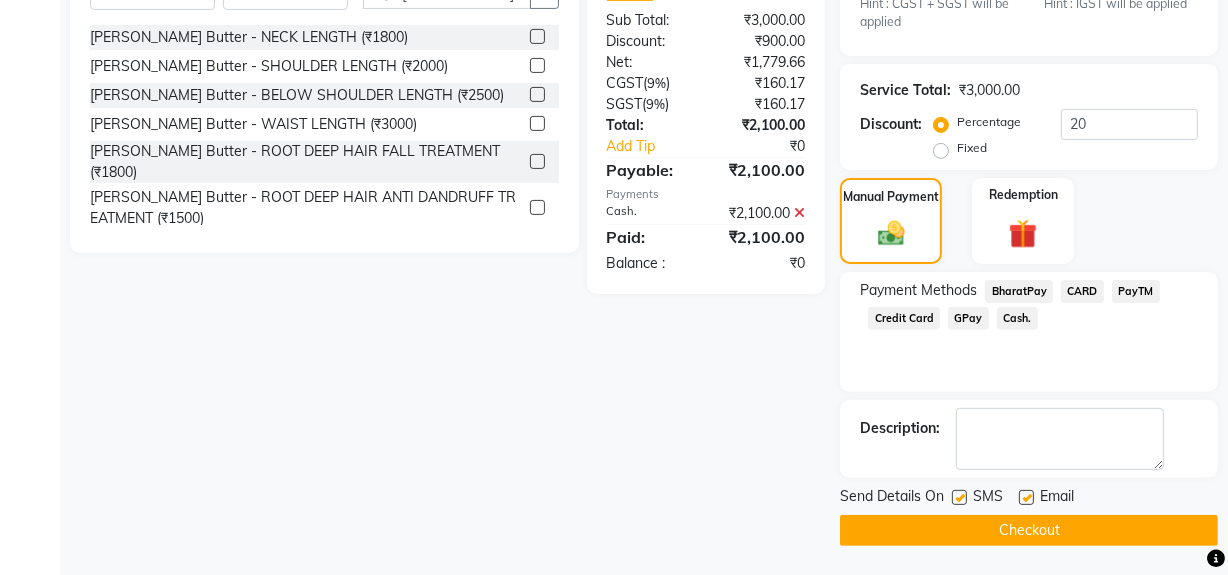 click on "Checkout" 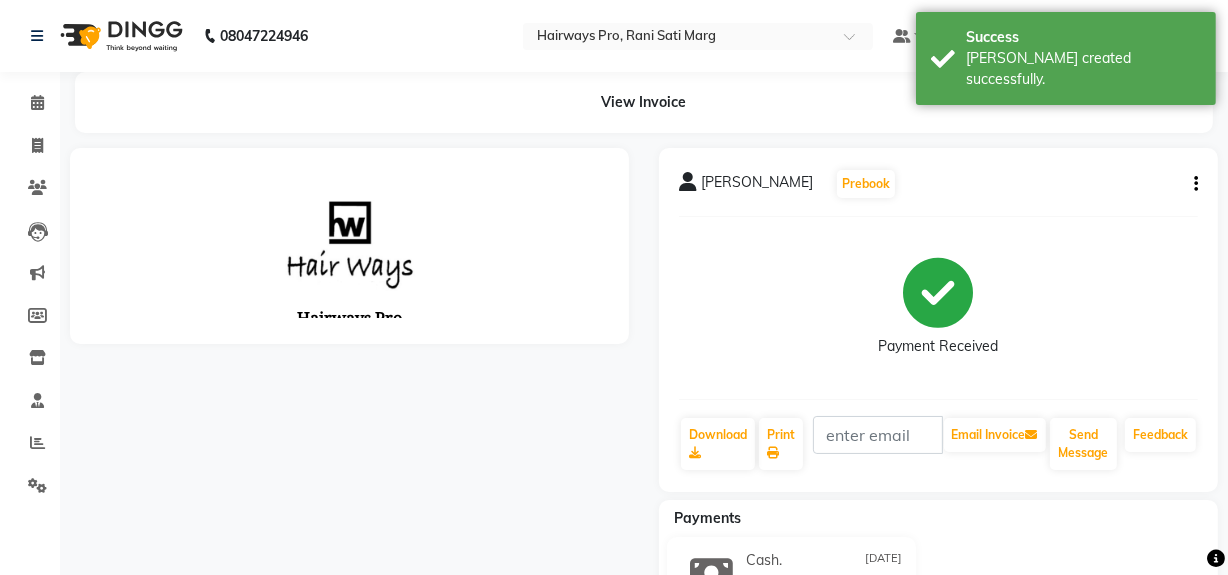 scroll, scrollTop: 0, scrollLeft: 0, axis: both 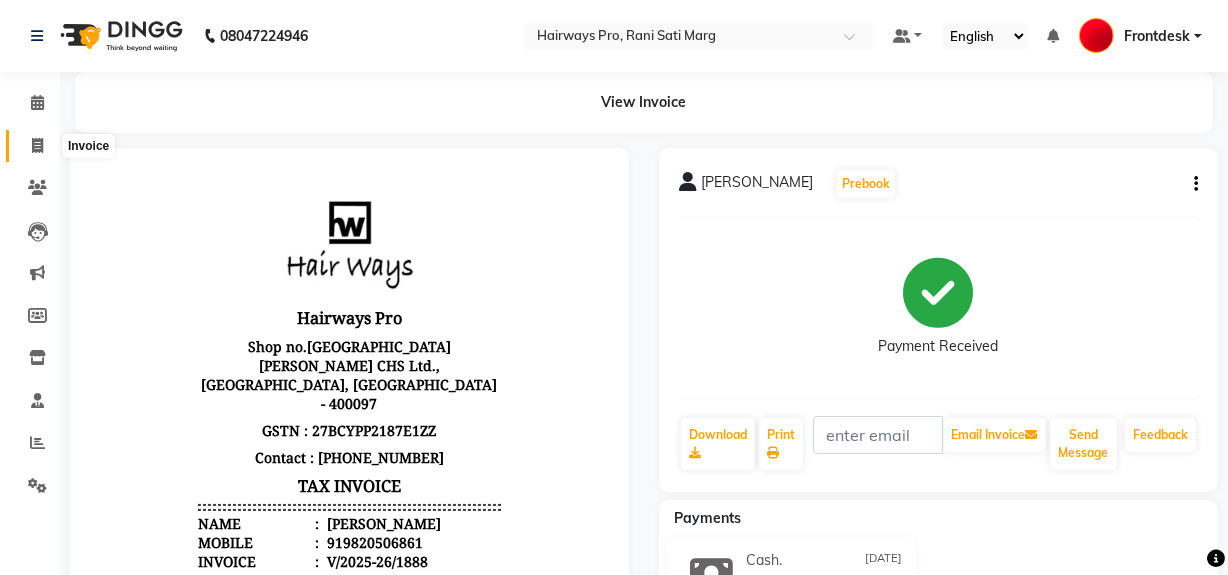click 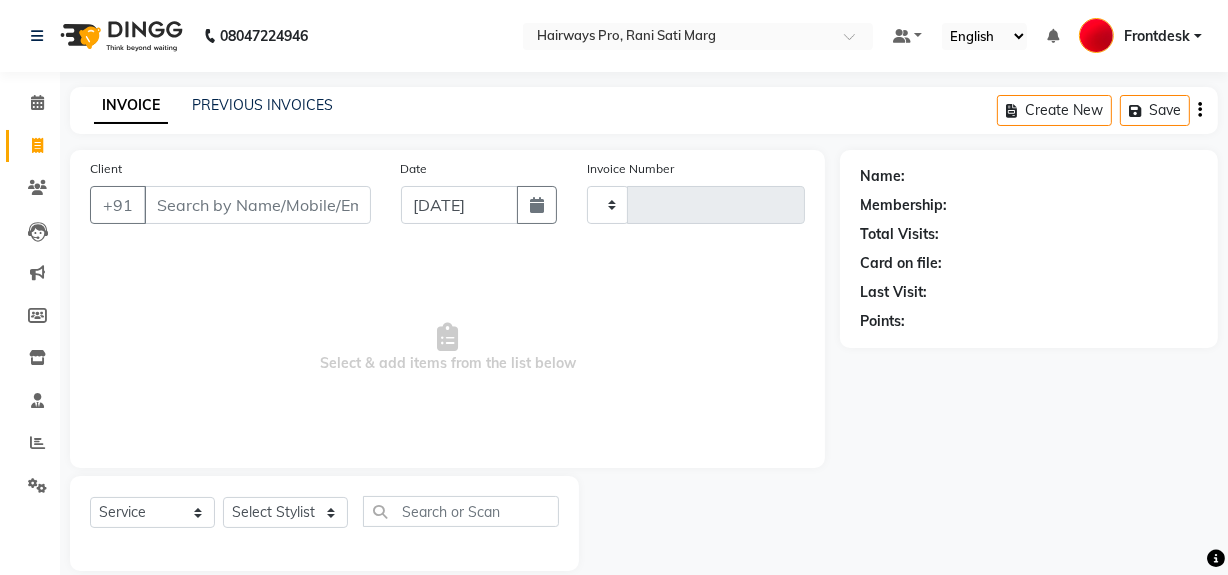 scroll, scrollTop: 26, scrollLeft: 0, axis: vertical 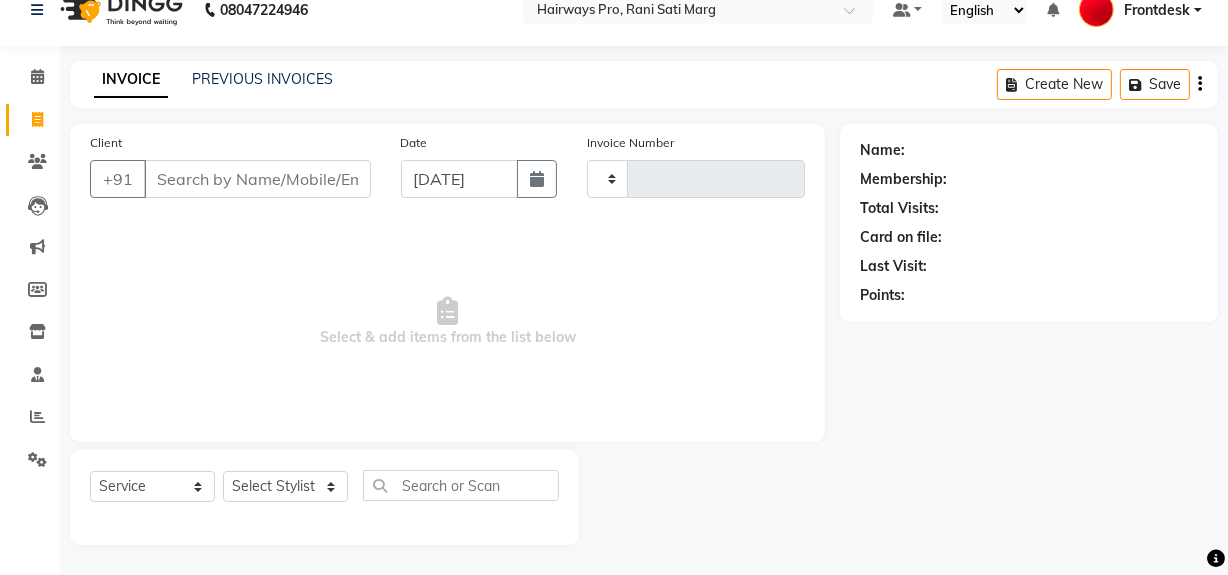 type on "1889" 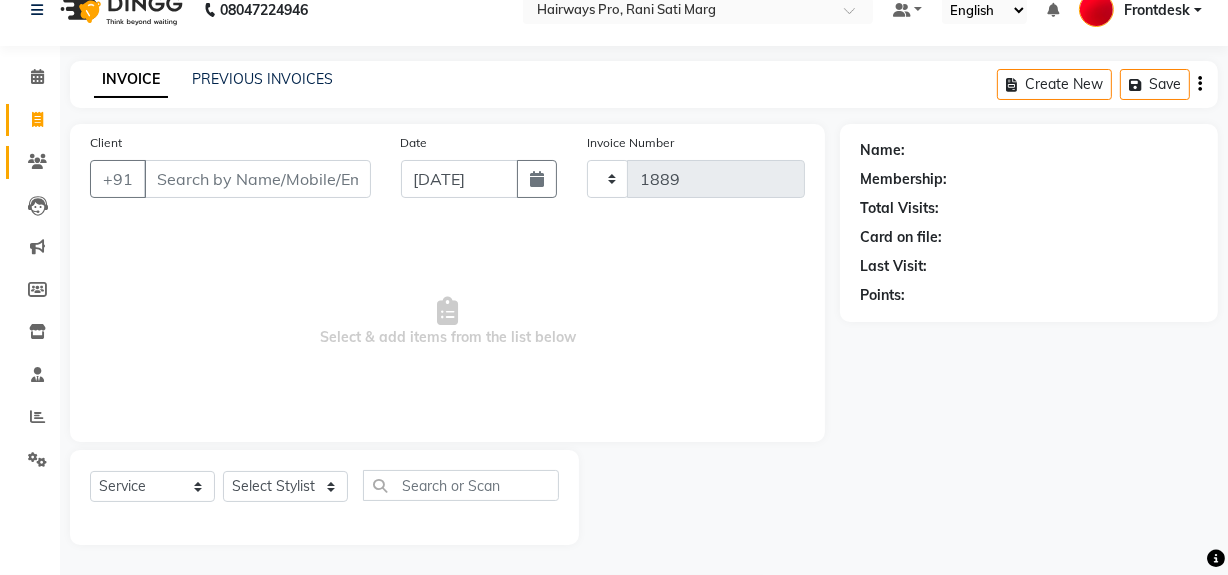 select on "787" 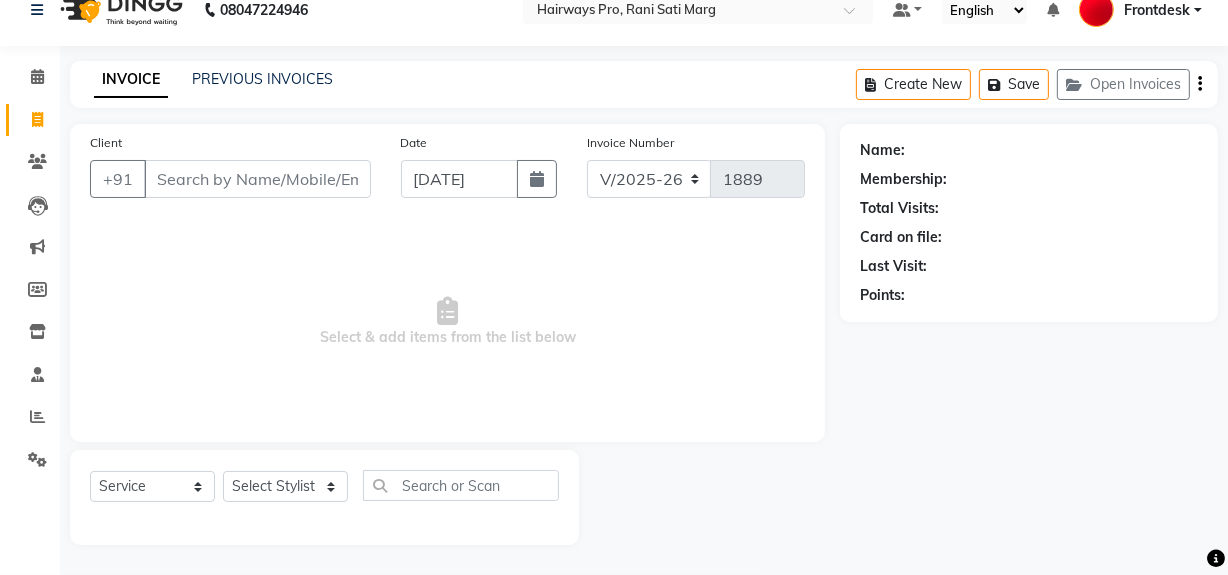 click on "Client" at bounding box center [257, 179] 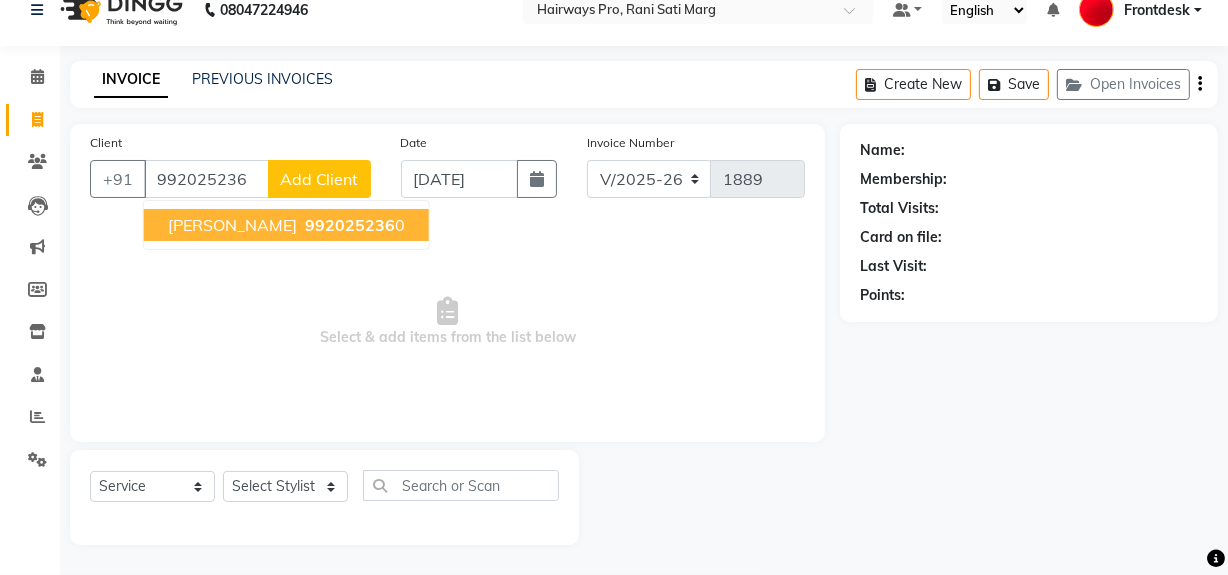 click on "AGAM RATADIYA" at bounding box center (232, 225) 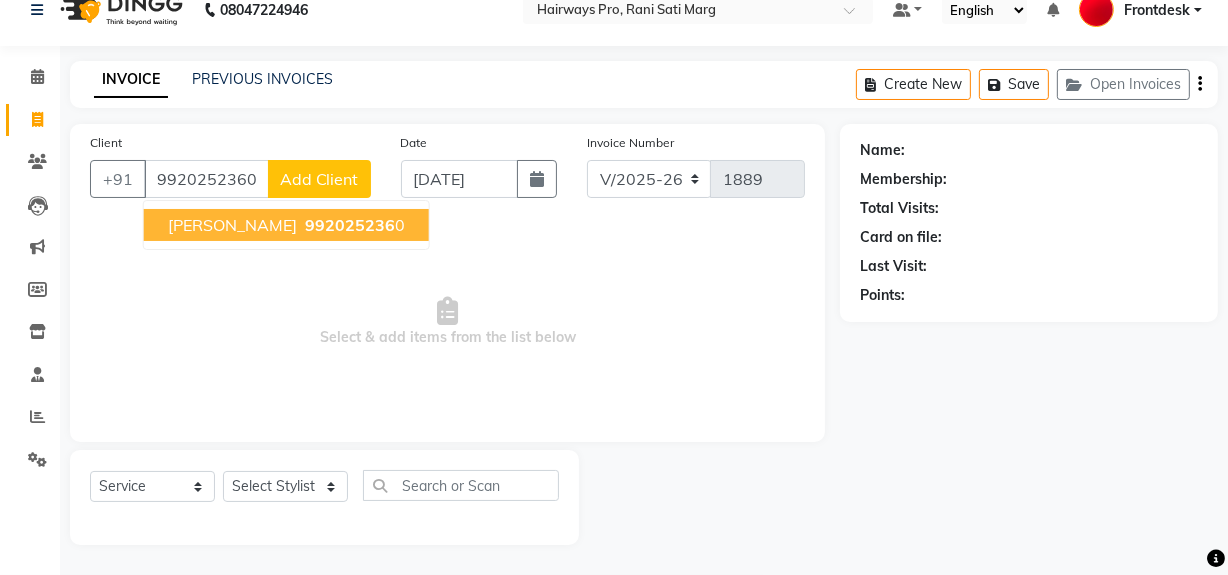type on "9920252360" 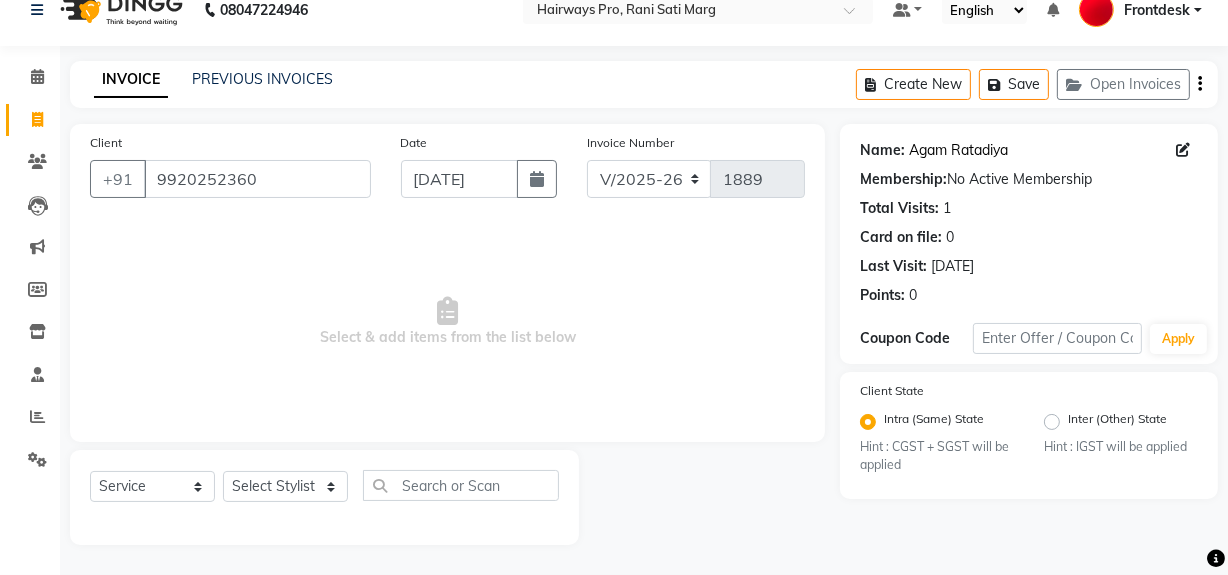 click on "Agam Ratadiya" 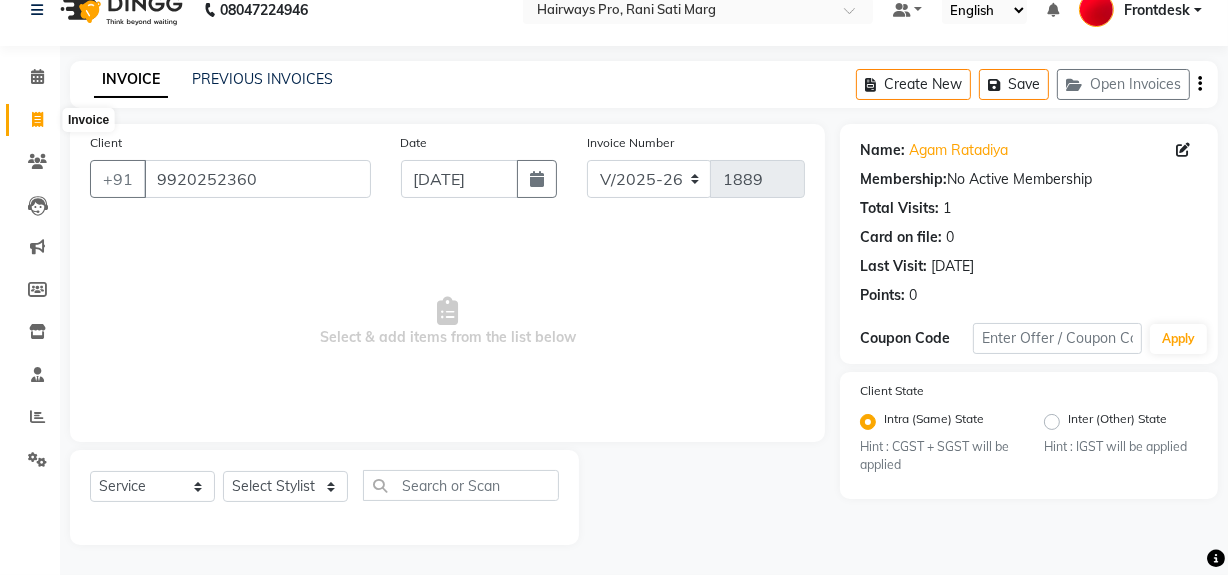 click 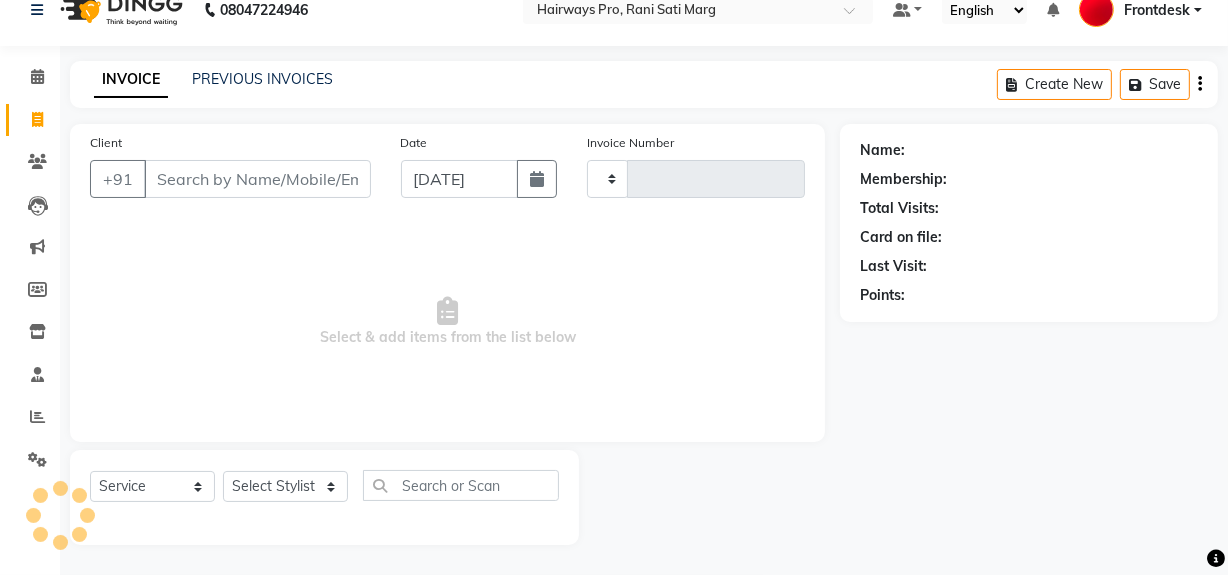 type on "1889" 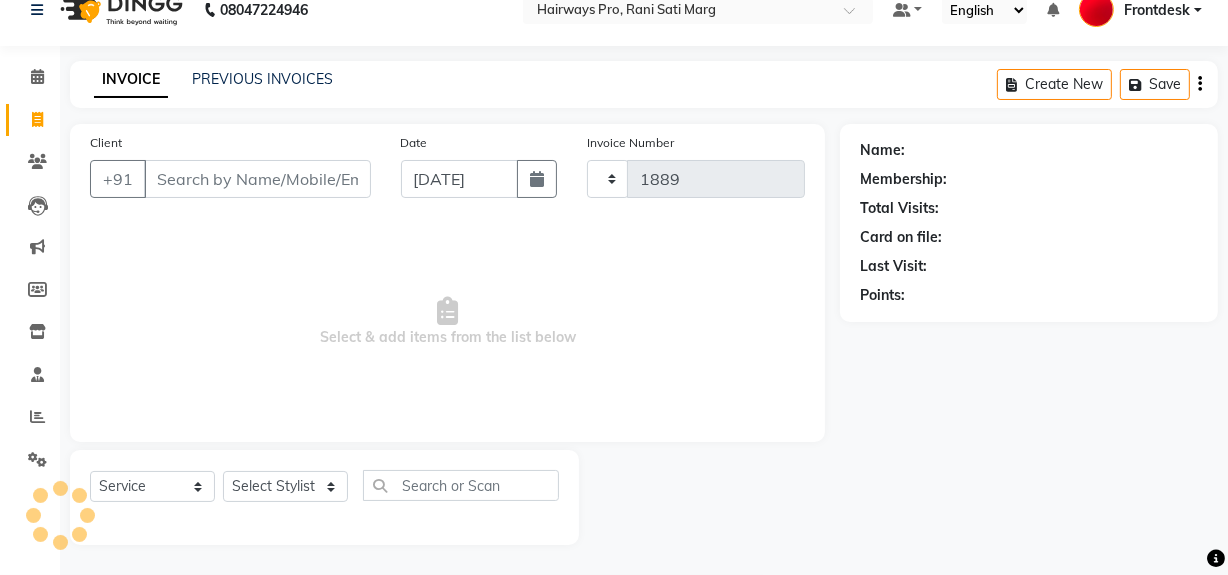 select on "787" 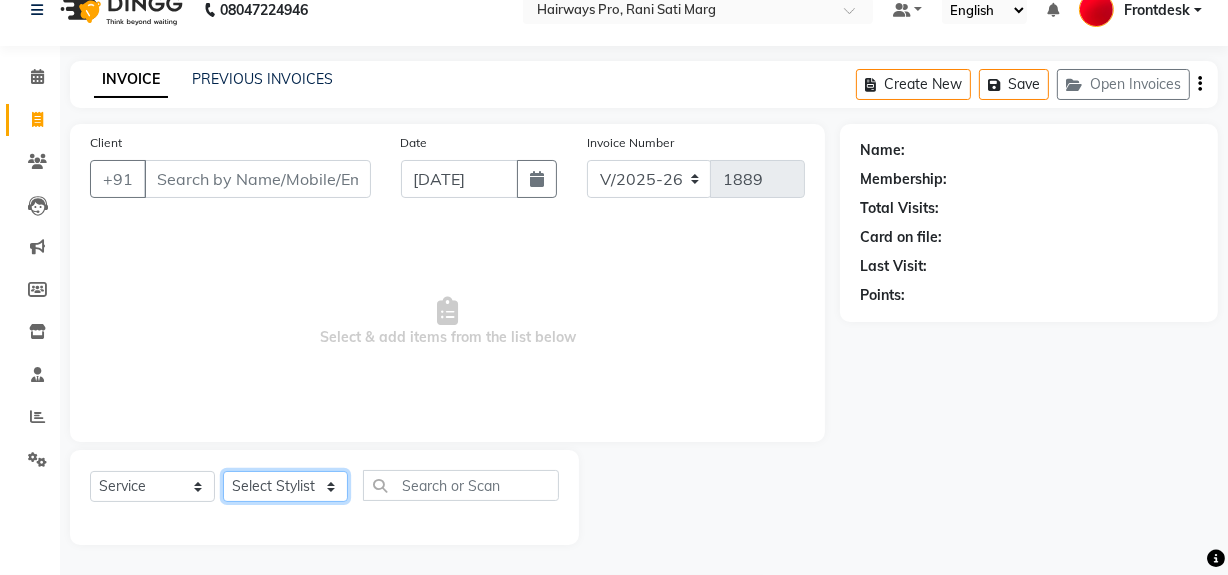 click on "Select Stylist ABID [PERSON_NAME] Frontdesk INTEZAR [PERSON_NAME] [PERSON_NAME] [PERSON_NAME] [PERSON_NAME] [PERSON_NAME] [PERSON_NAME]" 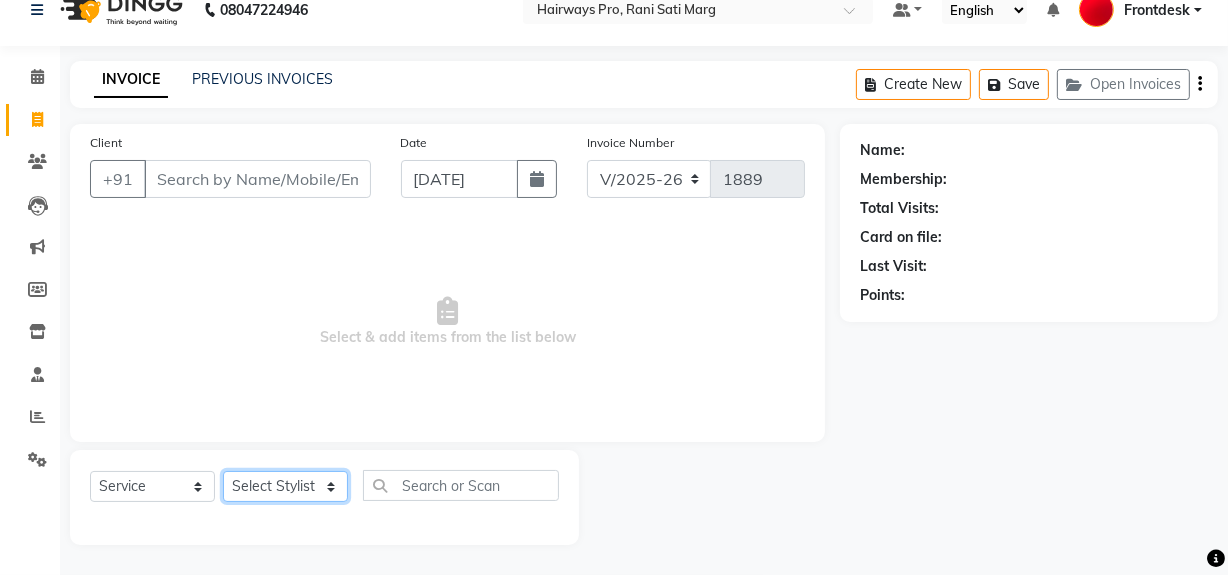 select on "13192" 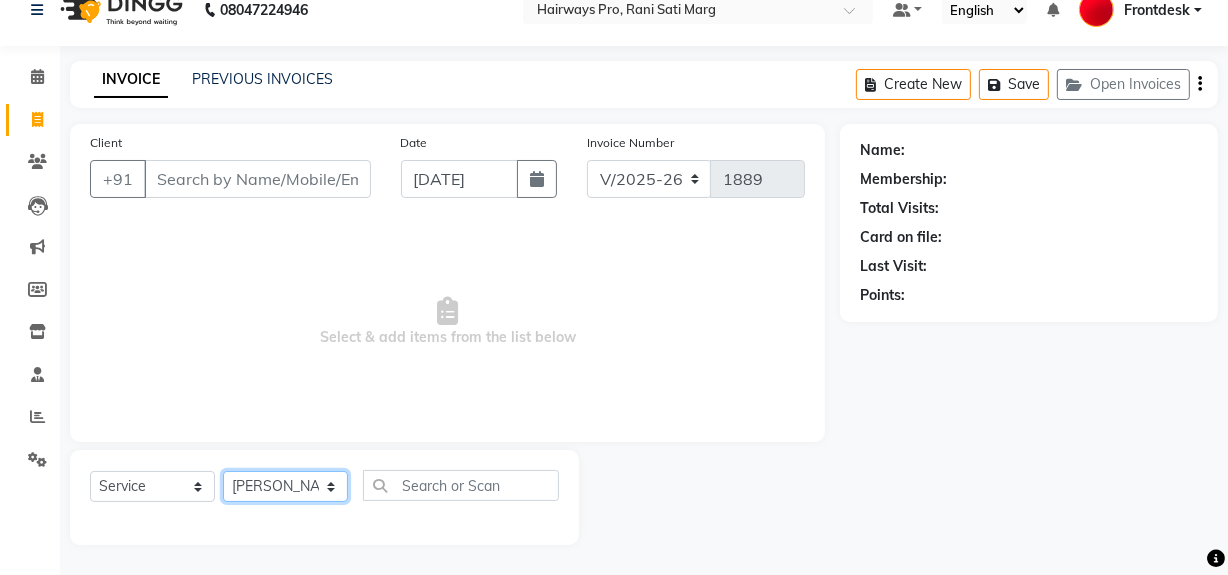 click on "Select Stylist ABID [PERSON_NAME] Frontdesk INTEZAR [PERSON_NAME] [PERSON_NAME] [PERSON_NAME] [PERSON_NAME] [PERSON_NAME] [PERSON_NAME]" 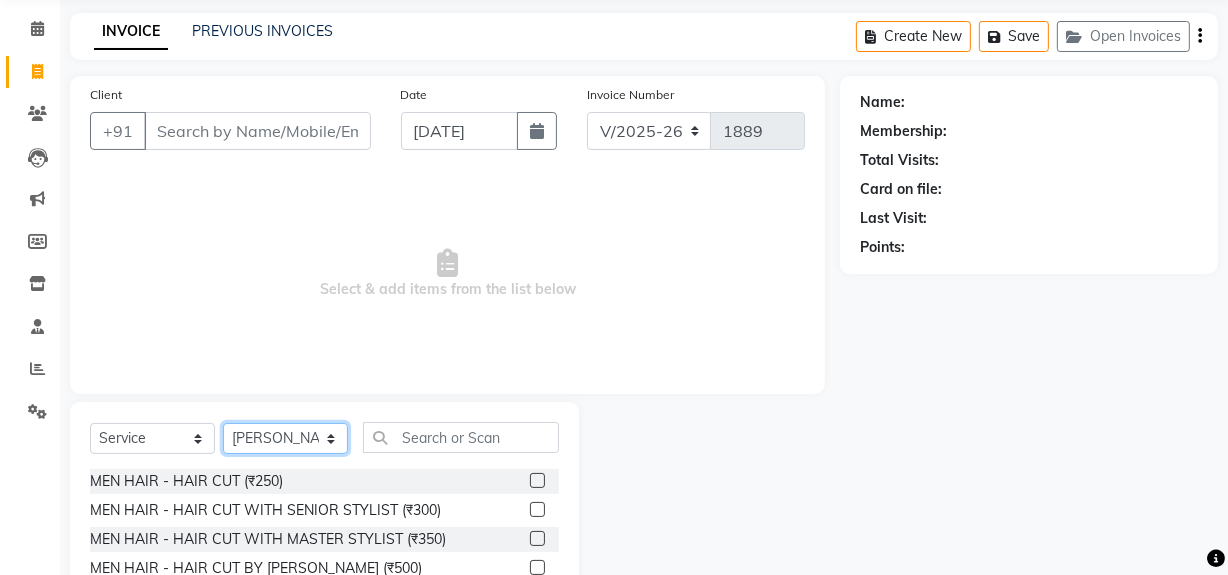 scroll, scrollTop: 117, scrollLeft: 0, axis: vertical 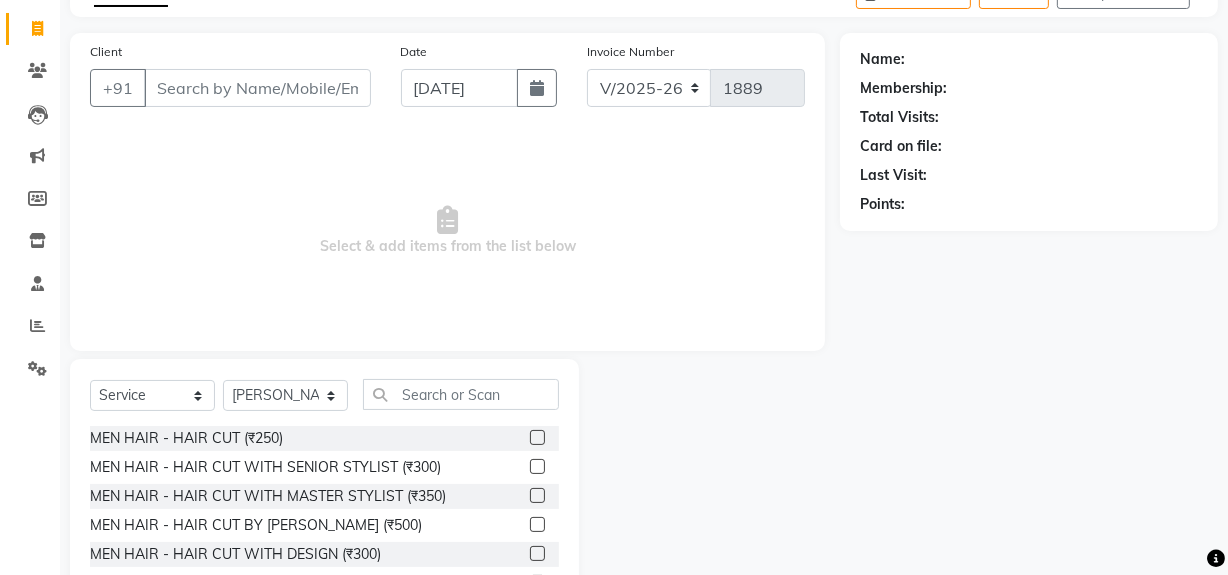 click 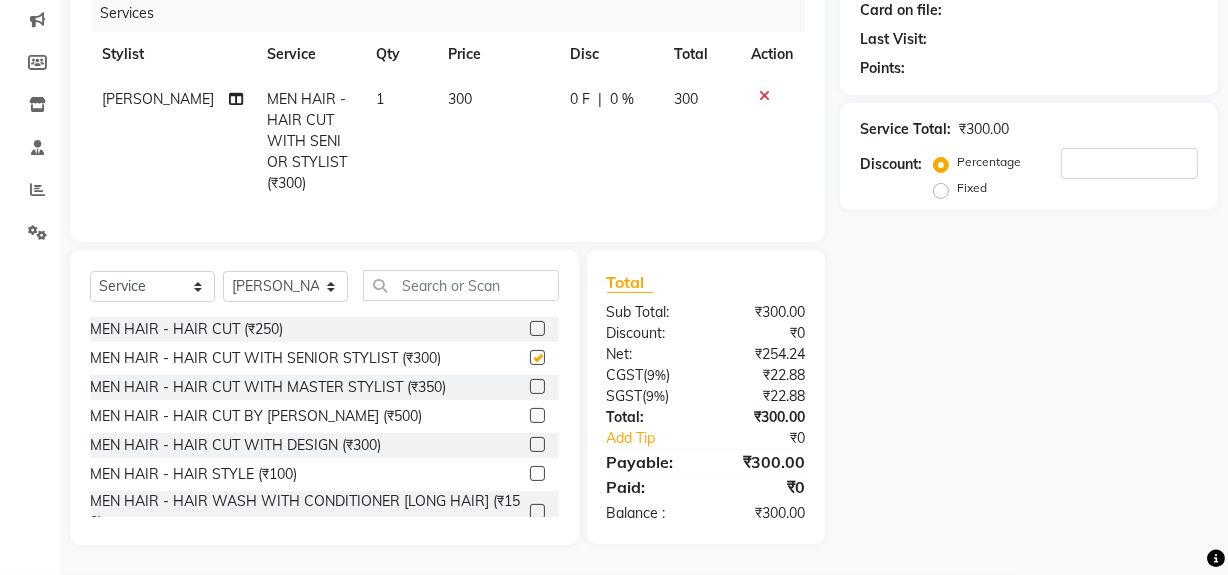 checkbox on "false" 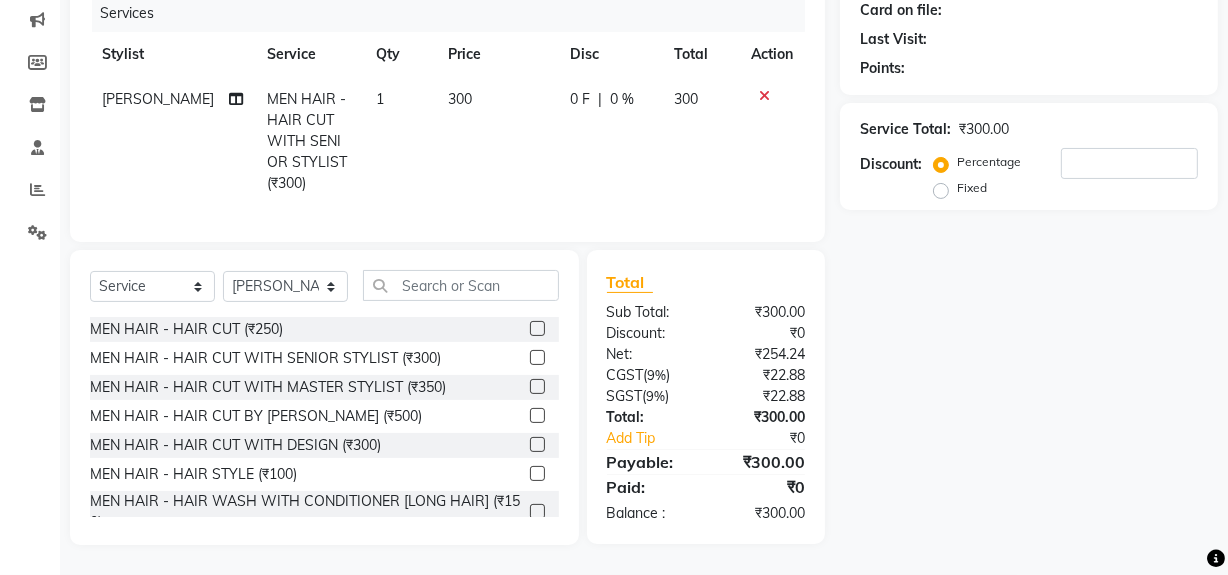 scroll, scrollTop: 266, scrollLeft: 0, axis: vertical 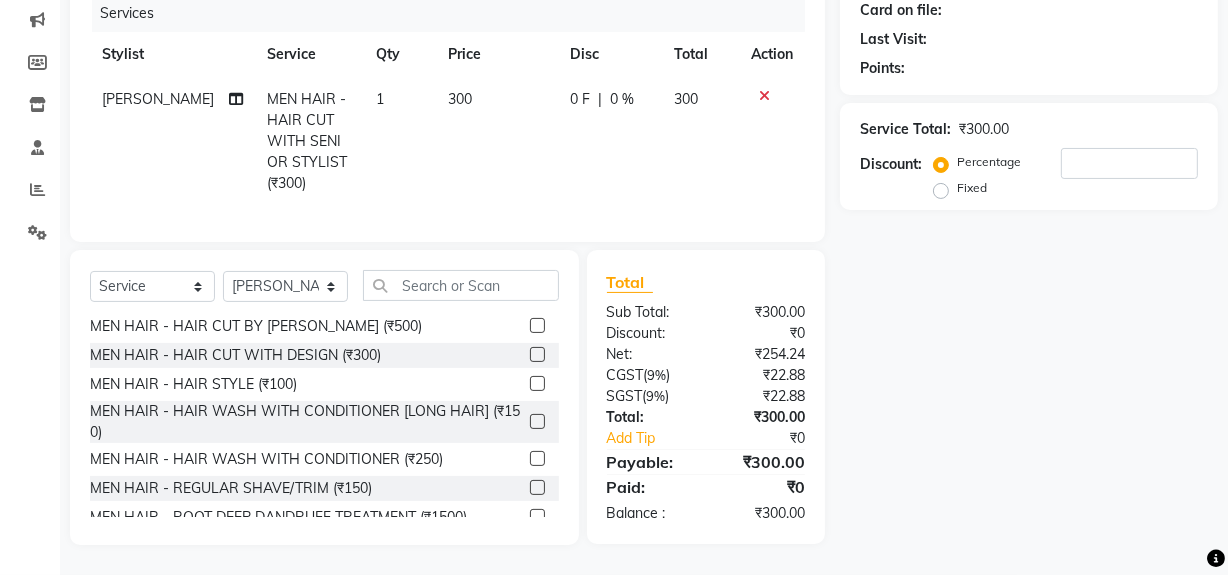 click 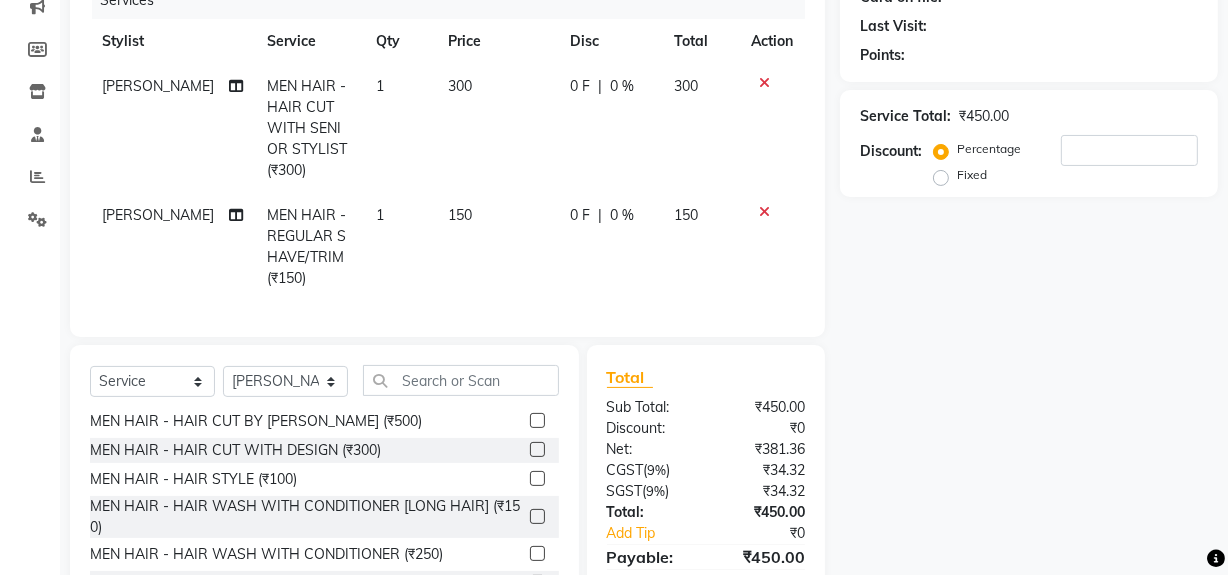 checkbox on "false" 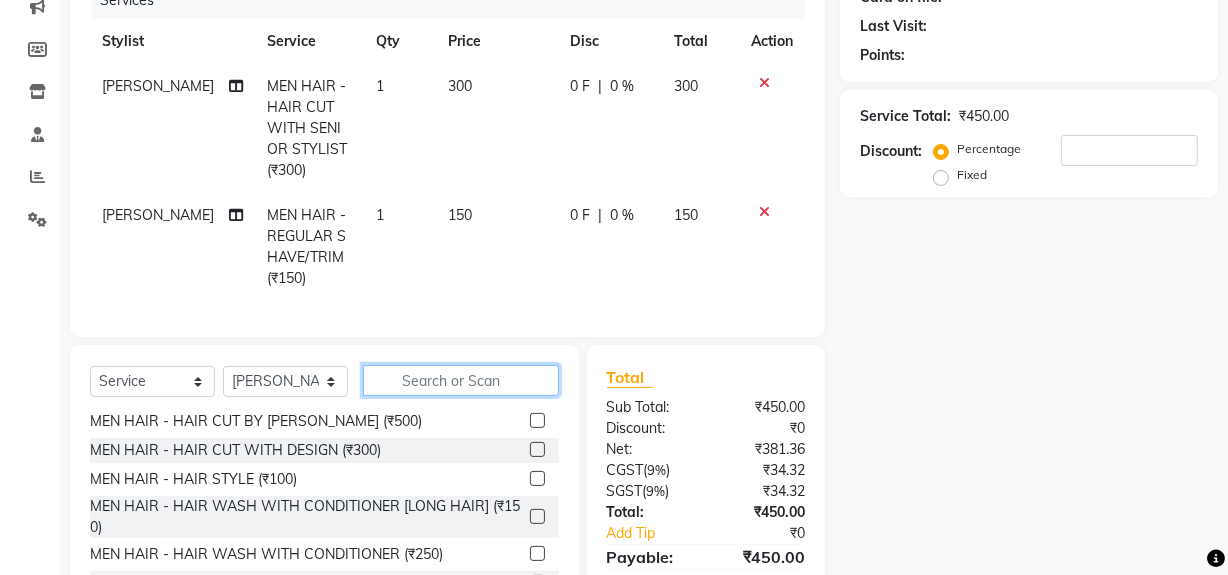 click 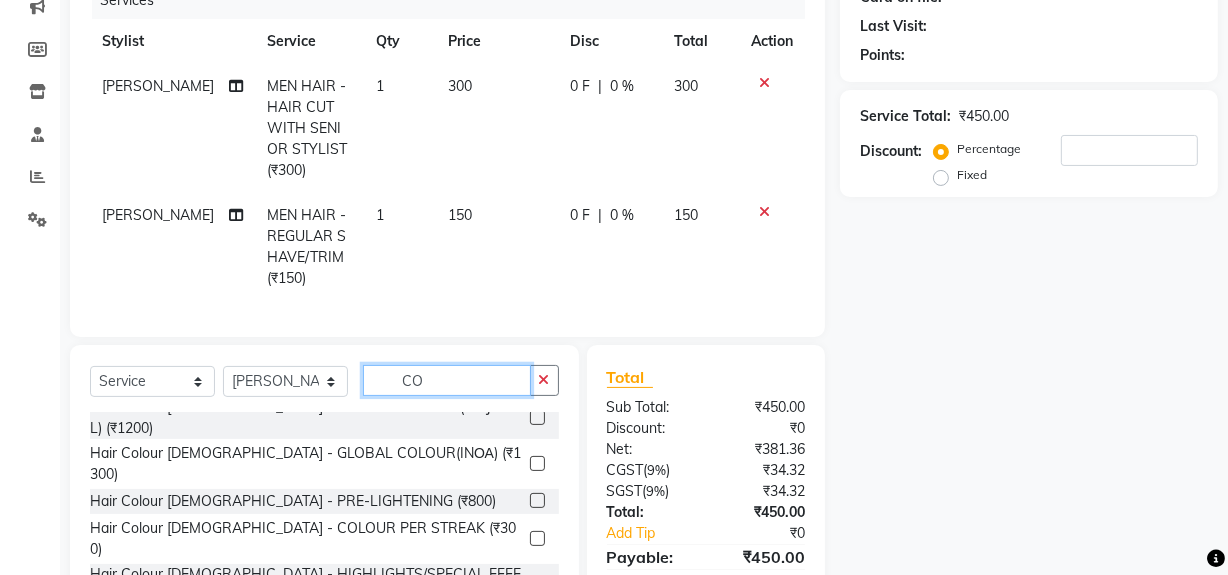 scroll, scrollTop: 0, scrollLeft: 0, axis: both 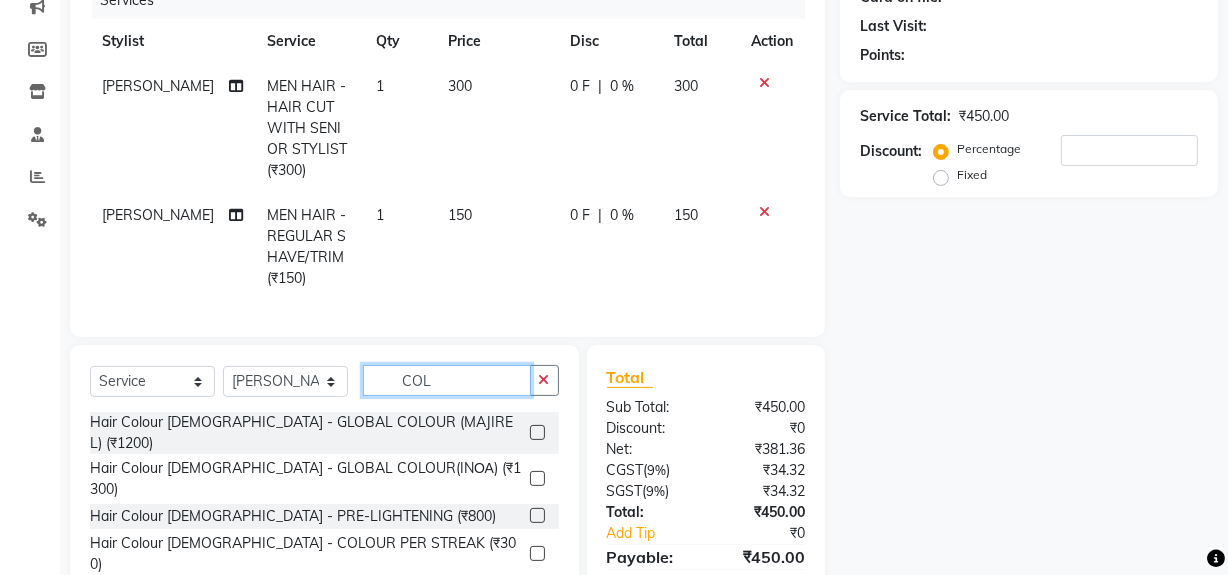 type on "COL" 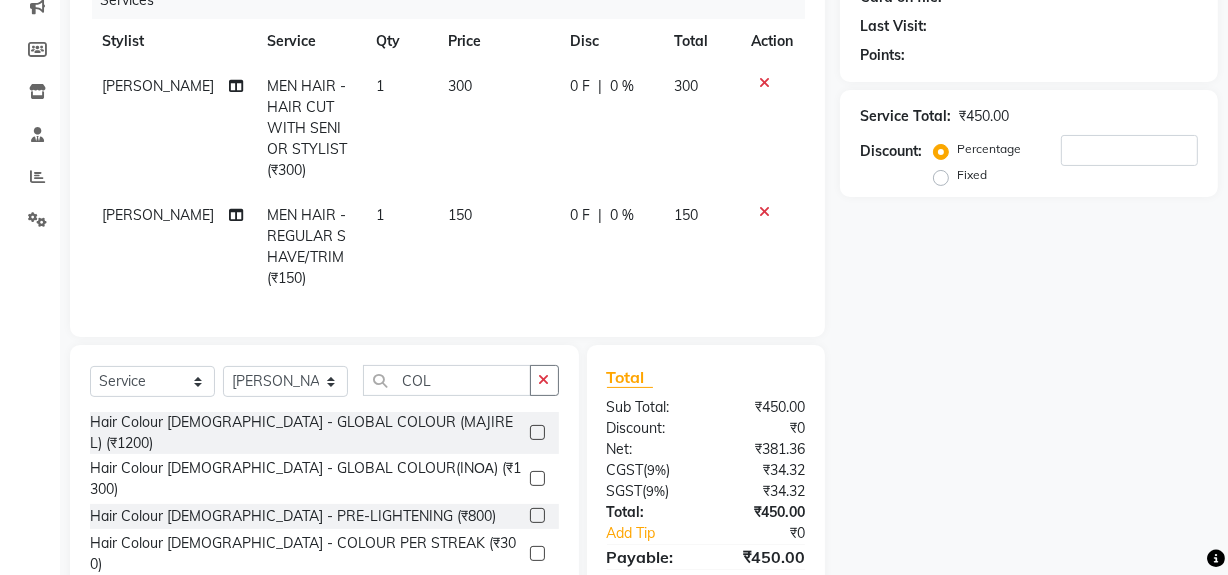 click 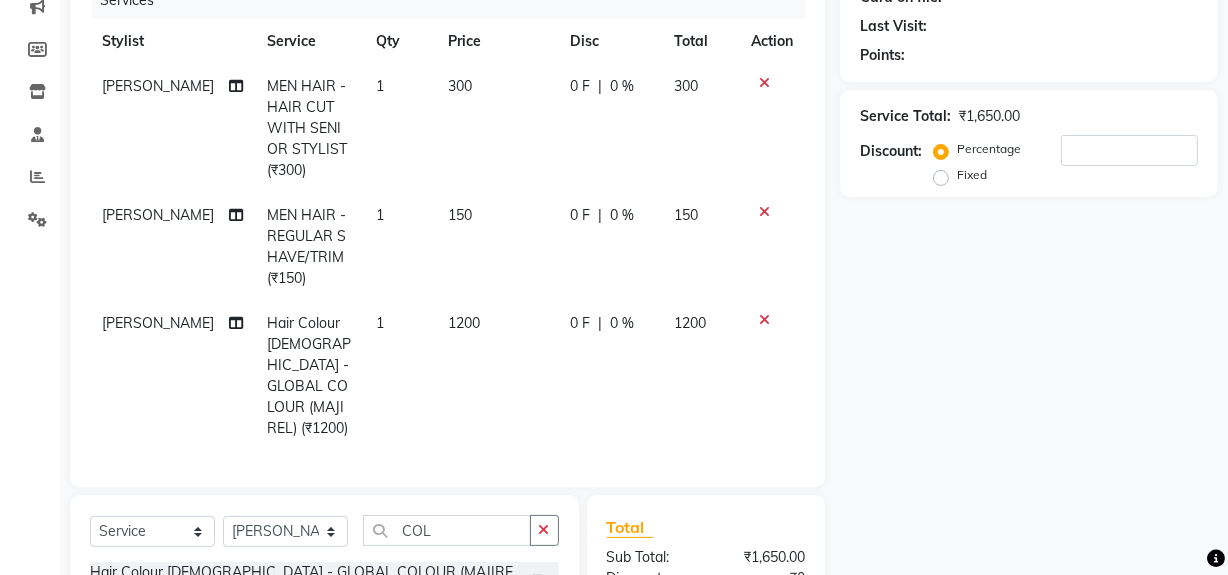 checkbox on "false" 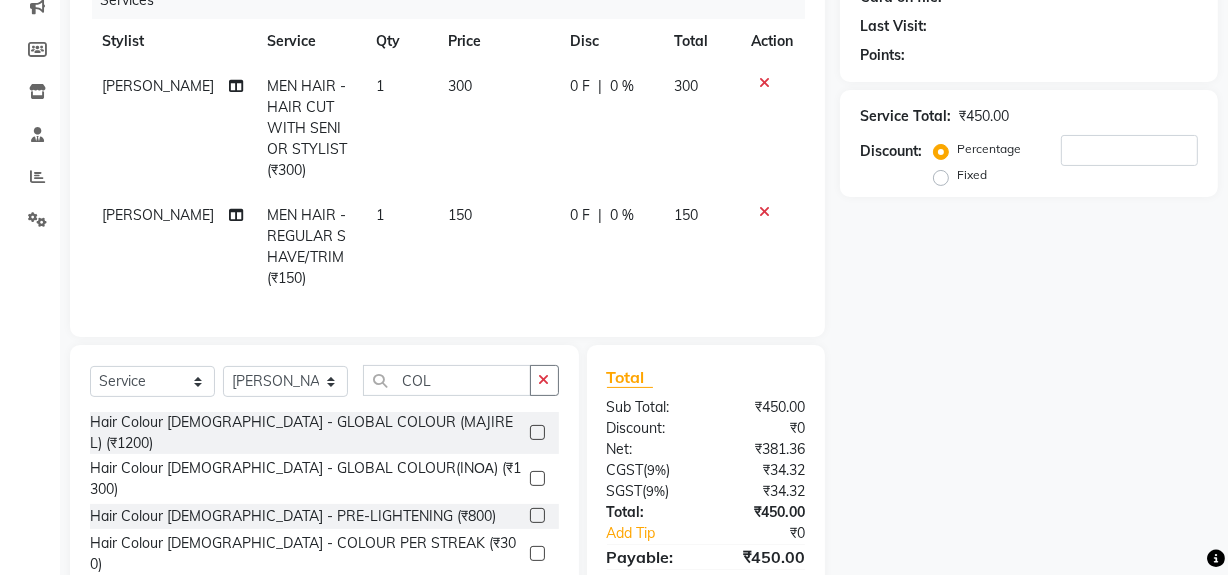 click 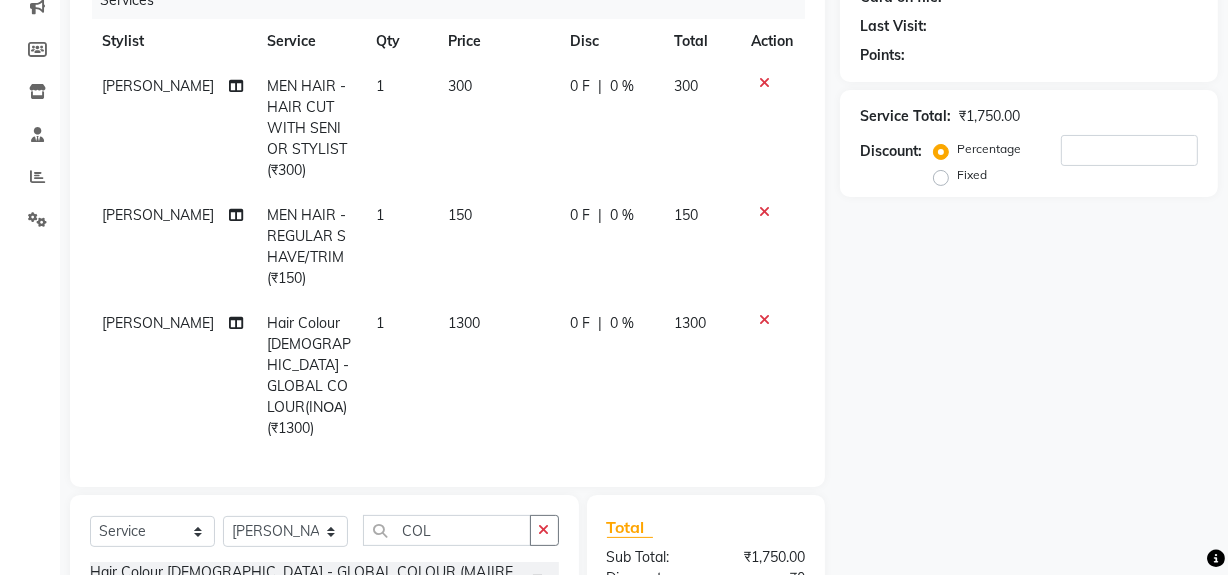 checkbox on "false" 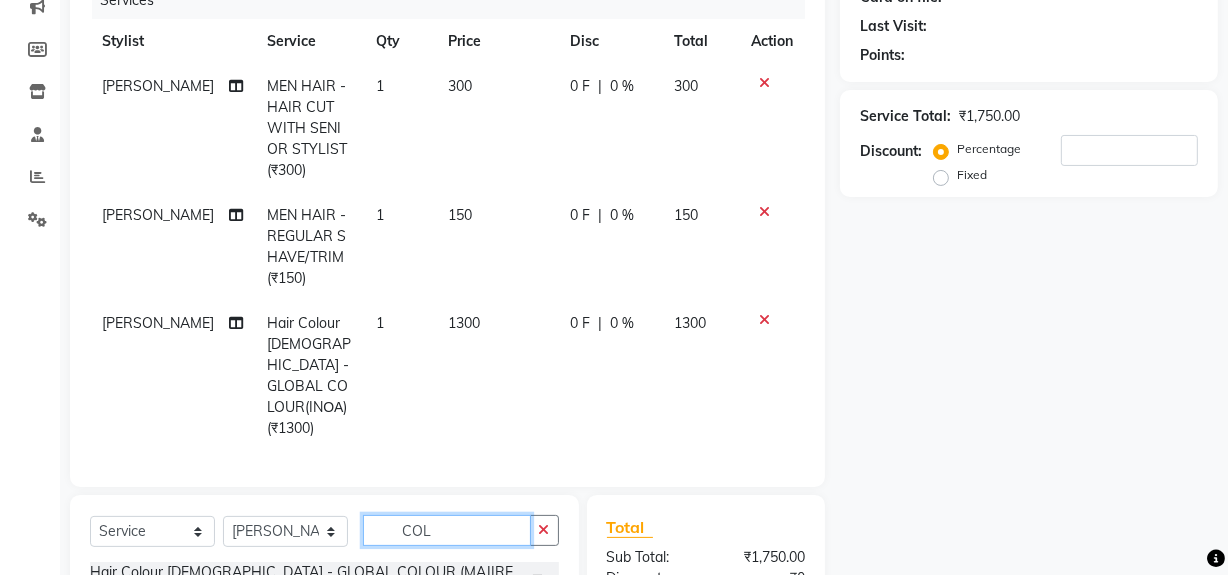 click on "COL" 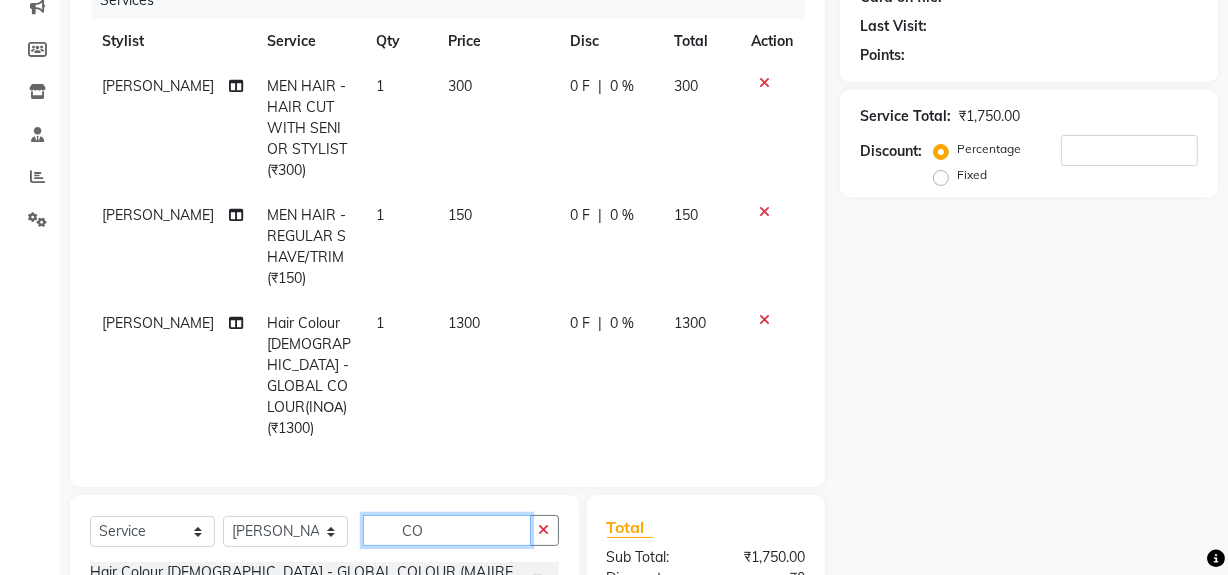 type on "C" 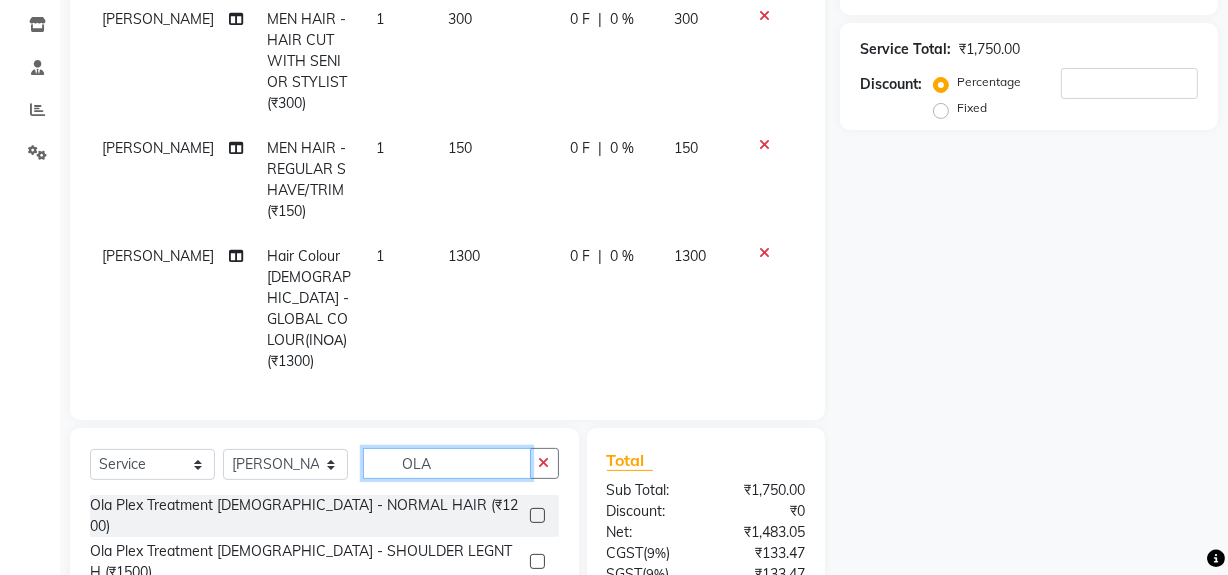 scroll, scrollTop: 448, scrollLeft: 0, axis: vertical 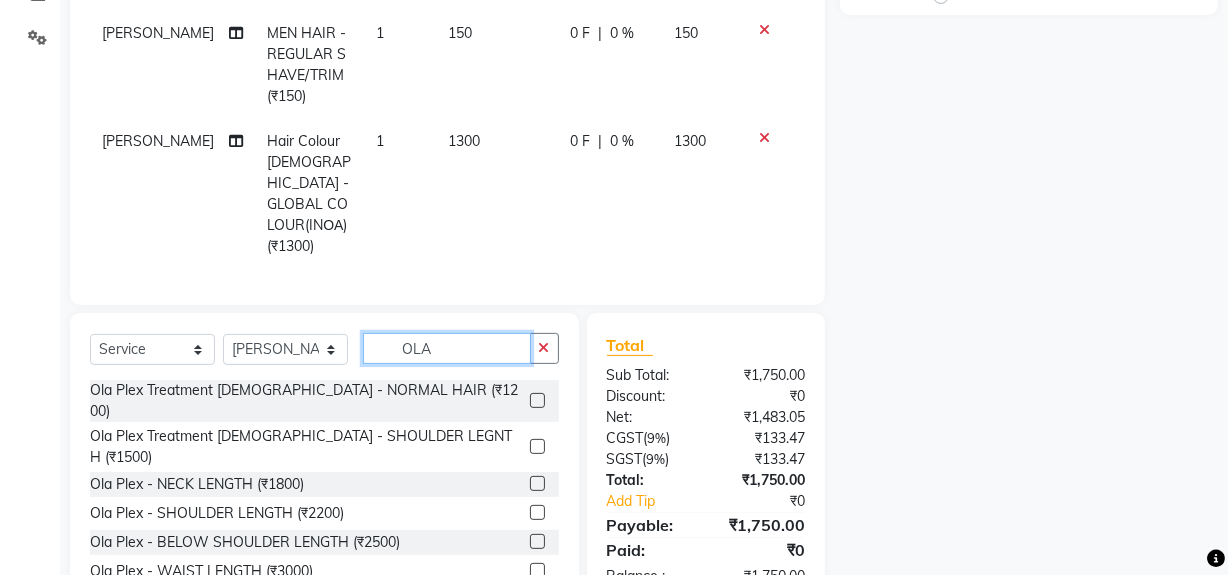 type on "OLA" 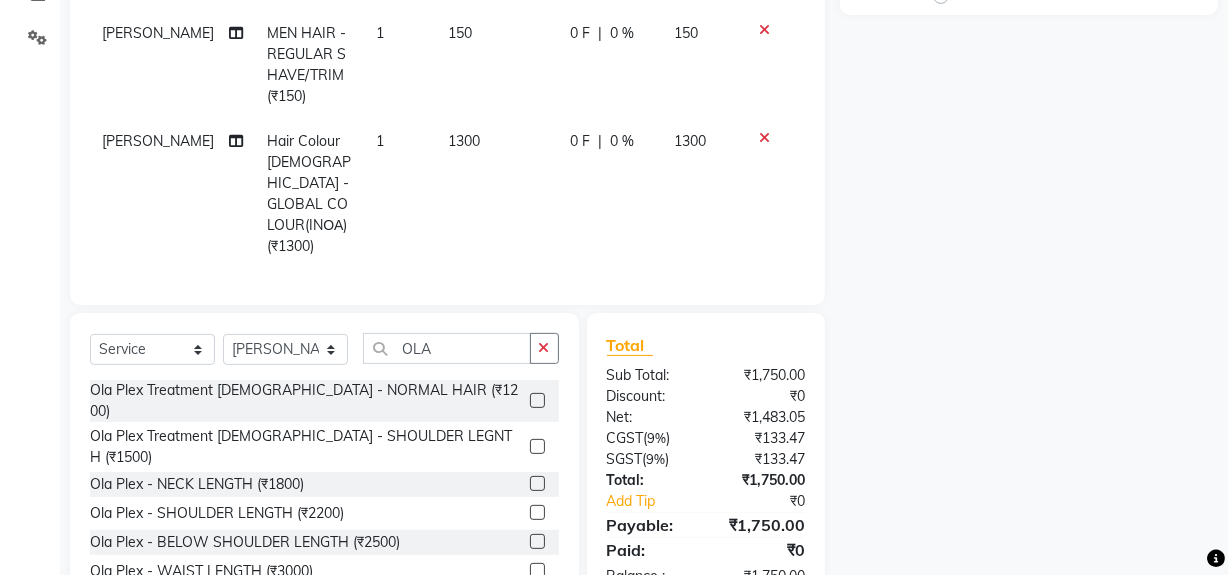 click 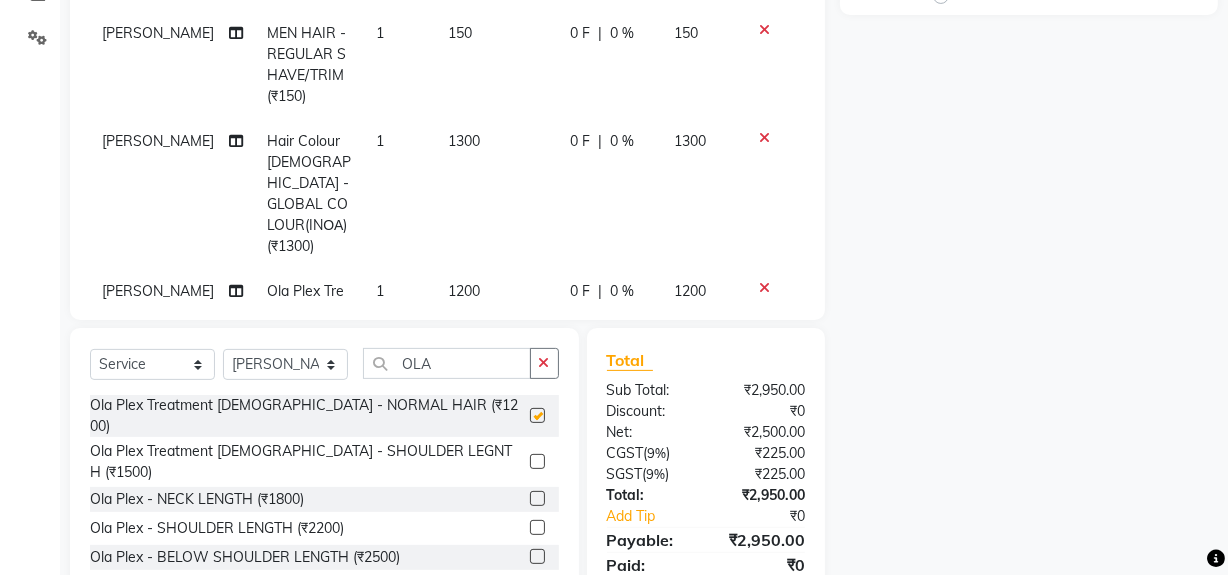 checkbox on "false" 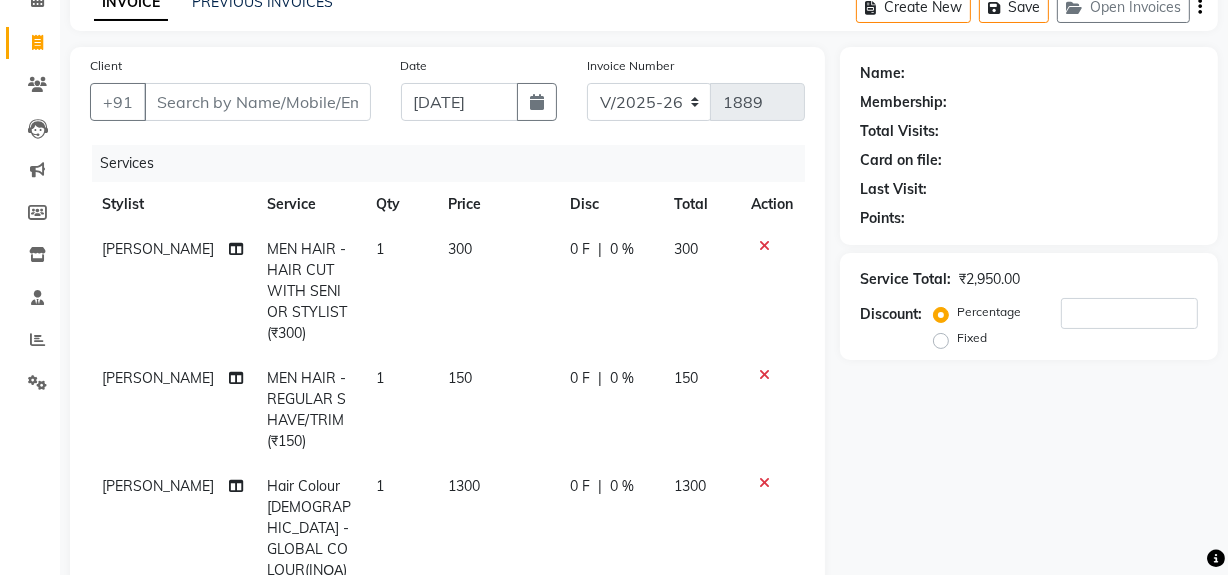 scroll, scrollTop: 0, scrollLeft: 0, axis: both 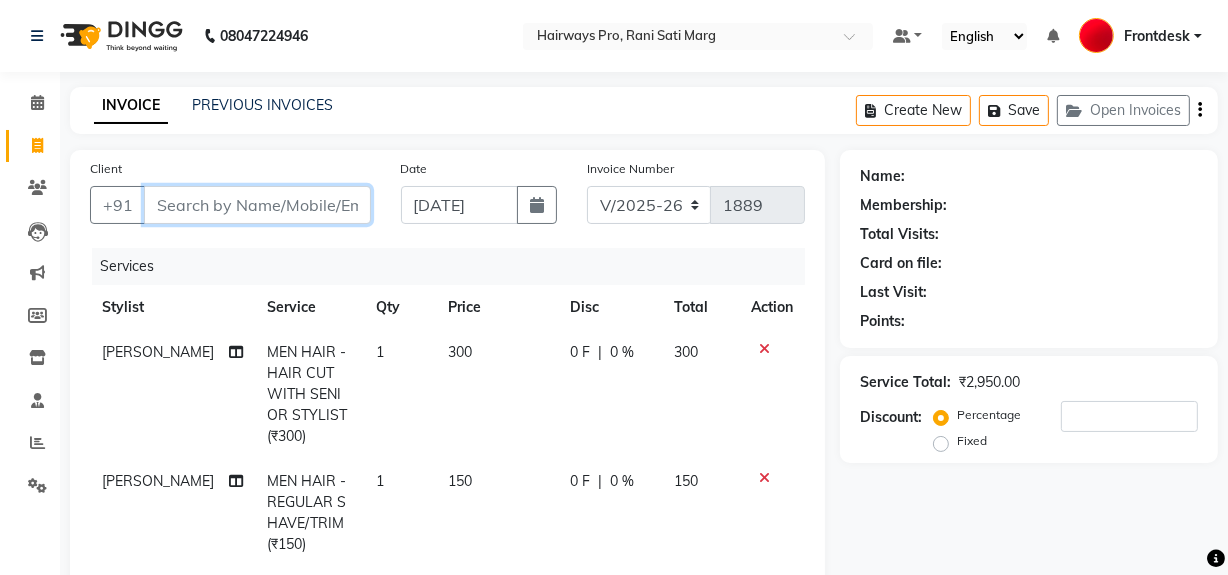 click on "Client" at bounding box center (257, 205) 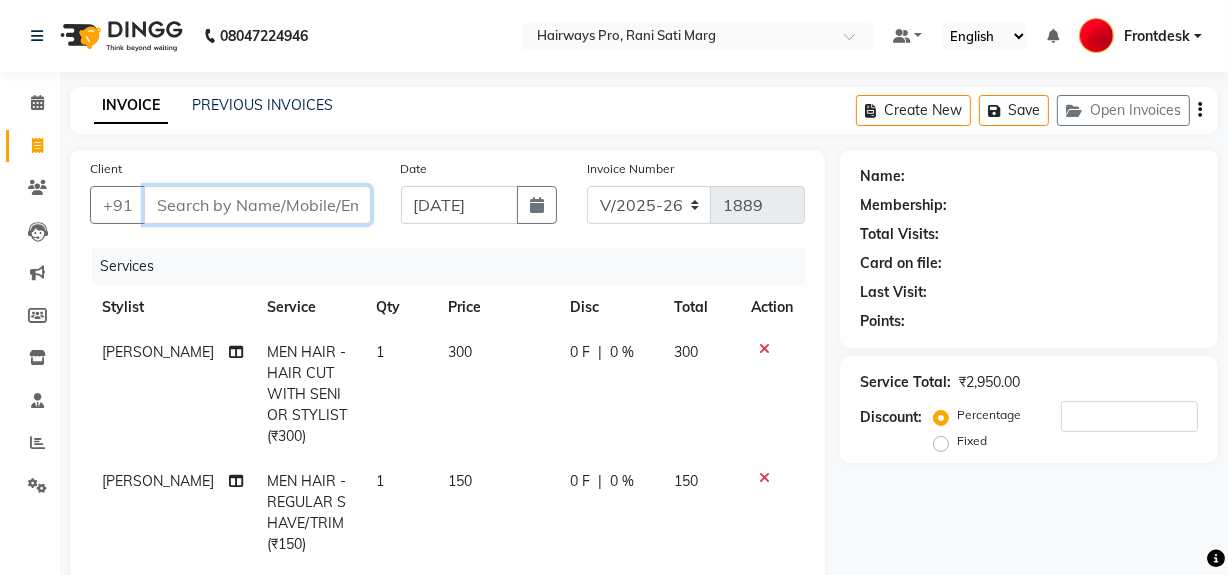click on "Client" at bounding box center [257, 205] 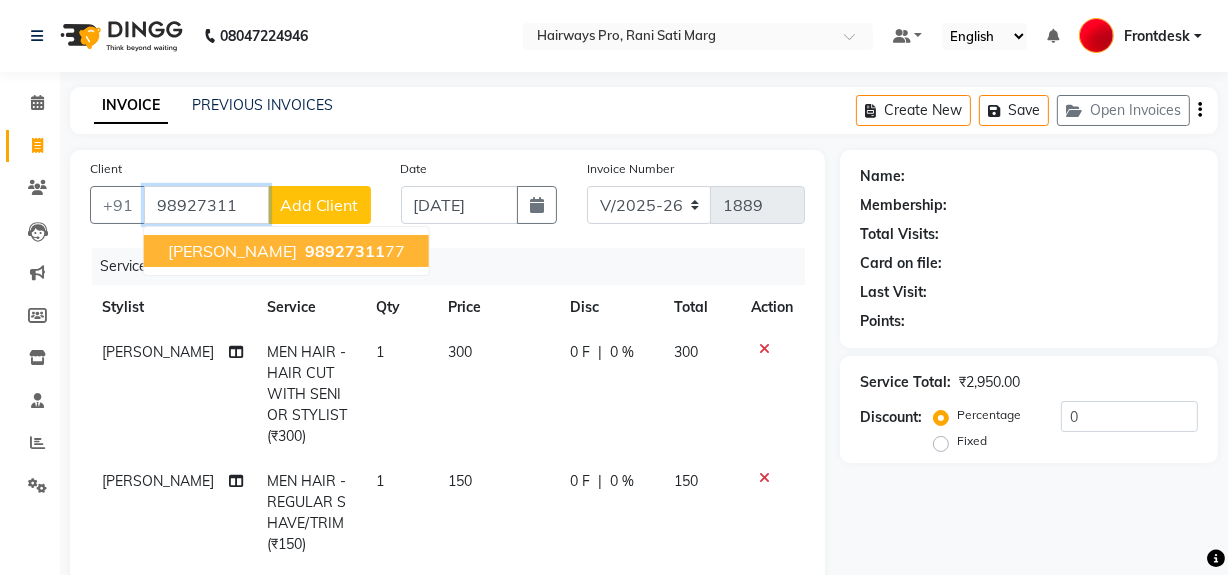 click on "98927311" at bounding box center [345, 251] 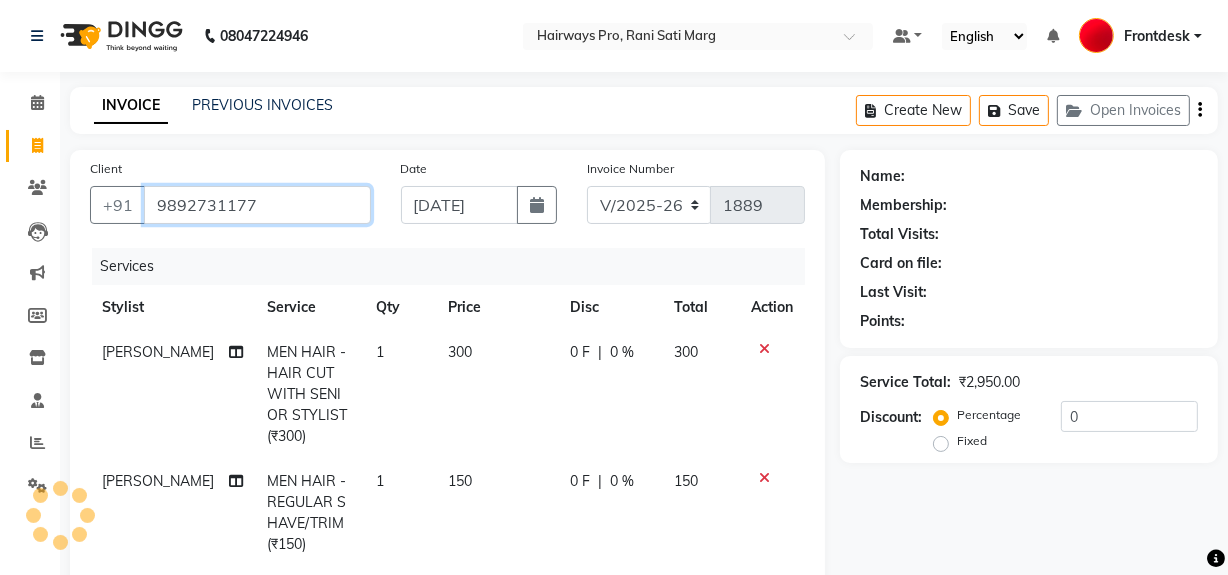 type on "9892731177" 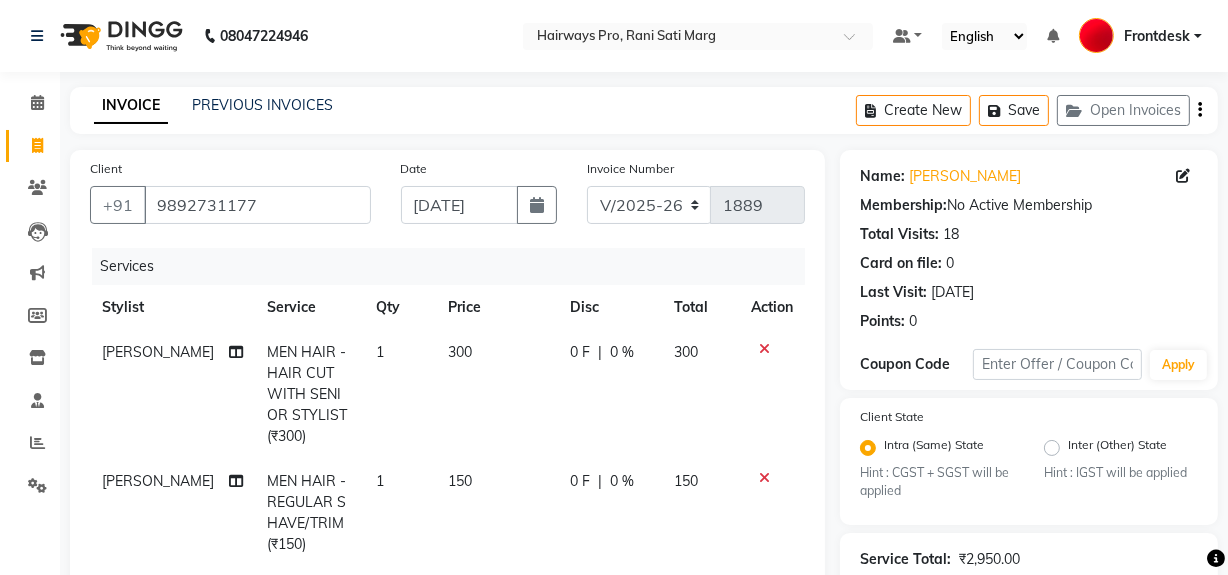 click on "300" 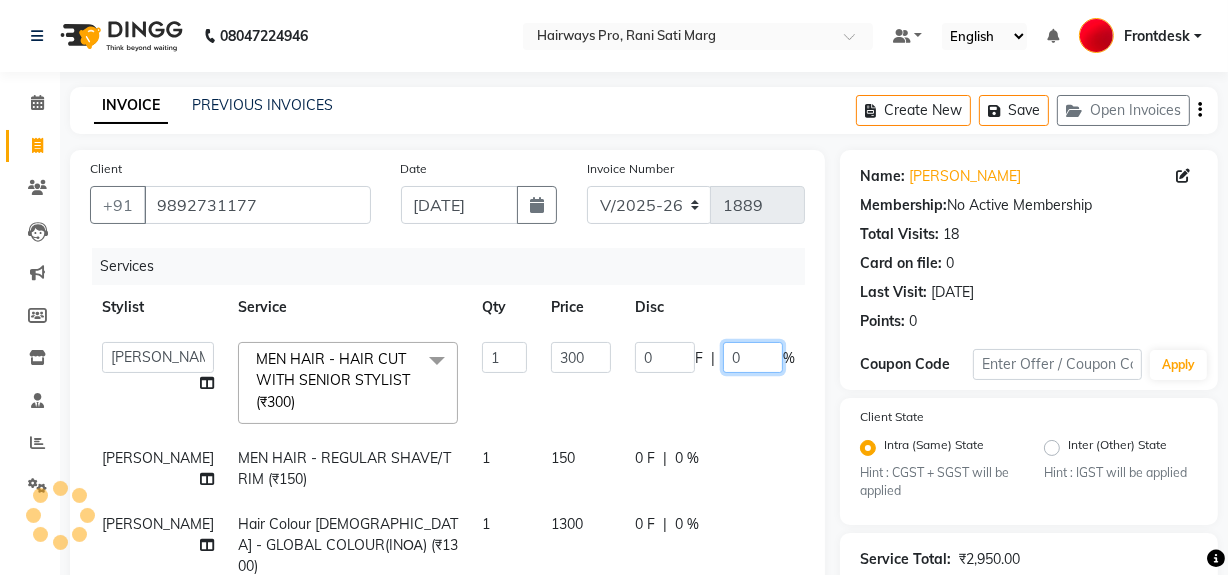 click on "0" 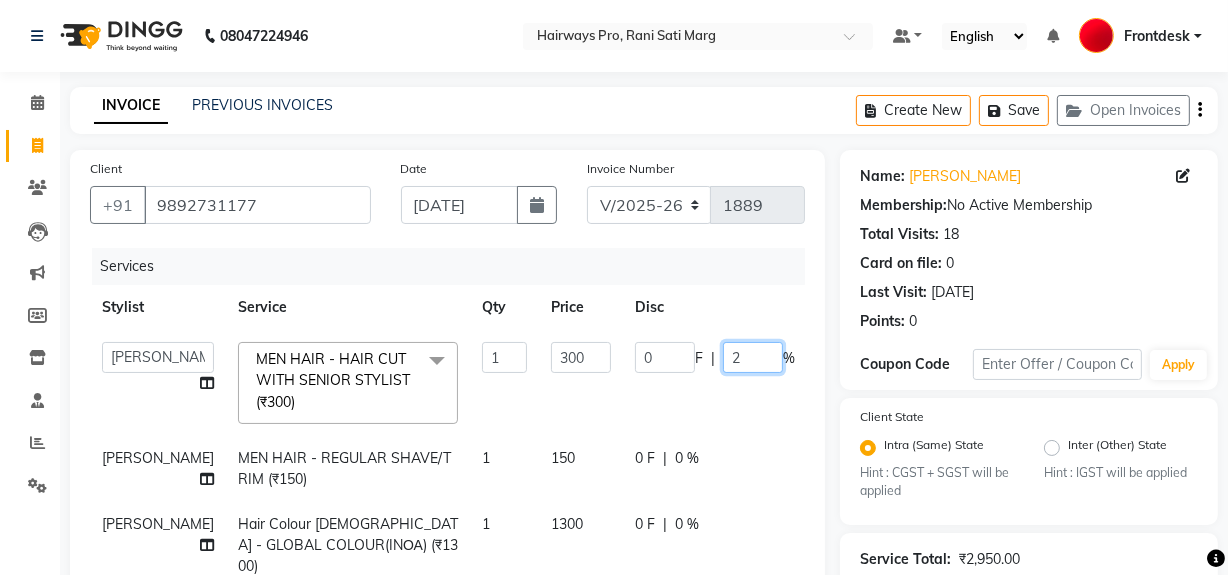 type on "20" 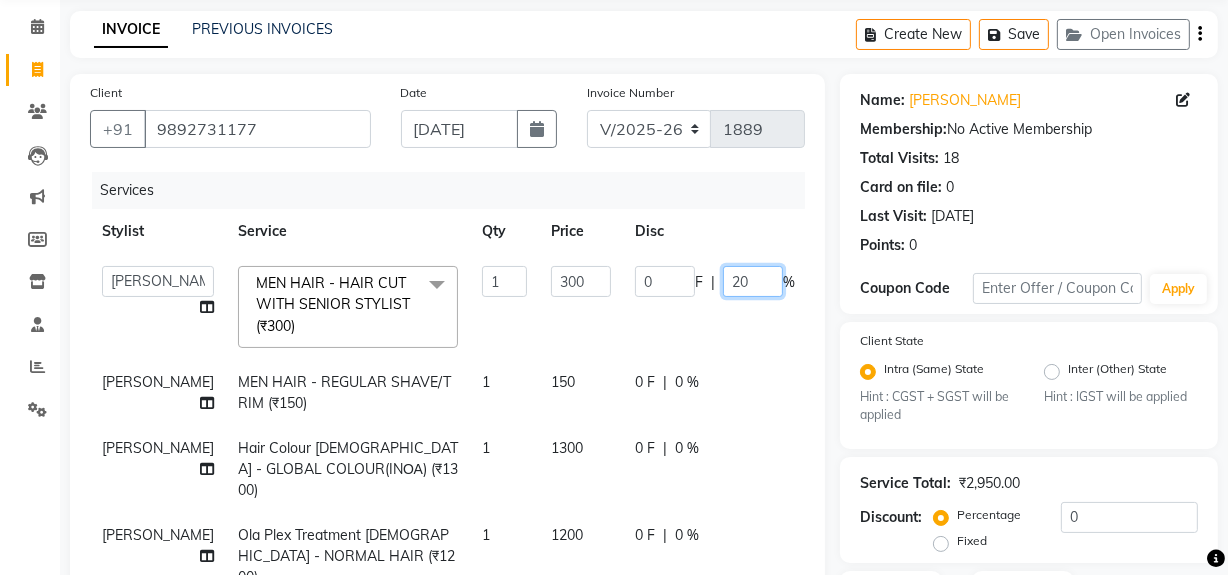 scroll, scrollTop: 181, scrollLeft: 0, axis: vertical 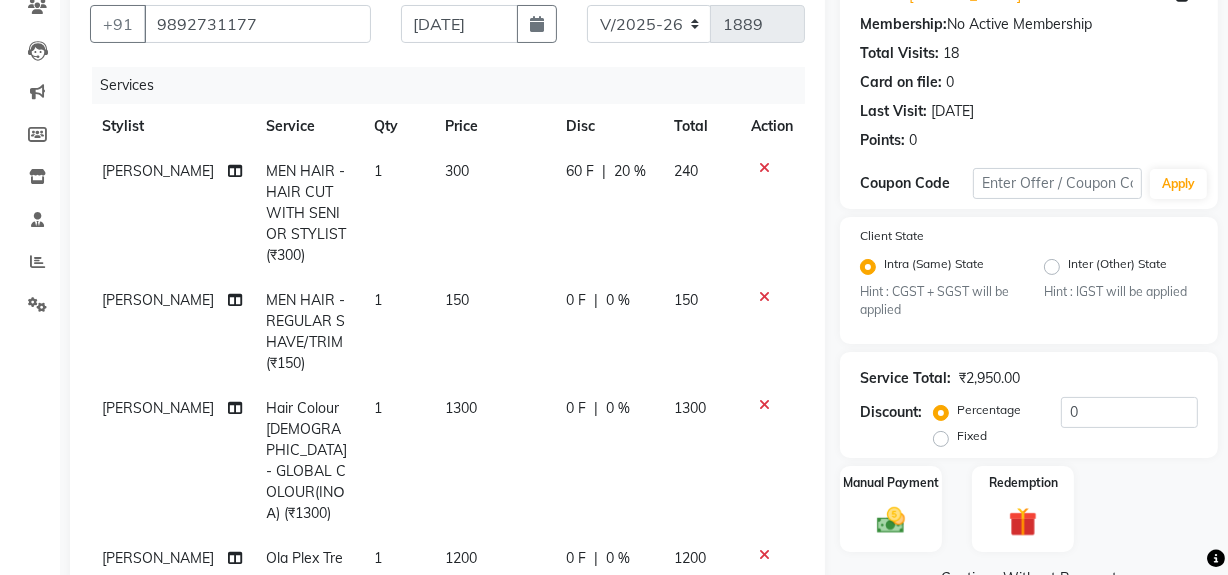 click on "RAFIQUE MEN HAIR - HAIR CUT WITH SENIOR STYLIST (₹300) 1 300 60 F | 20 % 240 RAFIQUE MEN HAIR - REGULAR SHAVE/TRIM (₹150) 1 150 0 F | 0 % 150 RAFIQUE Hair Colour Male - GLOBAL COLOUR(INΟΑ) (₹1300) 1 1300 0 F | 0 % 1300 RAFIQUE Ola Plex Treatment Male - NORMAL HAIR (₹1200) 1 1200 0 F | 0 % 1200" 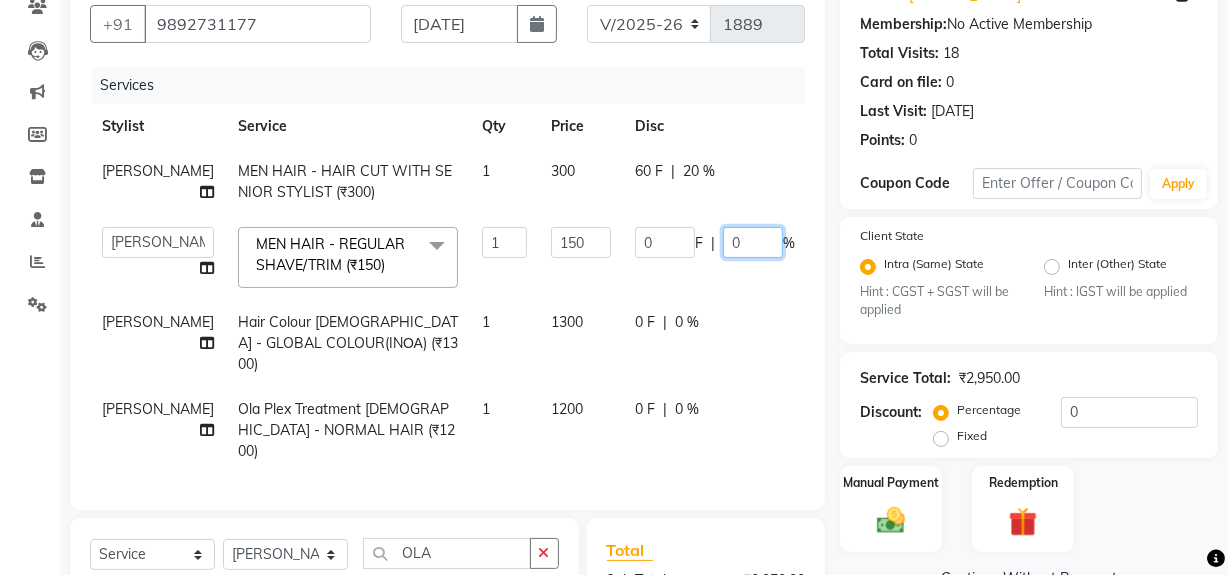 click on "0" 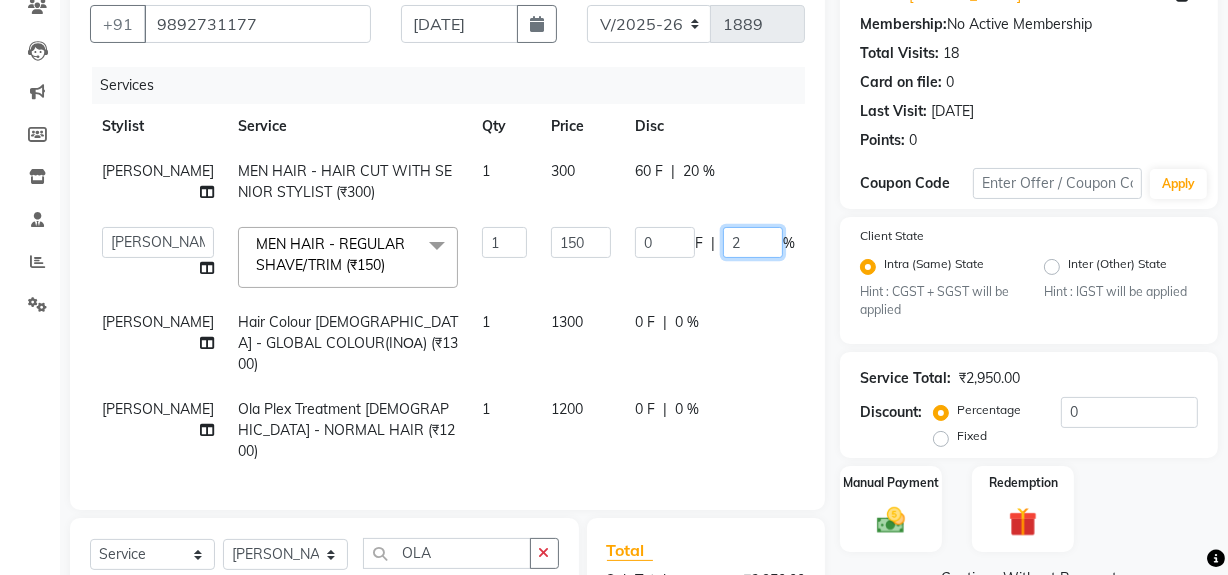 type on "20" 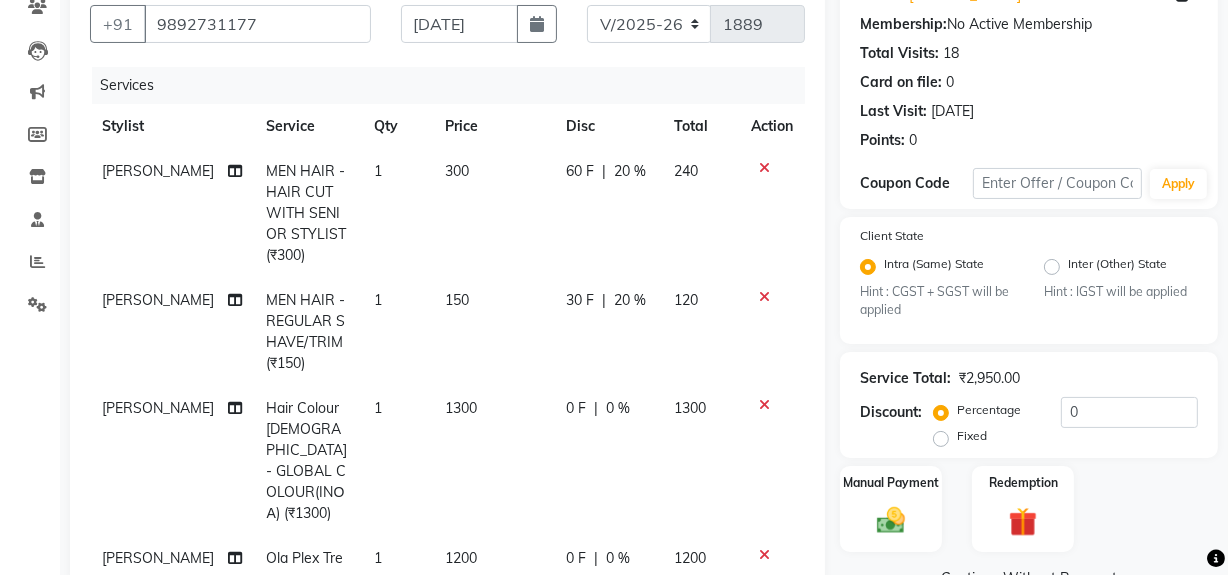 click on "RAFIQUE MEN HAIR - HAIR CUT WITH SENIOR STYLIST (₹300) 1 300 60 F | 20 % 240 RAFIQUE MEN HAIR - REGULAR SHAVE/TRIM (₹150) 1 150 30 F | 20 % 120 RAFIQUE Hair Colour Male - GLOBAL COLOUR(INΟΑ) (₹1300) 1 1300 0 F | 0 % 1300 RAFIQUE Ola Plex Treatment Male - NORMAL HAIR (₹1200) 1 1200 0 F | 0 % 1200" 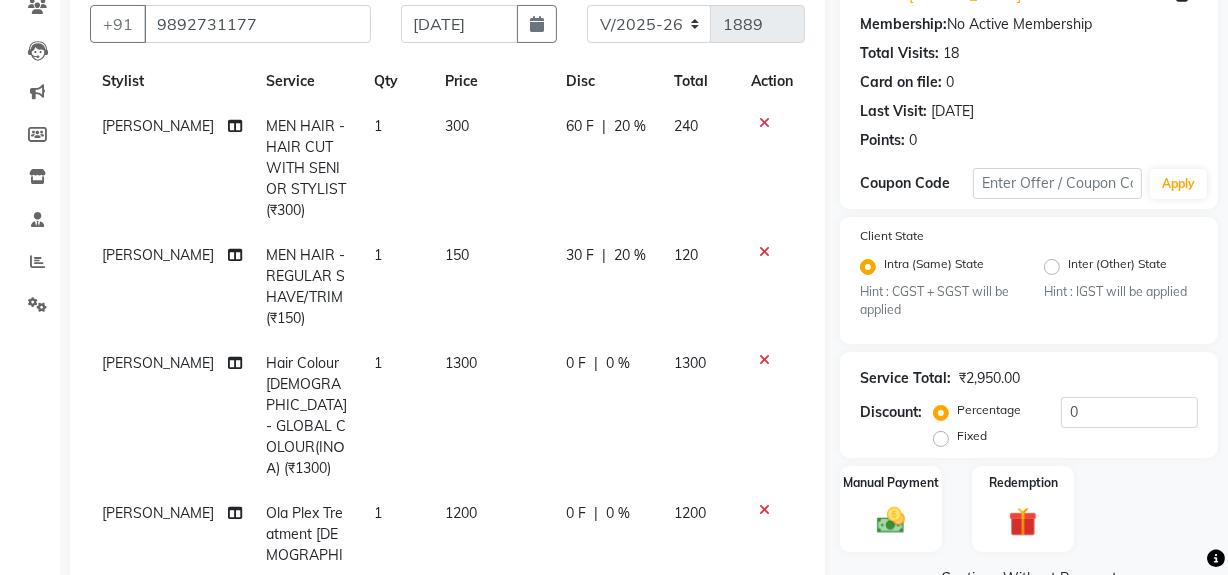scroll, scrollTop: 85, scrollLeft: 0, axis: vertical 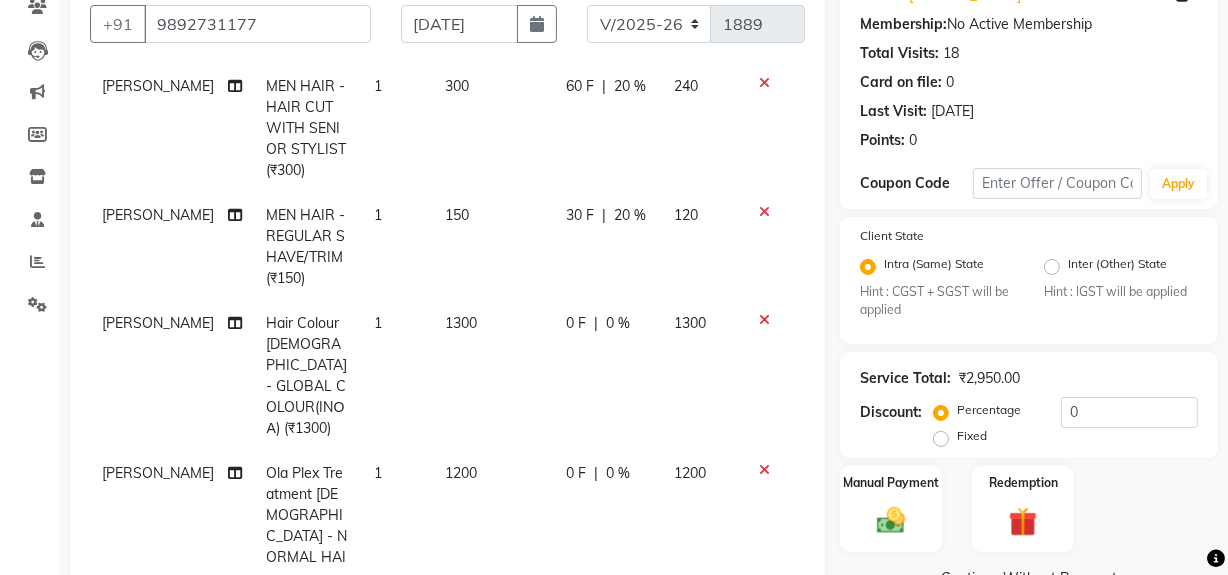 click on "1300" 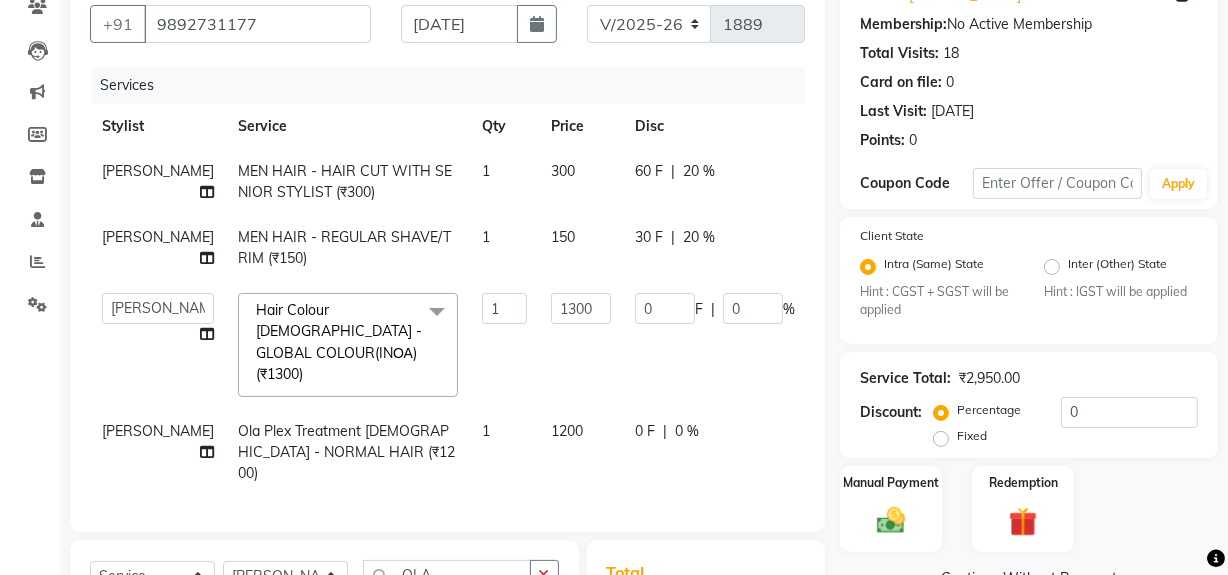 scroll, scrollTop: 0, scrollLeft: 0, axis: both 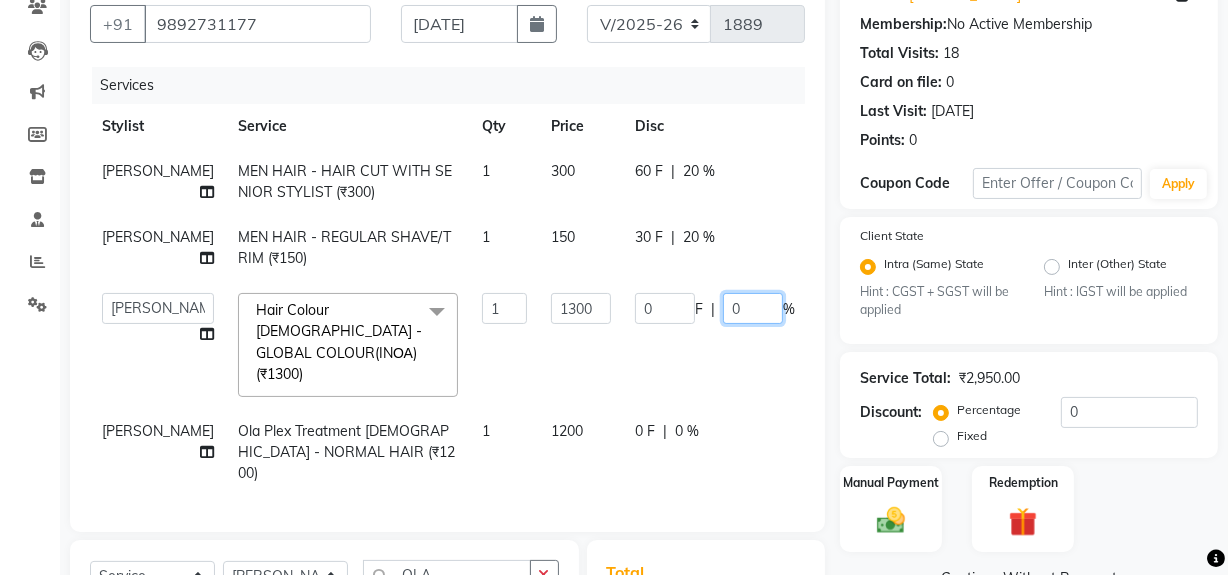 click on "0" 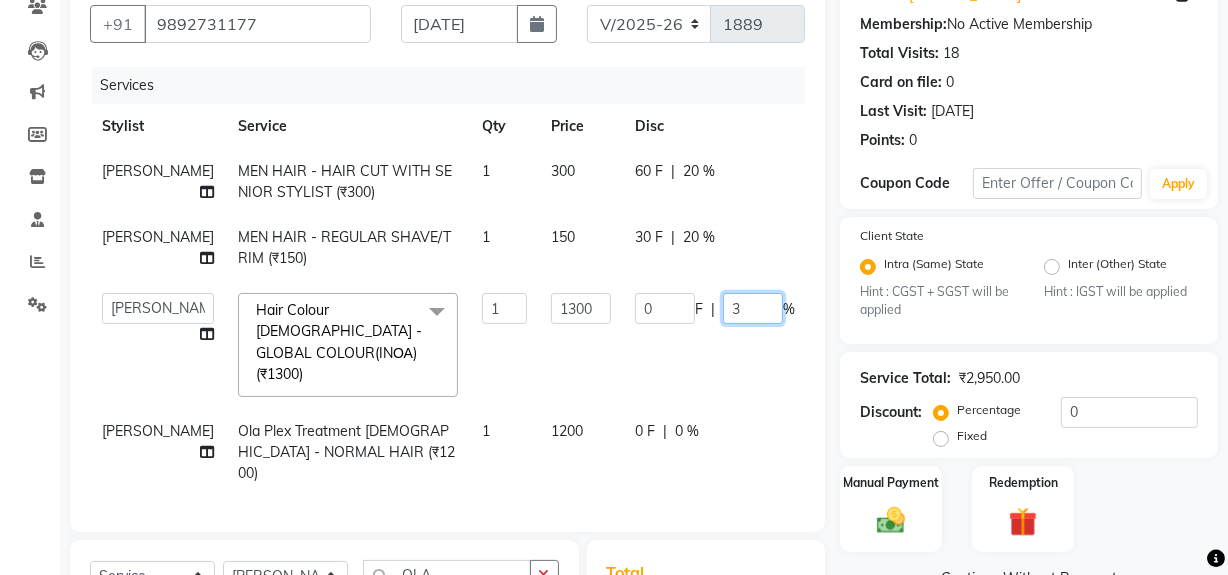 type on "30" 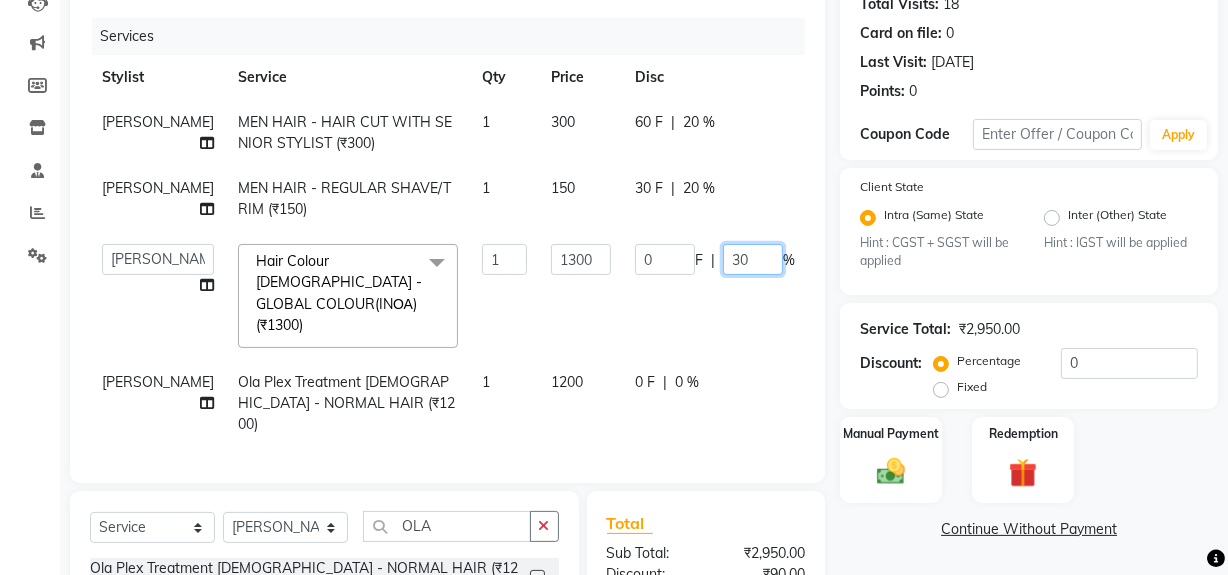 scroll, scrollTop: 272, scrollLeft: 0, axis: vertical 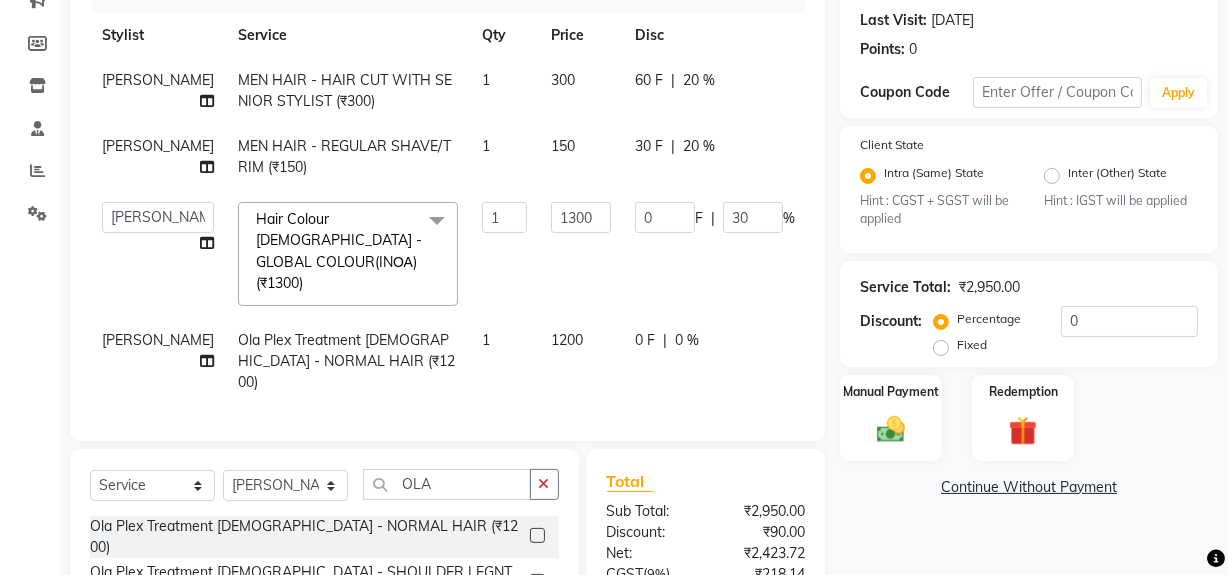 click on "RAFIQUE MEN HAIR - HAIR CUT WITH SENIOR STYLIST (₹300) 1 300 60 F | 20 % 240 RAFIQUE MEN HAIR - REGULAR SHAVE/TRIM (₹150) 1 150 30 F | 20 % 120  ABID   Faiz shaikh   Frontdesk   INTEZAR SALMANI   JYOTI   Kamal Salmani   KAVITA   MUSTAFA   RAFIQUE   Sonal   SONU   WAQAR   ZAFAR  Hair Colour Male - GLOBAL COLOUR(INΟΑ) (₹1300)  x MEN HAIR - HAIR CUT (₹250) MEN HAIR - HAIR CUT WITH SENIOR STYLIST (₹300) MEN HAIR - HAIR CUT WITH MASTER STYLIST (₹350) MEN HAIR - HAIR CUT BY KAMAL SALMANI (₹500) MEN HAIR - HAIR CUT WITH DESIGN (₹300) MEN HAIR - HAIR STYLE (₹100) MEN HAIR - HAIR WASH WITH CONDITIONER [LONG HAIR] (₹150) MEN HAIR - HAIR WASH WITH CONDITIONER (₹250) MEN HAIR - REGULAR SHAVE/TRIM (₹150) MEN HAIR - ROOT DEEP DANDRUFF TREATMENT (₹1500) MEN HAIR - ROOT DEEP HAIR FALL TREATMENT (₹1800) MEN HAIR - ANTI DANDRUFF TREATMENT (₹1200) MEN HAIR - AMINEXIL (₹1000) Hair Colour Male - GLOBAL COLOUR (MAJIREL) (₹1200) Hair Colour Male - GLOBAL COLOUR(INΟΑ) (₹1300) 1 1300 0 F | 30" 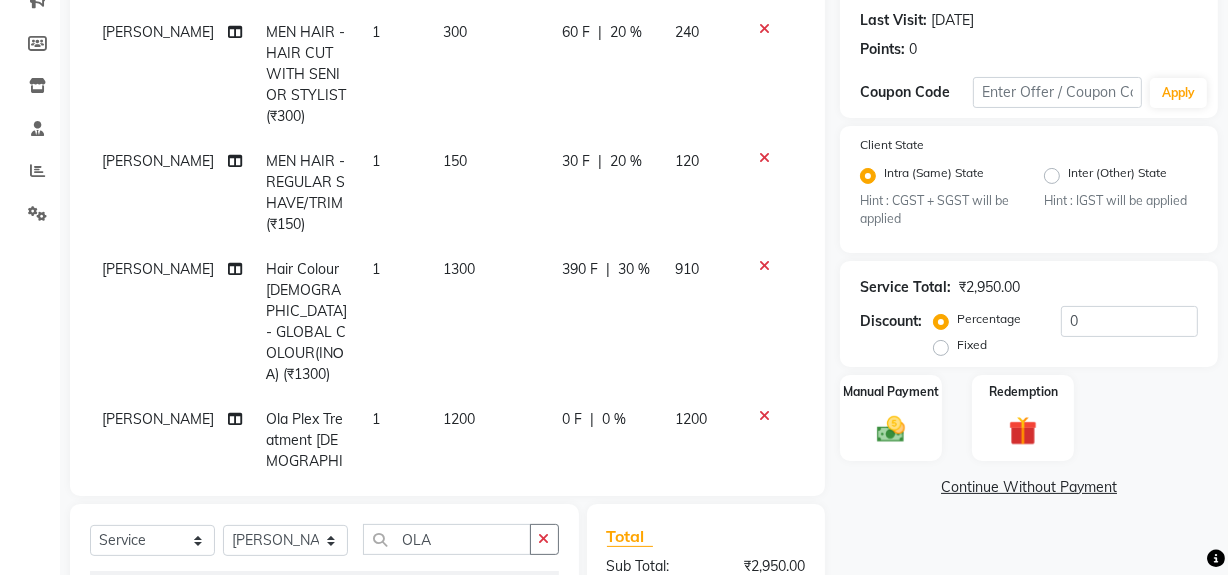 scroll, scrollTop: 90, scrollLeft: 0, axis: vertical 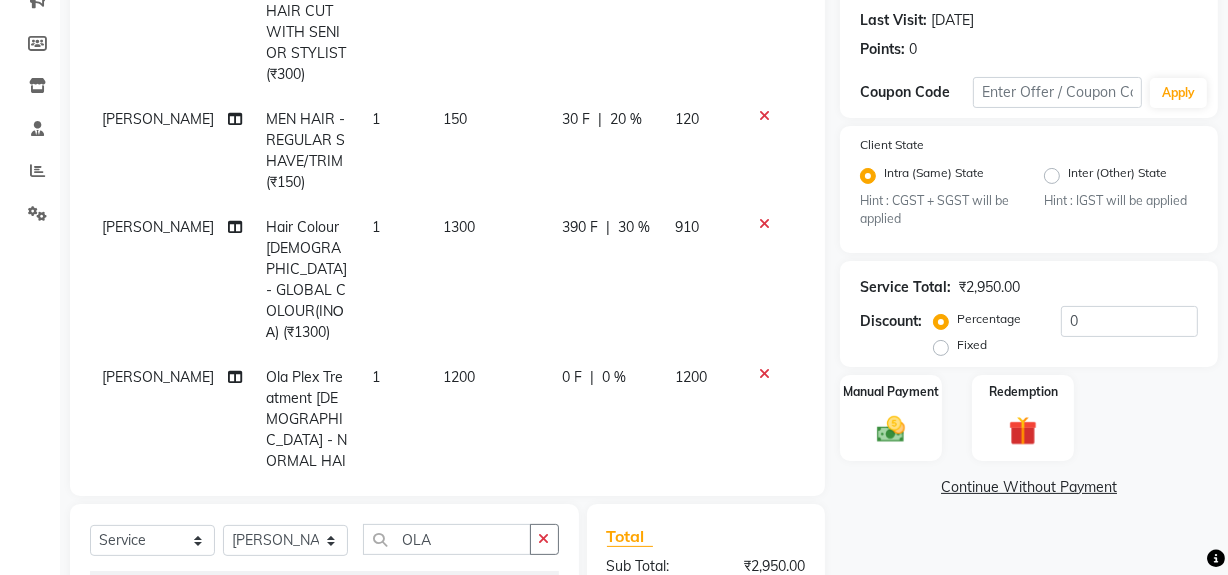 click on "0 F | 0 %" 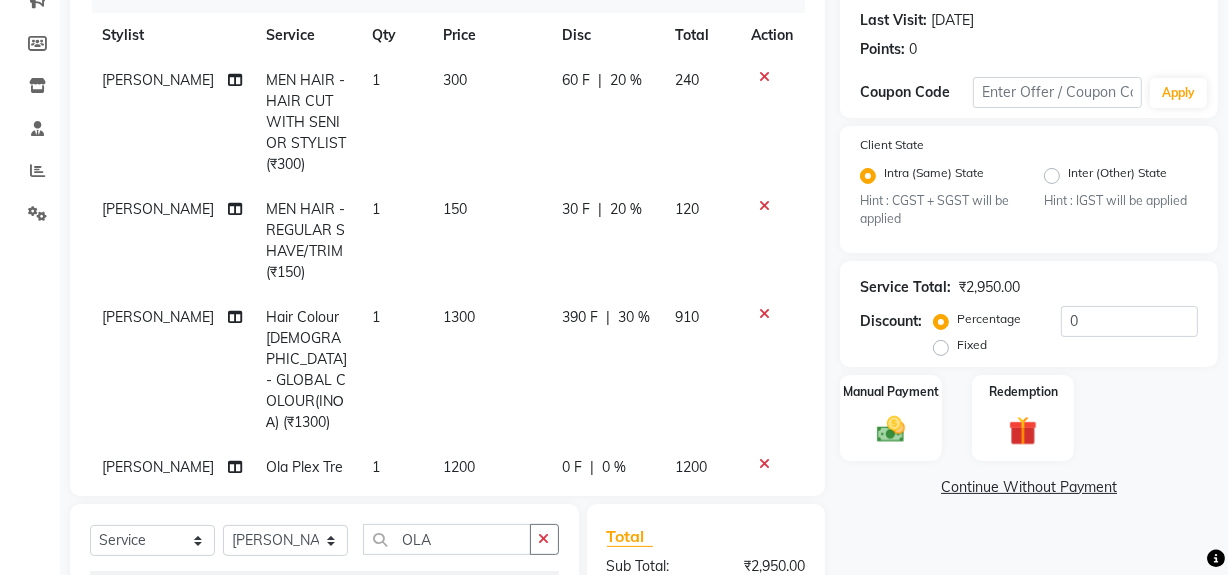 select on "13192" 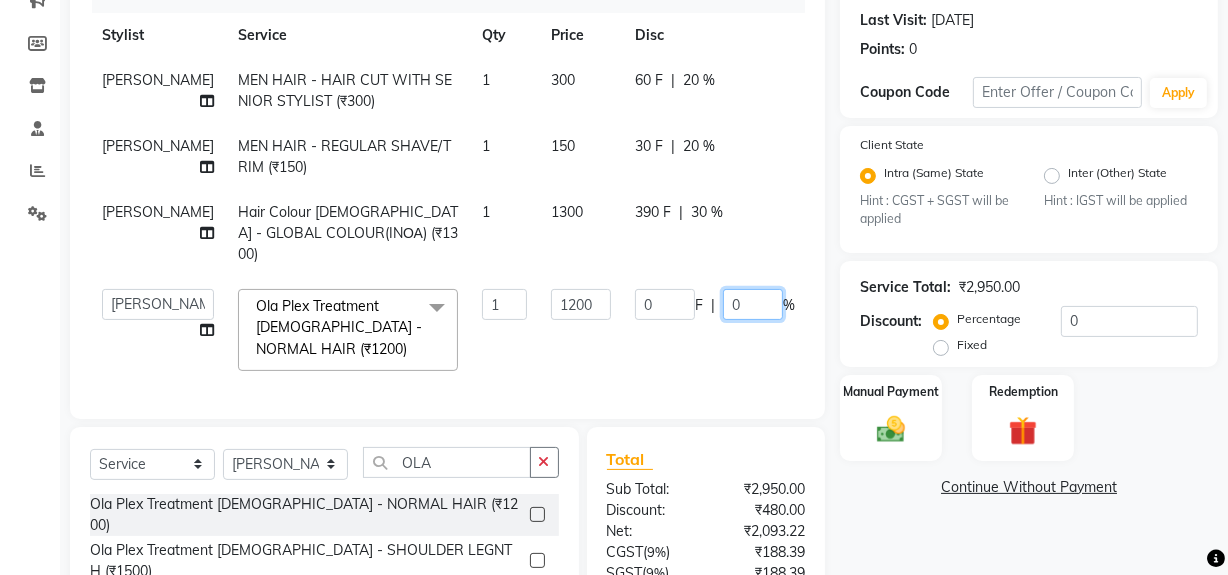 click on "0" 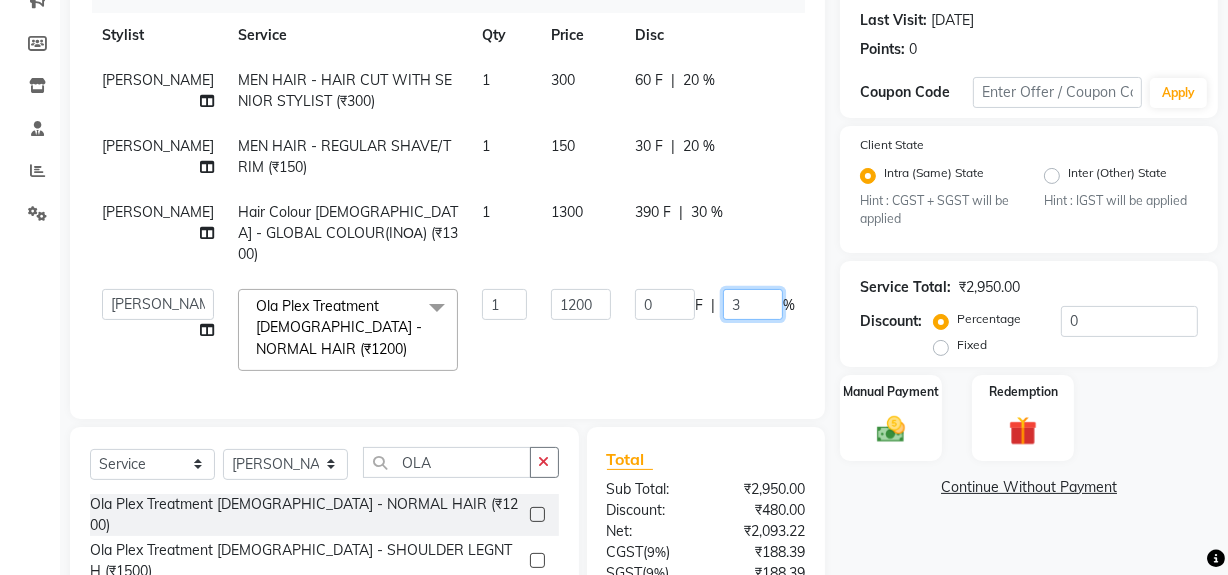 type on "30" 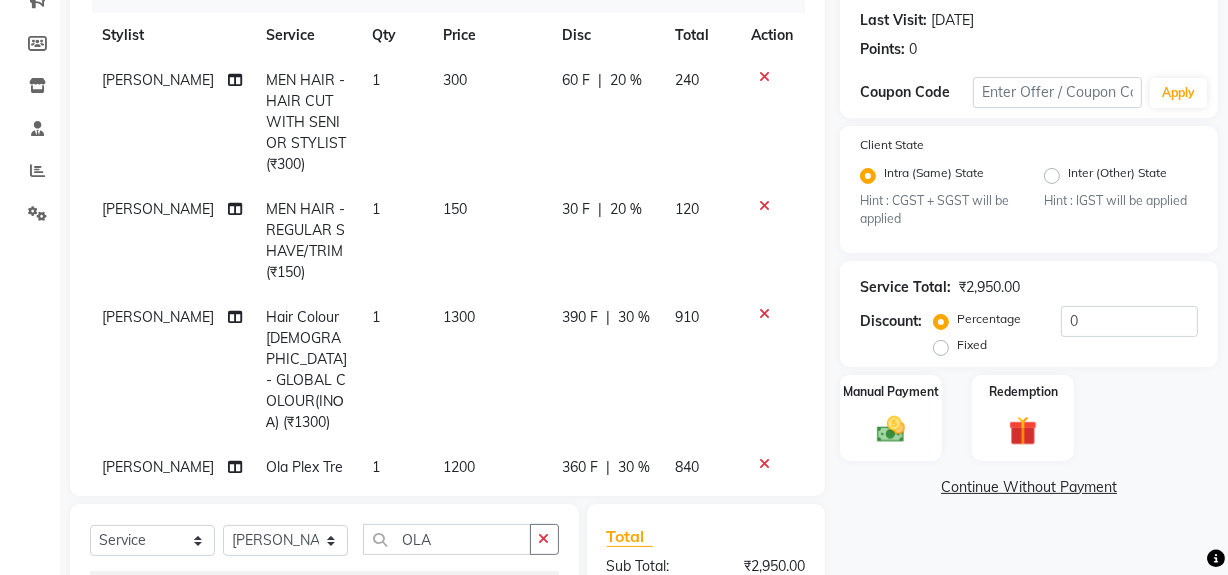 click on "RAFIQUE MEN HAIR - HAIR CUT WITH SENIOR STYLIST (₹300) 1 300 60 F | 20 % 240 RAFIQUE MEN HAIR - REGULAR SHAVE/TRIM (₹150) 1 150 30 F | 20 % 120 RAFIQUE Hair Colour Male - GLOBAL COLOUR(INΟΑ) (₹1300) 1 1300 390 F | 30 % 910 RAFIQUE Ola Plex Treatment Male - NORMAL HAIR (₹1200) 1 1200 360 F | 30 % 840" 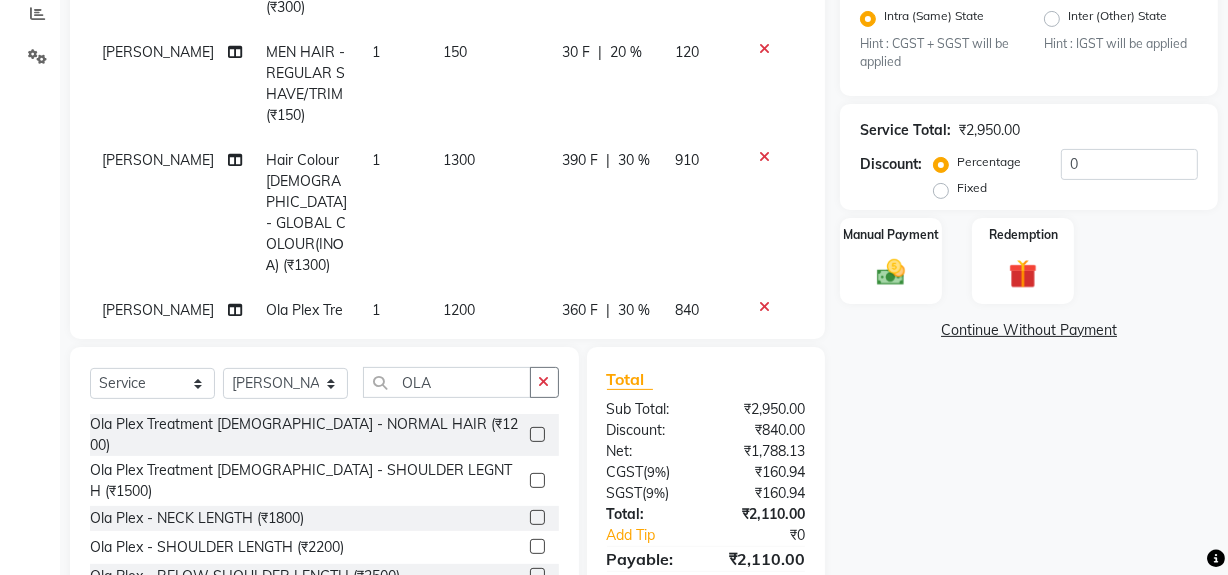 scroll, scrollTop: 526, scrollLeft: 0, axis: vertical 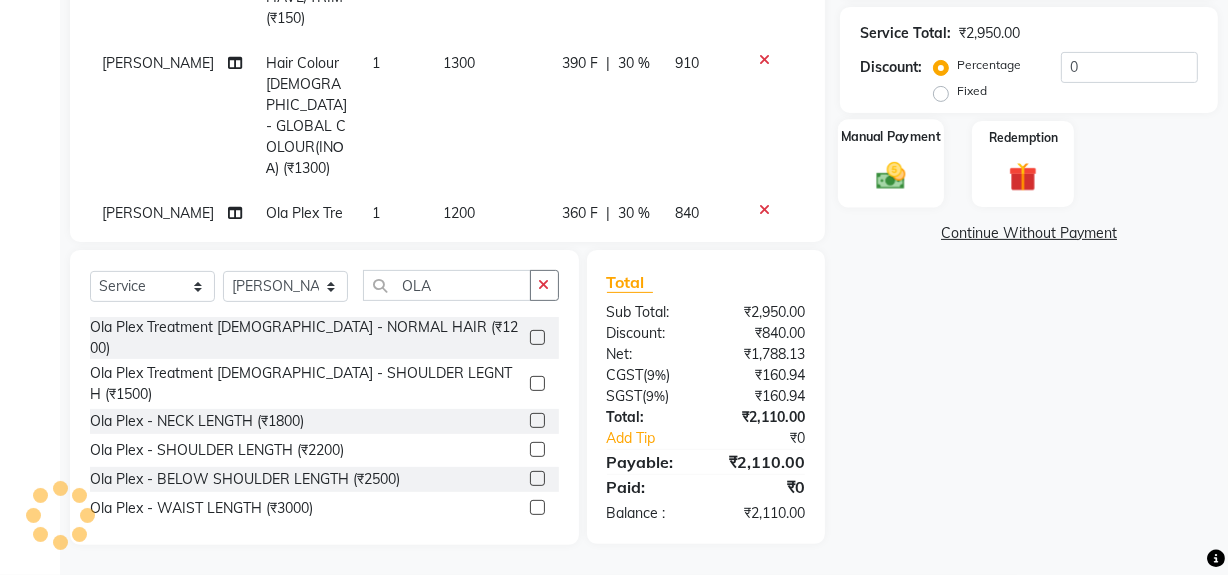 click on "Manual Payment" 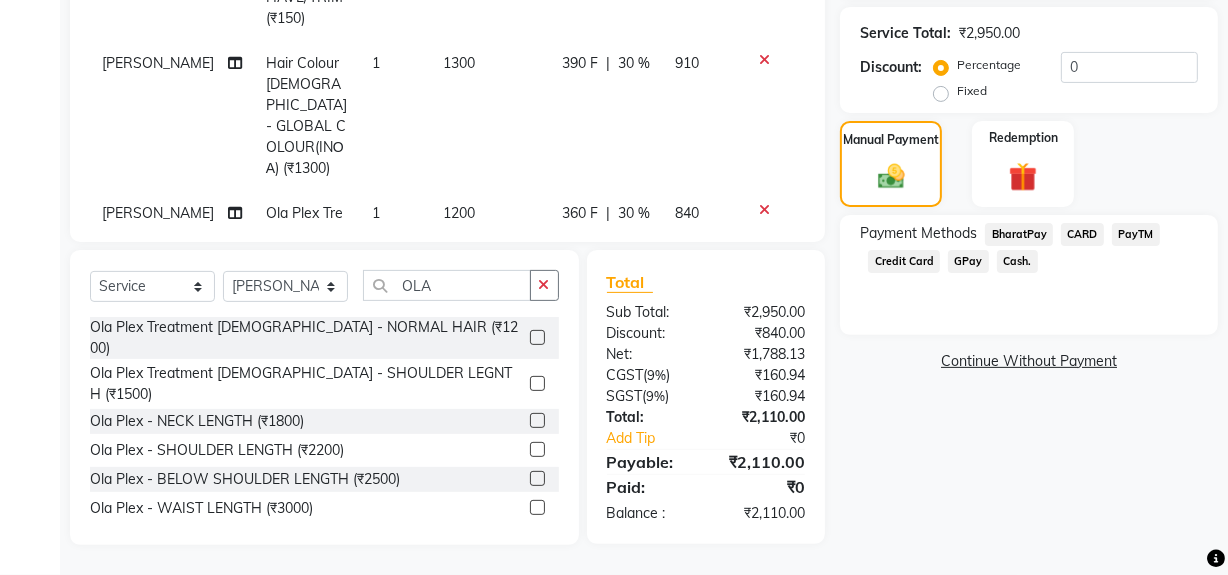 click on "GPay" 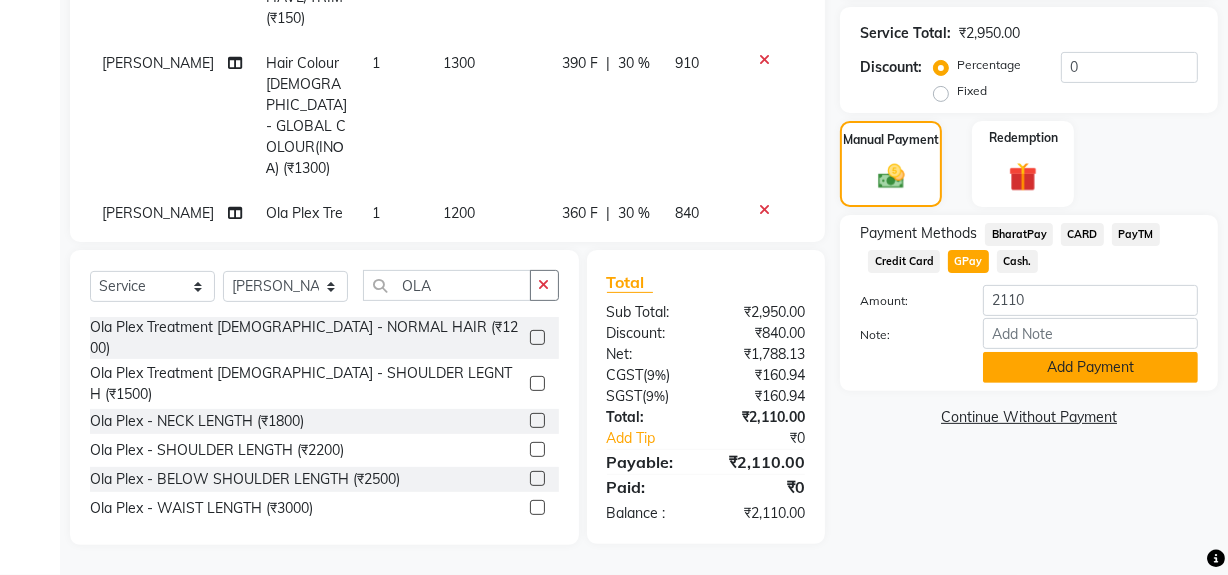 click on "Add Payment" 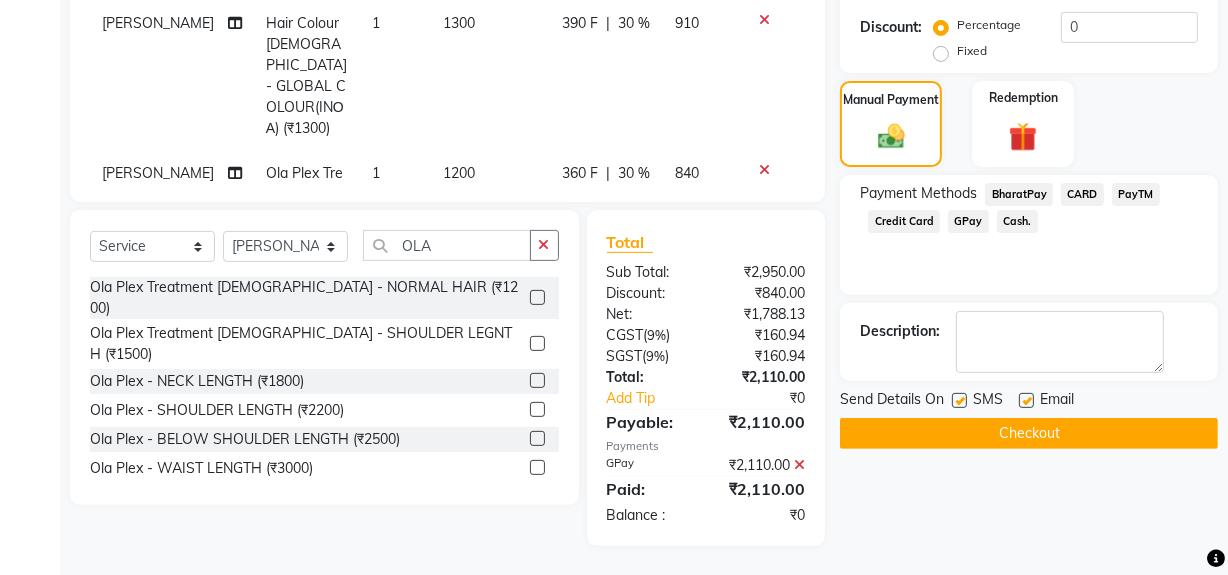 scroll, scrollTop: 567, scrollLeft: 0, axis: vertical 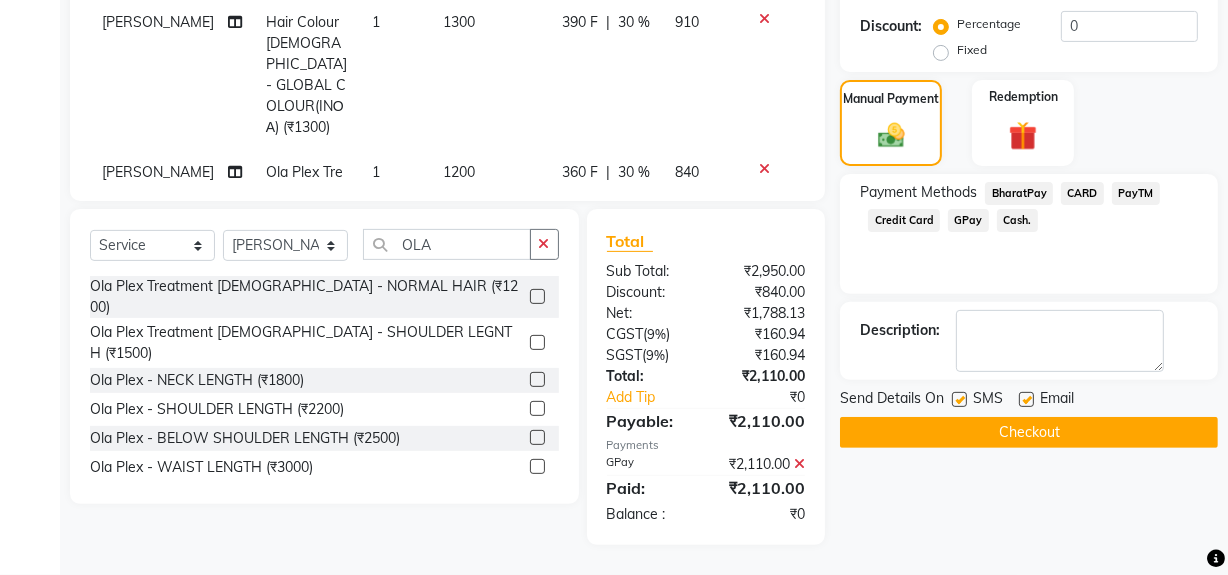 click on "Checkout" 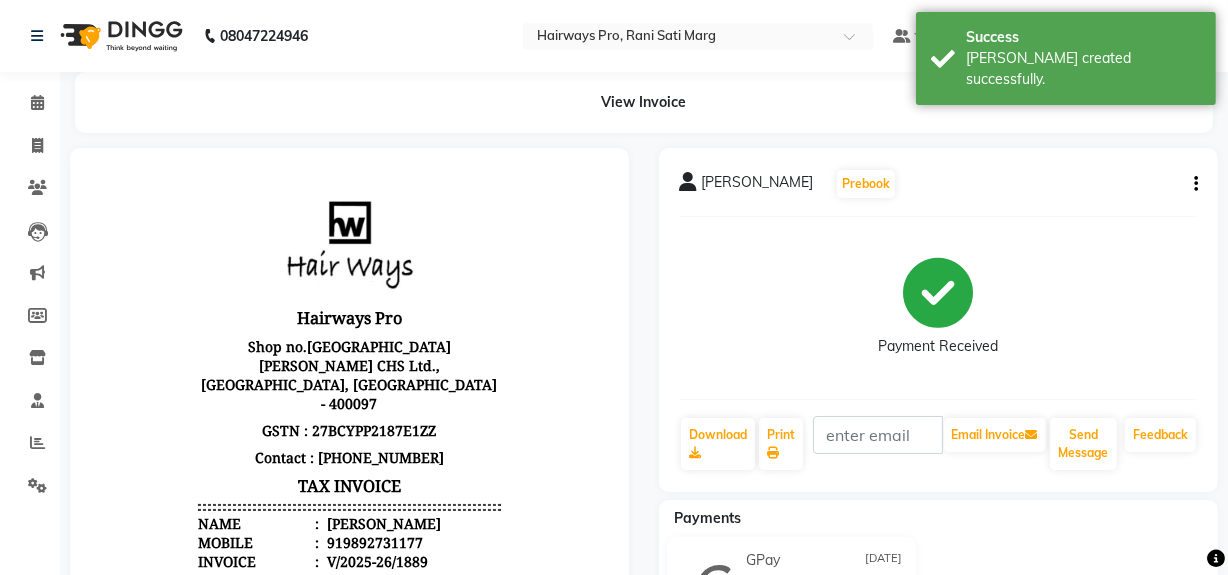 scroll, scrollTop: 0, scrollLeft: 0, axis: both 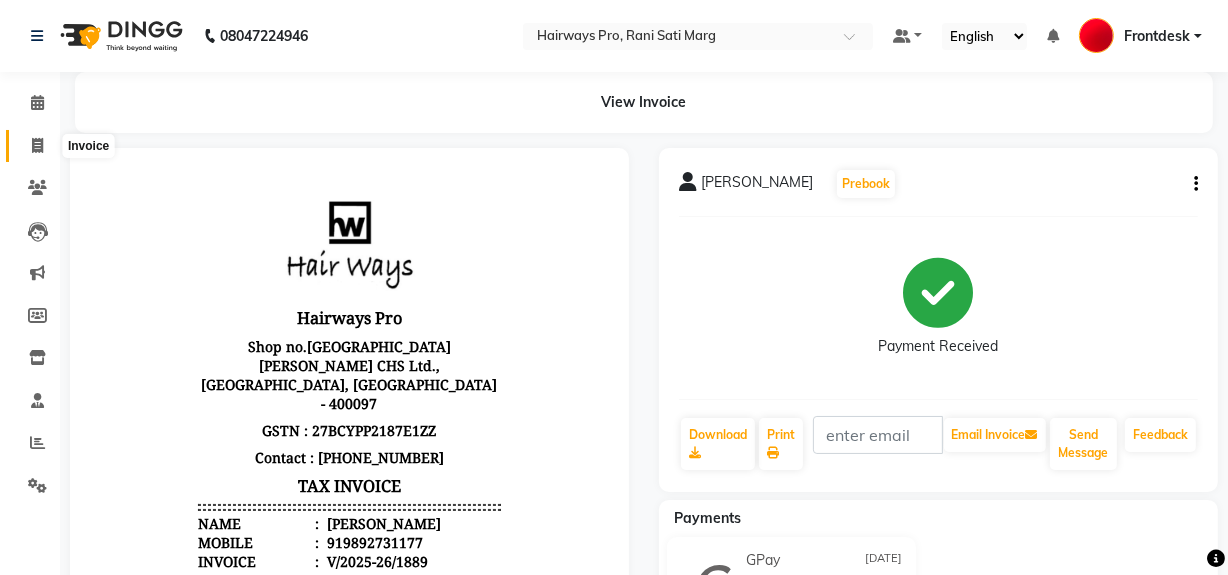 click 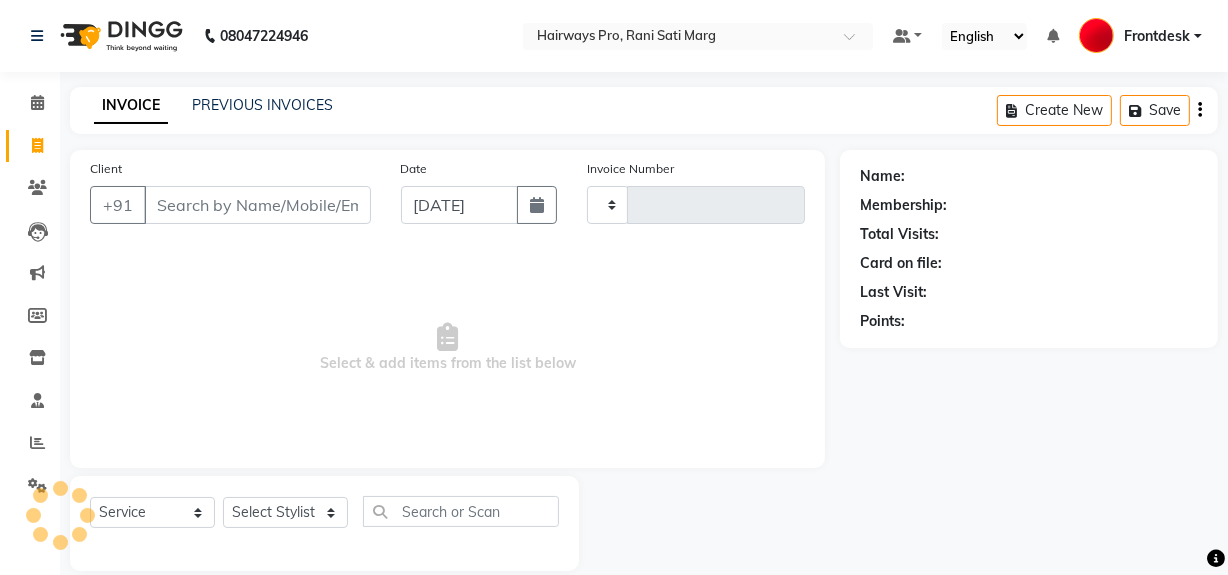 scroll, scrollTop: 26, scrollLeft: 0, axis: vertical 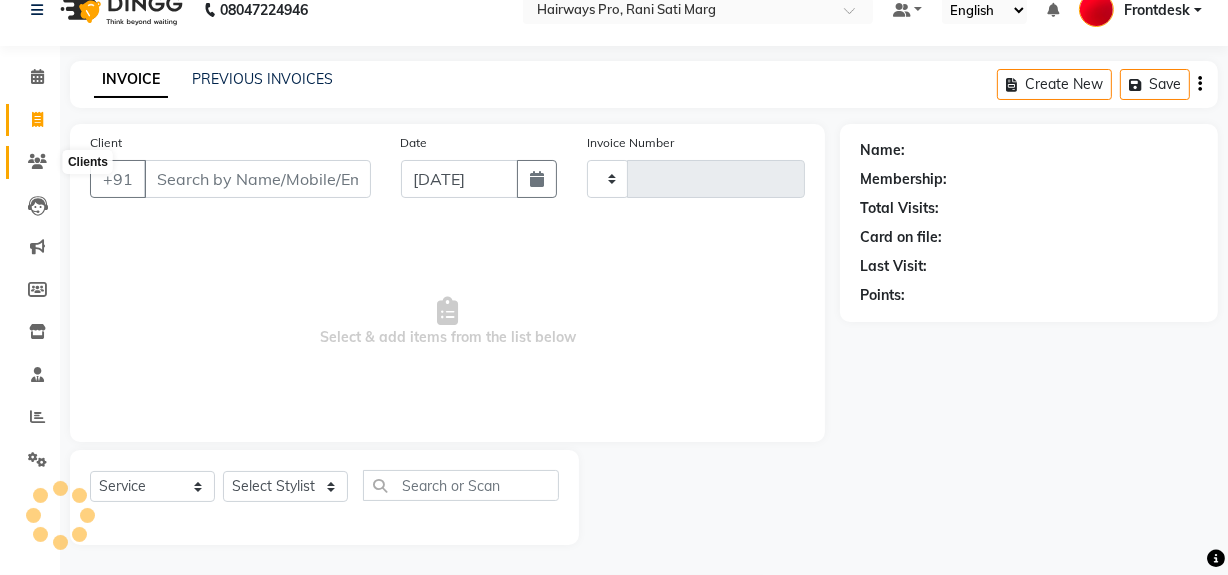 type on "1890" 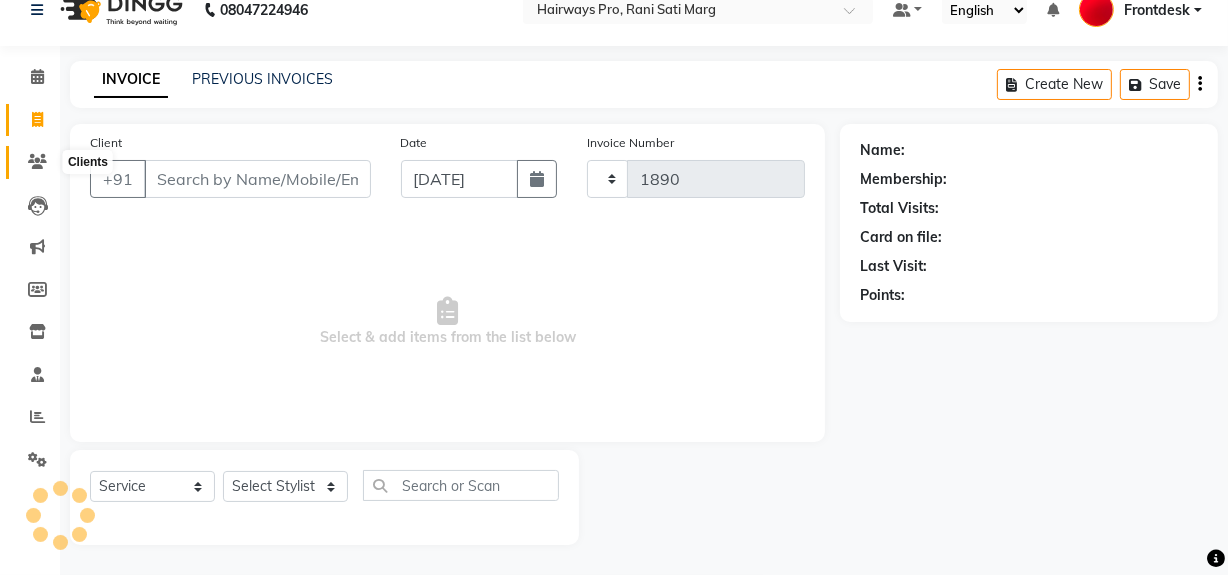 select on "787" 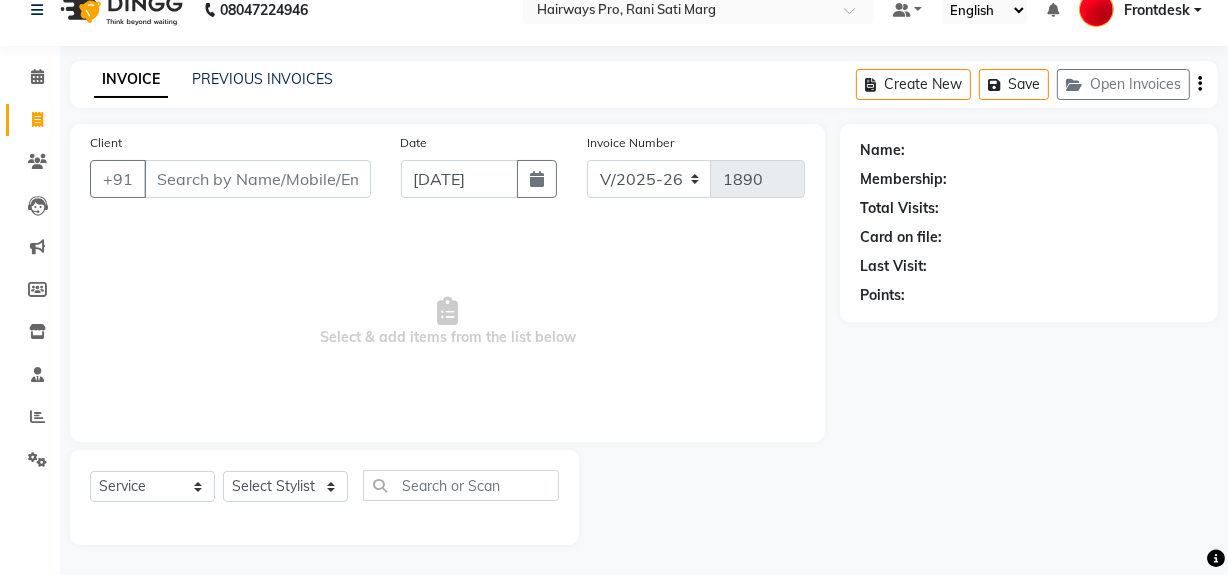 click on "Client" at bounding box center [257, 179] 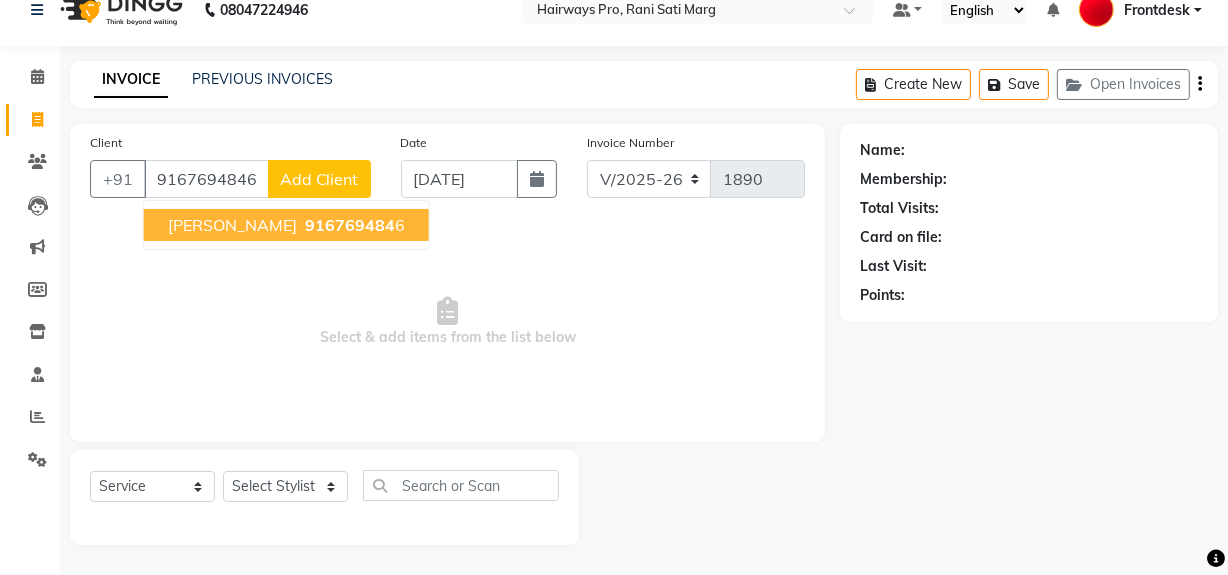 type on "9167694846" 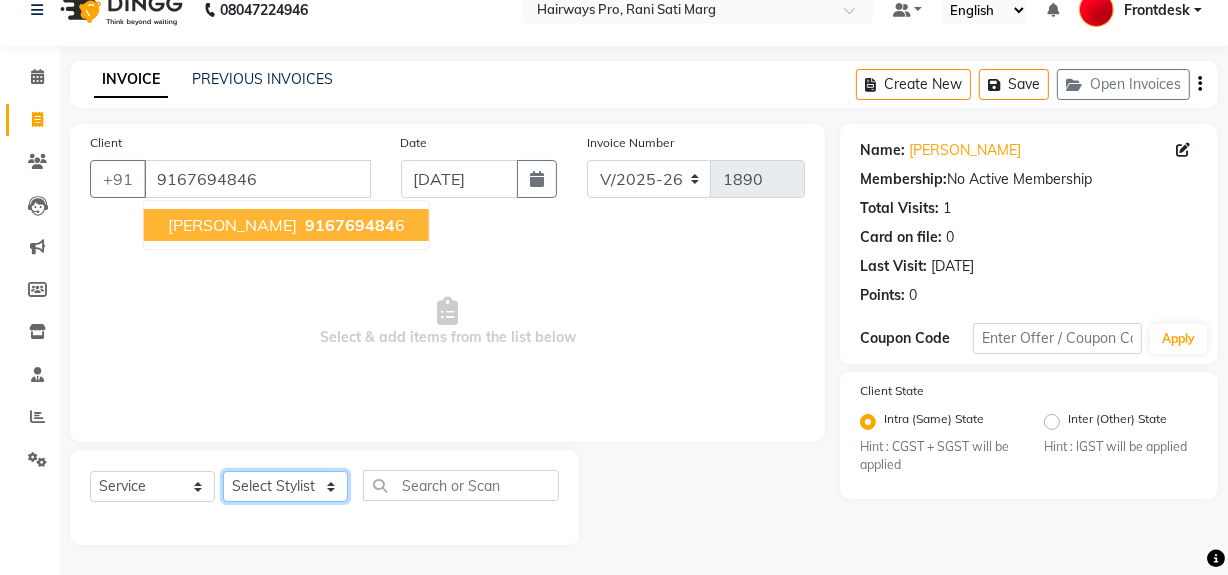 click on "Select Stylist ABID [PERSON_NAME] Frontdesk INTEZAR [PERSON_NAME] [PERSON_NAME] [PERSON_NAME] [PERSON_NAME] [PERSON_NAME] [PERSON_NAME]" 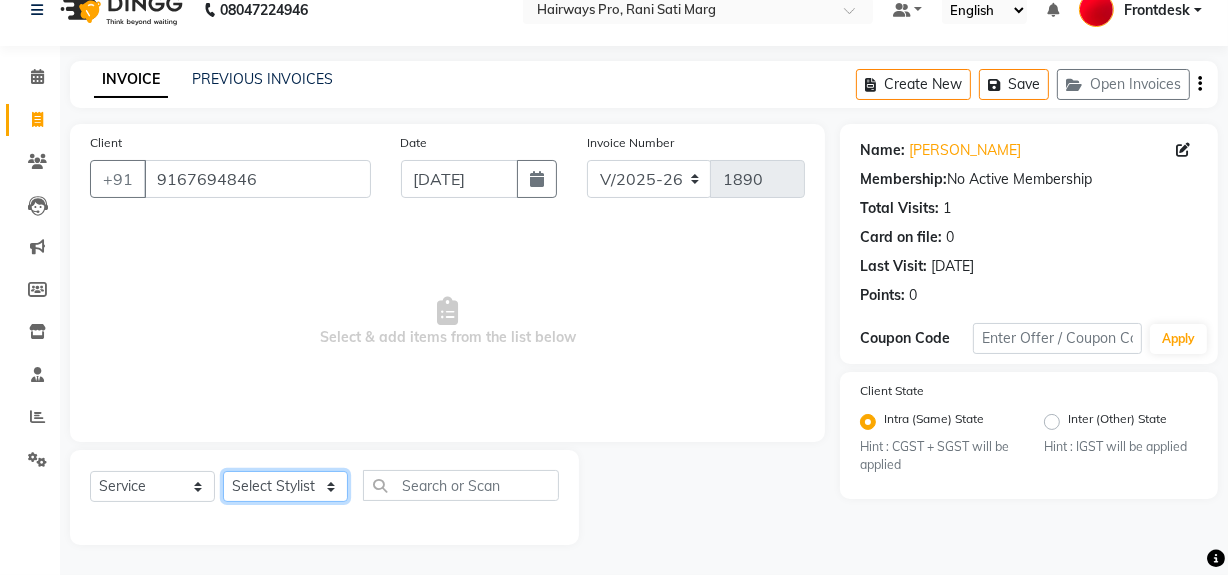 select on "45602" 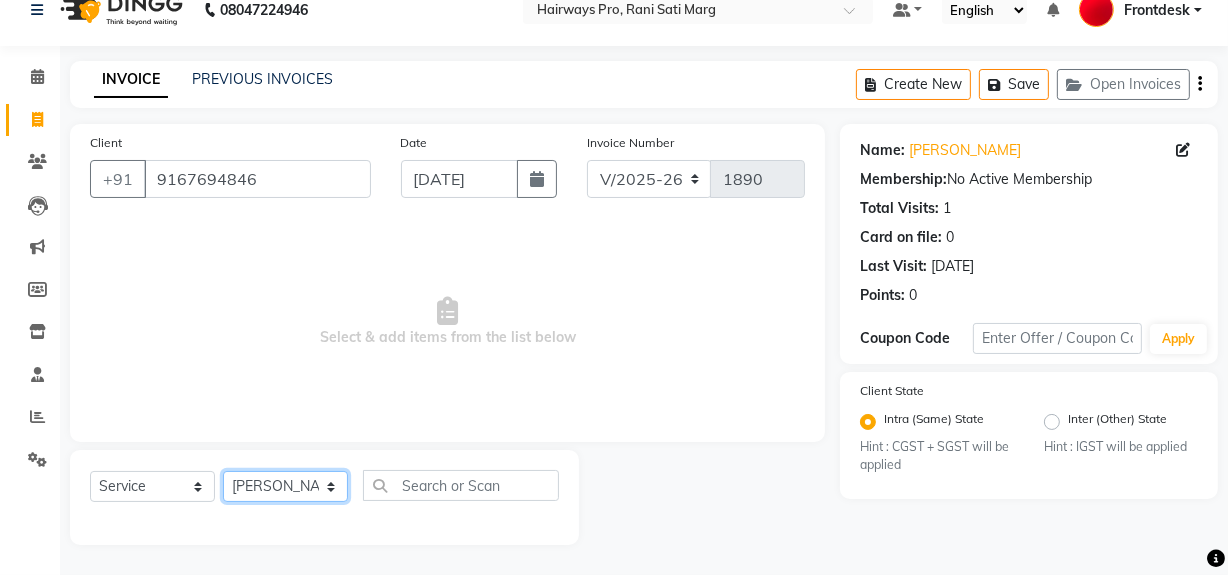 click on "Select Stylist ABID [PERSON_NAME] Frontdesk INTEZAR [PERSON_NAME] [PERSON_NAME] [PERSON_NAME] [PERSON_NAME] [PERSON_NAME] [PERSON_NAME]" 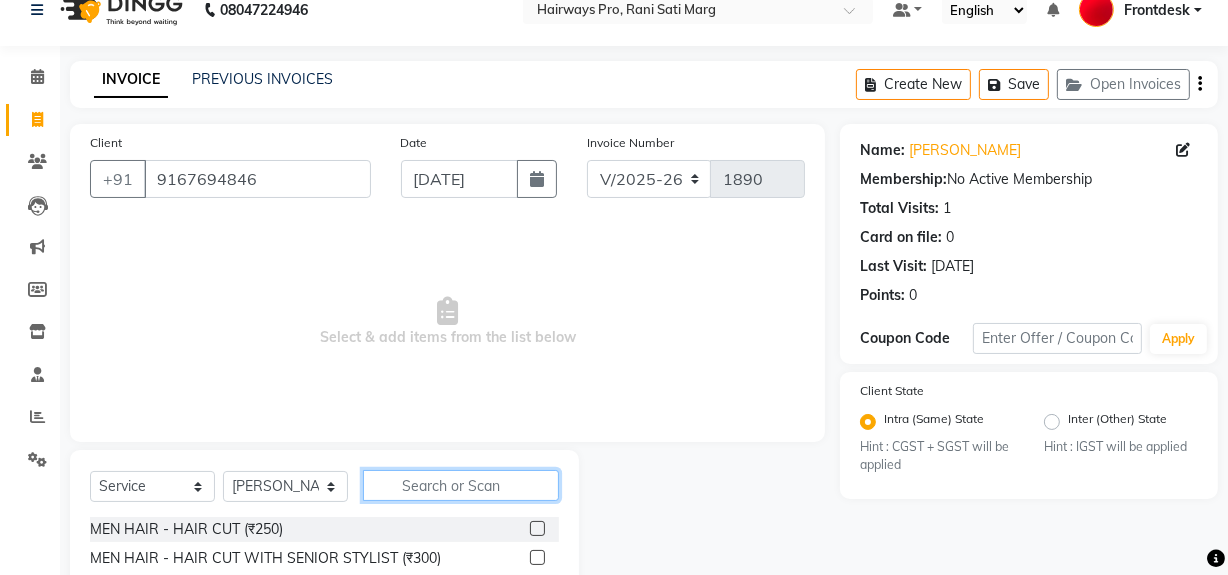 click 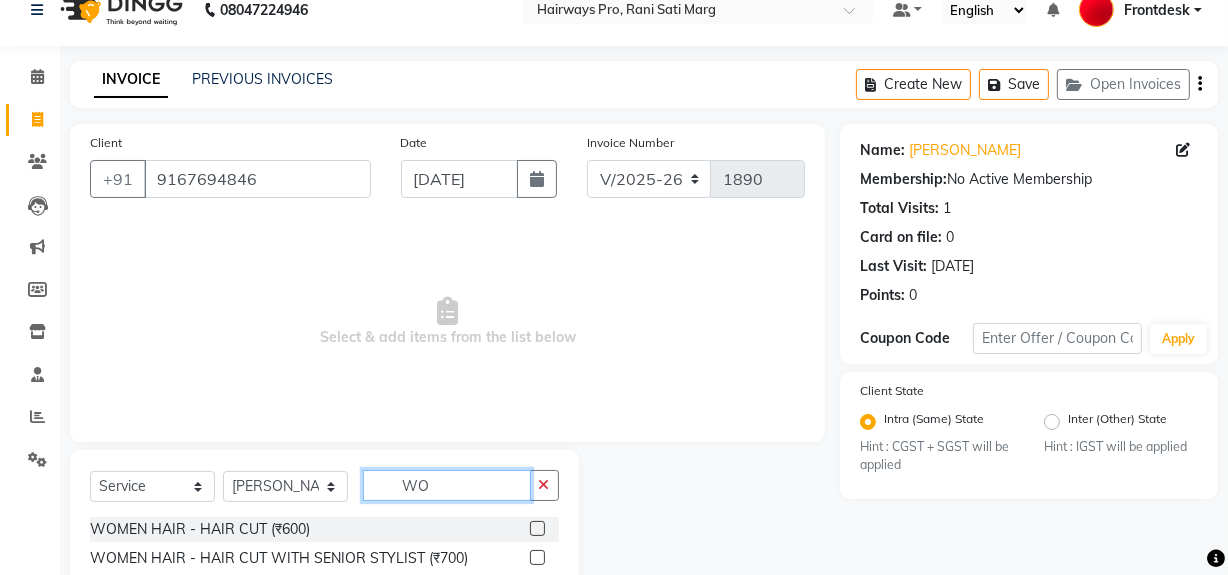 type on "WO" 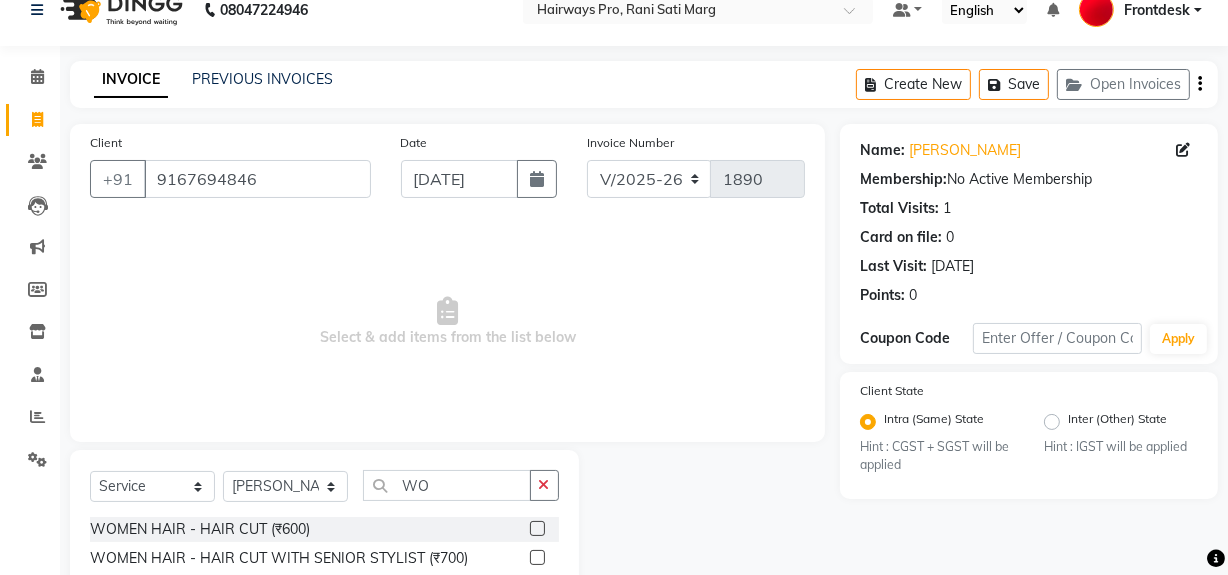 click 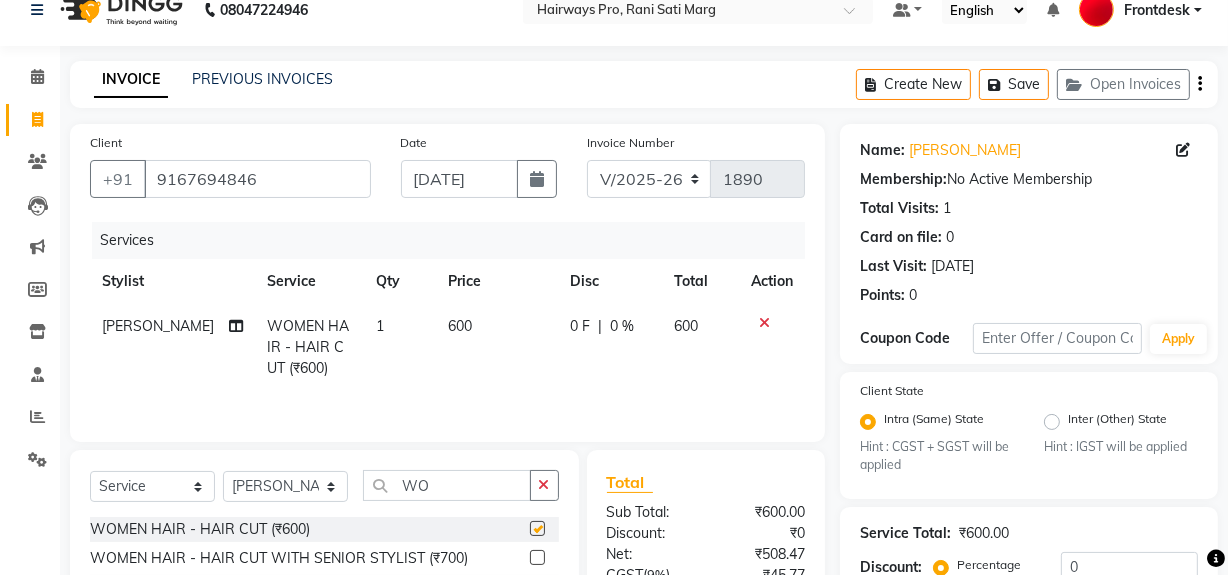checkbox on "false" 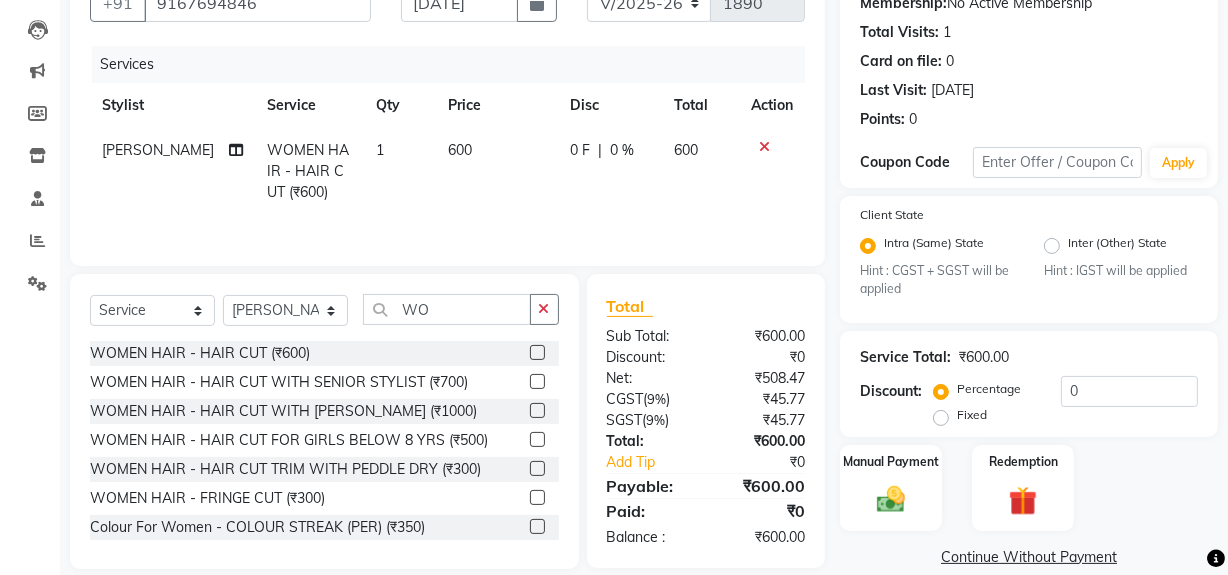 scroll, scrollTop: 229, scrollLeft: 0, axis: vertical 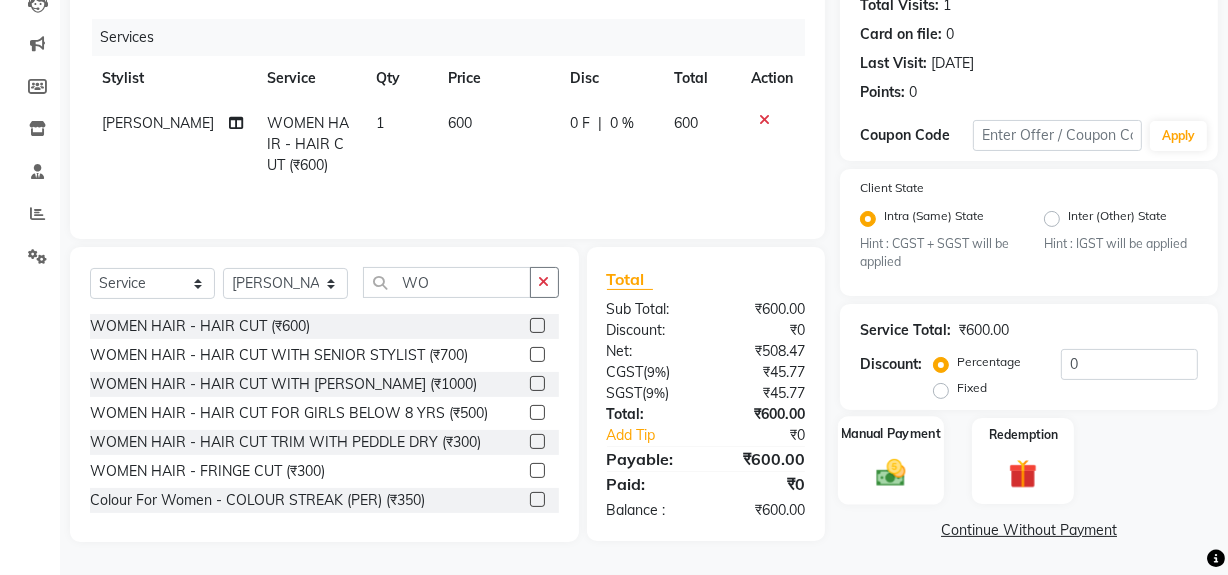 click 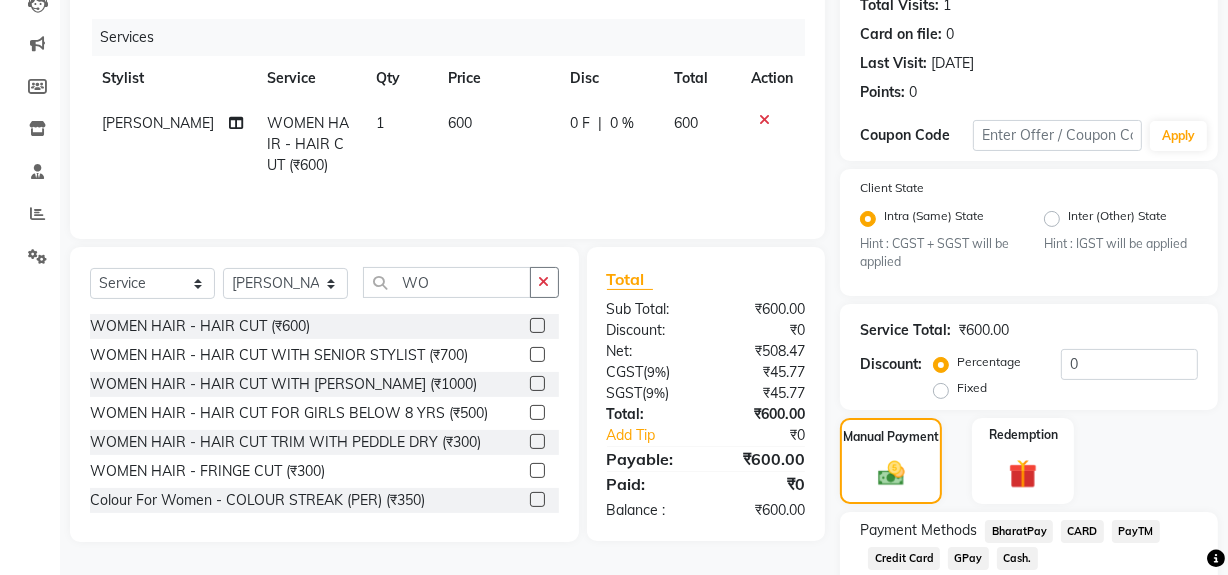 click on "Cash." 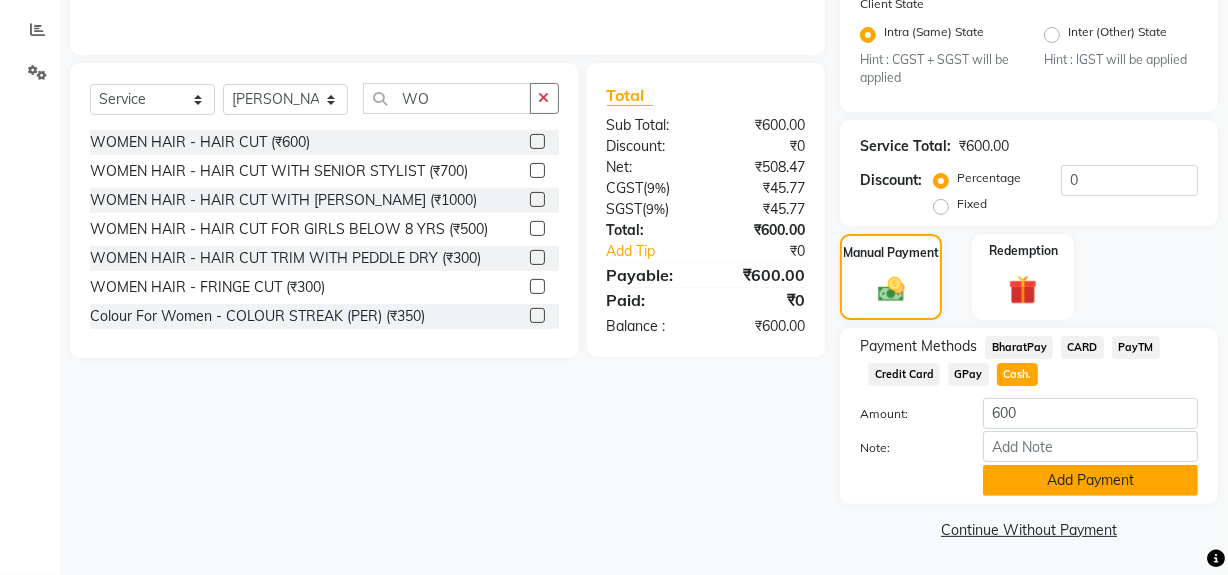 click on "Add Payment" 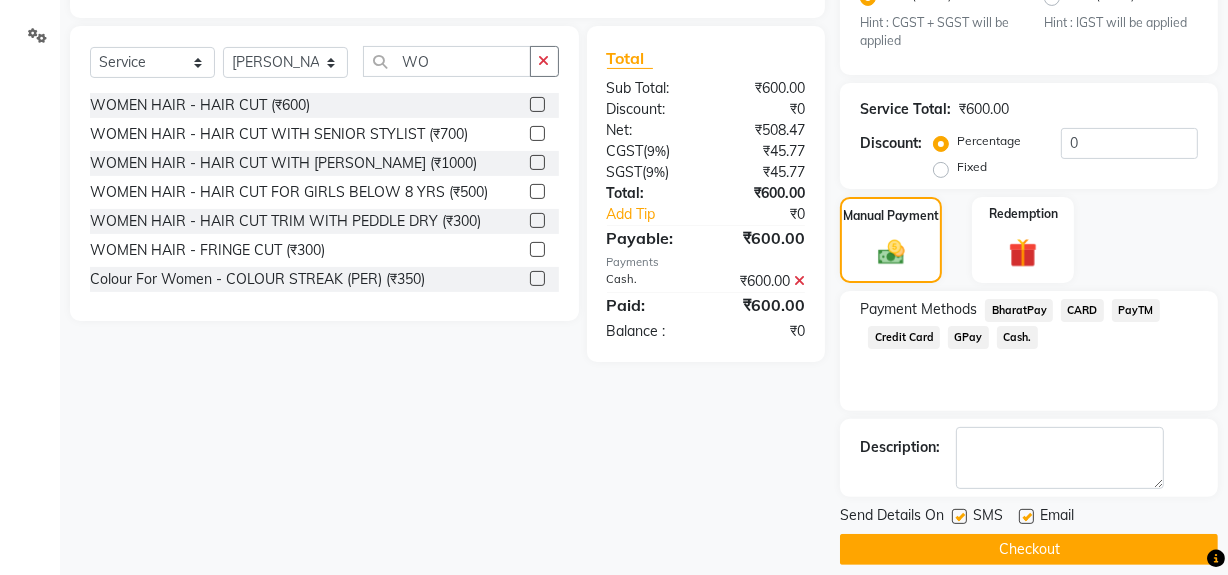 scroll, scrollTop: 470, scrollLeft: 0, axis: vertical 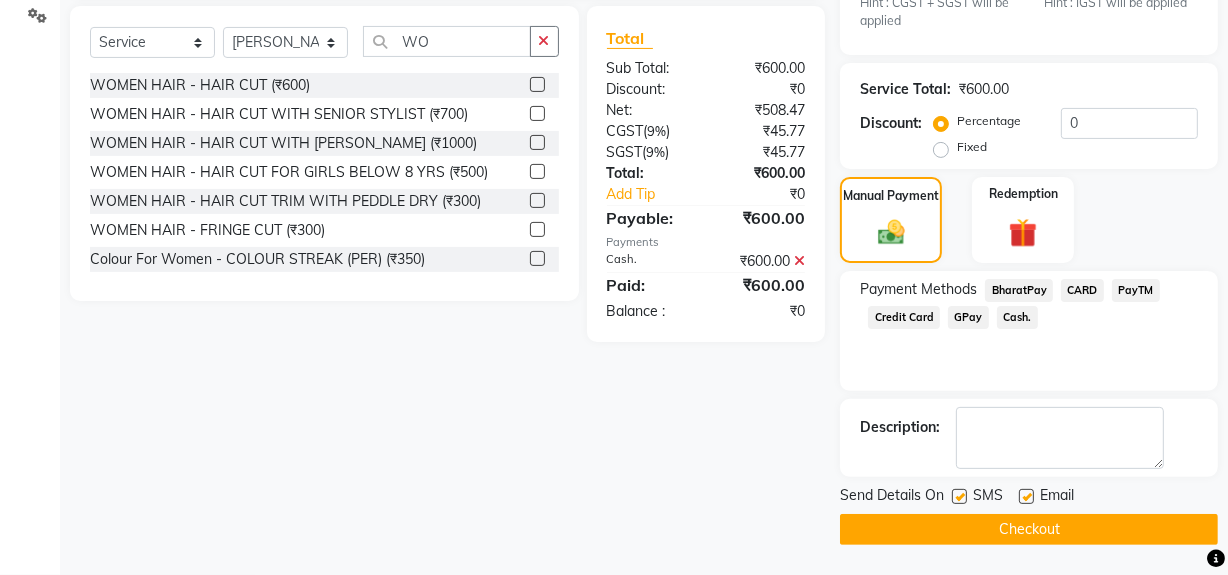 click on "Checkout" 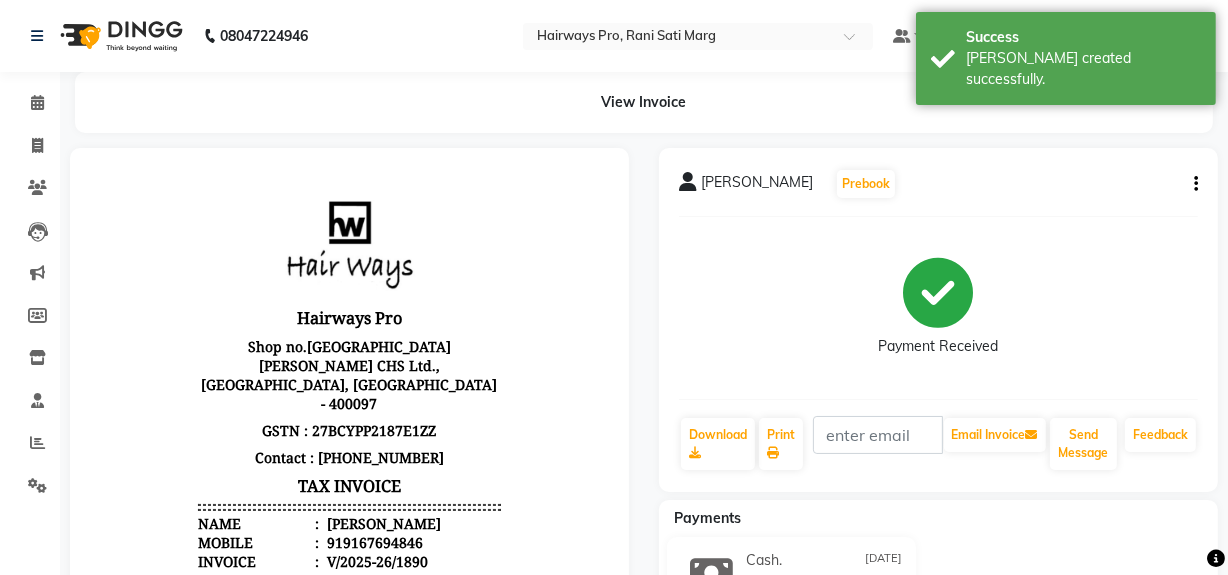 scroll, scrollTop: 0, scrollLeft: 0, axis: both 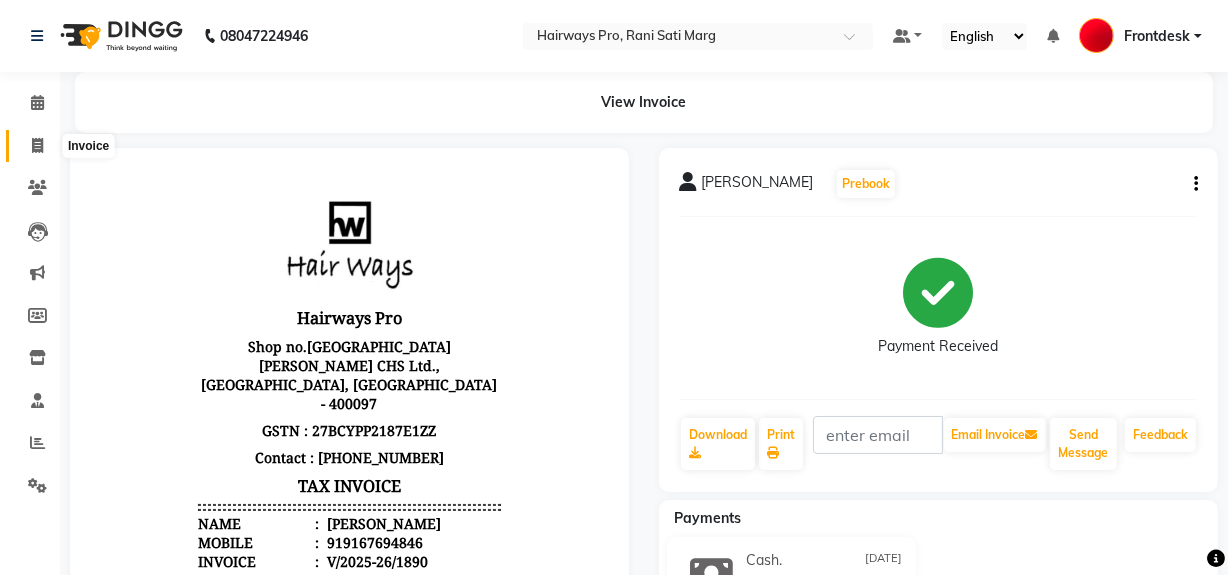 click 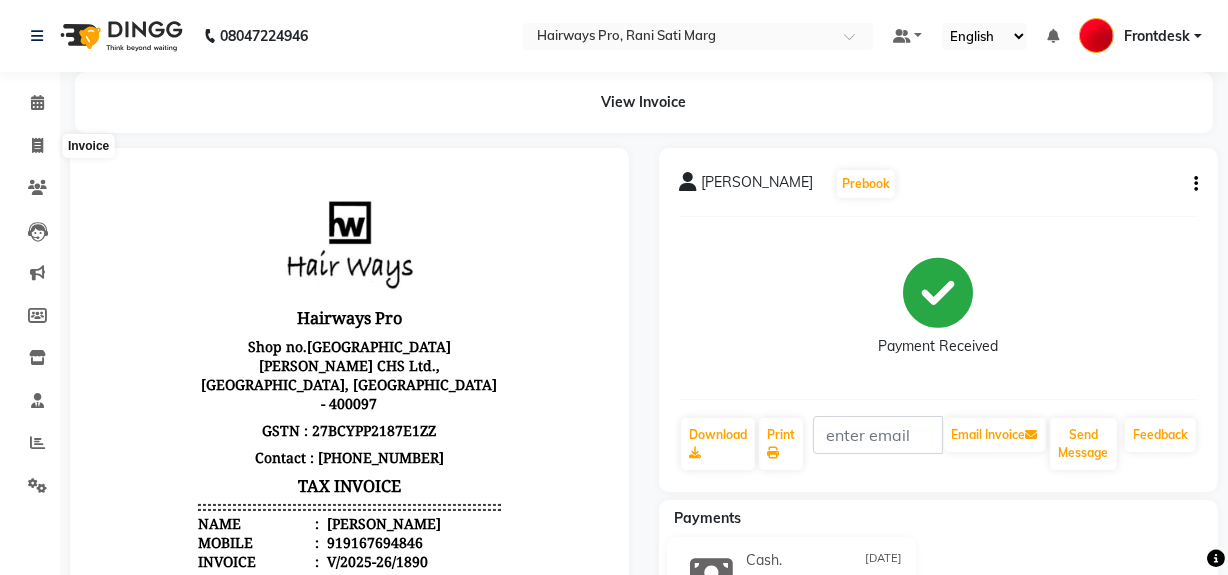select on "service" 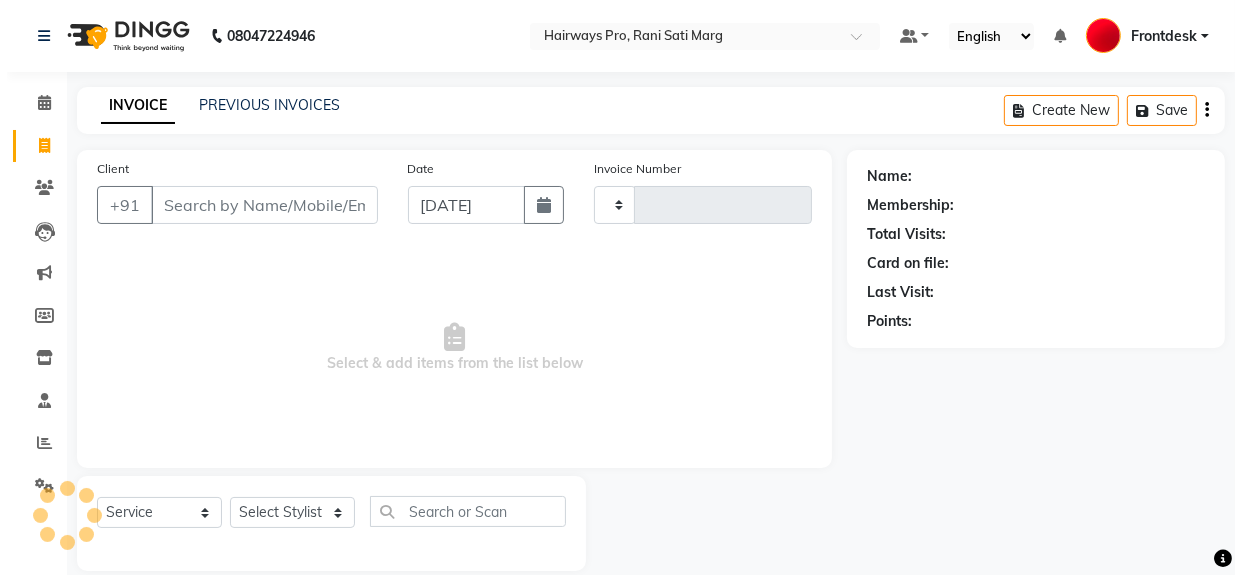 scroll, scrollTop: 26, scrollLeft: 0, axis: vertical 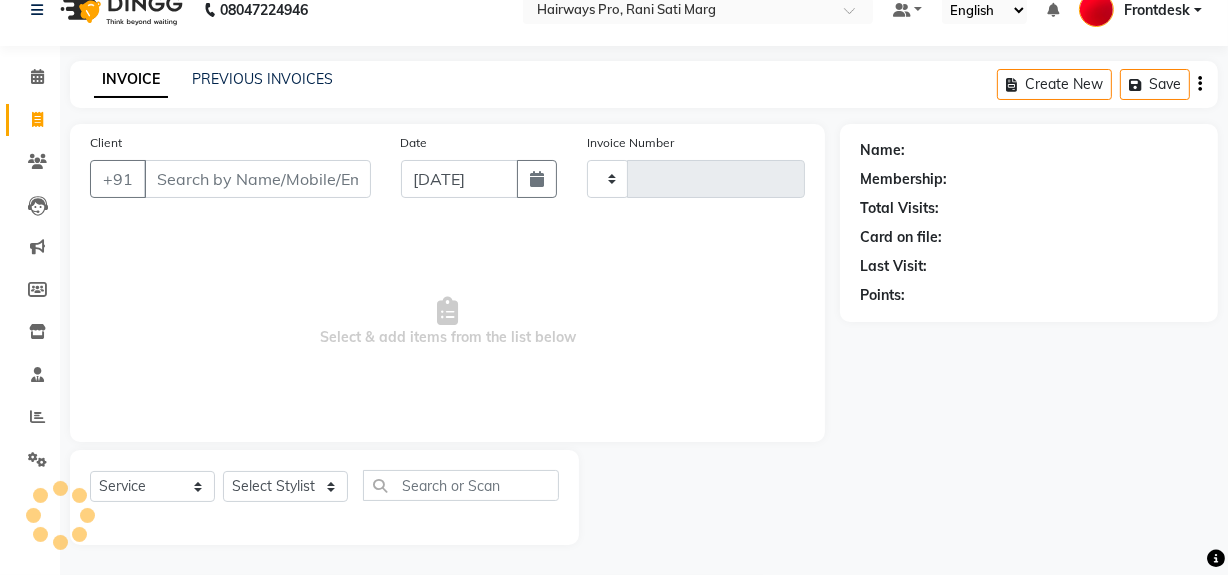 click on "Client" at bounding box center (257, 179) 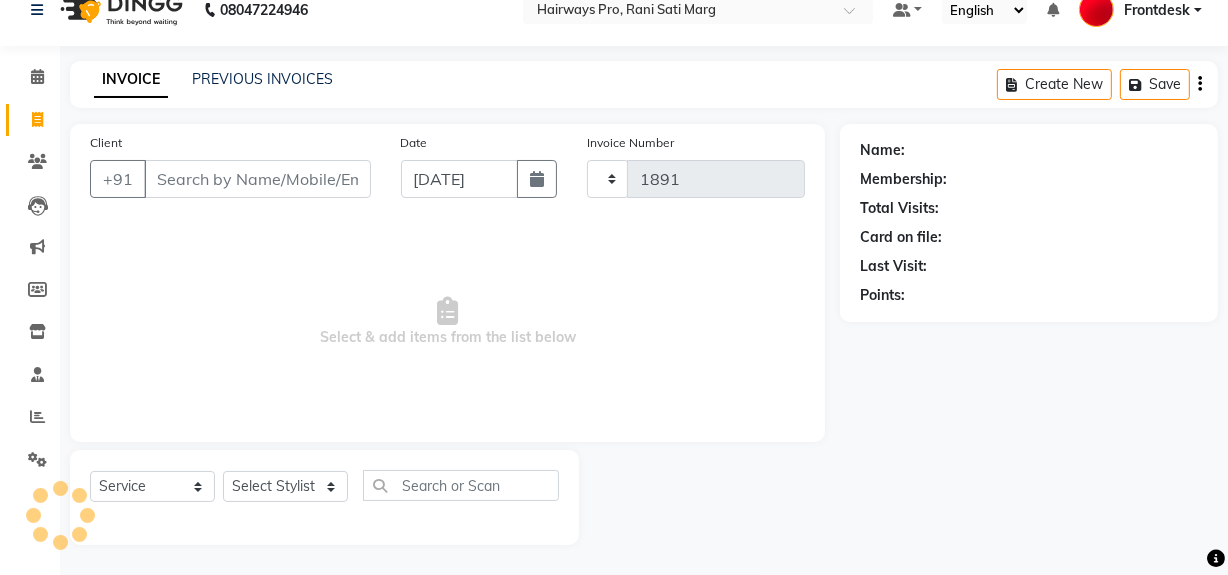 select on "787" 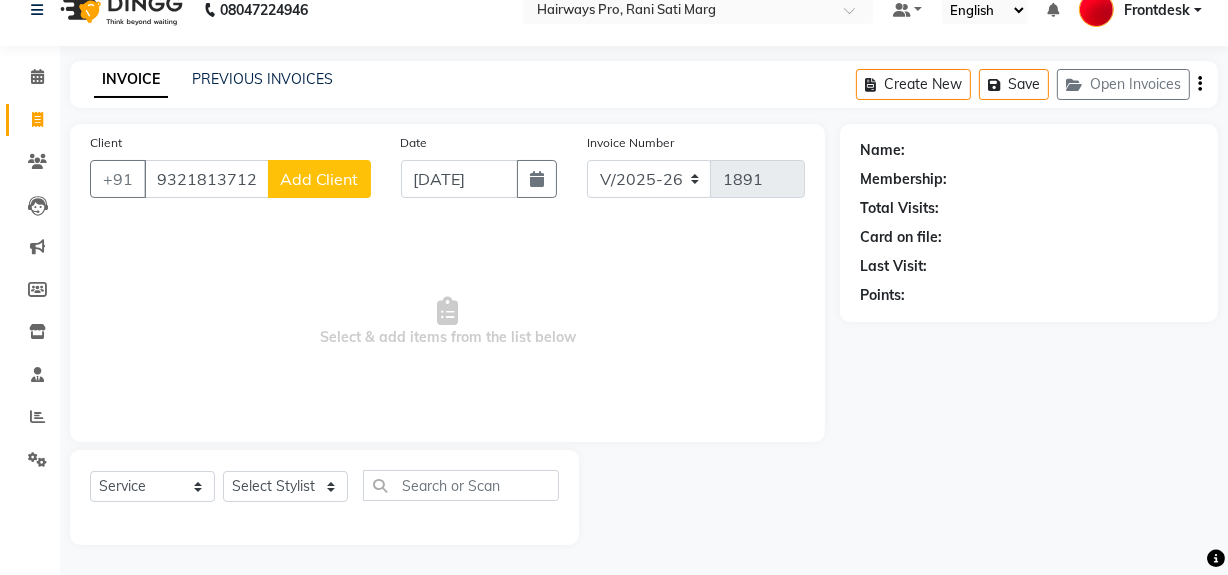 type on "9321813712" 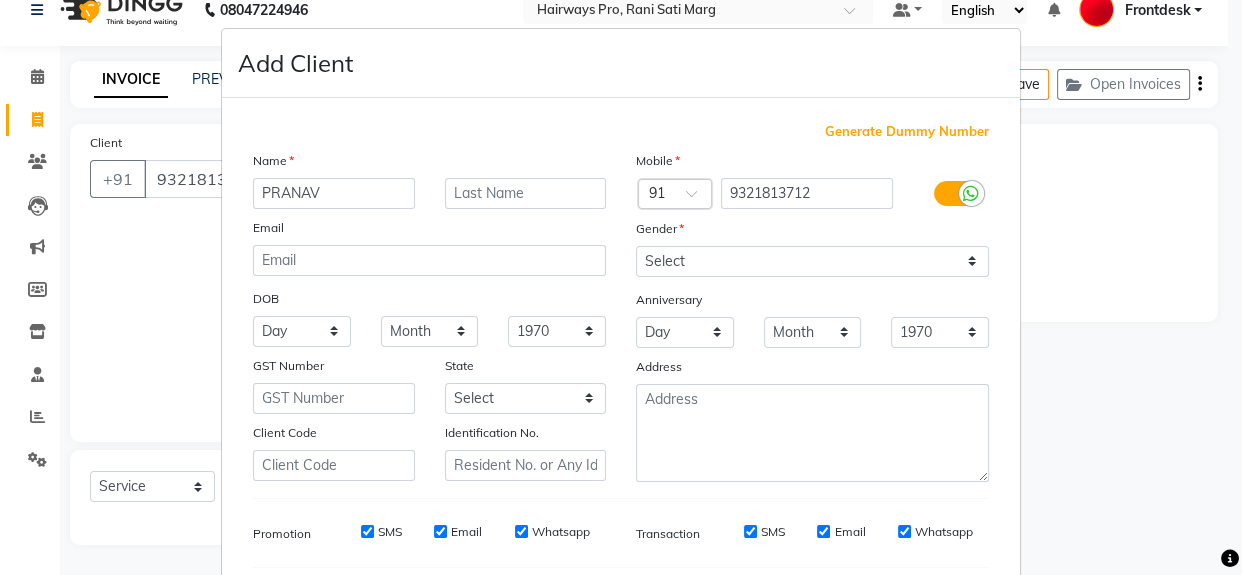 type on "PRANAV" 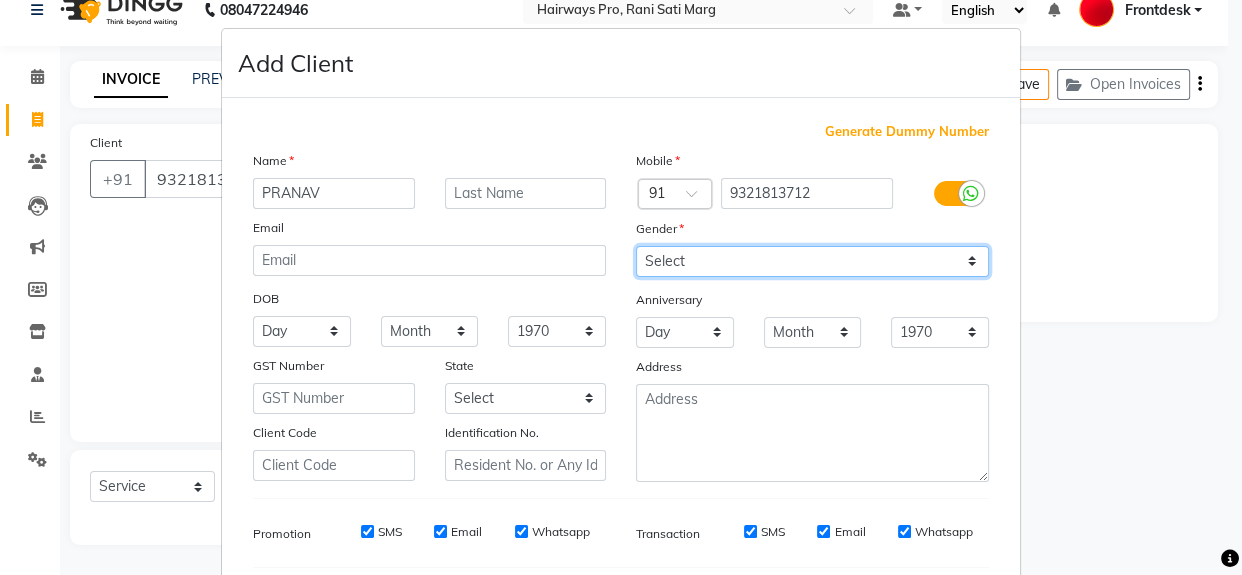 click on "Select Male Female Other Prefer Not To Say" at bounding box center [812, 261] 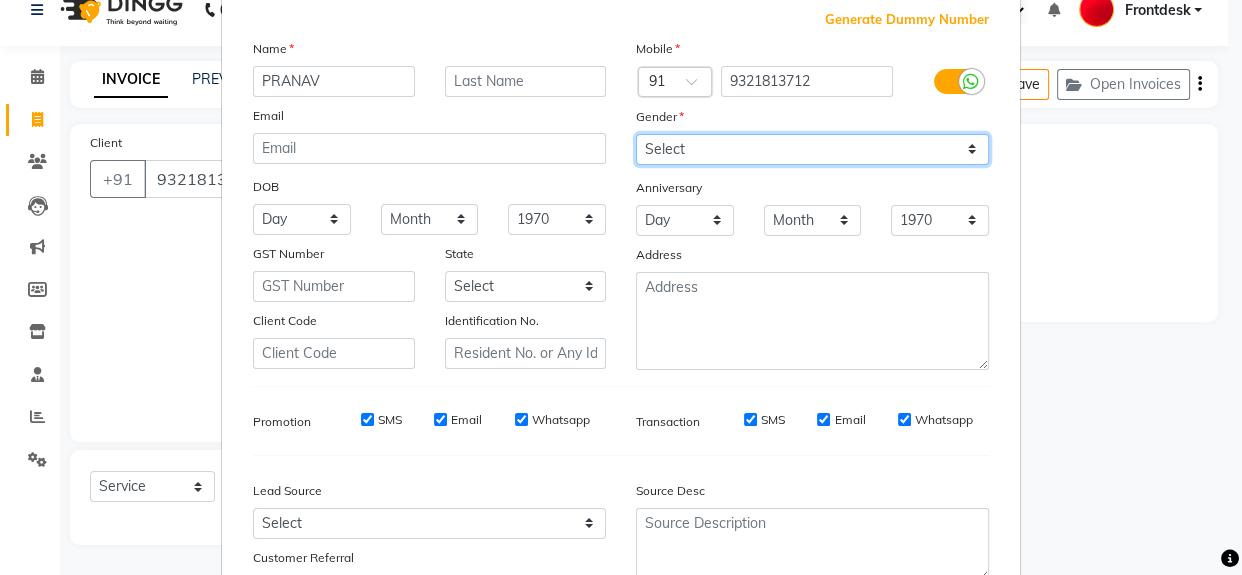 scroll, scrollTop: 278, scrollLeft: 0, axis: vertical 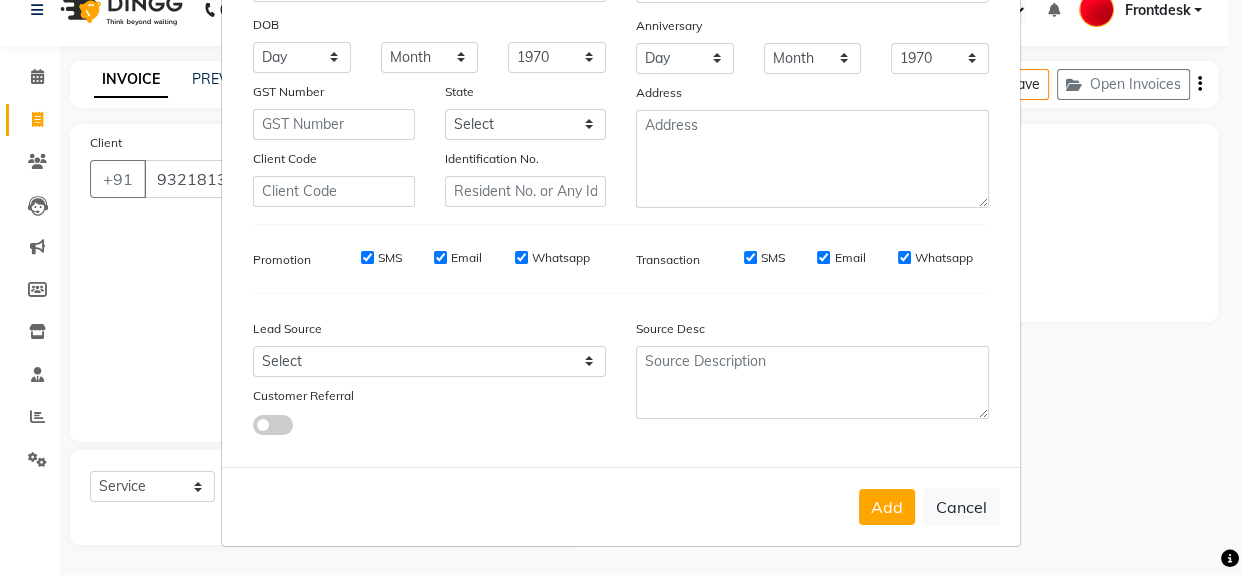 drag, startPoint x: 878, startPoint y: 504, endPoint x: 889, endPoint y: 500, distance: 11.7046995 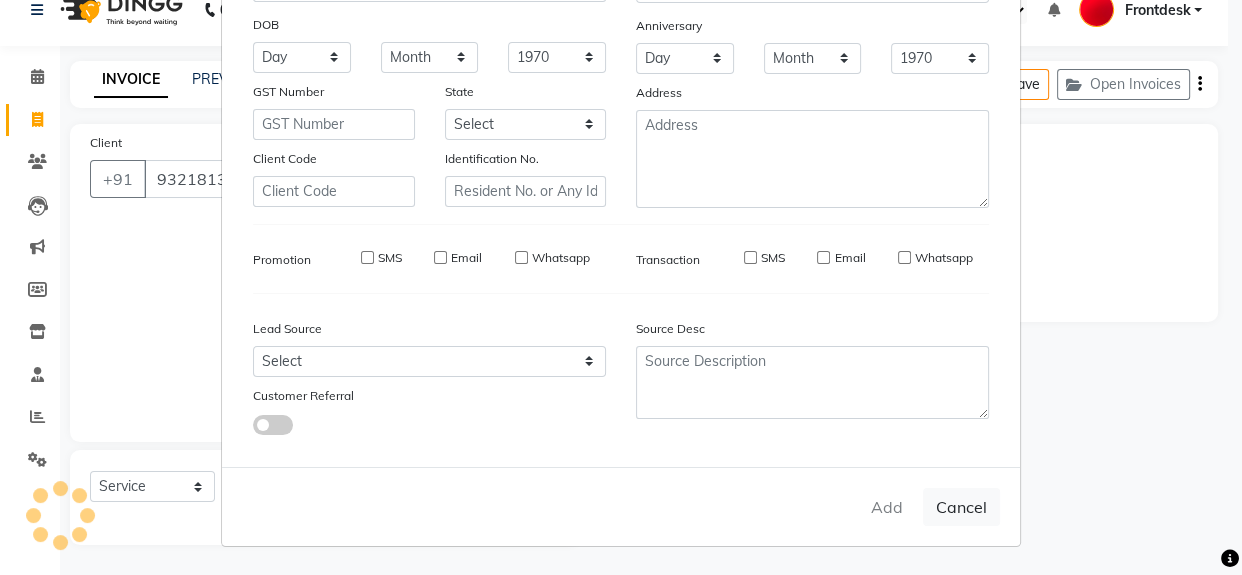 type 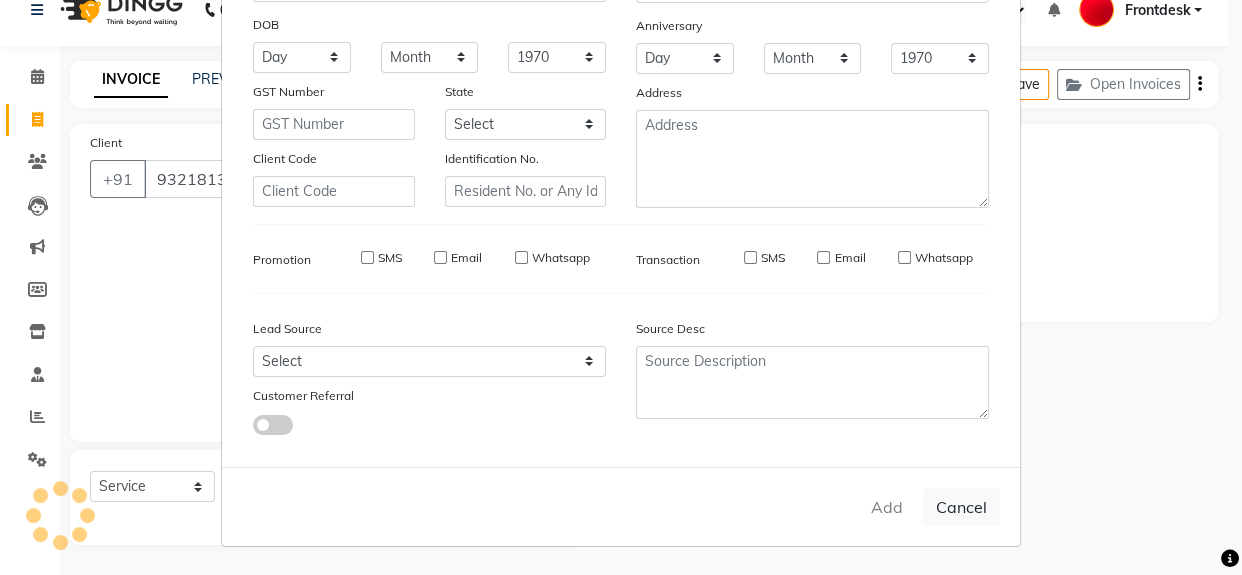 select 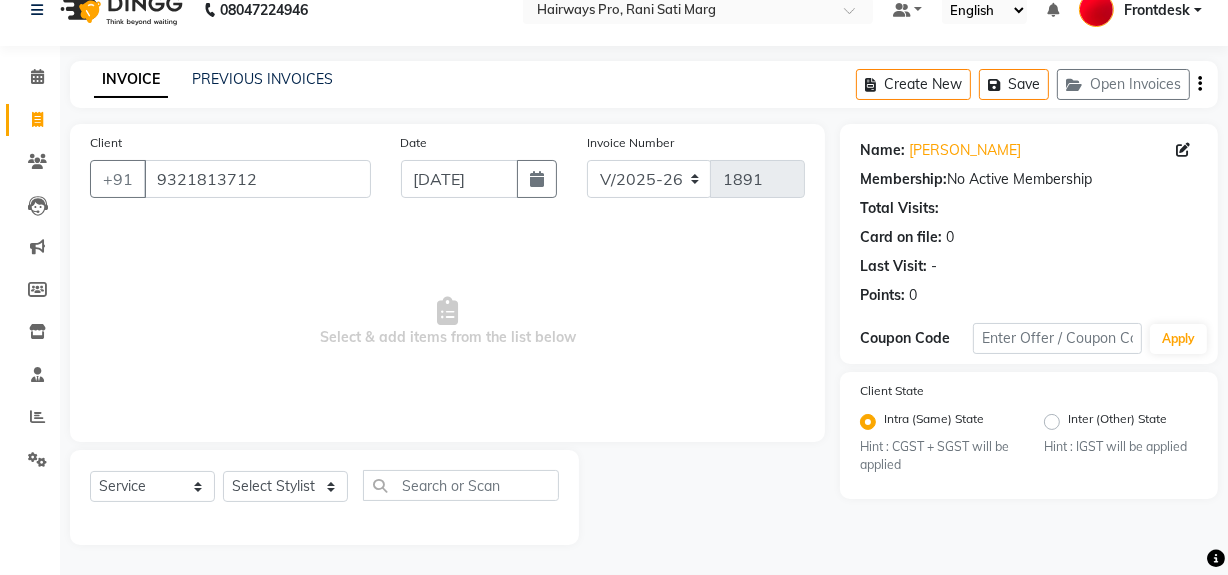 click 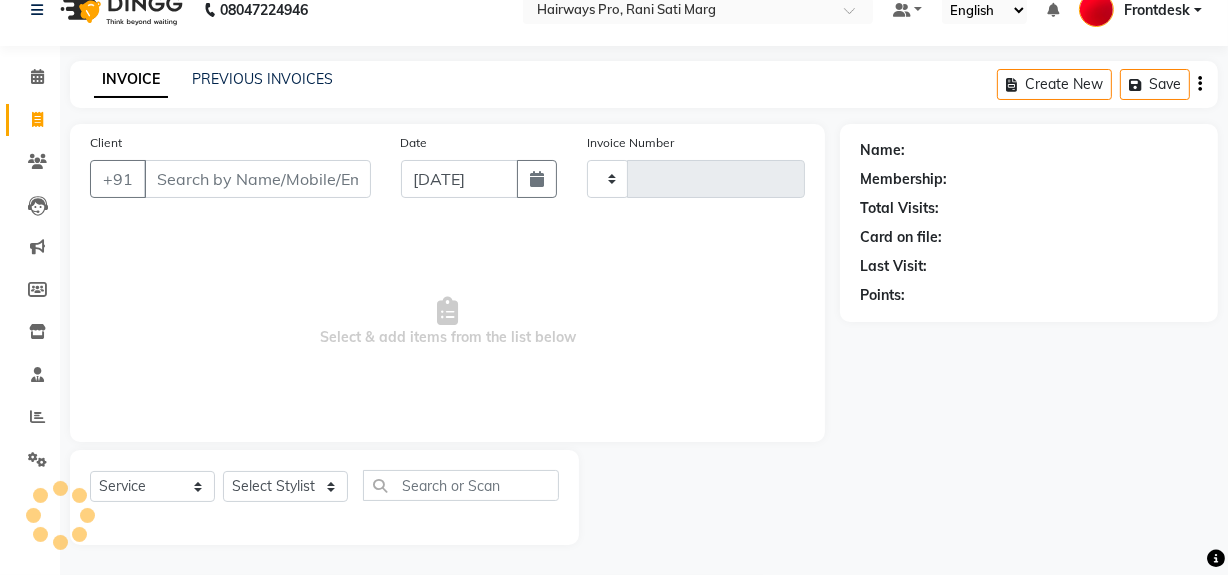 type on "1891" 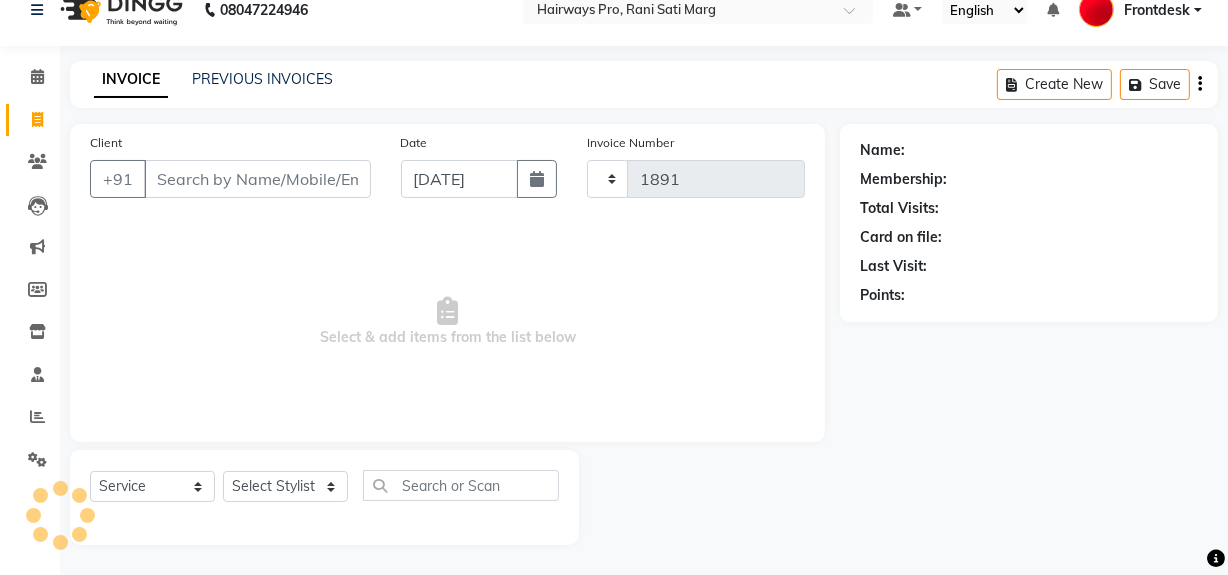 select on "787" 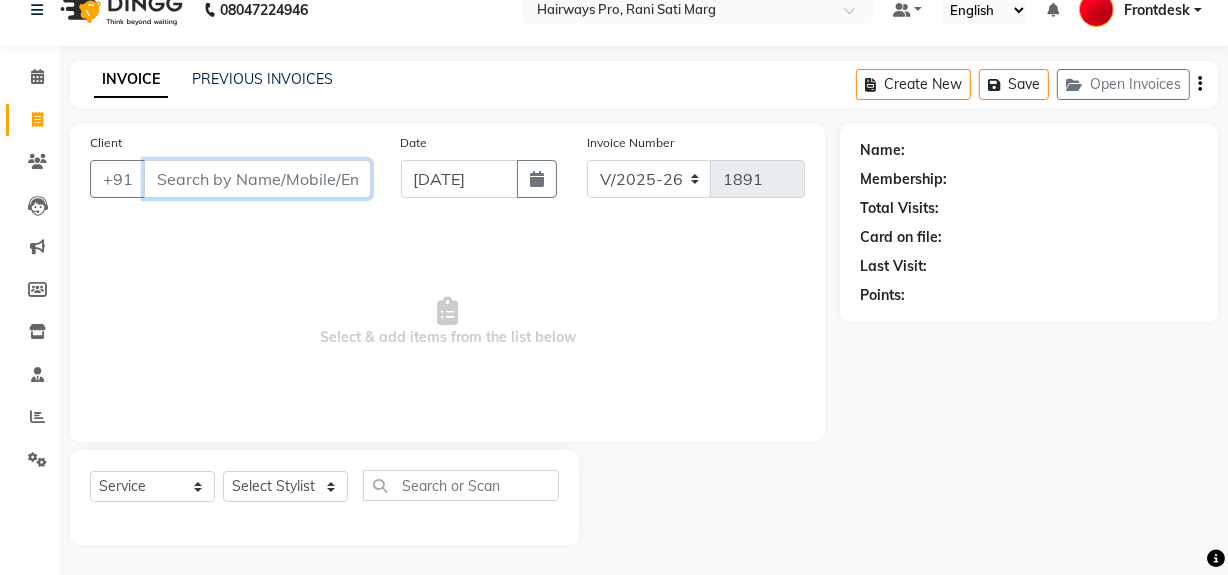 click on "Client" at bounding box center [257, 179] 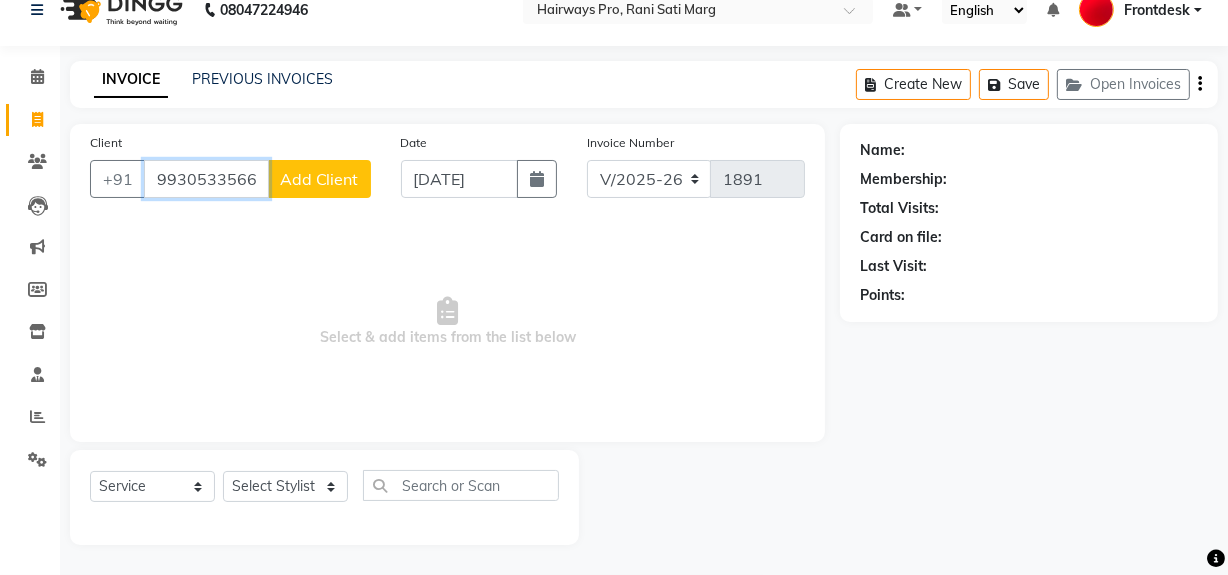 type on "9930533566" 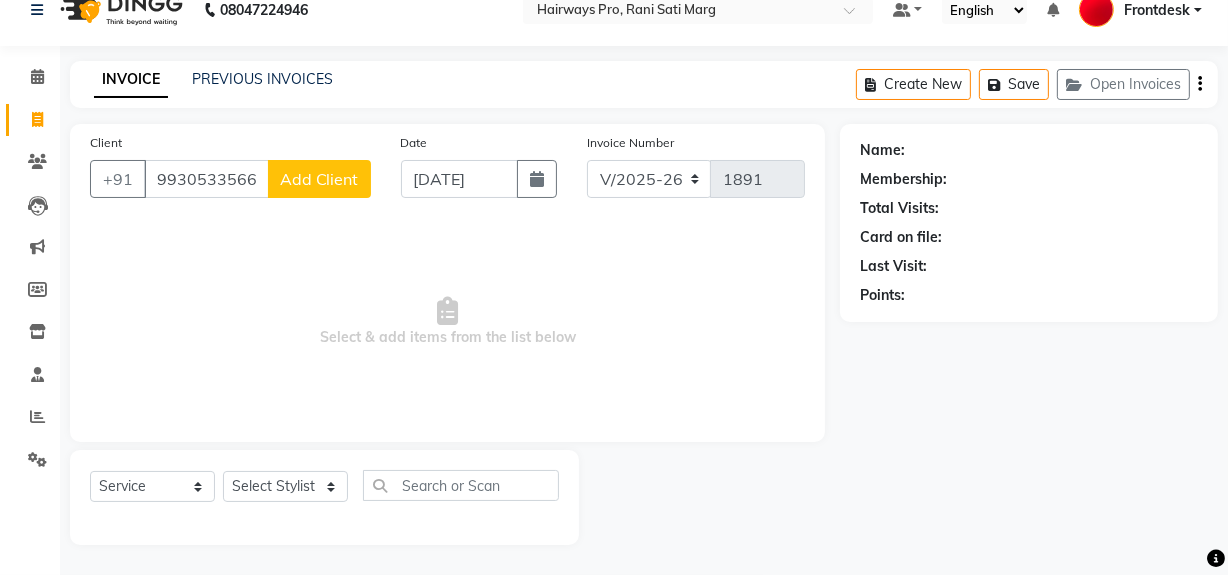 click on "Add Client" 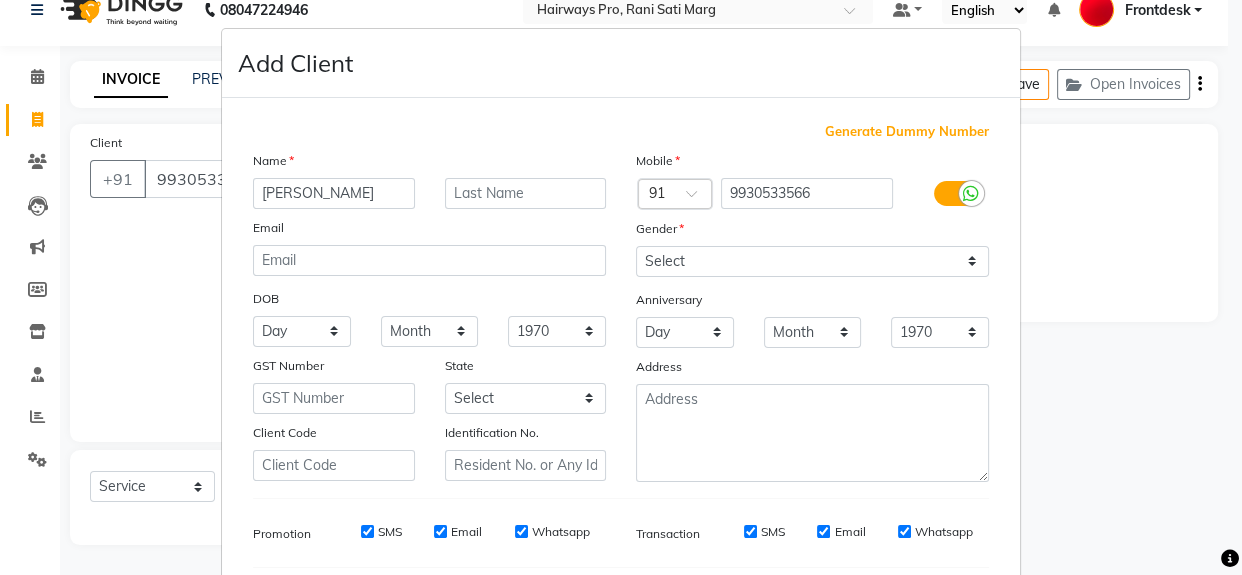 type on "SHARDA" 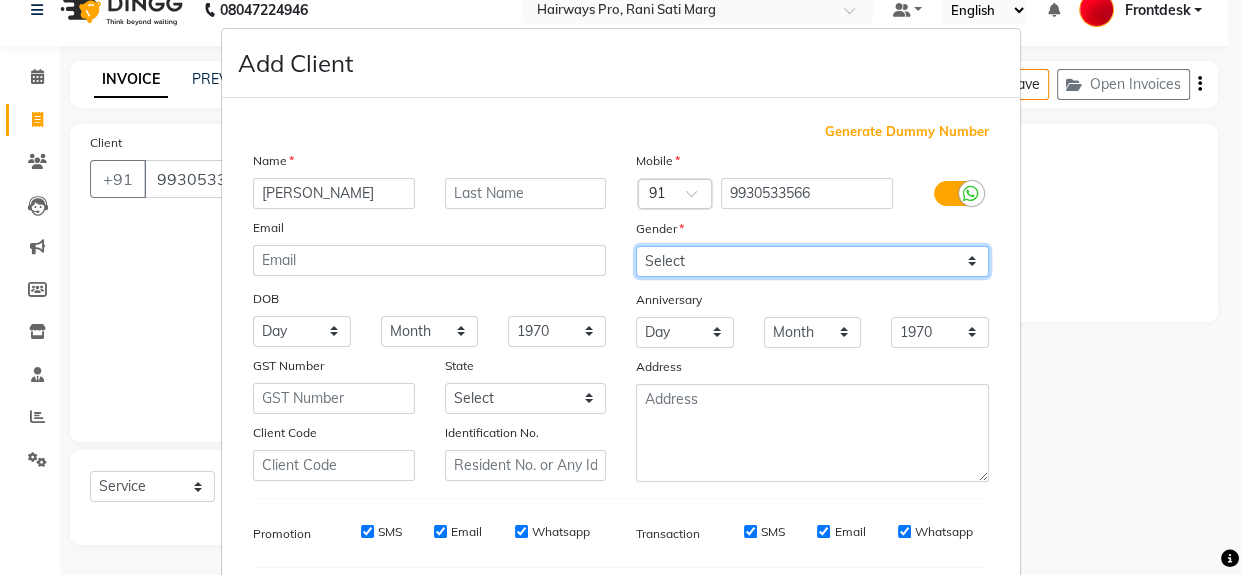 drag, startPoint x: 919, startPoint y: 256, endPoint x: 898, endPoint y: 273, distance: 27.018513 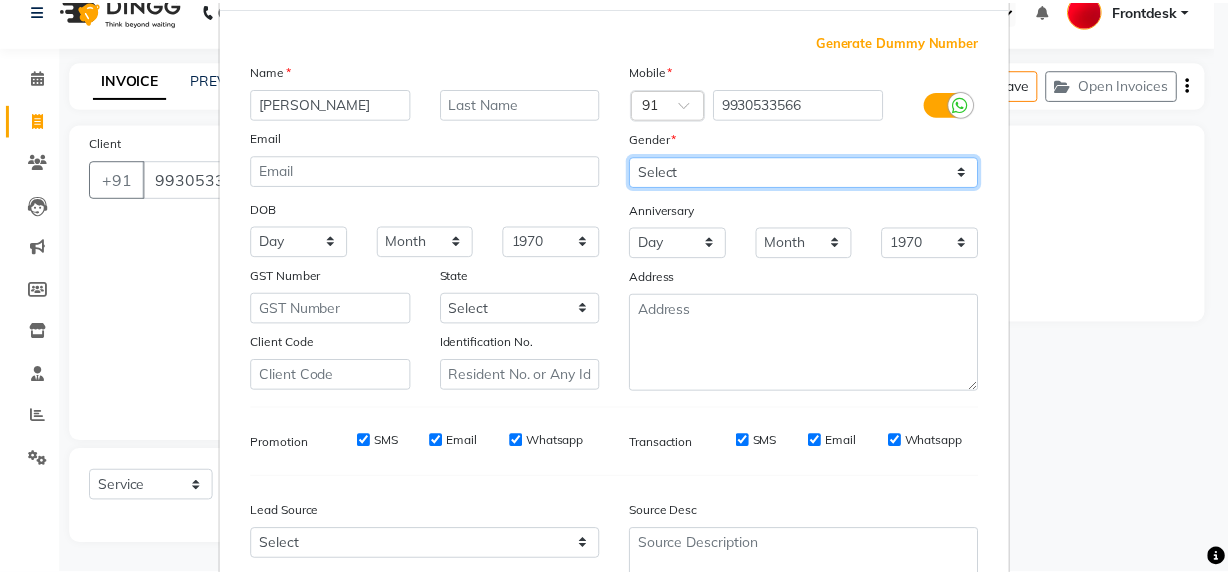 scroll, scrollTop: 272, scrollLeft: 0, axis: vertical 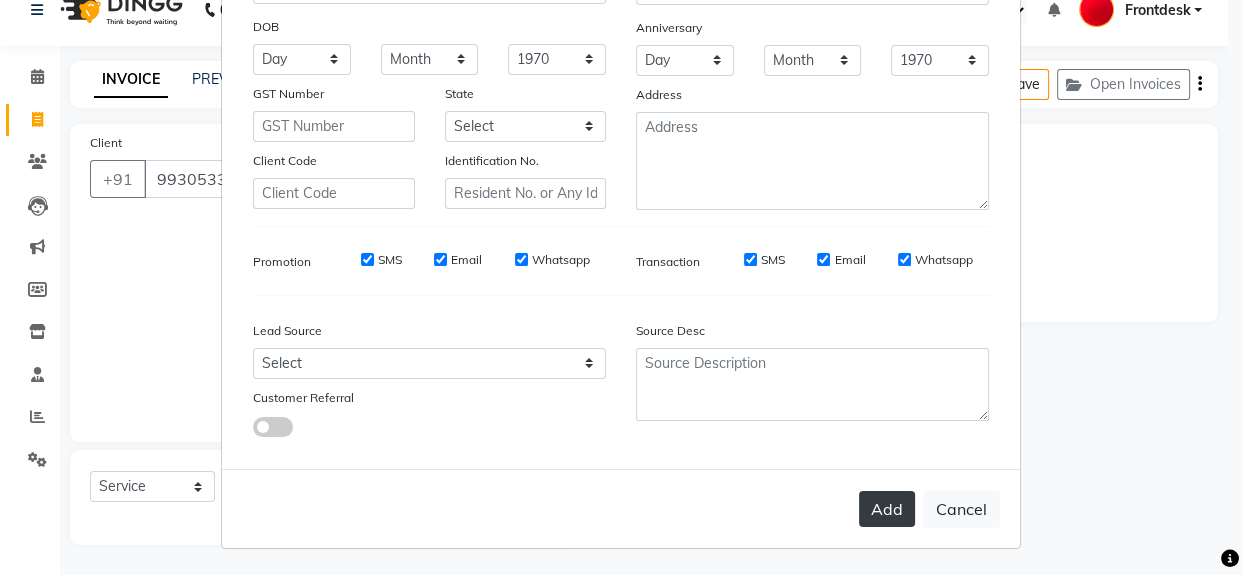 click on "Add" at bounding box center (887, 509) 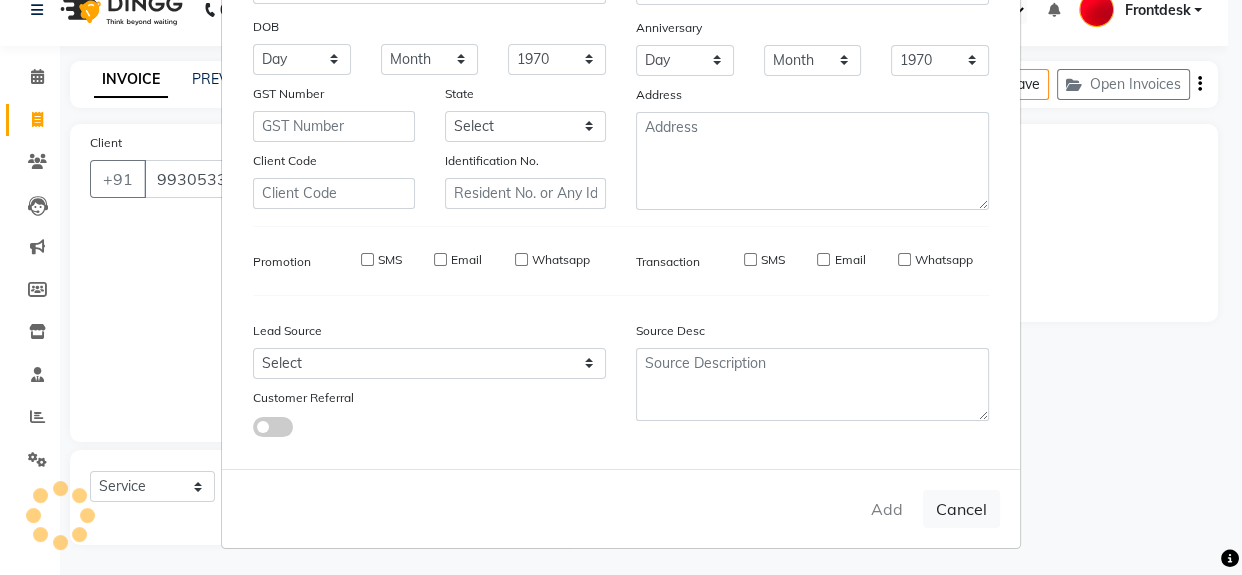 type 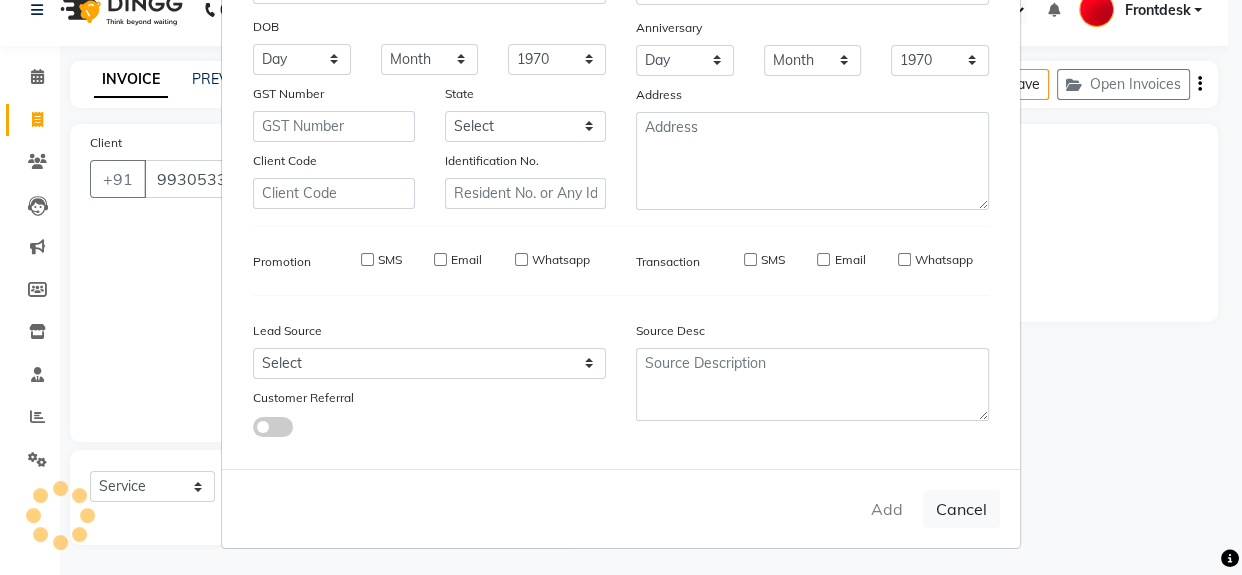 select 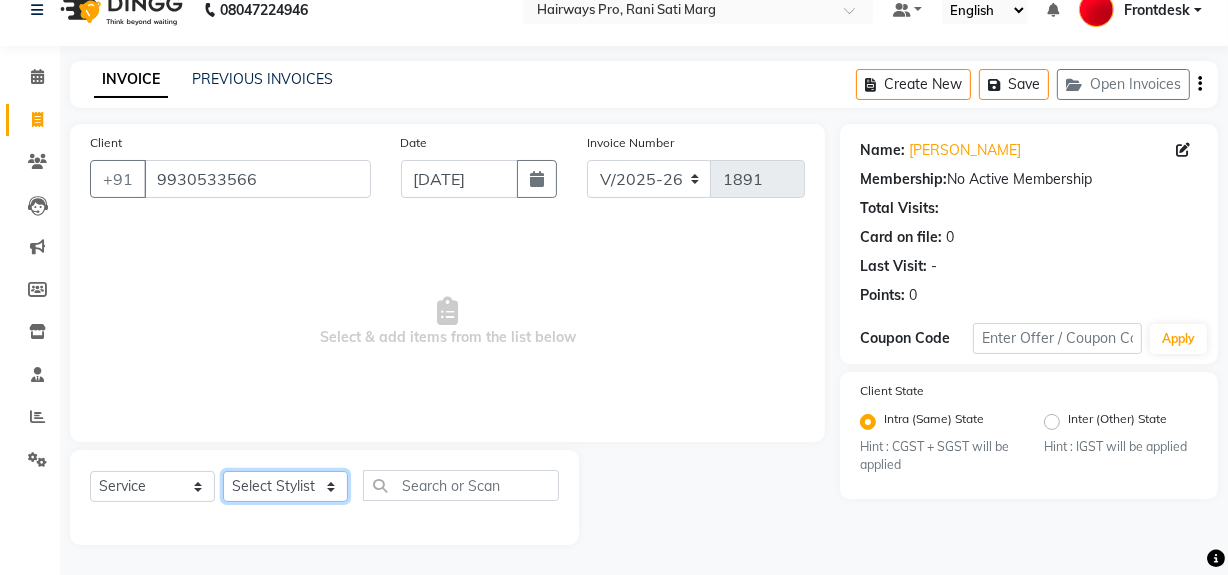 click on "Select Stylist ABID [PERSON_NAME] Frontdesk INTEZAR [PERSON_NAME] [PERSON_NAME] [PERSON_NAME] [PERSON_NAME] [PERSON_NAME] [PERSON_NAME]" 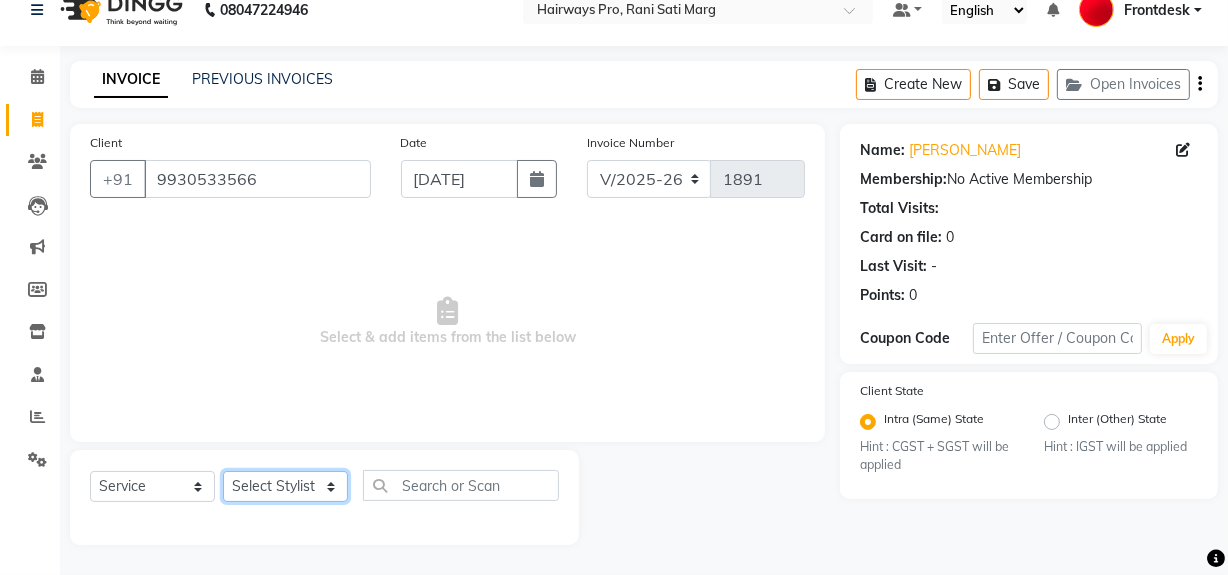 select on "13187" 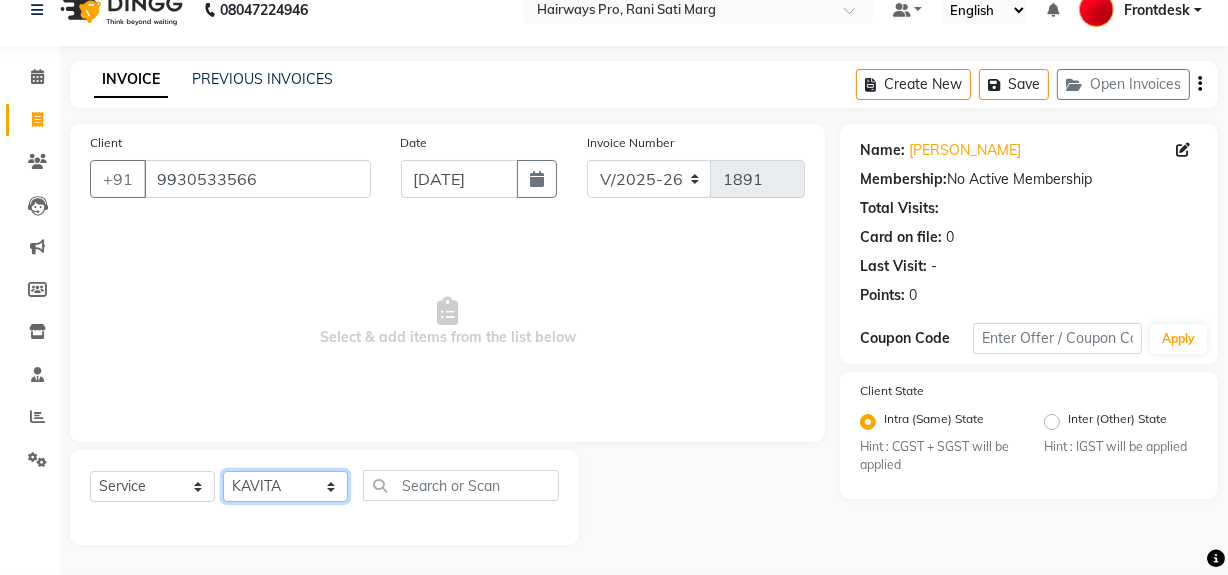 click on "Select Stylist ABID [PERSON_NAME] Frontdesk INTEZAR [PERSON_NAME] [PERSON_NAME] [PERSON_NAME] [PERSON_NAME] [PERSON_NAME] [PERSON_NAME]" 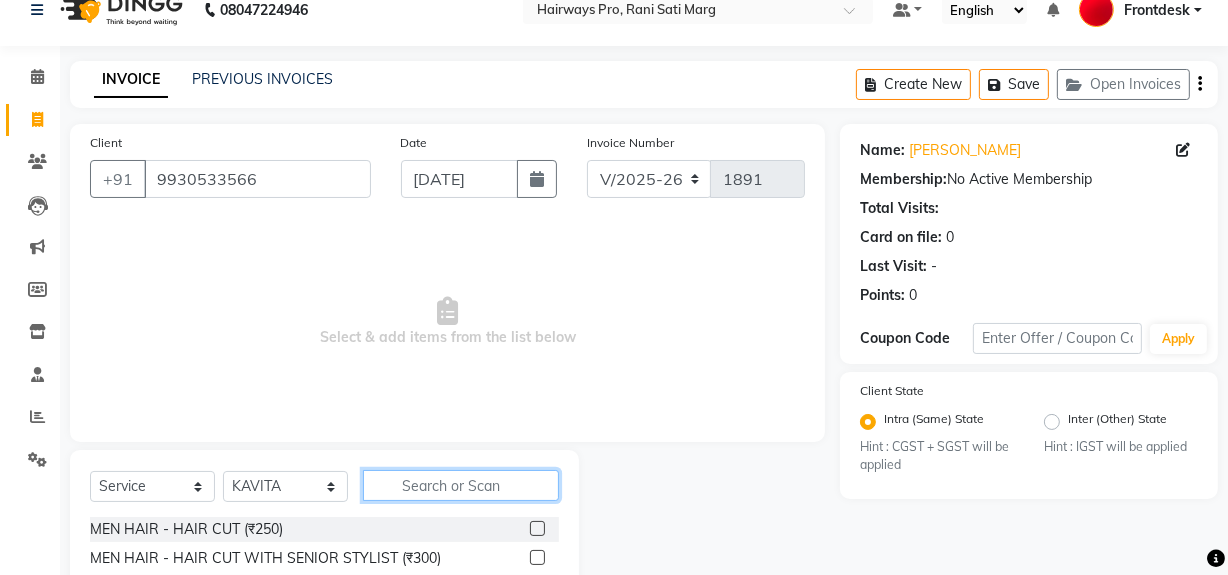 click 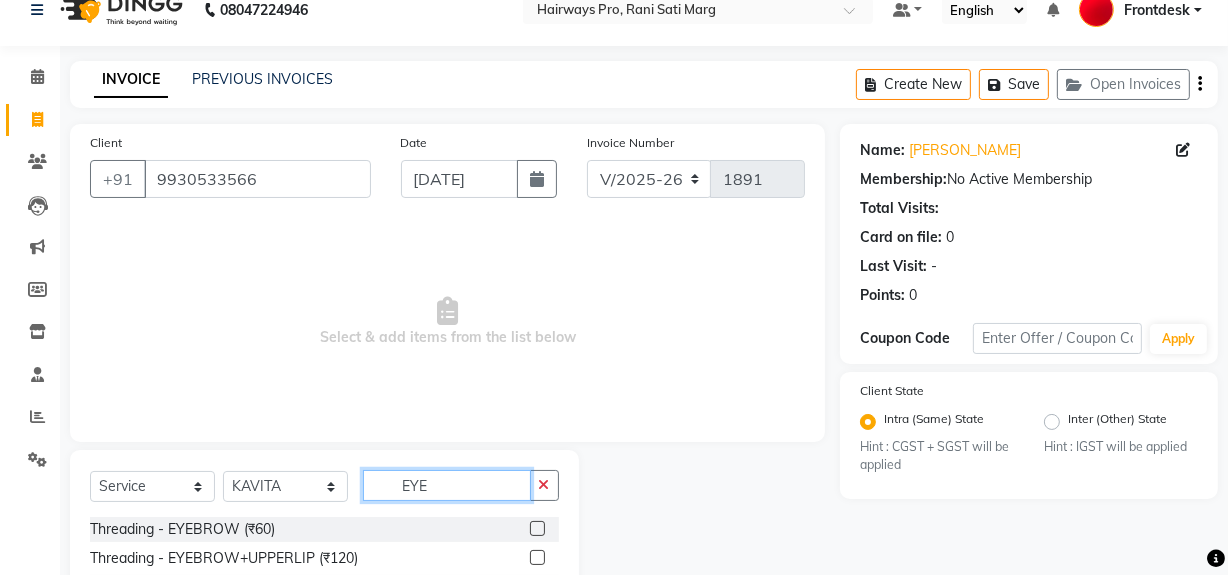 type on "EYE" 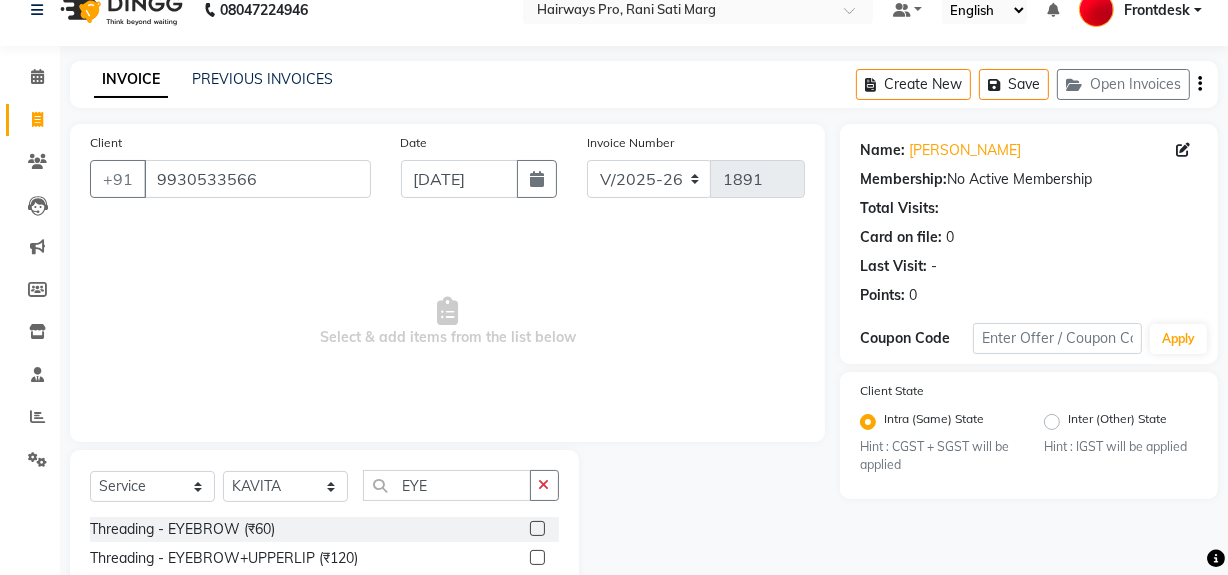 click 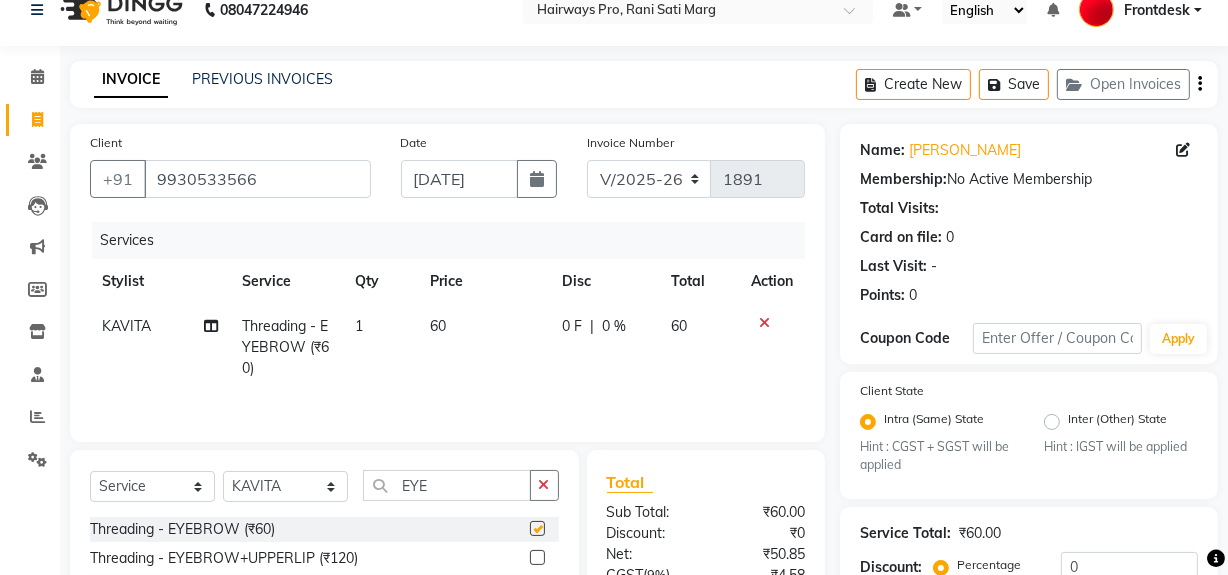 checkbox on "false" 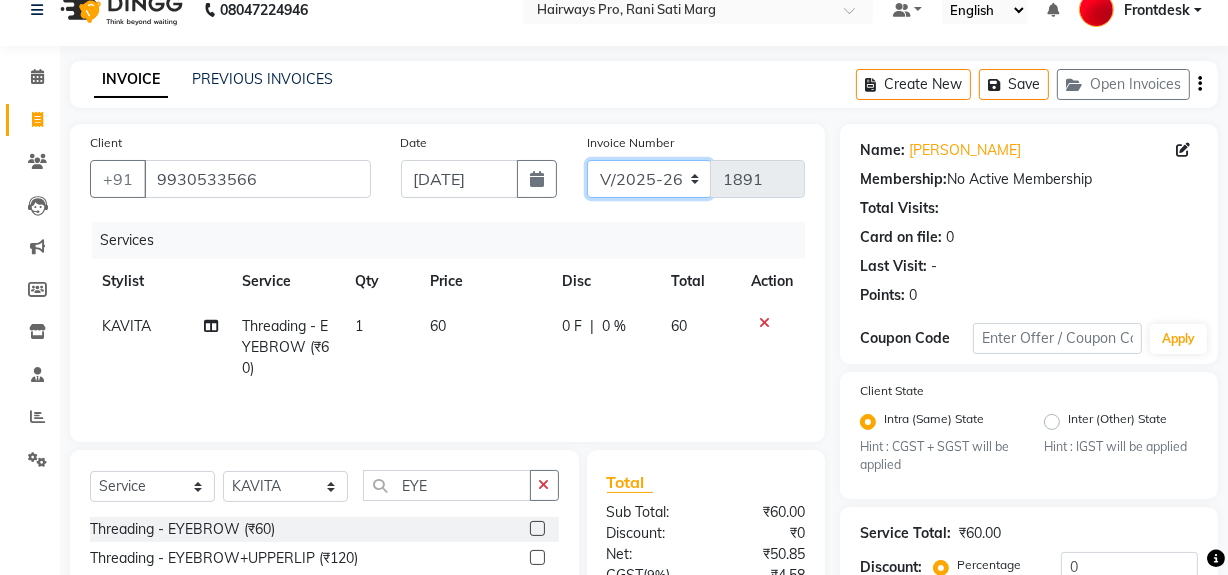 click on "INV/25-26 V/2025-26" 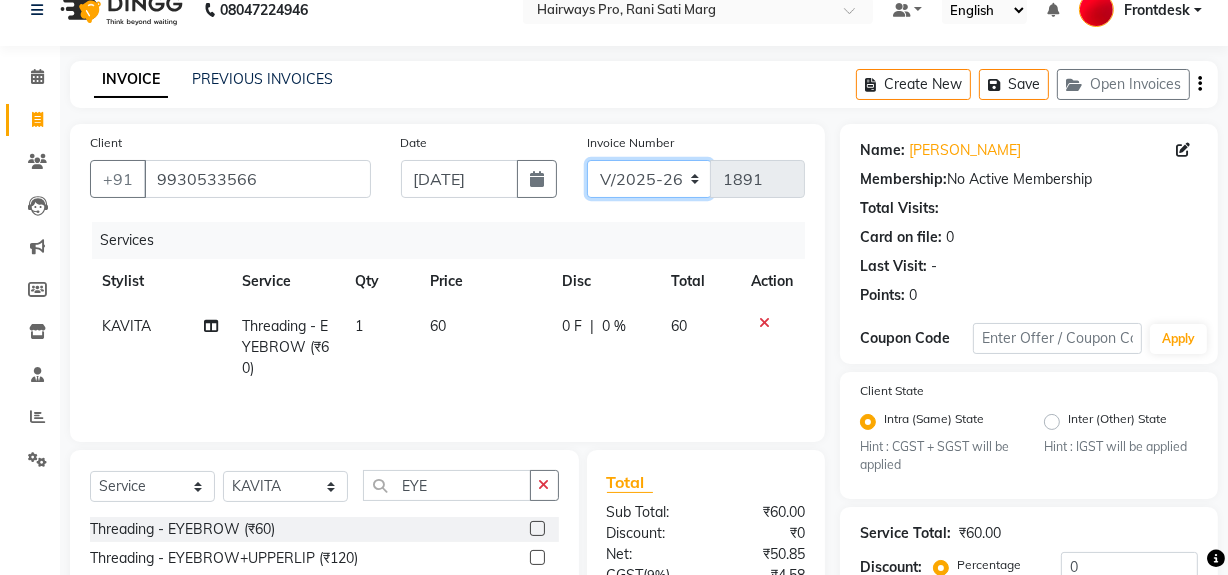 select on "6960" 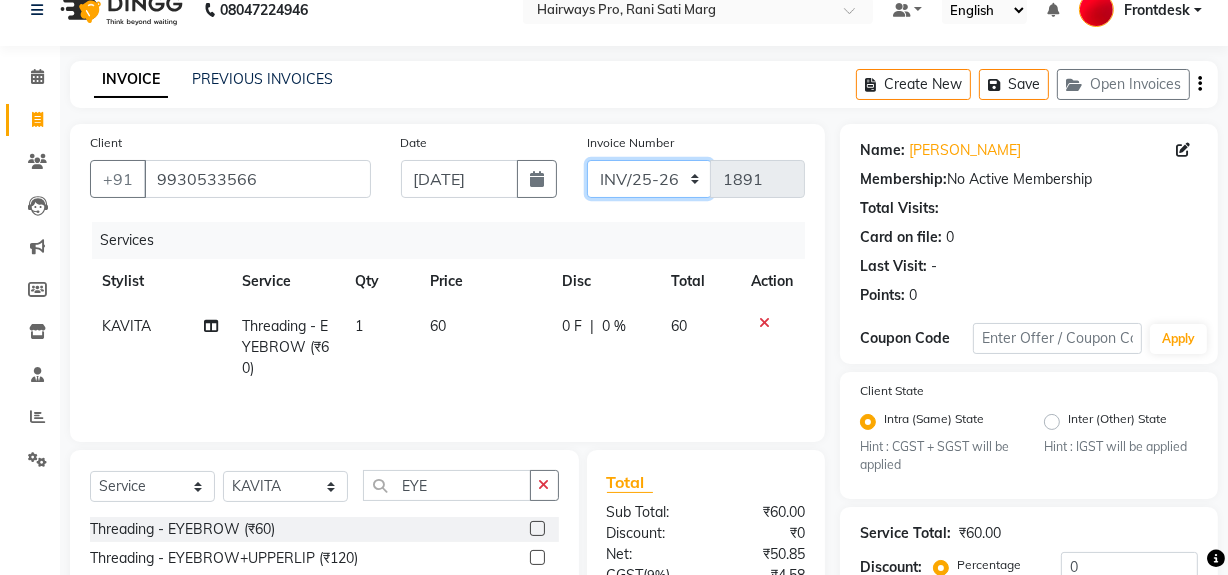 click on "INV/25-26 V/2025-26" 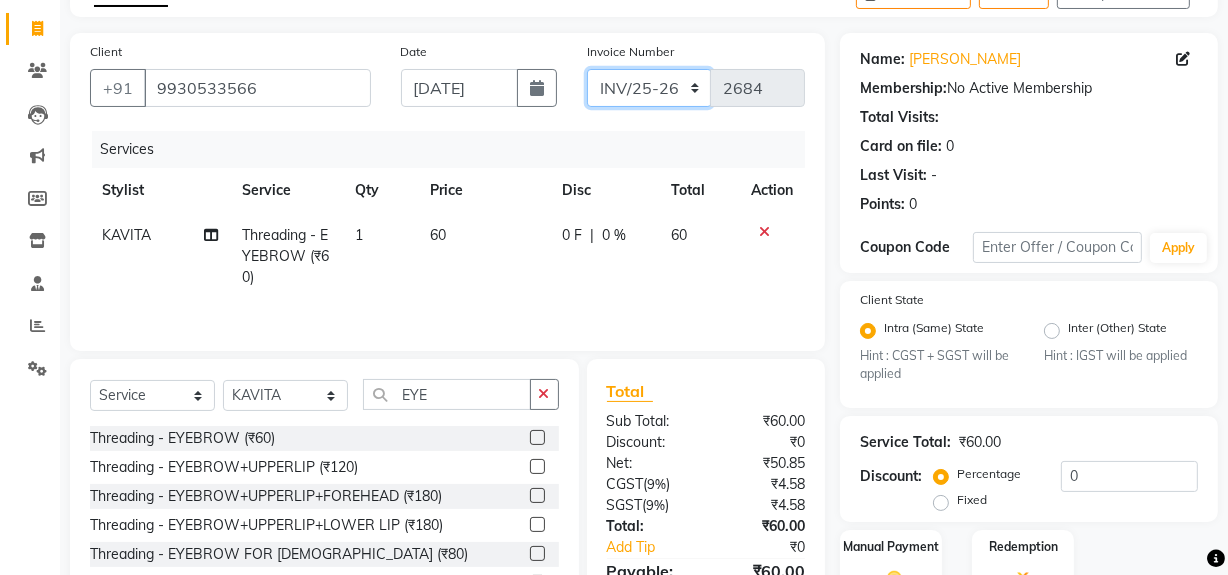 scroll, scrollTop: 229, scrollLeft: 0, axis: vertical 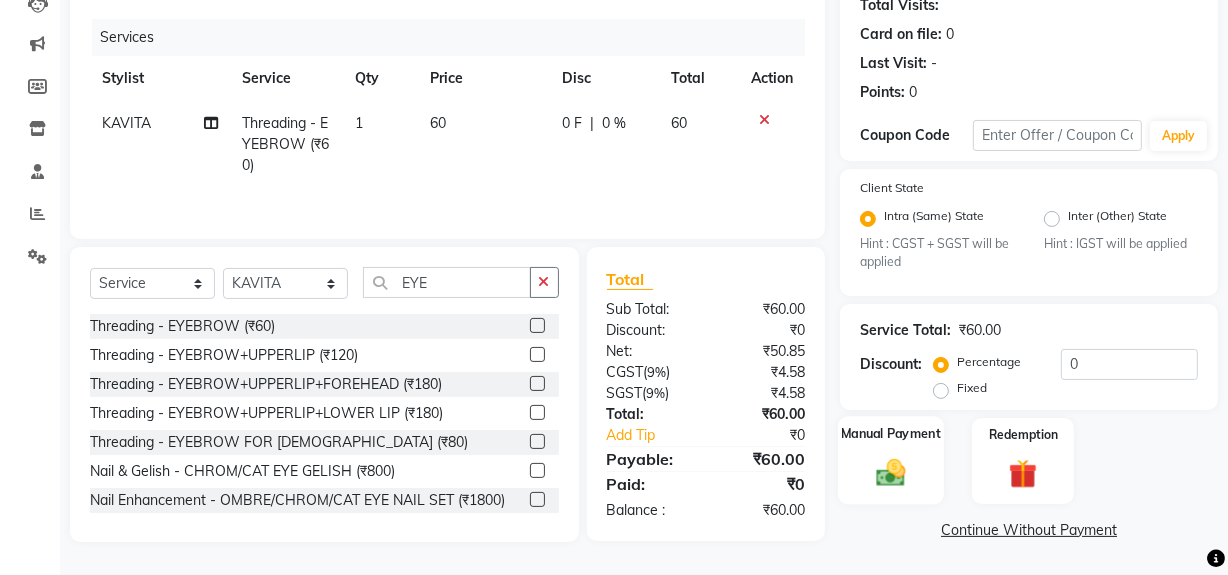 click 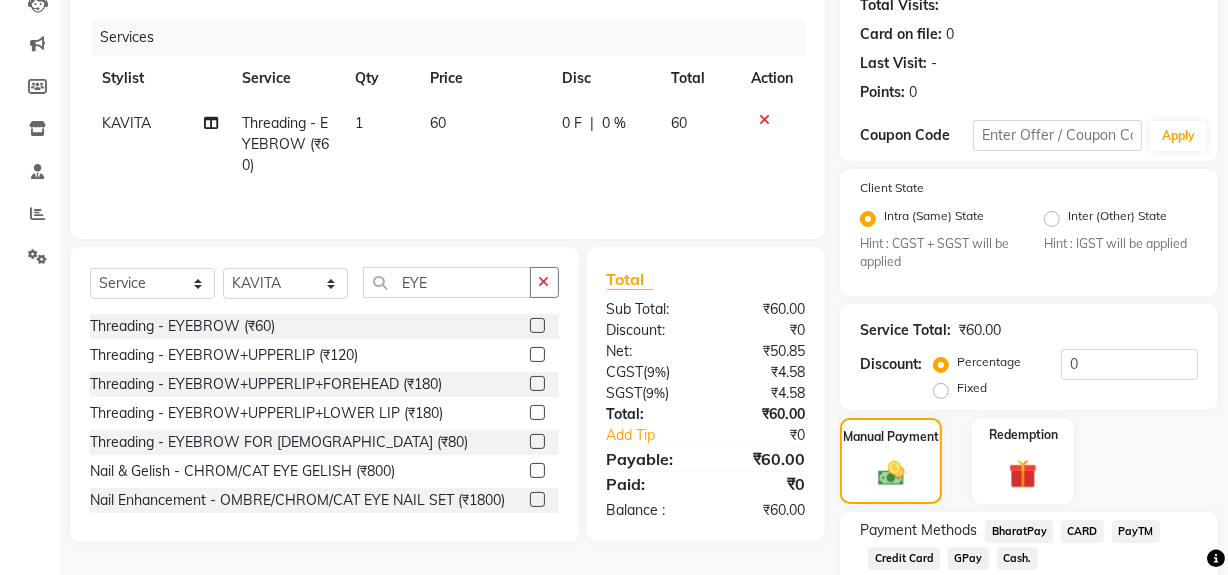 click on "Cash." 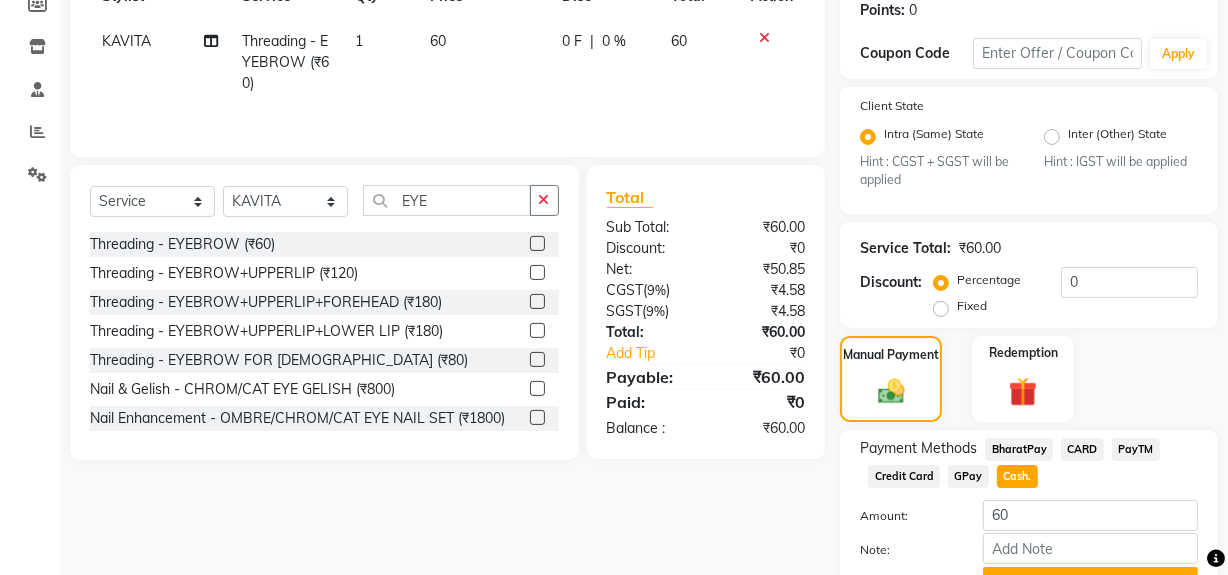 scroll, scrollTop: 413, scrollLeft: 0, axis: vertical 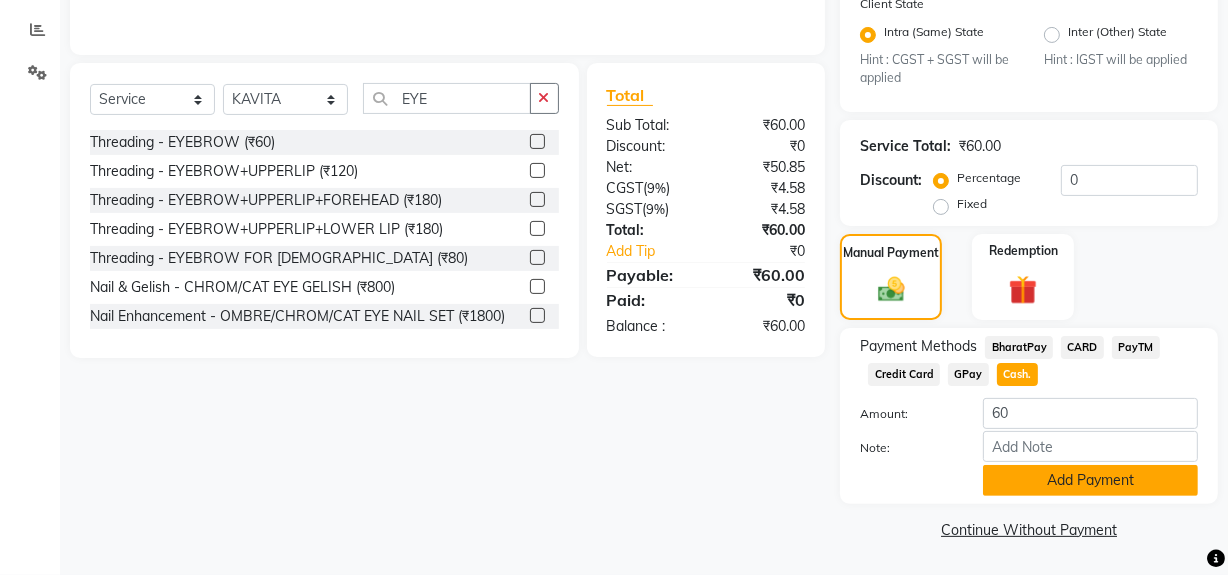 click on "Add Payment" 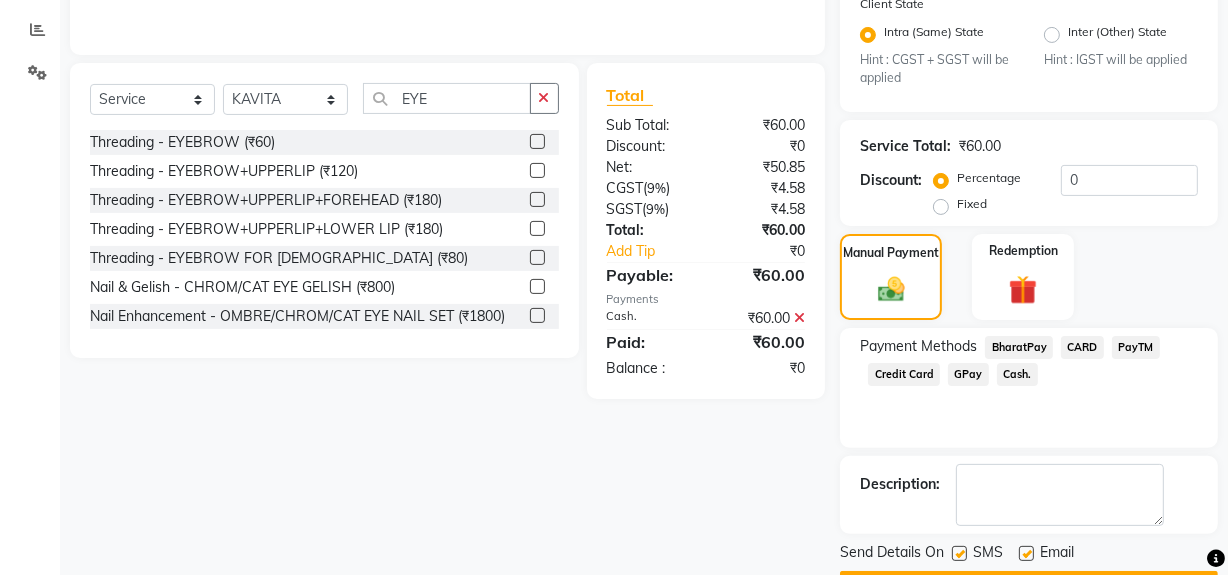 click 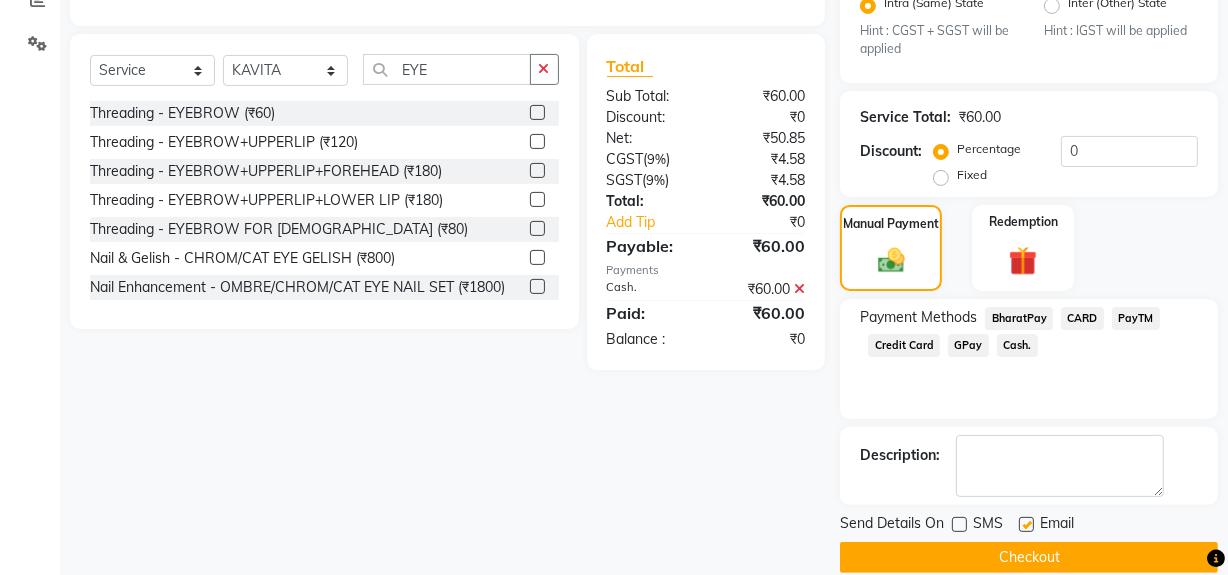 scroll, scrollTop: 470, scrollLeft: 0, axis: vertical 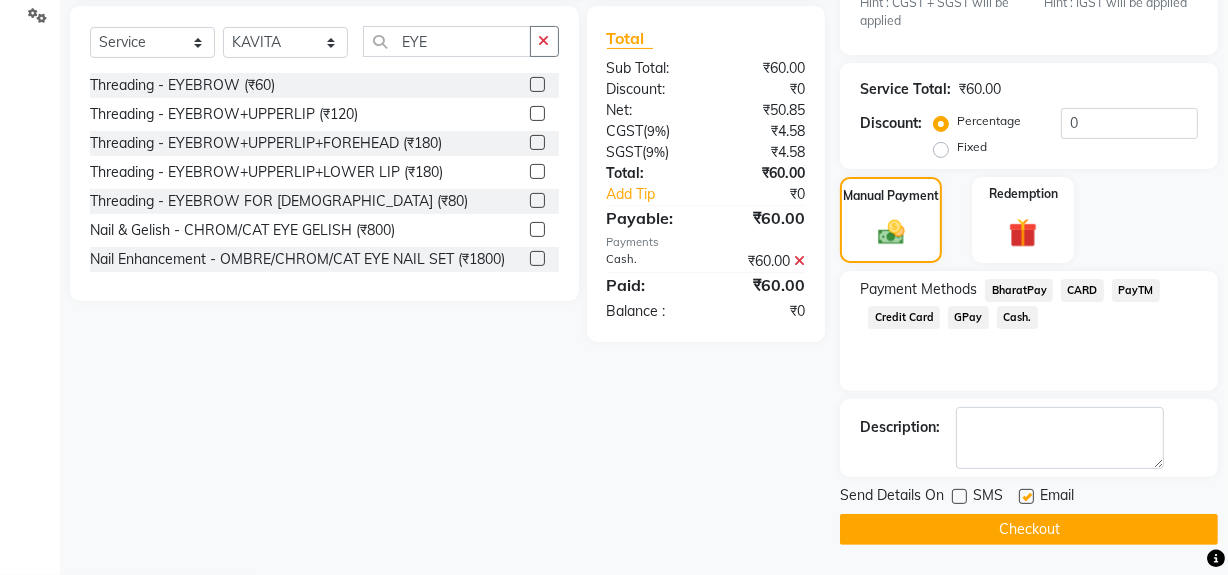 click on "Checkout" 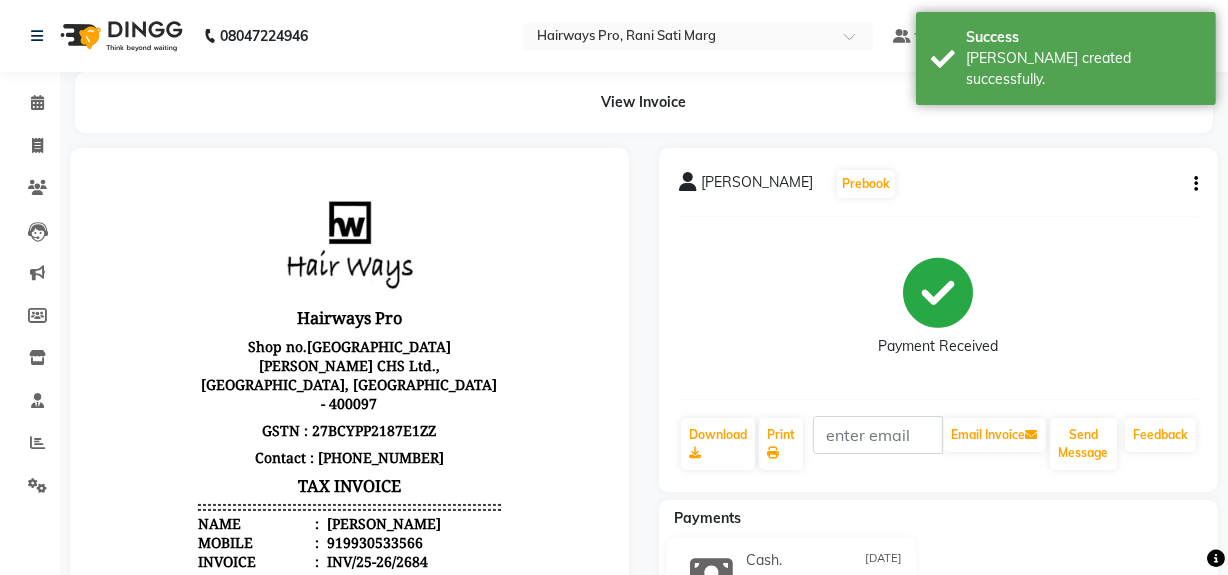 scroll, scrollTop: 0, scrollLeft: 0, axis: both 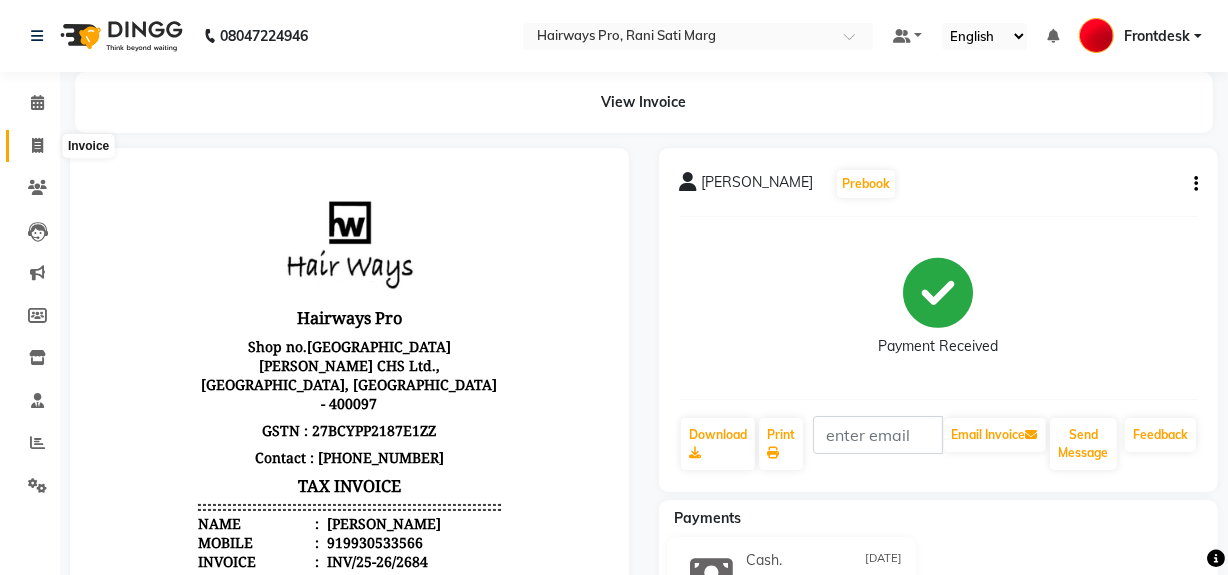 click 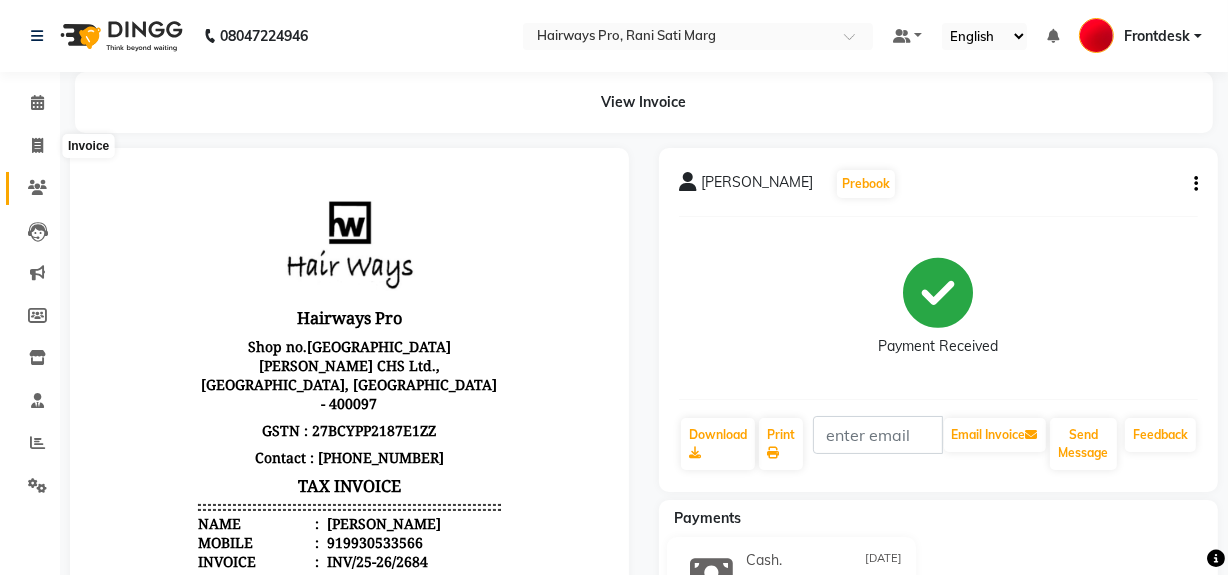 scroll, scrollTop: 26, scrollLeft: 0, axis: vertical 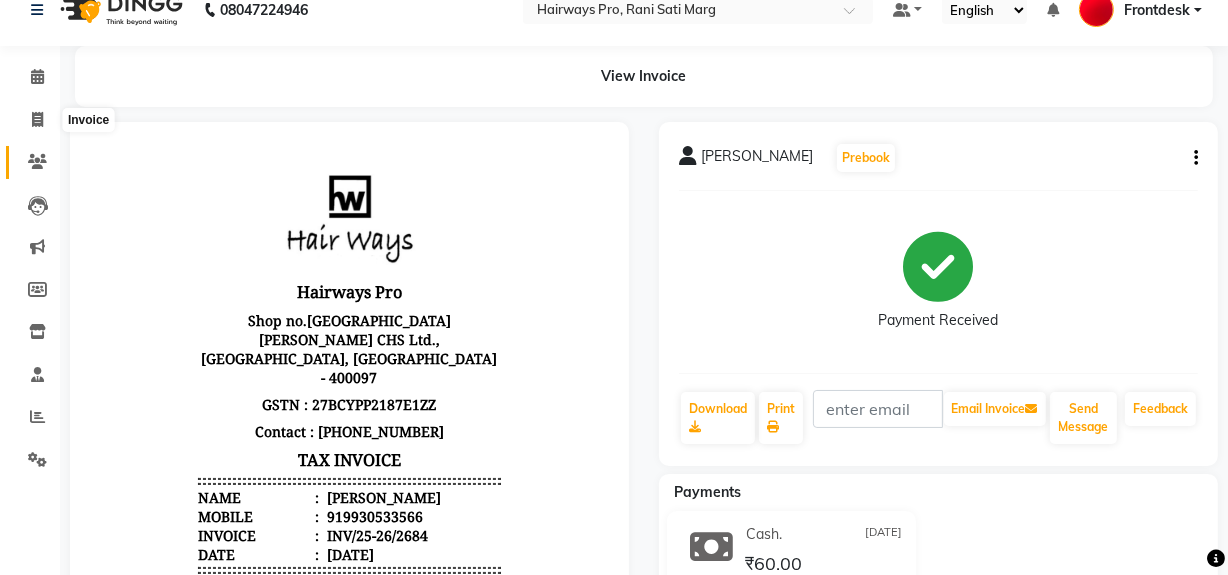 select on "service" 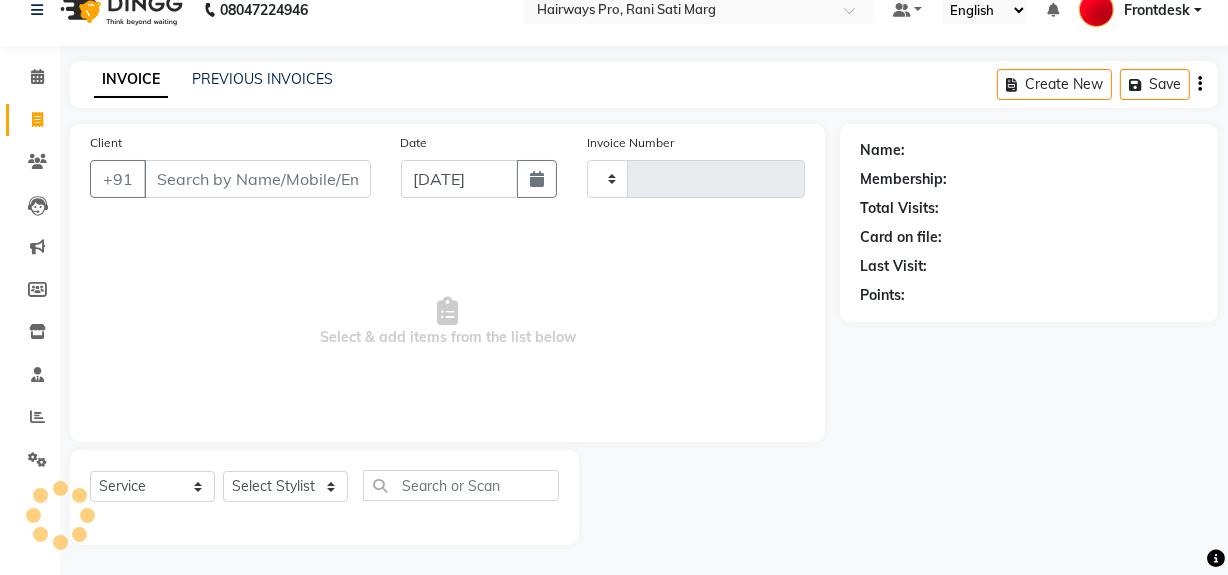 type on "1891" 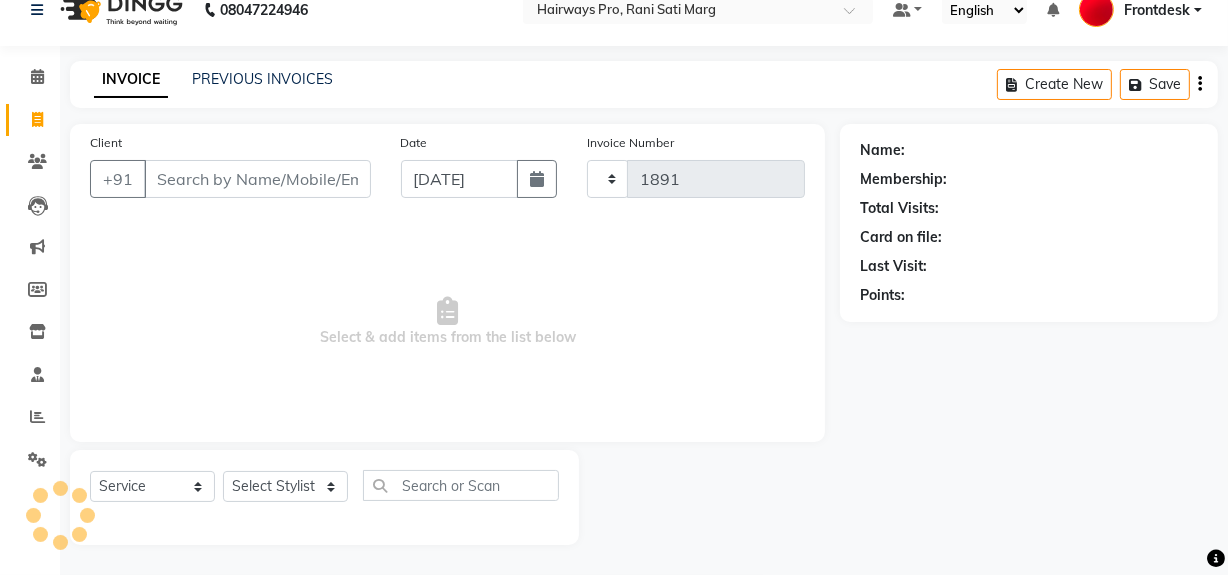 select on "787" 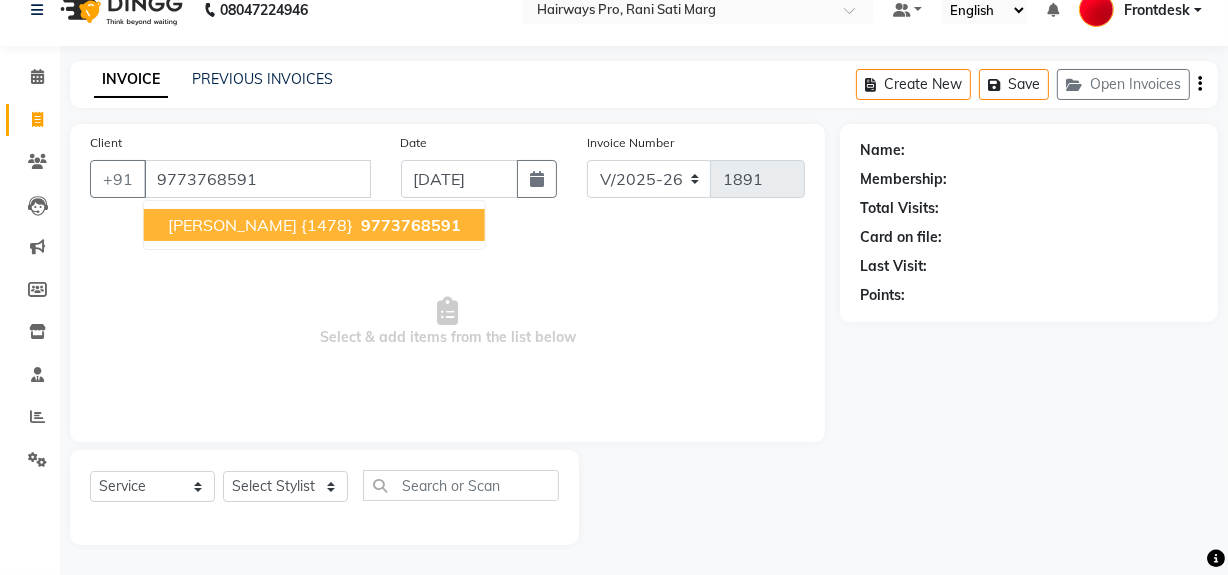type on "9773768591" 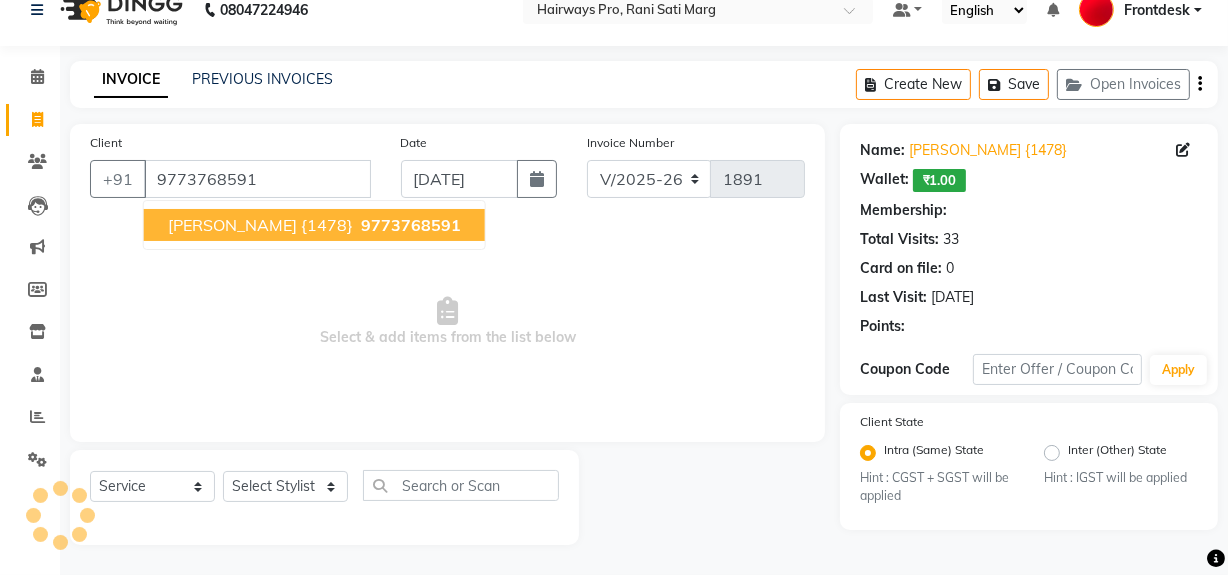 select on "1: Object" 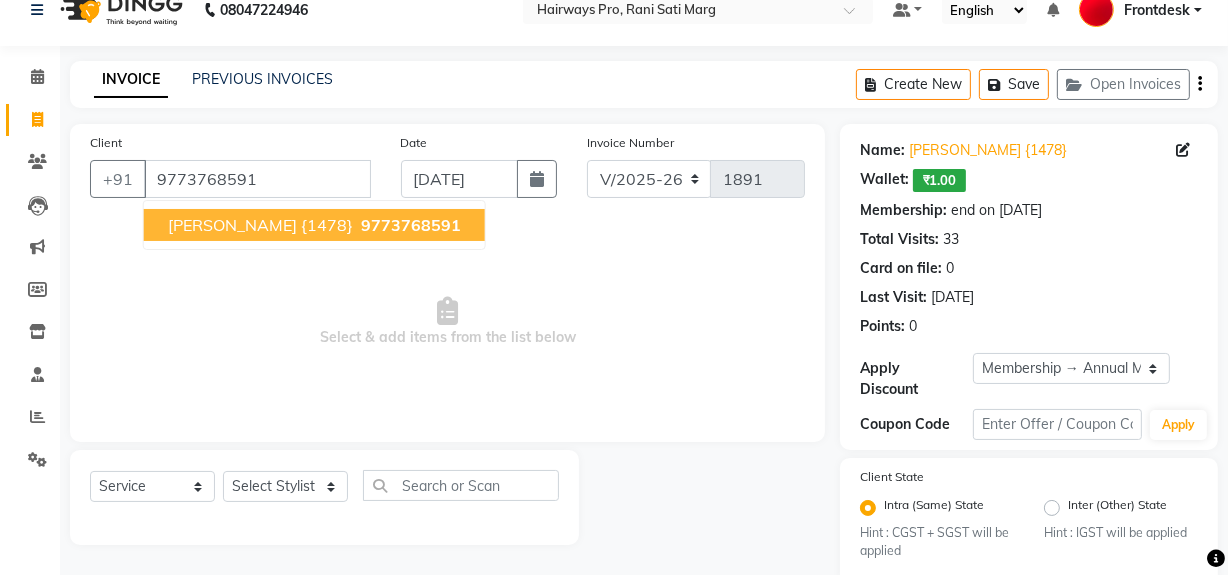 click on "AKUL CHAMRIA {1478}" at bounding box center [260, 225] 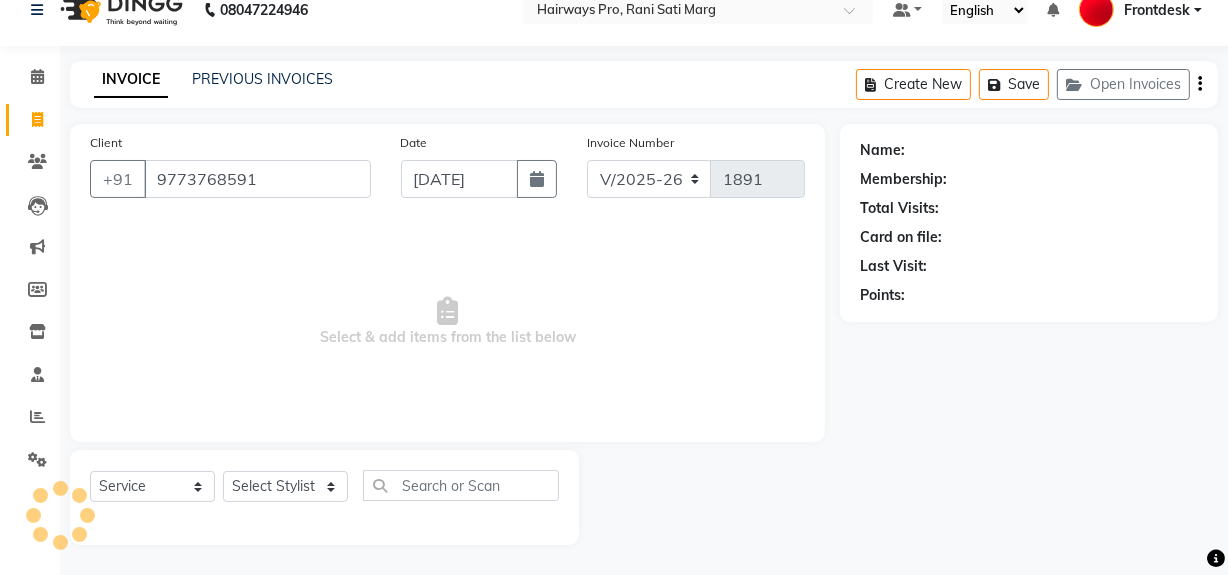 select on "1: Object" 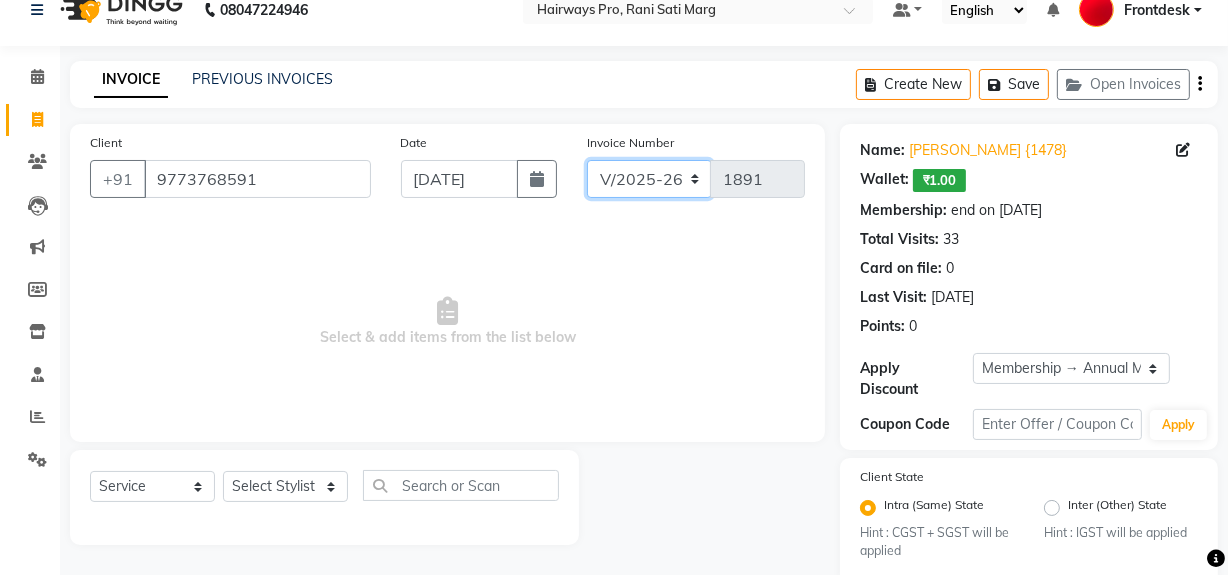 click on "INV/25-26 V/2025-26" 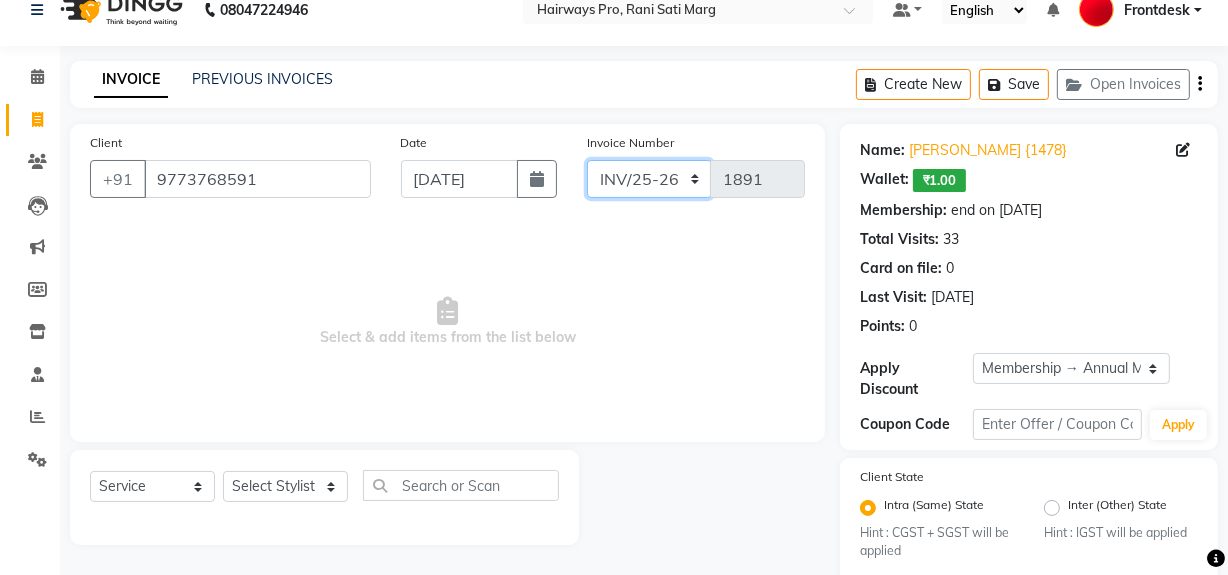 click on "INV/25-26 V/2025-26" 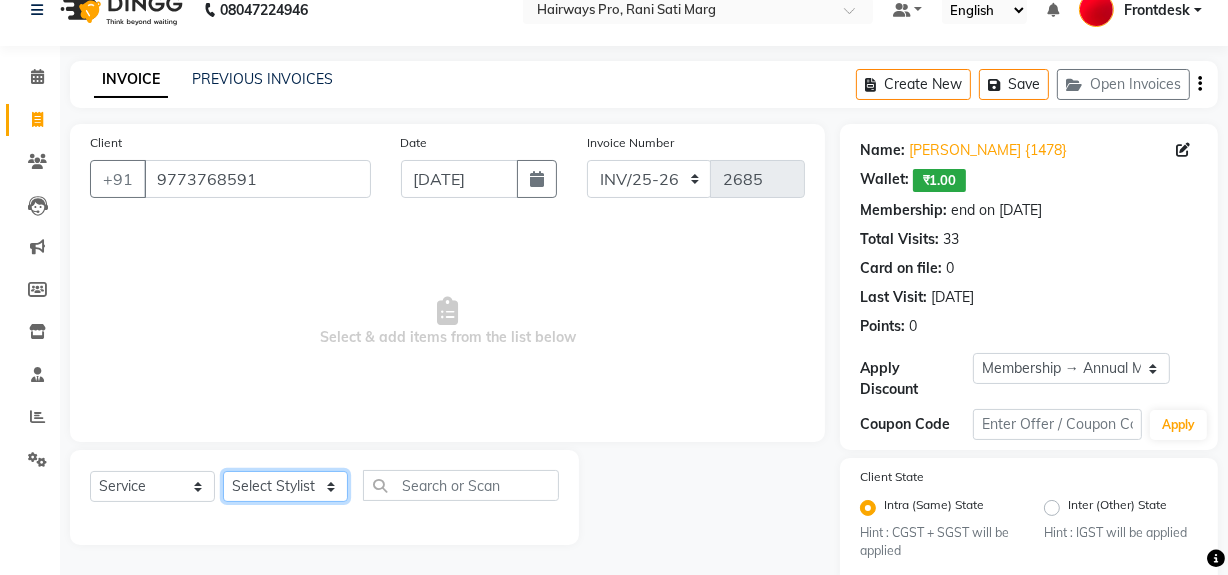 click on "Select Stylist ABID [PERSON_NAME] Frontdesk INTEZAR [PERSON_NAME] [PERSON_NAME] [PERSON_NAME] [PERSON_NAME] [PERSON_NAME] [PERSON_NAME]" 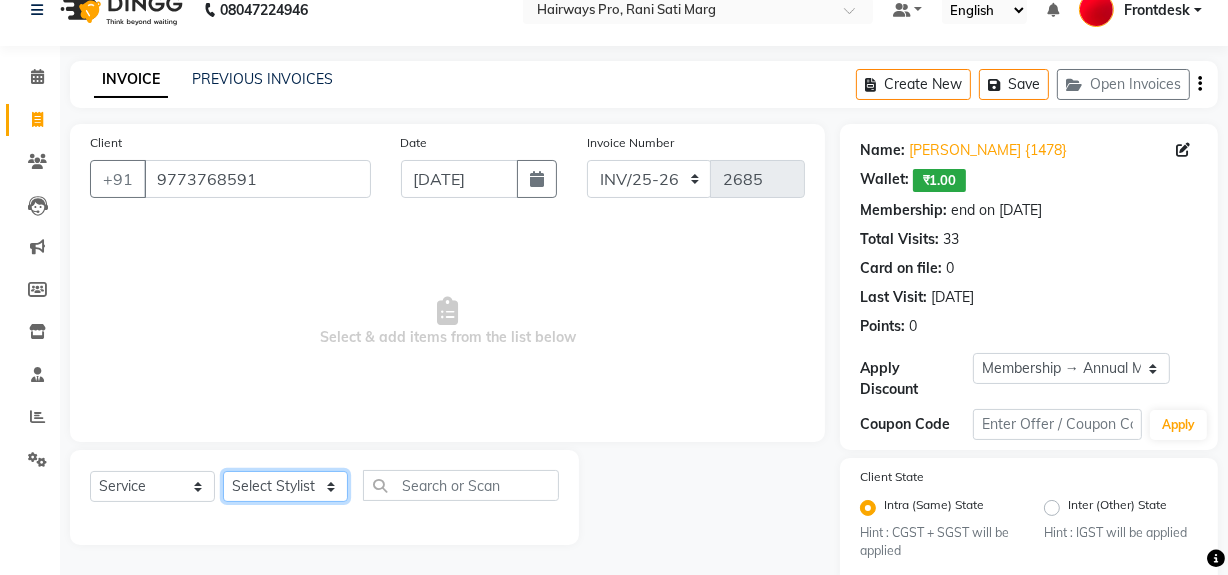 select on "13188" 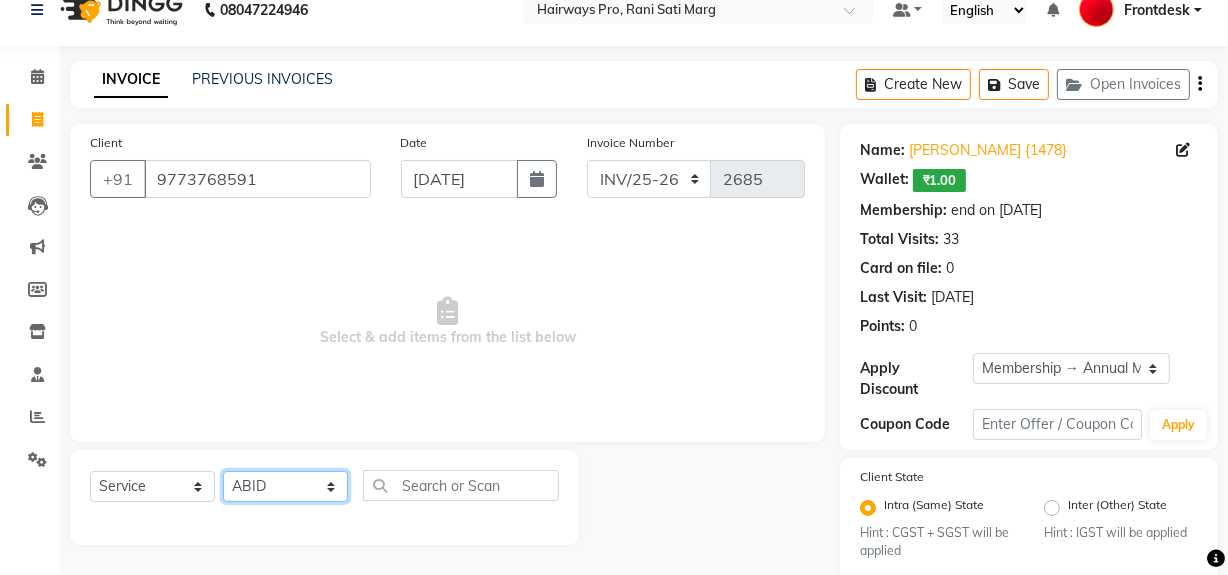 click on "Select Stylist ABID [PERSON_NAME] Frontdesk INTEZAR [PERSON_NAME] [PERSON_NAME] [PERSON_NAME] [PERSON_NAME] [PERSON_NAME] [PERSON_NAME]" 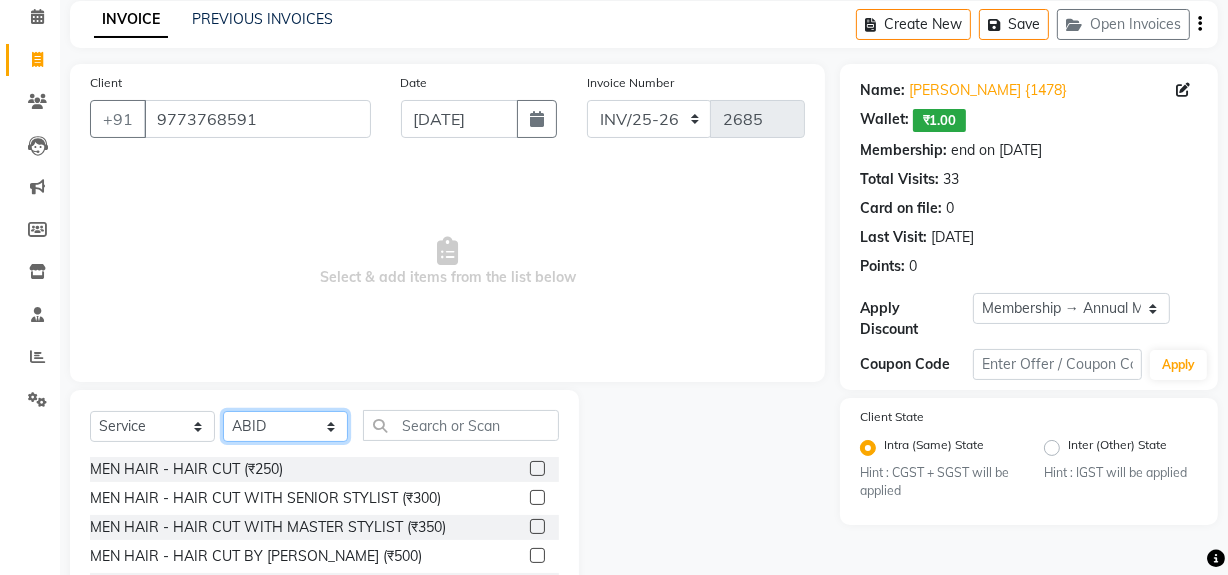 scroll, scrollTop: 208, scrollLeft: 0, axis: vertical 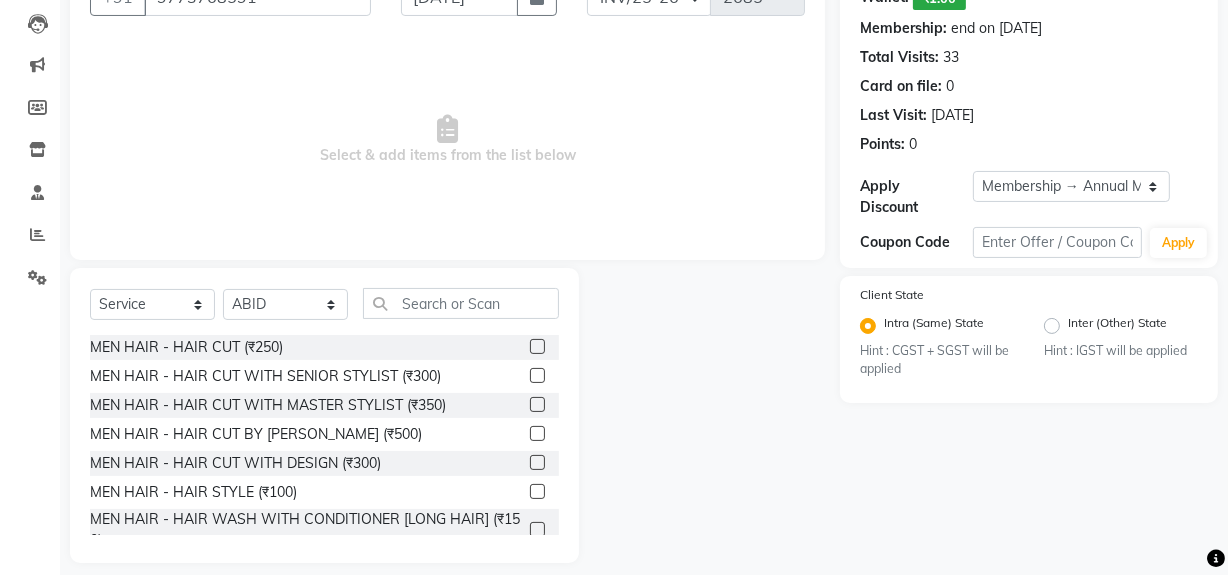 click 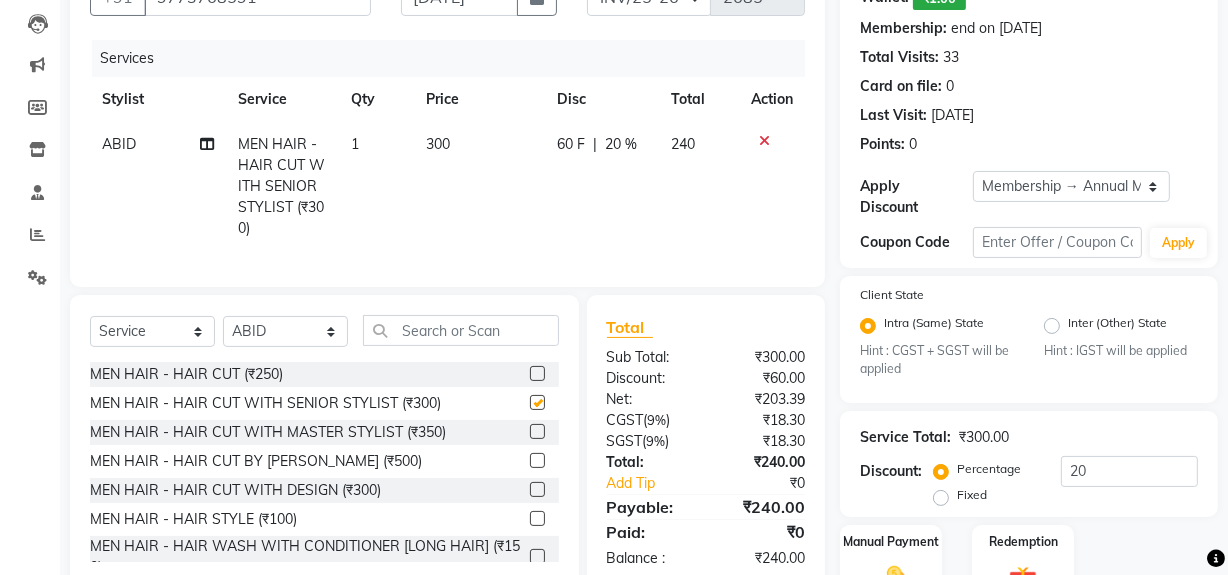 checkbox on "false" 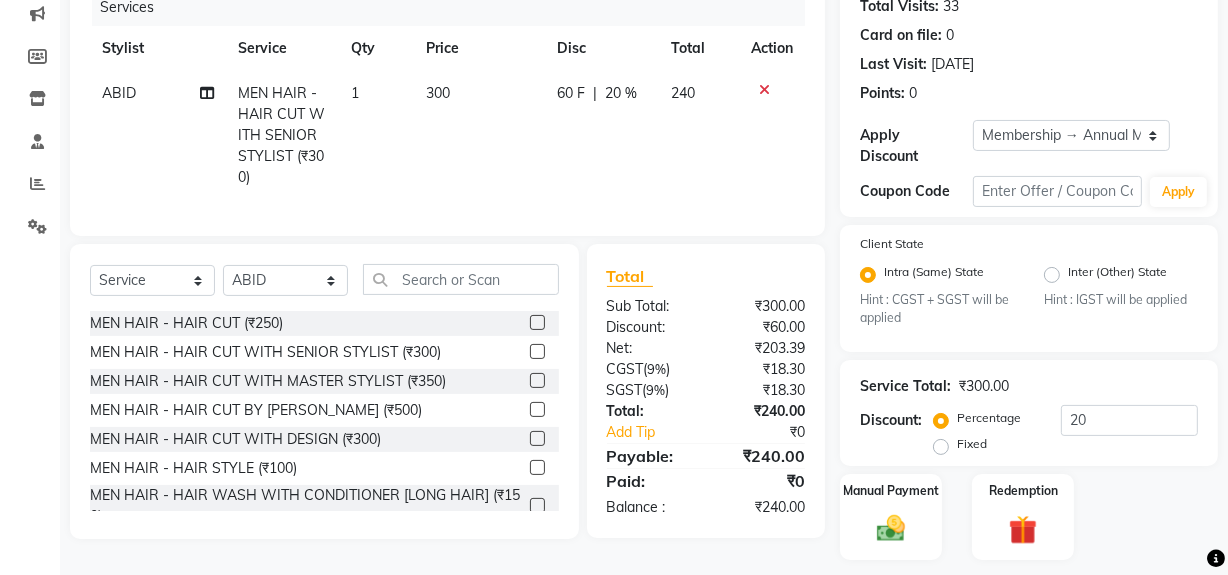 scroll, scrollTop: 299, scrollLeft: 0, axis: vertical 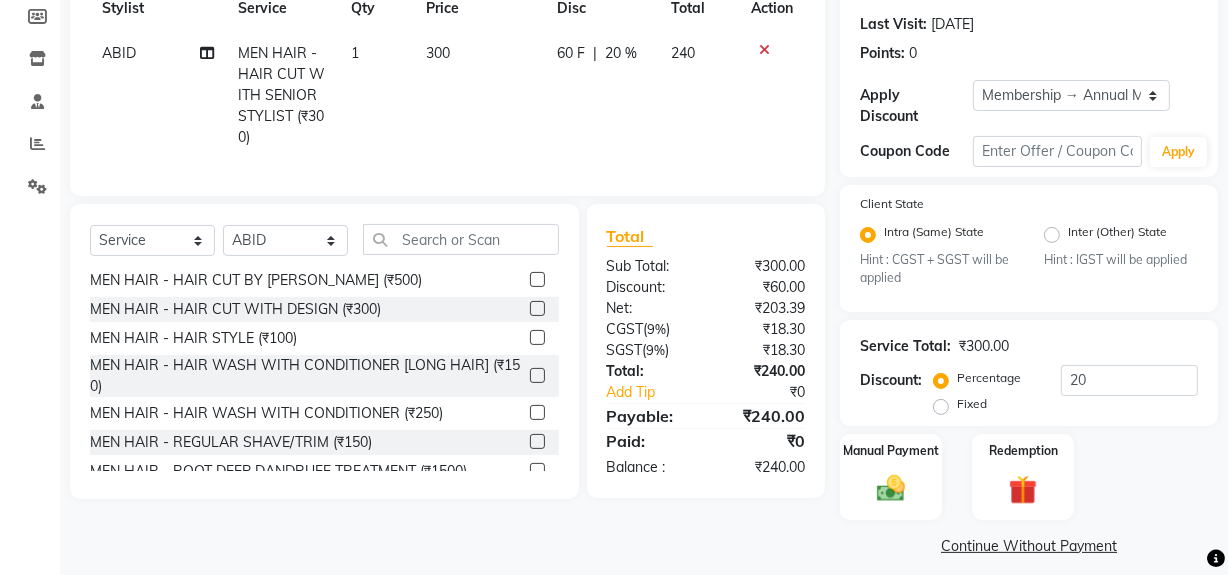 click 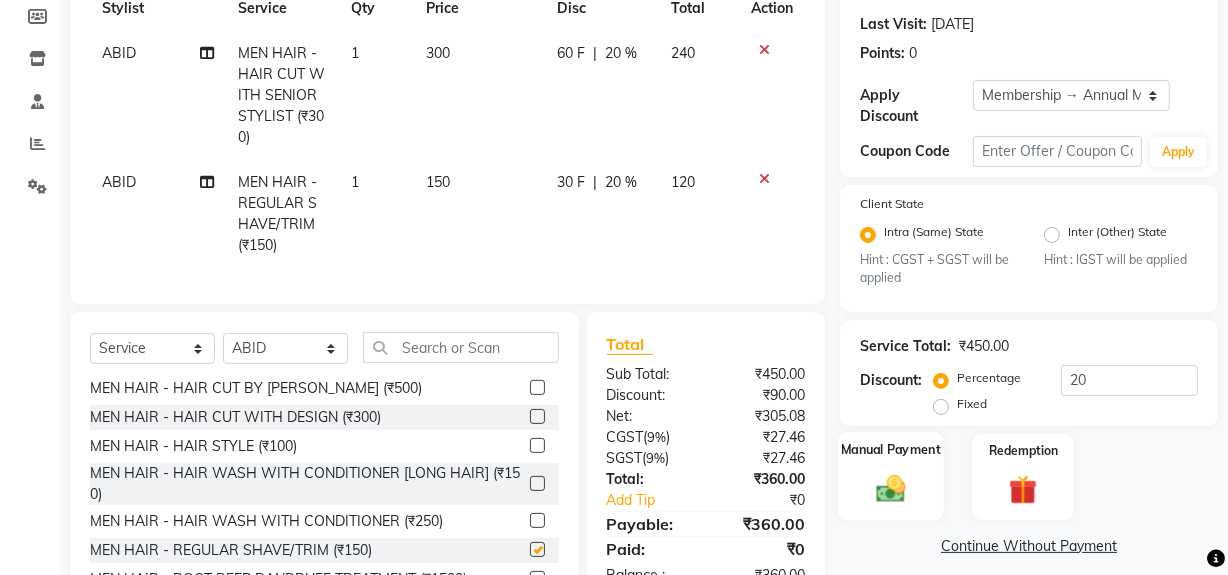 checkbox on "false" 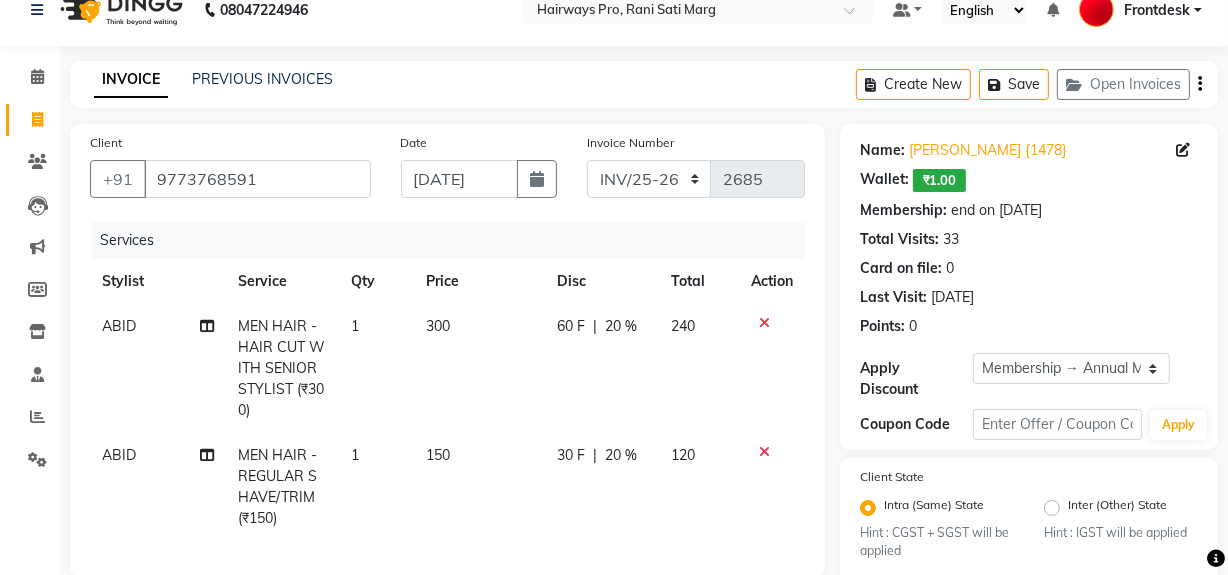 scroll, scrollTop: 299, scrollLeft: 0, axis: vertical 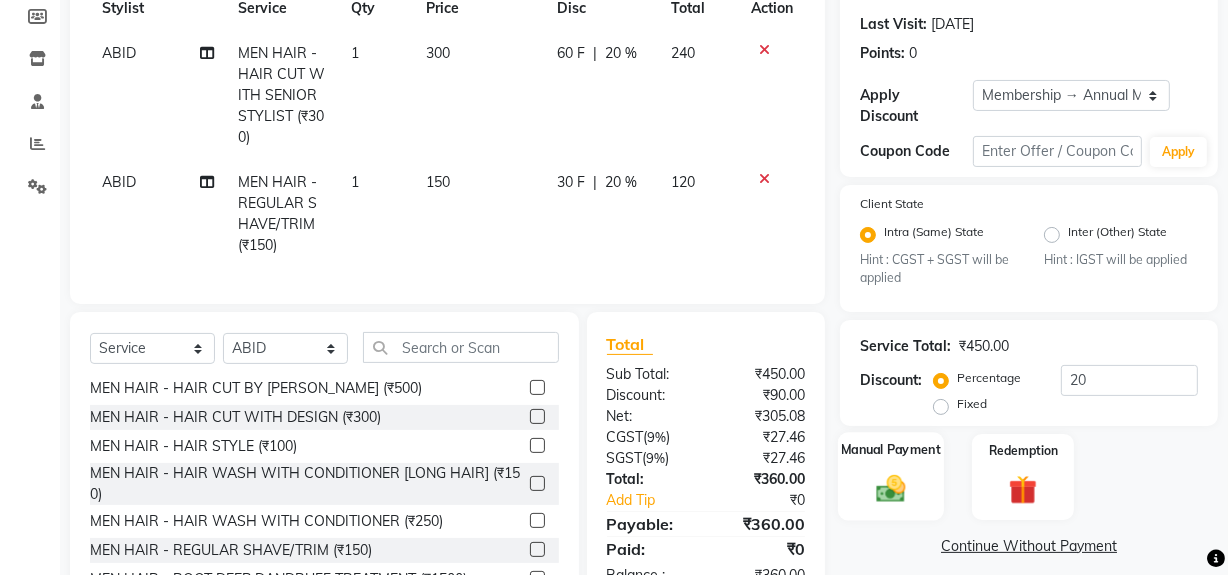 click 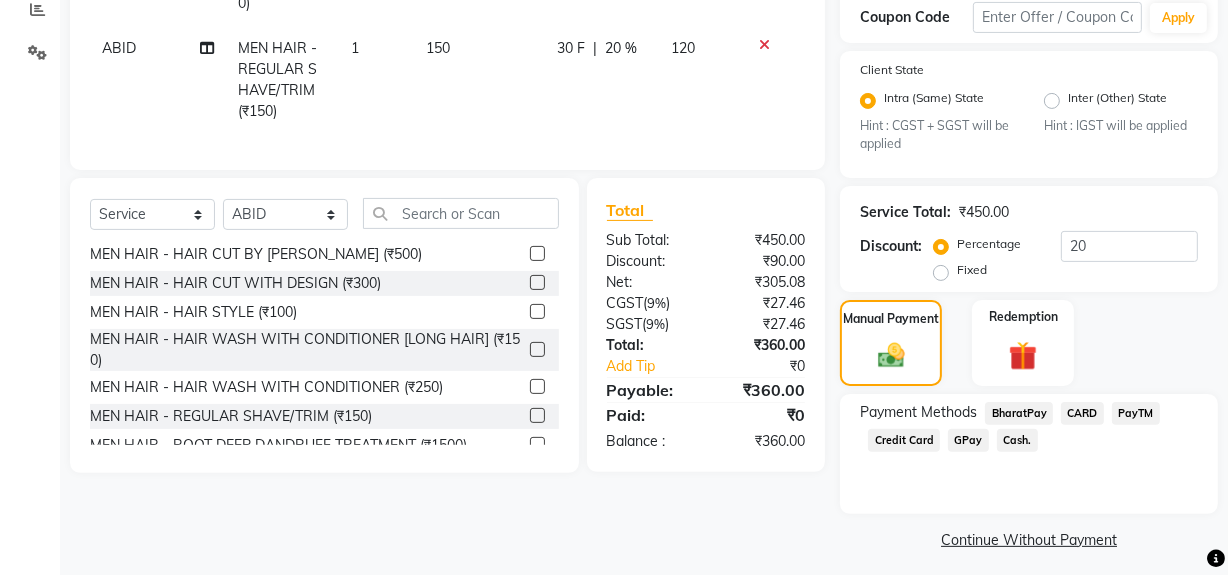 scroll, scrollTop: 443, scrollLeft: 0, axis: vertical 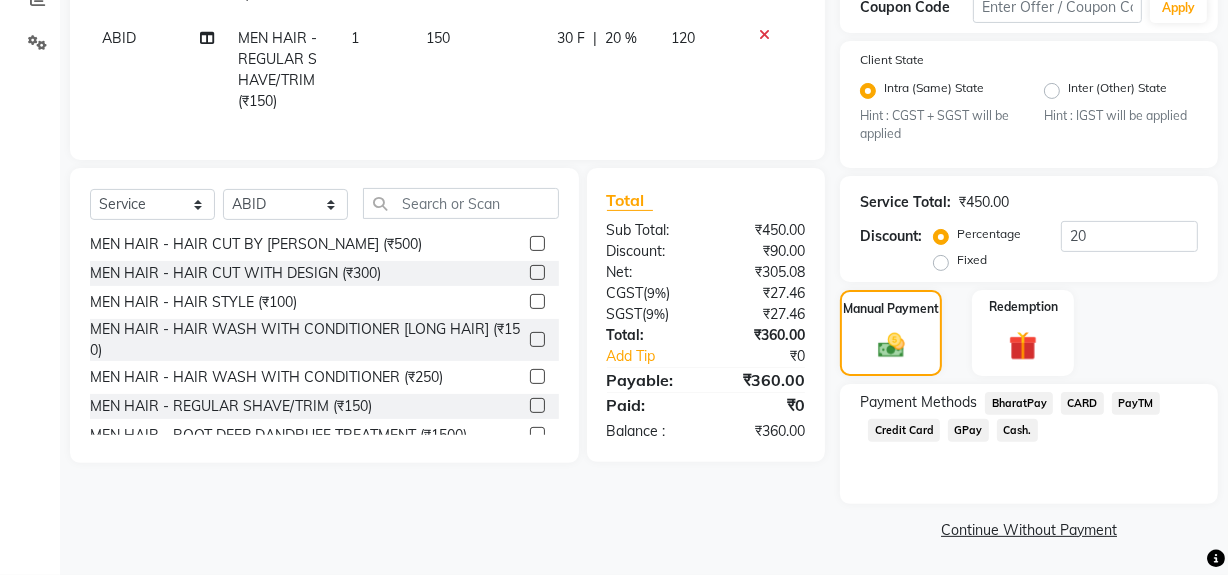 click on "Cash." 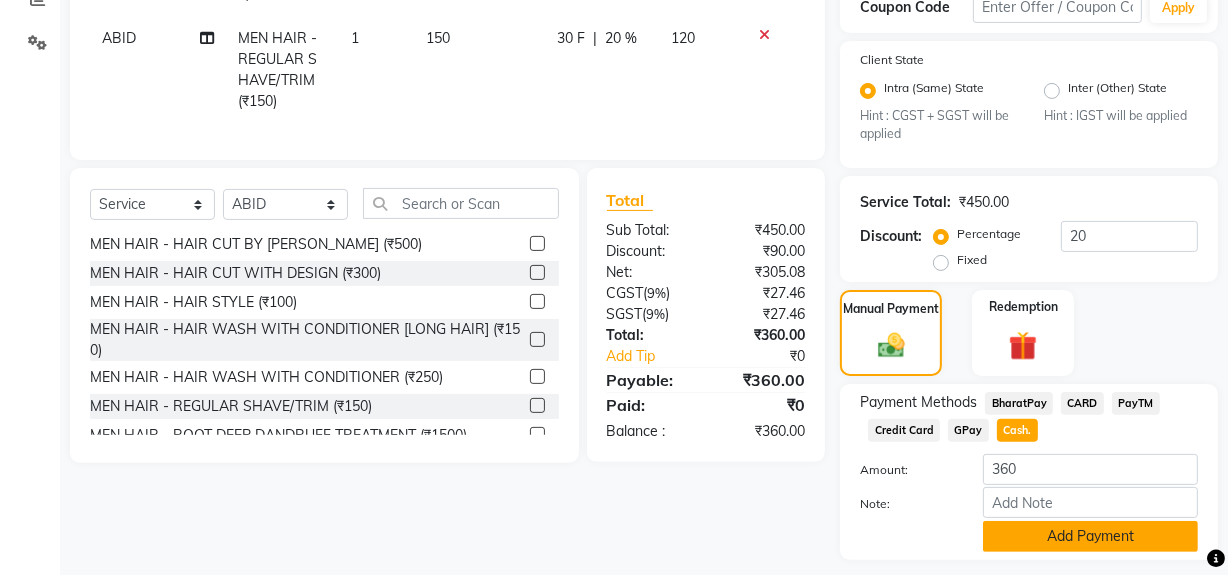 click on "Add Payment" 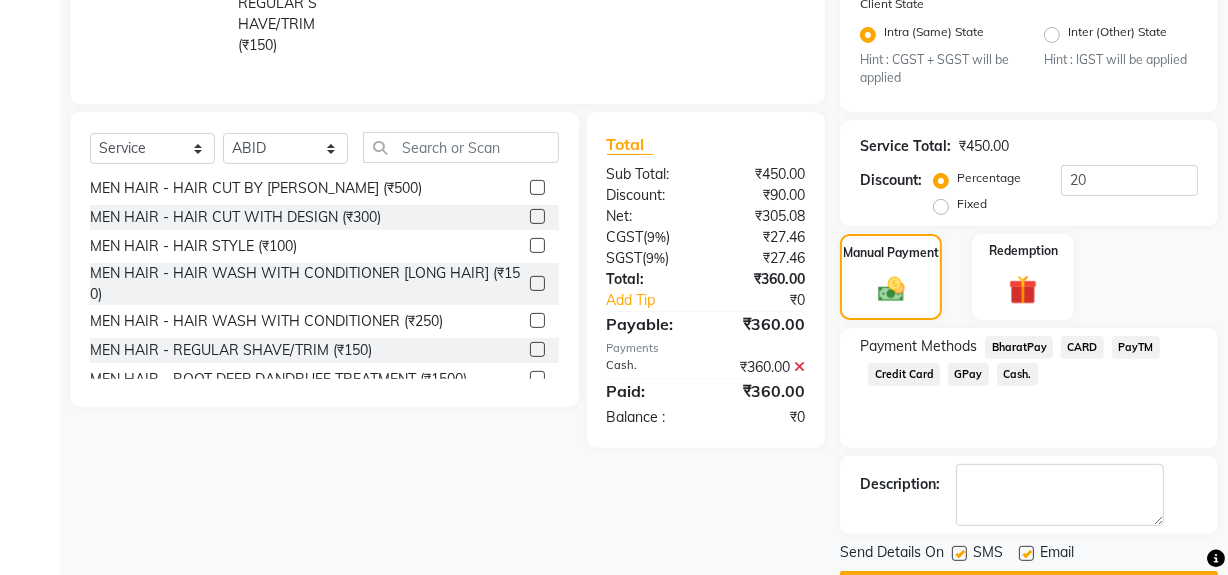 scroll, scrollTop: 556, scrollLeft: 0, axis: vertical 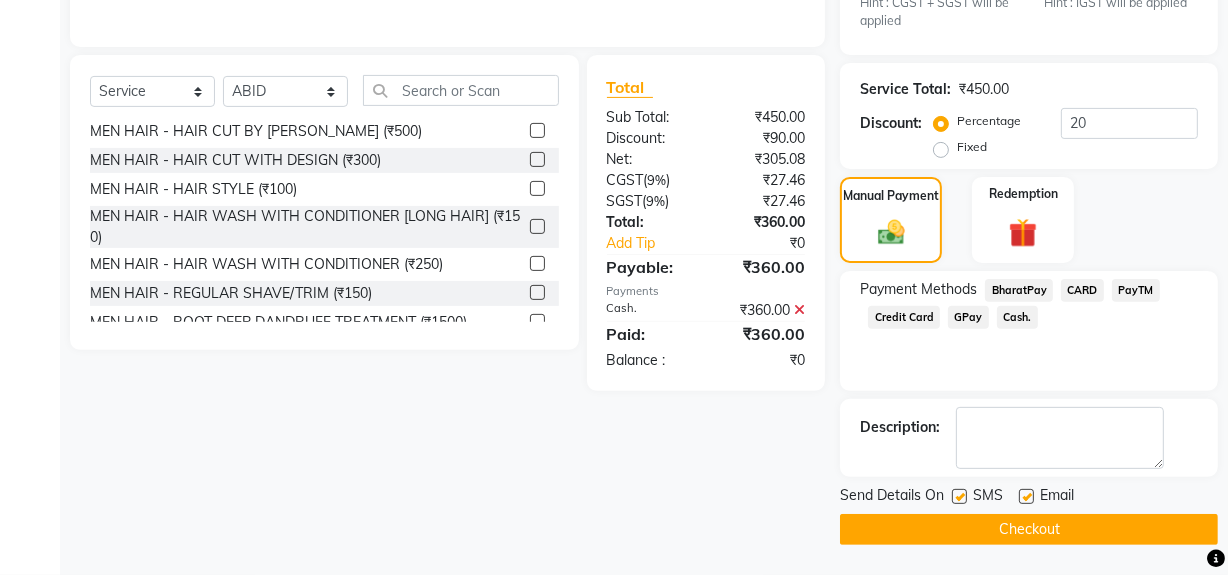 click 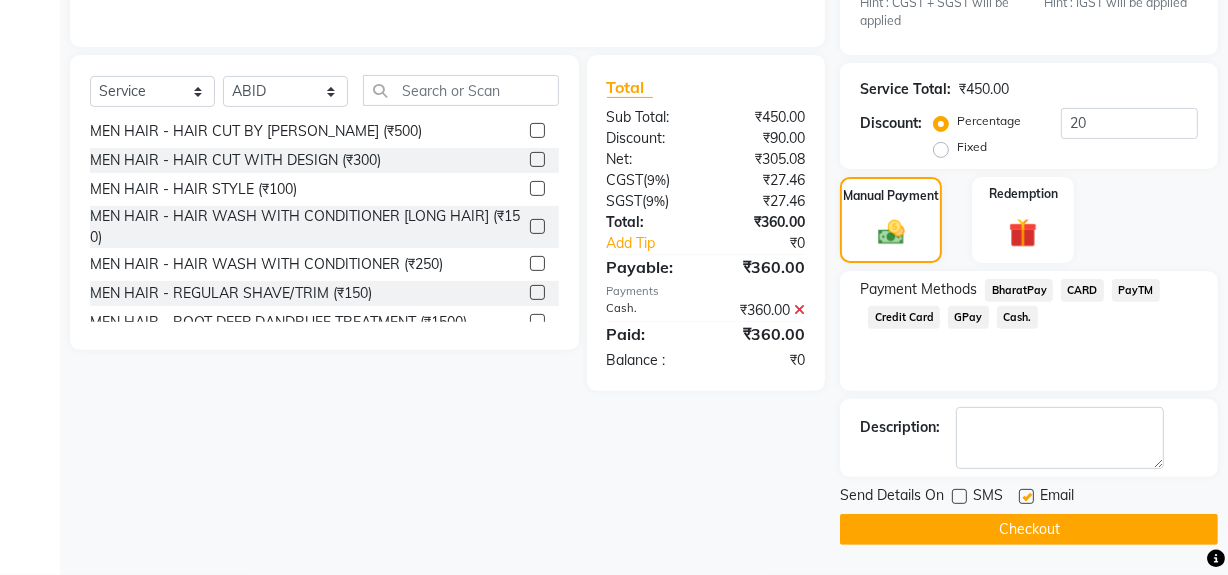 click on "Checkout" 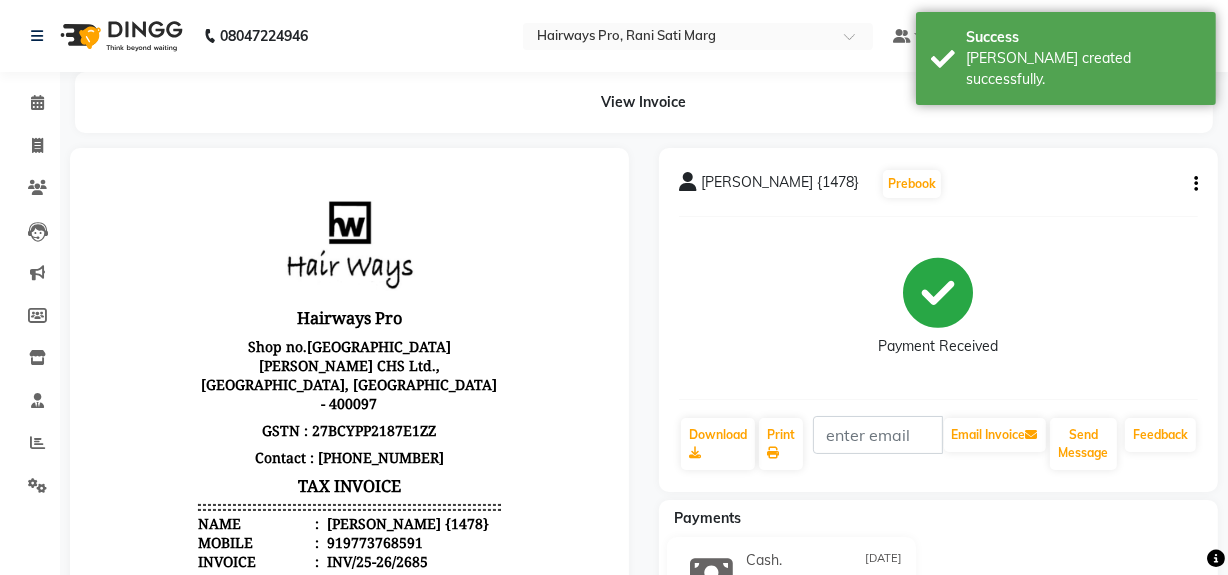 scroll, scrollTop: 0, scrollLeft: 0, axis: both 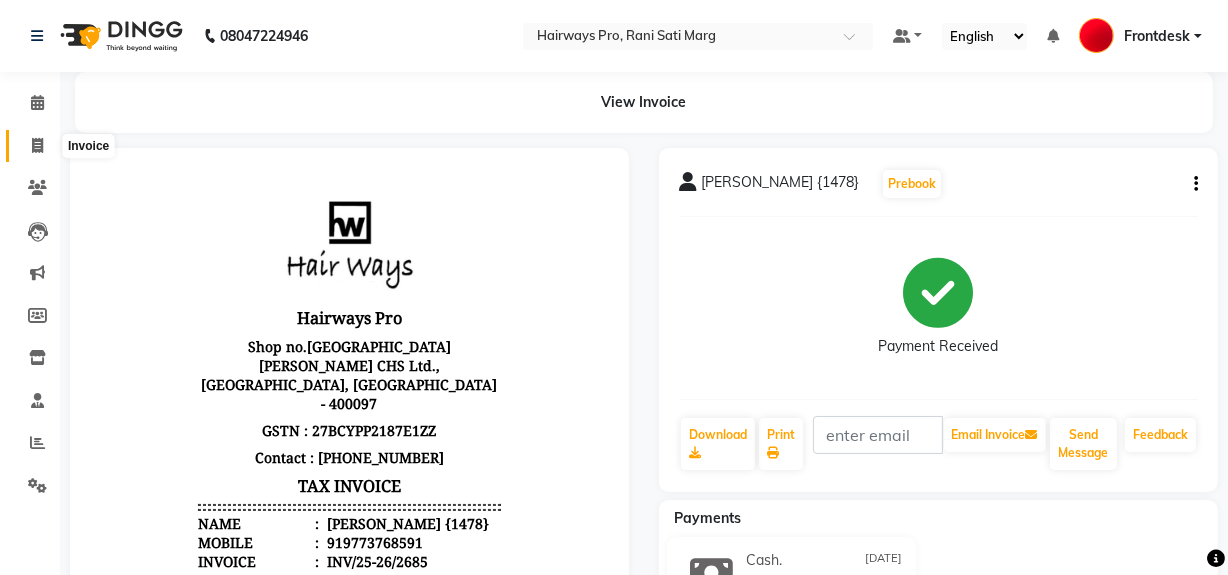 click 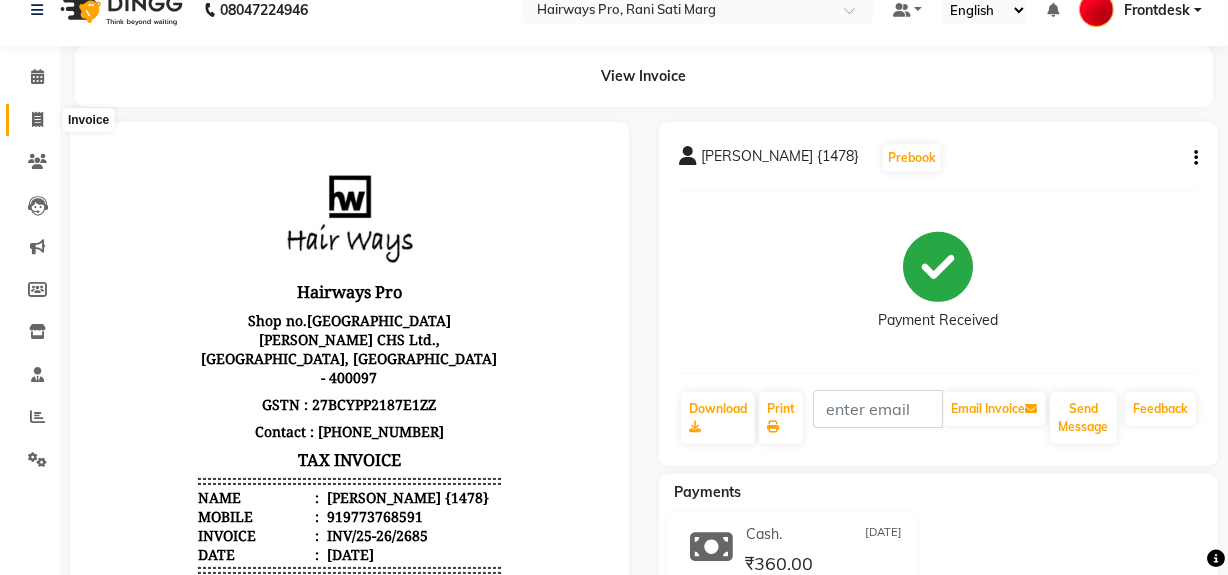 select on "service" 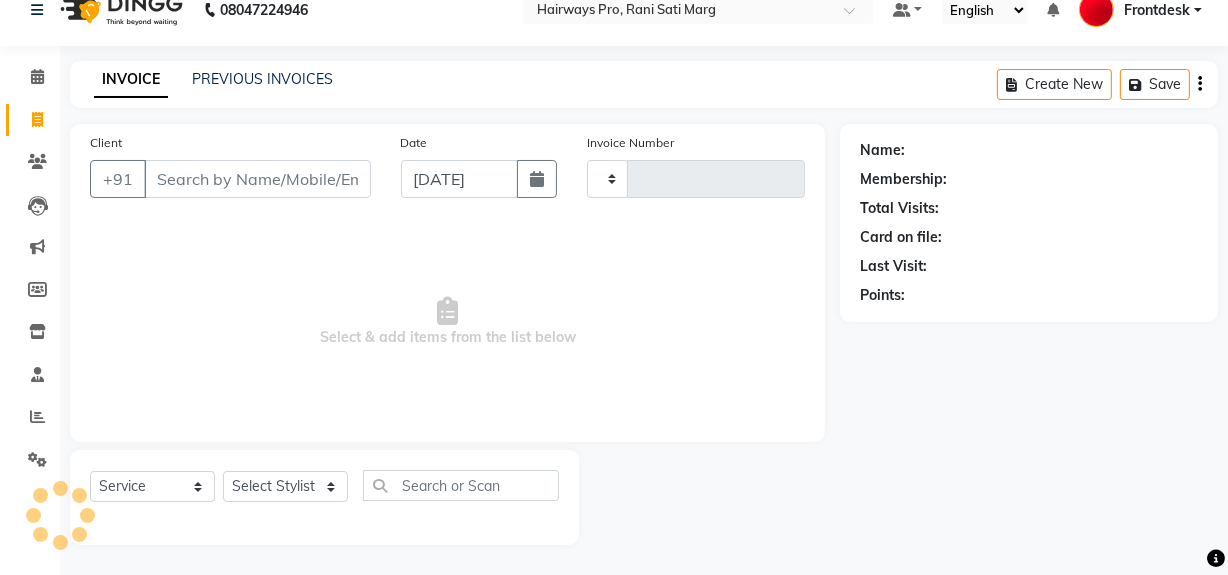 click on "Client" at bounding box center (257, 179) 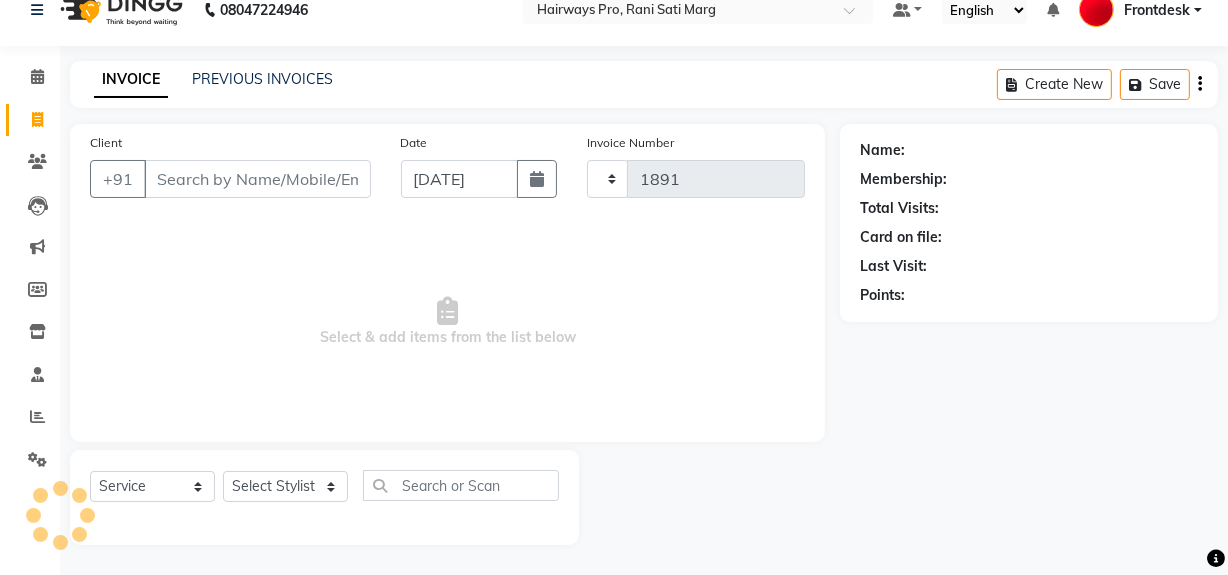 select on "787" 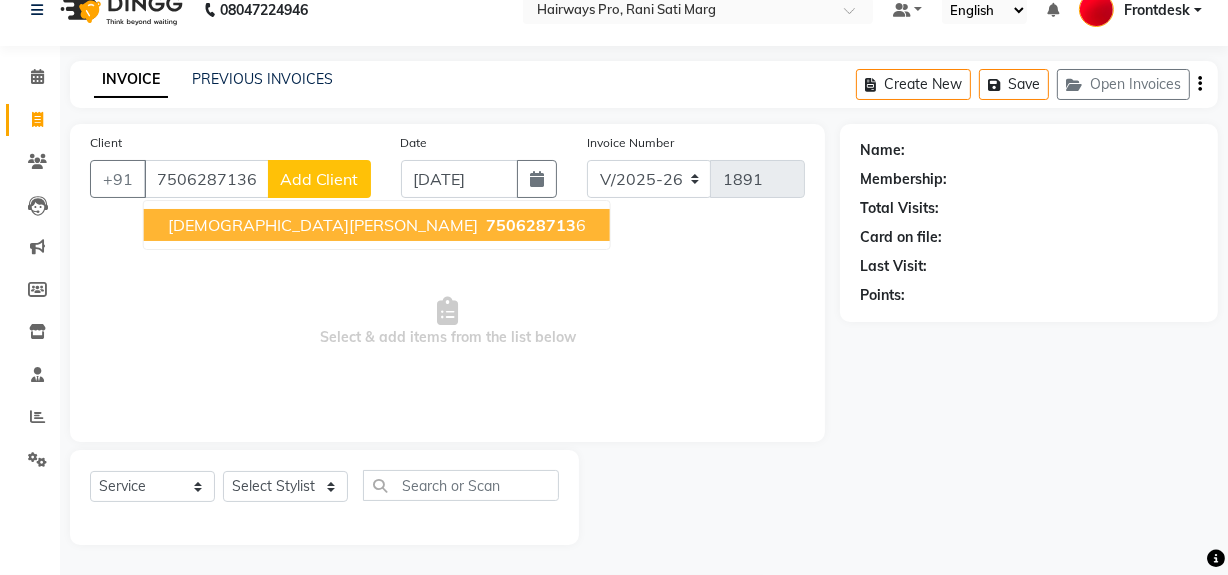 type on "7506287136" 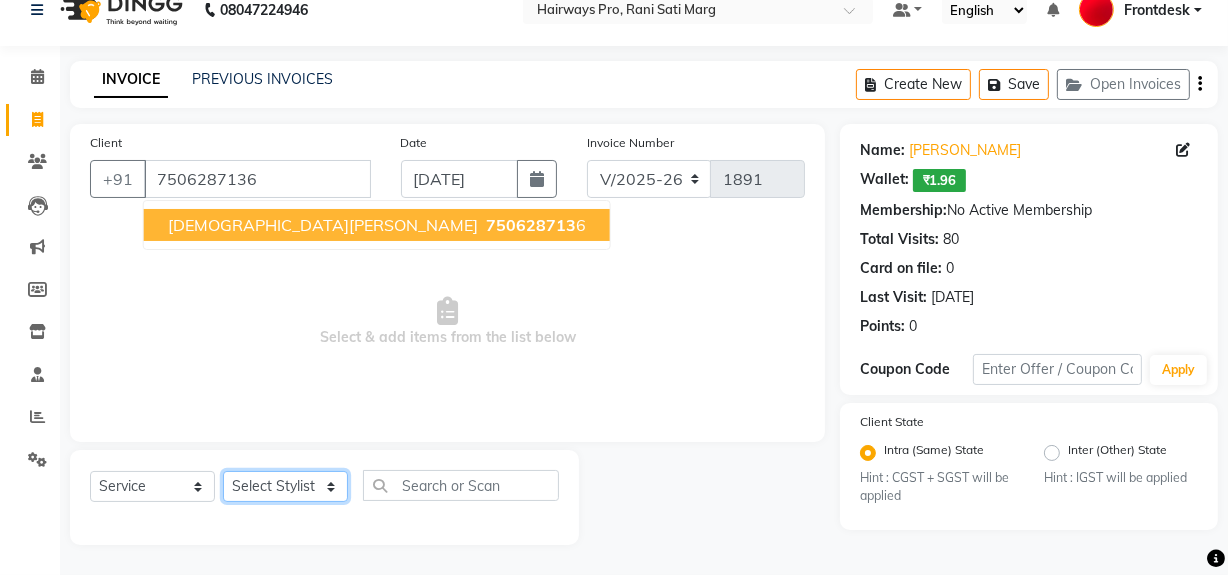 click on "Select Stylist ABID [PERSON_NAME] Frontdesk INTEZAR [PERSON_NAME] [PERSON_NAME] [PERSON_NAME] [PERSON_NAME] [PERSON_NAME] [PERSON_NAME]" 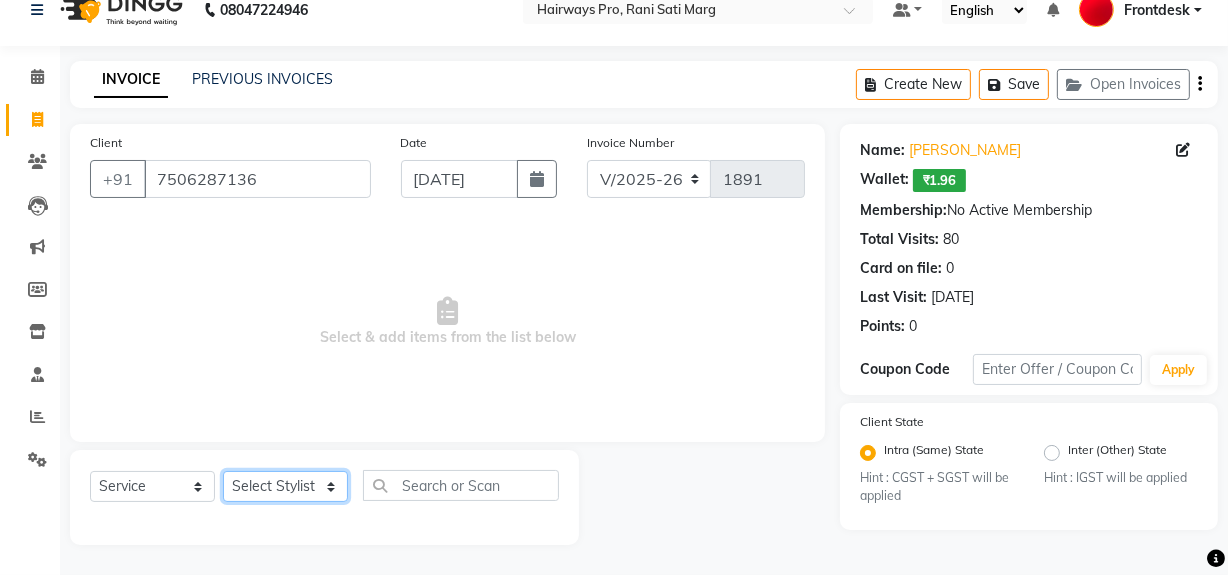select on "45602" 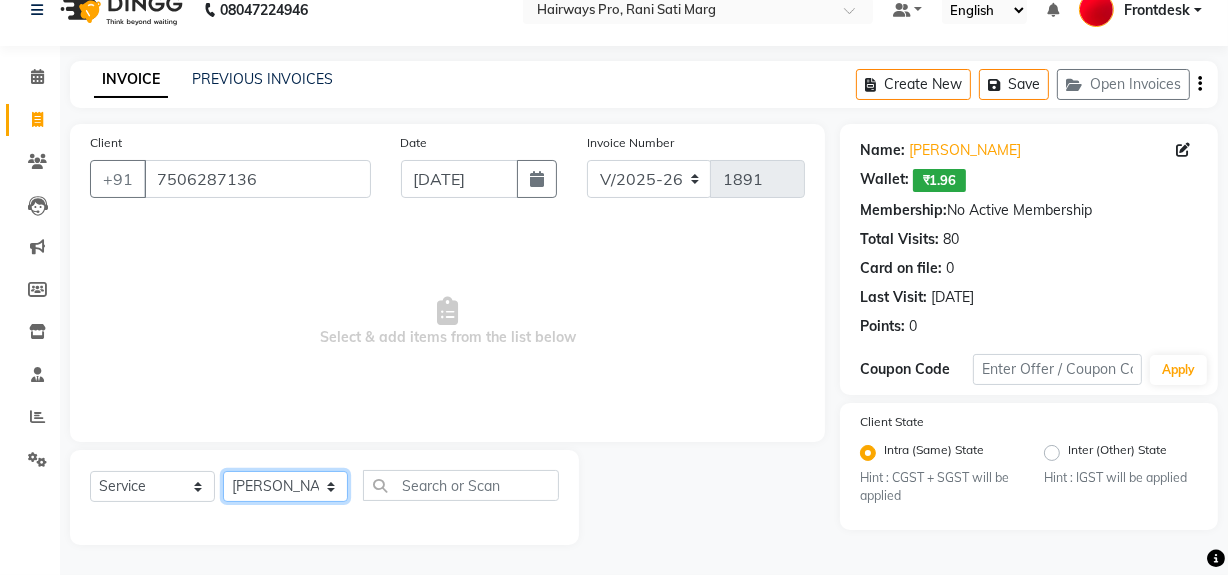 click on "Select Stylist ABID [PERSON_NAME] Frontdesk INTEZAR [PERSON_NAME] [PERSON_NAME] [PERSON_NAME] [PERSON_NAME] [PERSON_NAME] [PERSON_NAME]" 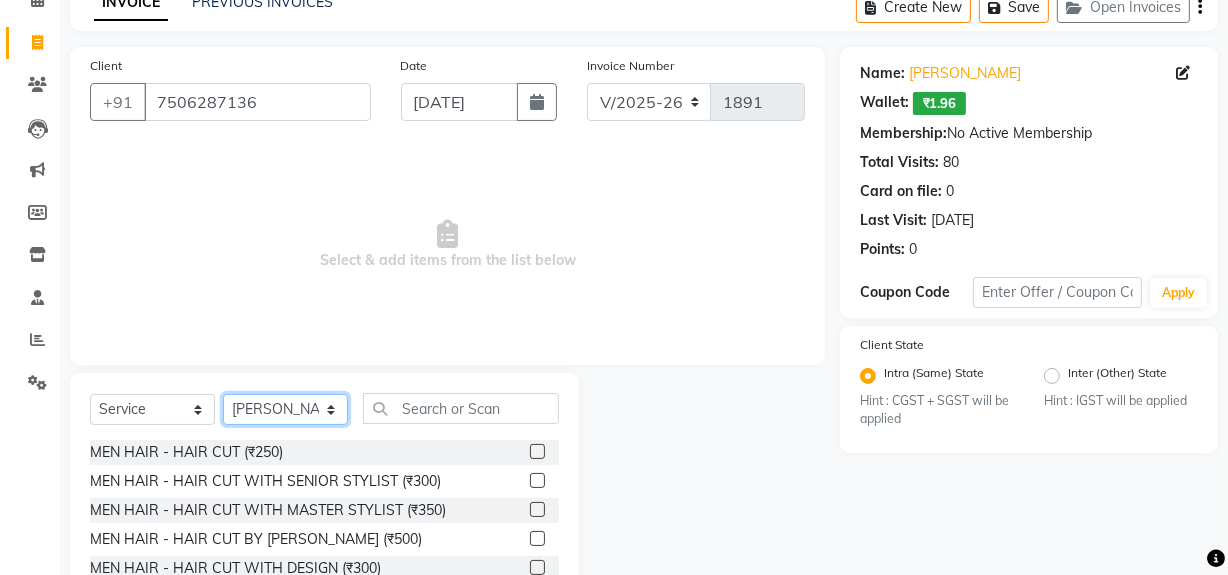 scroll, scrollTop: 208, scrollLeft: 0, axis: vertical 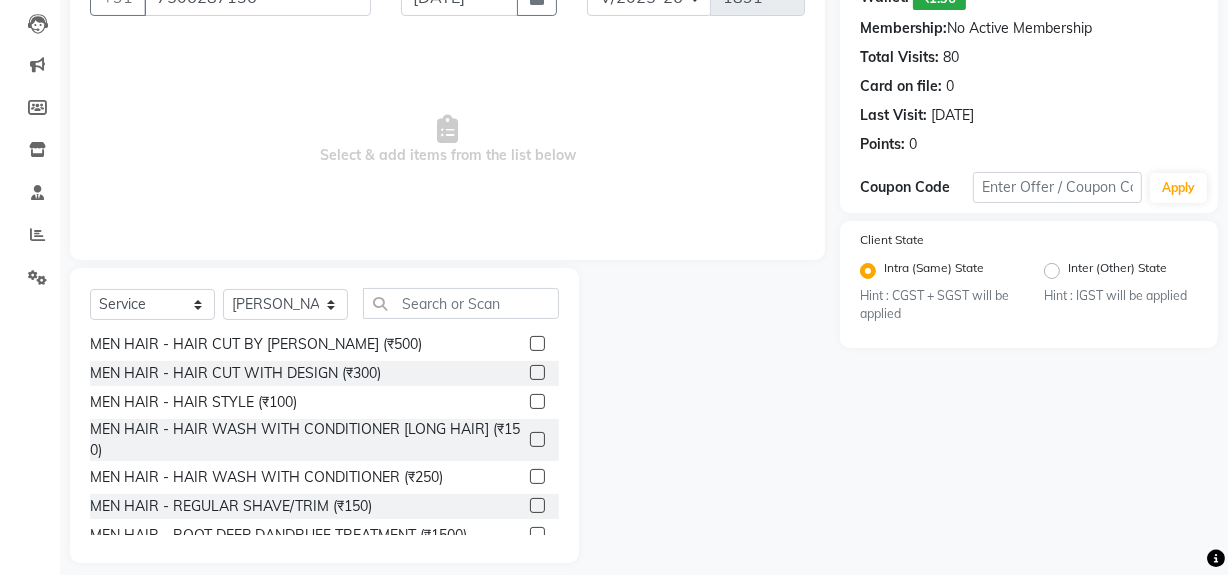 click 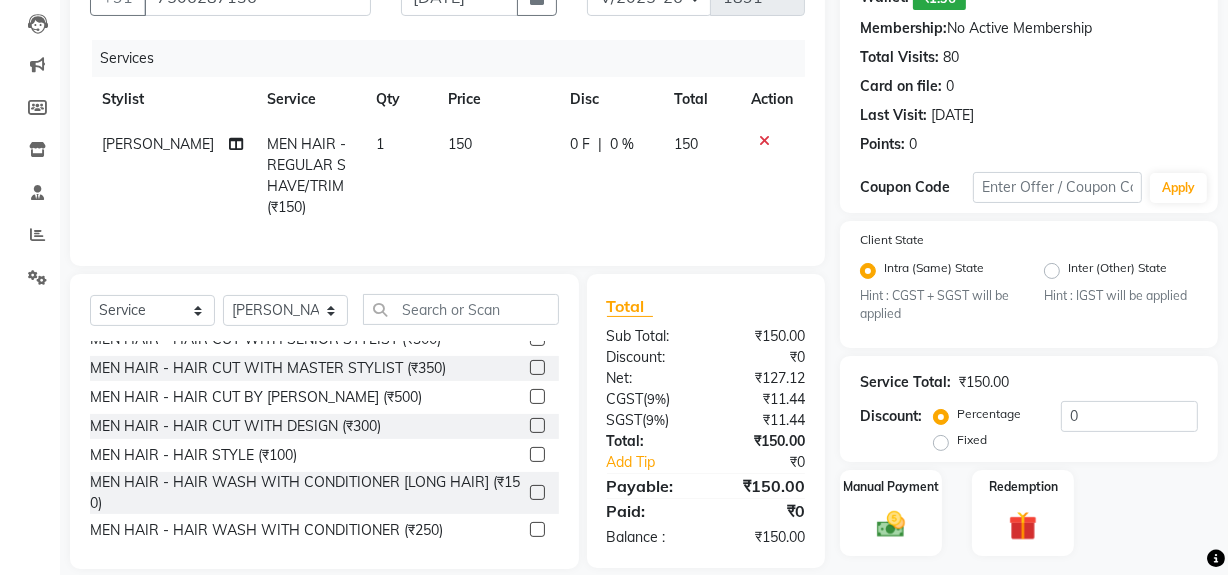 scroll, scrollTop: 0, scrollLeft: 0, axis: both 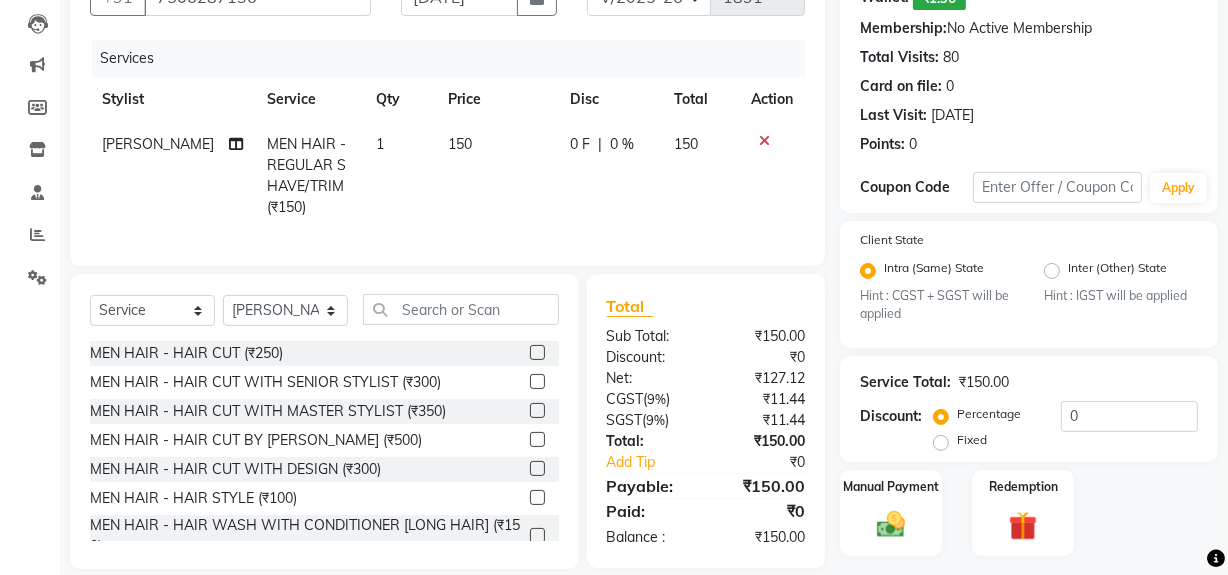 checkbox on "false" 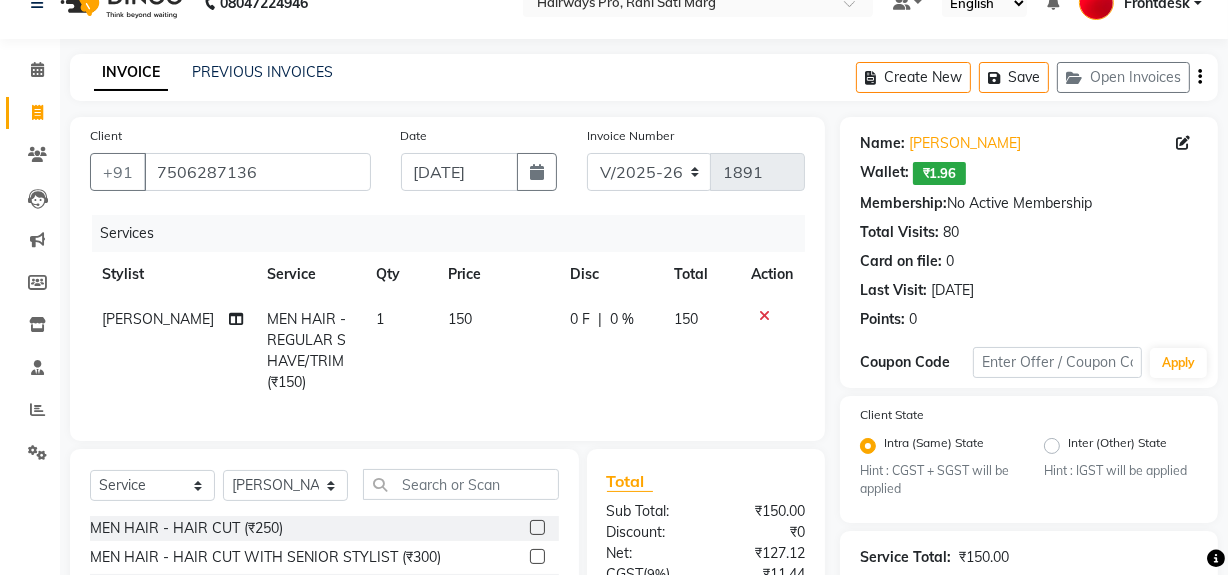 scroll, scrollTop: 26, scrollLeft: 0, axis: vertical 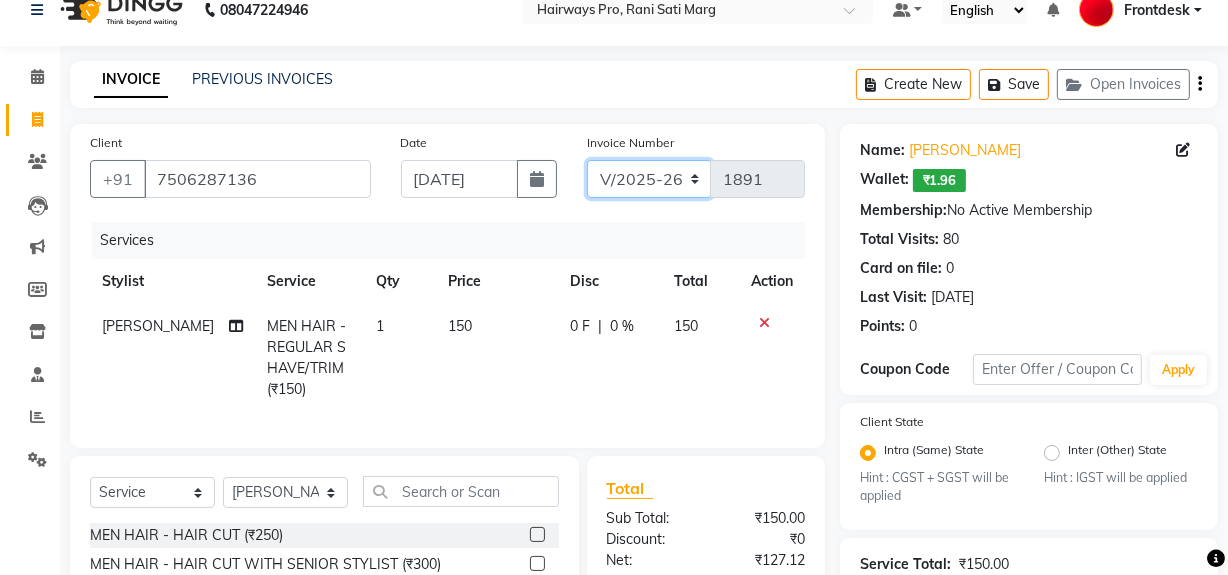click on "INV/25-26 V/2025-26" 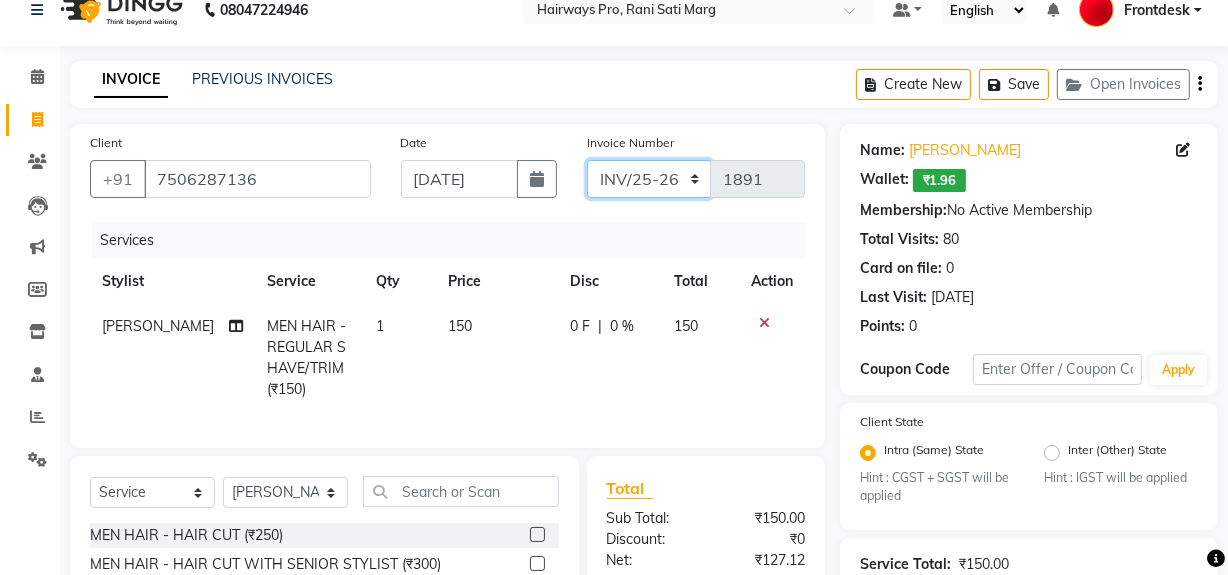 click on "INV/25-26 V/2025-26" 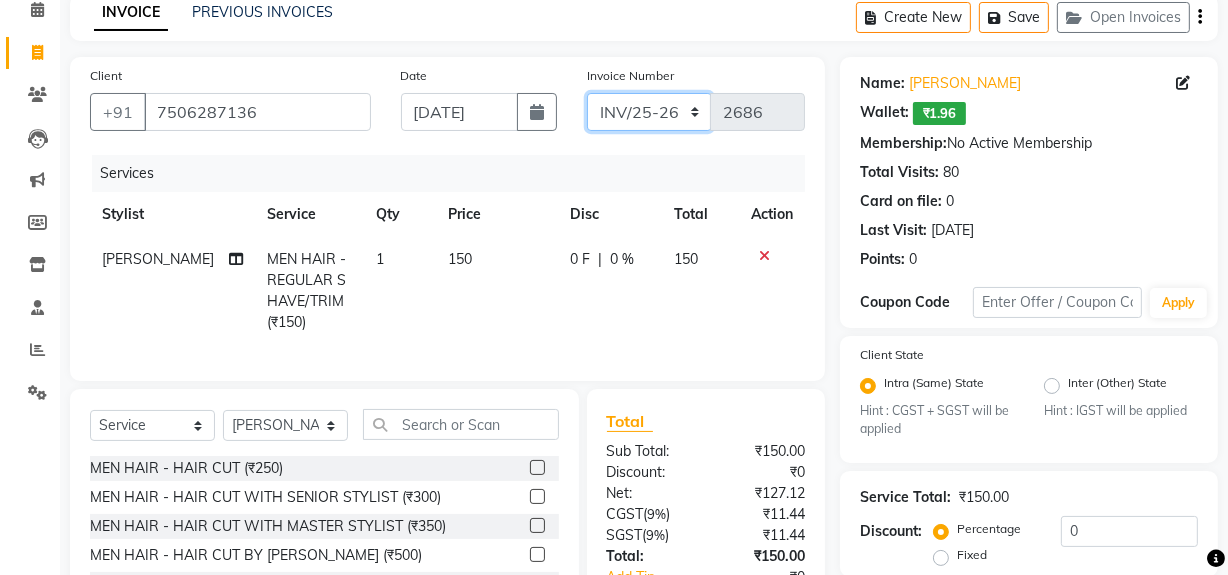 scroll, scrollTop: 208, scrollLeft: 0, axis: vertical 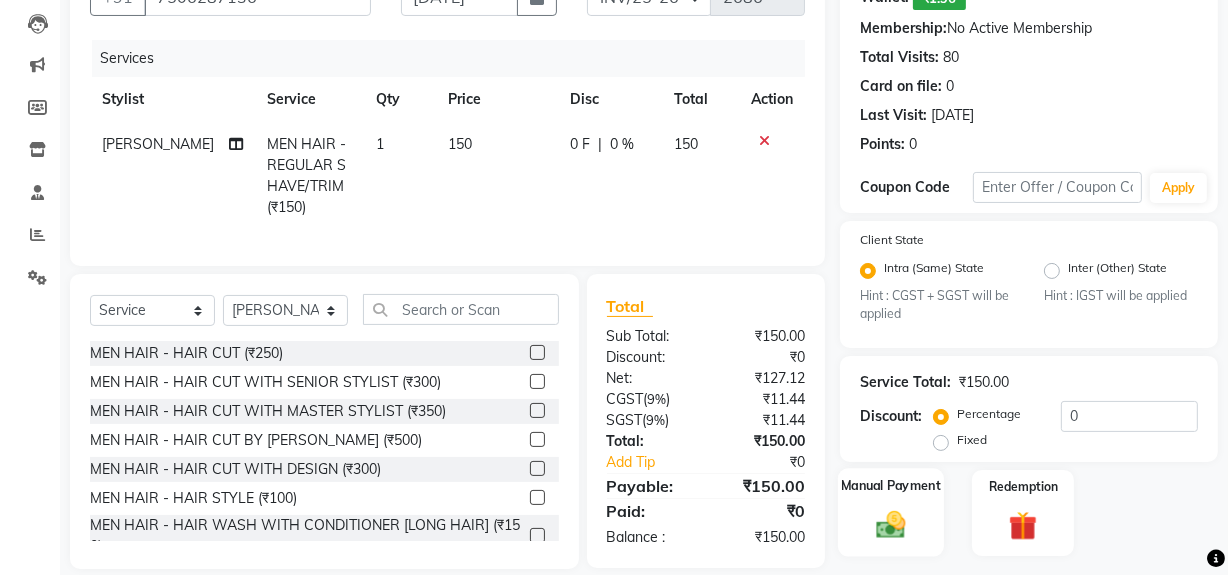 click 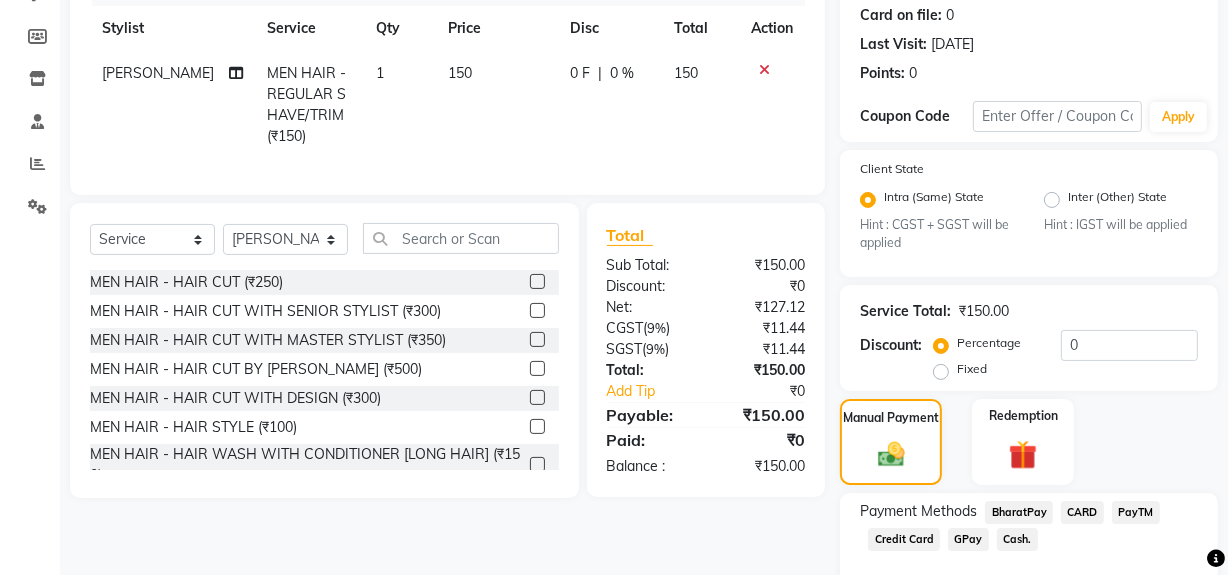 scroll, scrollTop: 388, scrollLeft: 0, axis: vertical 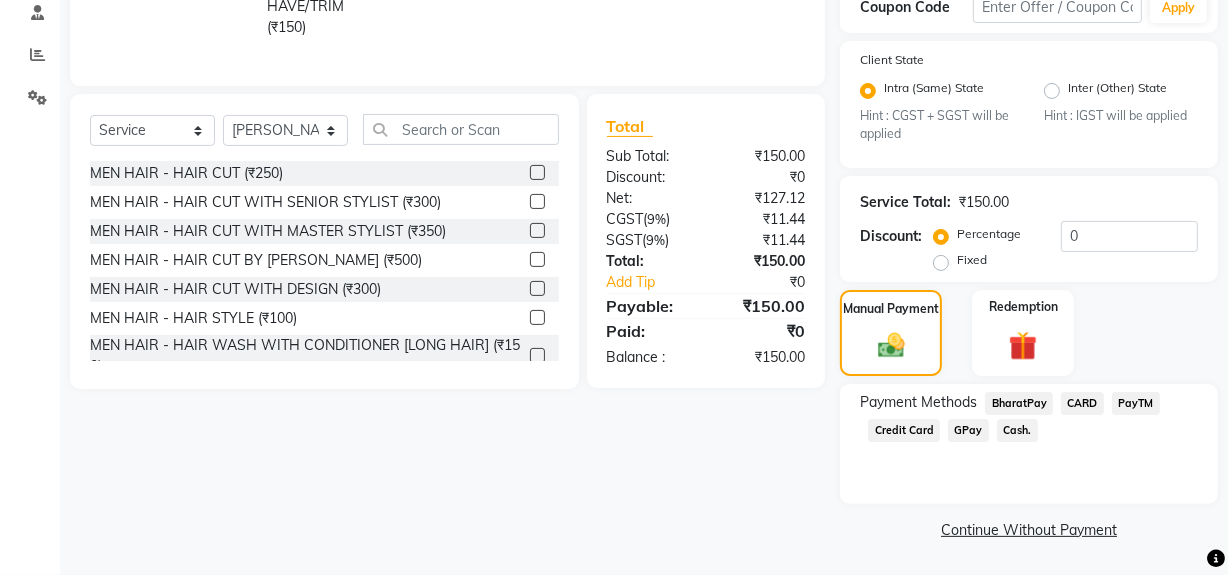 click on "Cash." 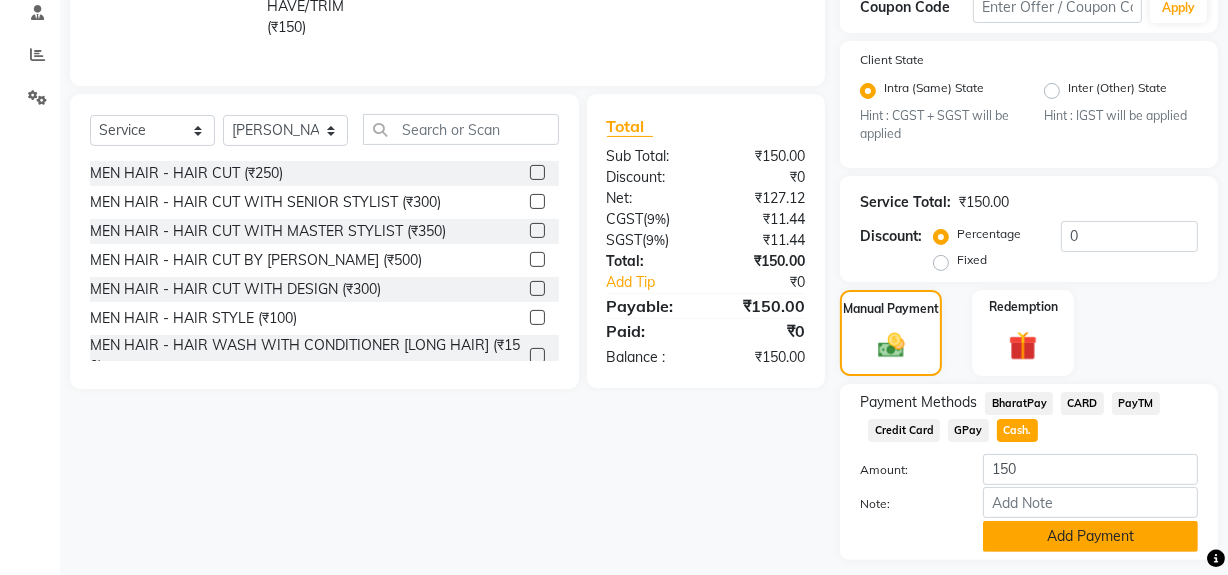 click on "Add Payment" 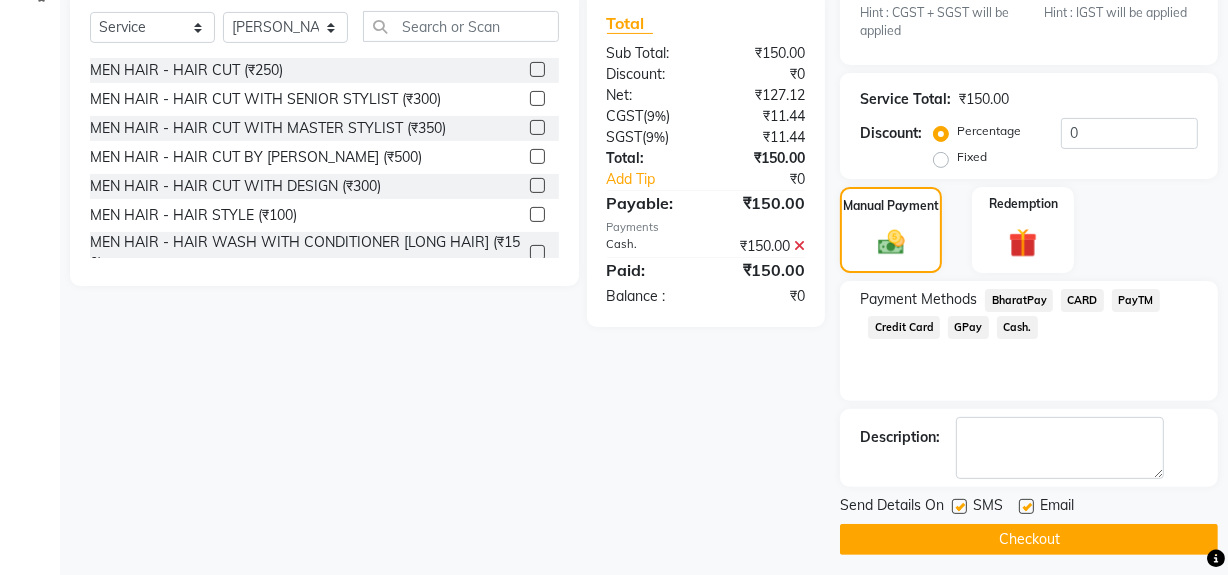 scroll, scrollTop: 500, scrollLeft: 0, axis: vertical 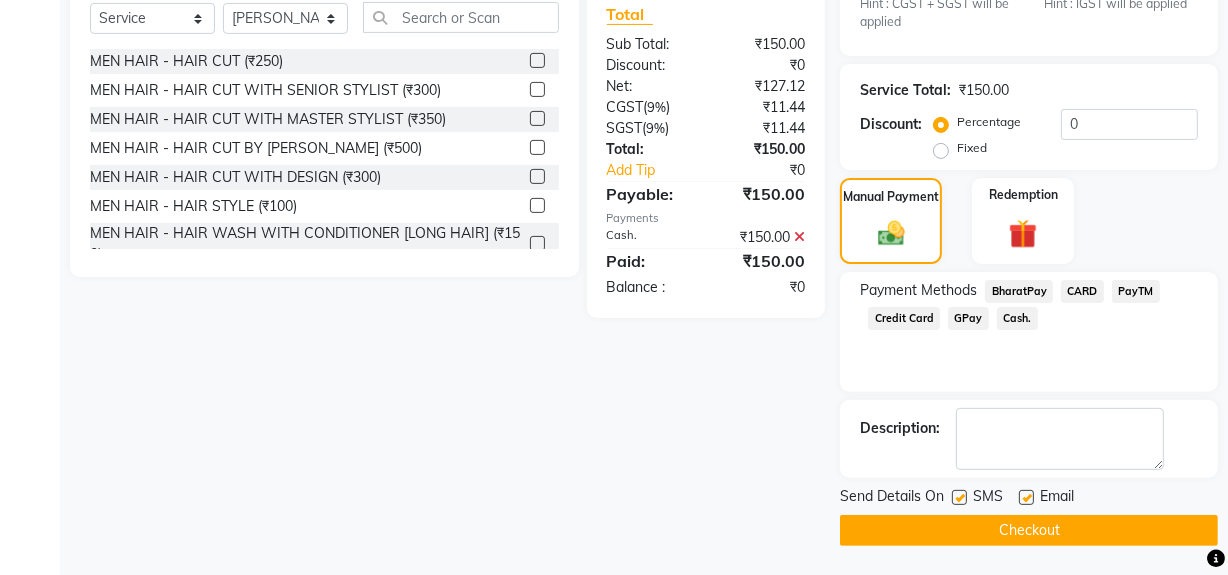 click 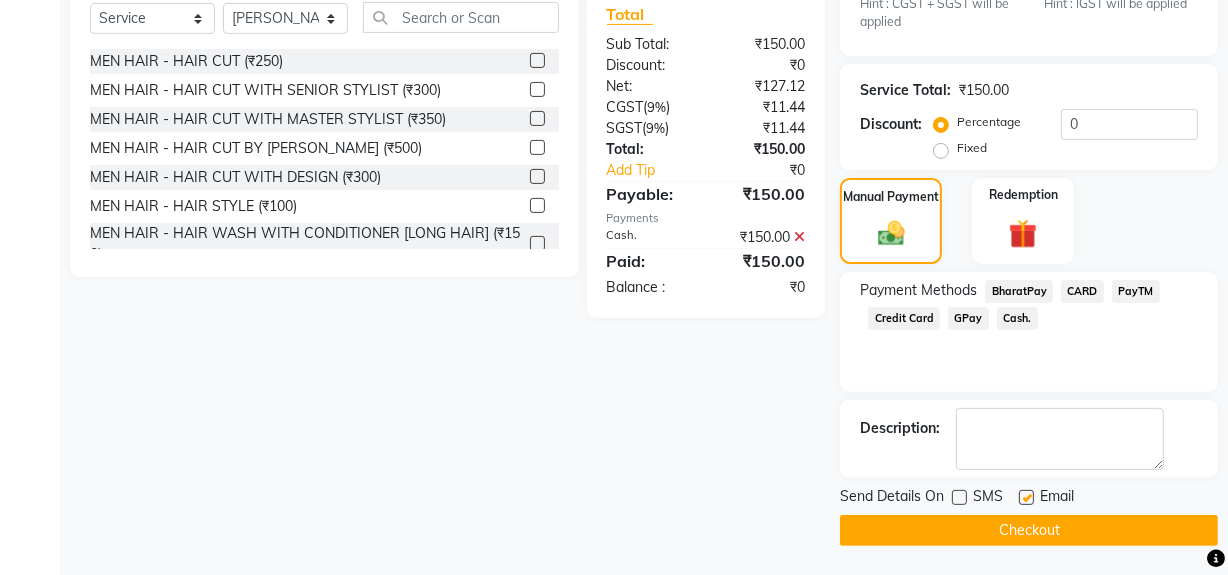 click on "Checkout" 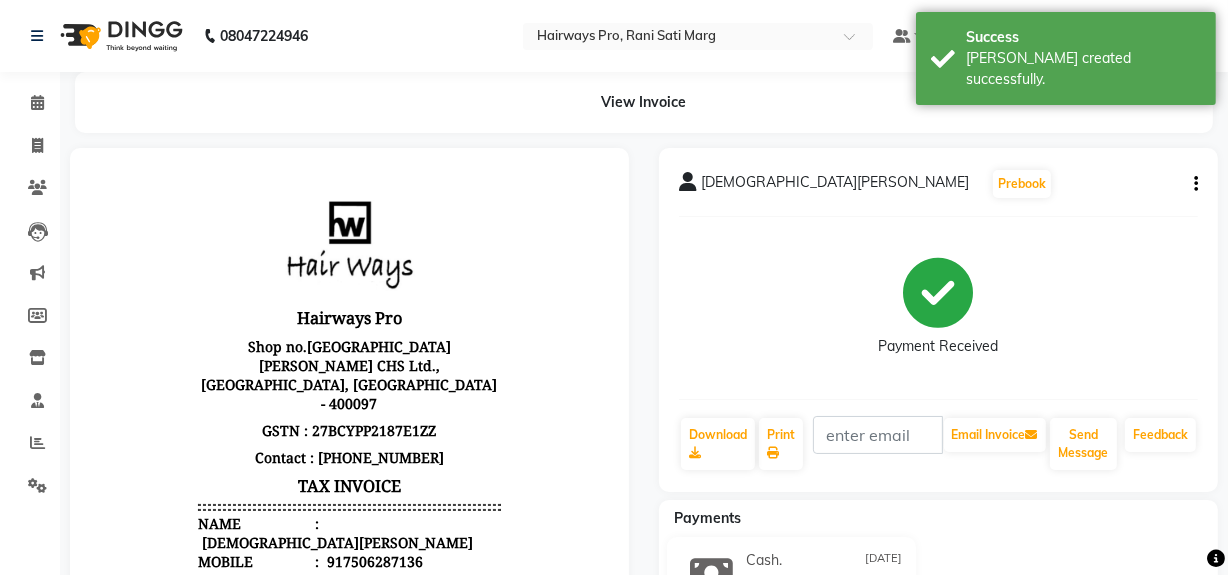 scroll, scrollTop: 0, scrollLeft: 0, axis: both 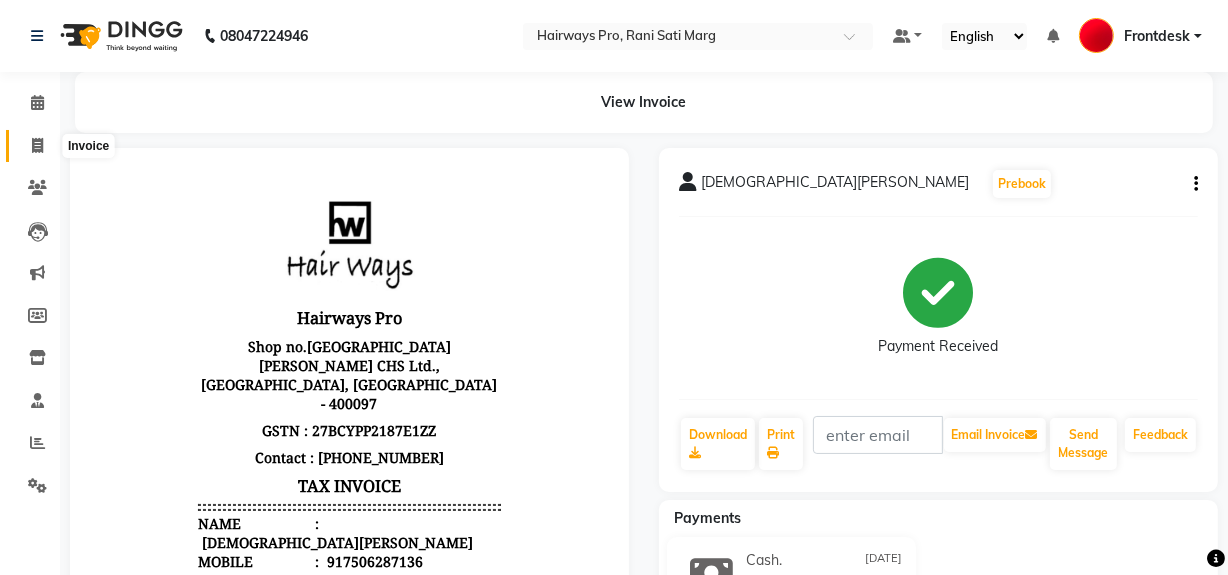 click 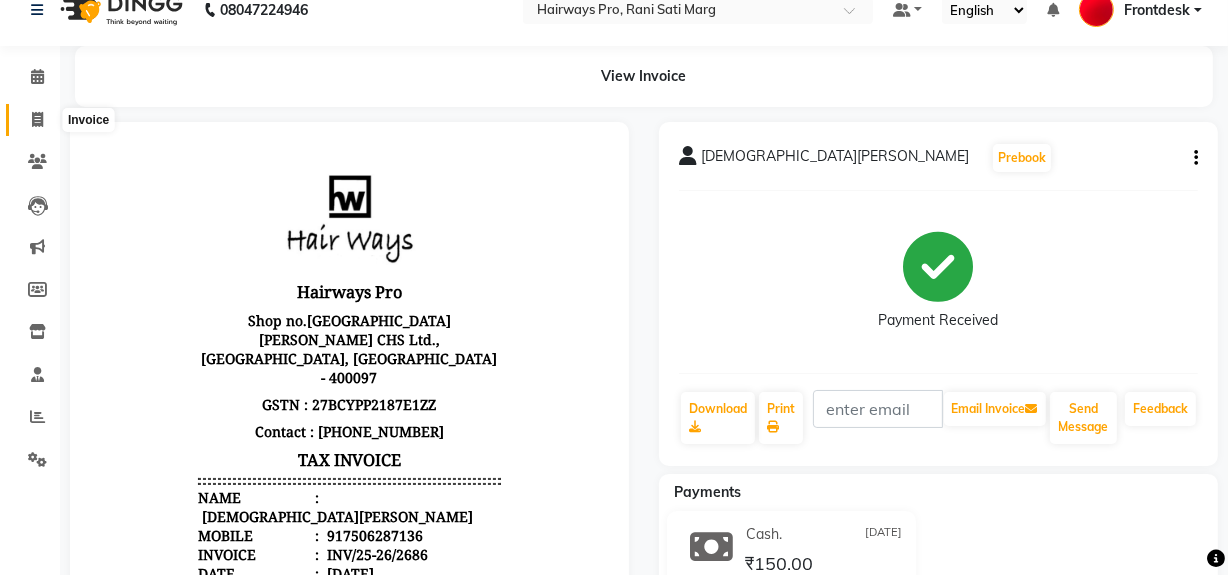 select on "service" 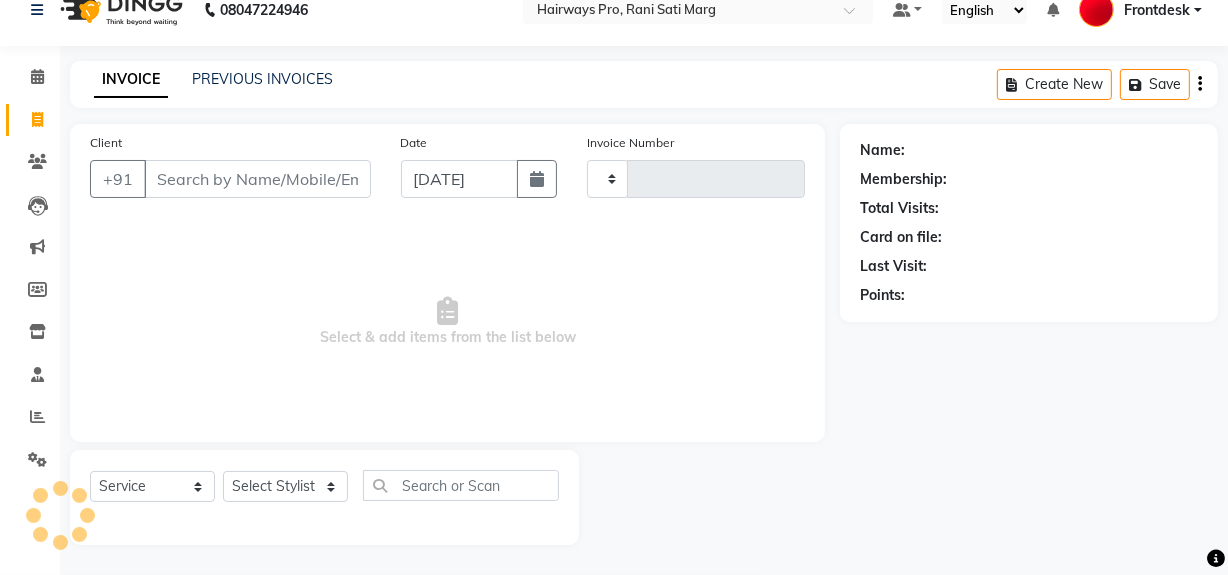 type on "1891" 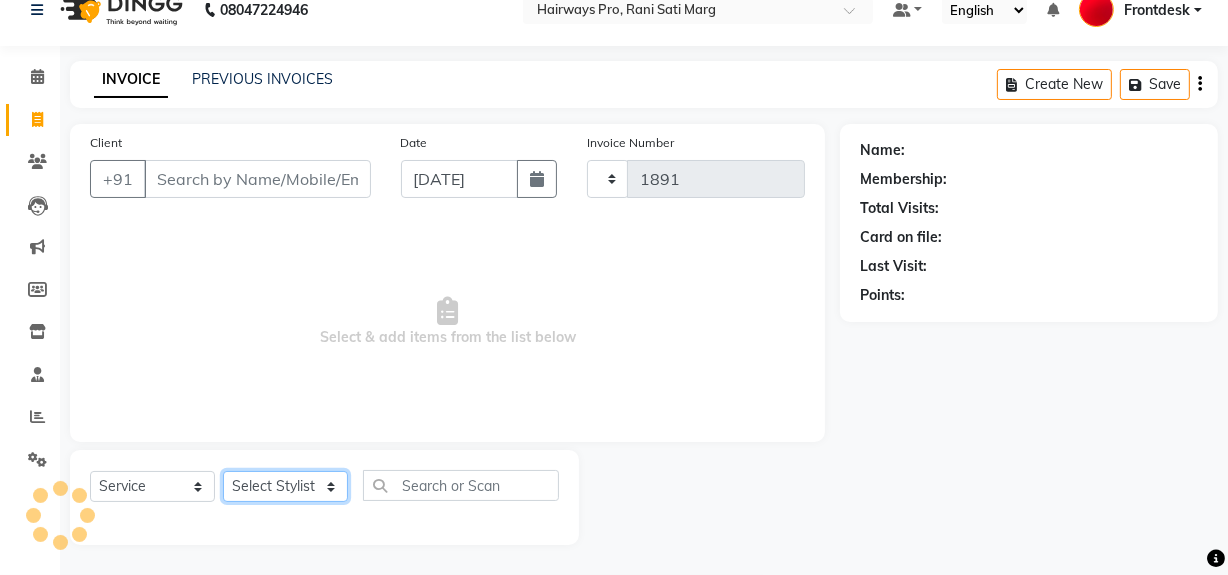 select on "787" 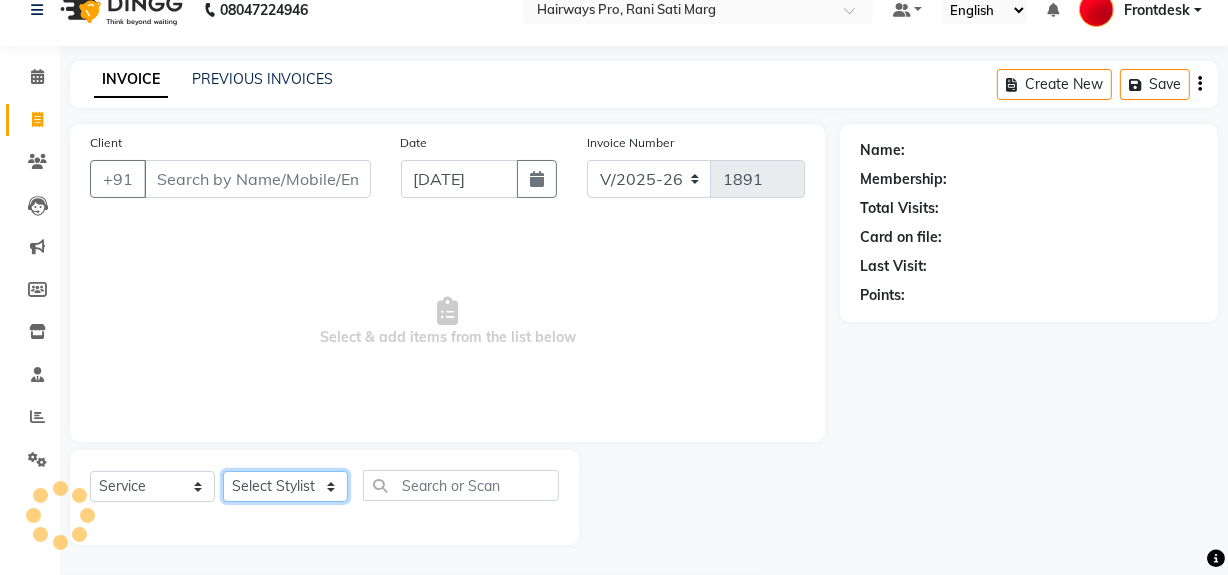 click on "Select Stylist" 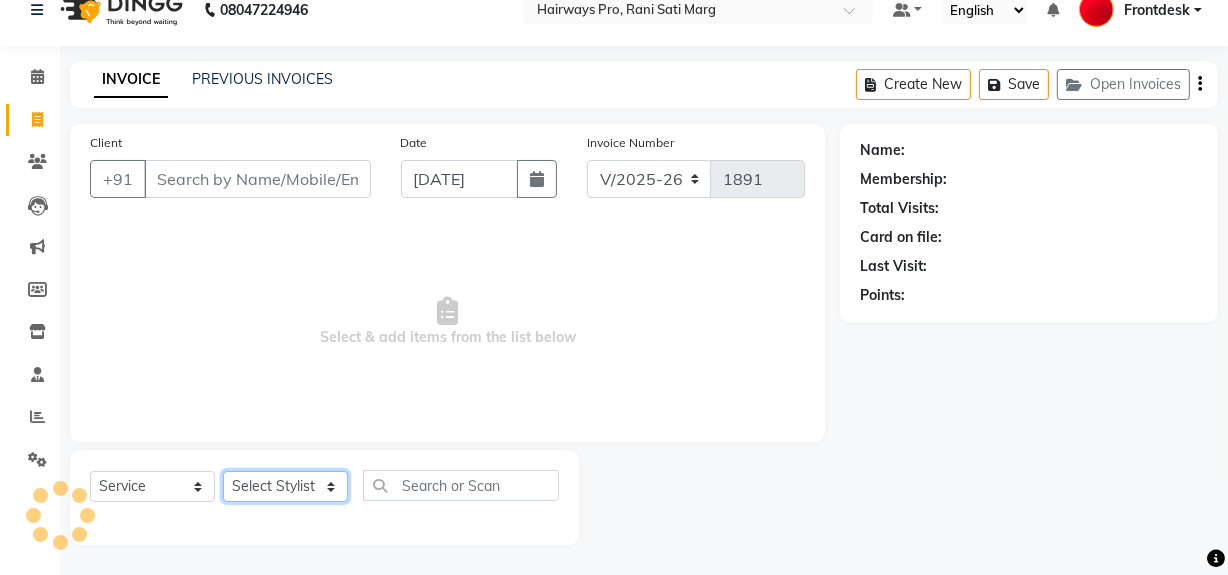 select on "13192" 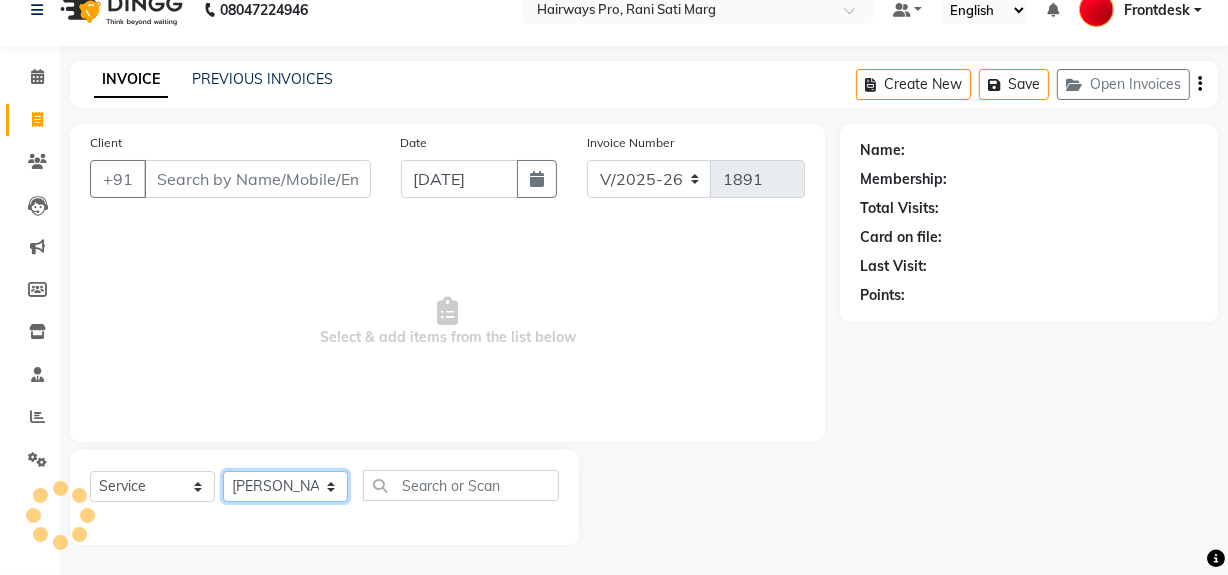 click on "Select Stylist ABID [PERSON_NAME] Frontdesk INTEZAR [PERSON_NAME] [PERSON_NAME] [PERSON_NAME] [PERSON_NAME] [PERSON_NAME] [PERSON_NAME]" 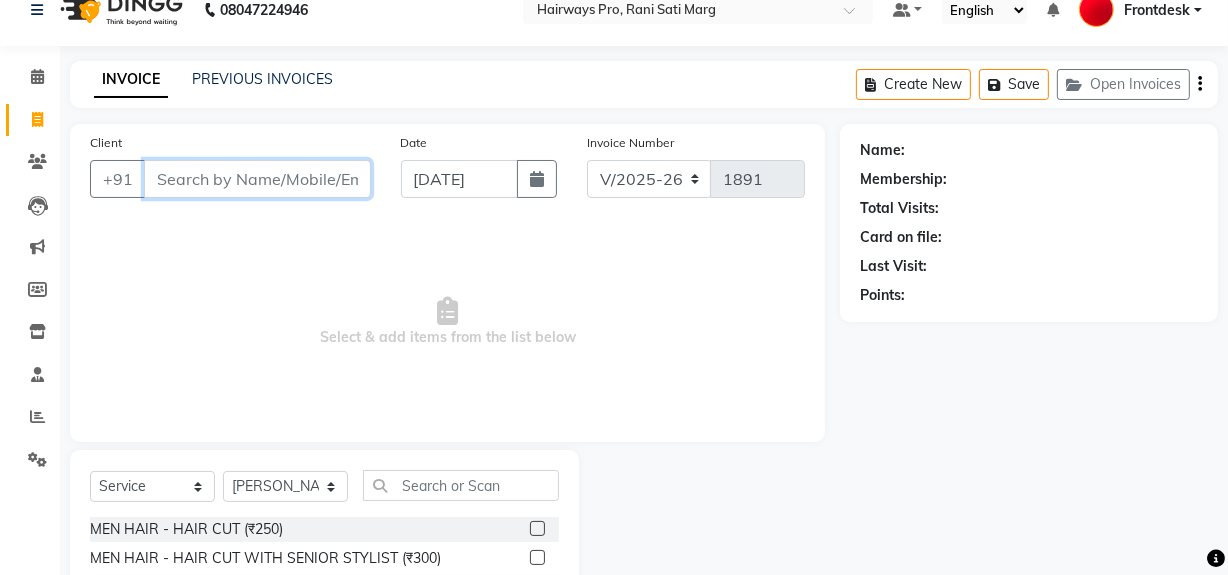 click on "Client" at bounding box center (257, 179) 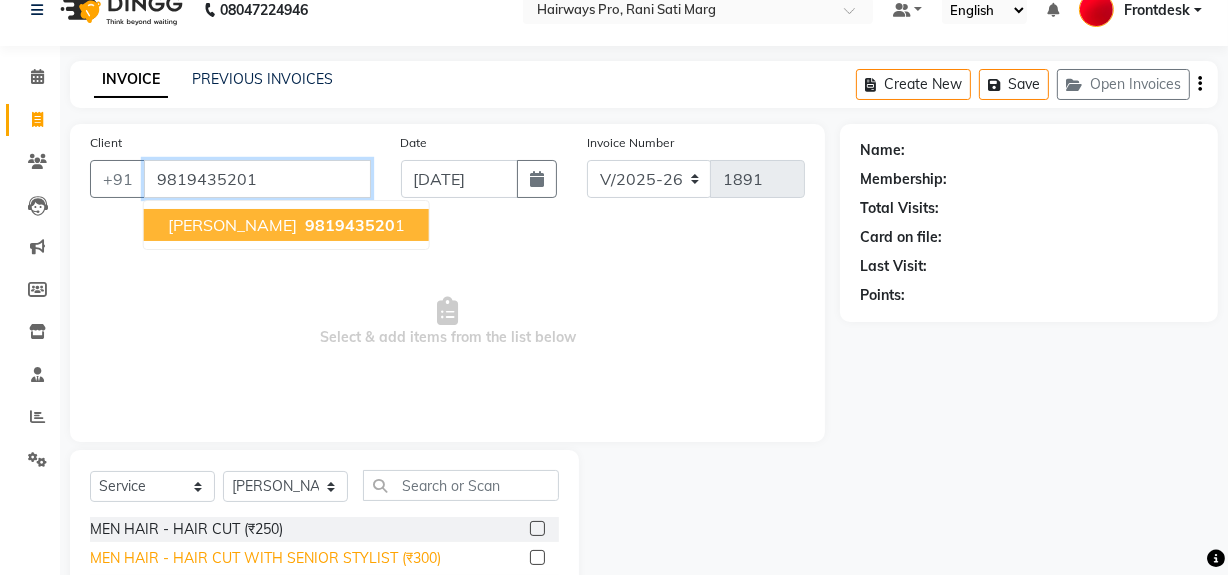 type on "9819435201" 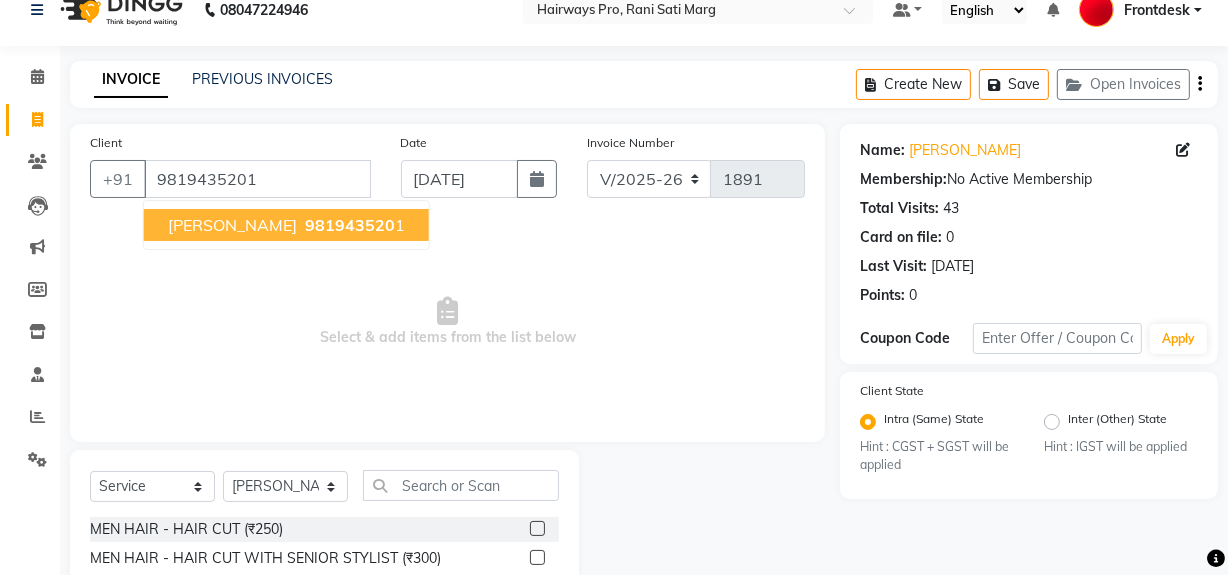 click 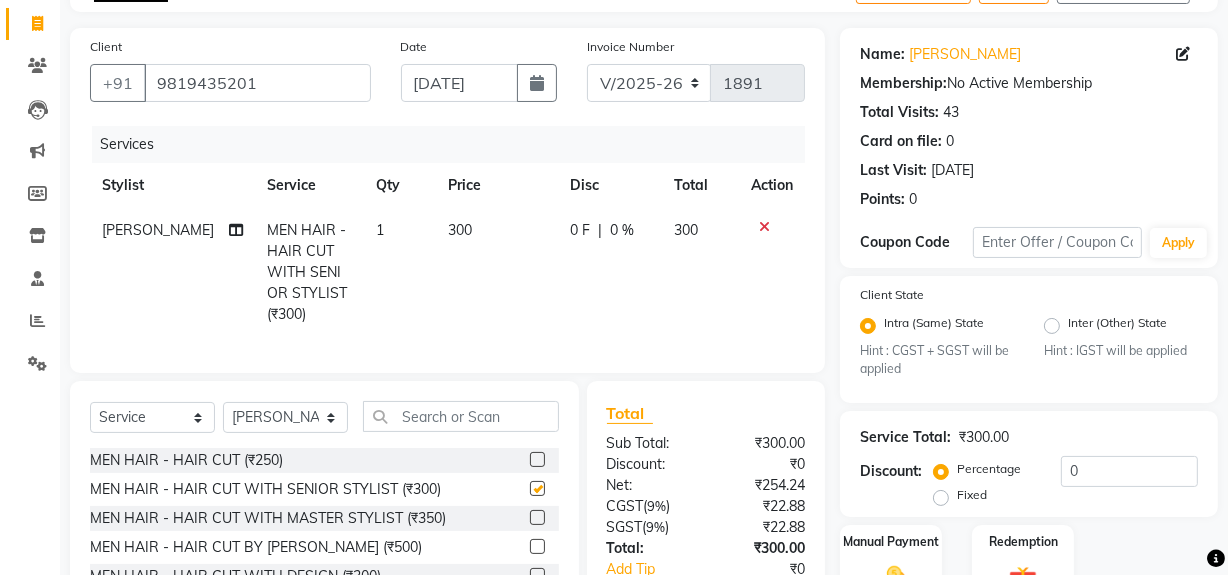 checkbox on "false" 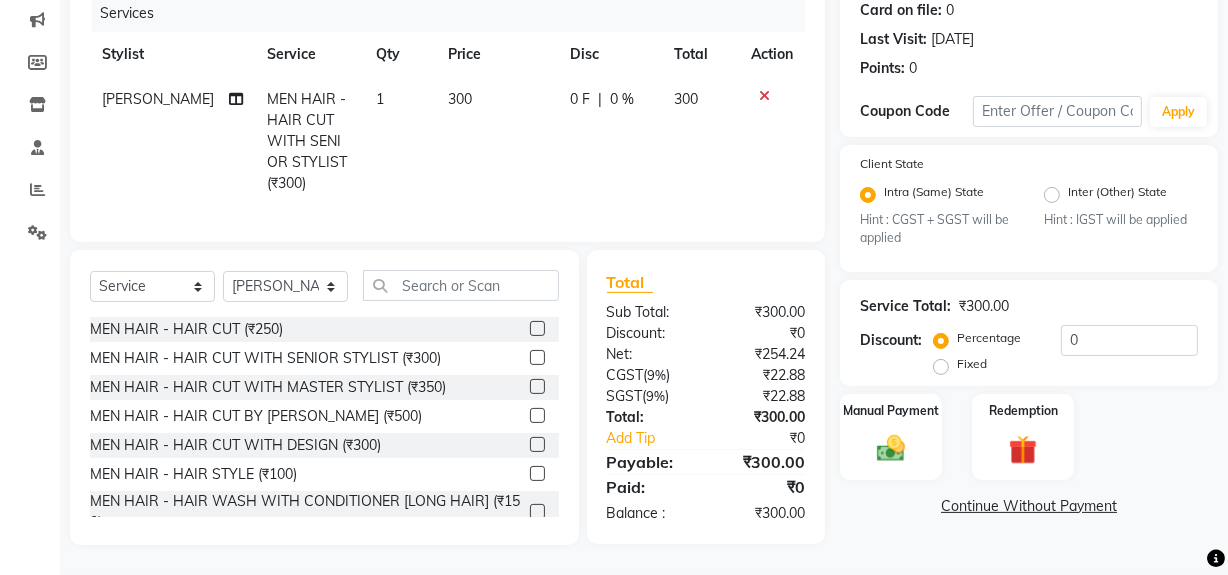 scroll, scrollTop: 266, scrollLeft: 0, axis: vertical 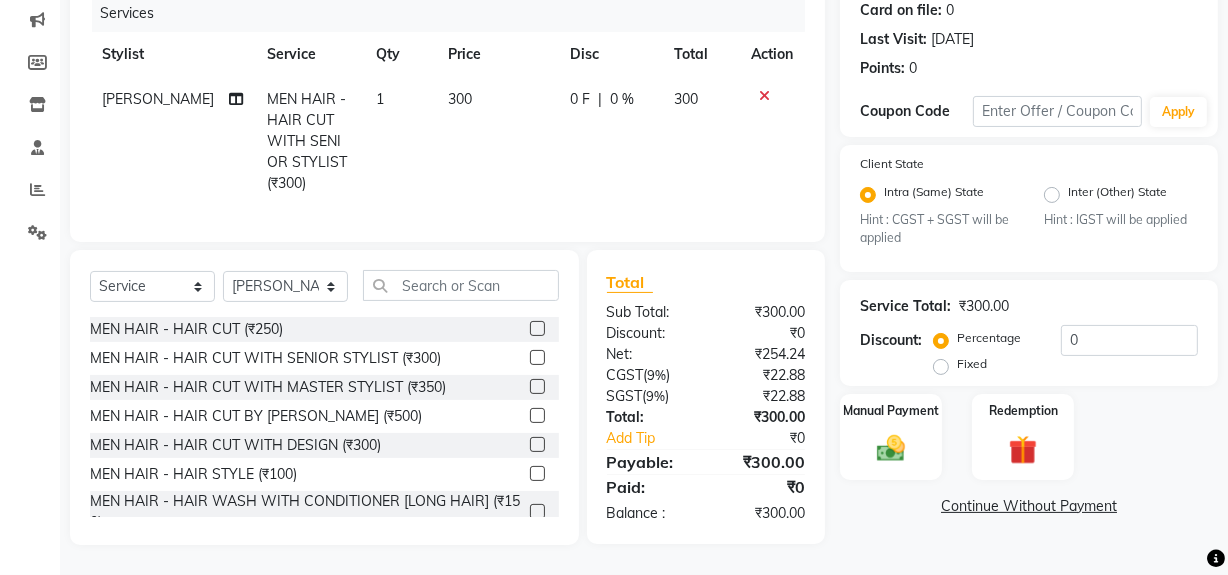 click 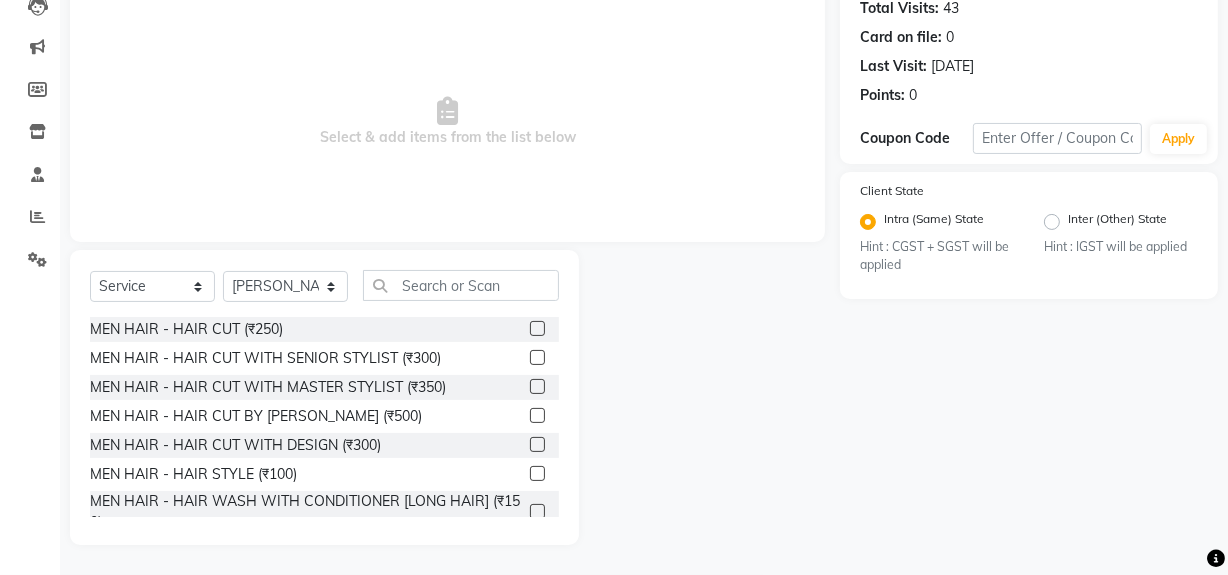 scroll, scrollTop: 226, scrollLeft: 0, axis: vertical 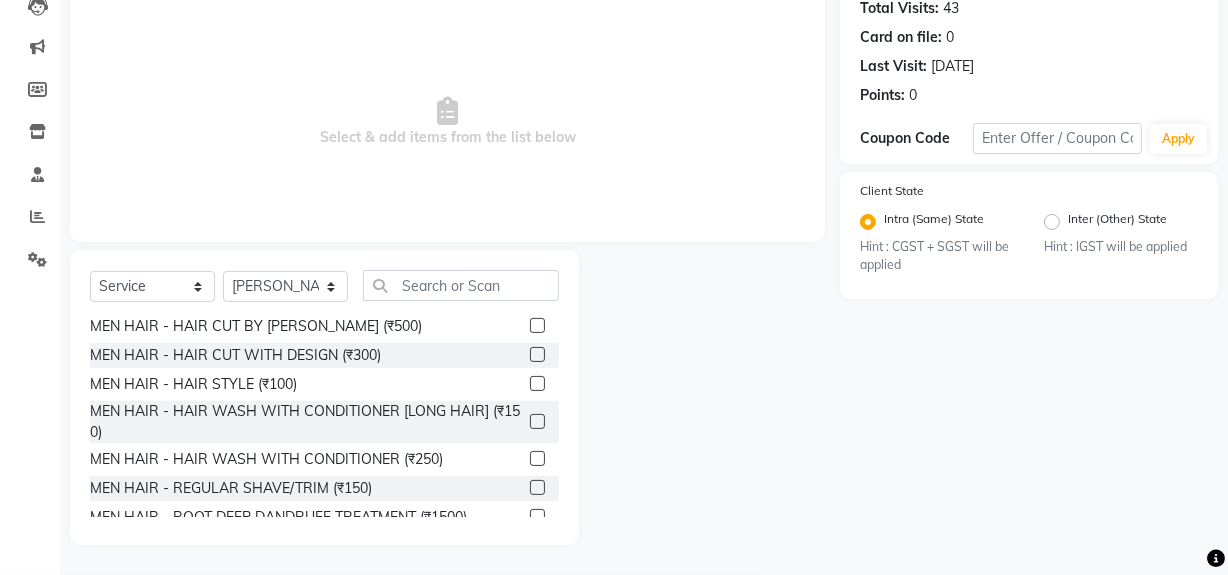 click 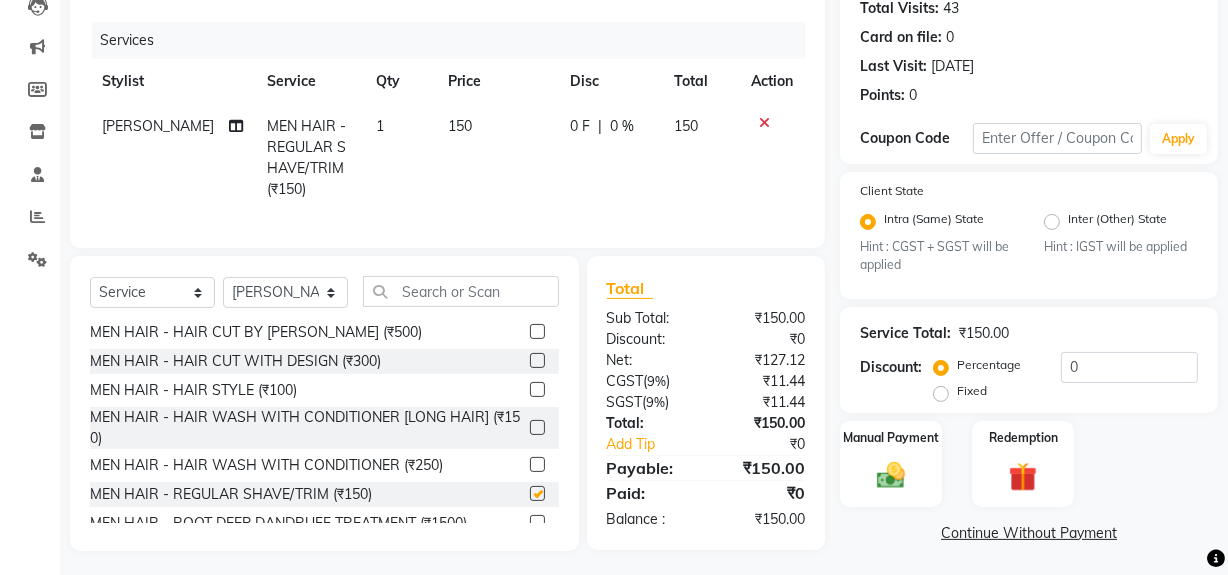 checkbox on "false" 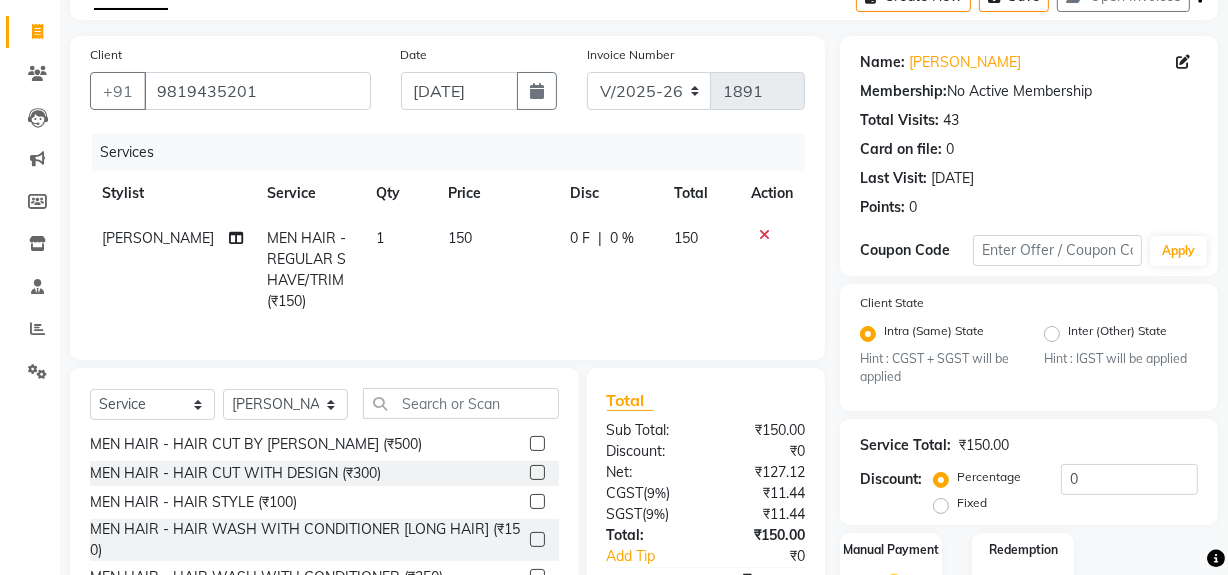 scroll, scrollTop: 0, scrollLeft: 0, axis: both 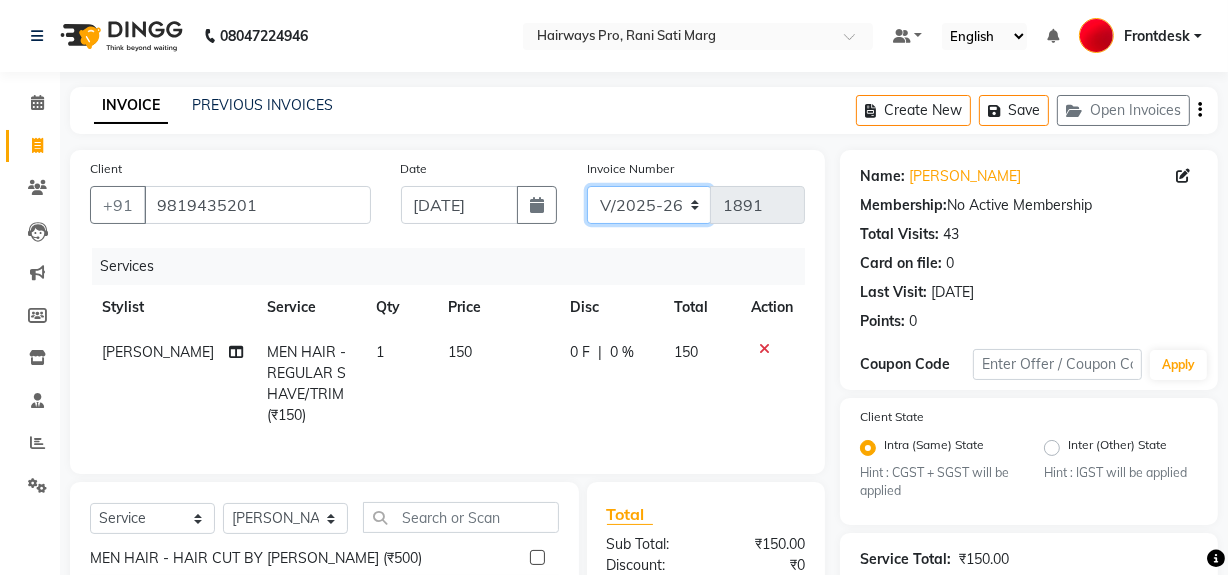 click on "INV/25-26 V/2025-26" 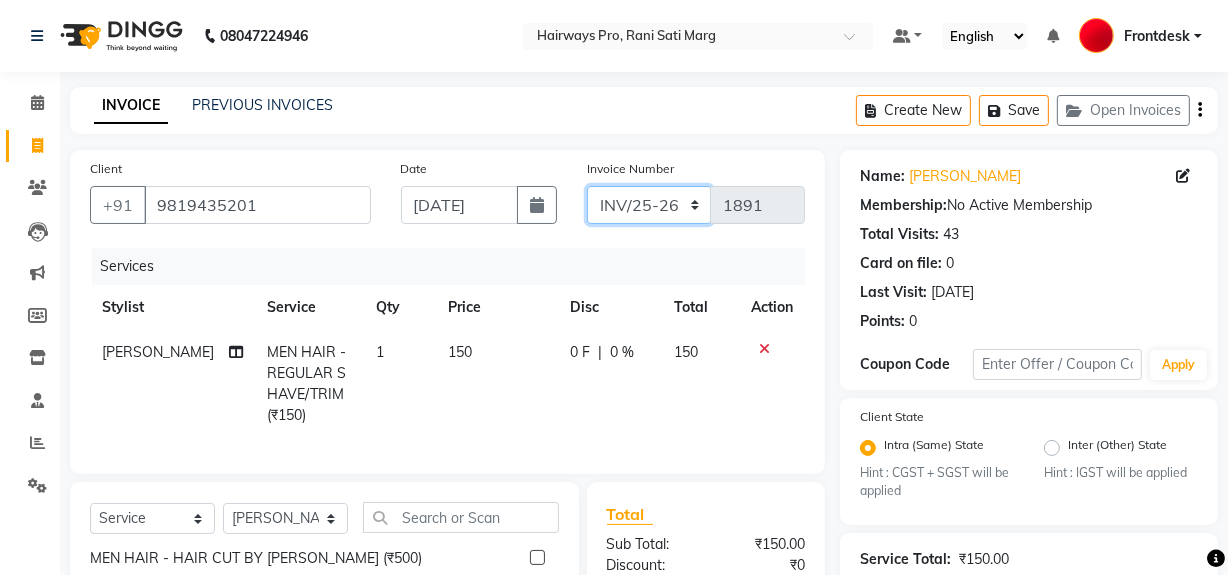 click on "INV/25-26 V/2025-26" 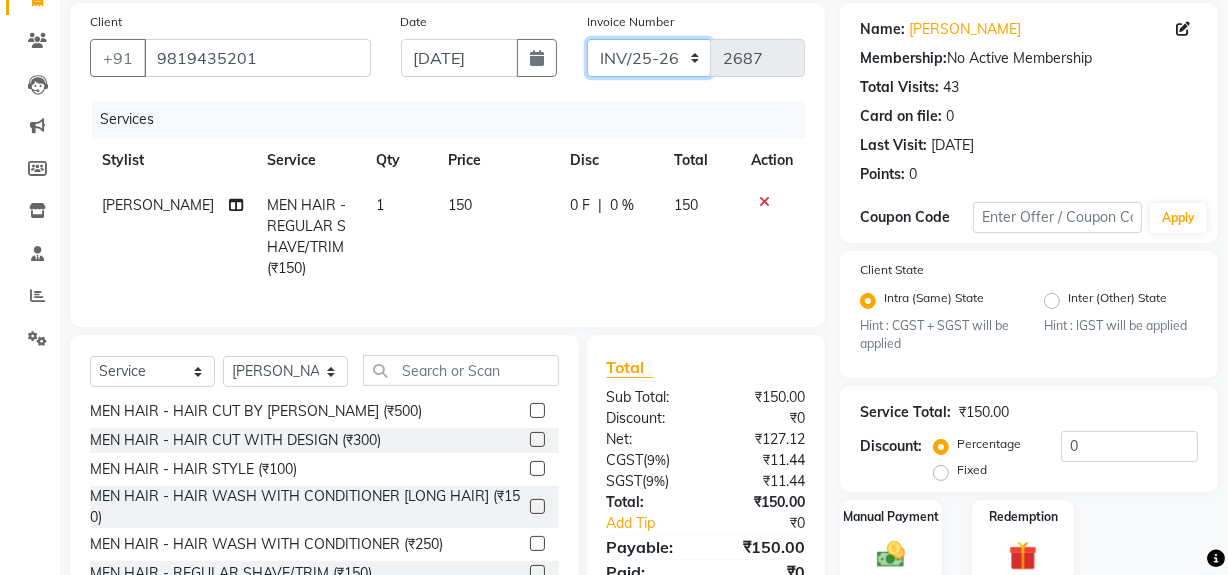 scroll, scrollTop: 245, scrollLeft: 0, axis: vertical 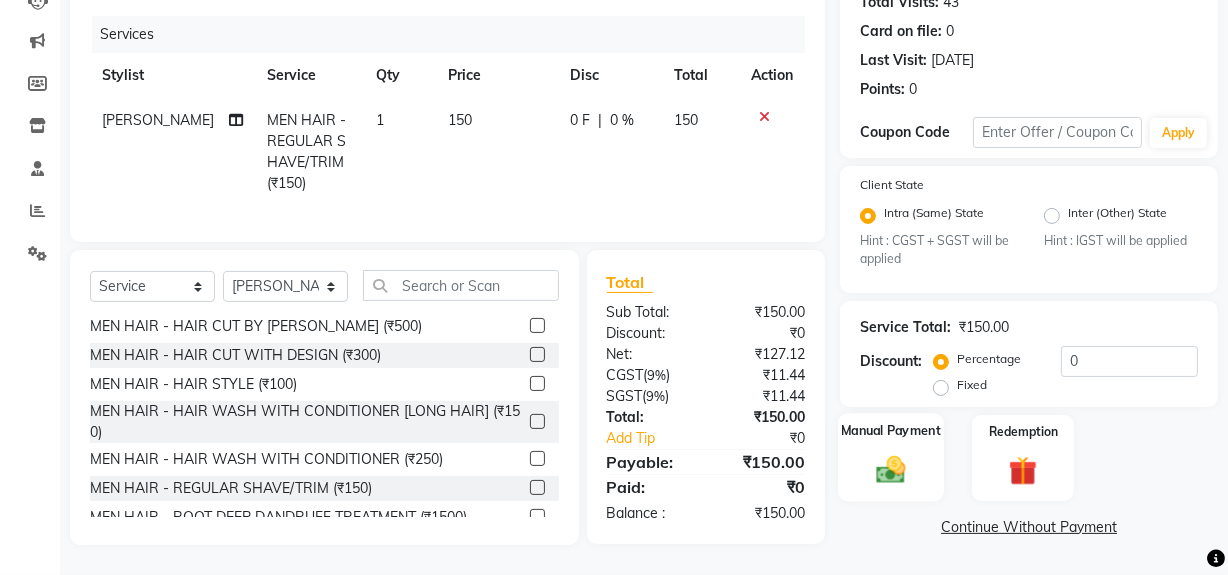 click 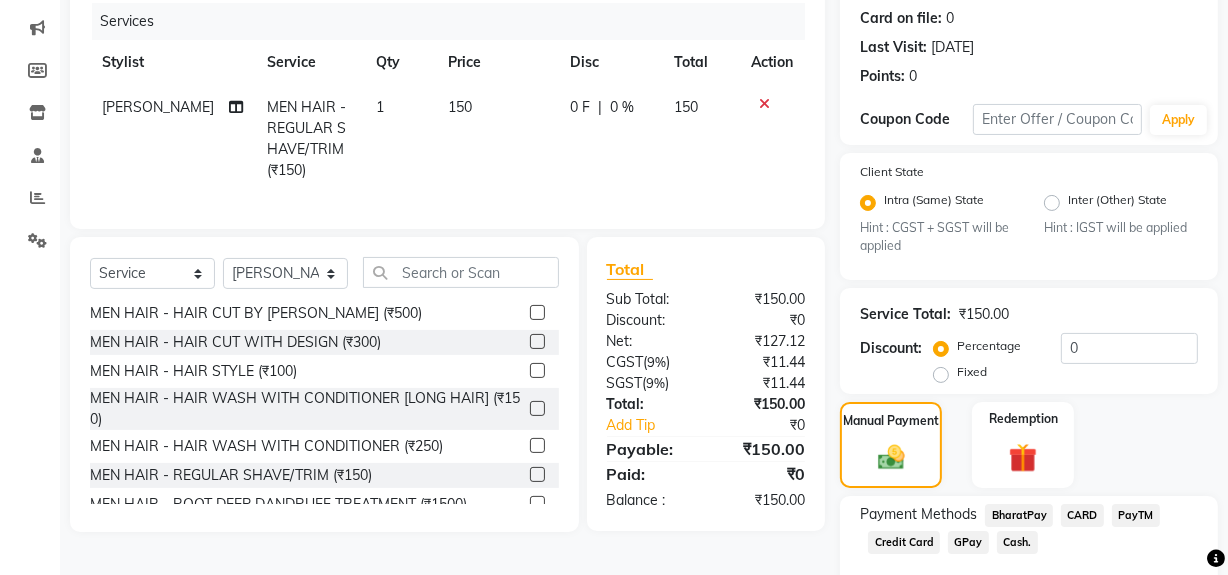 click on "Cash." 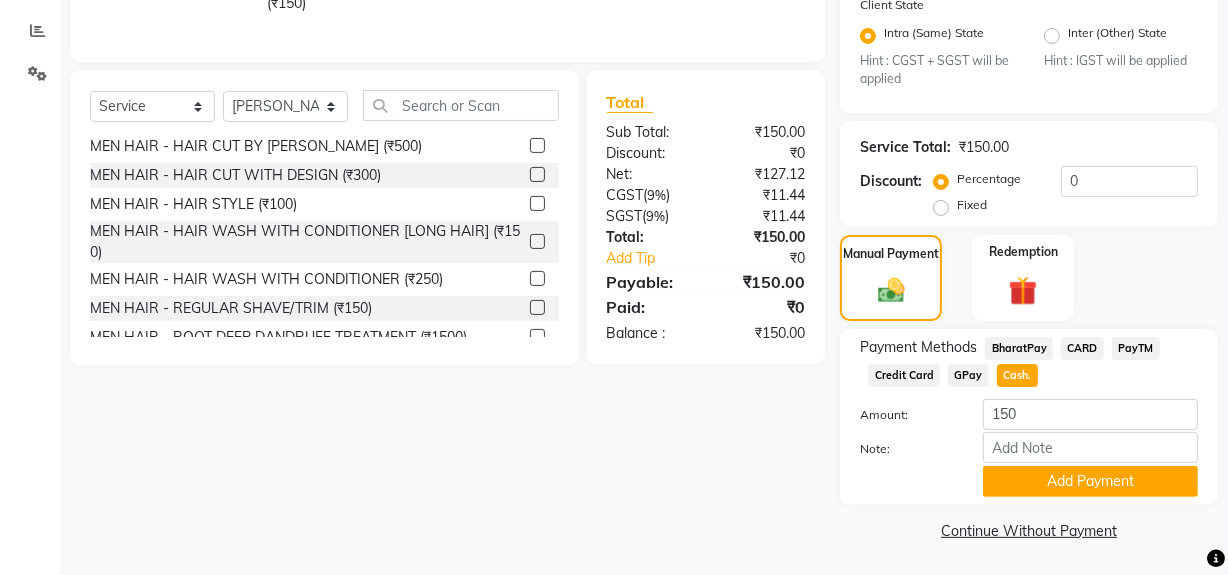scroll, scrollTop: 413, scrollLeft: 0, axis: vertical 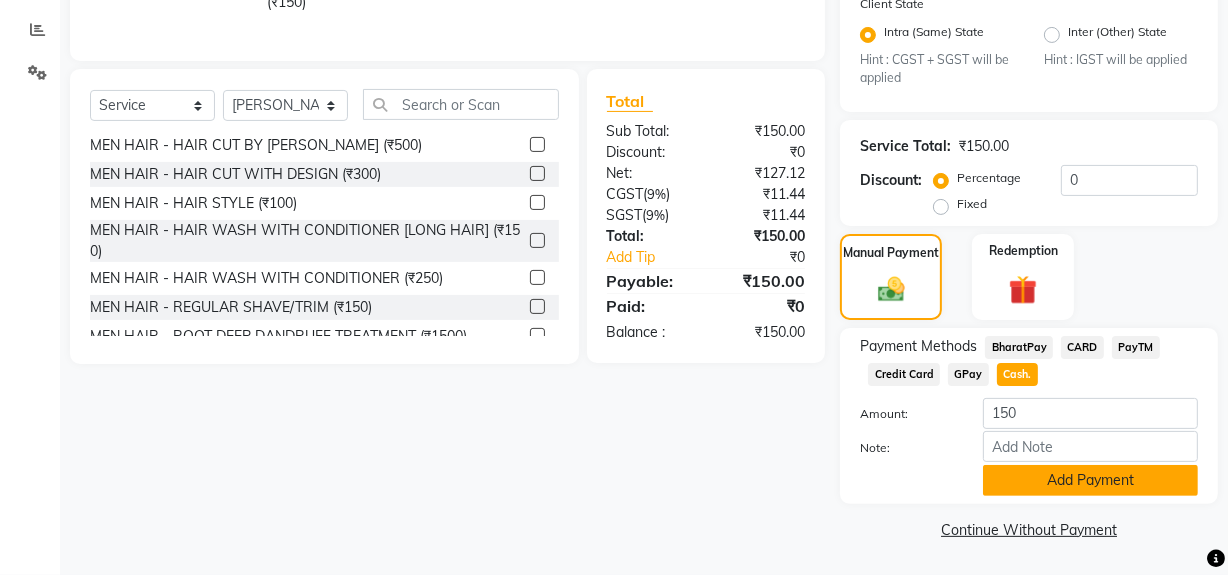 click on "Add Payment" 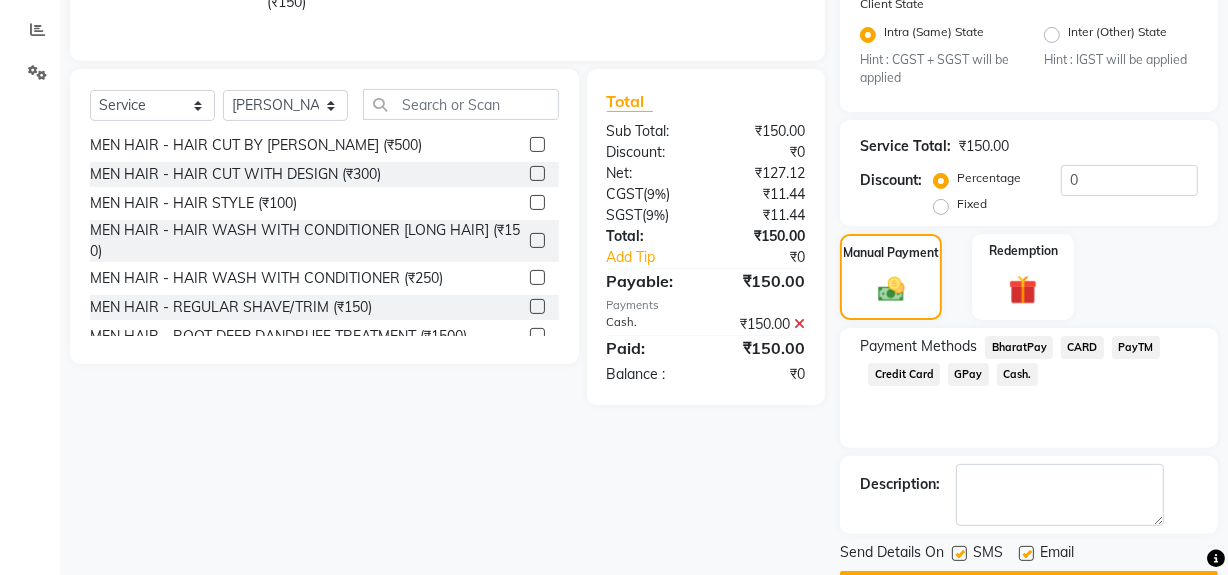 click 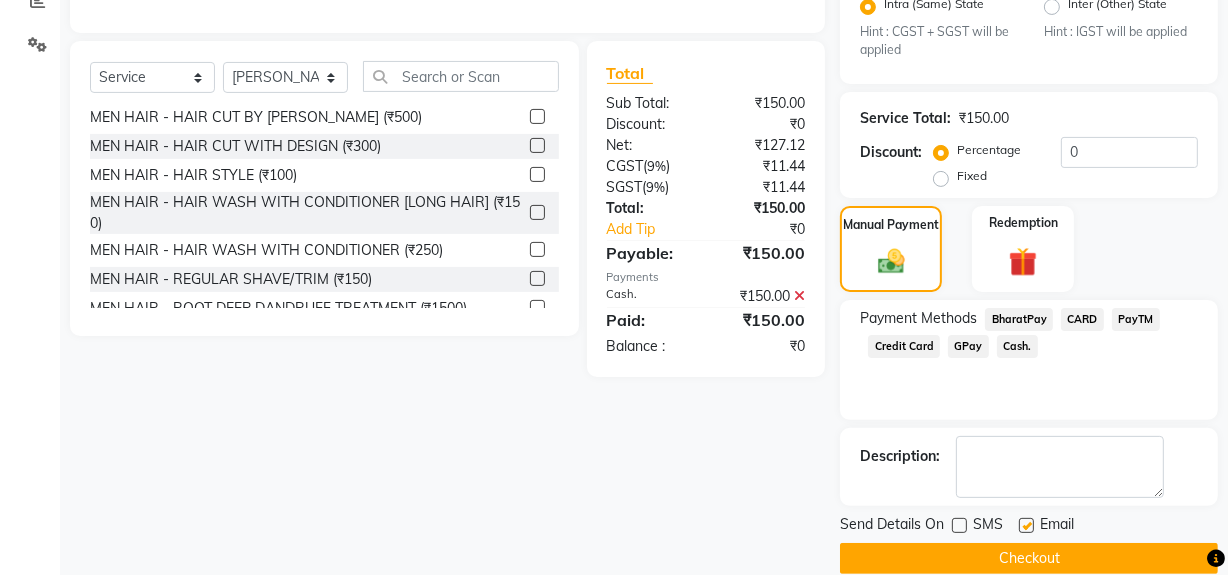 scroll, scrollTop: 470, scrollLeft: 0, axis: vertical 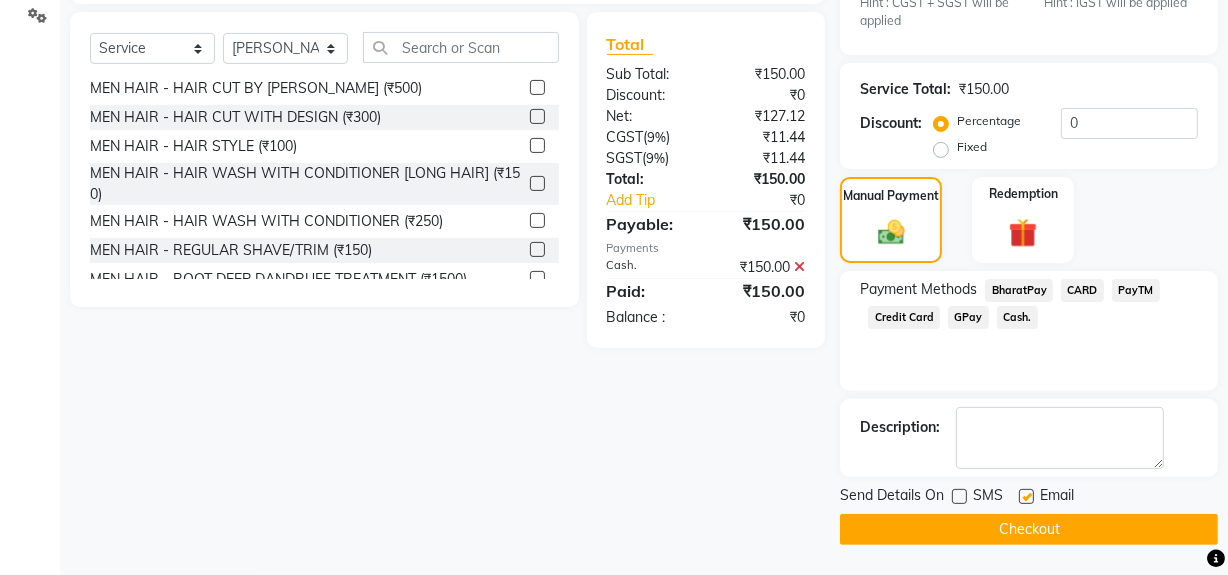 click on "Checkout" 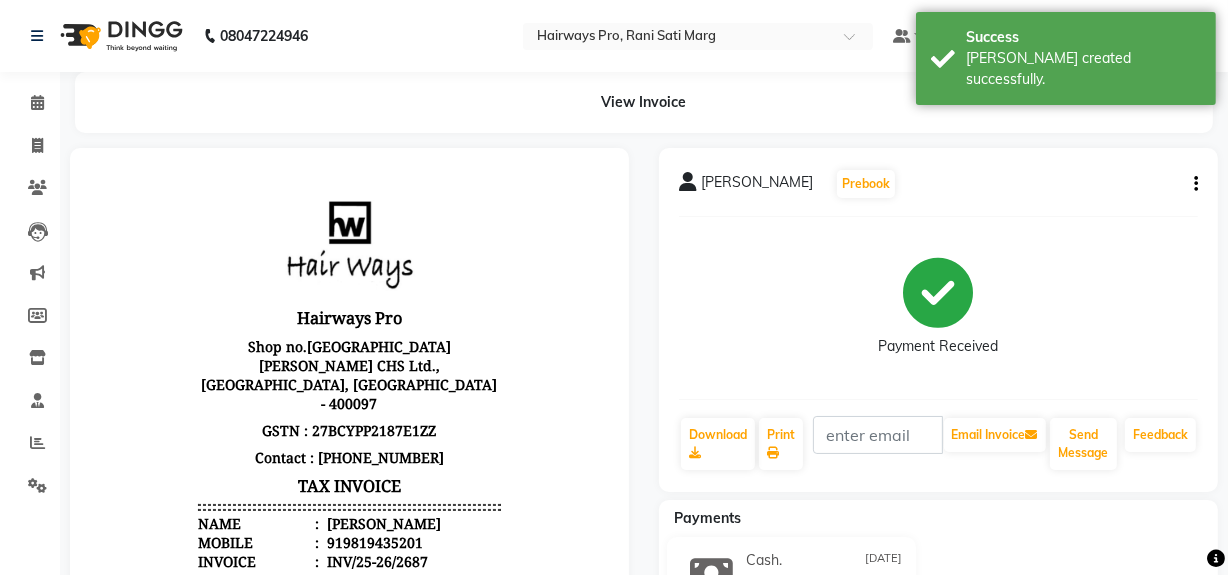 scroll, scrollTop: 0, scrollLeft: 0, axis: both 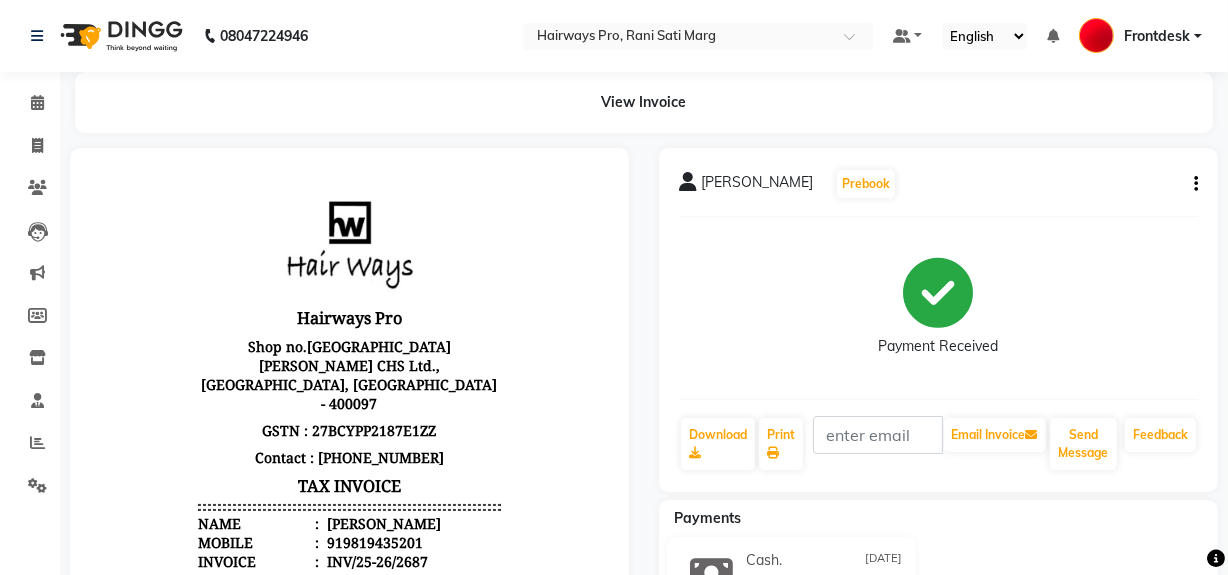 click on "Invoice" 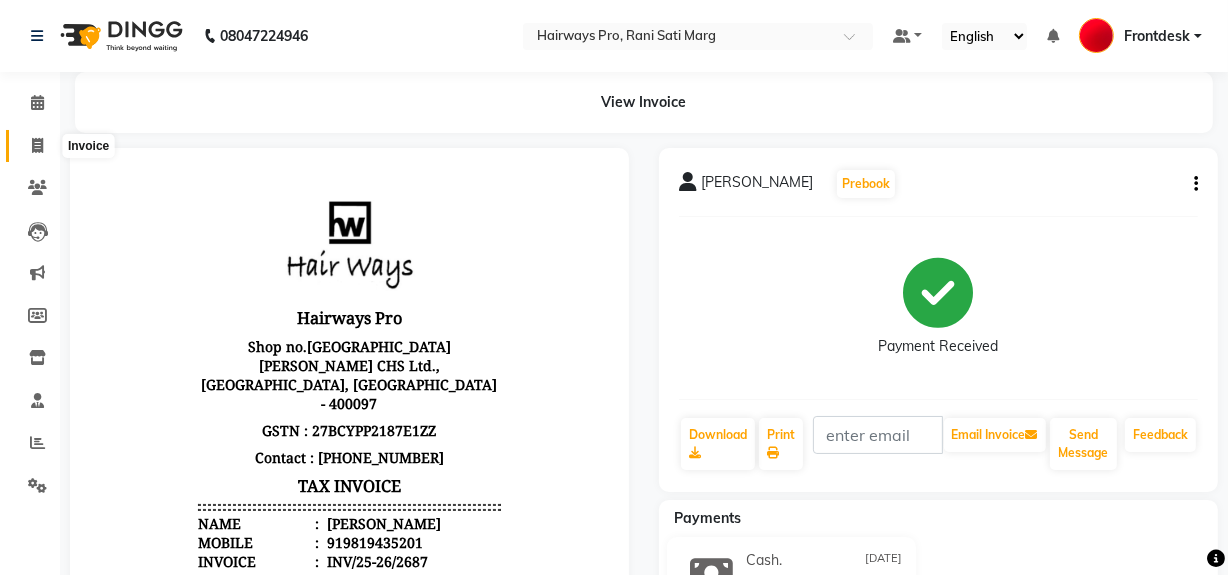 click 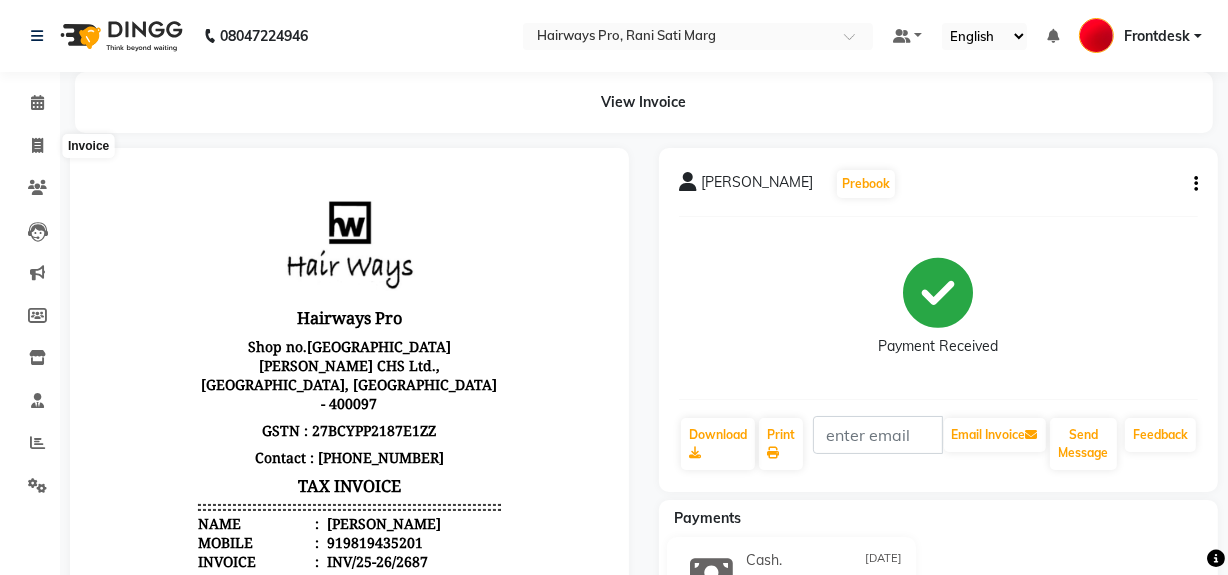 scroll, scrollTop: 26, scrollLeft: 0, axis: vertical 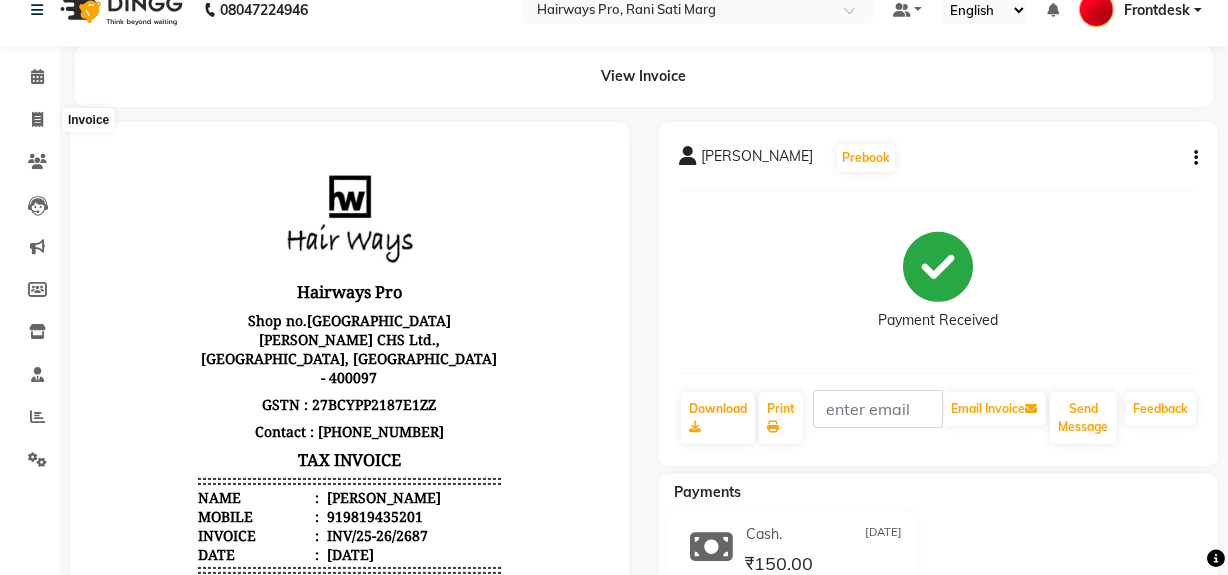 select on "service" 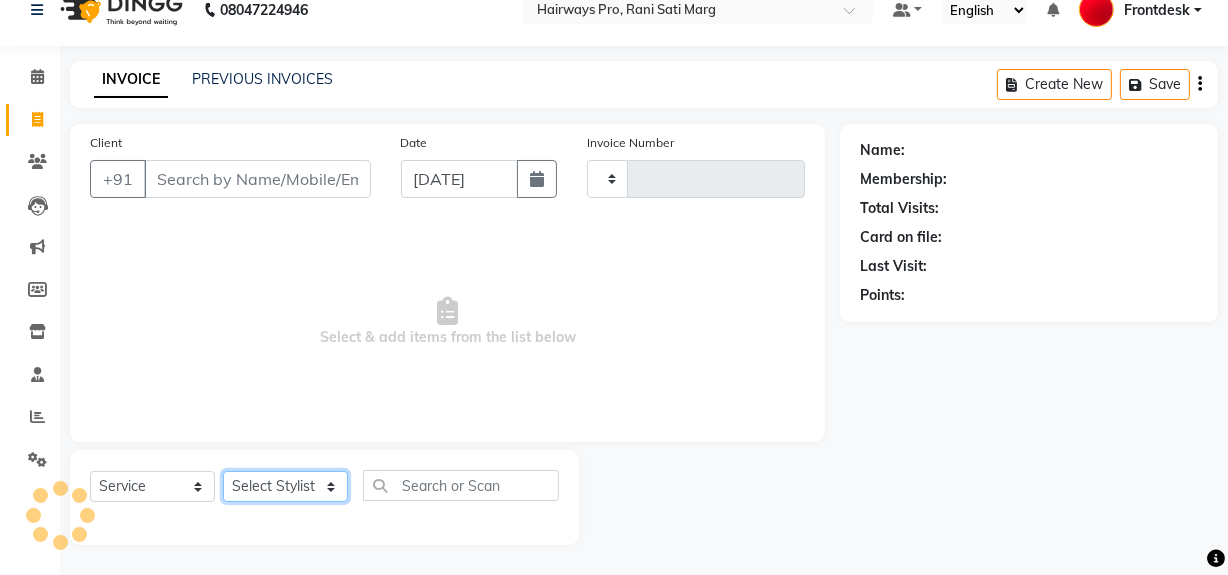 click on "Select Stylist" 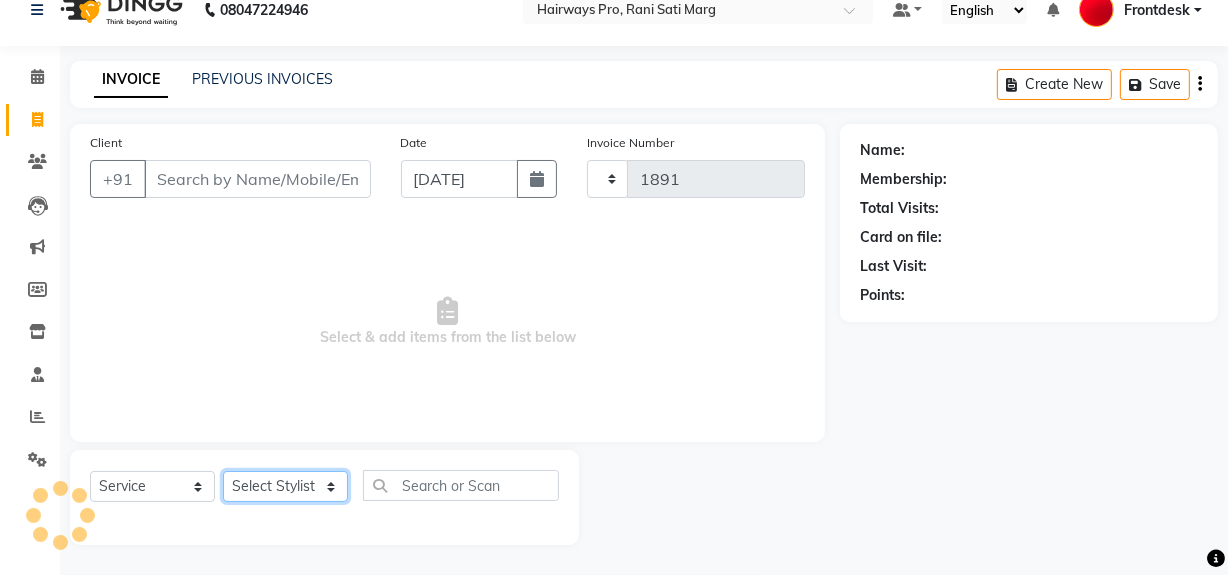 select on "787" 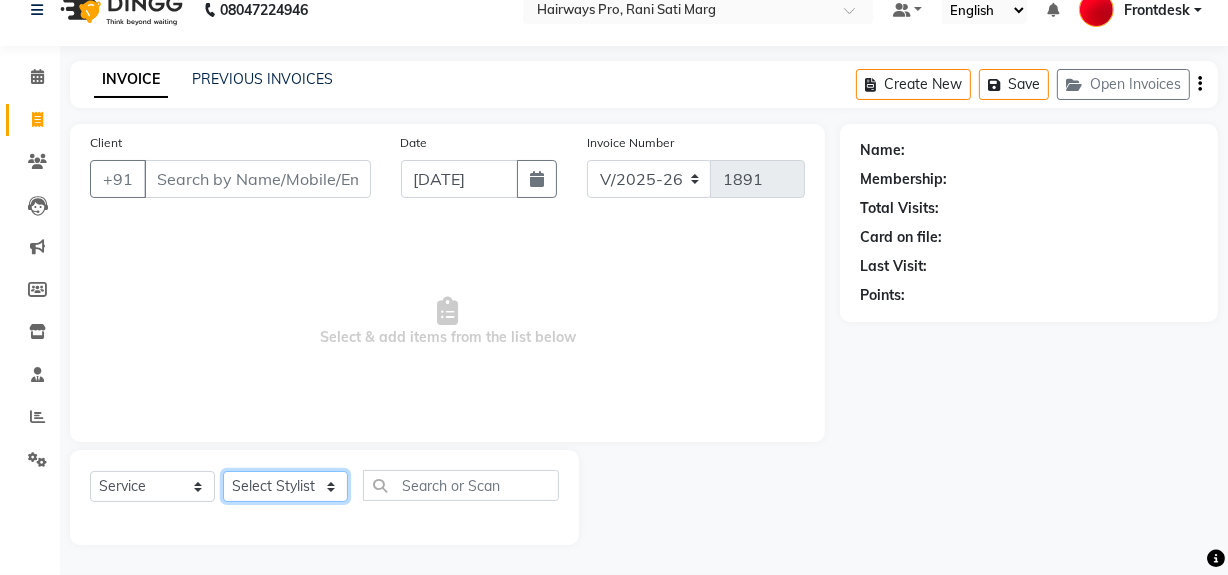 select on "13187" 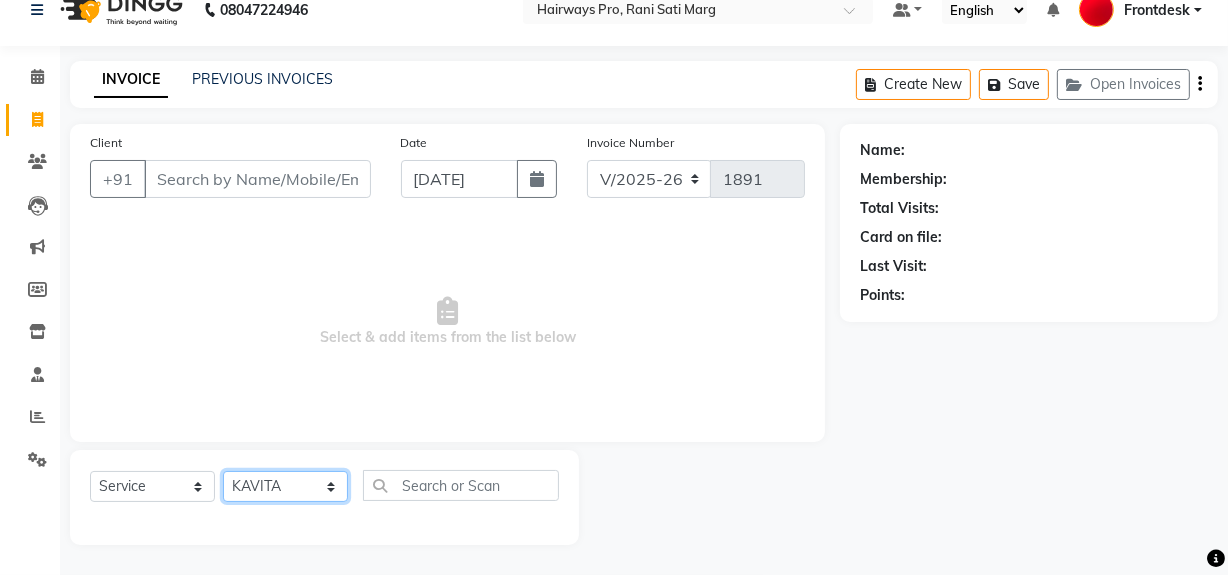 click on "Select Stylist ABID [PERSON_NAME] Frontdesk INTEZAR [PERSON_NAME] [PERSON_NAME] [PERSON_NAME] [PERSON_NAME] [PERSON_NAME] [PERSON_NAME]" 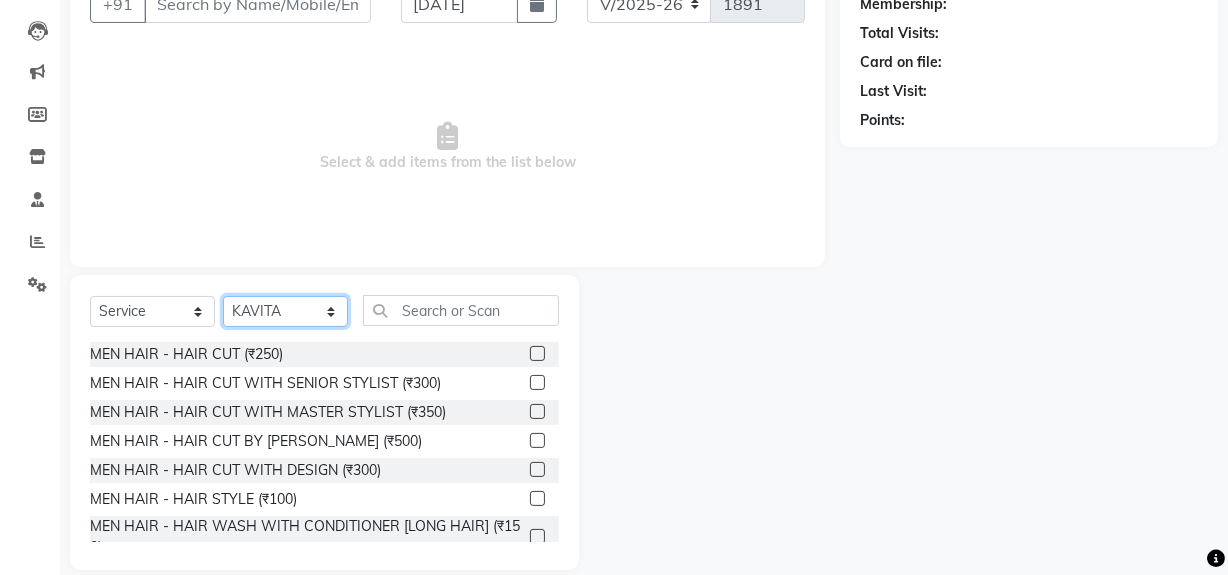 scroll, scrollTop: 226, scrollLeft: 0, axis: vertical 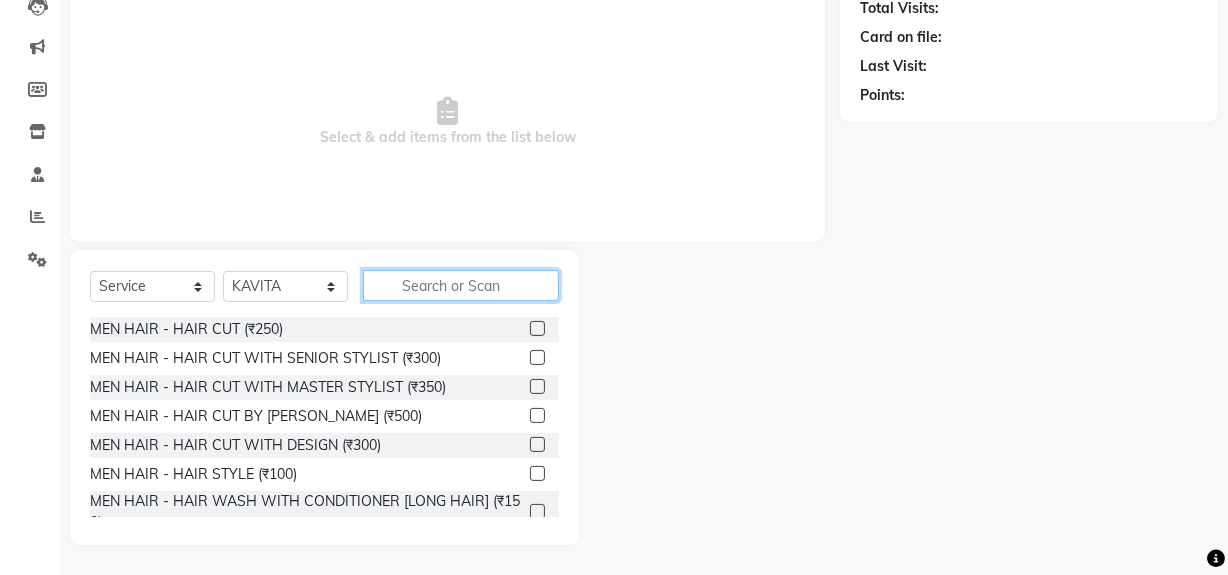 click 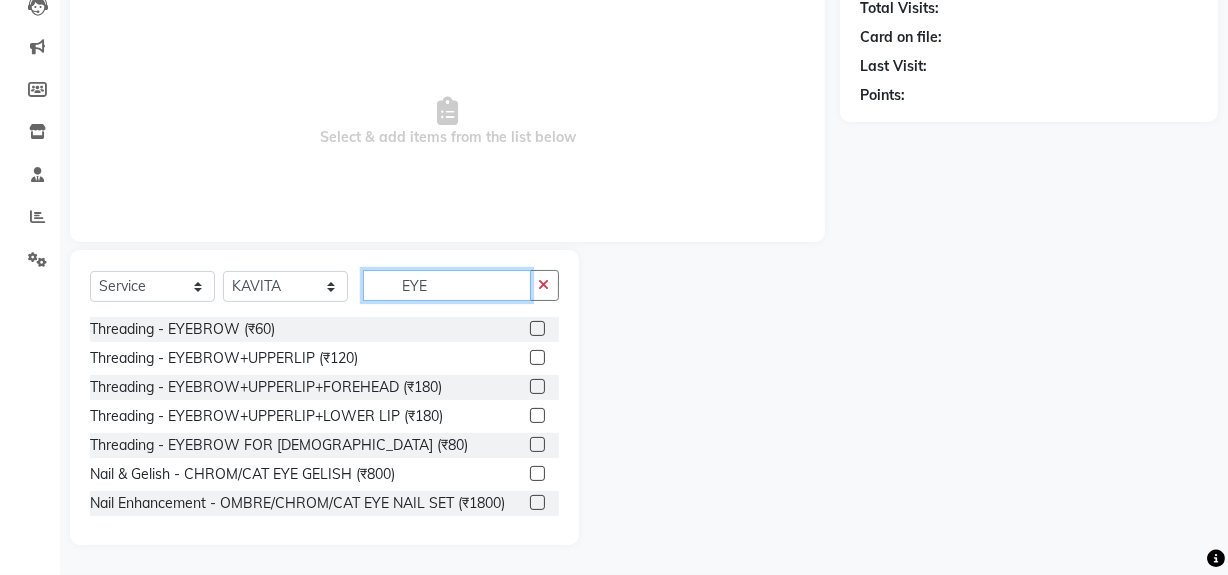 type on "EYE" 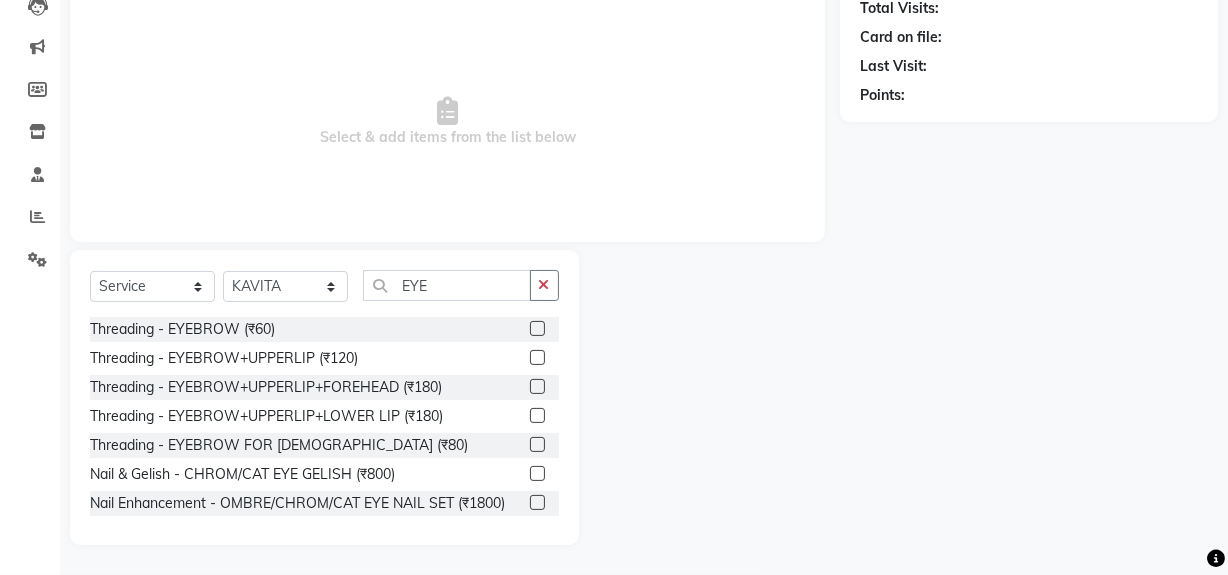 click 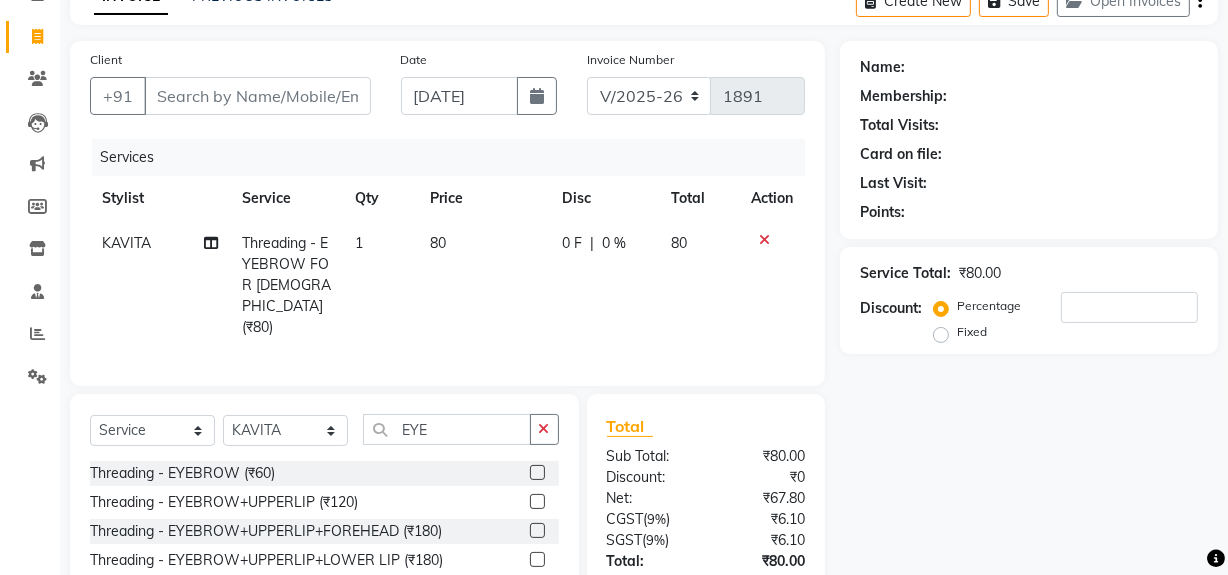scroll, scrollTop: 0, scrollLeft: 0, axis: both 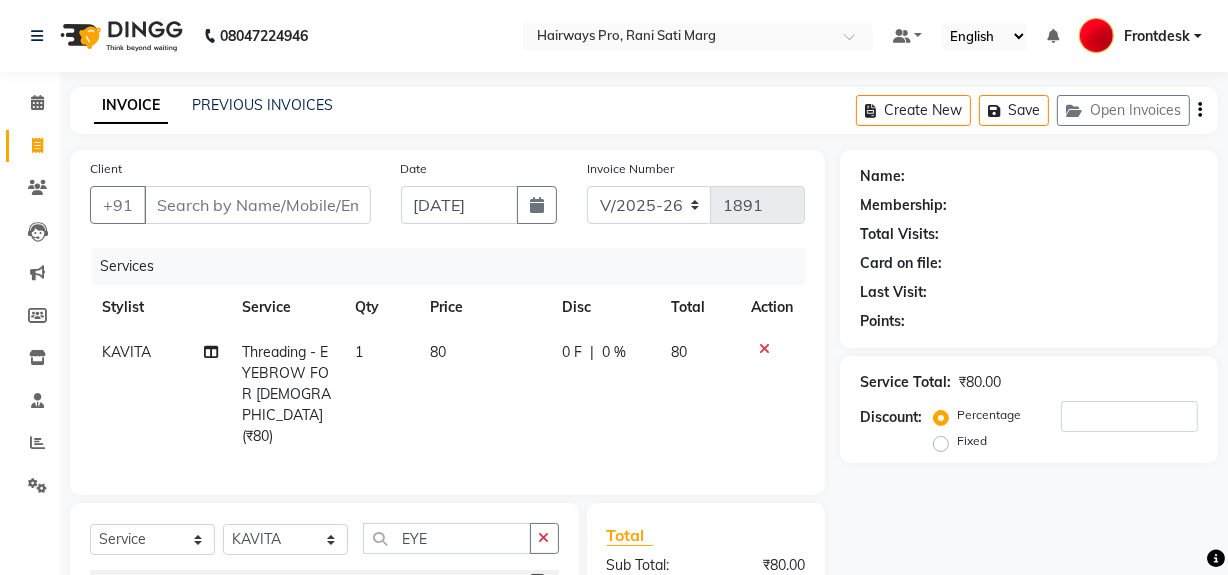 checkbox on "false" 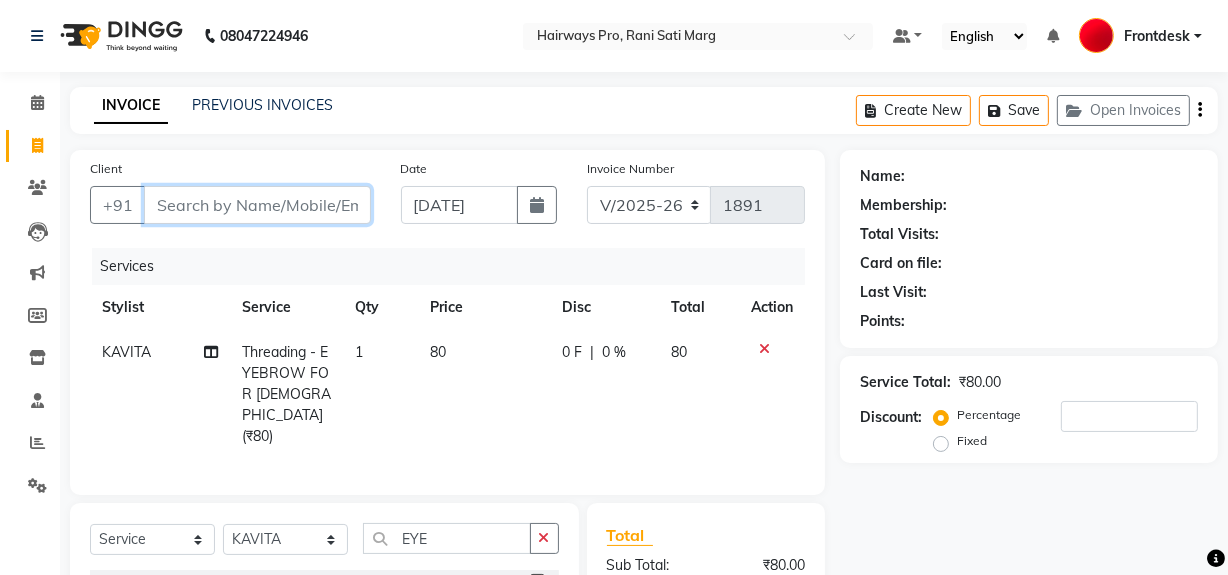 click on "Client" at bounding box center (257, 205) 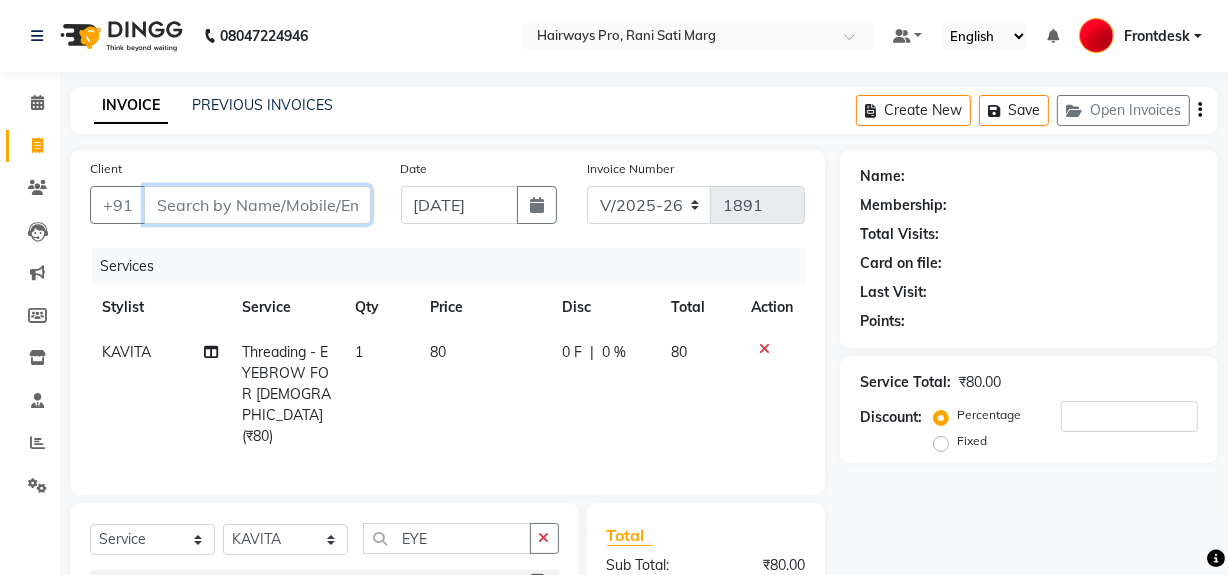 type on "7" 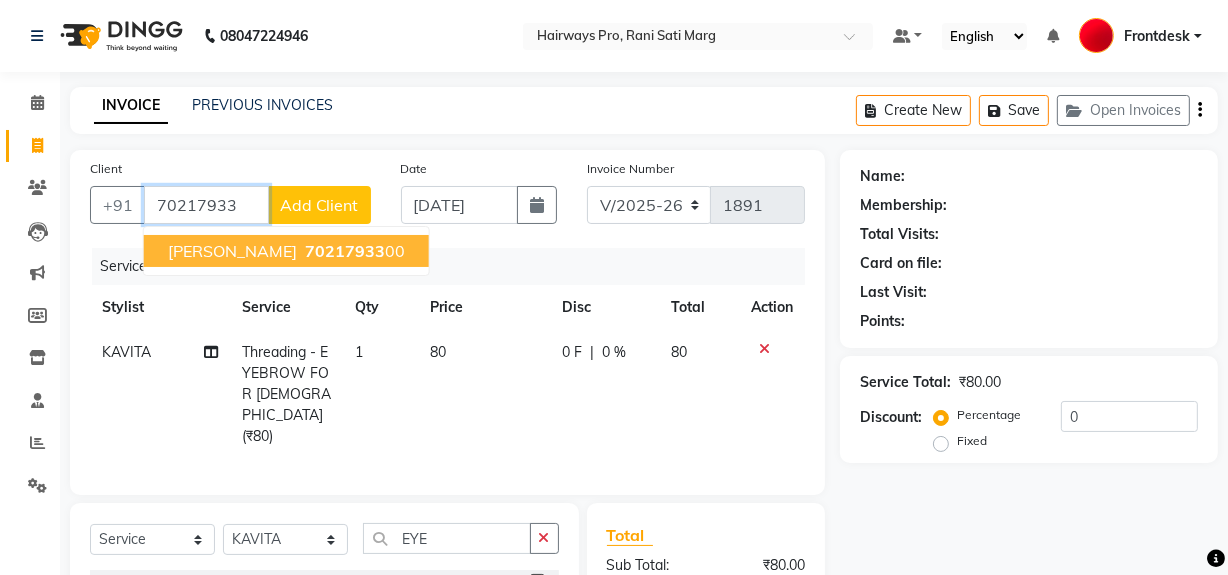 click on "70217933" at bounding box center (345, 251) 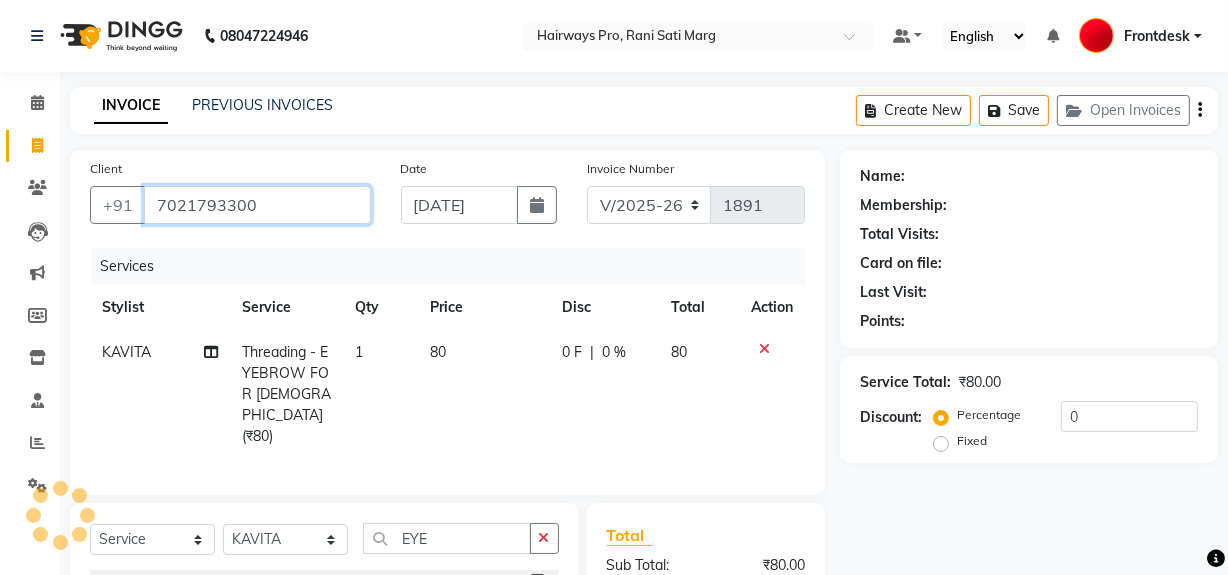 type on "7021793300" 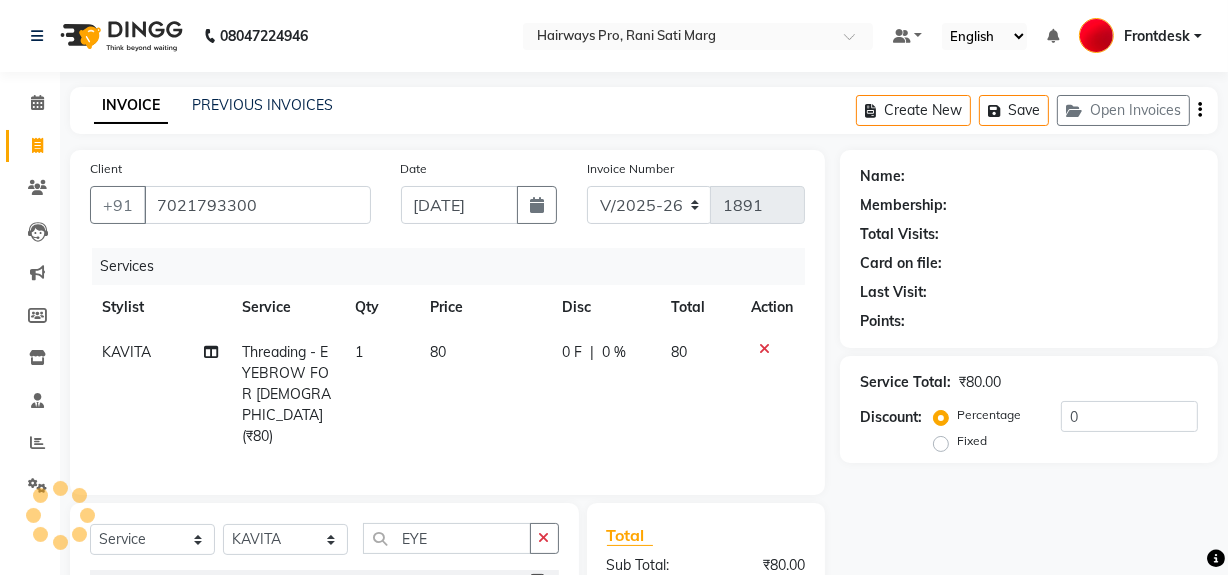select on "1: Object" 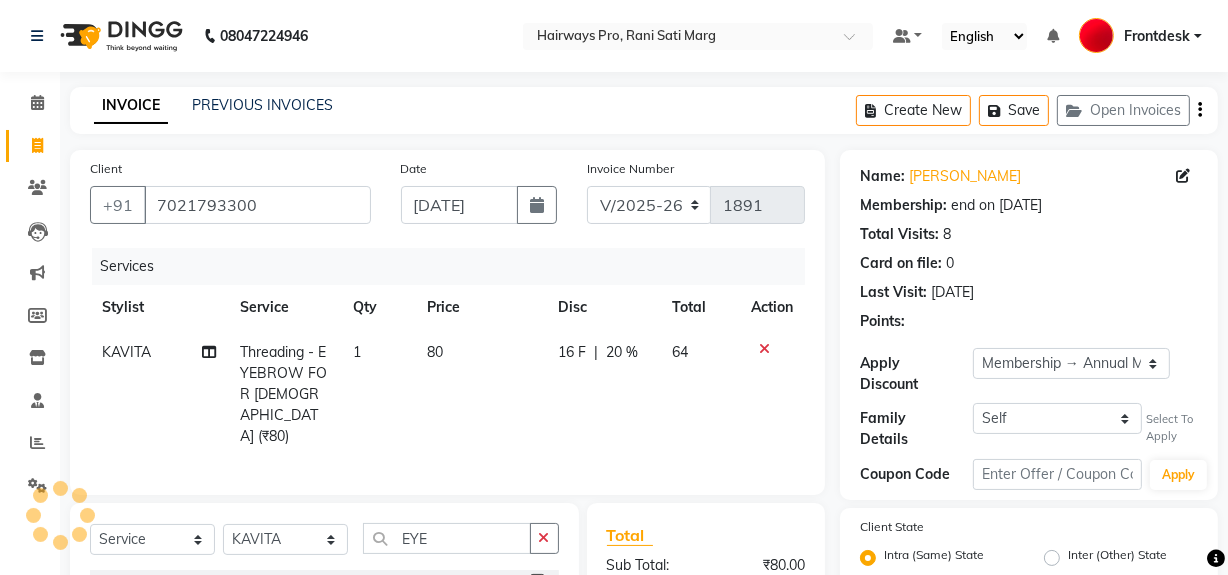 type on "20" 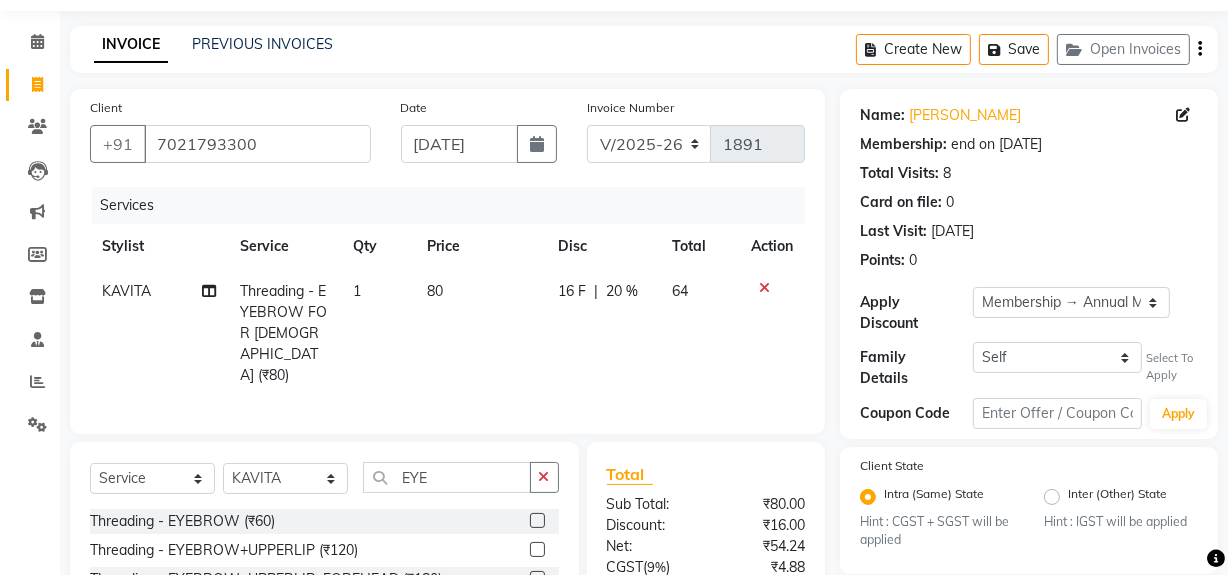 scroll, scrollTop: 334, scrollLeft: 0, axis: vertical 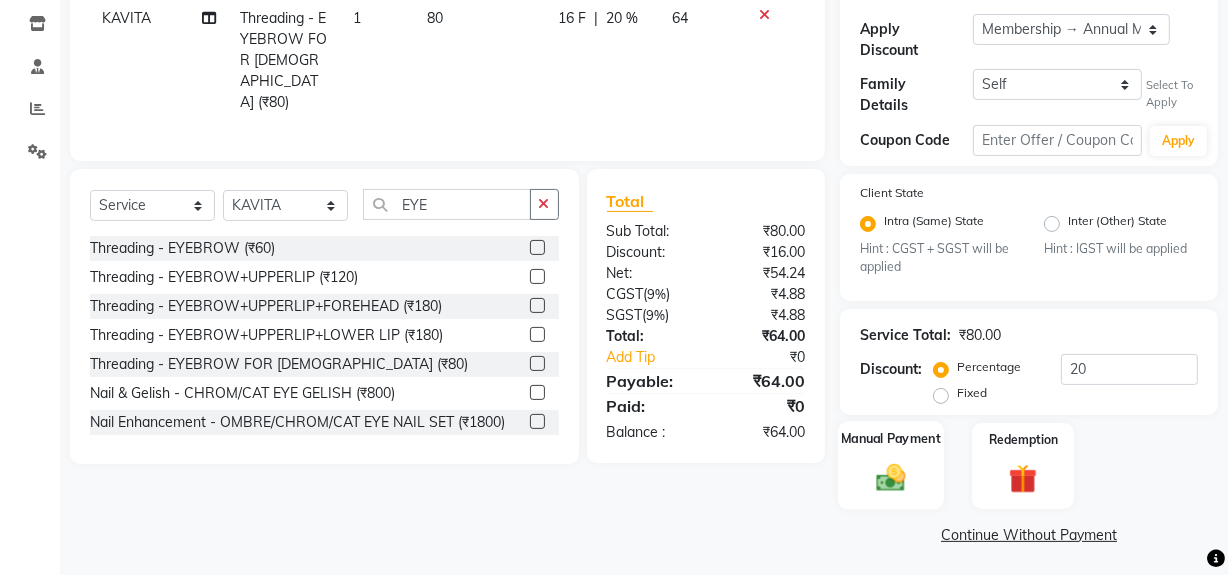 click 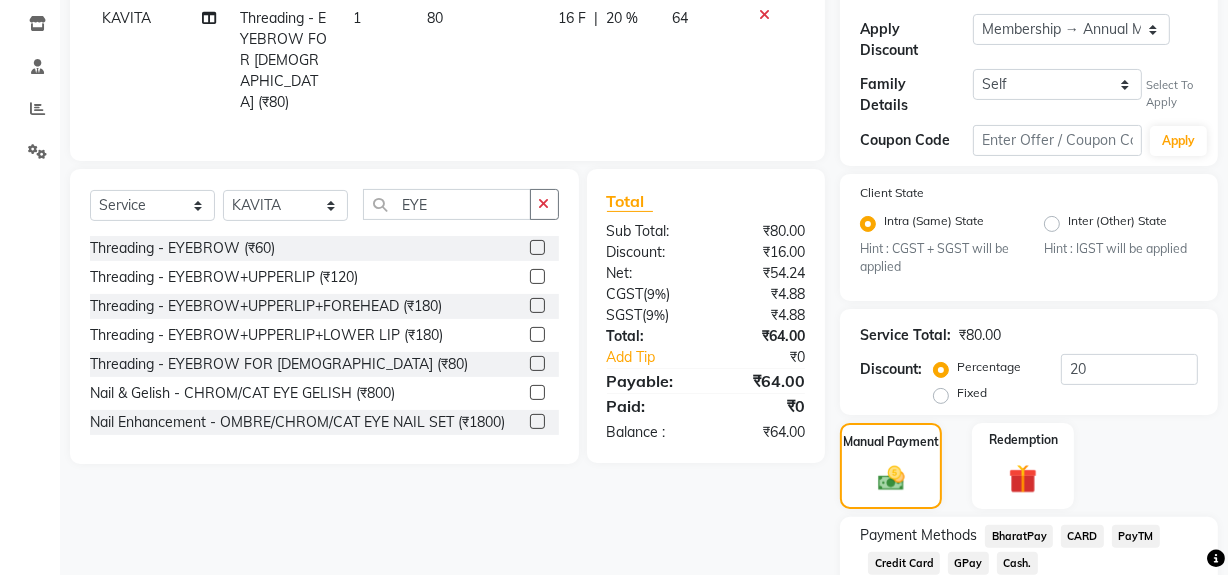 click on "GPay" 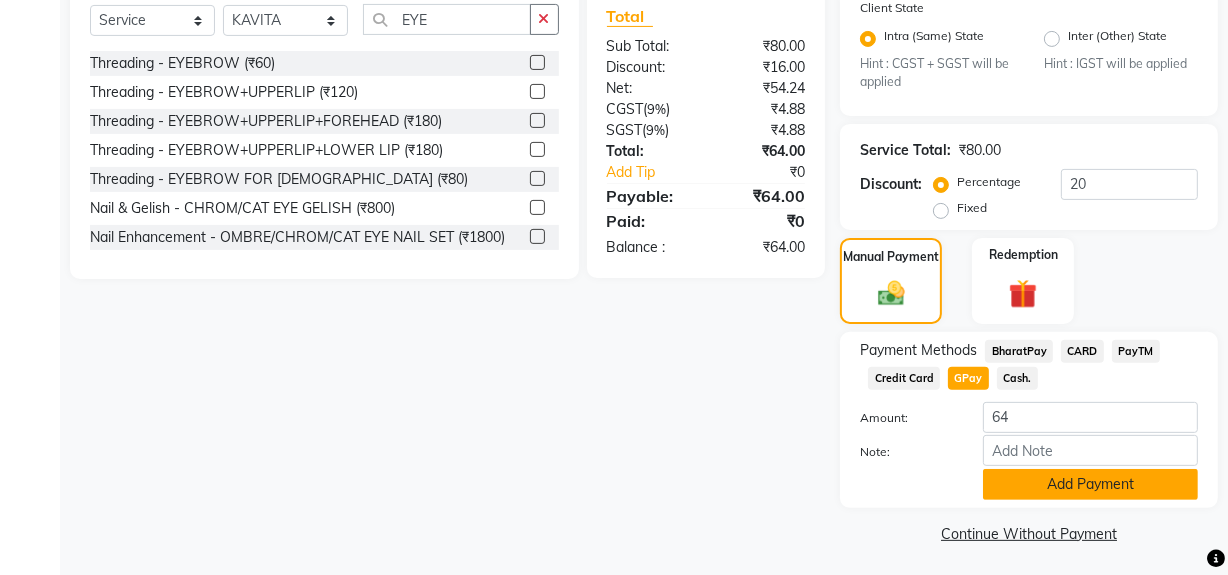 click on "Add Payment" 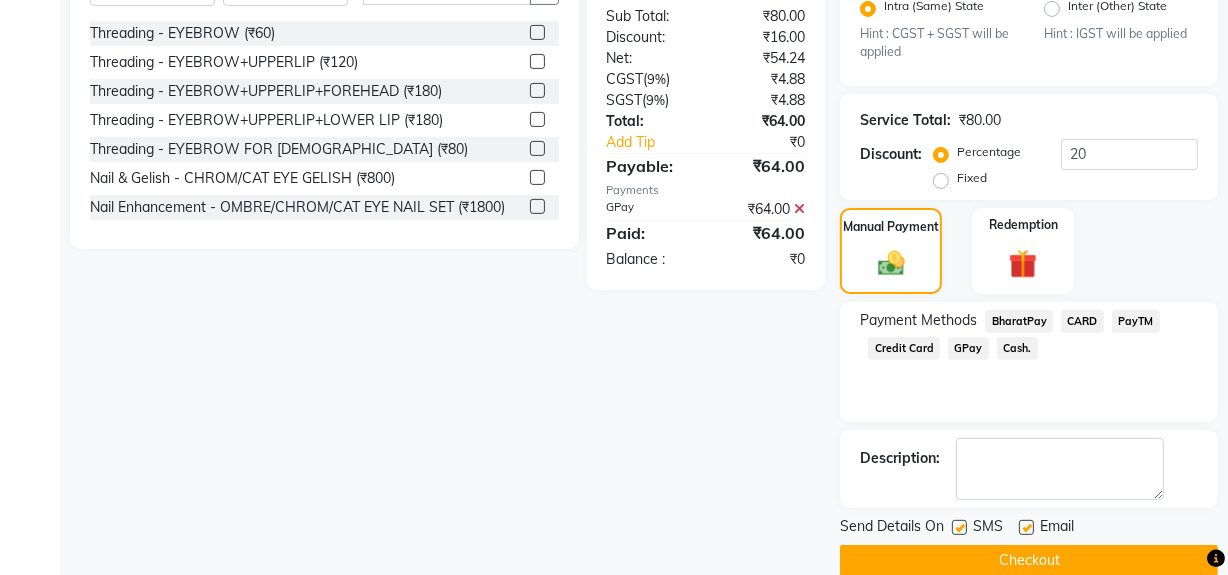 scroll, scrollTop: 575, scrollLeft: 0, axis: vertical 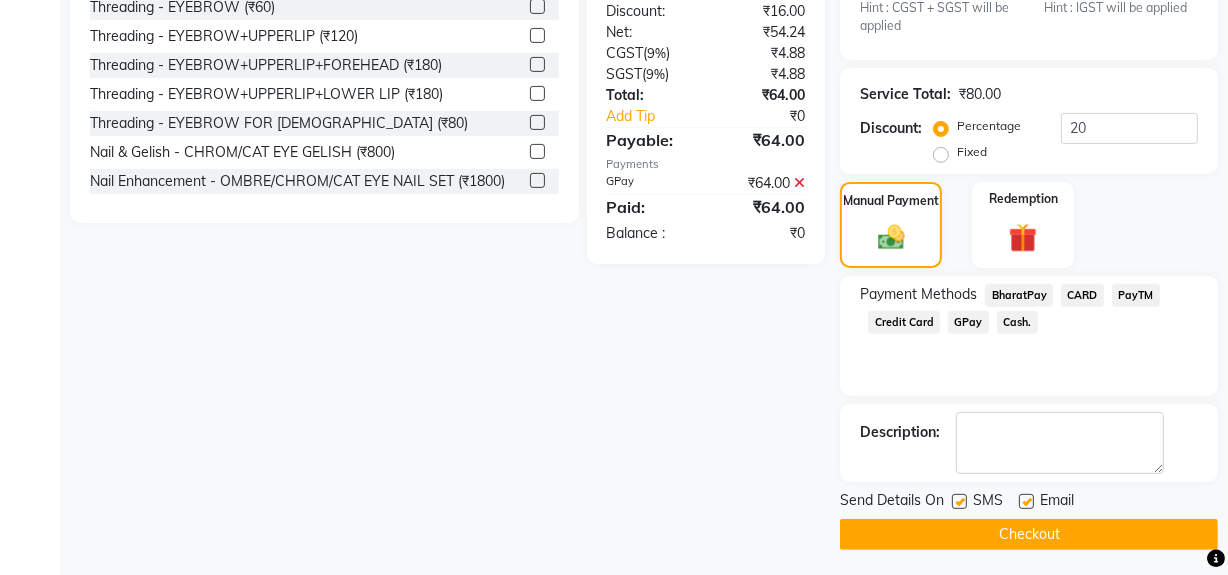 click on "Checkout" 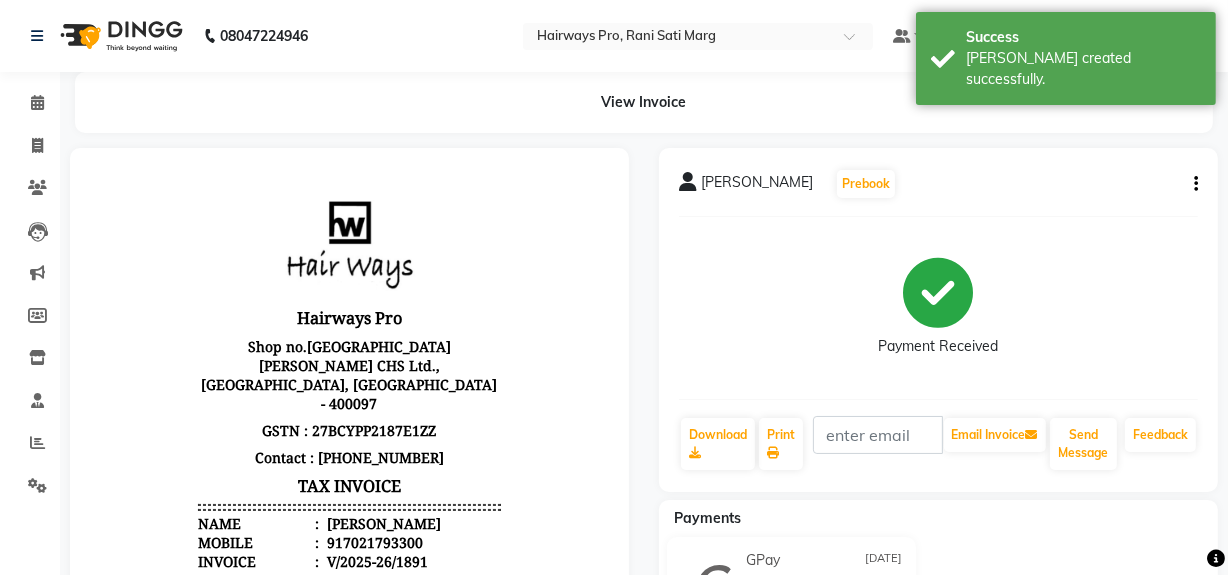 scroll, scrollTop: 0, scrollLeft: 0, axis: both 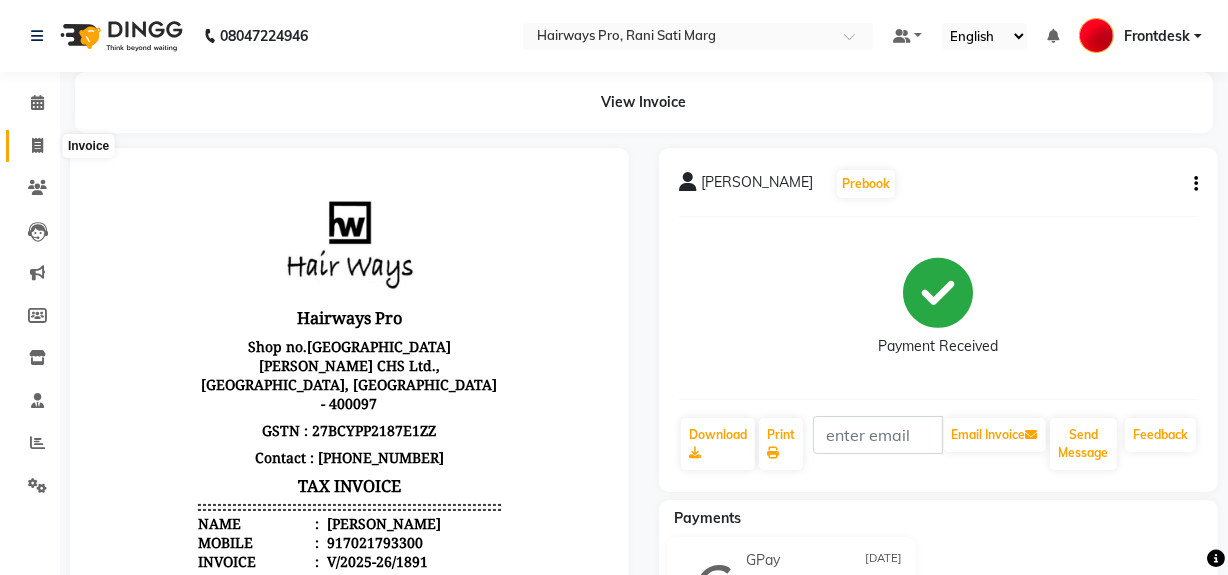 click 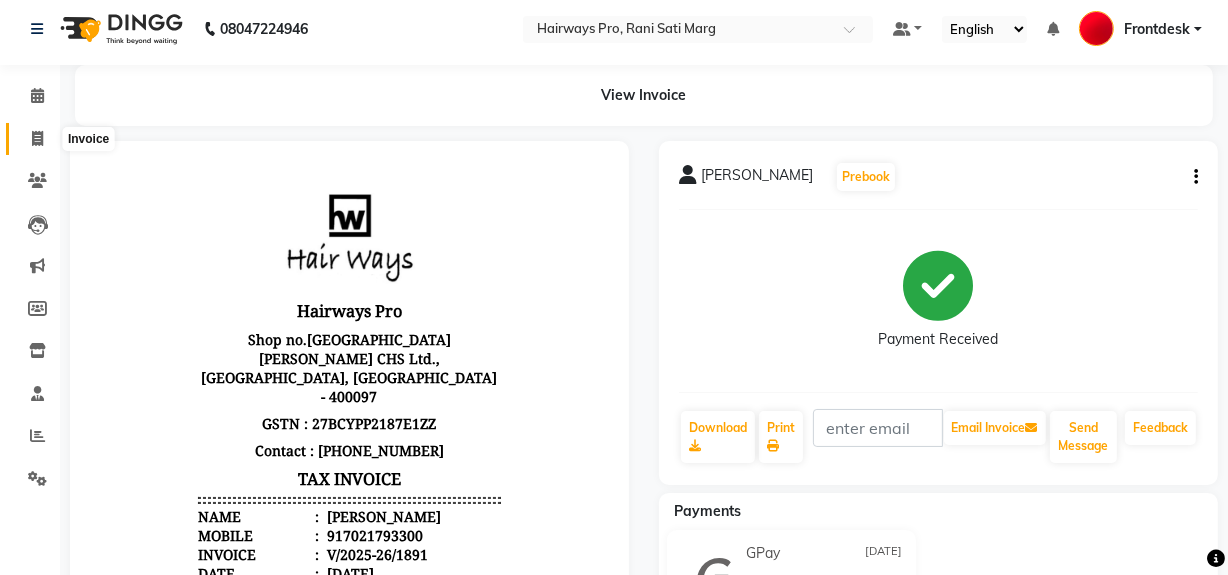 select on "787" 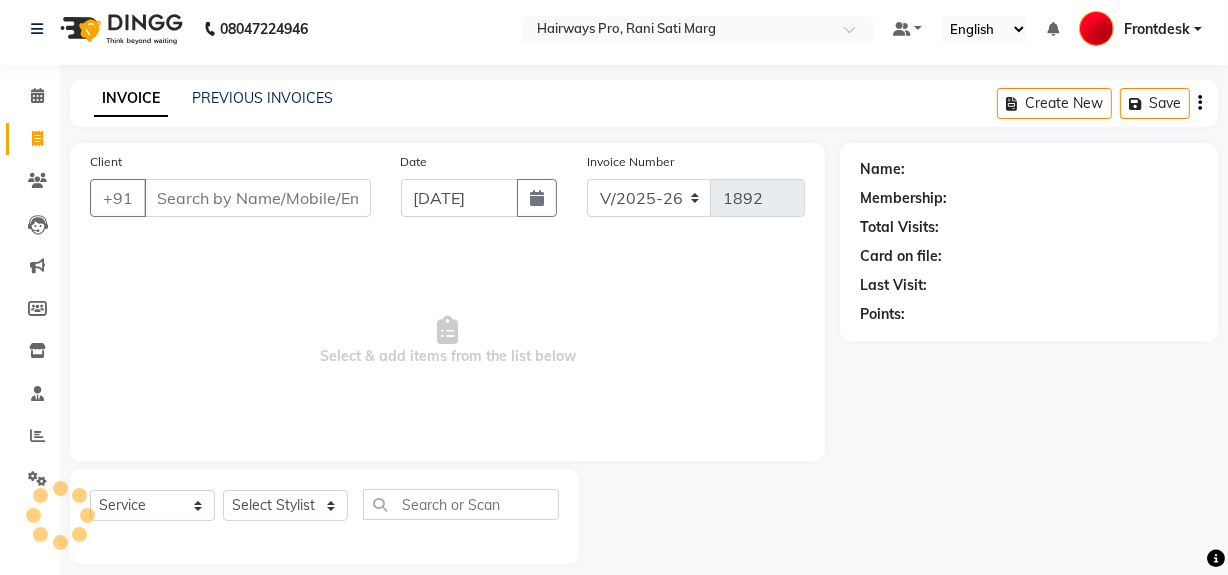 scroll, scrollTop: 26, scrollLeft: 0, axis: vertical 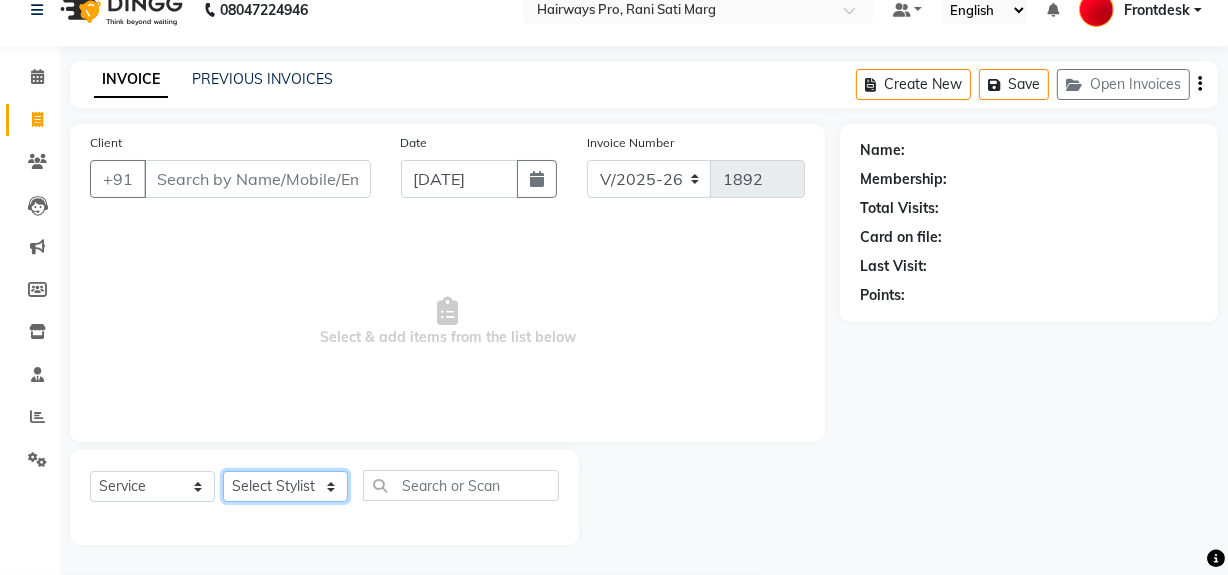 click on "Select Stylist ABID [PERSON_NAME] Frontdesk INTEZAR [PERSON_NAME] [PERSON_NAME] [PERSON_NAME] [PERSON_NAME] [PERSON_NAME] [PERSON_NAME]" 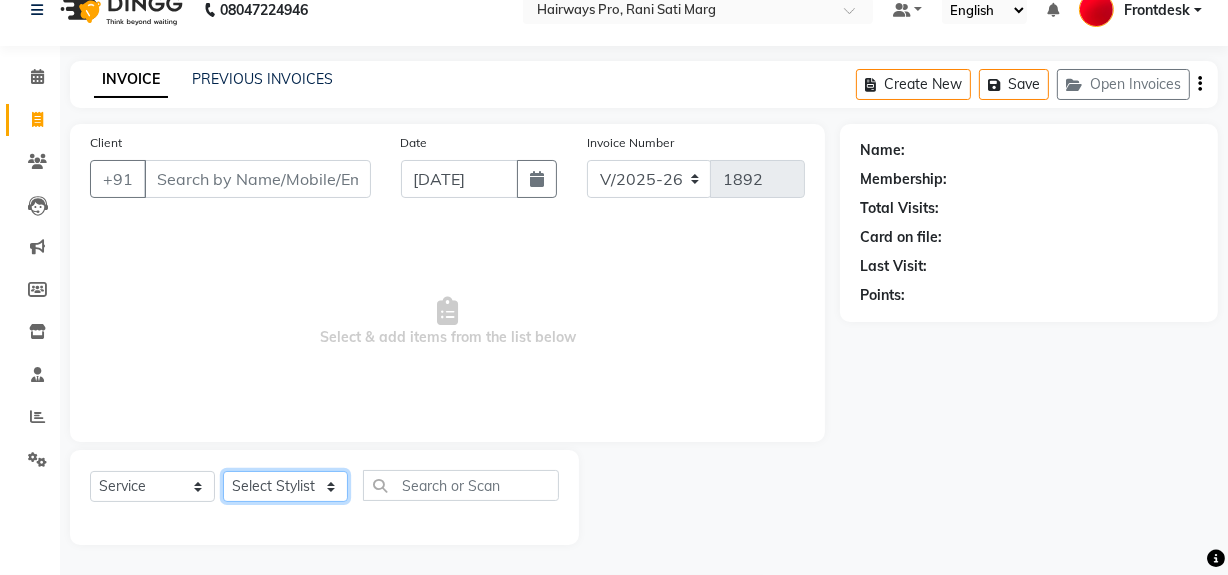 select on "13192" 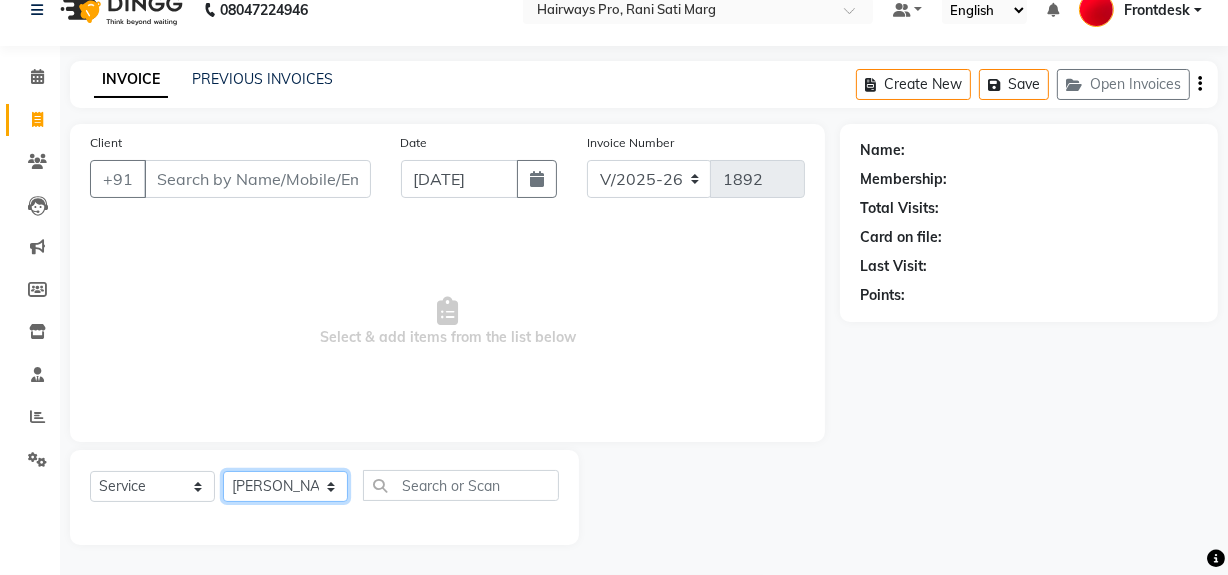 click on "Select Stylist ABID [PERSON_NAME] Frontdesk INTEZAR [PERSON_NAME] [PERSON_NAME] [PERSON_NAME] [PERSON_NAME] [PERSON_NAME] [PERSON_NAME]" 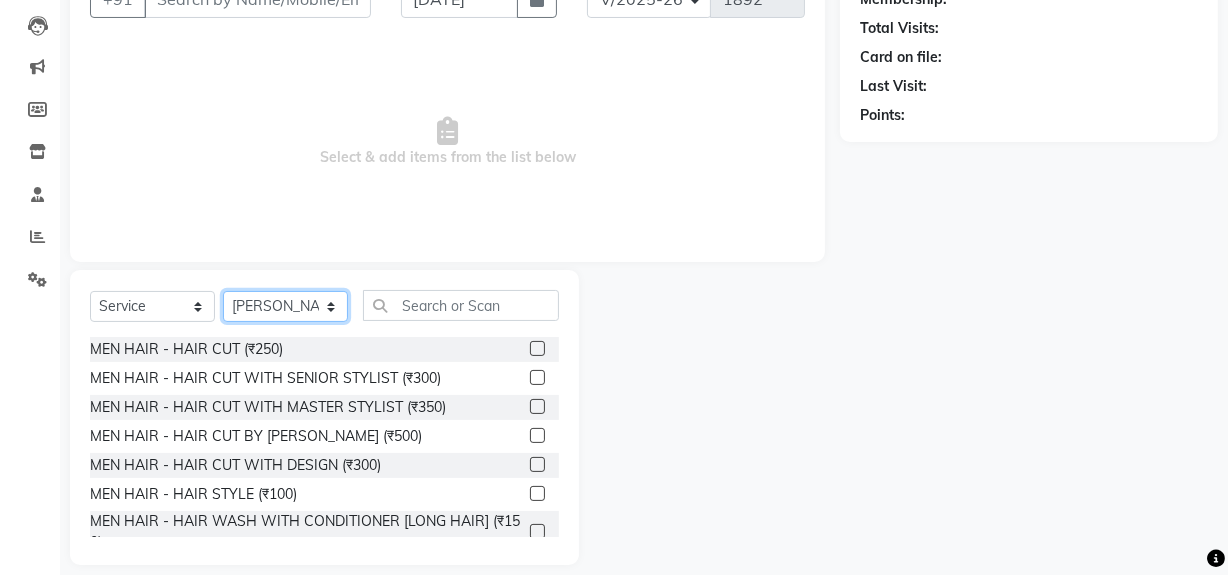 scroll, scrollTop: 208, scrollLeft: 0, axis: vertical 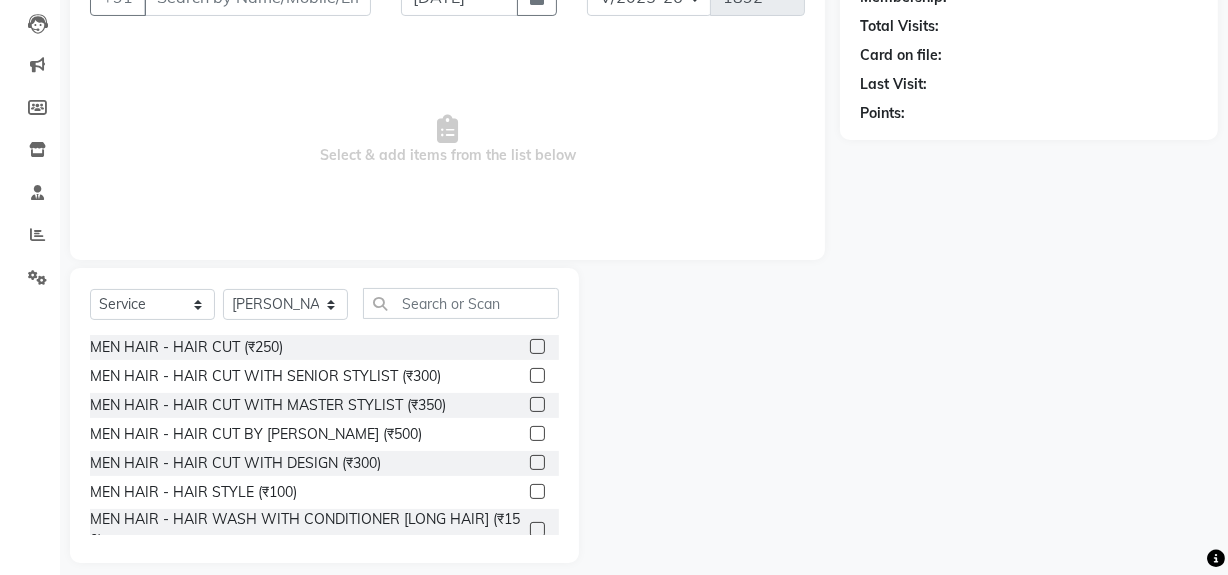 click 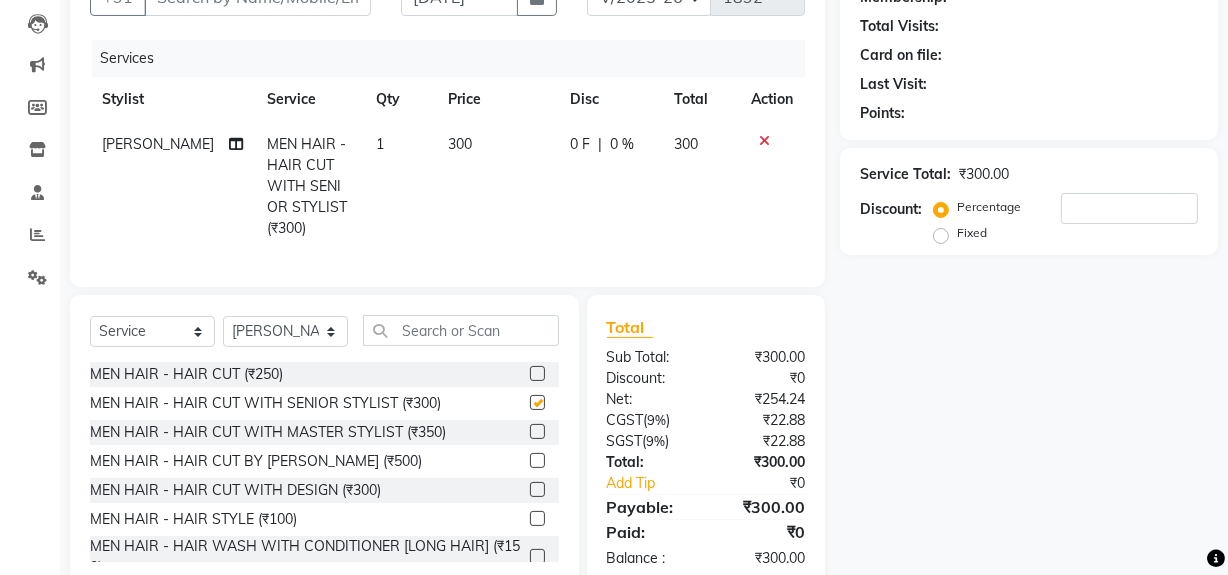 checkbox on "false" 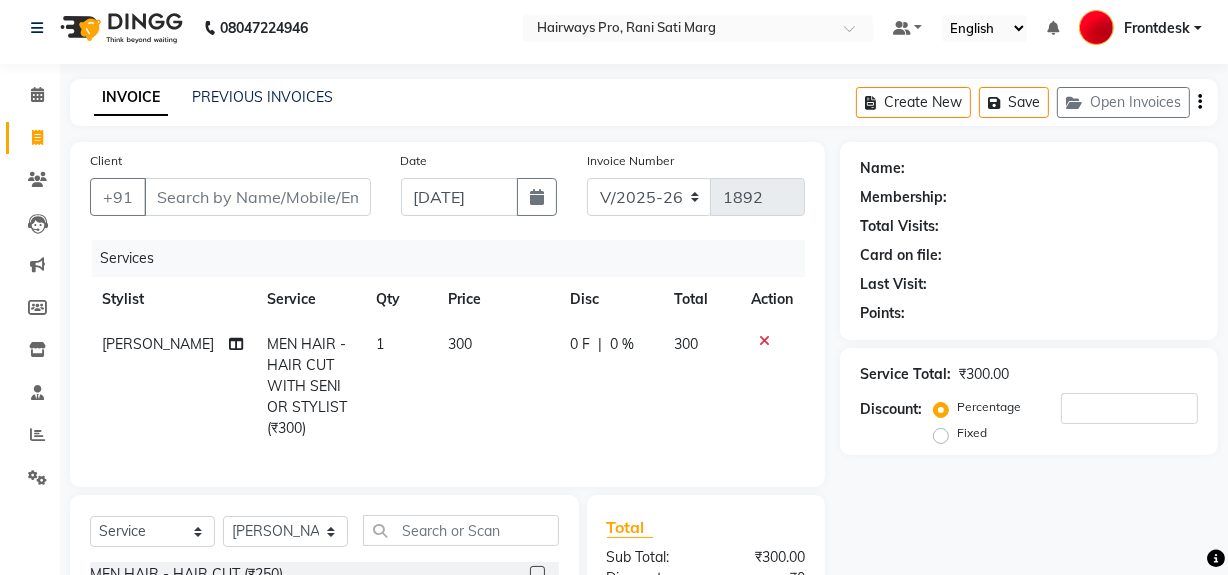 scroll, scrollTop: 0, scrollLeft: 0, axis: both 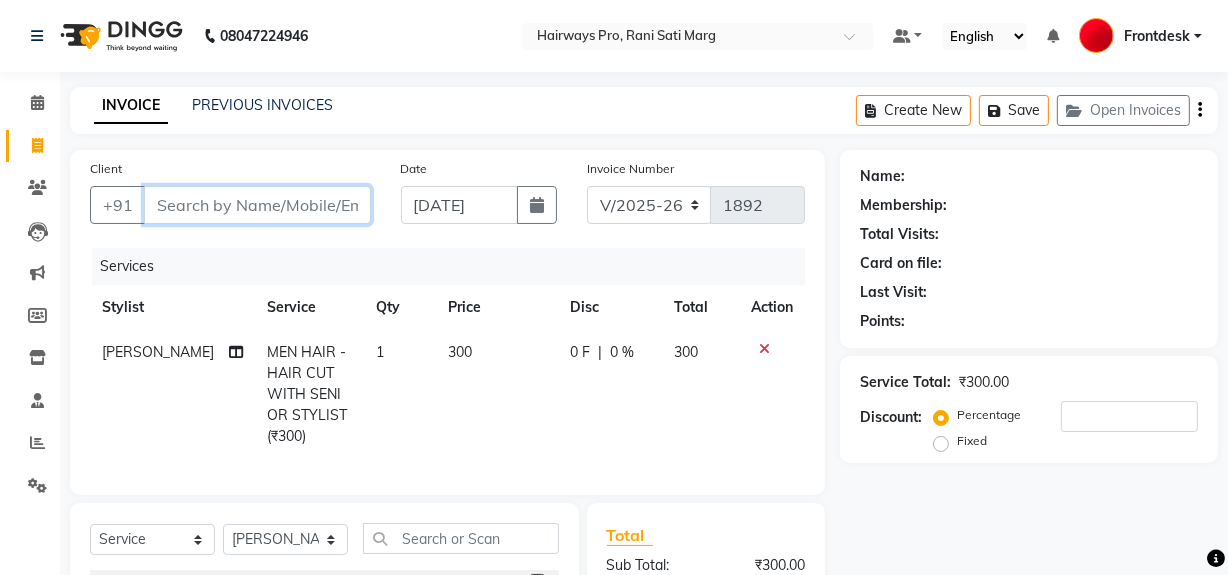 click on "Client" at bounding box center [257, 205] 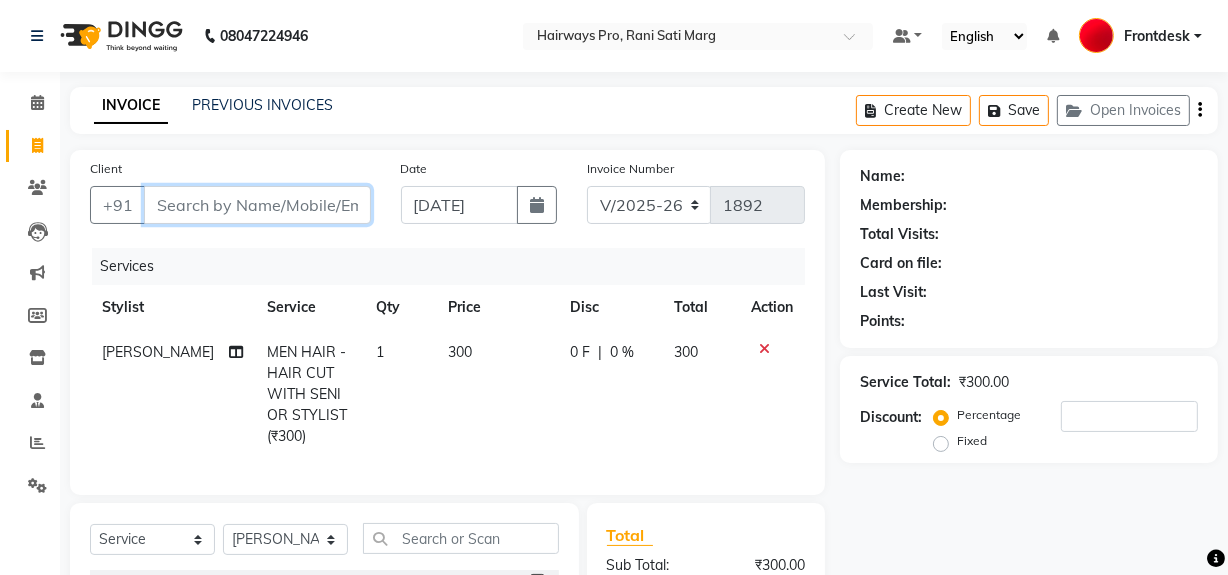 type on "9" 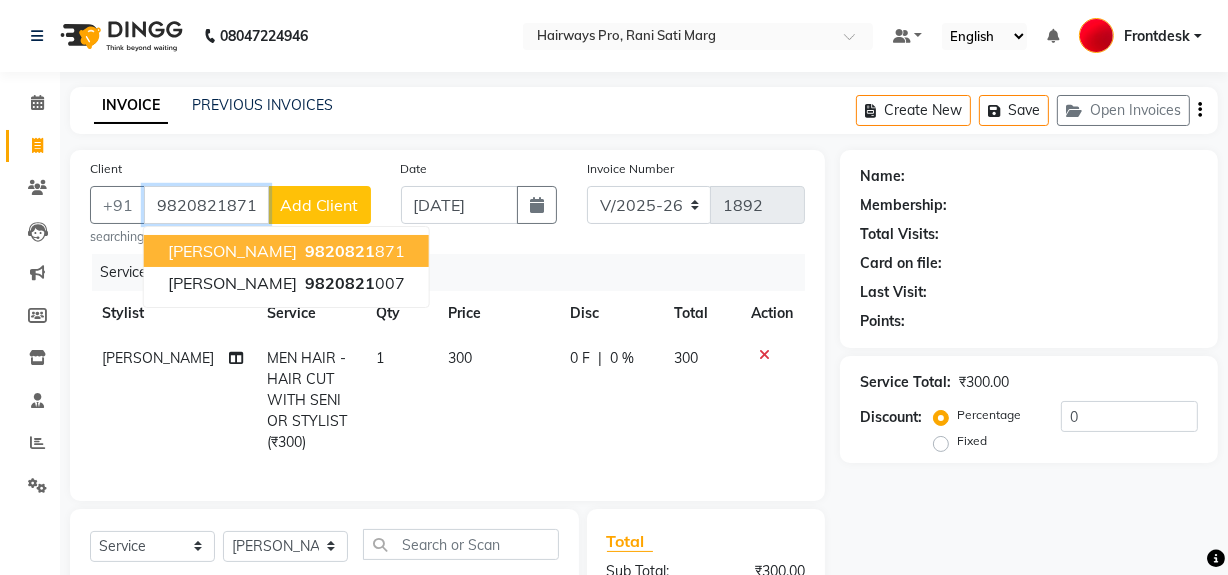 type on "9820821871" 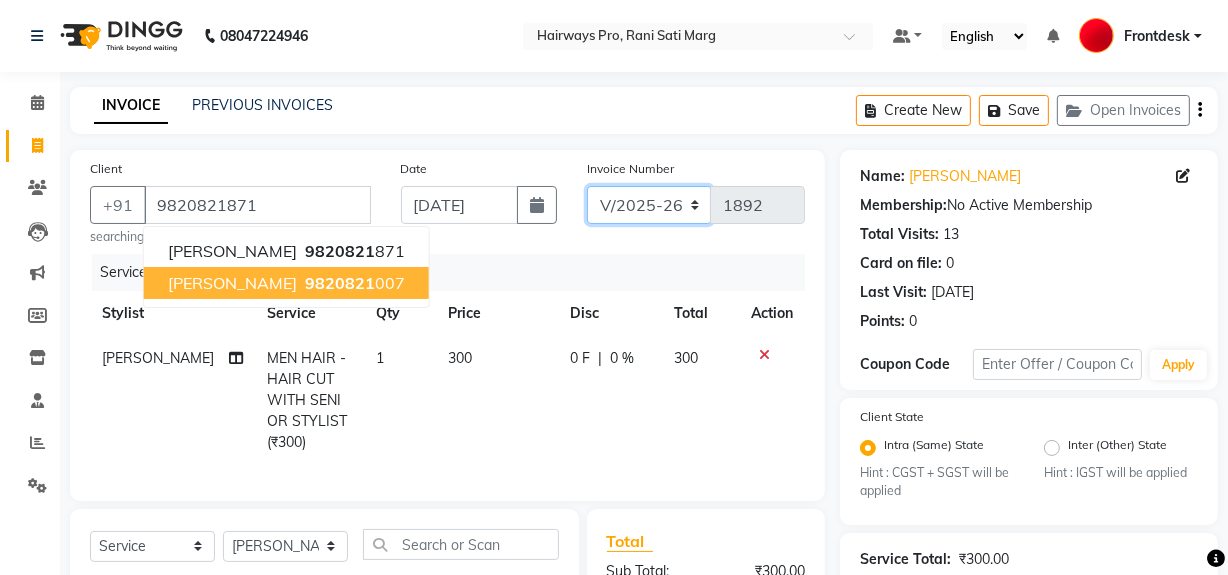click on "INV/25-26 V/2025-26" 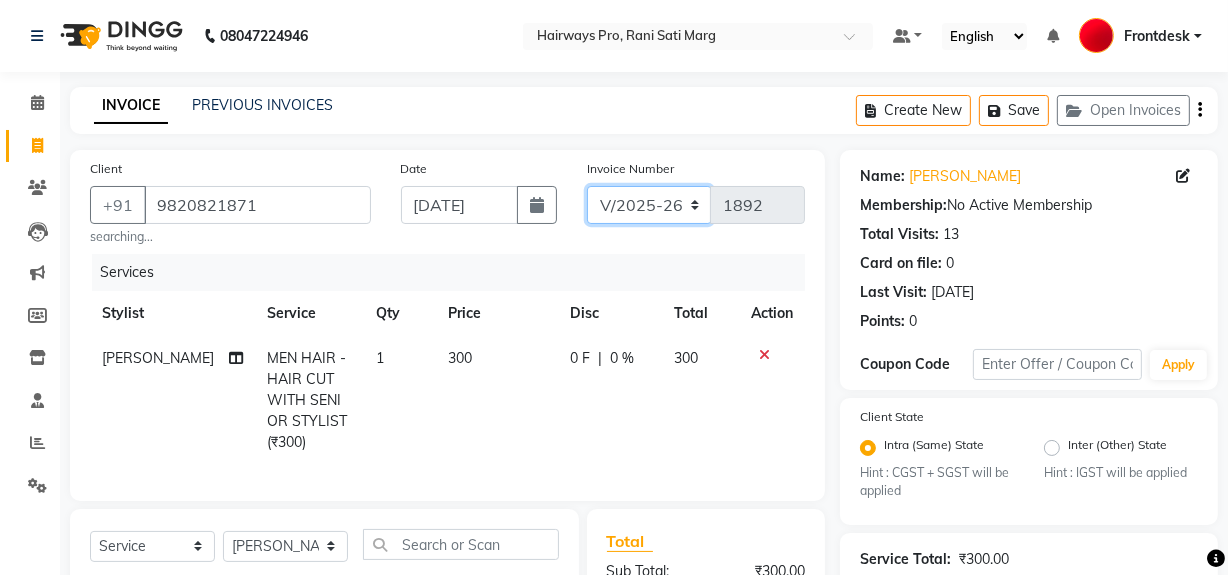 select on "6960" 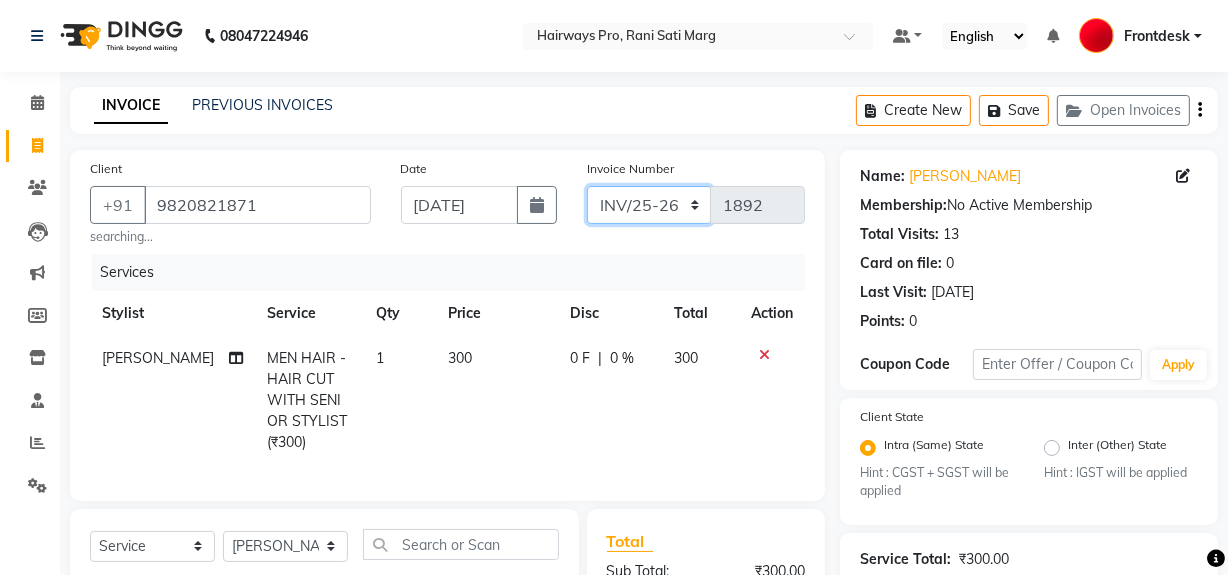 click on "INV/25-26 V/2025-26" 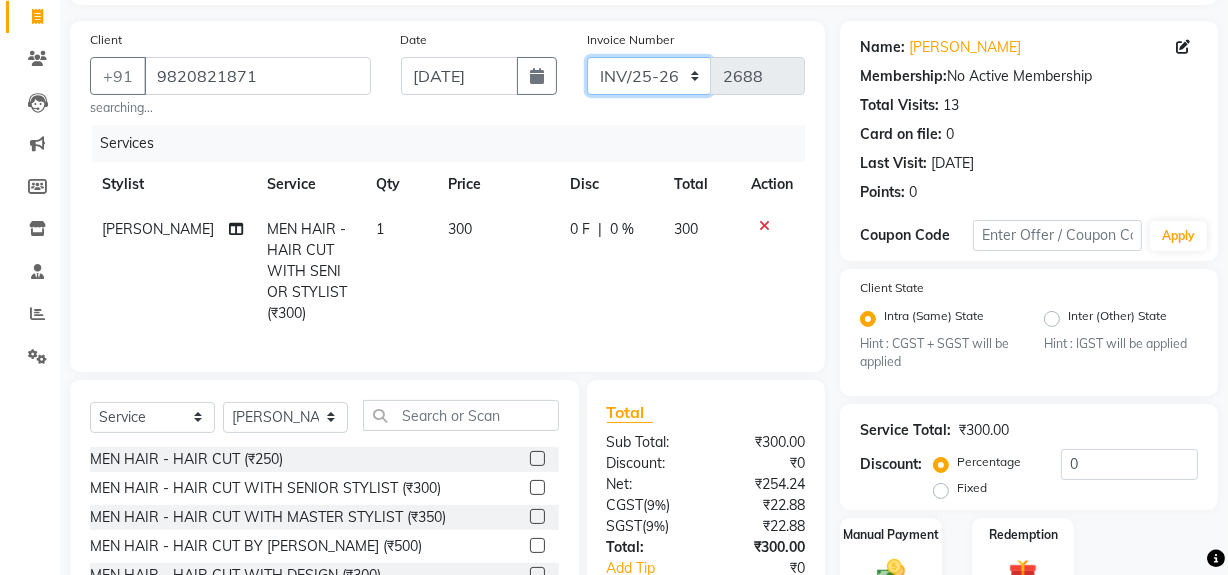 scroll, scrollTop: 272, scrollLeft: 0, axis: vertical 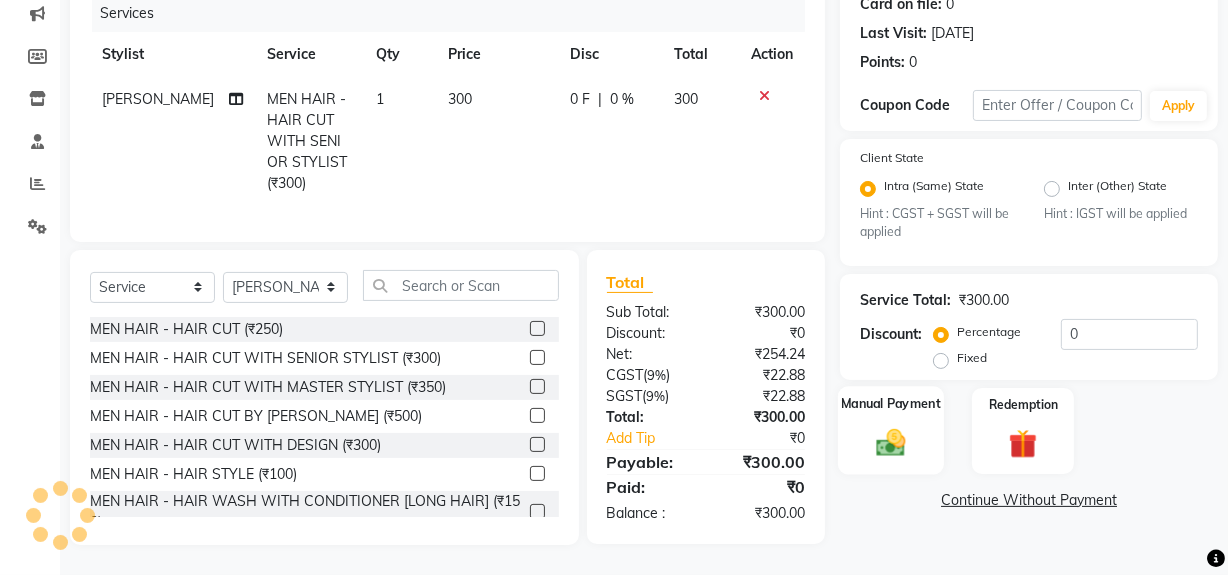 click 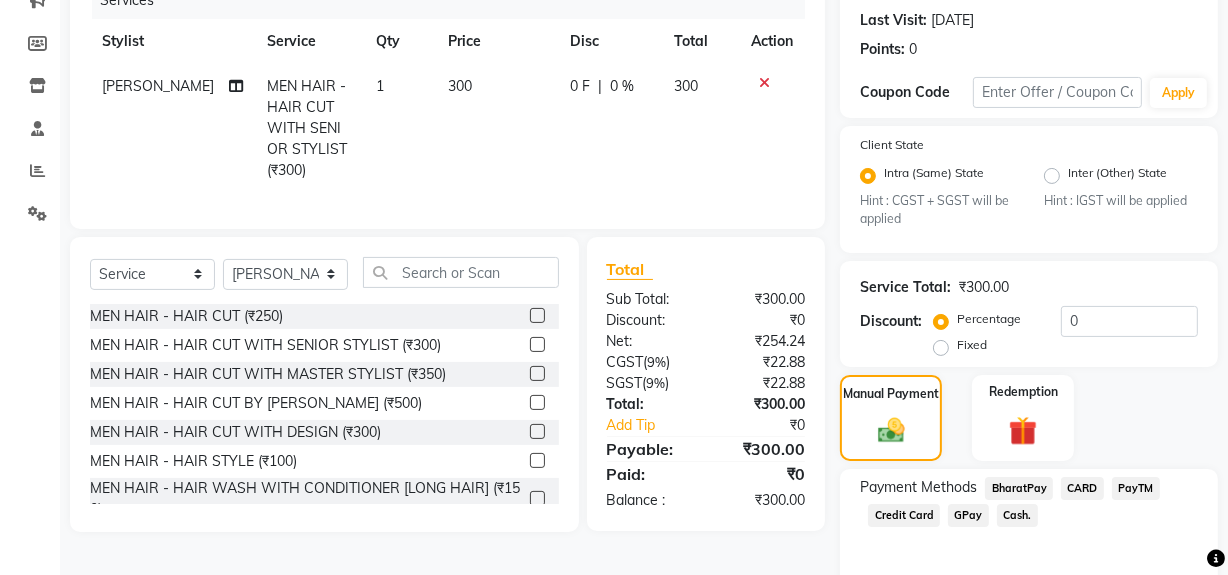 click on "Cash." 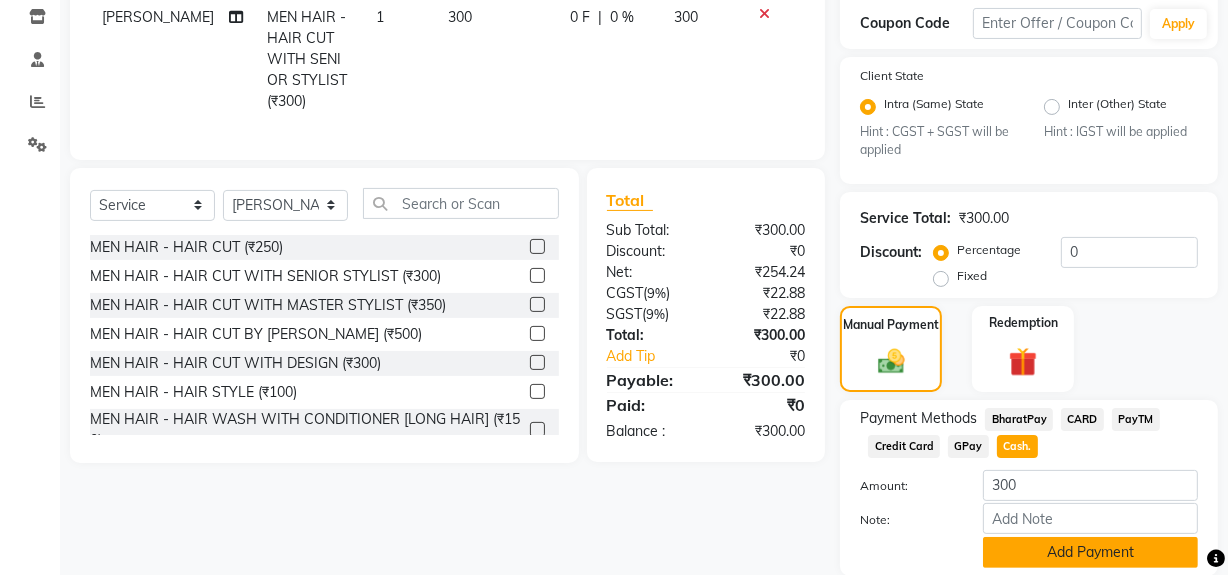 scroll, scrollTop: 413, scrollLeft: 0, axis: vertical 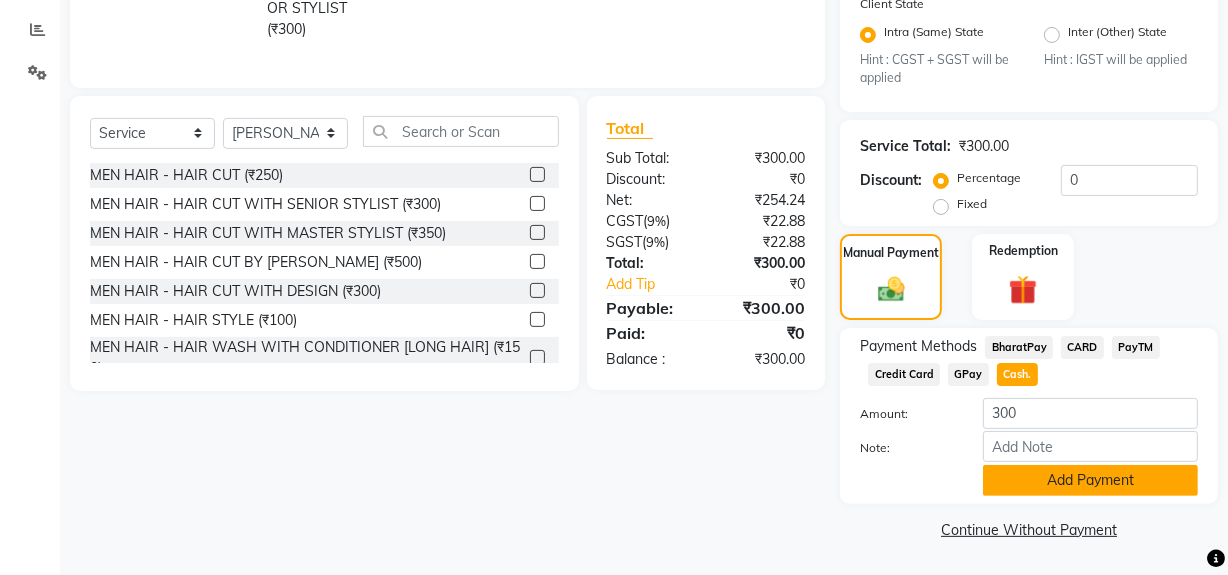 click on "Add Payment" 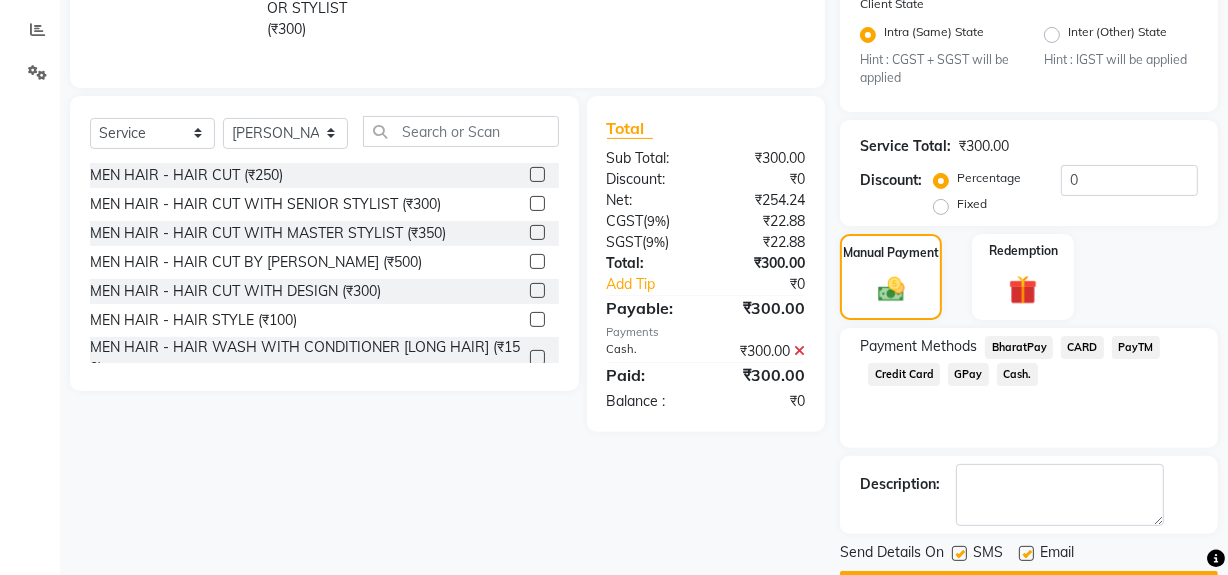 click on "SMS" 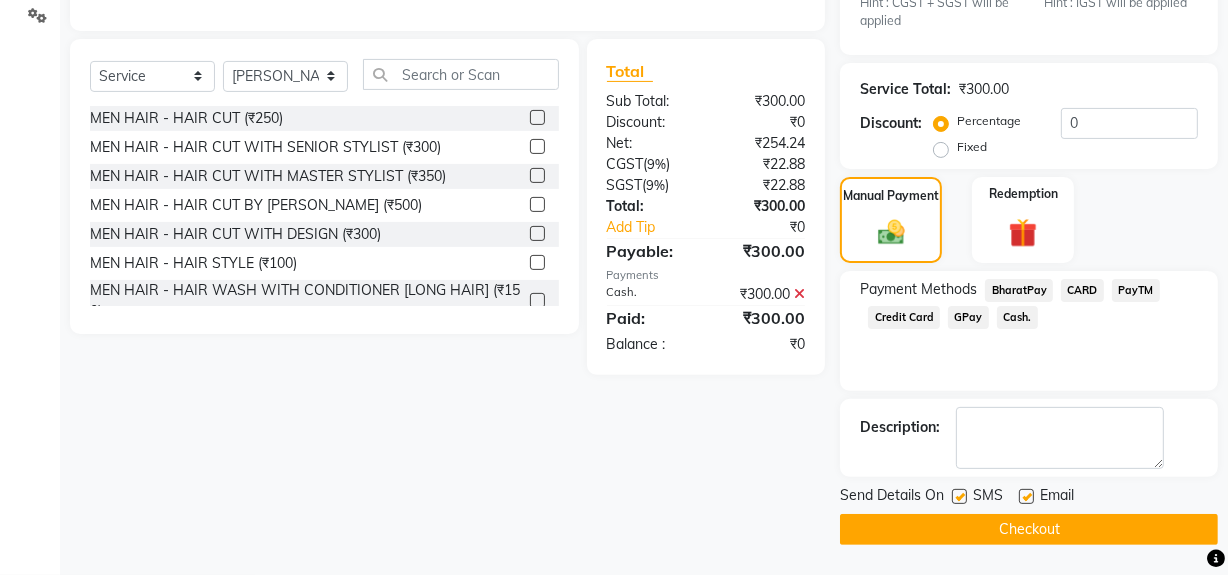 click 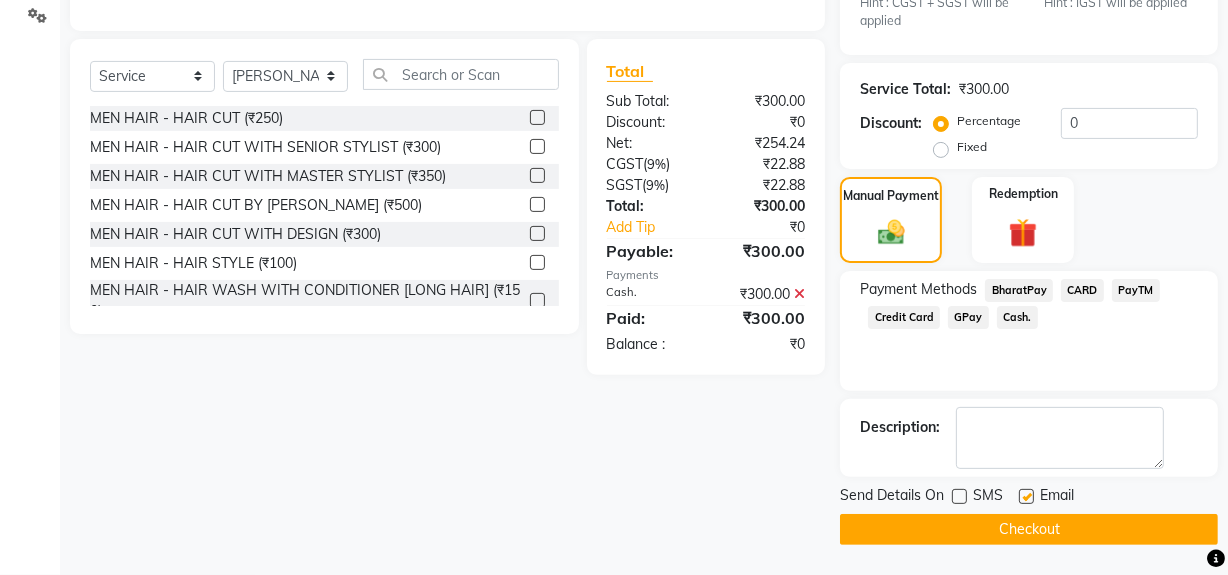 click on "Checkout" 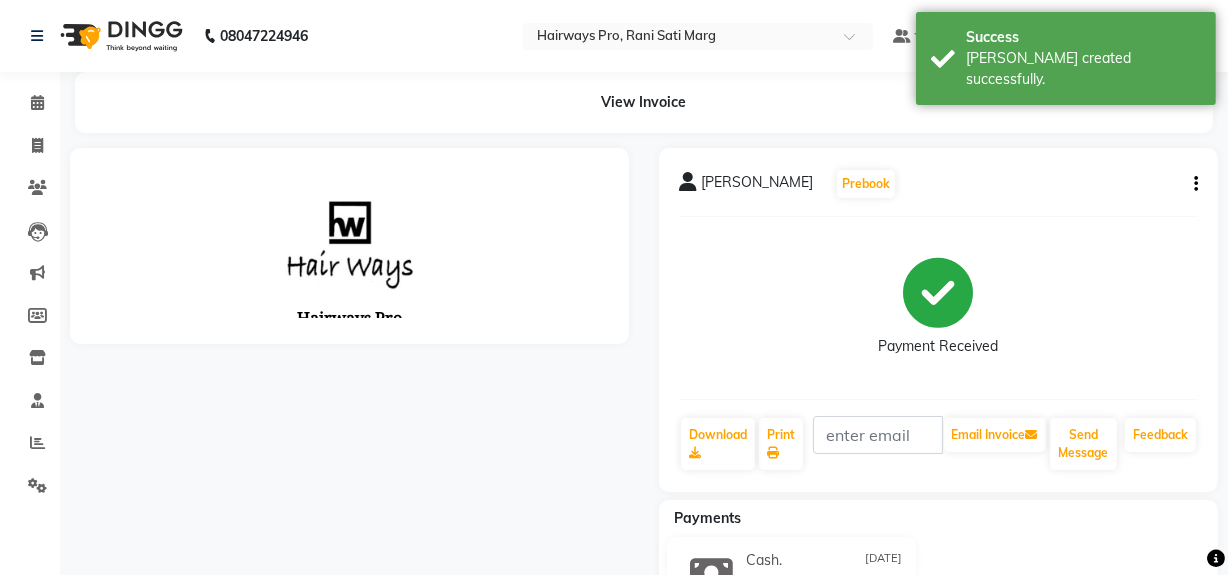 scroll, scrollTop: 0, scrollLeft: 0, axis: both 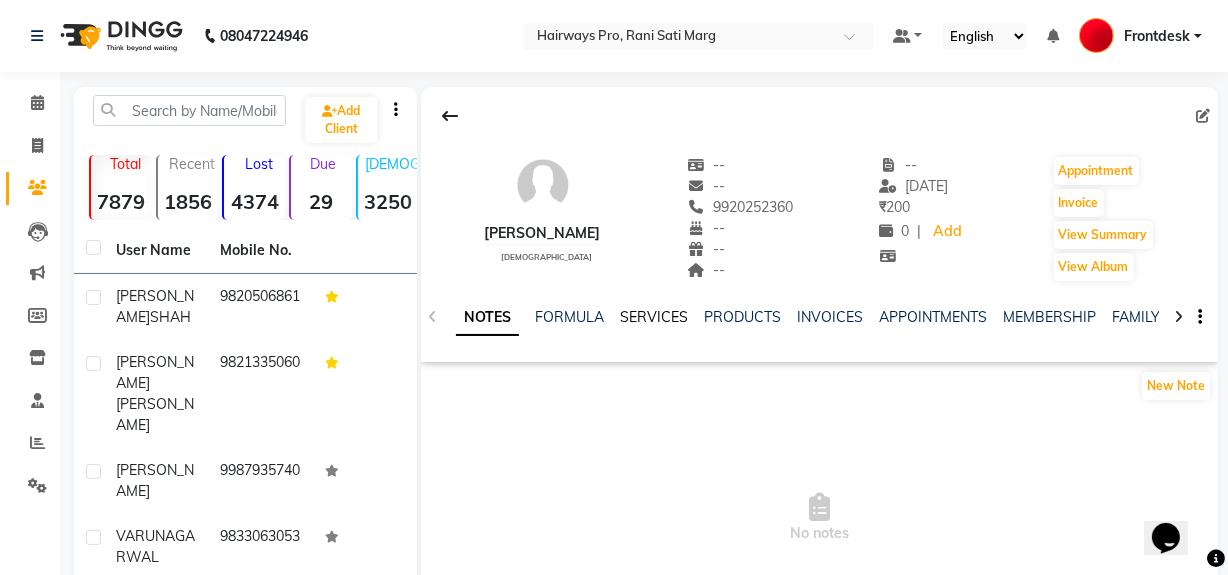 click on "SERVICES" 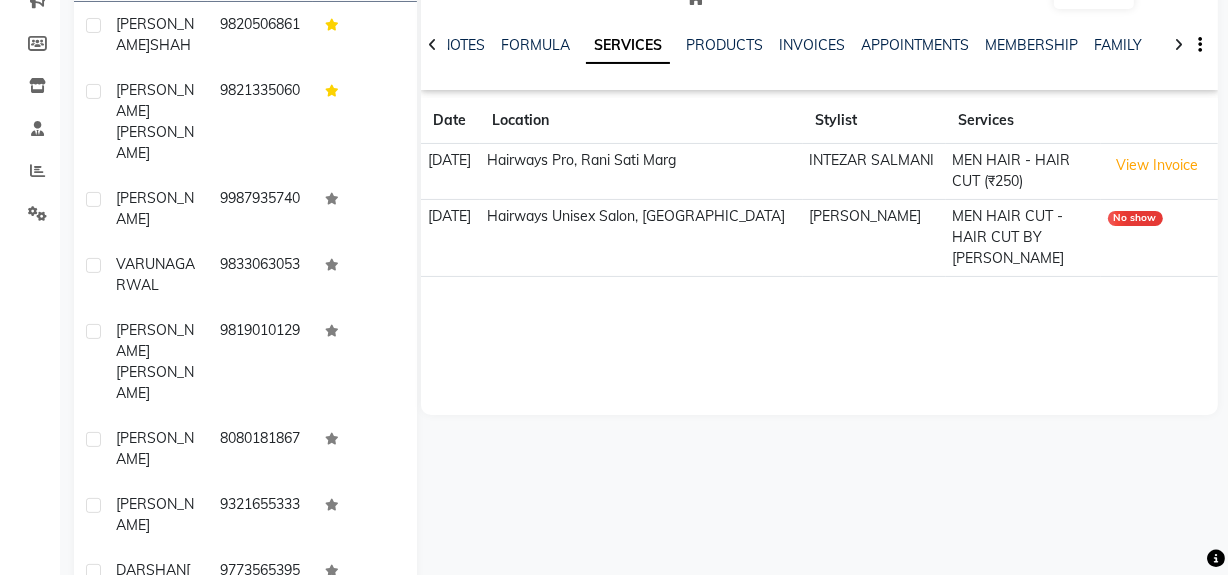 scroll, scrollTop: 90, scrollLeft: 0, axis: vertical 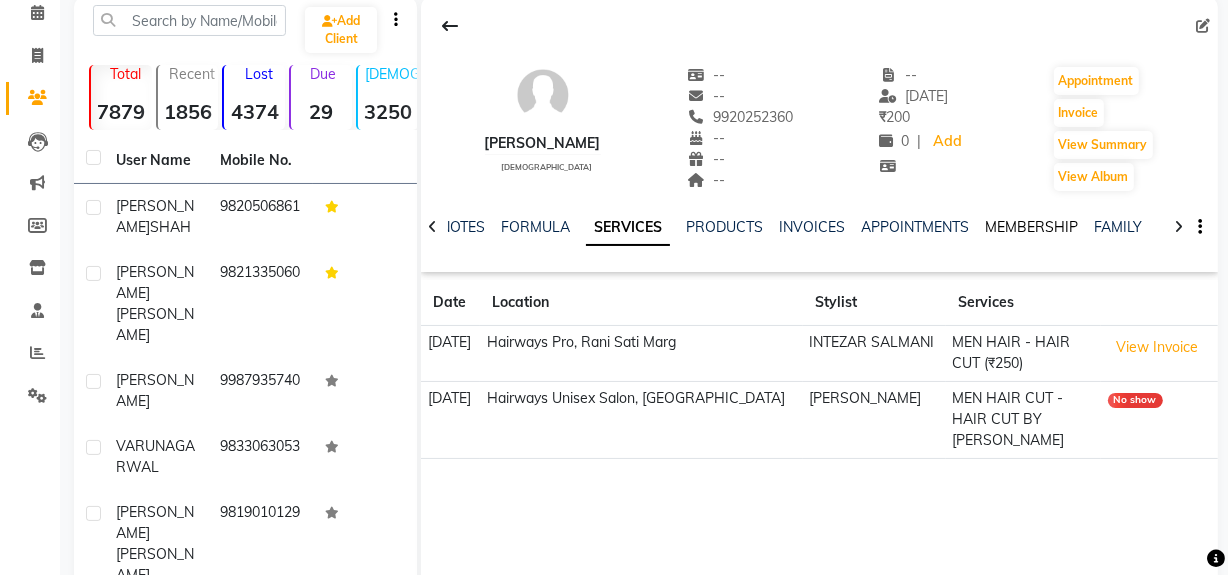 click on "MEMBERSHIP" 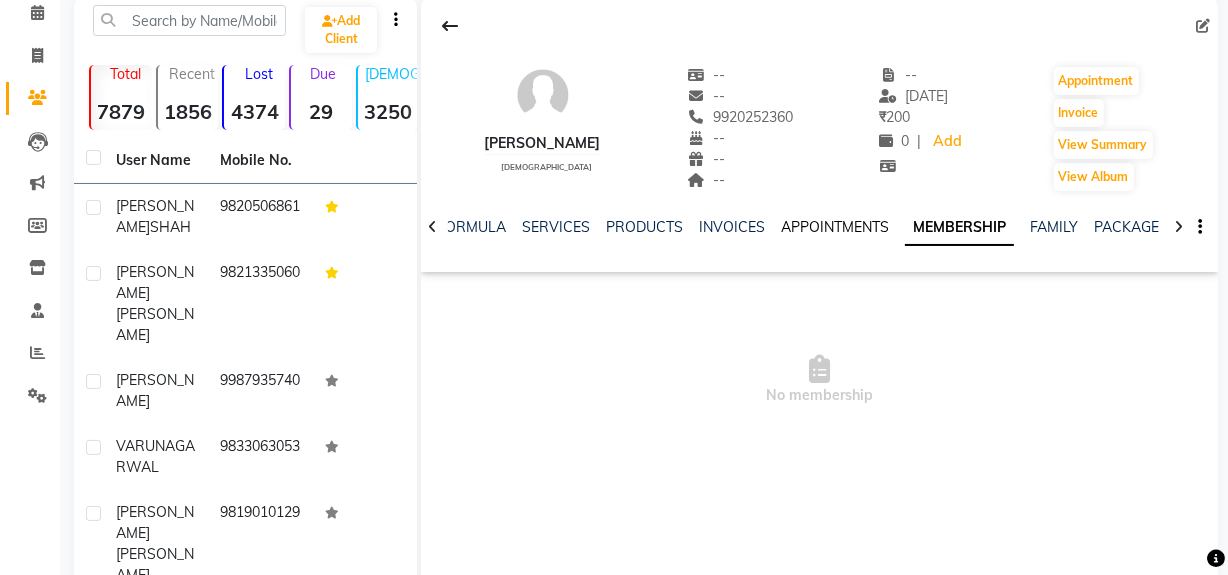 click on "APPOINTMENTS" 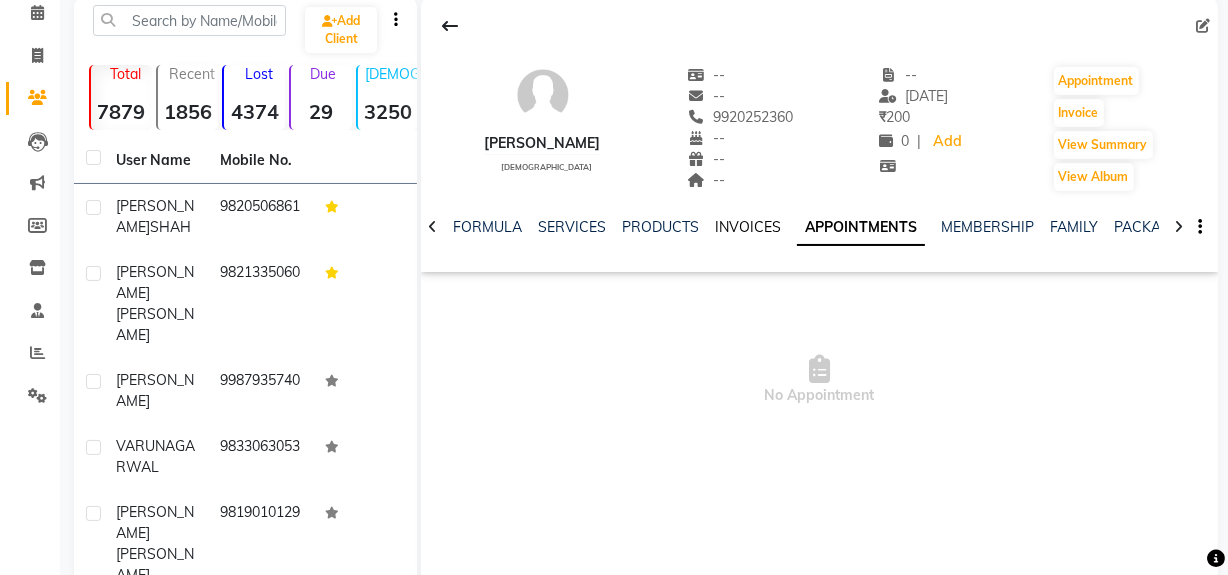 click on "INVOICES" 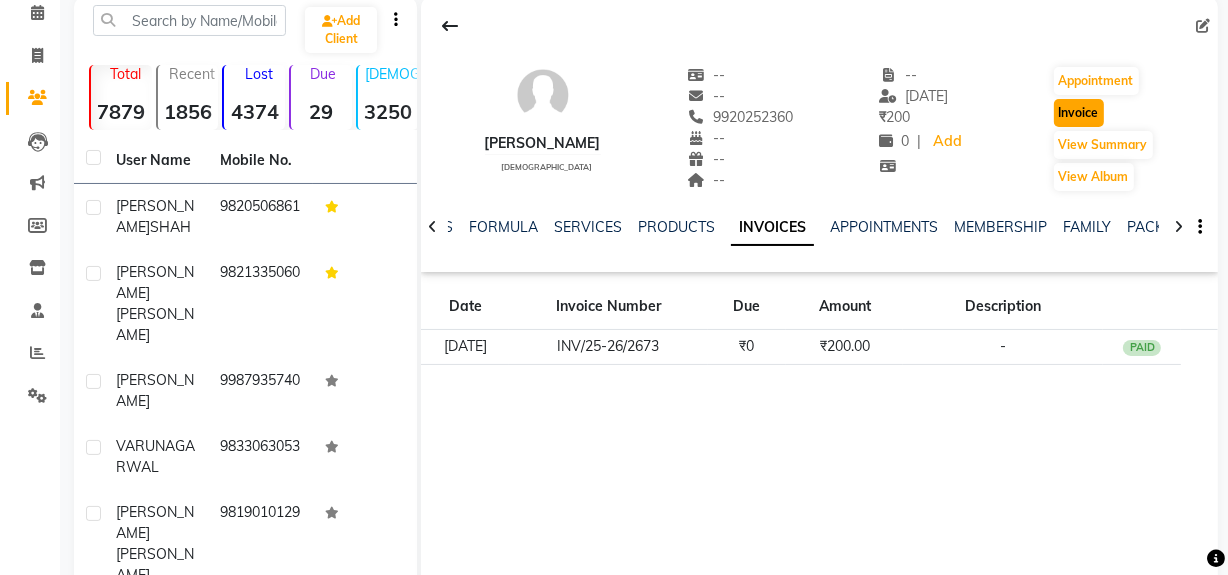 click on "Invoice" 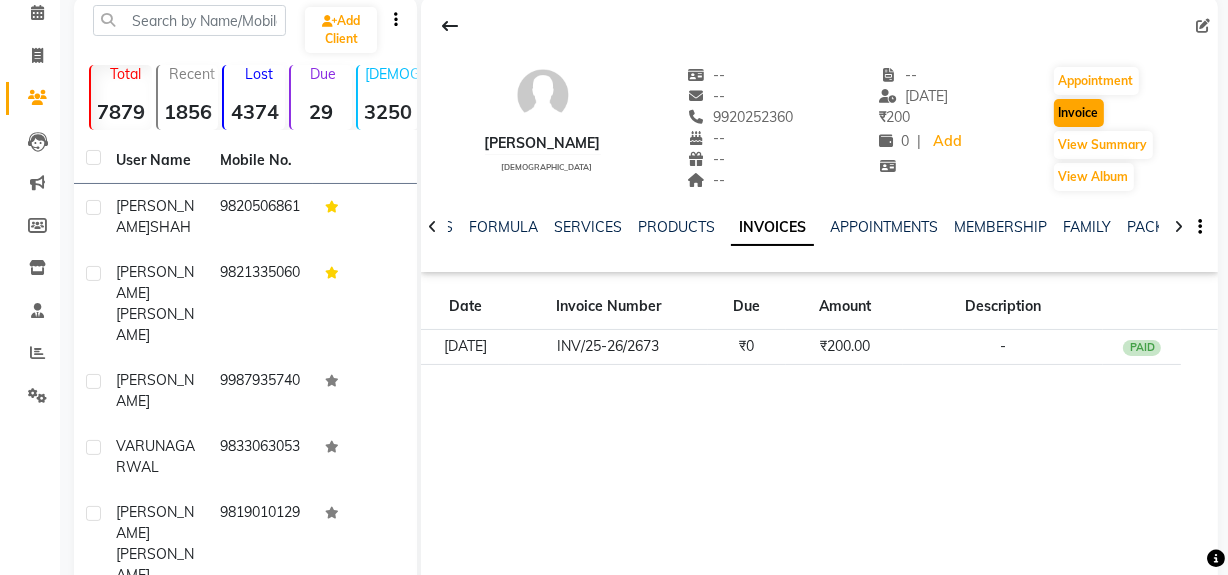 select on "service" 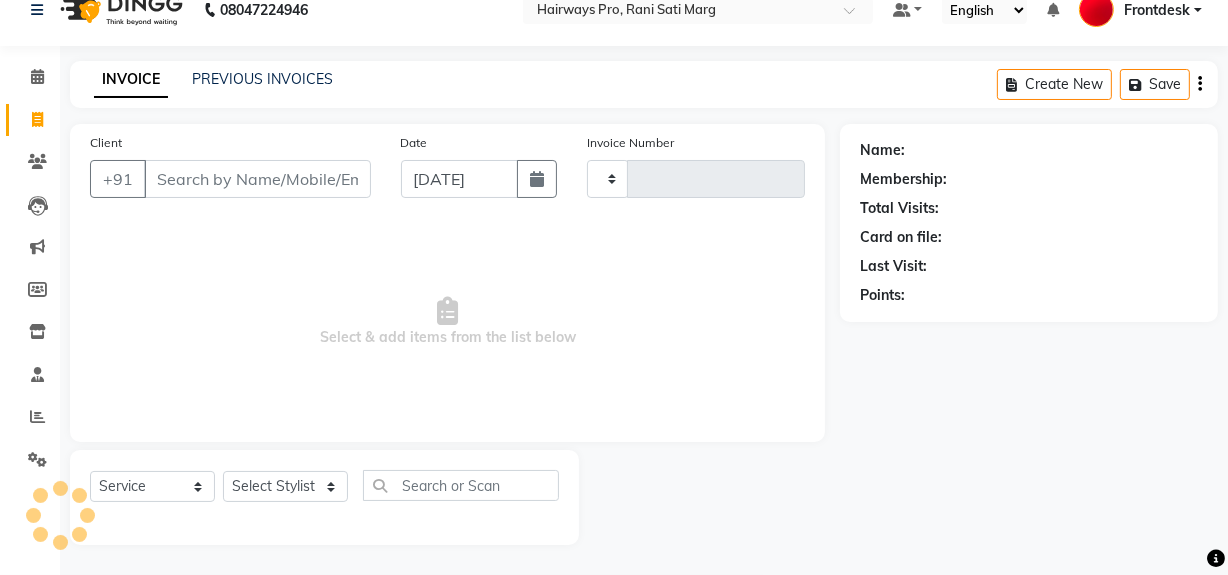 scroll, scrollTop: 26, scrollLeft: 0, axis: vertical 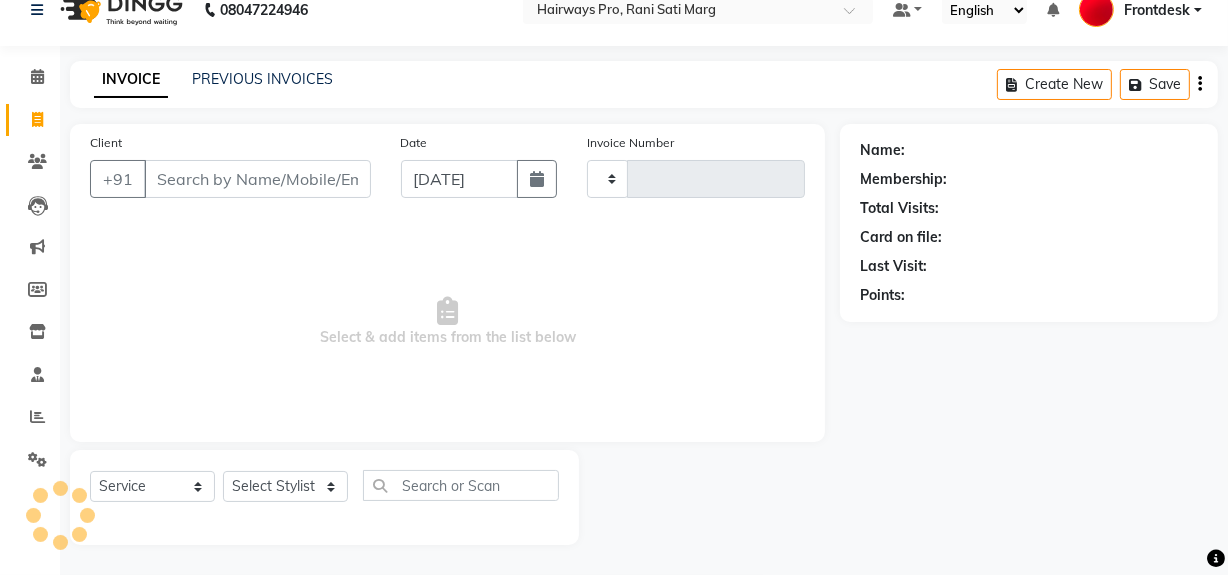 type on "1889" 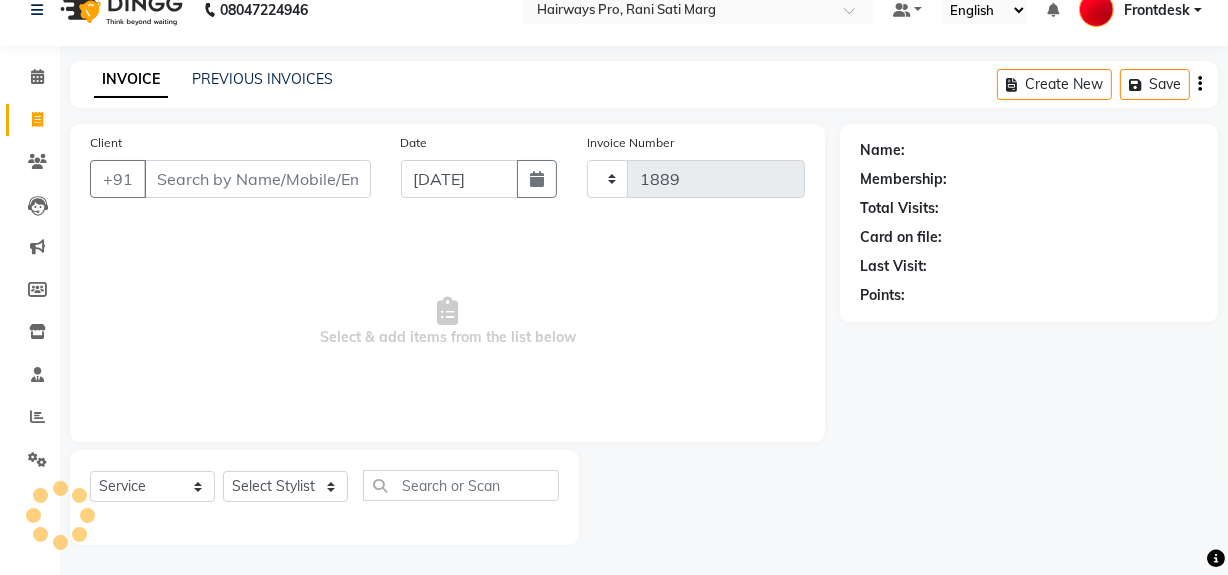 select on "787" 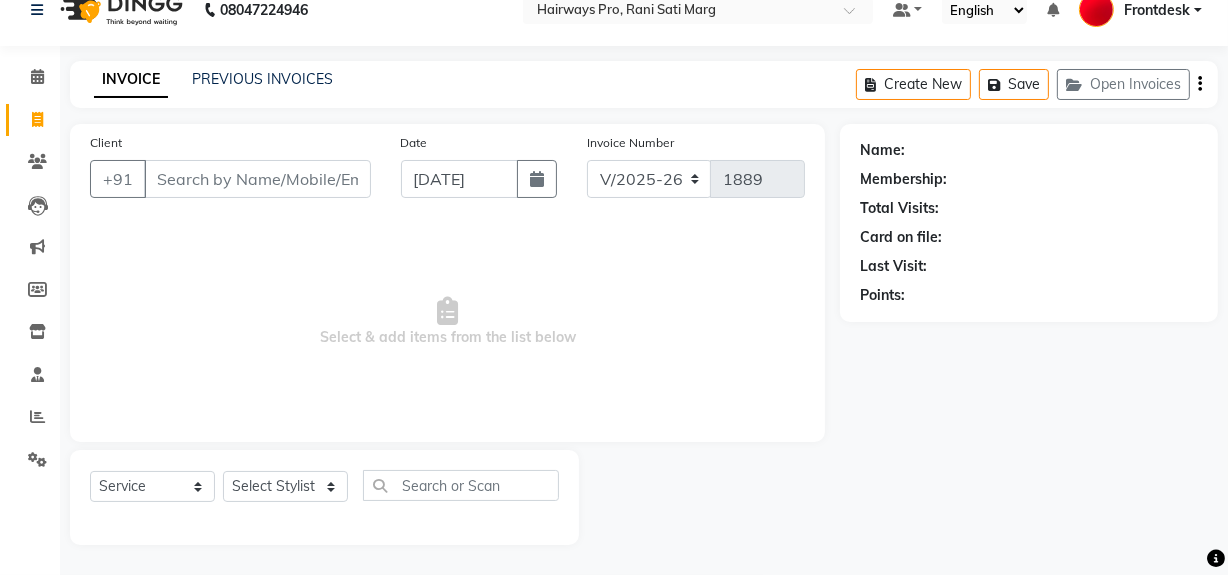 type on "9920252360" 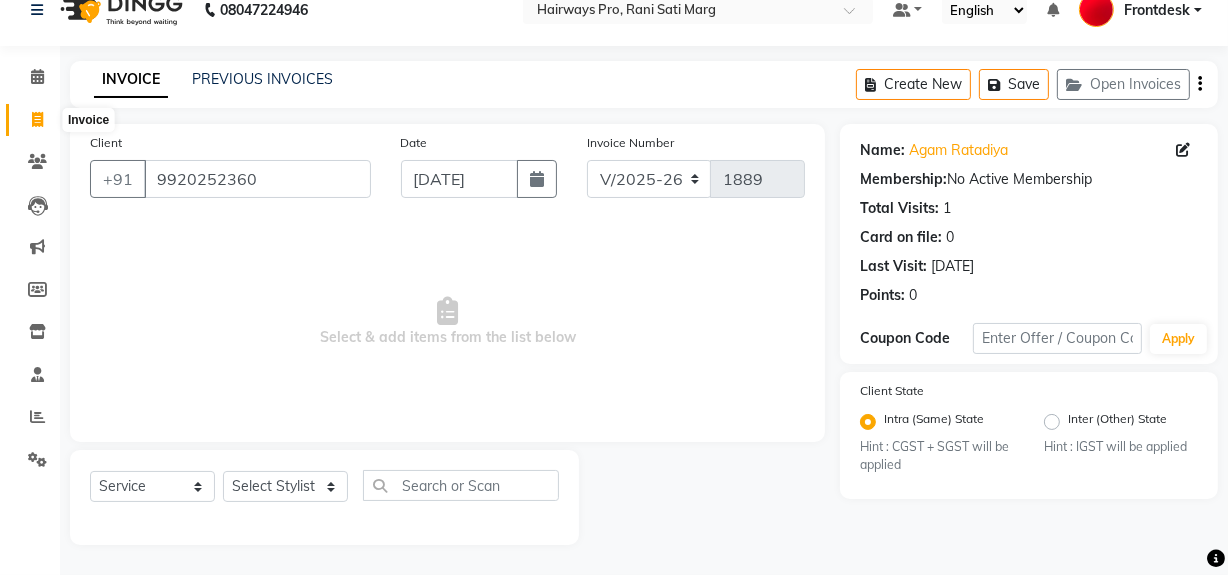click 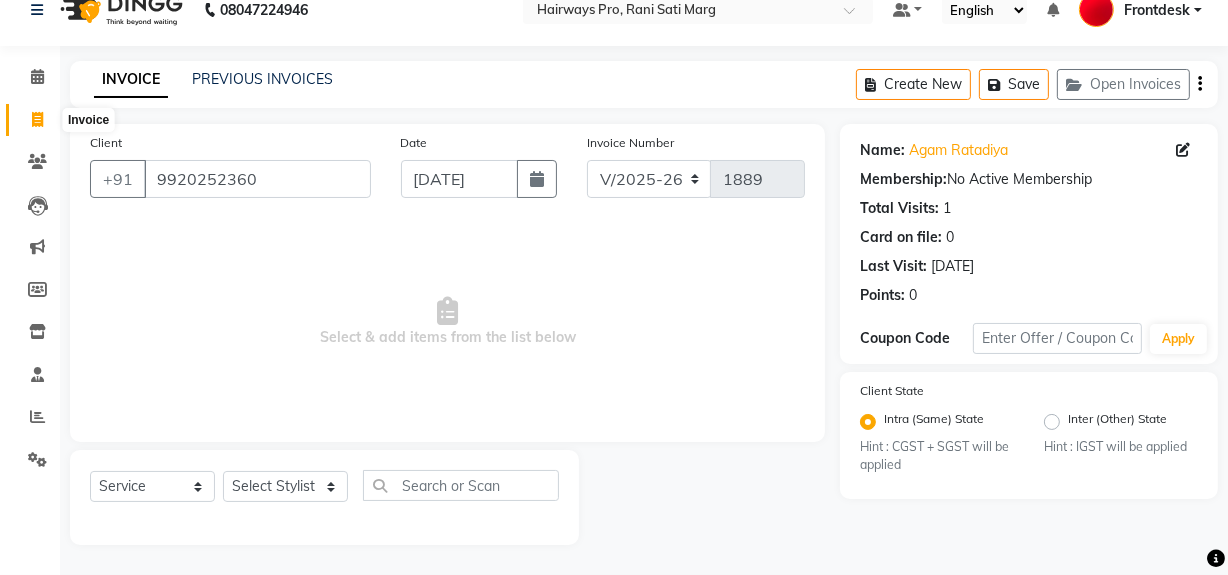 select on "service" 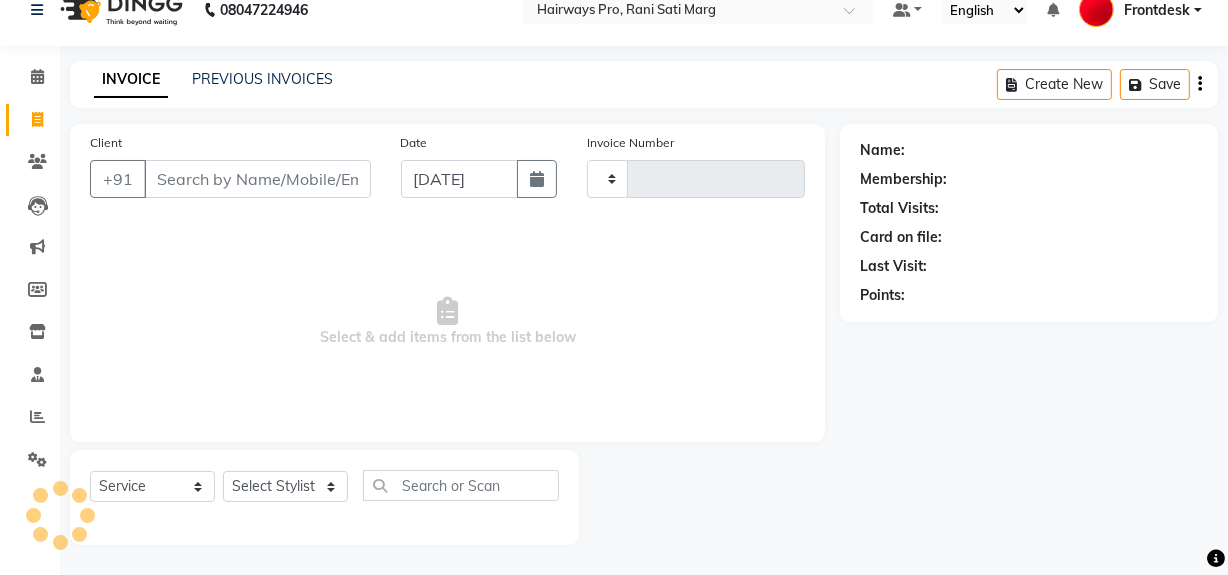 type on "1891" 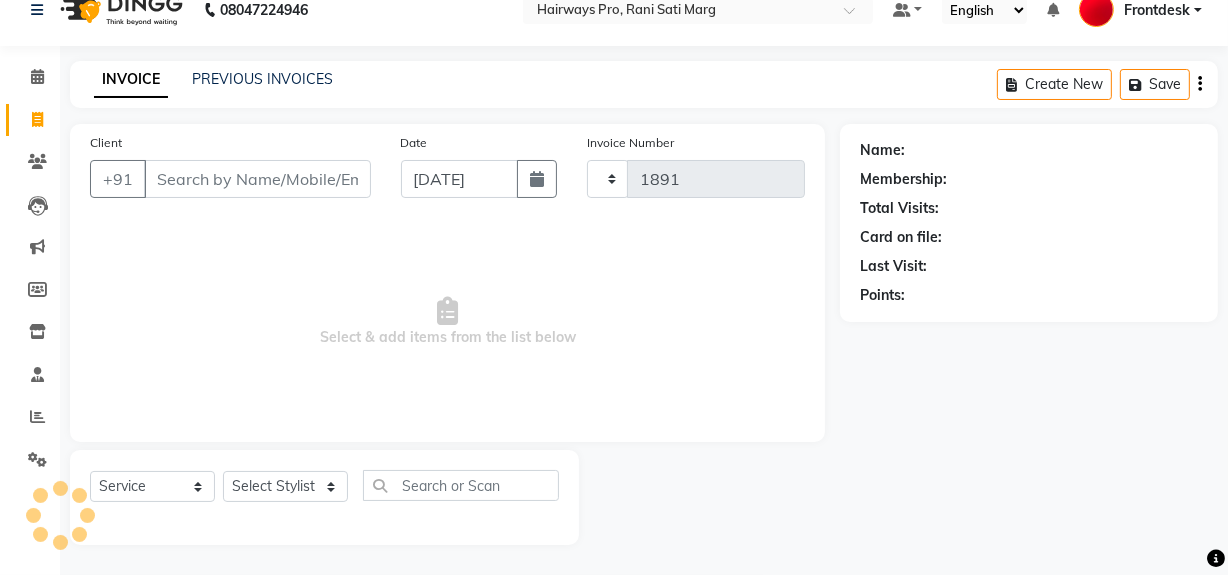 type on "8" 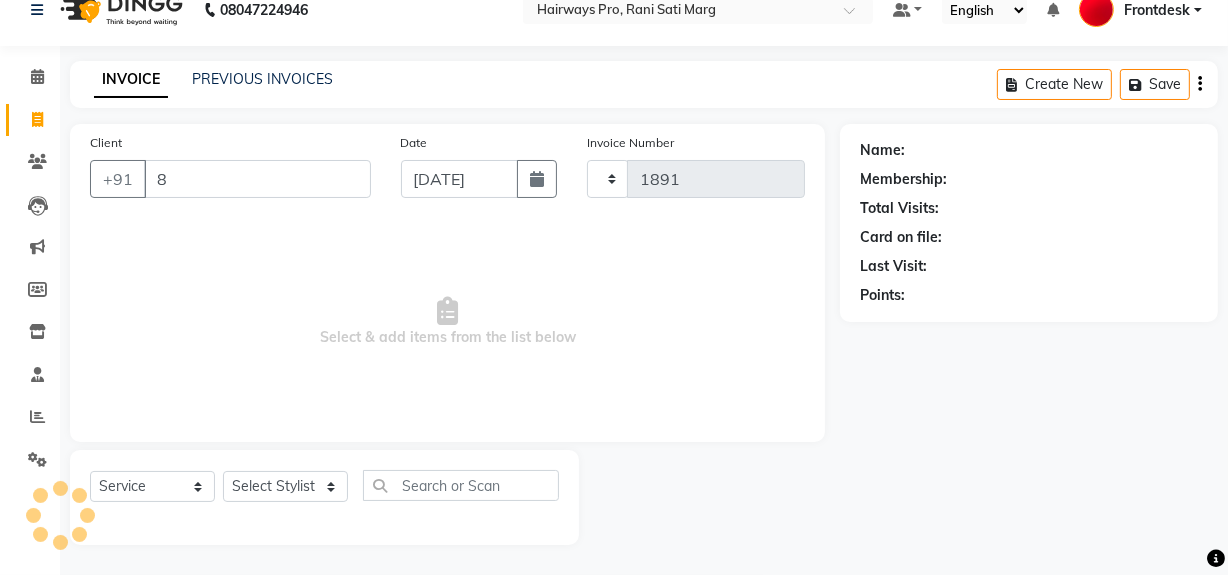 select on "787" 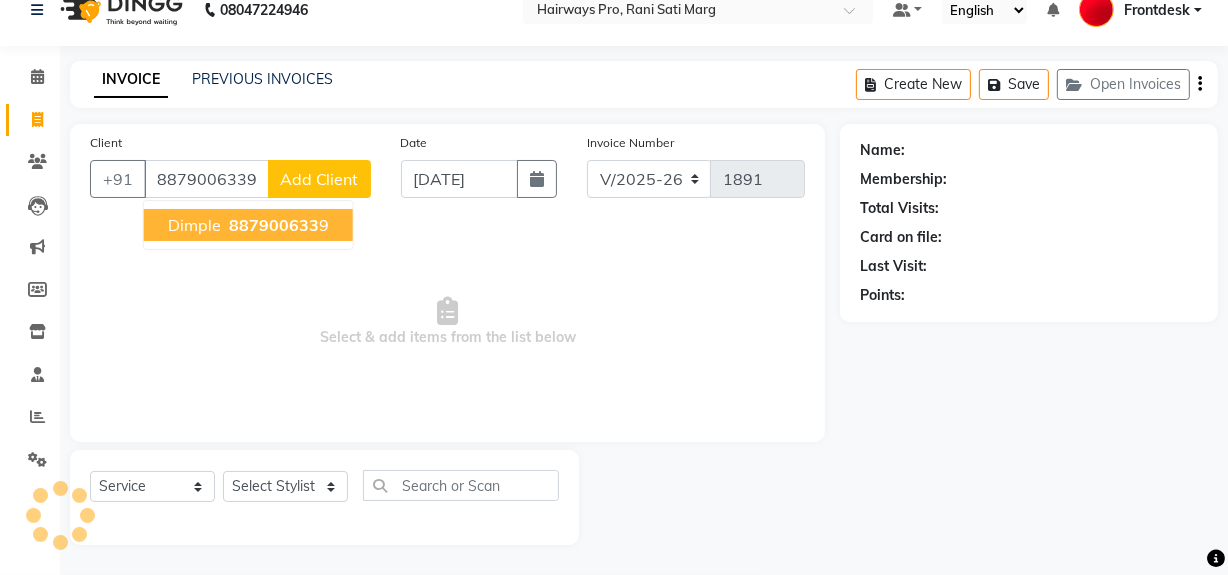 type on "8879006339" 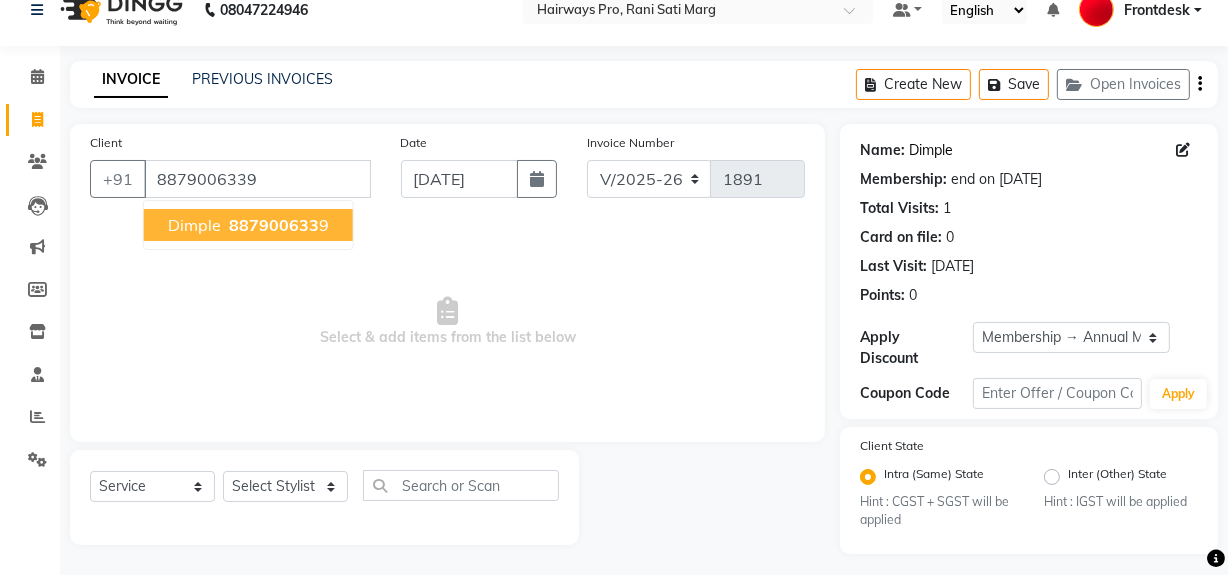 click on "Dimple" 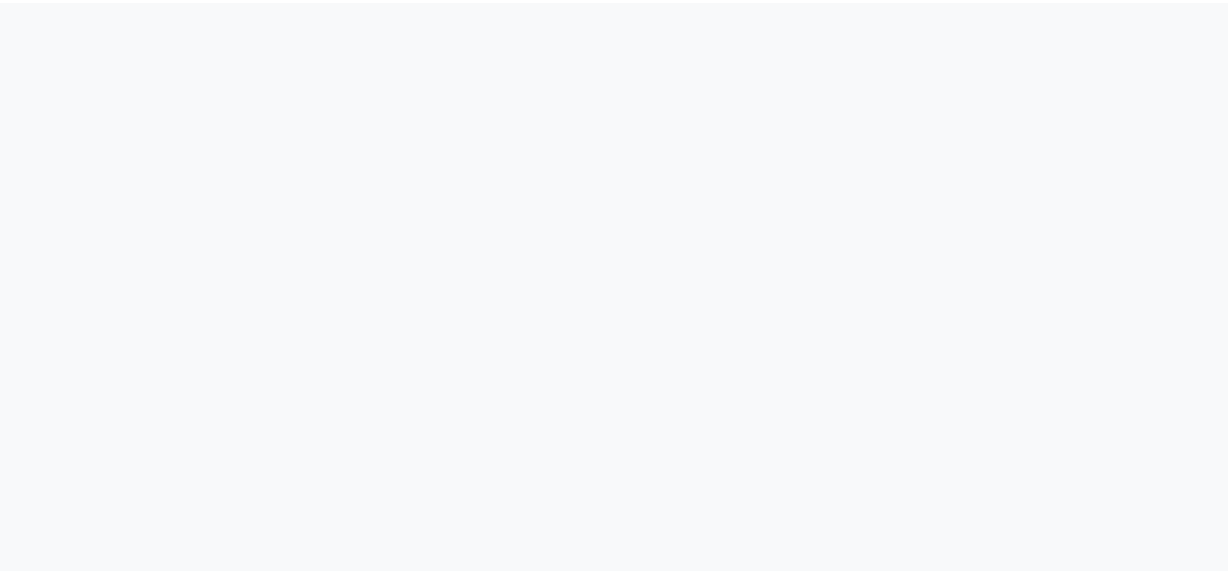 scroll, scrollTop: 0, scrollLeft: 0, axis: both 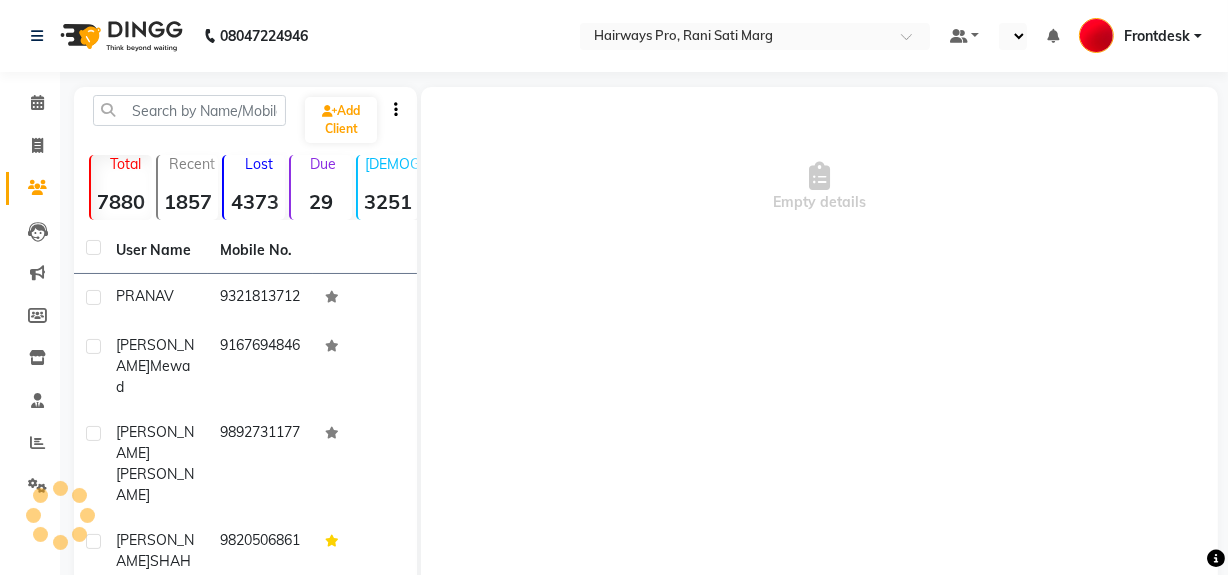 select on "en" 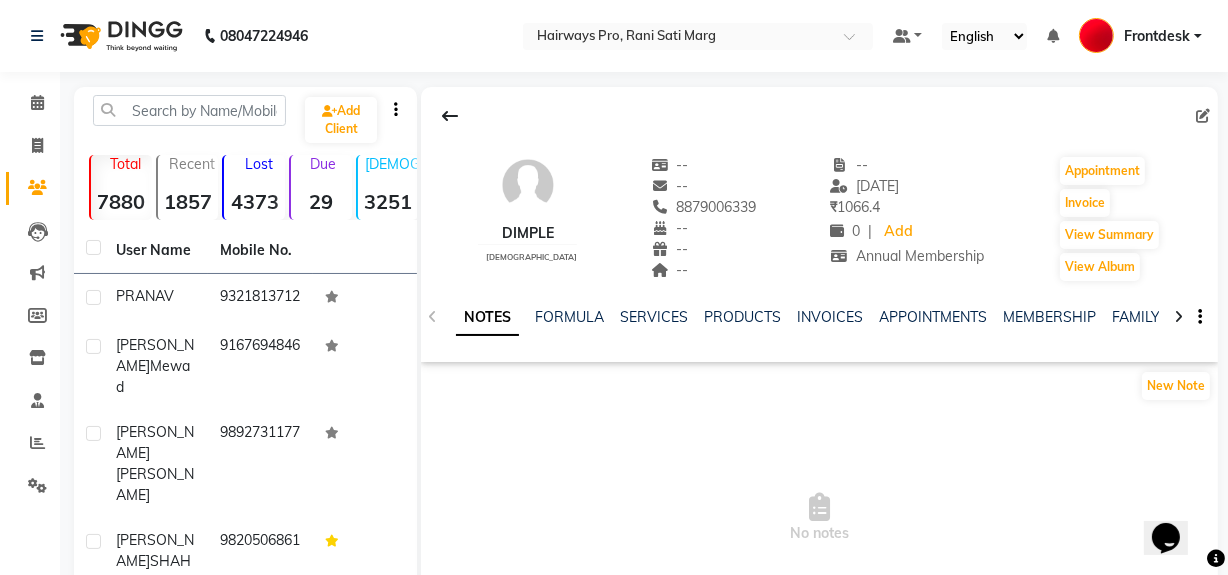 scroll, scrollTop: 0, scrollLeft: 0, axis: both 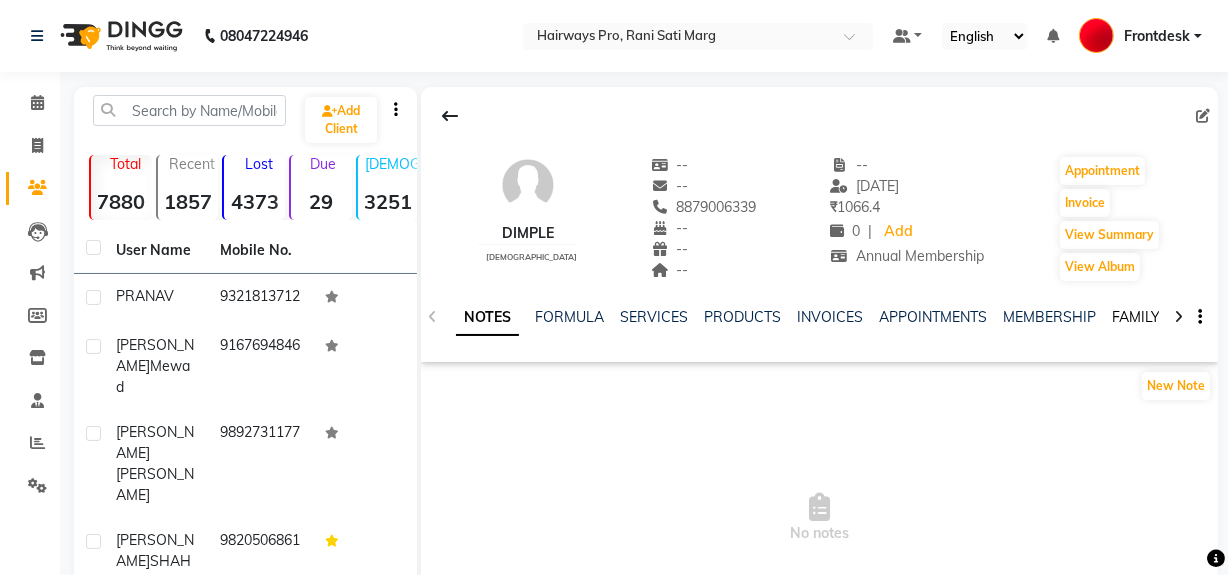 click on "FAMILY" 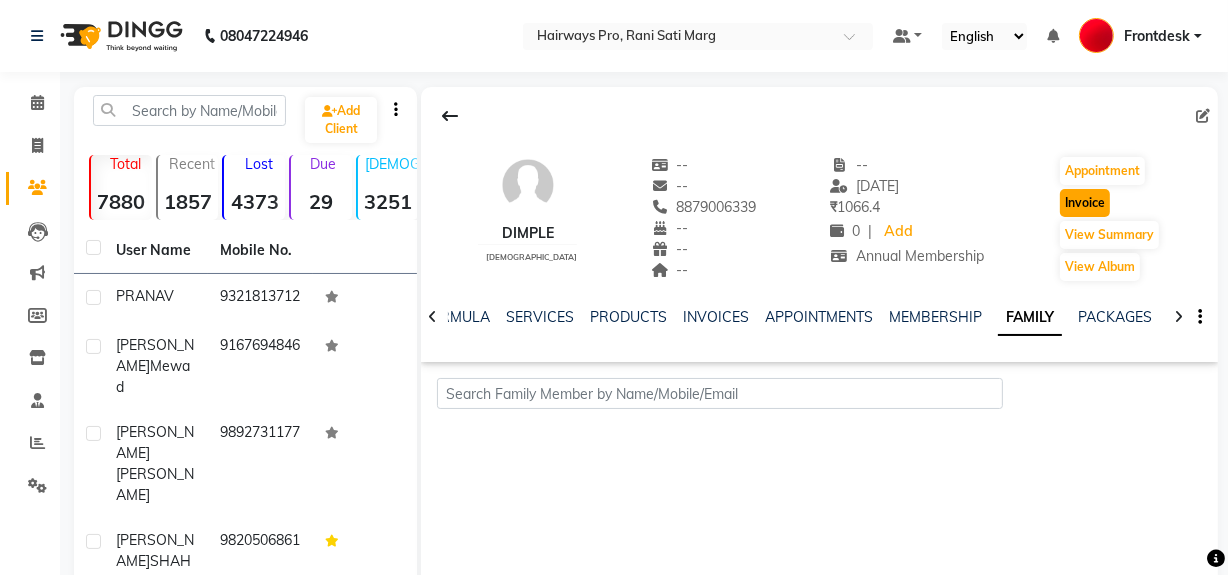 click on "Invoice" 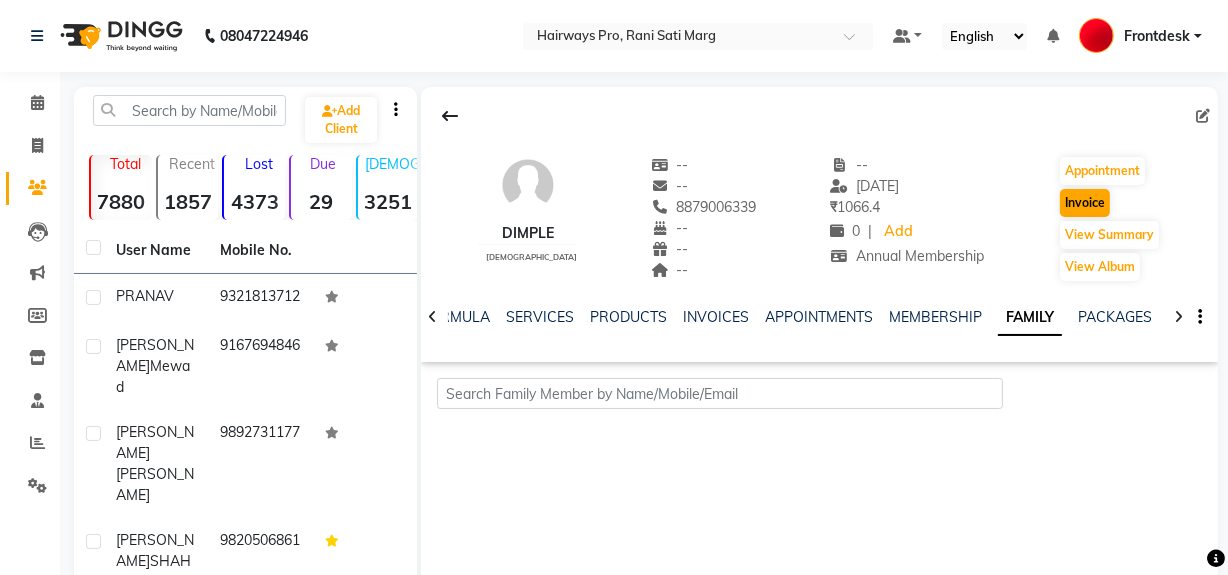select on "787" 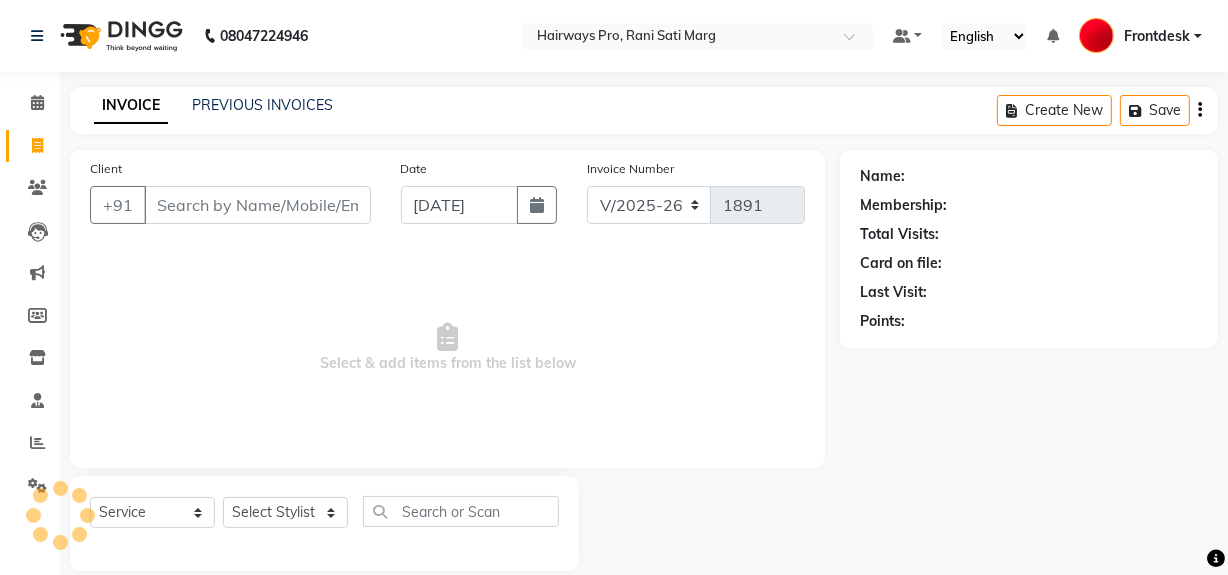 scroll, scrollTop: 26, scrollLeft: 0, axis: vertical 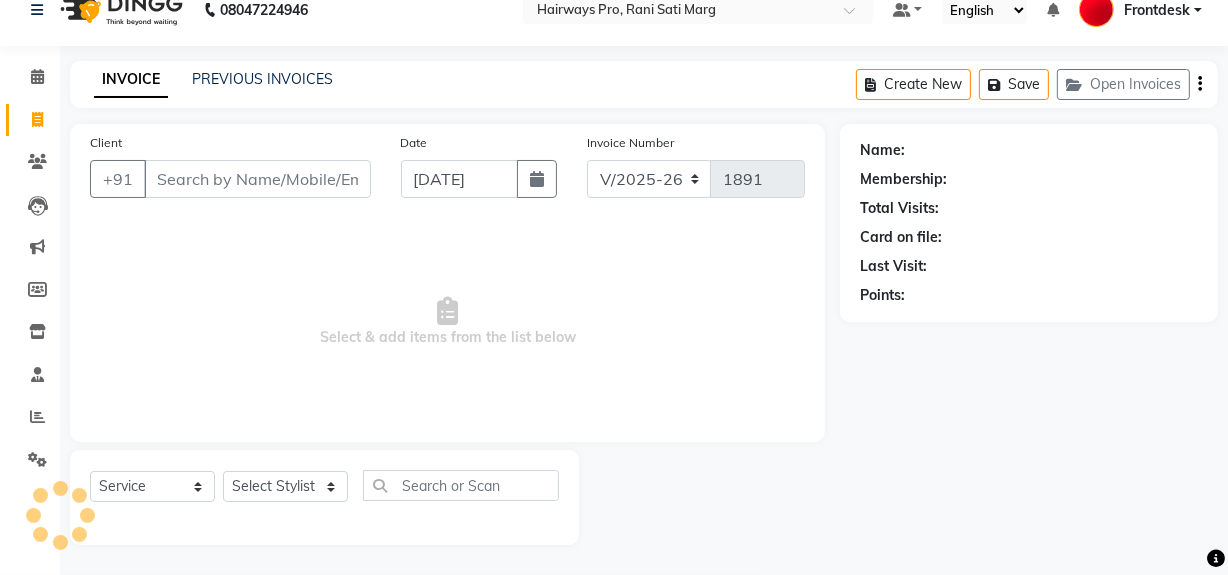 type on "8879006339" 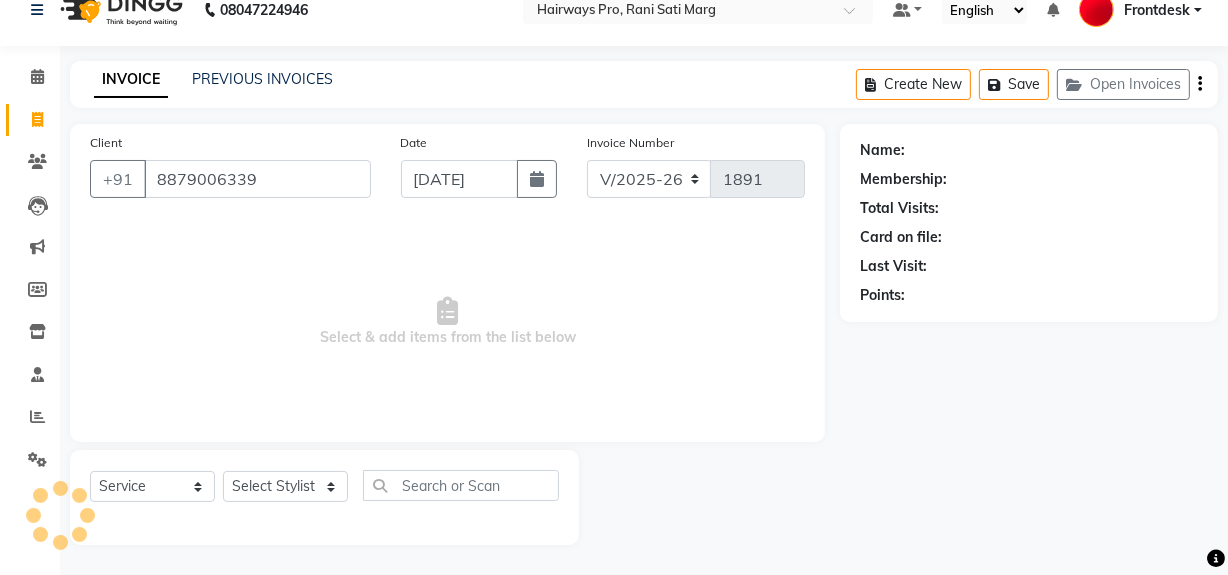 select on "1: Object" 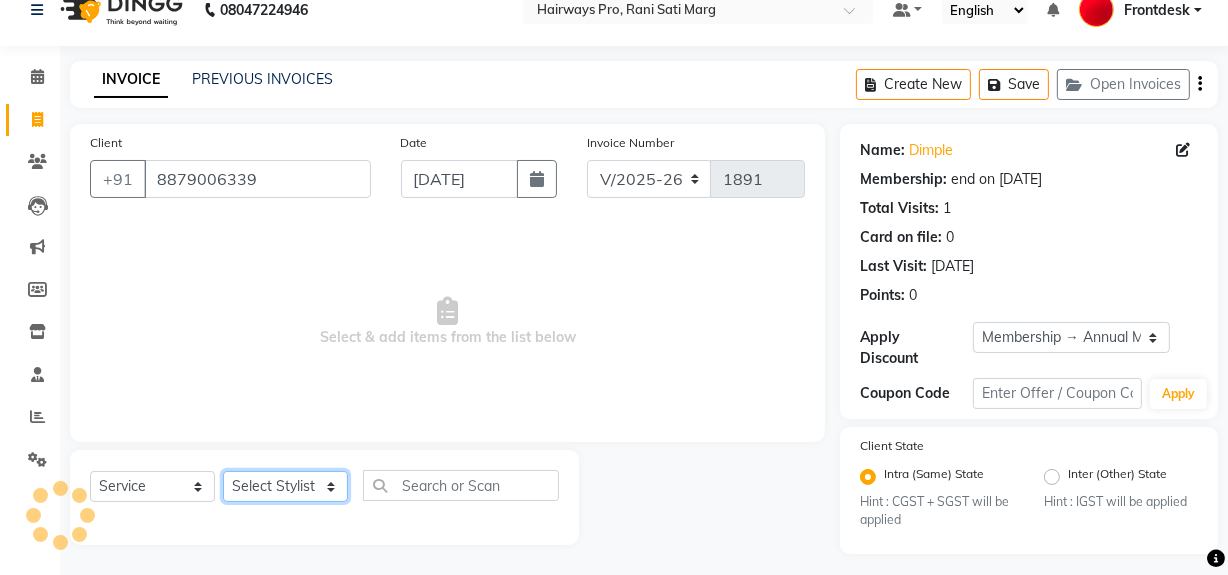 click on "Select Stylist ABID [PERSON_NAME] Frontdesk INTEZAR [PERSON_NAME] [PERSON_NAME] [PERSON_NAME] [PERSON_NAME] [PERSON_NAME] [PERSON_NAME]" 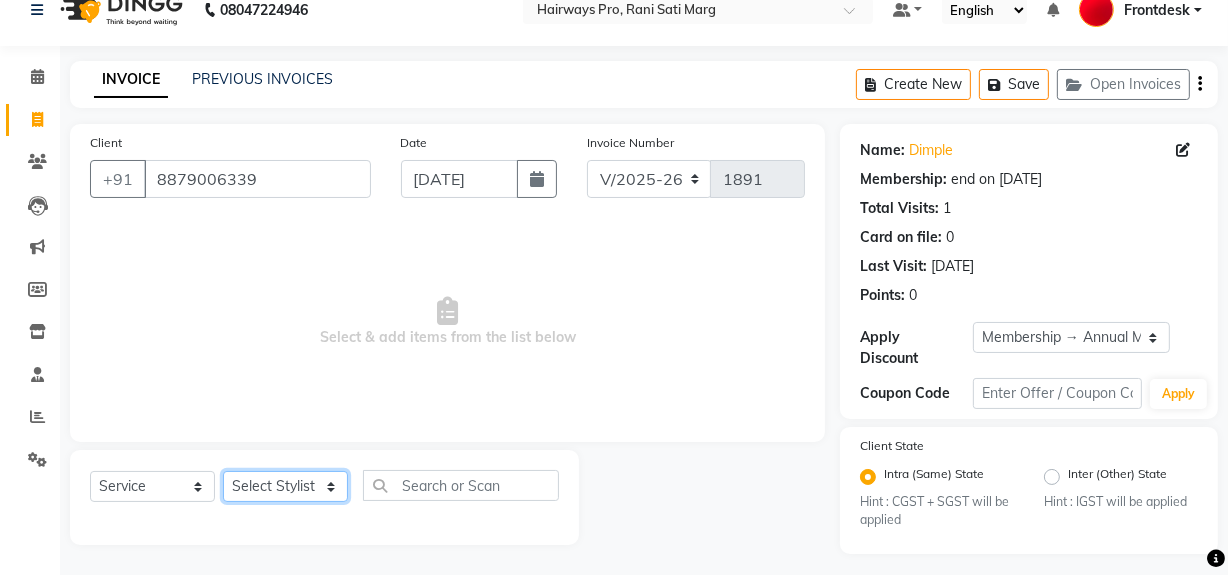 select on "13250" 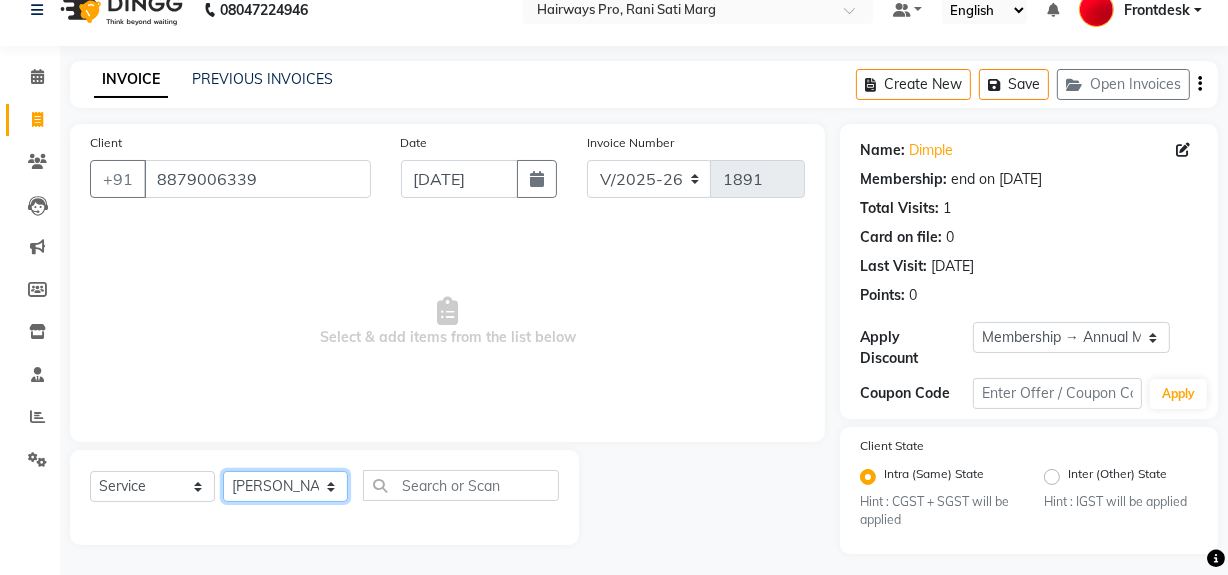 click on "Select Stylist ABID [PERSON_NAME] Frontdesk INTEZAR [PERSON_NAME] [PERSON_NAME] [PERSON_NAME] [PERSON_NAME] [PERSON_NAME] [PERSON_NAME]" 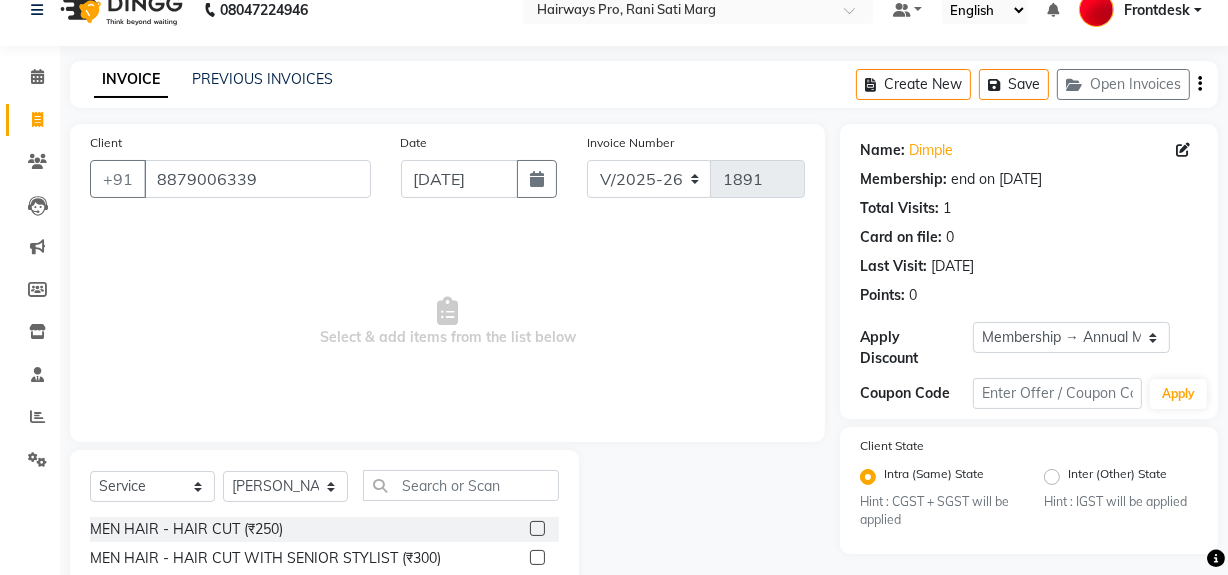 click 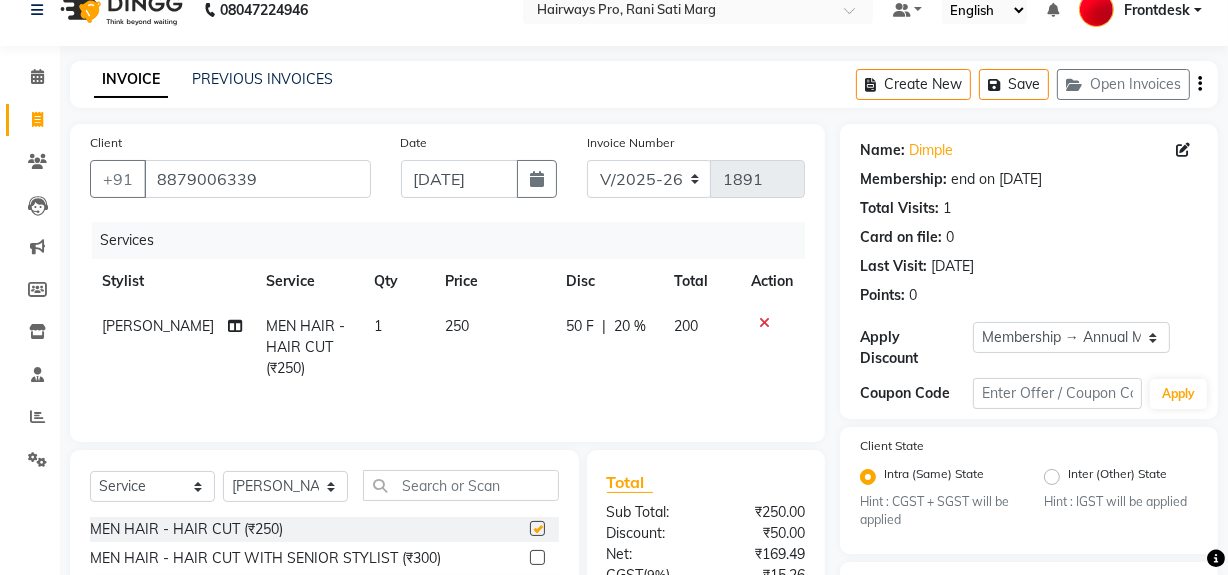 checkbox on "false" 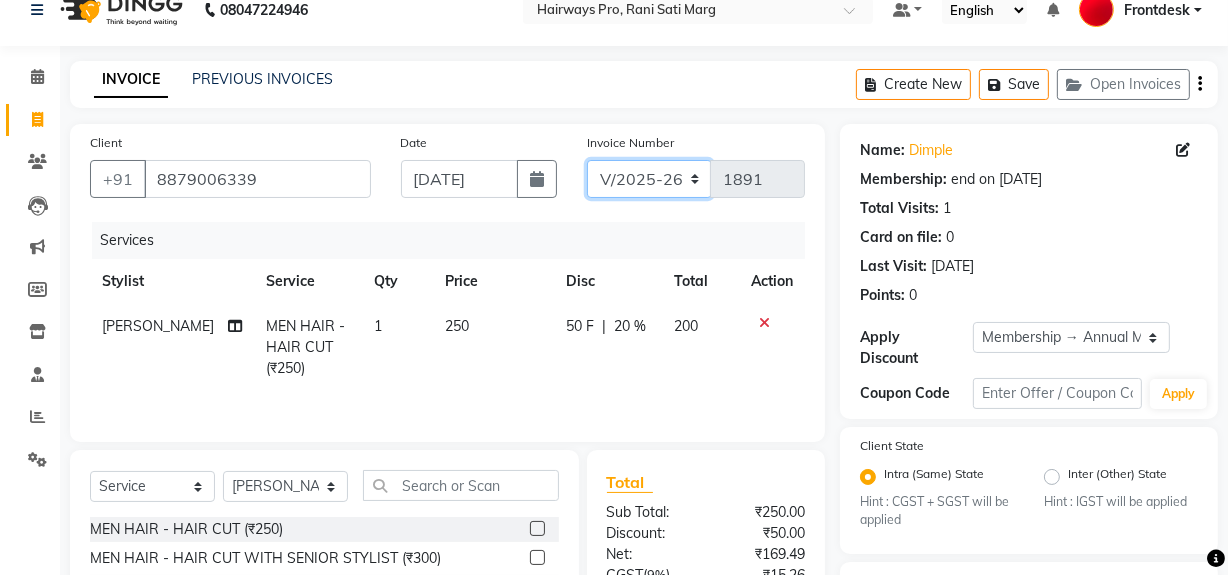 click on "INV/25-26 V/2025-26" 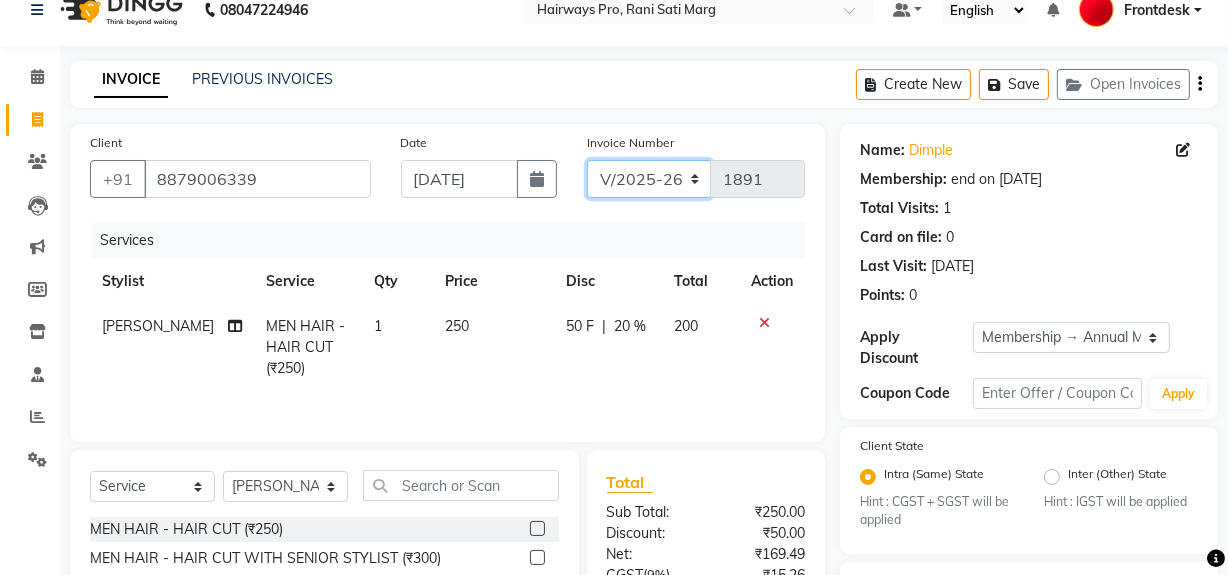 select on "6960" 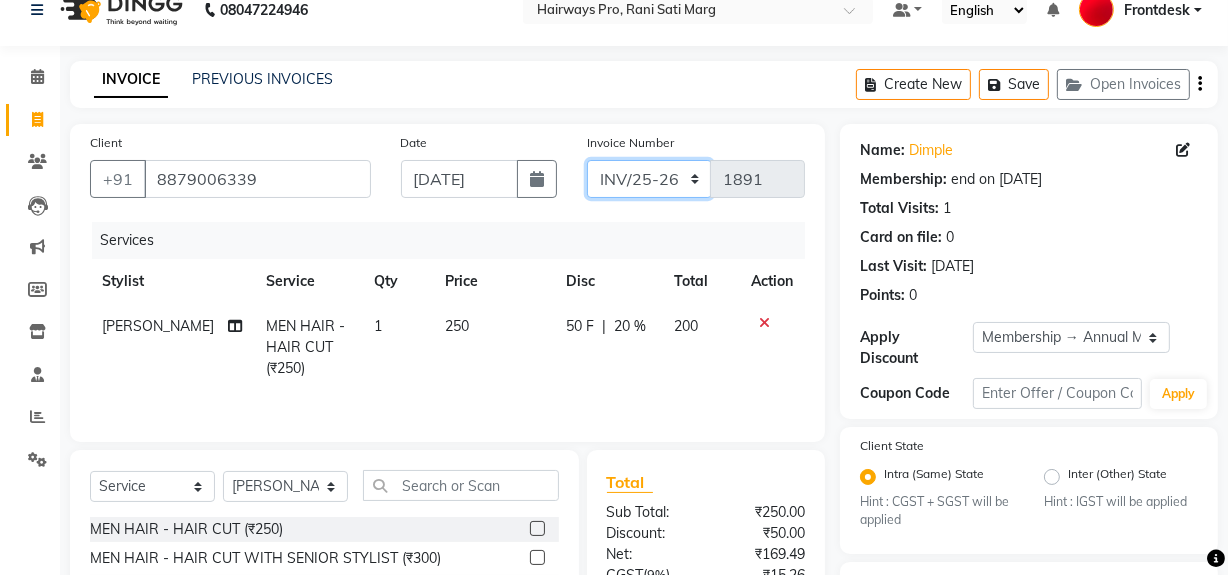 click on "INV/25-26 V/2025-26" 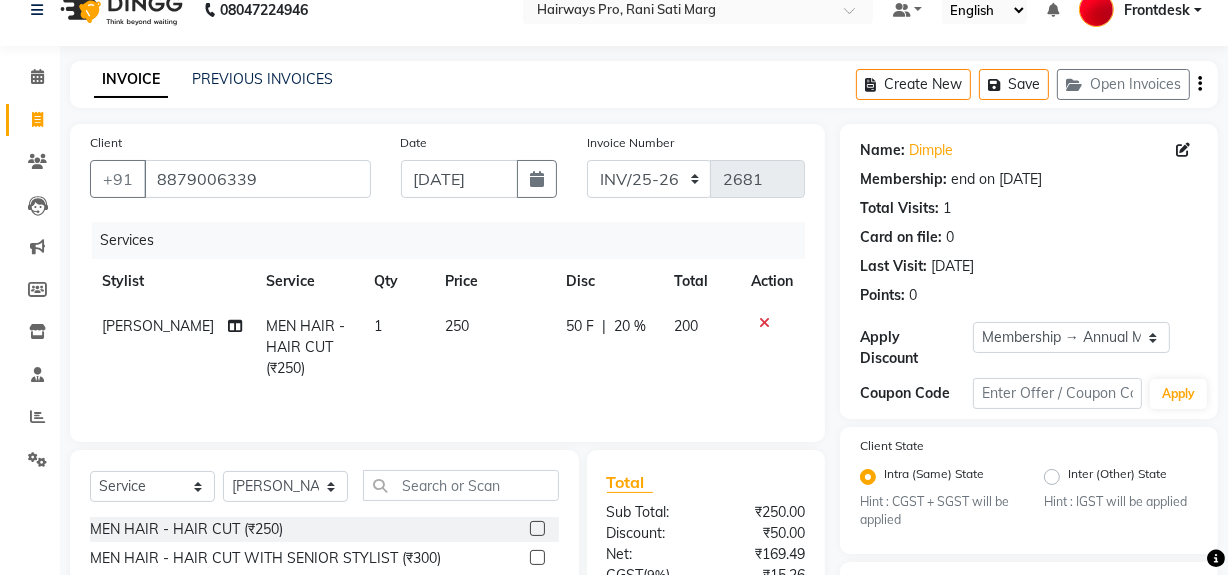 click 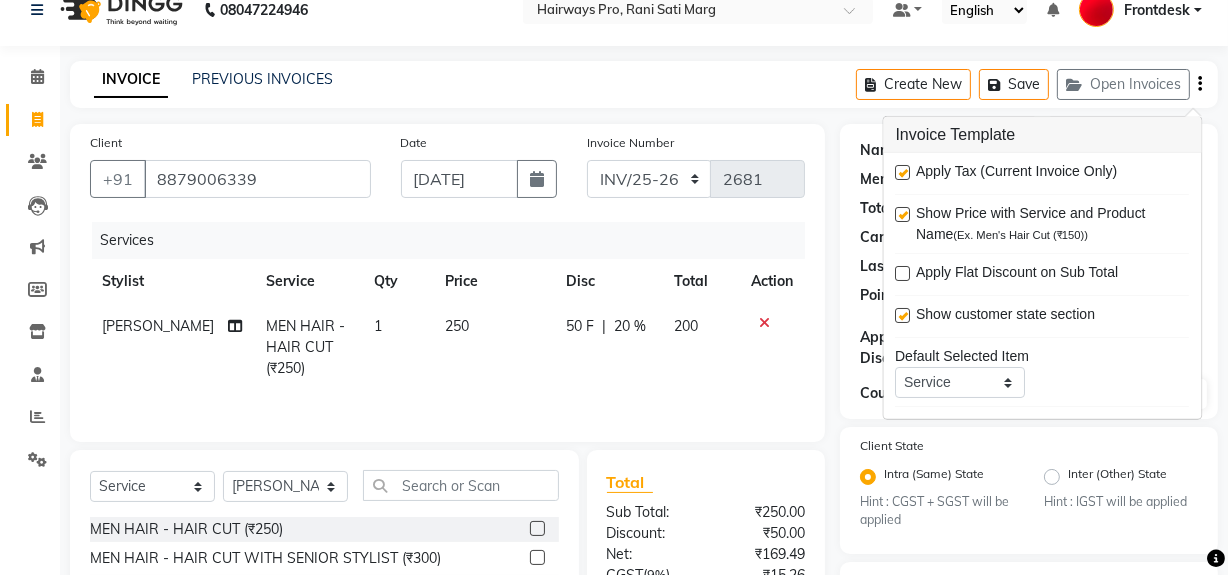 click at bounding box center [903, 172] 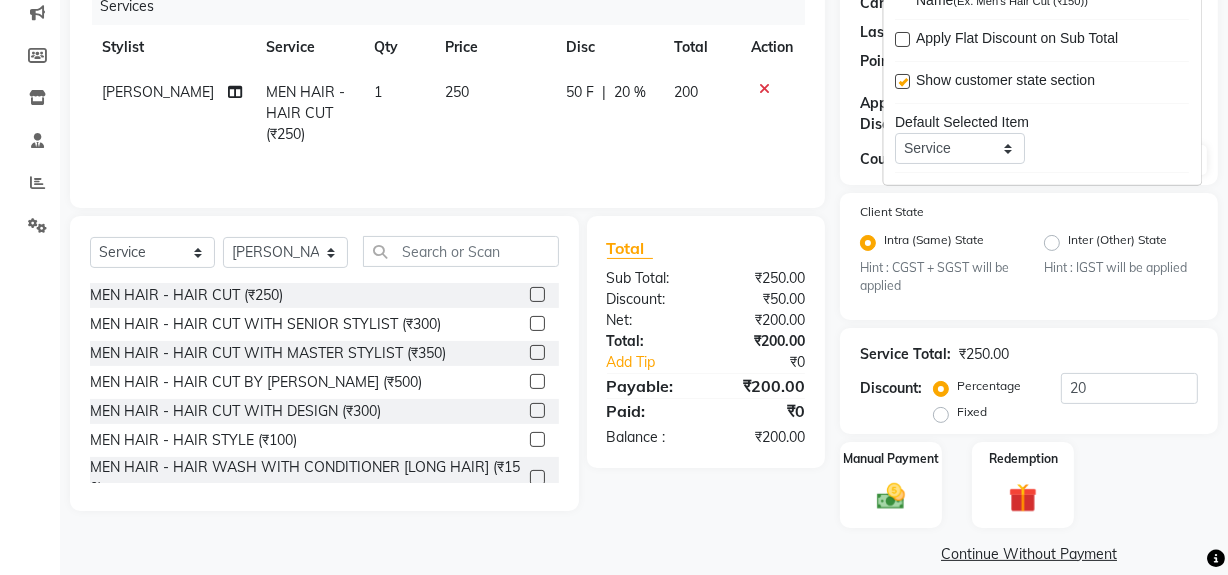 scroll, scrollTop: 284, scrollLeft: 0, axis: vertical 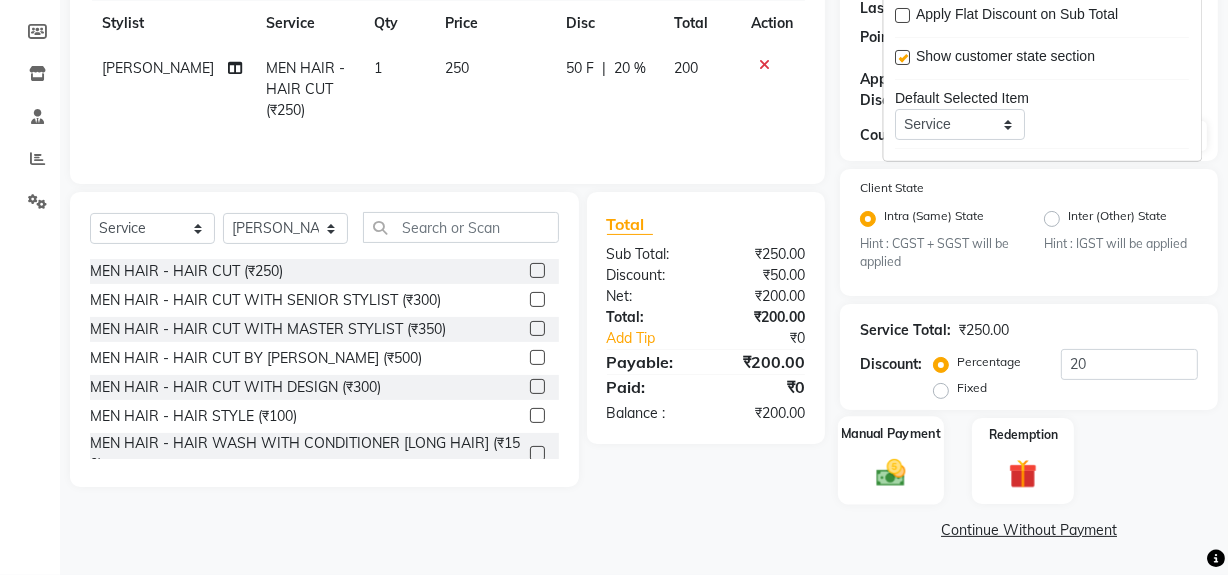 click on "Manual Payment" 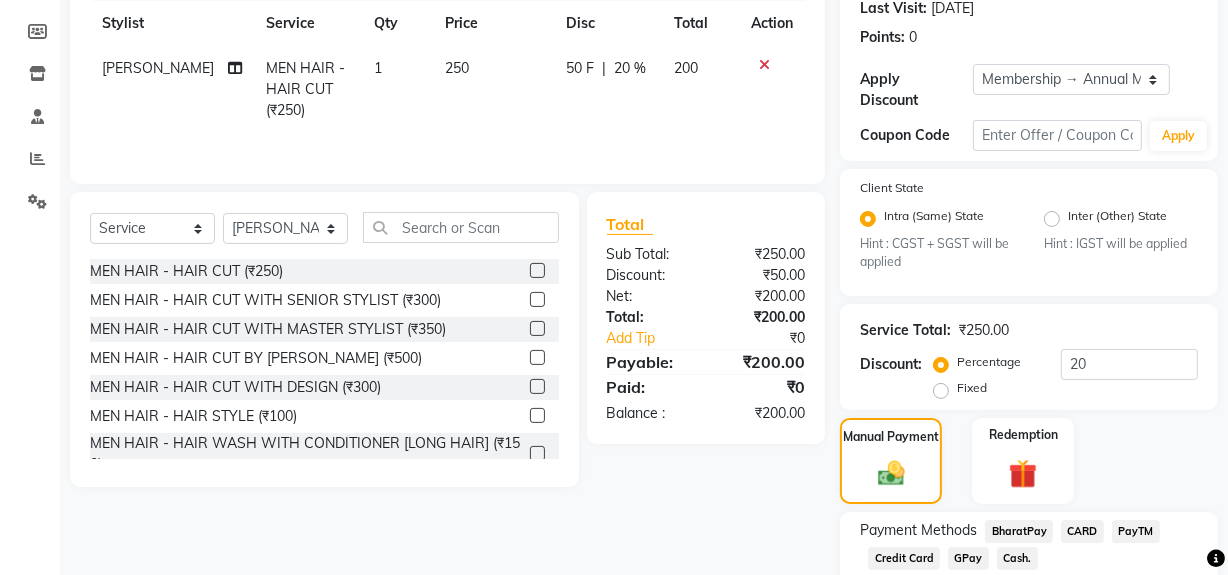 click on "Cash." 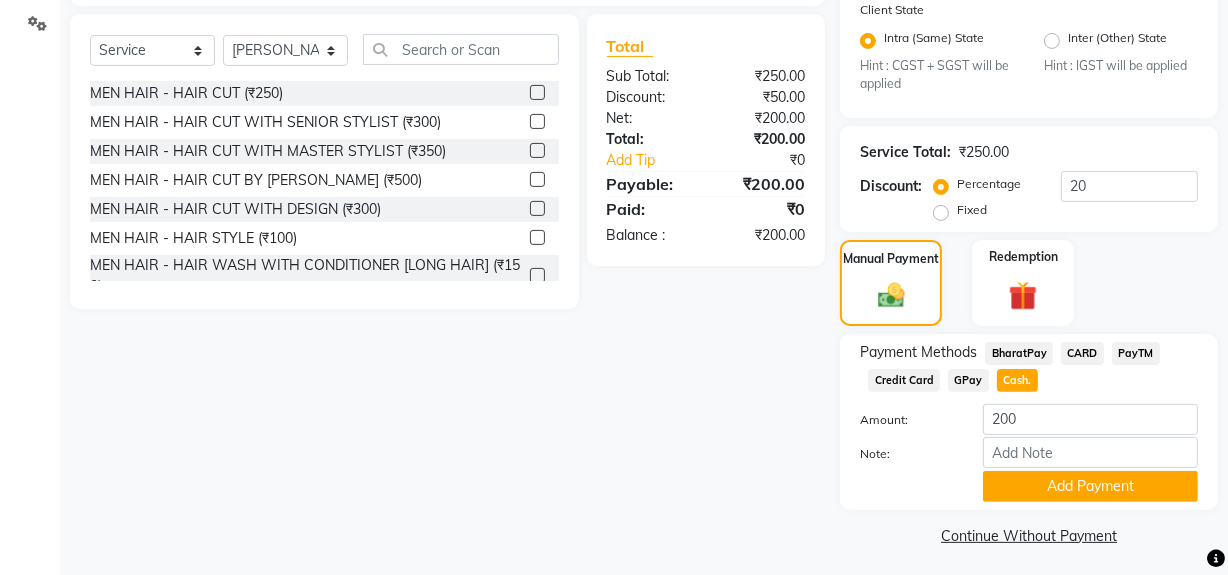 scroll, scrollTop: 469, scrollLeft: 0, axis: vertical 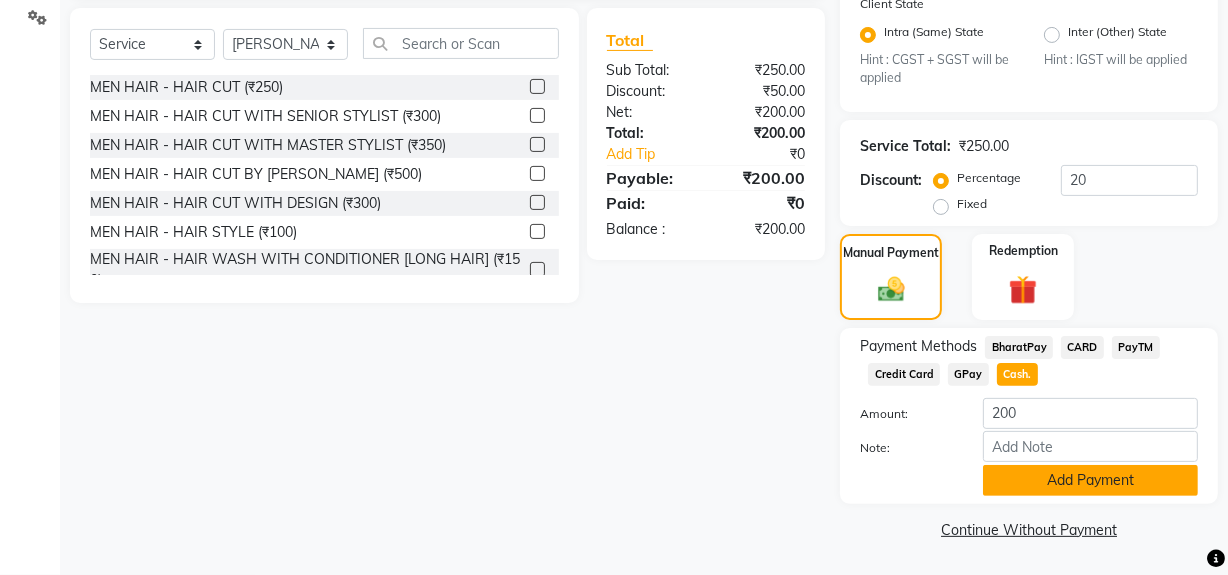 click on "Add Payment" 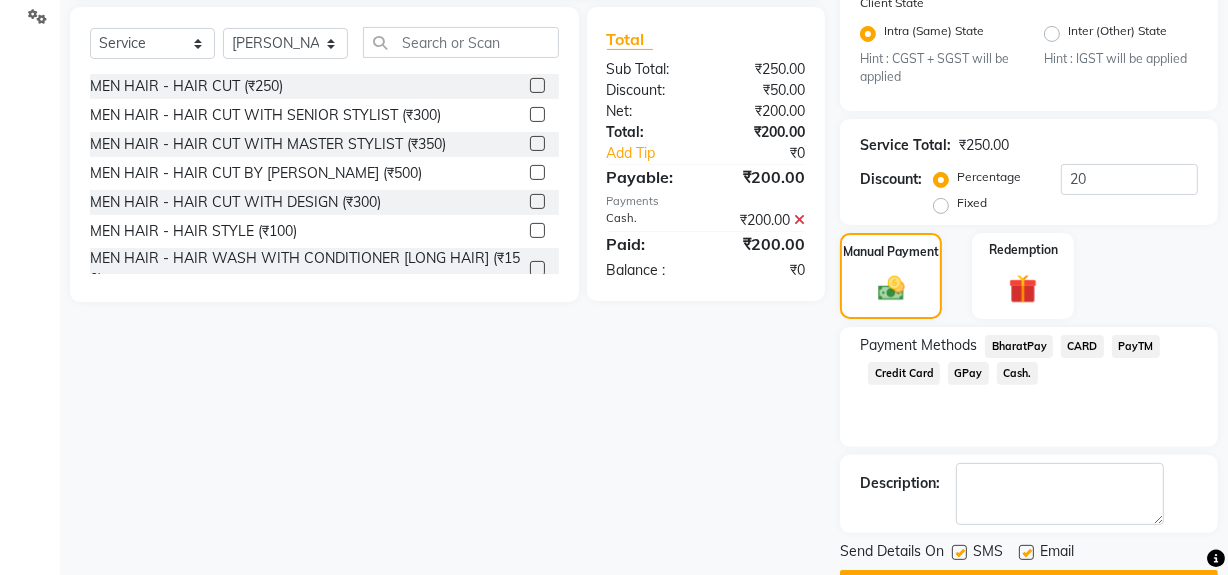 click 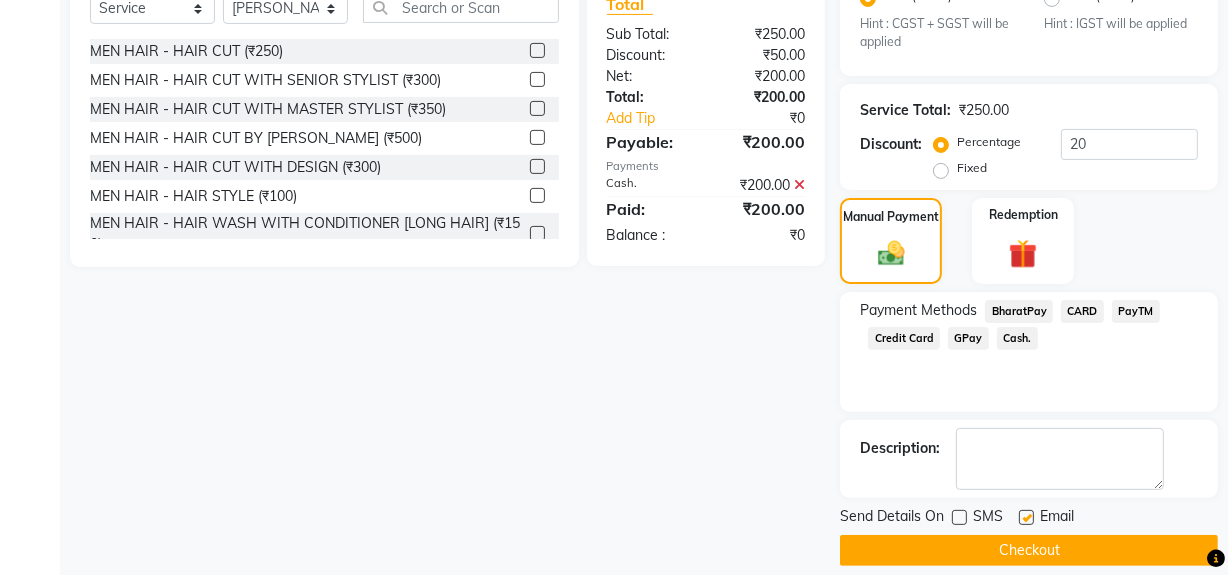 scroll, scrollTop: 524, scrollLeft: 0, axis: vertical 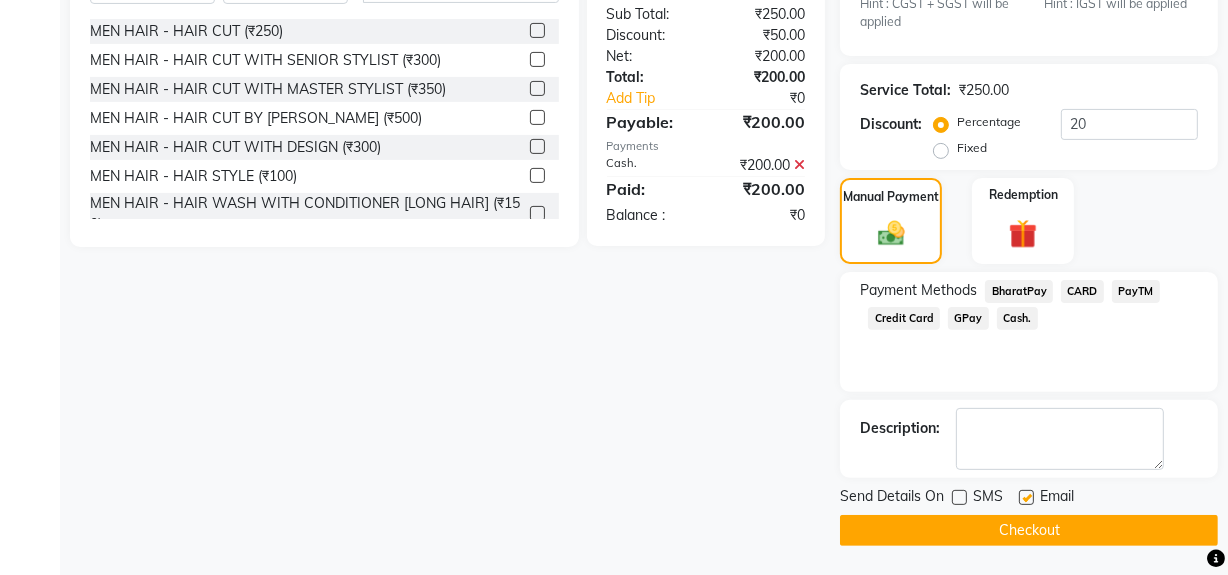 click on "Checkout" 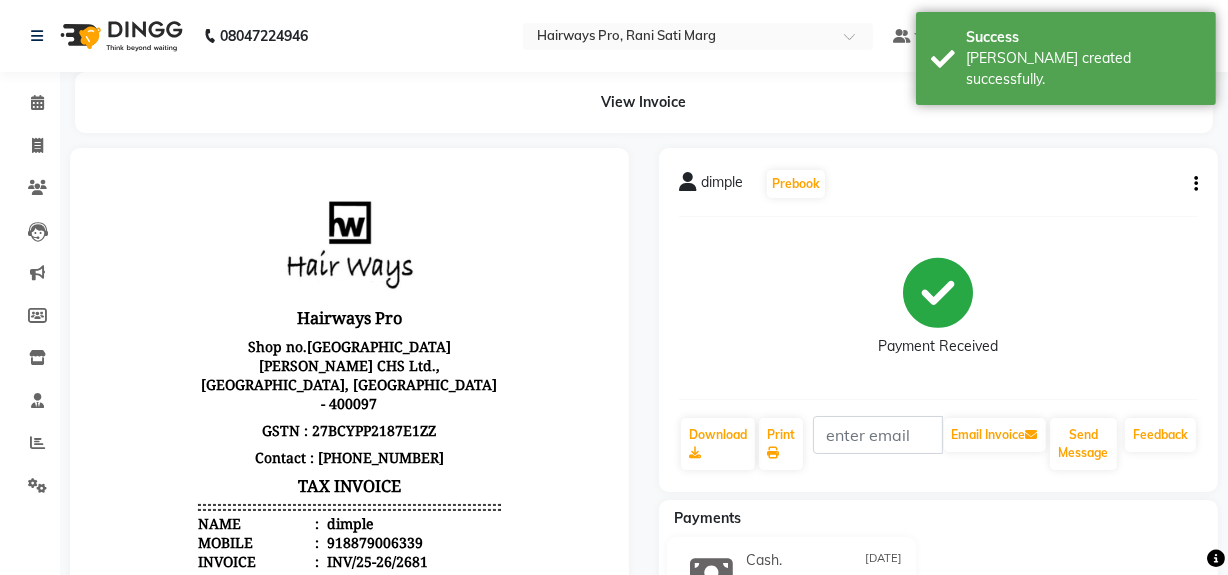 scroll, scrollTop: 0, scrollLeft: 0, axis: both 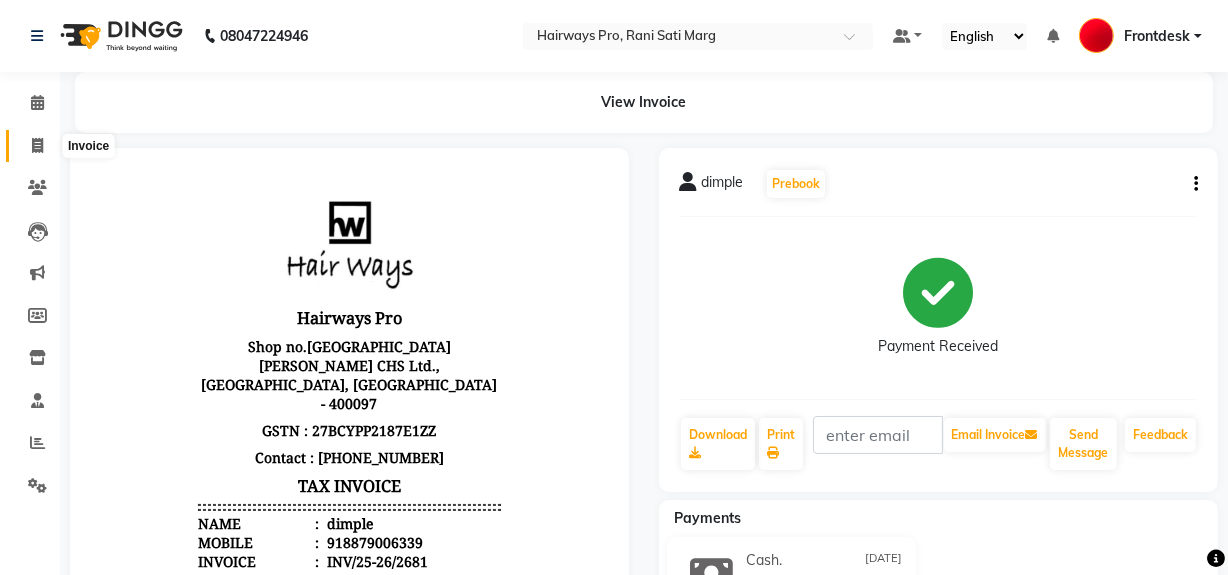 click 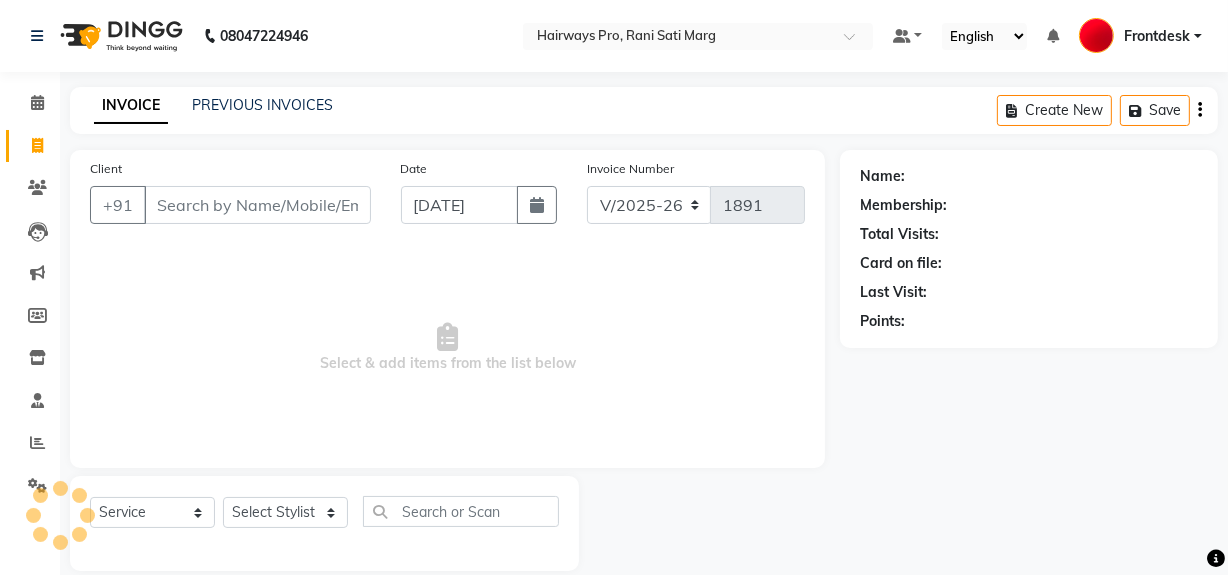 scroll, scrollTop: 26, scrollLeft: 0, axis: vertical 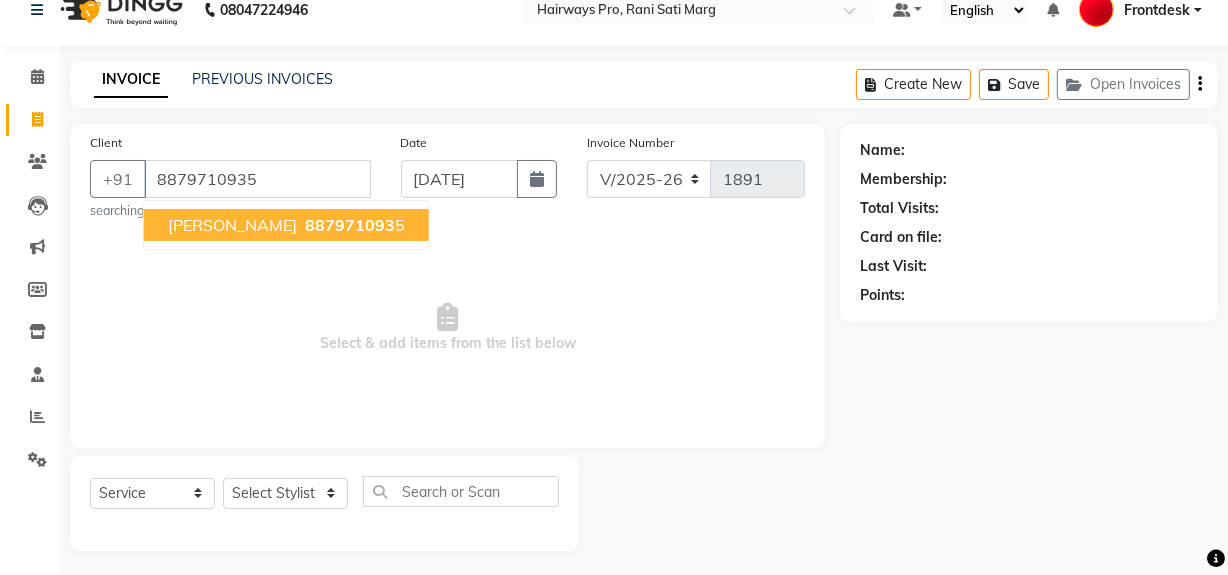 type on "8879710935" 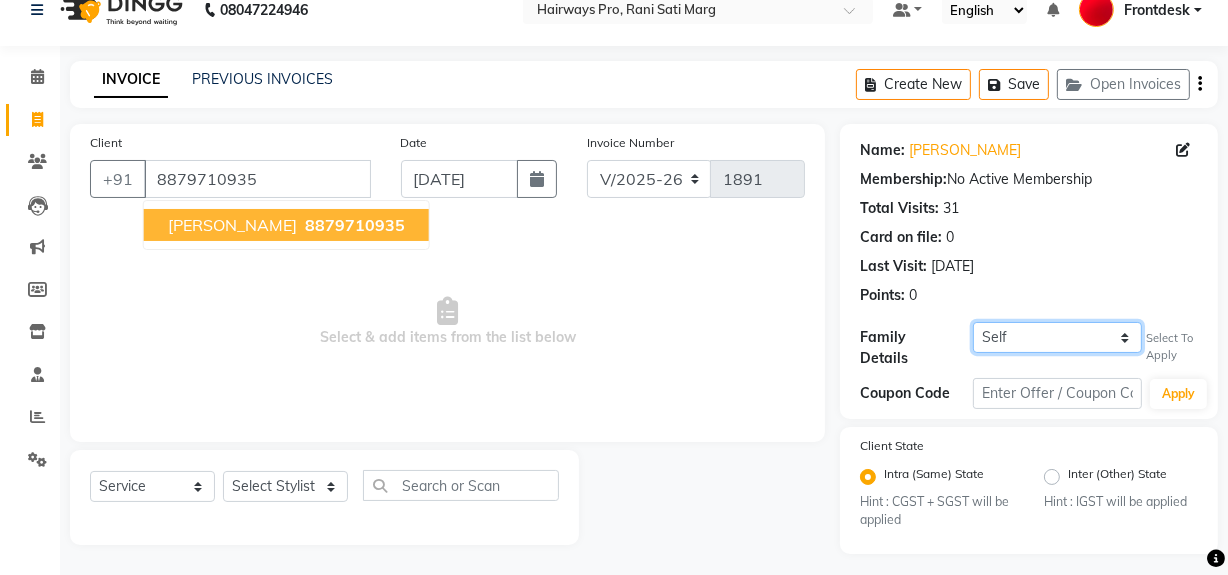 click on "Self GIRISH PATEL" 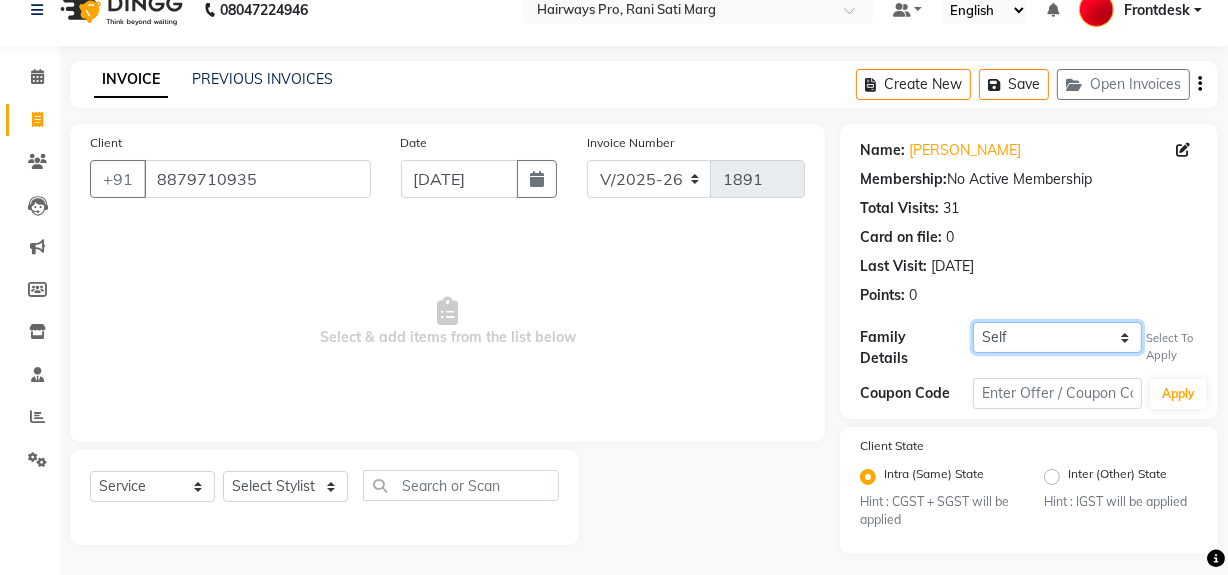 select on "793970" 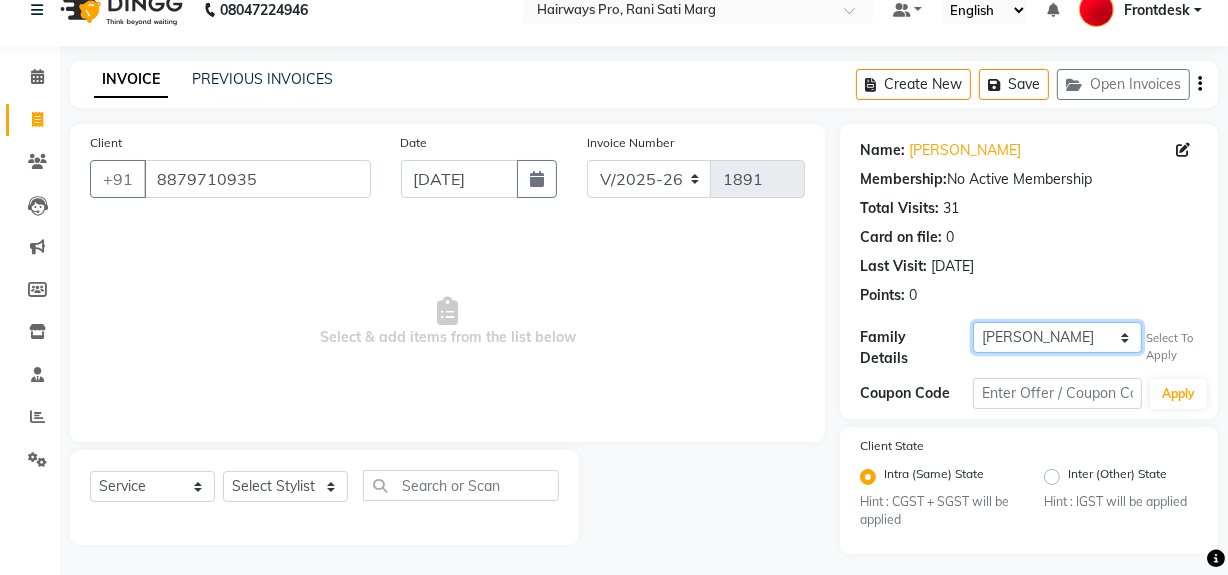 click on "Self GIRISH PATEL" 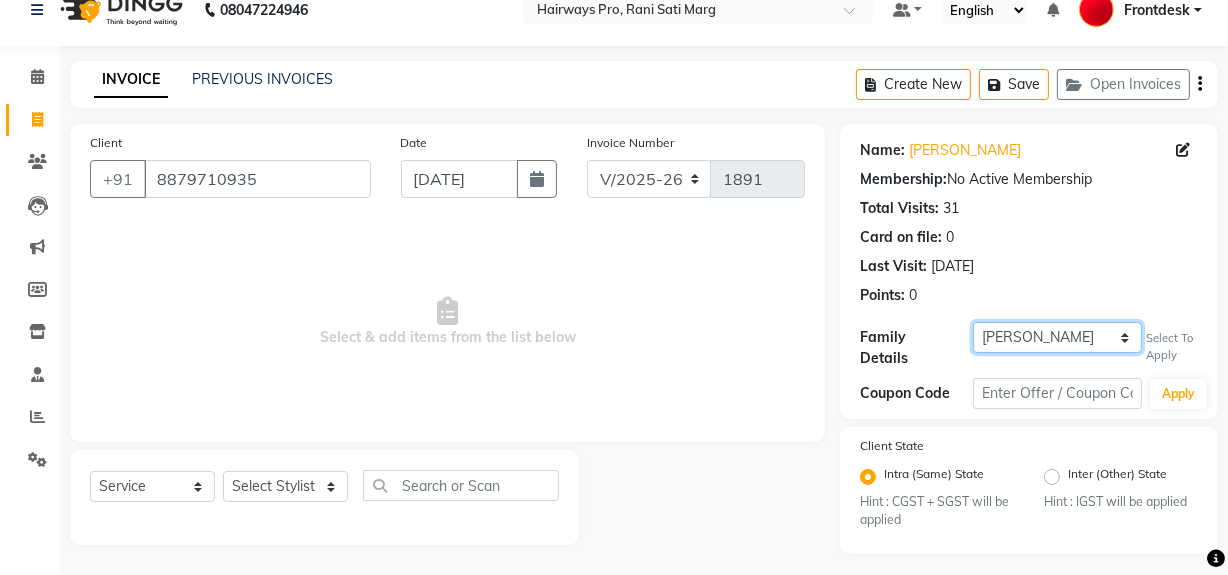 select on "1: Object" 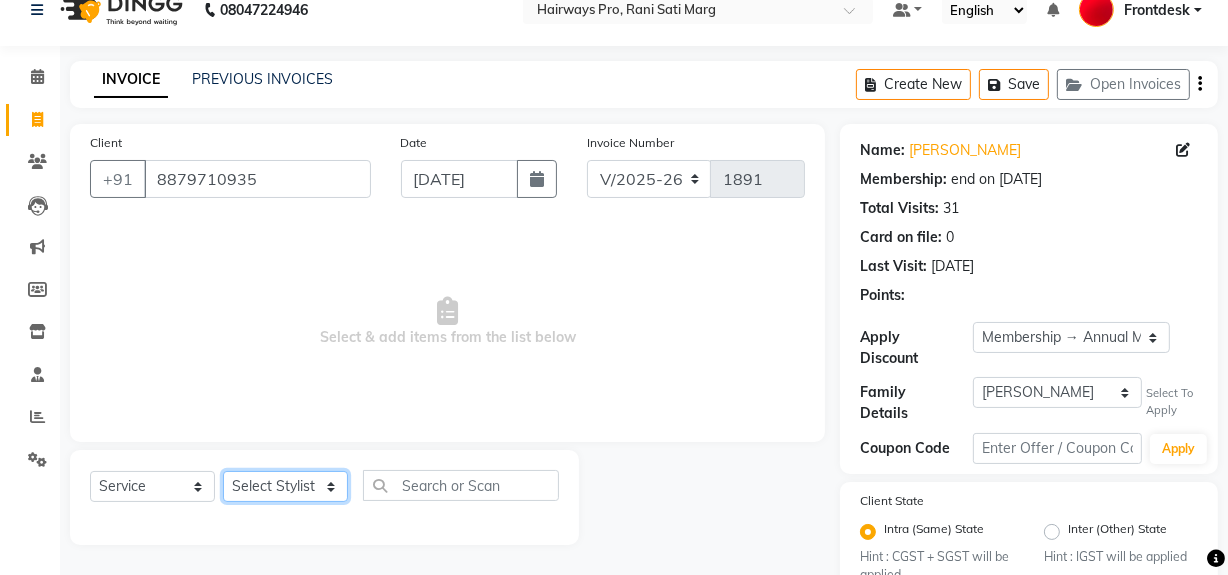 click on "Select Stylist ABID [PERSON_NAME] Frontdesk INTEZAR [PERSON_NAME] [PERSON_NAME] [PERSON_NAME] [PERSON_NAME] [PERSON_NAME] [PERSON_NAME]" 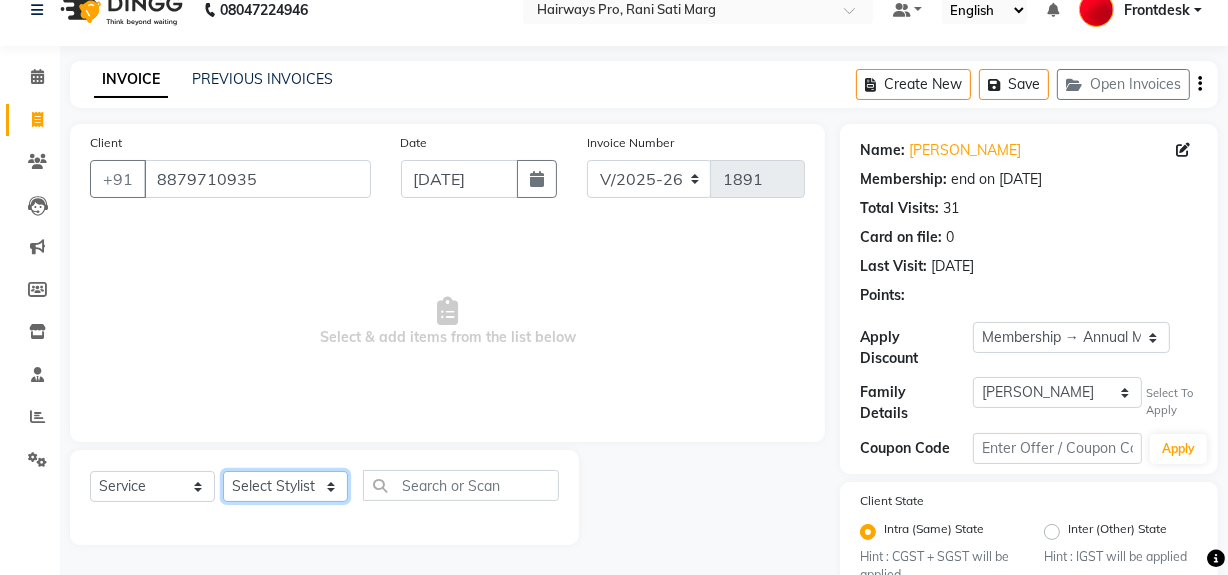 select on "13192" 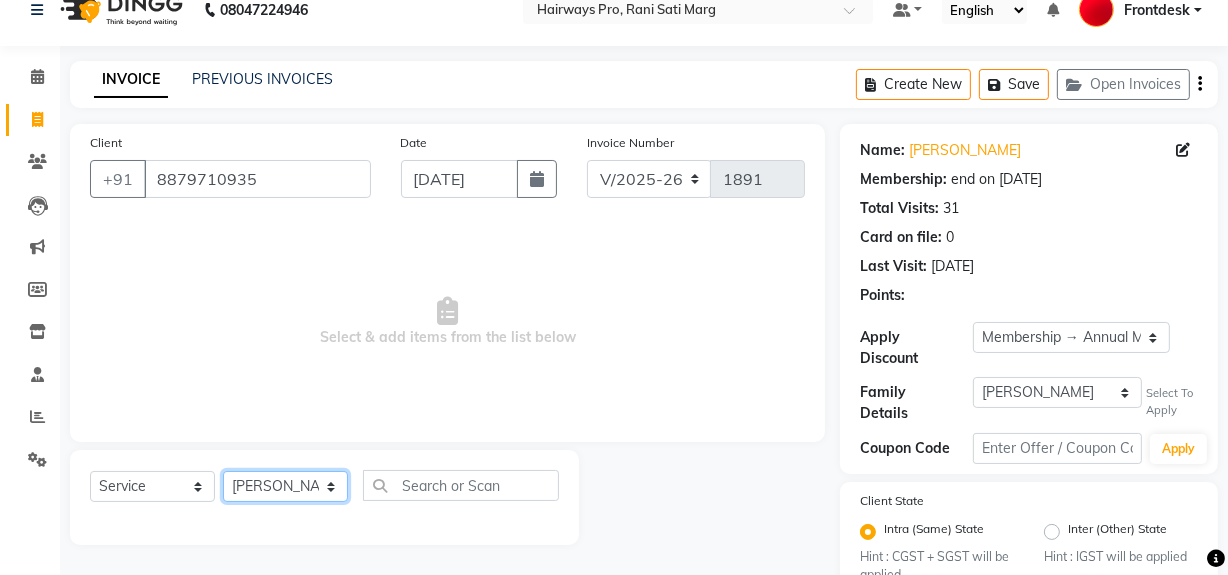 click on "Select Stylist ABID [PERSON_NAME] Frontdesk INTEZAR [PERSON_NAME] [PERSON_NAME] [PERSON_NAME] [PERSON_NAME] [PERSON_NAME] [PERSON_NAME]" 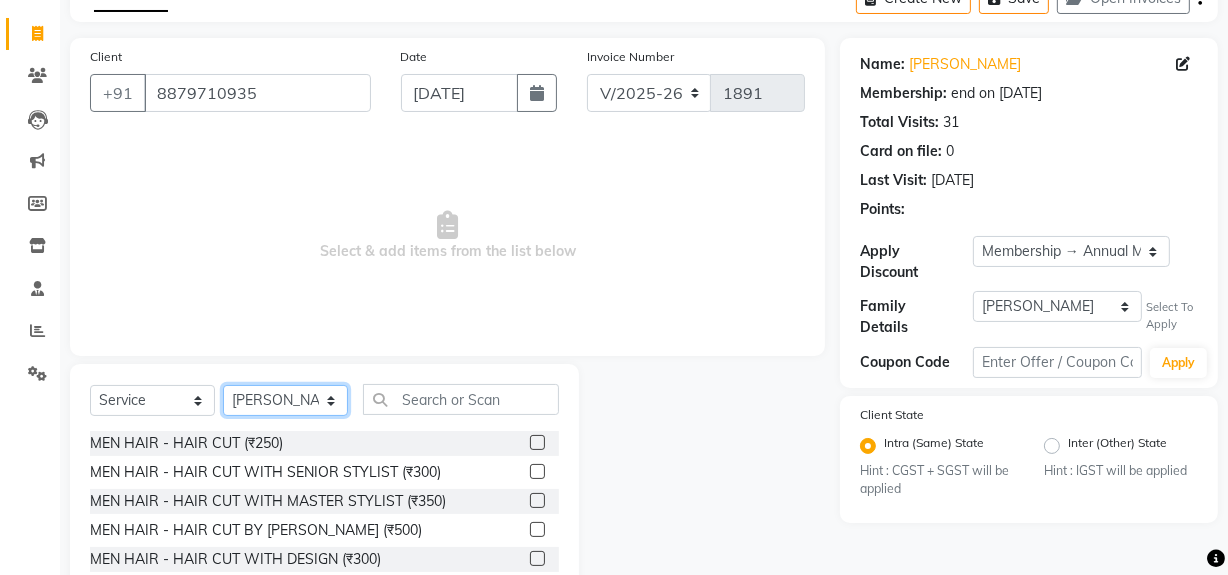 scroll, scrollTop: 208, scrollLeft: 0, axis: vertical 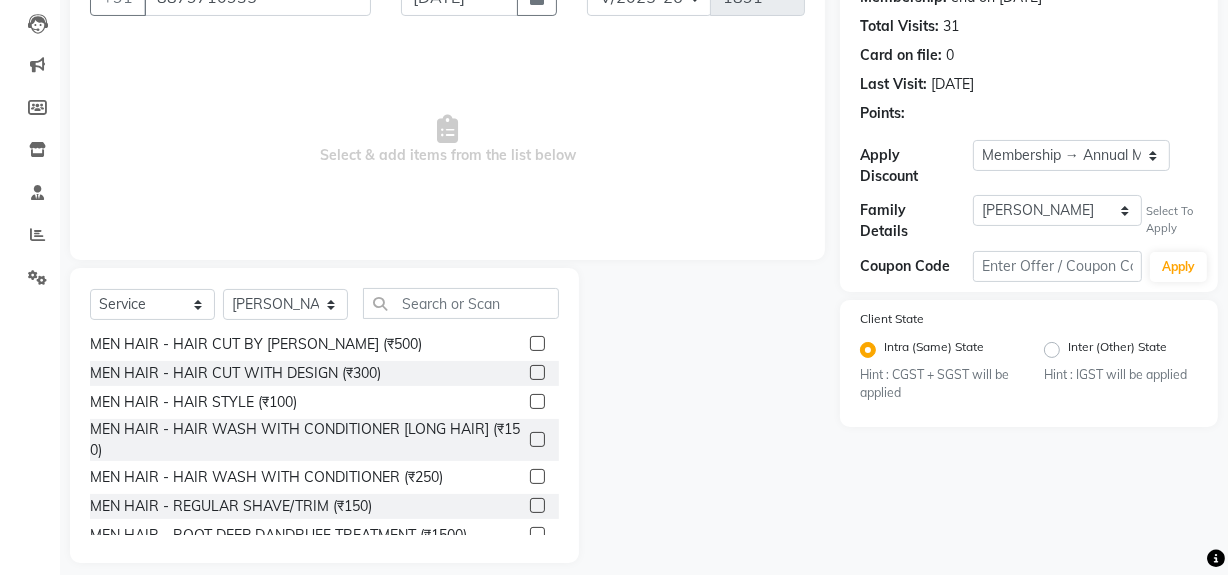 click 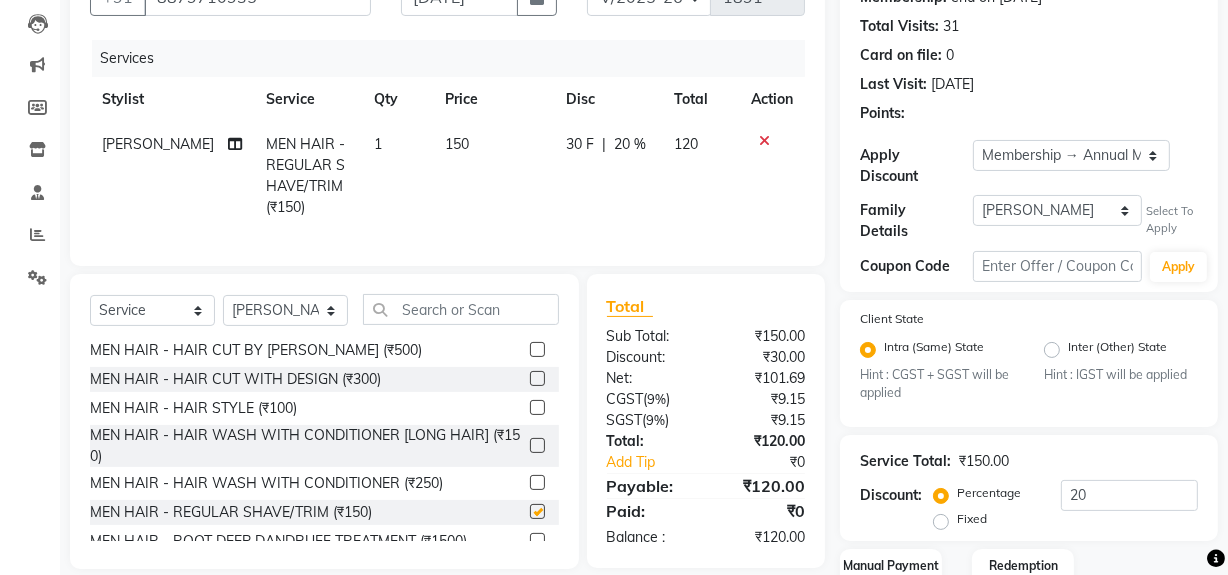checkbox on "false" 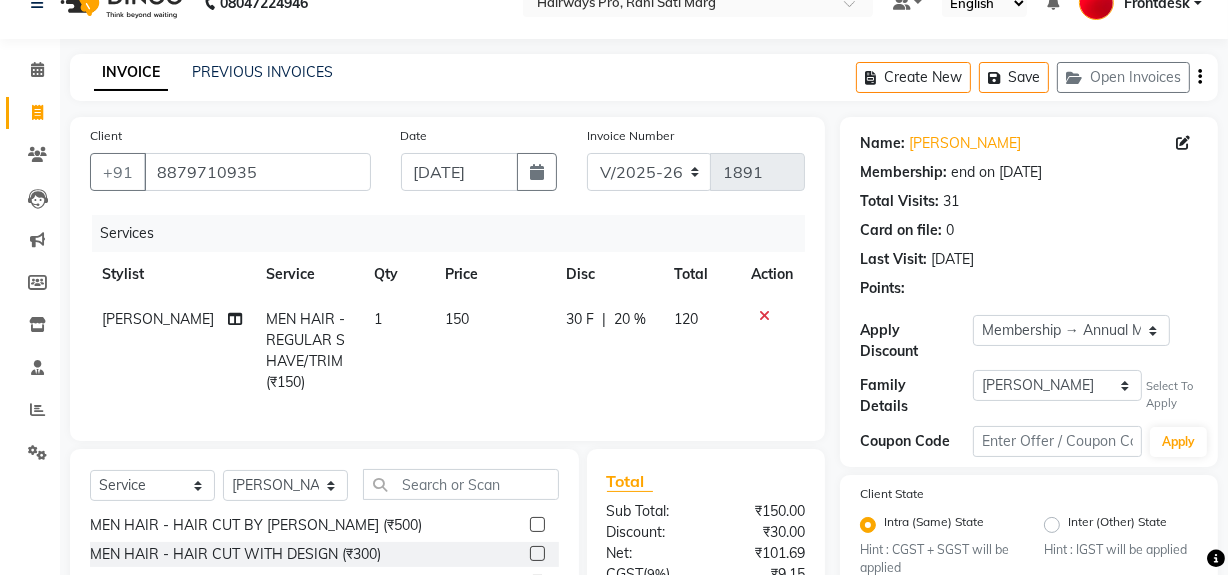 scroll, scrollTop: 26, scrollLeft: 0, axis: vertical 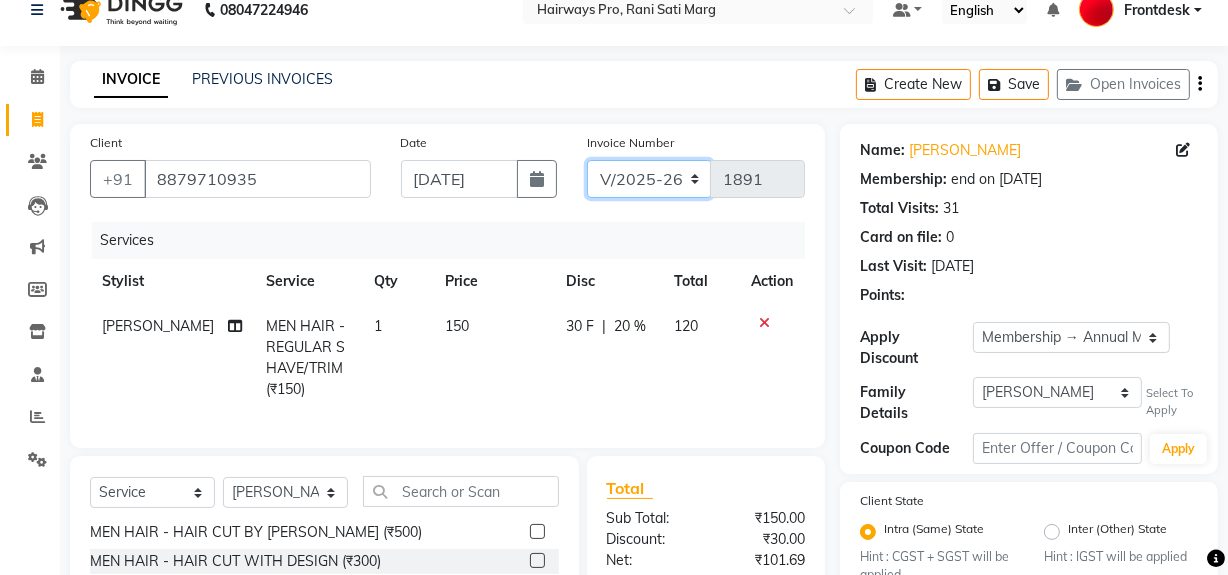 click on "INV/25-26 V/2025-26" 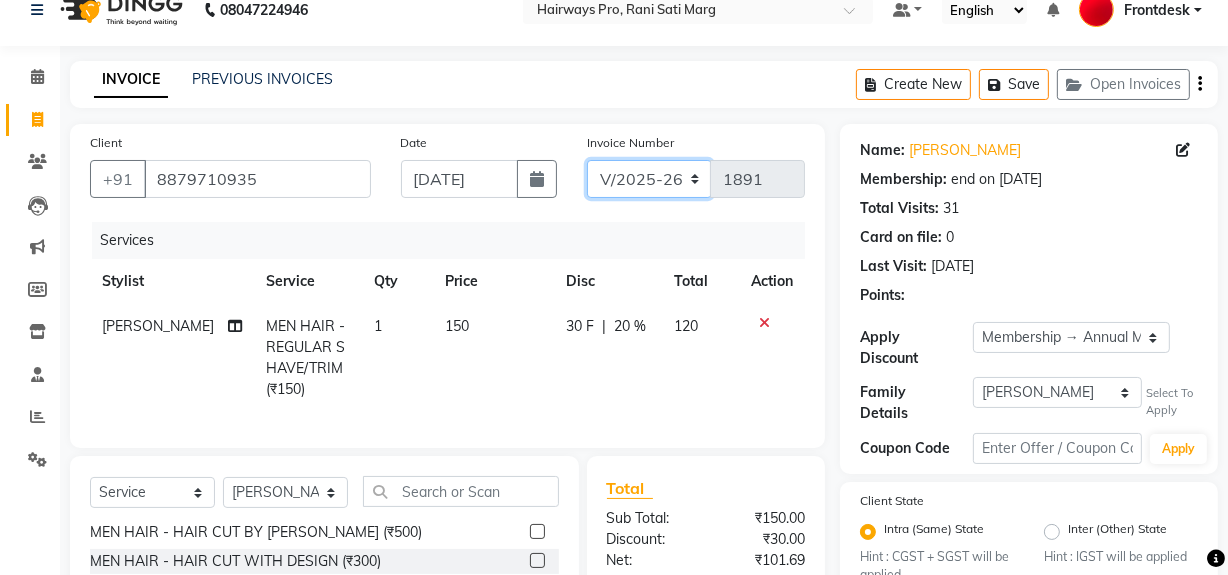 select on "6960" 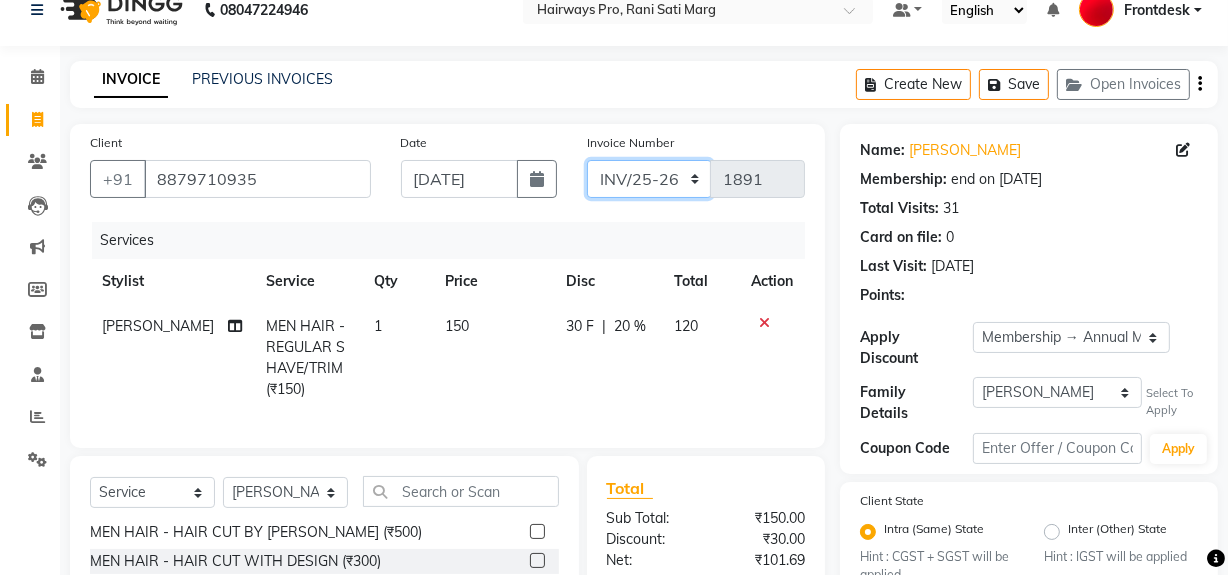 click on "INV/25-26 V/2025-26" 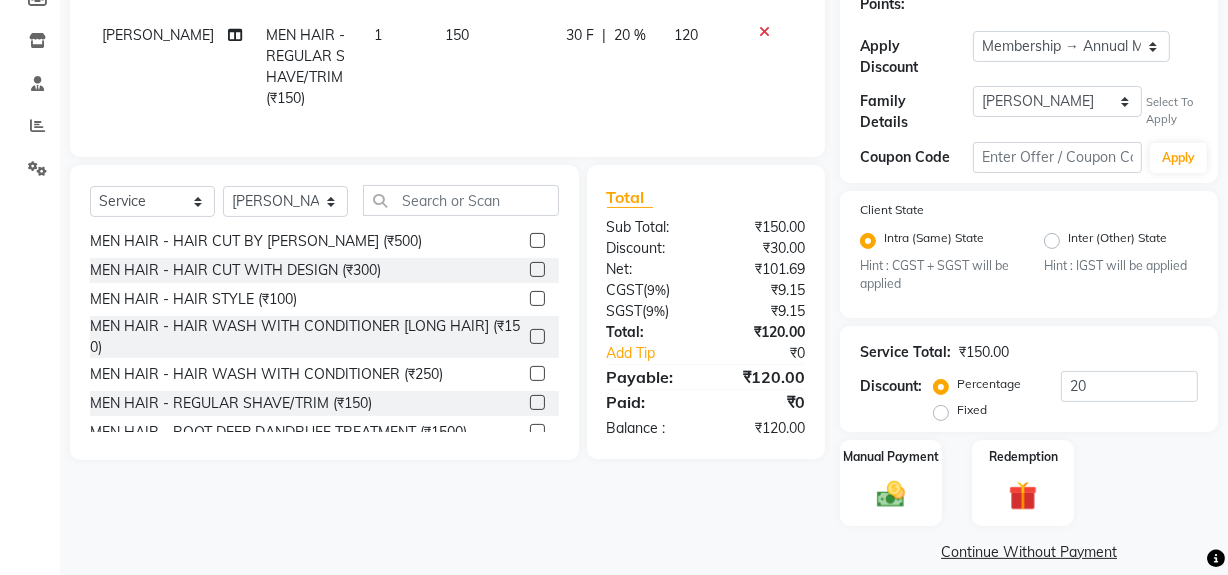 scroll, scrollTop: 334, scrollLeft: 0, axis: vertical 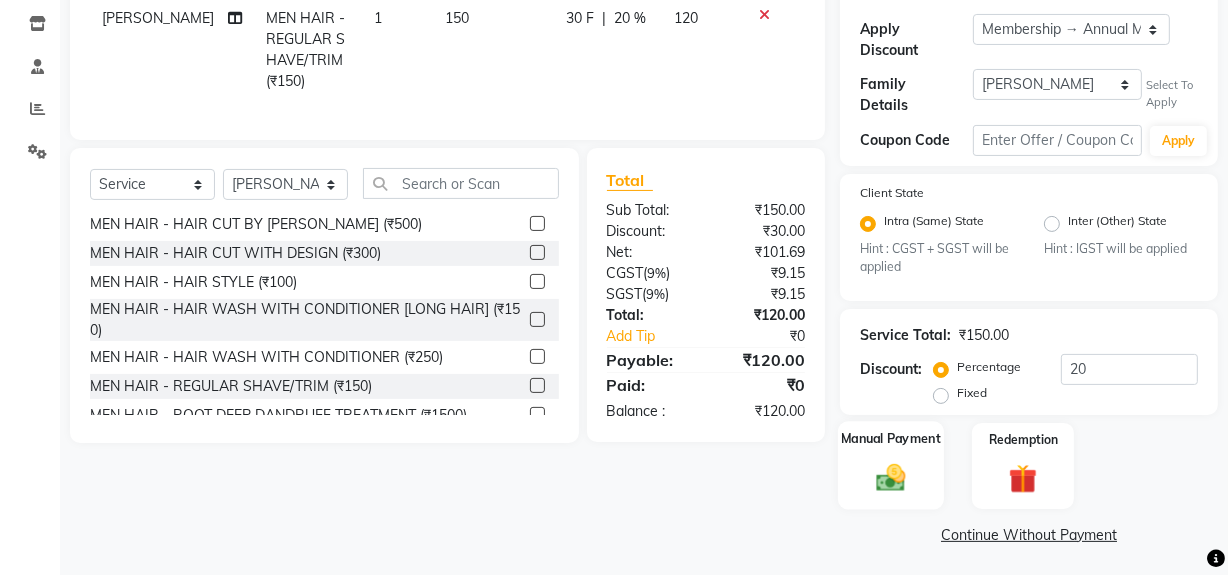 click 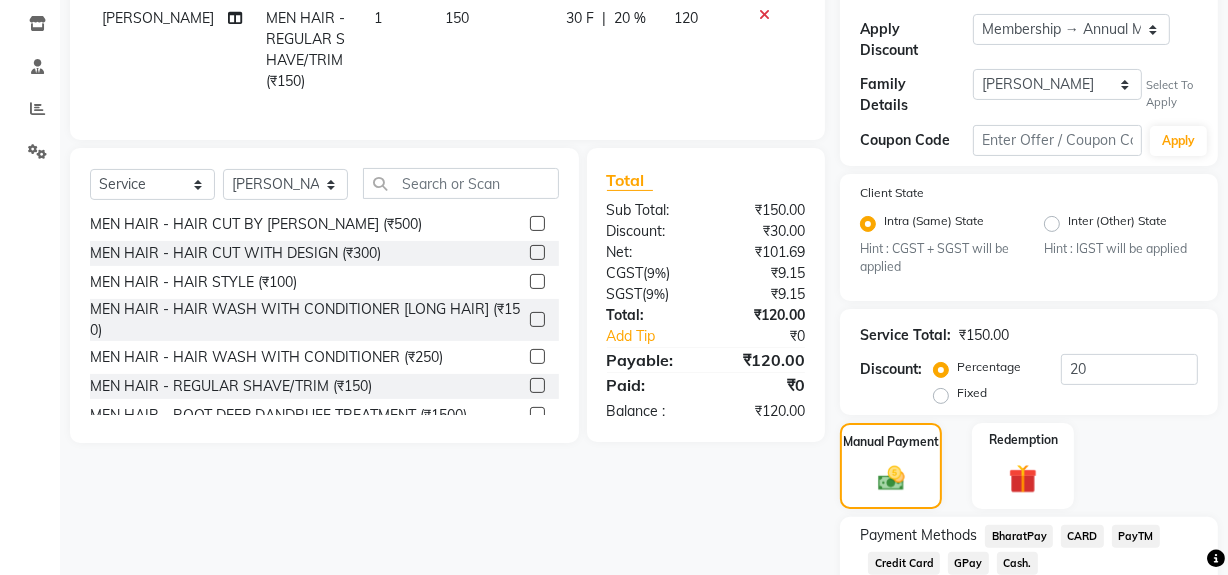 click on "Cash." 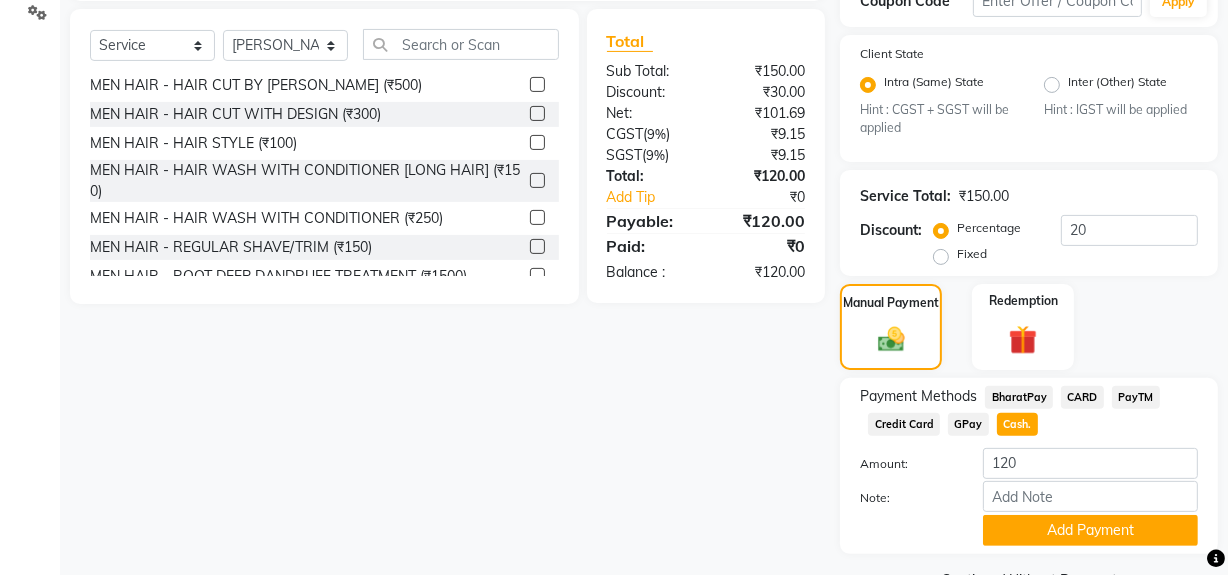 scroll, scrollTop: 519, scrollLeft: 0, axis: vertical 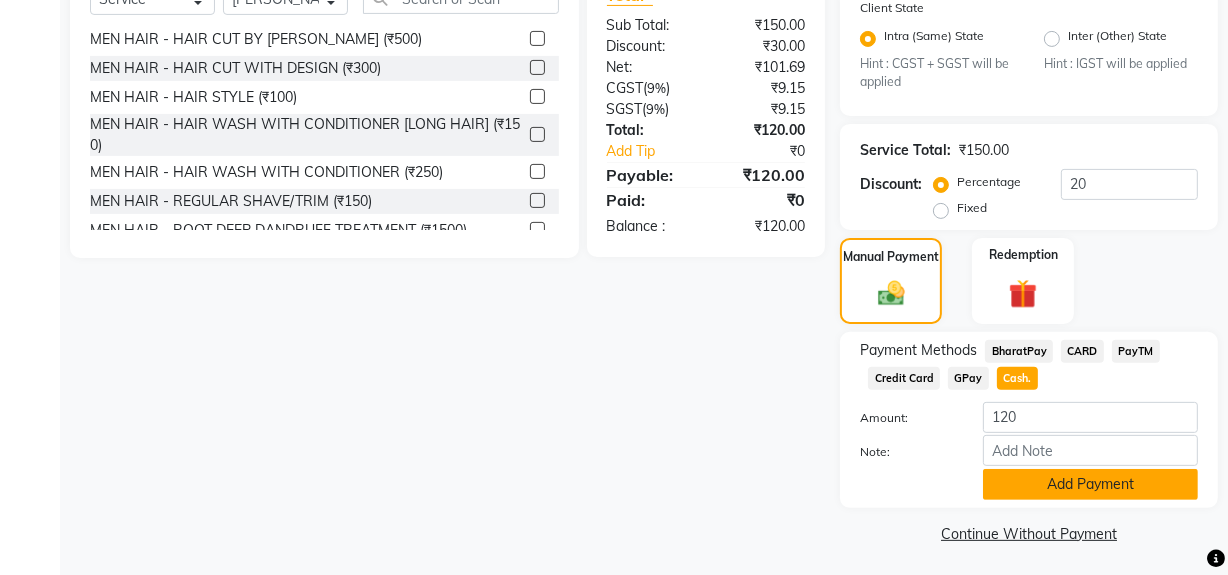 click on "Add Payment" 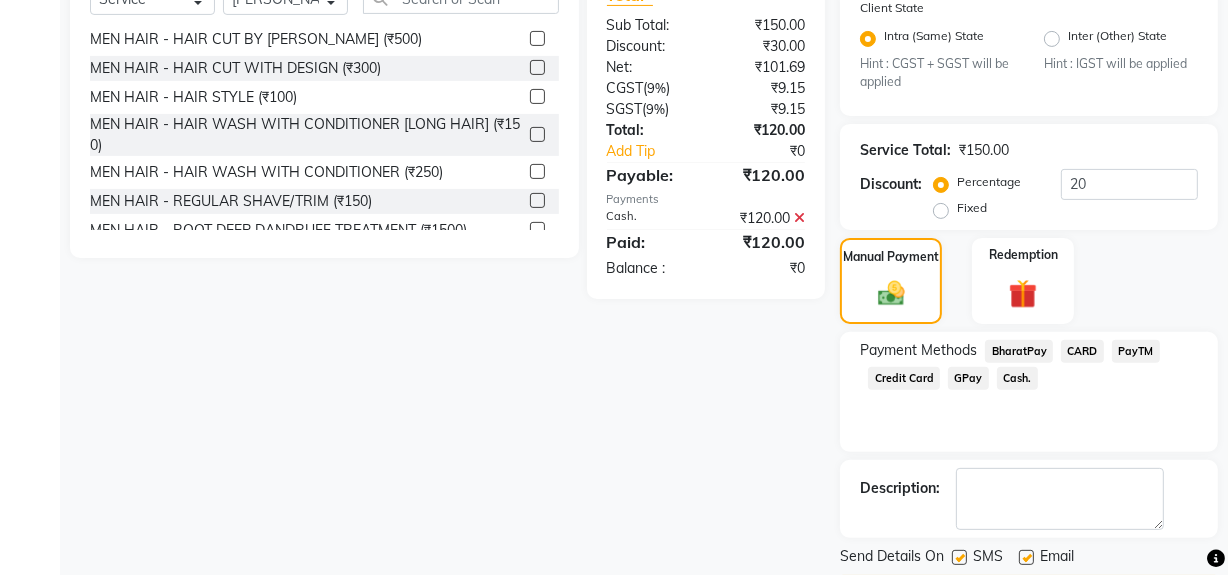 click 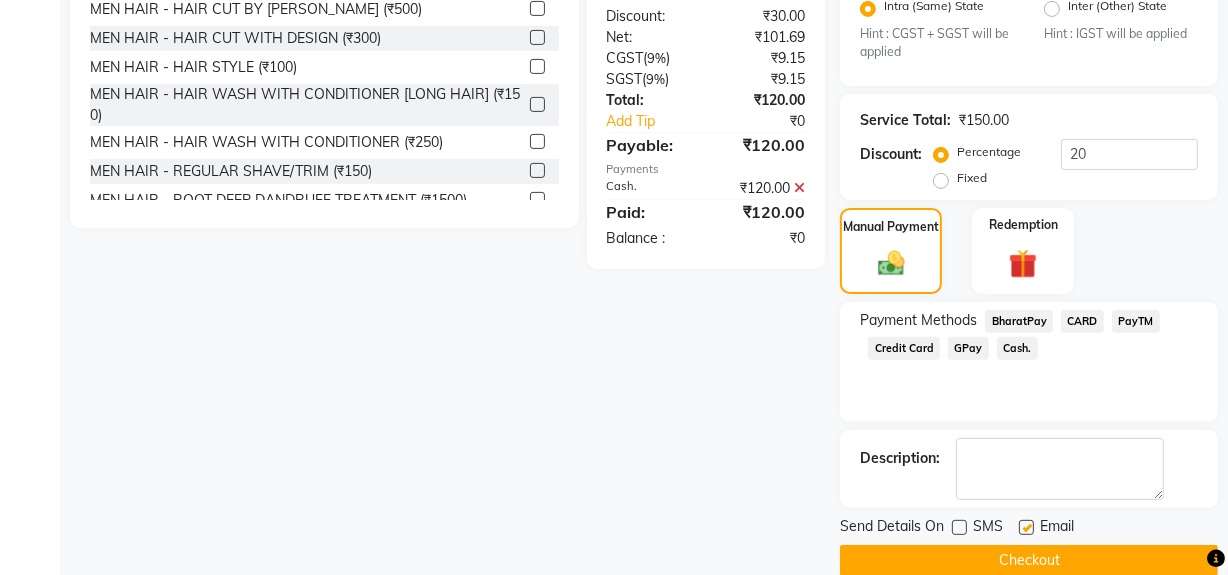 scroll, scrollTop: 575, scrollLeft: 0, axis: vertical 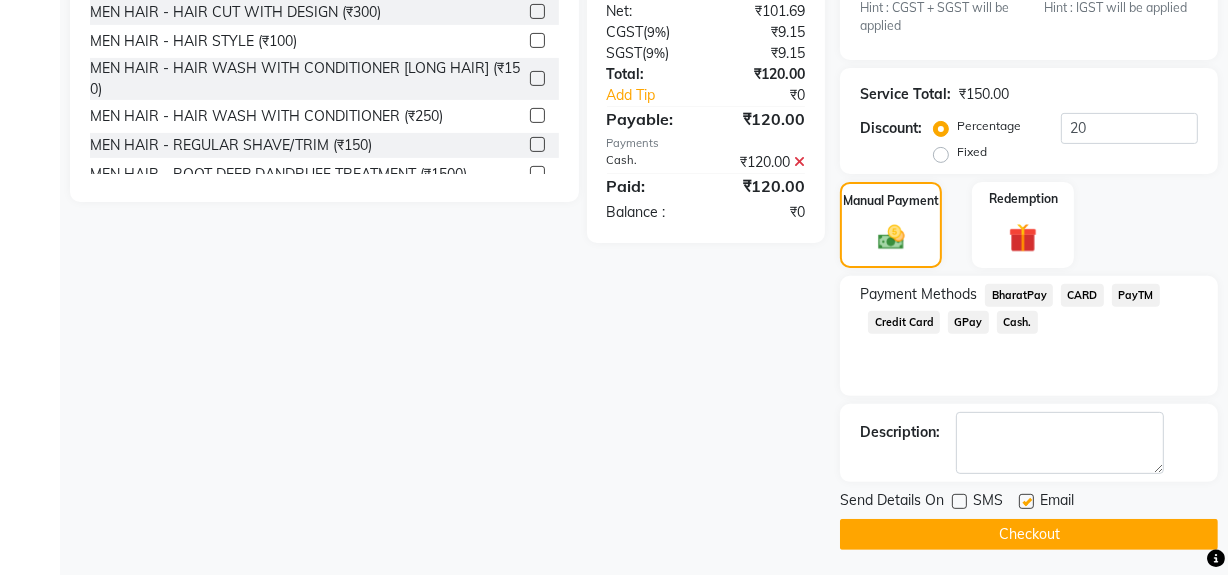 click on "Checkout" 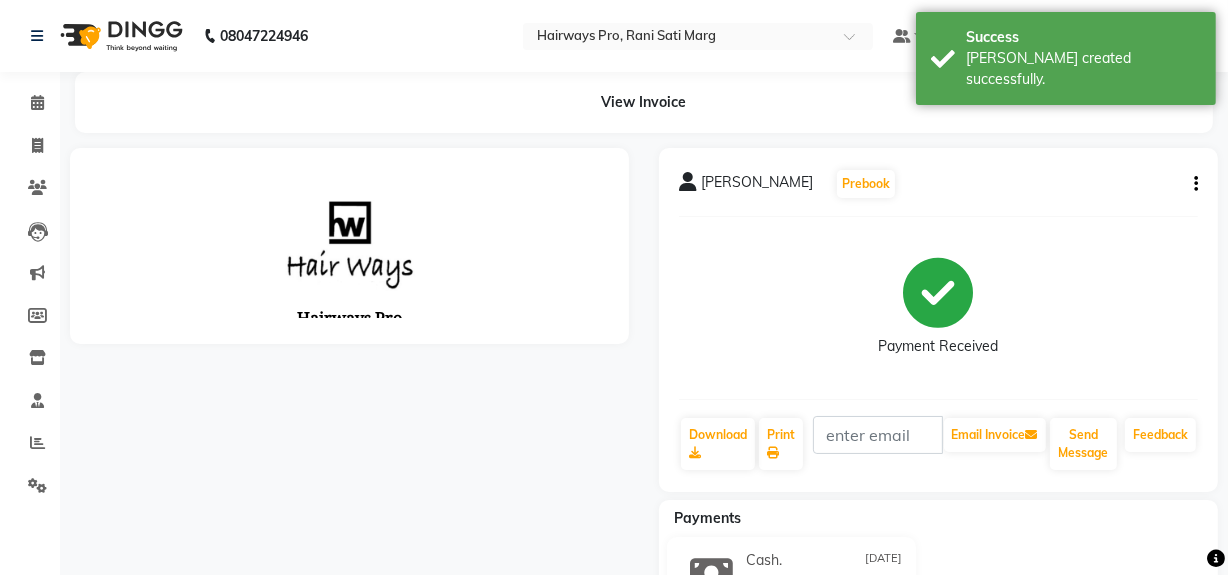 scroll, scrollTop: 0, scrollLeft: 0, axis: both 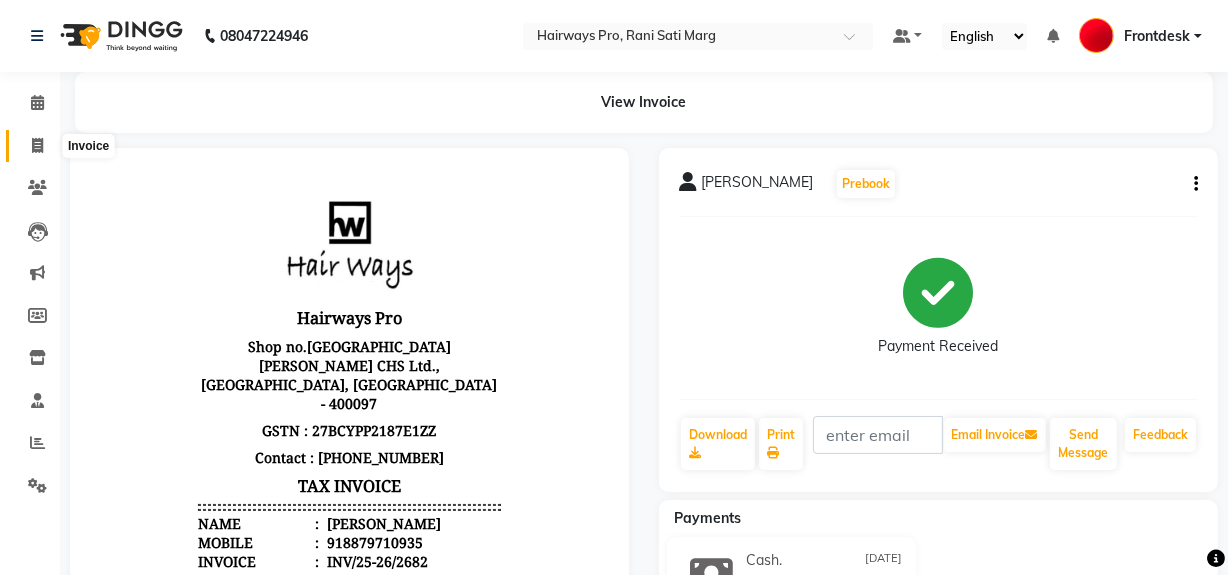 click 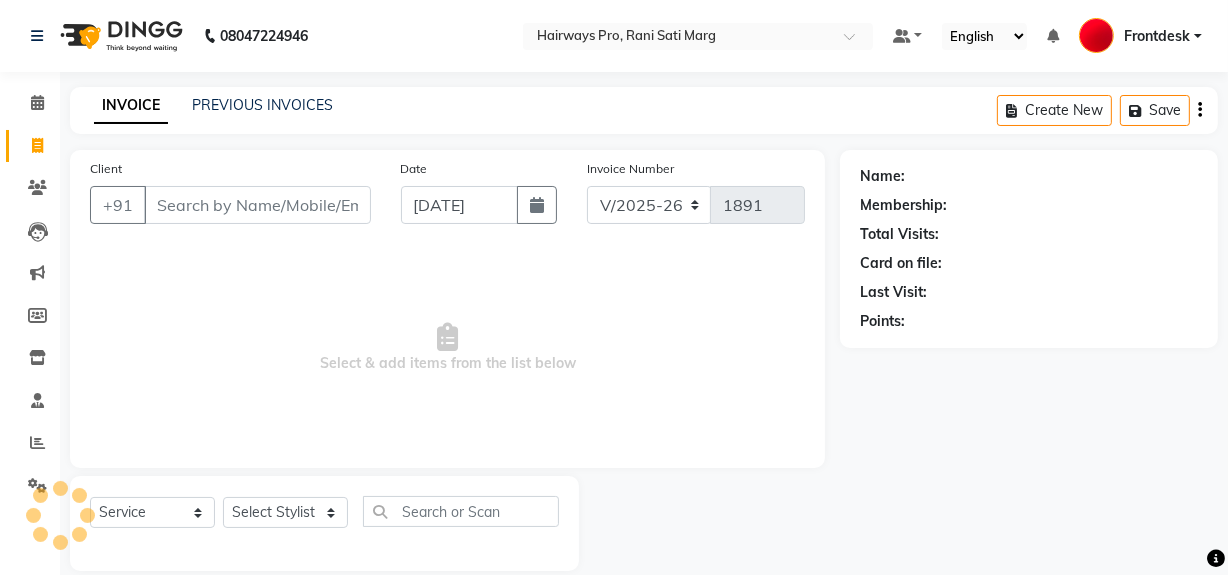 scroll, scrollTop: 26, scrollLeft: 0, axis: vertical 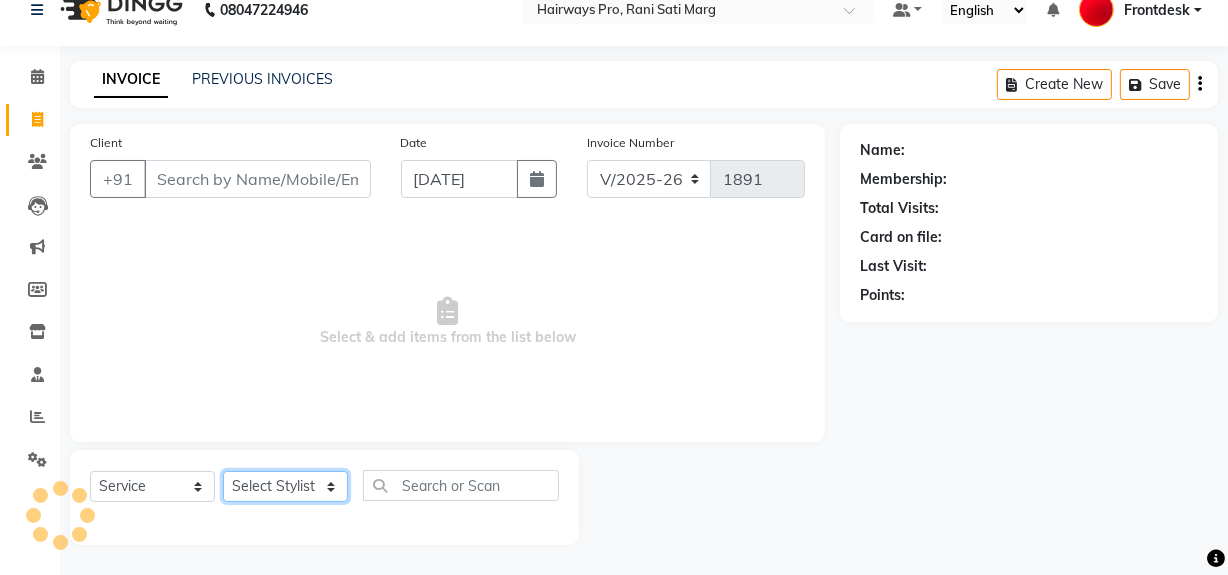 click on "Select Stylist" 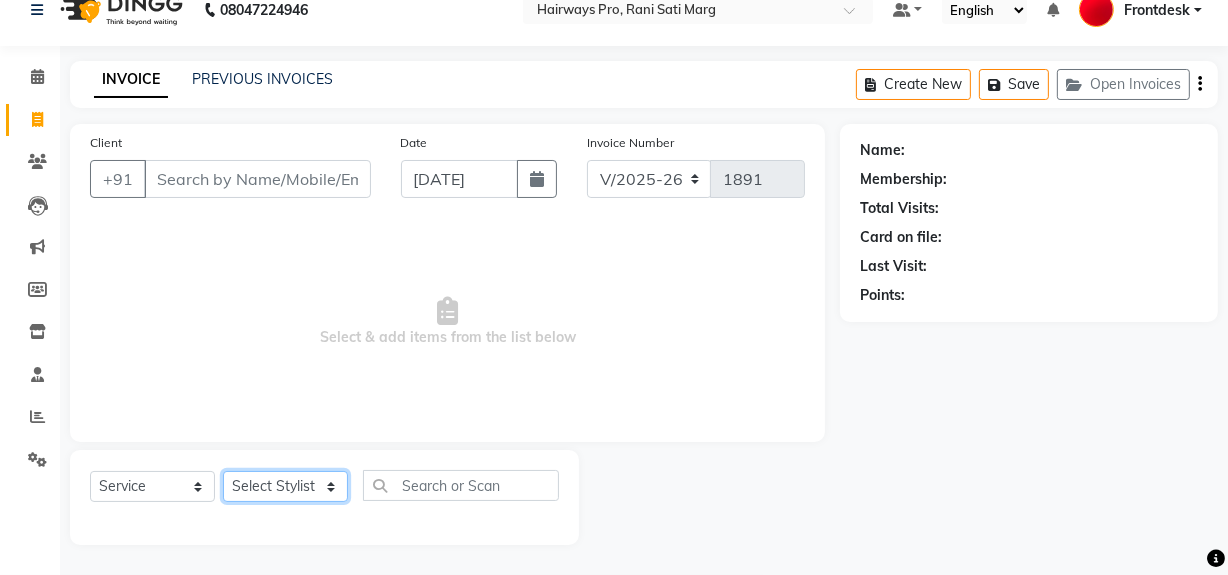 select on "13187" 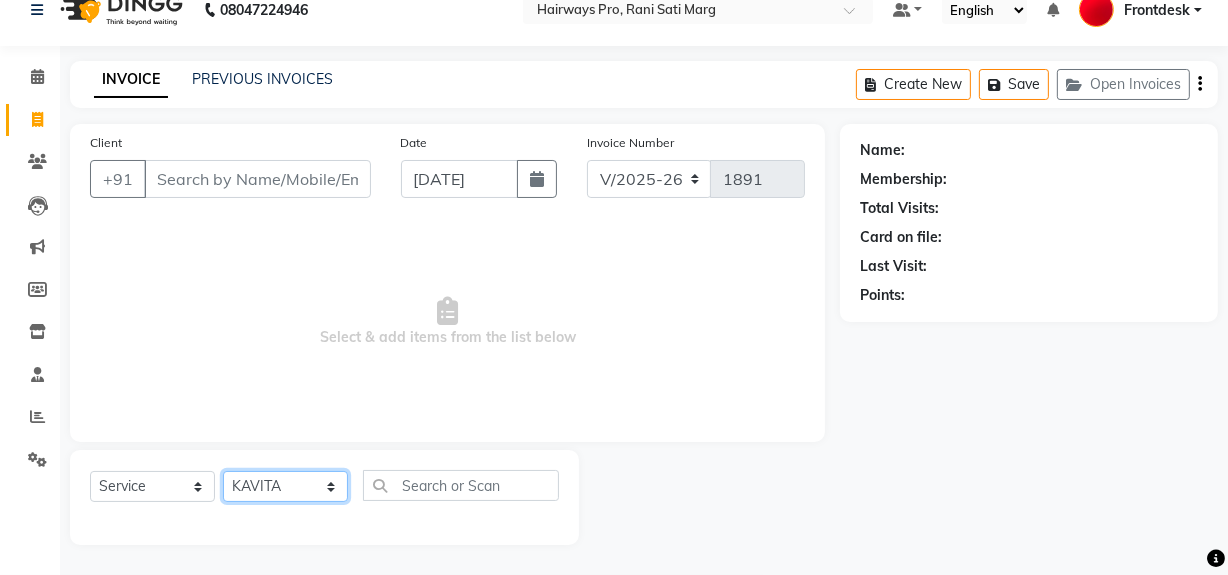 click on "Select Stylist ABID [PERSON_NAME] Frontdesk INTEZAR [PERSON_NAME] [PERSON_NAME] [PERSON_NAME] [PERSON_NAME] [PERSON_NAME] [PERSON_NAME]" 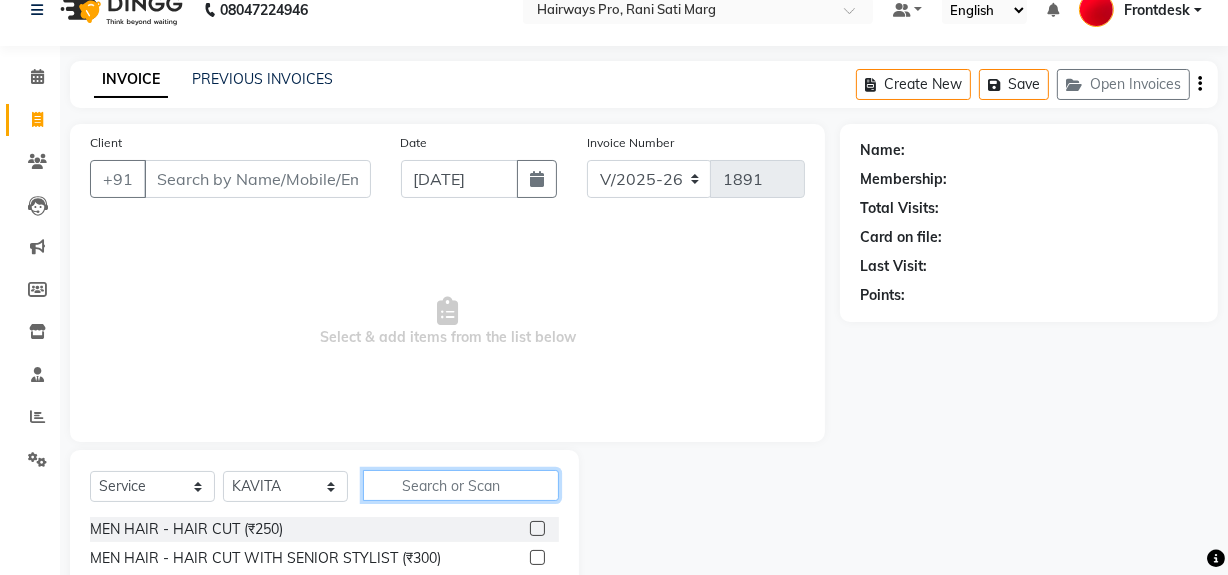 click 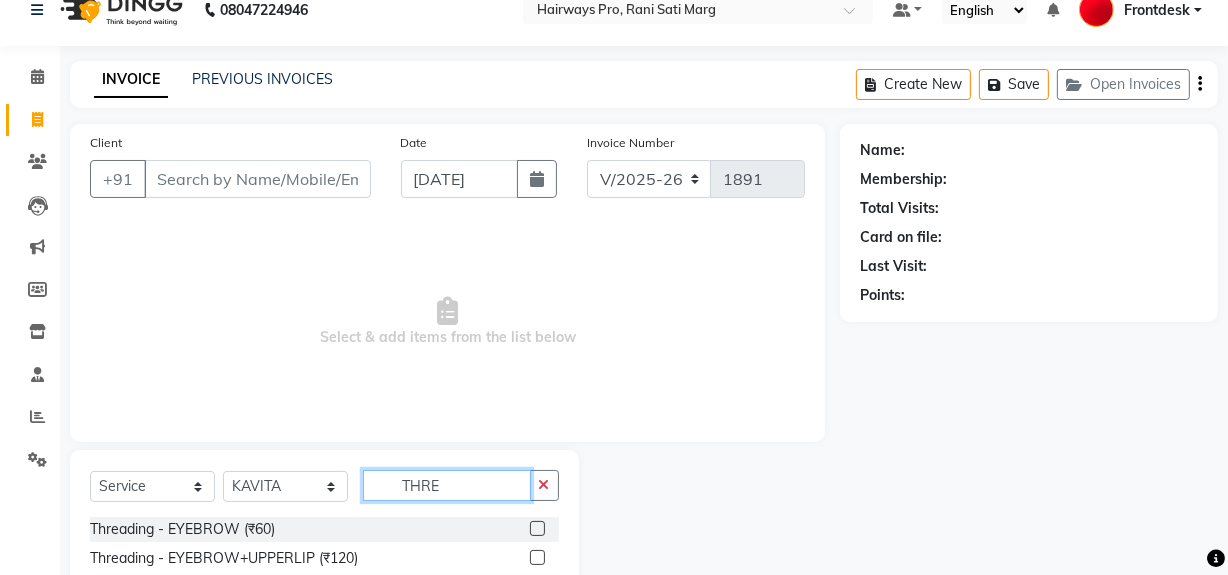 type on "THRE" 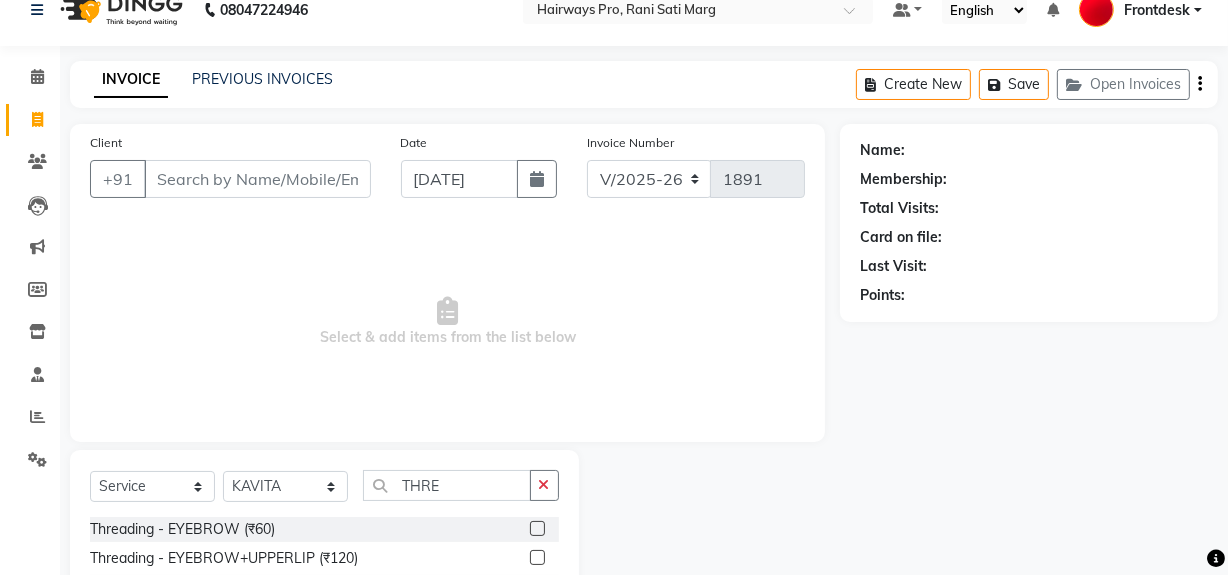click 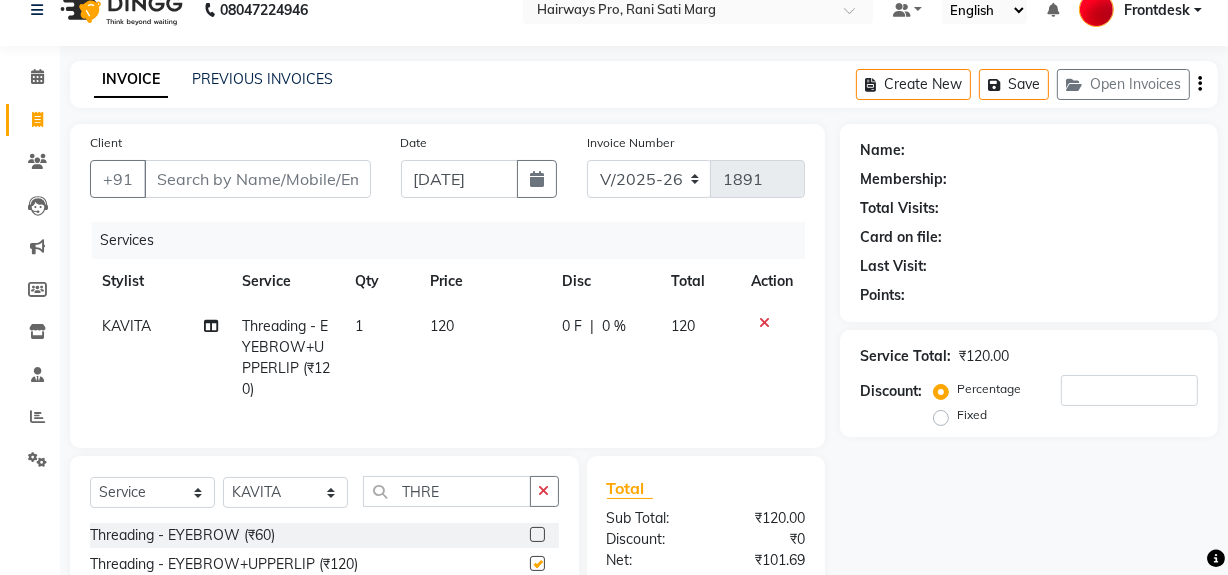 checkbox on "false" 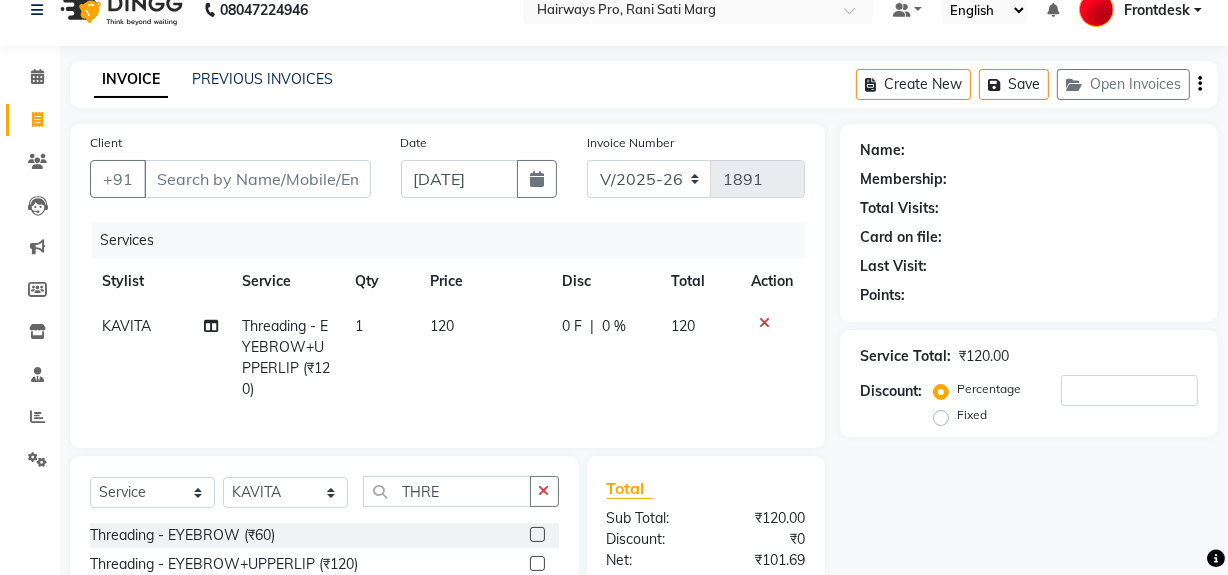 click on "Client +91" 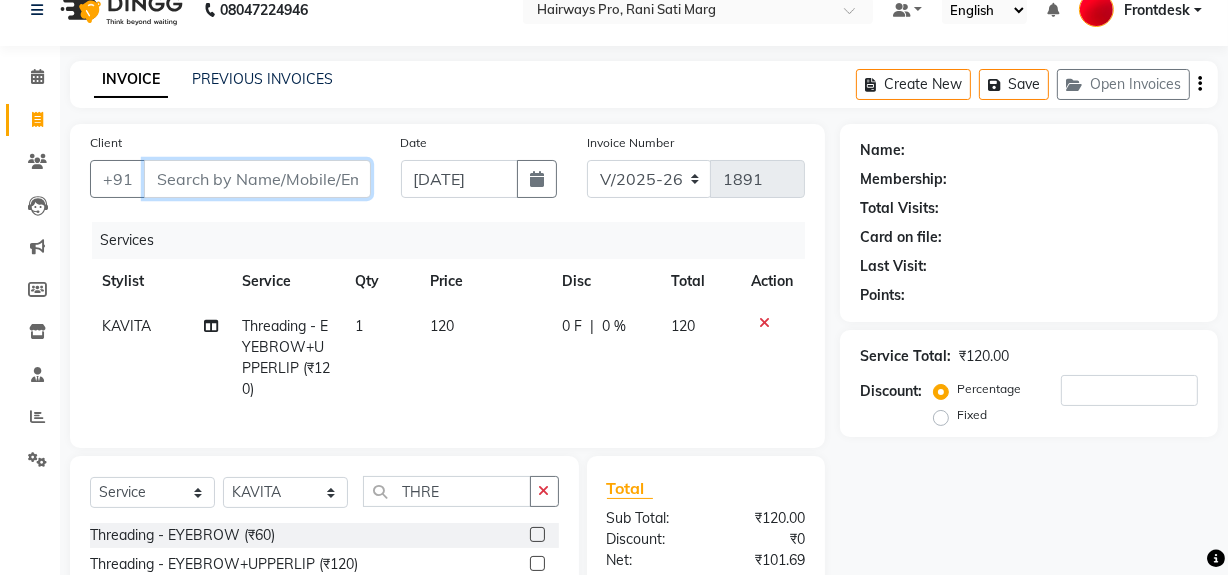 click on "Client" at bounding box center (257, 179) 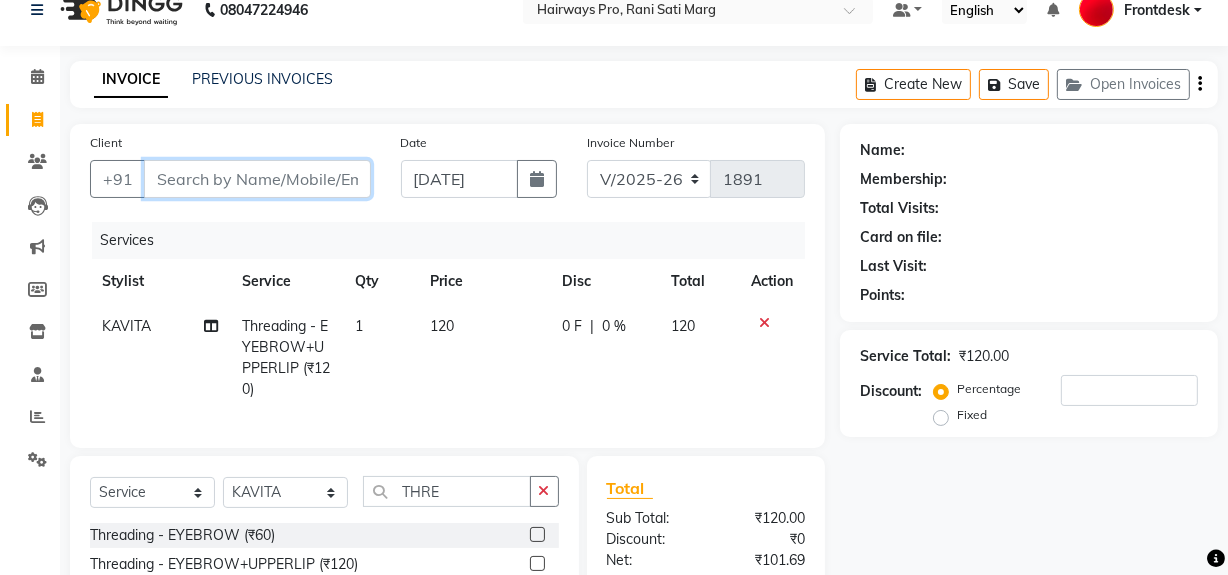 type on "9" 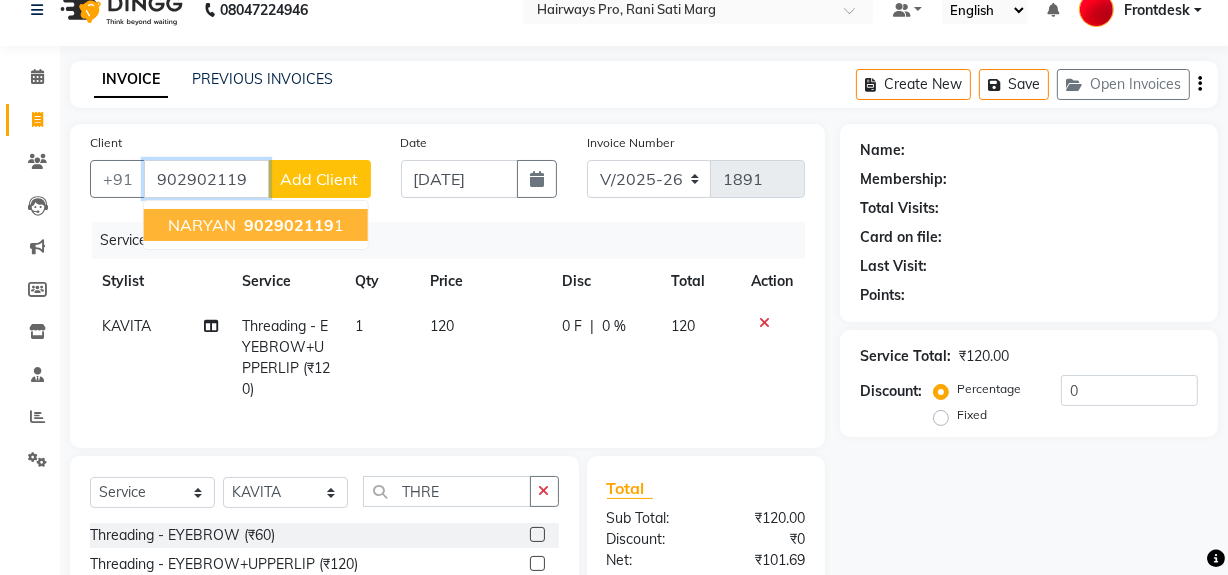 click on "902902119" at bounding box center (289, 225) 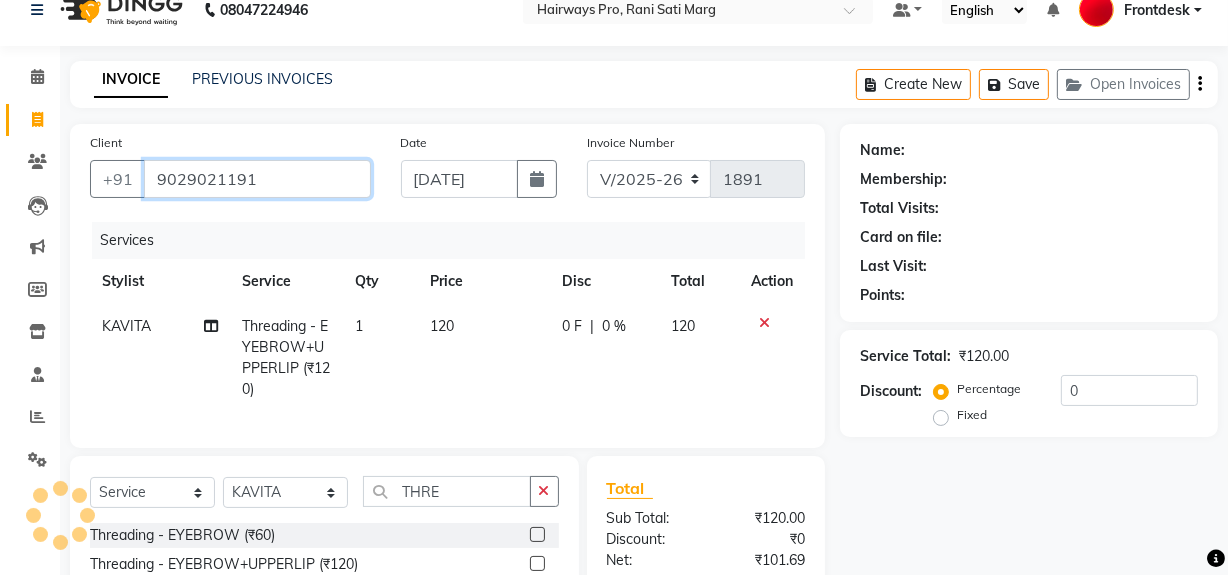 type on "9029021191" 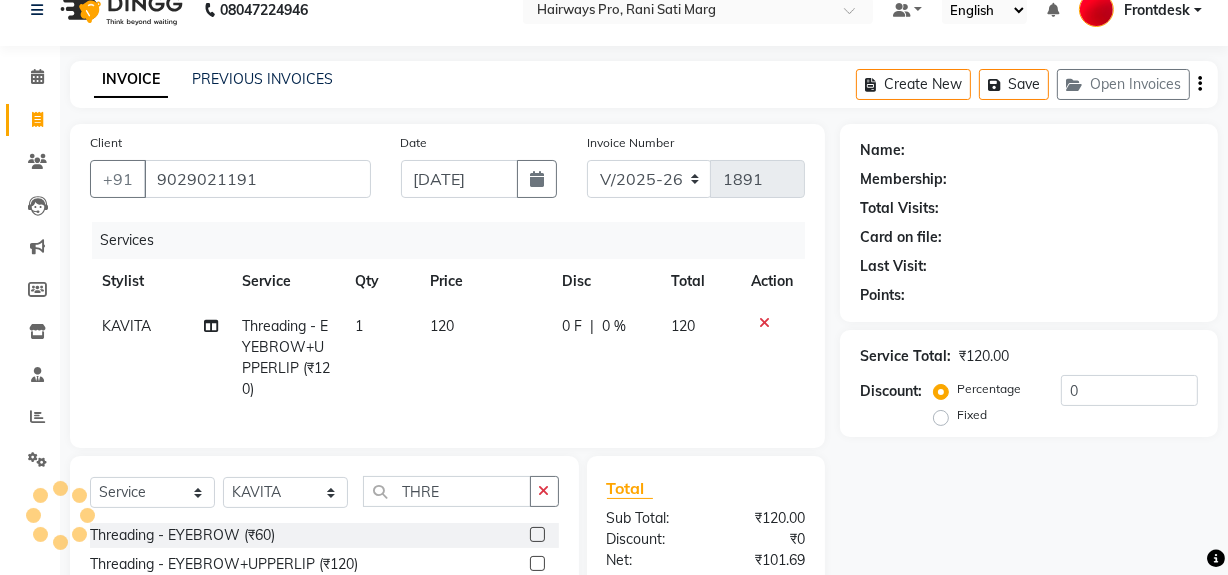 select on "1: Object" 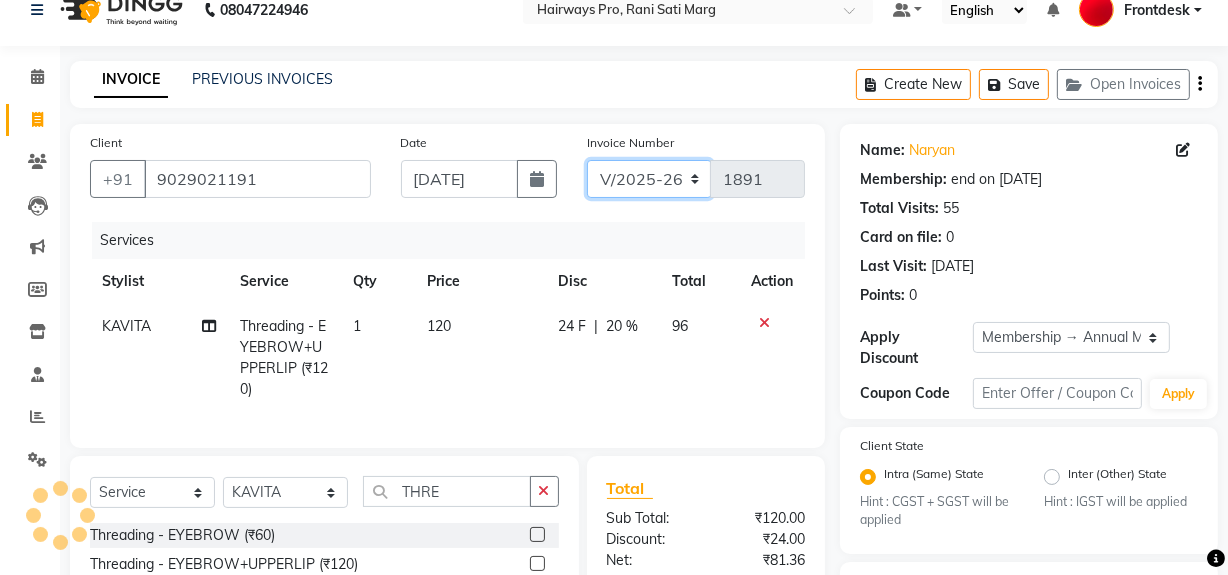drag, startPoint x: 681, startPoint y: 170, endPoint x: 676, endPoint y: 184, distance: 14.866069 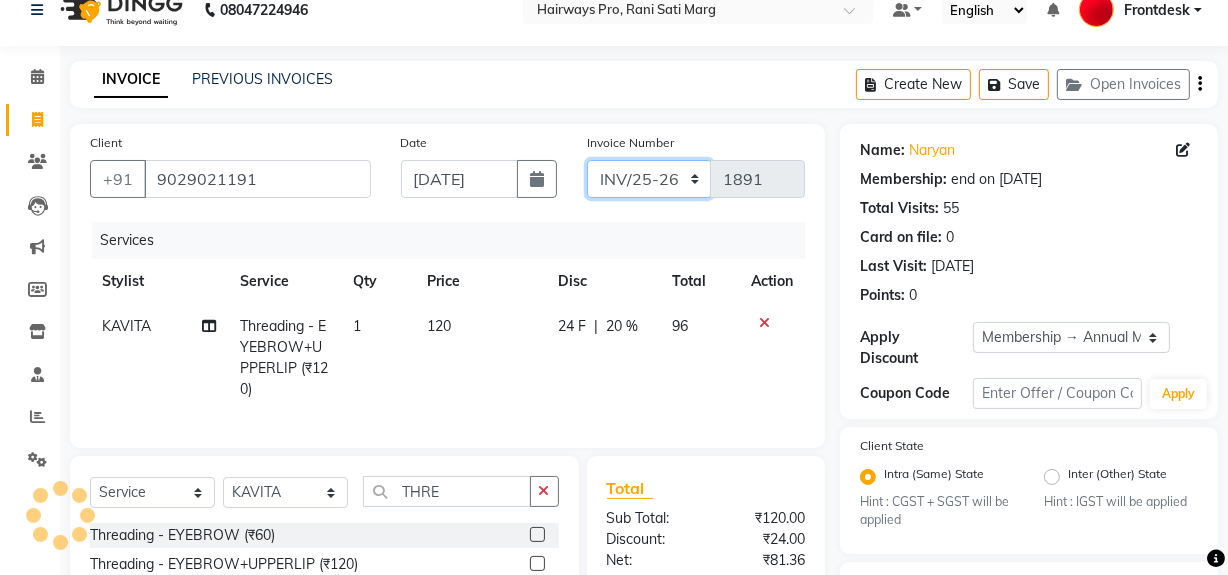 click on "INV/25-26 V/2025-26" 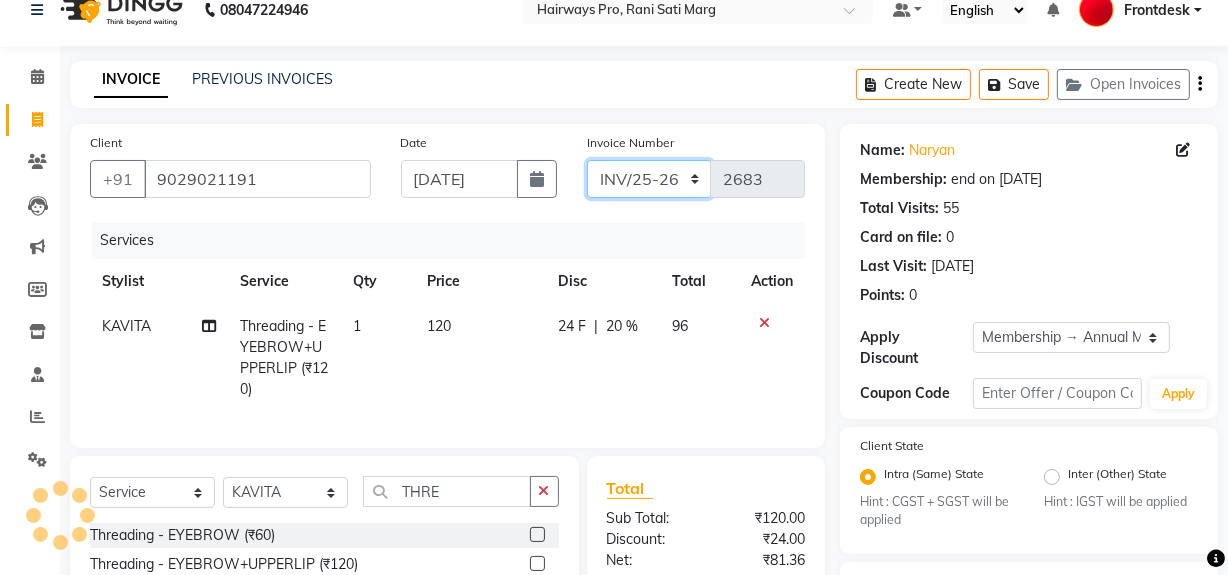 type on "20" 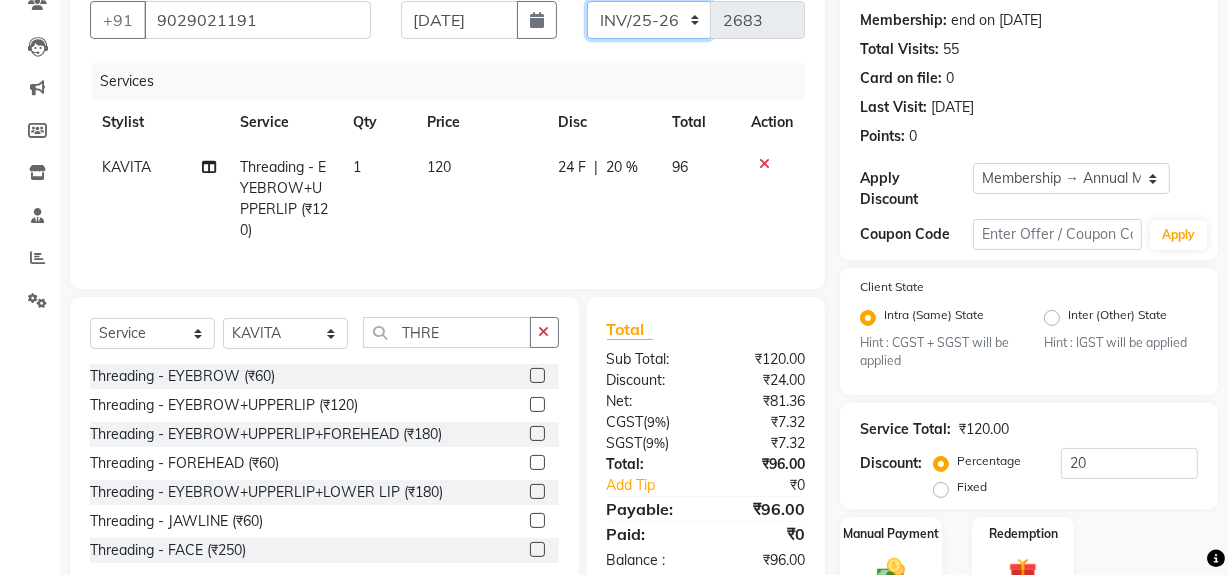 scroll, scrollTop: 11, scrollLeft: 0, axis: vertical 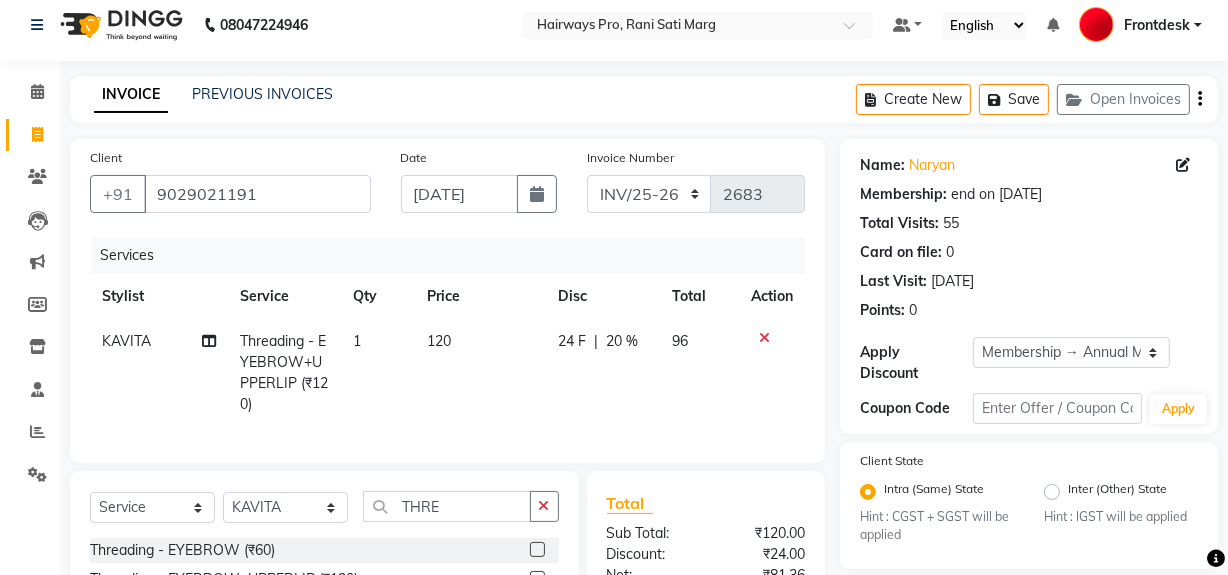 click 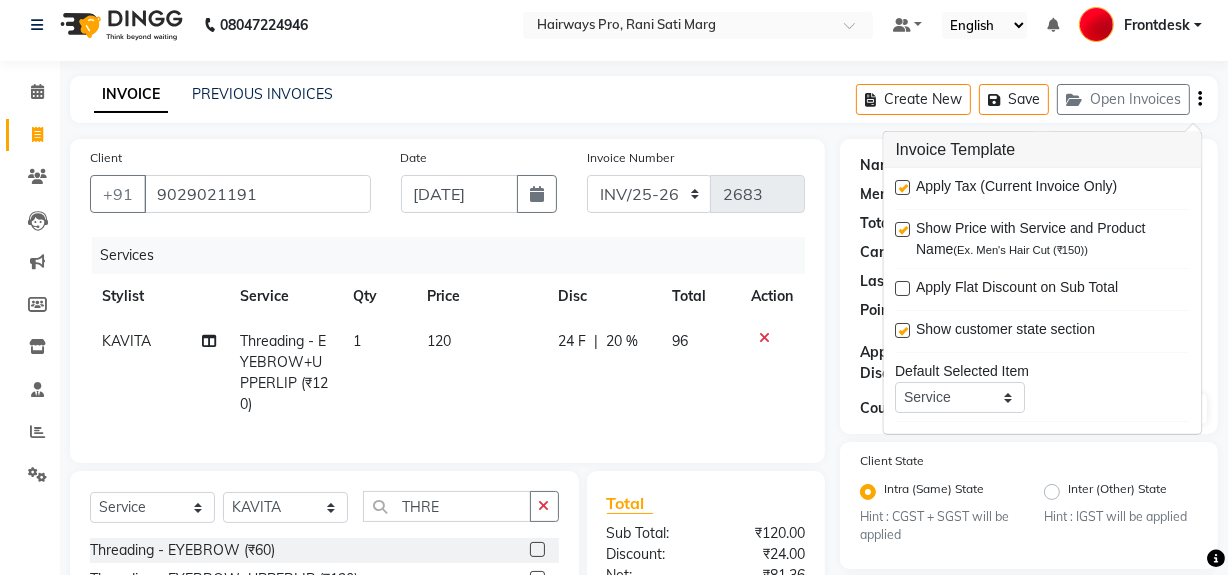 click at bounding box center (903, 187) 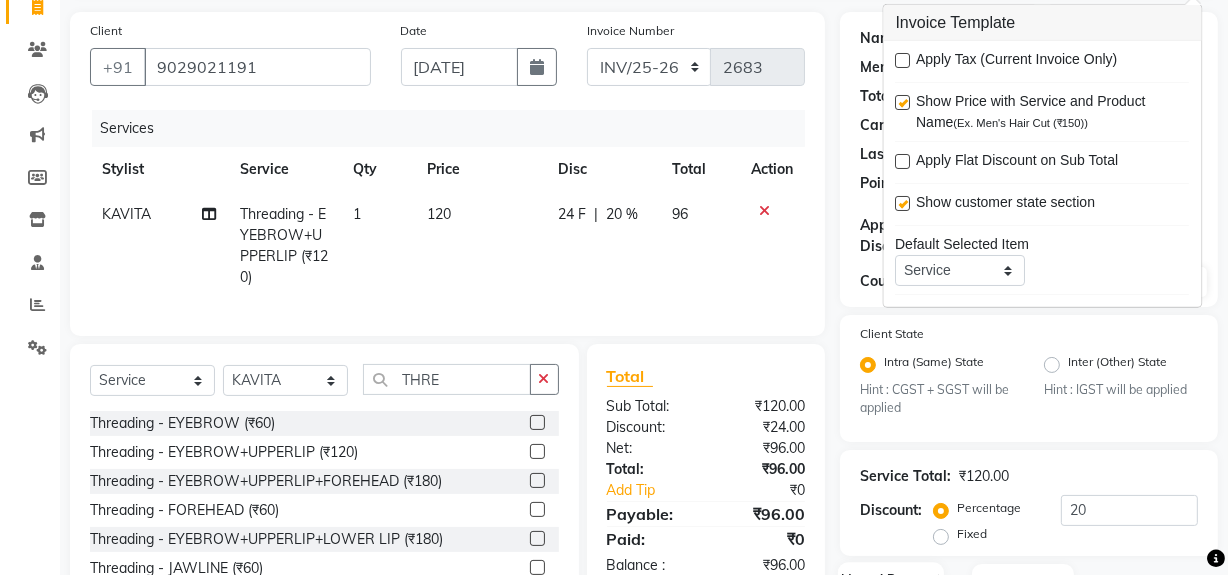 scroll, scrollTop: 284, scrollLeft: 0, axis: vertical 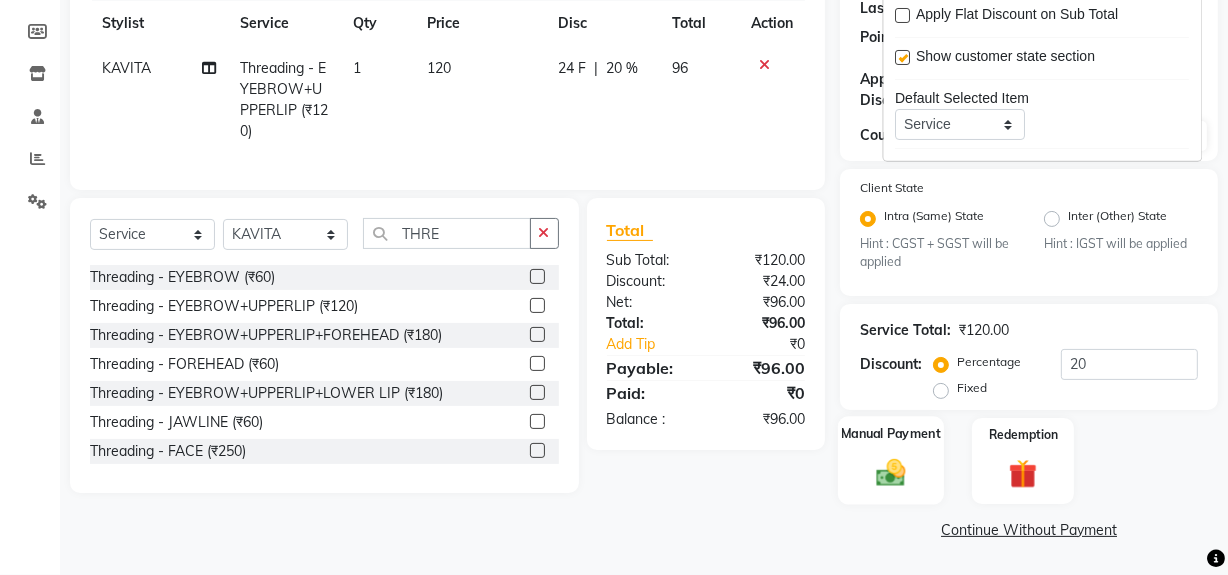 drag, startPoint x: 924, startPoint y: 462, endPoint x: 896, endPoint y: 471, distance: 29.410883 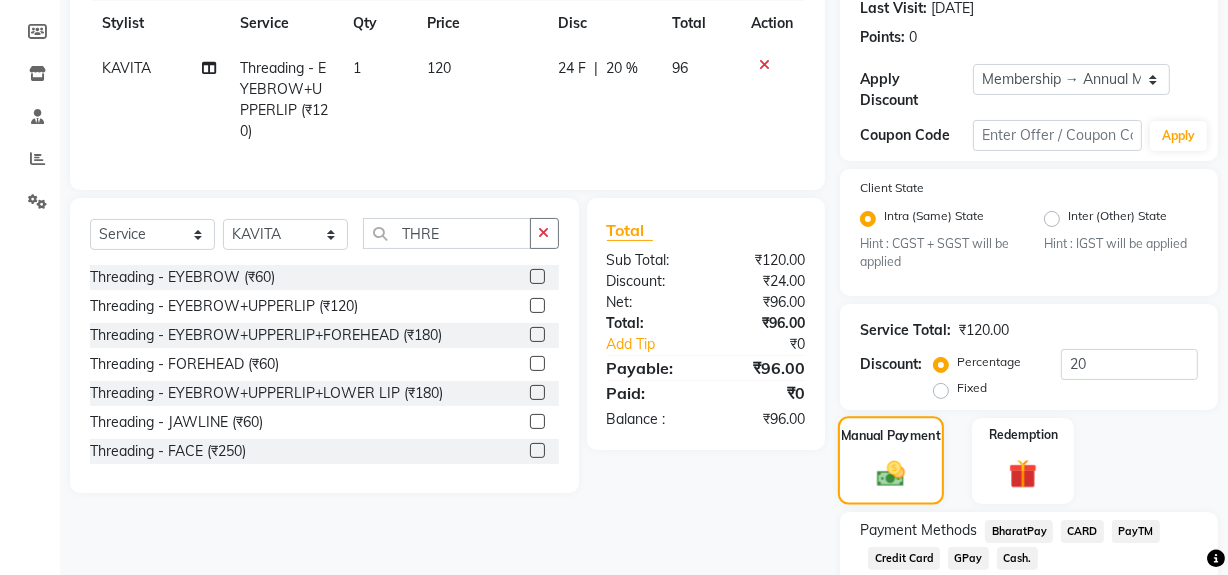 click 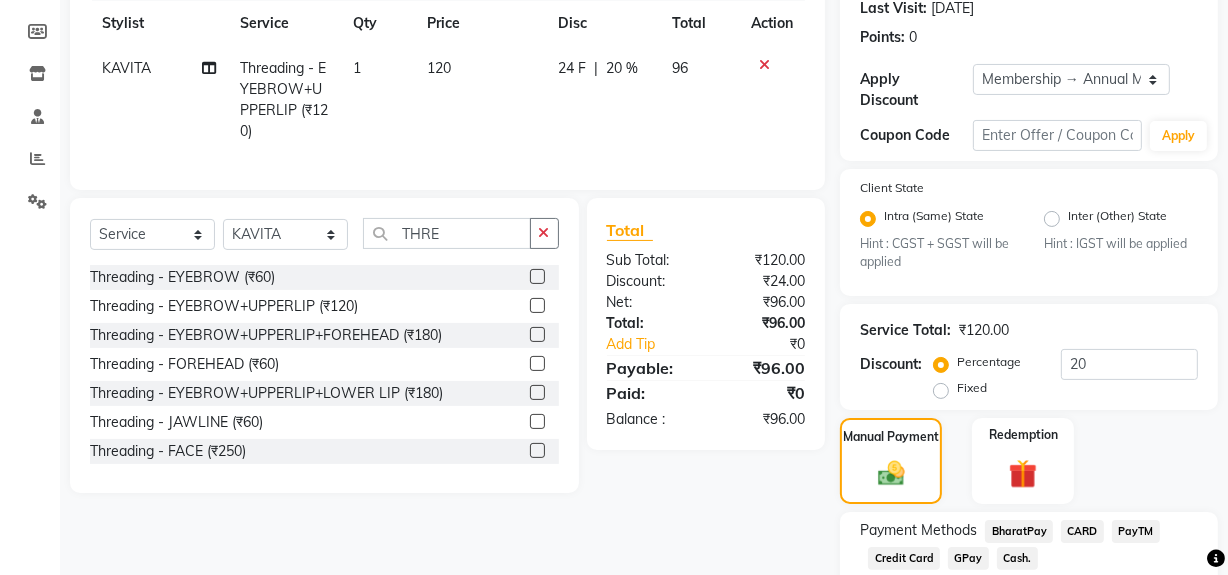 click on "Cash." 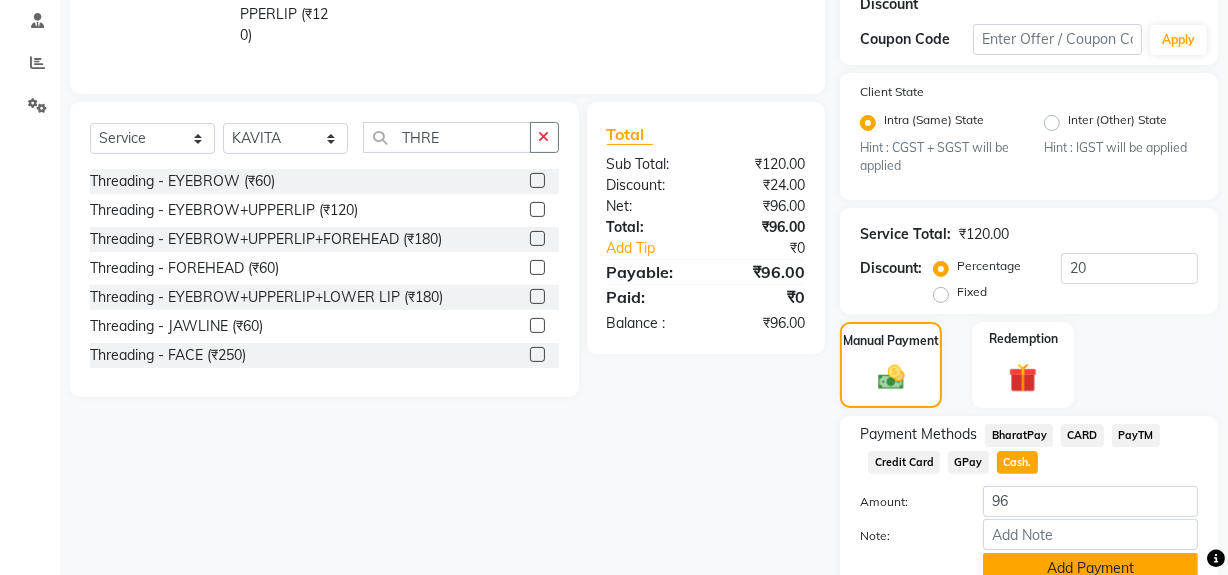 scroll, scrollTop: 469, scrollLeft: 0, axis: vertical 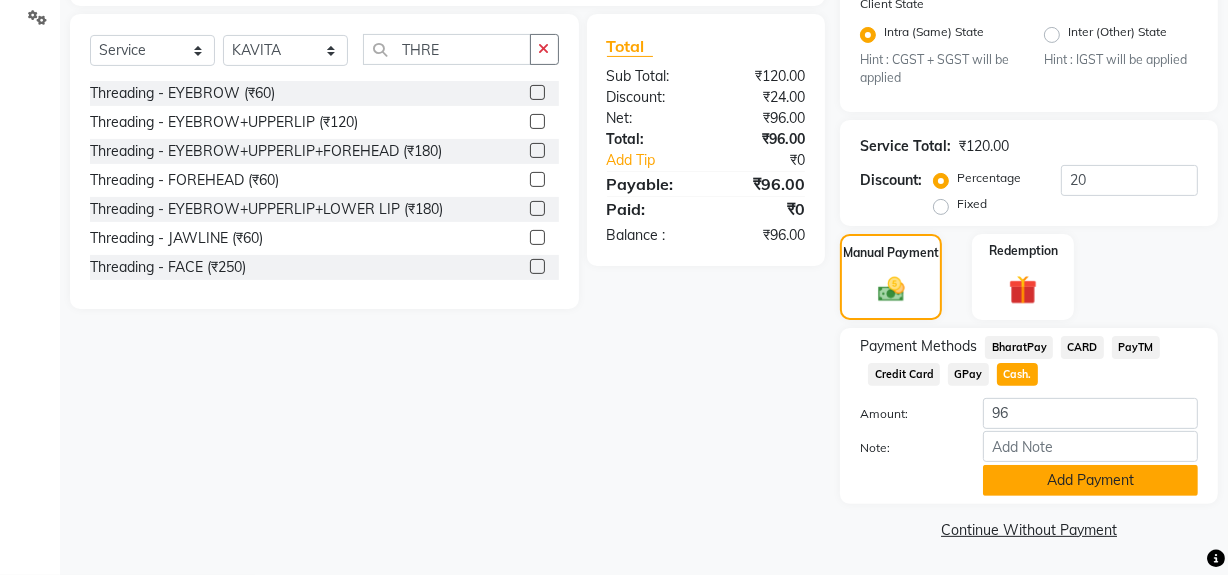 click on "Add Payment" 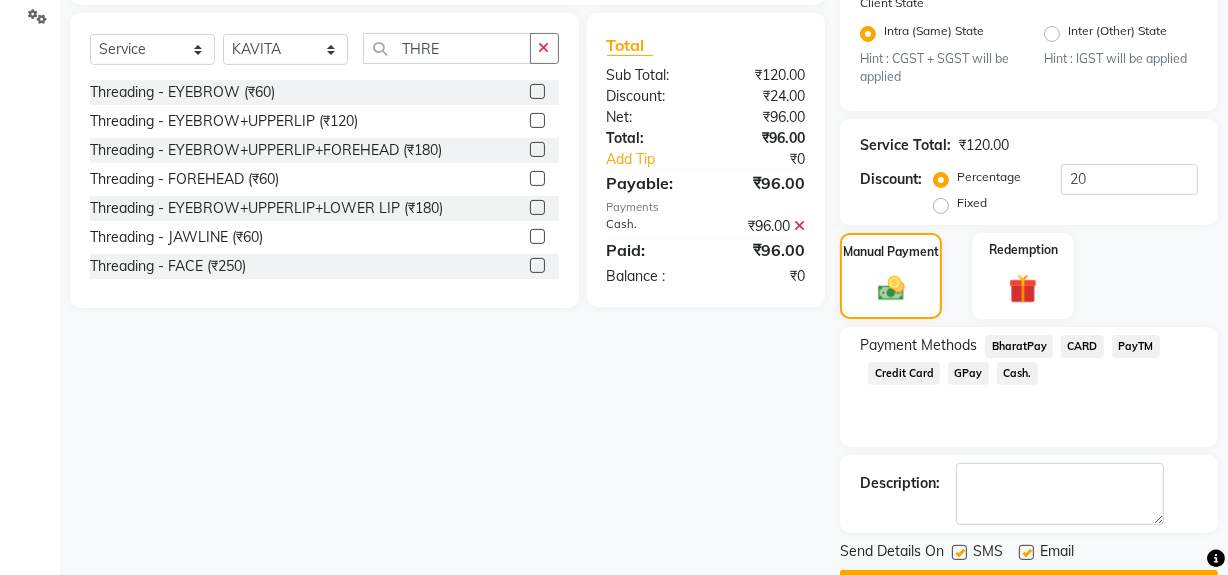 click 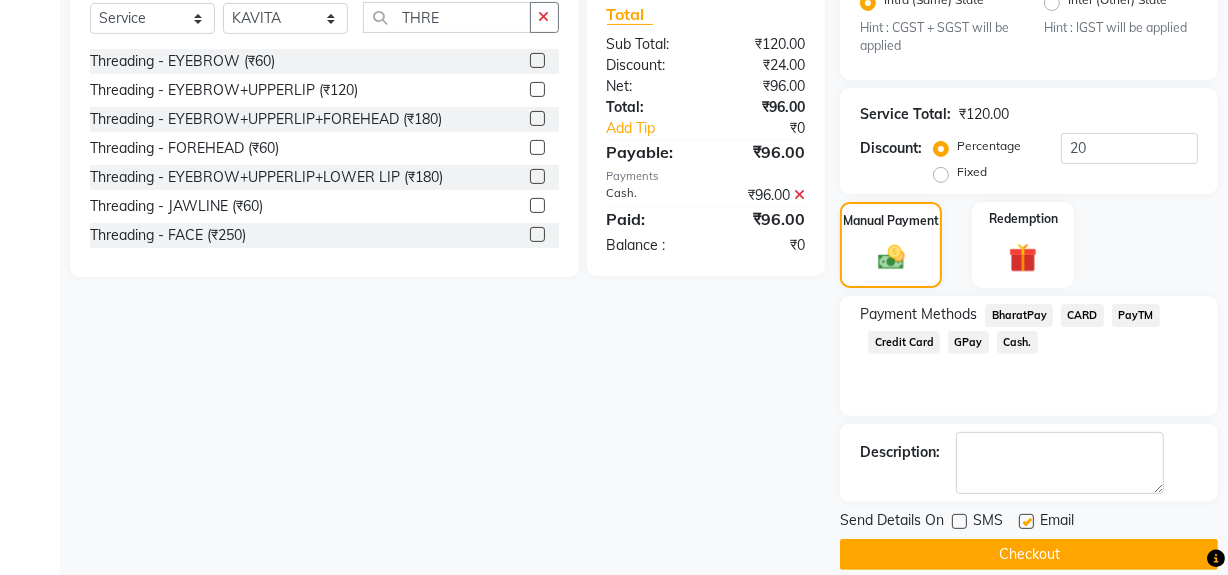 scroll, scrollTop: 524, scrollLeft: 0, axis: vertical 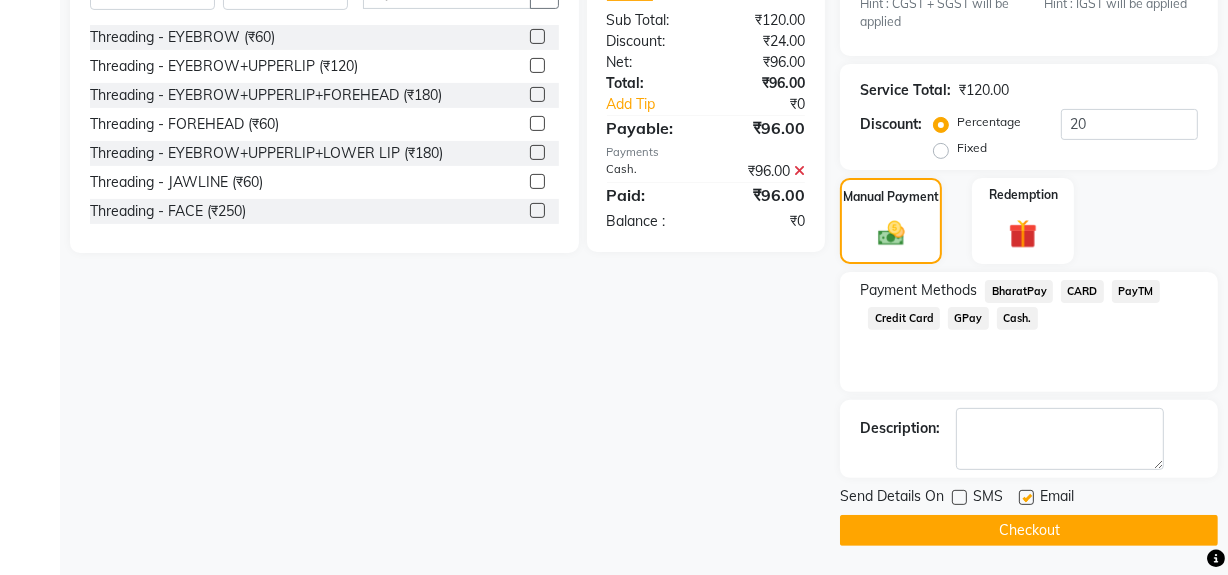 click on "Checkout" 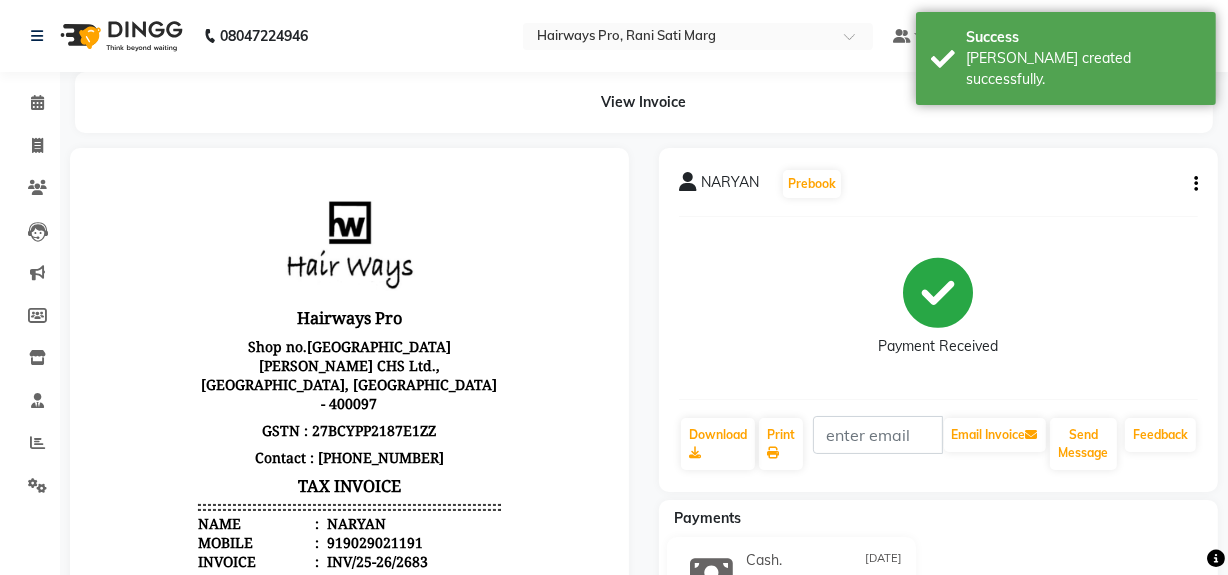 scroll, scrollTop: 0, scrollLeft: 0, axis: both 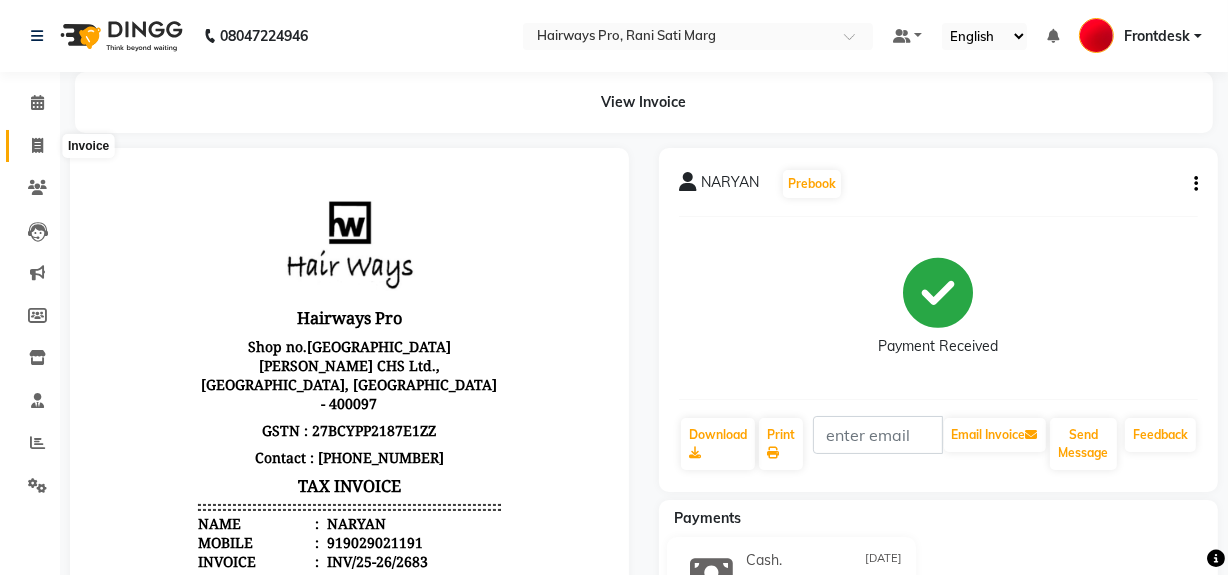 click 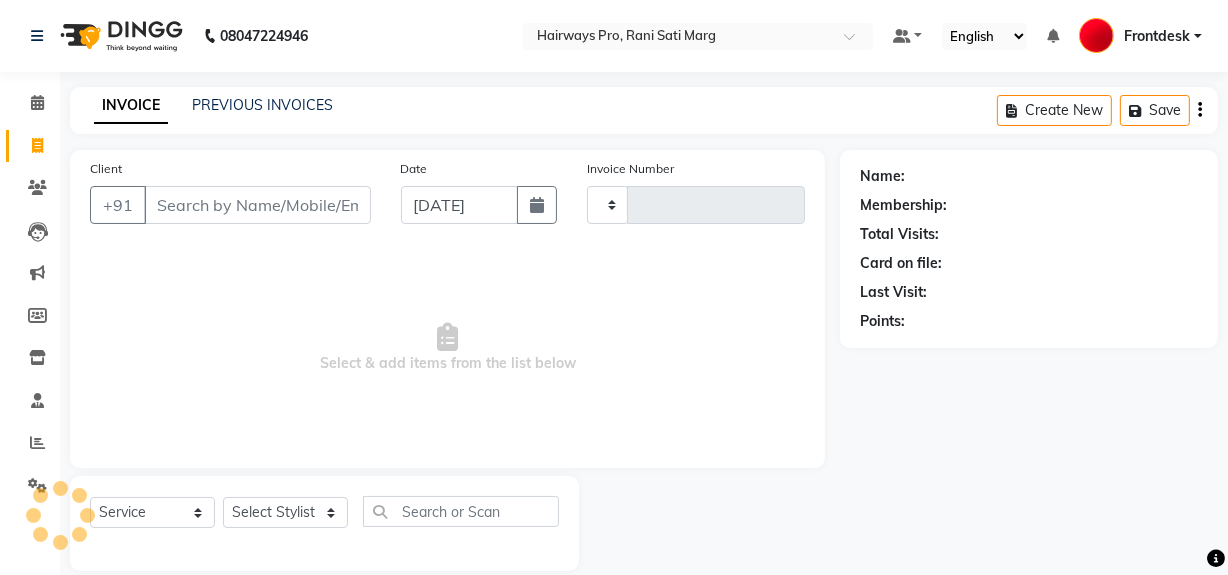 type on "1891" 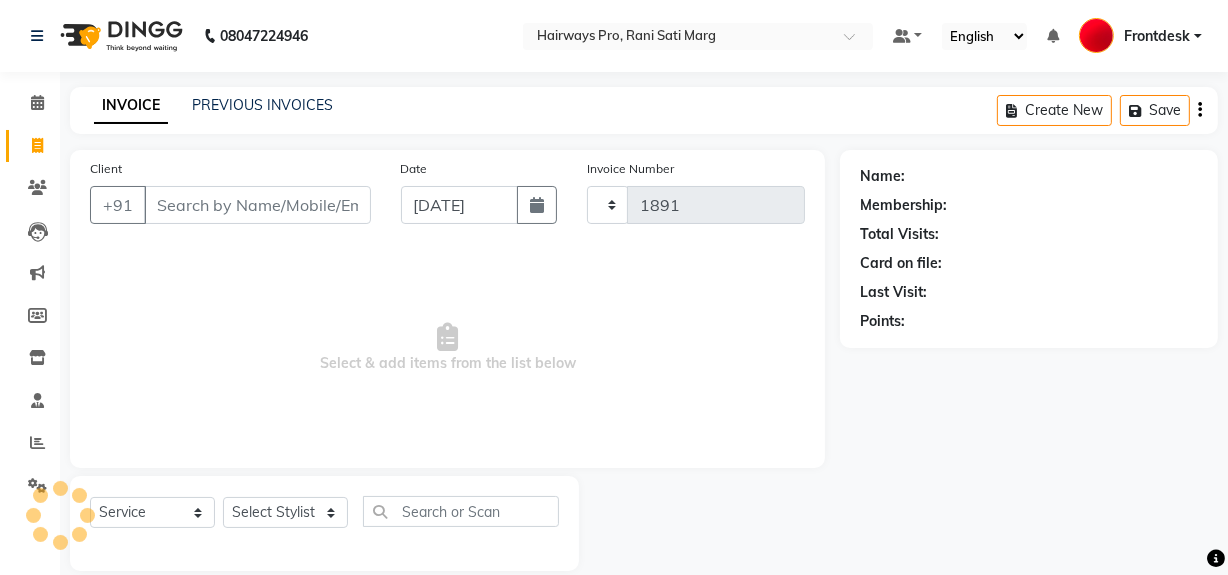 scroll, scrollTop: 26, scrollLeft: 0, axis: vertical 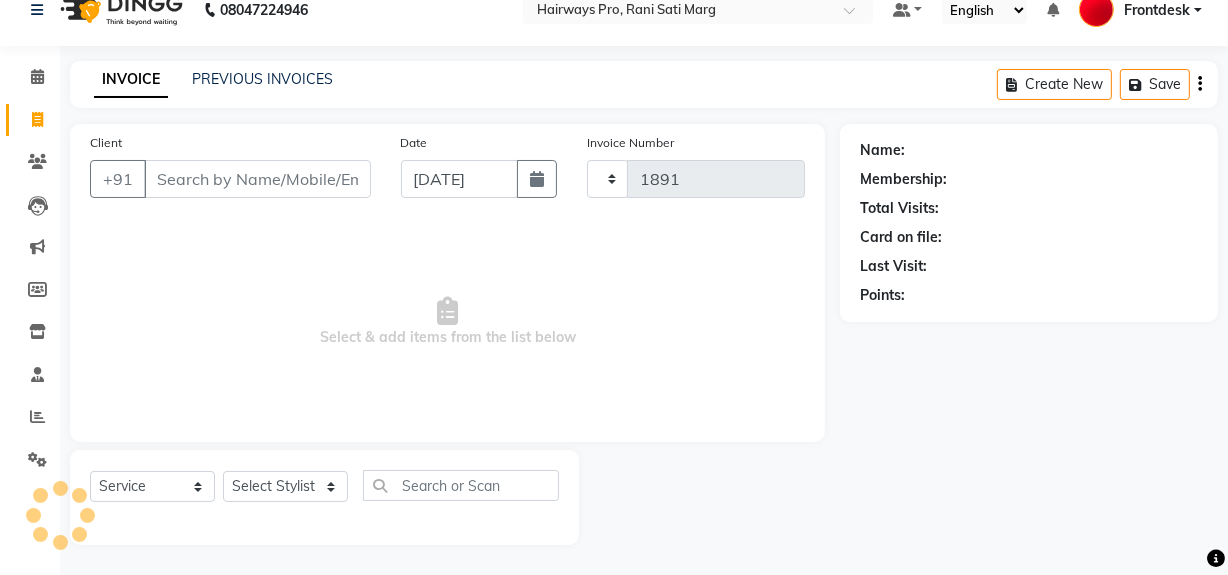 select on "787" 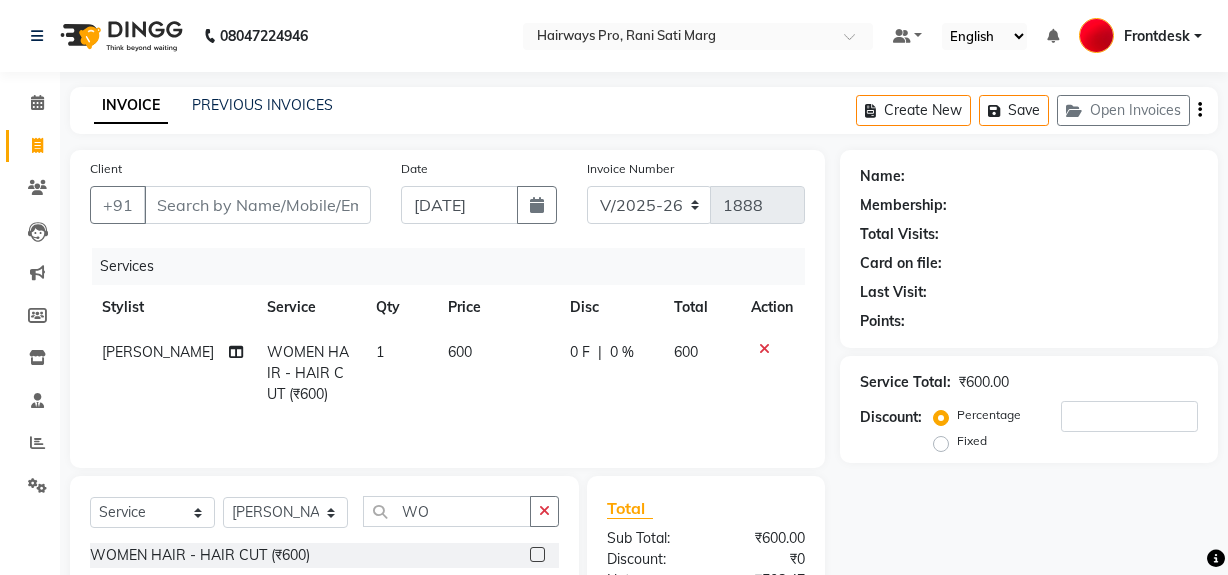 select on "787" 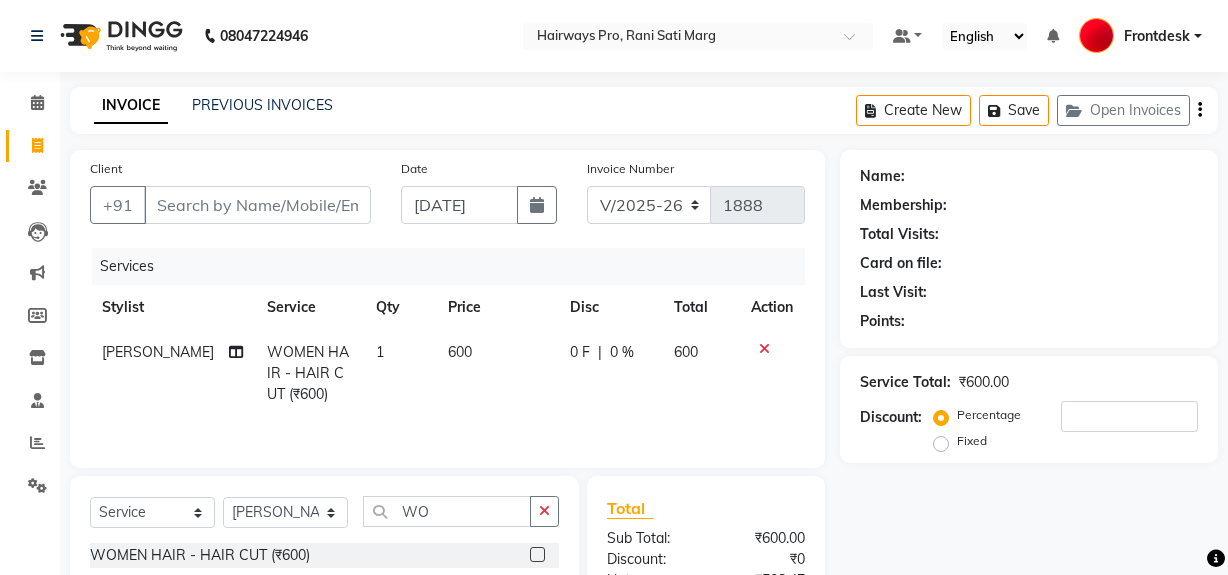 scroll, scrollTop: 26, scrollLeft: 0, axis: vertical 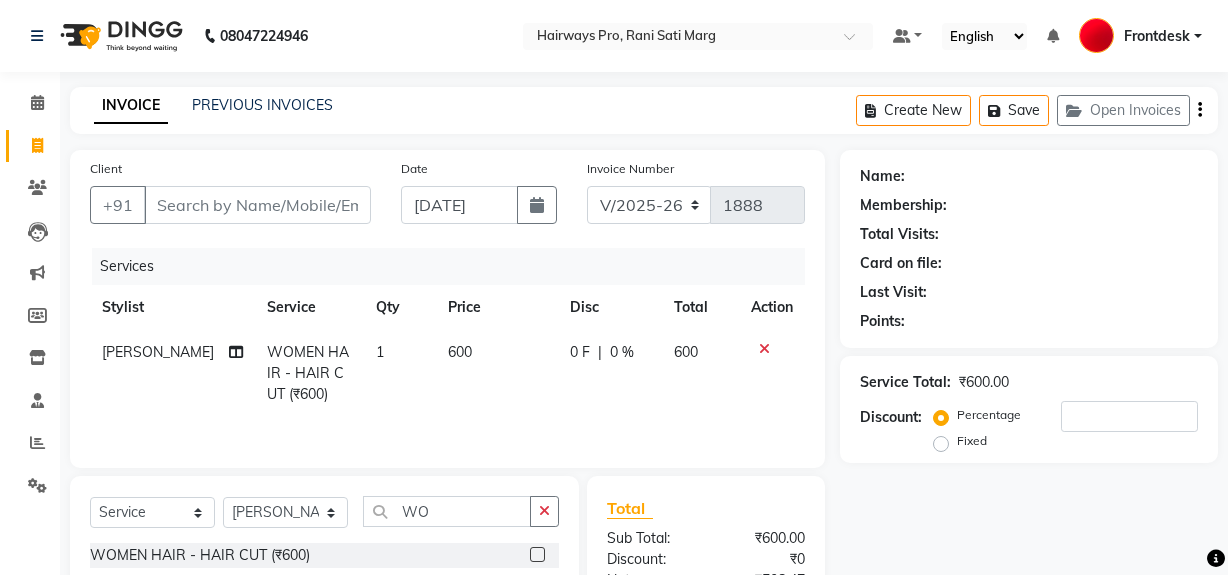 select on "787" 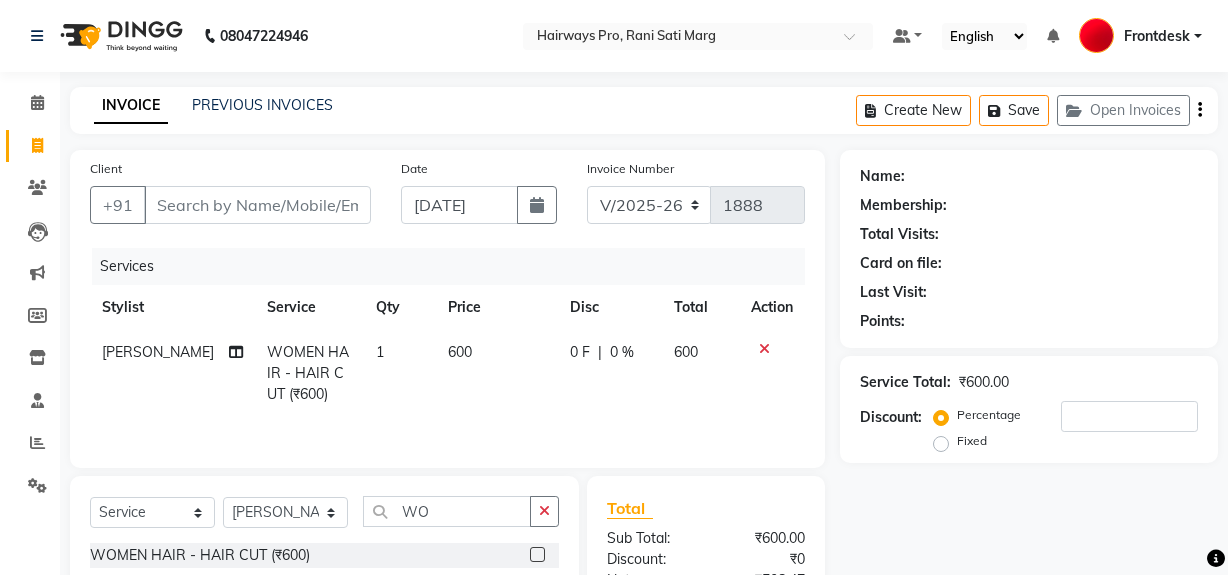 scroll, scrollTop: 26, scrollLeft: 0, axis: vertical 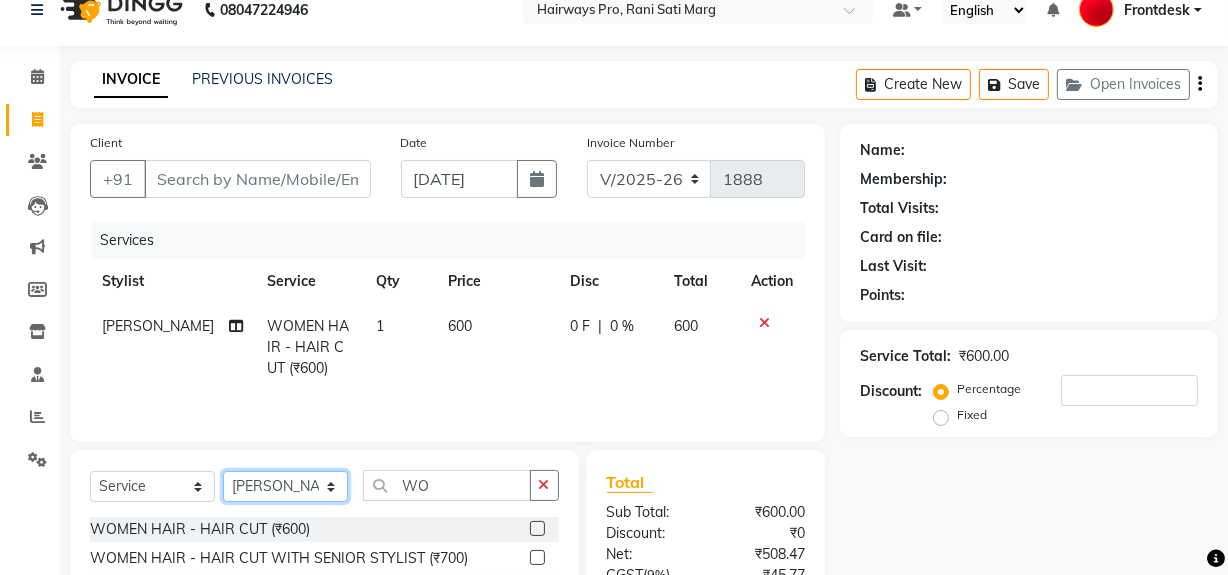 click on "Select Stylist ABID [PERSON_NAME] Frontdesk INTEZAR [PERSON_NAME] [PERSON_NAME] [PERSON_NAME] [PERSON_NAME] [PERSON_NAME] [PERSON_NAME]" 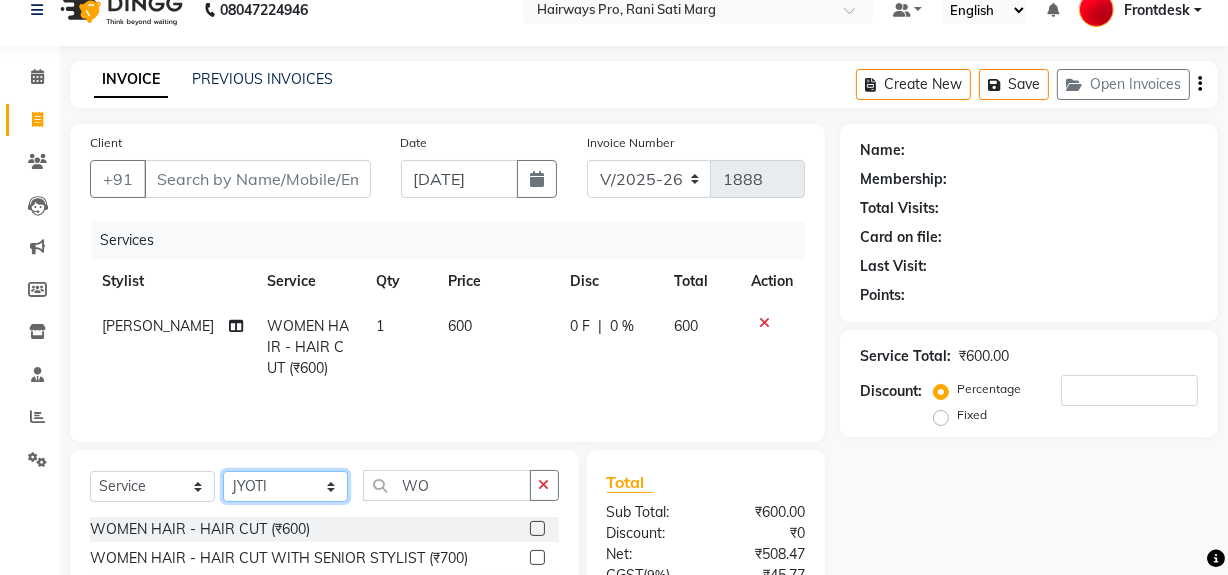 click on "Select Stylist ABID [PERSON_NAME] Frontdesk INTEZAR [PERSON_NAME] [PERSON_NAME] [PERSON_NAME] [PERSON_NAME] [PERSON_NAME] [PERSON_NAME]" 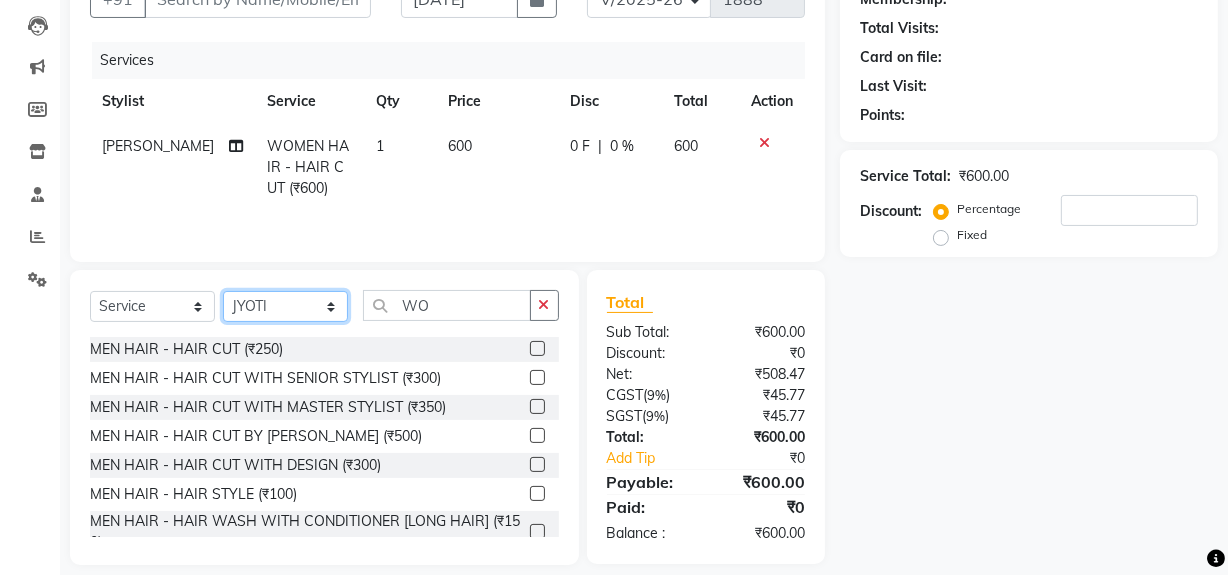 scroll, scrollTop: 208, scrollLeft: 0, axis: vertical 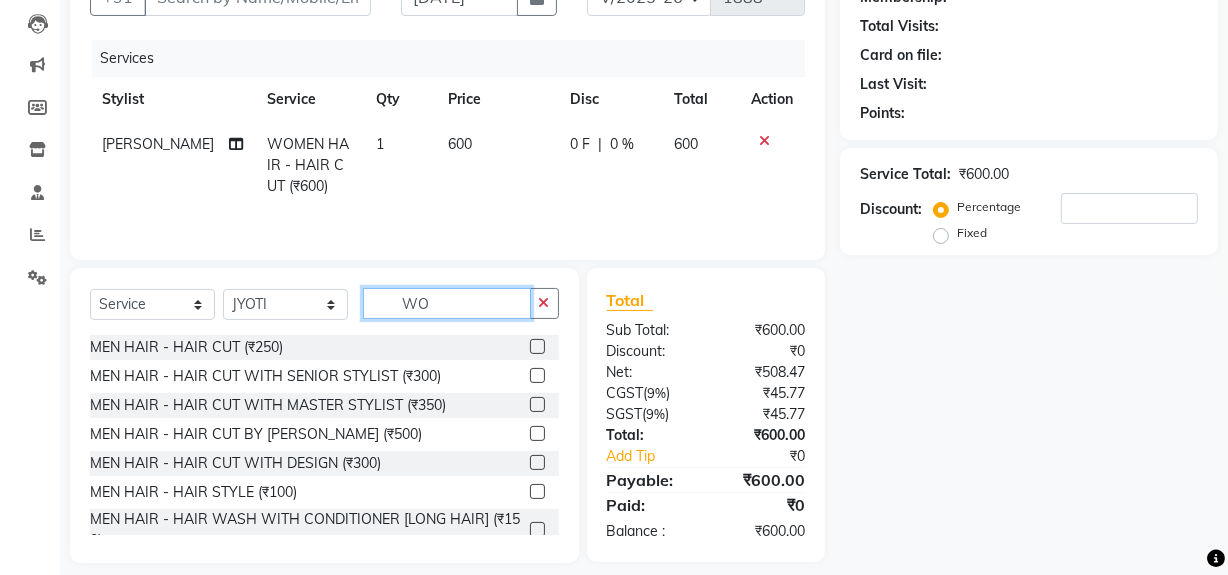 click on "WO" 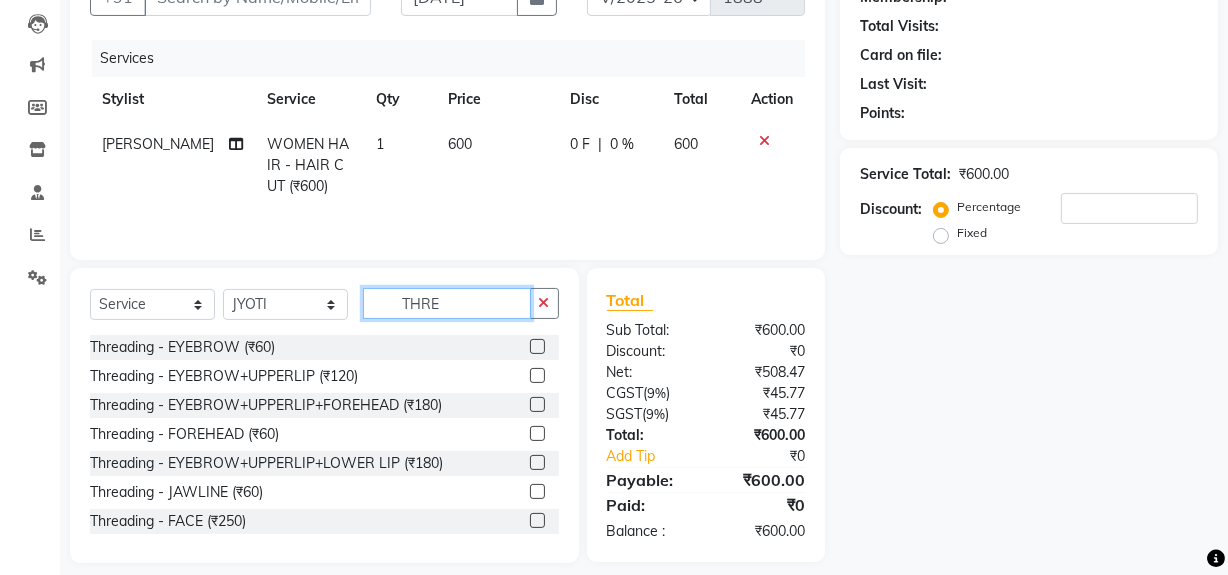 type on "THRE" 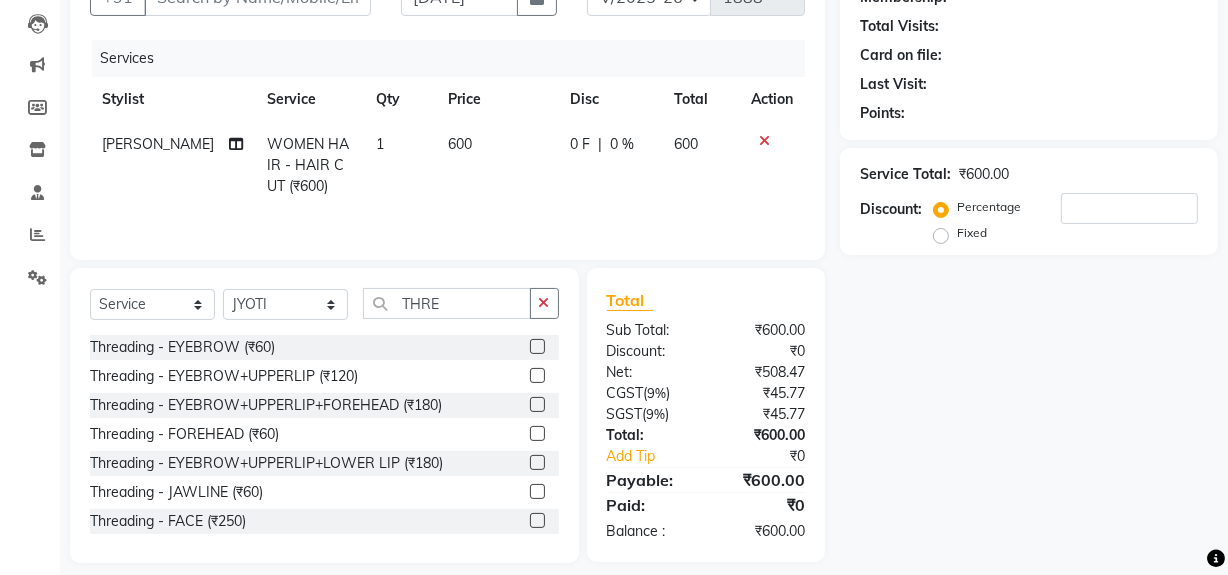 click 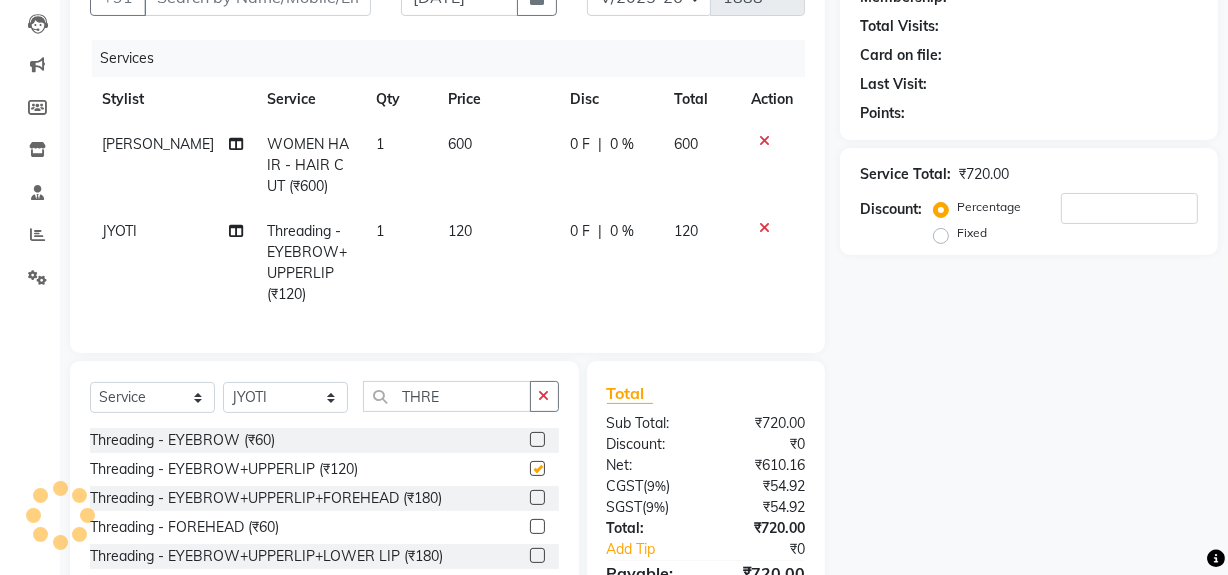 checkbox on "false" 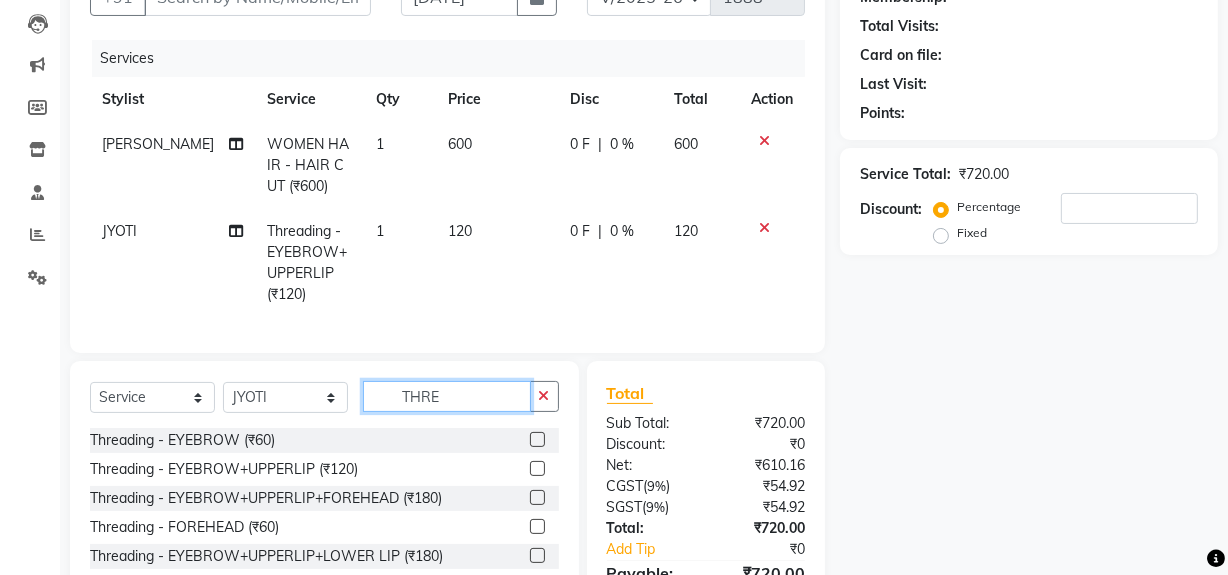 click on "THRE" 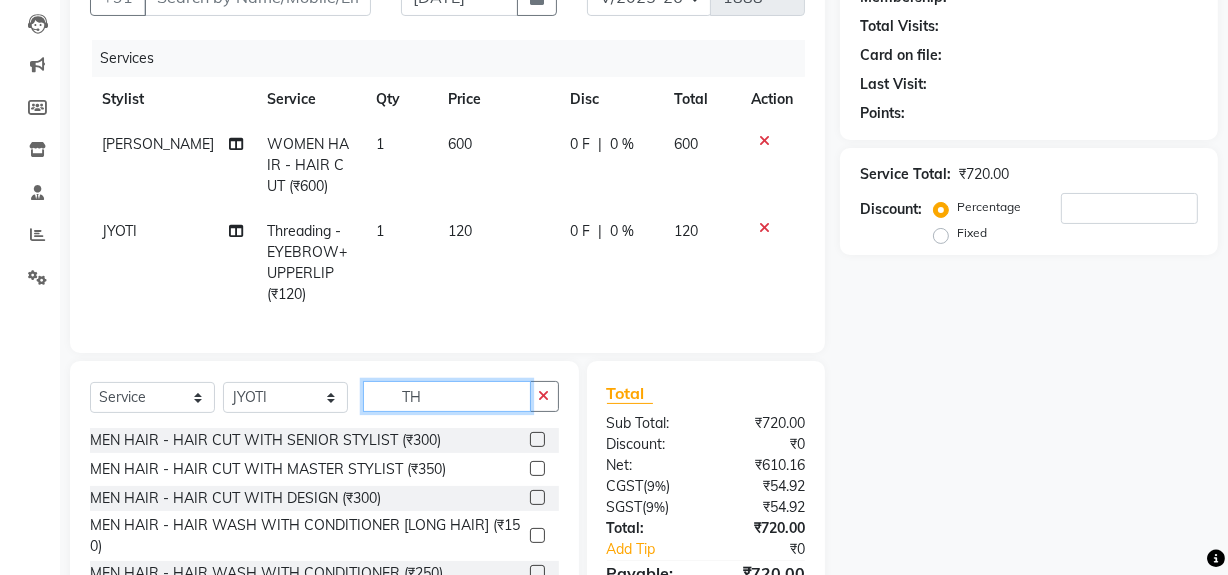 type on "T" 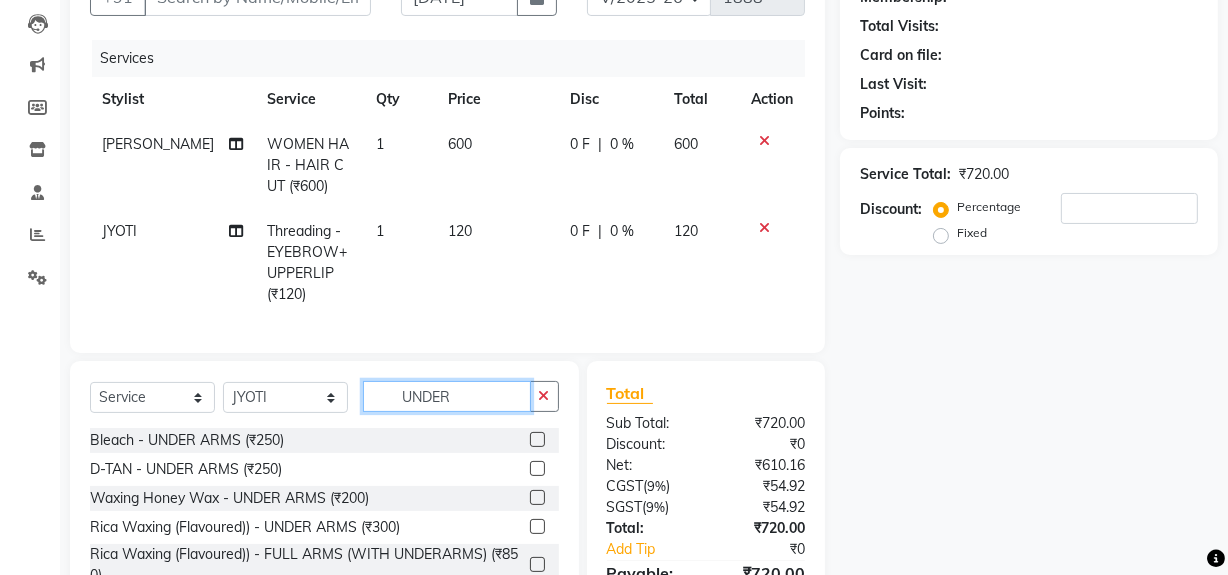 type on "UNDER" 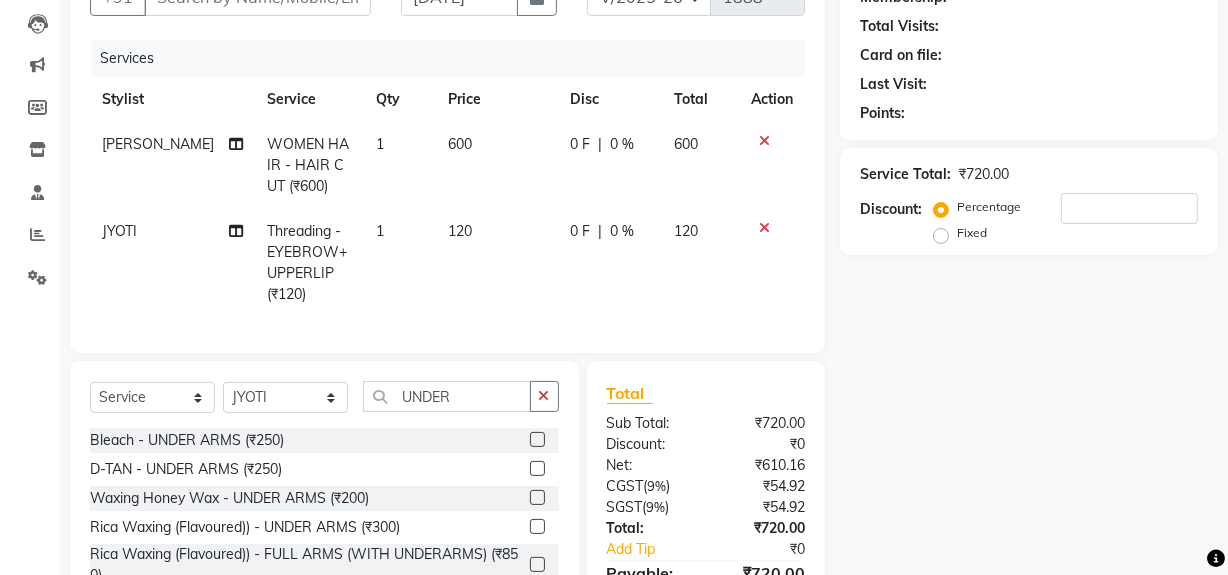 click 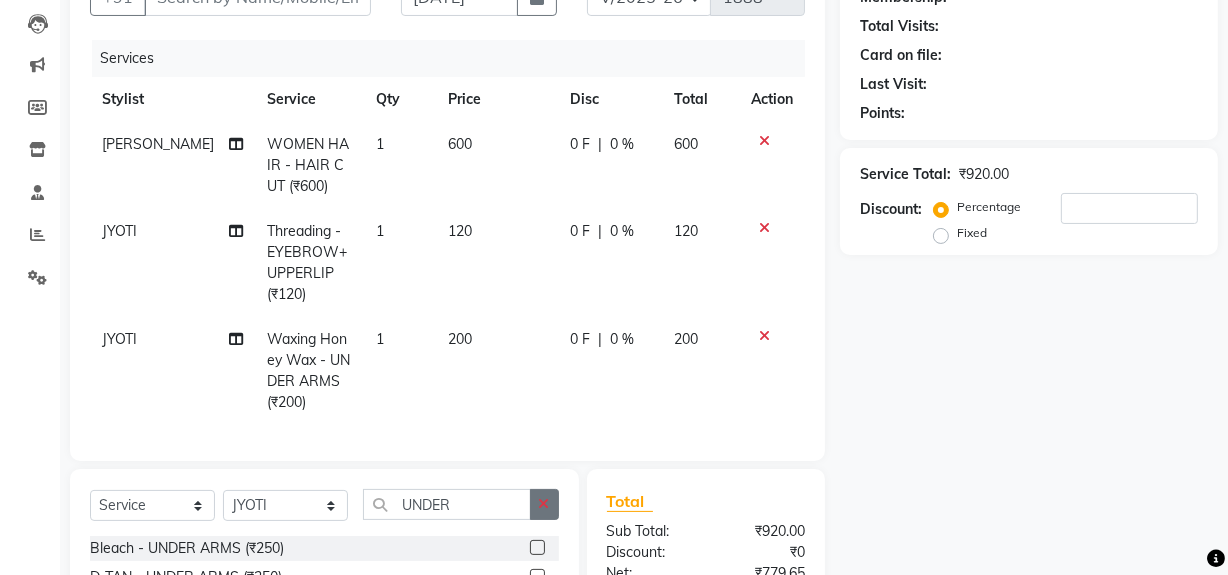 checkbox on "false" 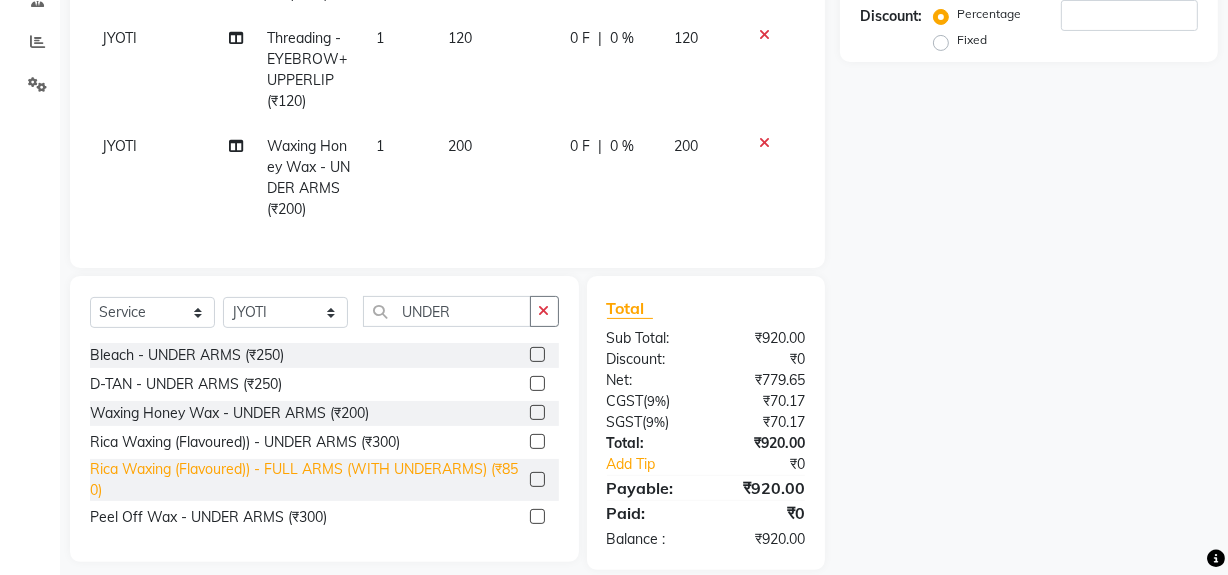 scroll, scrollTop: 440, scrollLeft: 0, axis: vertical 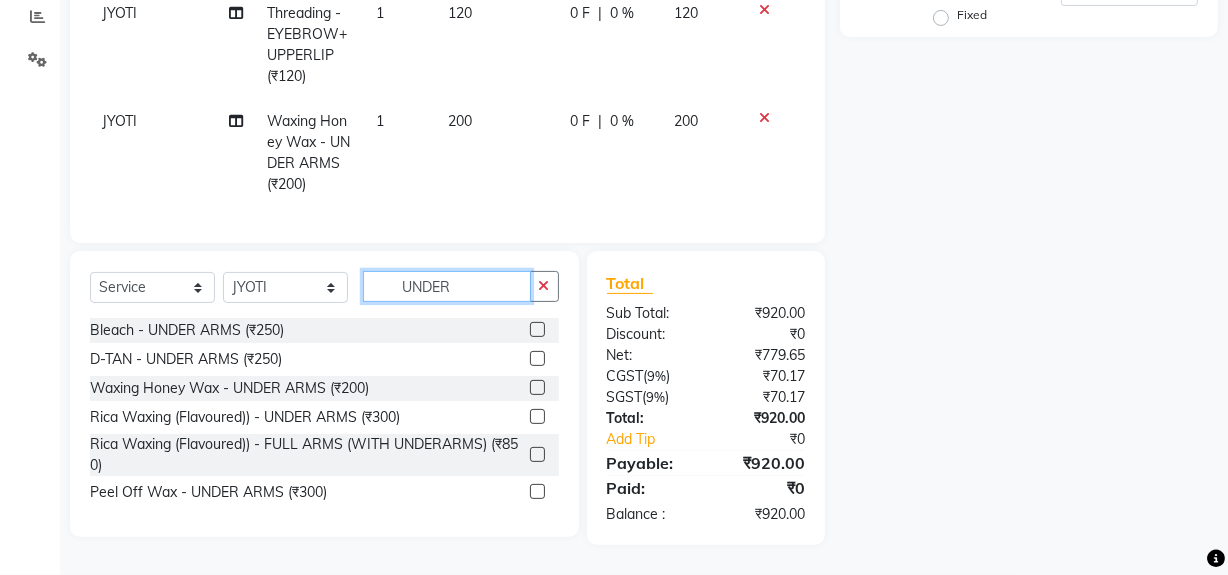 click on "UNDER" 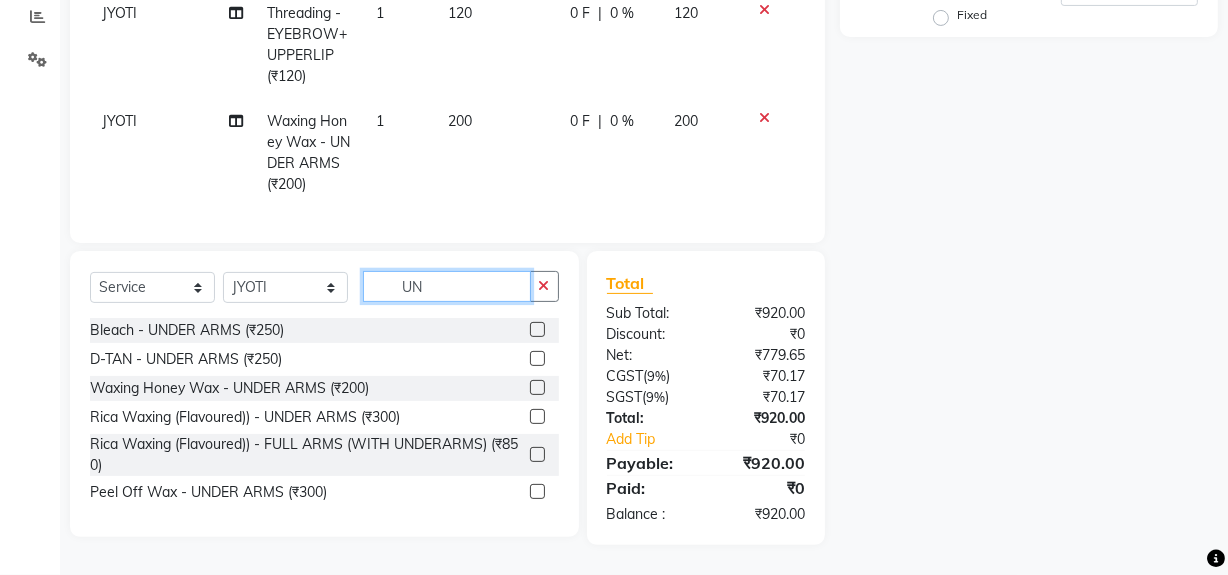 type on "U" 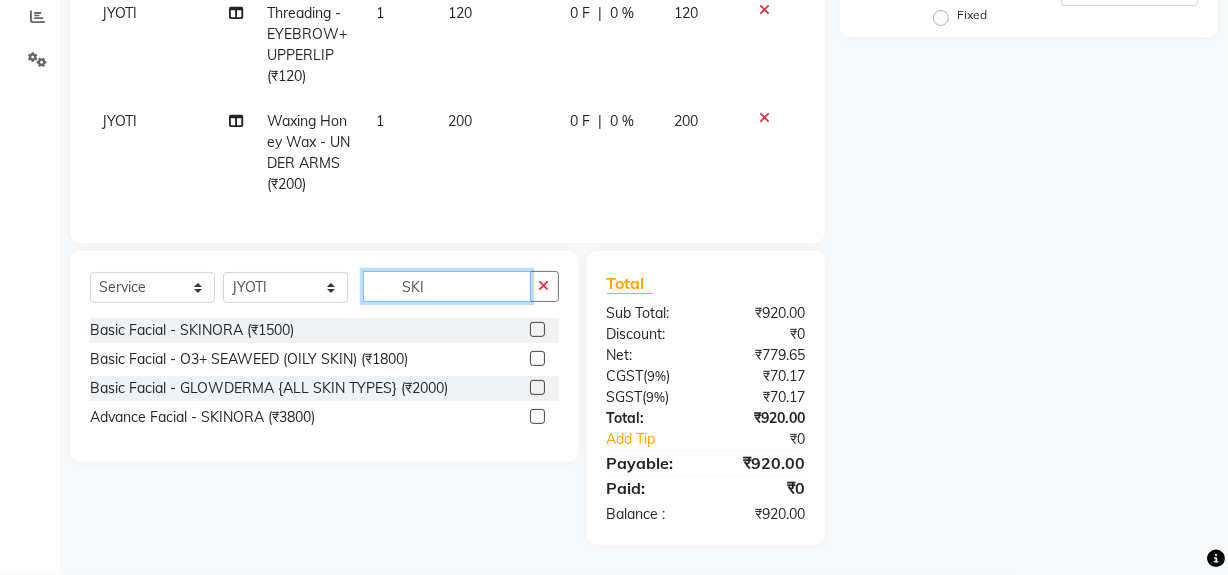 type on "SKI" 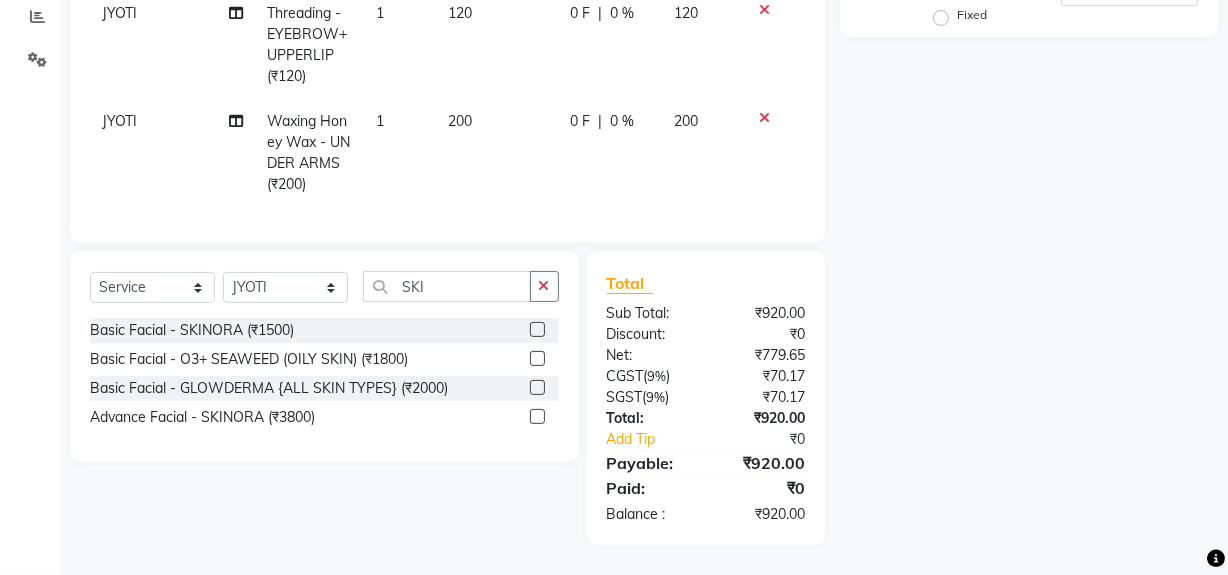 click 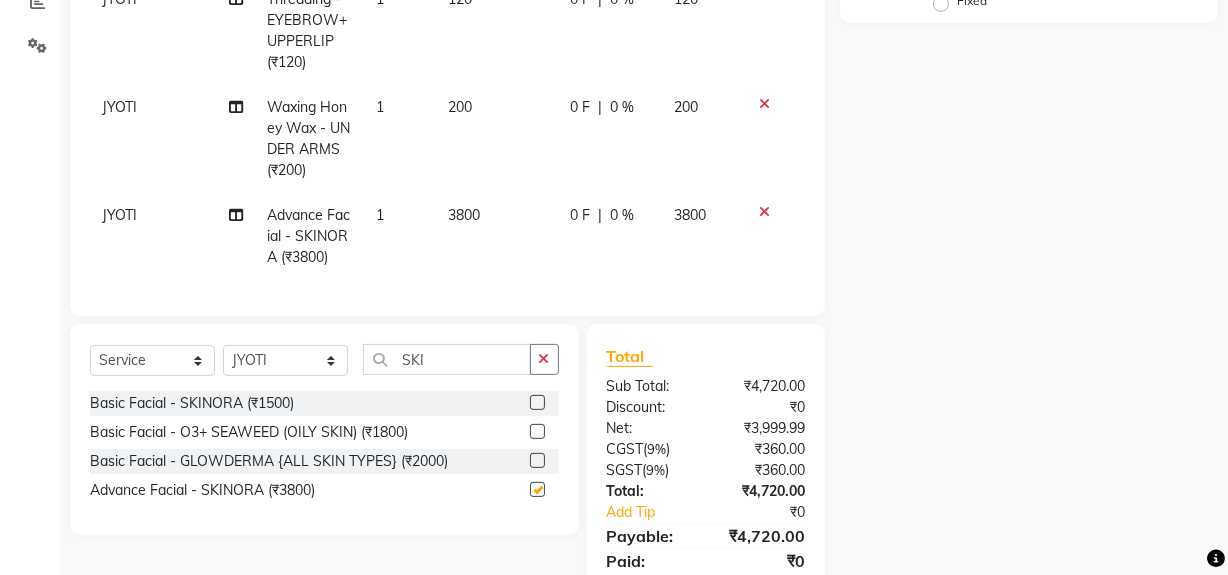 checkbox on "false" 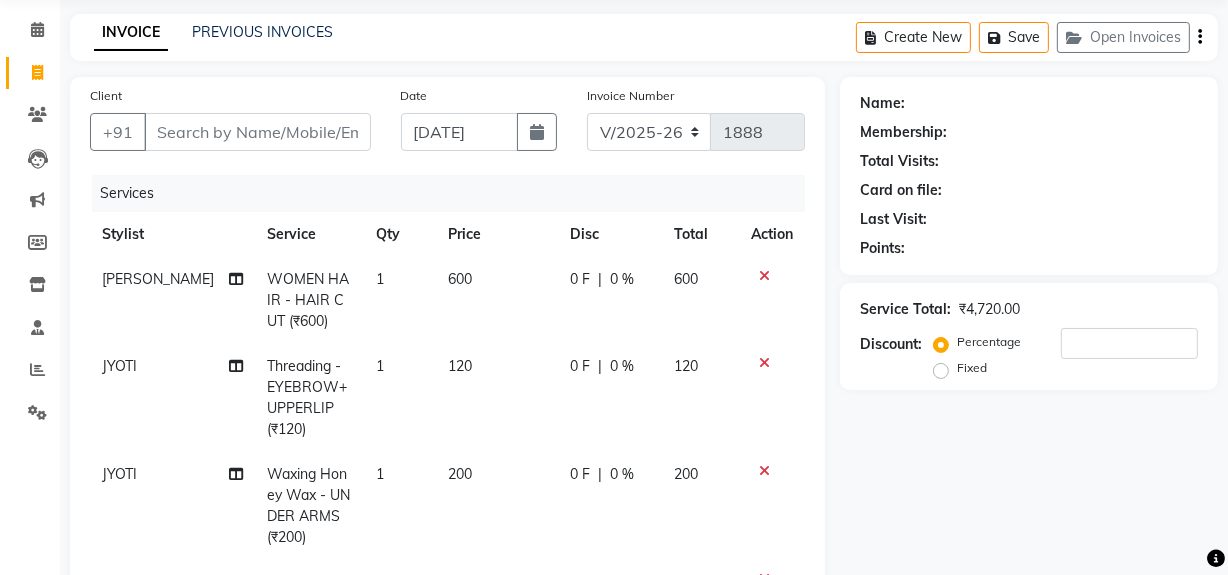 scroll, scrollTop: 0, scrollLeft: 0, axis: both 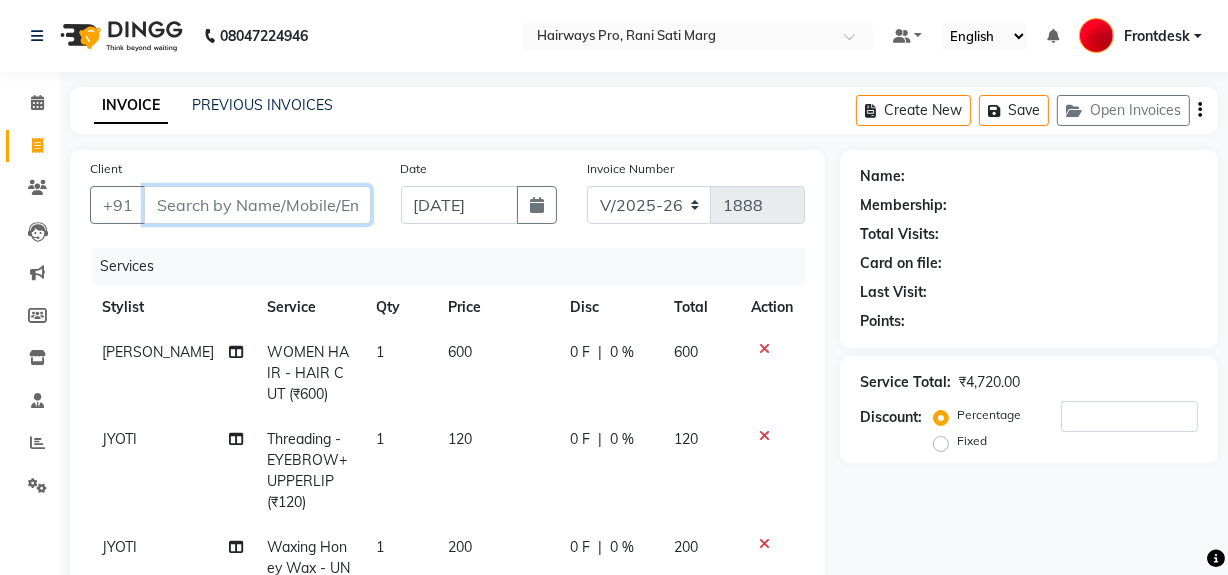 click on "Client" at bounding box center [257, 205] 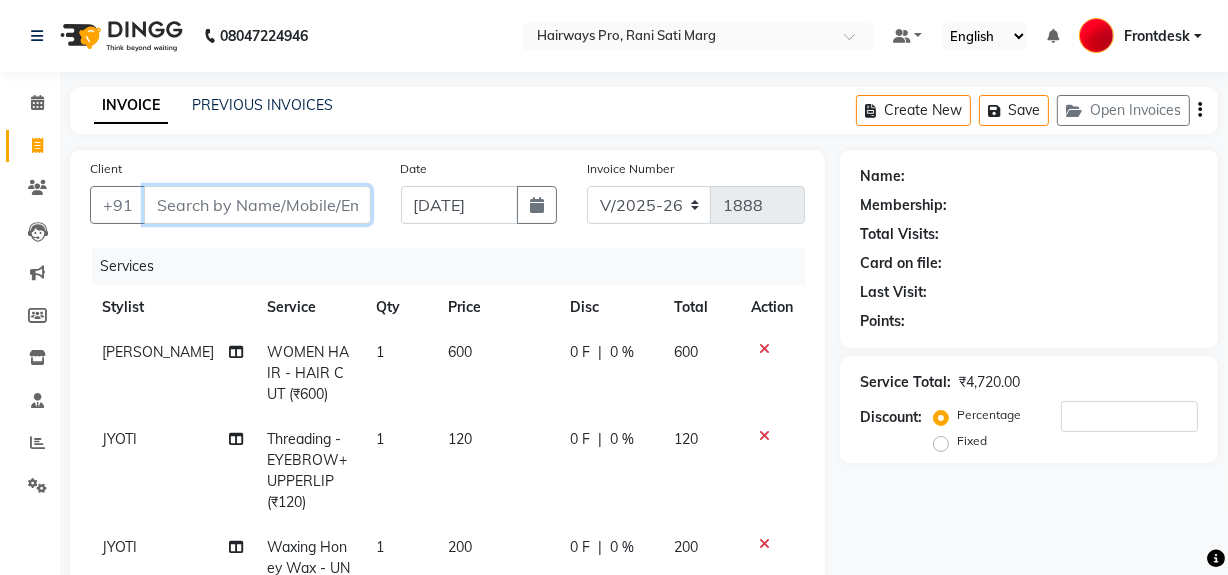 type on "9" 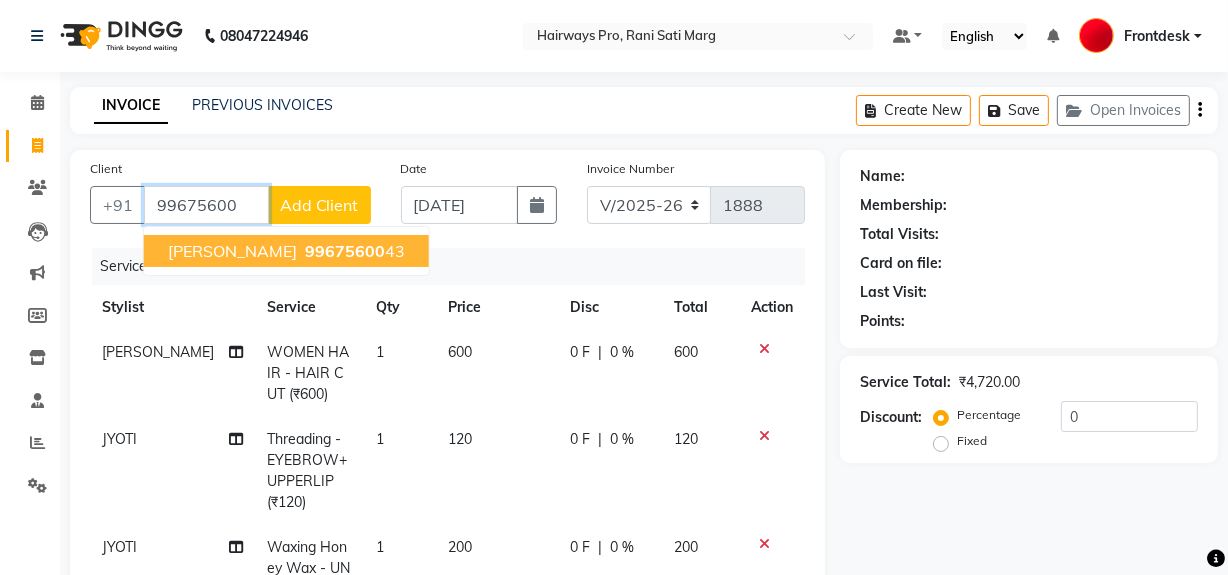 click on "99675600" at bounding box center [345, 251] 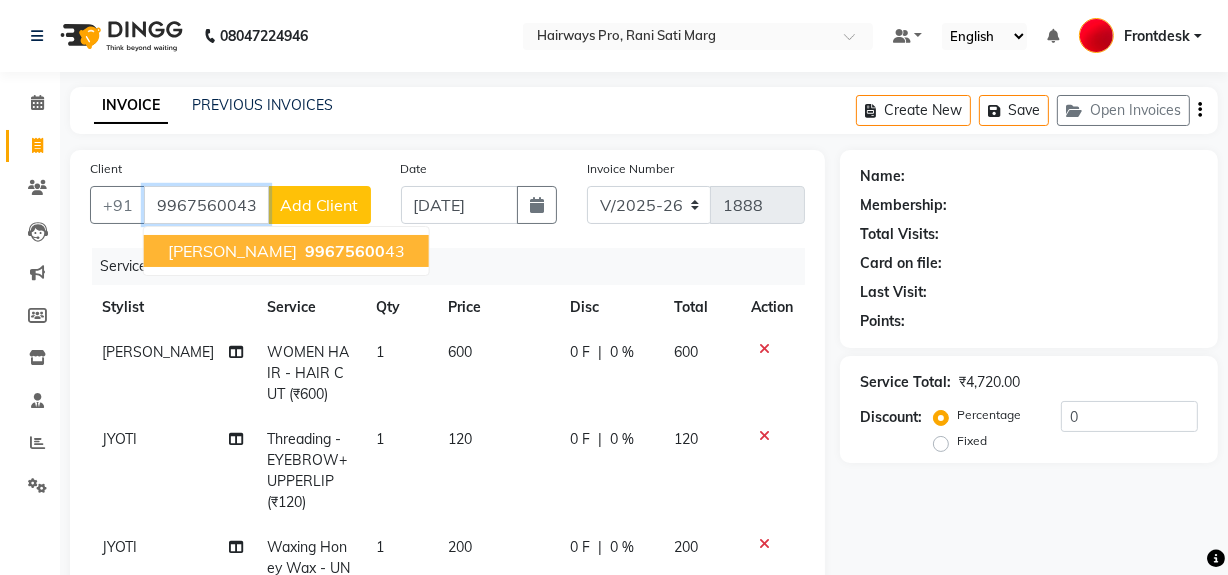type on "9967560043" 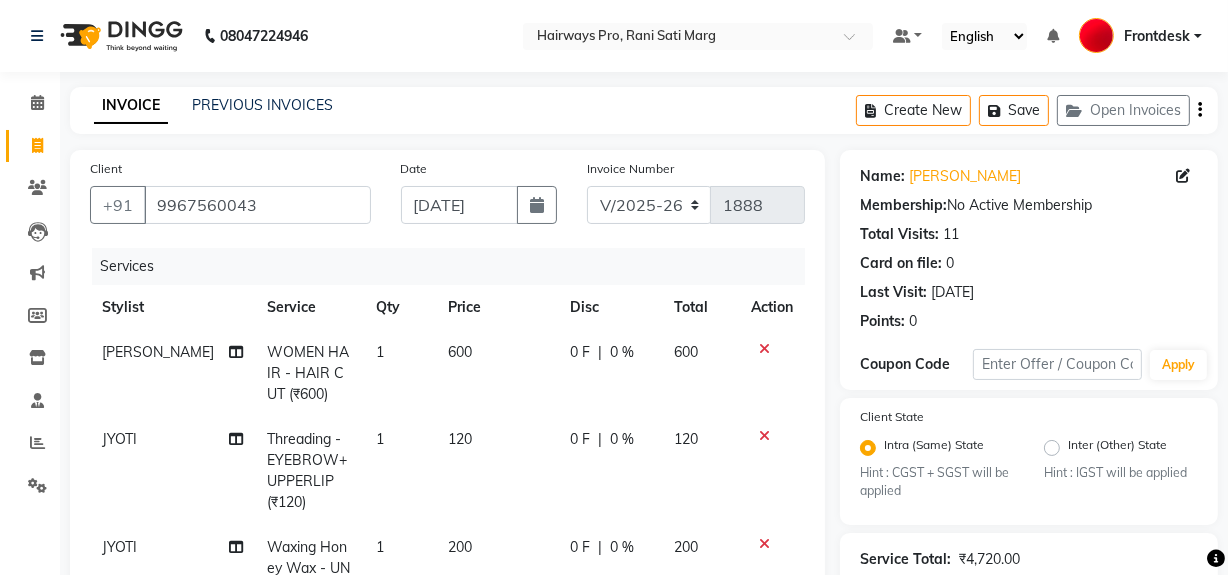 scroll, scrollTop: 1, scrollLeft: 0, axis: vertical 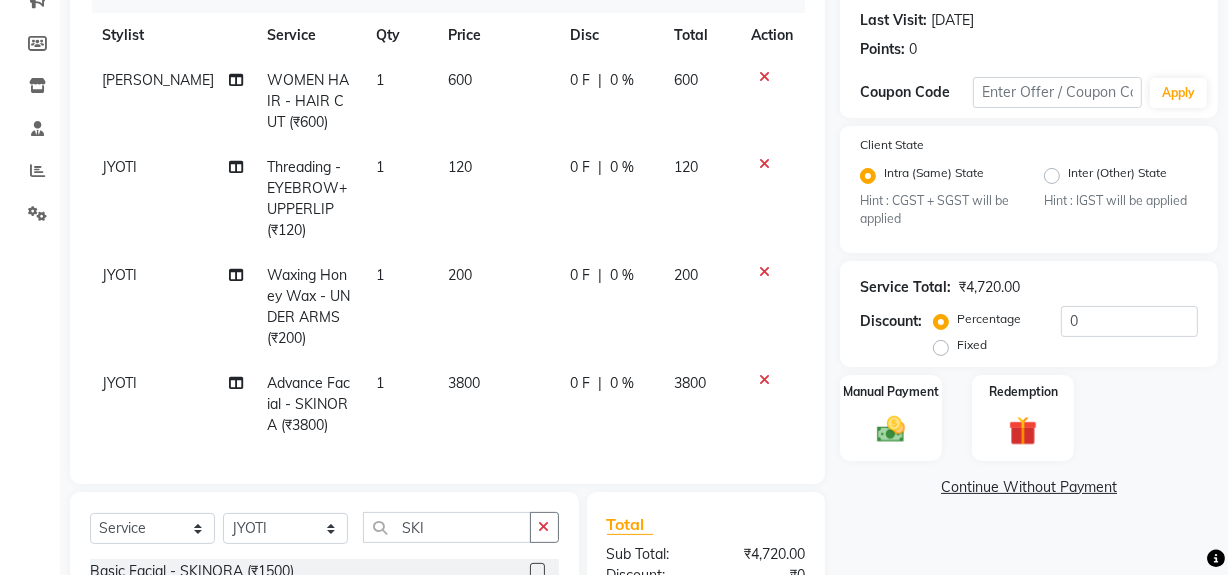 click on "3800" 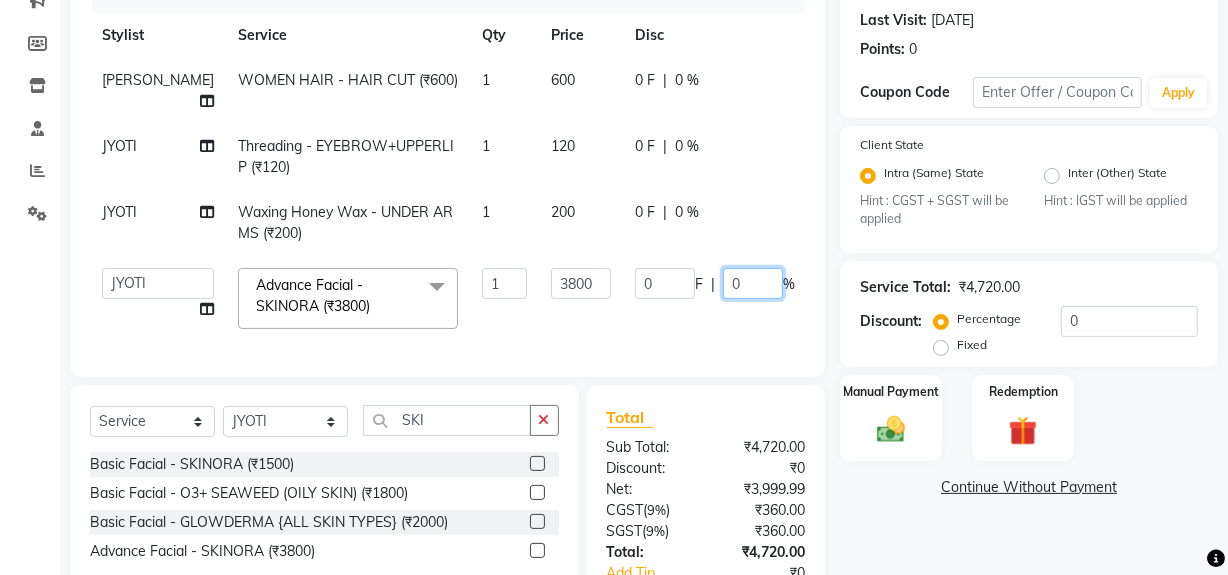 click on "0" 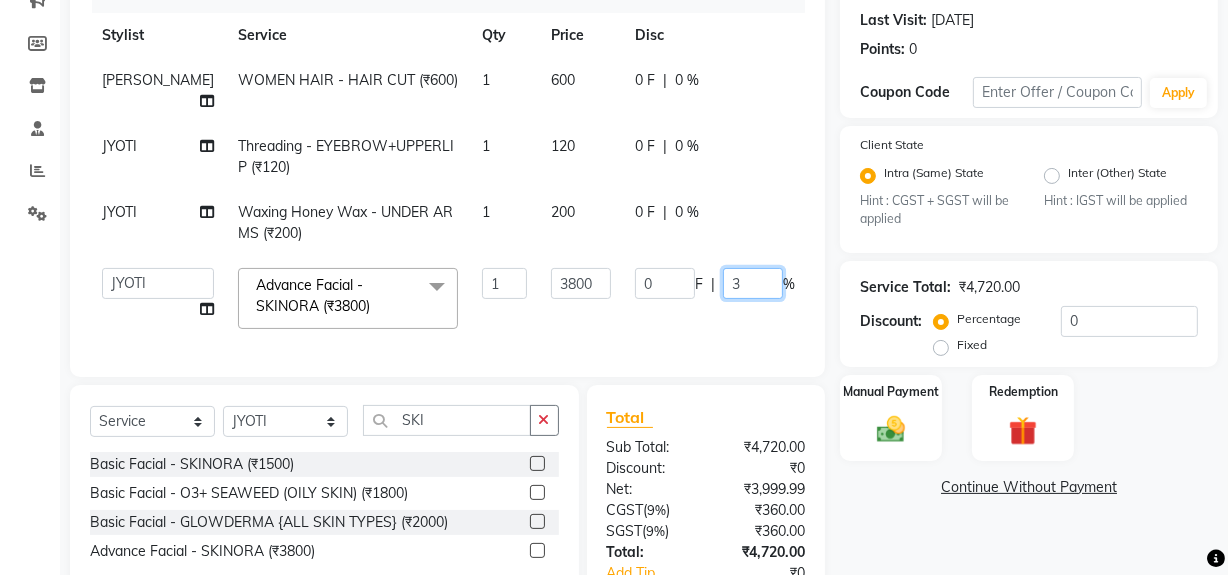 type on "35" 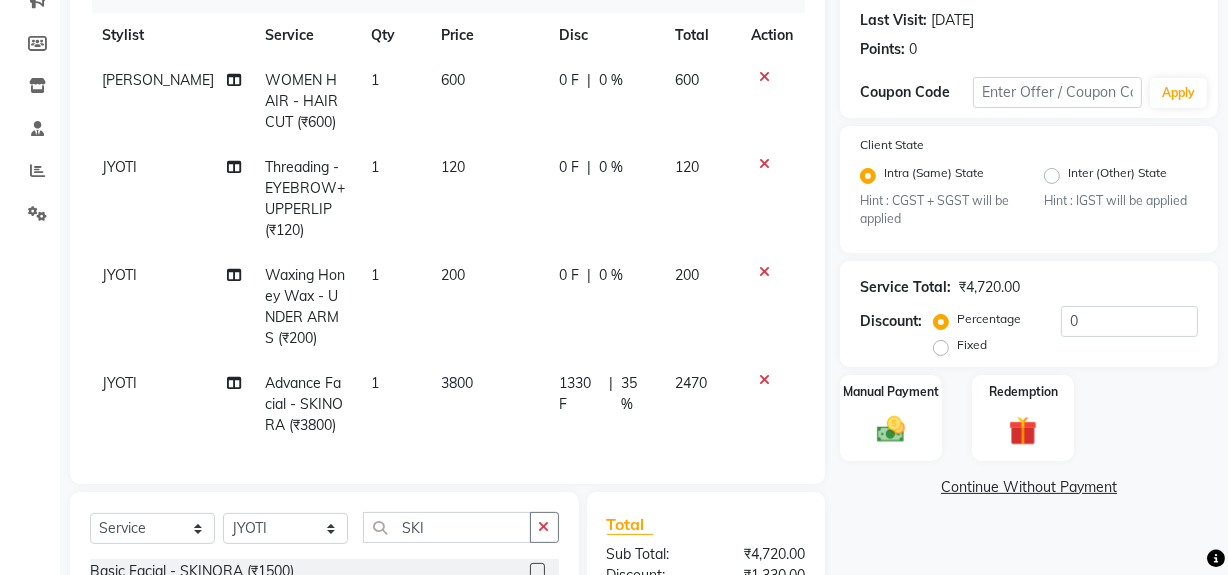 click on "[PERSON_NAME] WOMEN HAIR - HAIR CUT (₹600) 1 600 0 F | 0 % 600 JYOTI Threading - EYEBROW+UPPERLIP (₹120) 1 120 0 F | 0 % 120 JYOTI Waxing Honey Wax - UNDER ARMS (₹200) 1 200 0 F | 0 % 200 JYOTI Advance Facial - SKINORA (₹3800) 1 3800 1330 F | 35 % 2470" 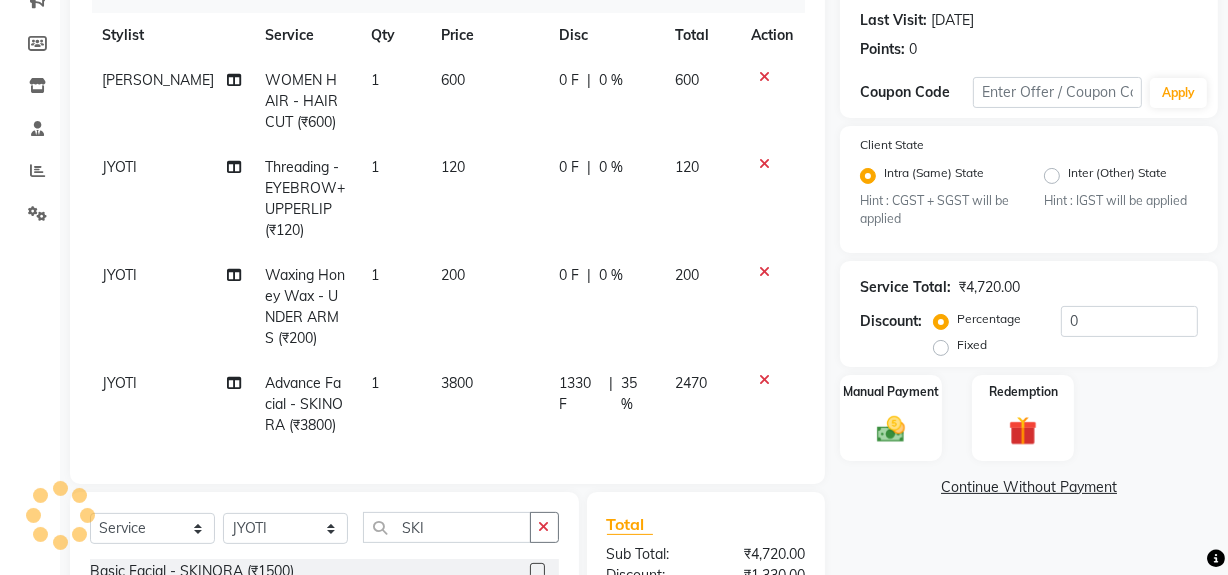 click on "200" 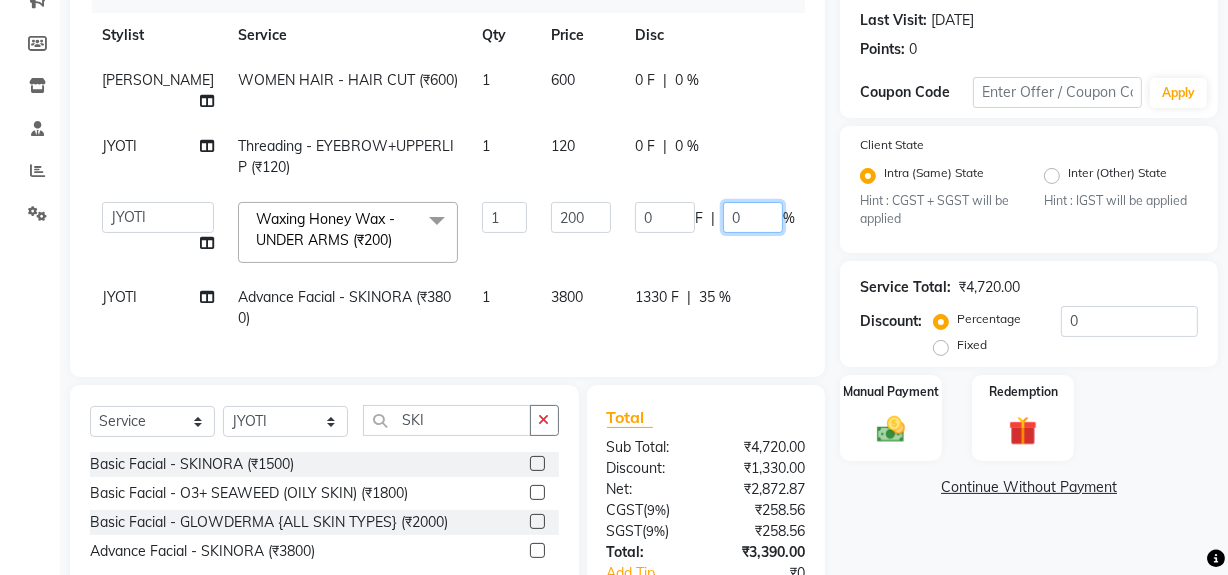 click on "0" 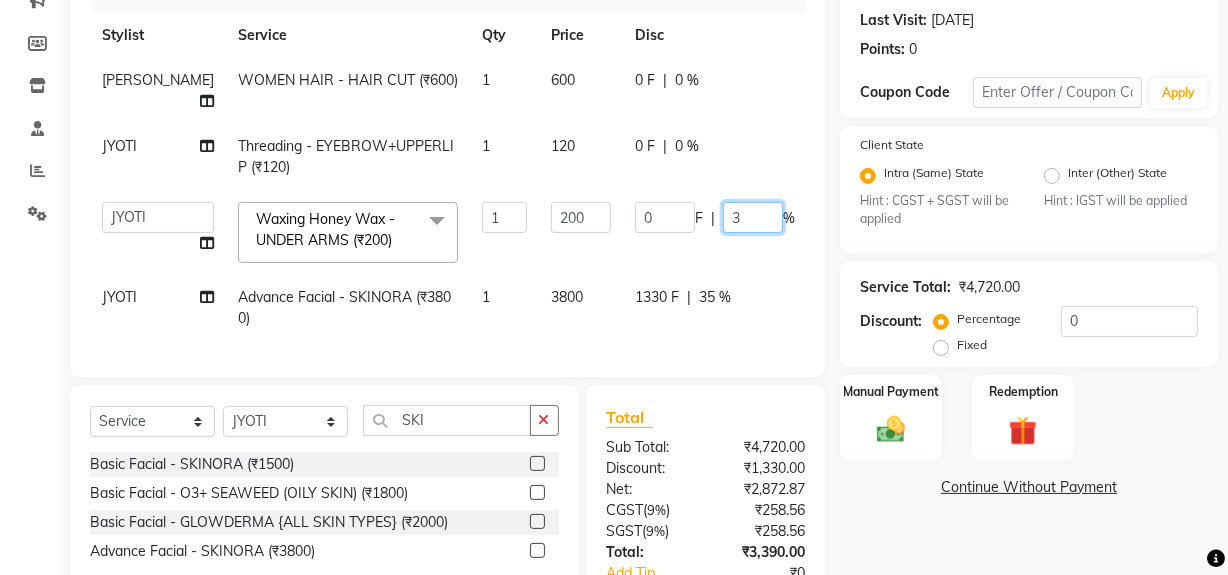 type on "35" 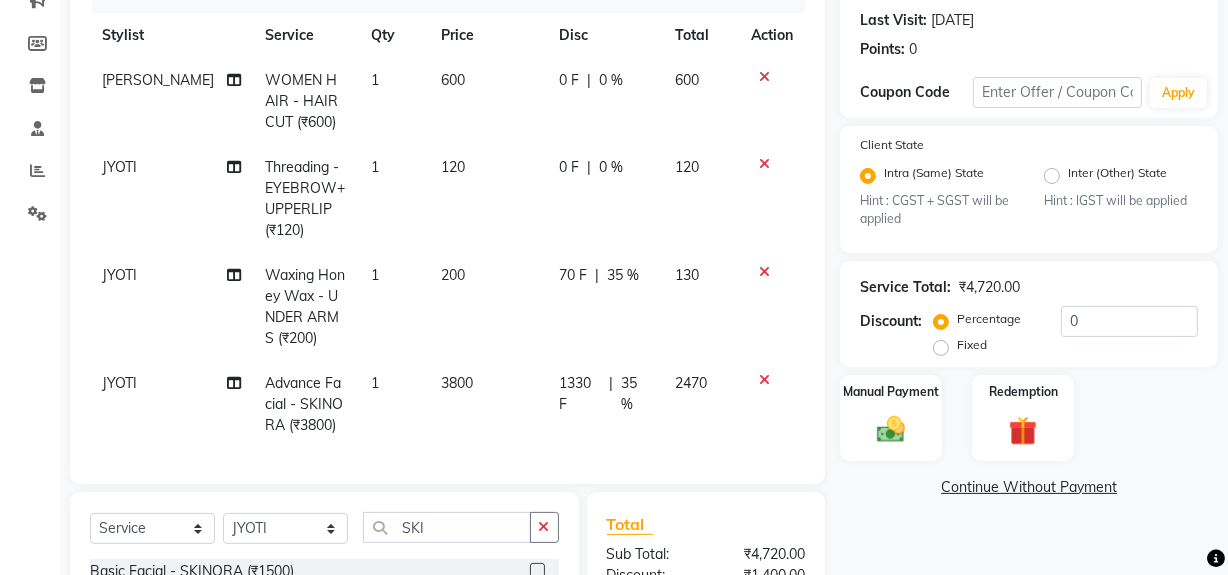 click on "JYOTI Waxing Honey Wax - UNDER ARMS (₹200) 1 200 70 F | 35 % 130" 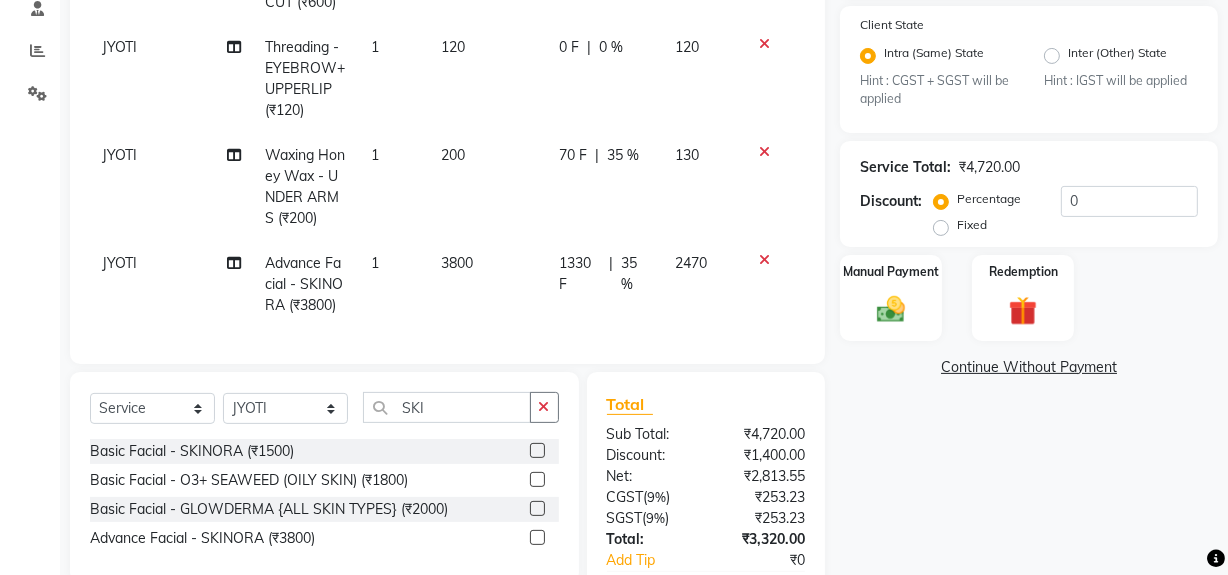 scroll, scrollTop: 525, scrollLeft: 0, axis: vertical 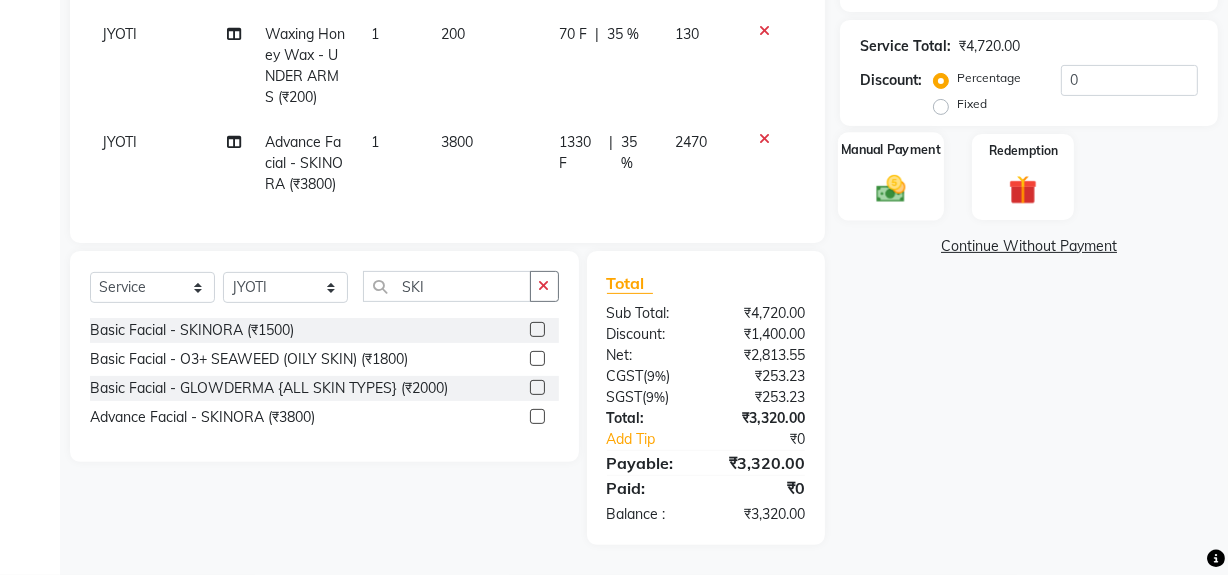 click 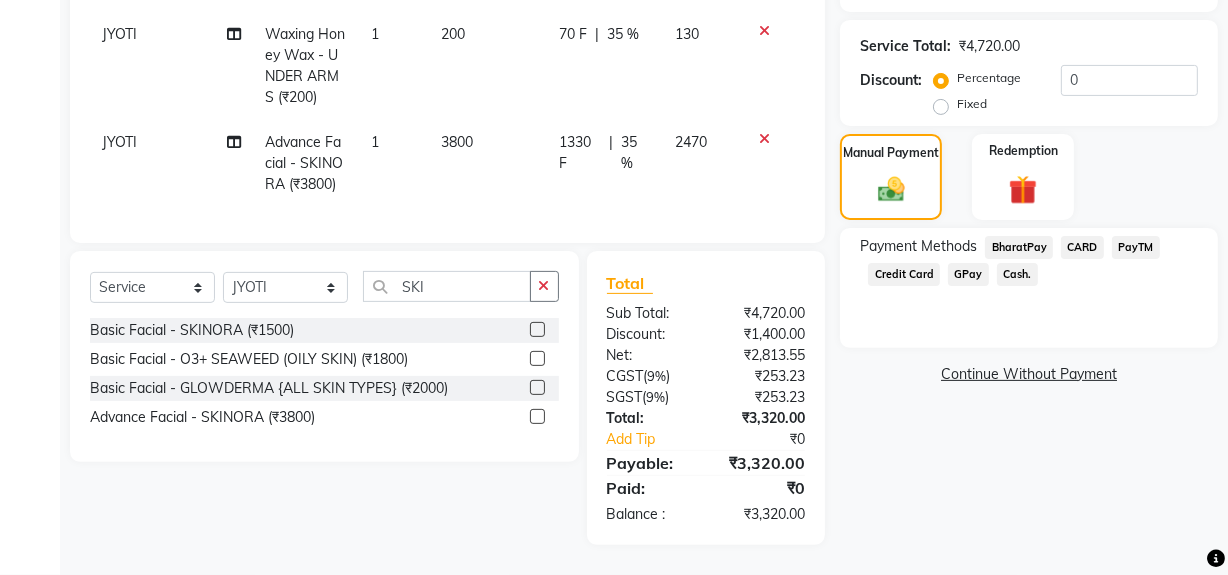 click on "GPay" 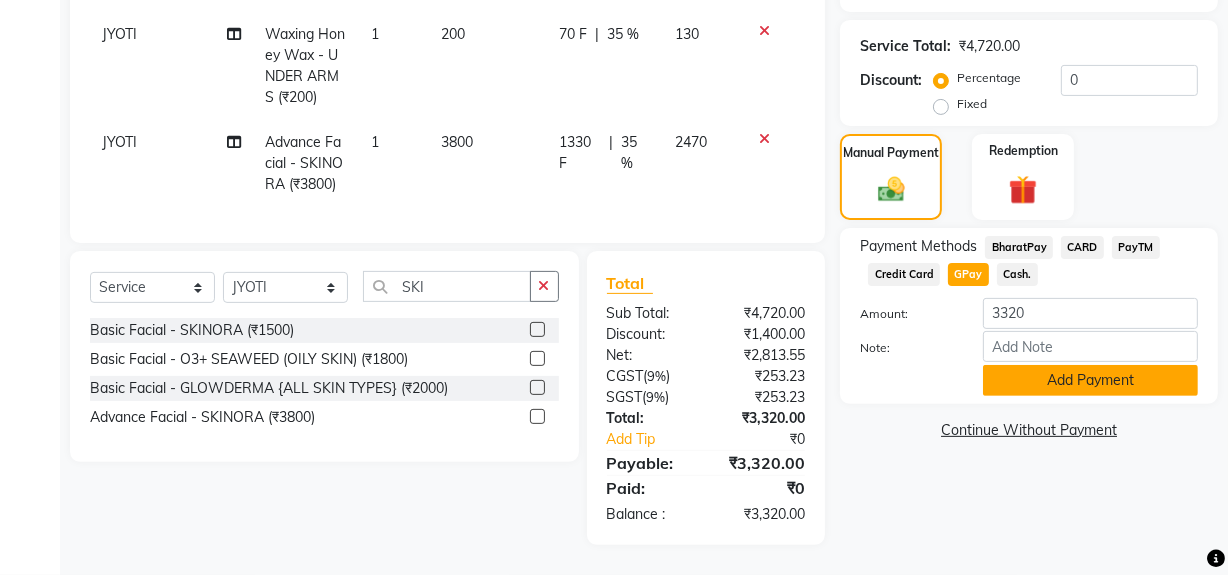 click on "Add Payment" 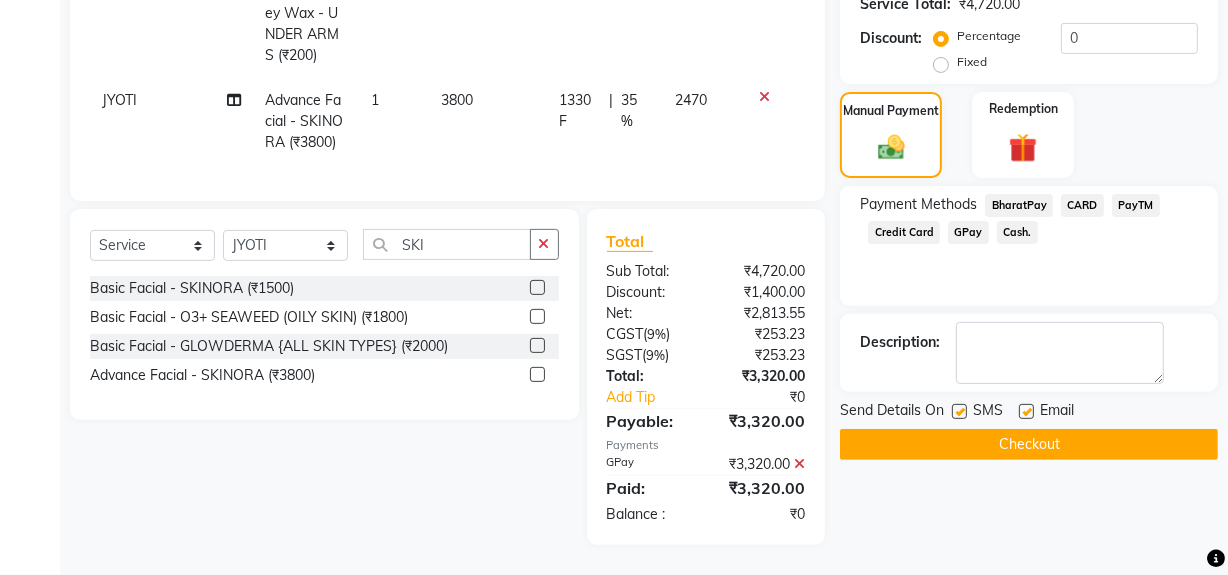 scroll, scrollTop: 567, scrollLeft: 0, axis: vertical 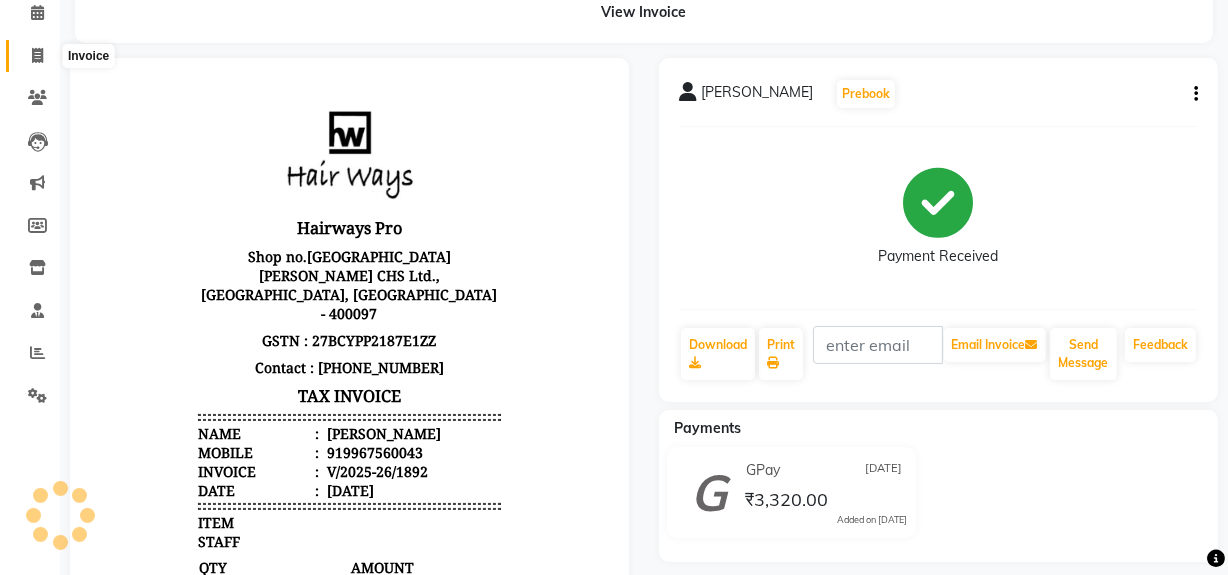 click 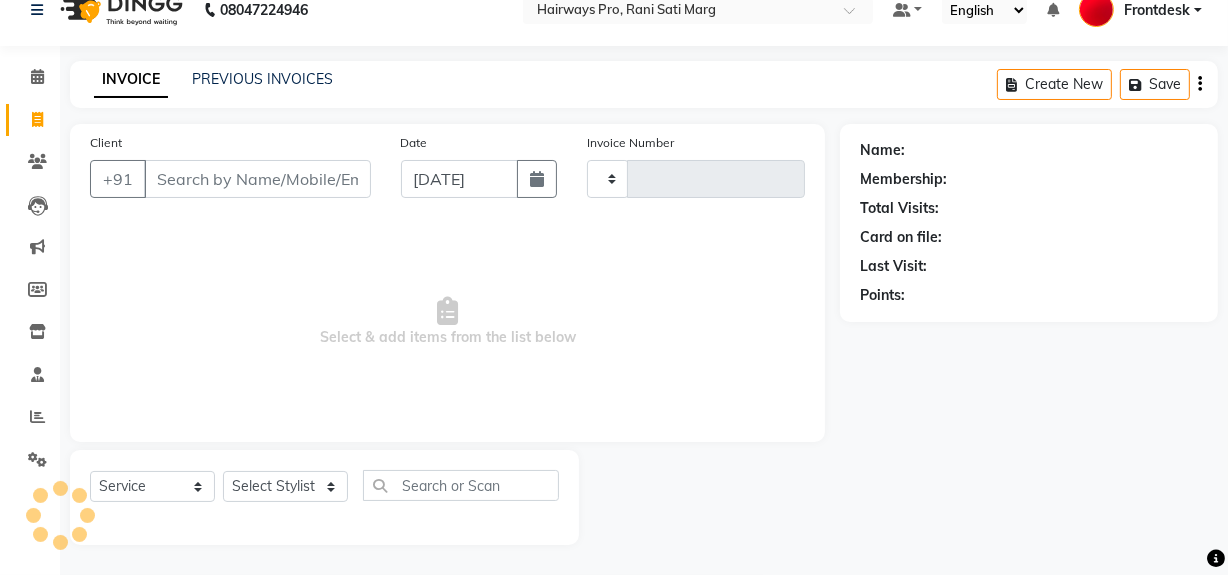 scroll, scrollTop: 26, scrollLeft: 0, axis: vertical 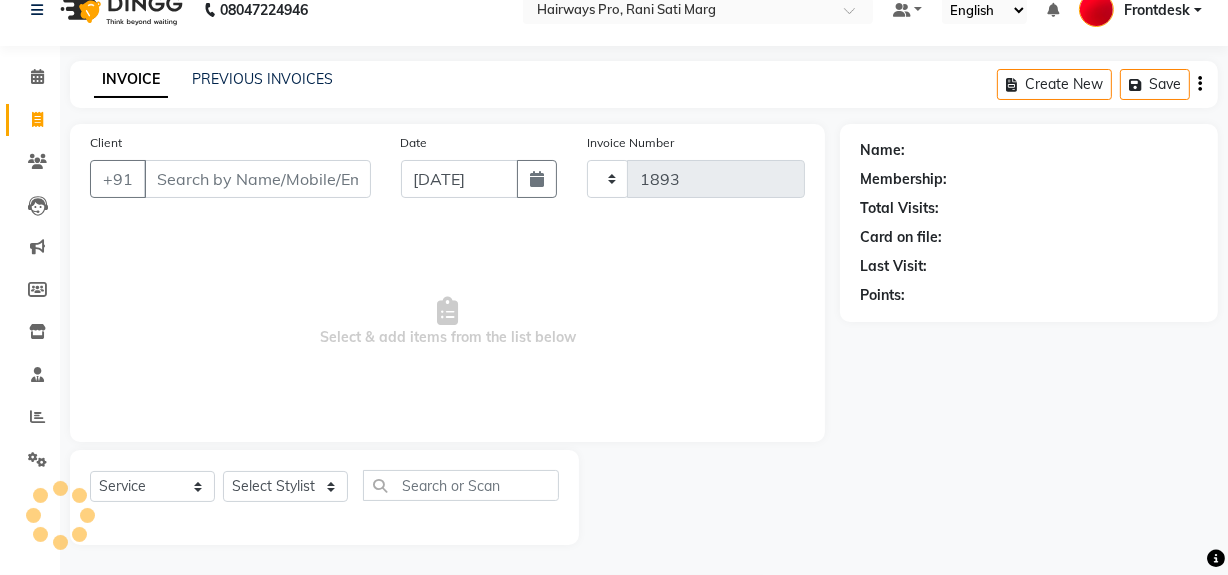 select on "787" 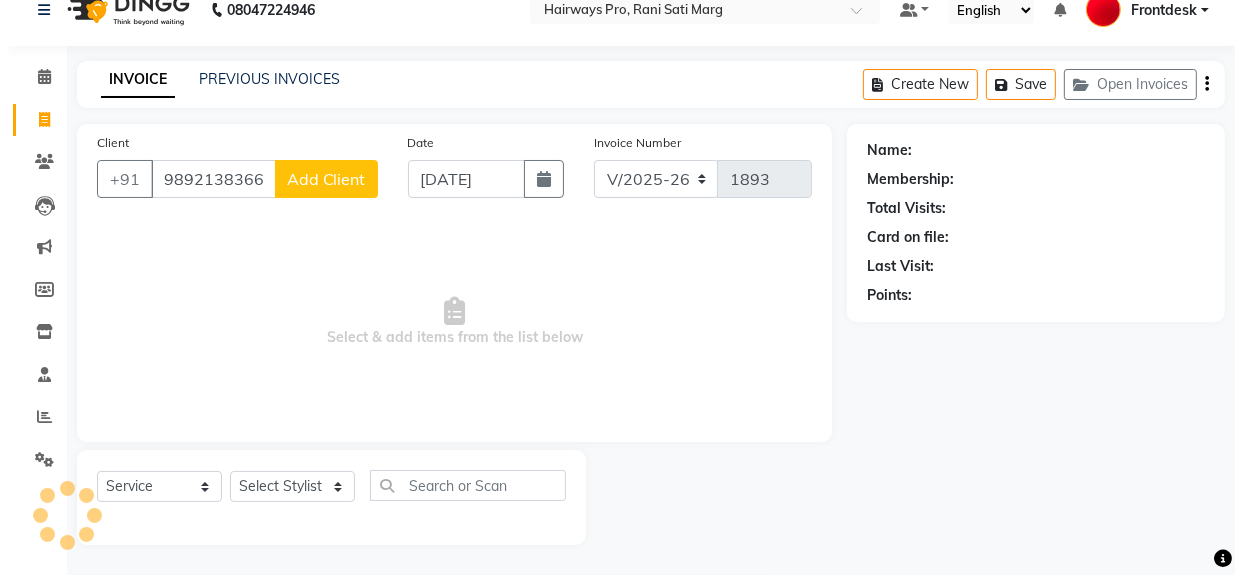 scroll, scrollTop: 26, scrollLeft: 0, axis: vertical 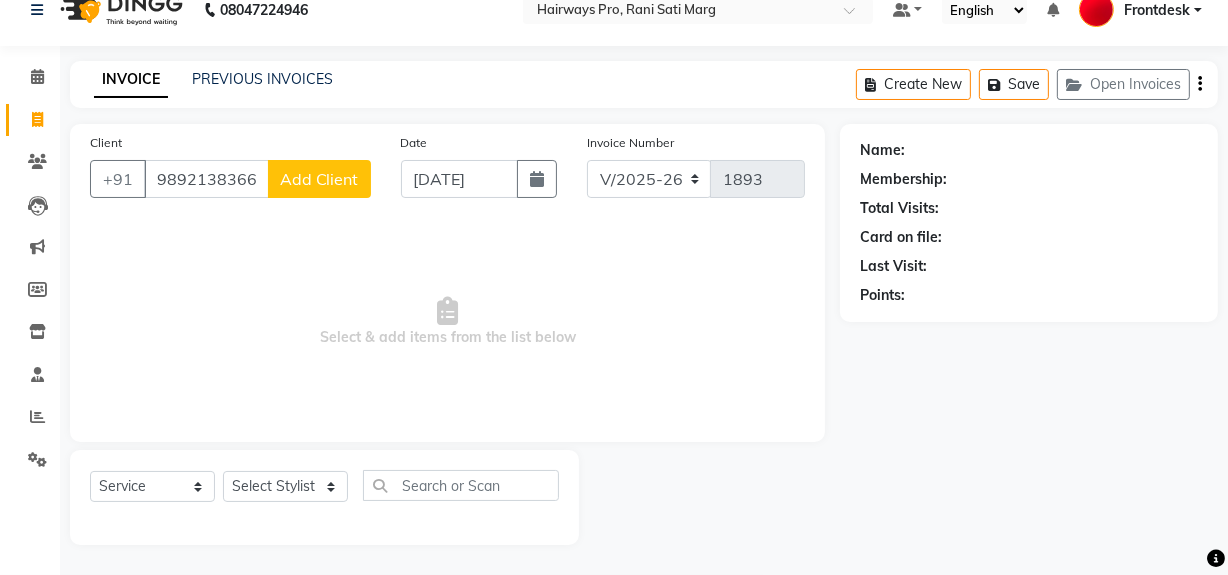 type on "9892138366" 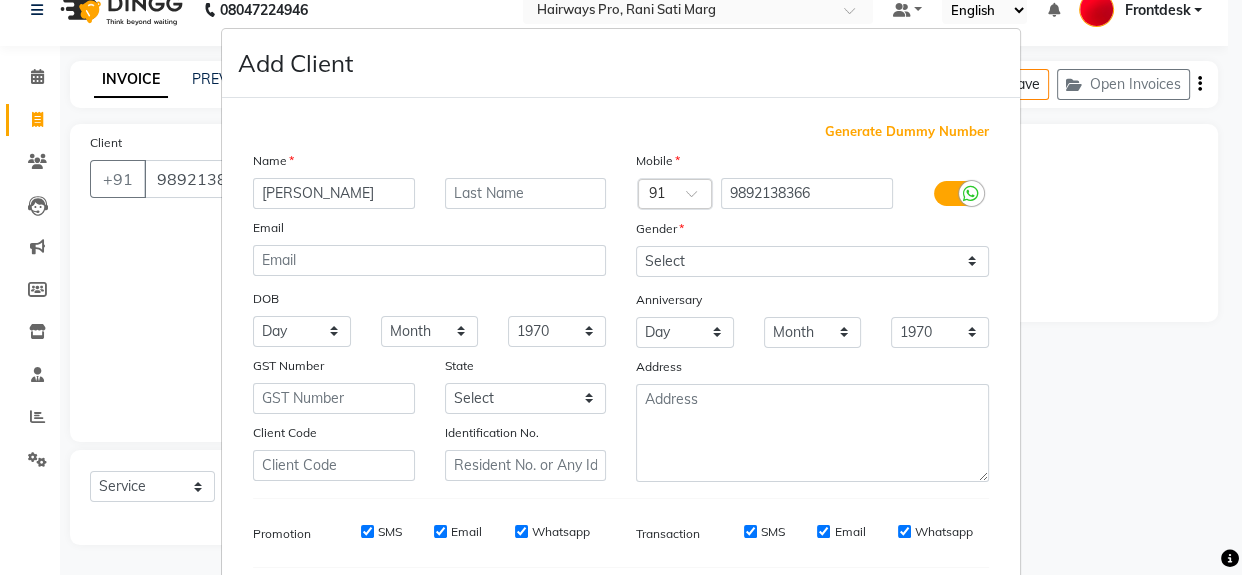 type on "[PERSON_NAME]" 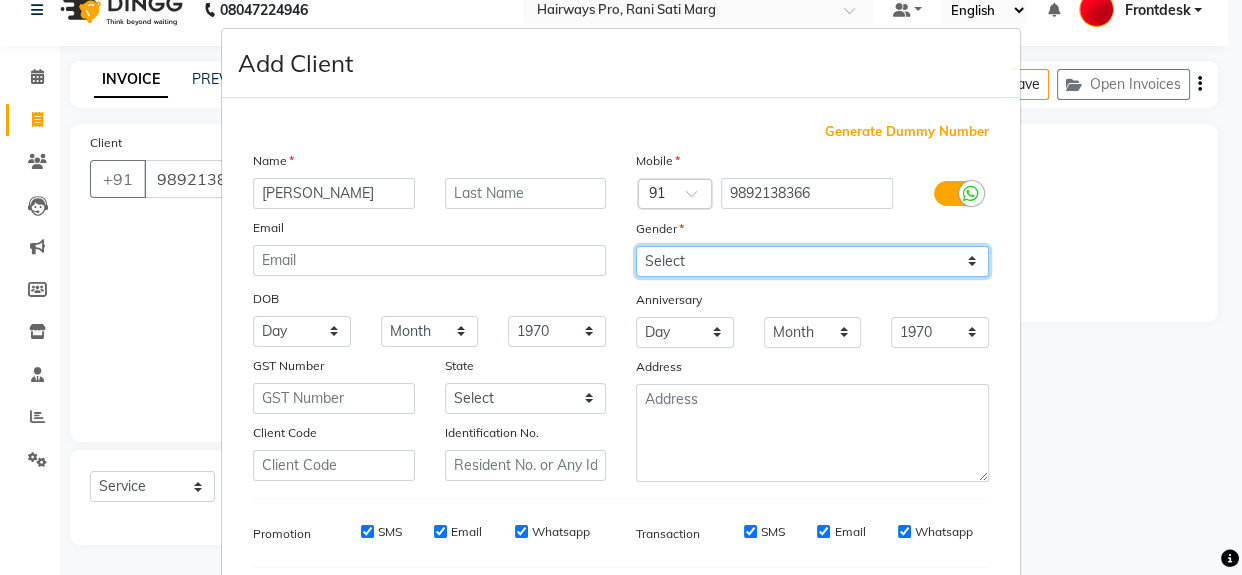 click on "Select [DEMOGRAPHIC_DATA] [DEMOGRAPHIC_DATA] Other Prefer Not To Say" at bounding box center [812, 261] 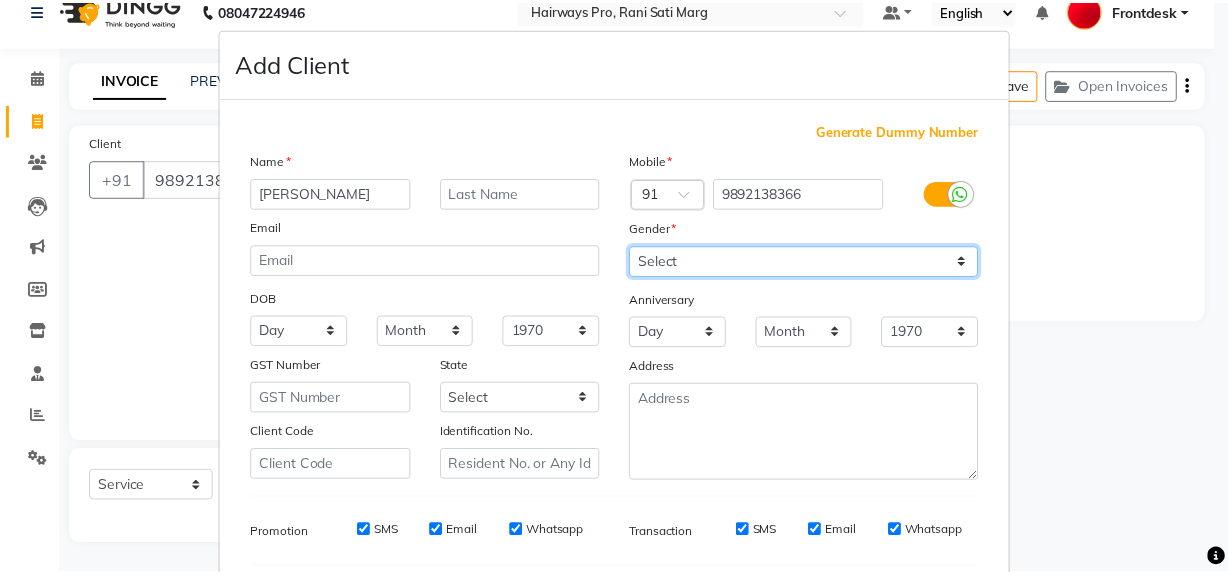 scroll, scrollTop: 272, scrollLeft: 0, axis: vertical 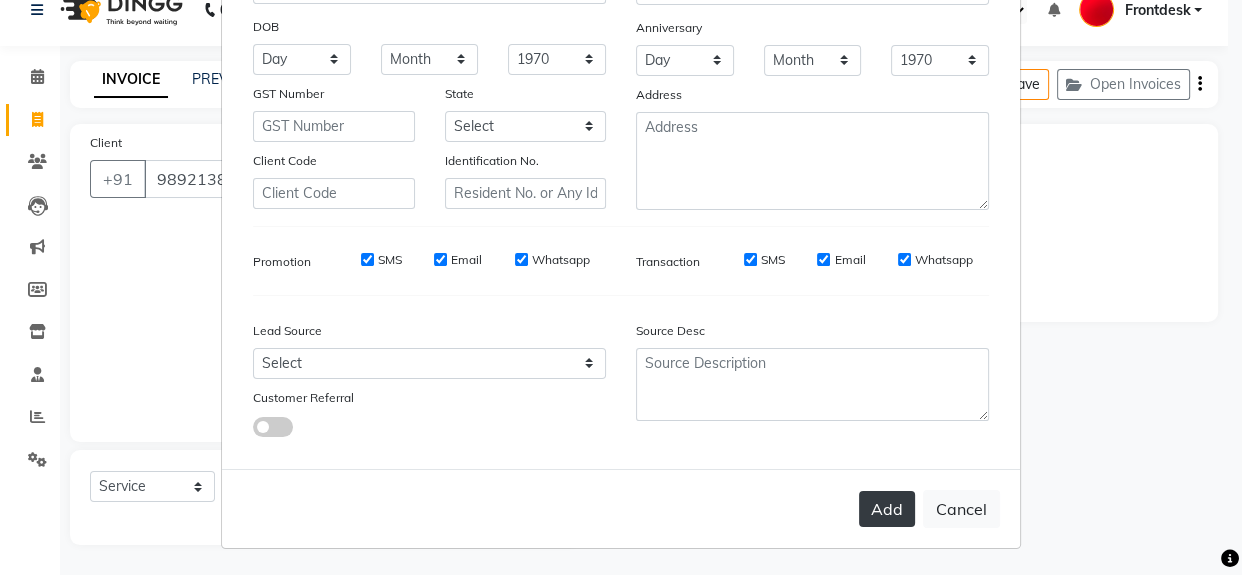 click on "Add" at bounding box center [887, 509] 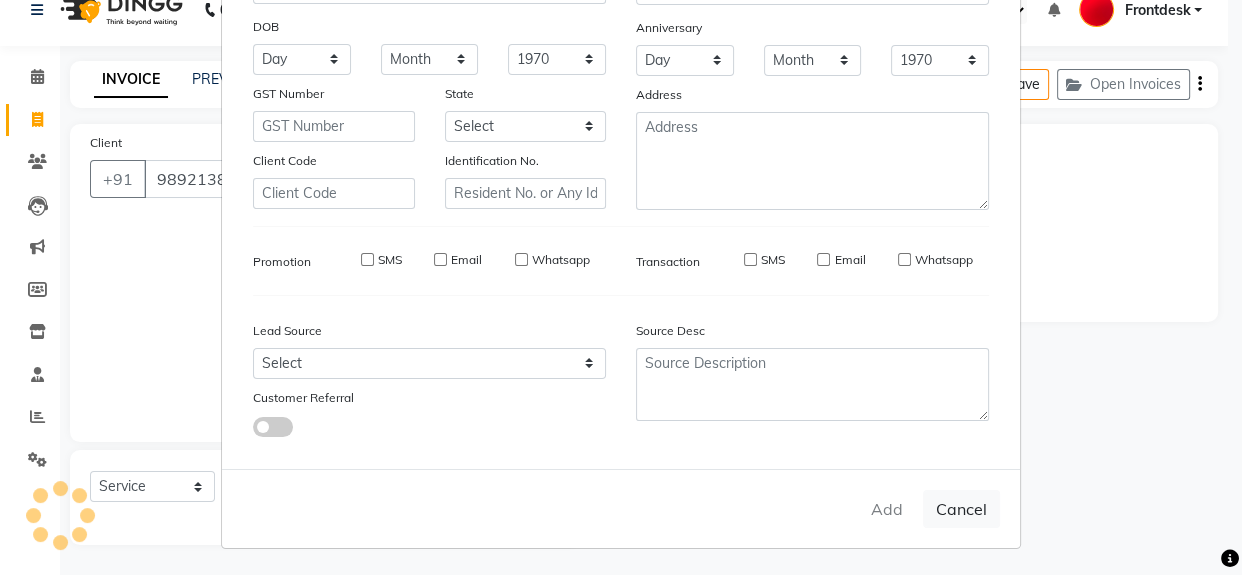 type 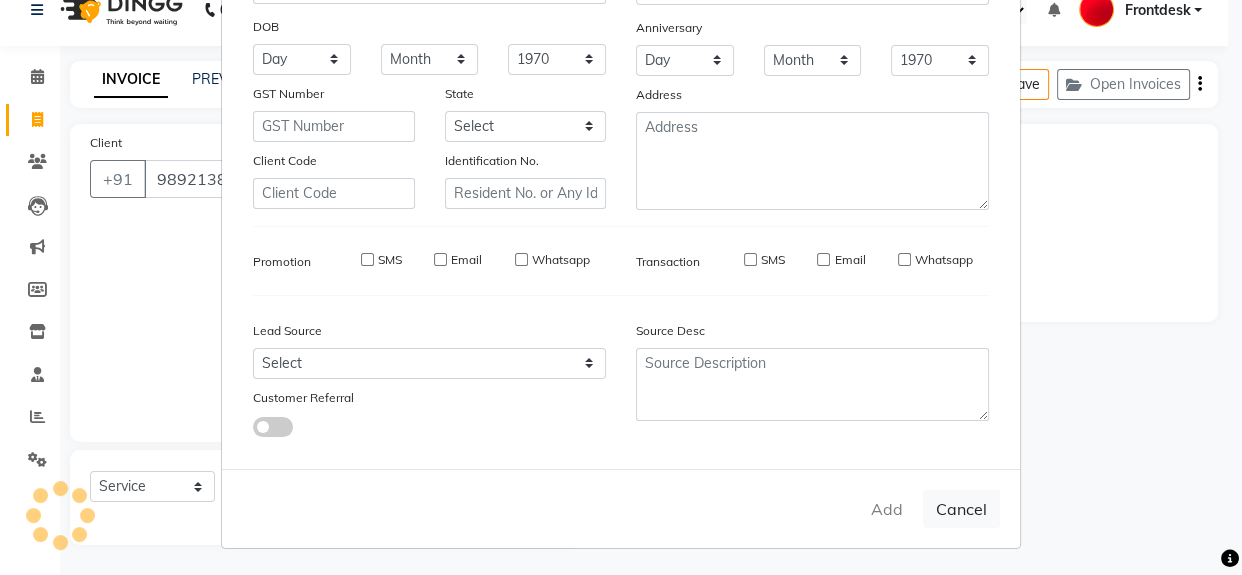 select 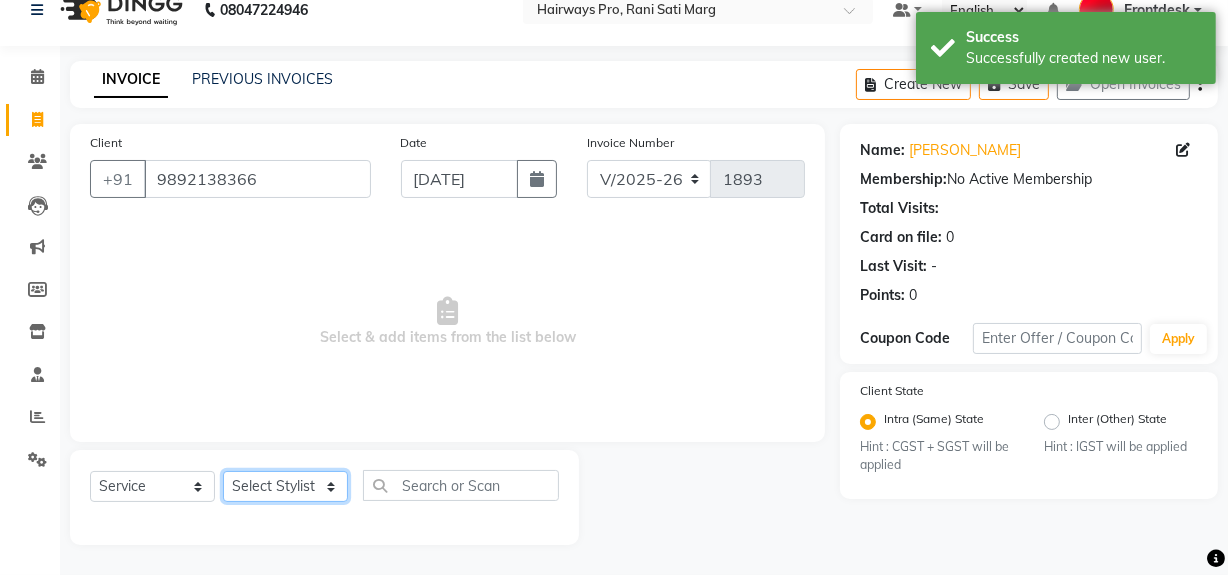 click on "Select Stylist ABID [PERSON_NAME] Frontdesk INTEZAR [PERSON_NAME] [PERSON_NAME] [PERSON_NAME] [PERSON_NAME] [PERSON_NAME] [PERSON_NAME]" 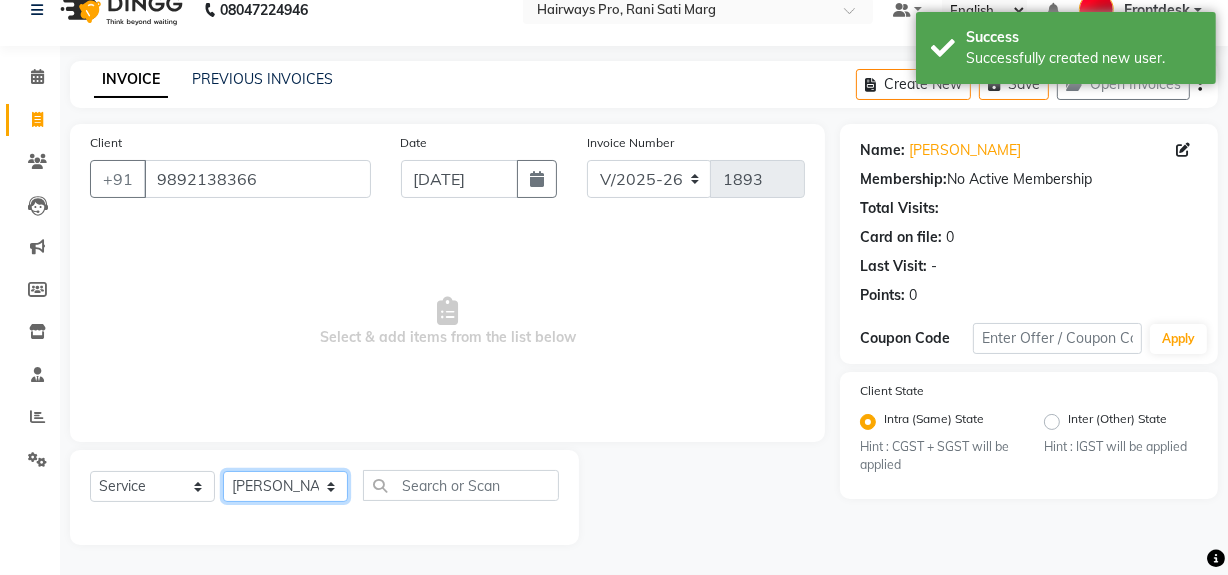 click on "Select Stylist ABID [PERSON_NAME] Frontdesk INTEZAR [PERSON_NAME] [PERSON_NAME] [PERSON_NAME] [PERSON_NAME] [PERSON_NAME] [PERSON_NAME]" 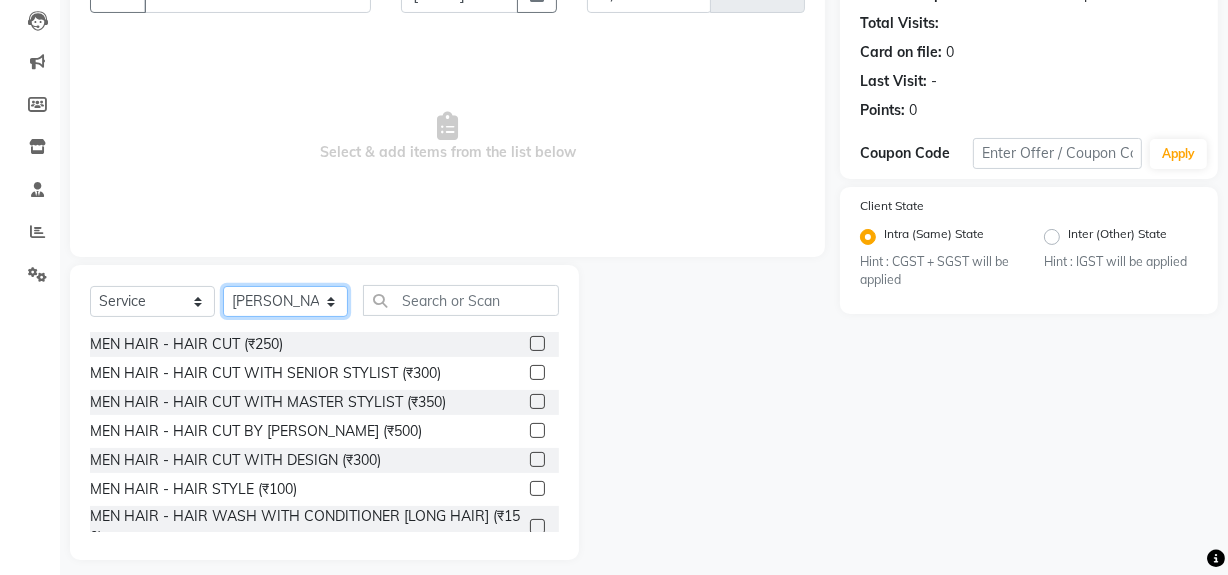 scroll, scrollTop: 226, scrollLeft: 0, axis: vertical 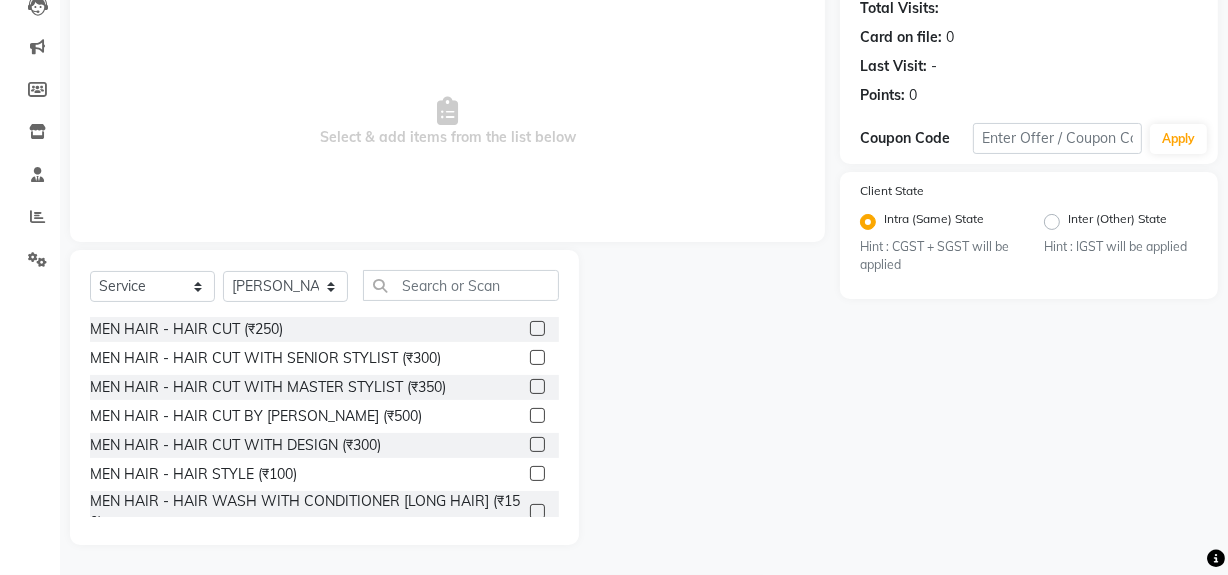 click 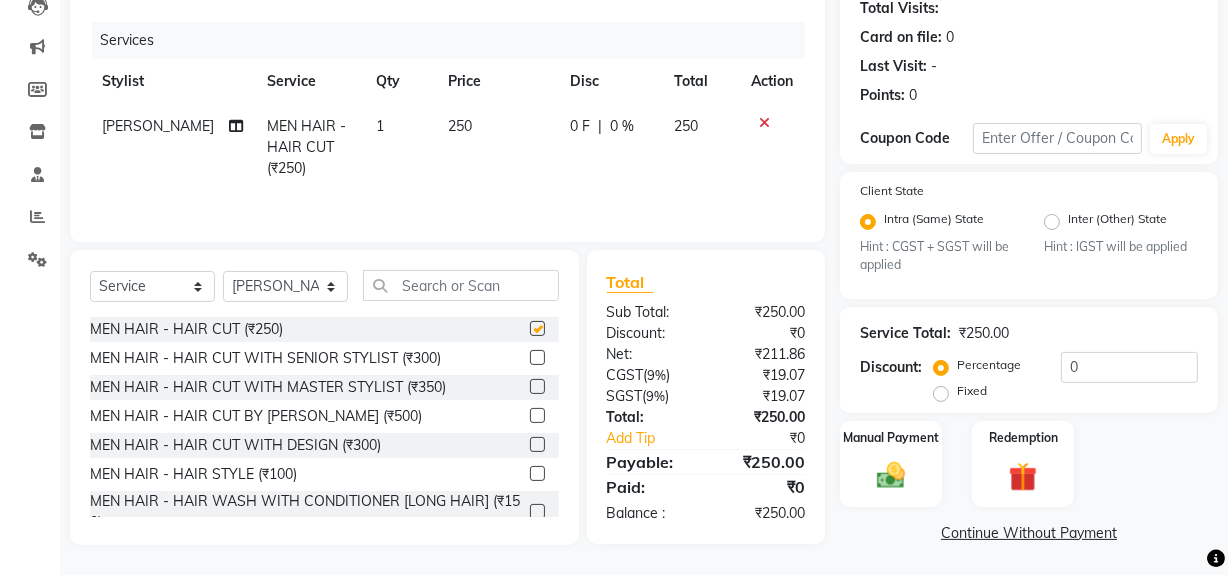 scroll, scrollTop: 229, scrollLeft: 0, axis: vertical 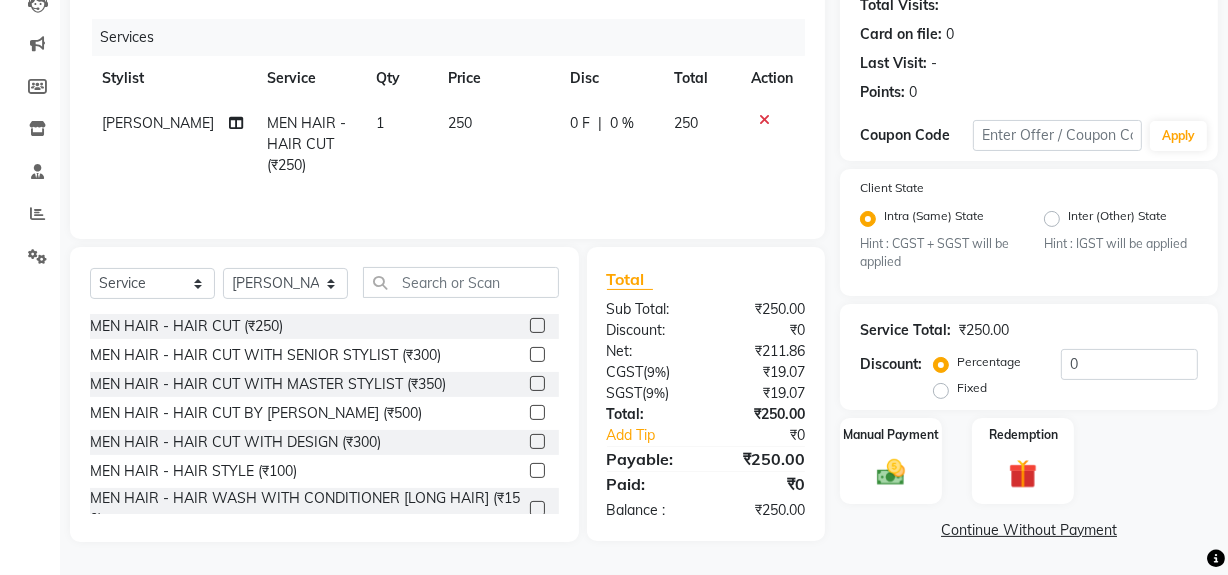 checkbox on "false" 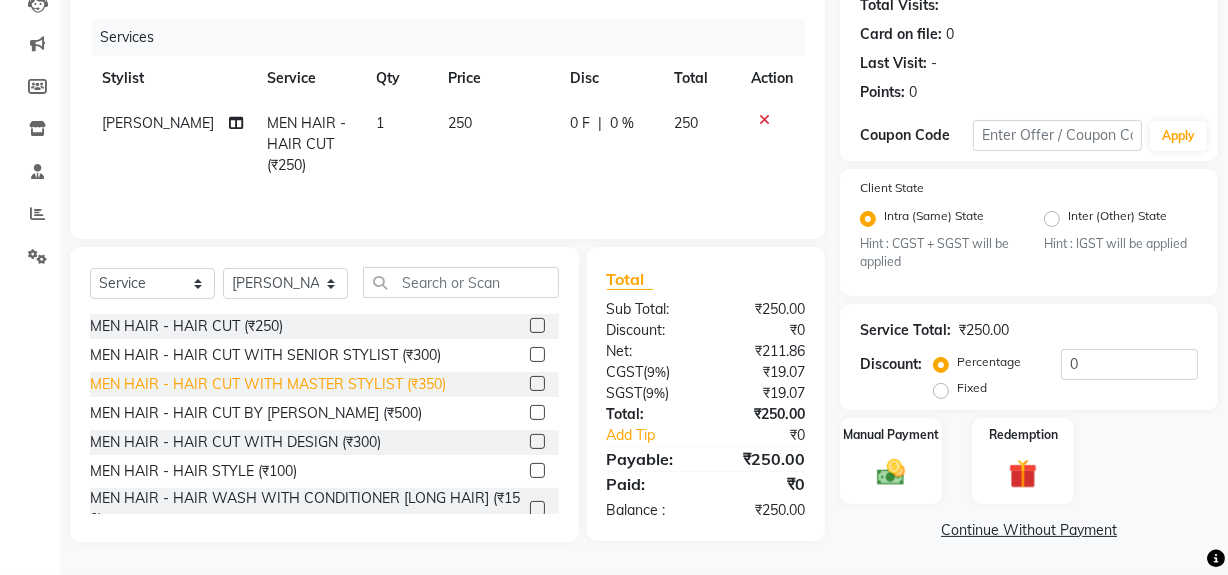 scroll, scrollTop: 90, scrollLeft: 0, axis: vertical 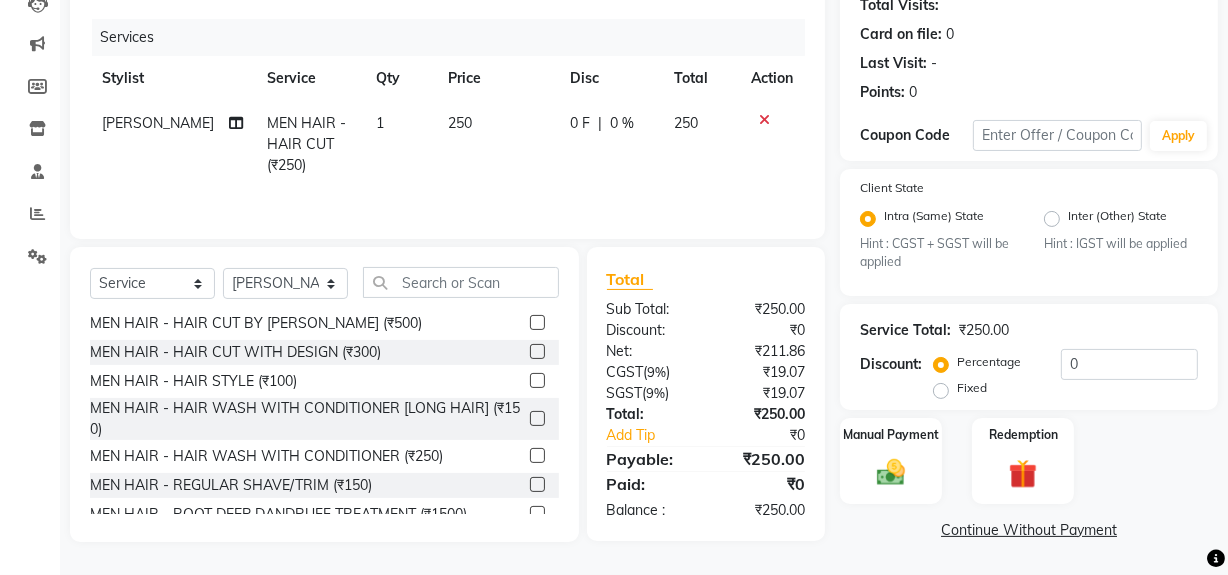 click 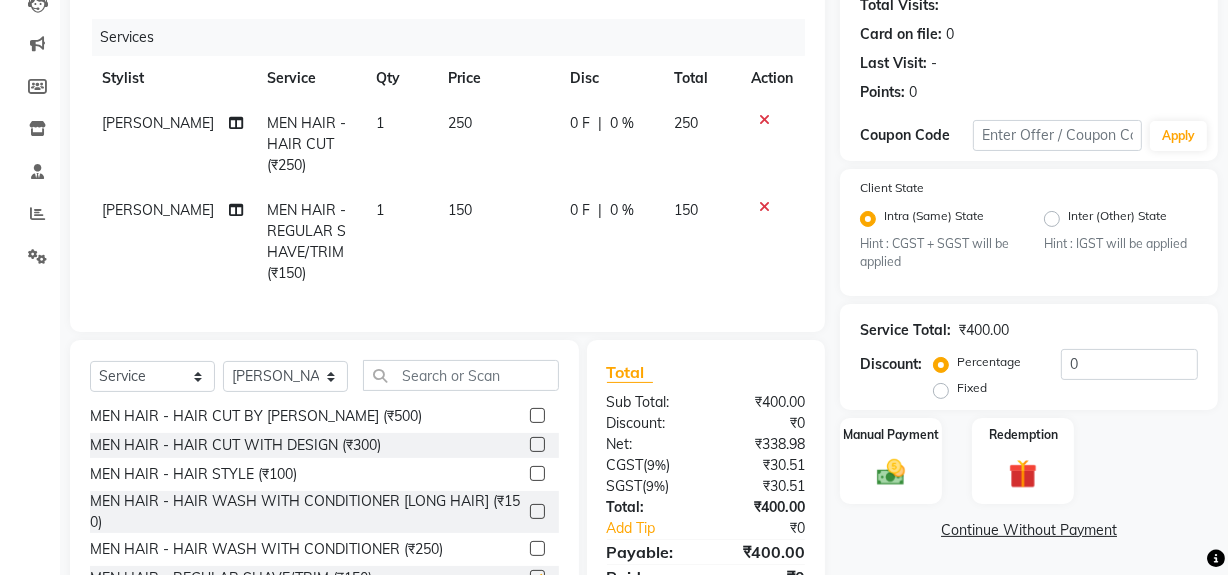 scroll, scrollTop: 3, scrollLeft: 0, axis: vertical 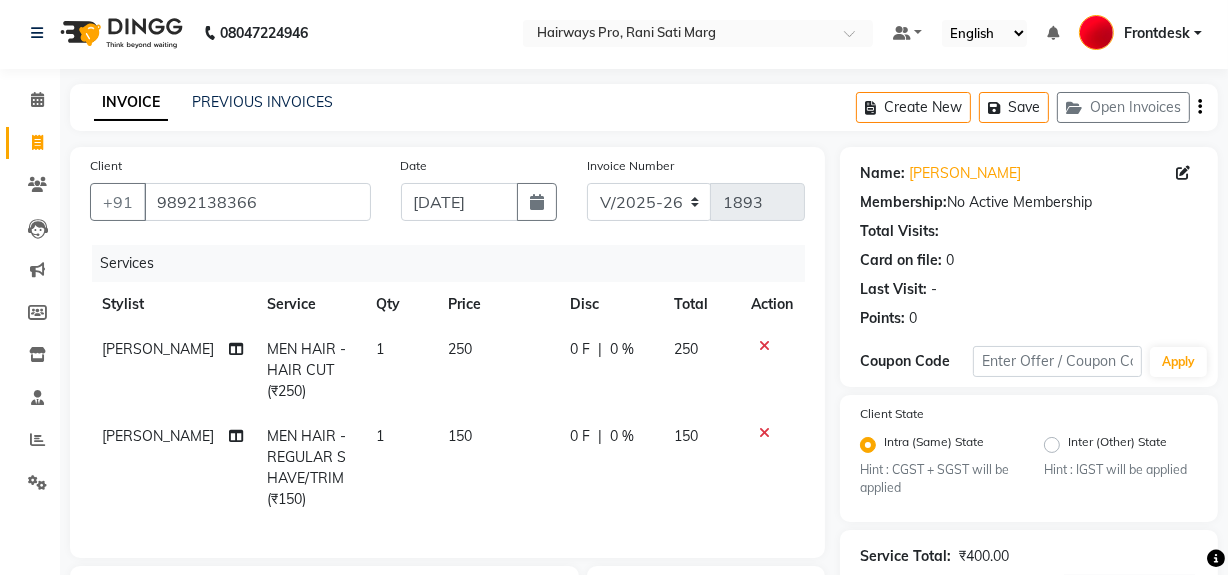 checkbox on "false" 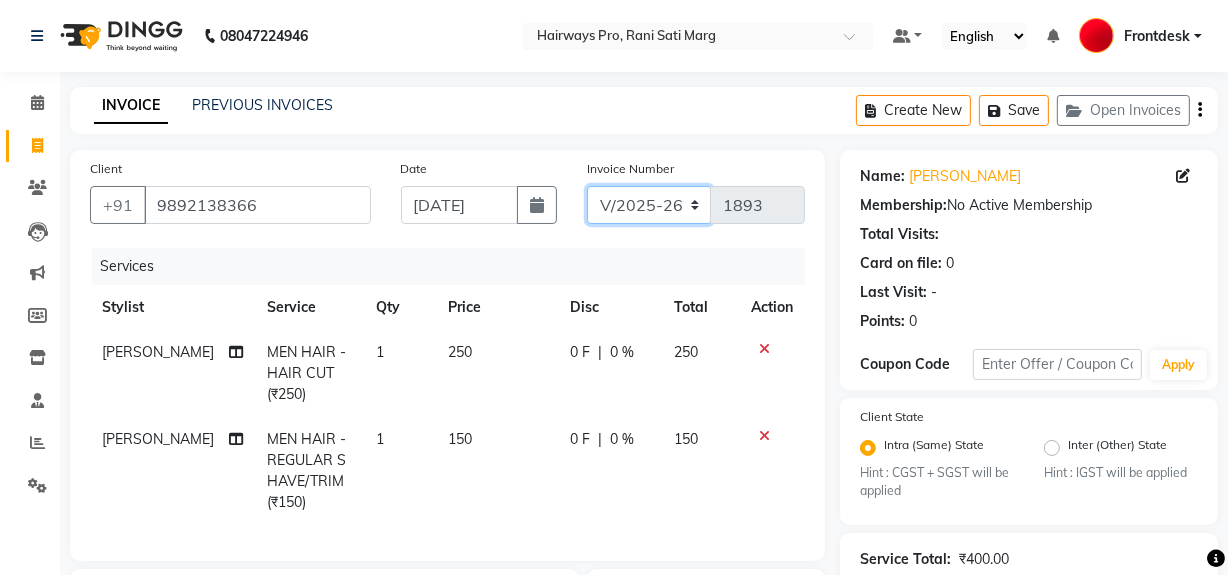 click on "INV/25-26 V/2025-26" 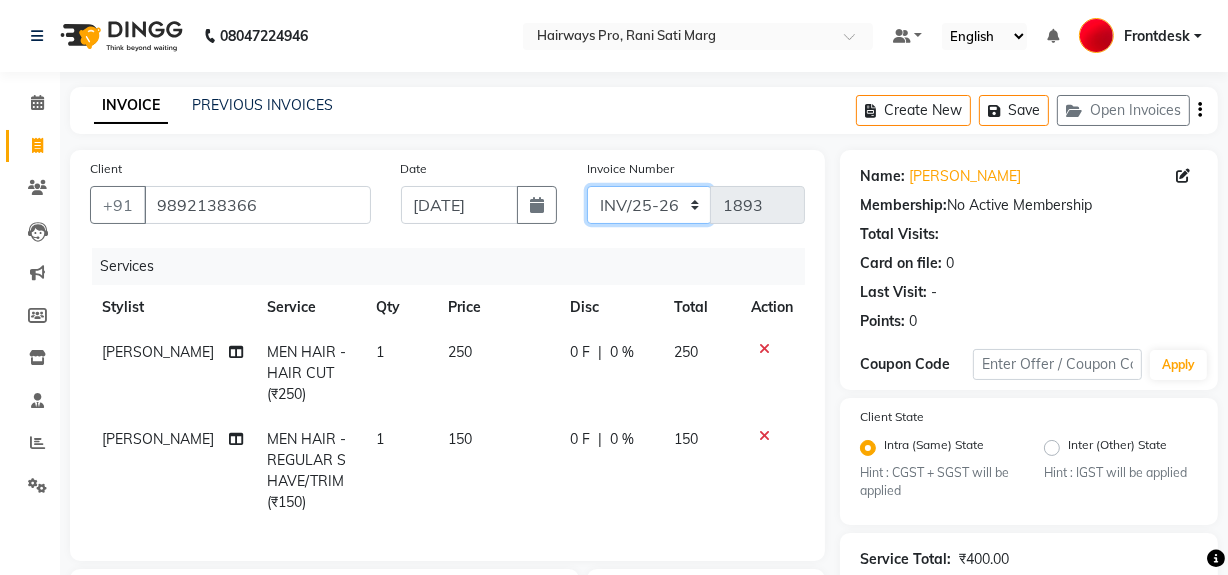 click on "INV/25-26 V/2025-26" 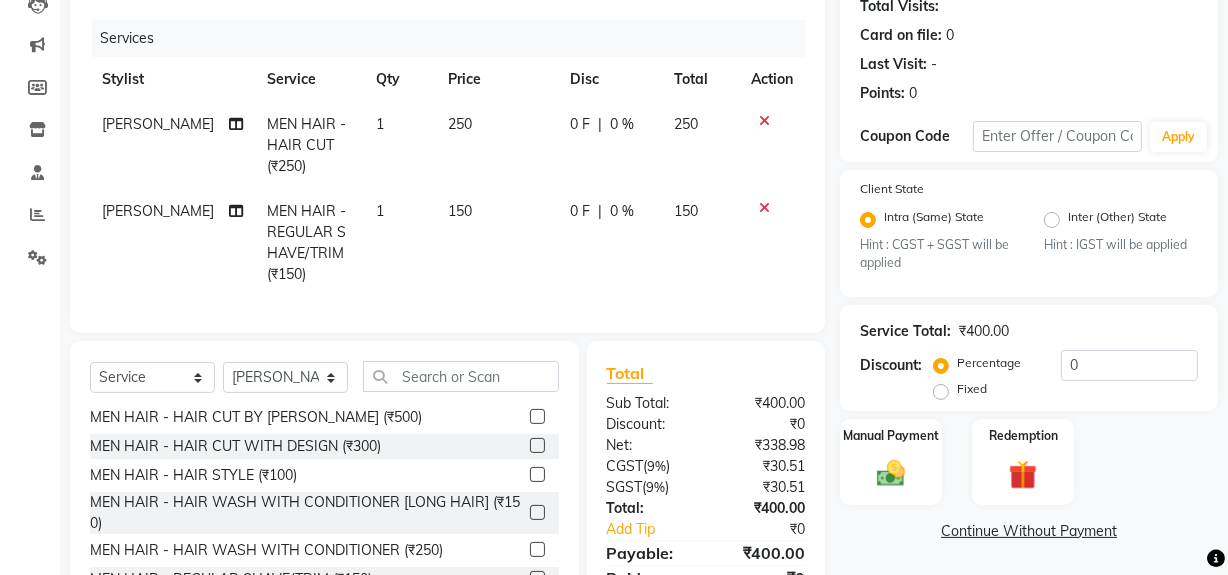 scroll, scrollTop: 272, scrollLeft: 0, axis: vertical 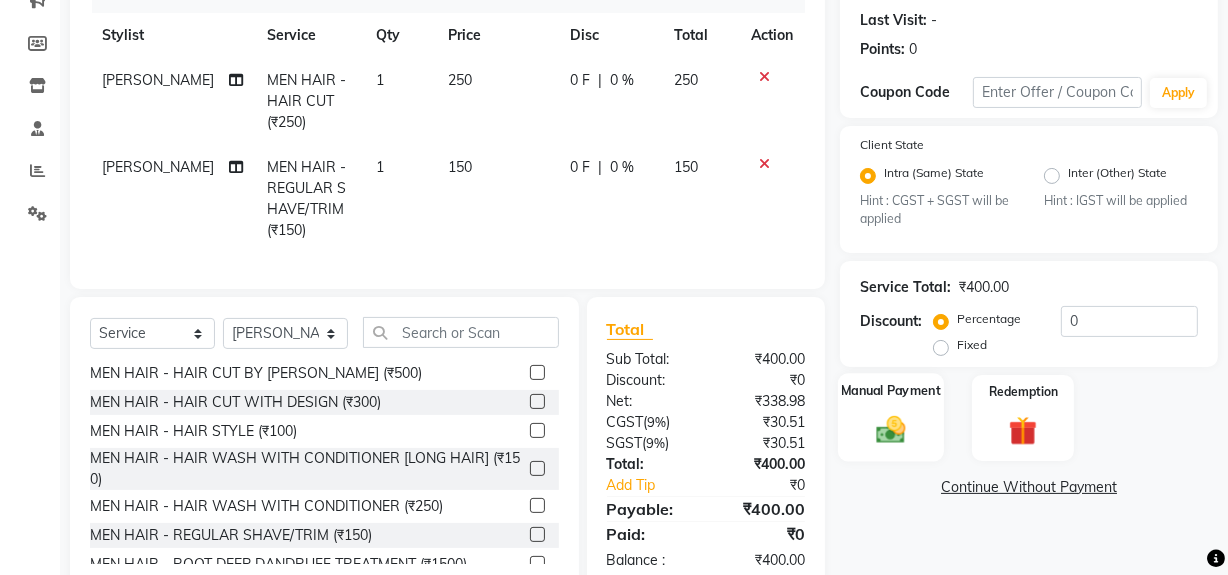 click 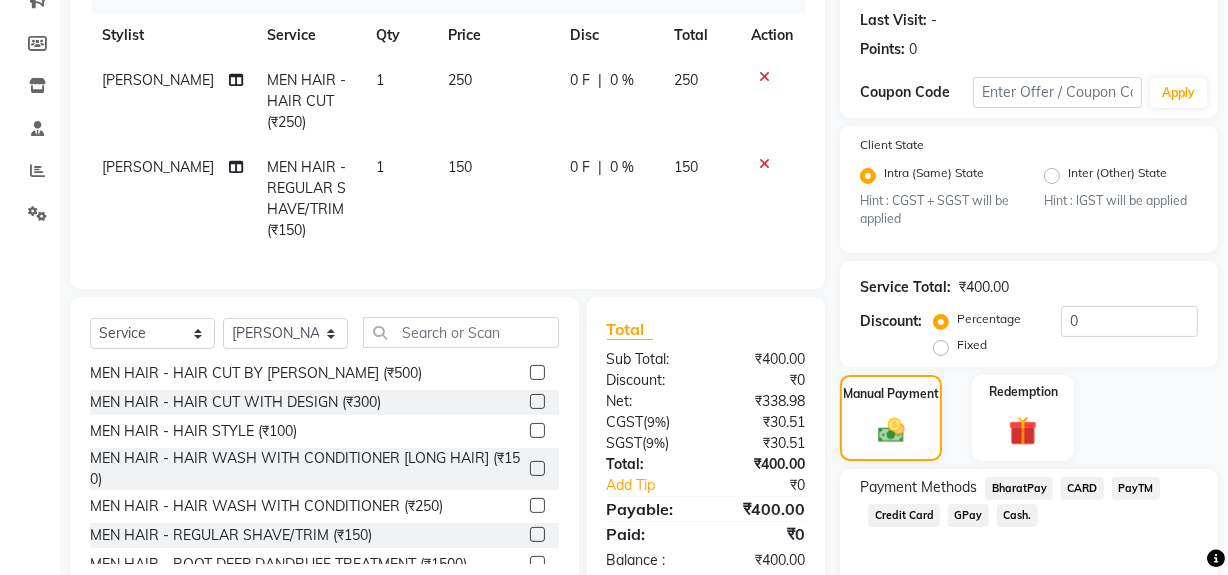 click on "Cash." 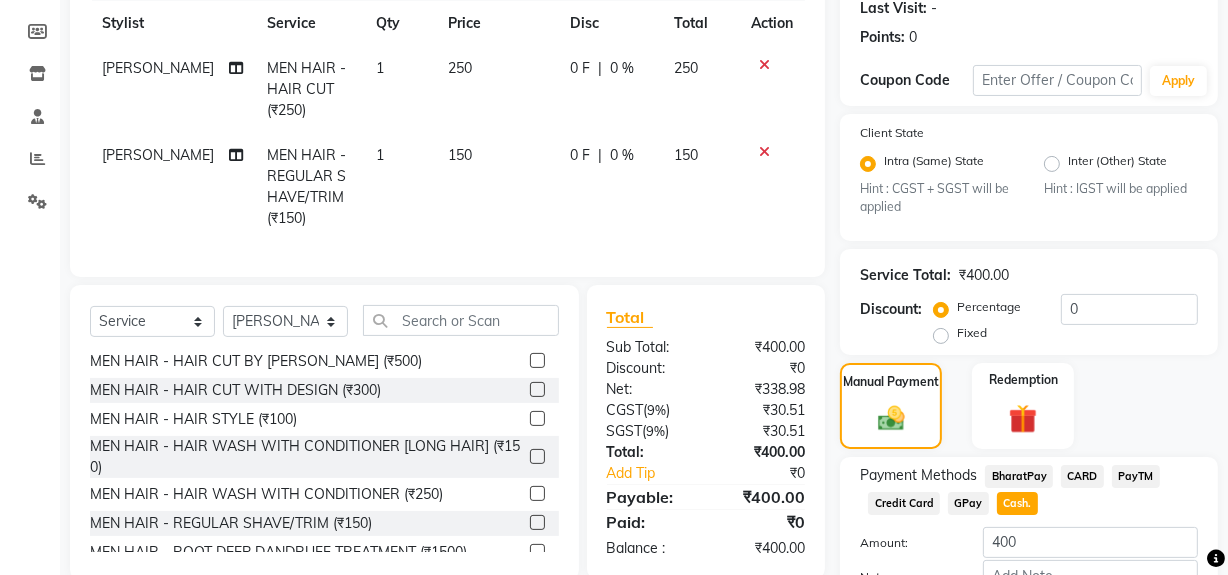 scroll, scrollTop: 413, scrollLeft: 0, axis: vertical 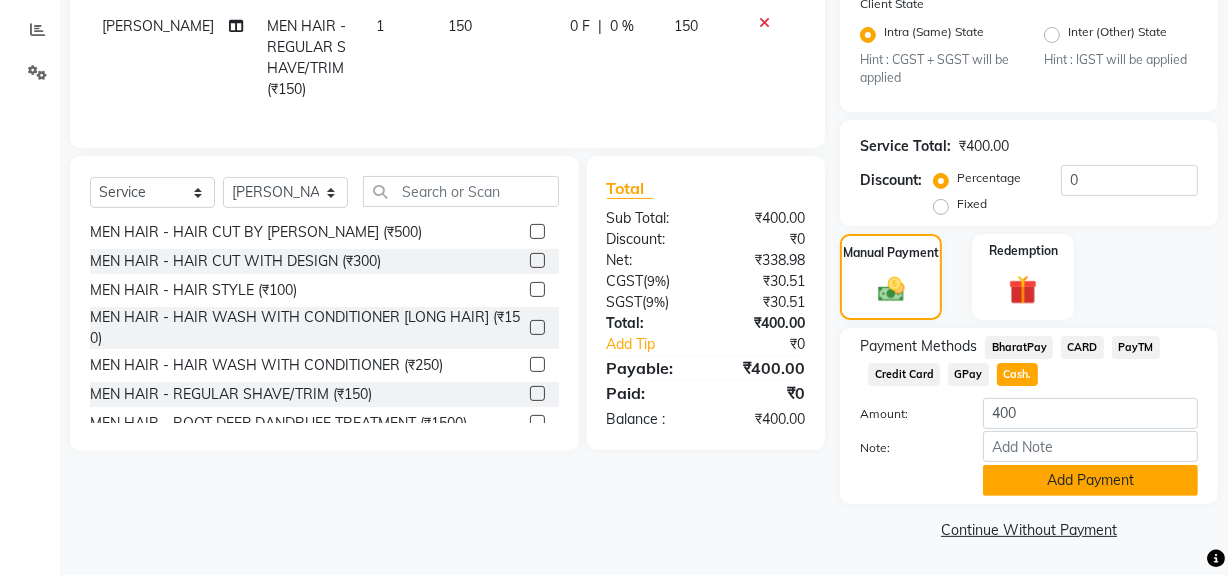 click on "Add Payment" 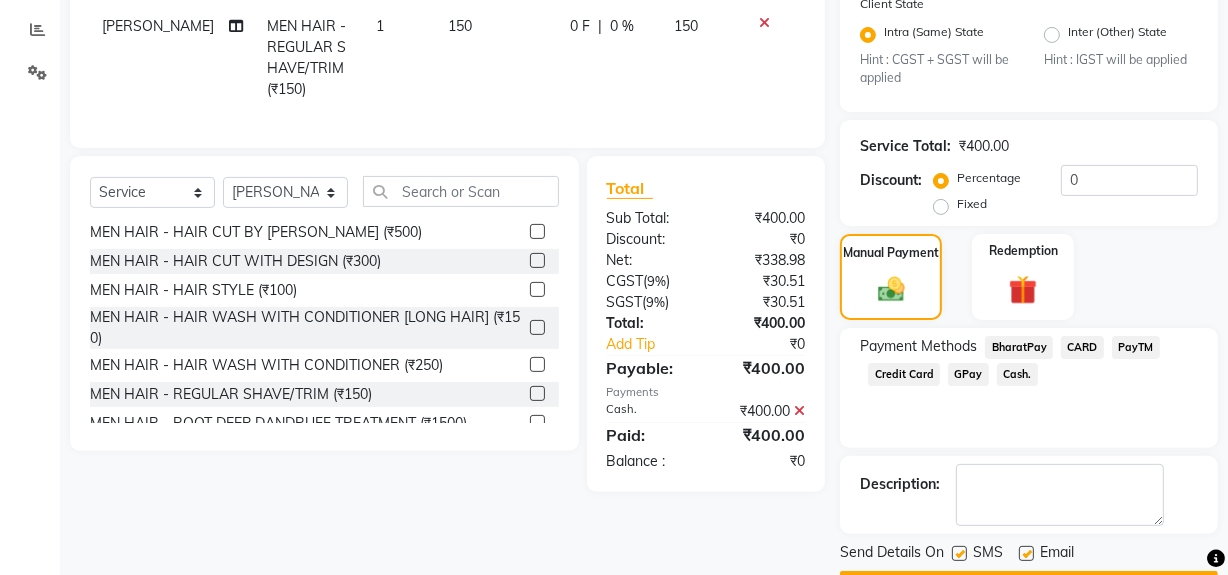 click 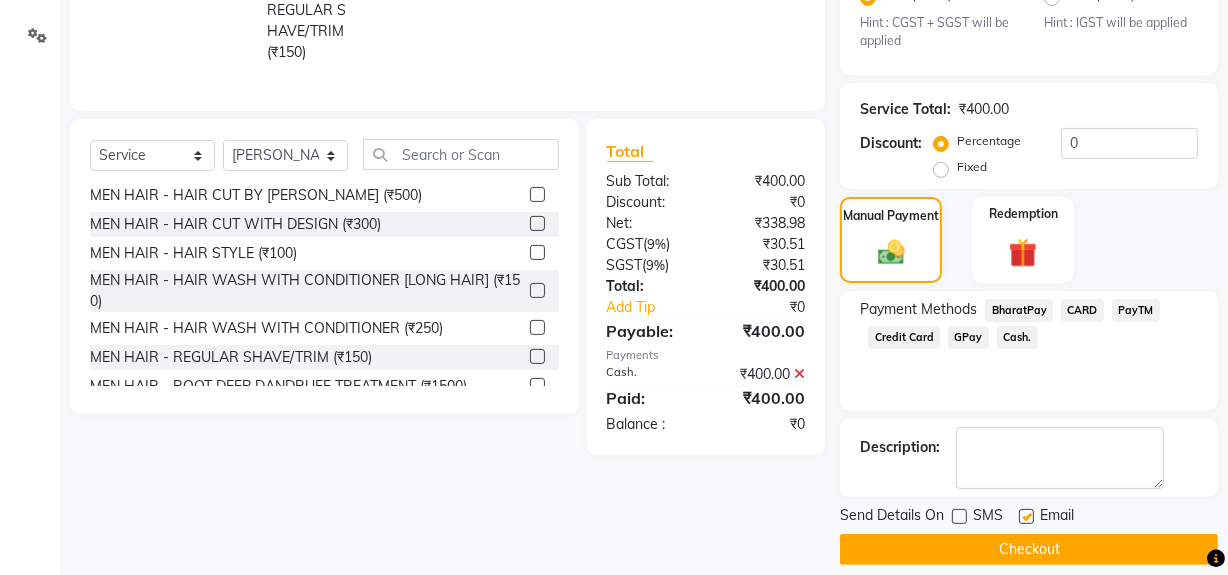 scroll, scrollTop: 470, scrollLeft: 0, axis: vertical 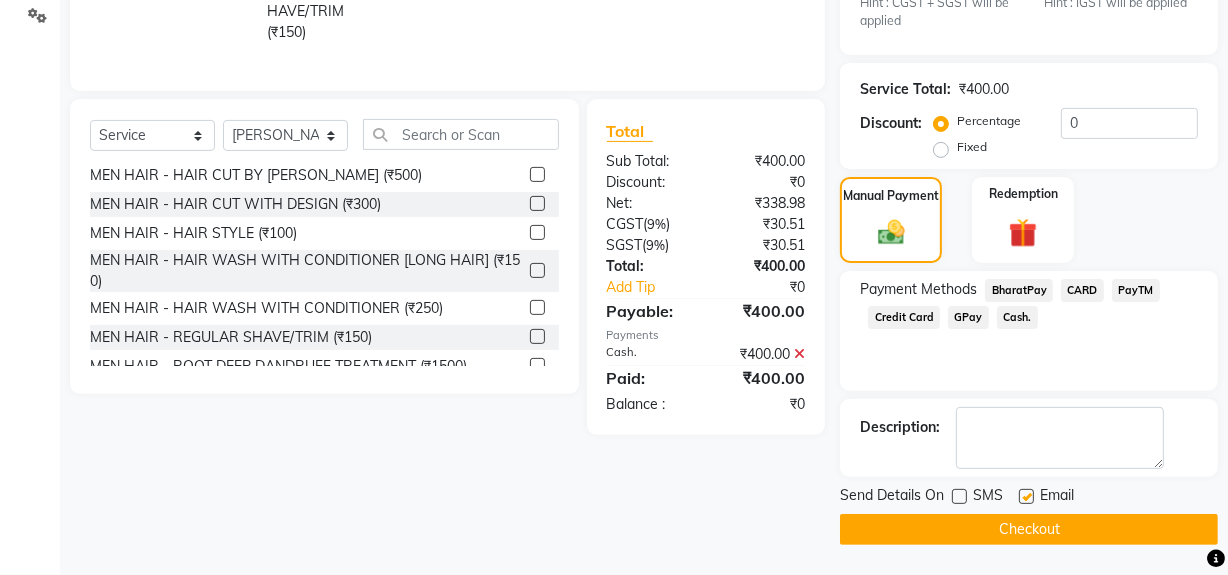 click on "Checkout" 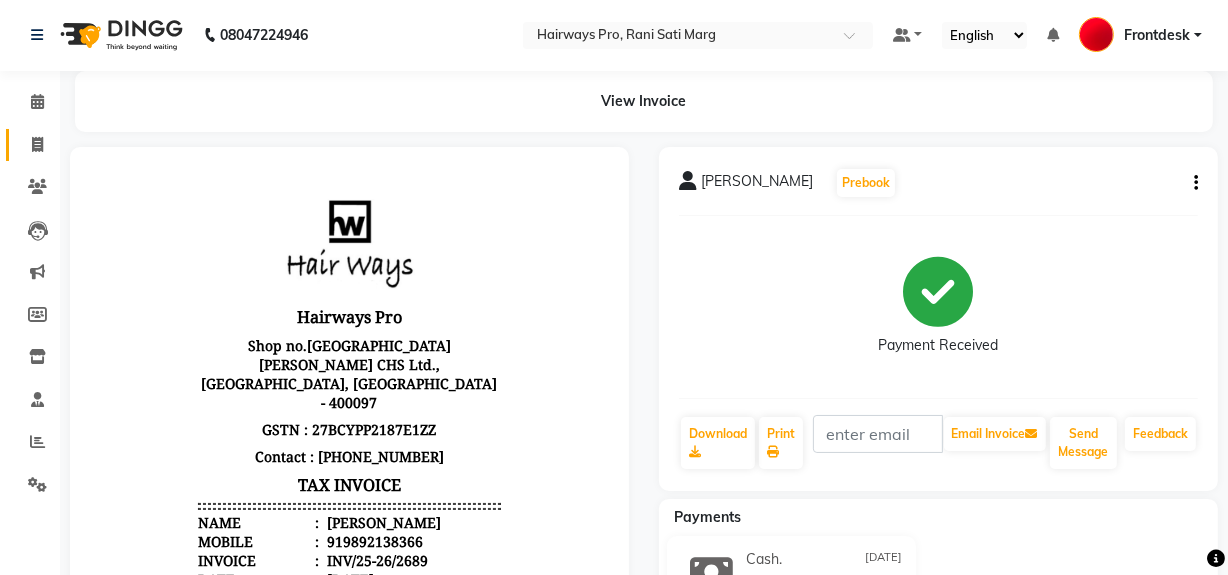 scroll, scrollTop: 0, scrollLeft: 0, axis: both 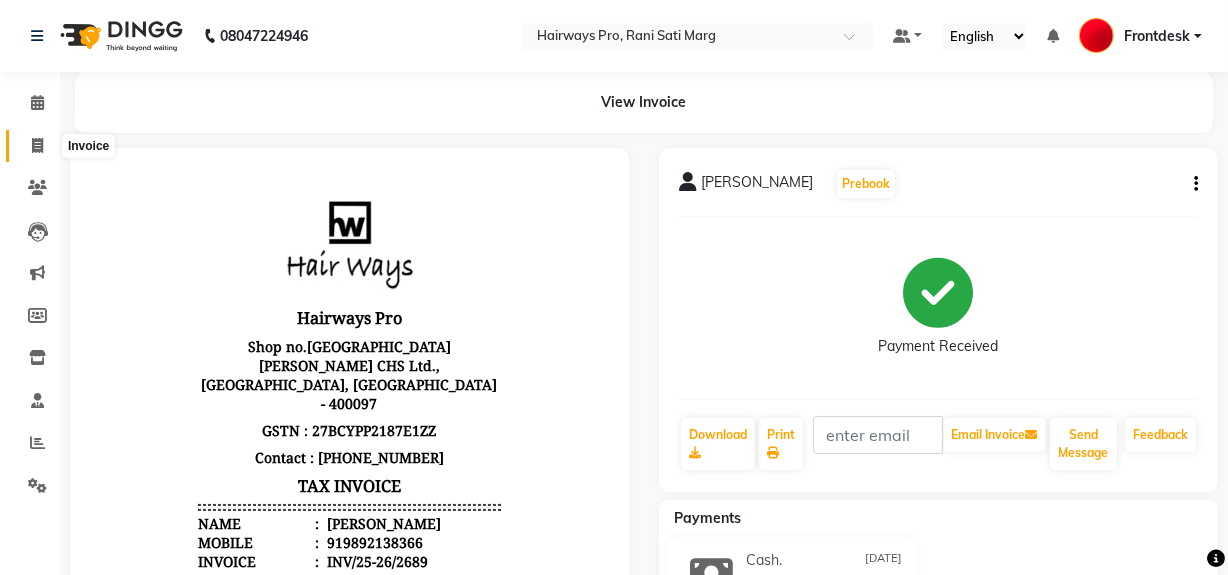 click 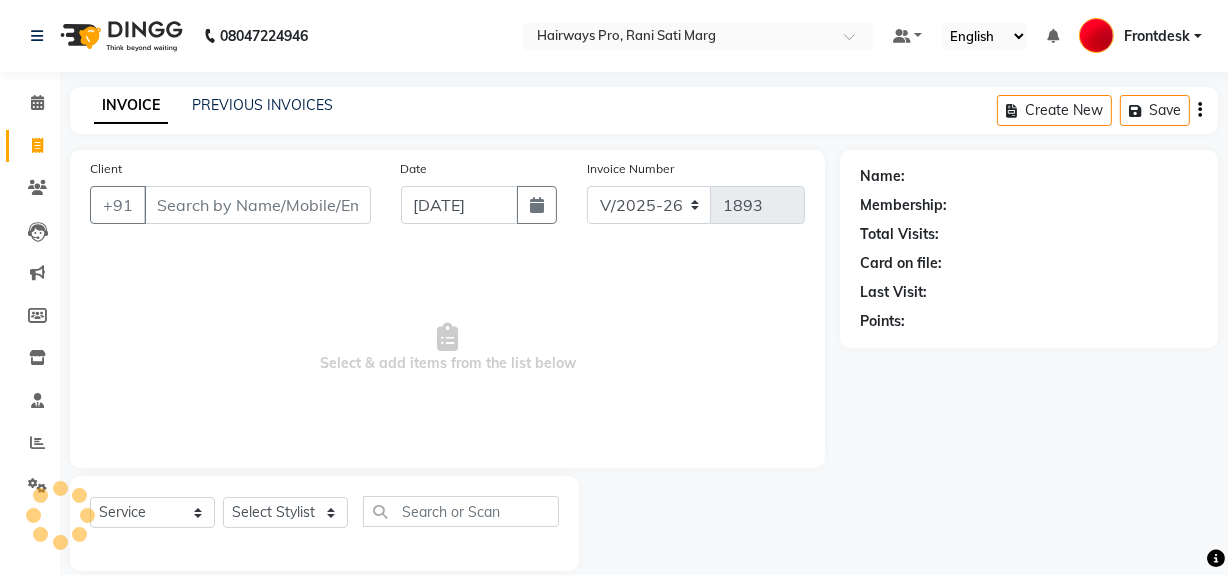scroll, scrollTop: 26, scrollLeft: 0, axis: vertical 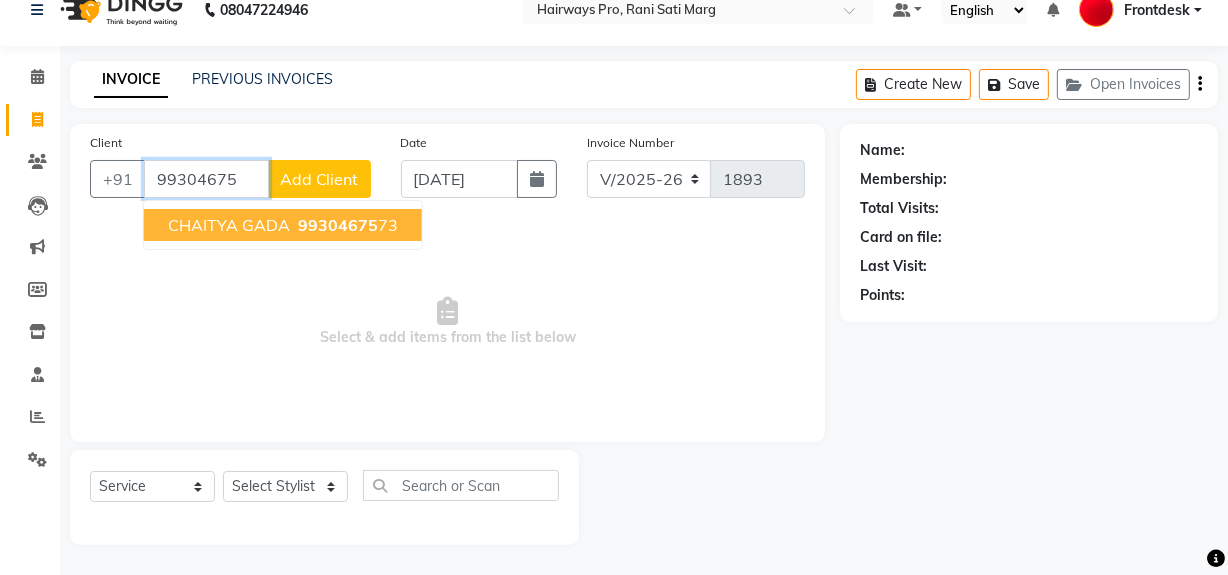 click on "CHAITYA GADA   99304675 73" at bounding box center (283, 225) 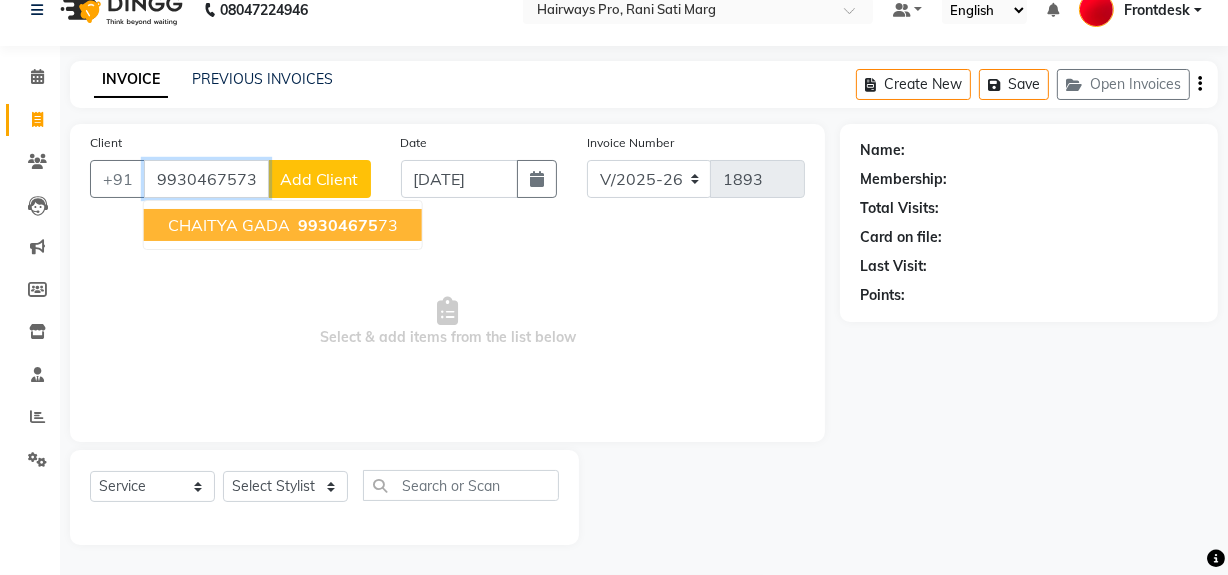 type on "9930467573" 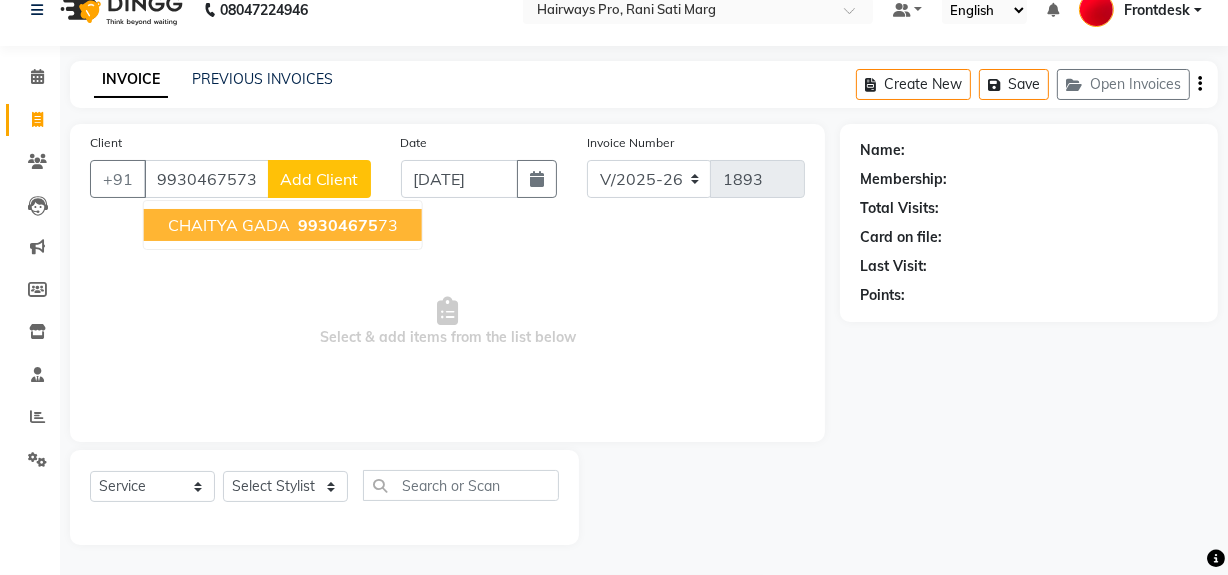 select on "1: Object" 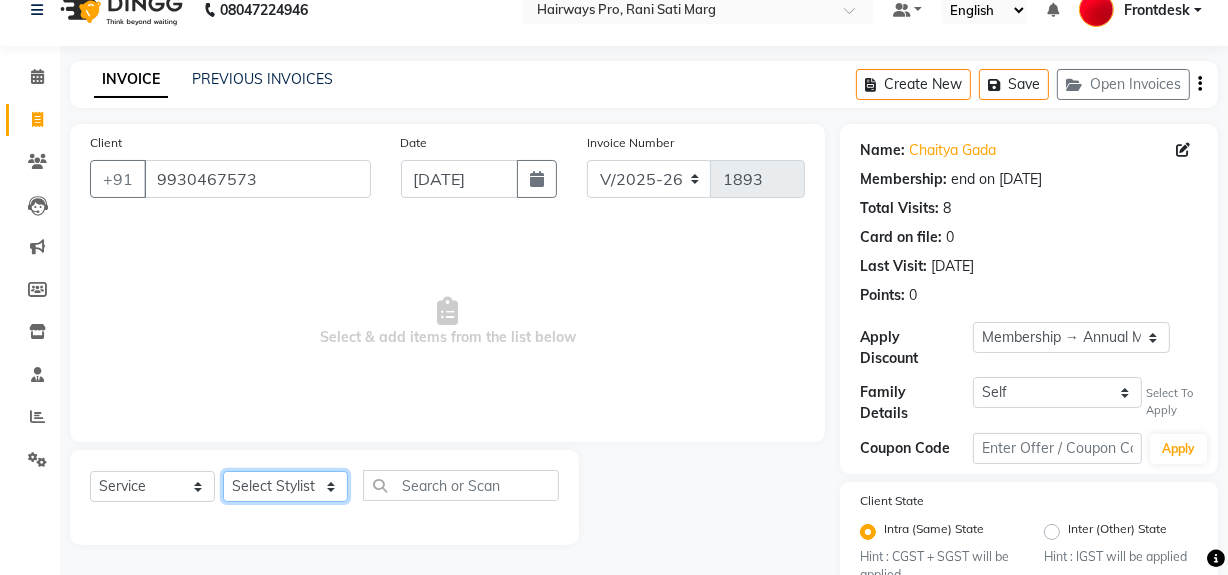 click on "Select Stylist ABID [PERSON_NAME] Frontdesk INTEZAR [PERSON_NAME] [PERSON_NAME] [PERSON_NAME] [PERSON_NAME] [PERSON_NAME] [PERSON_NAME]" 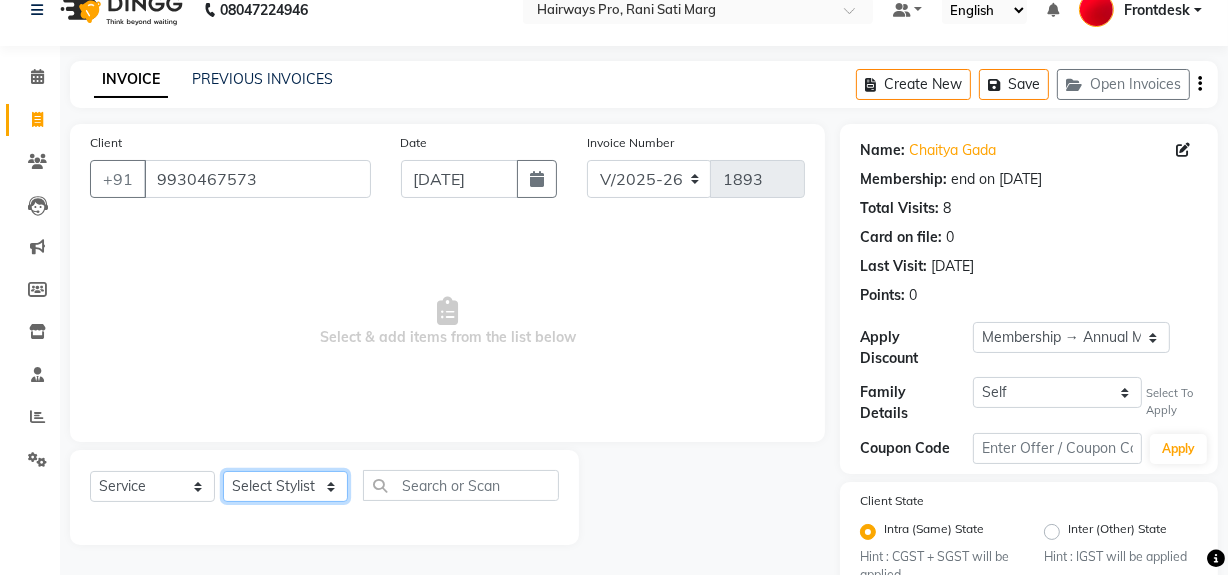 select on "13188" 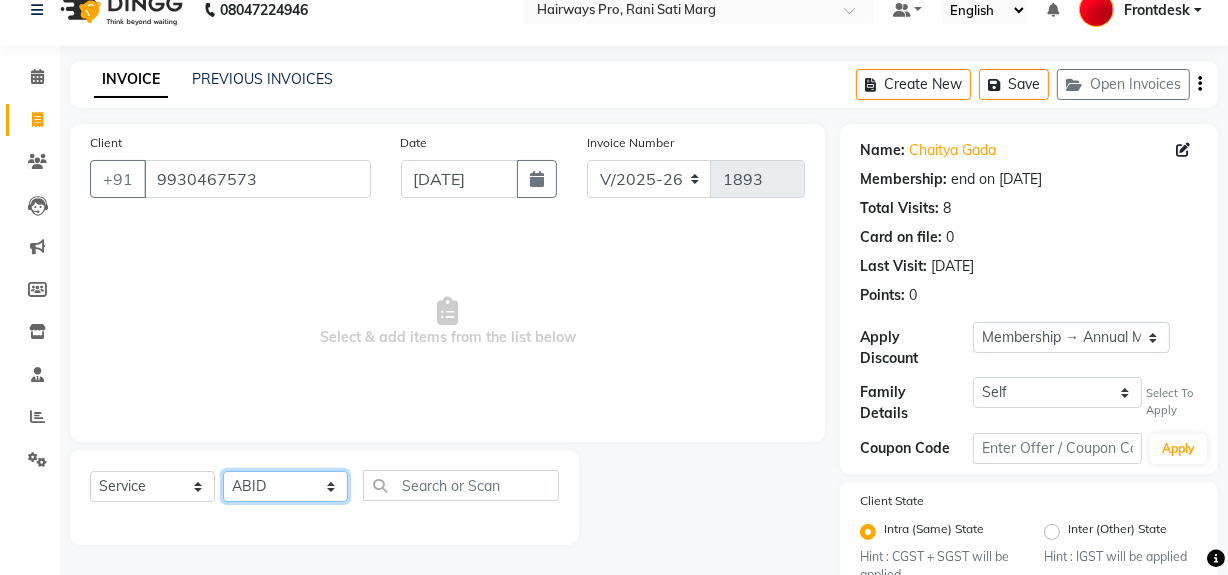 click on "Select Stylist ABID [PERSON_NAME] Frontdesk INTEZAR [PERSON_NAME] [PERSON_NAME] [PERSON_NAME] [PERSON_NAME] [PERSON_NAME] [PERSON_NAME]" 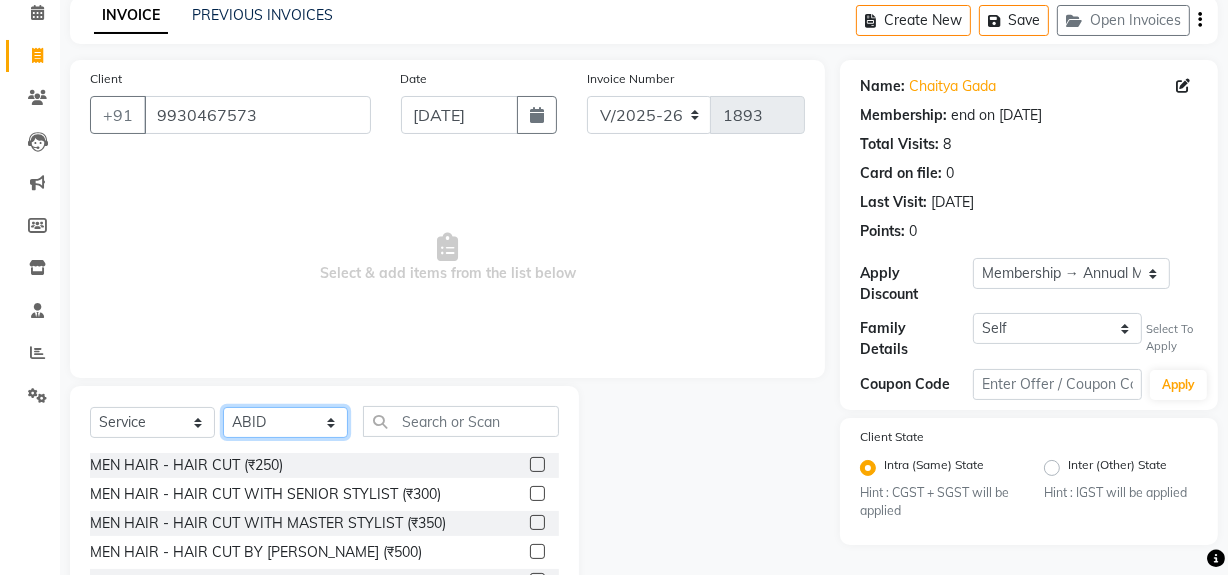 scroll, scrollTop: 226, scrollLeft: 0, axis: vertical 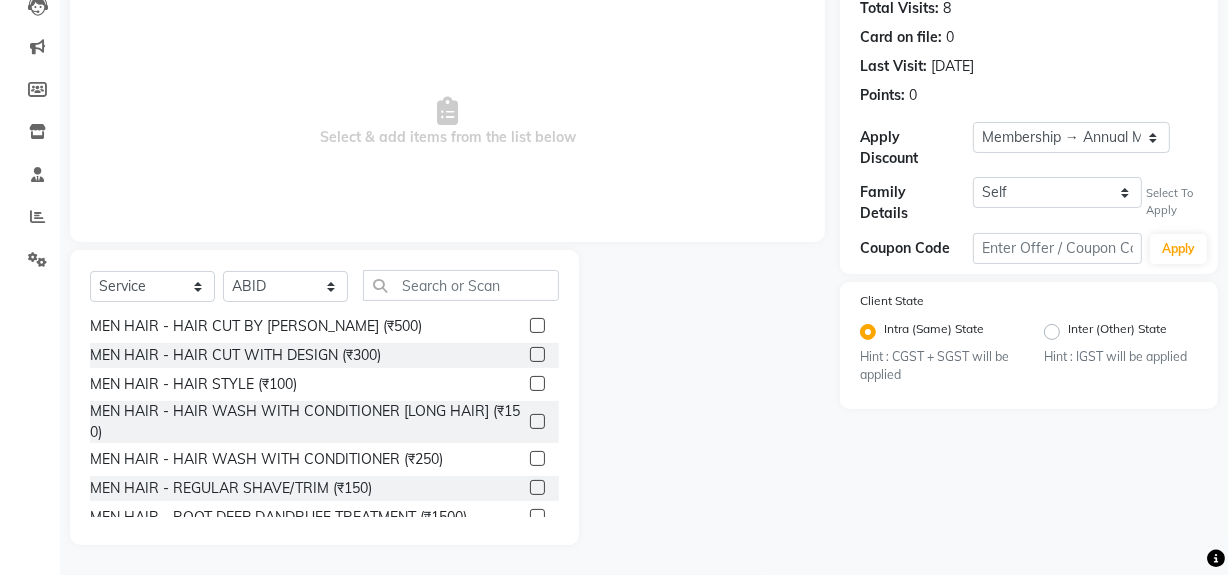 click 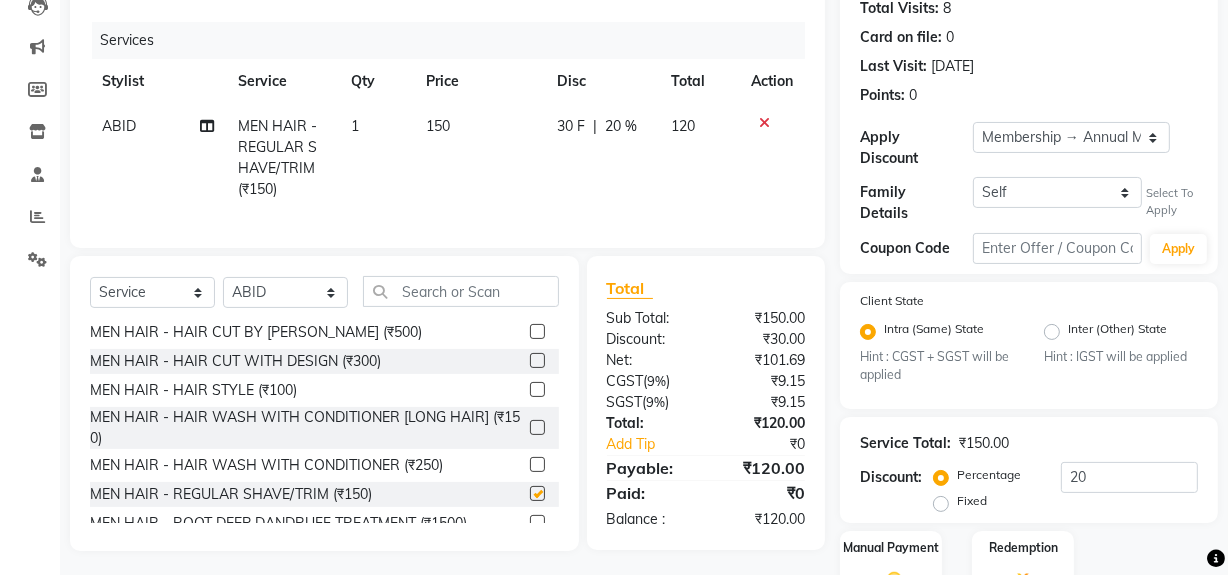 checkbox on "false" 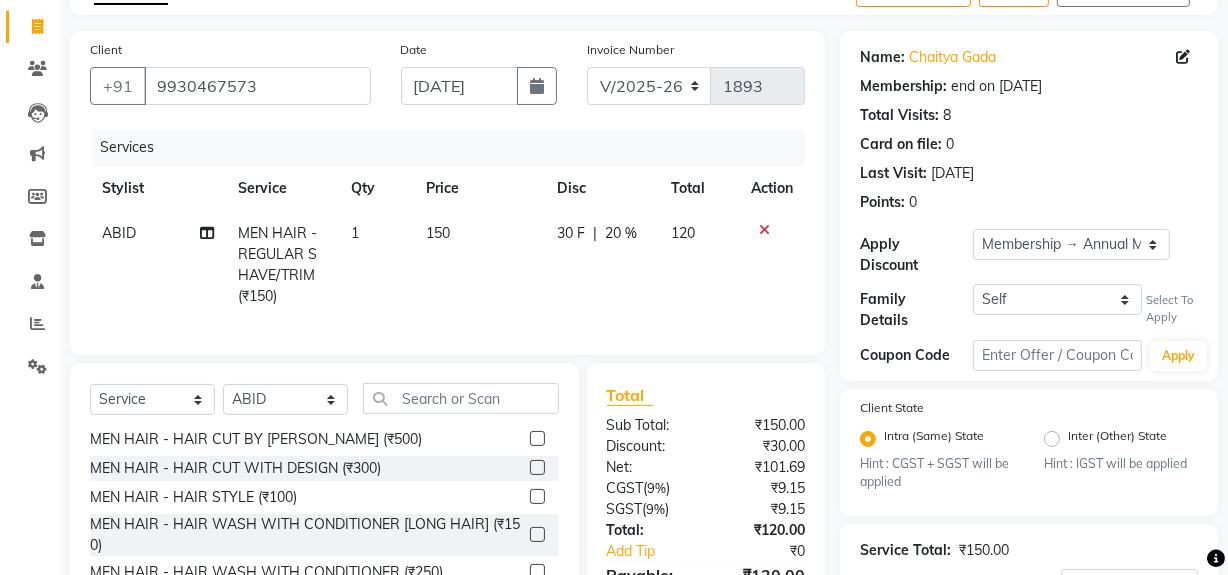 scroll, scrollTop: 0, scrollLeft: 0, axis: both 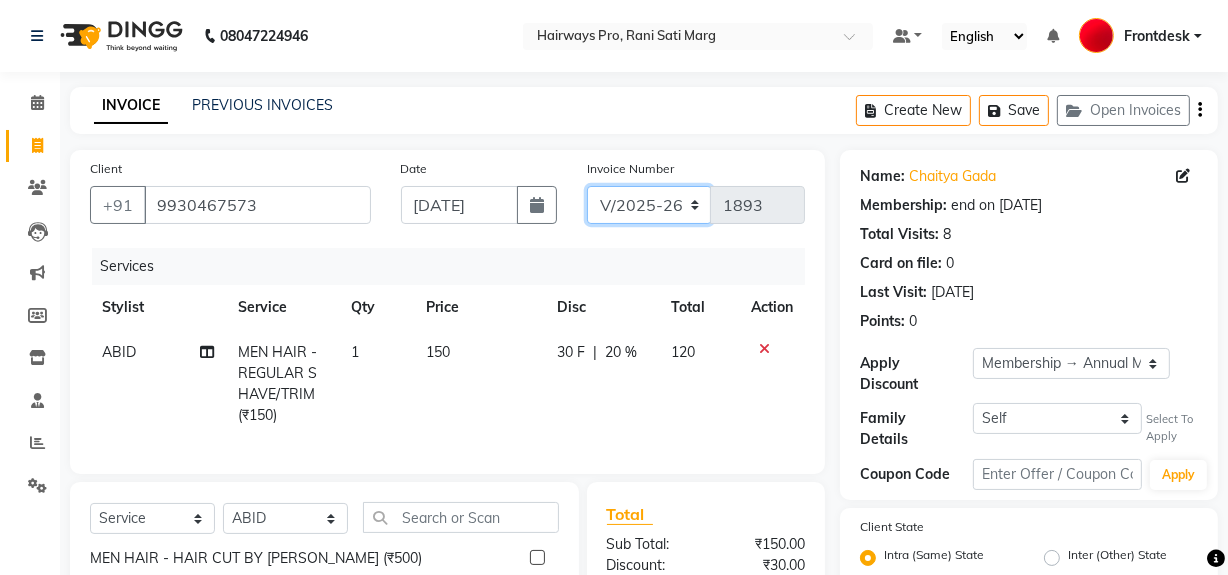 click on "INV/25-26 V/2025-26" 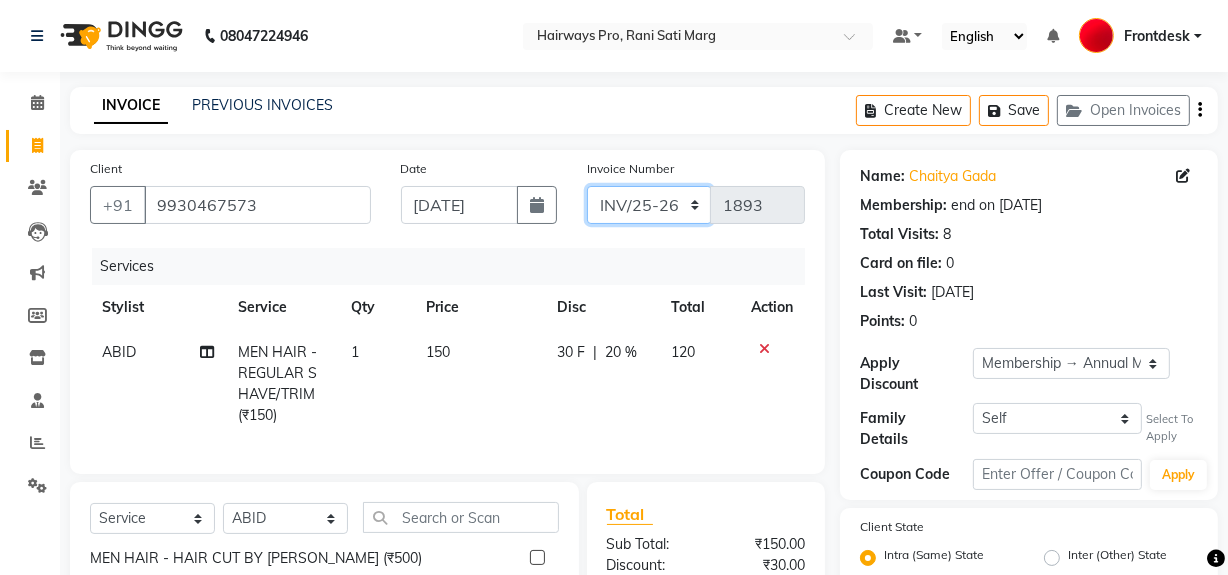 click on "INV/25-26 V/2025-26" 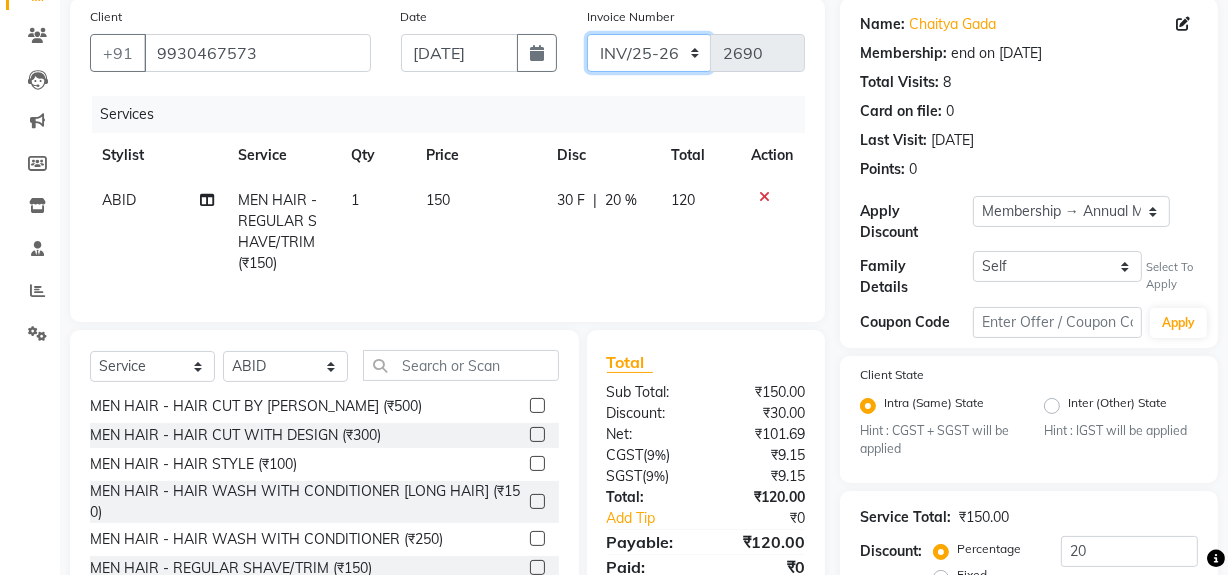 scroll, scrollTop: 334, scrollLeft: 0, axis: vertical 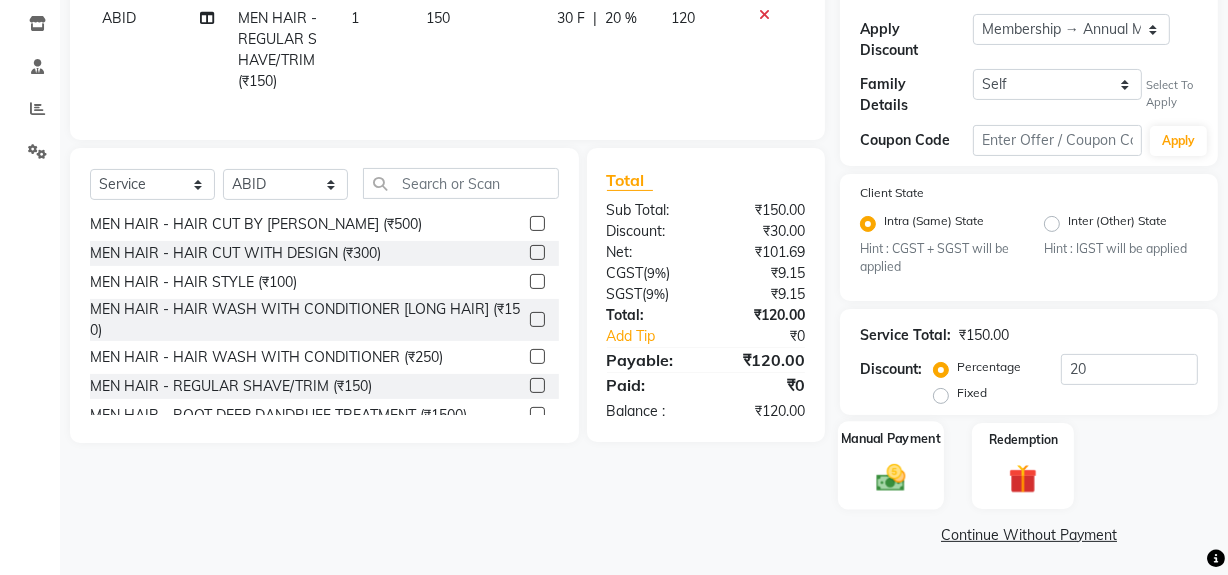click 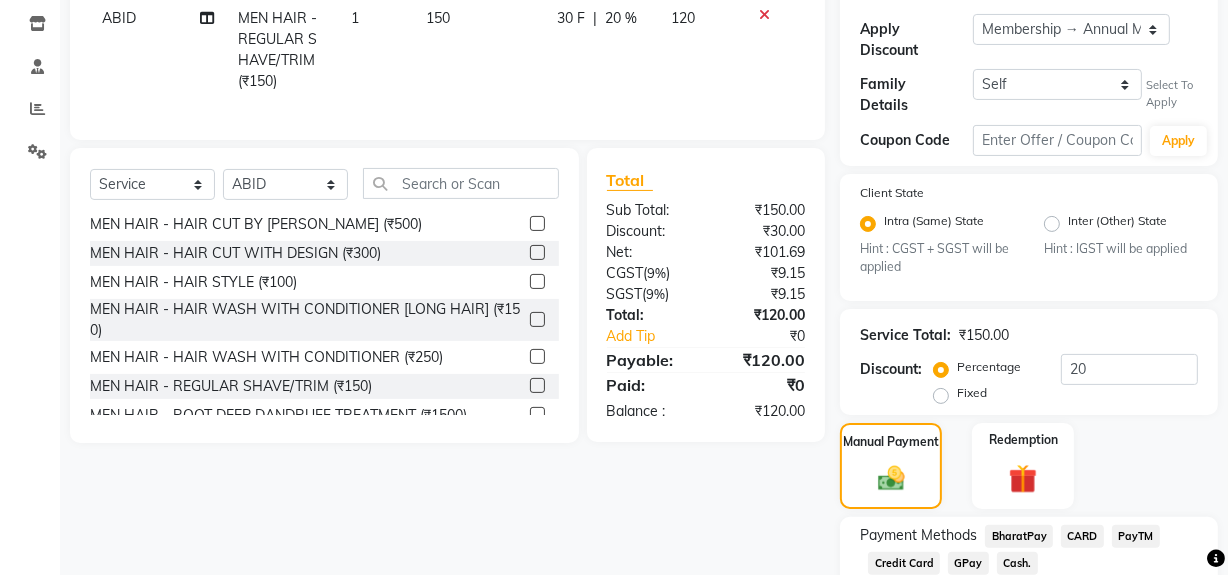 click on "Cash." 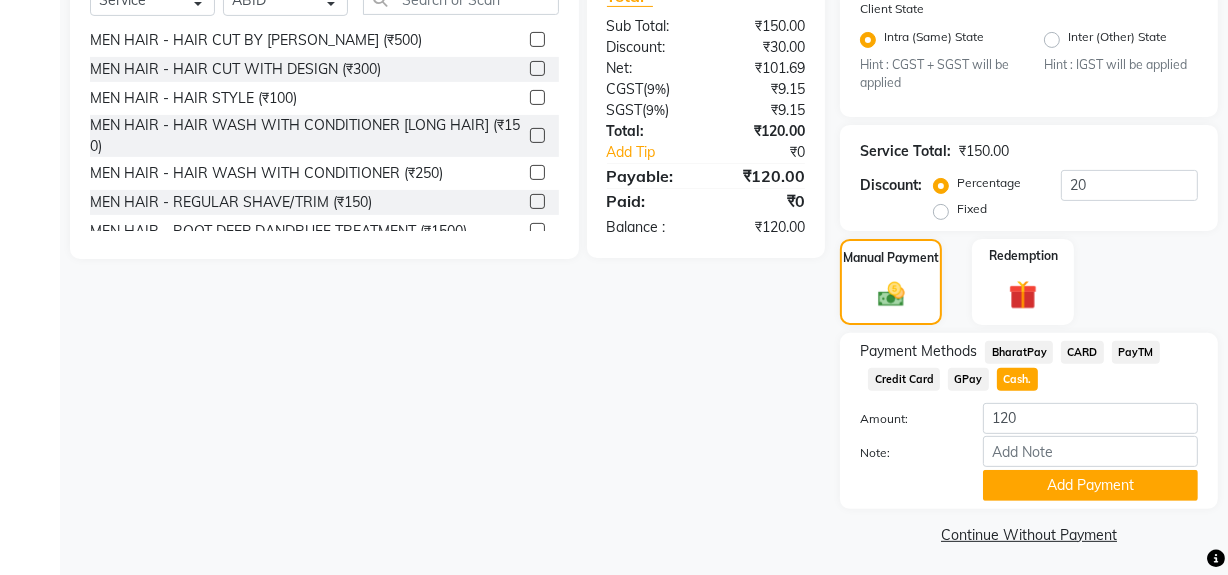 scroll, scrollTop: 519, scrollLeft: 0, axis: vertical 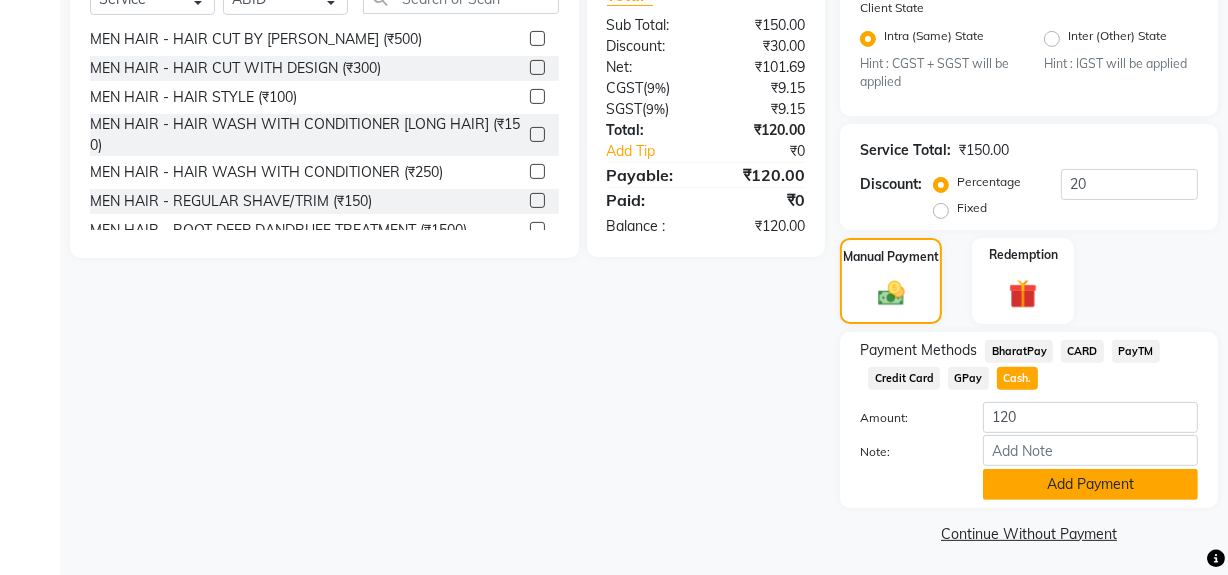 click on "Add Payment" 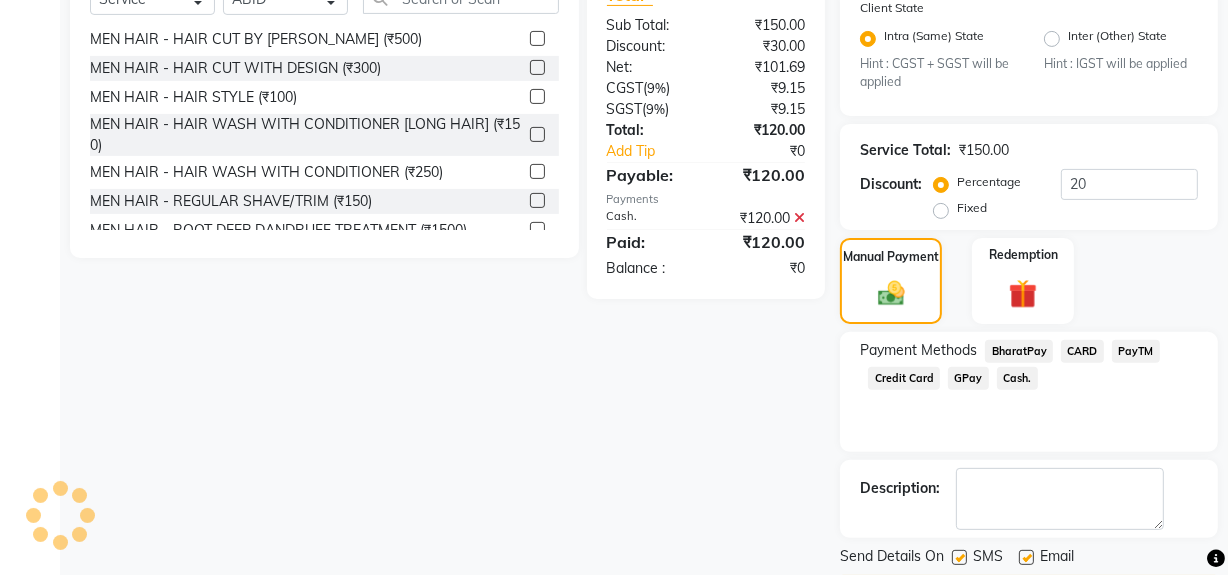 click 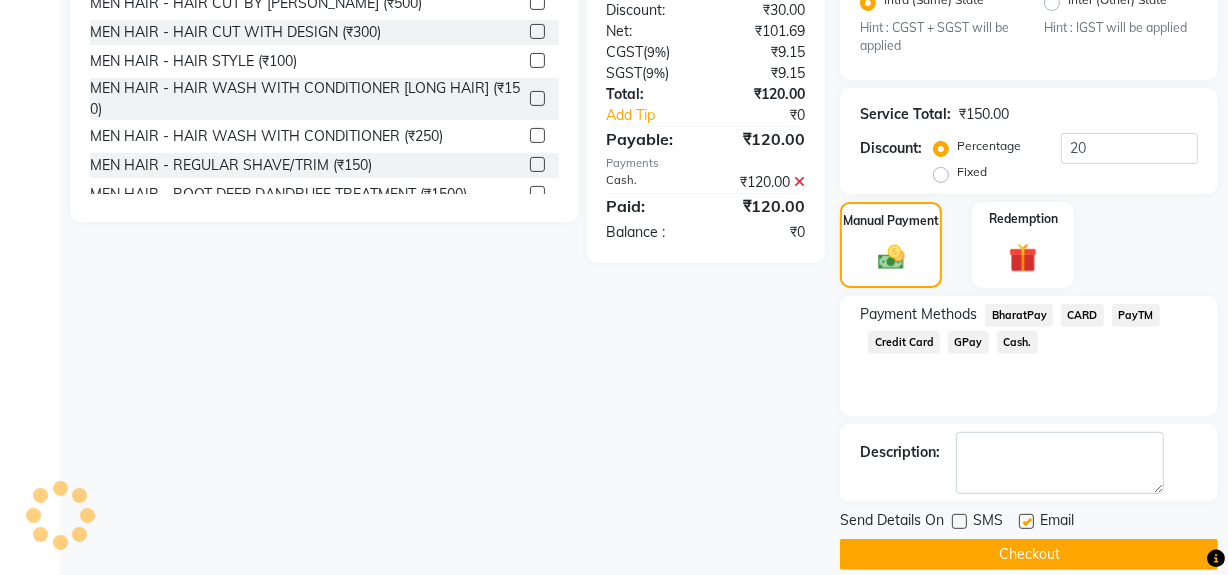 scroll, scrollTop: 575, scrollLeft: 0, axis: vertical 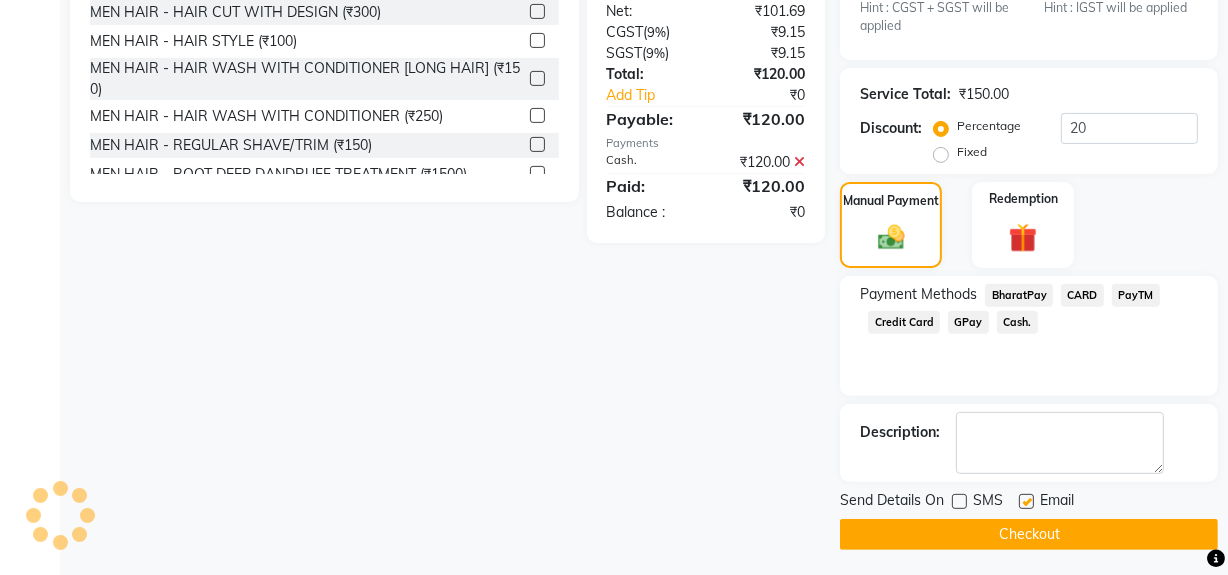 click on "Checkout" 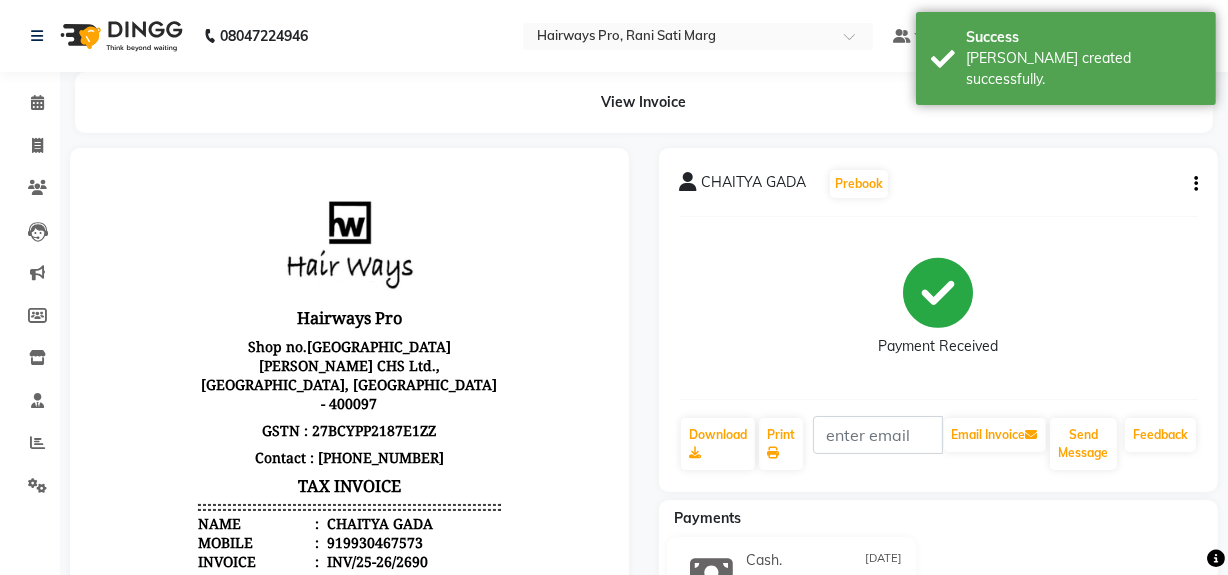 scroll, scrollTop: 0, scrollLeft: 0, axis: both 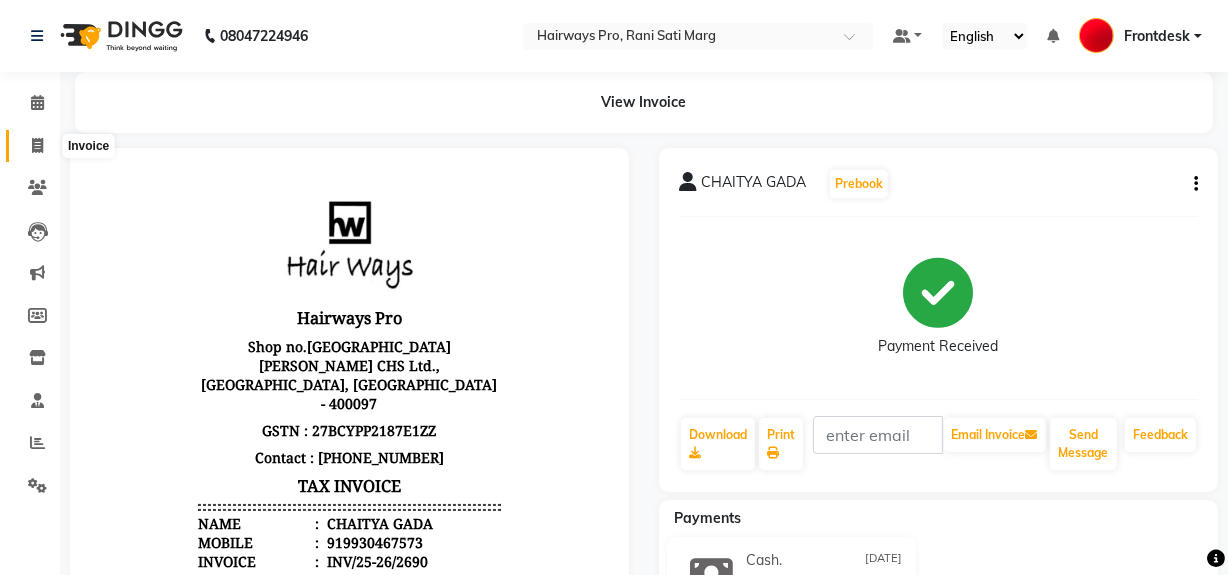 click 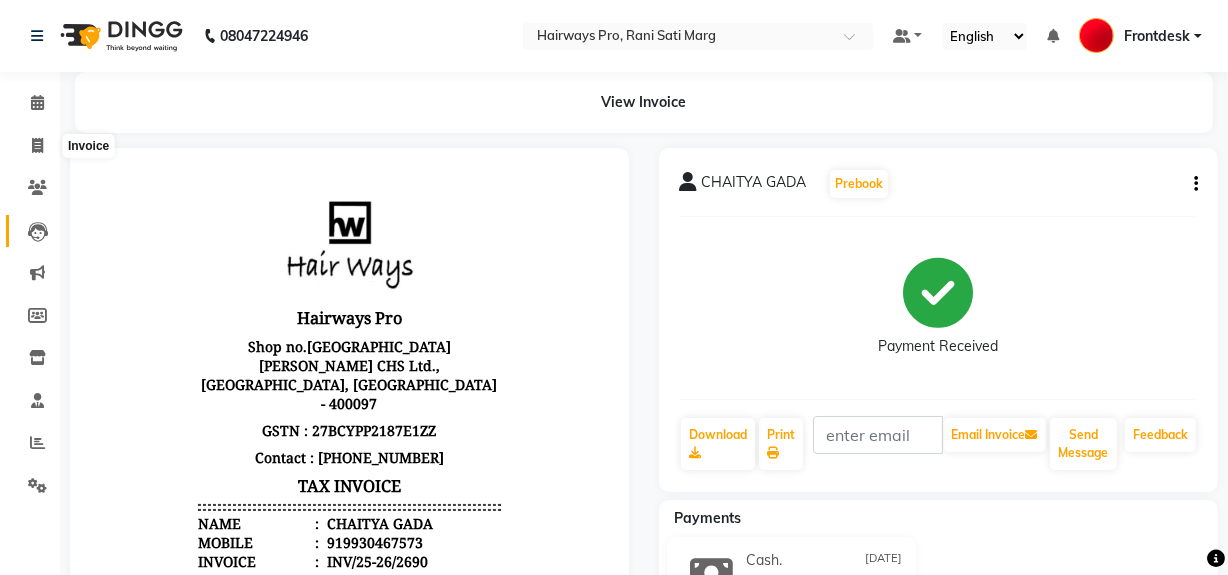 select on "service" 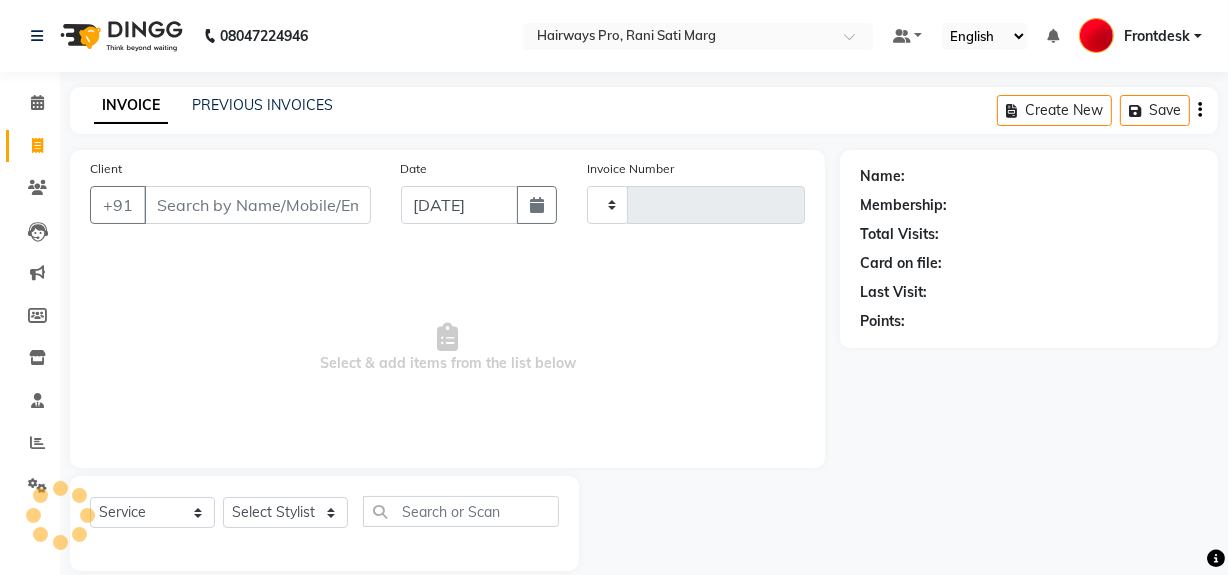 scroll, scrollTop: 26, scrollLeft: 0, axis: vertical 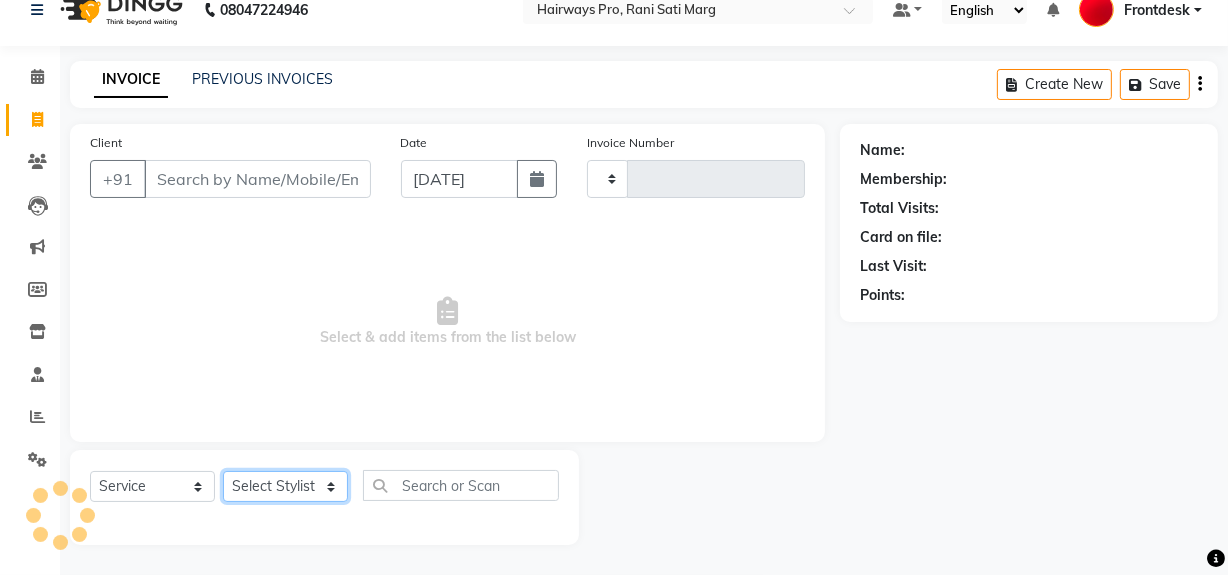 type on "1893" 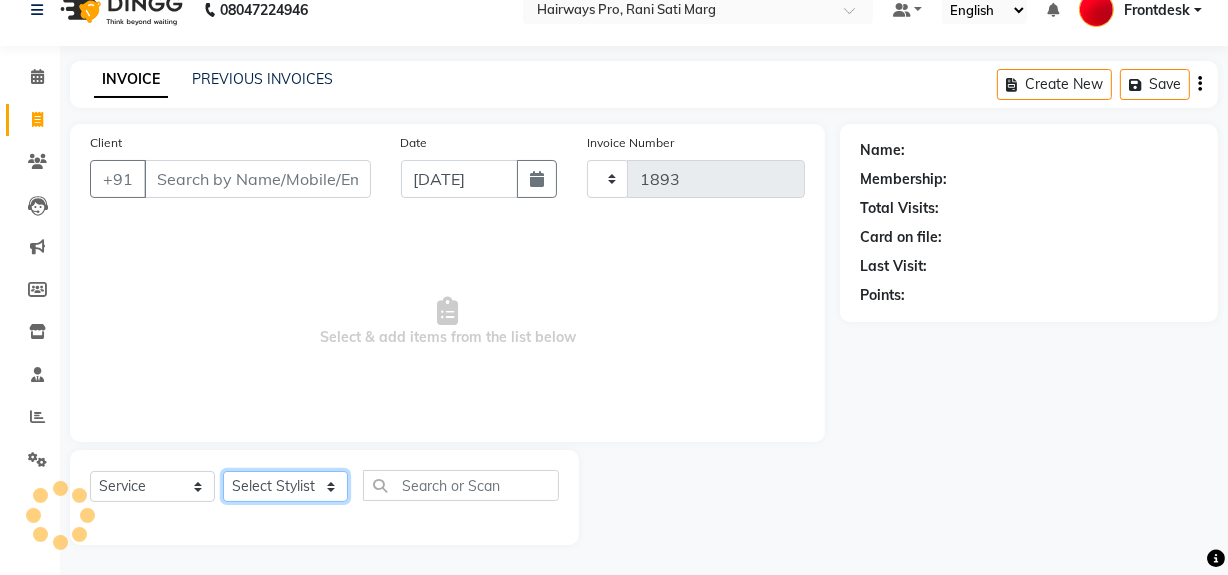 select on "787" 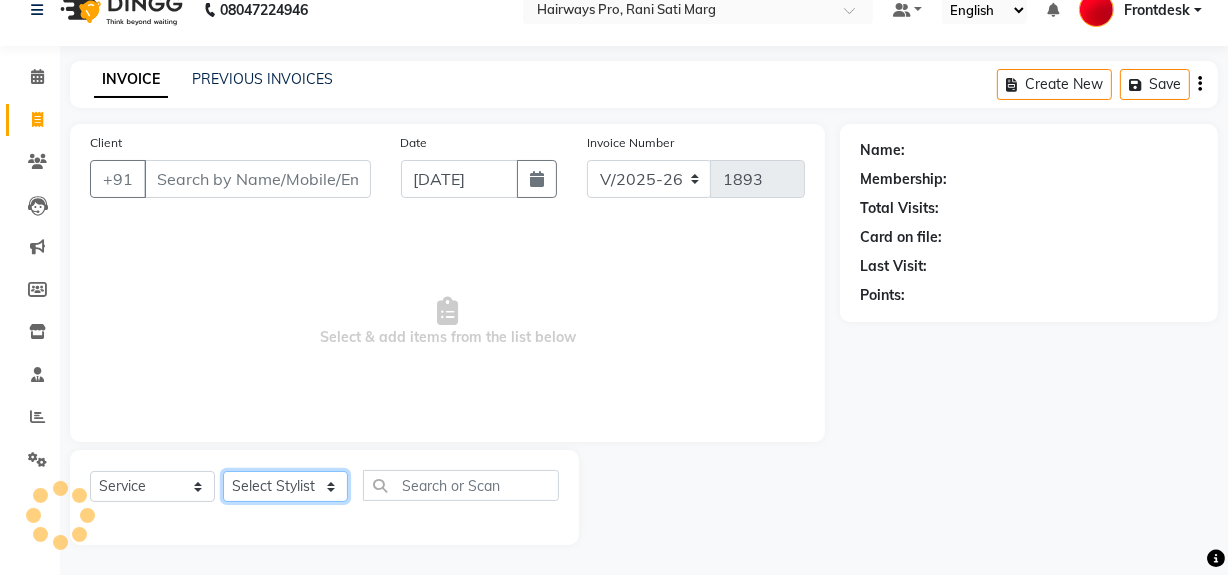 click on "Select Stylist" 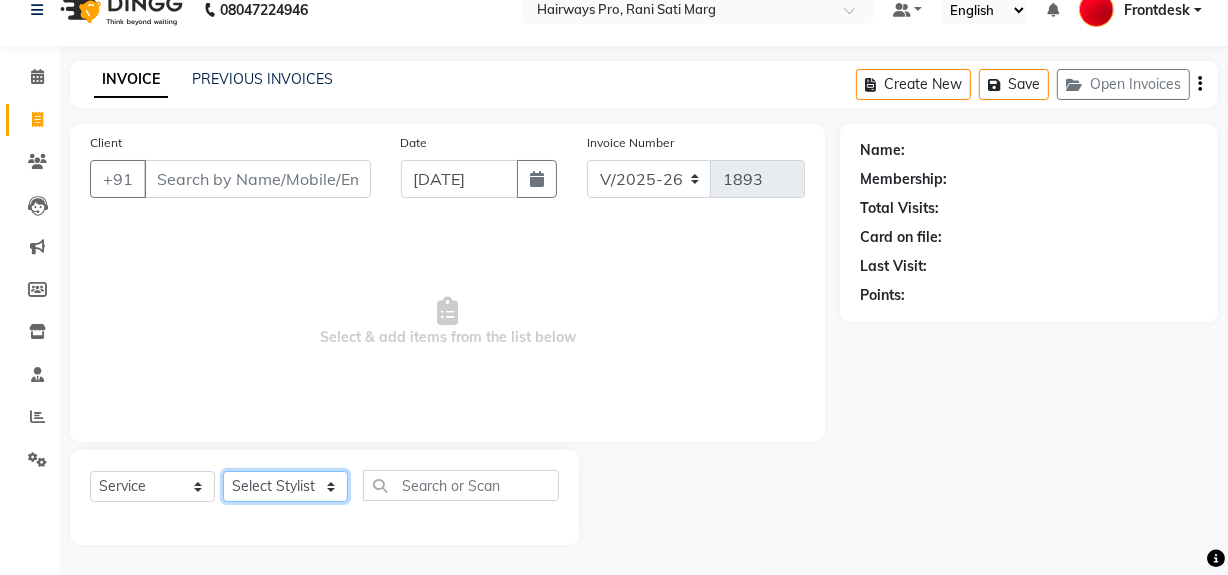 select on "13192" 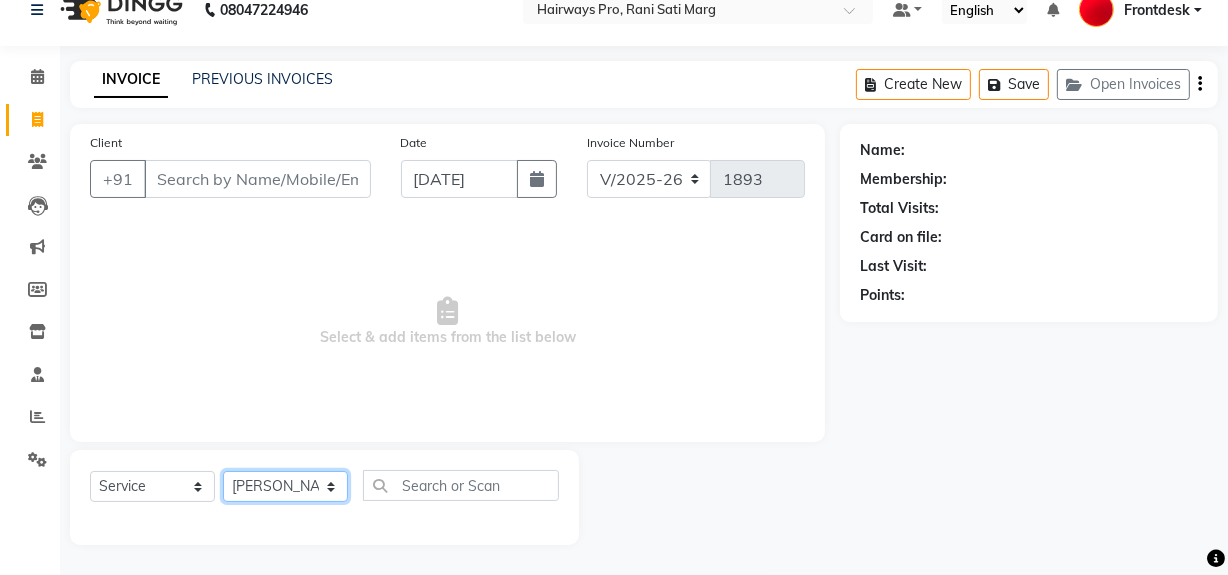 click on "Select Stylist ABID [PERSON_NAME] Frontdesk INTEZAR [PERSON_NAME] [PERSON_NAME] [PERSON_NAME] [PERSON_NAME] [PERSON_NAME] [PERSON_NAME]" 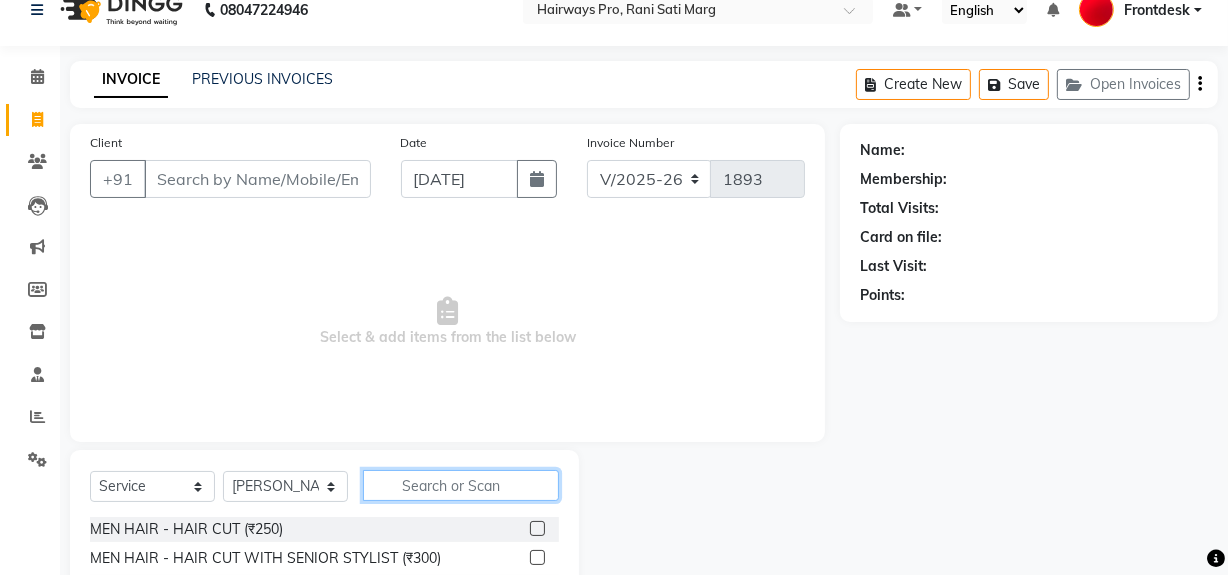 click 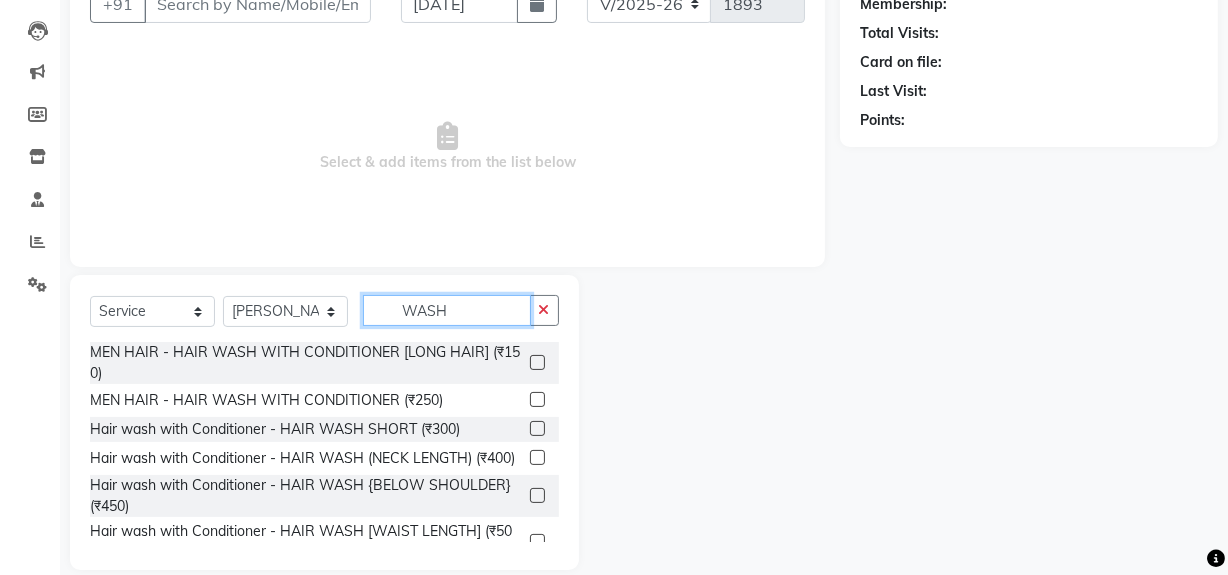 scroll, scrollTop: 226, scrollLeft: 0, axis: vertical 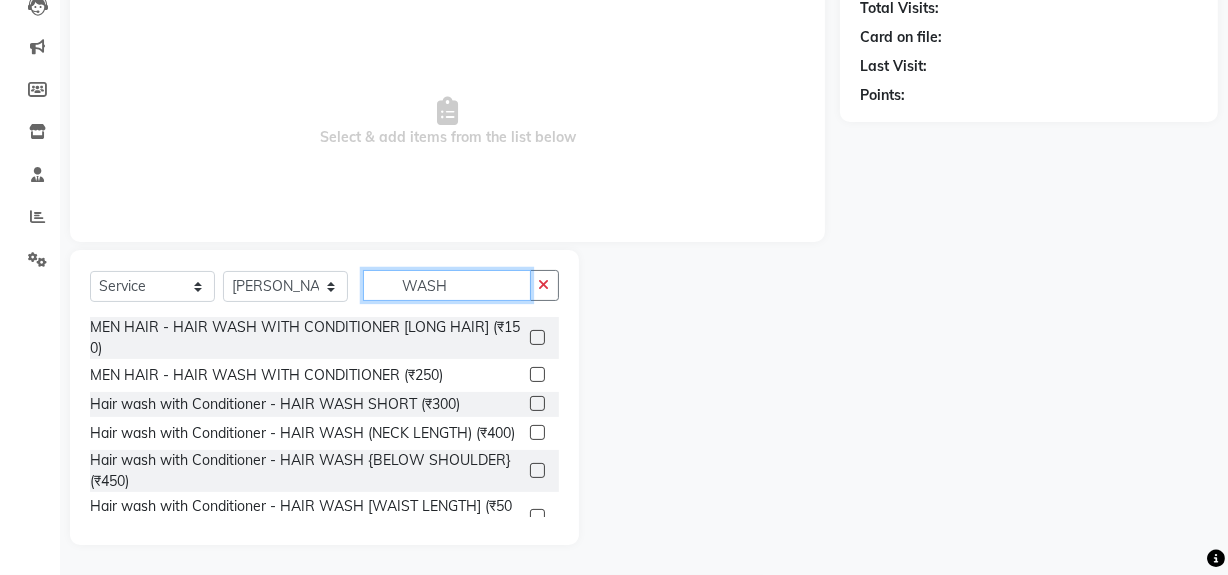 type on "WASH" 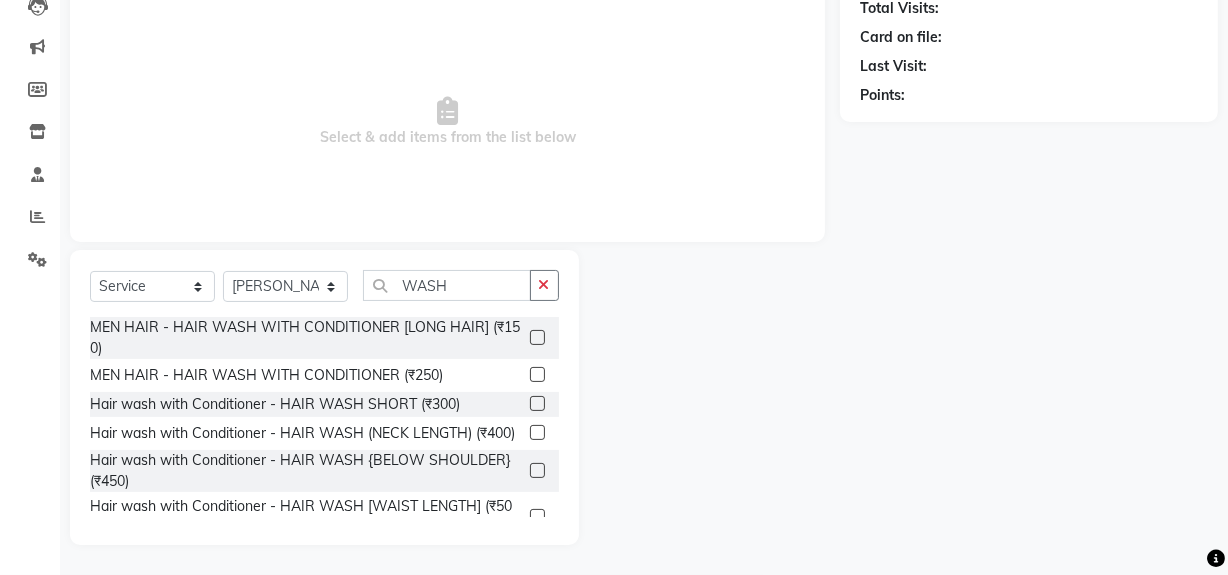 click 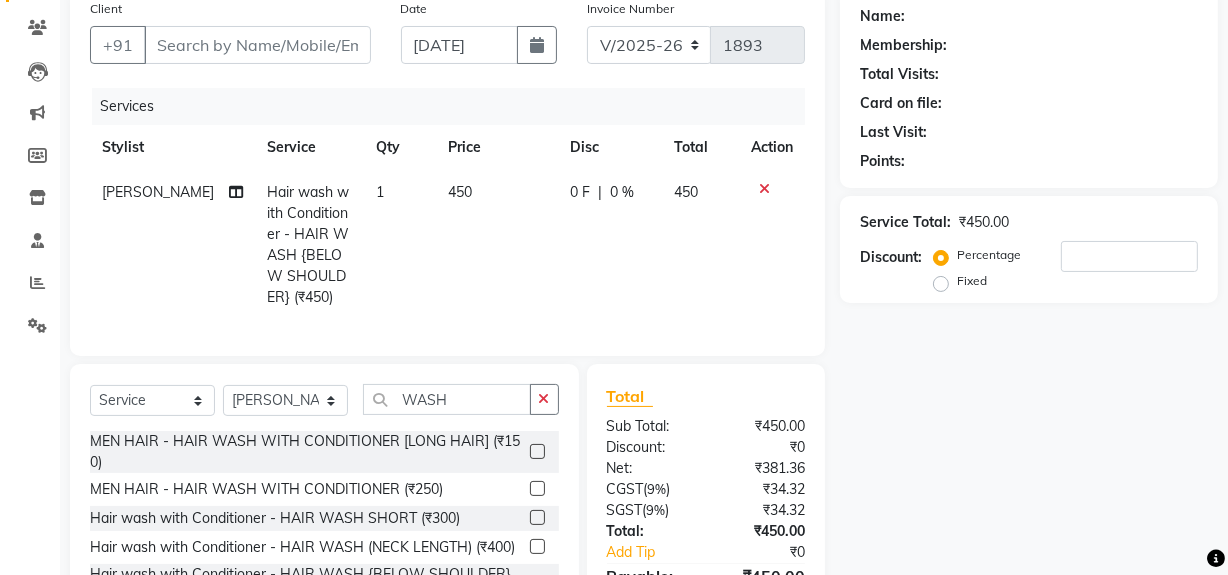 checkbox on "false" 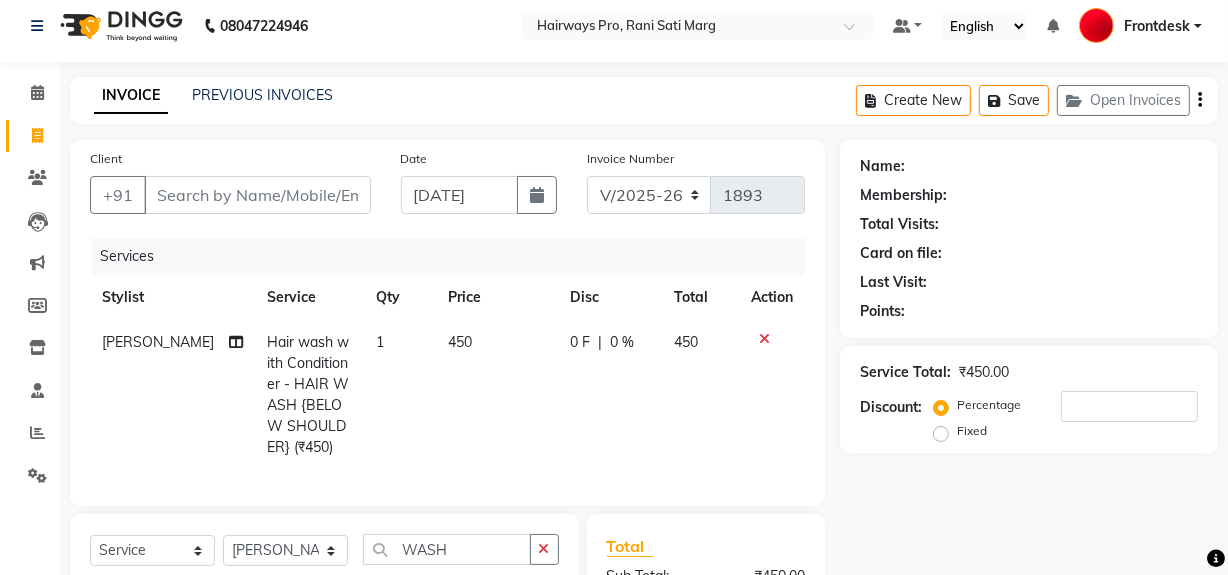 scroll, scrollTop: 0, scrollLeft: 0, axis: both 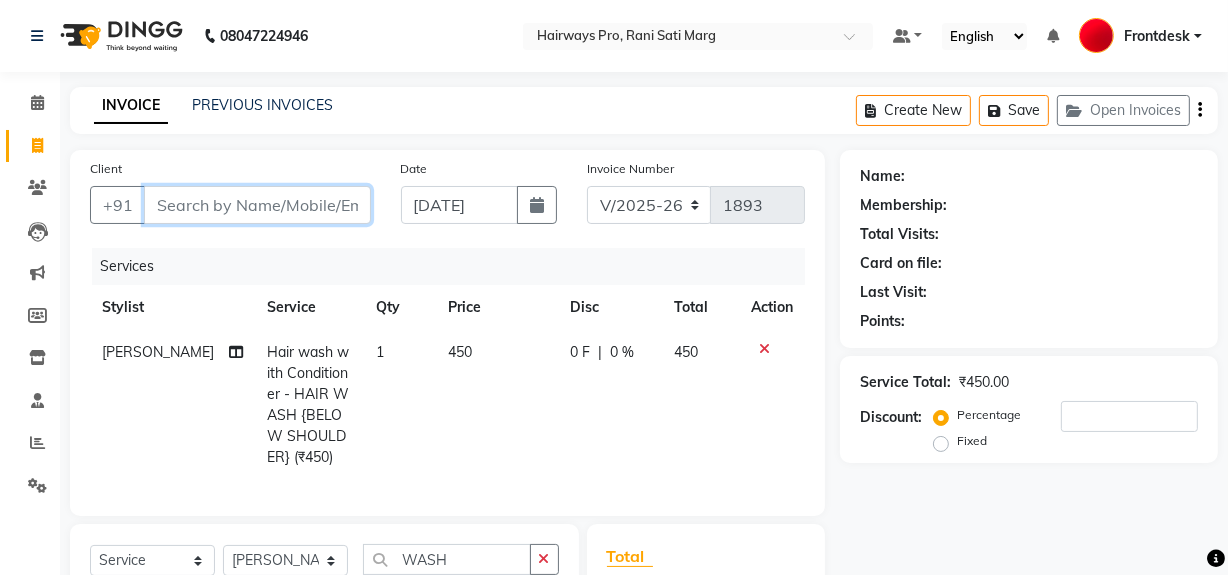 click on "Client" at bounding box center (257, 205) 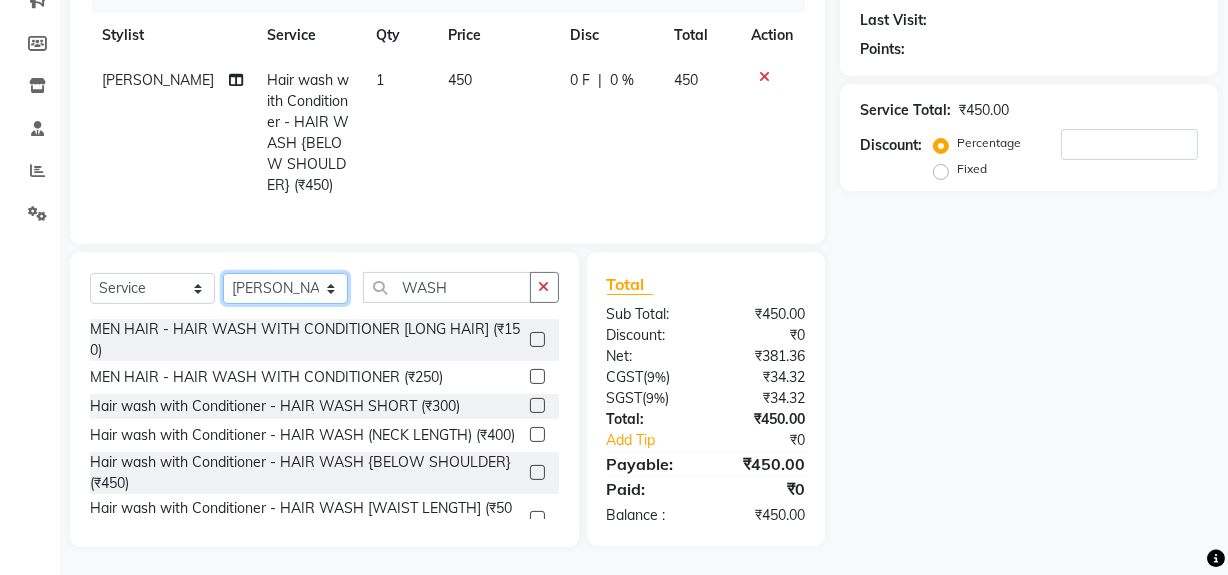 click on "Select Stylist ABID [PERSON_NAME] Frontdesk INTEZAR [PERSON_NAME] [PERSON_NAME] [PERSON_NAME] [PERSON_NAME] [PERSON_NAME] [PERSON_NAME]" 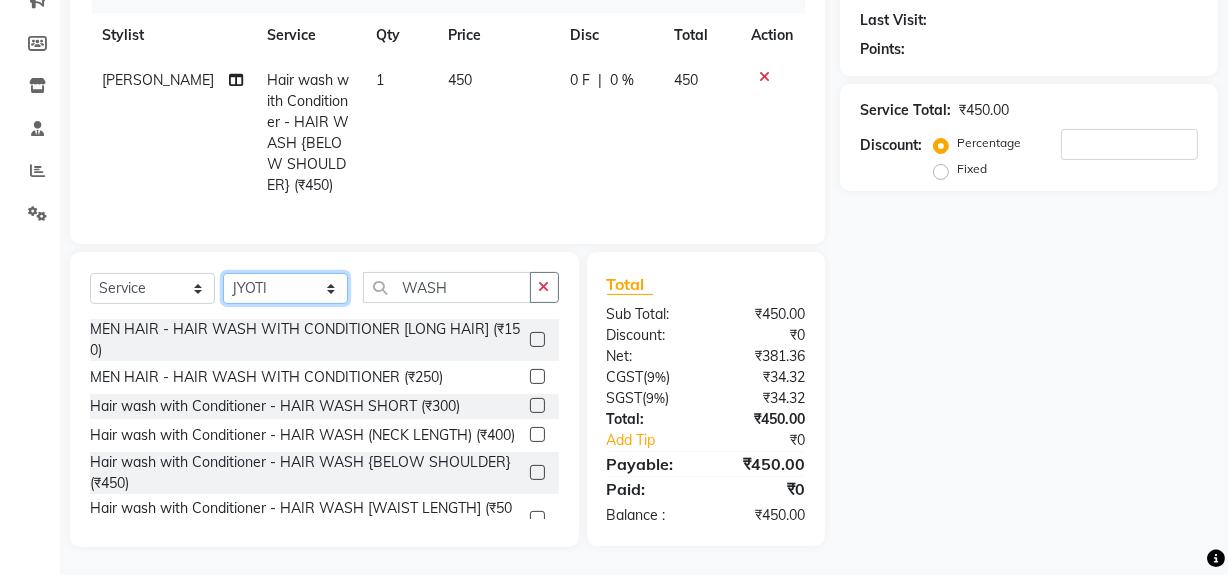 click on "Select Stylist ABID [PERSON_NAME] Frontdesk INTEZAR [PERSON_NAME] [PERSON_NAME] [PERSON_NAME] [PERSON_NAME] [PERSON_NAME] [PERSON_NAME]" 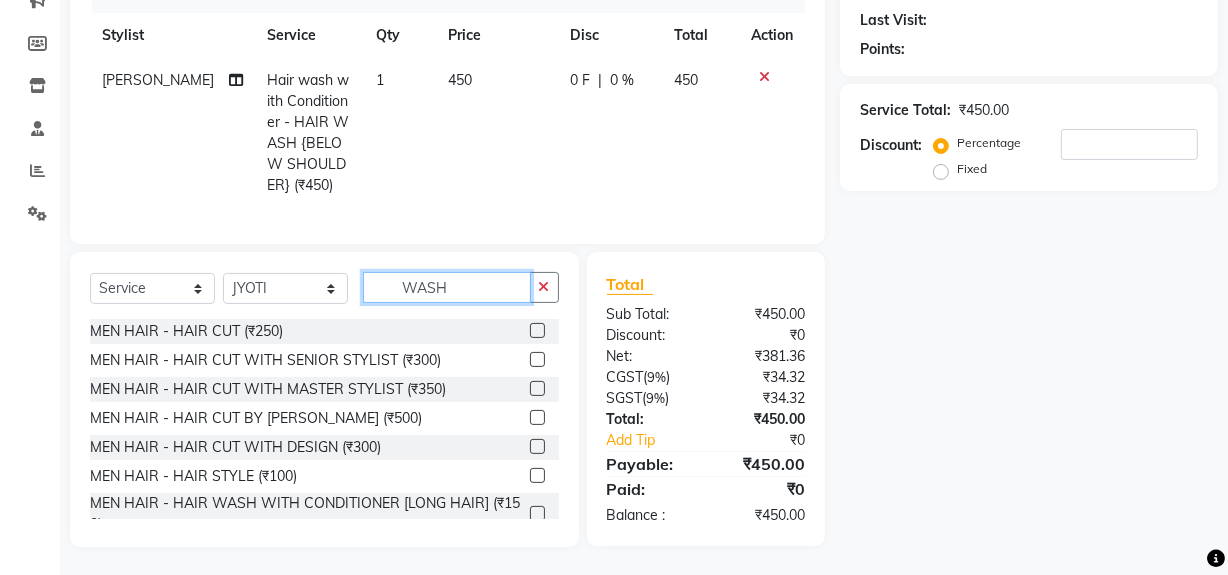 click on "WASH" 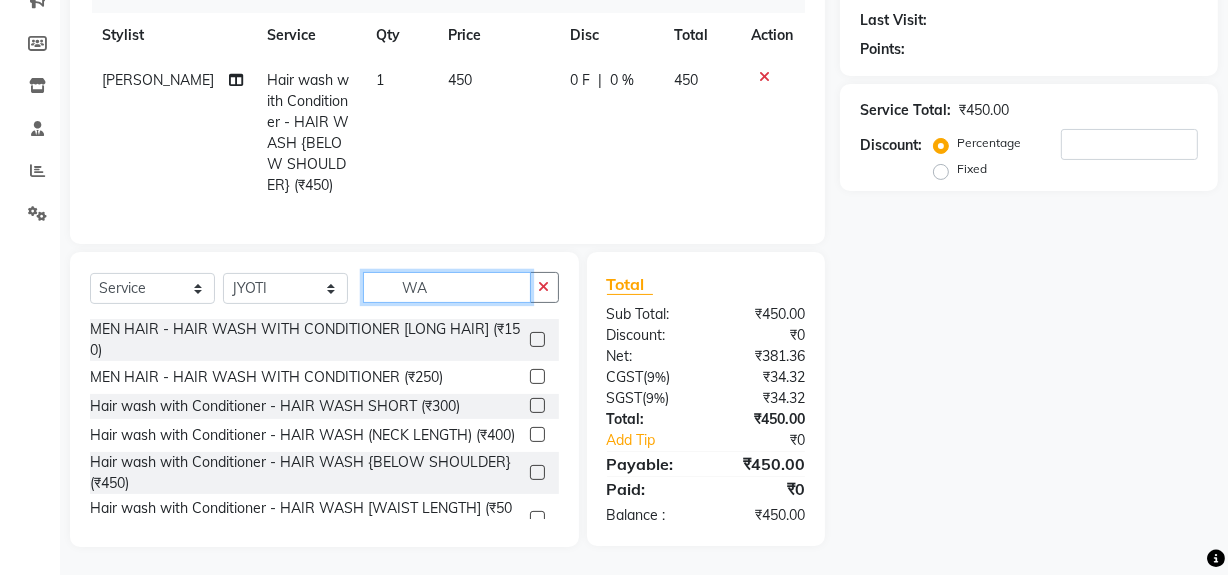 type on "W" 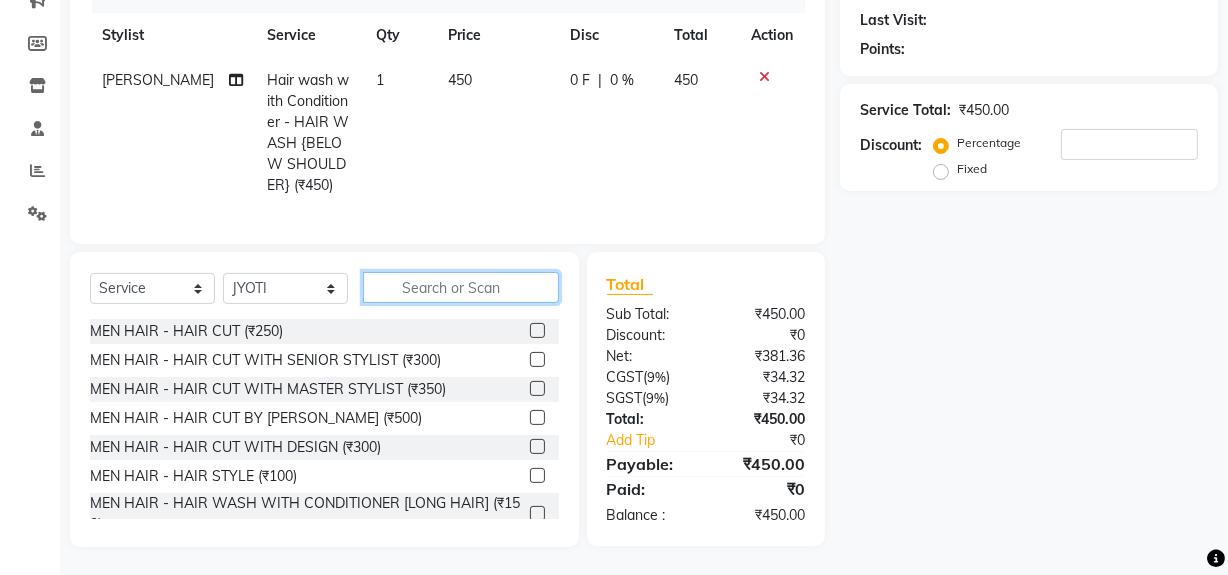 drag, startPoint x: 461, startPoint y: 292, endPoint x: 445, endPoint y: 380, distance: 89.44272 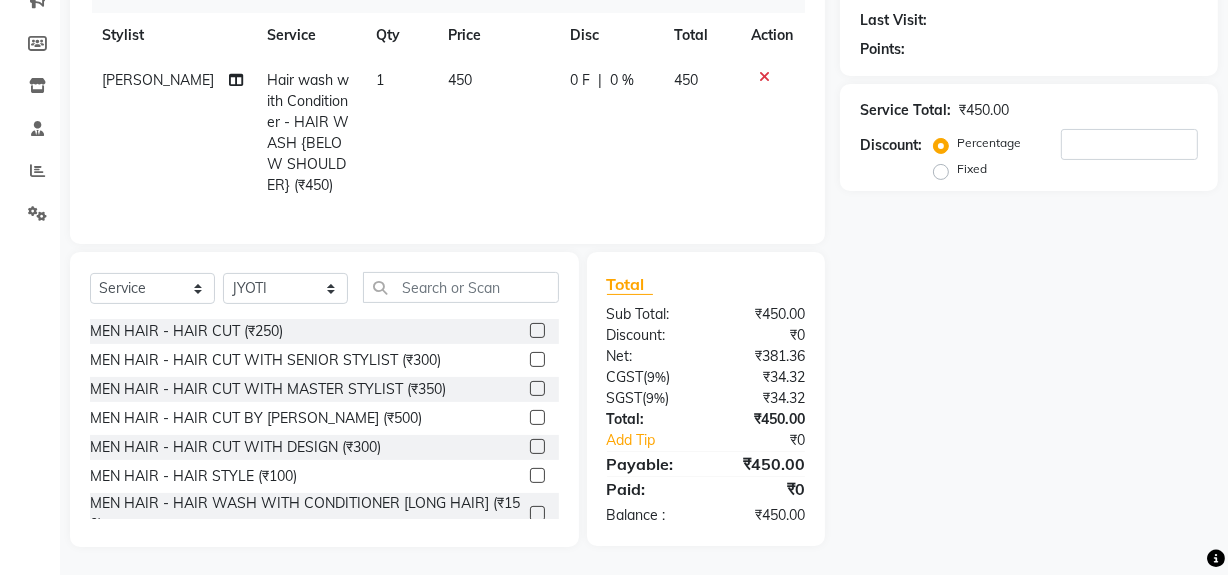 drag, startPoint x: 445, startPoint y: 380, endPoint x: 149, endPoint y: 134, distance: 384.8792 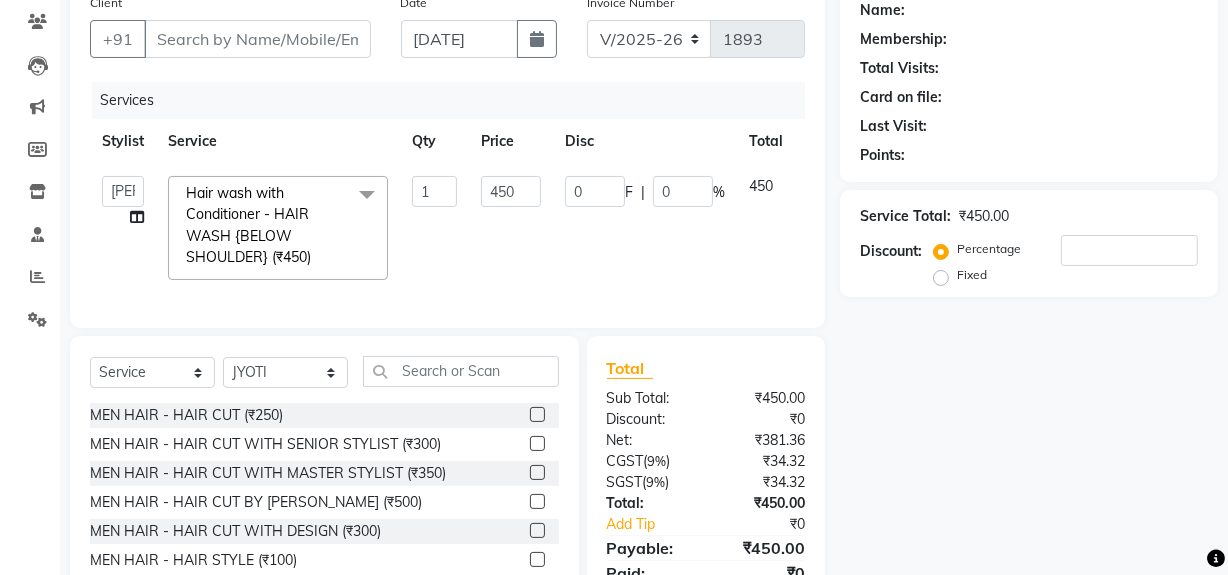 scroll, scrollTop: 265, scrollLeft: 0, axis: vertical 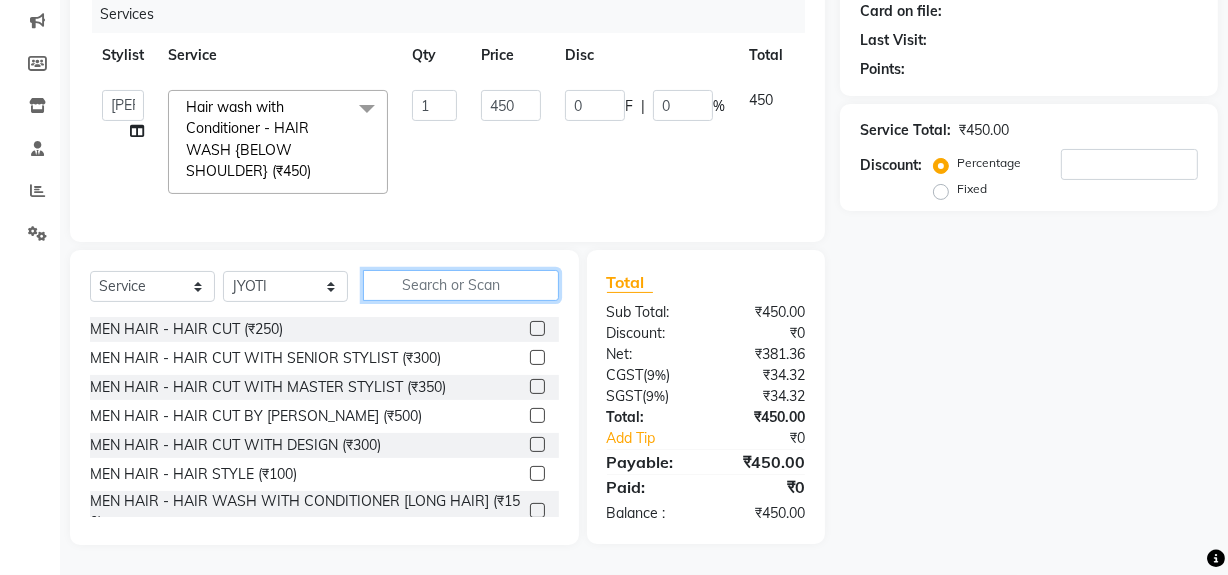 click 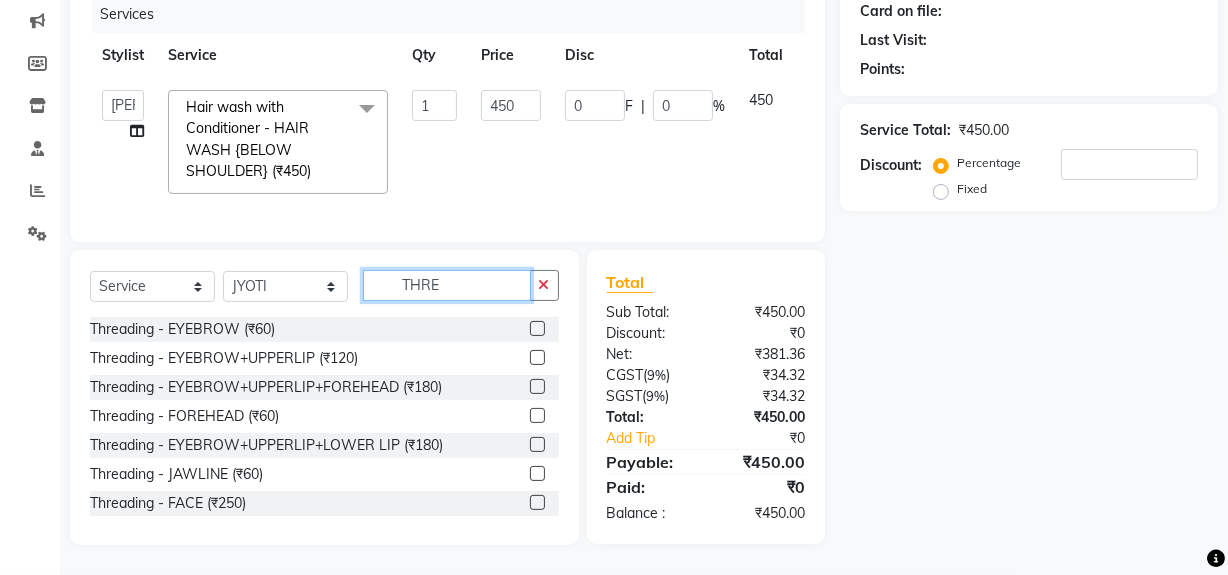 type on "THRE" 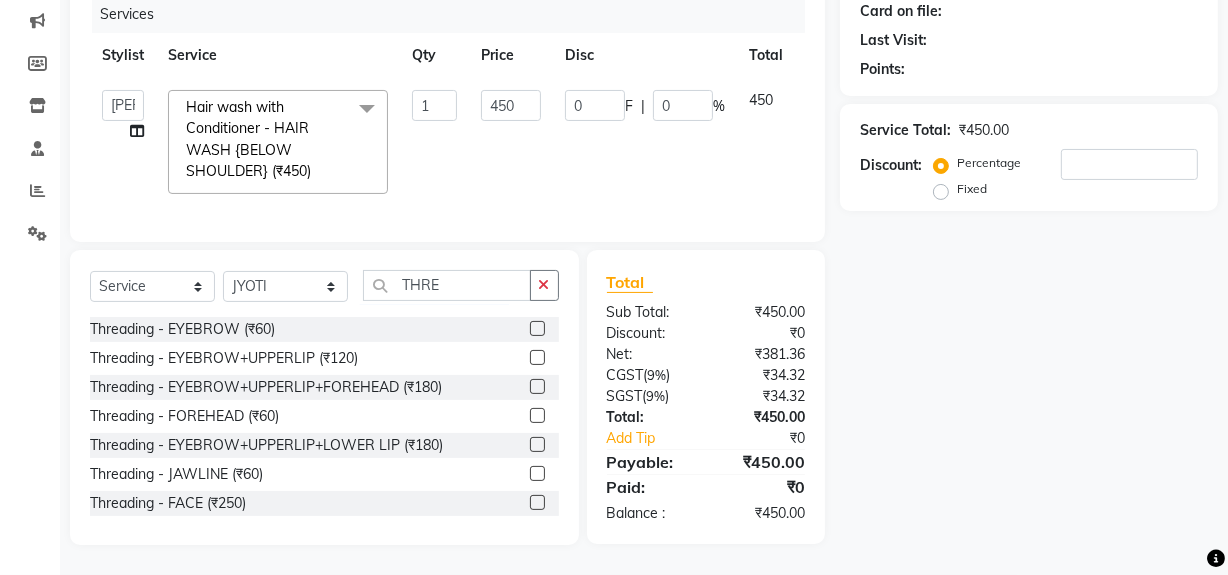 click 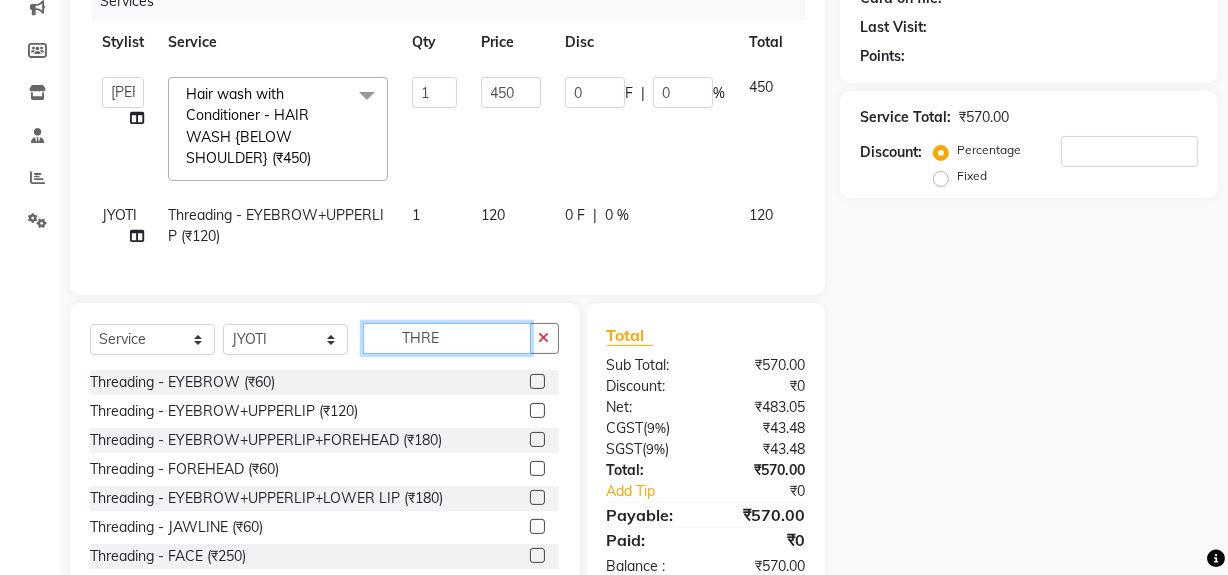 checkbox on "false" 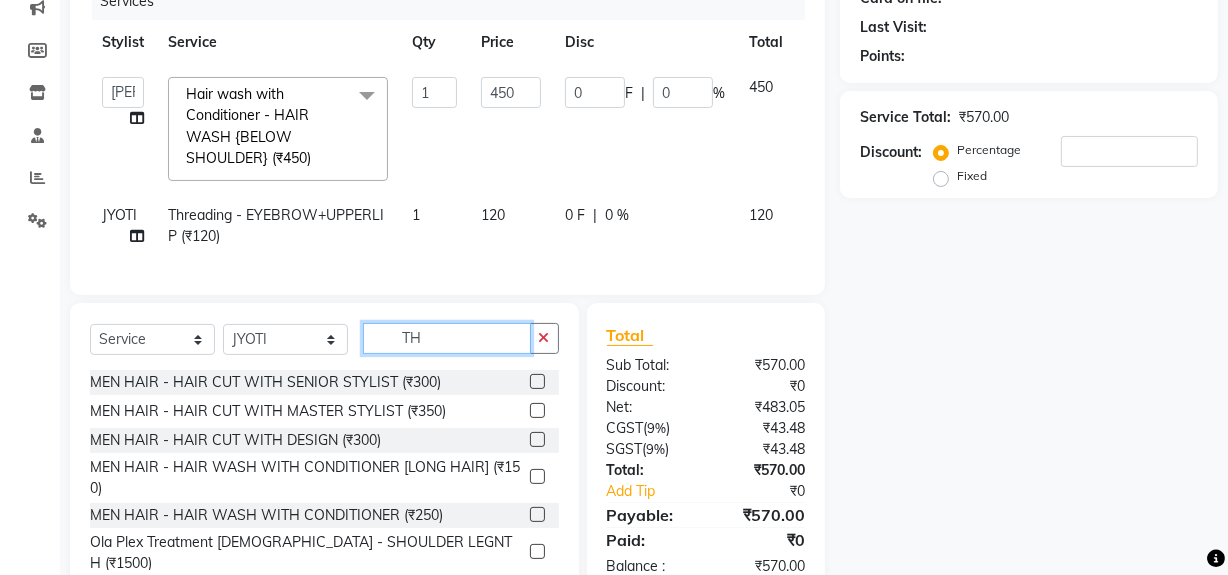 type on "T" 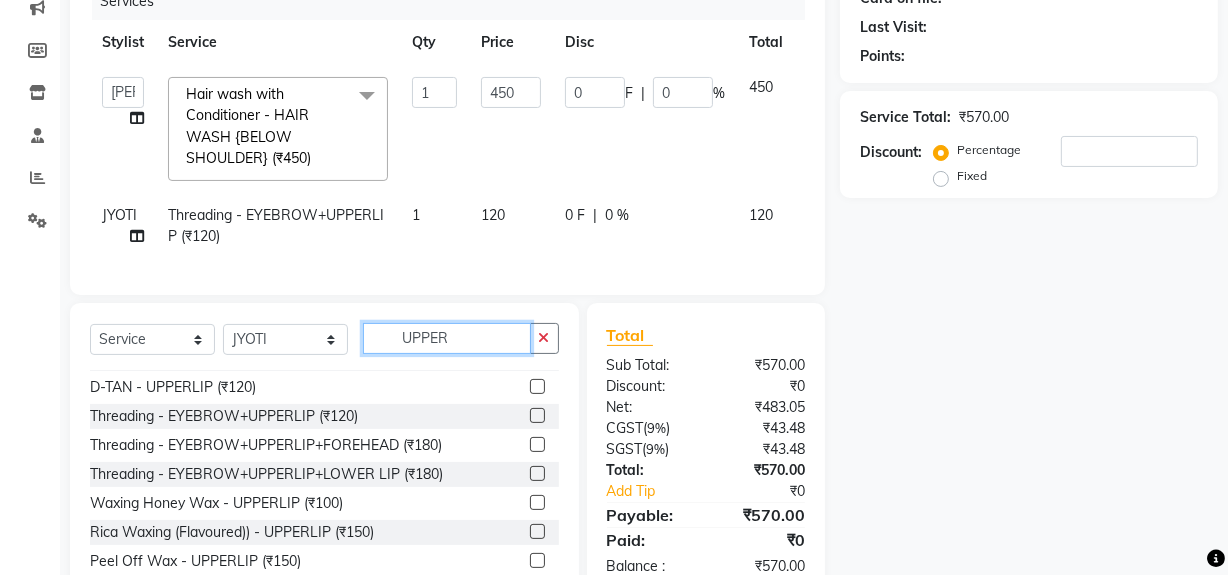 scroll, scrollTop: 31, scrollLeft: 0, axis: vertical 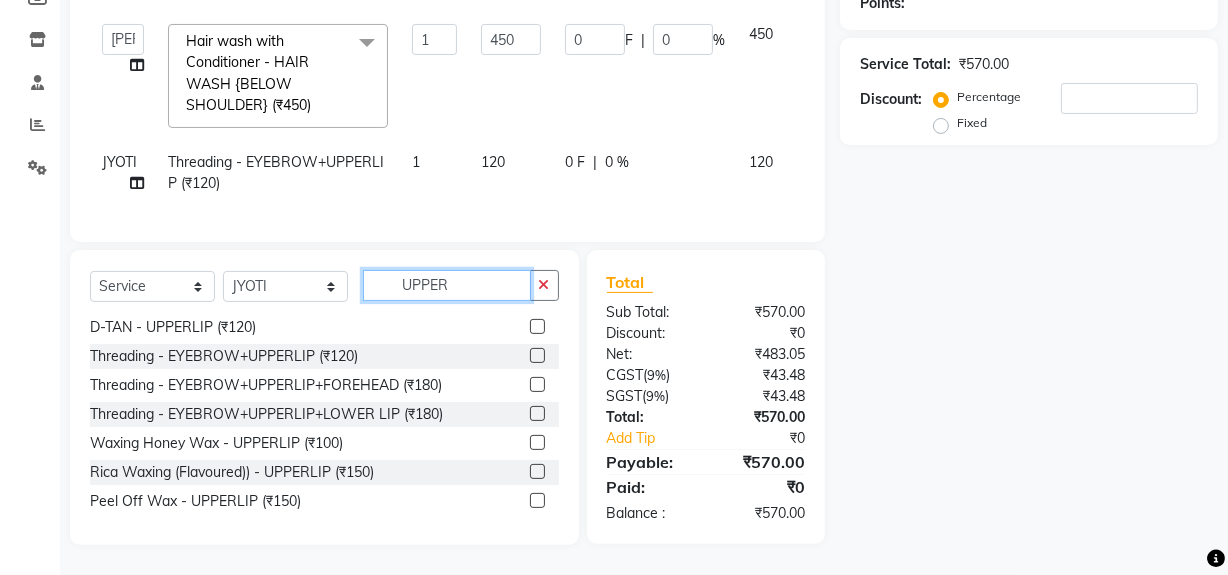 type on "UPPER" 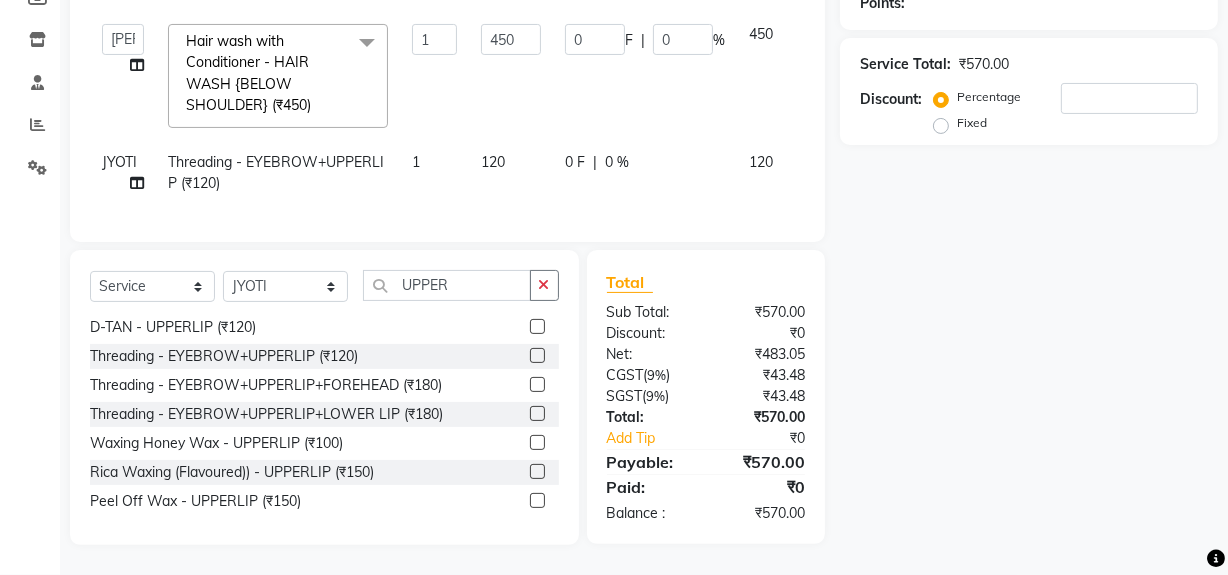 click 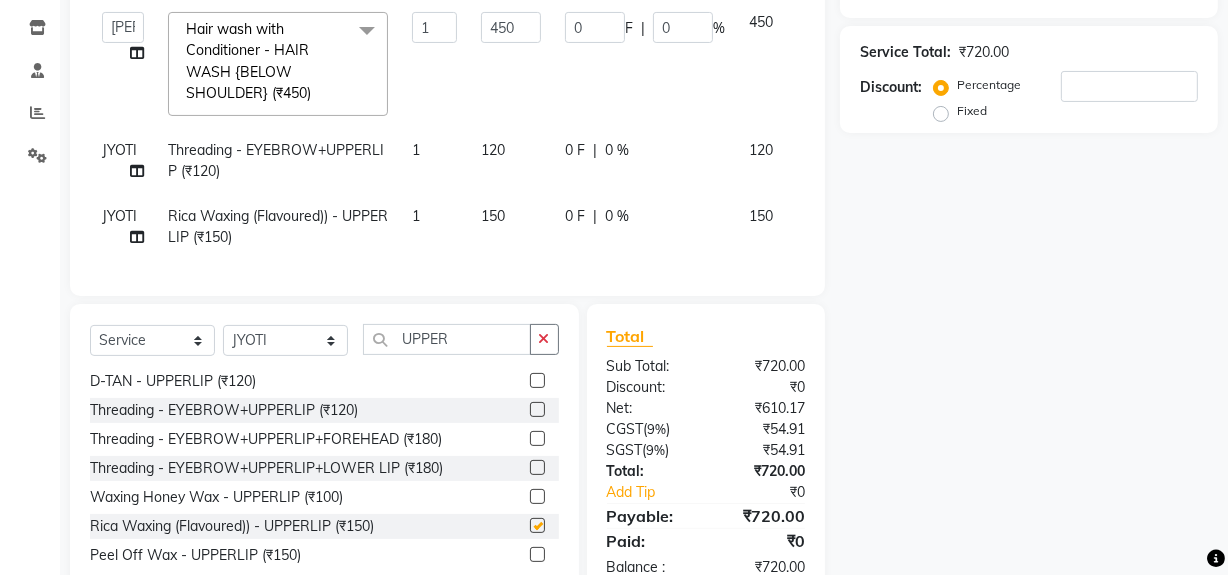 checkbox on "false" 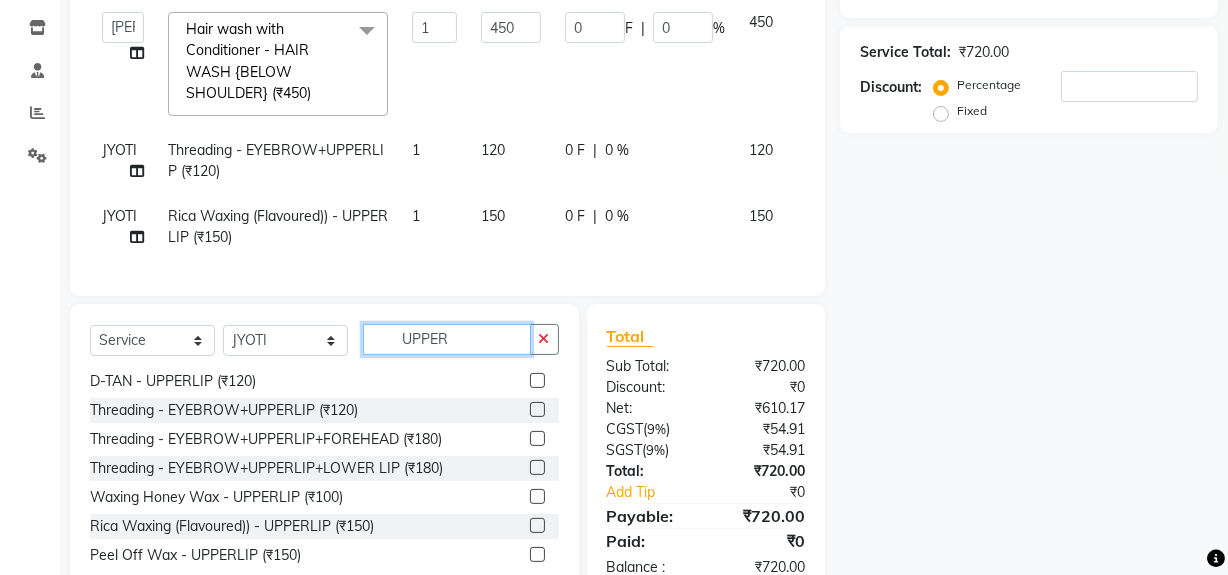 click on "UPPER" 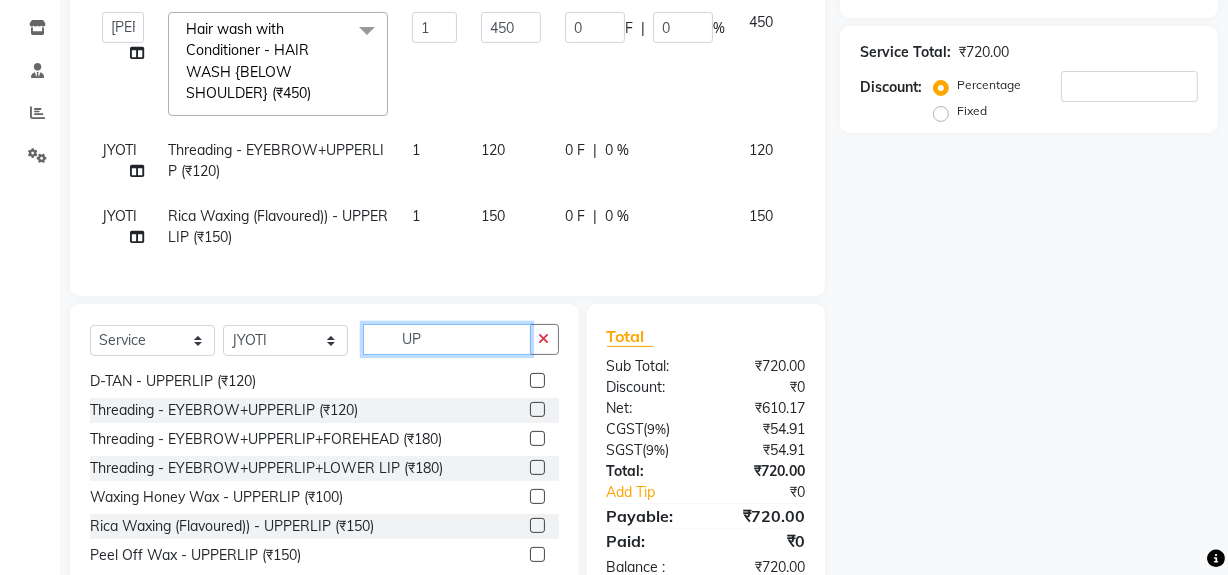 type on "U" 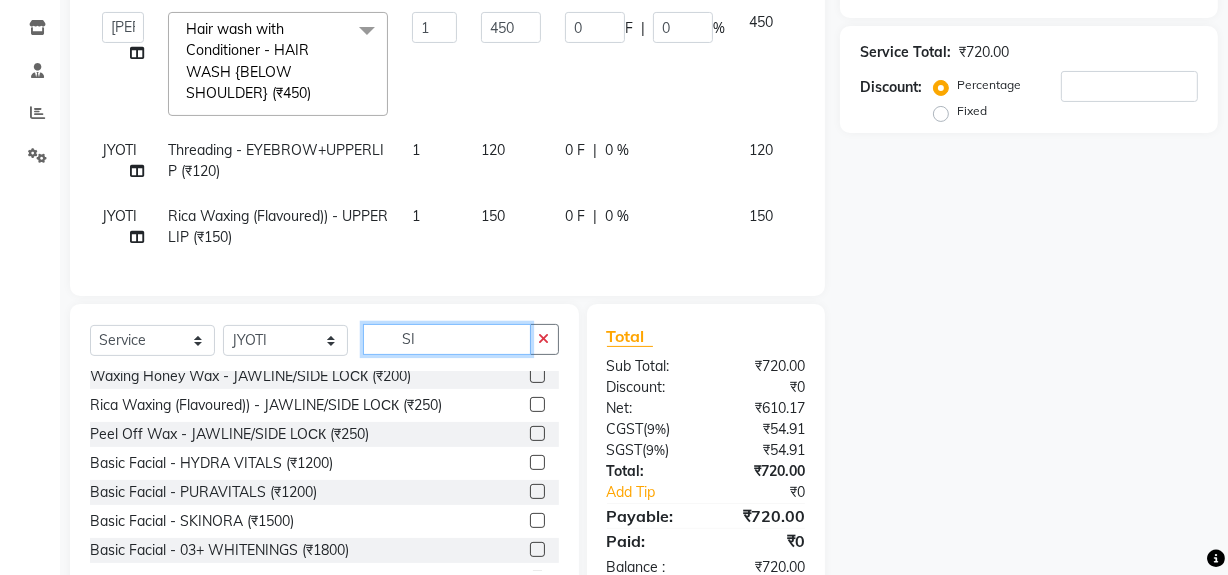 scroll, scrollTop: 0, scrollLeft: 0, axis: both 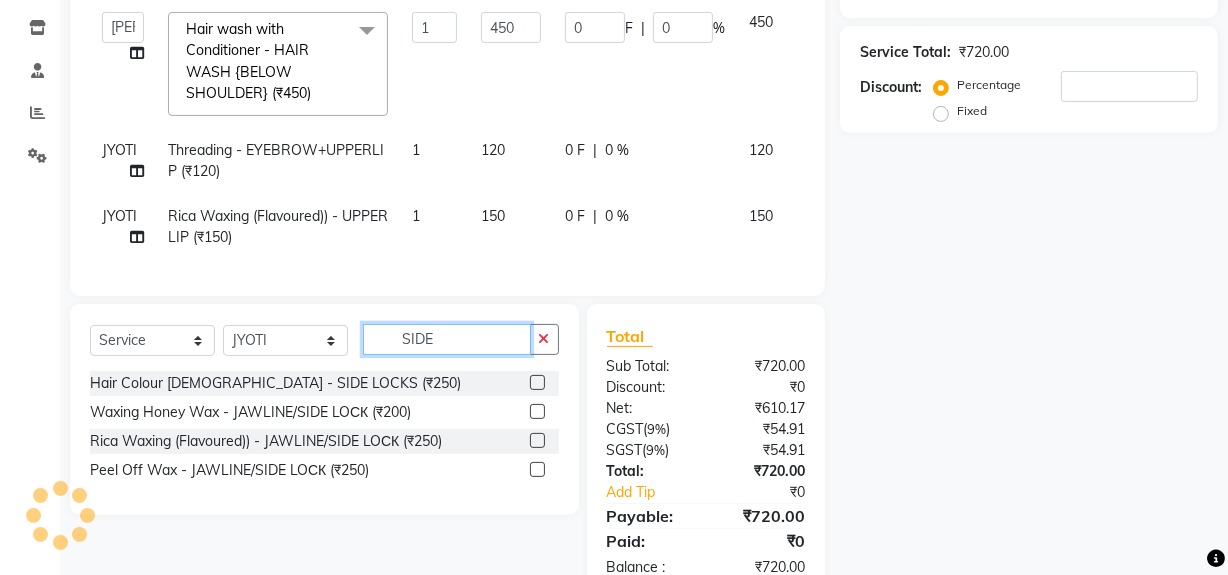 type on "SIDE" 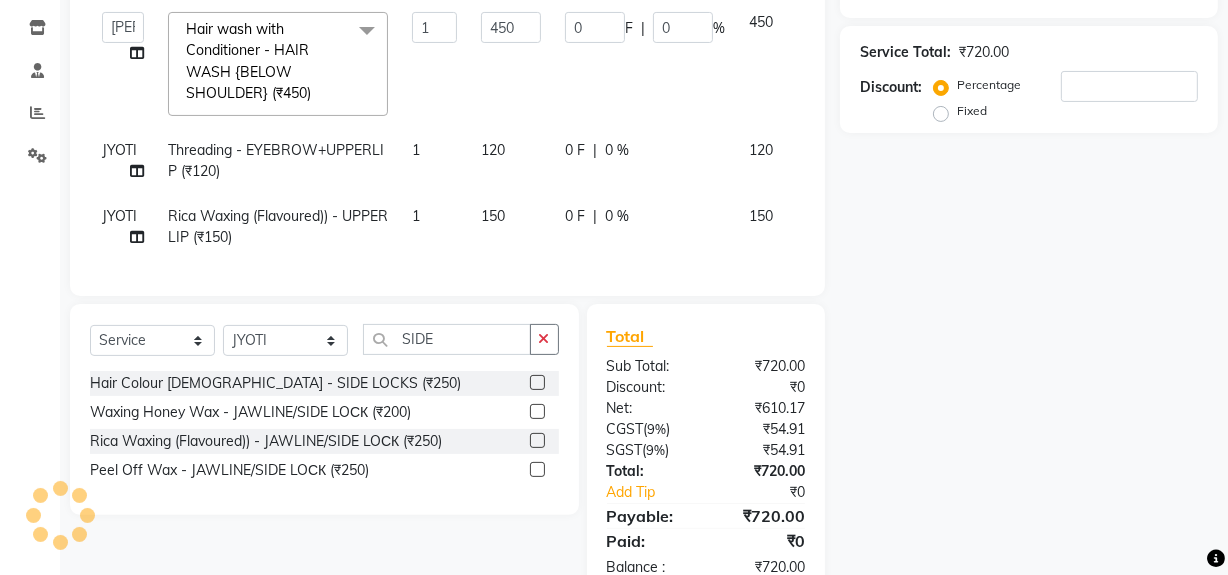 click 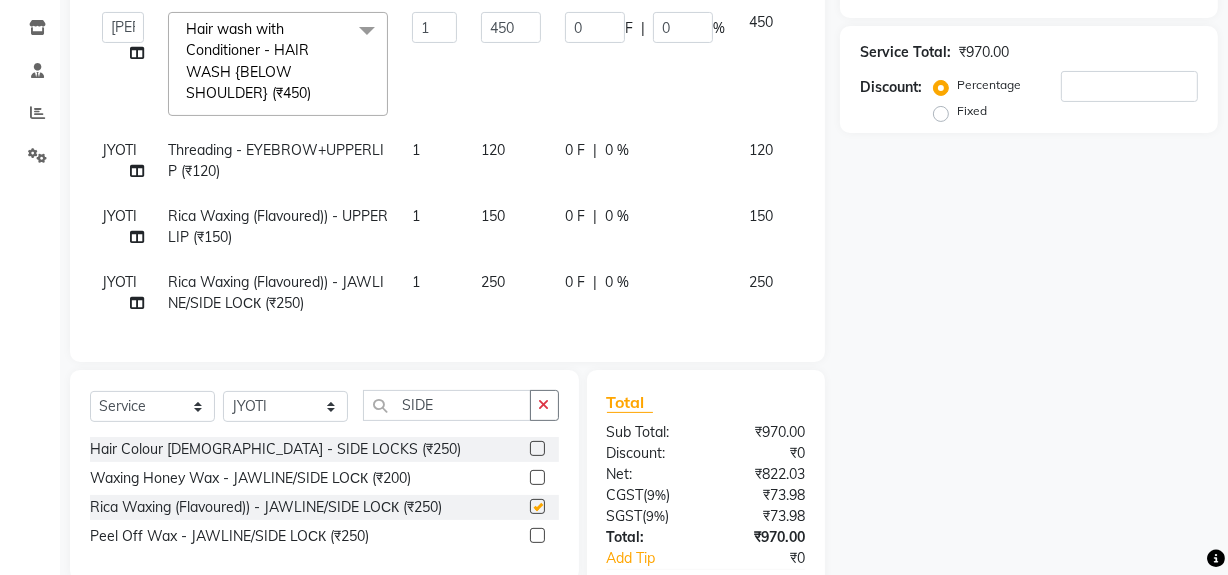 checkbox on "false" 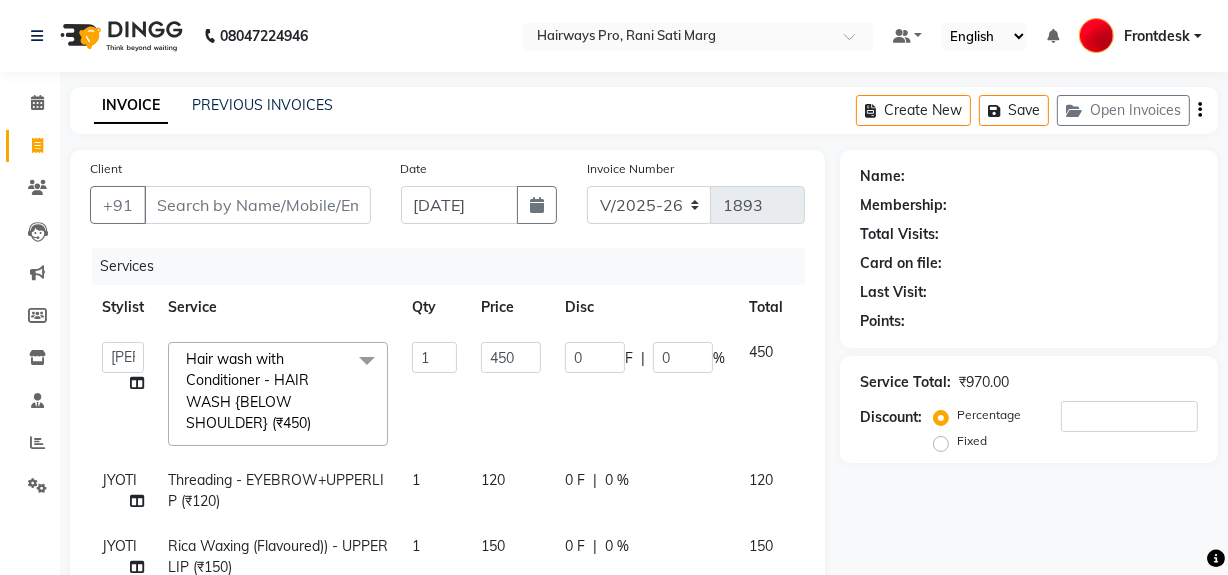 scroll, scrollTop: 0, scrollLeft: 0, axis: both 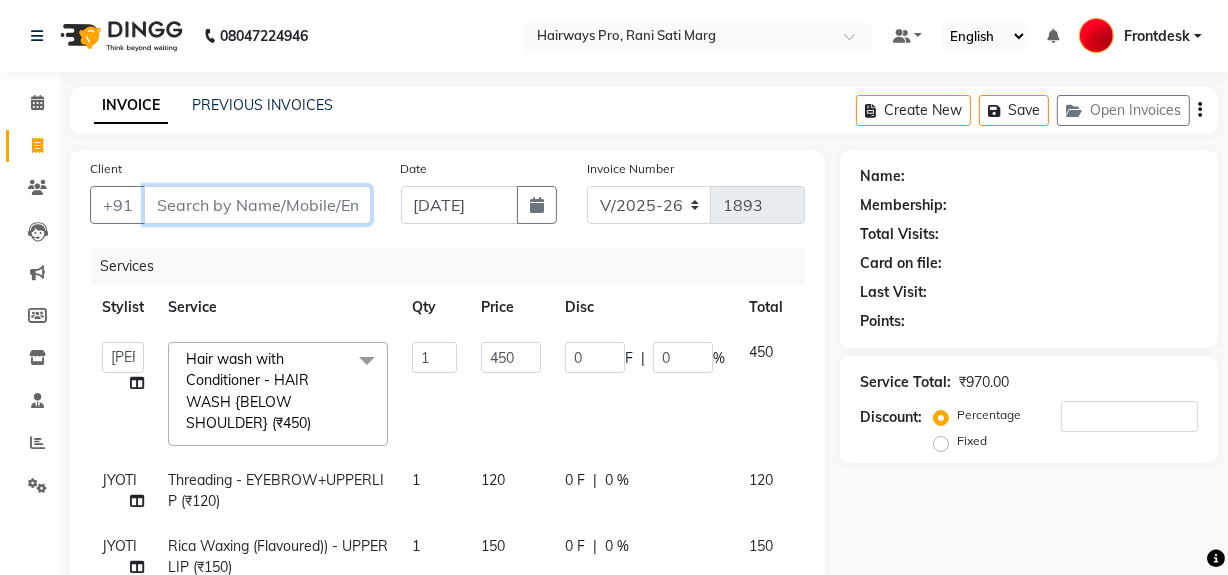 click on "Client" at bounding box center [257, 205] 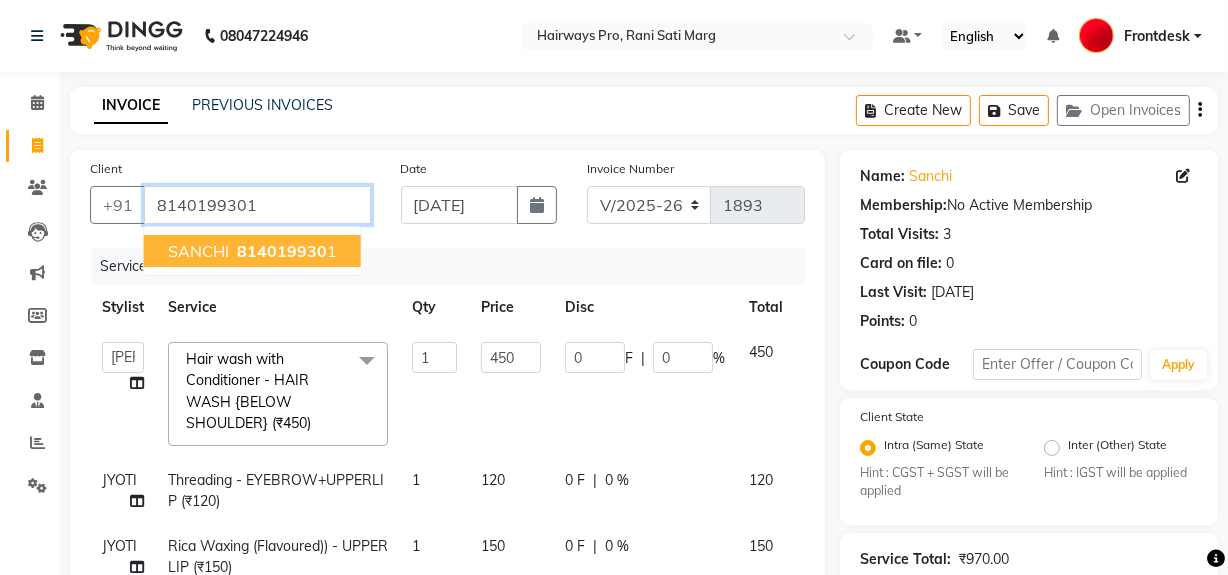 click on "8140199301" at bounding box center (257, 205) 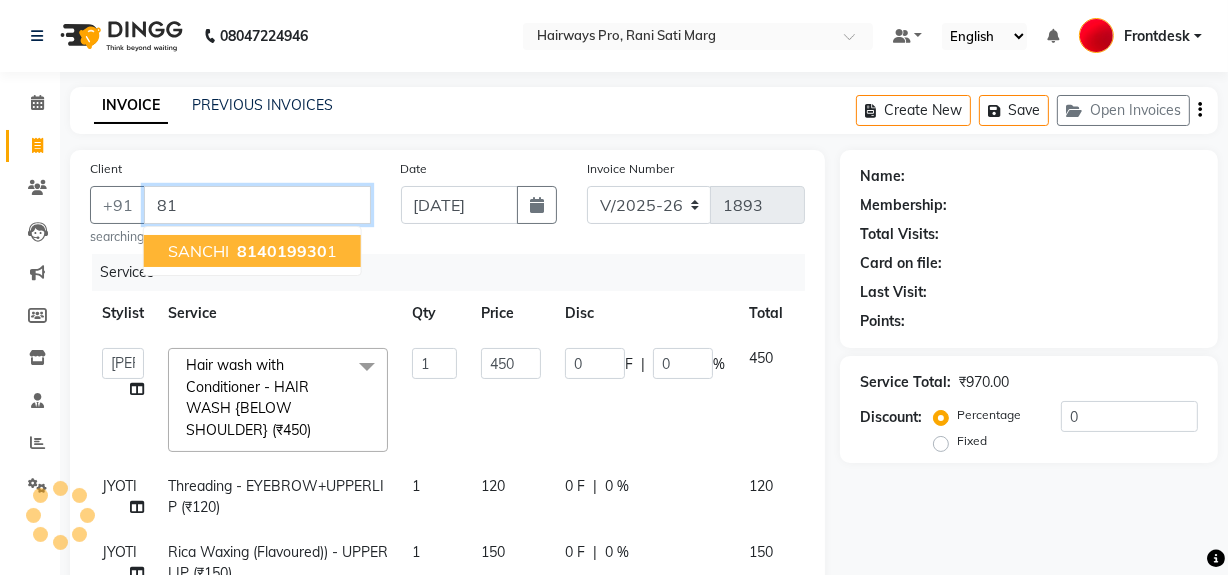 type on "8" 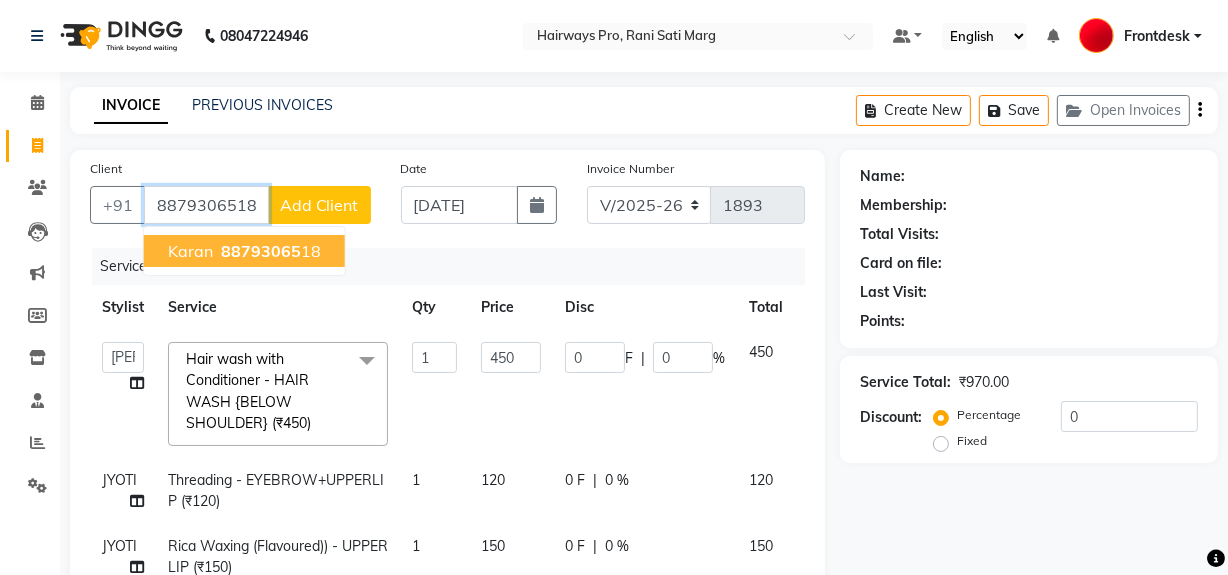 type on "8879306518" 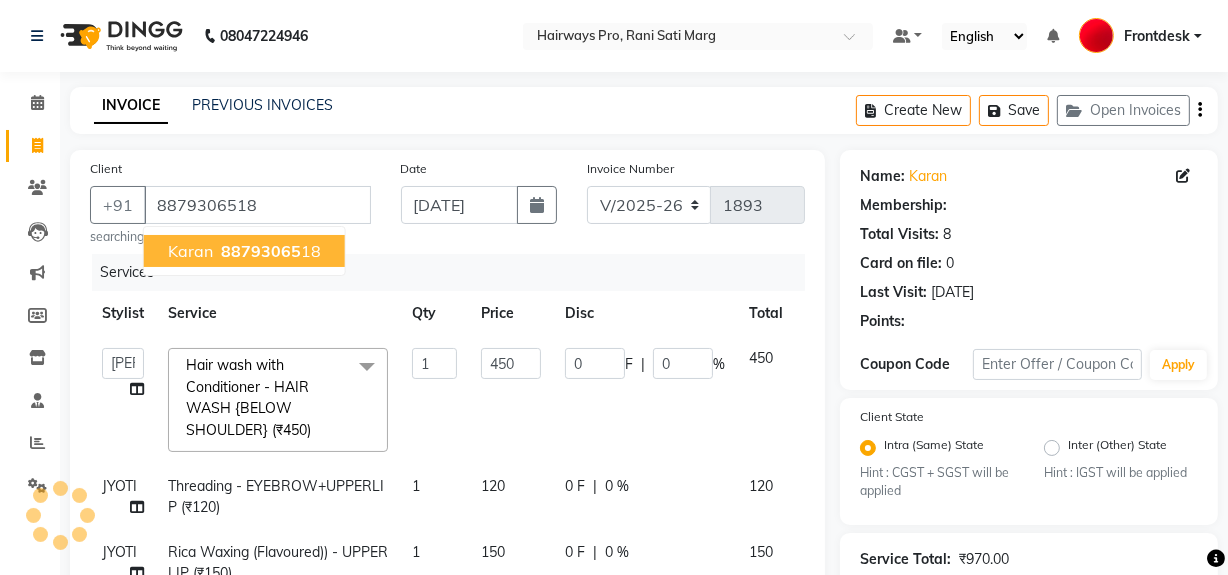 type on "90" 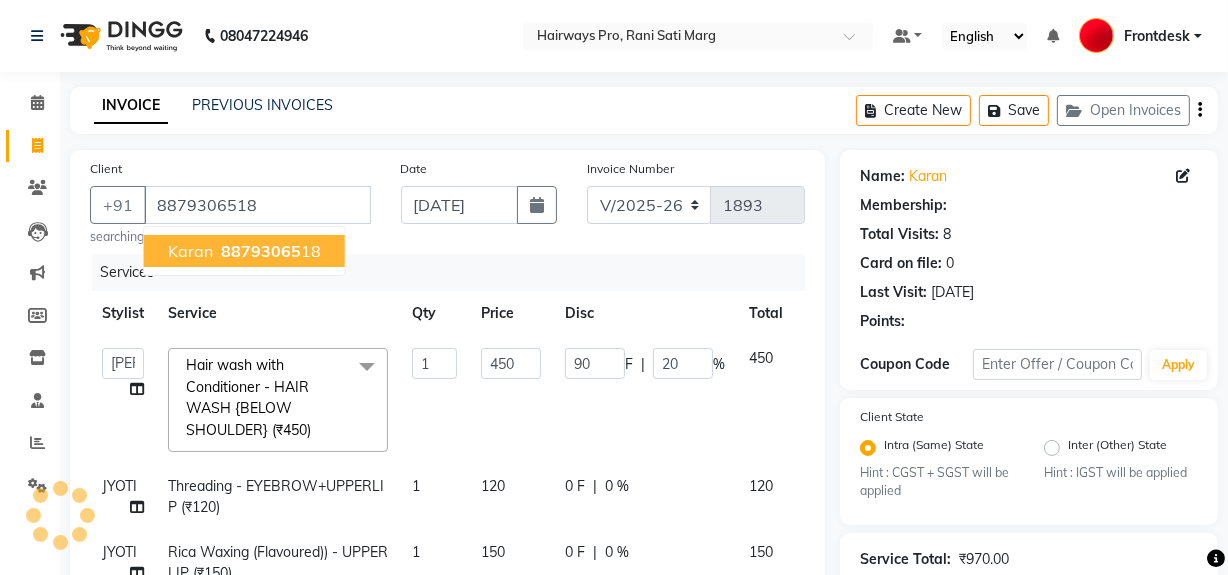 type on "20" 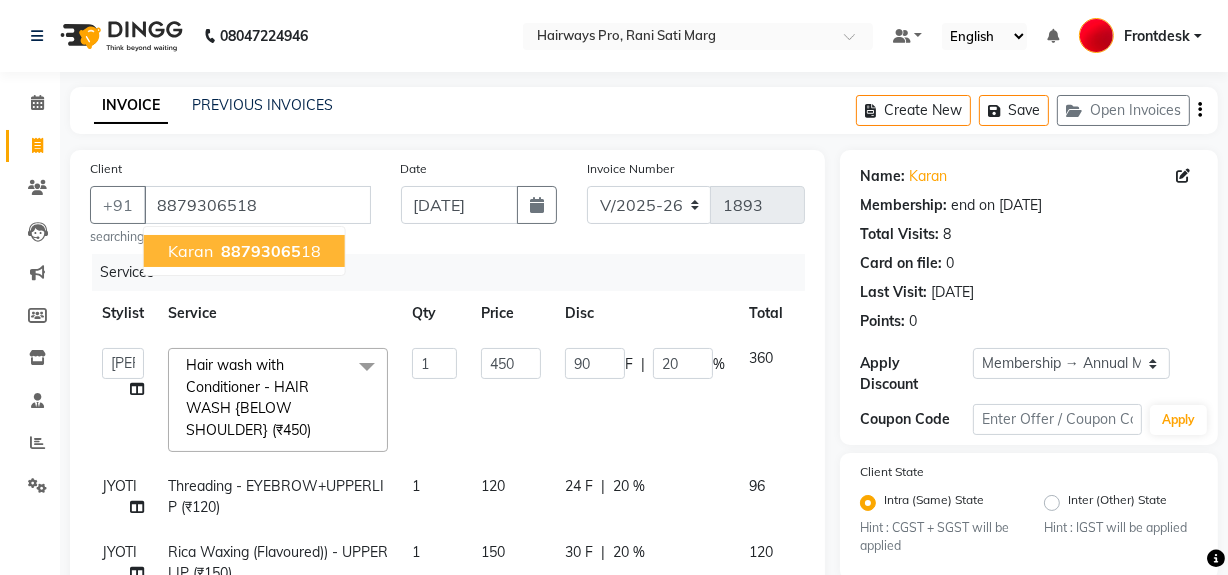 drag, startPoint x: 286, startPoint y: 251, endPoint x: 299, endPoint y: 247, distance: 13.601471 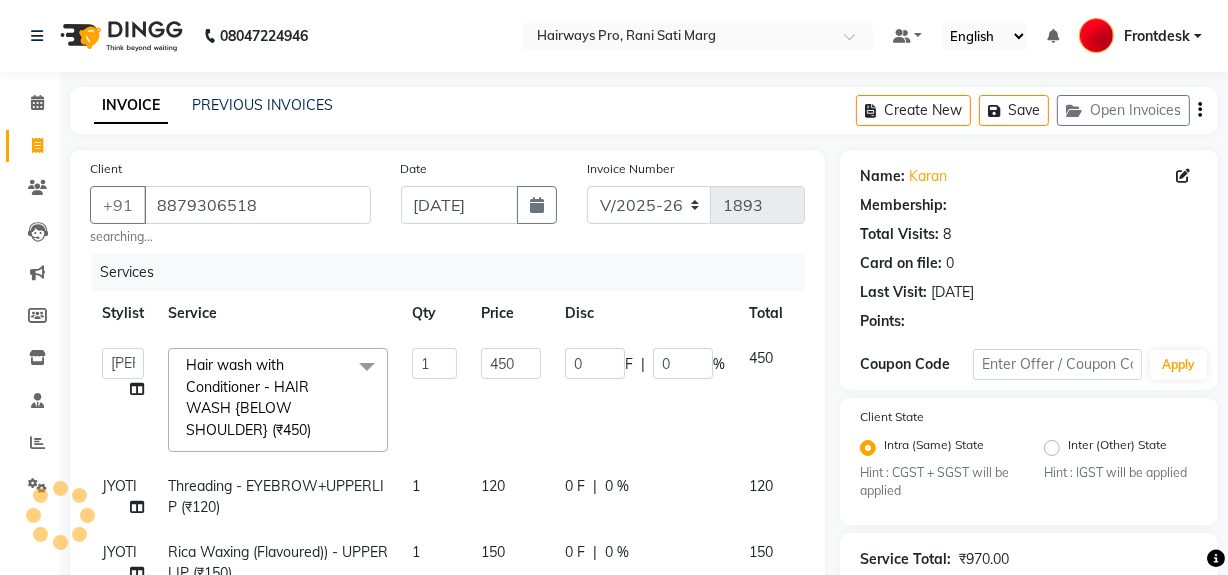type on "90" 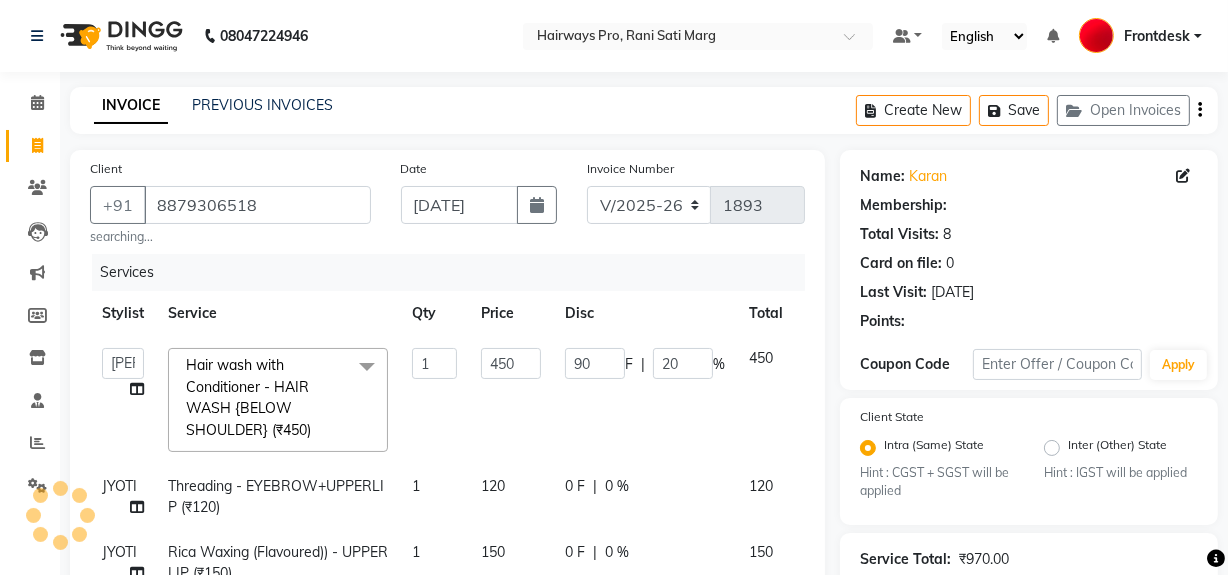 type on "20" 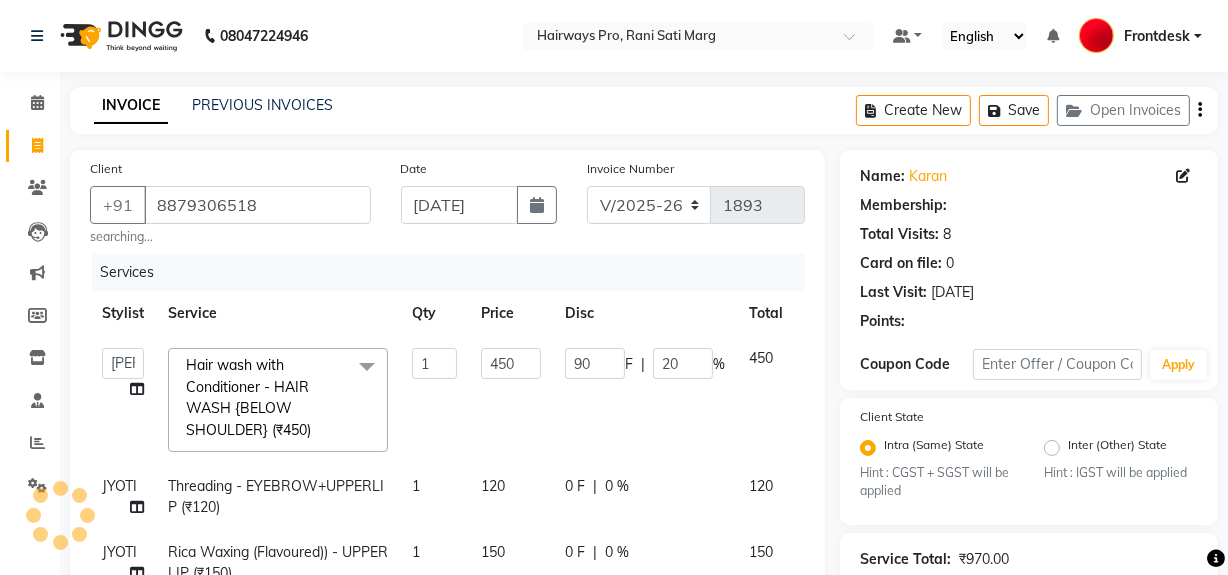 select on "1: Object" 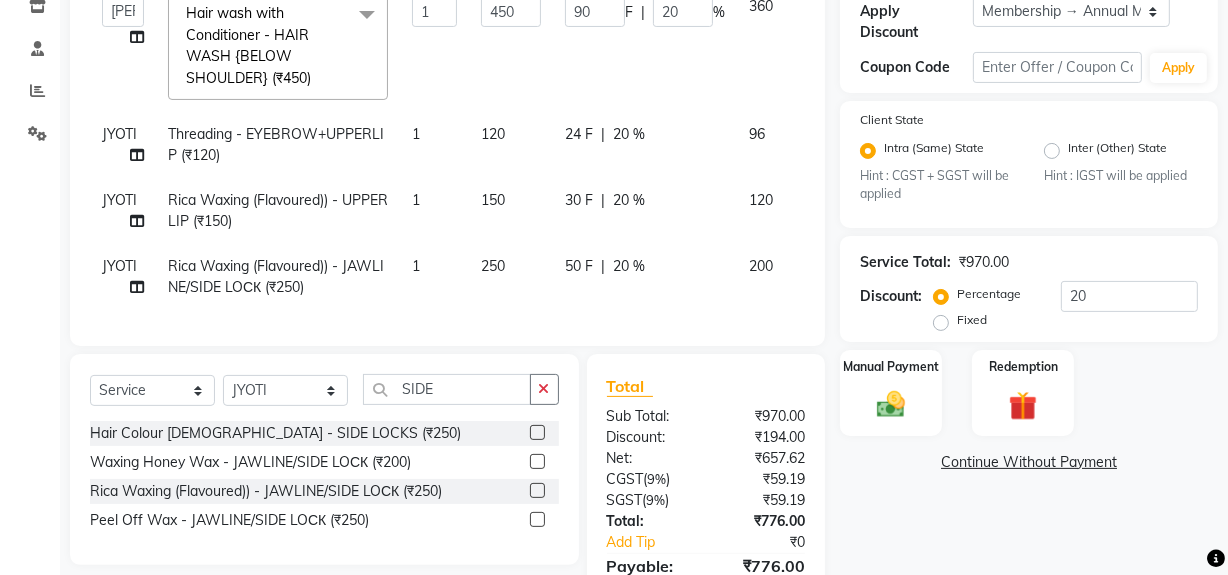 scroll, scrollTop: 469, scrollLeft: 0, axis: vertical 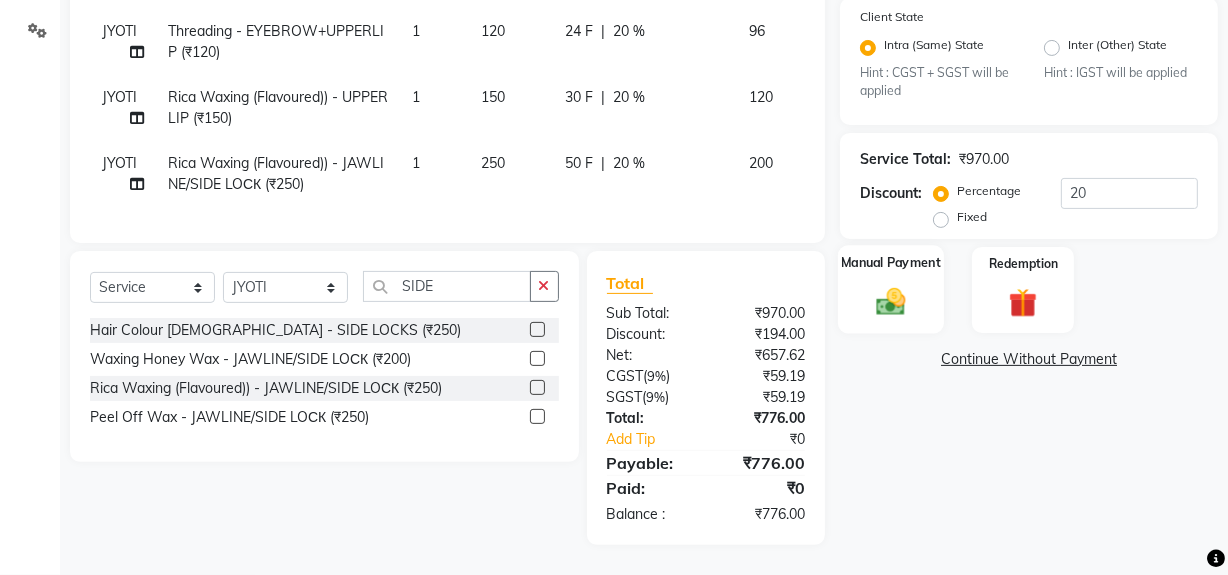 click 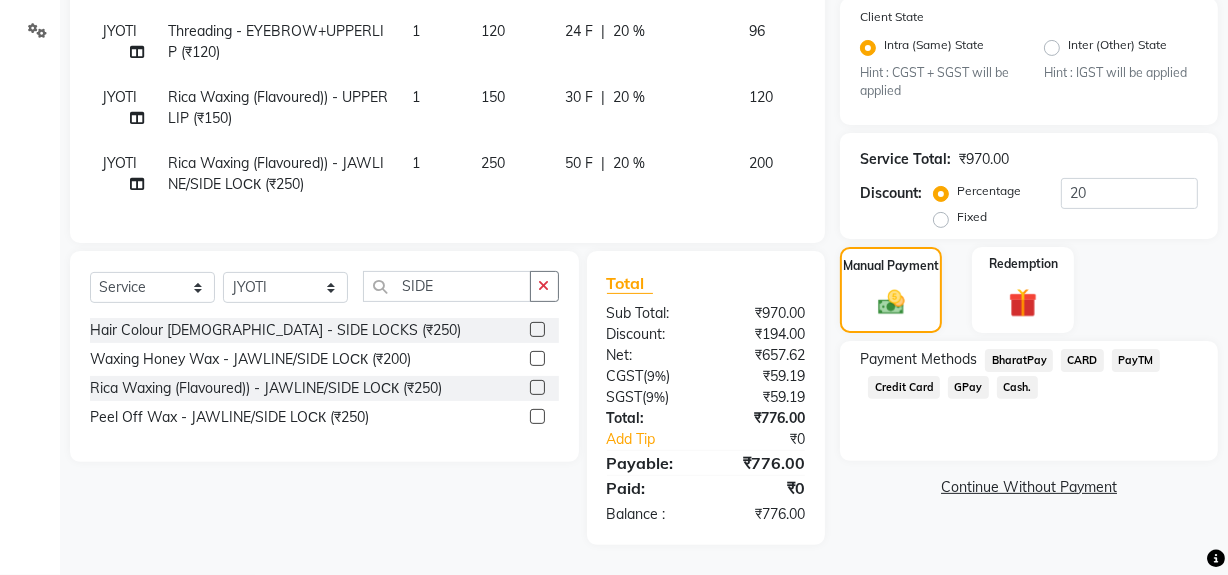 click on "Cash." 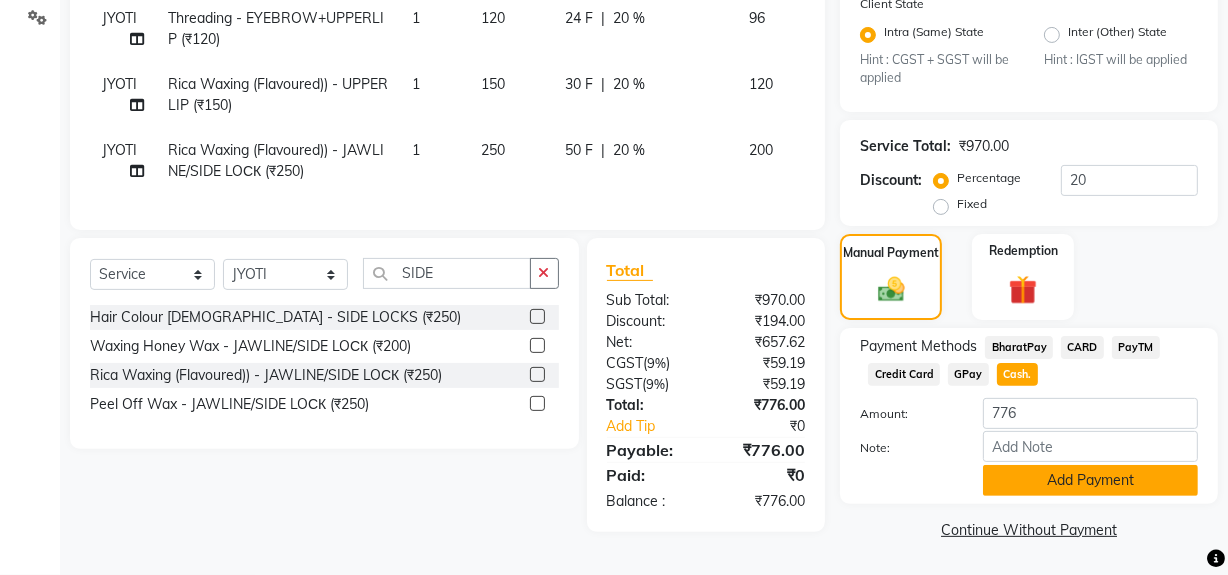 click on "Add Payment" 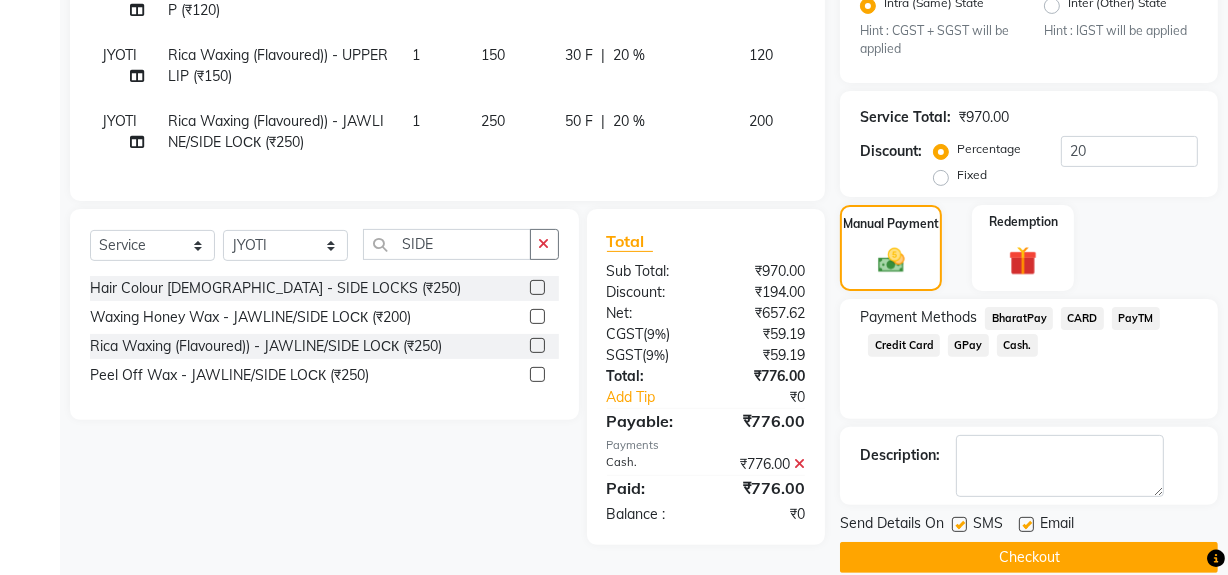 scroll, scrollTop: 524, scrollLeft: 0, axis: vertical 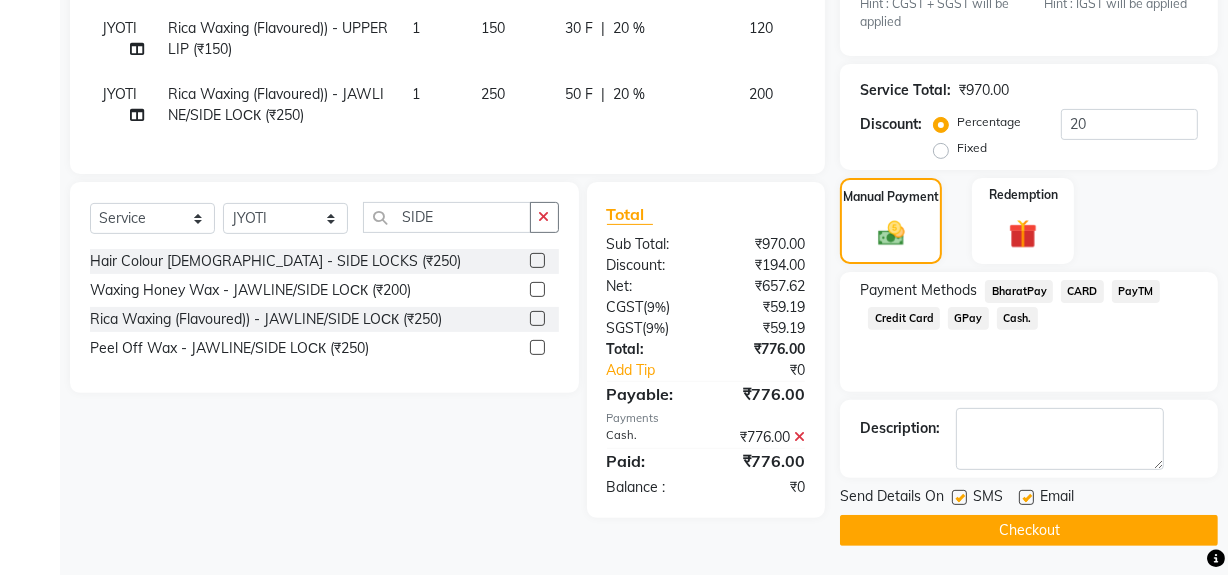 click 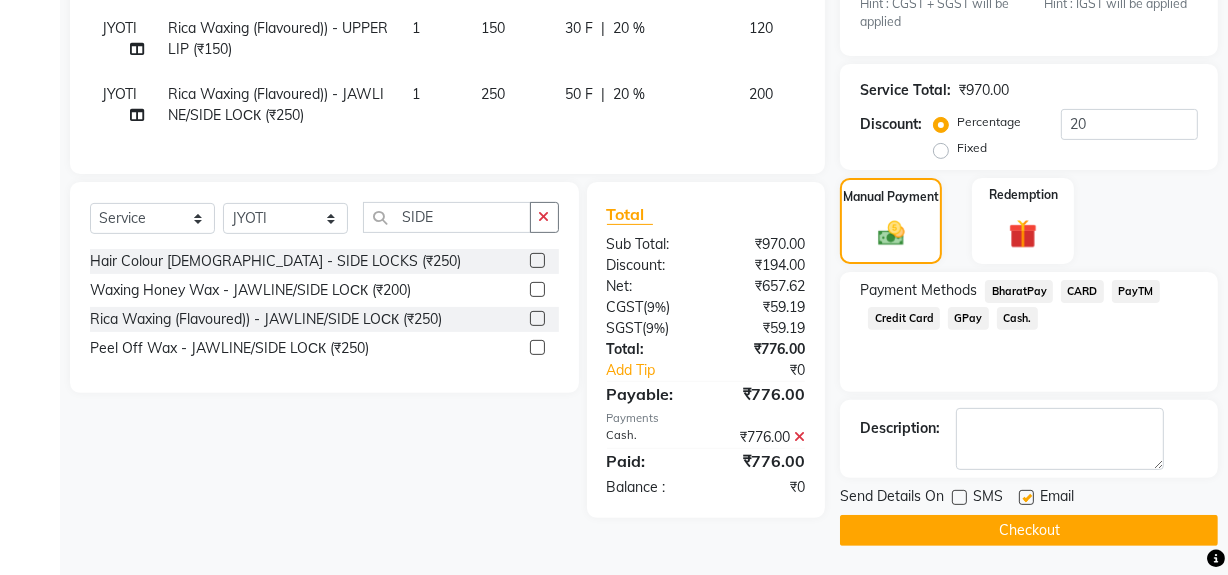 click on "Checkout" 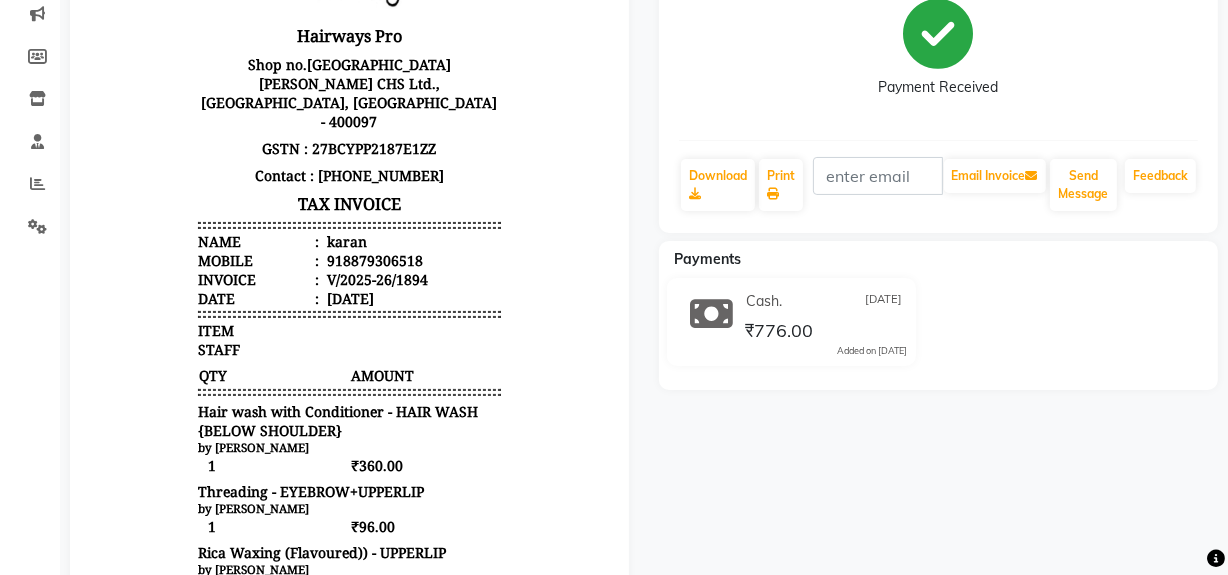 scroll, scrollTop: 0, scrollLeft: 0, axis: both 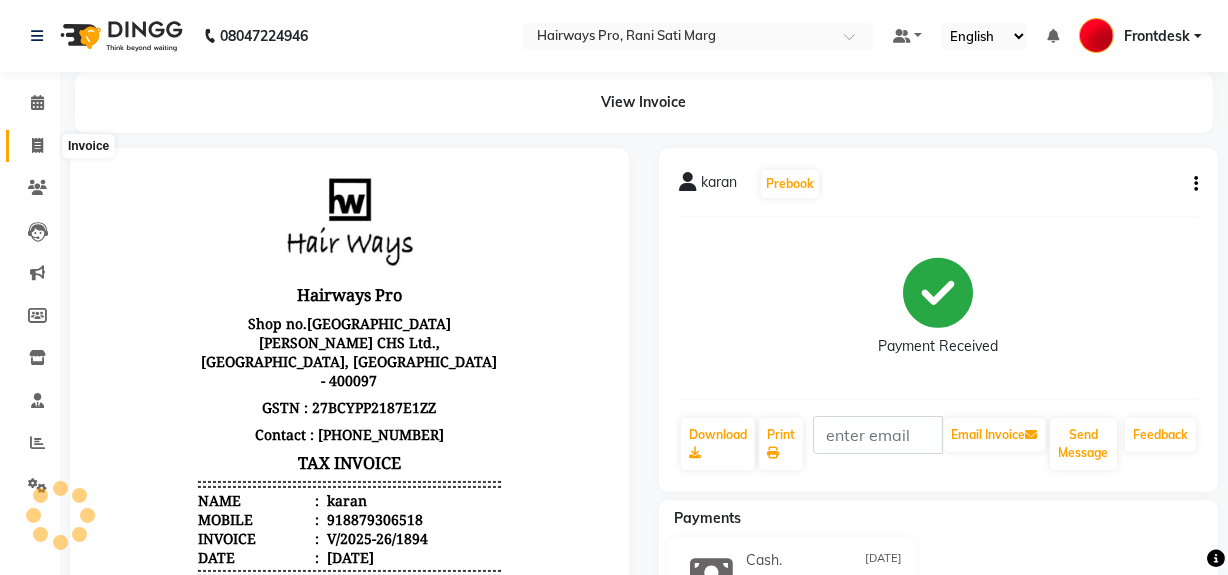 click 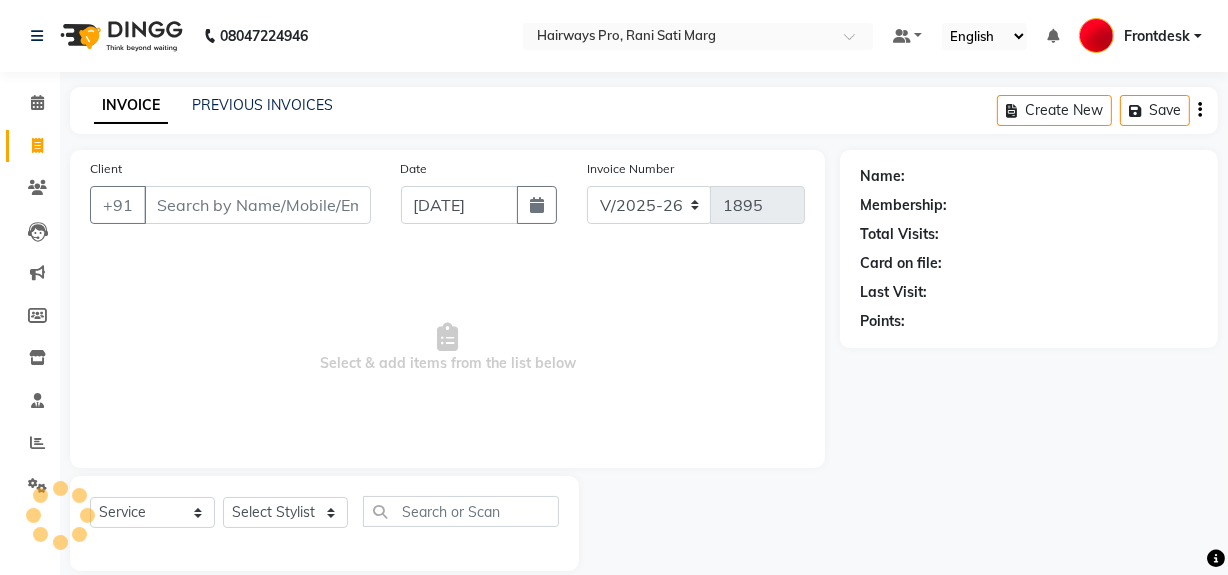 scroll, scrollTop: 26, scrollLeft: 0, axis: vertical 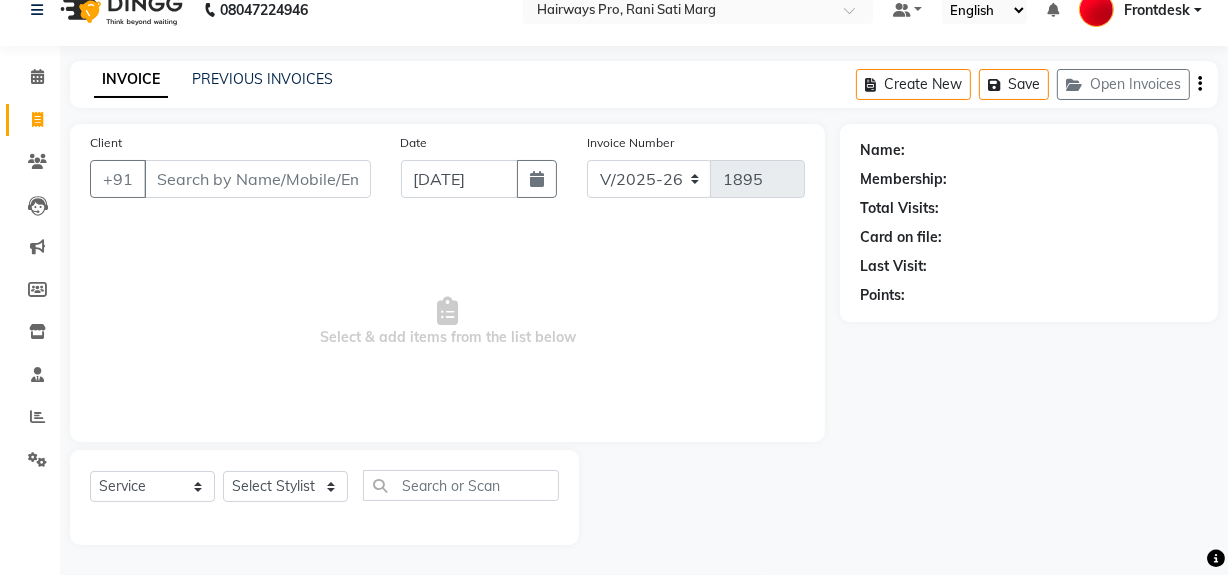click on "Client" at bounding box center [257, 179] 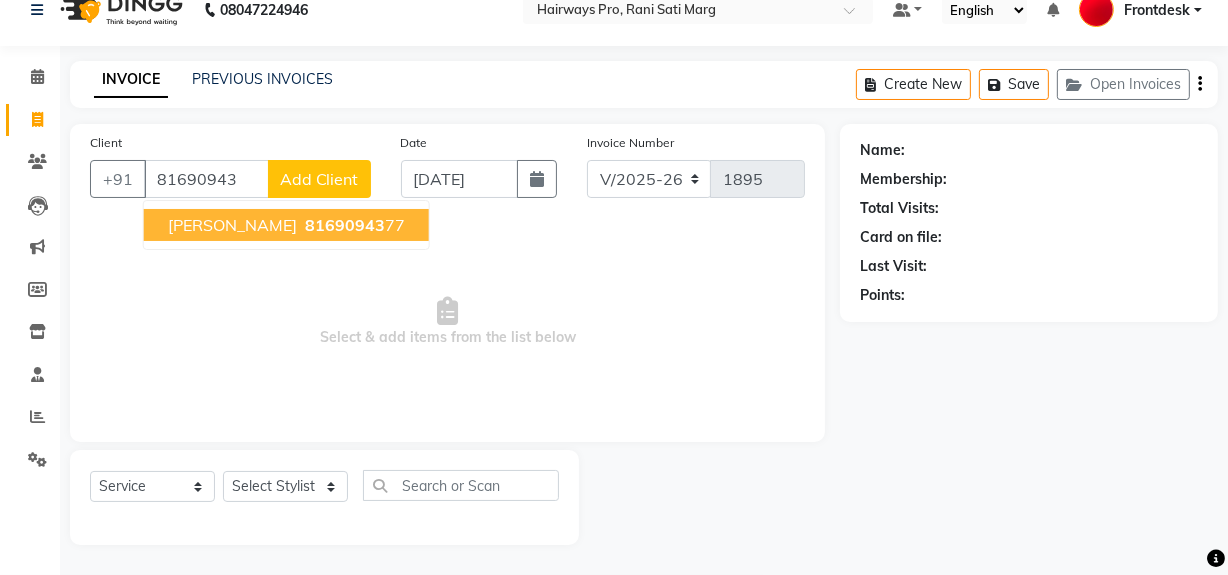click on "81690943" at bounding box center [345, 225] 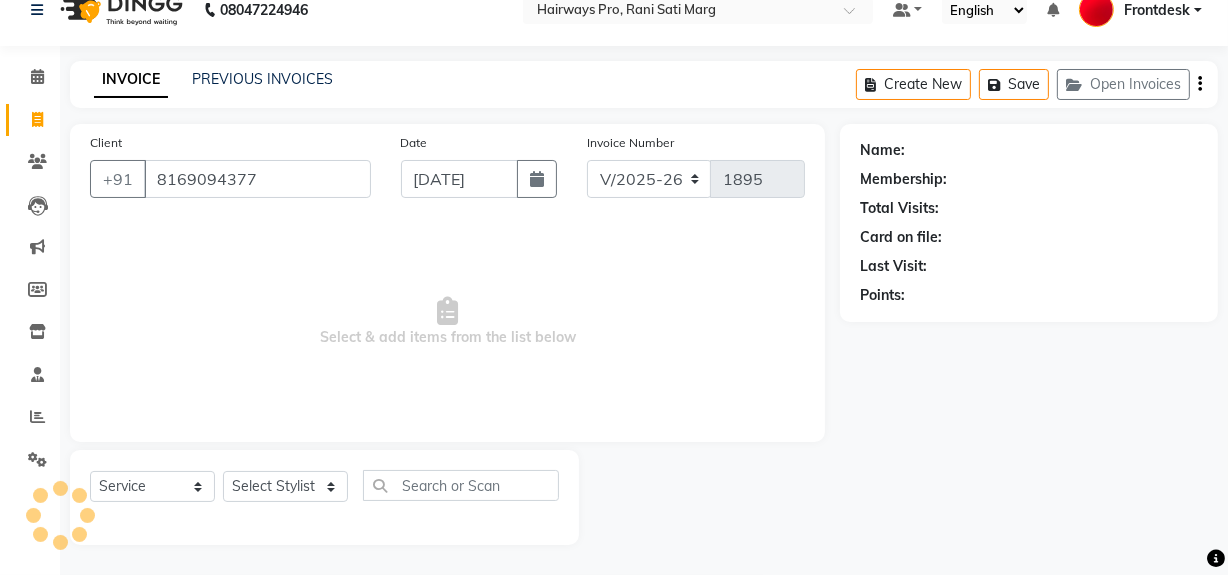 type on "8169094377" 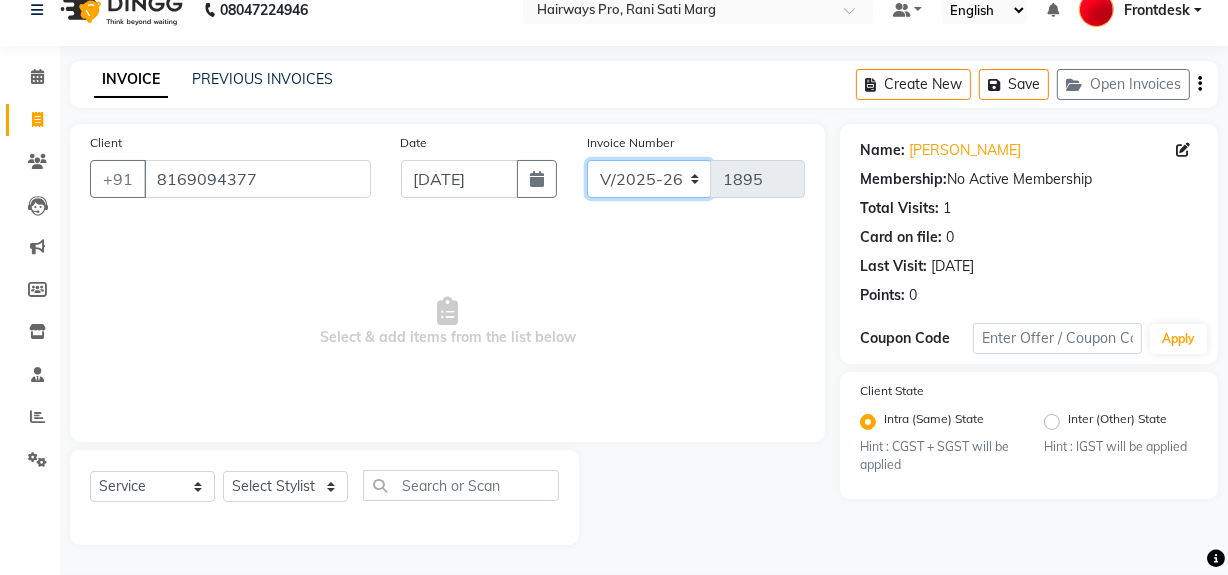 click on "INV/25-26 V/2025-26" 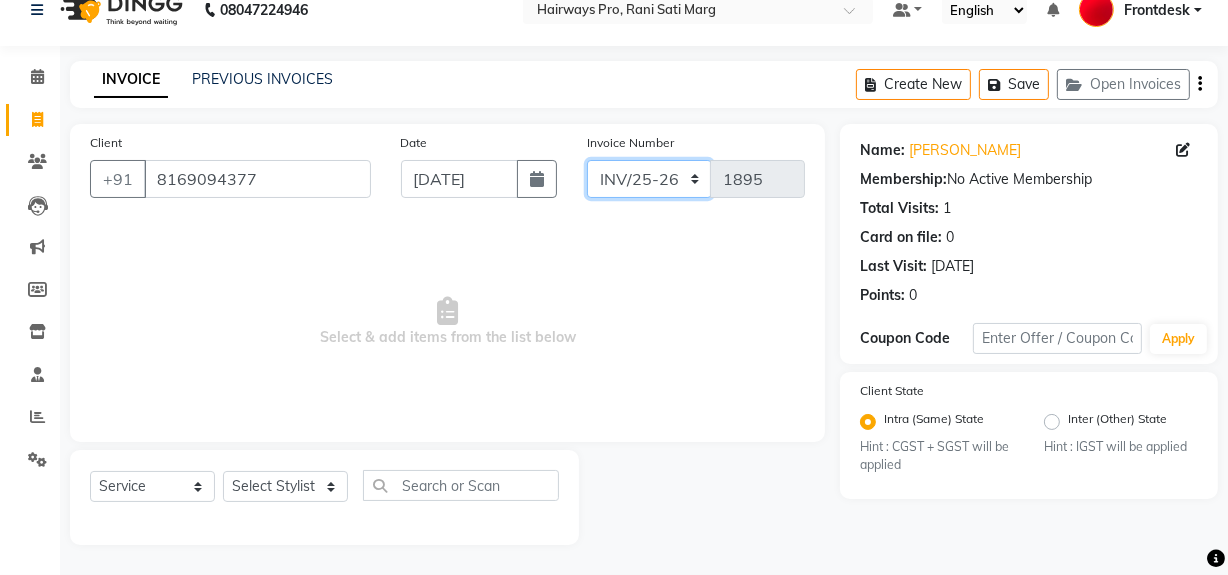 click on "INV/25-26 V/2025-26" 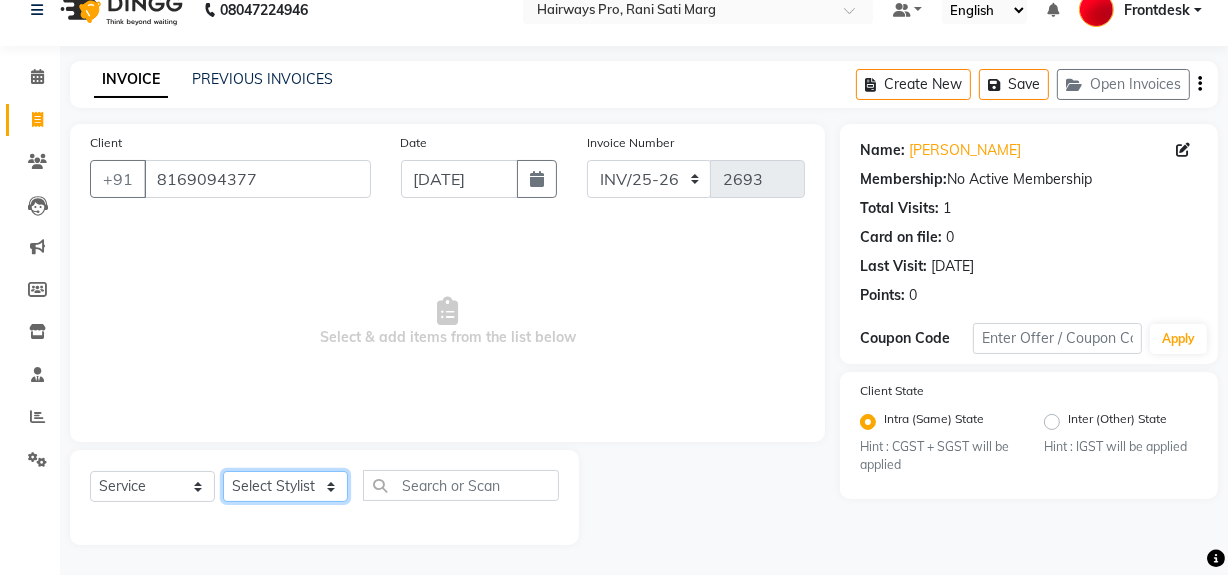 drag, startPoint x: 299, startPoint y: 487, endPoint x: 330, endPoint y: 471, distance: 34.88553 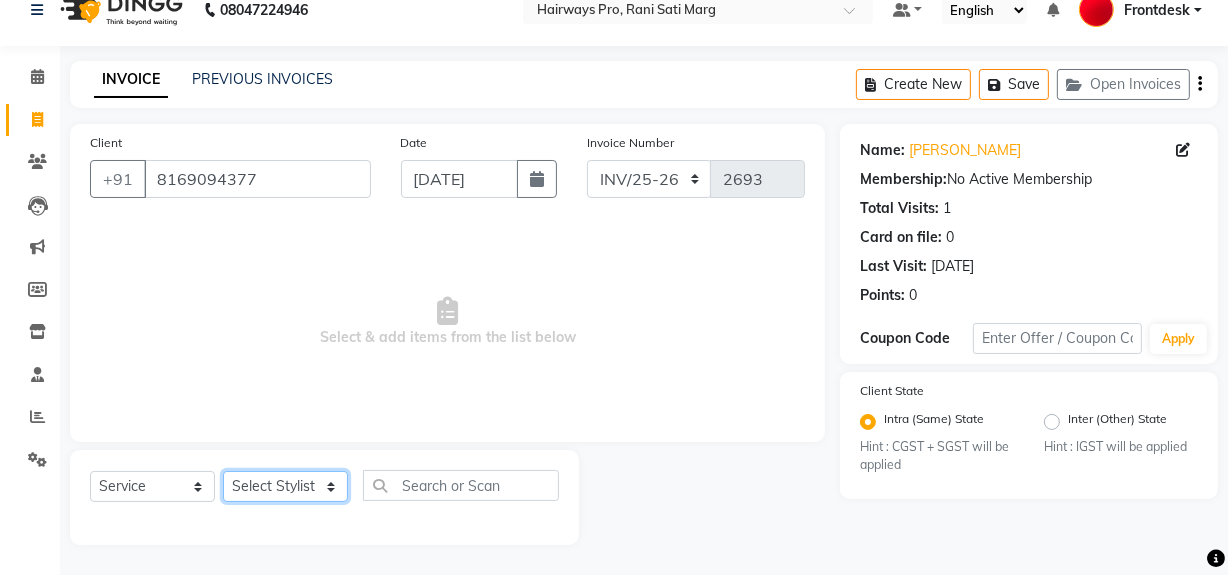 select on "26153" 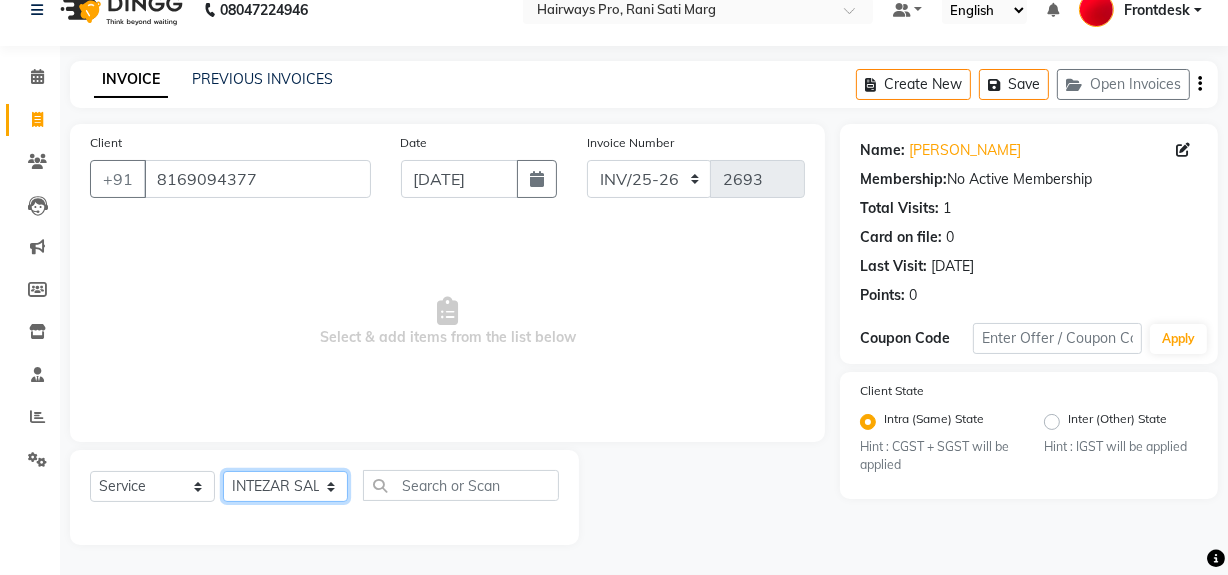 click on "Select Stylist ABID [PERSON_NAME] Frontdesk INTEZAR [PERSON_NAME] [PERSON_NAME] [PERSON_NAME] [PERSON_NAME] [PERSON_NAME] [PERSON_NAME]" 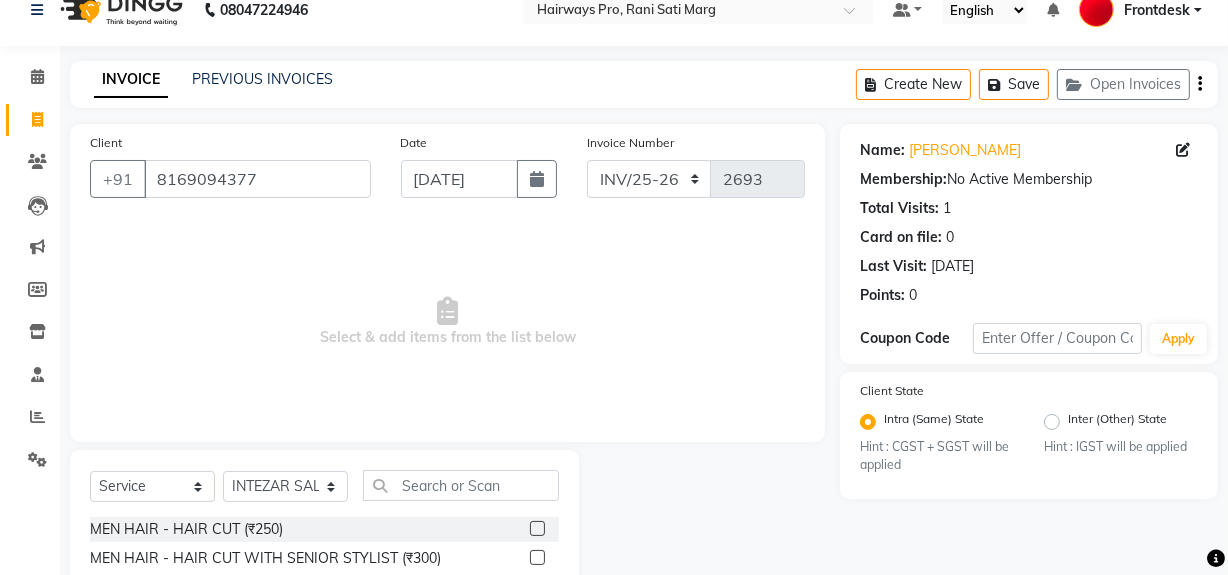 click 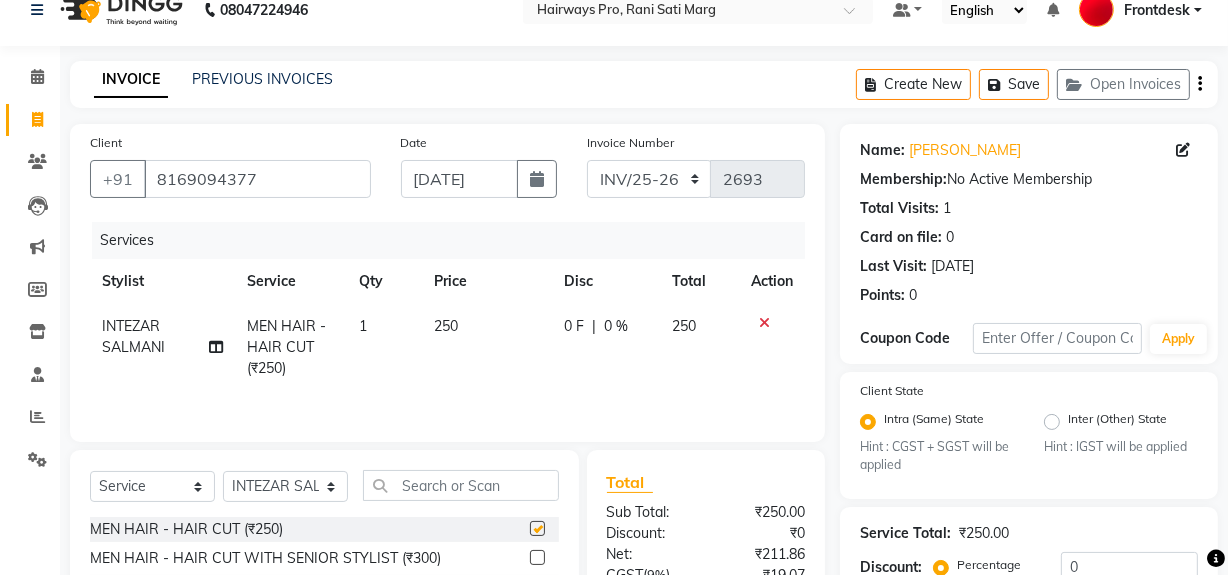 checkbox on "false" 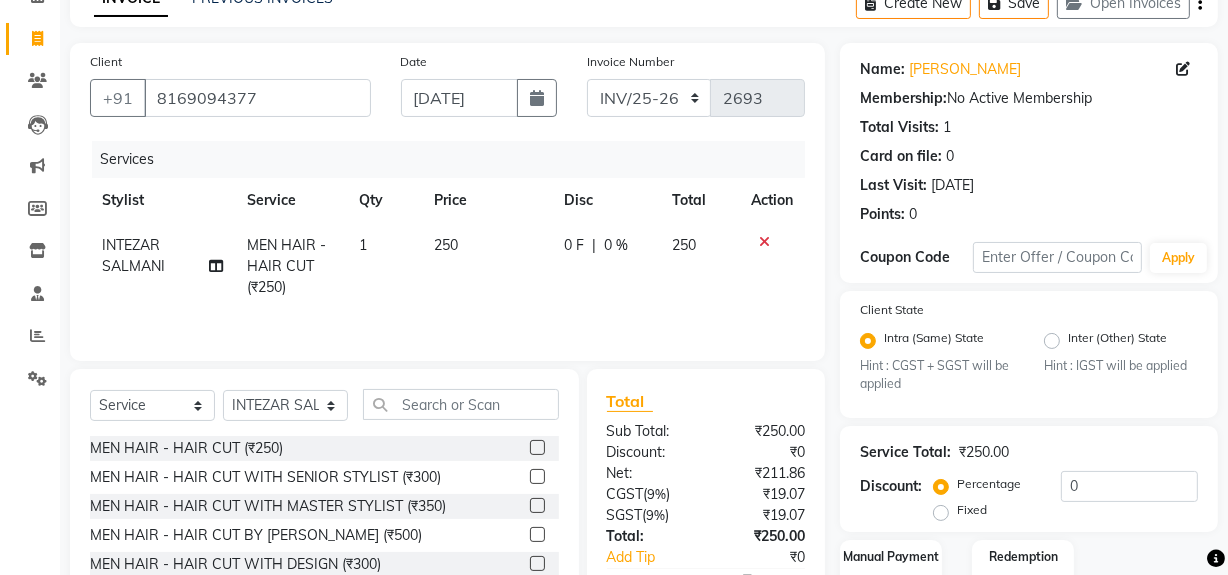 scroll, scrollTop: 229, scrollLeft: 0, axis: vertical 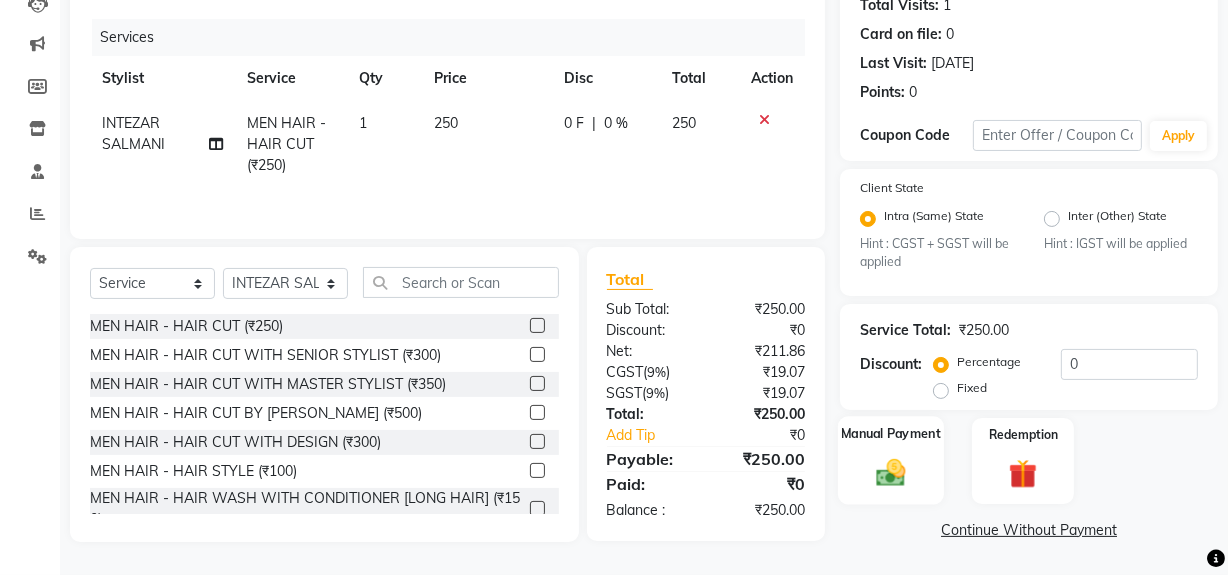 click 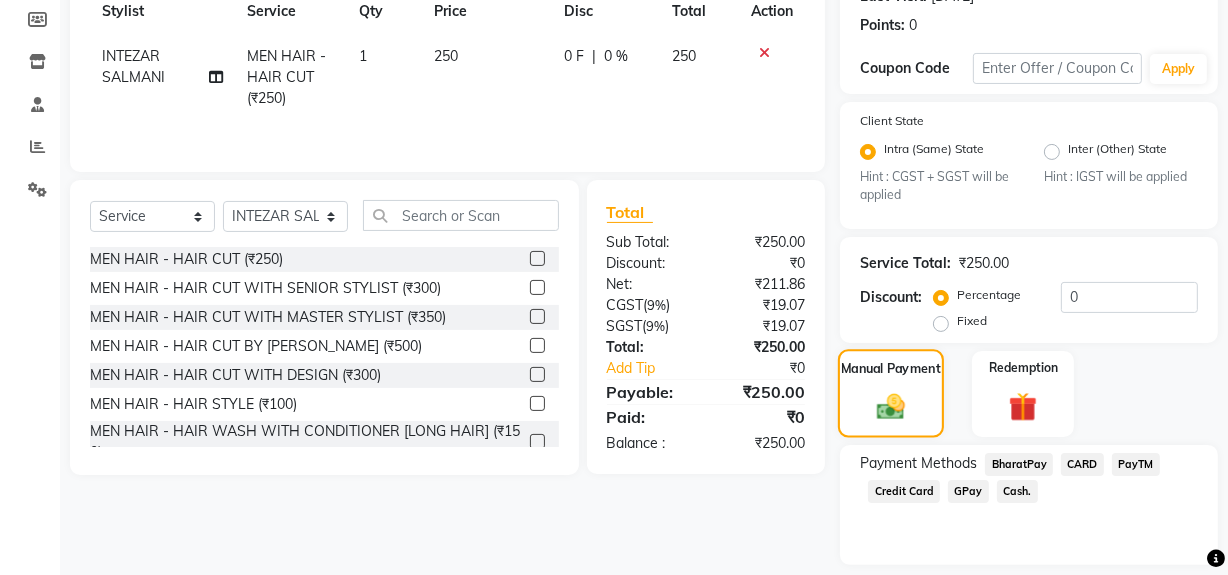 scroll, scrollTop: 357, scrollLeft: 0, axis: vertical 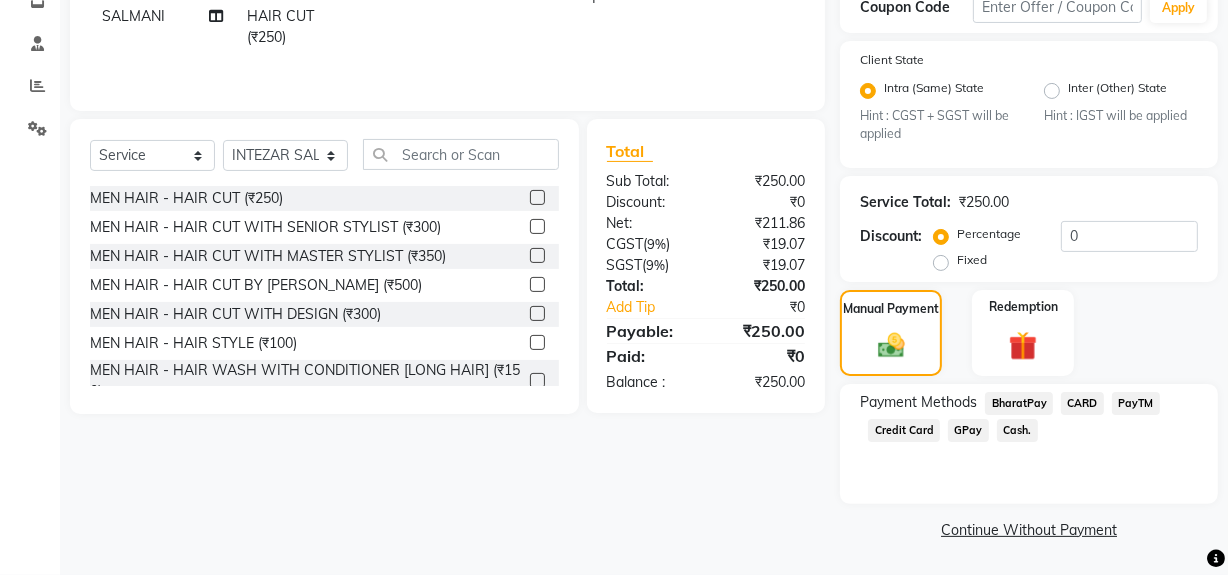 click on "Cash." 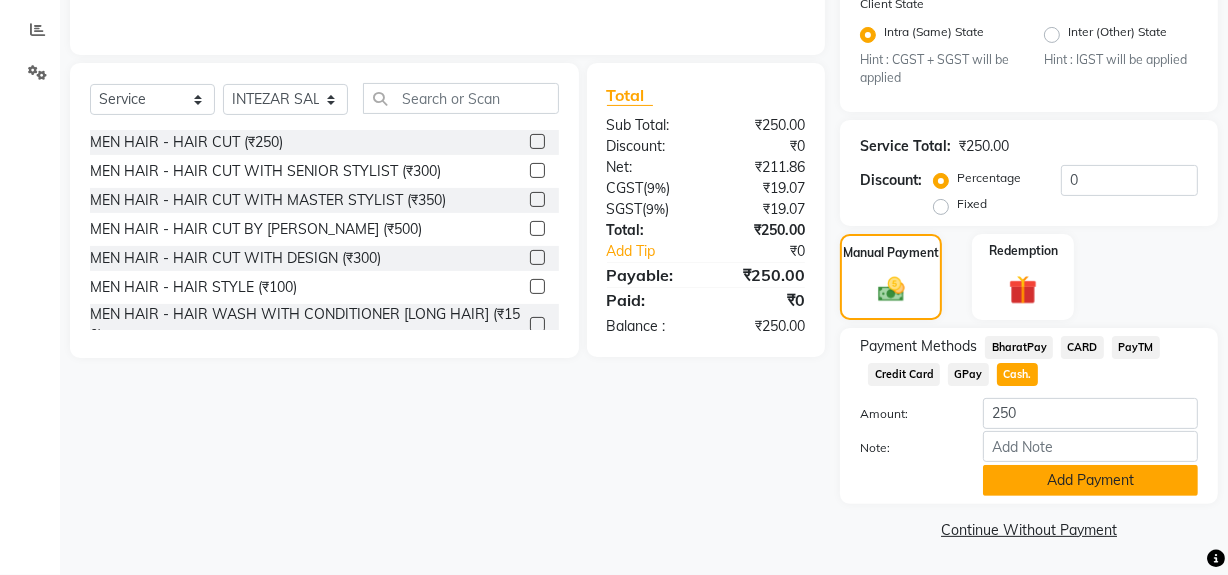 click on "Add Payment" 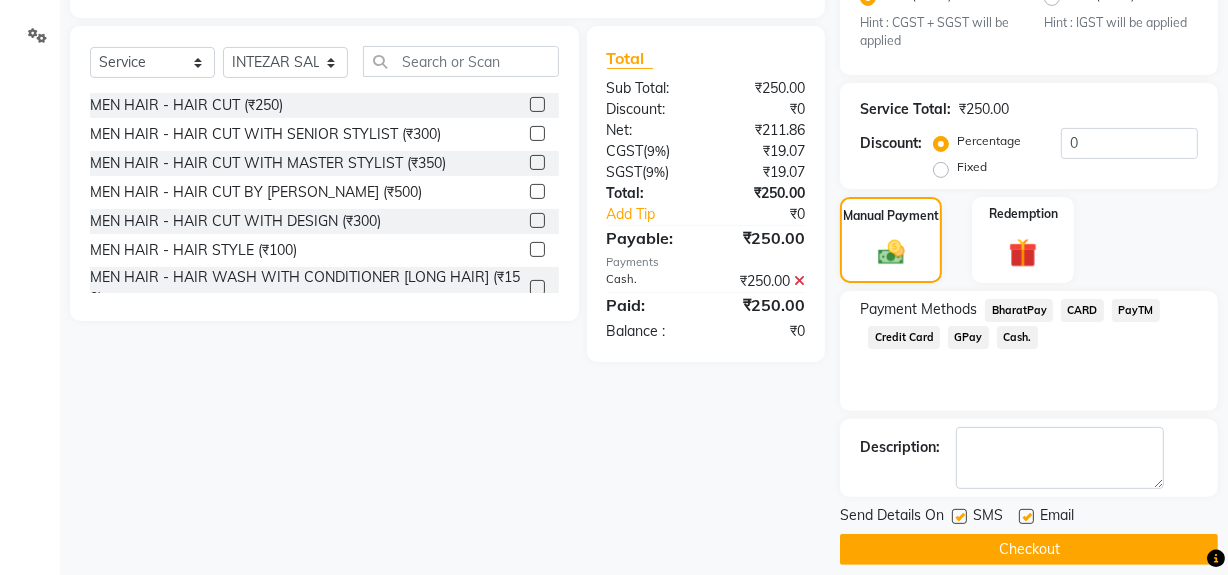 scroll, scrollTop: 470, scrollLeft: 0, axis: vertical 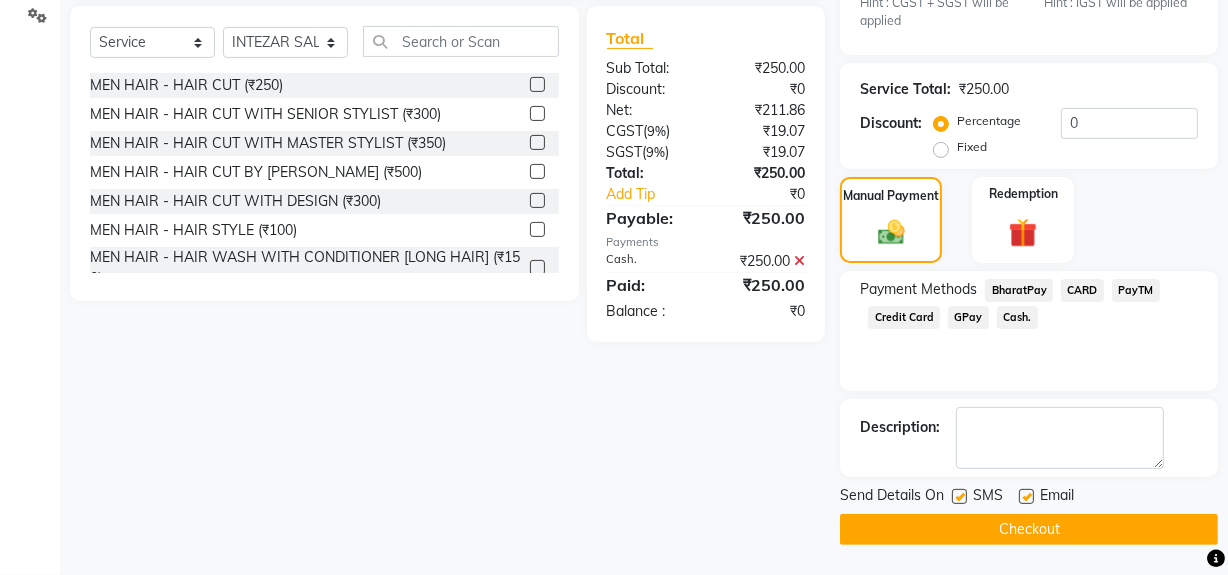 click 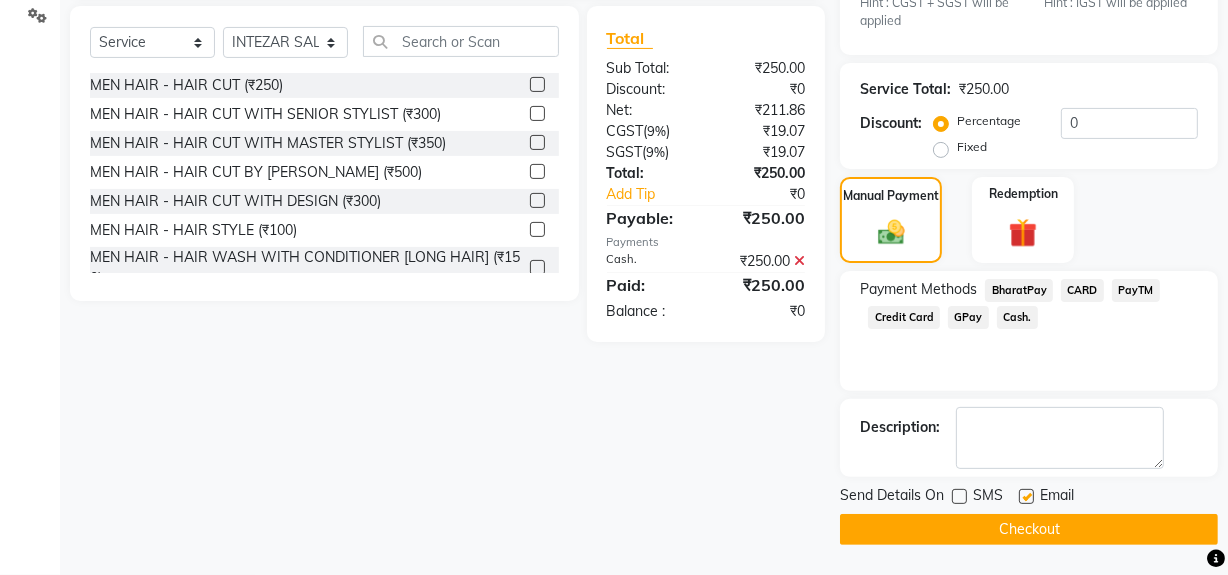 click on "Checkout" 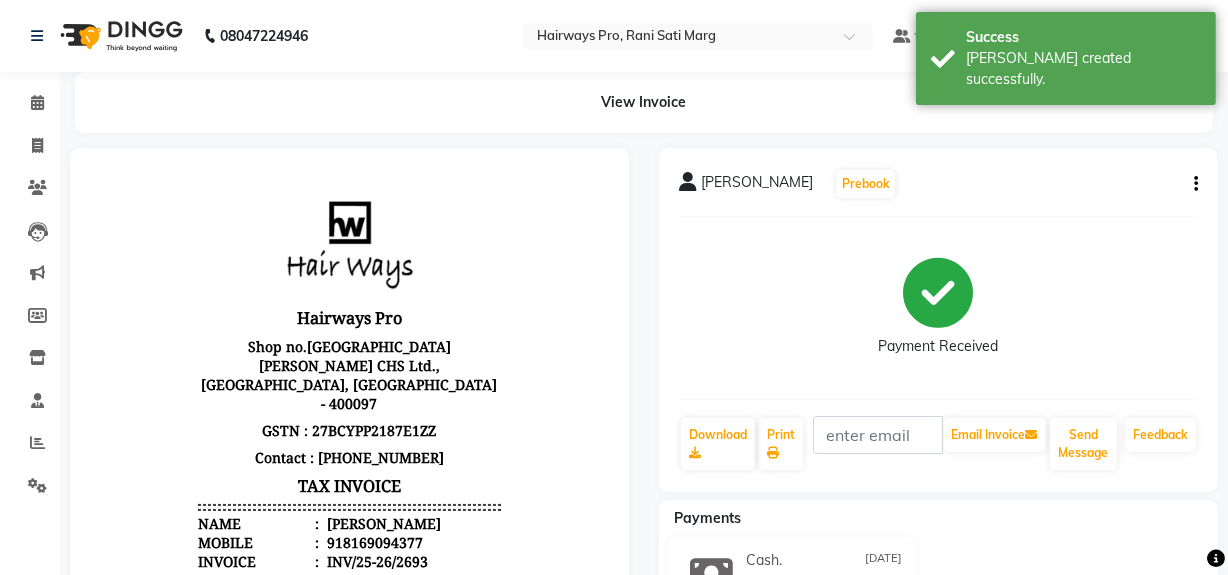 scroll, scrollTop: 0, scrollLeft: 0, axis: both 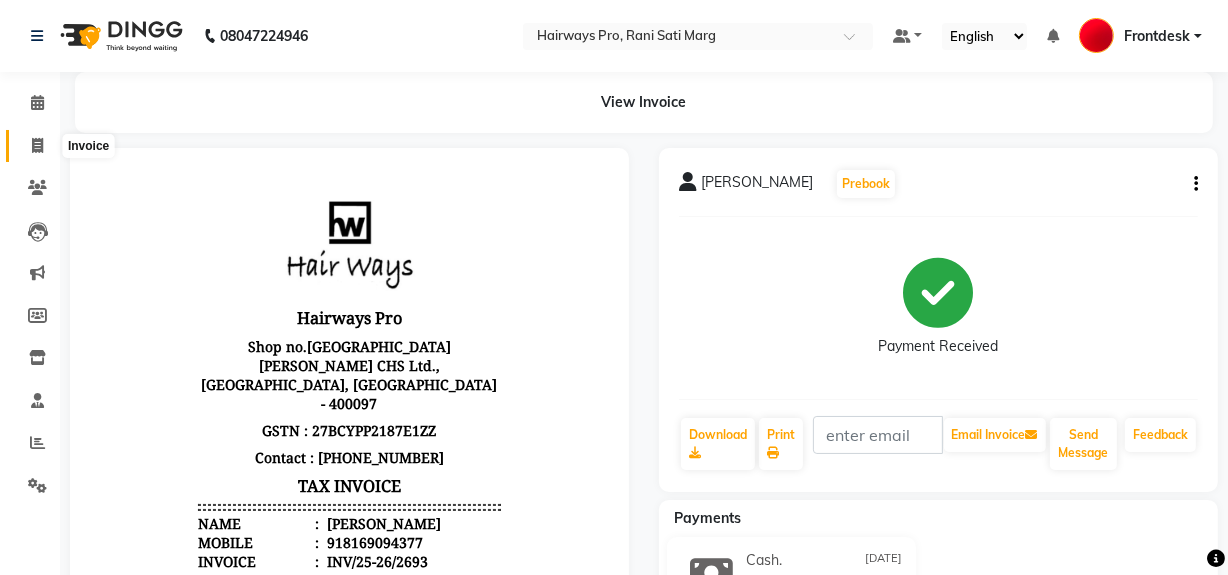click 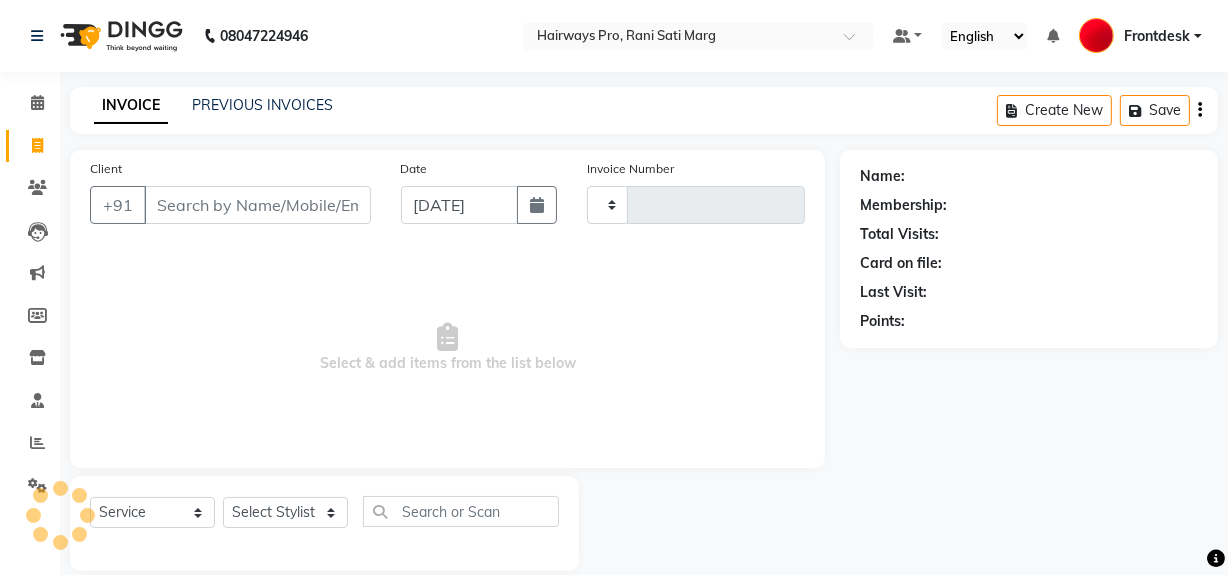 scroll, scrollTop: 26, scrollLeft: 0, axis: vertical 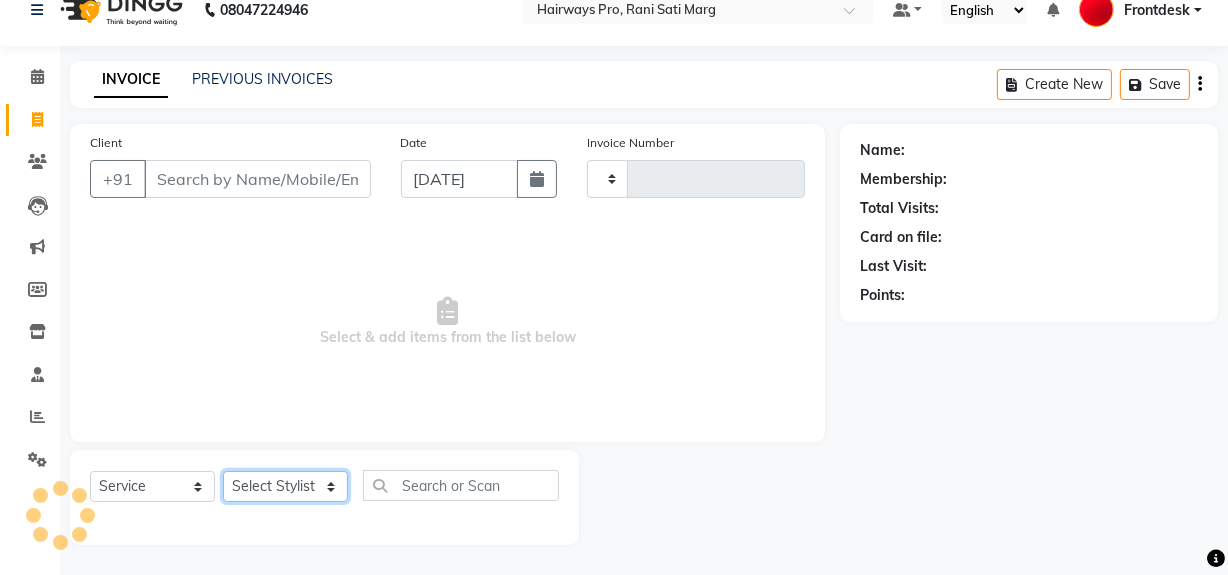 type on "1895" 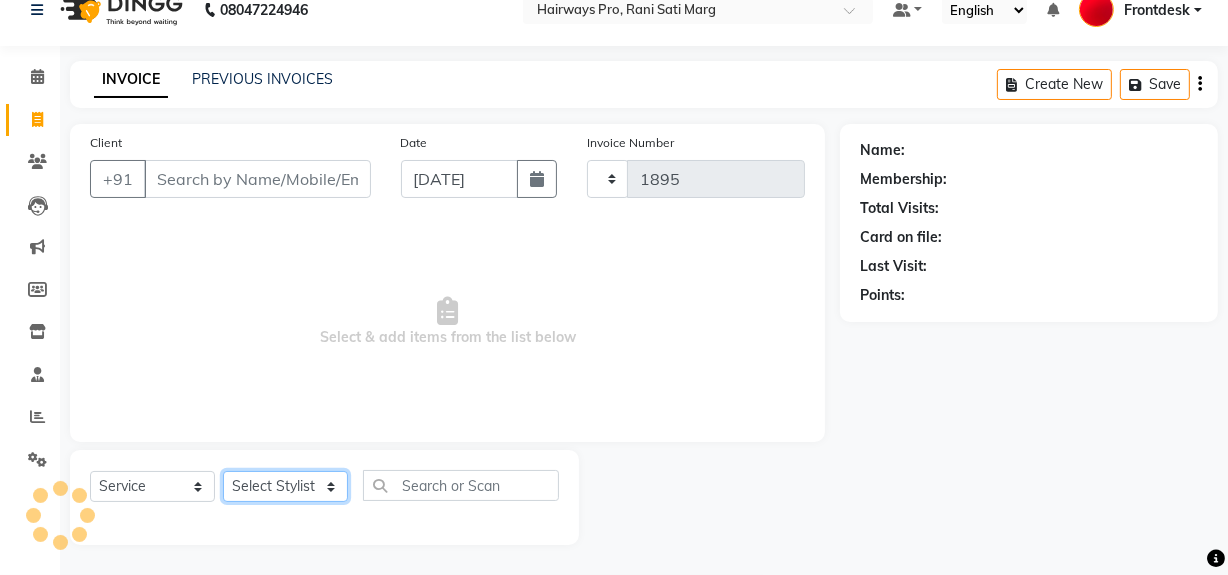 click on "Select Stylist" 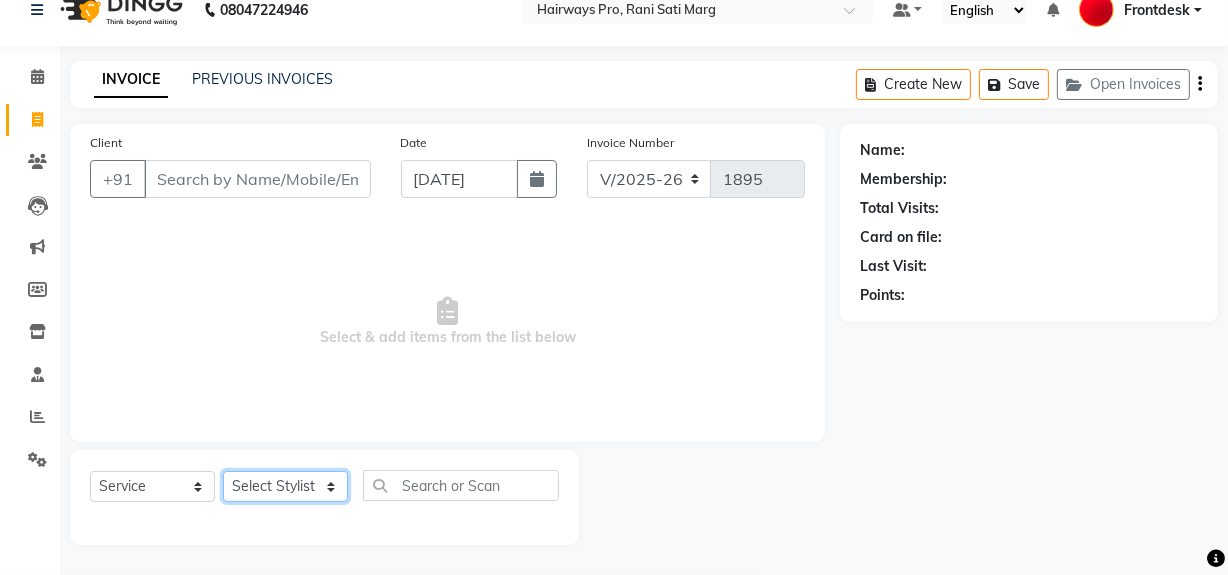 select on "26153" 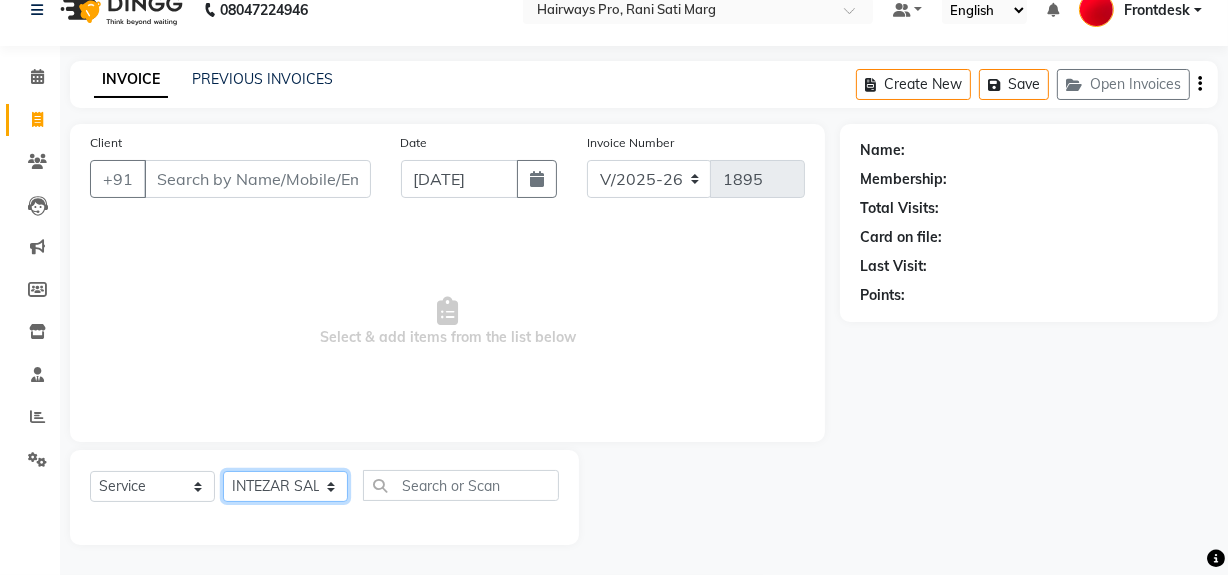 click on "Select Stylist ABID [PERSON_NAME] Frontdesk INTEZAR [PERSON_NAME] [PERSON_NAME] [PERSON_NAME] [PERSON_NAME] [PERSON_NAME] [PERSON_NAME]" 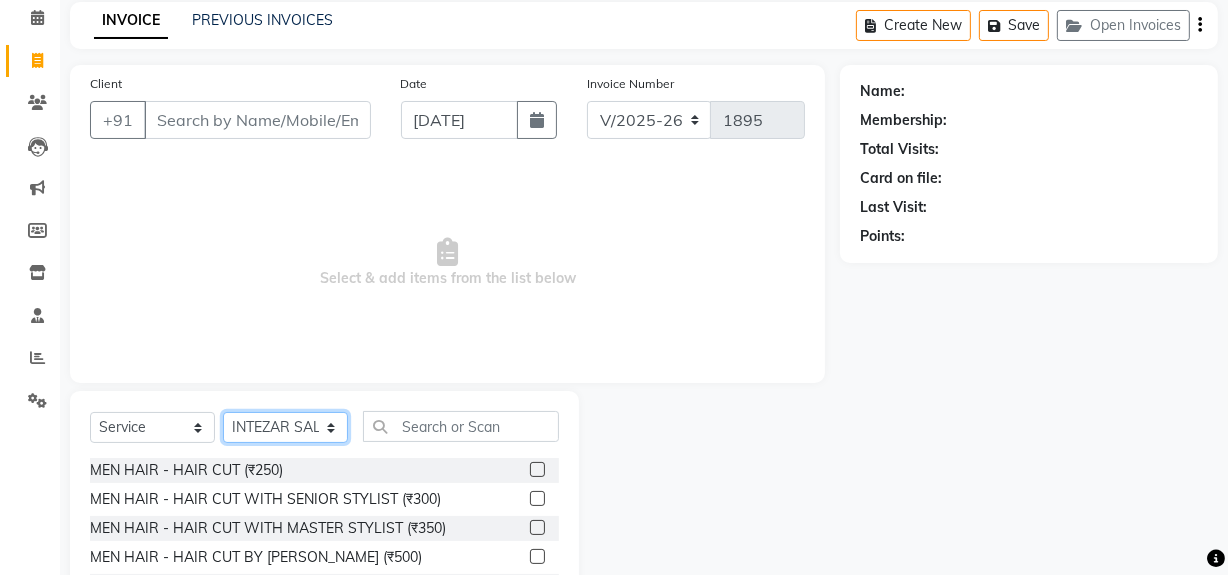 scroll, scrollTop: 117, scrollLeft: 0, axis: vertical 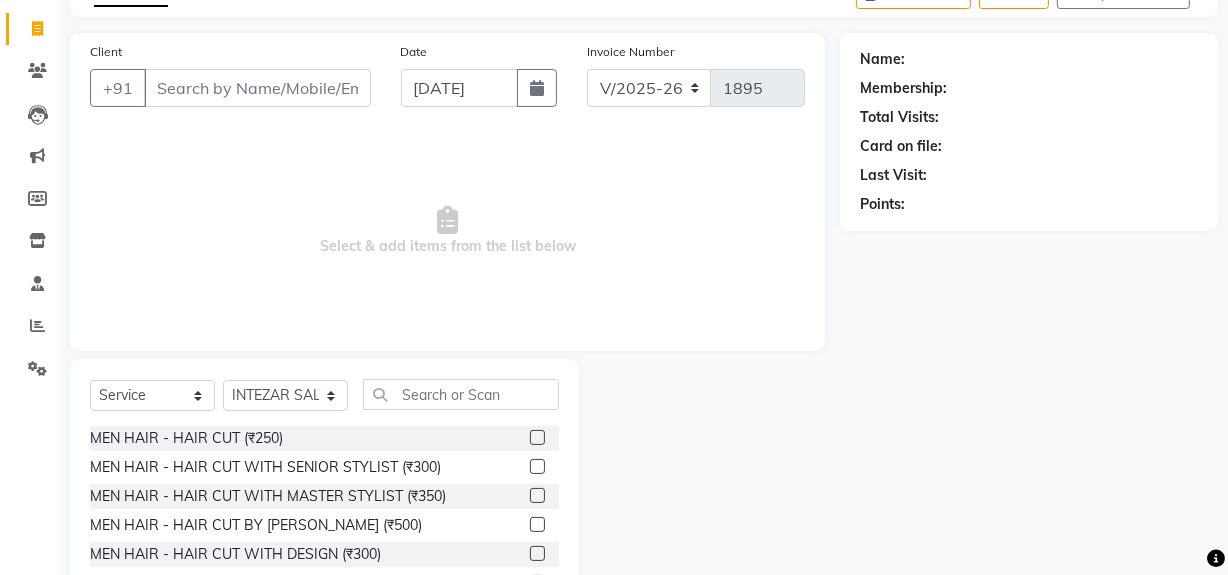 click 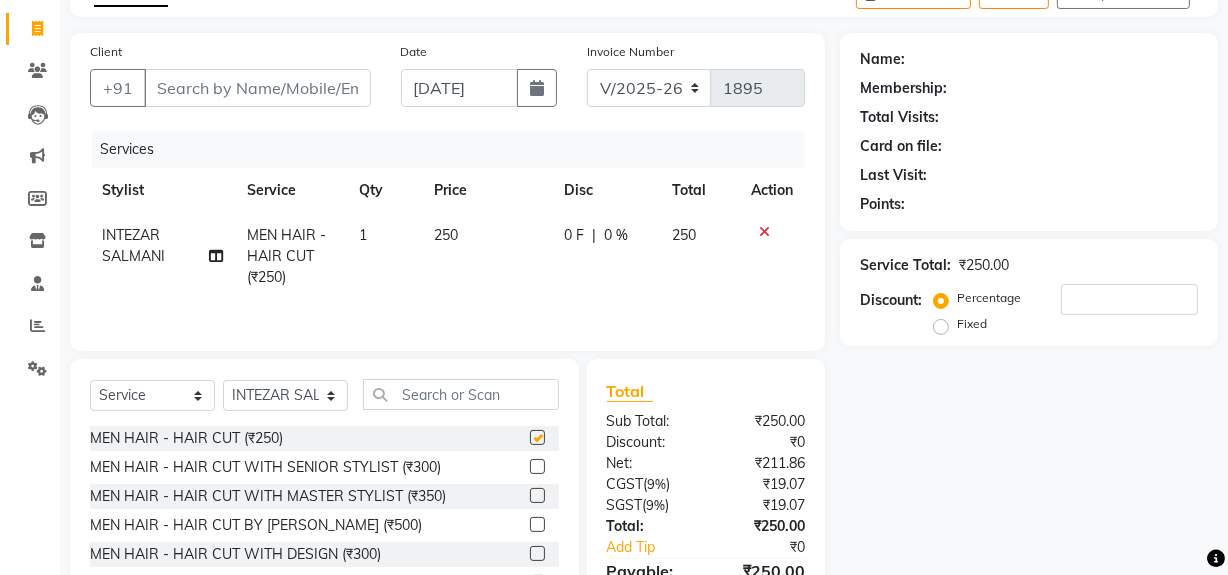 checkbox on "false" 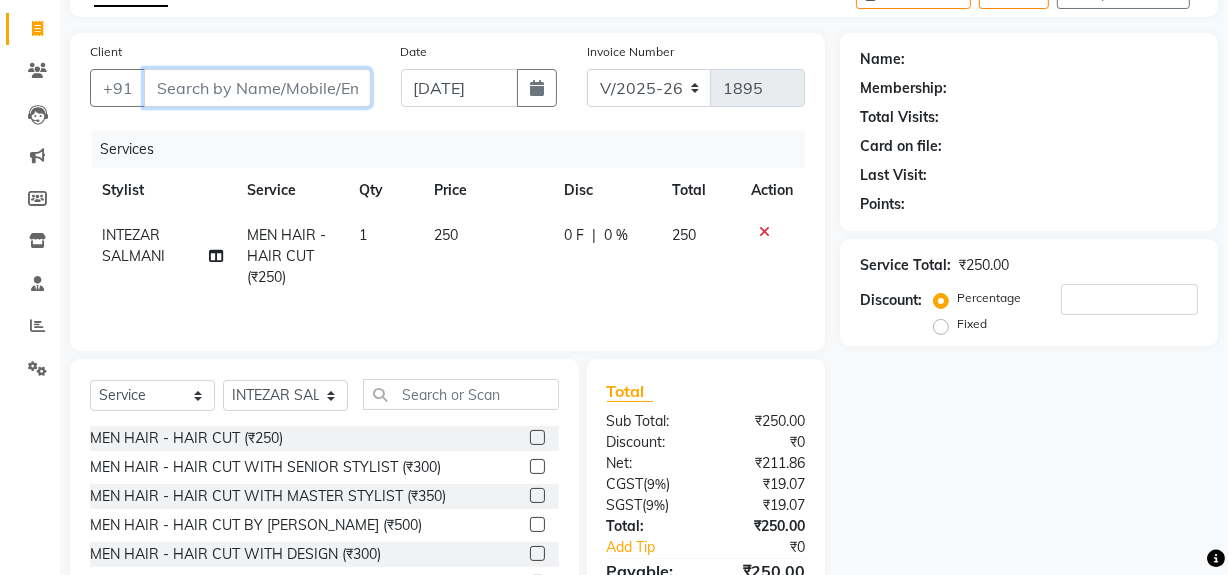 click on "Client" at bounding box center (257, 88) 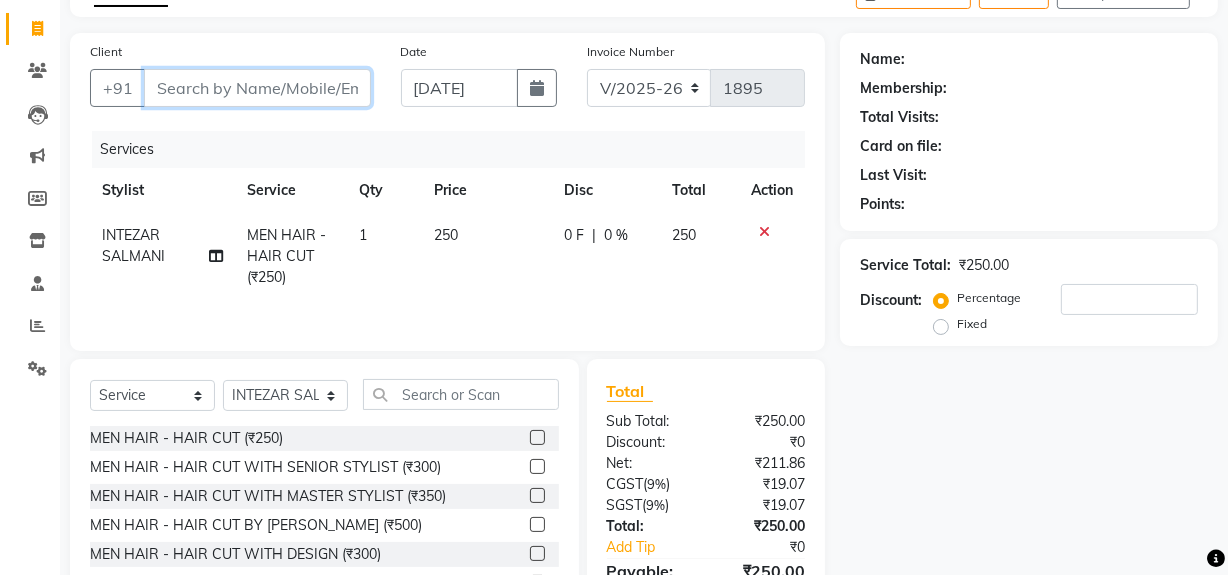 type on "9" 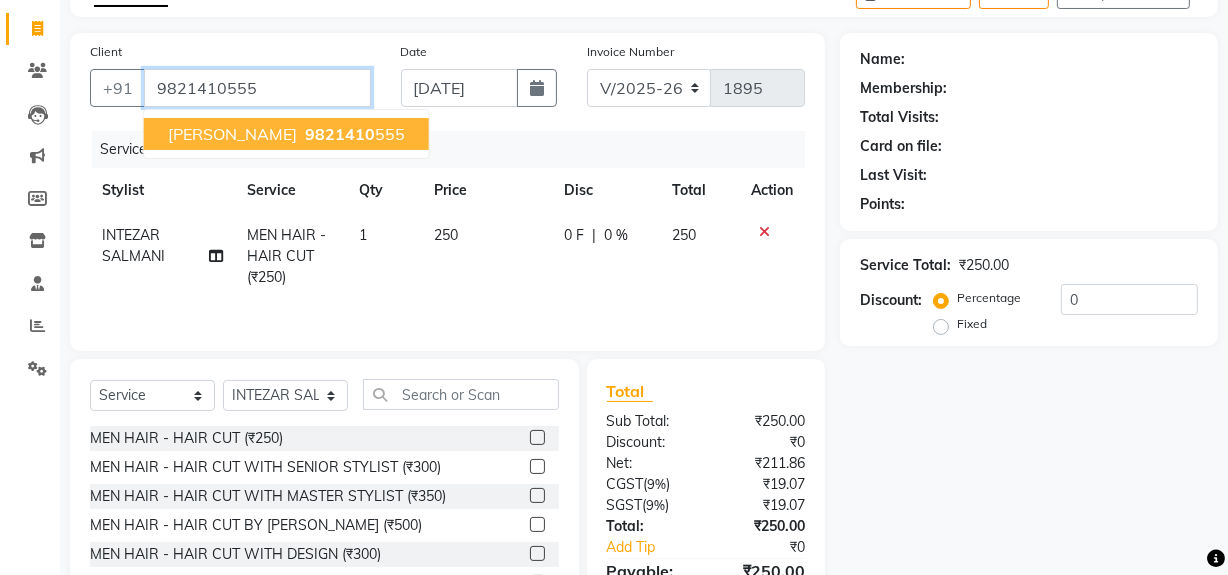 type on "9821410555" 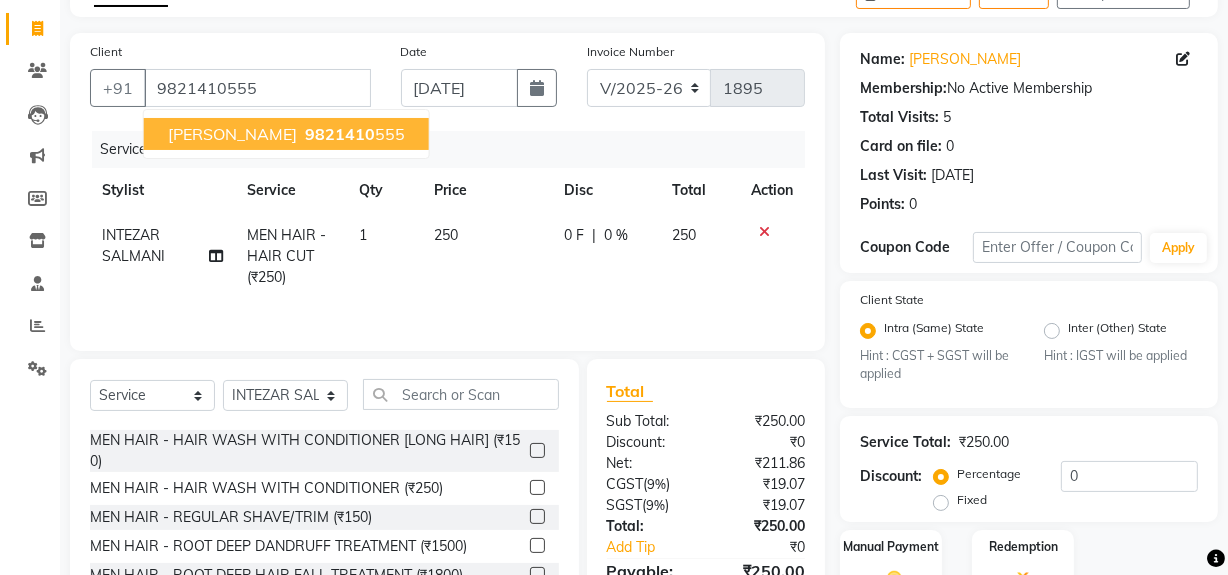 scroll, scrollTop: 181, scrollLeft: 0, axis: vertical 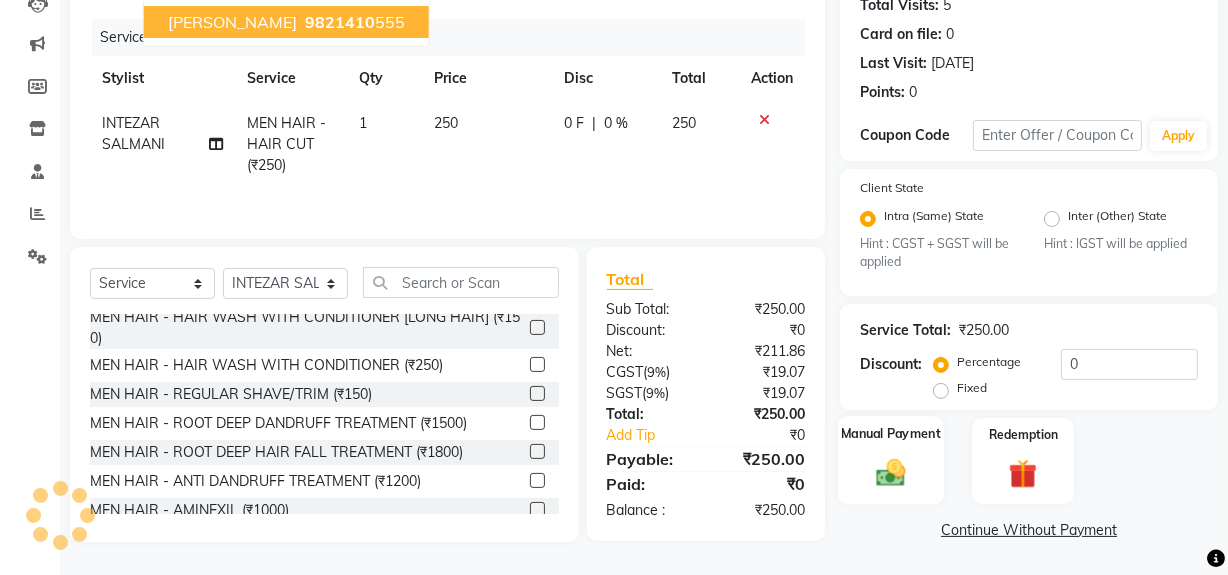click 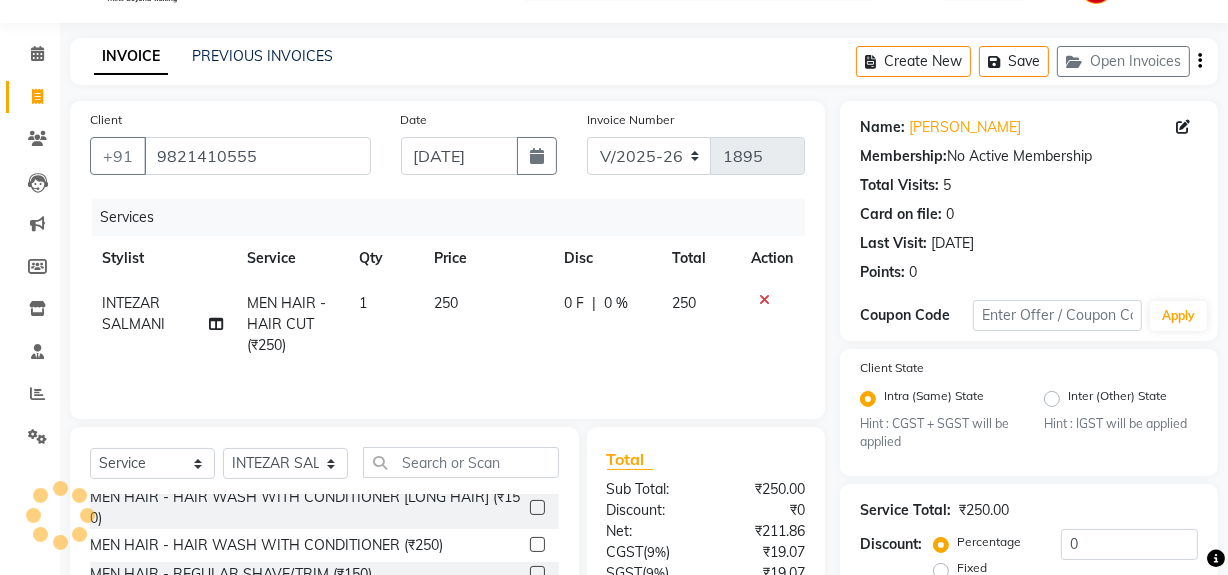 scroll, scrollTop: 0, scrollLeft: 0, axis: both 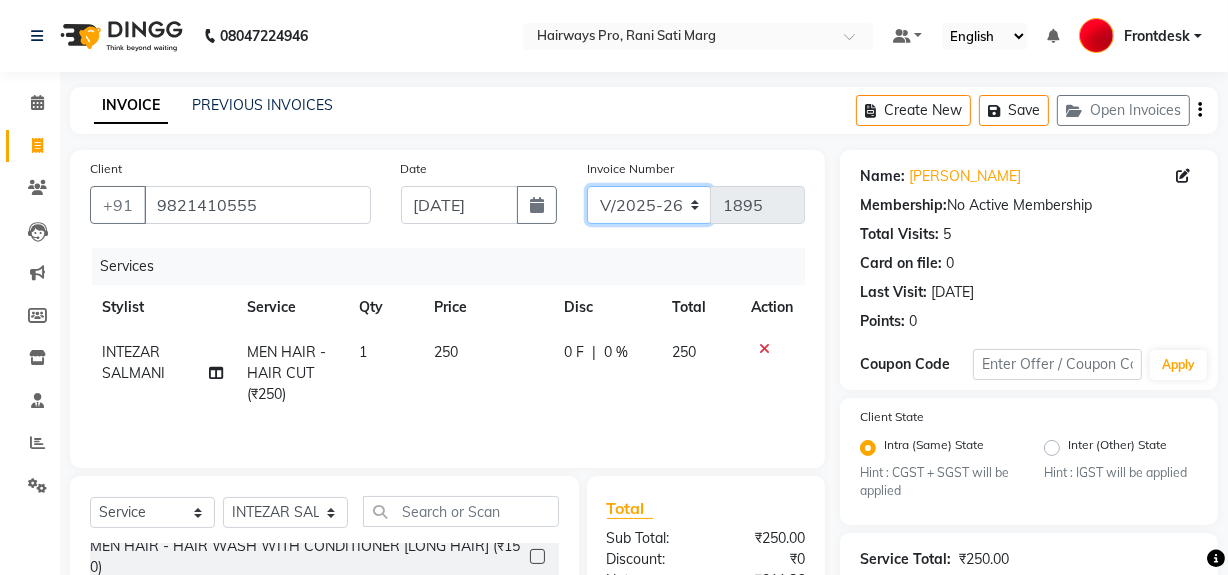 click on "INV/25-26 V/2025-26" 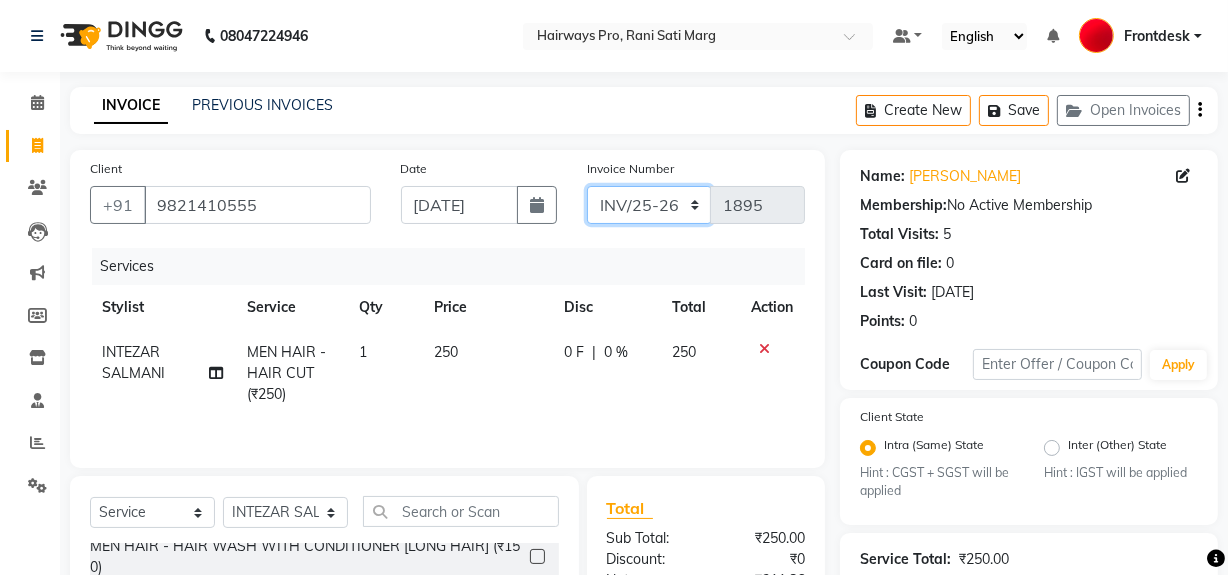 click on "INV/25-26 V/2025-26" 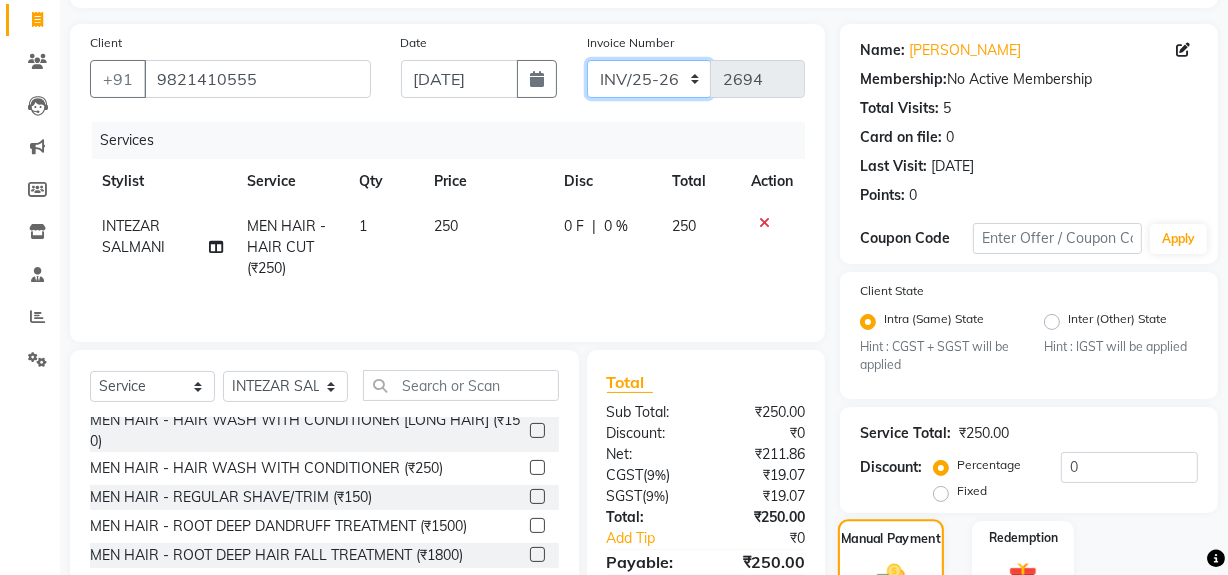 scroll, scrollTop: 357, scrollLeft: 0, axis: vertical 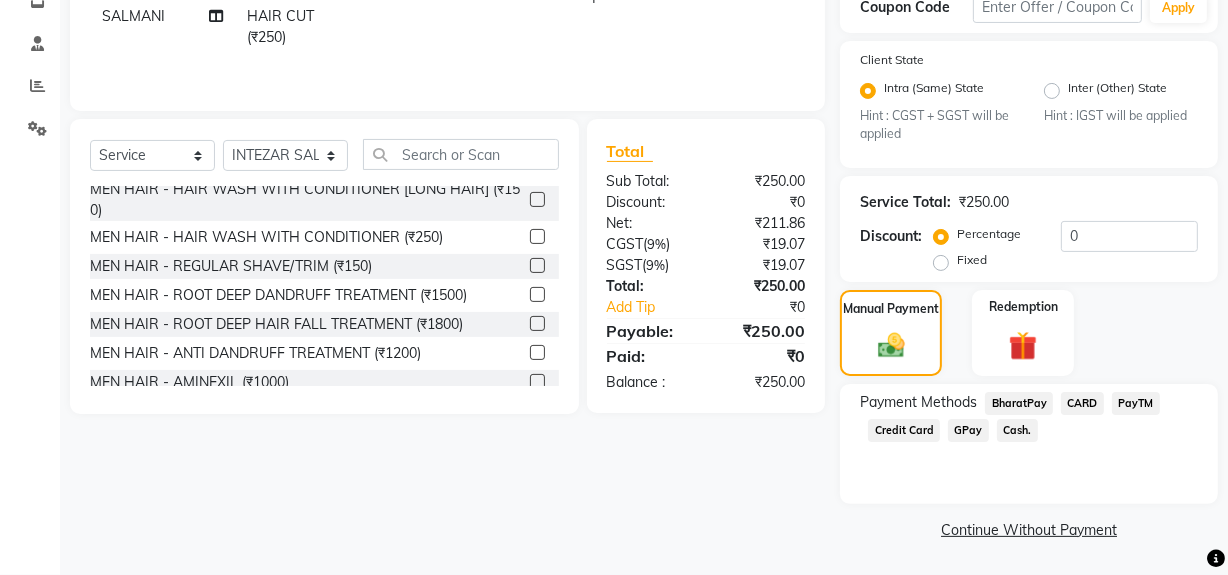 click on "GPay" 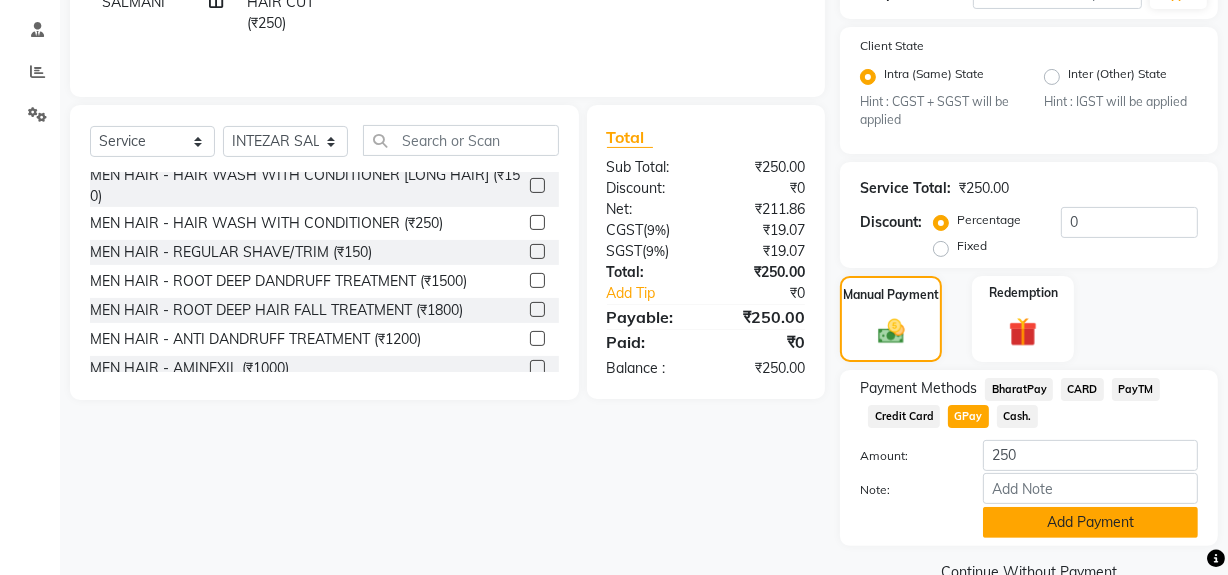 scroll, scrollTop: 413, scrollLeft: 0, axis: vertical 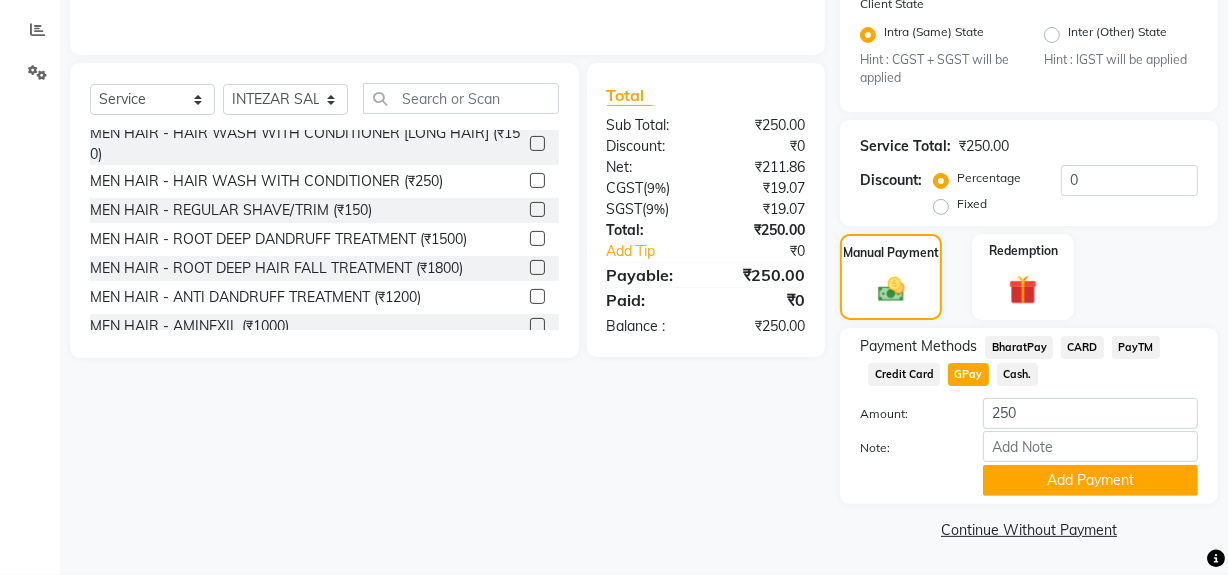 click on "Cash." 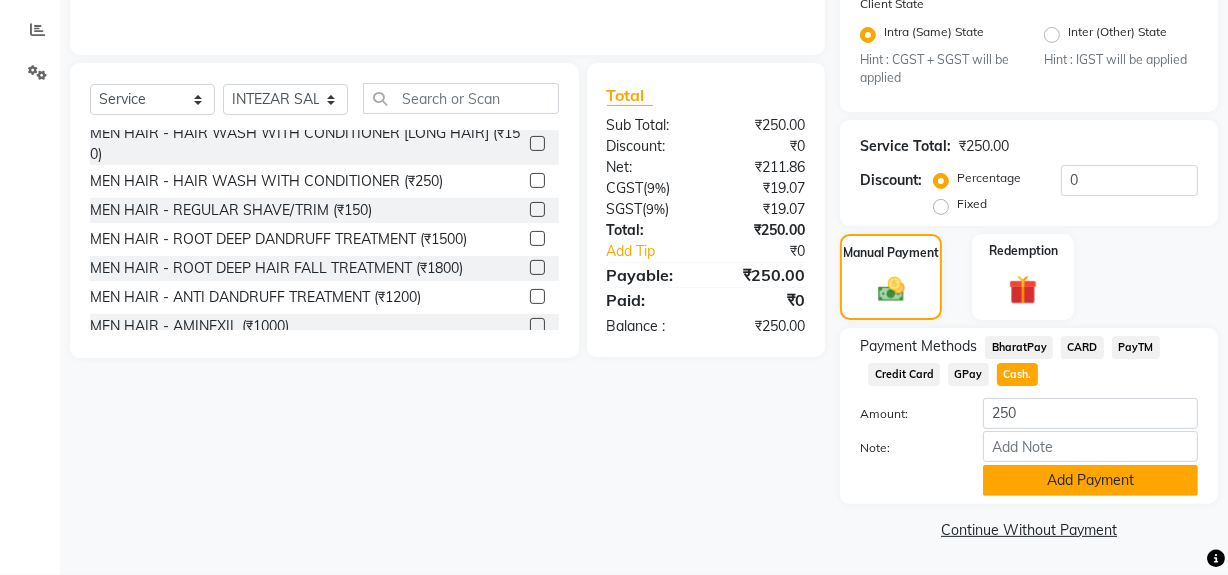 click on "Add Payment" 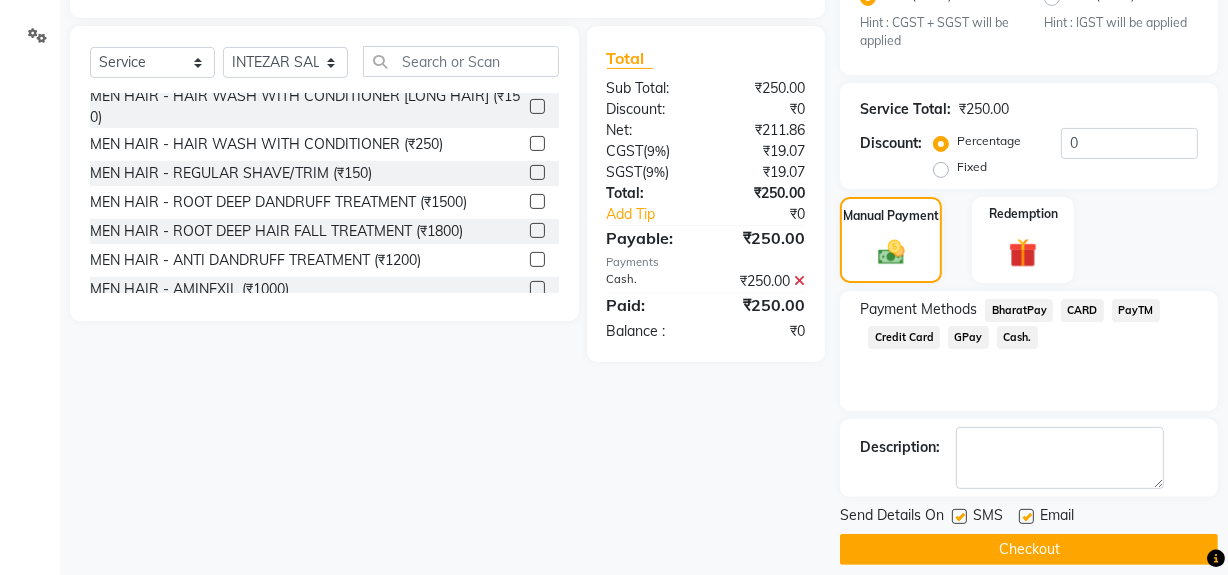 scroll, scrollTop: 470, scrollLeft: 0, axis: vertical 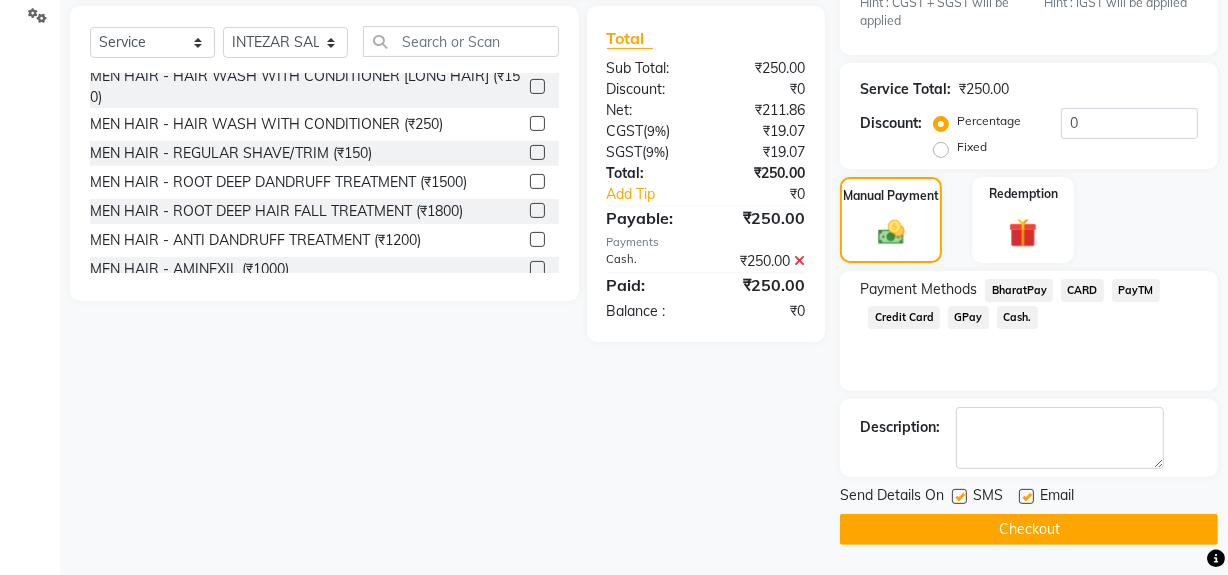 click 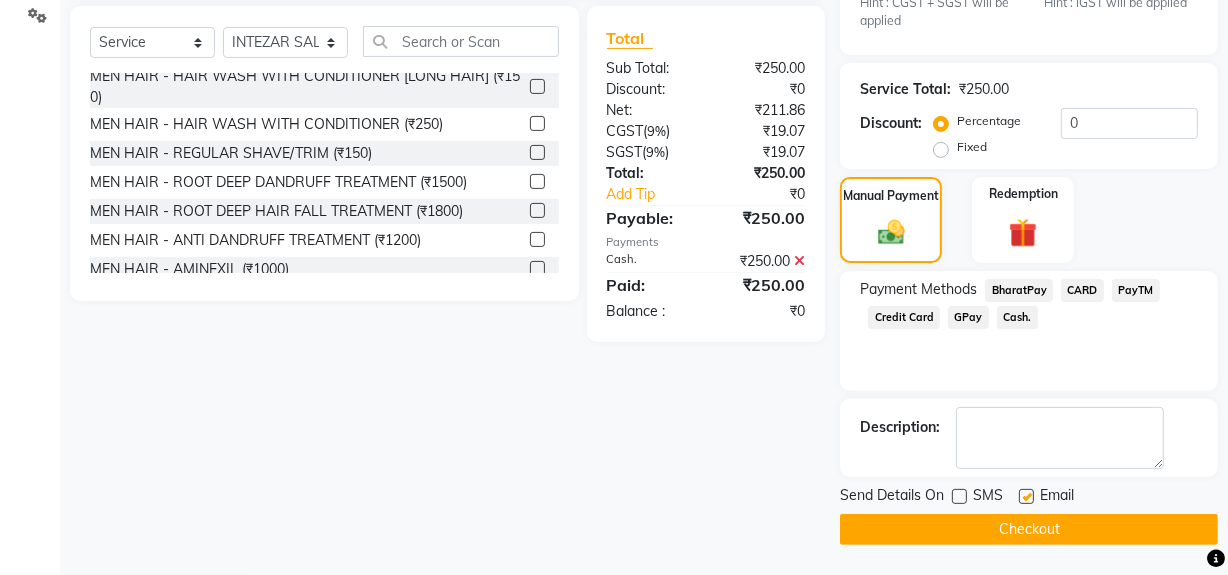 click on "Checkout" 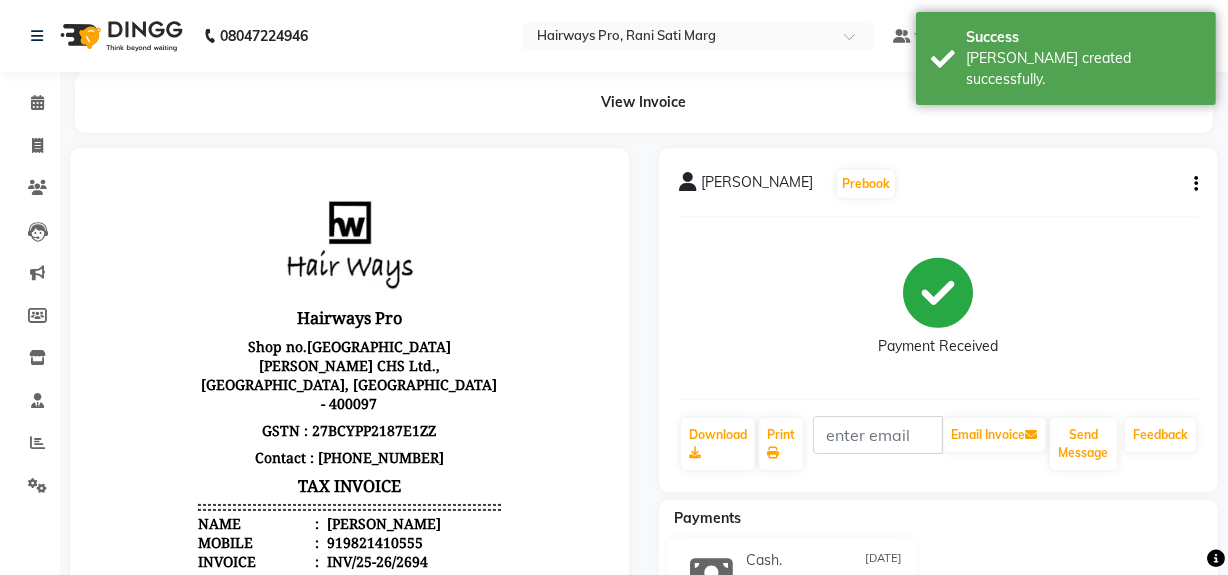 scroll, scrollTop: 0, scrollLeft: 0, axis: both 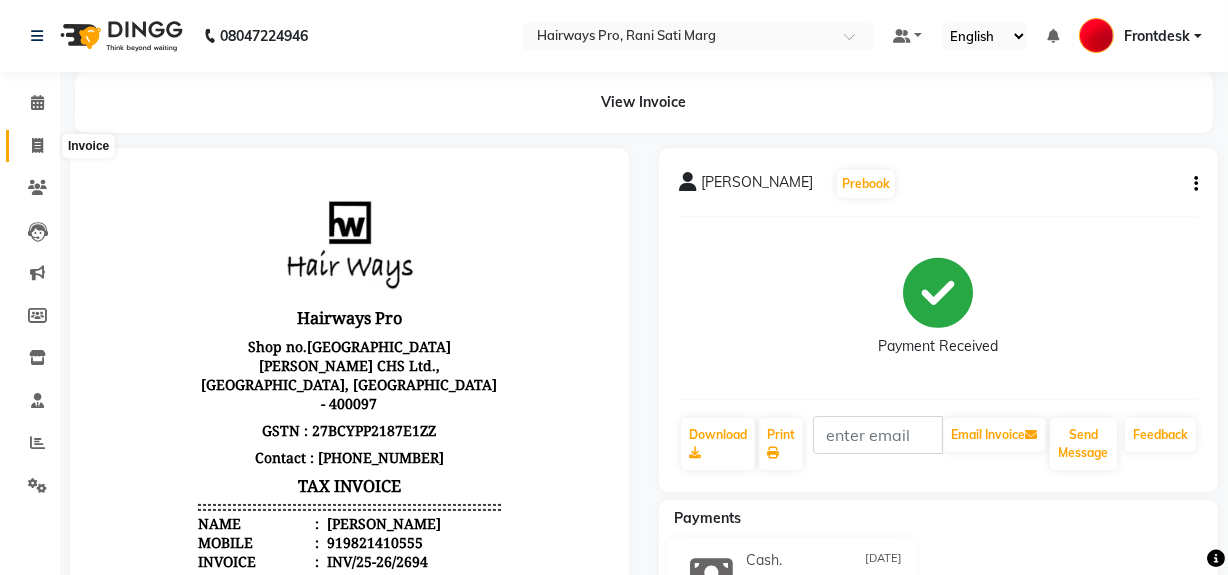 click 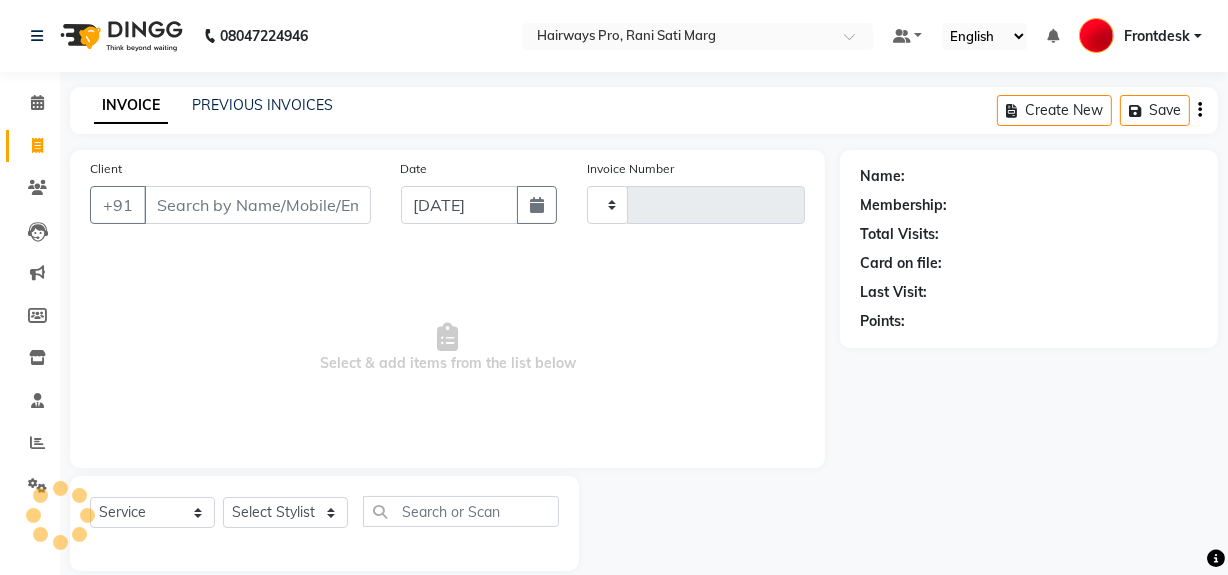 scroll, scrollTop: 26, scrollLeft: 0, axis: vertical 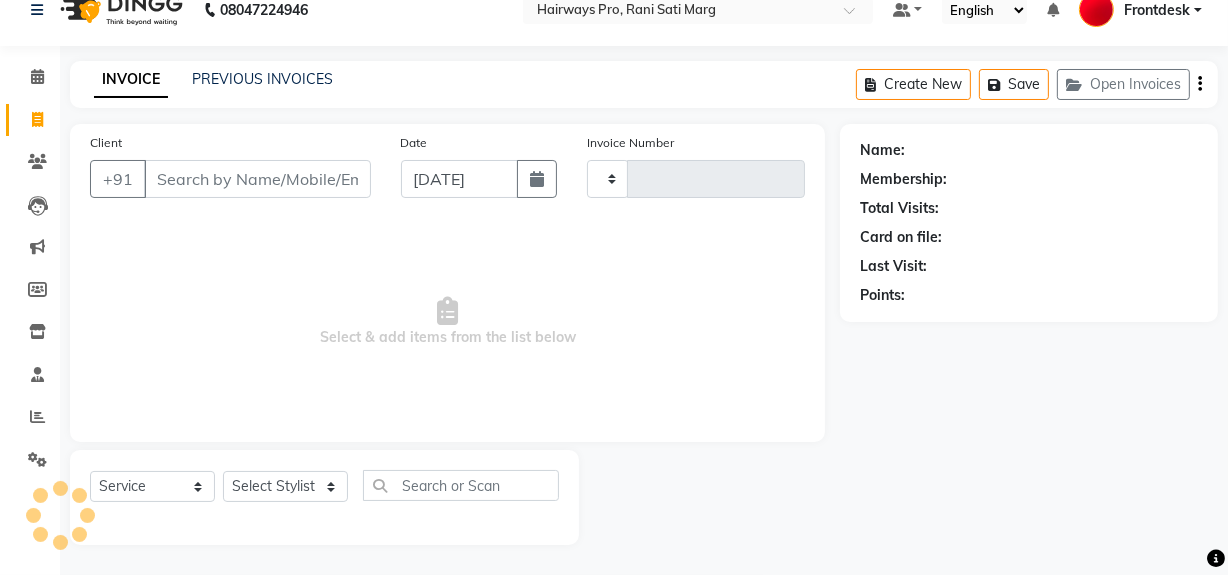 type on "1895" 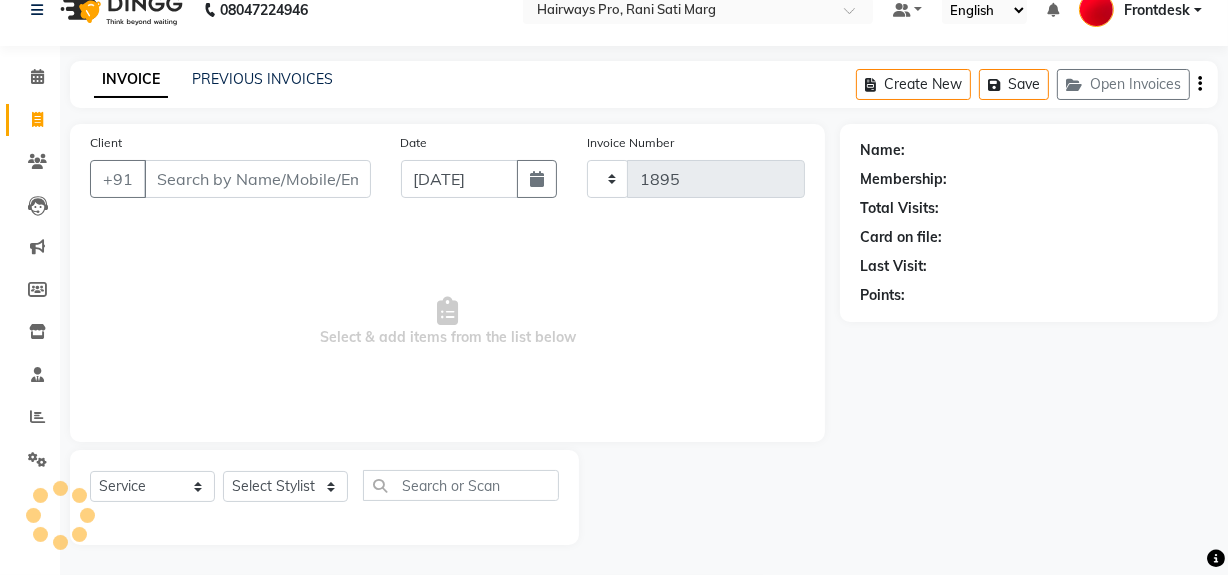 click on "Client" at bounding box center (257, 179) 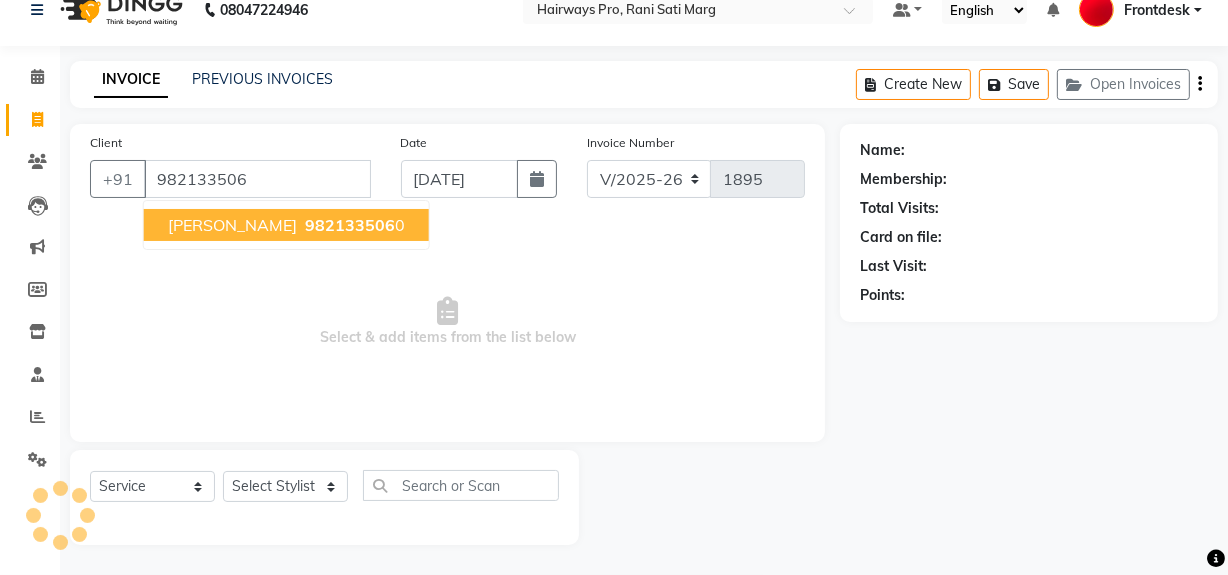 click on "982133506" at bounding box center [350, 225] 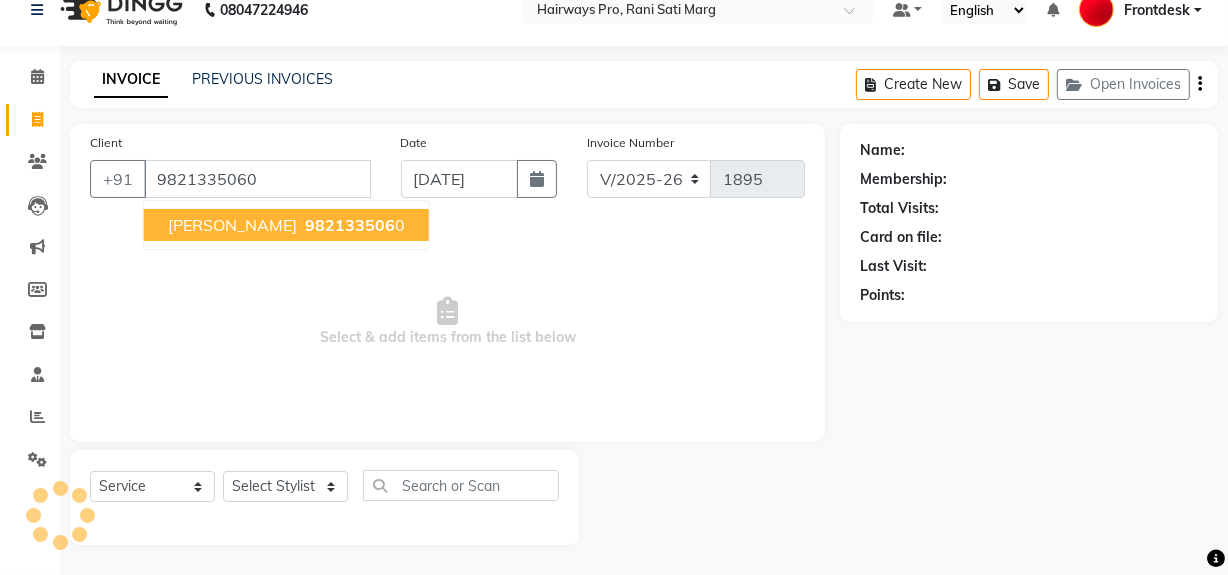 type on "9821335060" 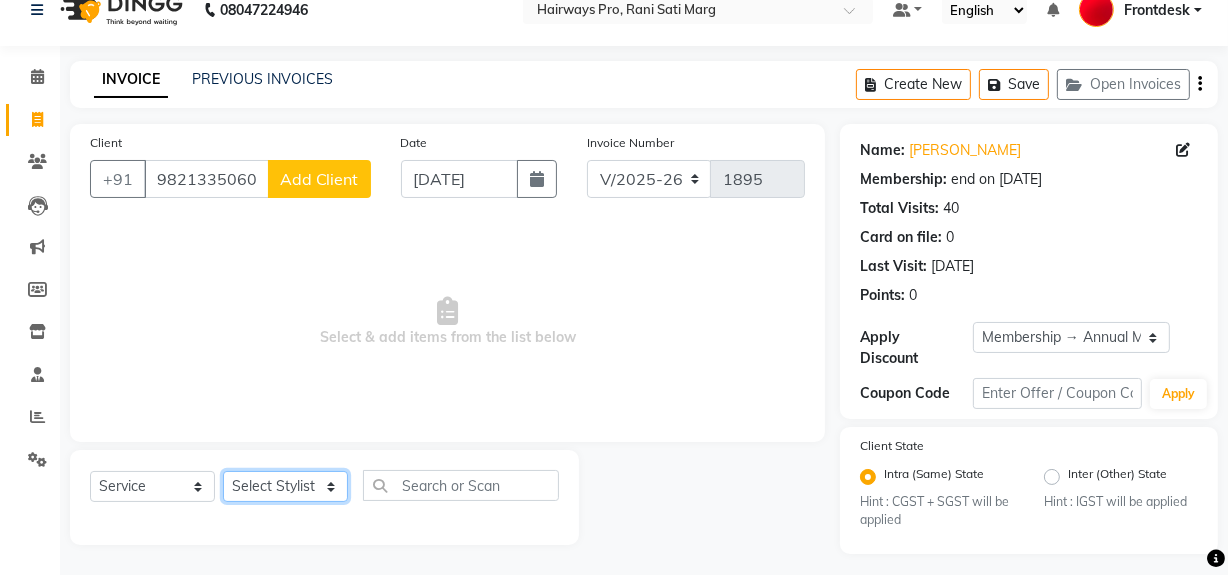 click on "Select Stylist ABID [PERSON_NAME] Frontdesk INTEZAR [PERSON_NAME] [PERSON_NAME] [PERSON_NAME] [PERSON_NAME] [PERSON_NAME] [PERSON_NAME]" 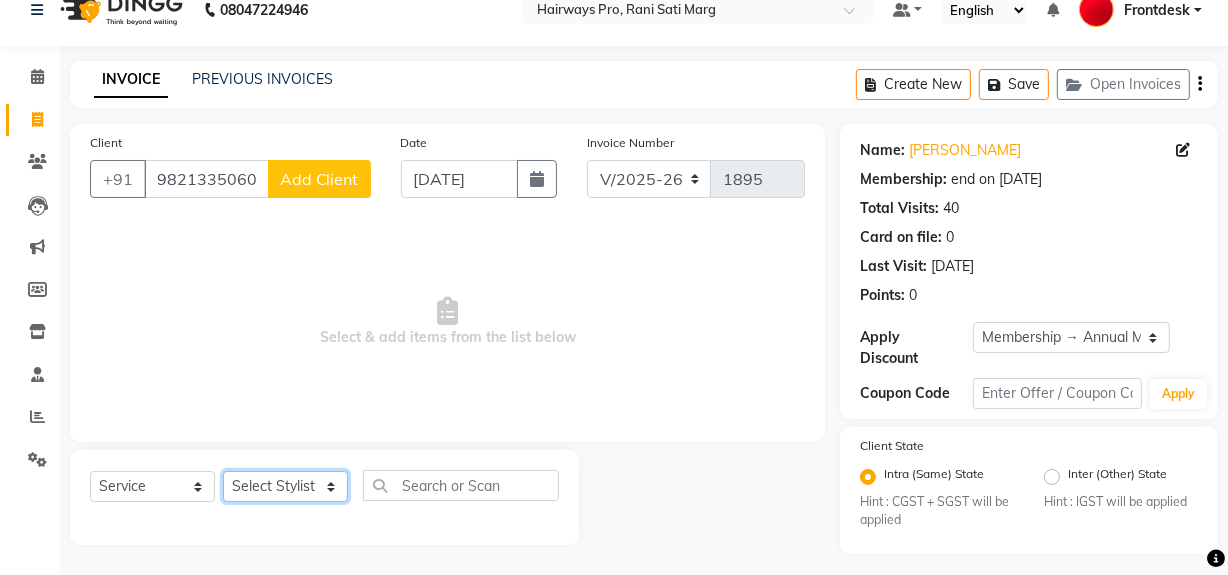select on "13192" 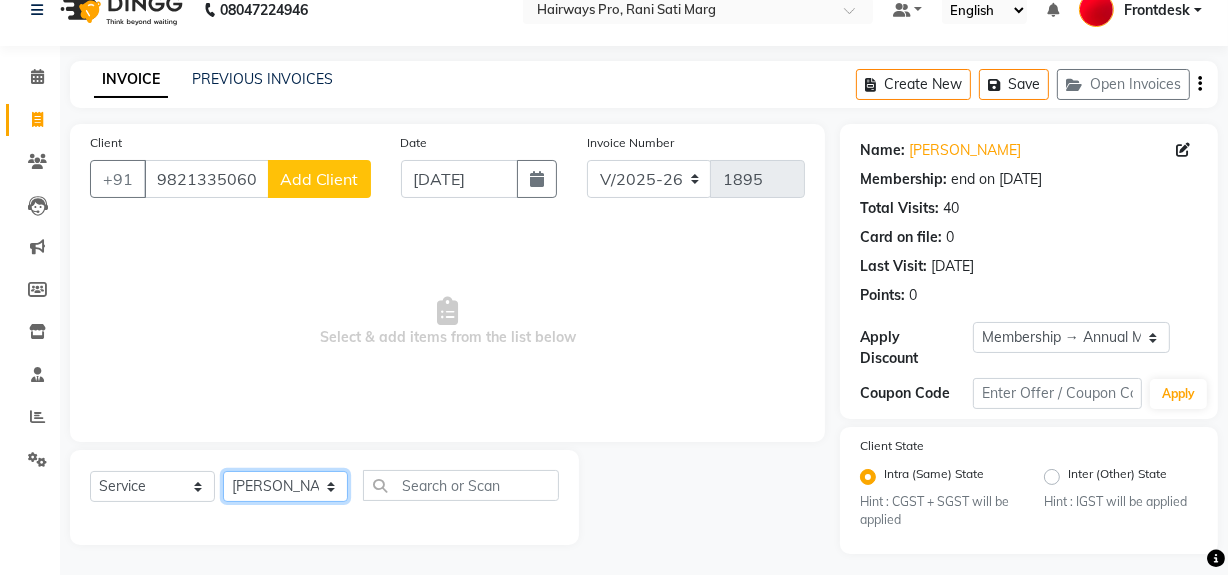 click on "Select Stylist ABID [PERSON_NAME] Frontdesk INTEZAR [PERSON_NAME] [PERSON_NAME] [PERSON_NAME] [PERSON_NAME] [PERSON_NAME] [PERSON_NAME]" 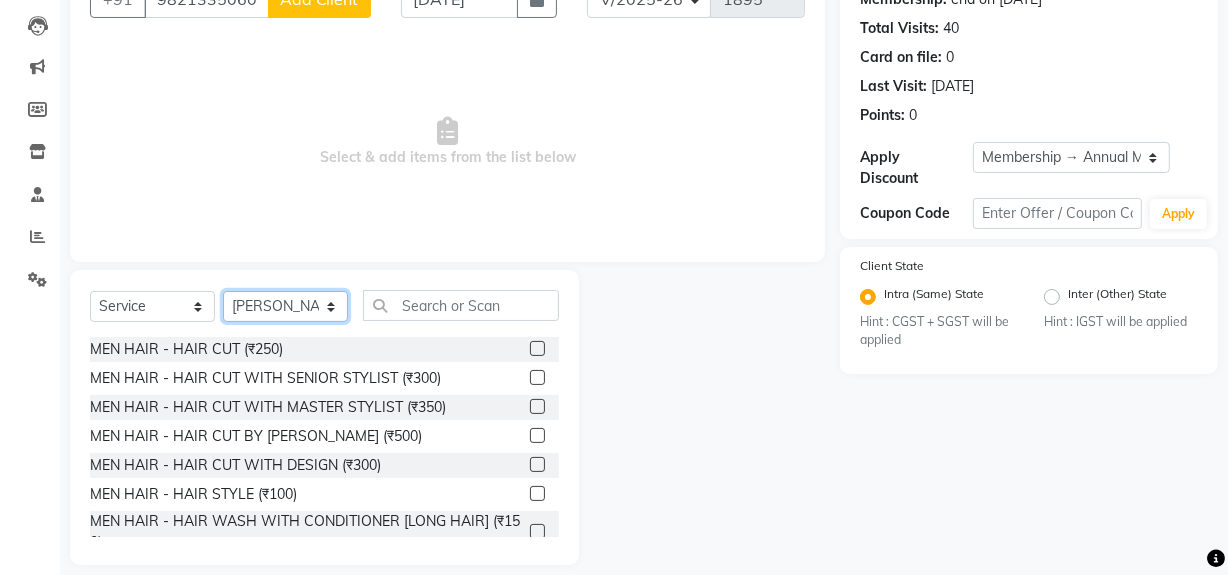 scroll, scrollTop: 208, scrollLeft: 0, axis: vertical 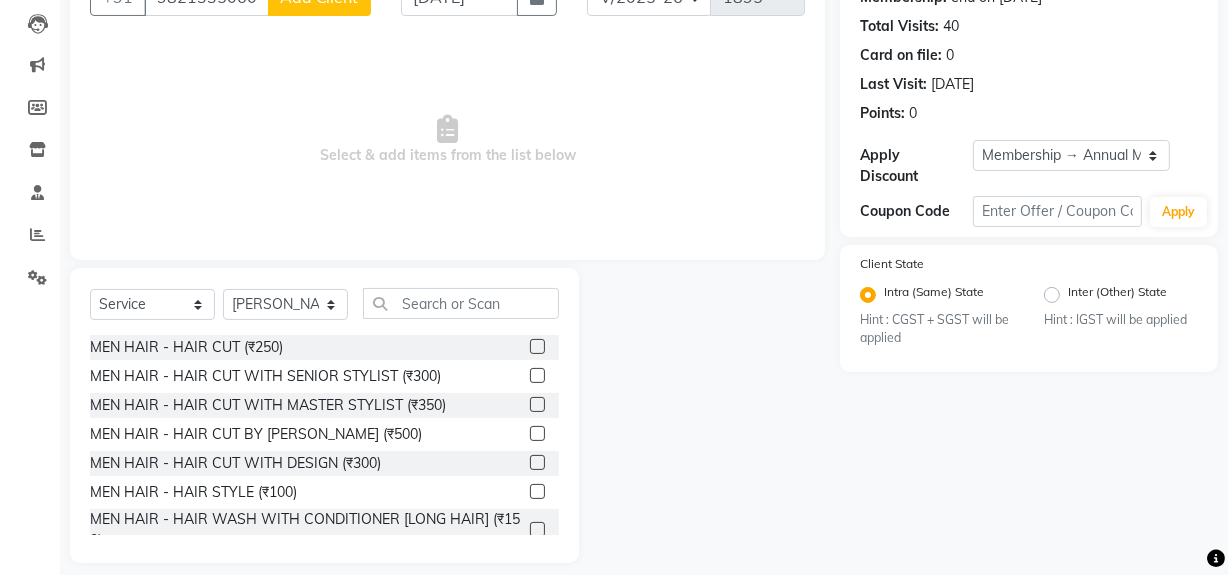 click 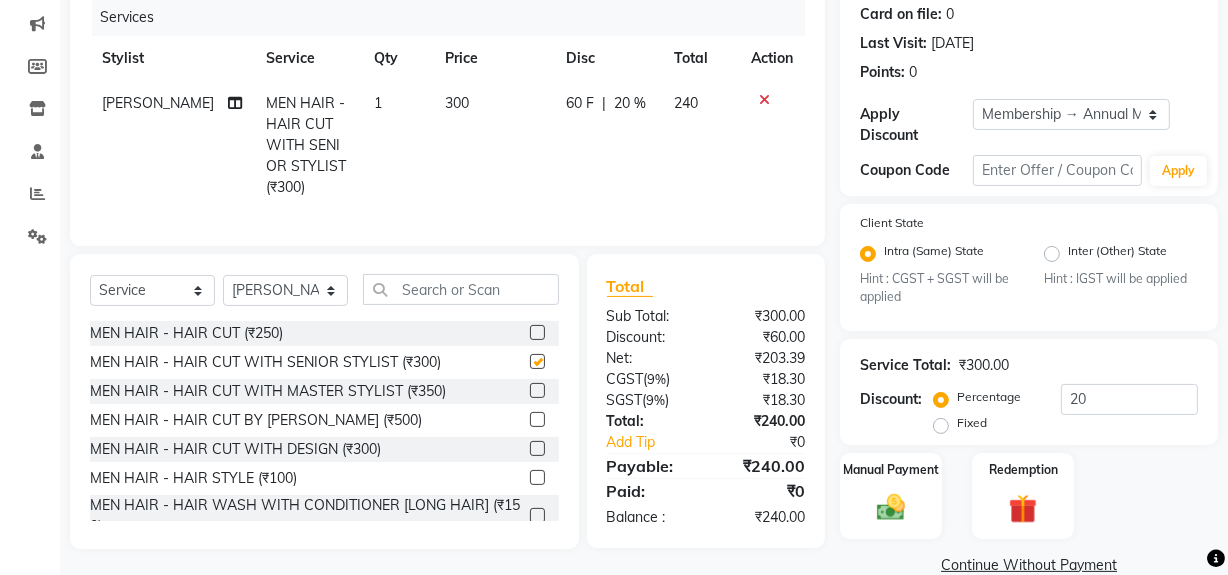 checkbox on "false" 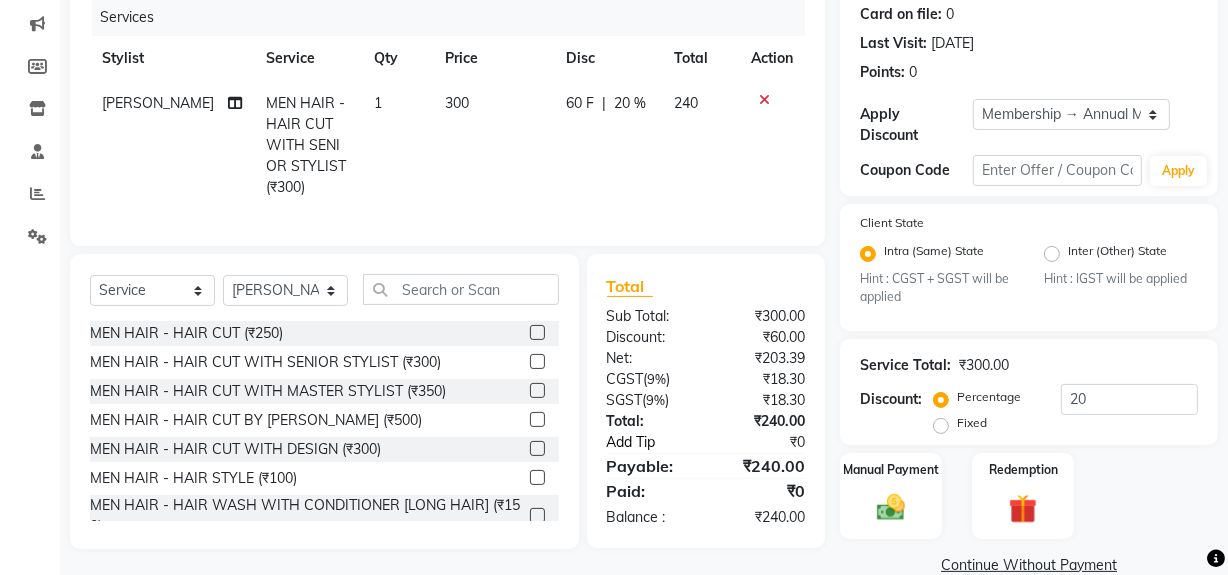 scroll, scrollTop: 284, scrollLeft: 0, axis: vertical 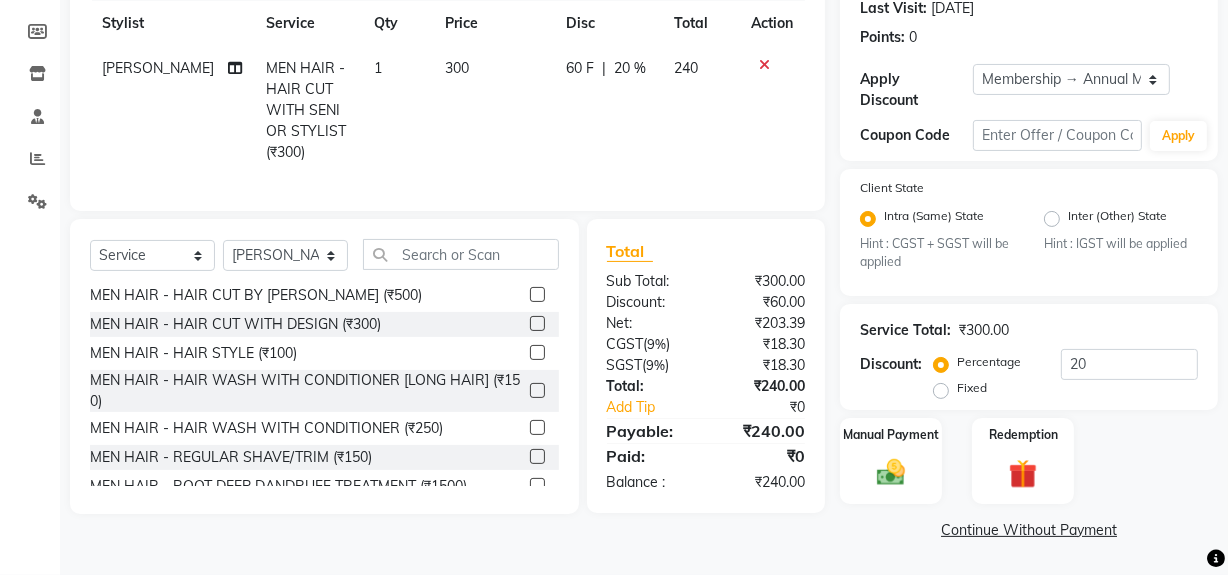 click 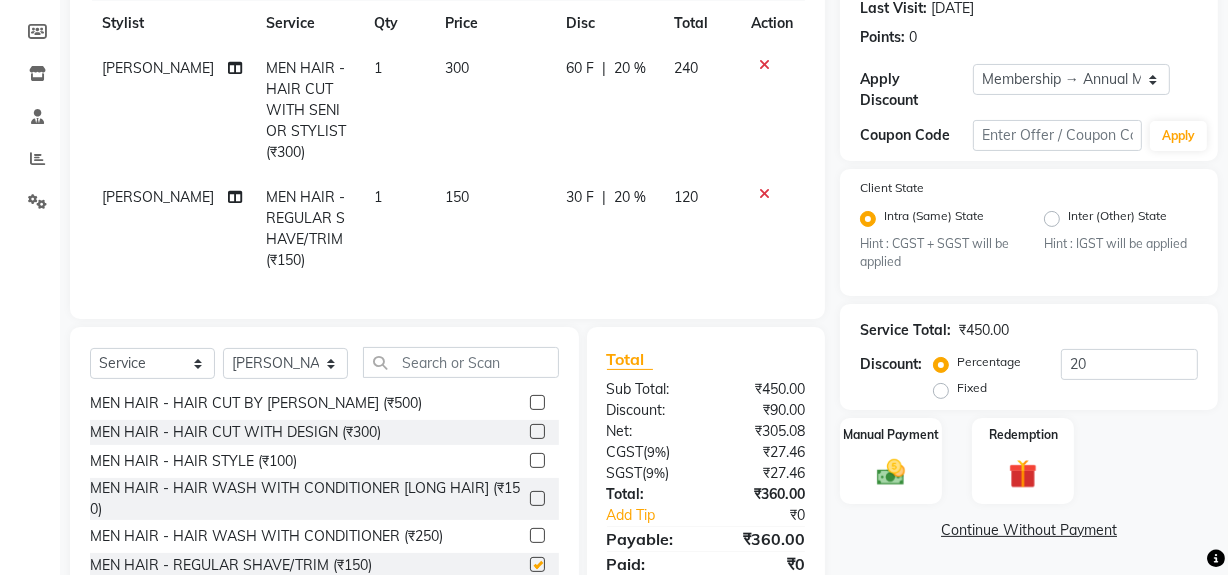 checkbox on "false" 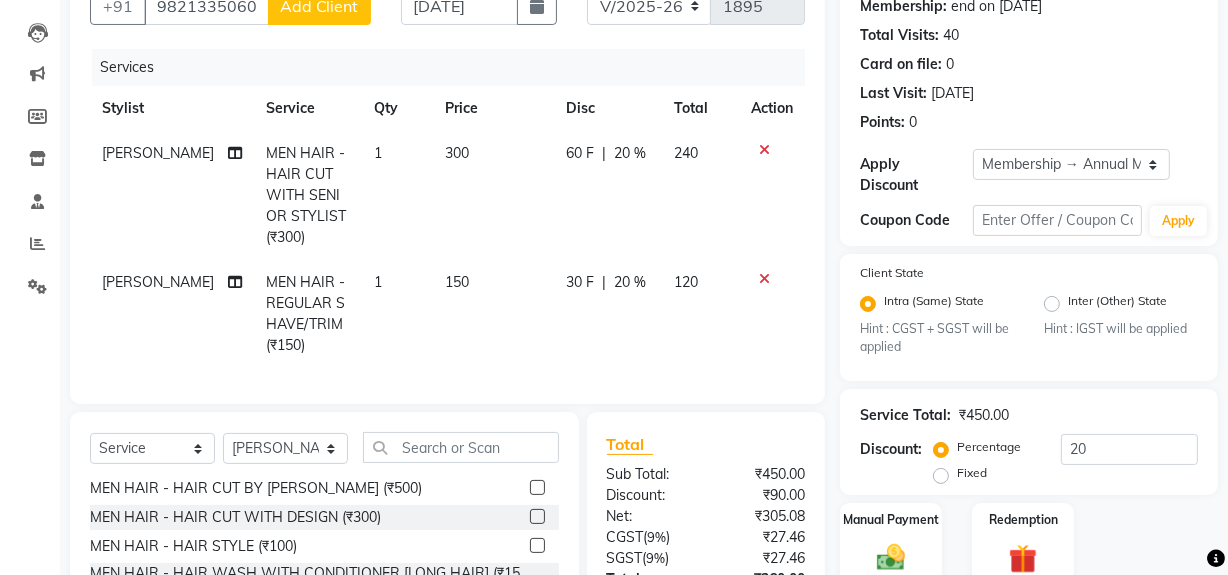 scroll, scrollTop: 11, scrollLeft: 0, axis: vertical 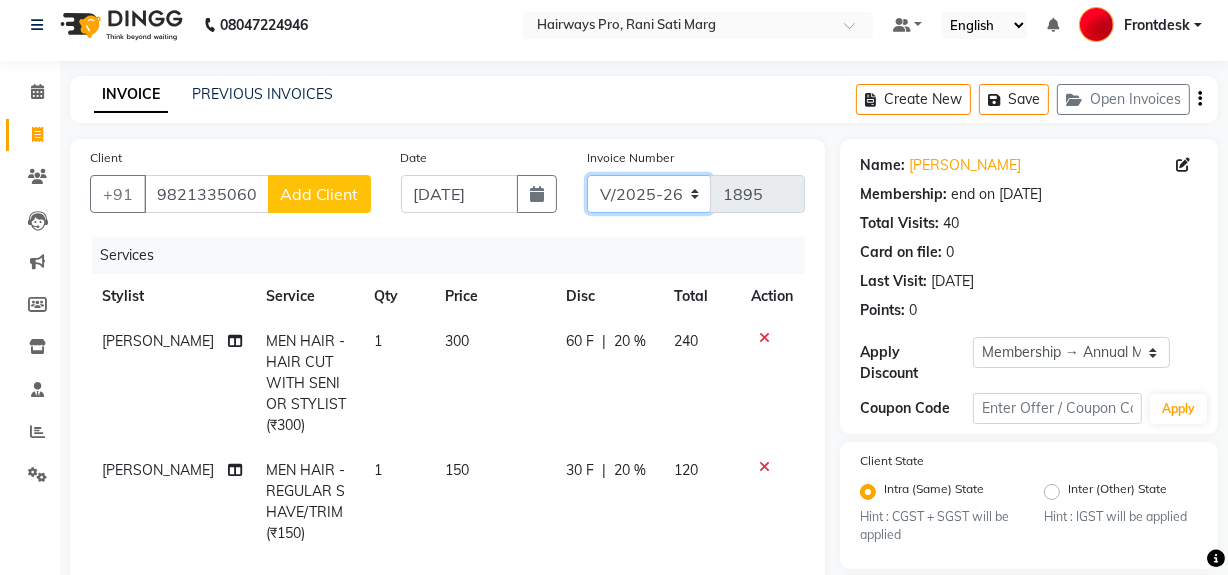 click on "INV/25-26 V/2025-26" 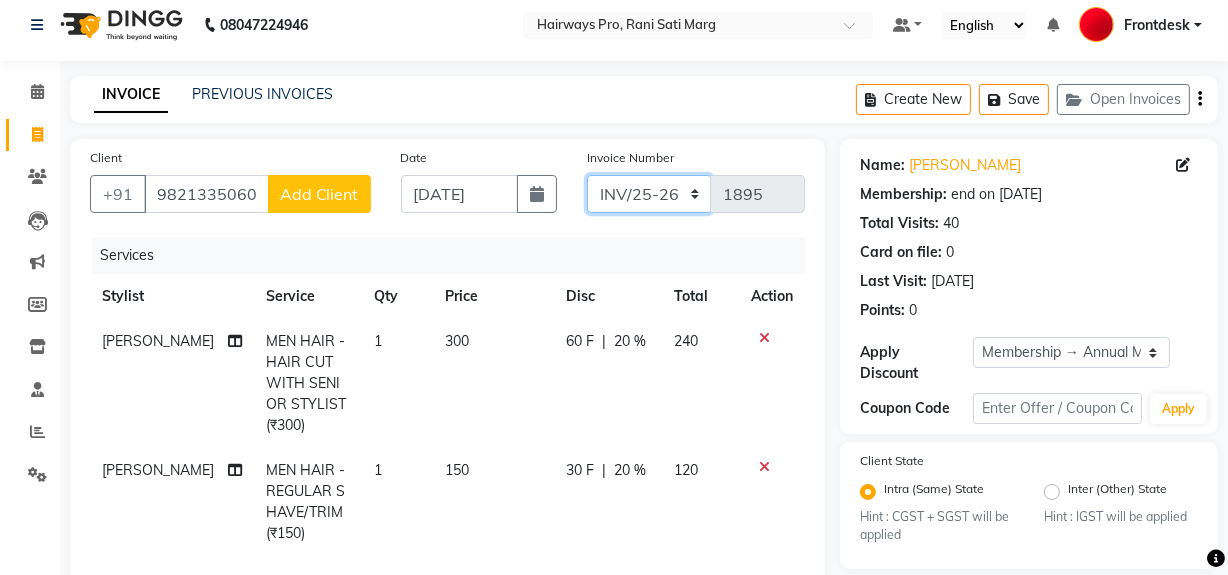 click on "INV/25-26 V/2025-26" 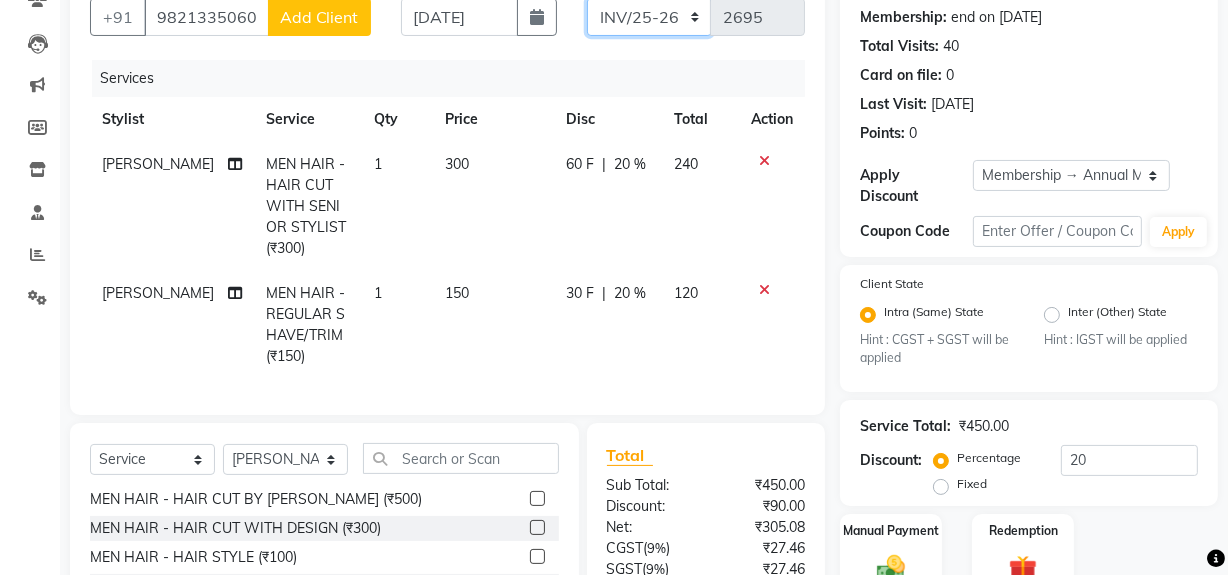 scroll, scrollTop: 374, scrollLeft: 0, axis: vertical 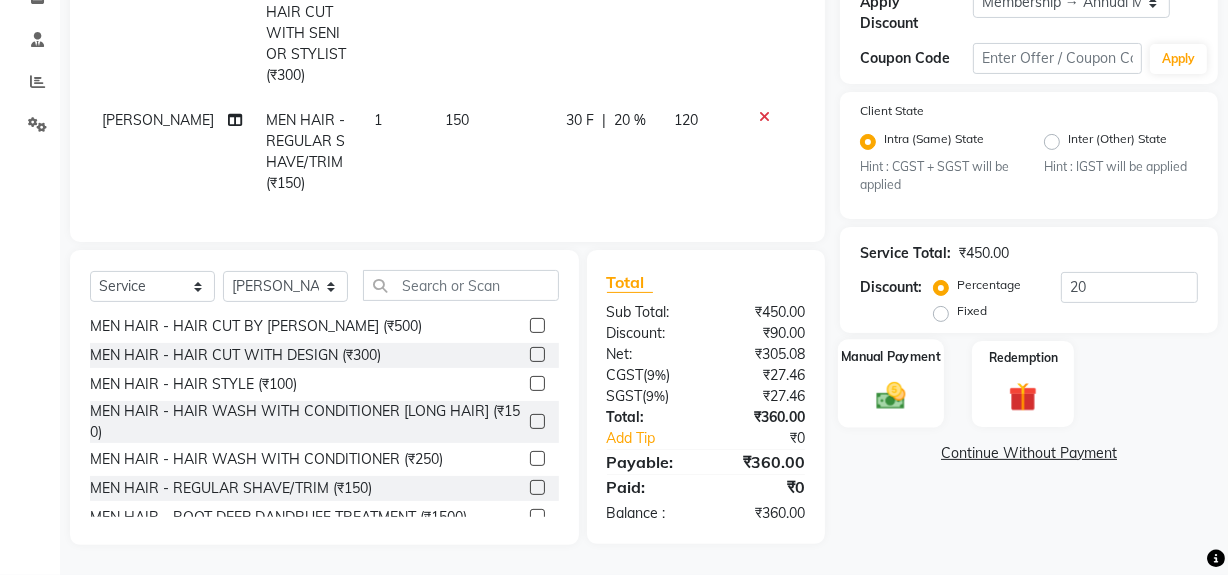 click 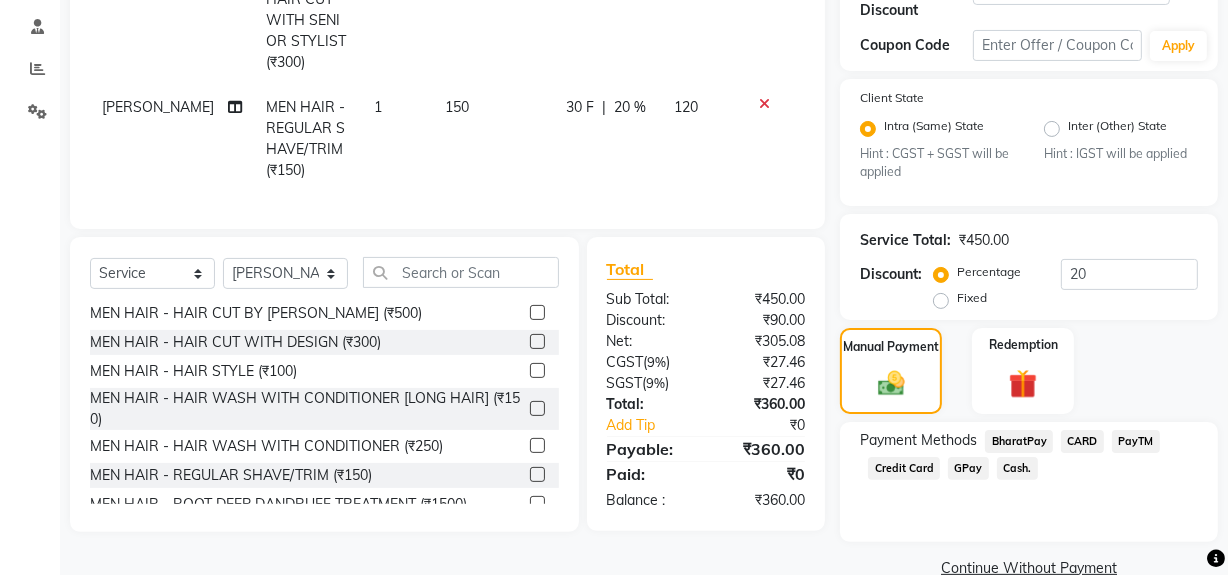click on "Cash." 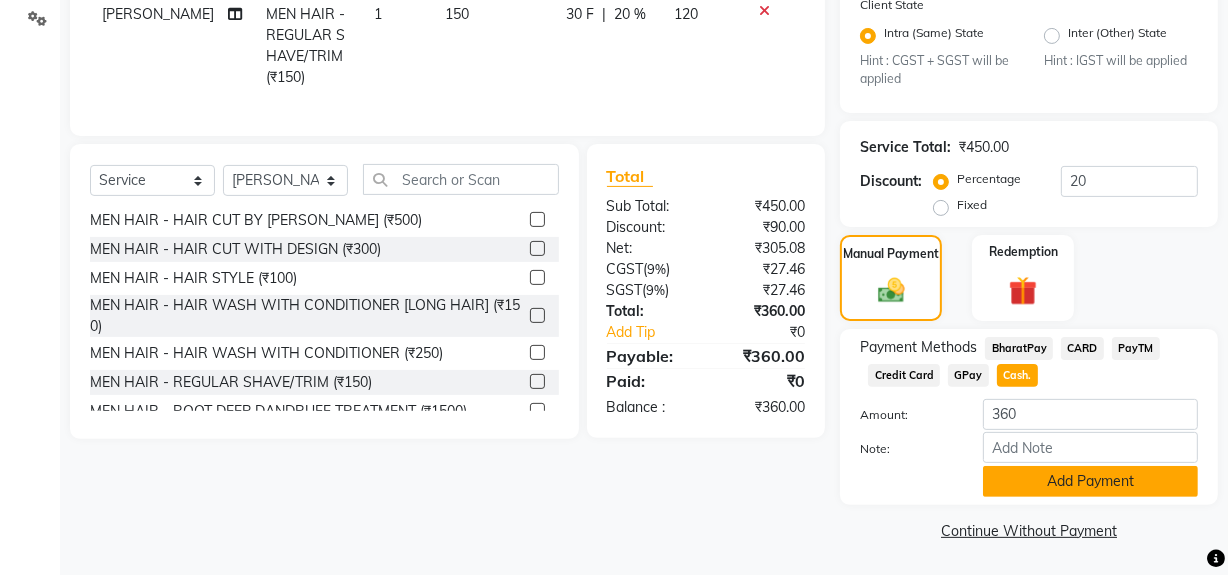 scroll, scrollTop: 469, scrollLeft: 0, axis: vertical 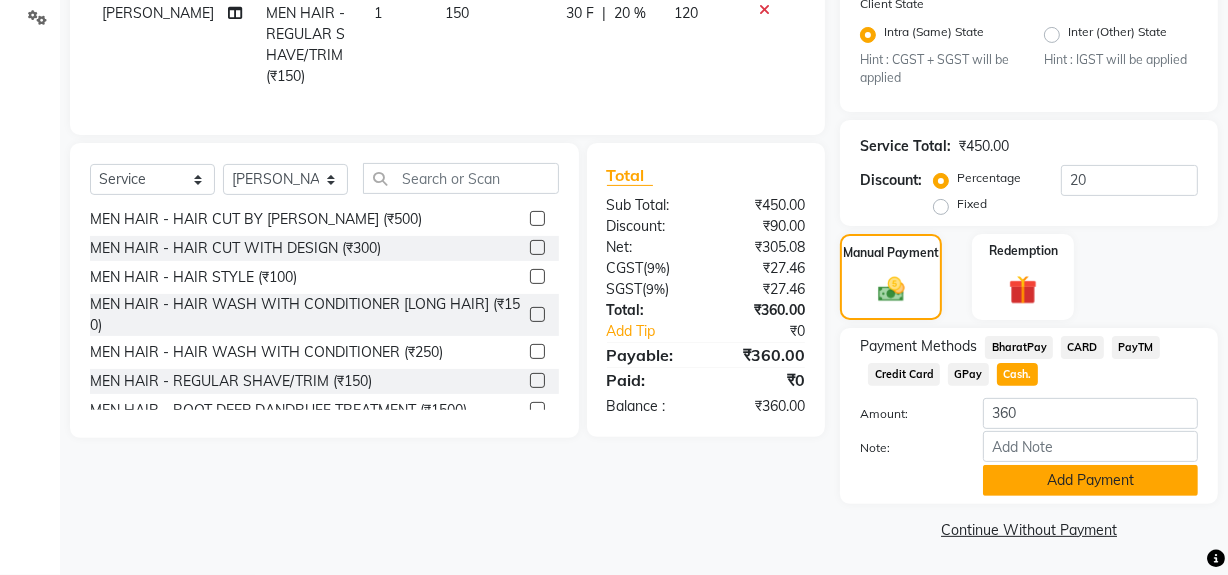 click on "Add Payment" 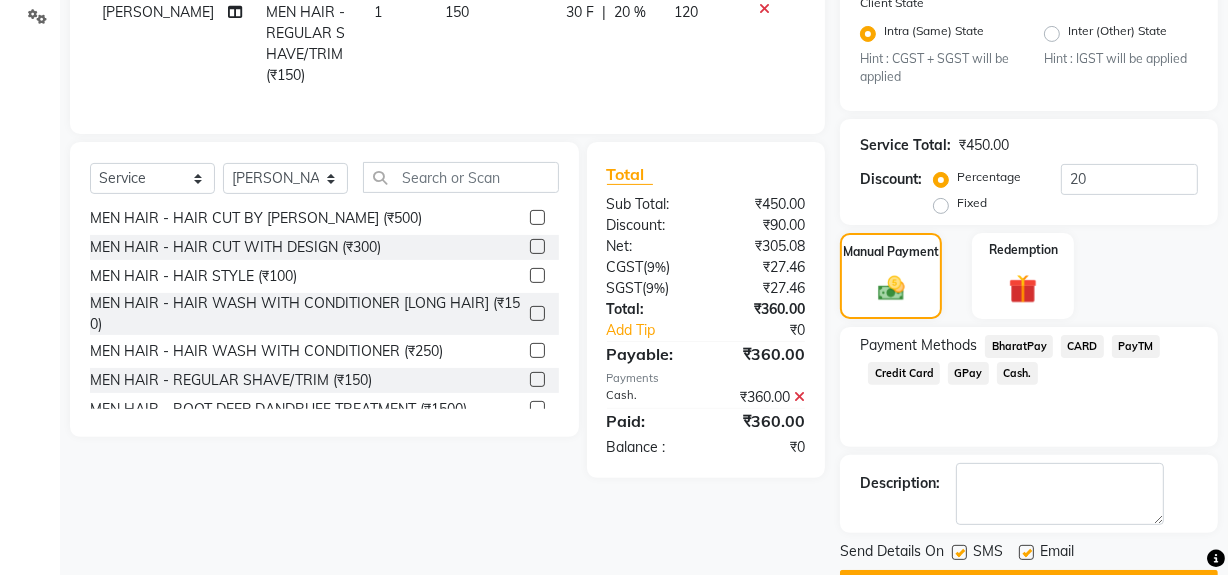 click 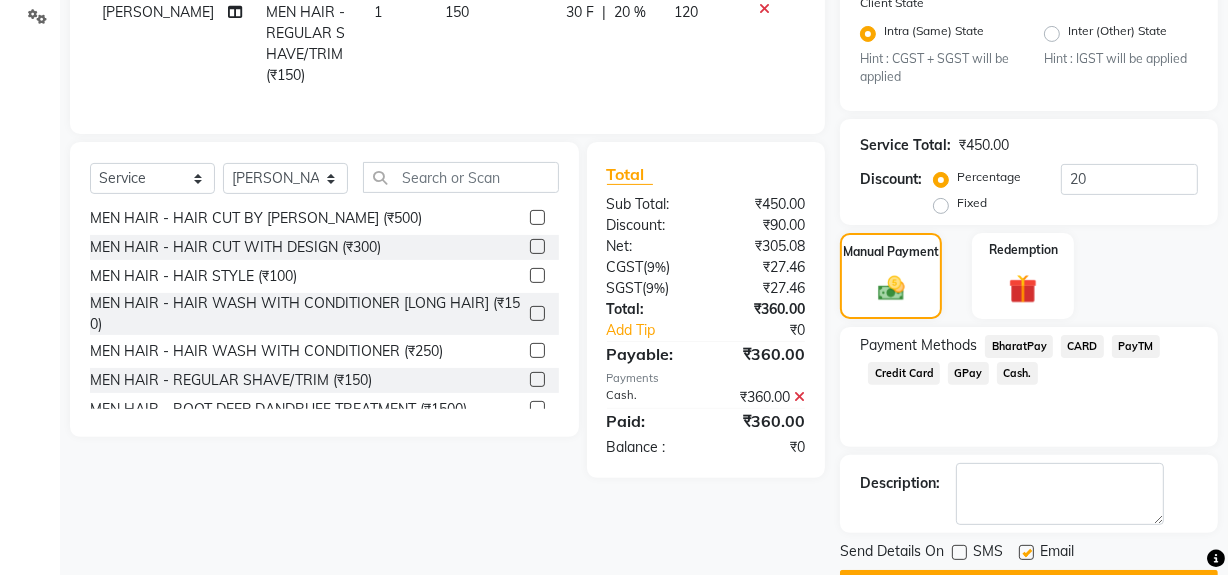 scroll, scrollTop: 524, scrollLeft: 0, axis: vertical 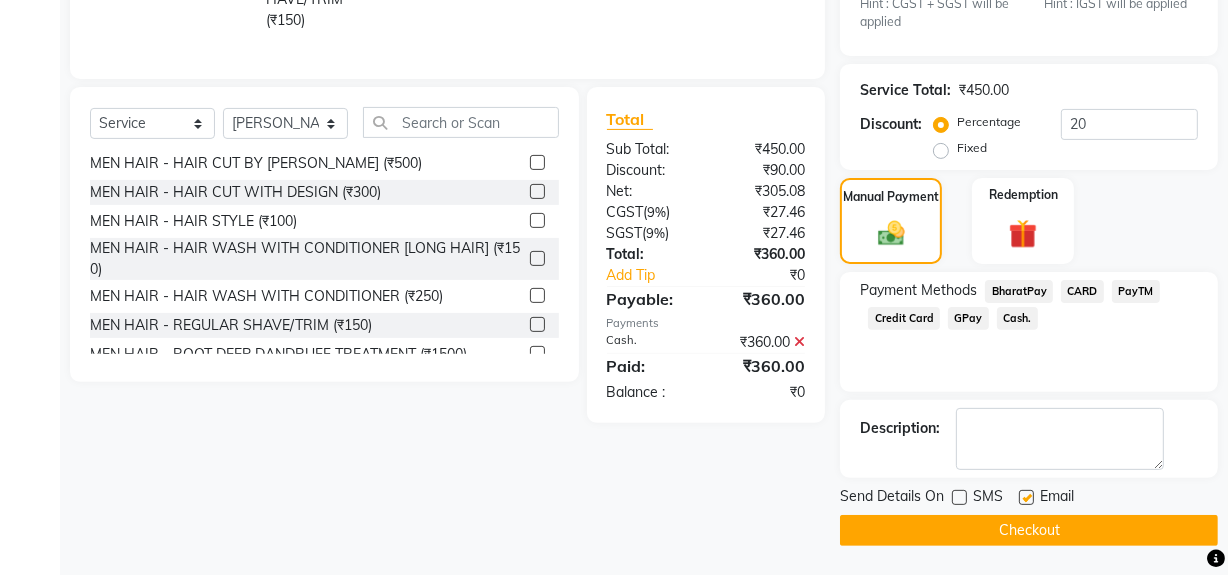 click on "Checkout" 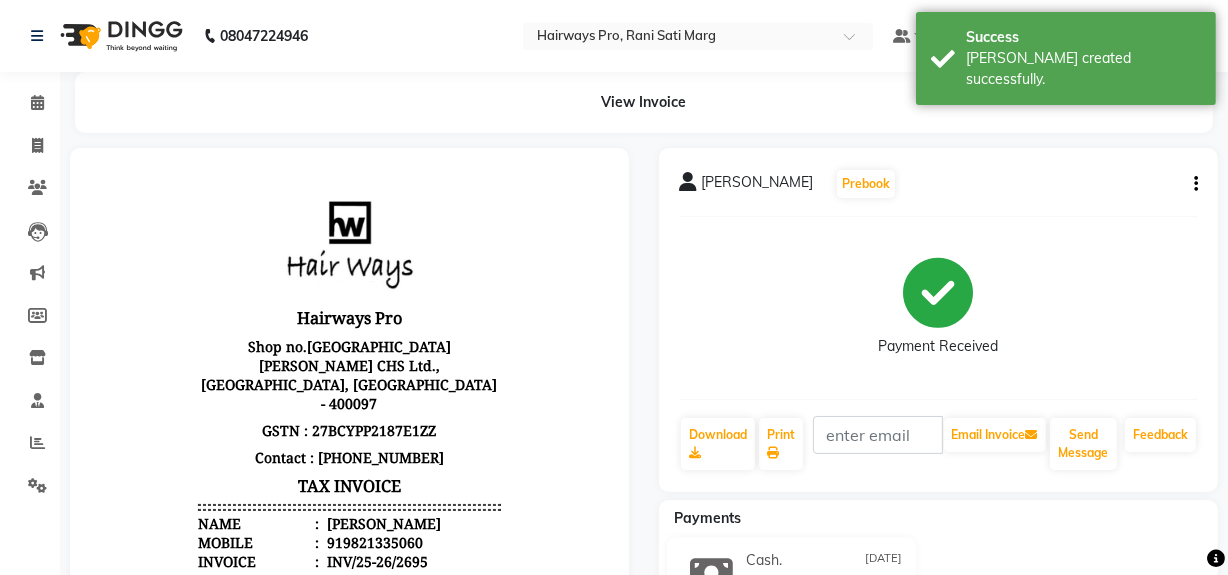 scroll, scrollTop: 0, scrollLeft: 0, axis: both 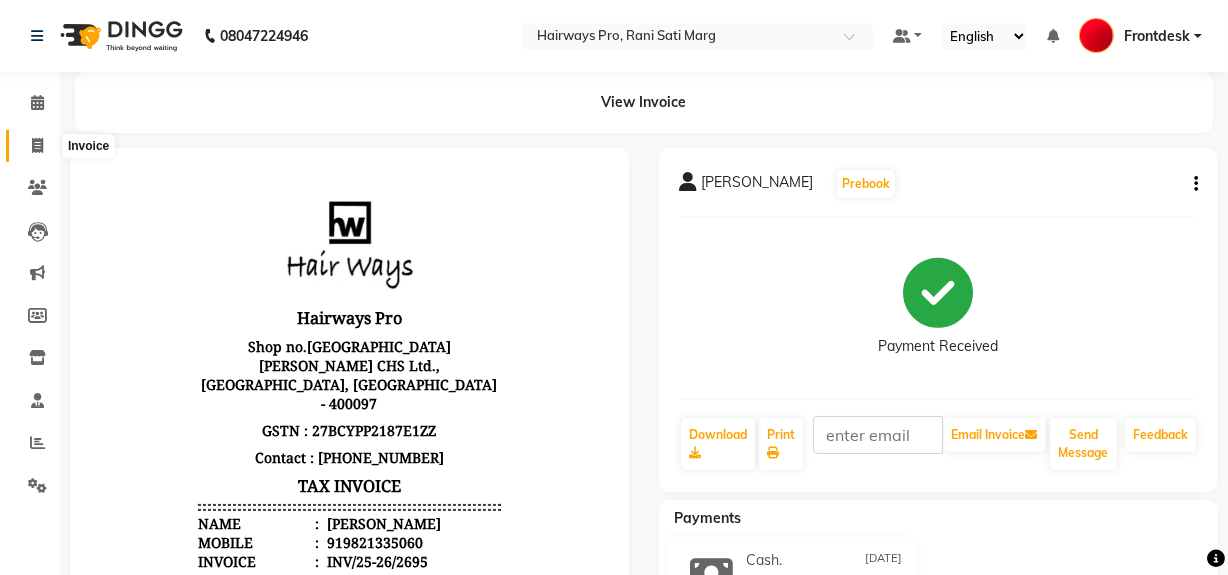 click 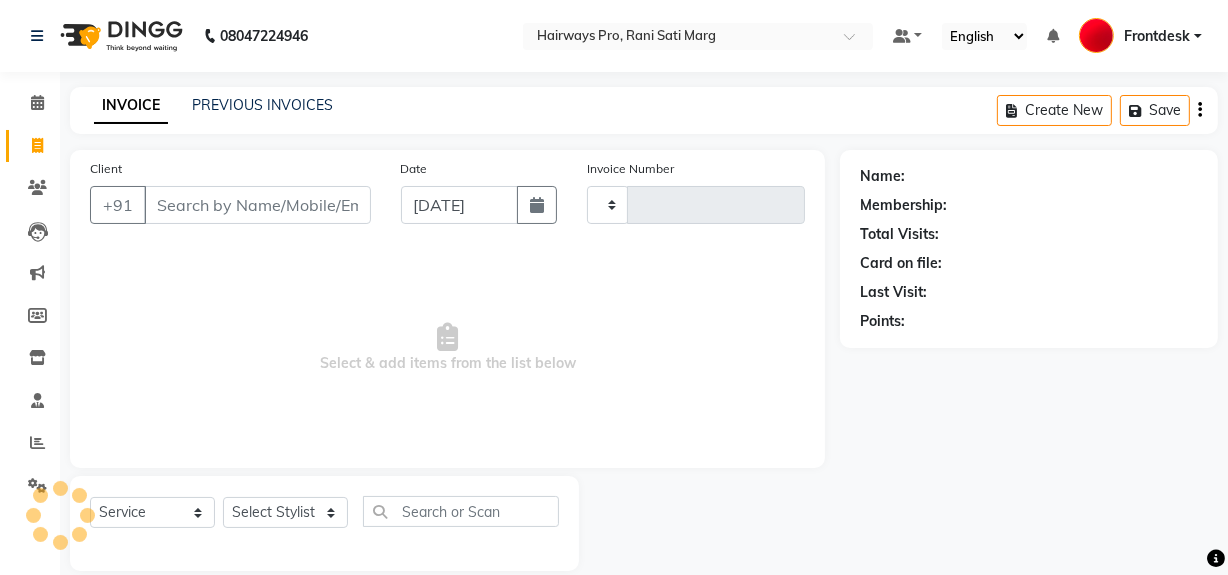 scroll, scrollTop: 26, scrollLeft: 0, axis: vertical 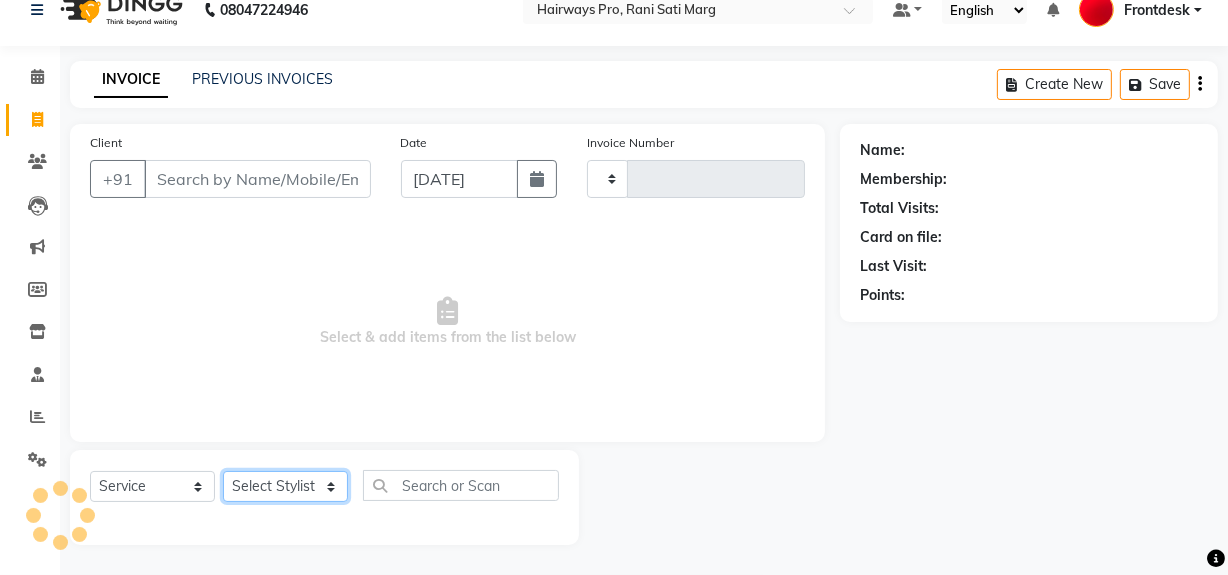 click on "Select Stylist" 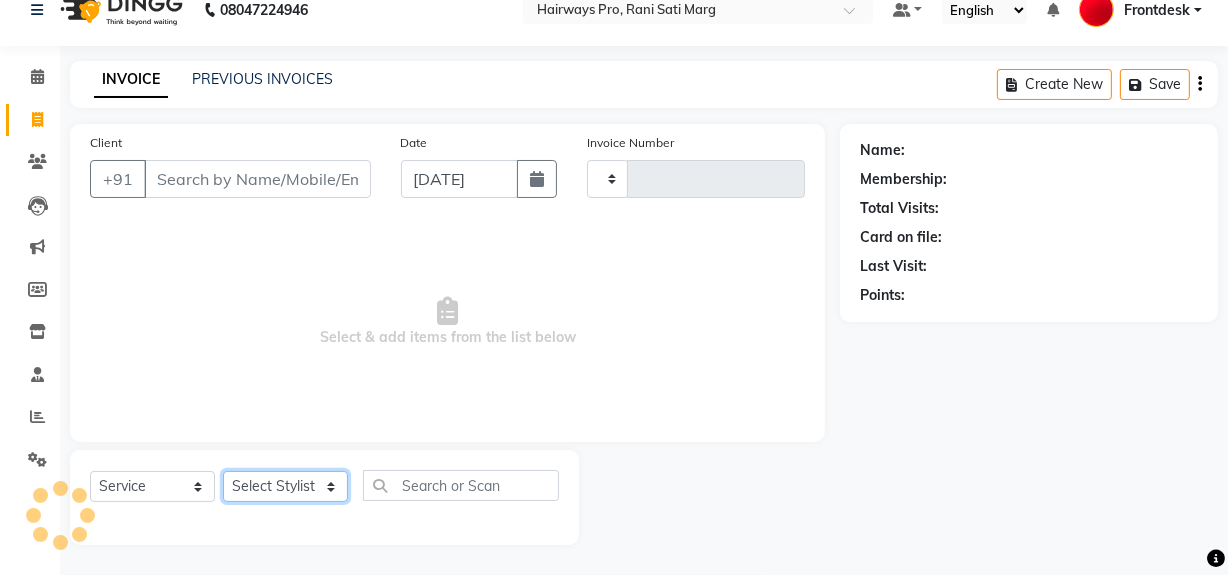 type on "1895" 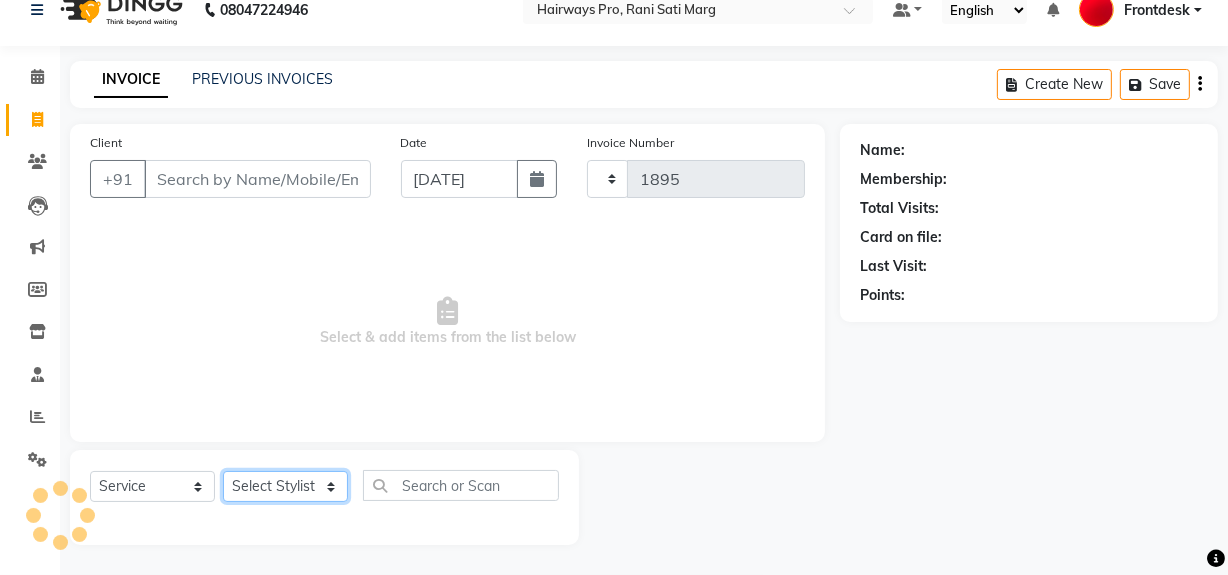select on "787" 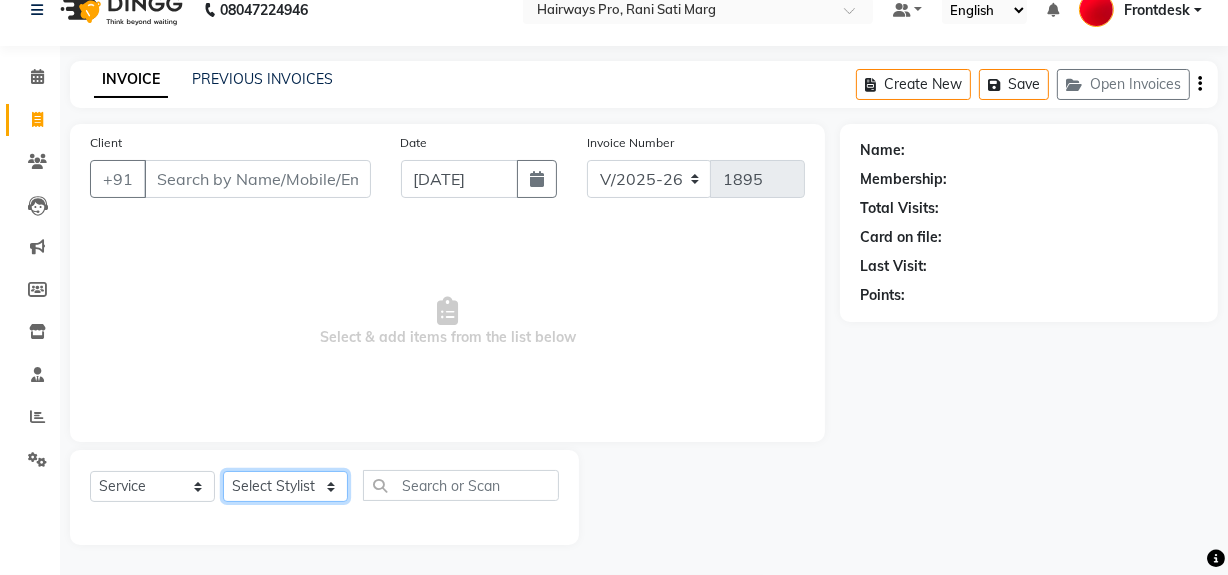 select on "13188" 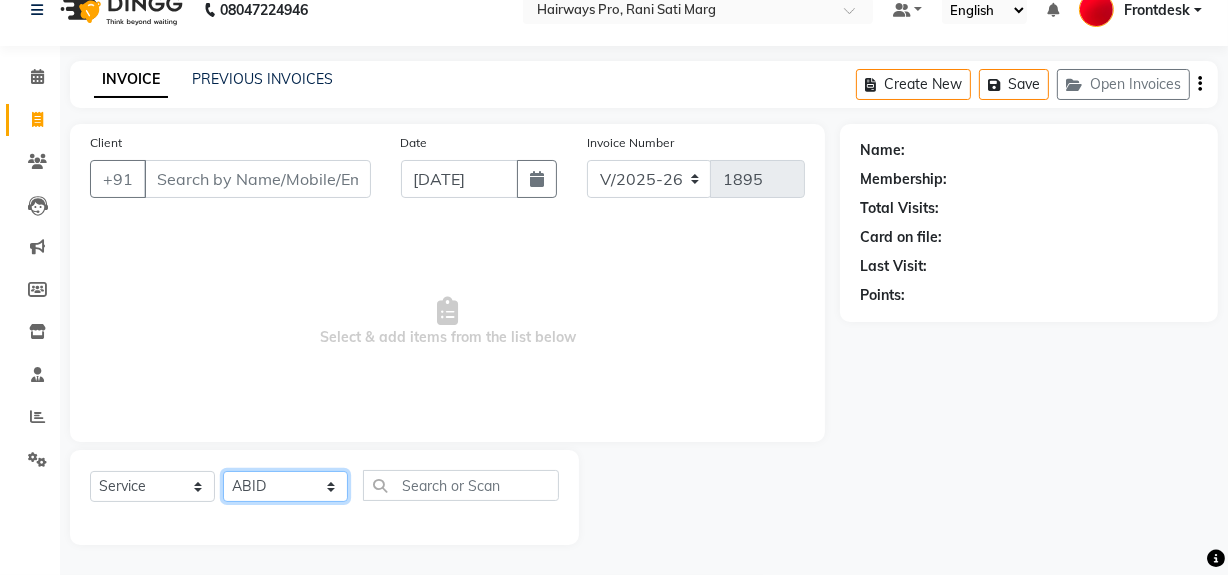 click on "Select Stylist ABID [PERSON_NAME] Frontdesk INTEZAR [PERSON_NAME] [PERSON_NAME] [PERSON_NAME] [PERSON_NAME] [PERSON_NAME] [PERSON_NAME]" 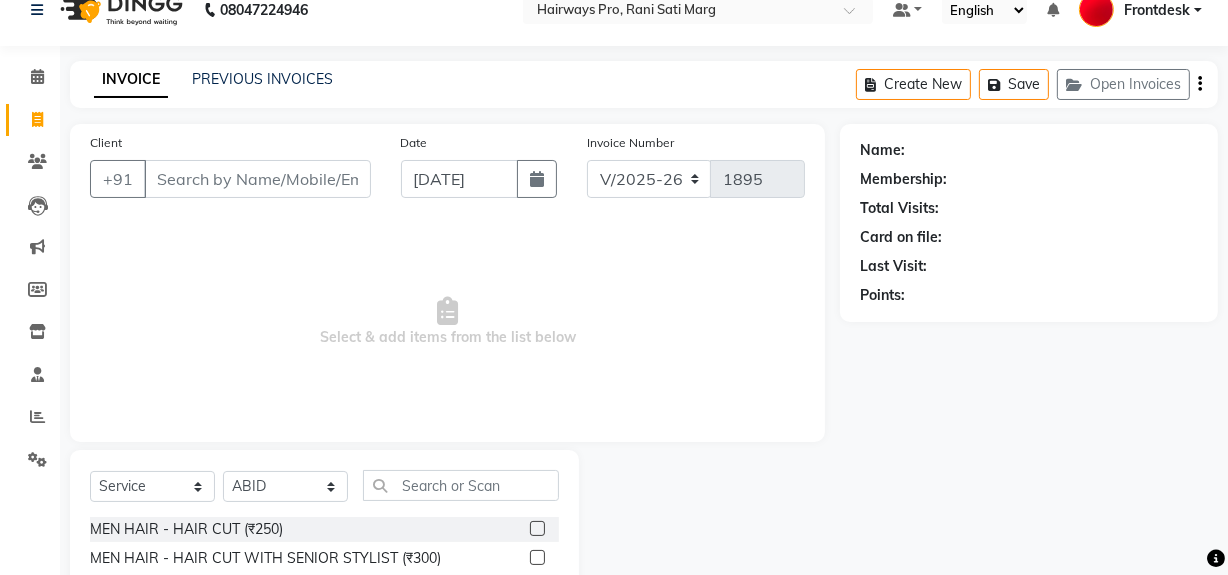 click 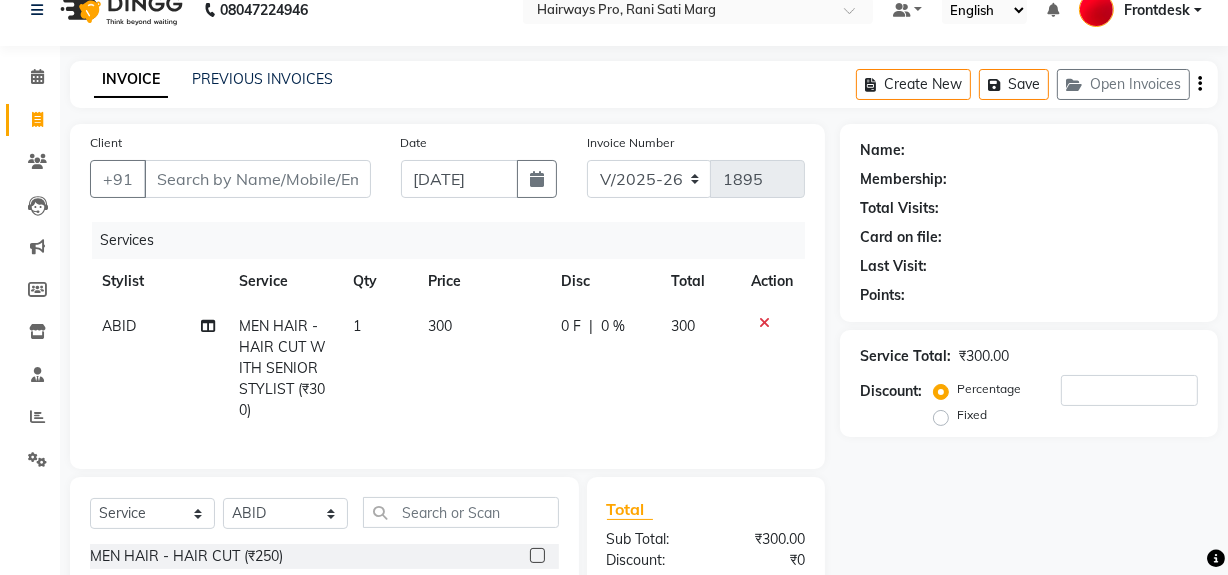 checkbox on "false" 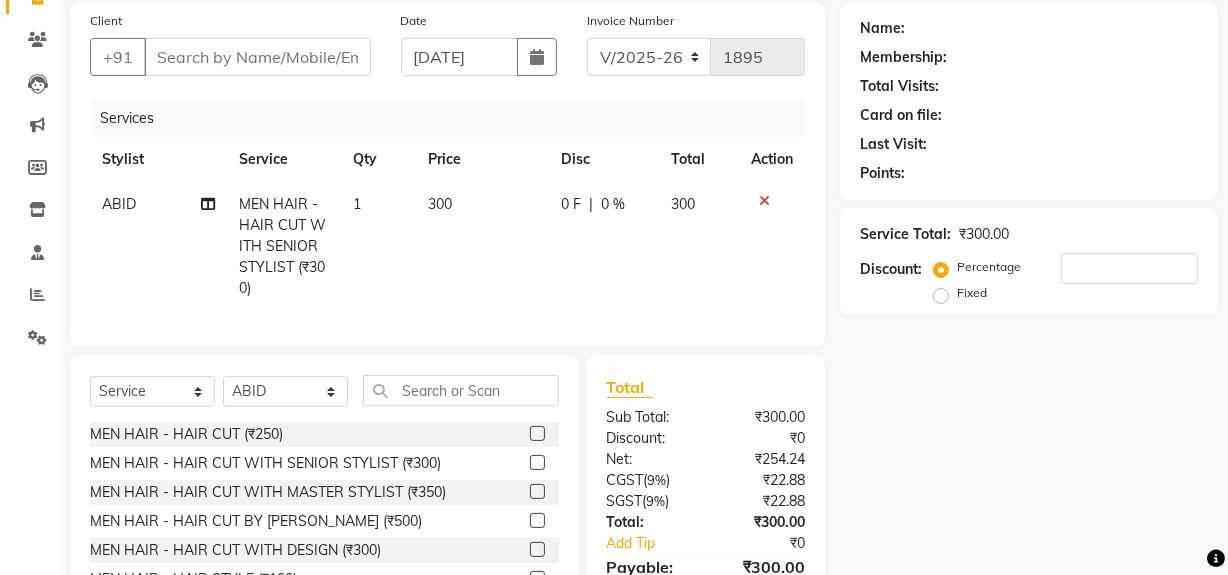 scroll, scrollTop: 266, scrollLeft: 0, axis: vertical 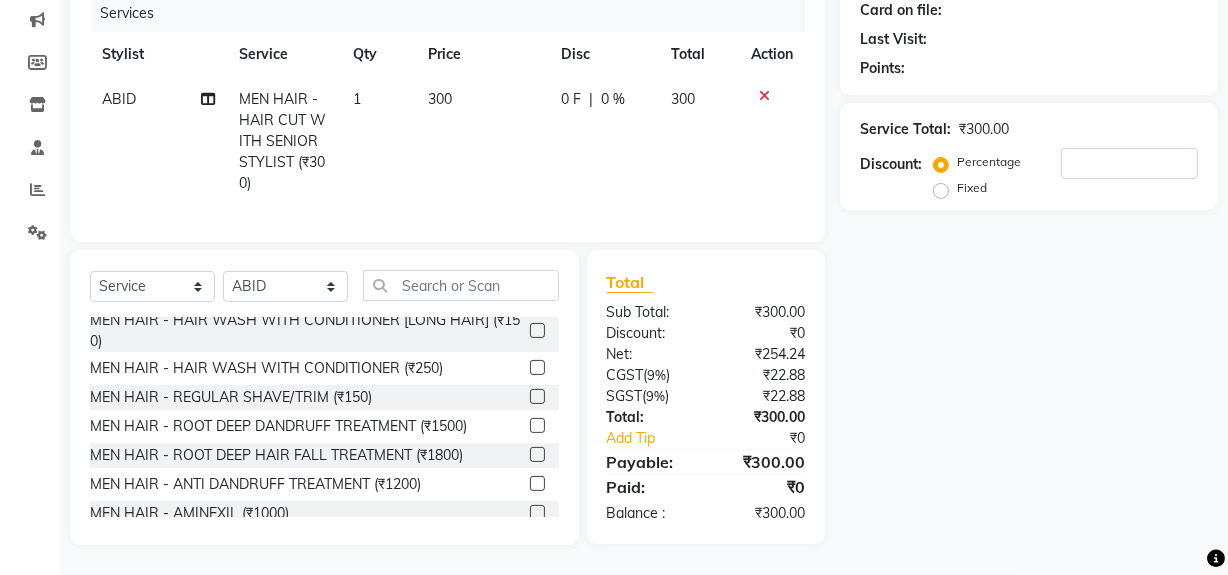click 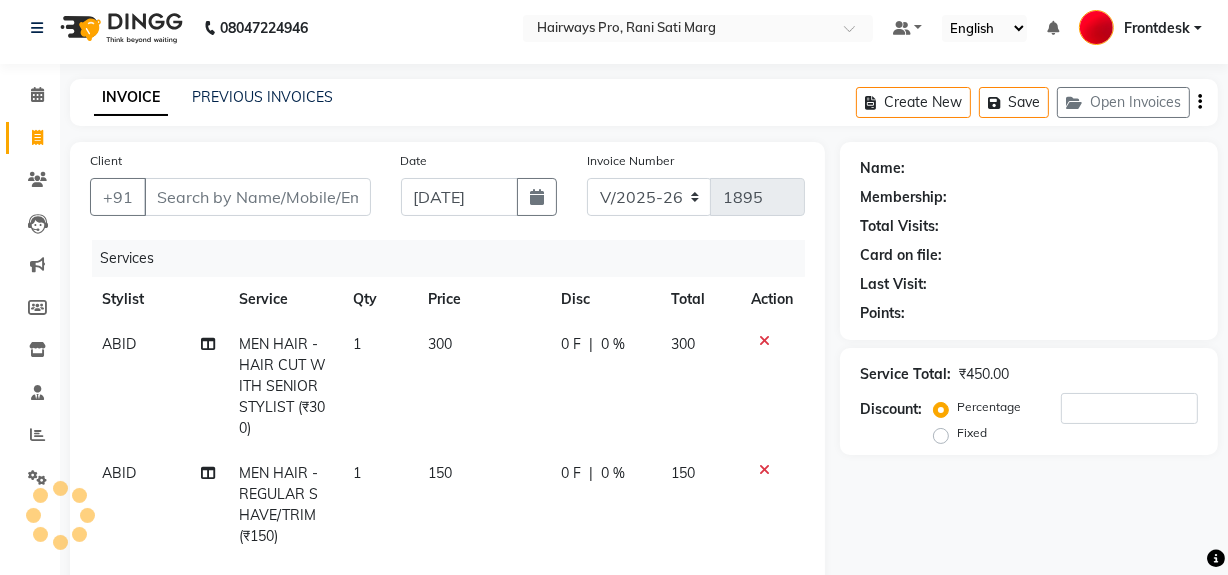scroll, scrollTop: 0, scrollLeft: 0, axis: both 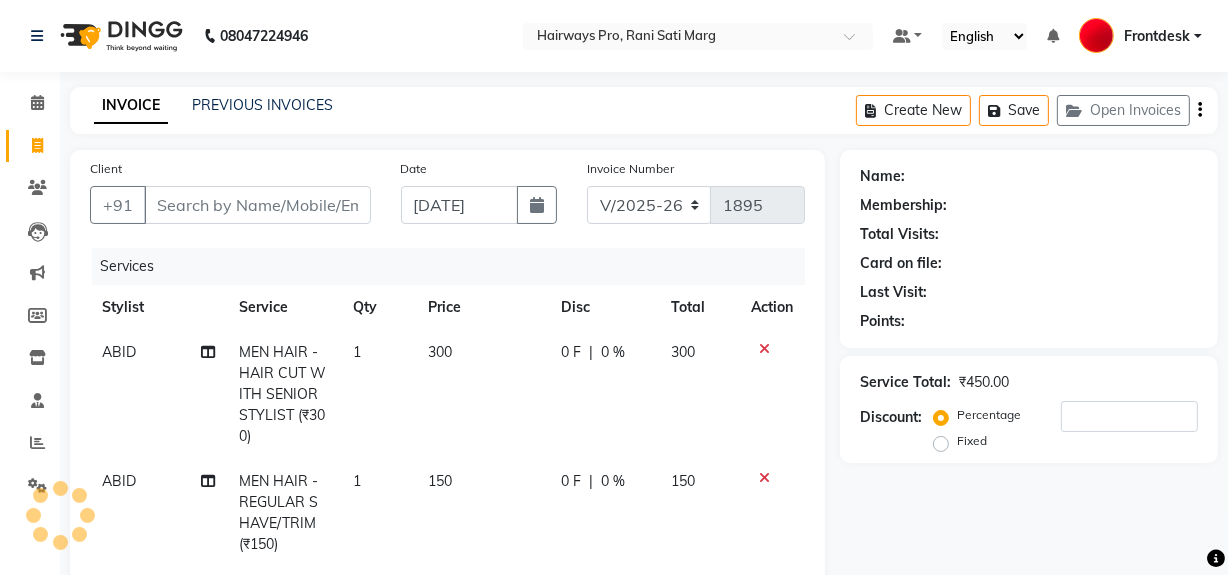 checkbox on "false" 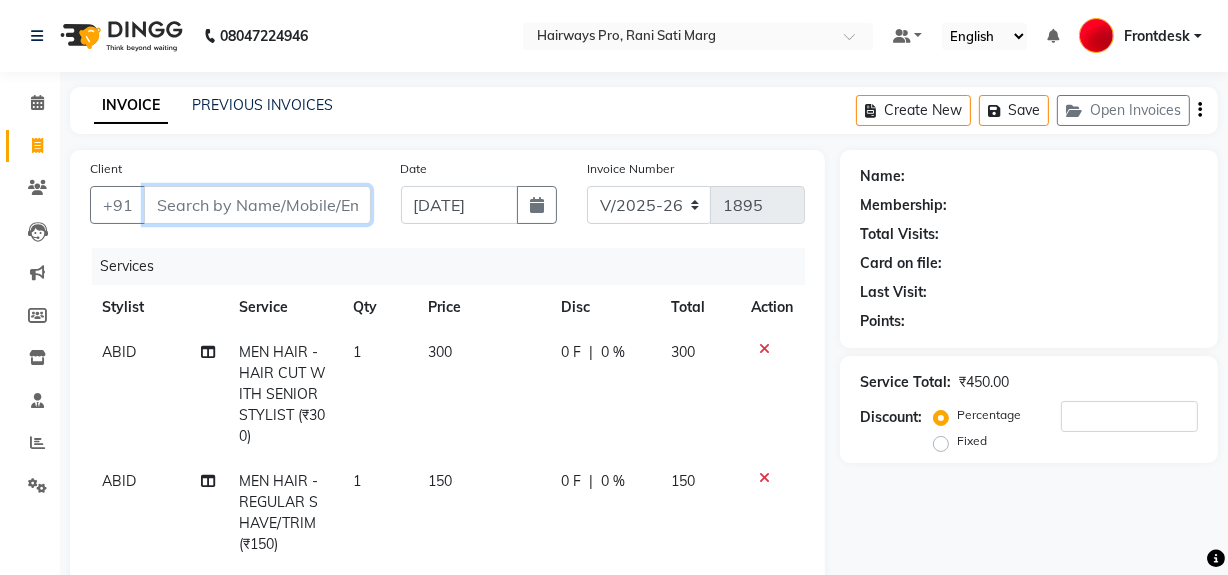 click on "Client" at bounding box center (257, 205) 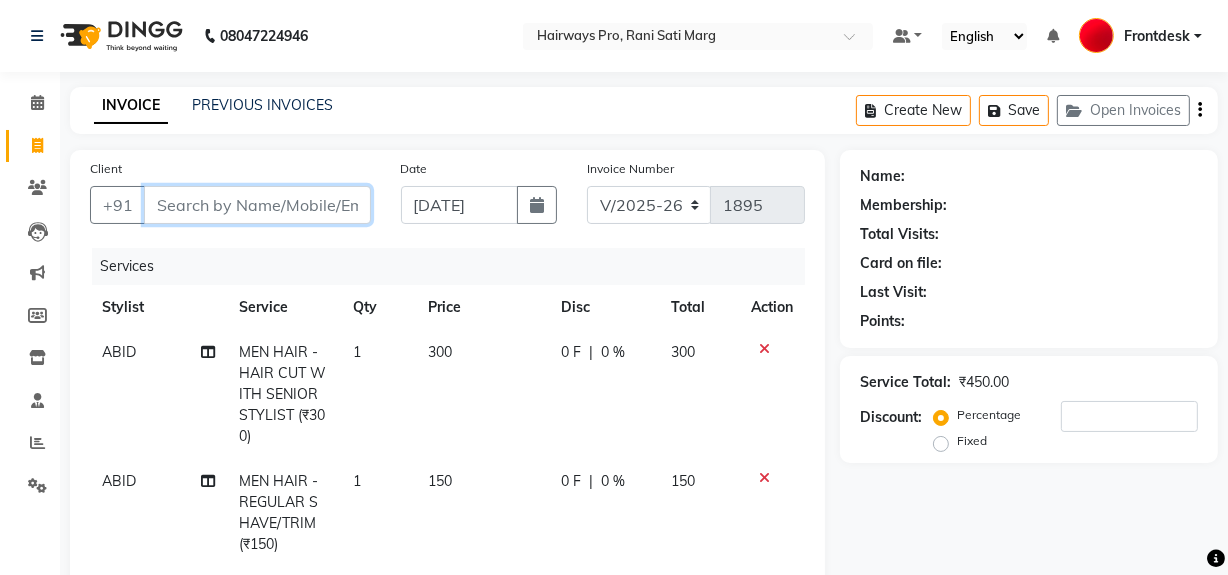 type on "9" 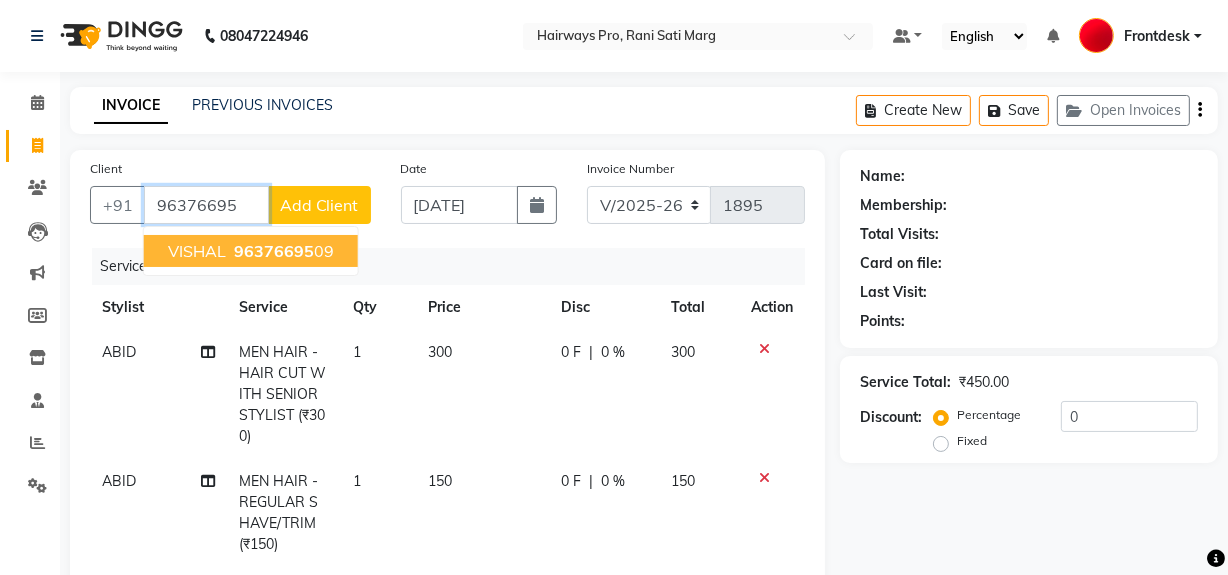 click on "VISHAL   96376695 09" at bounding box center (251, 251) 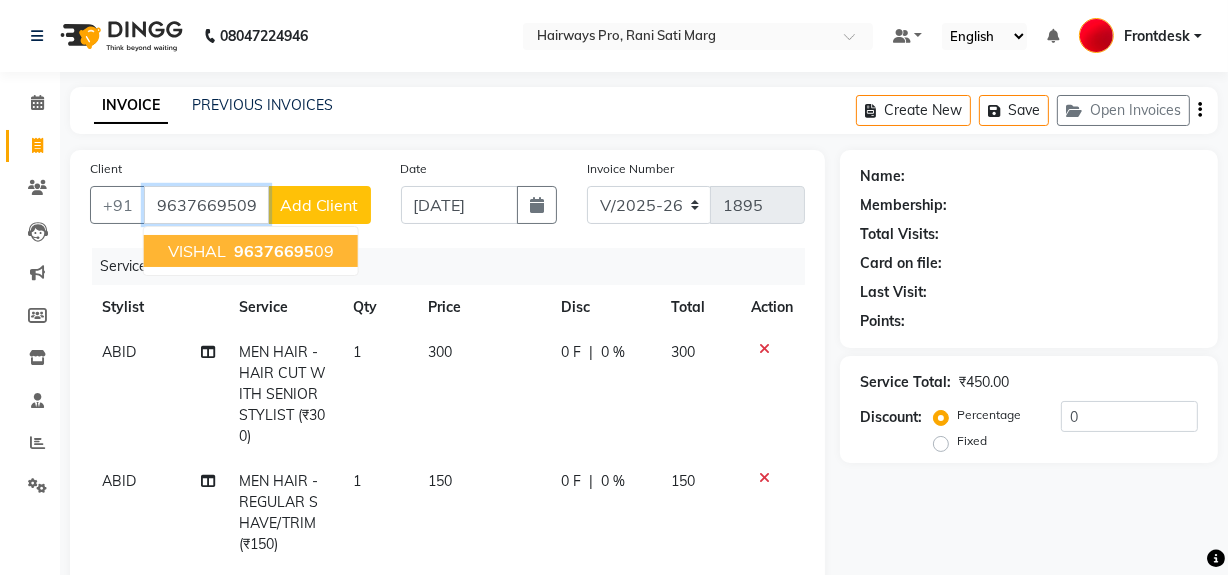 type on "9637669509" 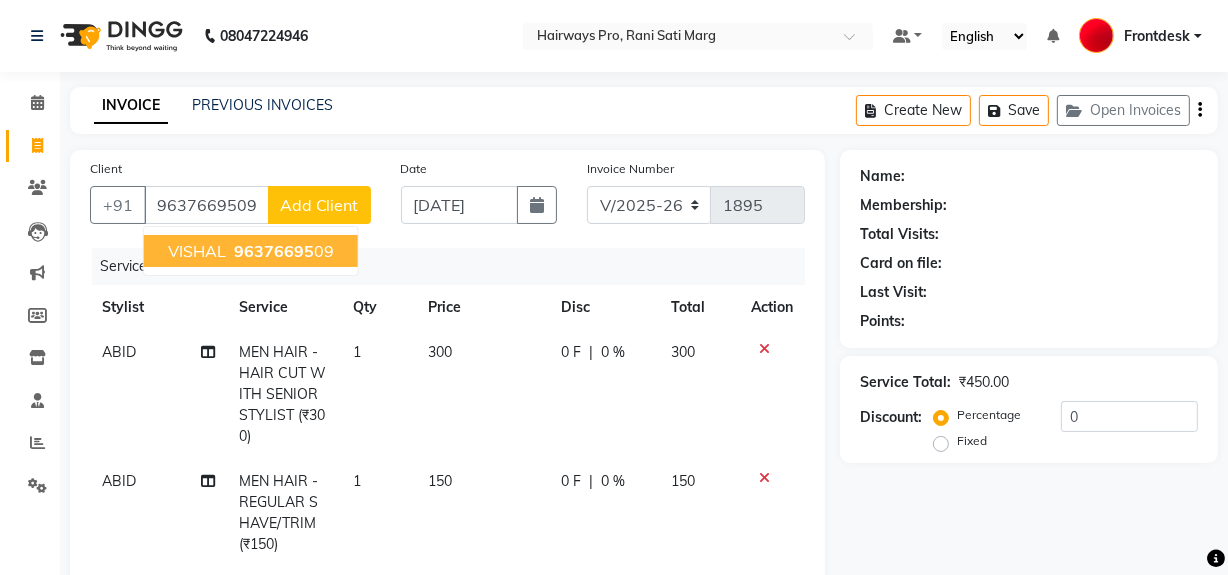 select on "1: Object" 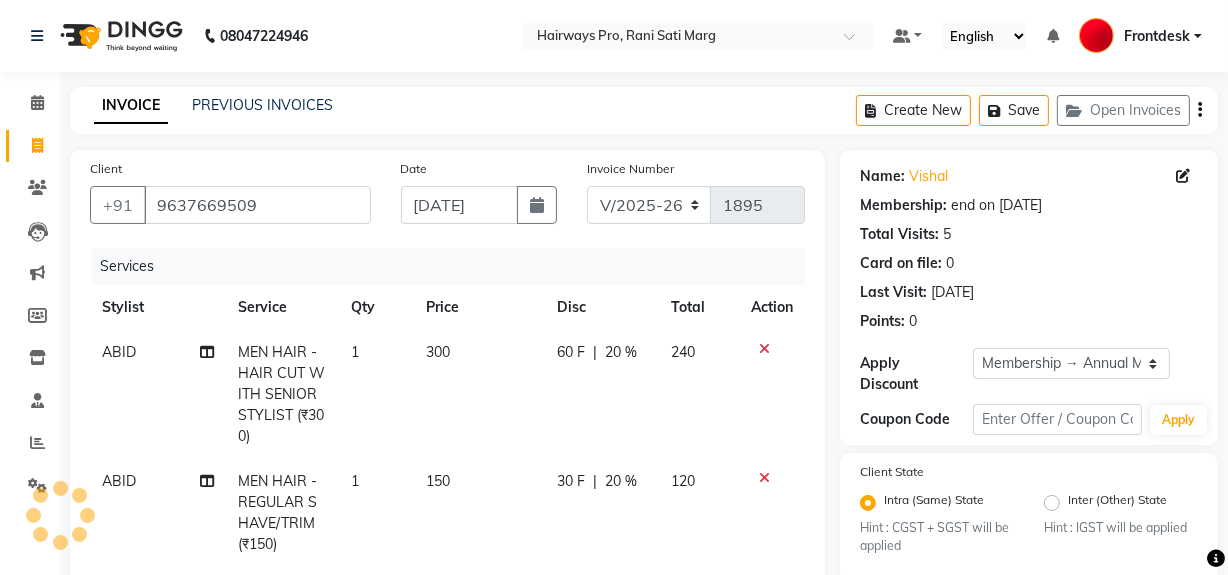 type on "20" 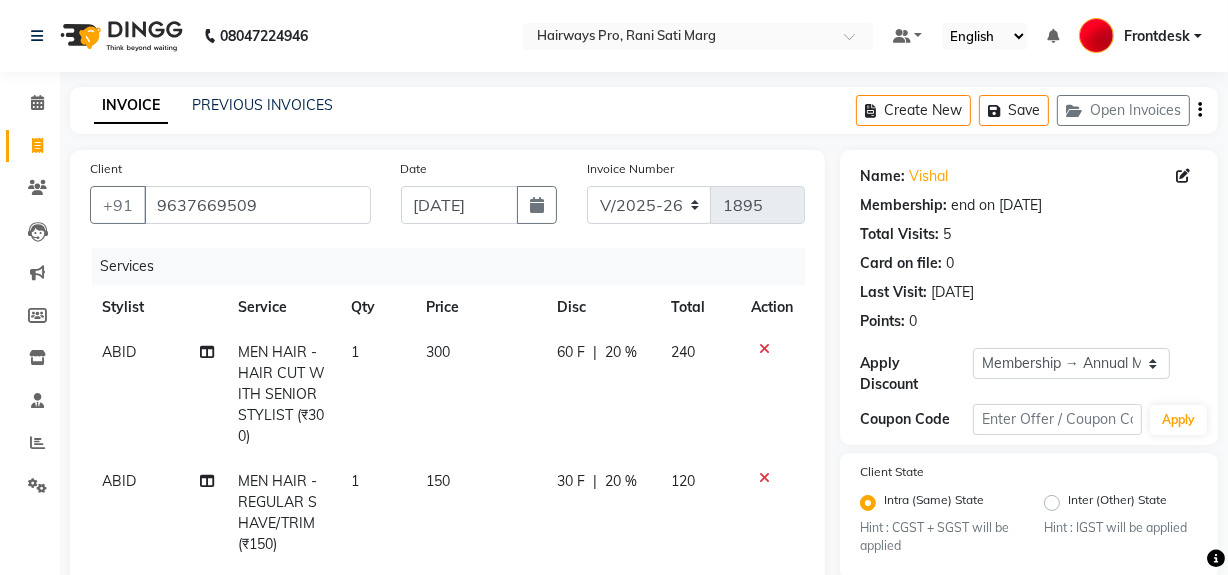 scroll, scrollTop: 0, scrollLeft: 0, axis: both 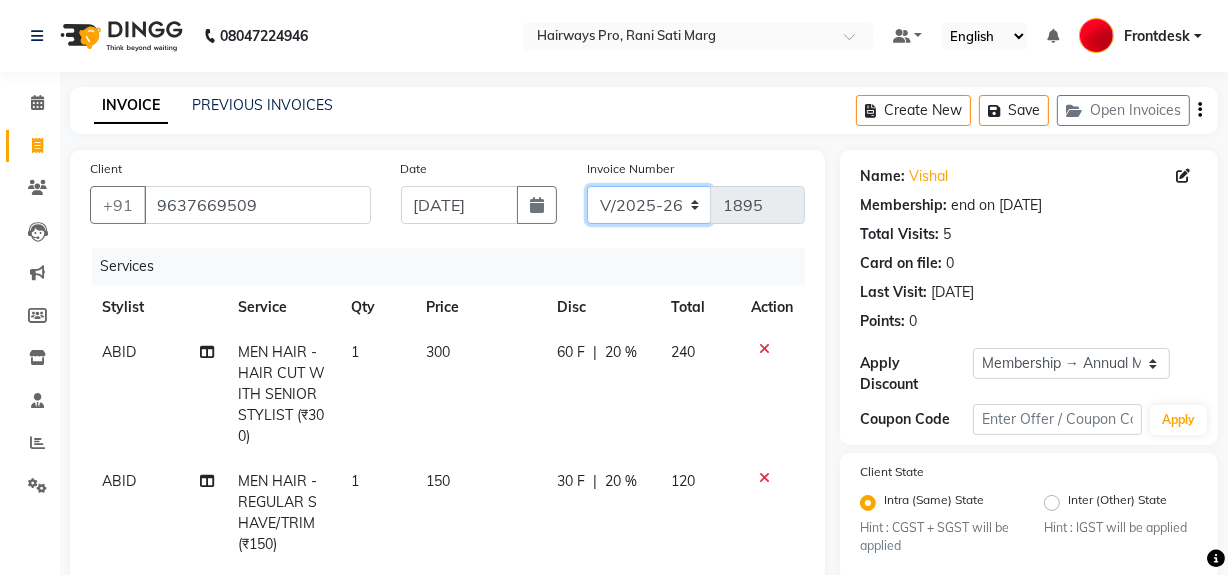 click on "INV/25-26 V/2025-26" 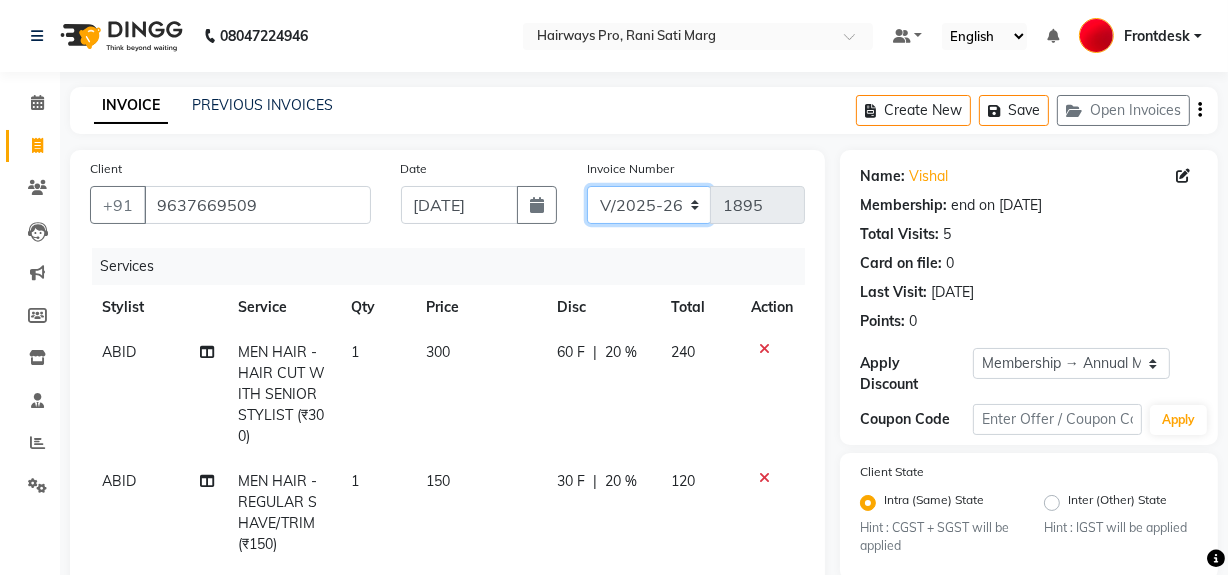 select on "6960" 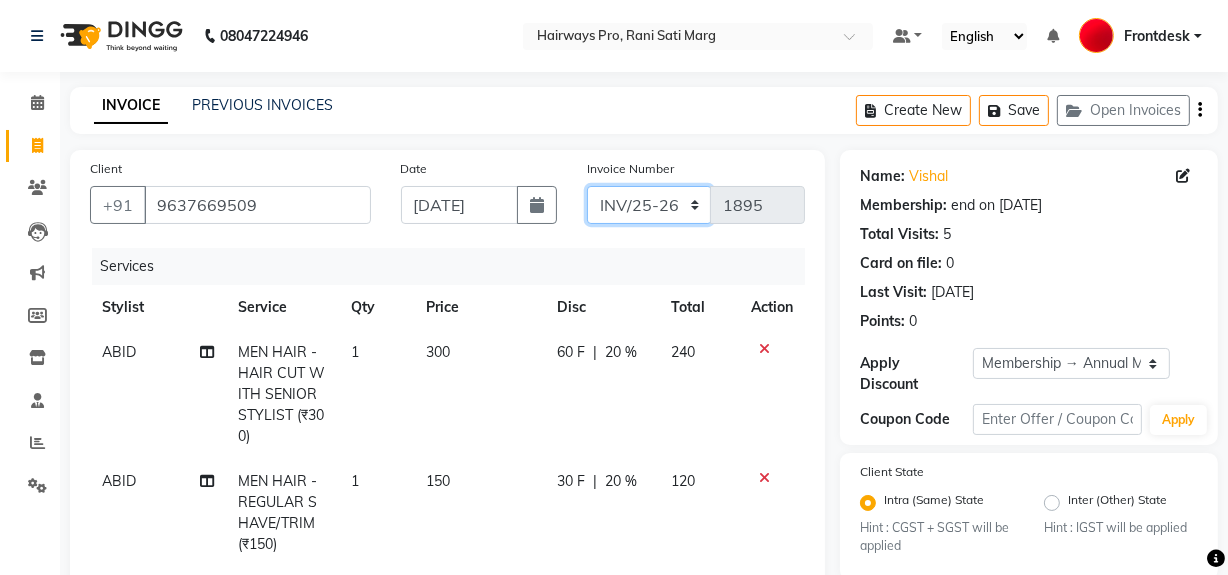click on "INV/25-26 V/2025-26" 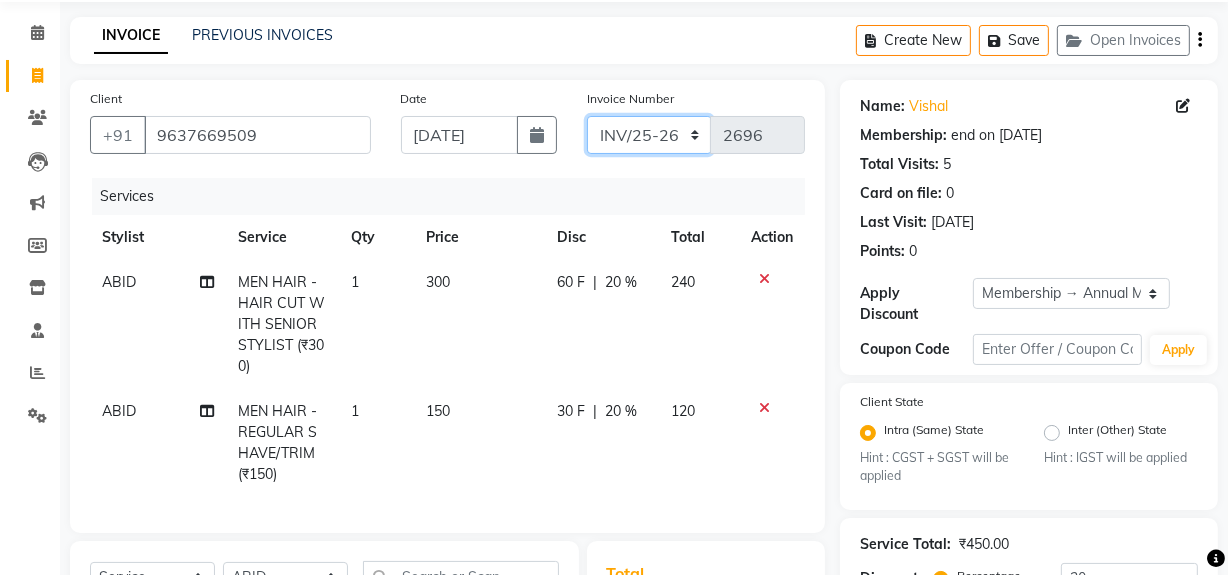 scroll, scrollTop: 363, scrollLeft: 0, axis: vertical 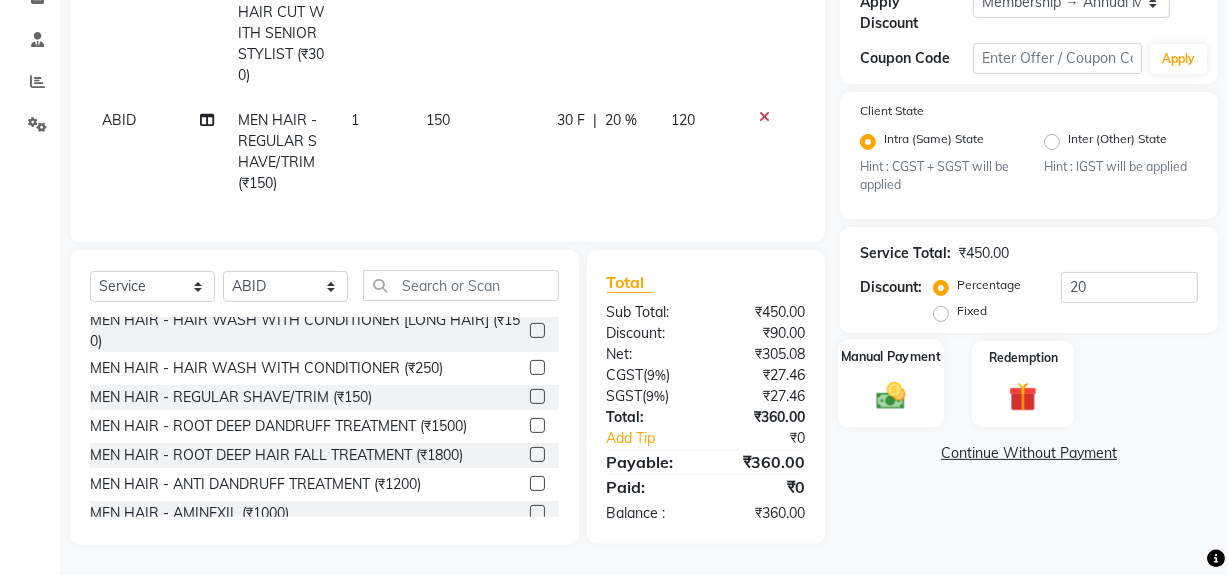 click 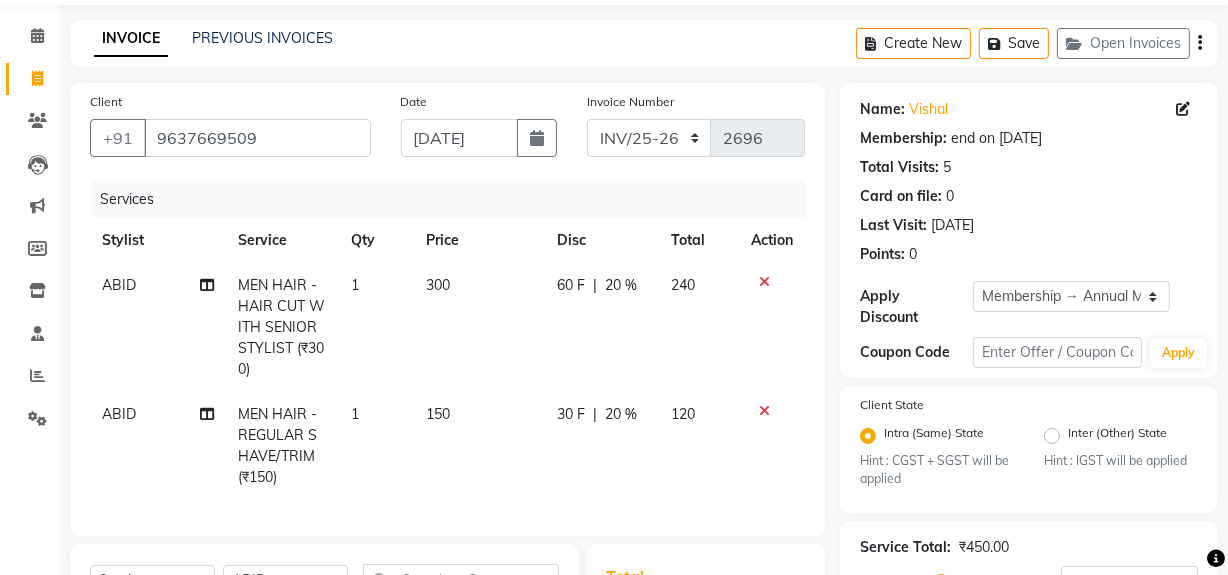scroll, scrollTop: 0, scrollLeft: 0, axis: both 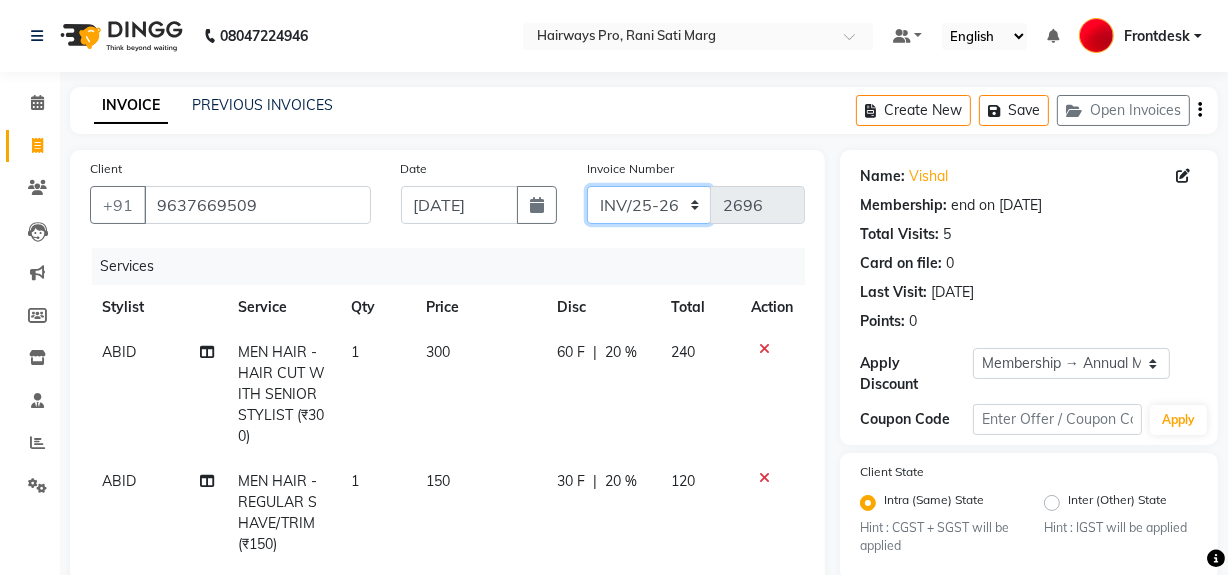 click on "INV/25-26 V/2025-26" 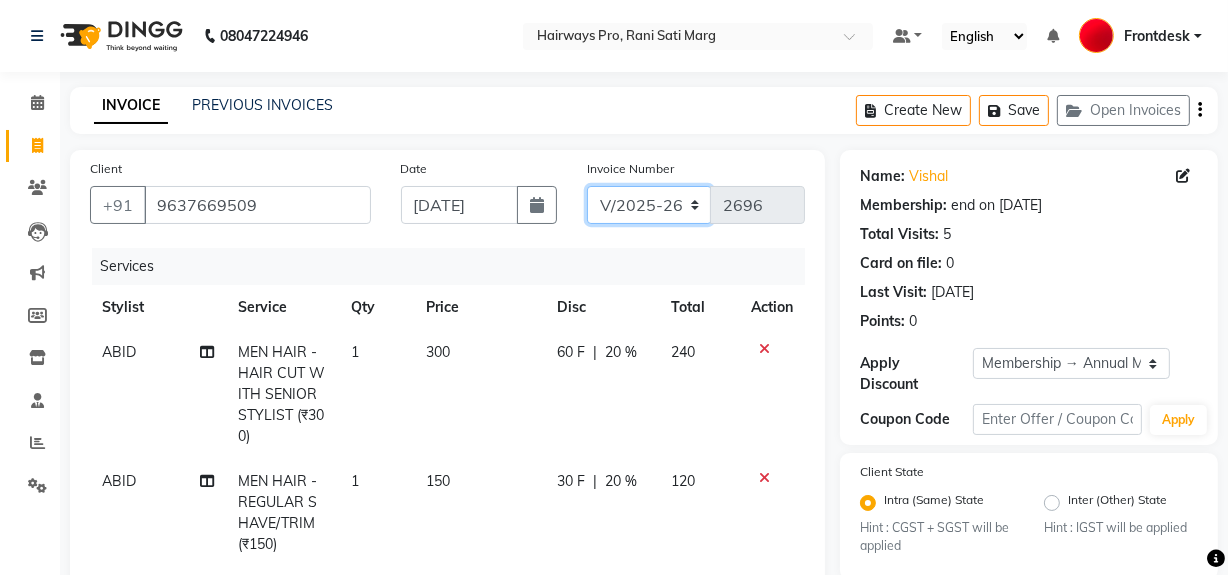 click on "INV/25-26 V/2025-26" 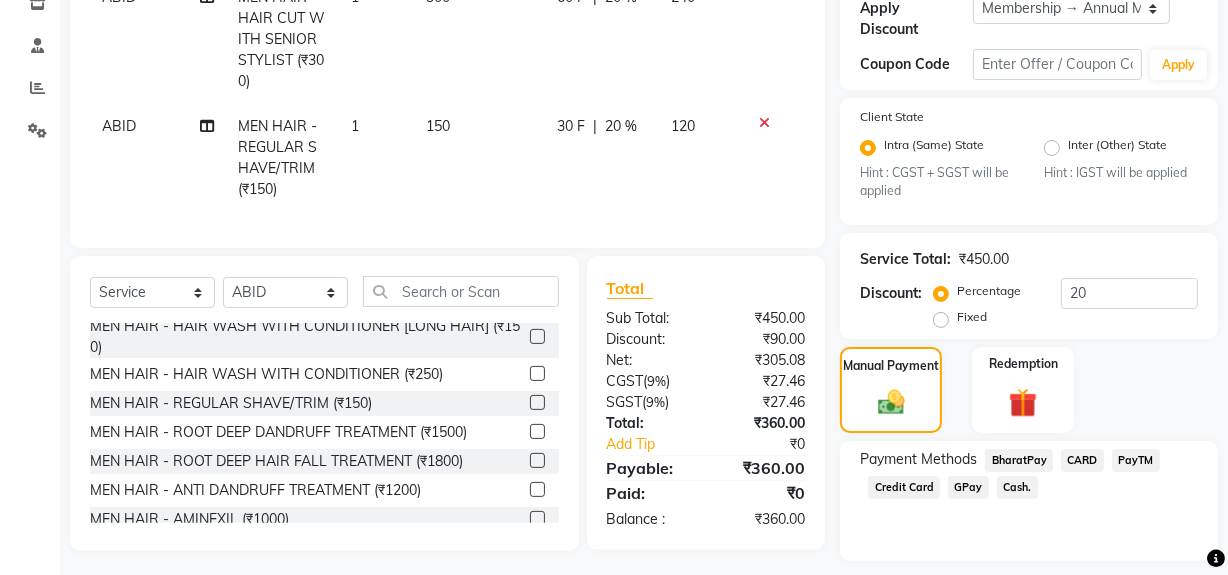 scroll, scrollTop: 412, scrollLeft: 0, axis: vertical 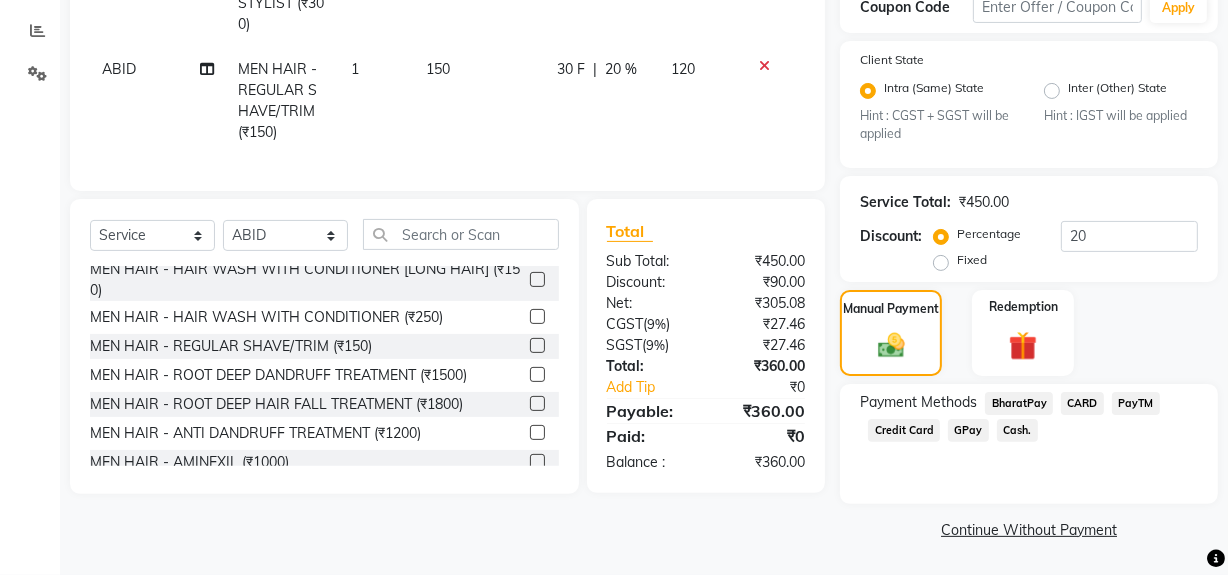 click on "GPay" 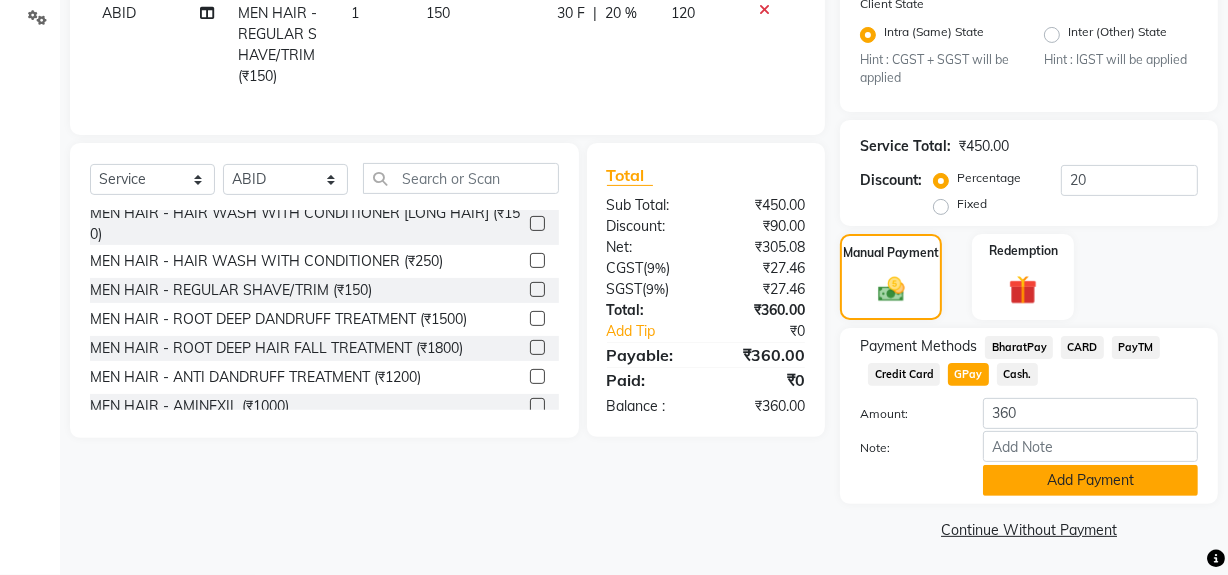 click on "Add Payment" 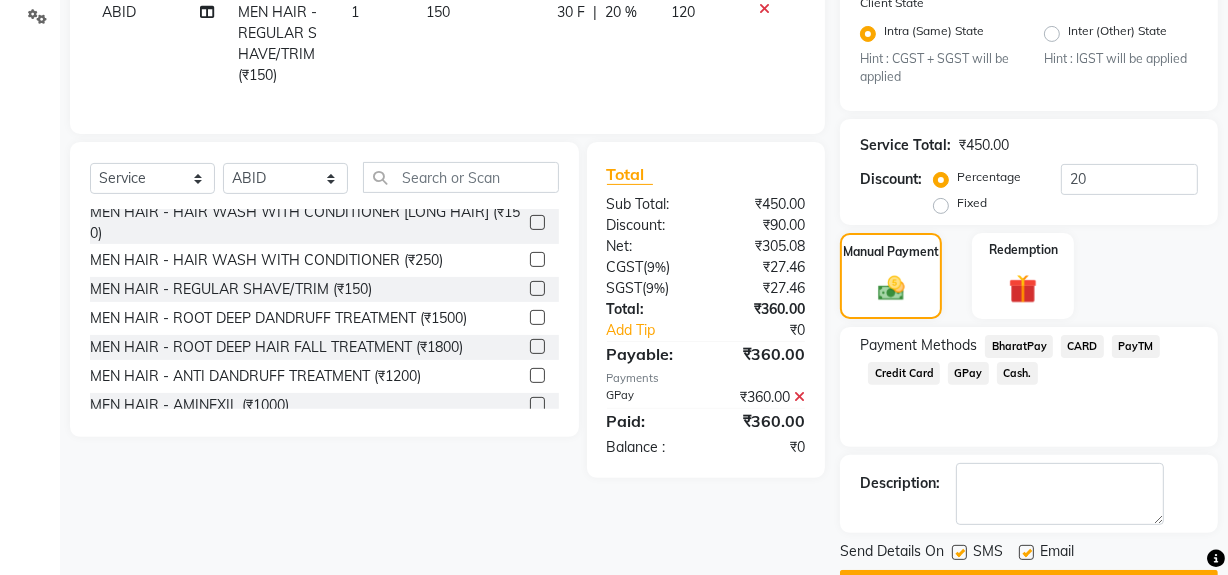 scroll, scrollTop: 524, scrollLeft: 0, axis: vertical 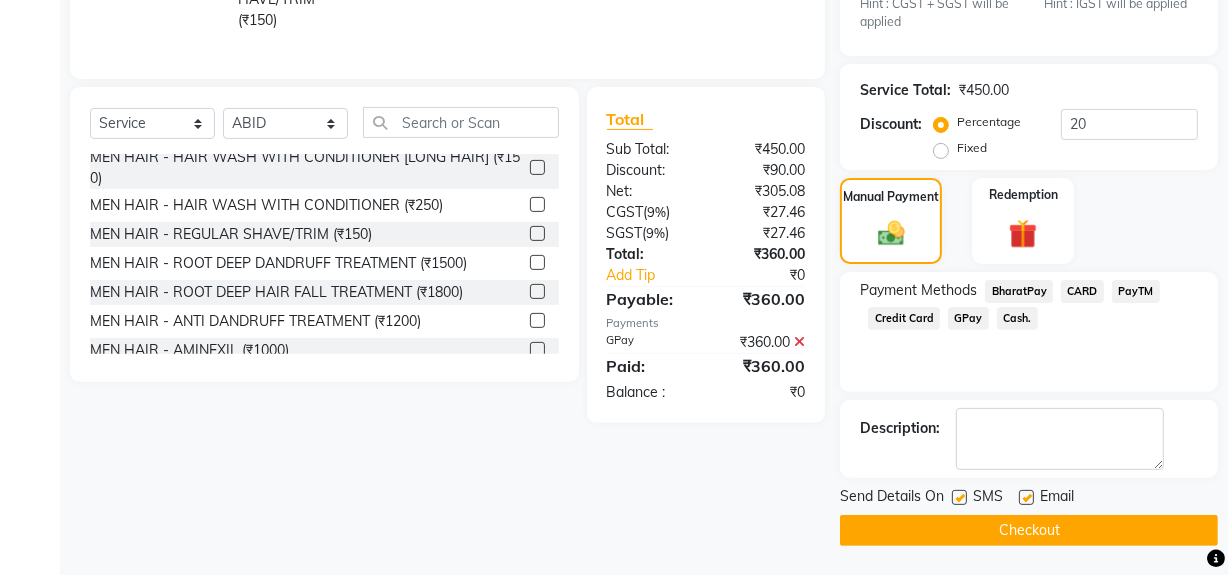 click on "Checkout" 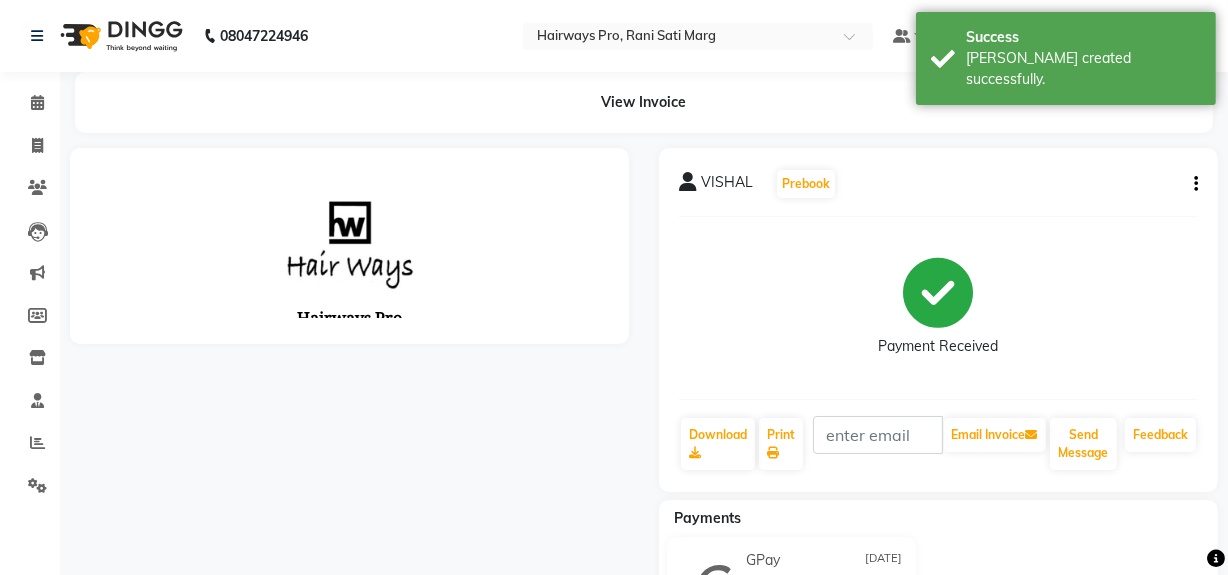 scroll, scrollTop: 0, scrollLeft: 0, axis: both 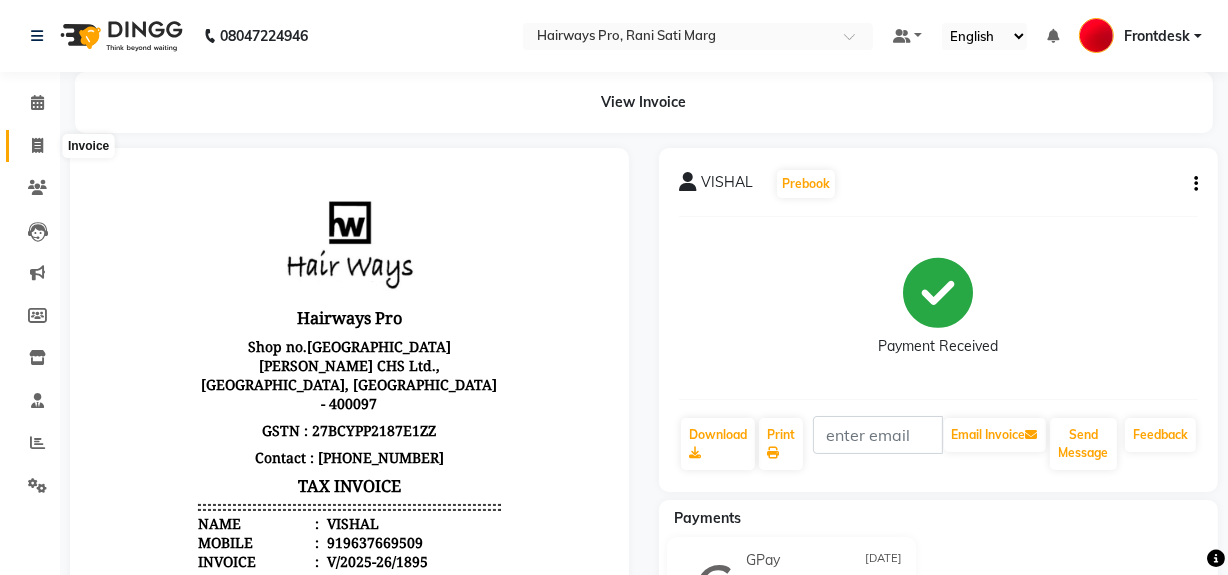 click 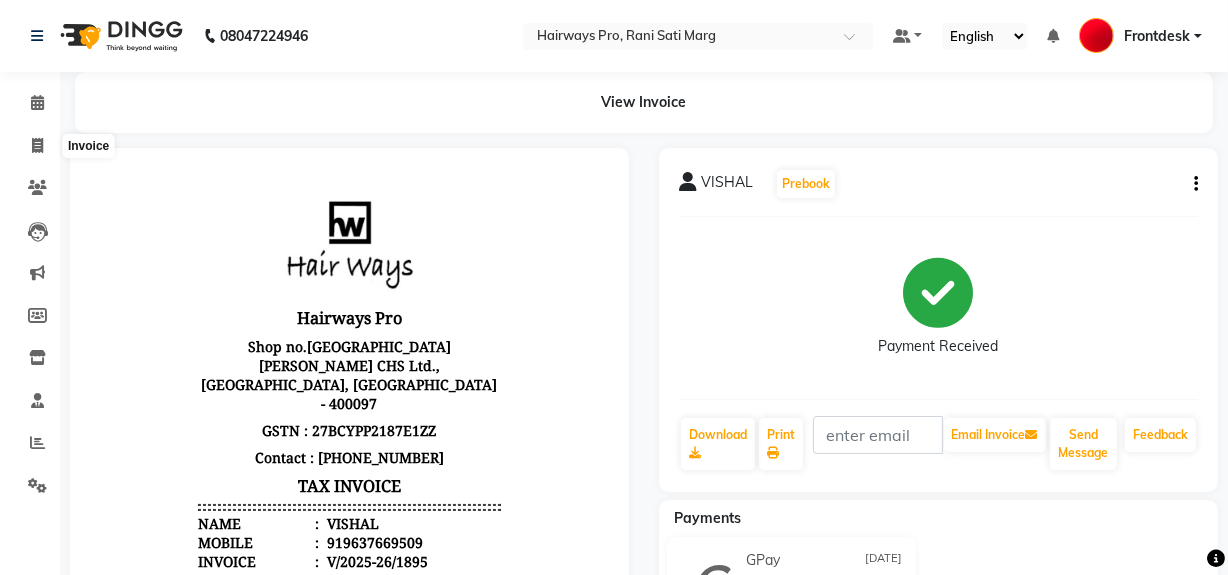 select on "service" 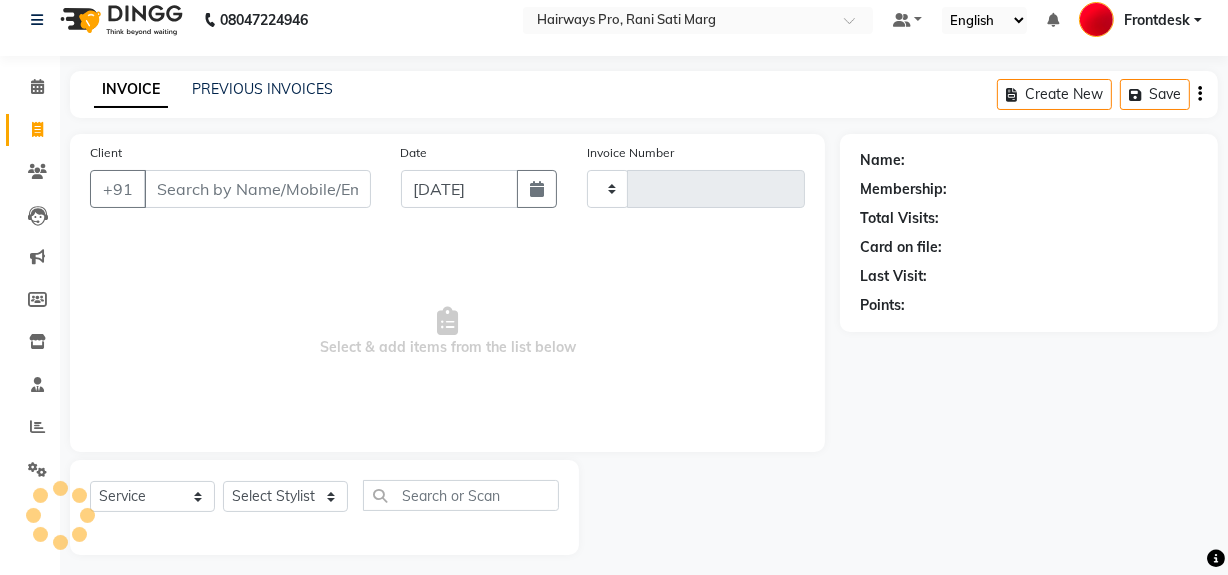 type on "1896" 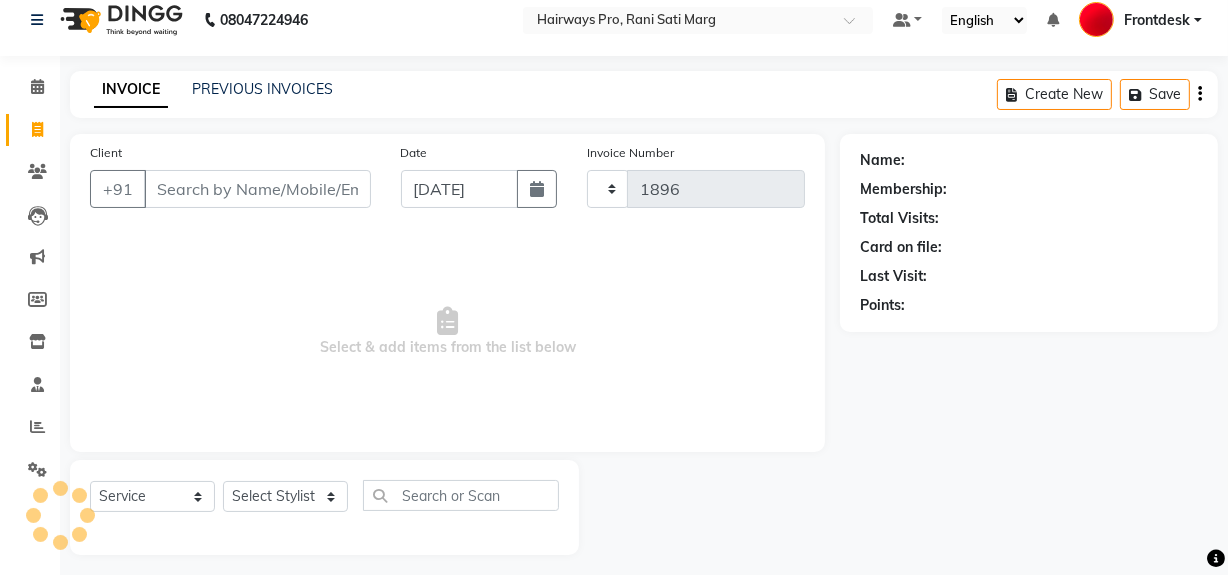 scroll, scrollTop: 26, scrollLeft: 0, axis: vertical 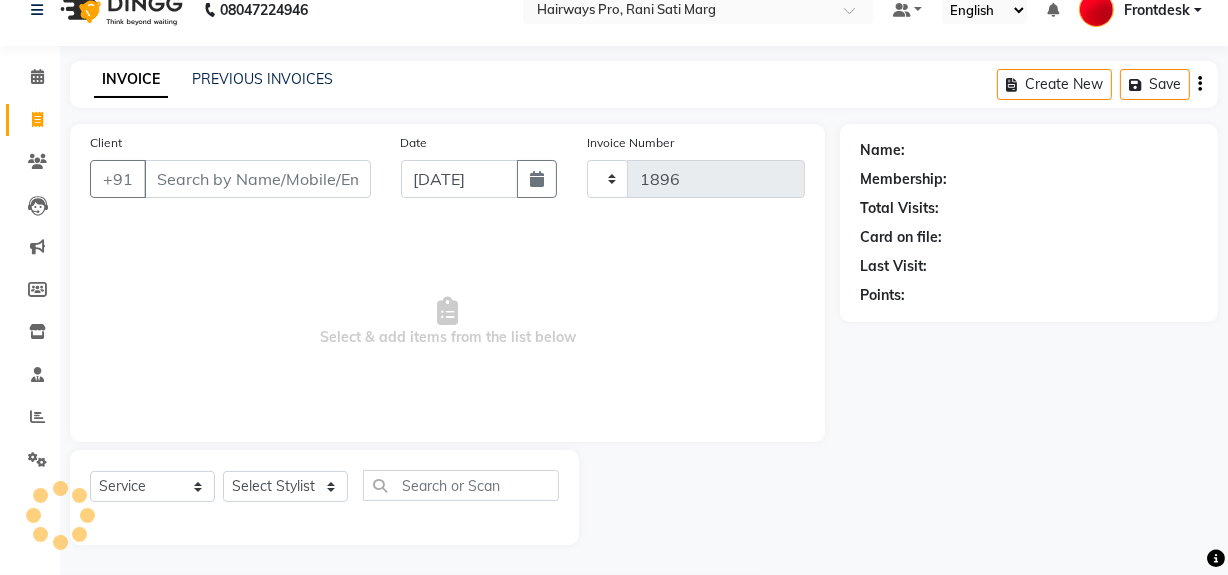 select on "787" 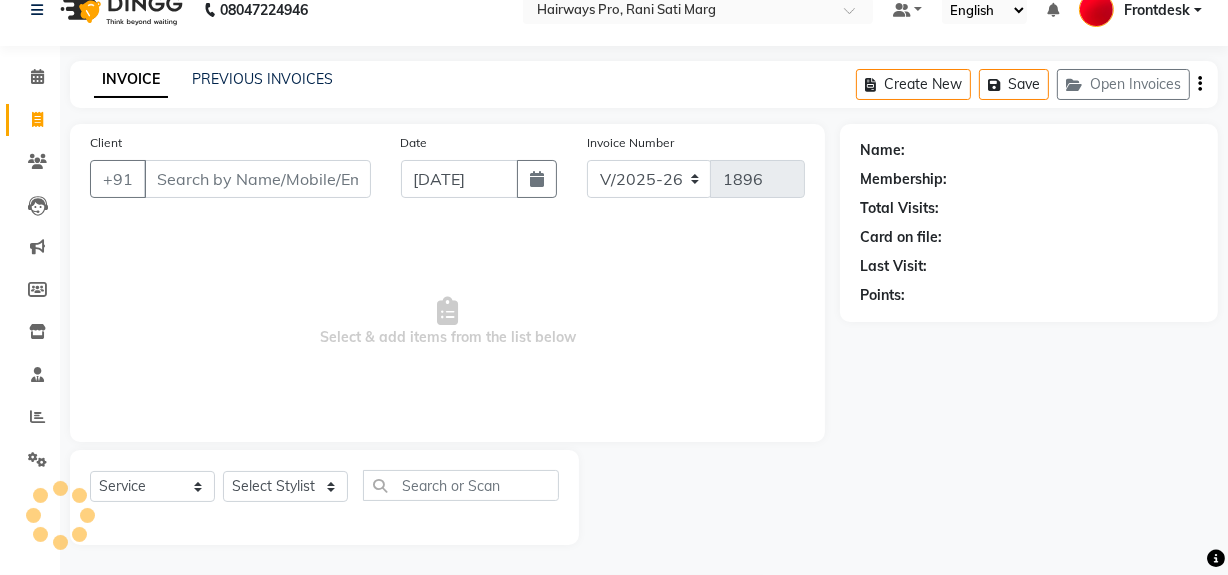 click on "Client" at bounding box center [257, 179] 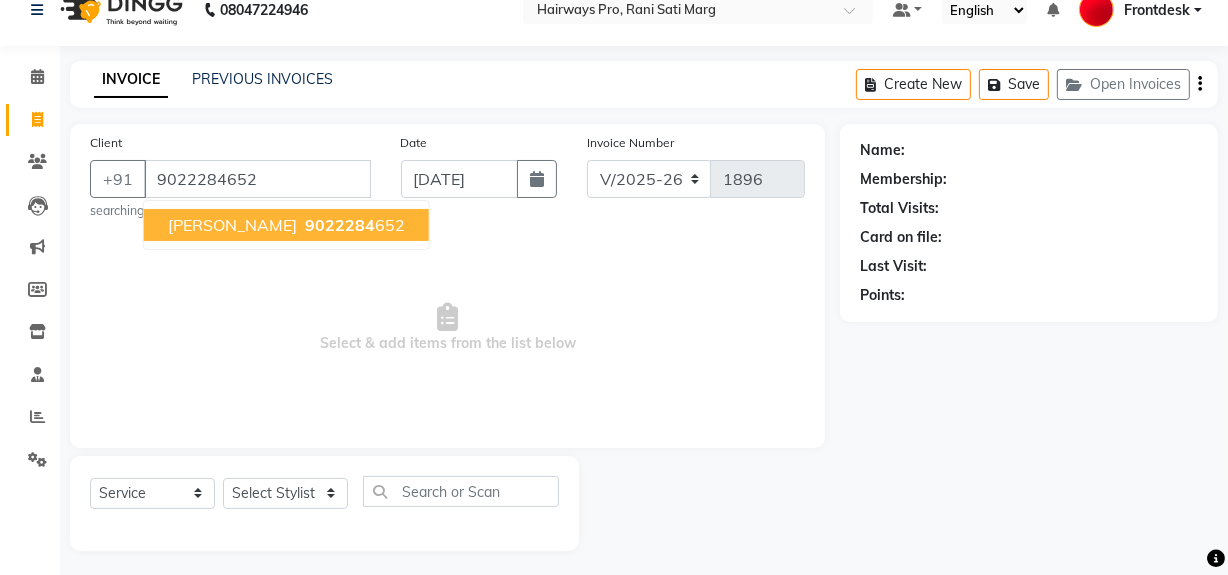 type on "9022284652" 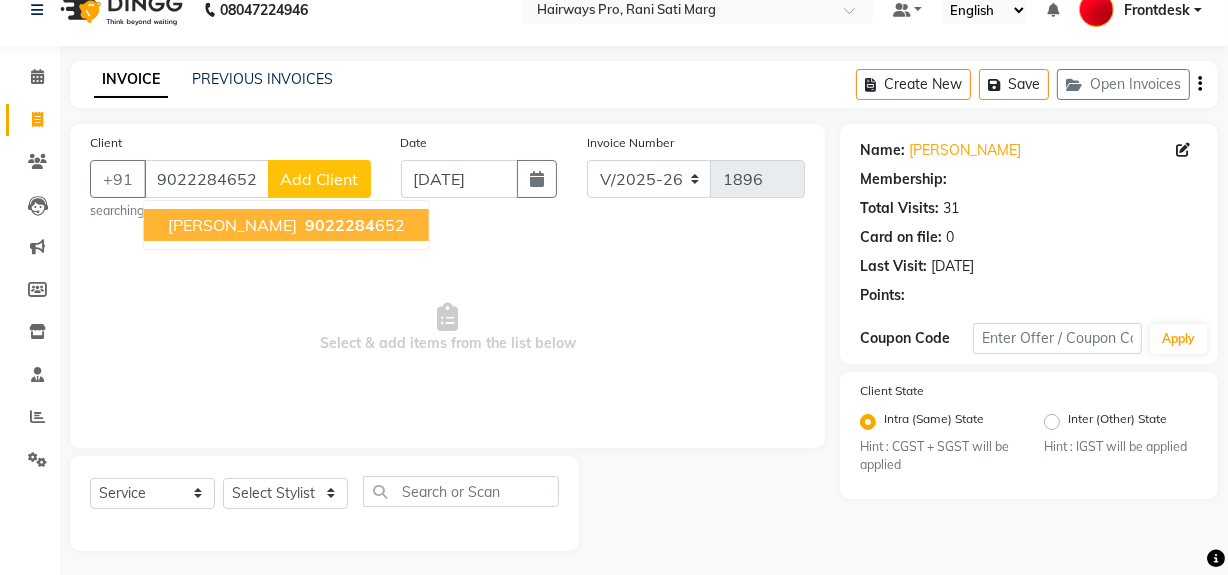 select on "1: Object" 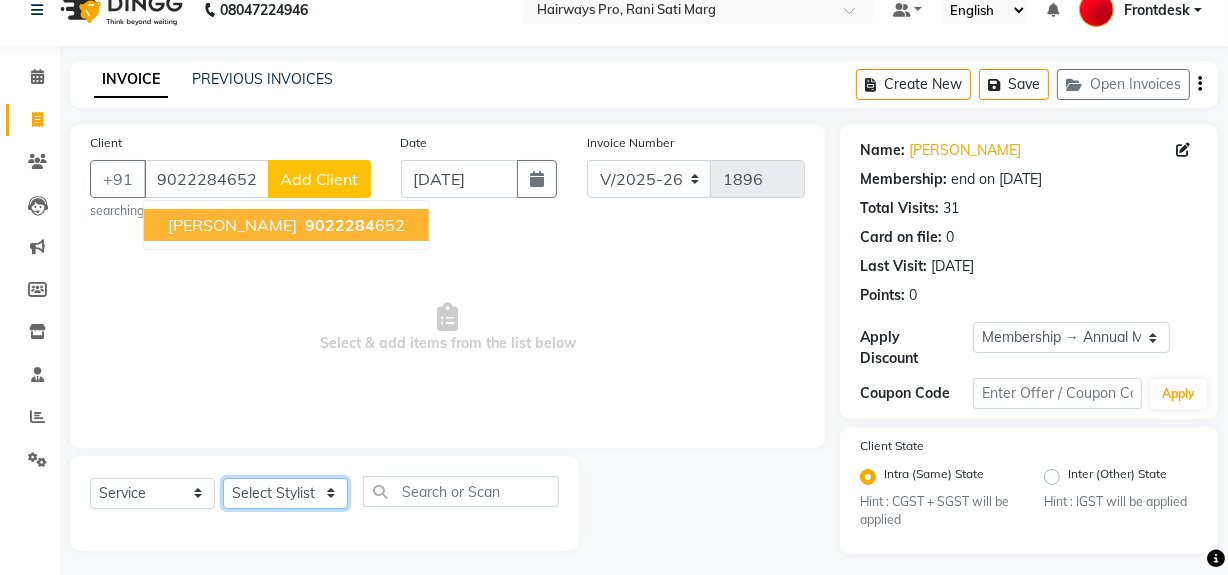 click on "Select Stylist ABID [PERSON_NAME] Frontdesk INTEZAR [PERSON_NAME] [PERSON_NAME] [PERSON_NAME] [PERSON_NAME] [PERSON_NAME] [PERSON_NAME]" 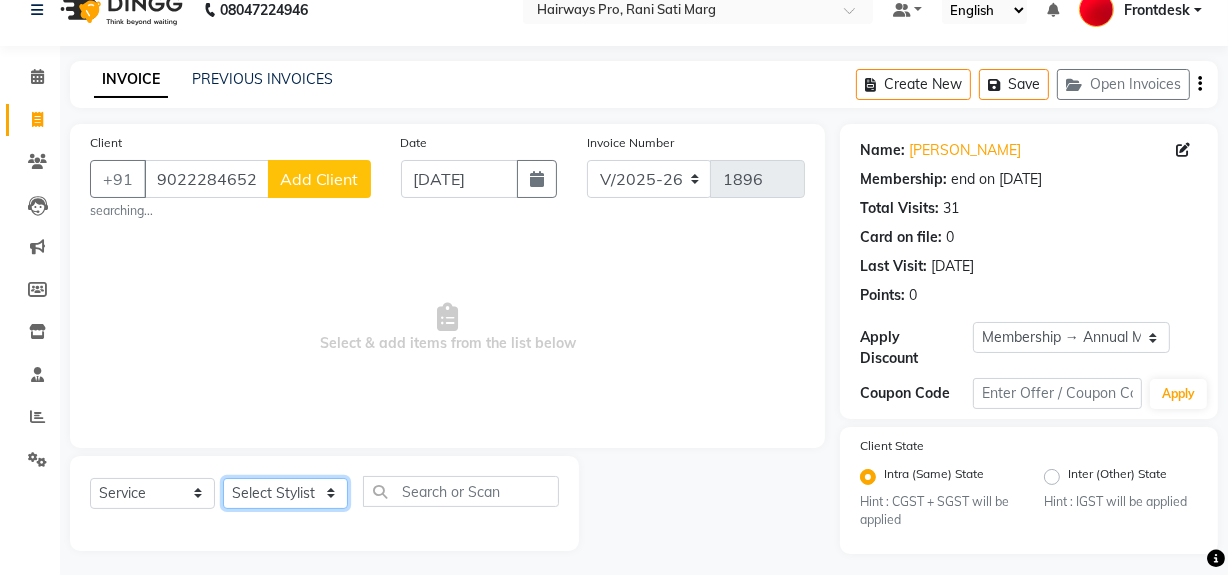 select on "45602" 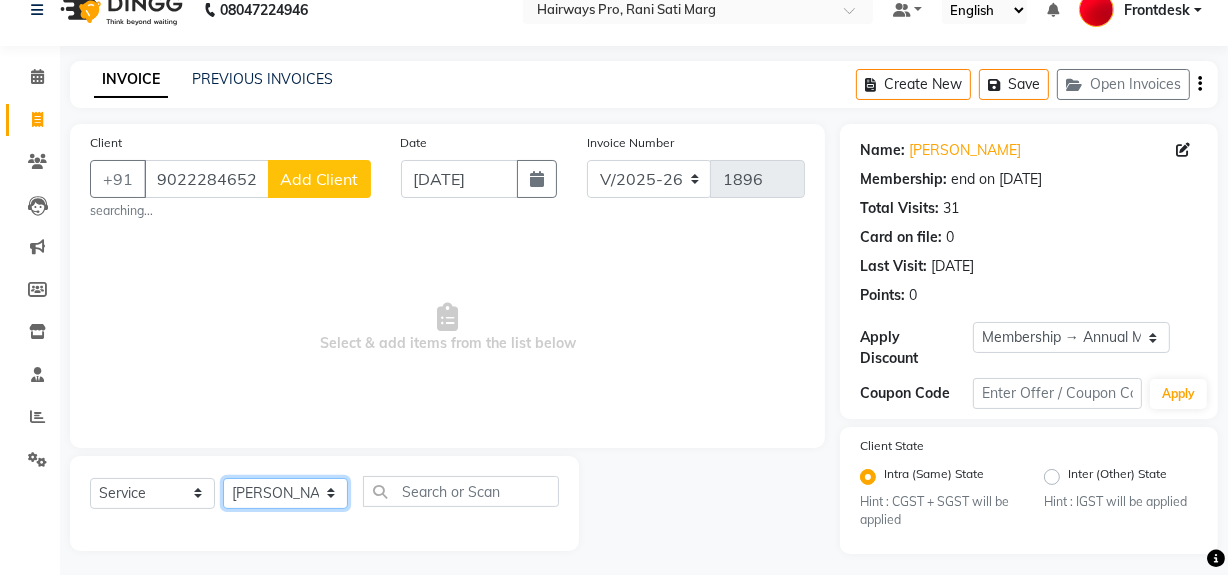 click on "Select Stylist ABID [PERSON_NAME] Frontdesk INTEZAR [PERSON_NAME] [PERSON_NAME] [PERSON_NAME] [PERSON_NAME] [PERSON_NAME] [PERSON_NAME]" 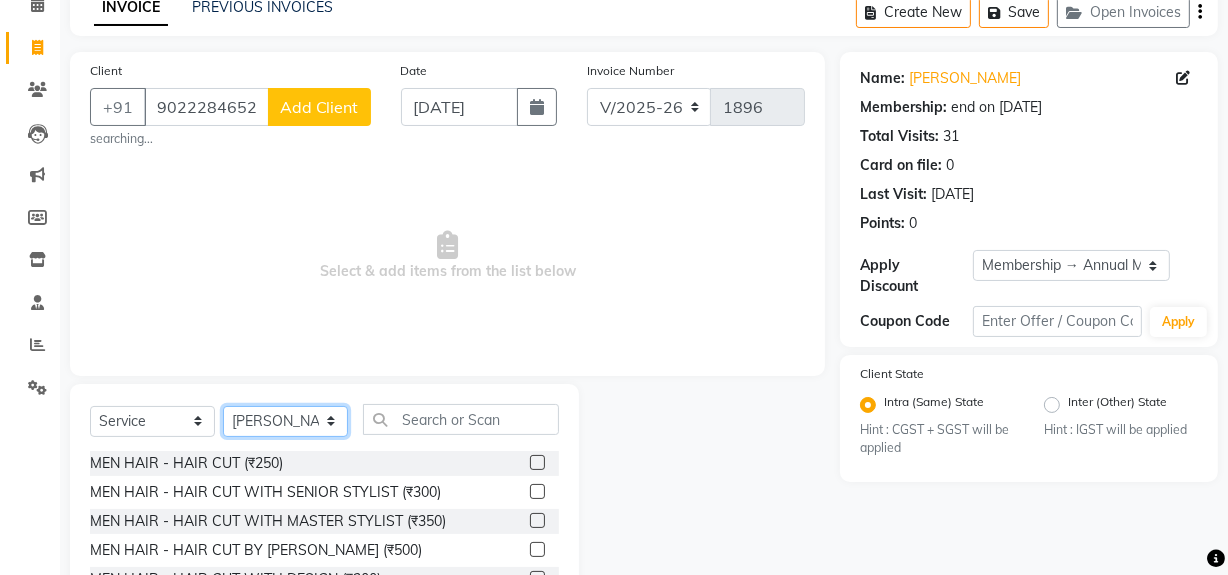 scroll, scrollTop: 208, scrollLeft: 0, axis: vertical 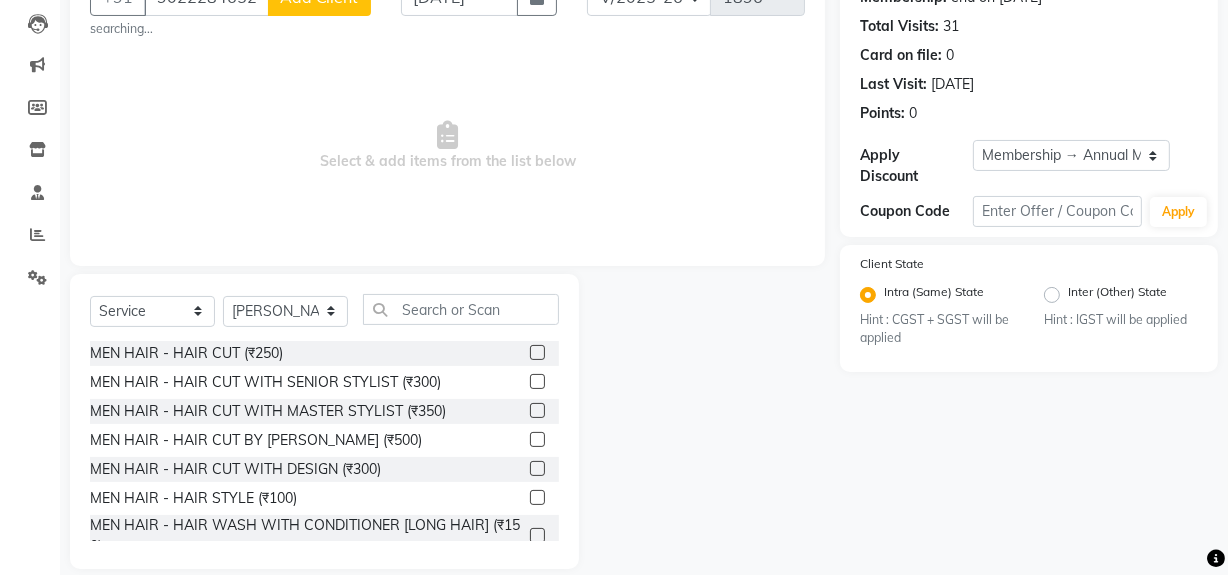 click 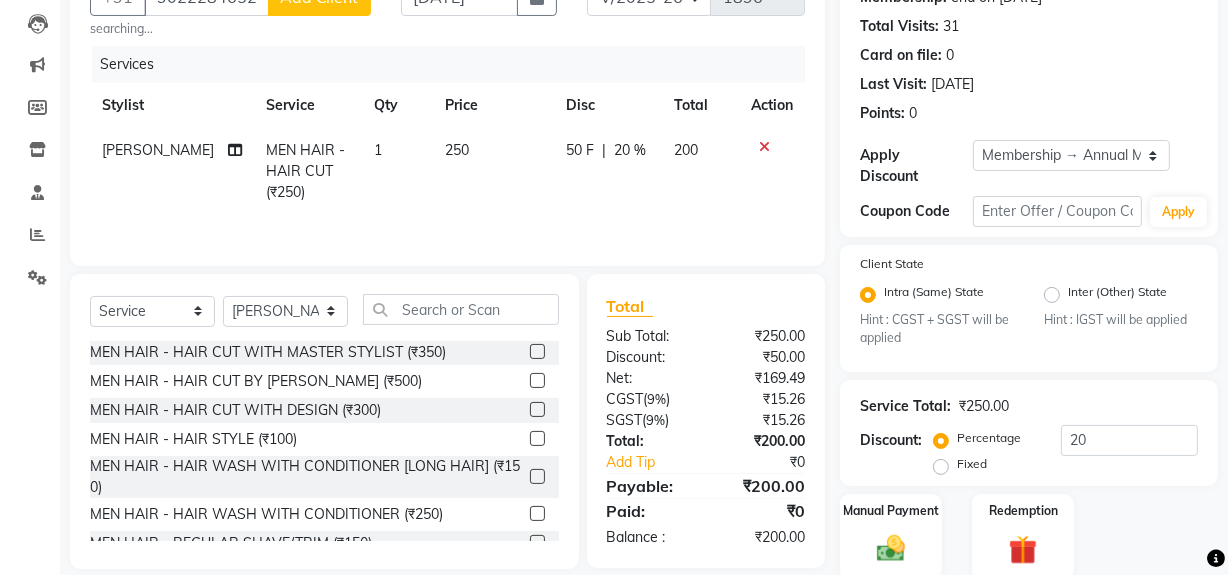 checkbox on "false" 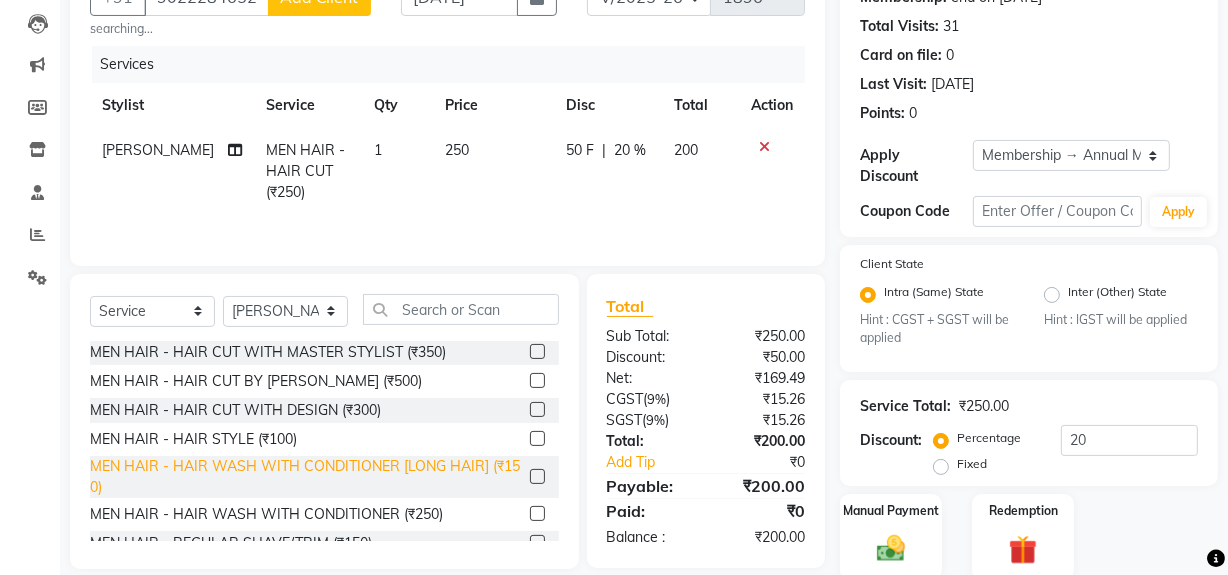 scroll, scrollTop: 90, scrollLeft: 0, axis: vertical 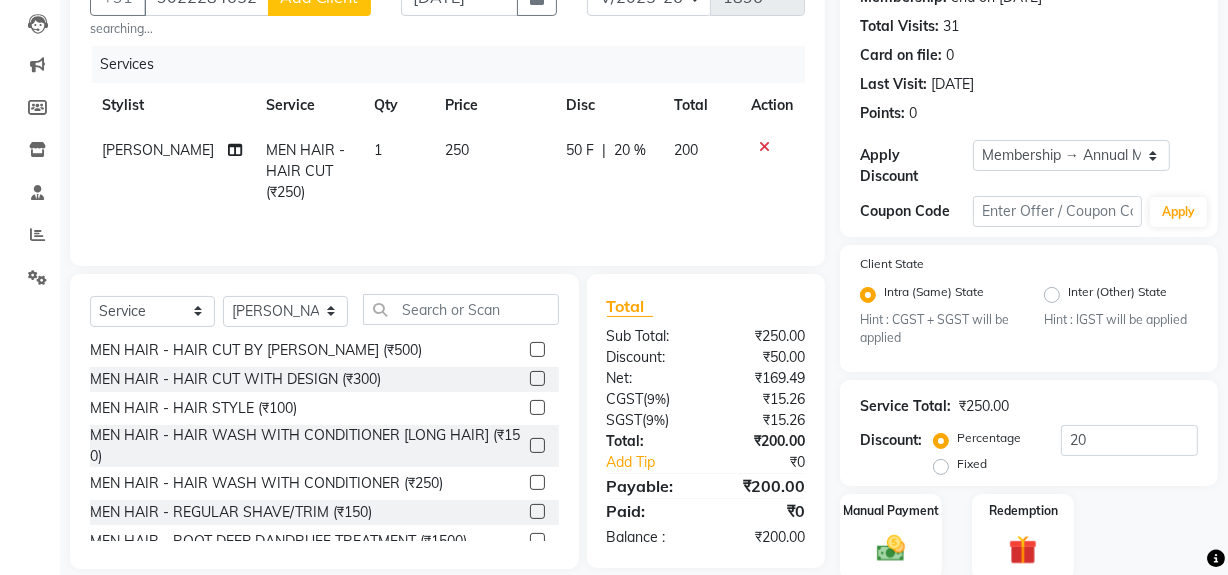click 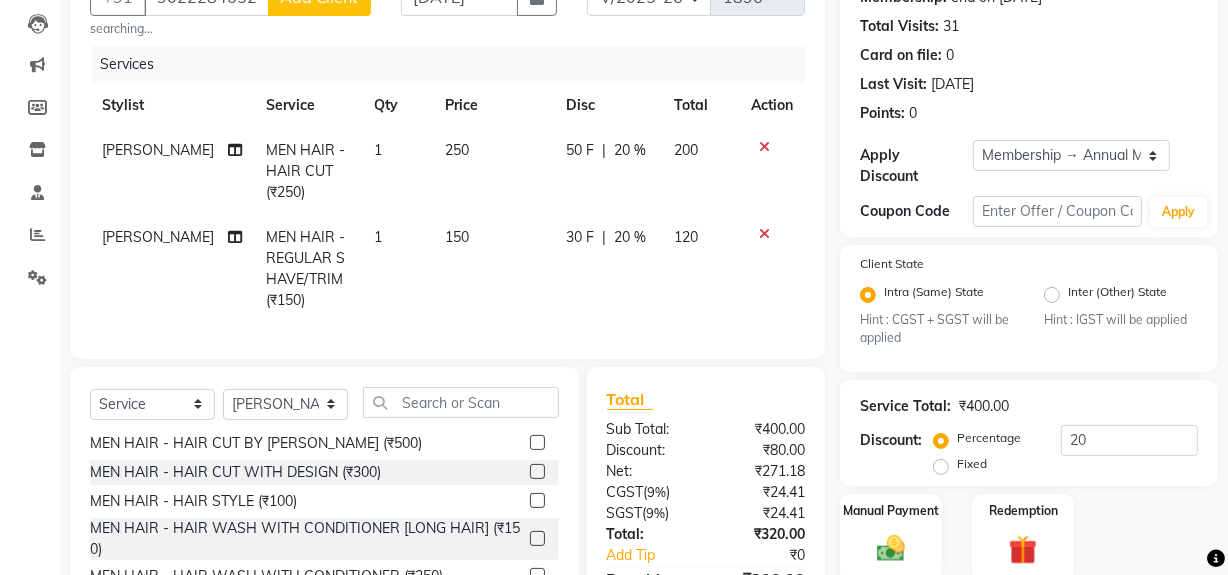 checkbox on "false" 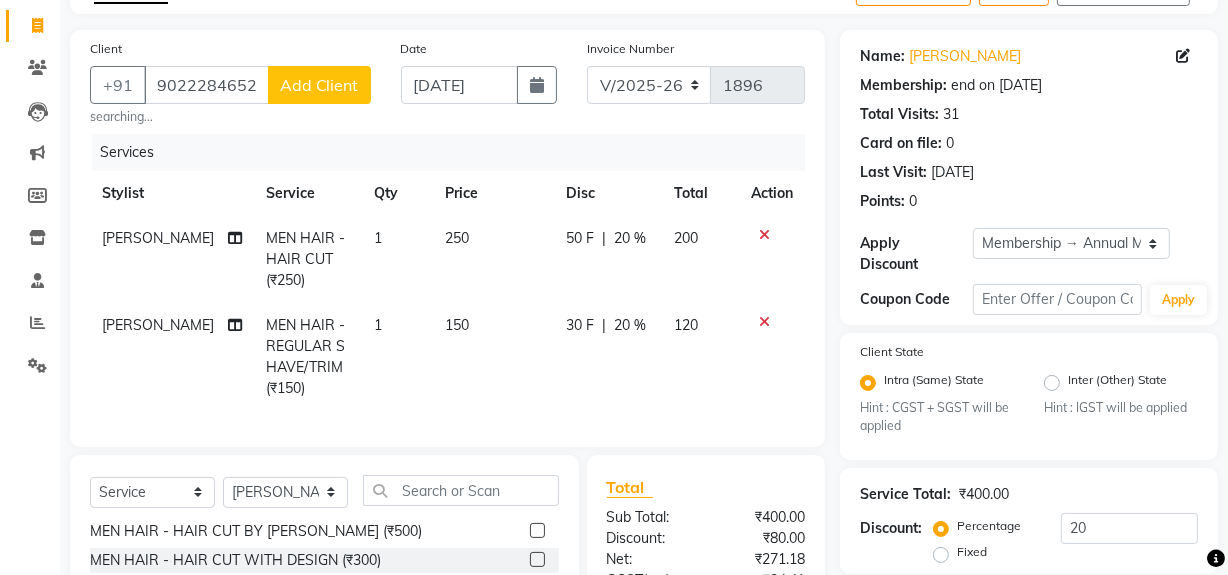 scroll, scrollTop: 0, scrollLeft: 0, axis: both 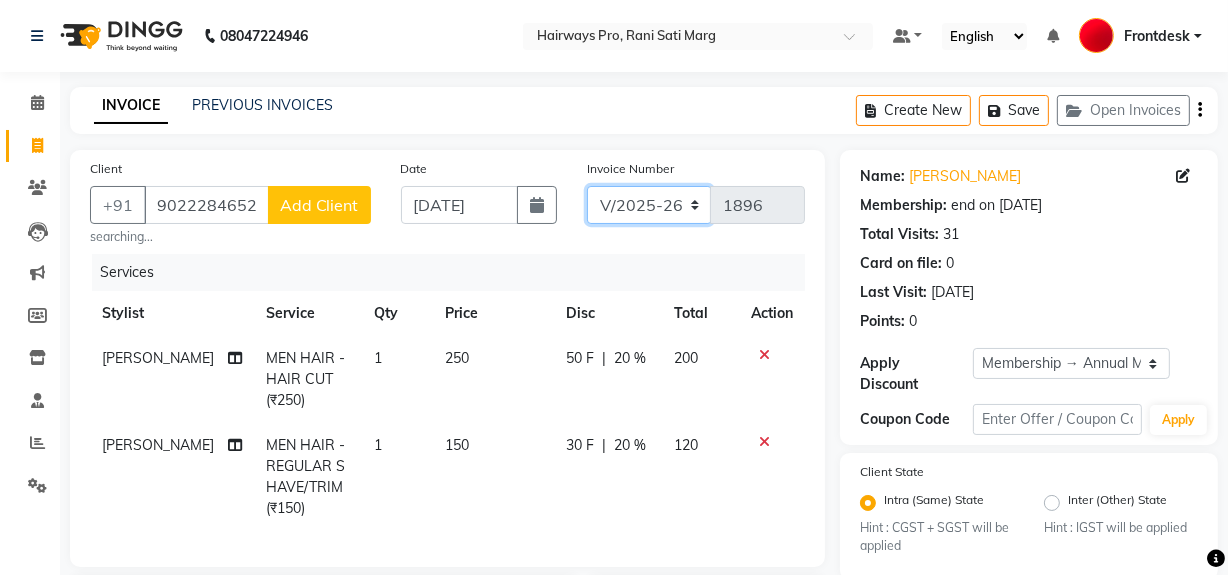 click on "INV/25-26 V/2025-26" 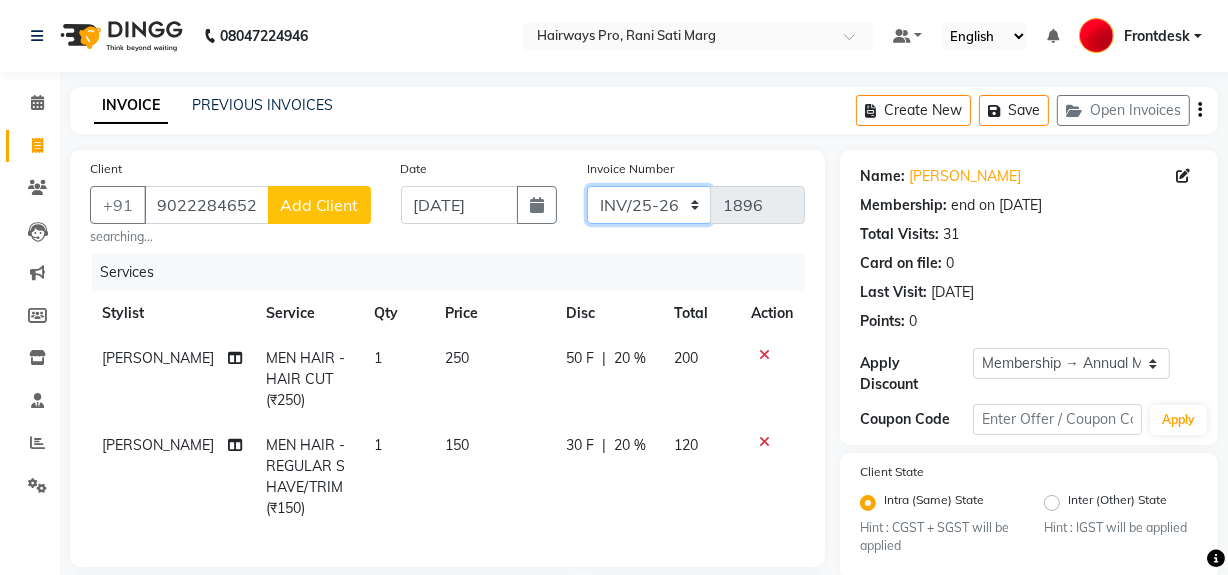 click on "INV/25-26 V/2025-26" 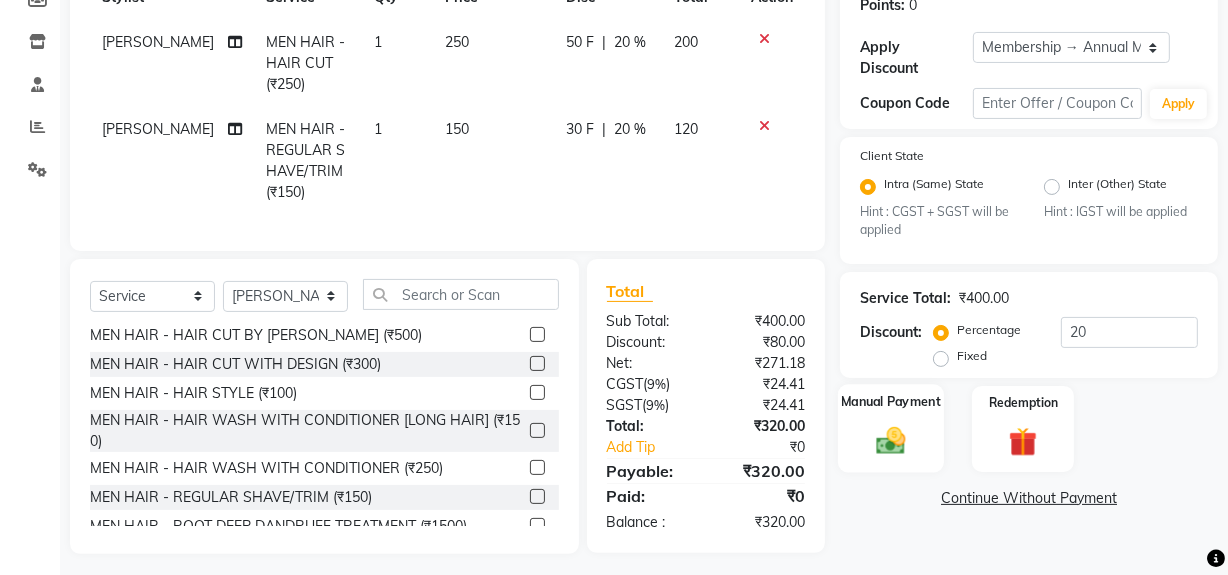 scroll, scrollTop: 339, scrollLeft: 0, axis: vertical 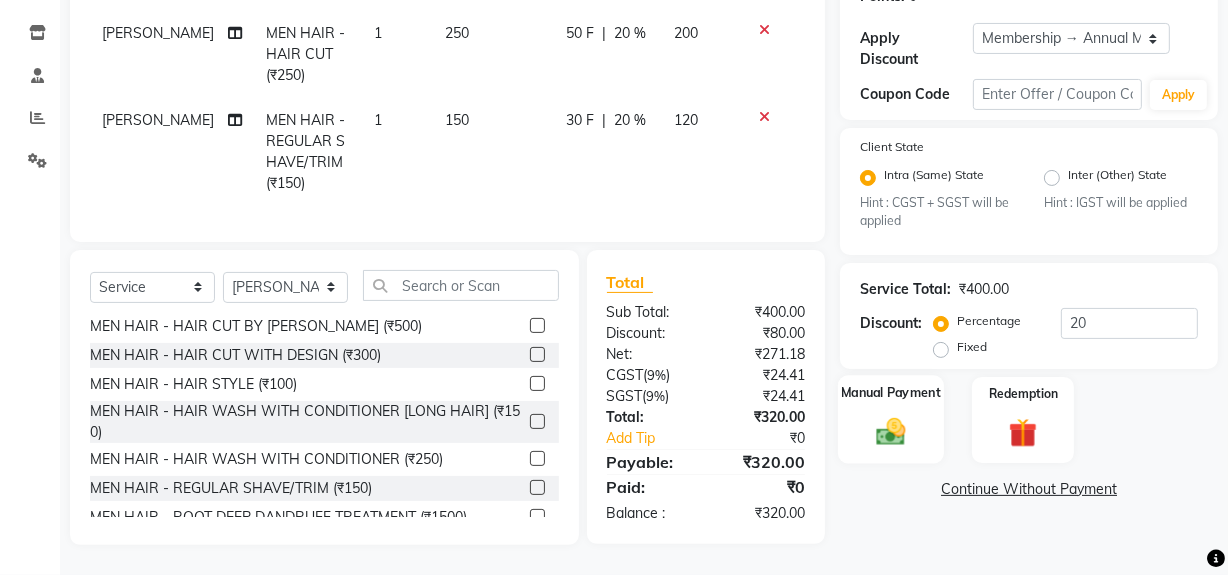 click 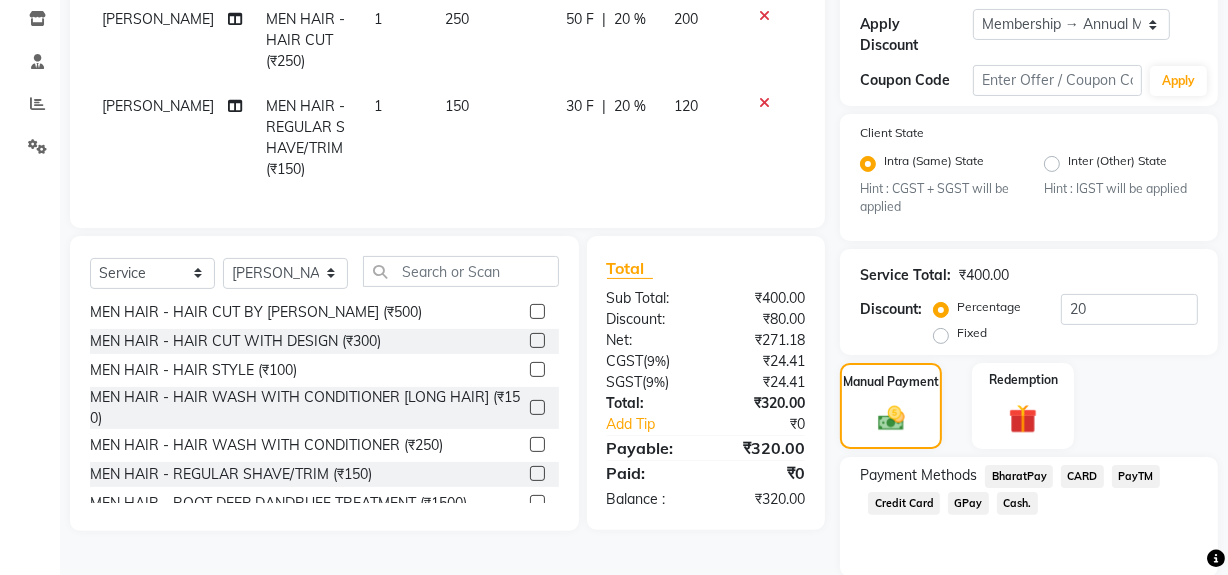click on "Cash." 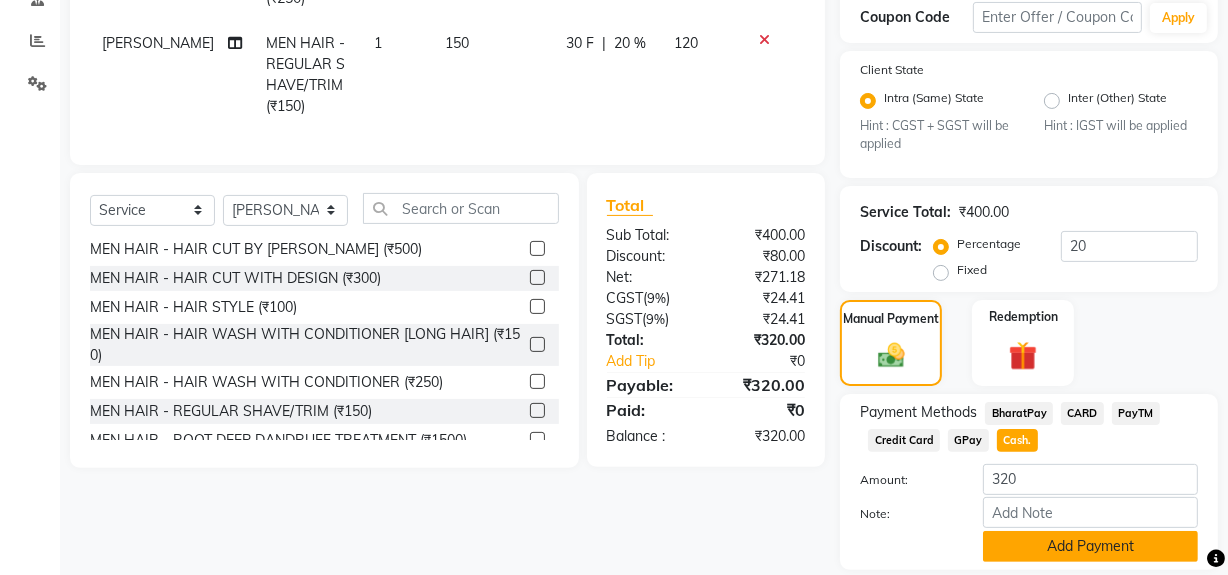 scroll, scrollTop: 469, scrollLeft: 0, axis: vertical 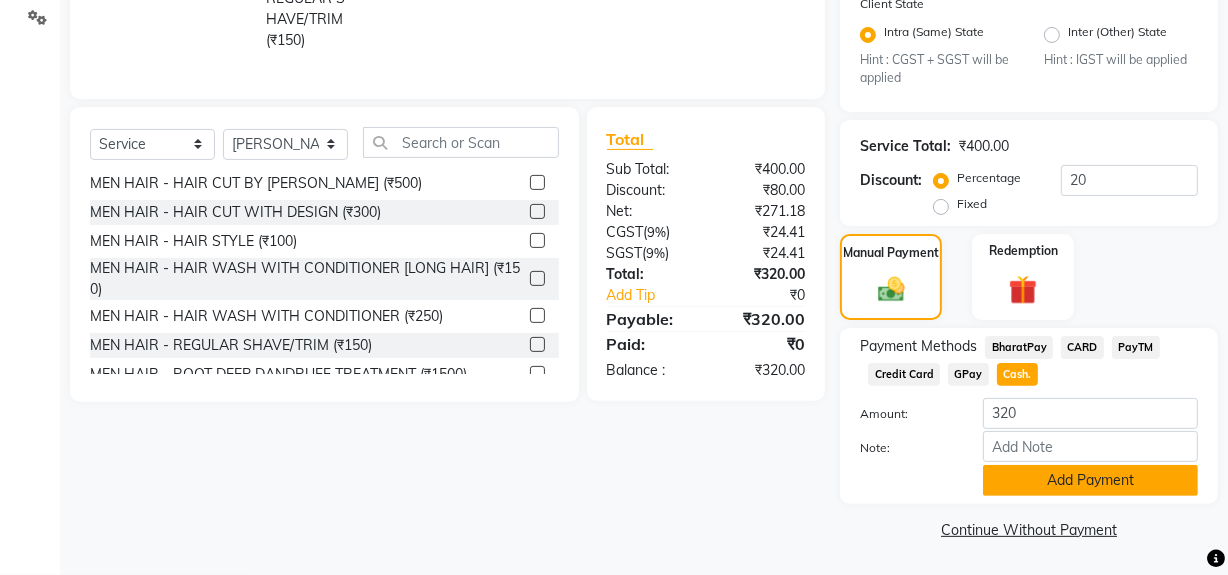 click on "Add Payment" 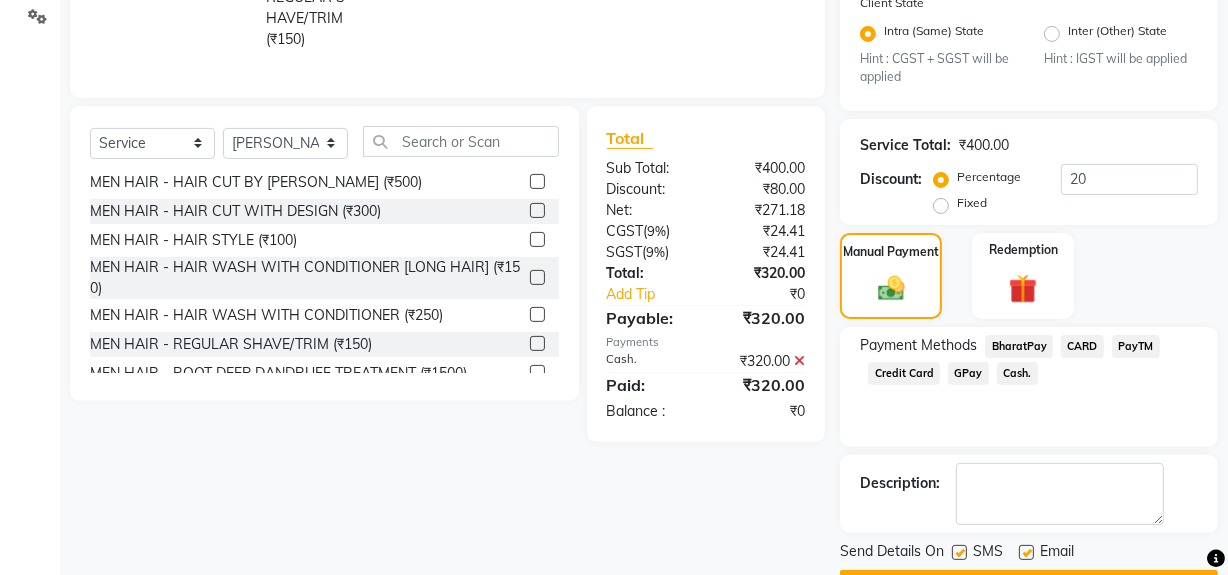 click 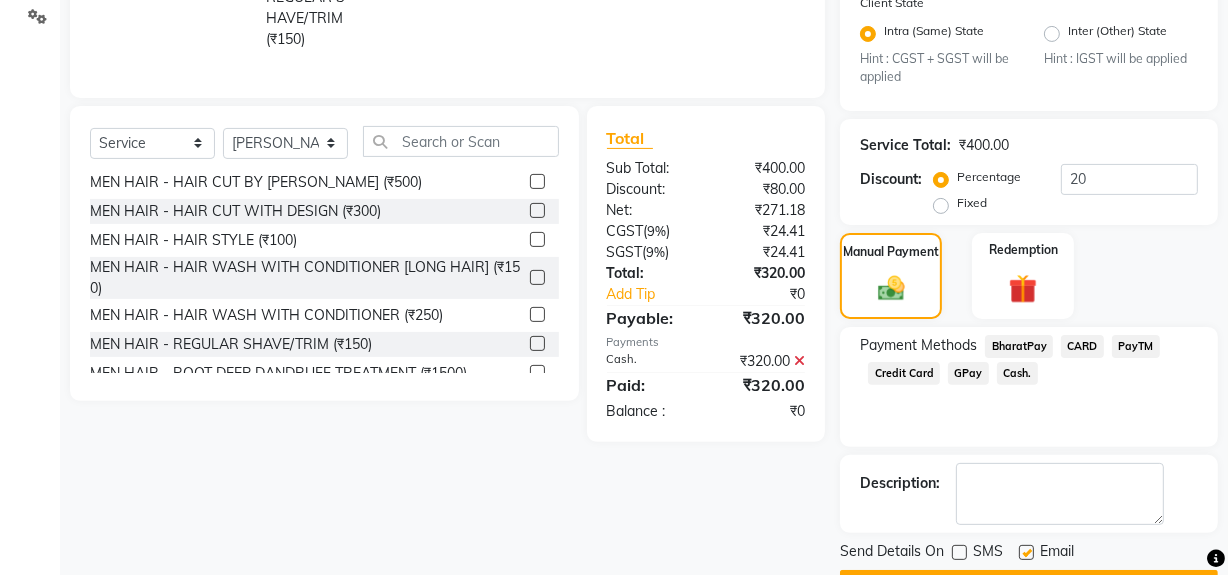 scroll, scrollTop: 524, scrollLeft: 0, axis: vertical 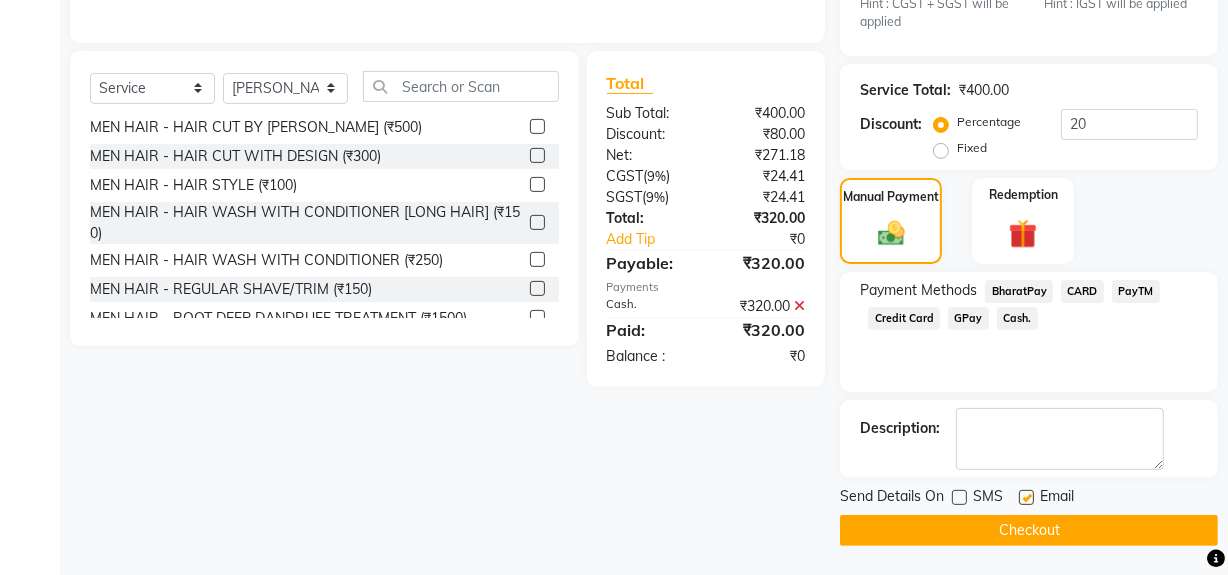 click on "Checkout" 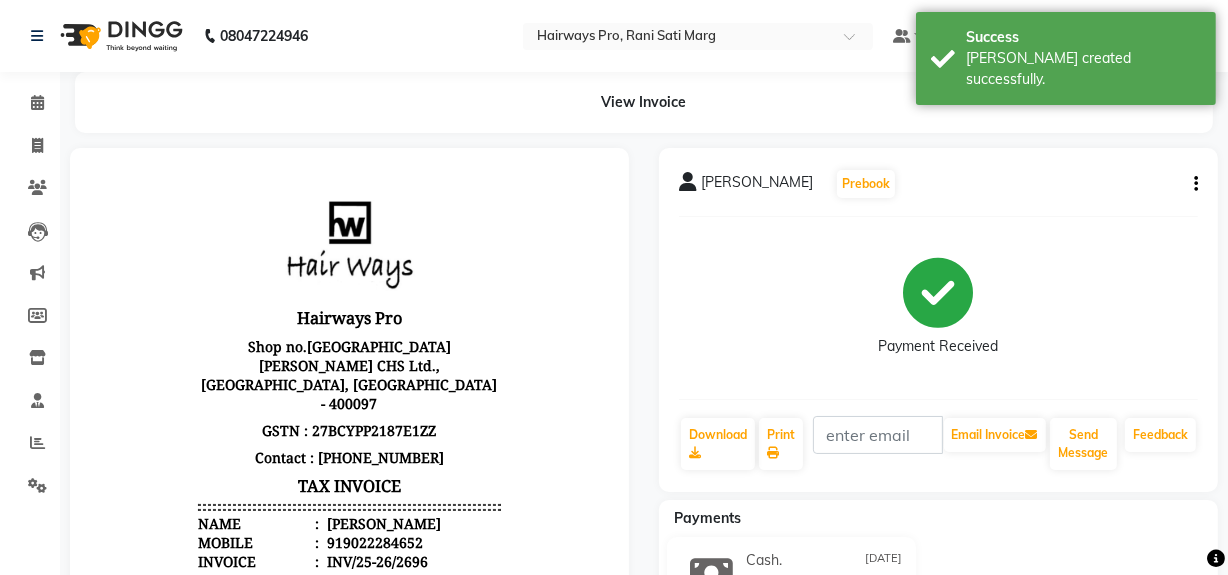 scroll, scrollTop: 0, scrollLeft: 0, axis: both 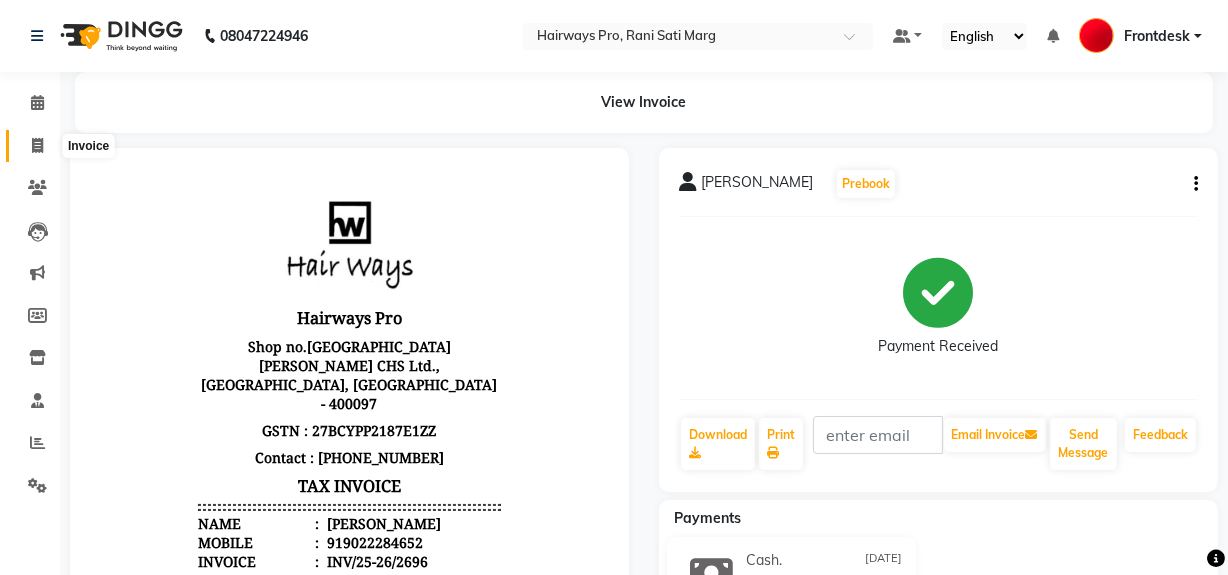 click 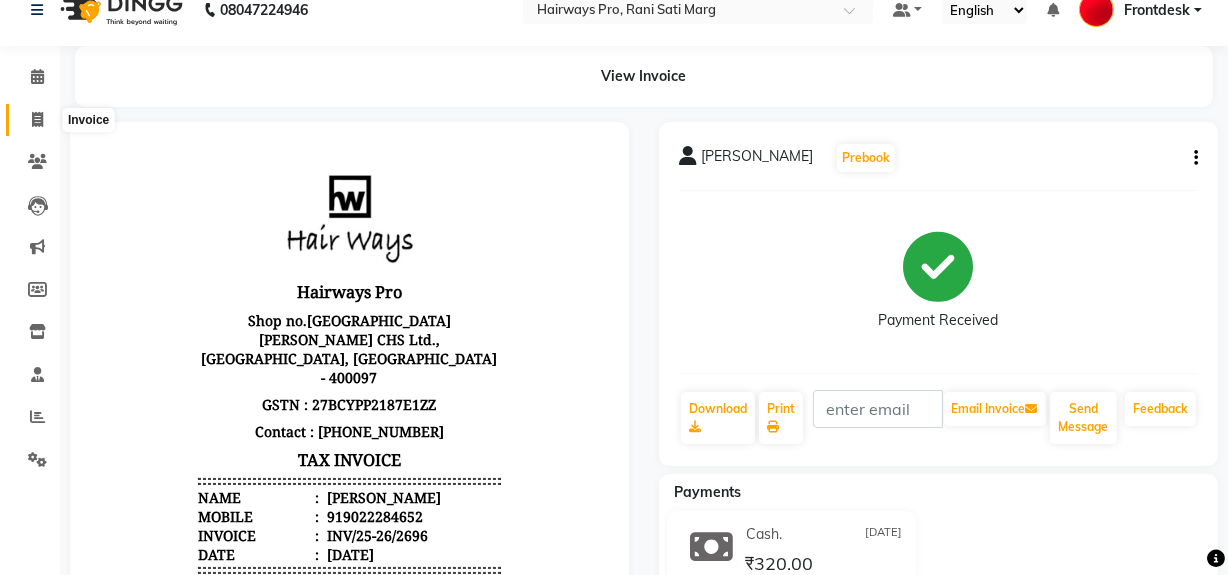 select on "service" 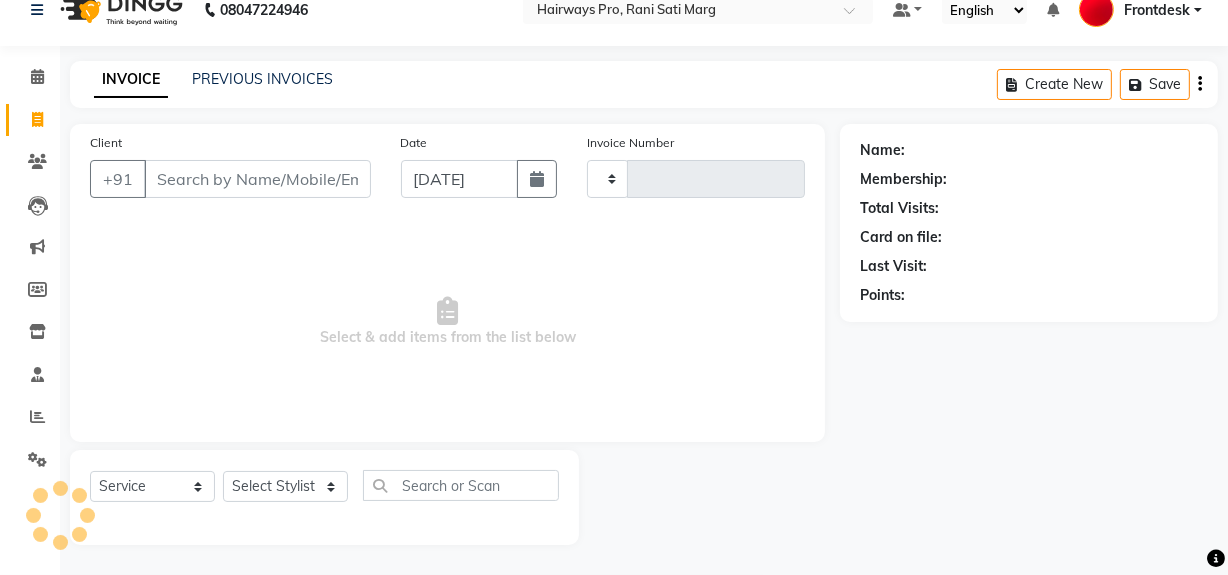 type on "1896" 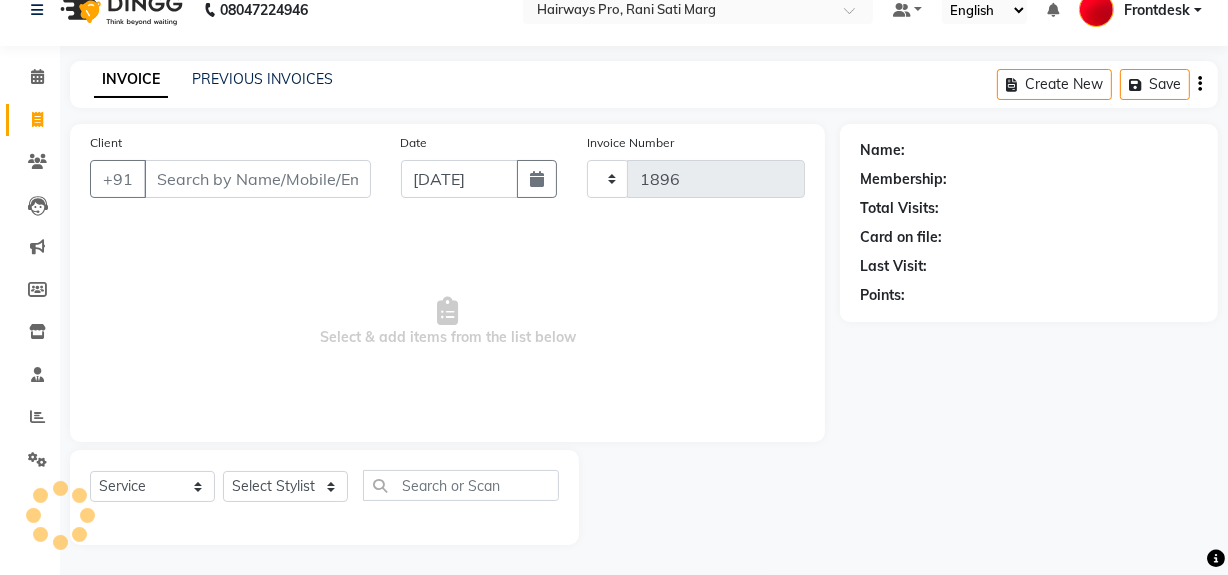 select on "787" 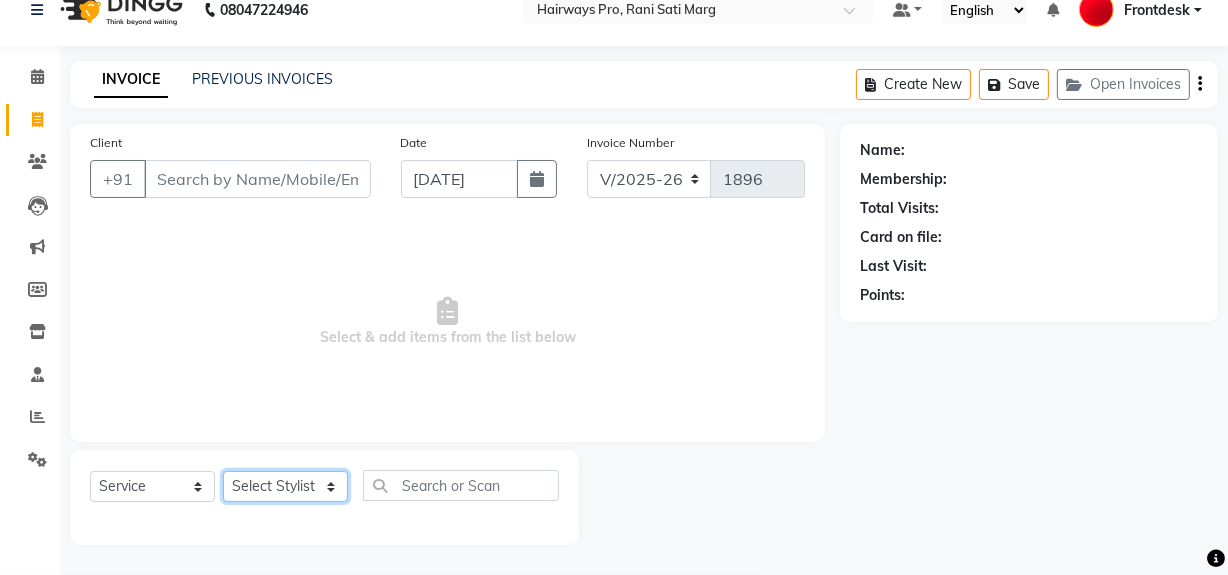 click on "Select Stylist ABID [PERSON_NAME] Frontdesk INTEZAR [PERSON_NAME] [PERSON_NAME] [PERSON_NAME] [PERSON_NAME] [PERSON_NAME] [PERSON_NAME]" 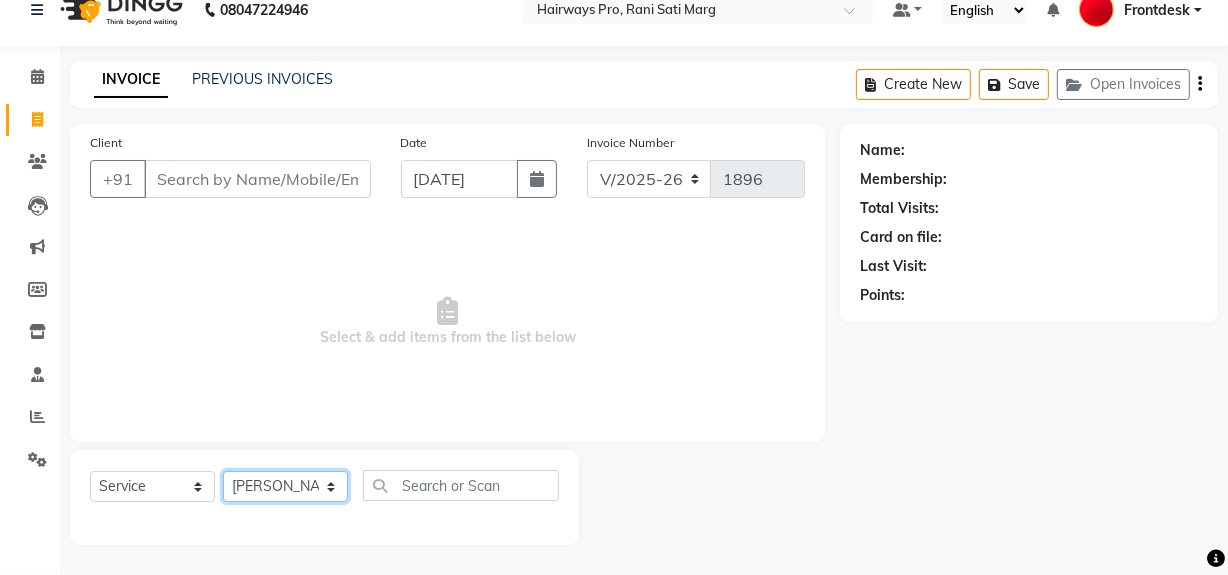 click on "Select Stylist ABID [PERSON_NAME] Frontdesk INTEZAR [PERSON_NAME] [PERSON_NAME] [PERSON_NAME] [PERSON_NAME] [PERSON_NAME] [PERSON_NAME]" 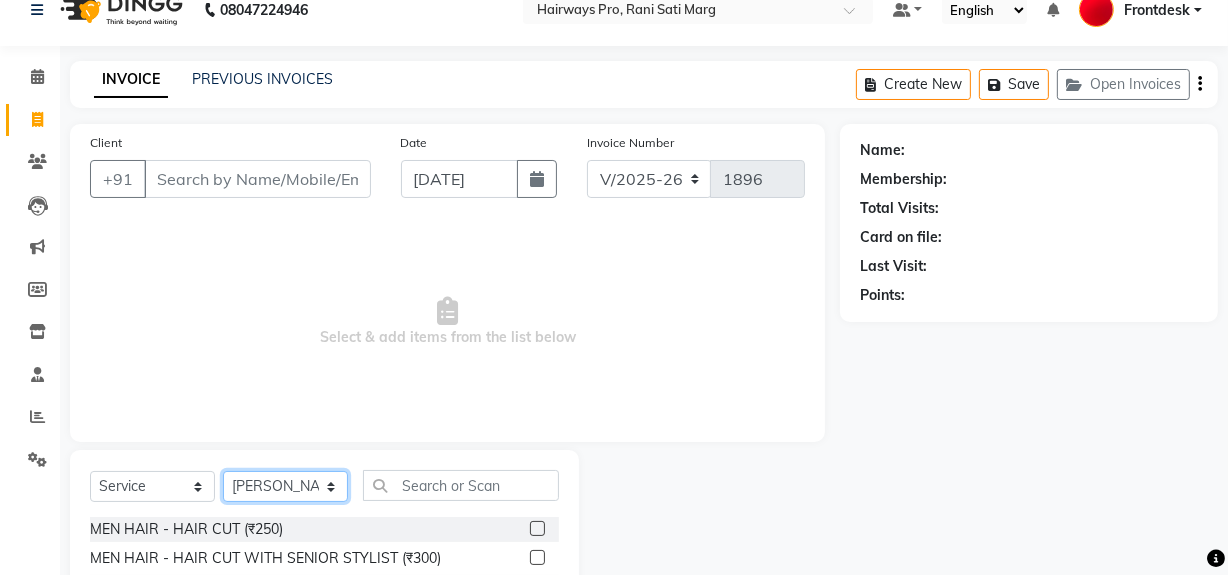 click on "Select Stylist ABID Faiz shaikh Frontdesk INTEZAR SALMANI JYOTI Kamal Salmani KAVITA MUSTAFA RAFIQUE Sonal SONU WAQAR ZAFAR" 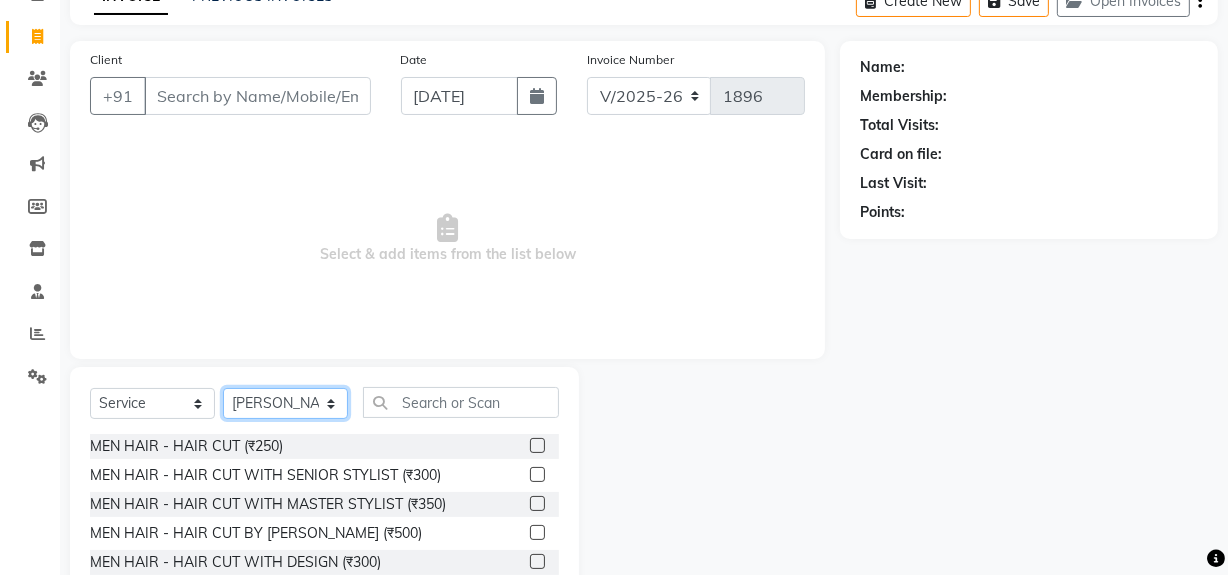 scroll, scrollTop: 226, scrollLeft: 0, axis: vertical 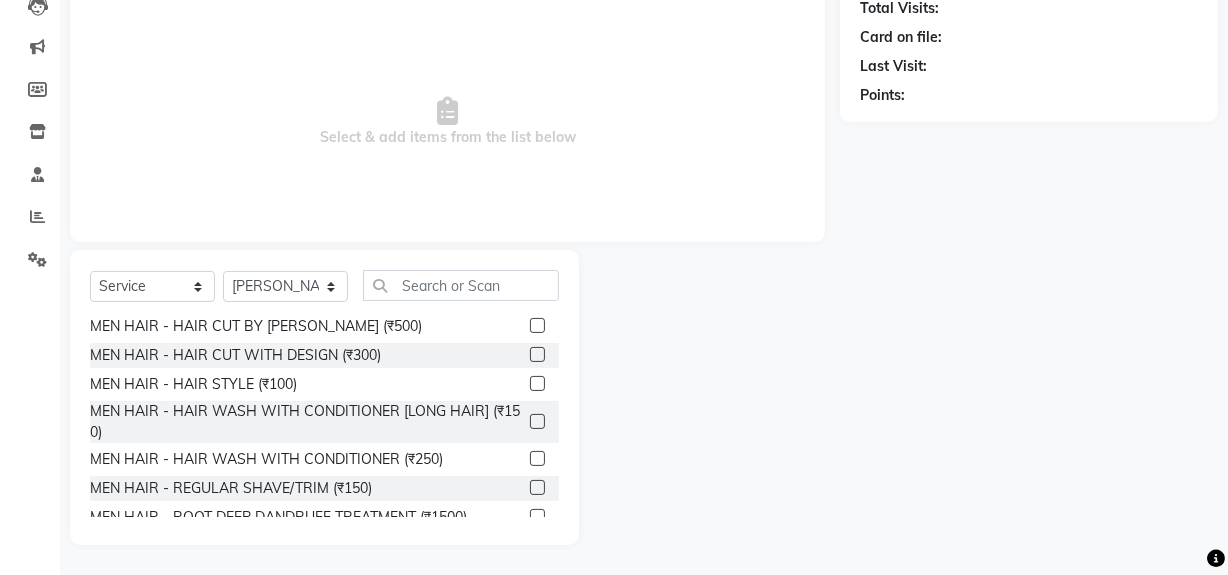 click 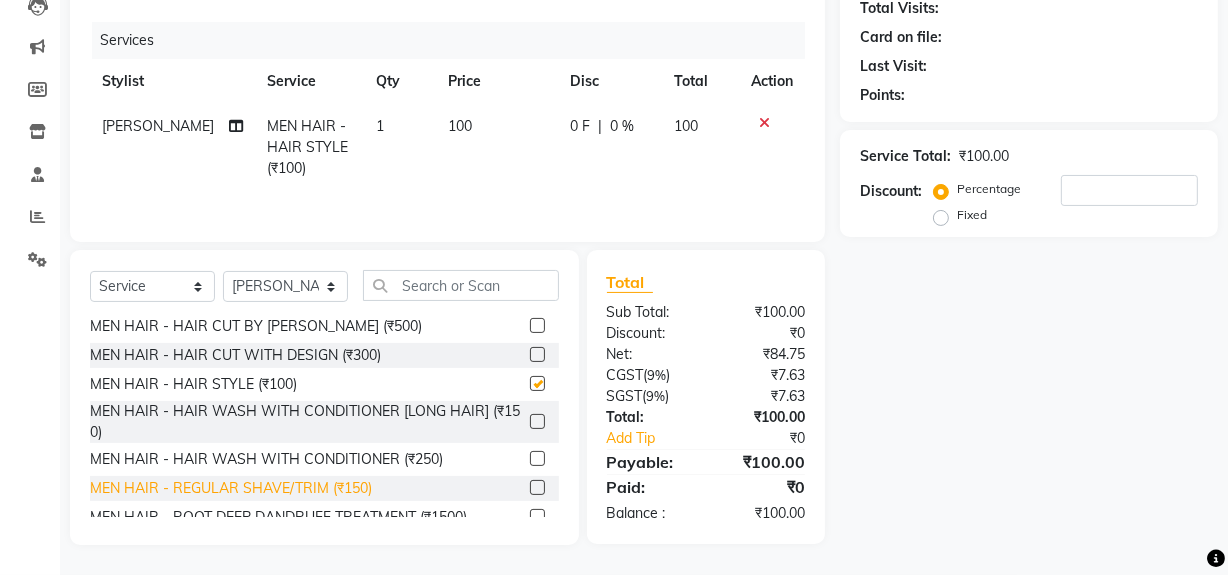 checkbox on "false" 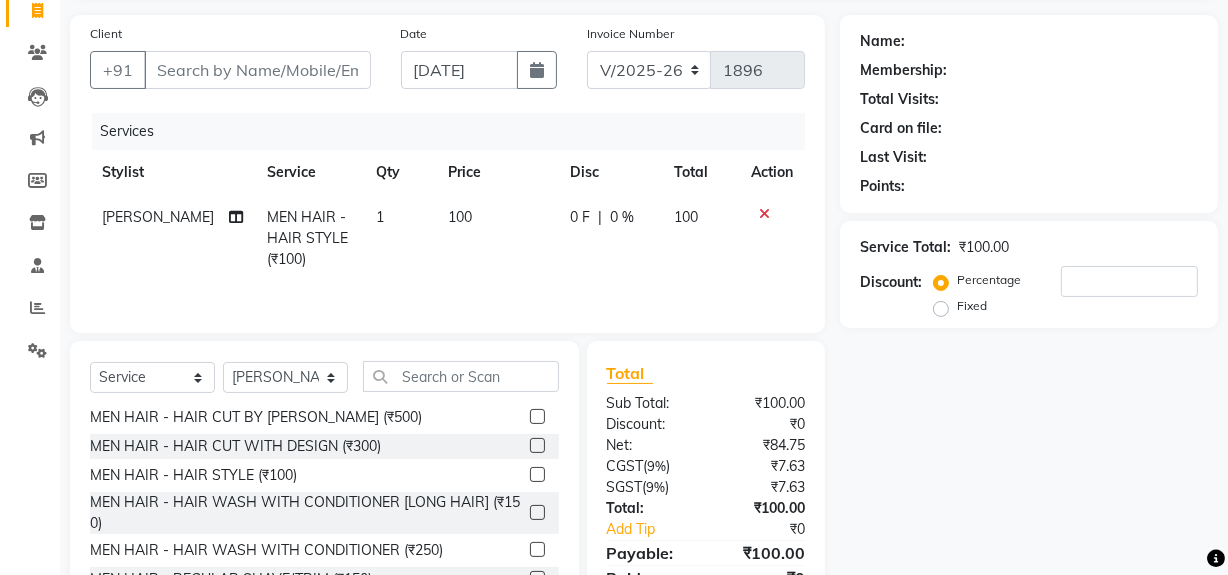 scroll, scrollTop: 90, scrollLeft: 0, axis: vertical 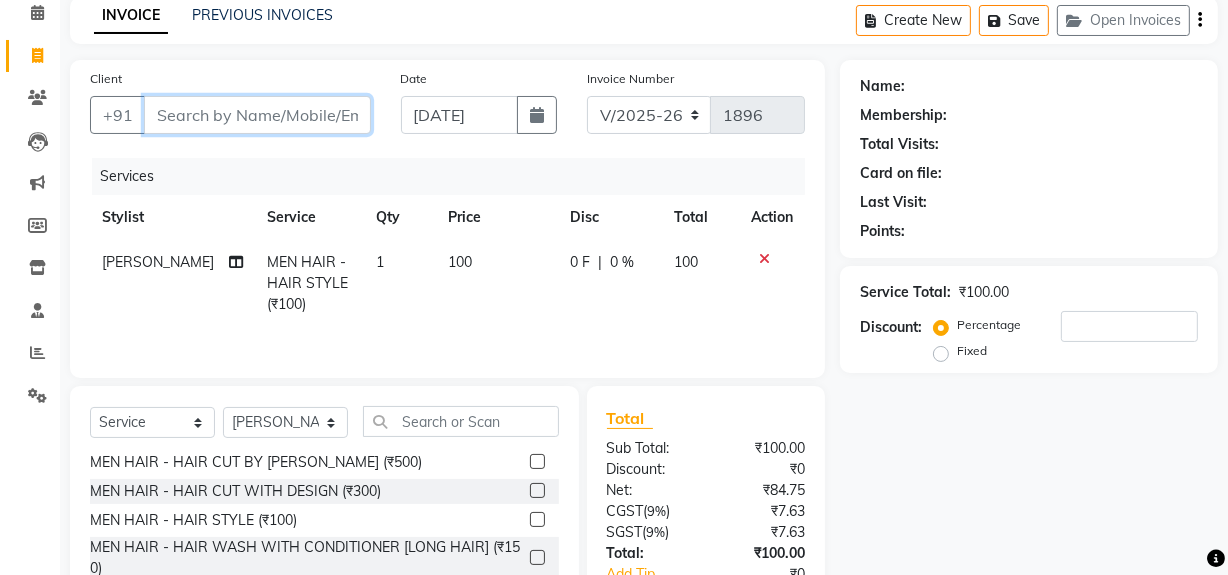click on "Client" at bounding box center (257, 115) 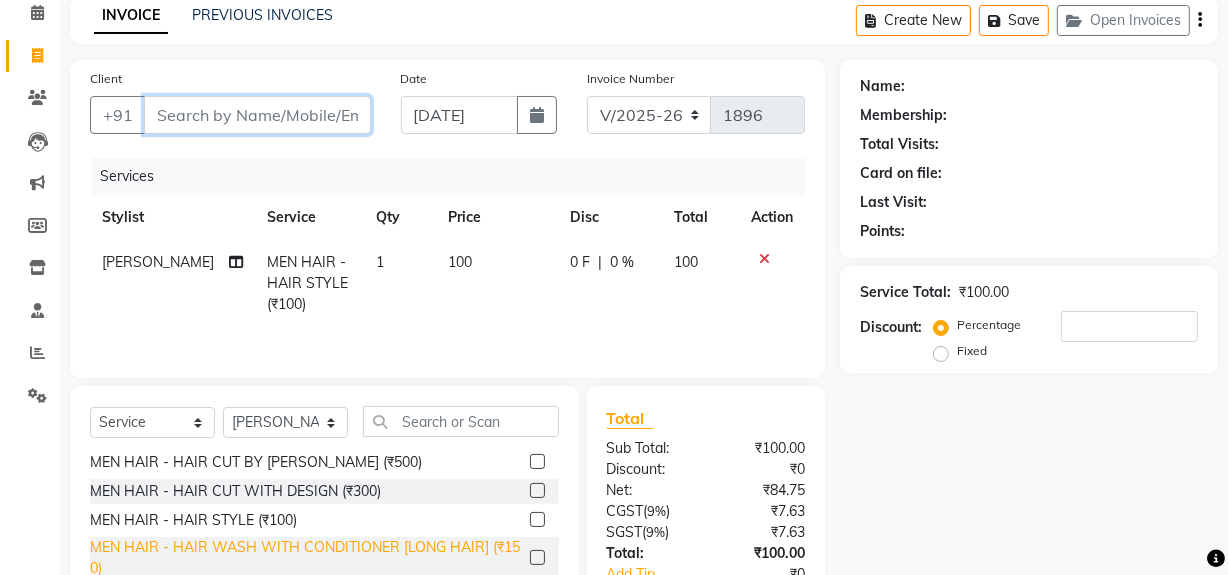 type on "8" 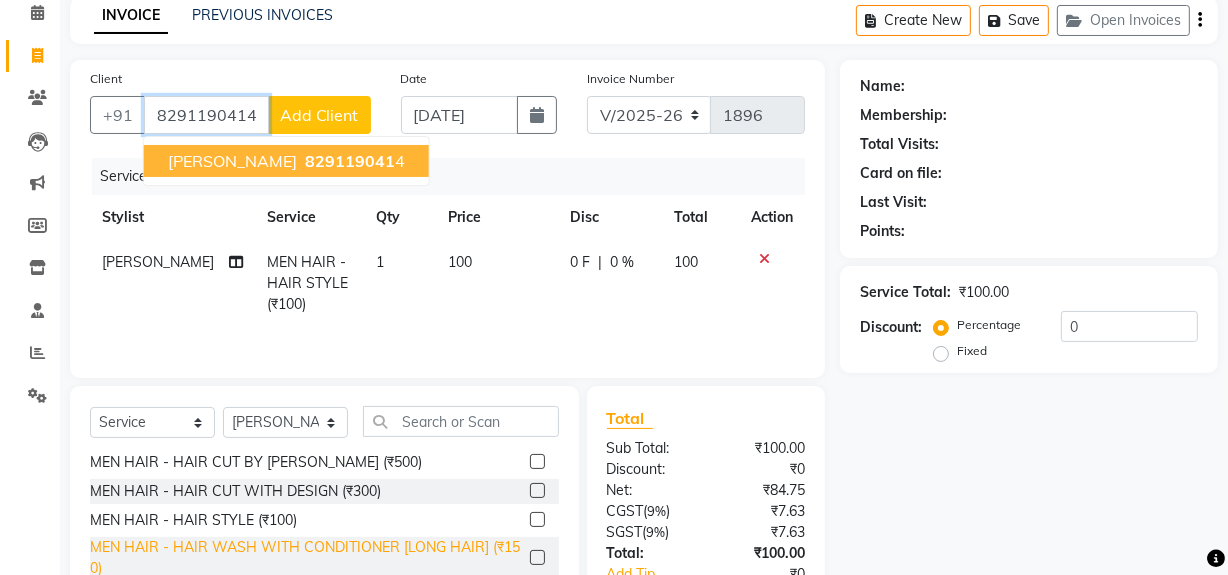 type on "8291190414" 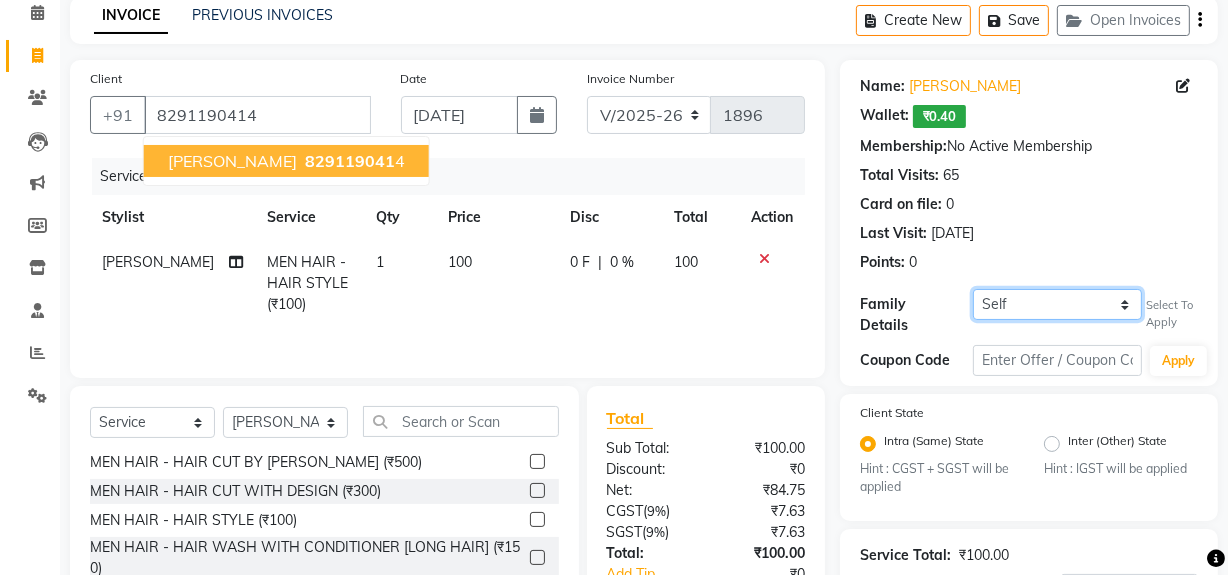 click on "Self PRATIK JAIN PRATIK JAIN" 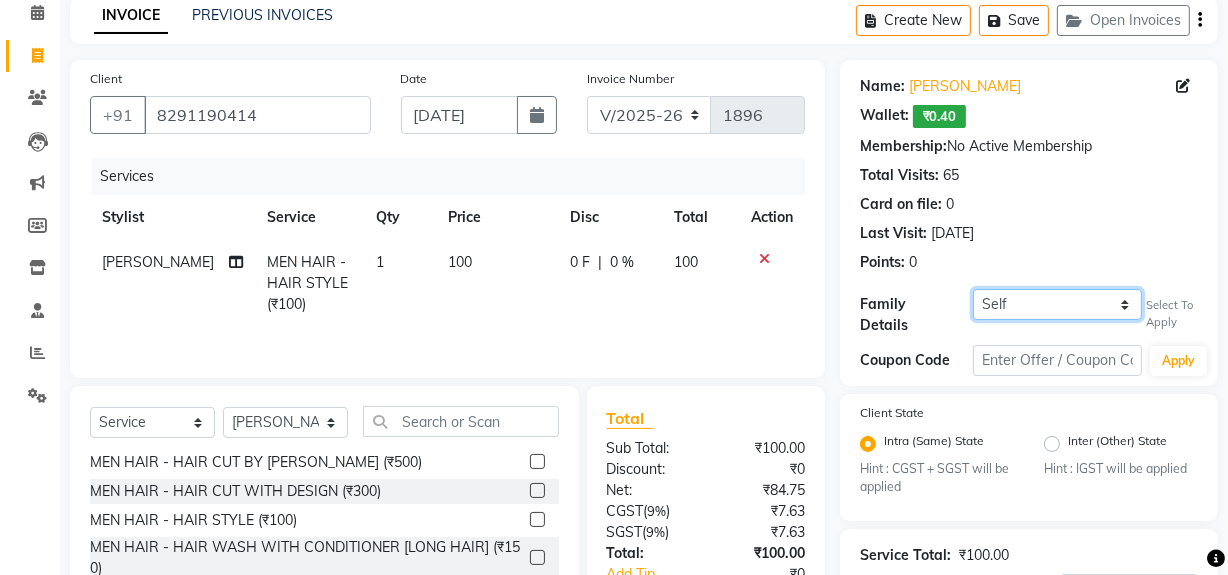 select on "1243157" 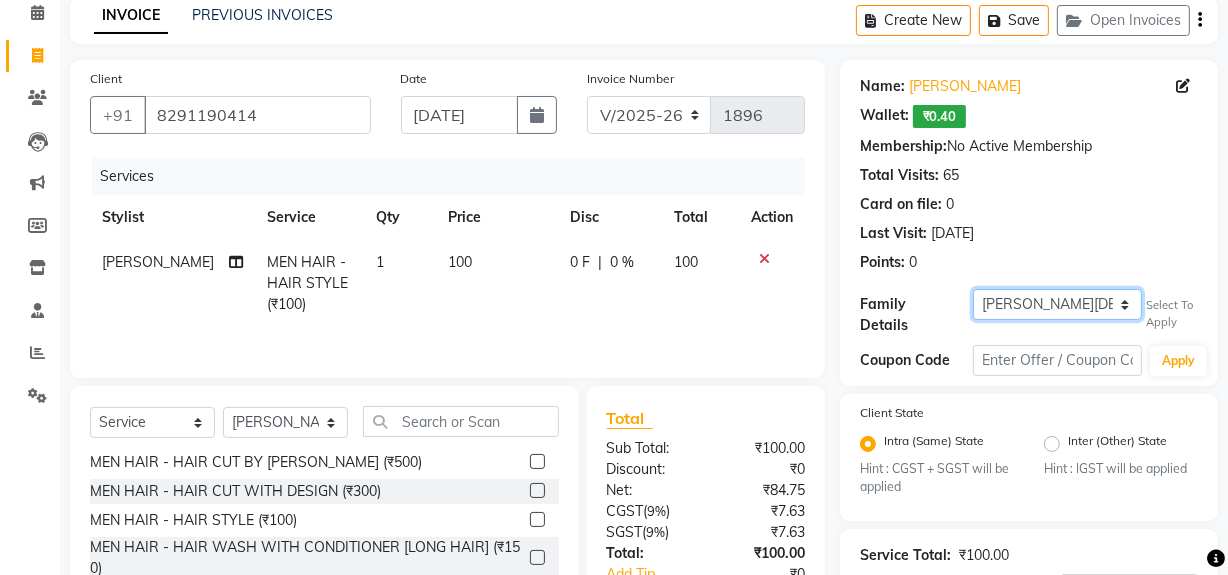 click on "Self PRATIK JAIN PRATIK JAIN" 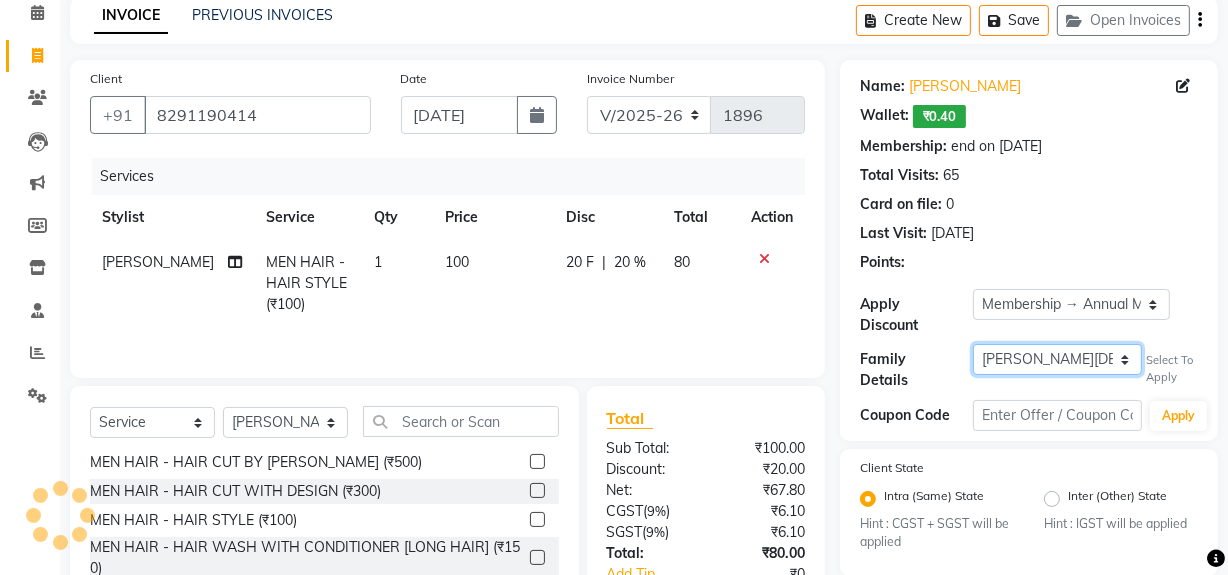 type on "20" 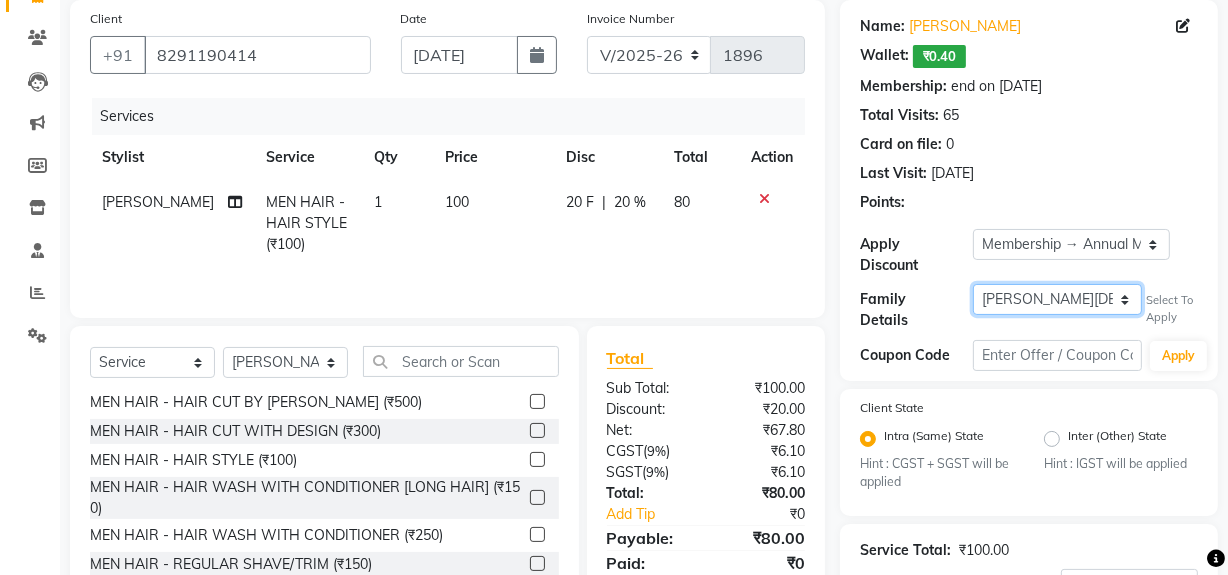 scroll, scrollTop: 181, scrollLeft: 0, axis: vertical 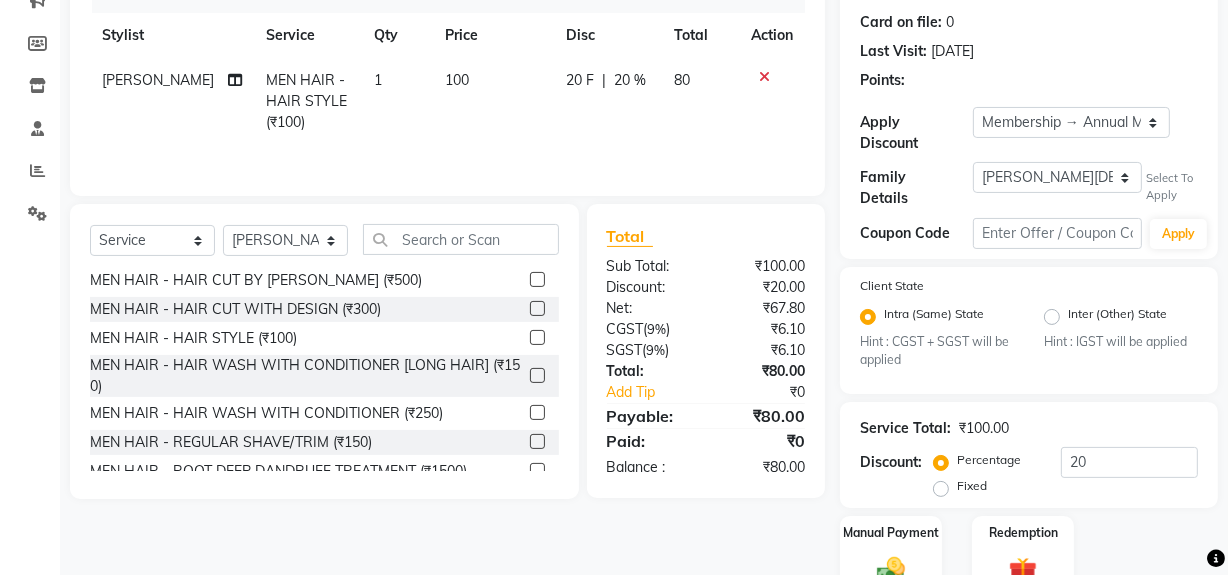 click 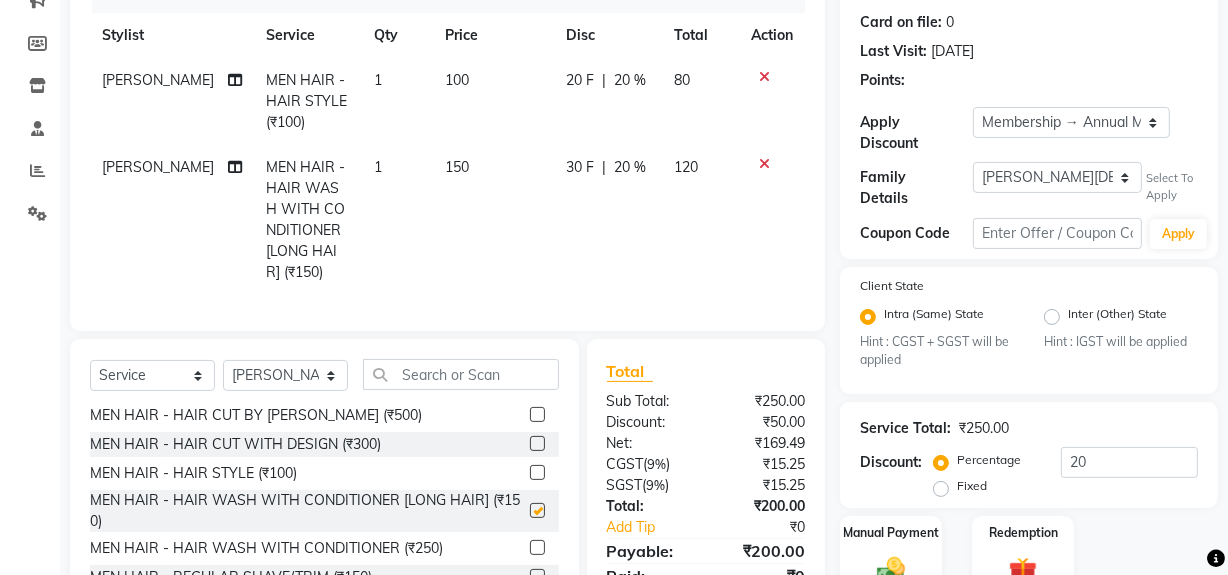 checkbox on "false" 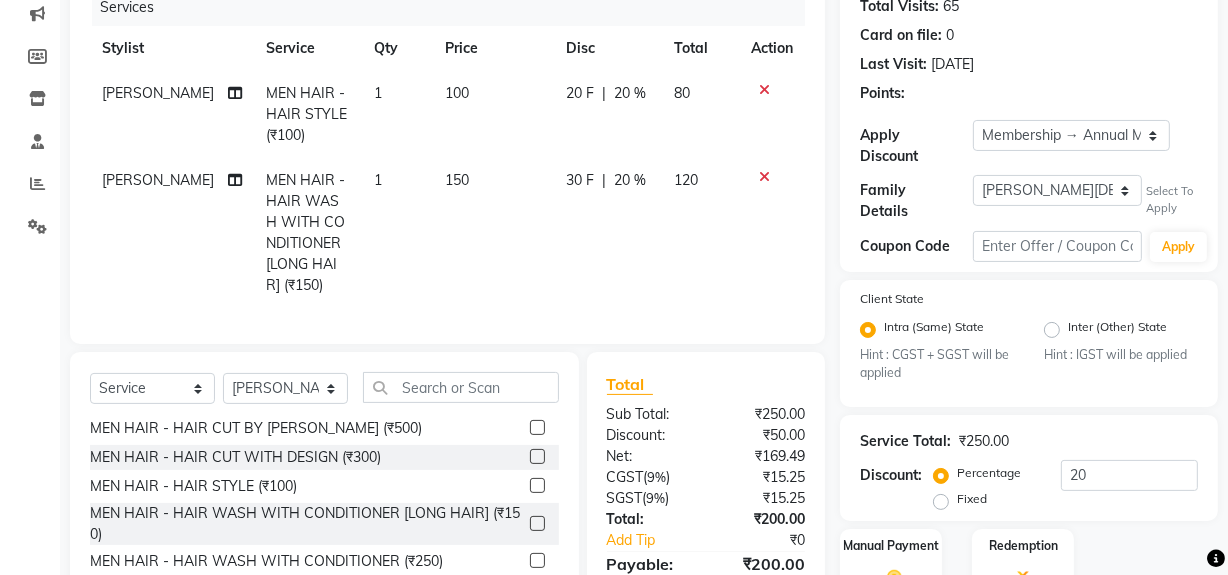 scroll, scrollTop: 10, scrollLeft: 0, axis: vertical 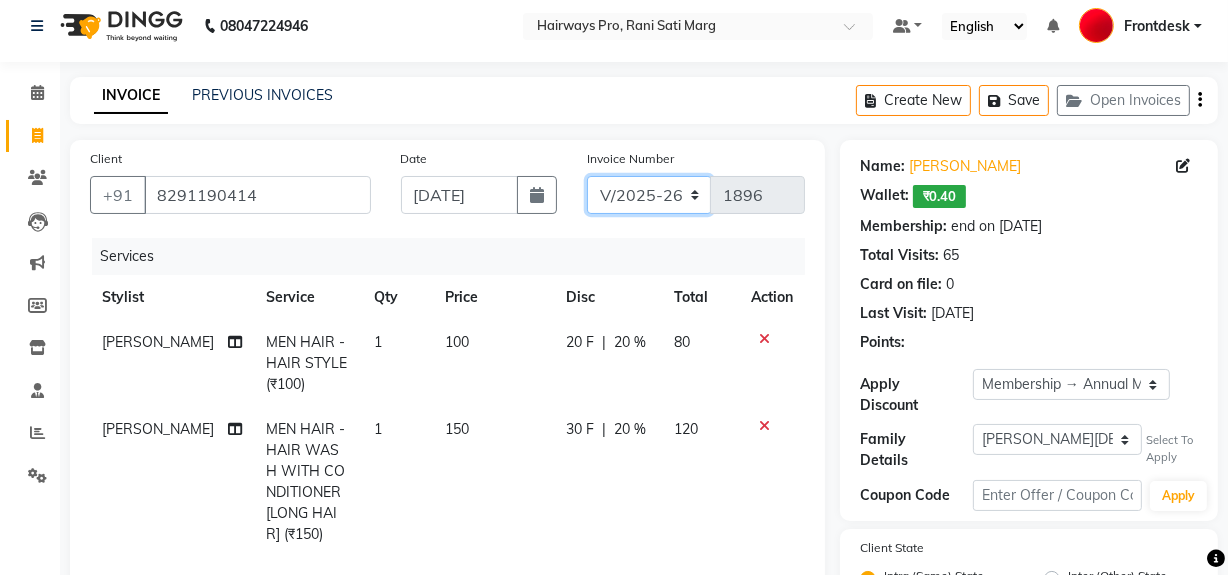 click on "INV/25-26 V/2025-26" 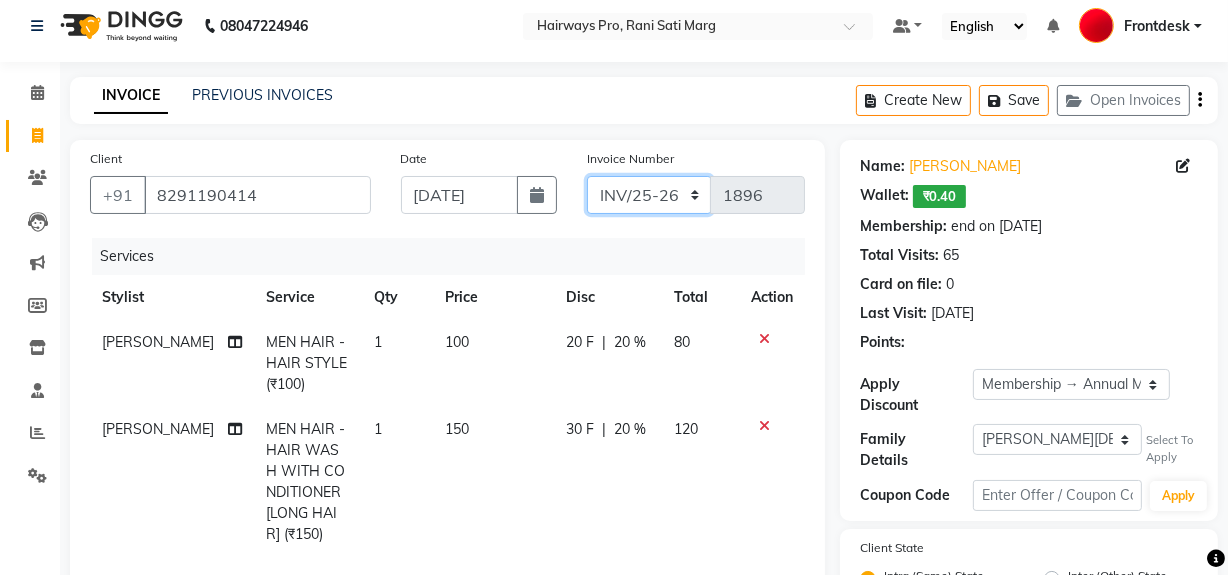 click on "INV/25-26 V/2025-26" 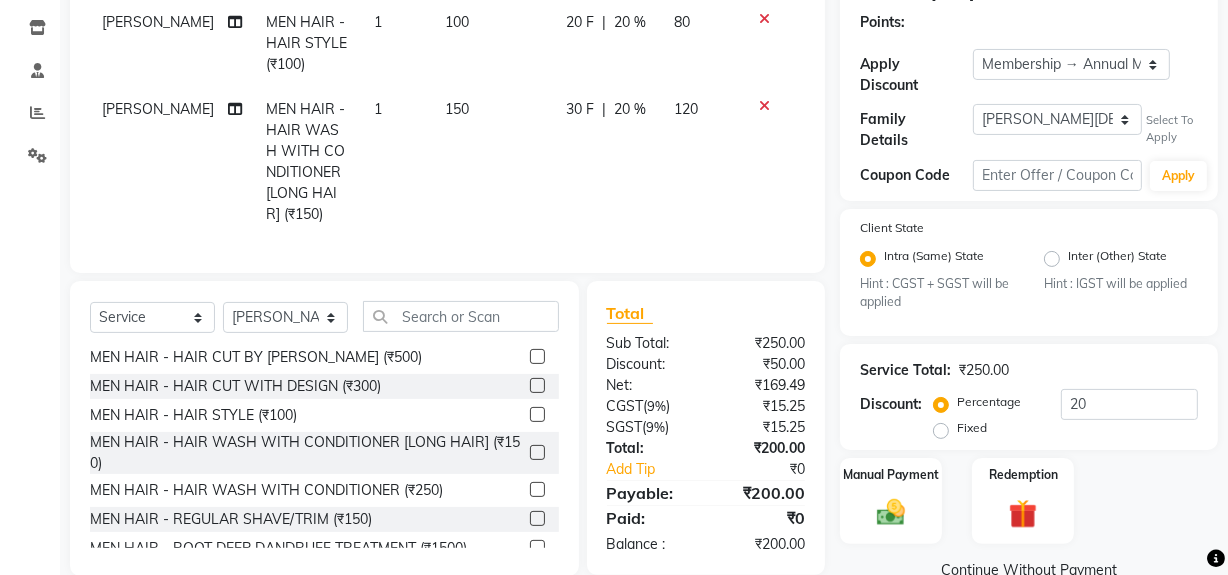 scroll, scrollTop: 374, scrollLeft: 0, axis: vertical 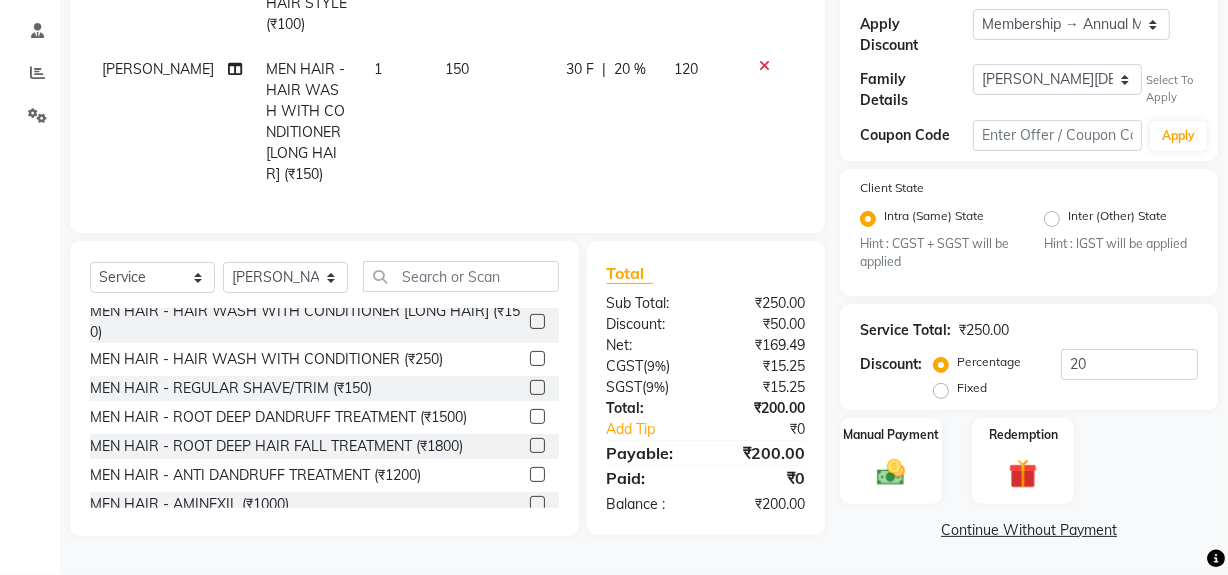 click 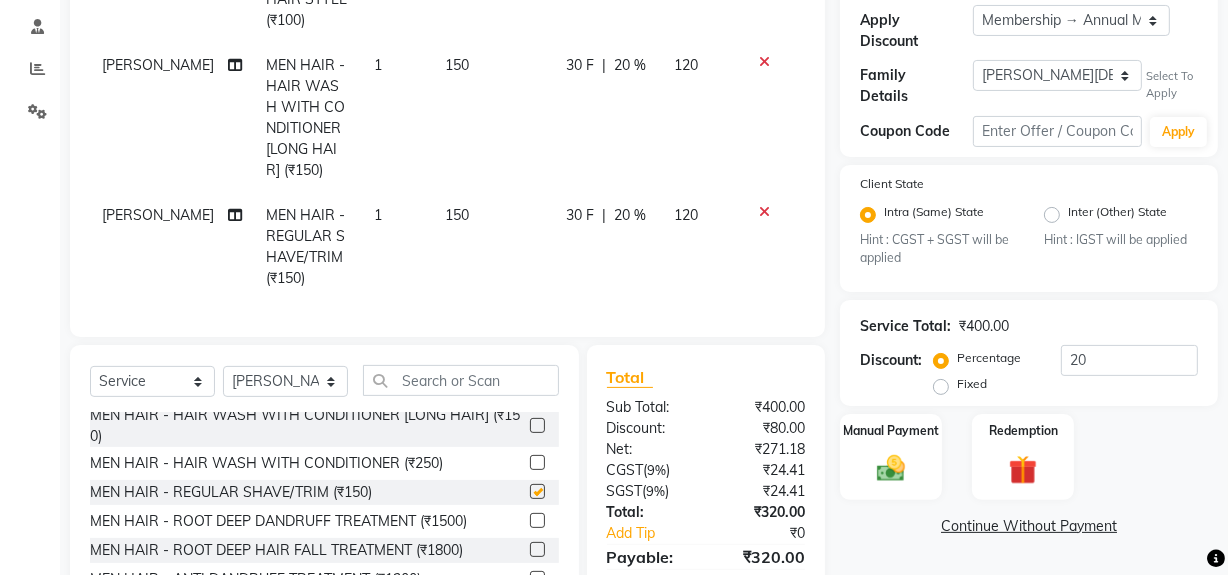 checkbox on "false" 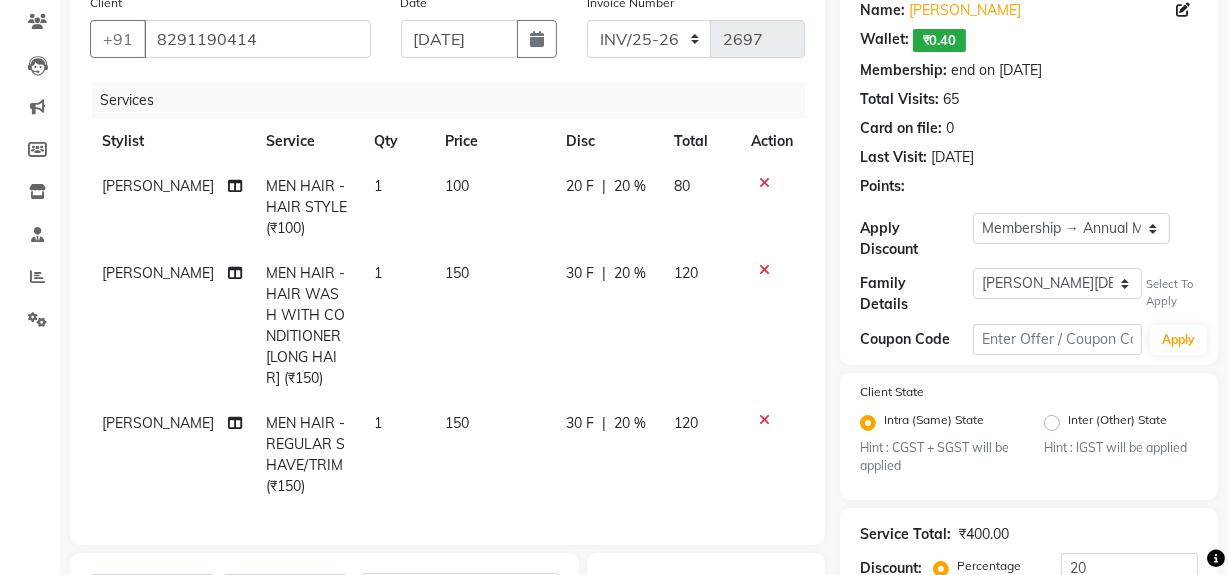scroll, scrollTop: 119, scrollLeft: 0, axis: vertical 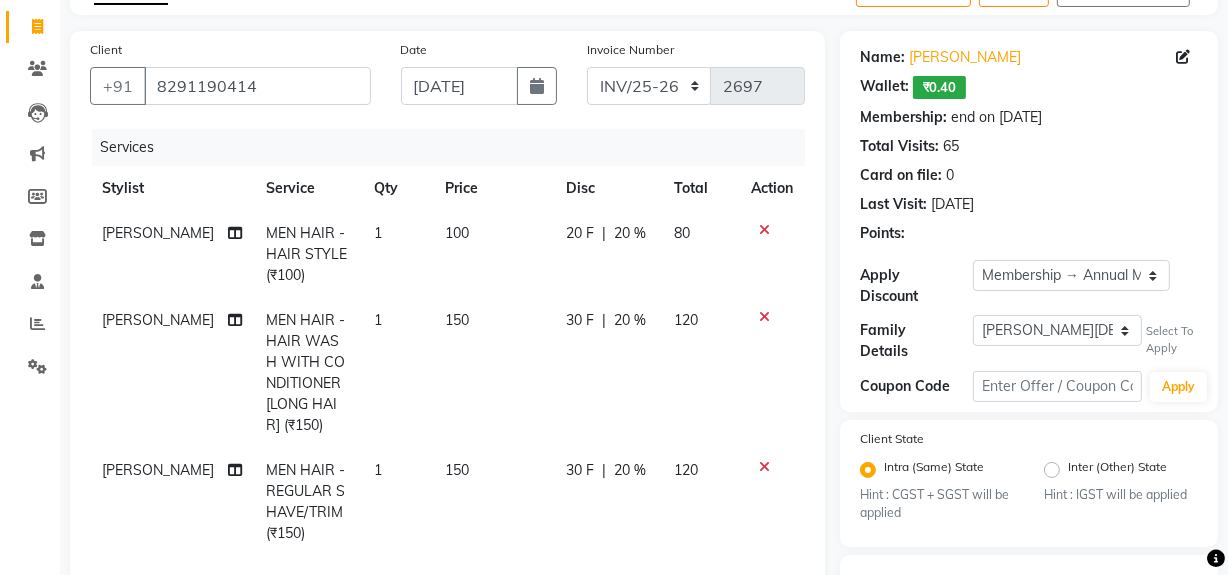 click on "Client +91 8291190414 Date 11-07-2025 Invoice Number INV/25-26 V/2025-26 2697 Services Stylist Service Qty Price Disc Total Action RAFIQUE MEN HAIR - HAIR STYLE (₹100) 1 100 20 F | 20 % 80 RAFIQUE MEN HAIR - HAIR WASH WITH CONDITIONER [LONG HAIR] (₹150) 1 150 30 F | 20 % 120 RAFIQUE MEN HAIR - REGULAR SHAVE/TRIM (₹150) 1 150 30 F | 20 % 120" 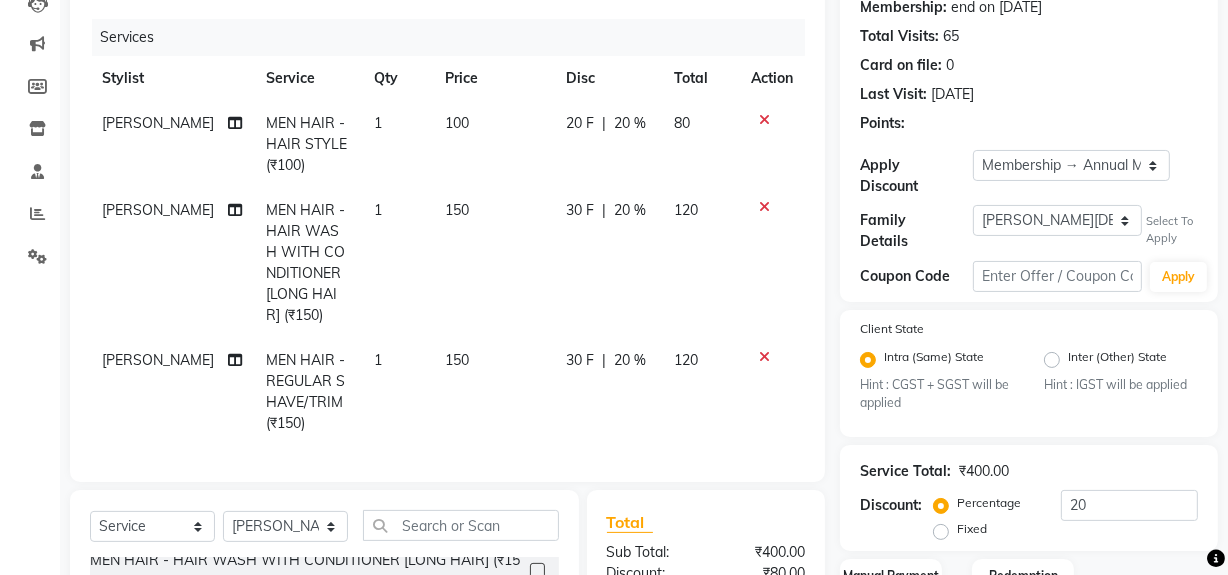 scroll, scrollTop: 391, scrollLeft: 0, axis: vertical 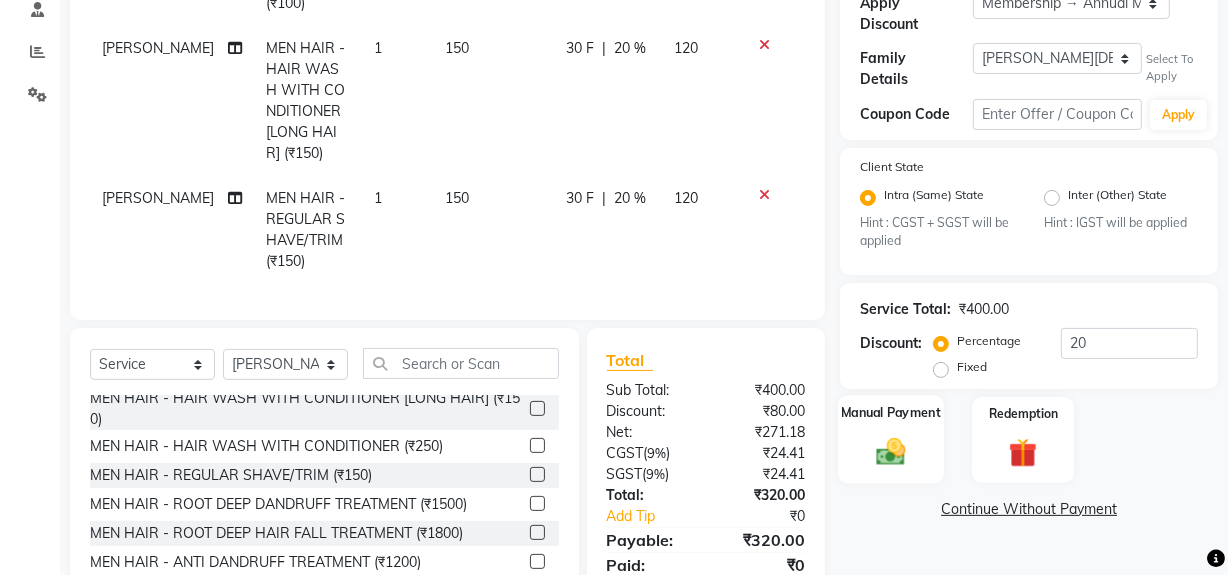 click 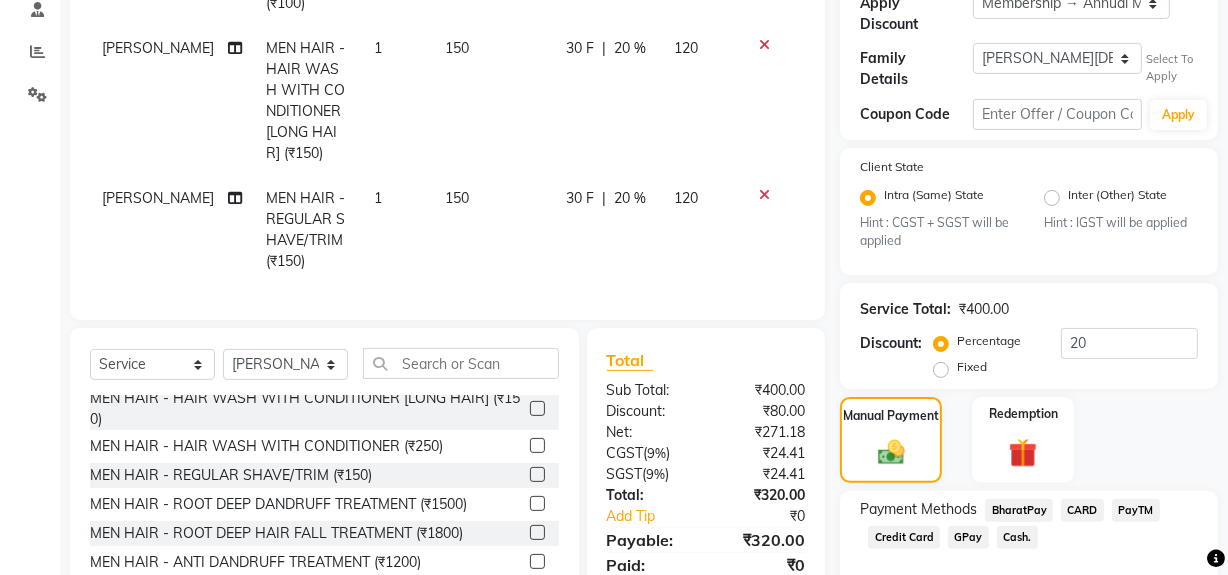 click on "GPay" 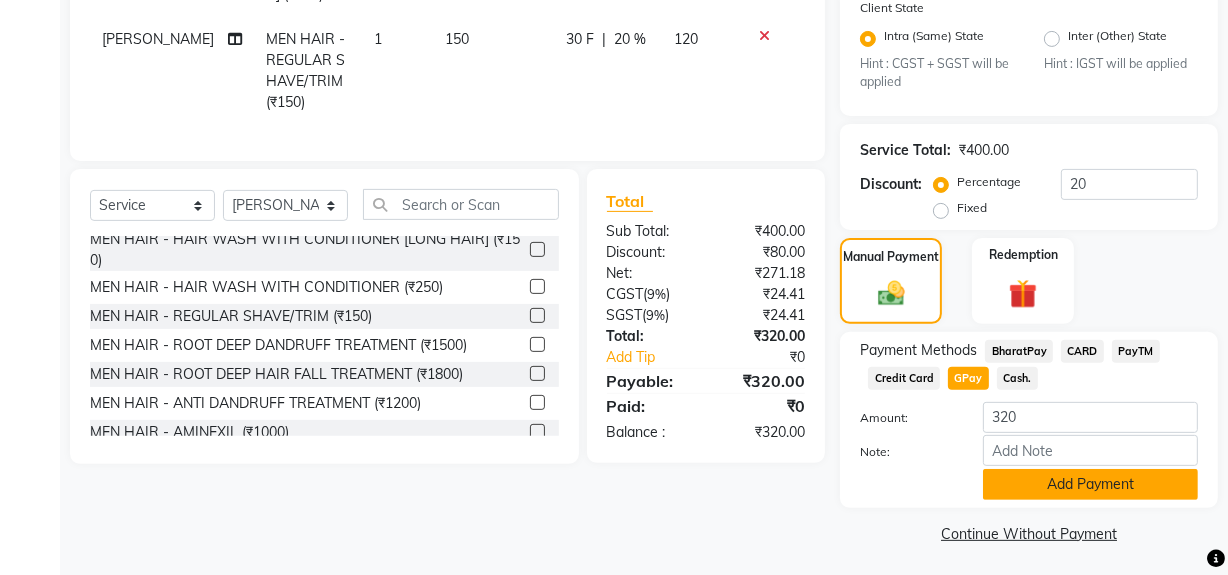 click on "Add Payment" 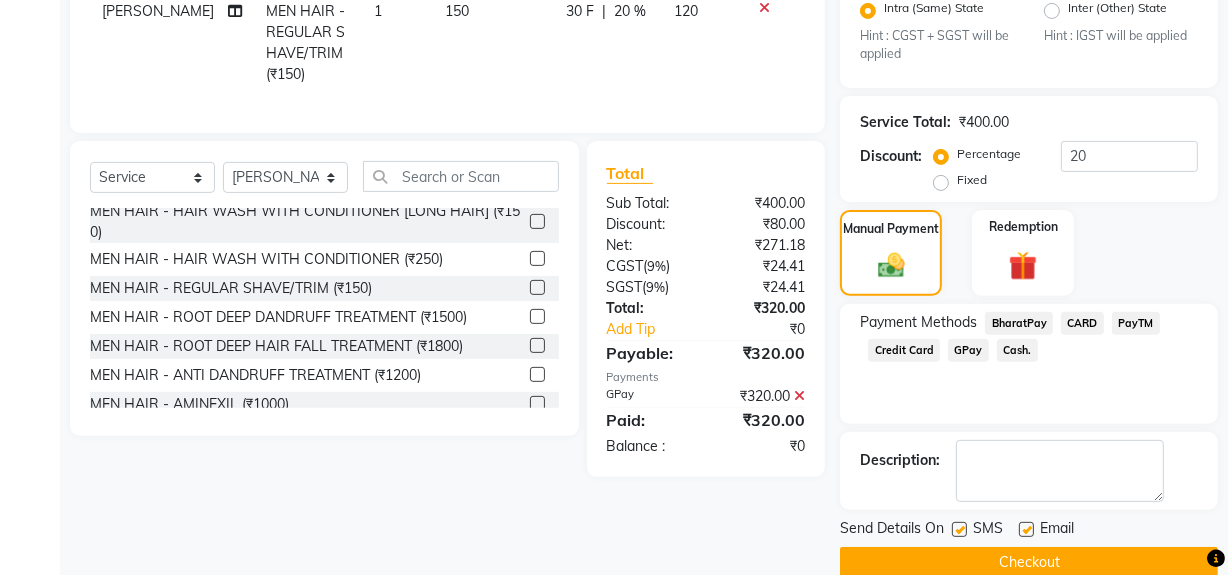 scroll, scrollTop: 606, scrollLeft: 0, axis: vertical 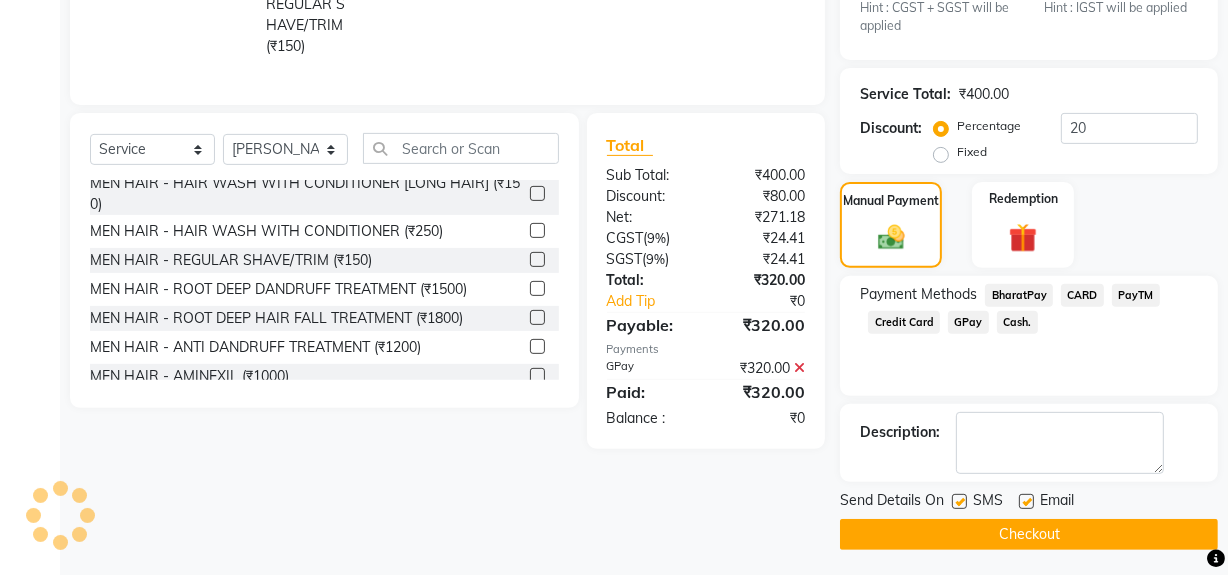 click on "Checkout" 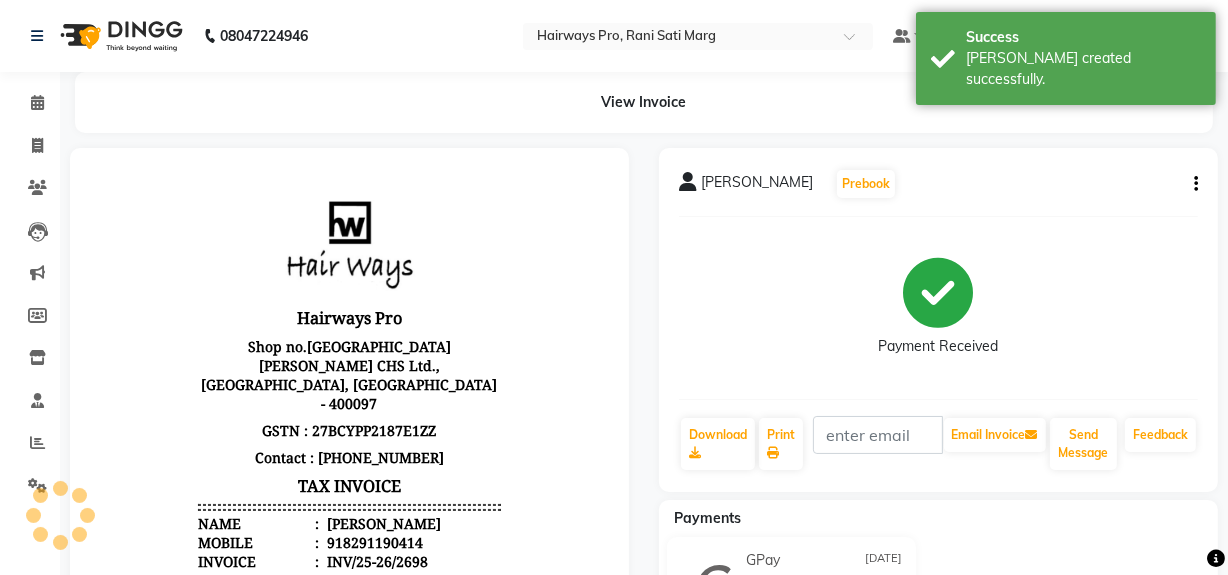 scroll, scrollTop: 0, scrollLeft: 0, axis: both 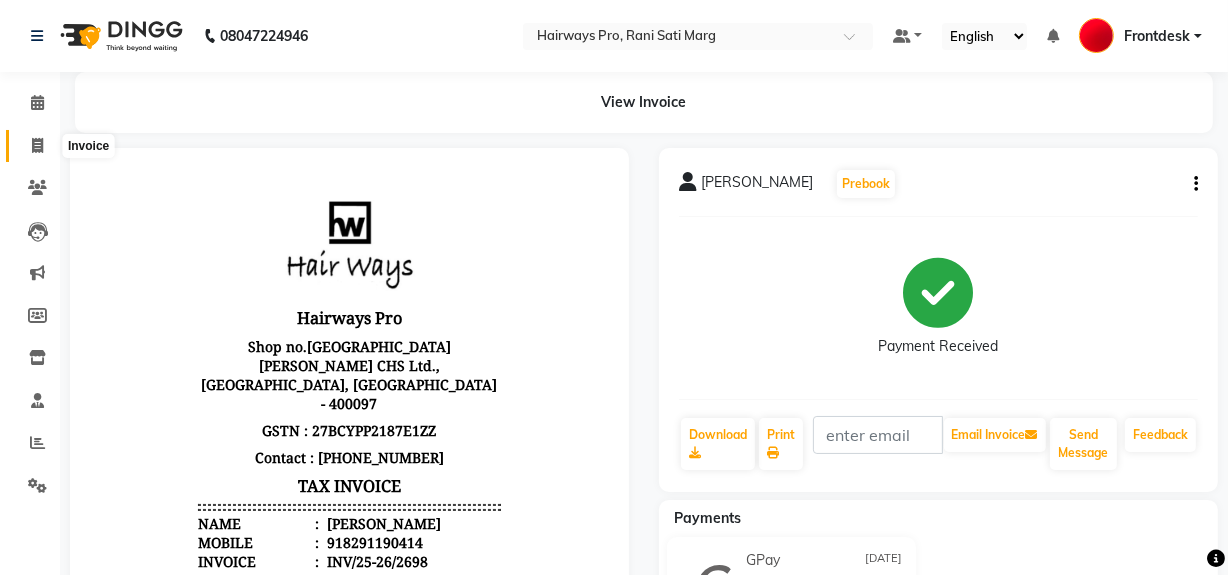 click 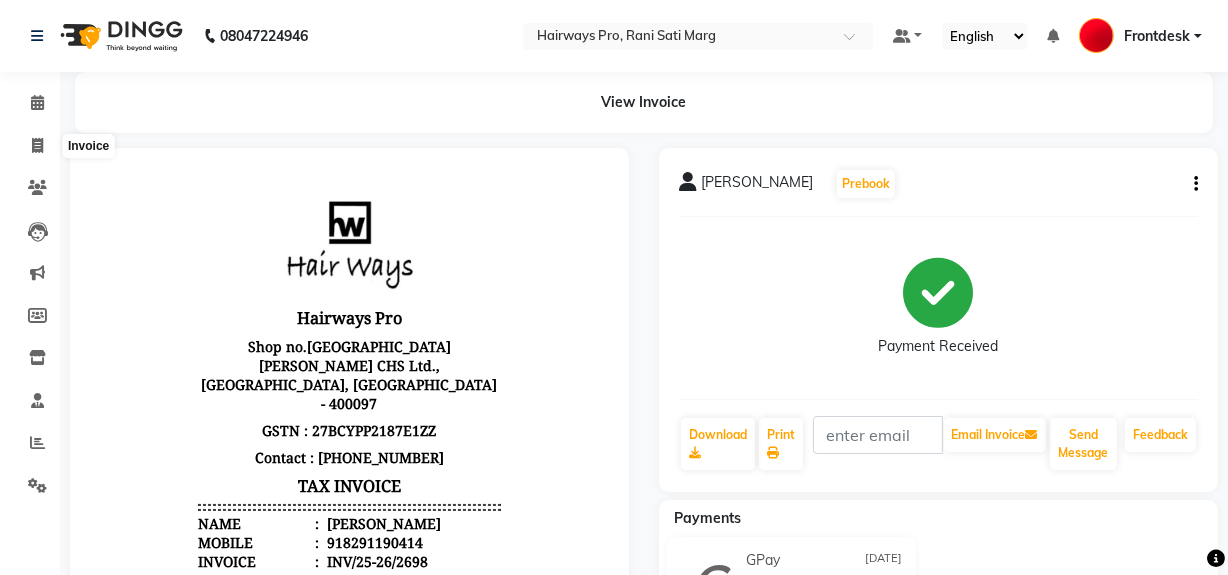 scroll, scrollTop: 26, scrollLeft: 0, axis: vertical 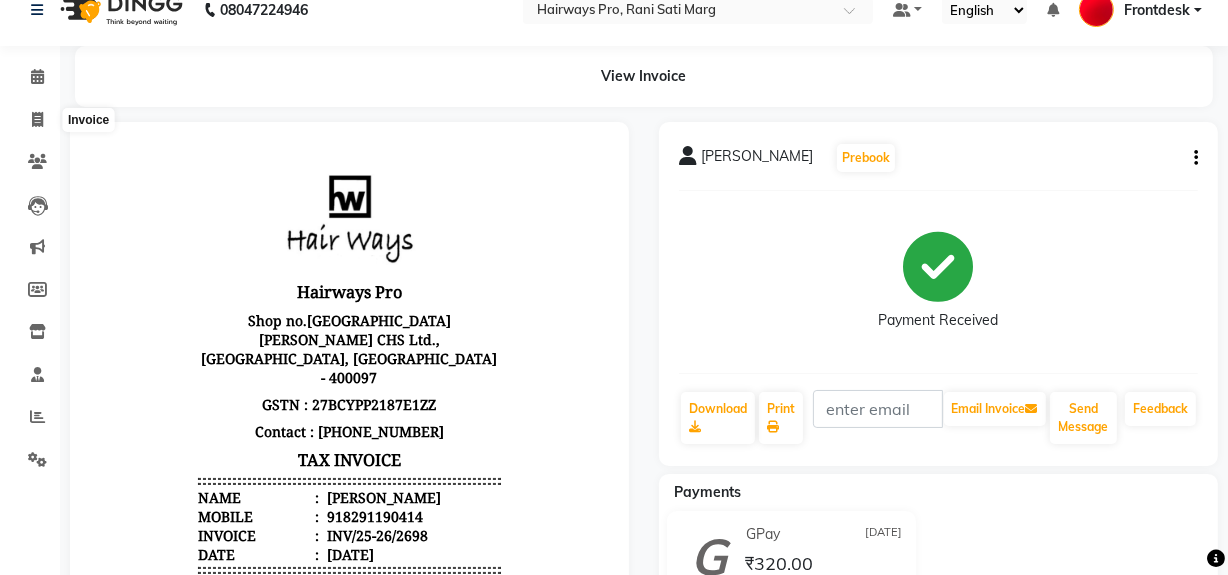 select on "service" 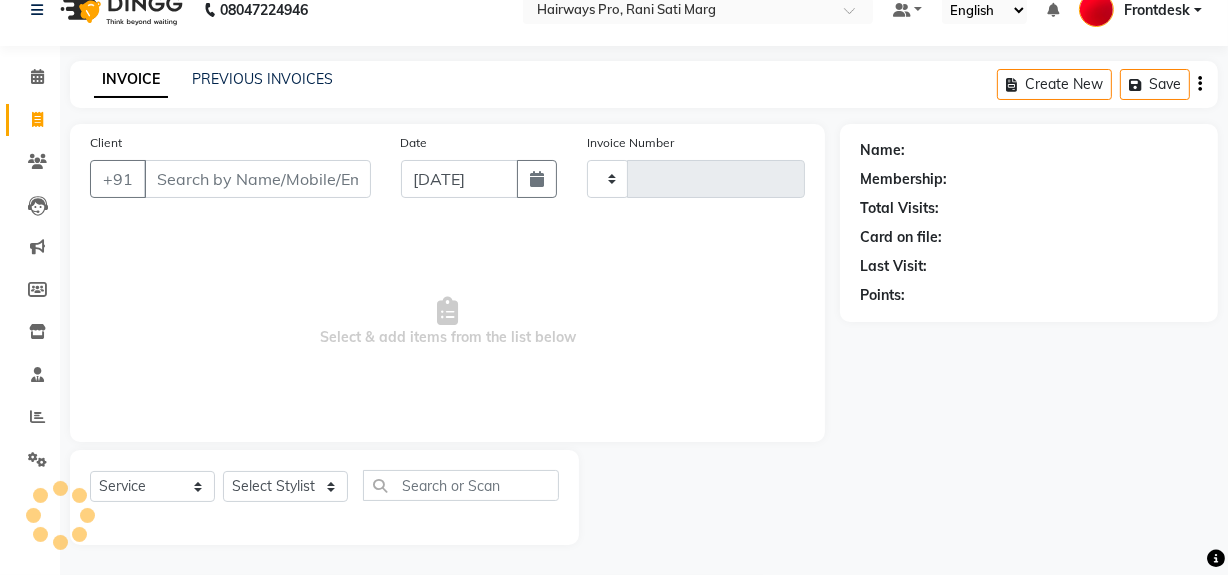 click on "Client" at bounding box center [257, 179] 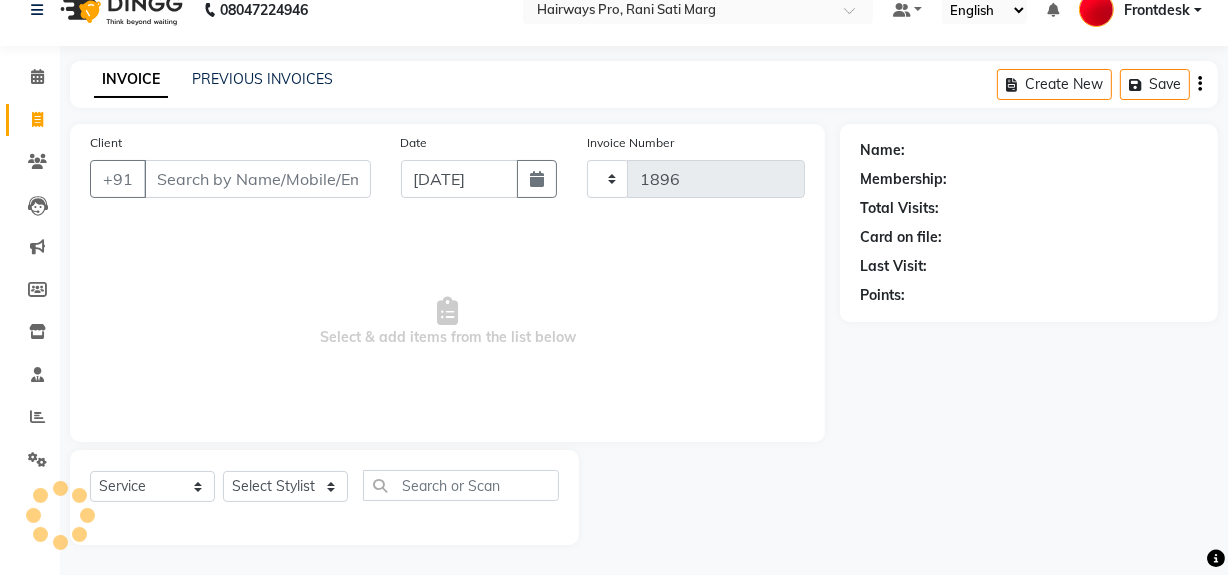 select on "787" 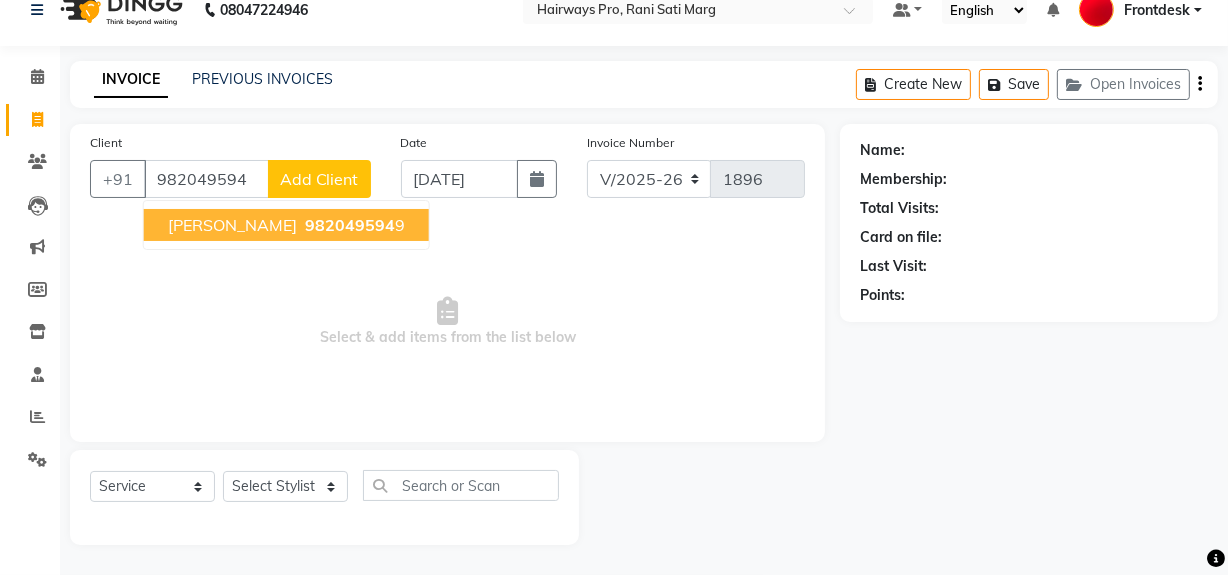click on "HIREN MANIYAR" at bounding box center (232, 225) 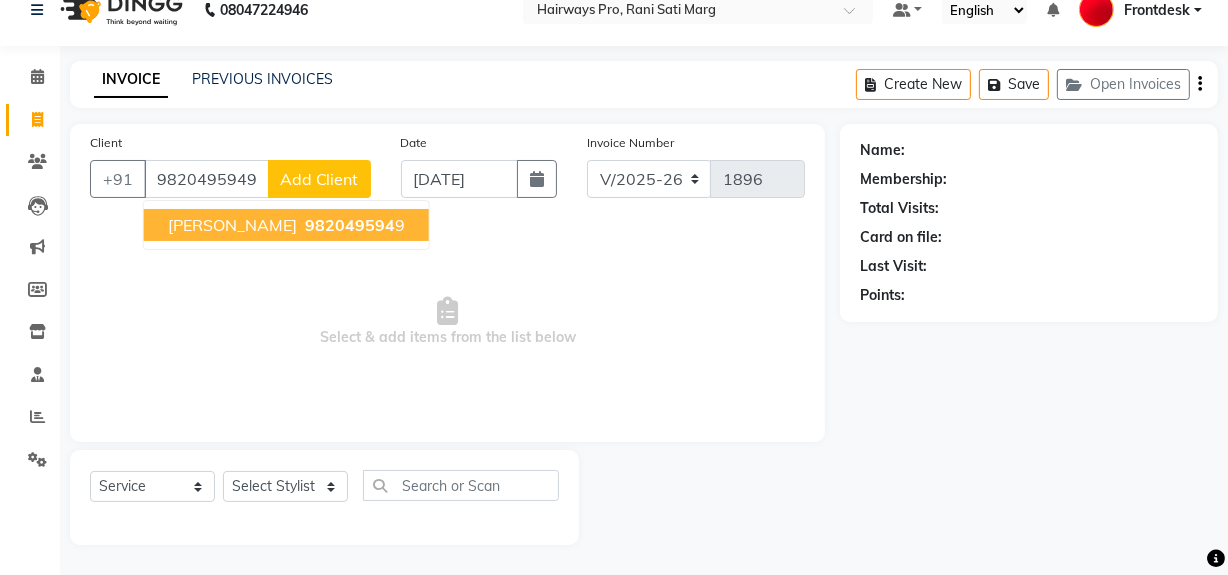 type on "9820495949" 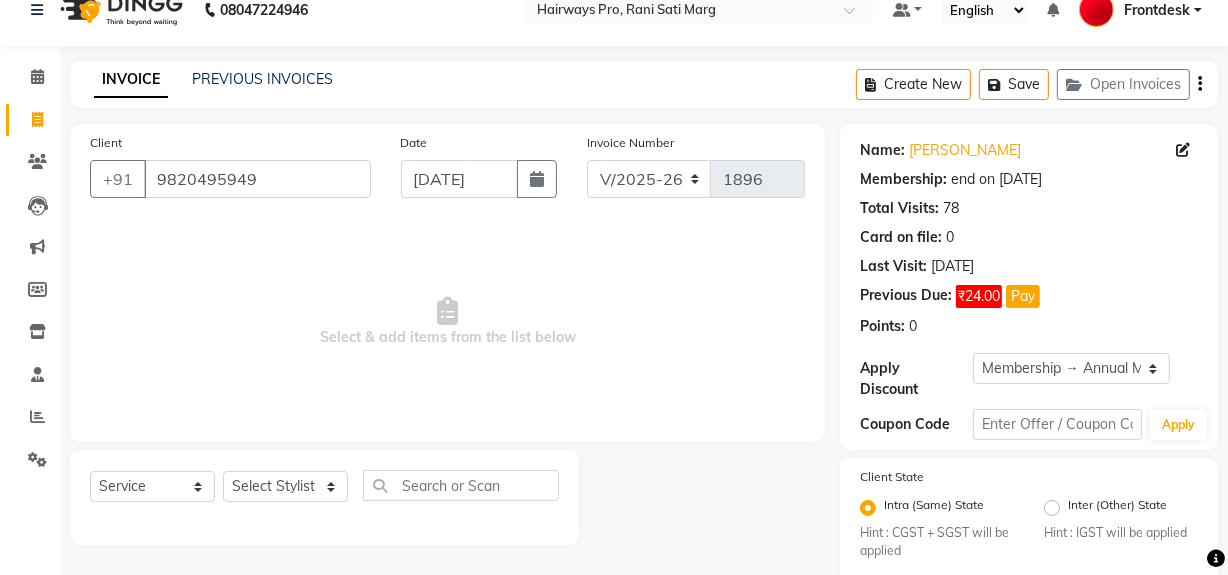 scroll, scrollTop: 66, scrollLeft: 0, axis: vertical 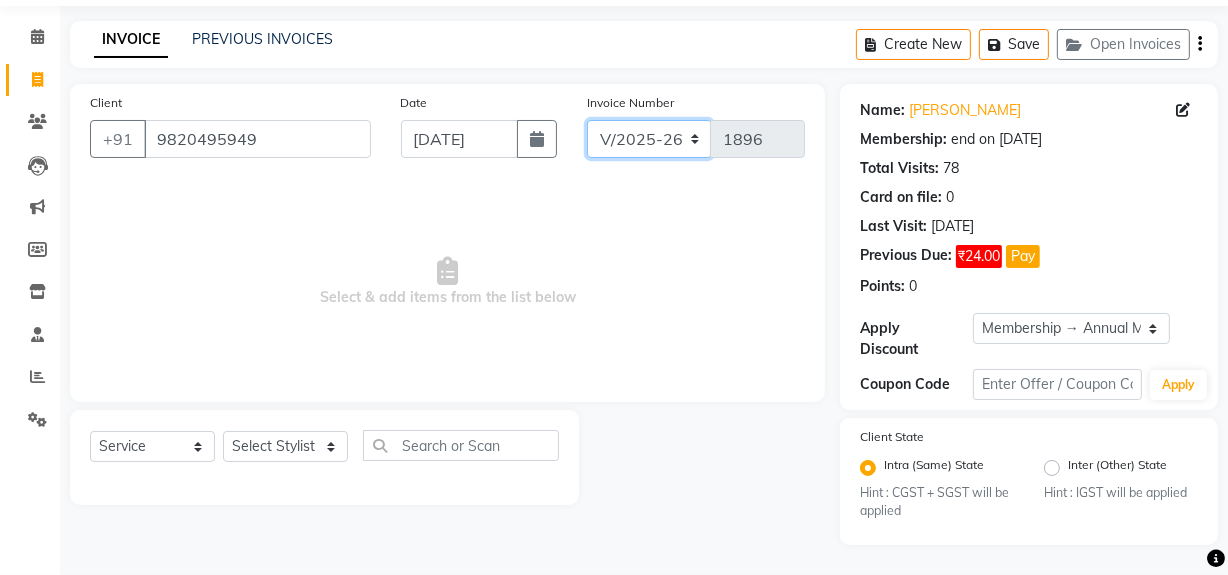 click on "INV/25-26 V/2025-26" 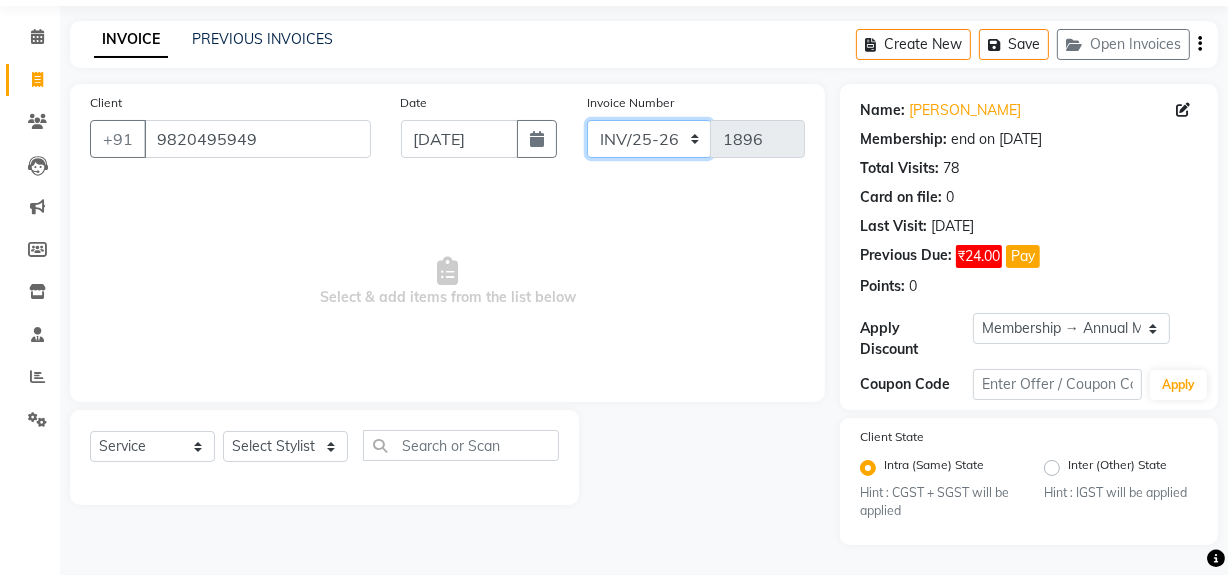 click on "INV/25-26 V/2025-26" 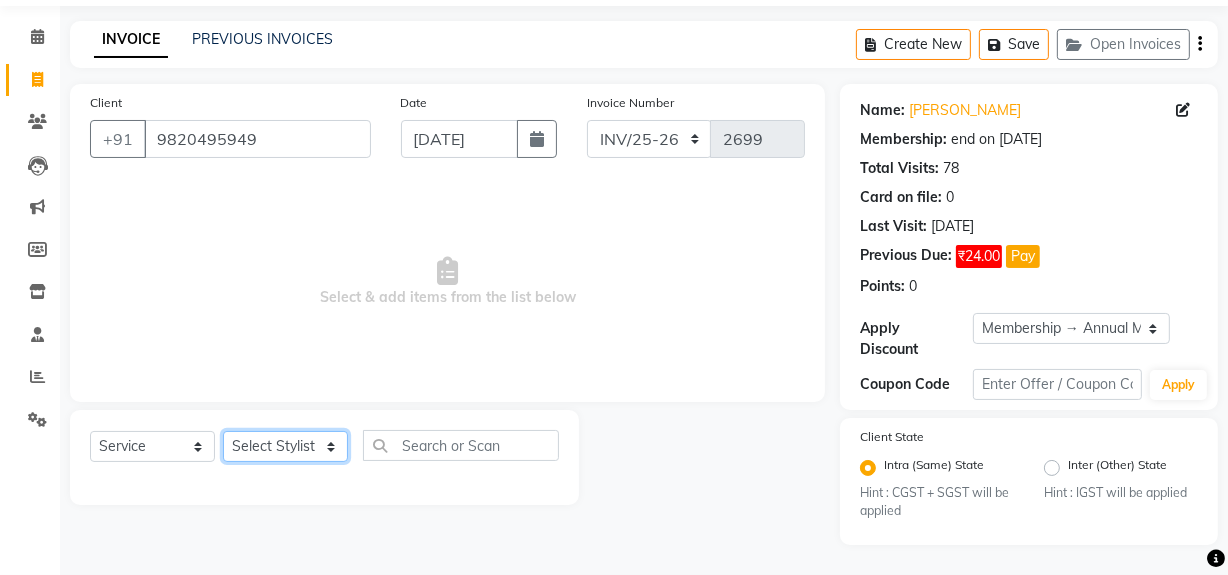 click on "Select Stylist ABID [PERSON_NAME] Frontdesk INTEZAR [PERSON_NAME] [PERSON_NAME] [PERSON_NAME] [PERSON_NAME] [PERSON_NAME] [PERSON_NAME]" 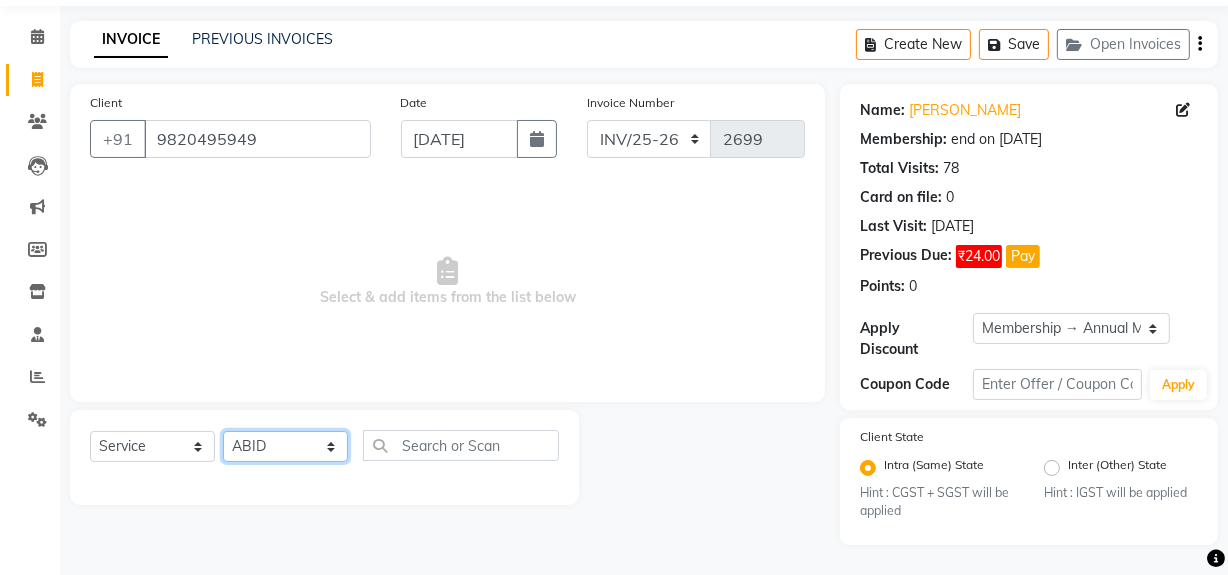 click on "Select Stylist ABID [PERSON_NAME] Frontdesk INTEZAR [PERSON_NAME] [PERSON_NAME] [PERSON_NAME] [PERSON_NAME] [PERSON_NAME] [PERSON_NAME]" 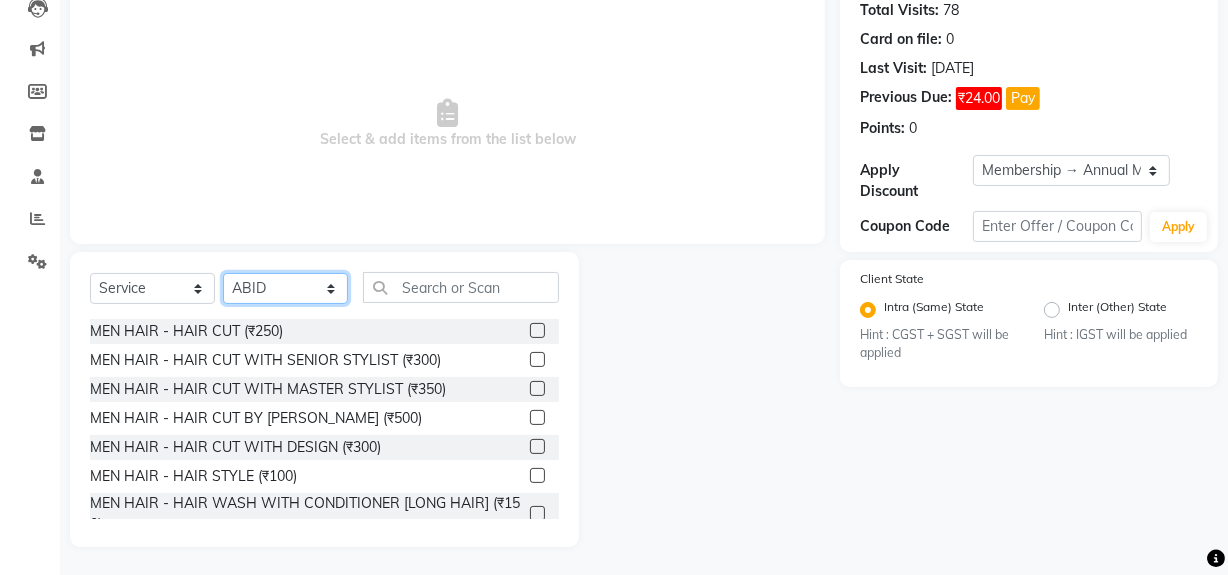 scroll, scrollTop: 226, scrollLeft: 0, axis: vertical 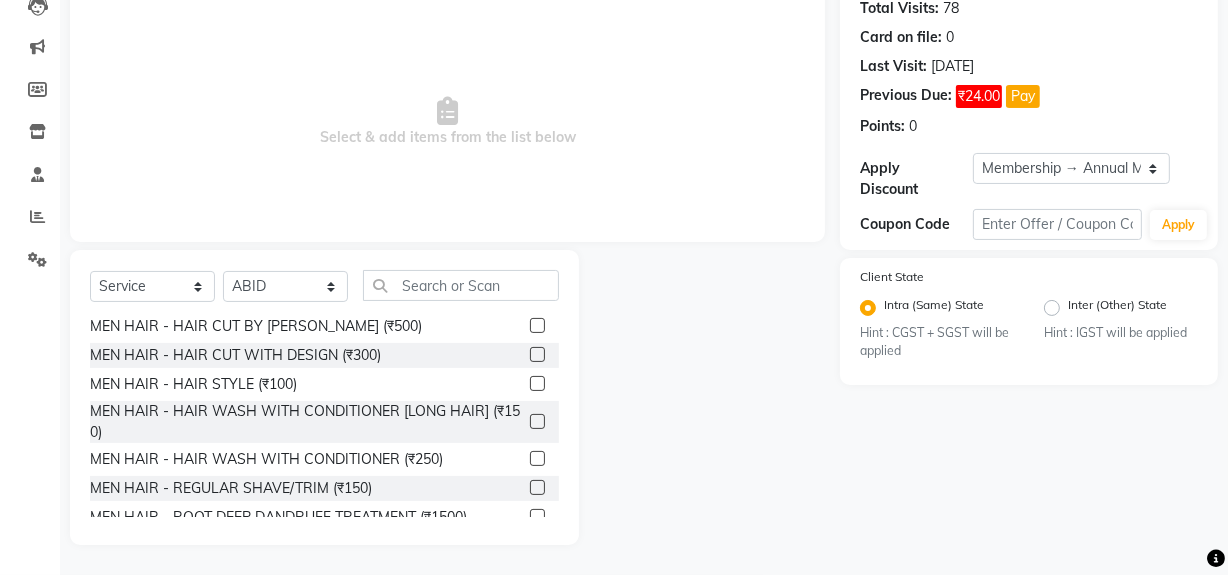 click 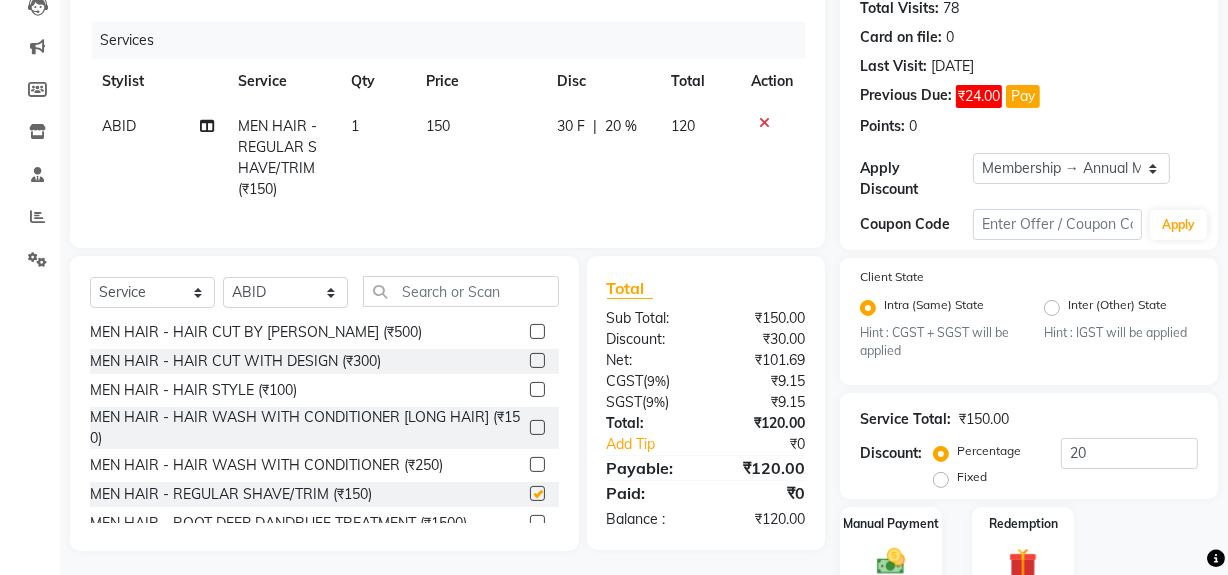 checkbox on "false" 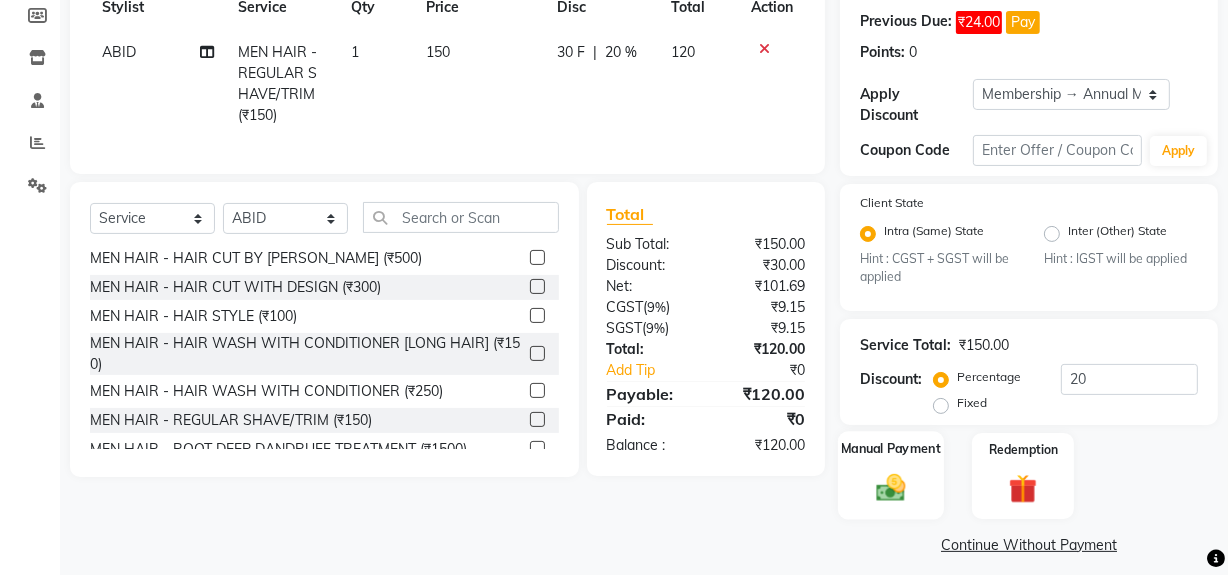 scroll, scrollTop: 315, scrollLeft: 0, axis: vertical 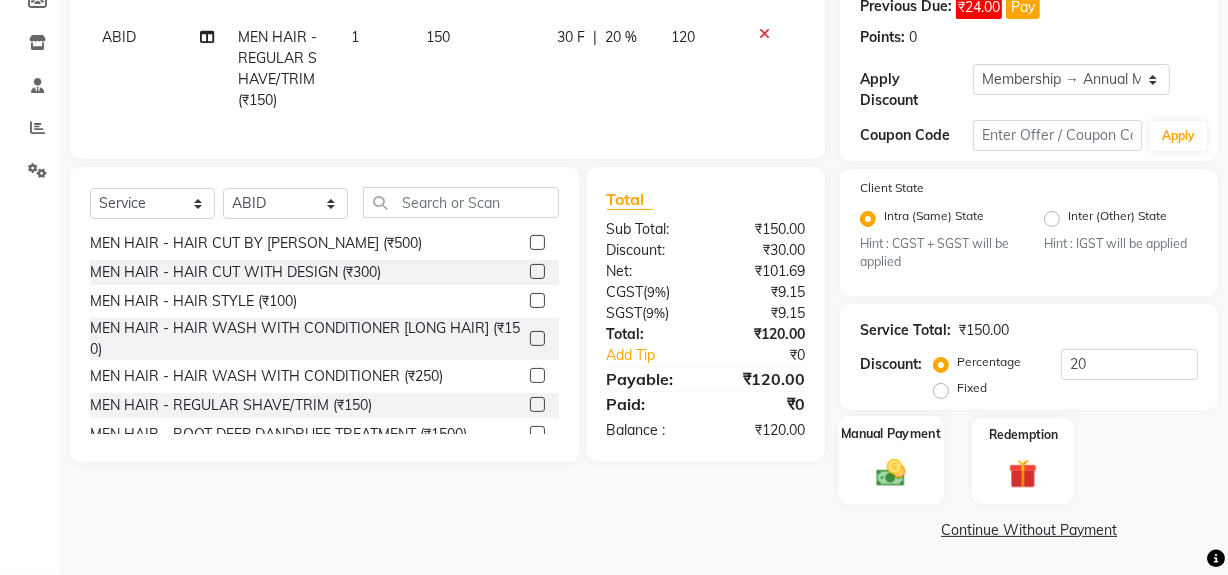 click 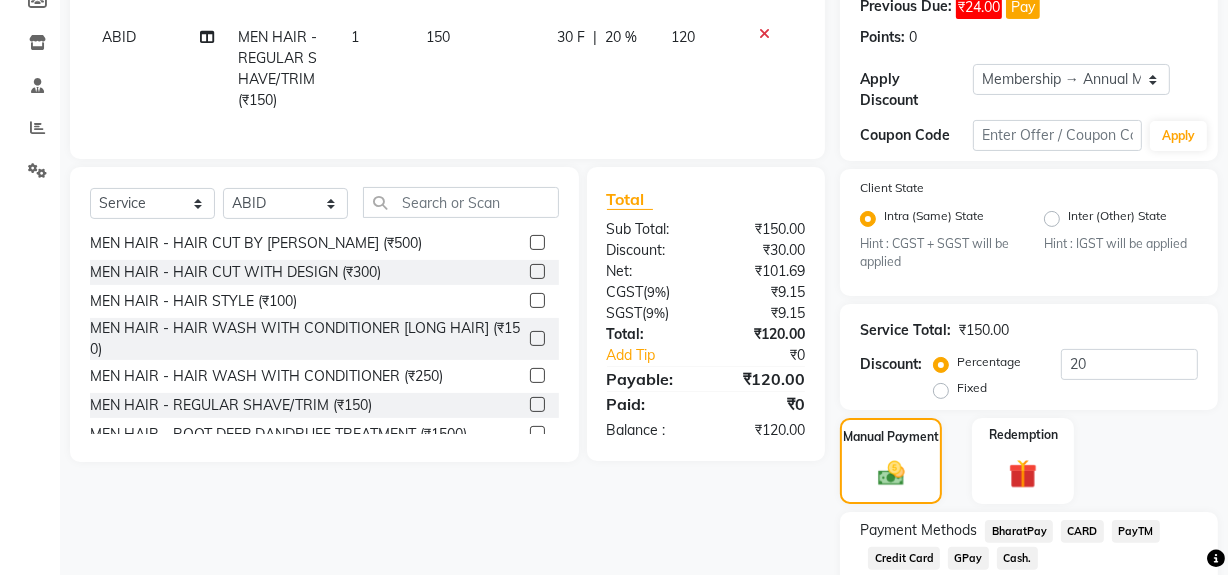 click on "Cash." 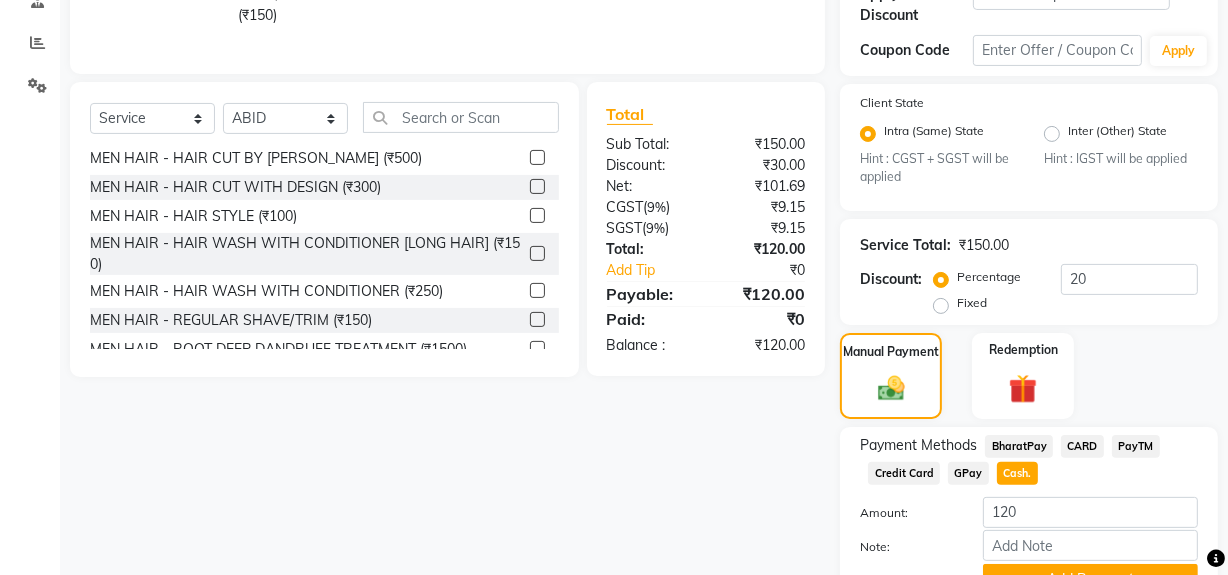 scroll, scrollTop: 497, scrollLeft: 0, axis: vertical 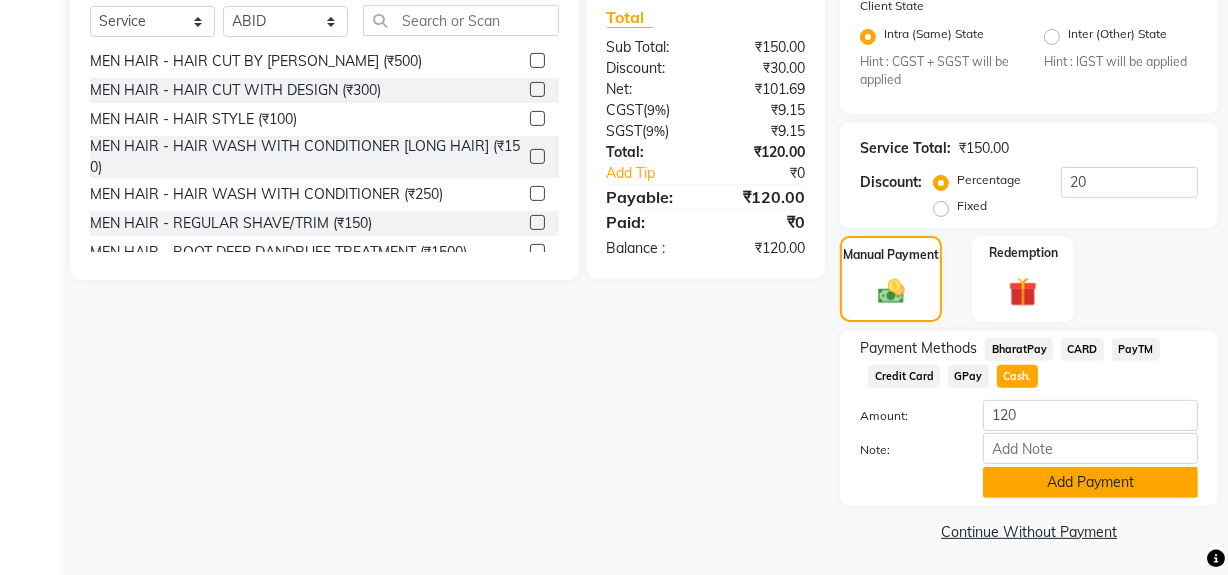 click on "Add Payment" 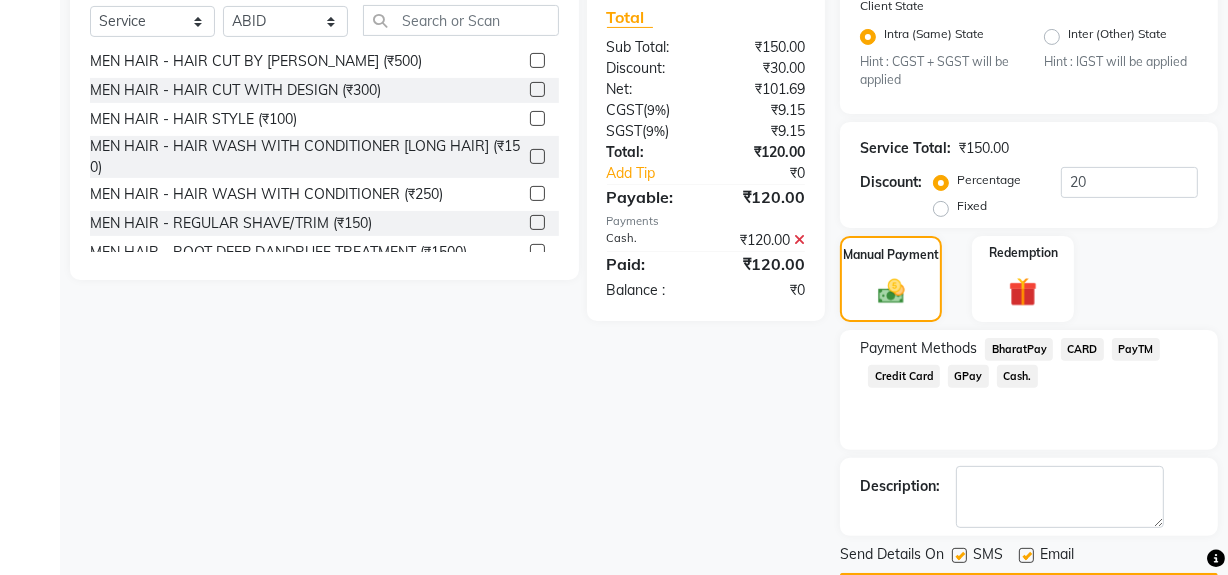 click 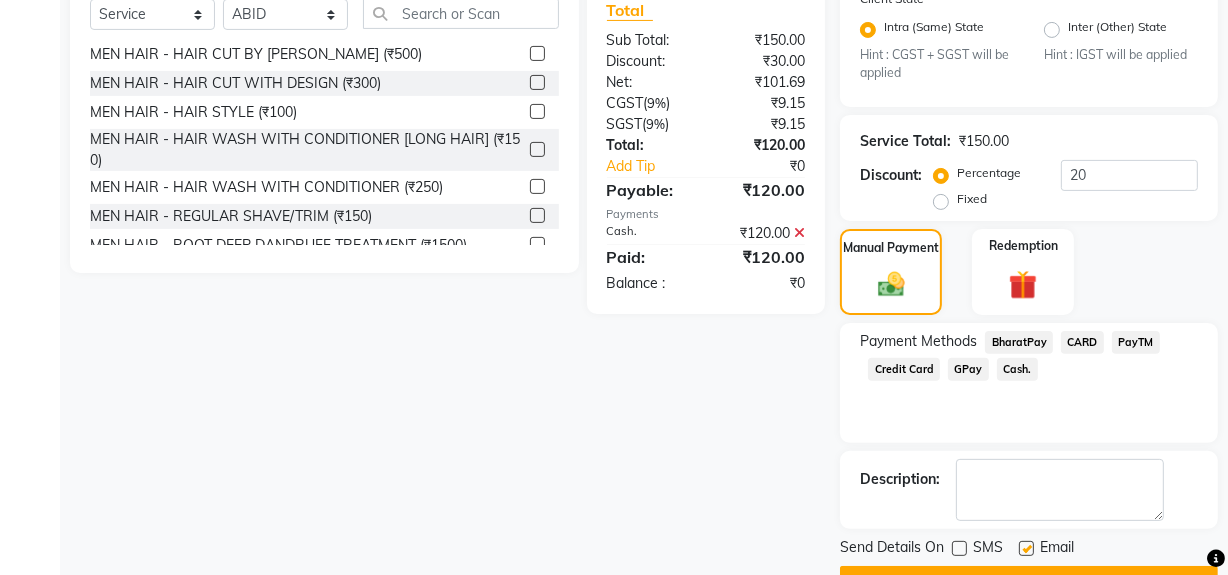 scroll, scrollTop: 556, scrollLeft: 0, axis: vertical 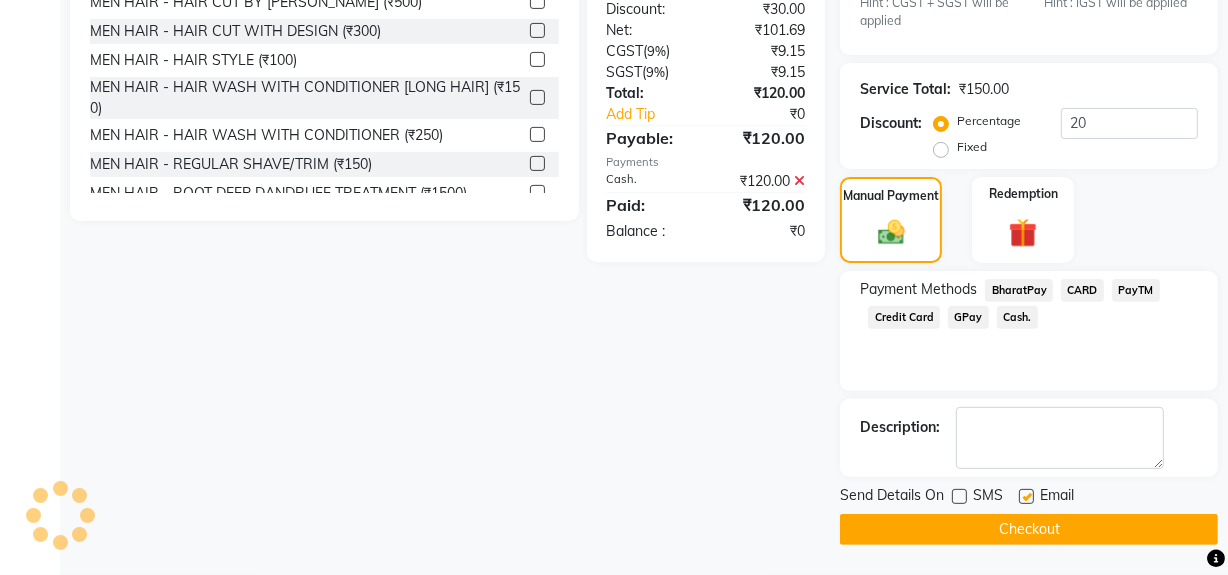 click on "Checkout" 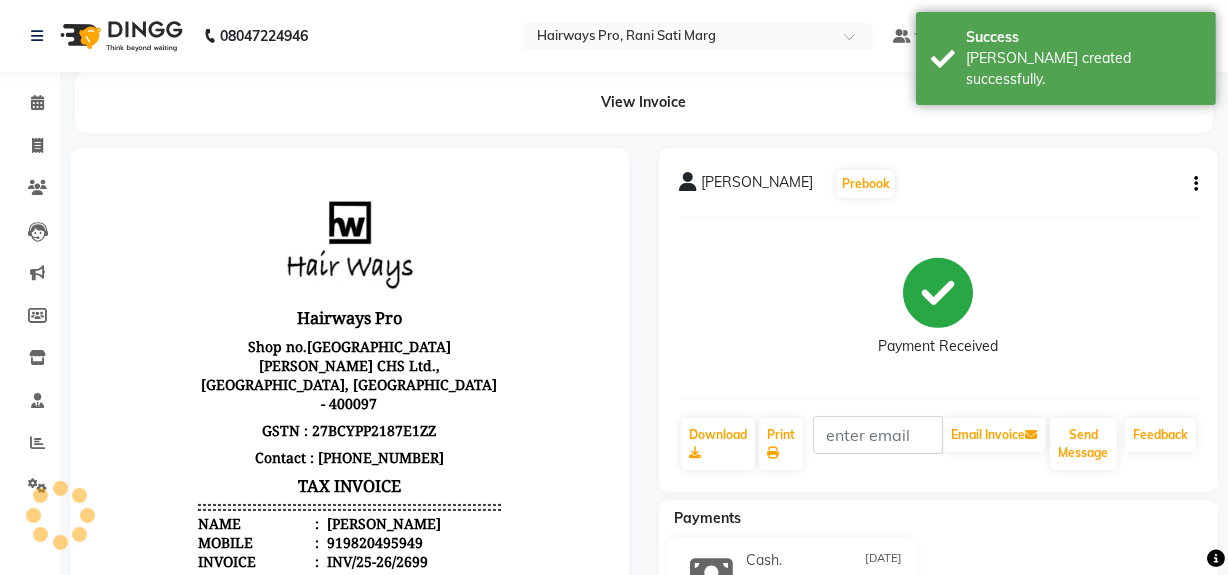 scroll, scrollTop: 0, scrollLeft: 0, axis: both 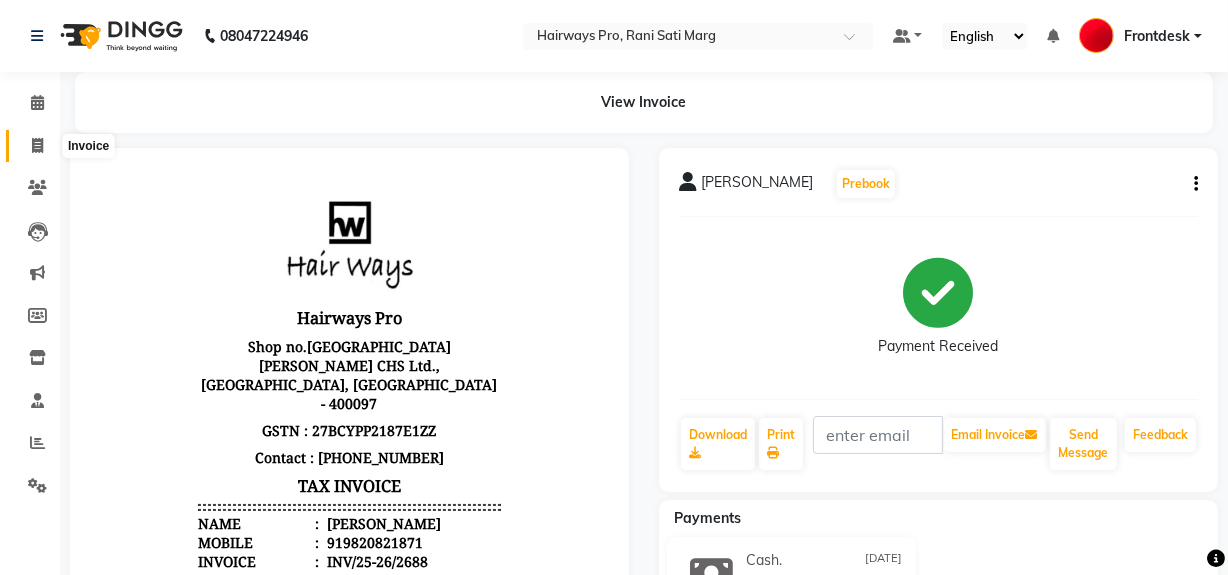 click 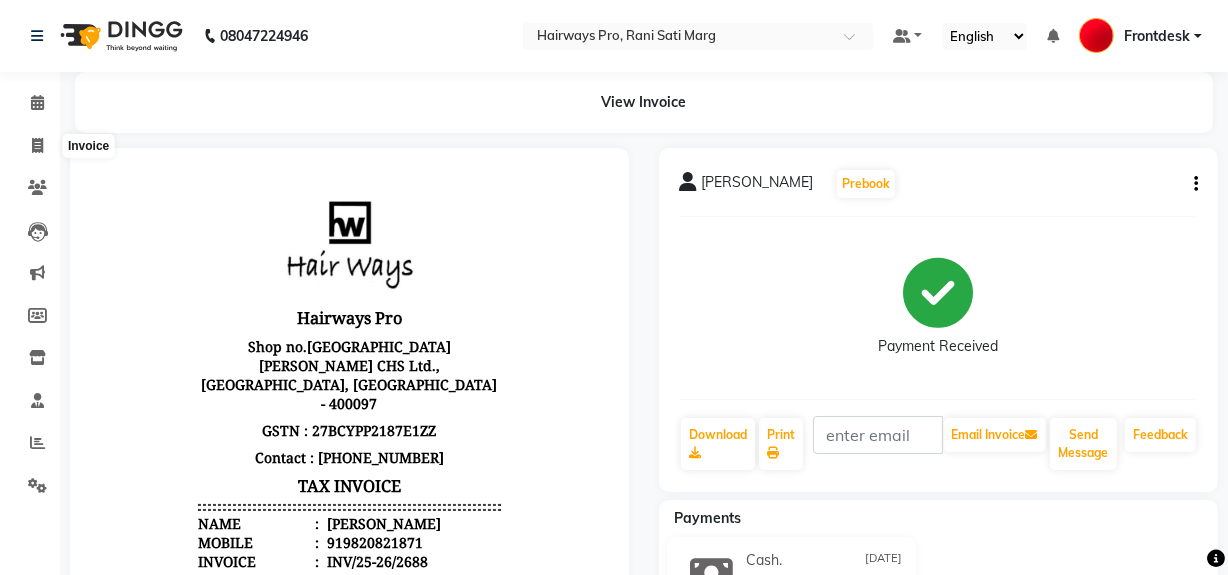 select on "service" 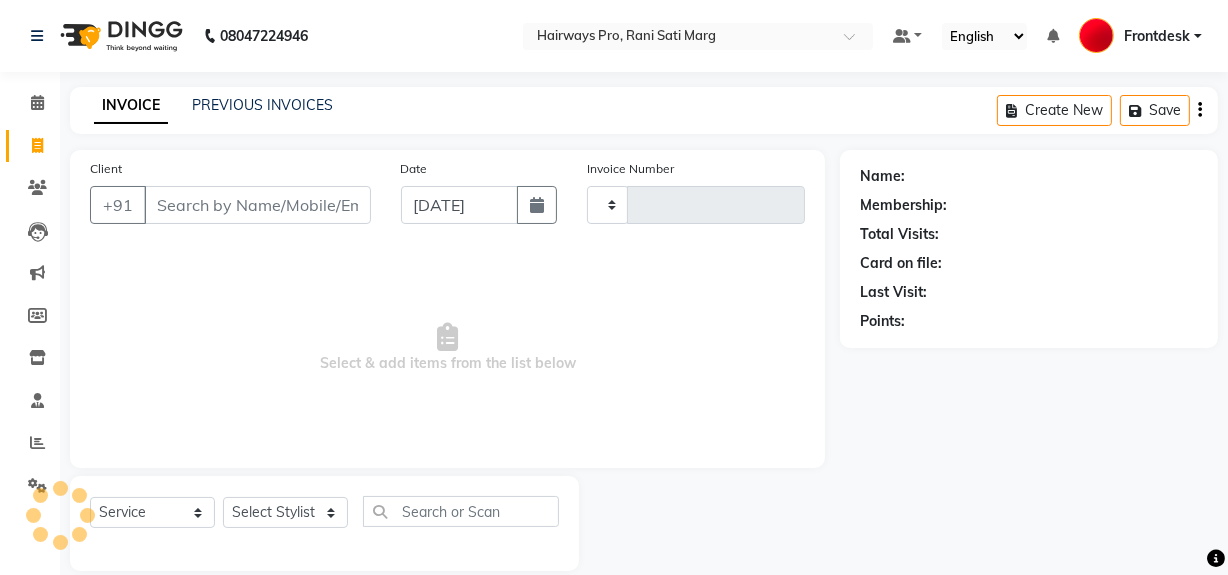 scroll, scrollTop: 26, scrollLeft: 0, axis: vertical 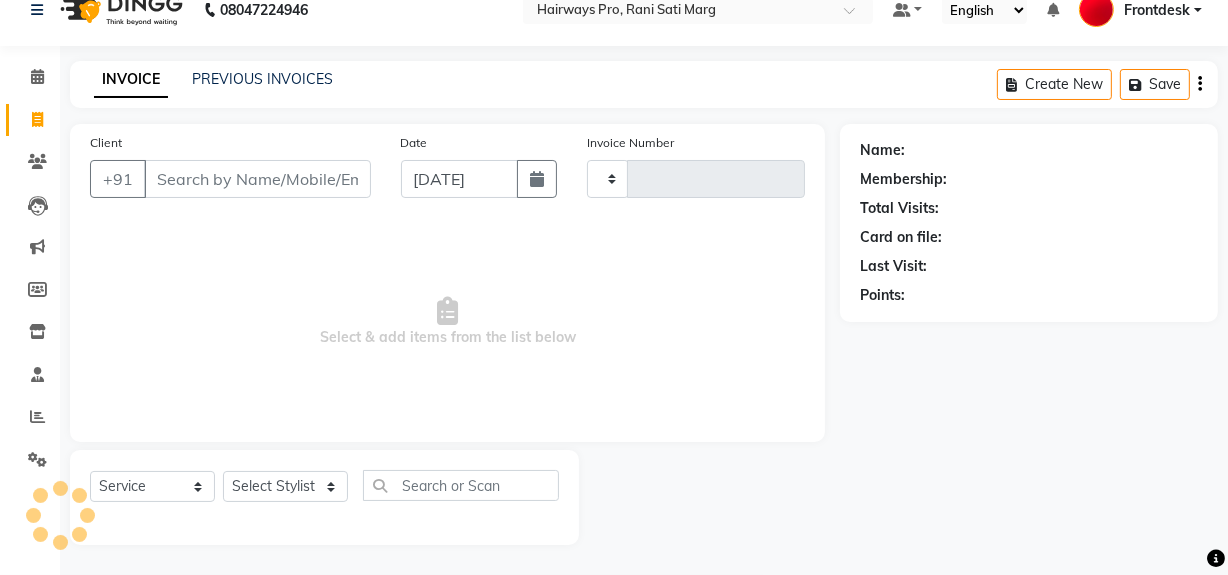 type on "1893" 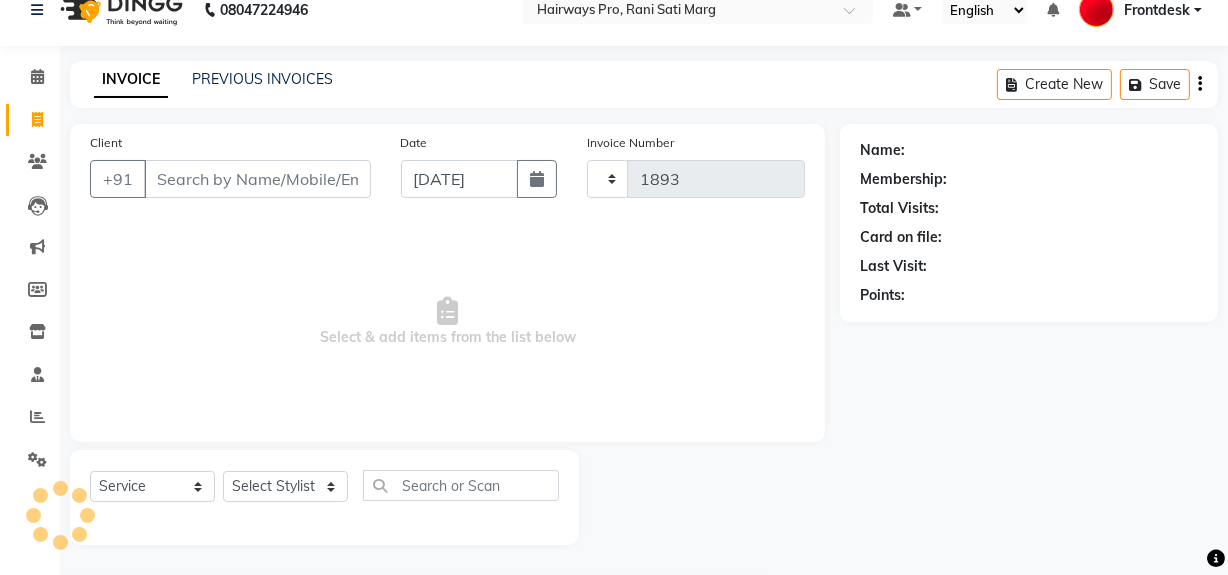 select on "787" 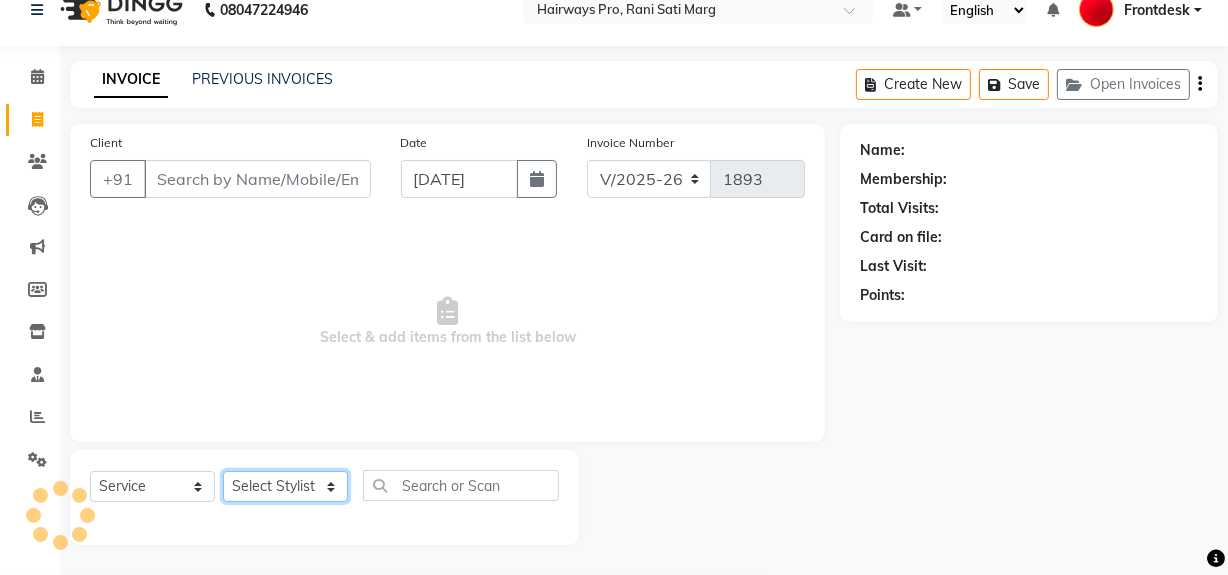 click on "Select Stylist" 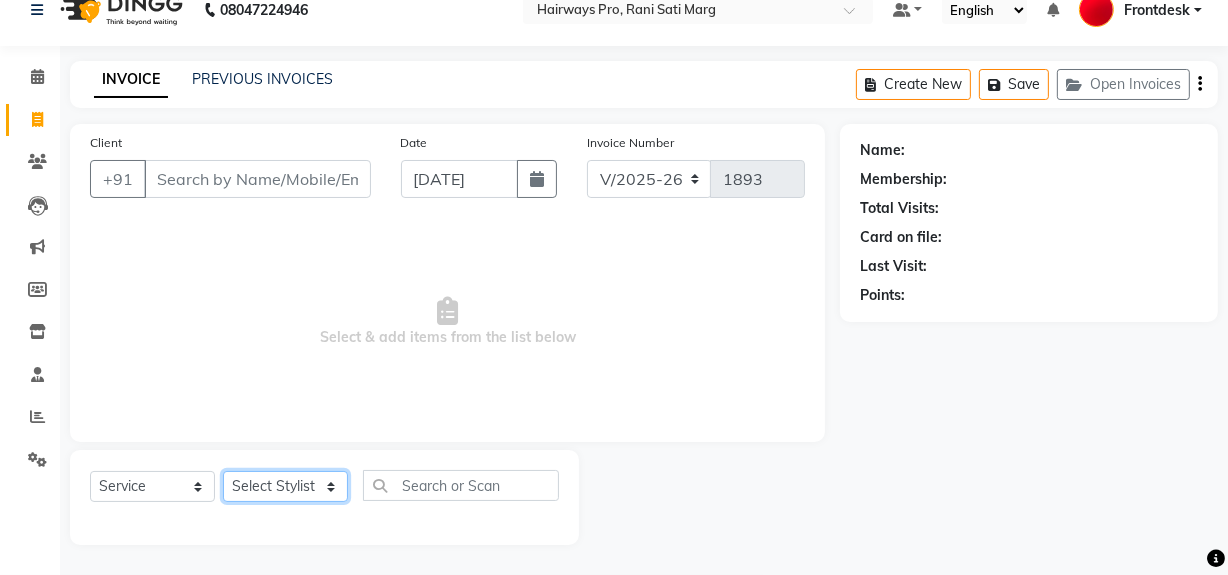 select on "26153" 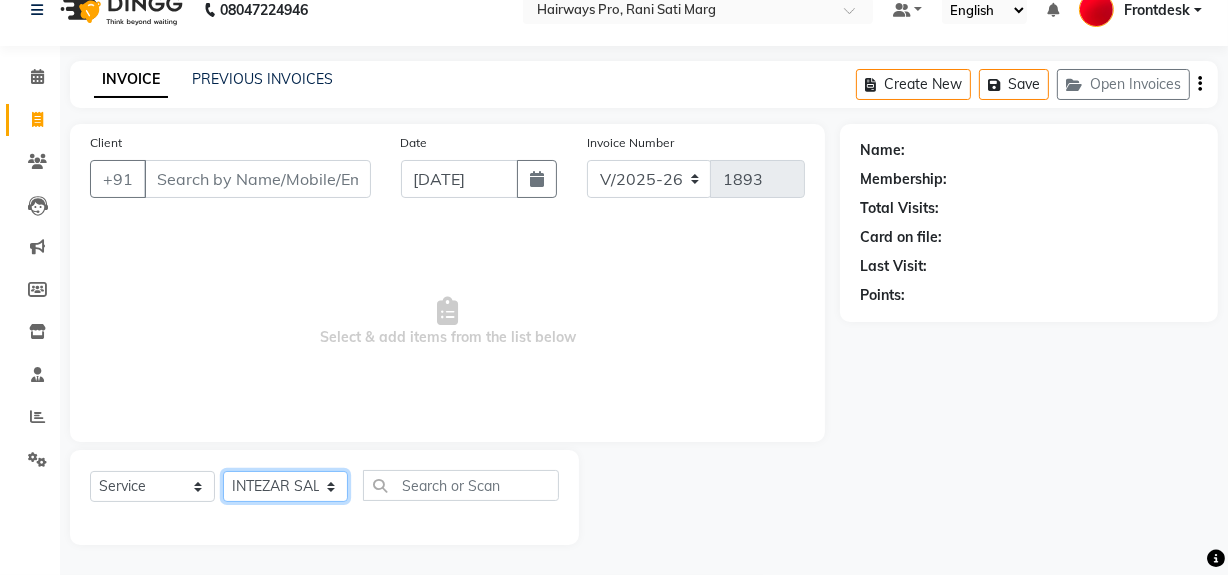 click on "Select Stylist ABID [PERSON_NAME] Frontdesk INTEZAR [PERSON_NAME] [PERSON_NAME] [PERSON_NAME] [PERSON_NAME] [PERSON_NAME] [PERSON_NAME]" 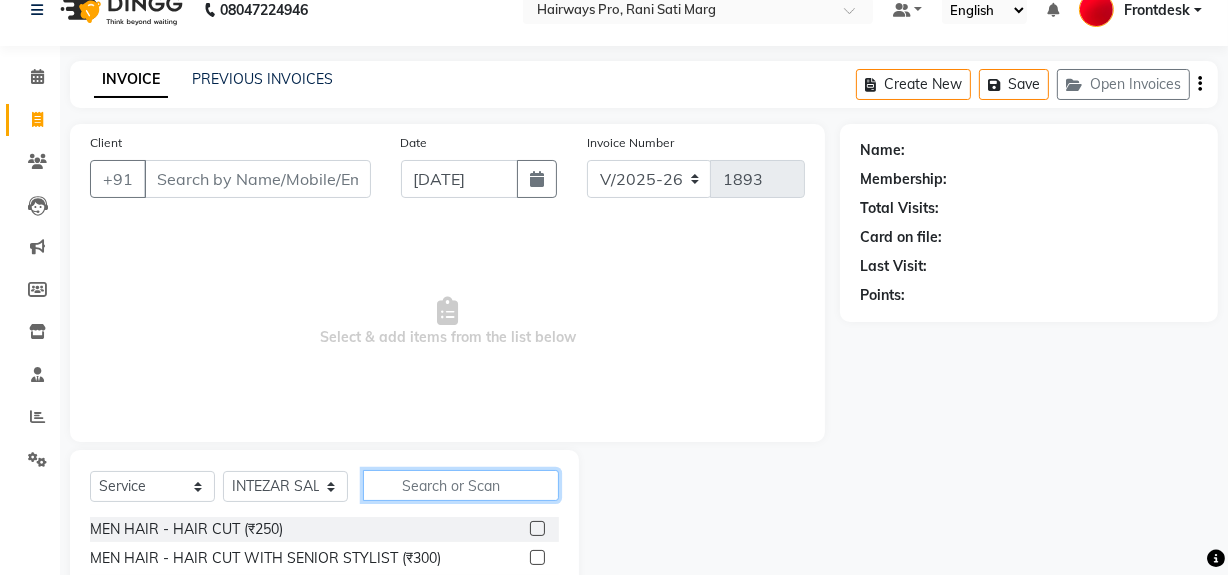 click 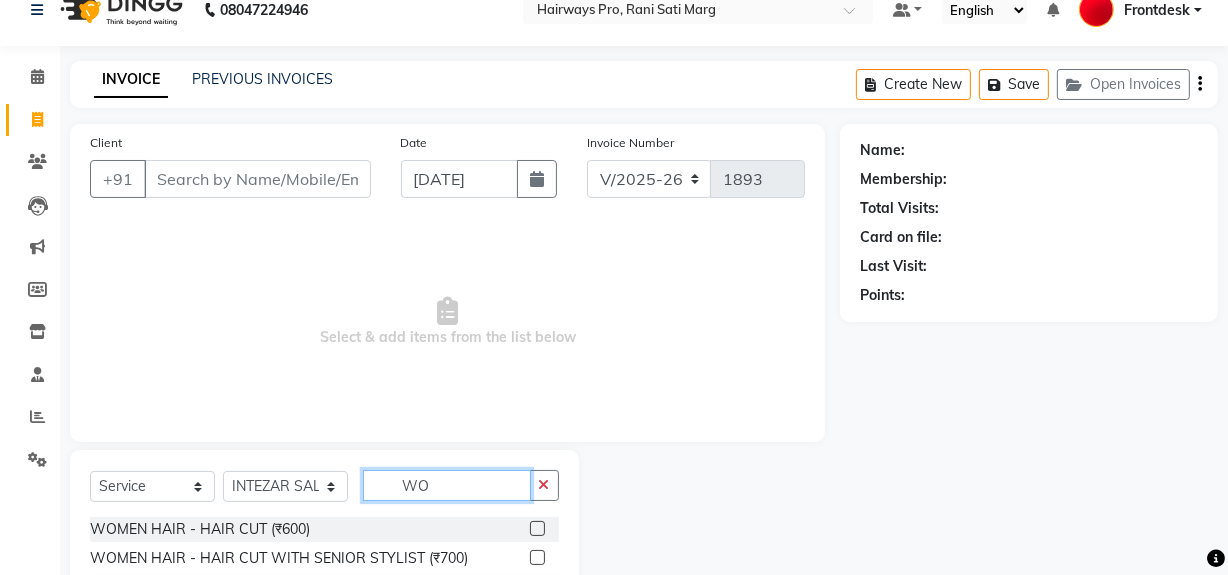 type on "WO" 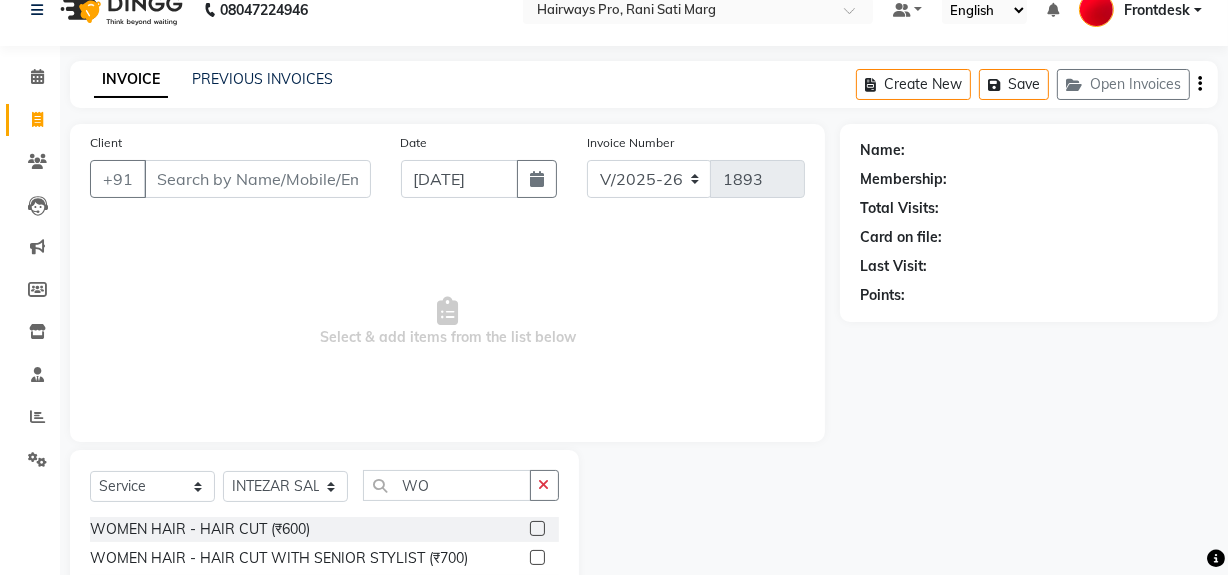 click 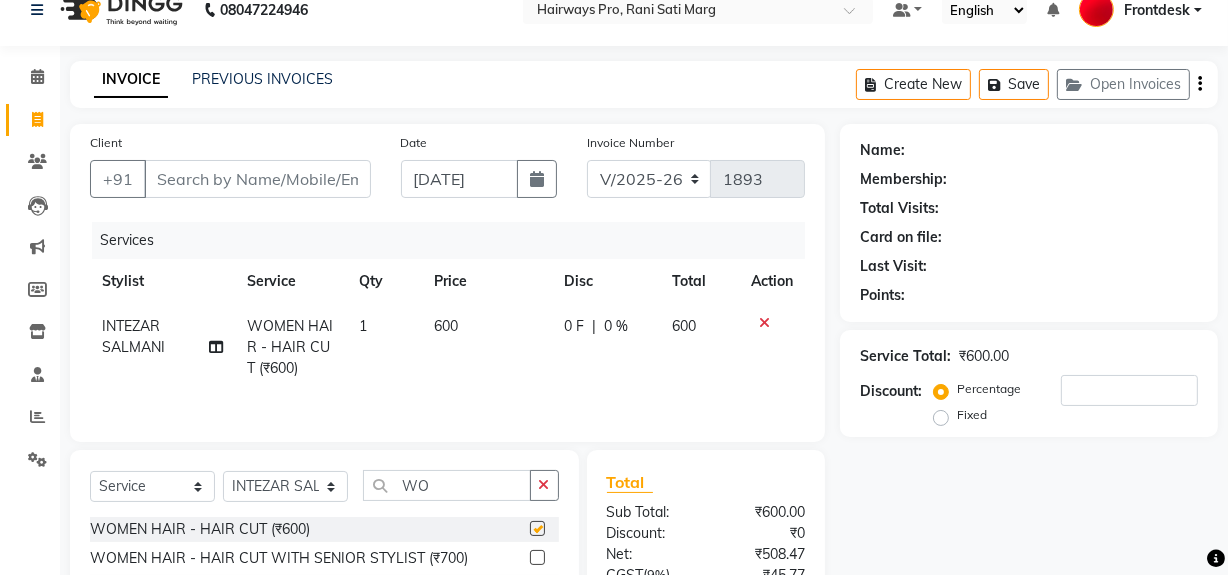 checkbox on "false" 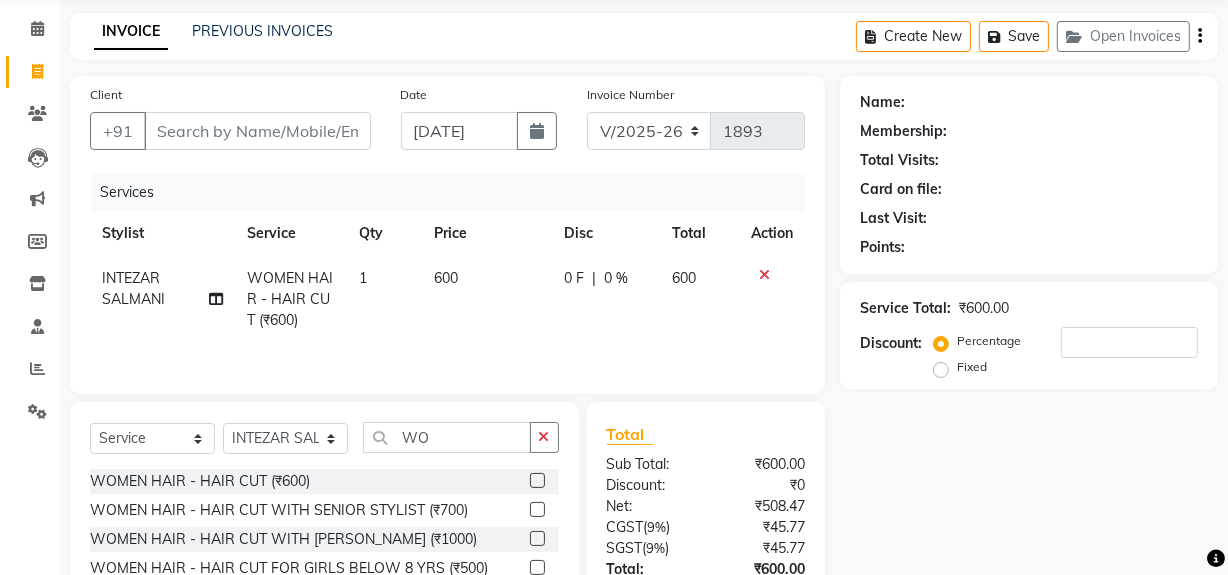 scroll, scrollTop: 117, scrollLeft: 0, axis: vertical 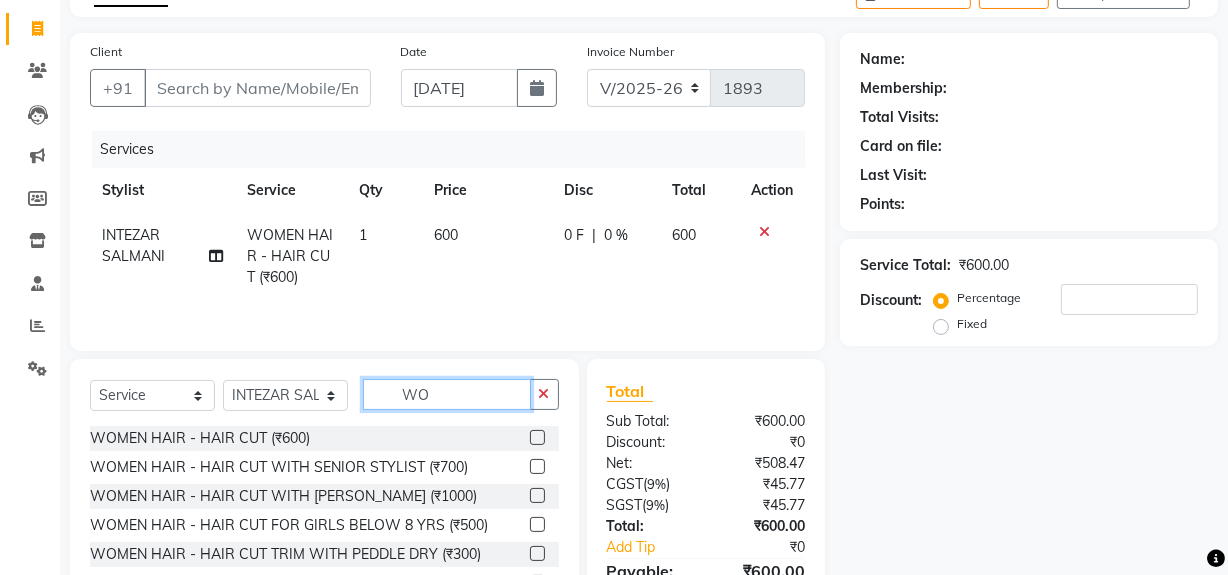 click on "WO" 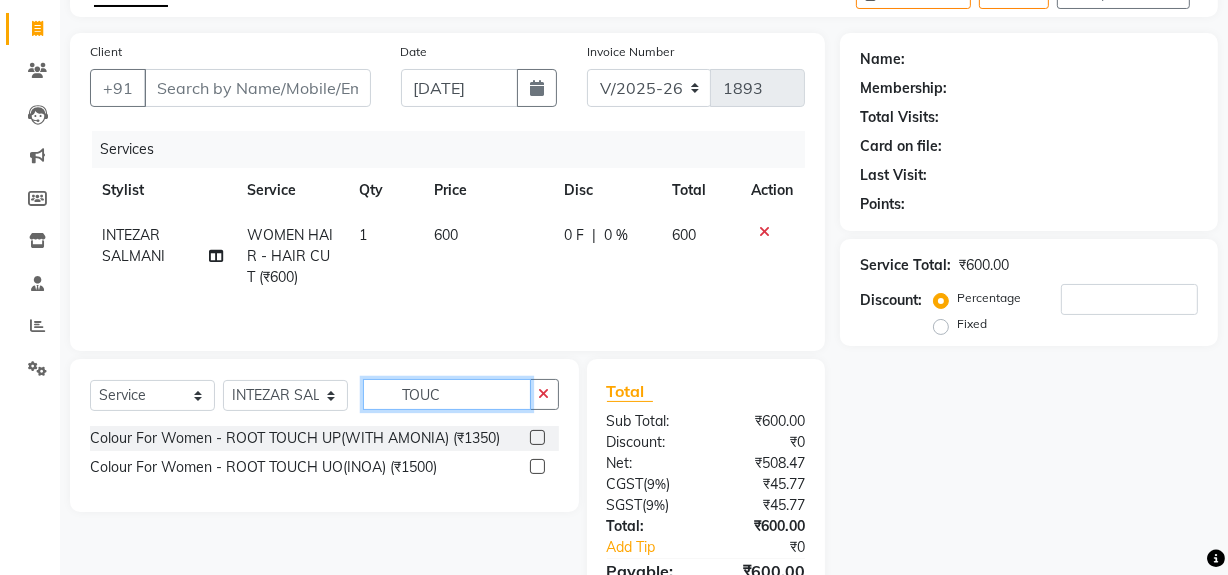 click on "TOUC" 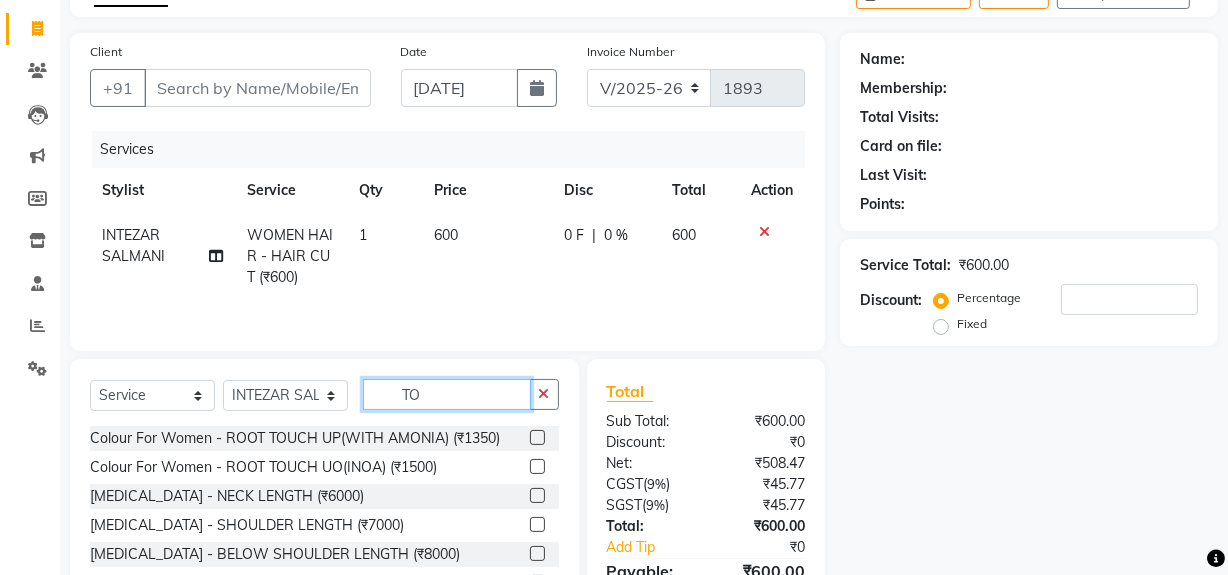 type on "T" 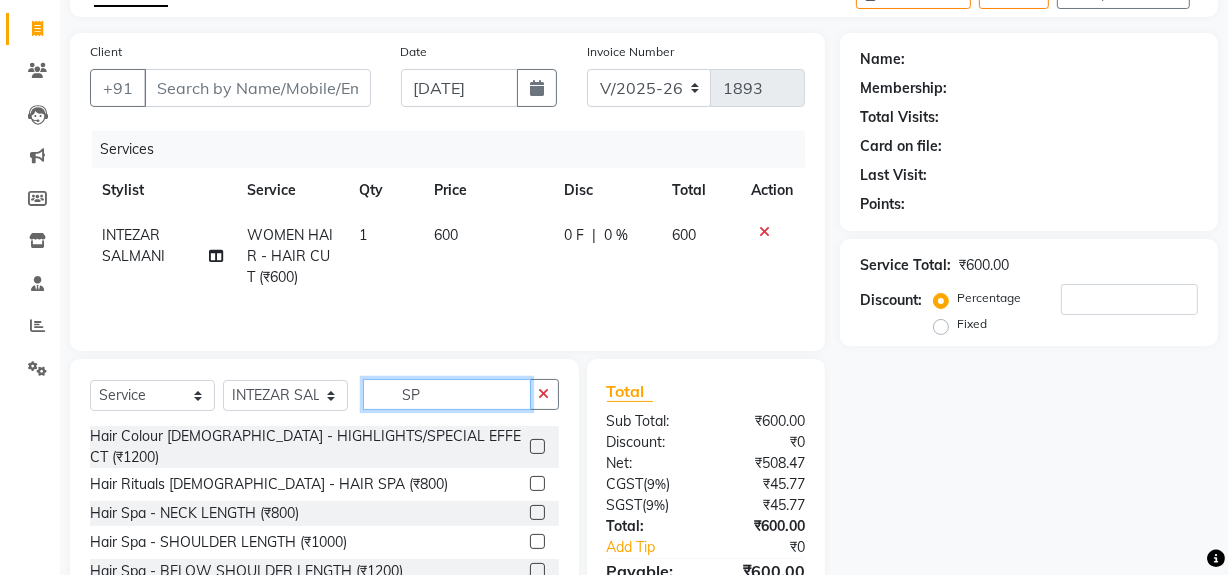 type on "S" 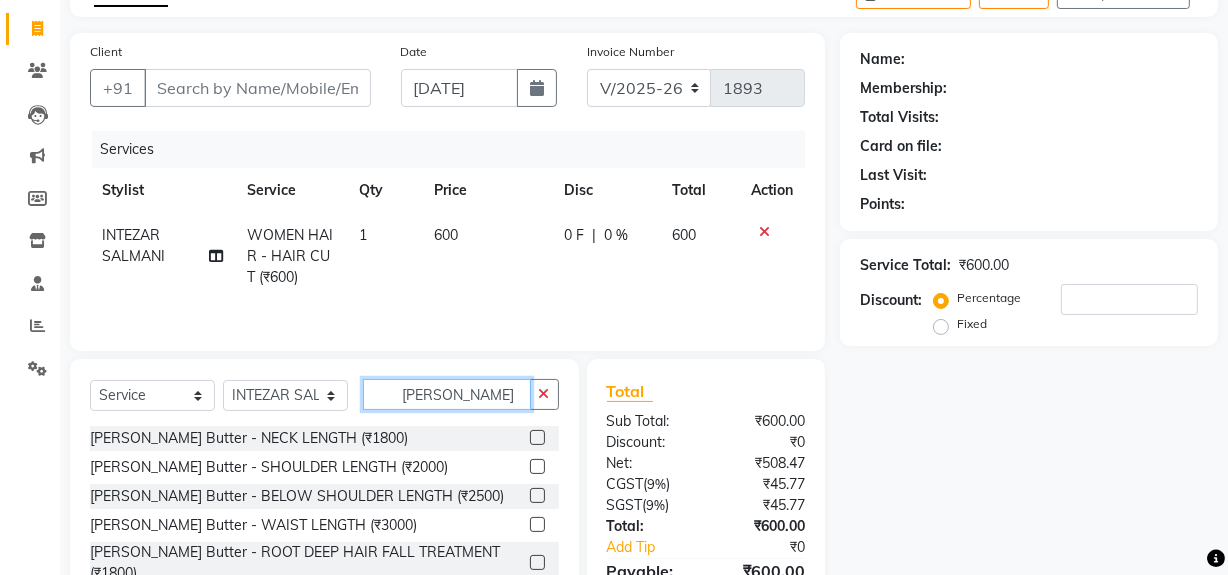type on "[PERSON_NAME]" 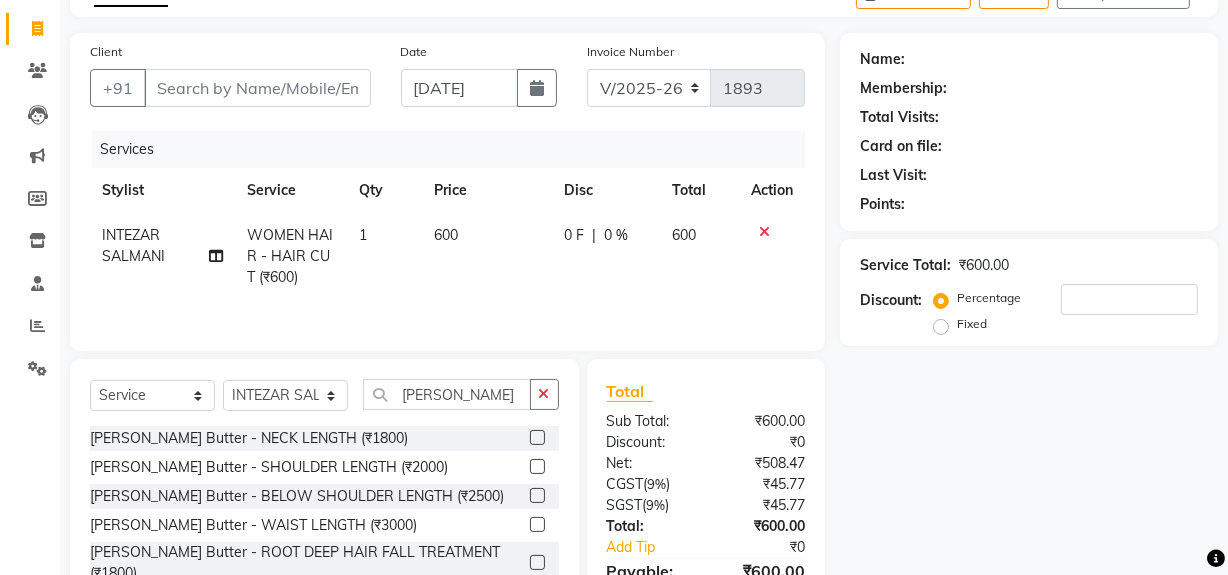 click 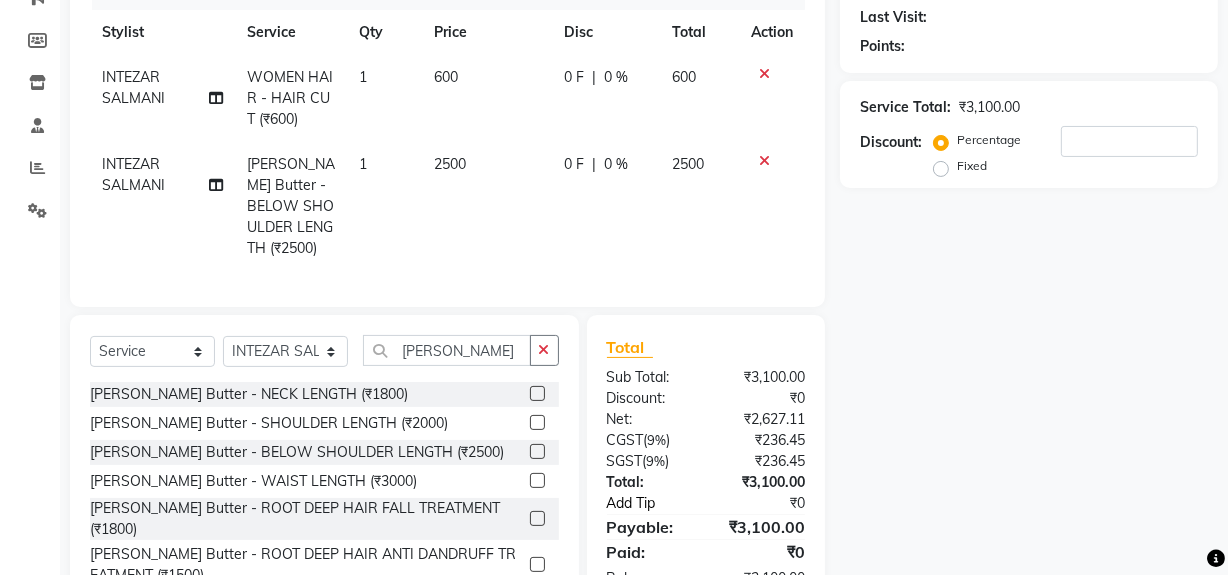 scroll, scrollTop: 299, scrollLeft: 0, axis: vertical 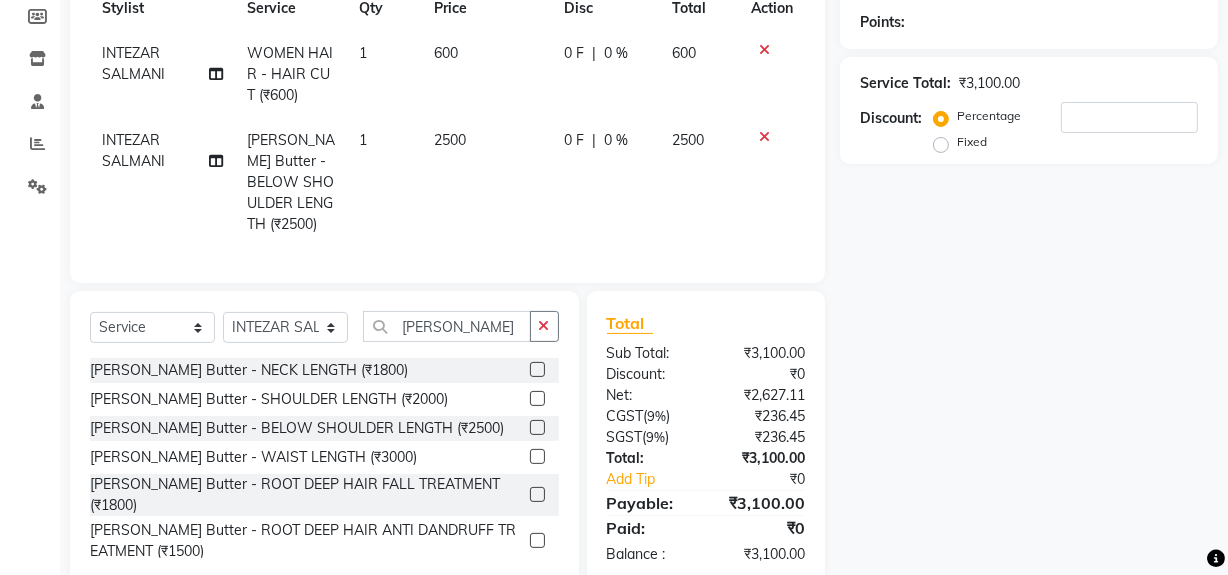 click 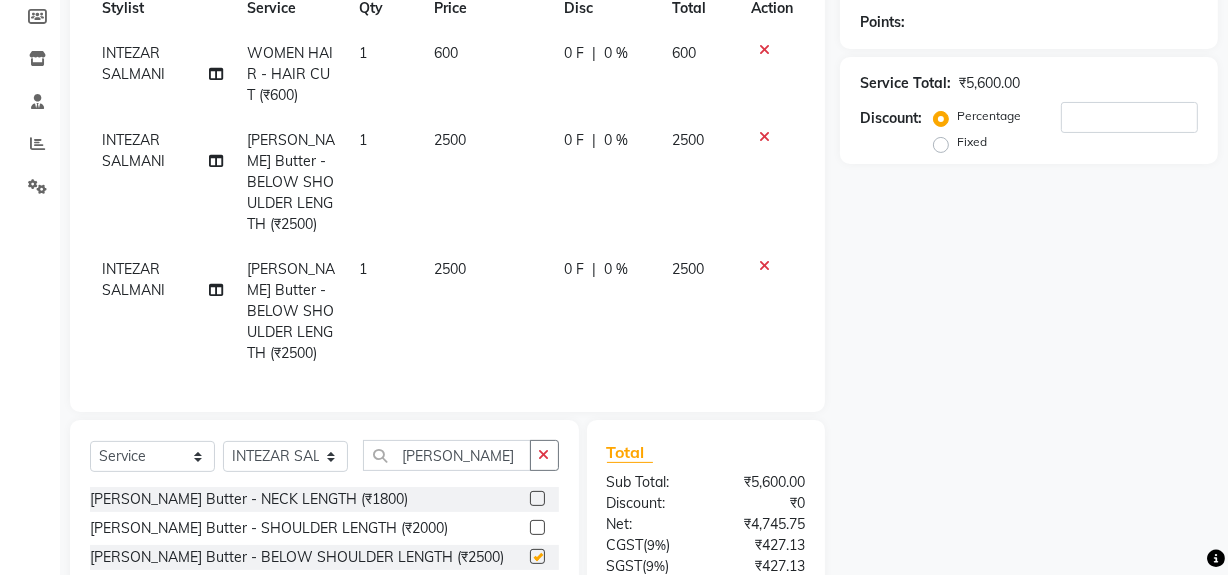 checkbox on "false" 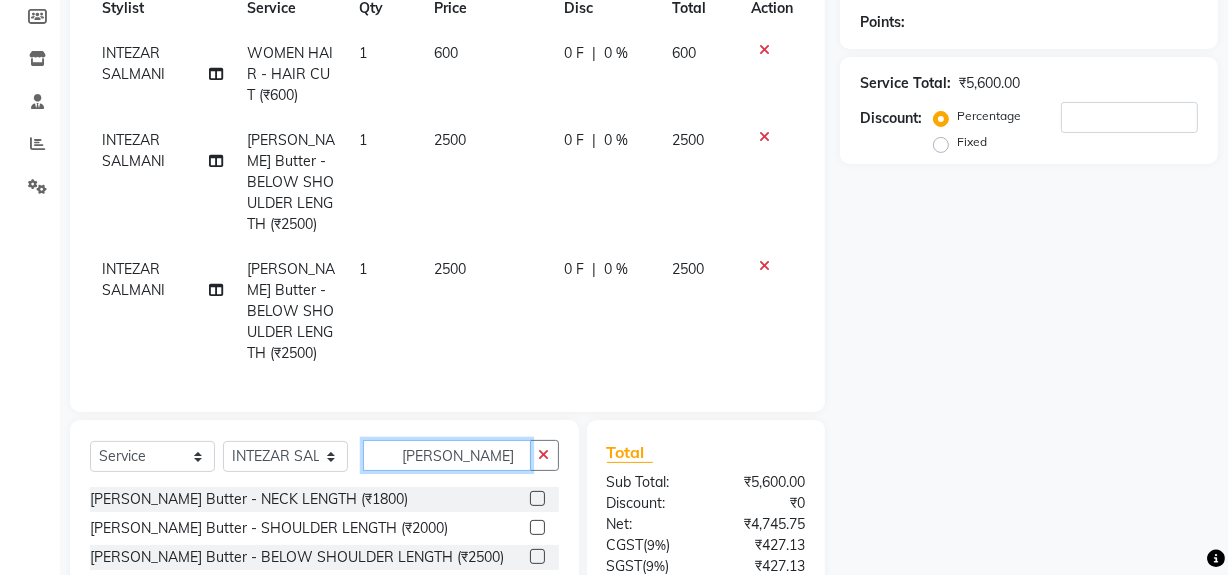 click on "[PERSON_NAME]" 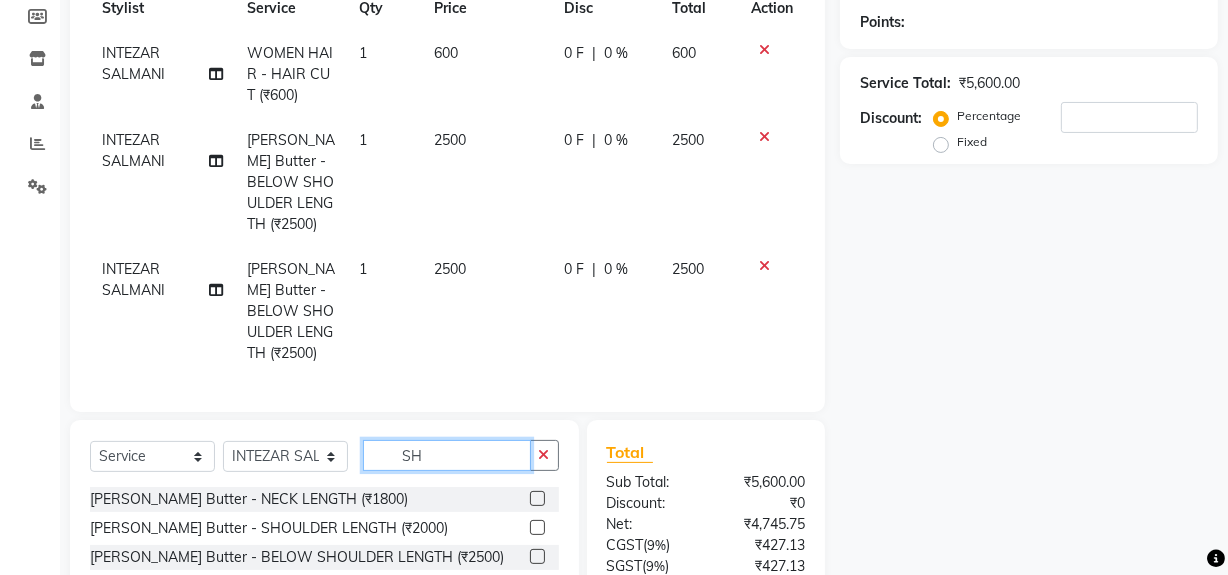 type on "S" 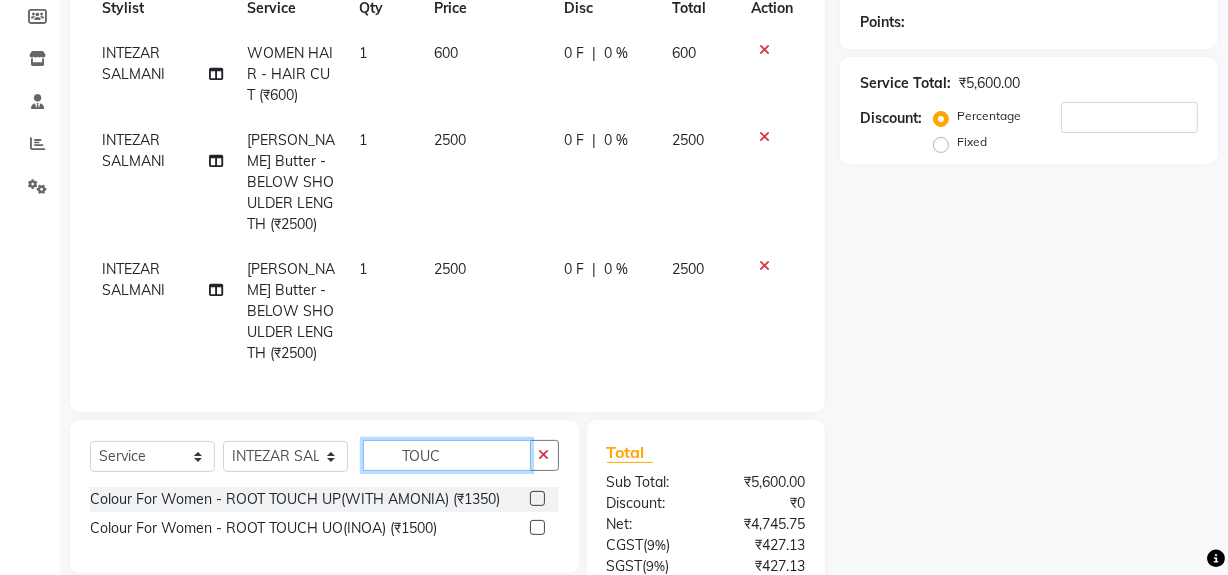 type on "TOUC" 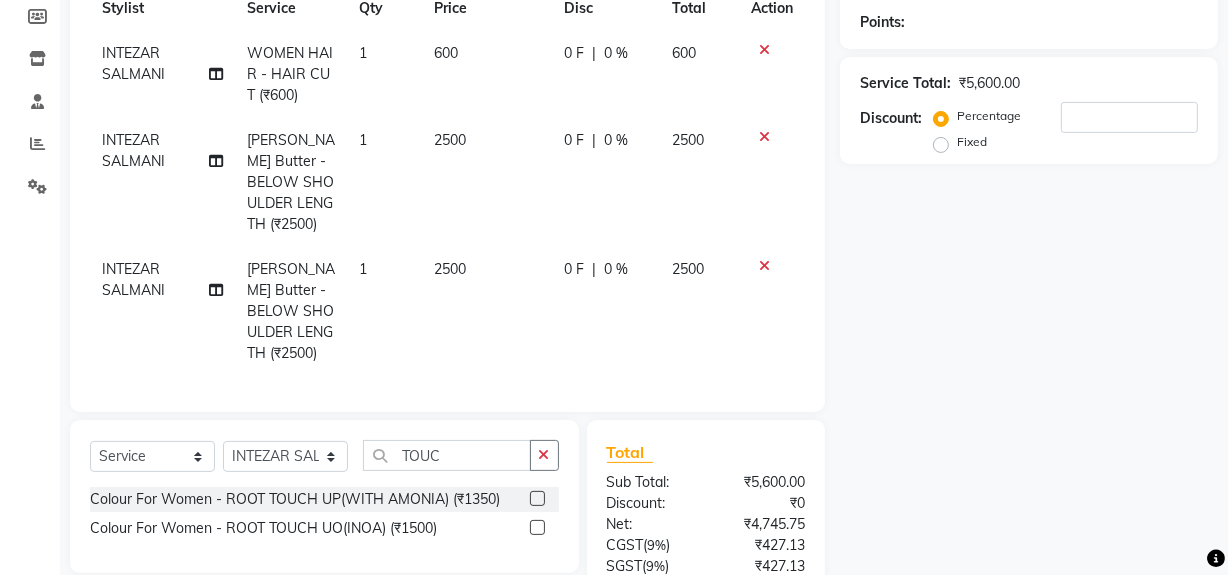 click 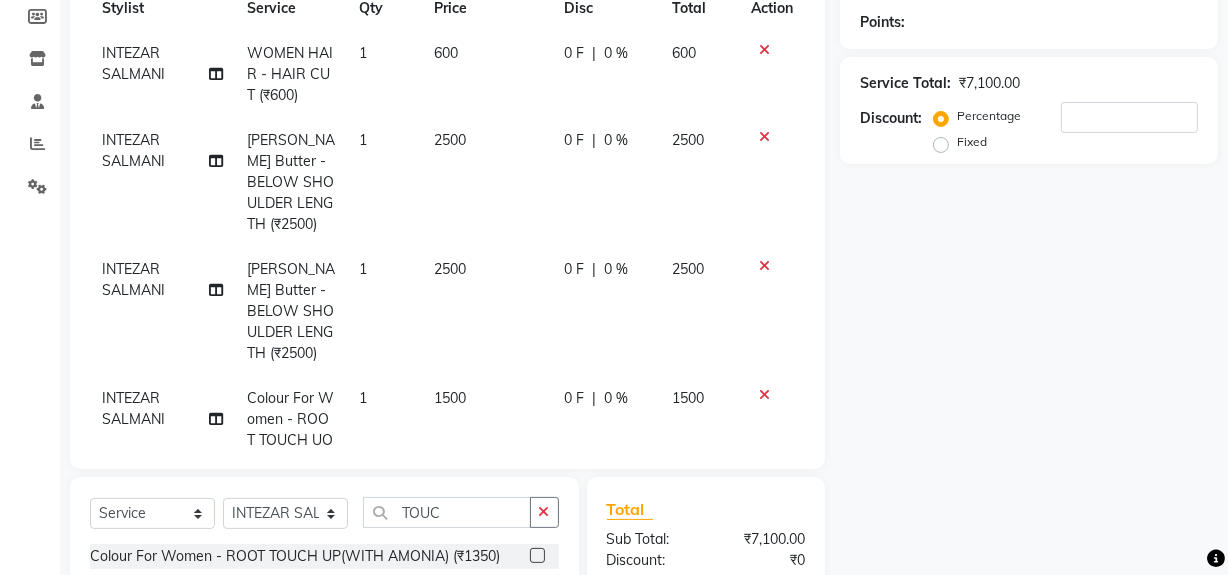 checkbox on "false" 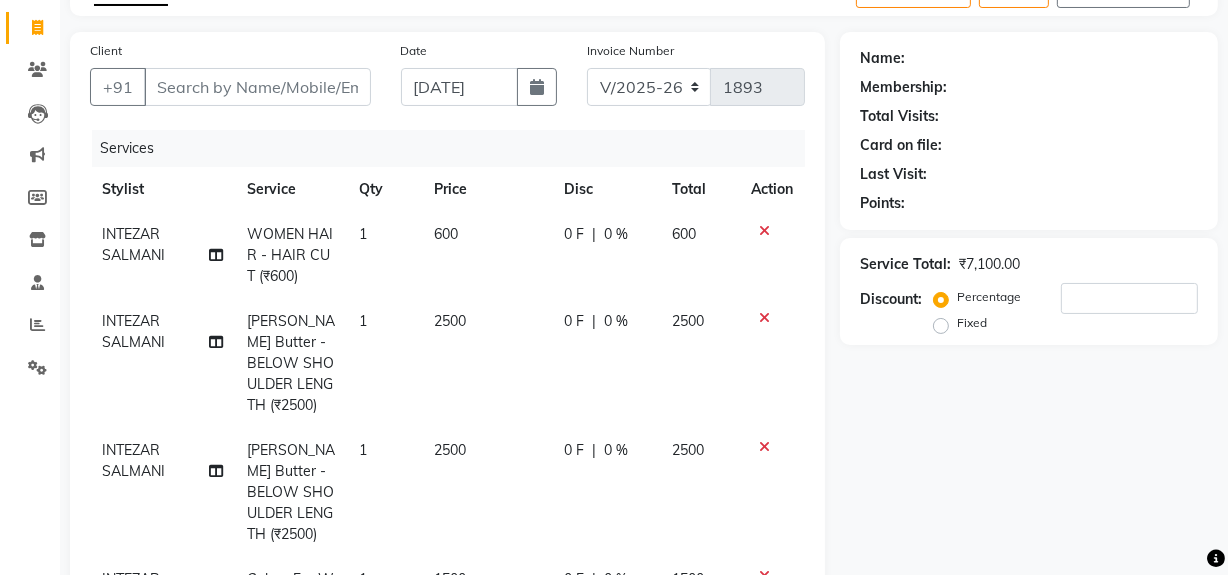 scroll, scrollTop: 117, scrollLeft: 0, axis: vertical 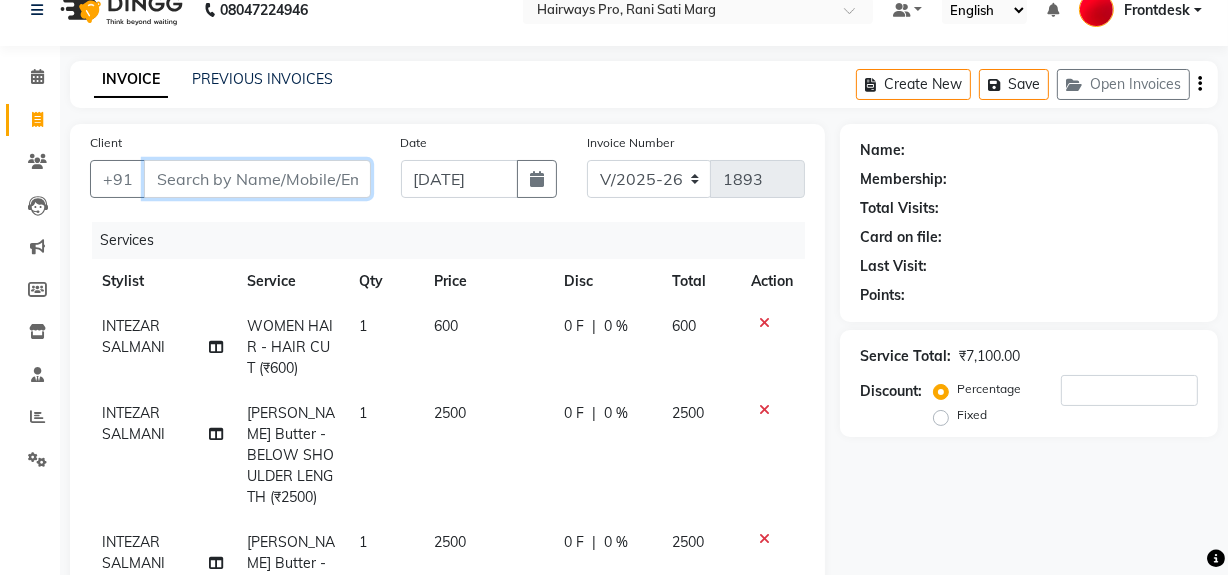 click on "Client" at bounding box center (257, 179) 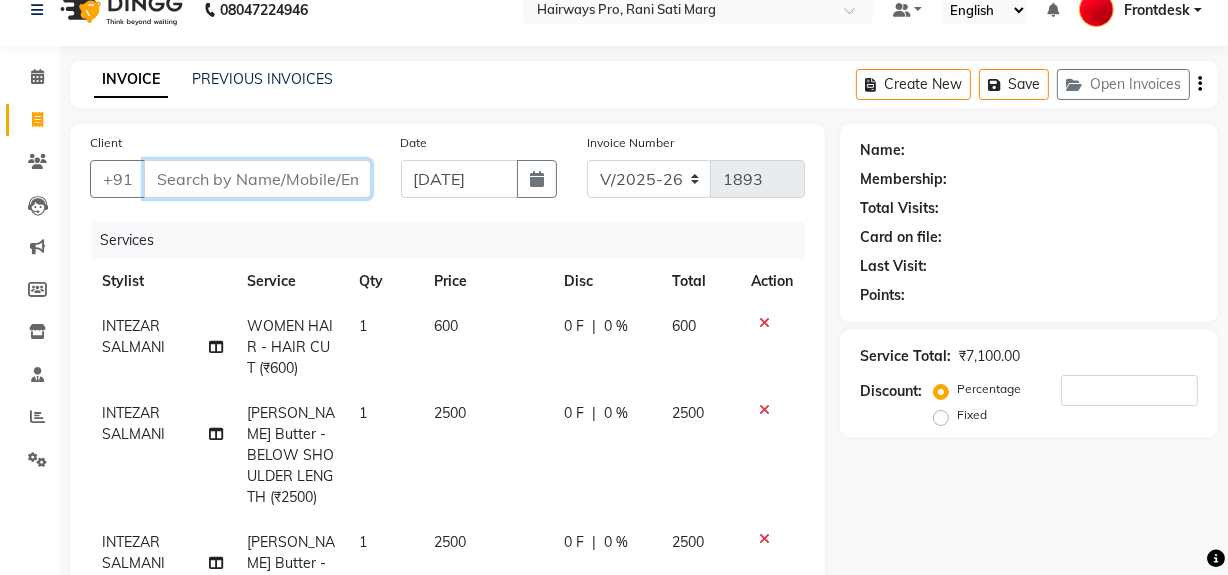 type on "9" 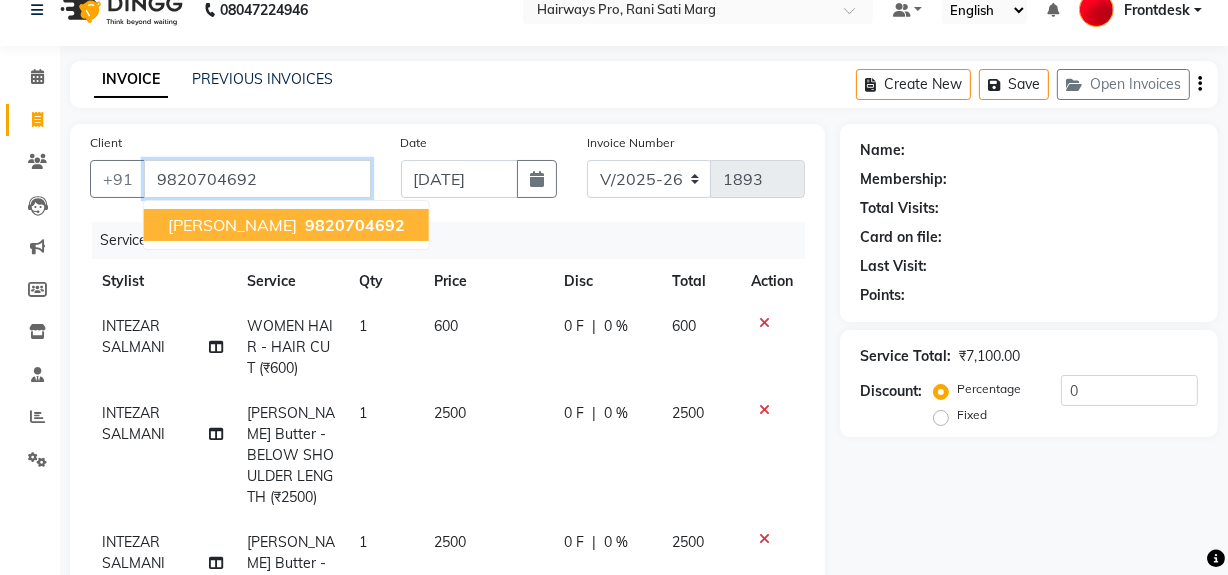 type on "9820704692" 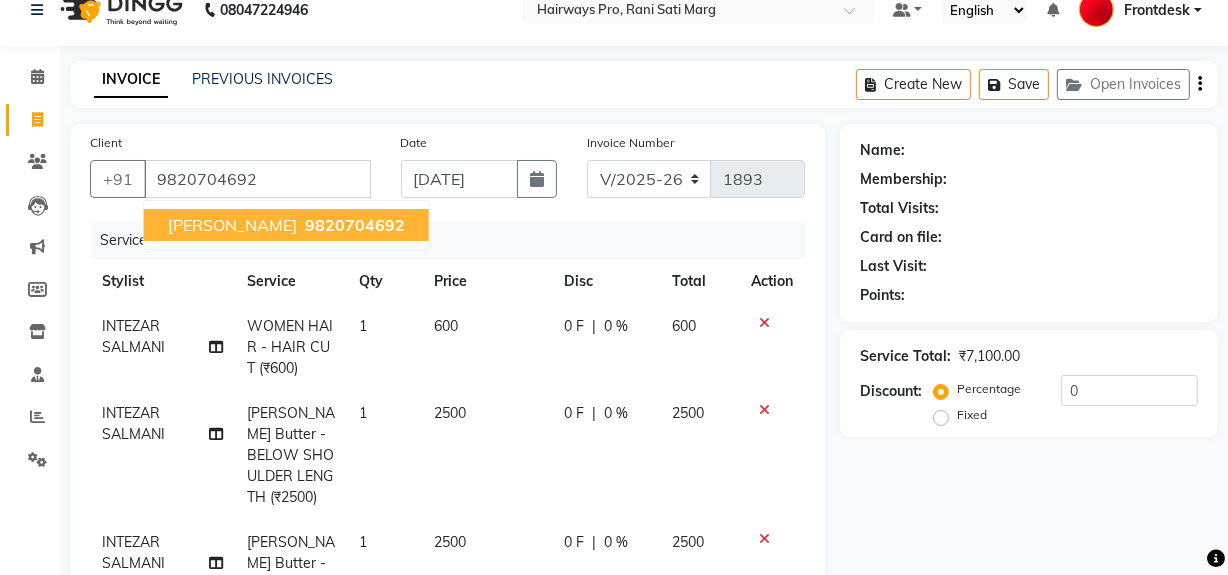 select on "1: Object" 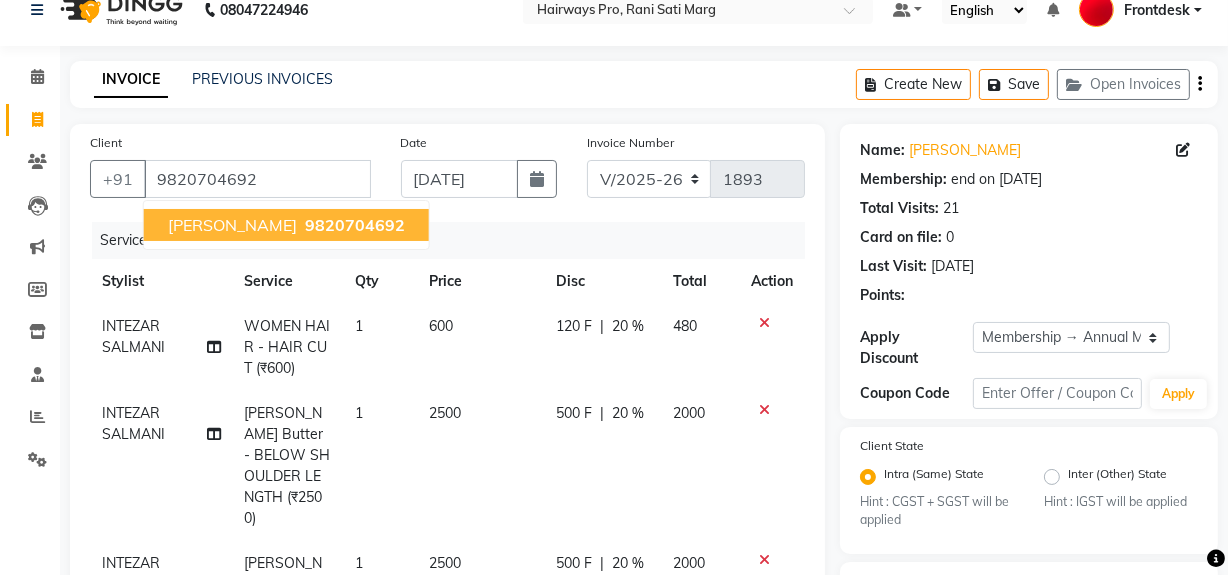 type on "20" 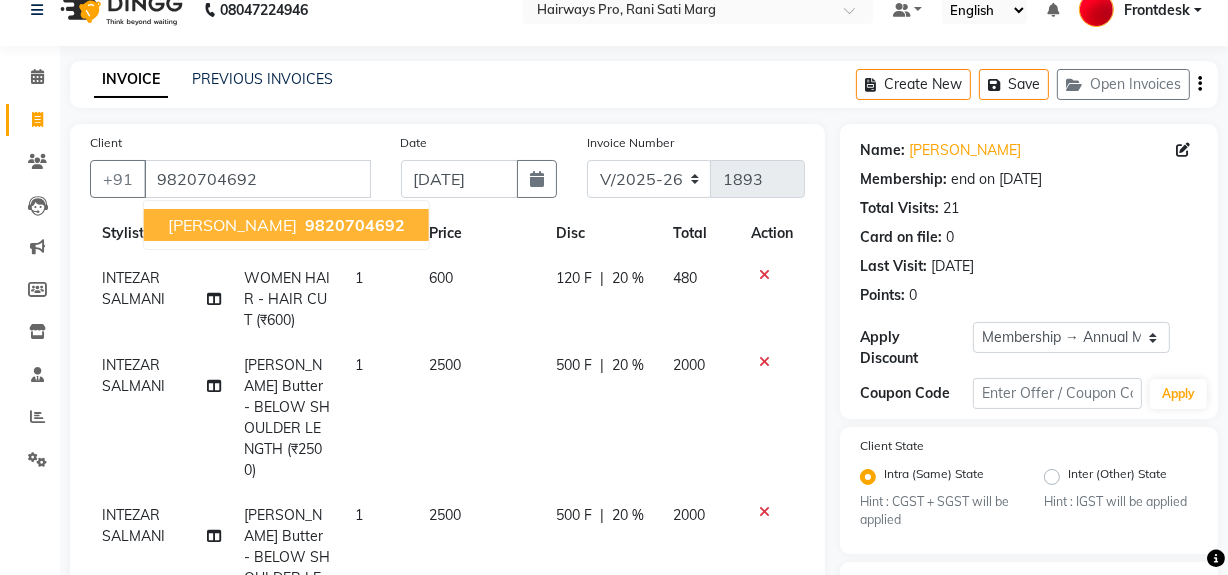scroll, scrollTop: 85, scrollLeft: 0, axis: vertical 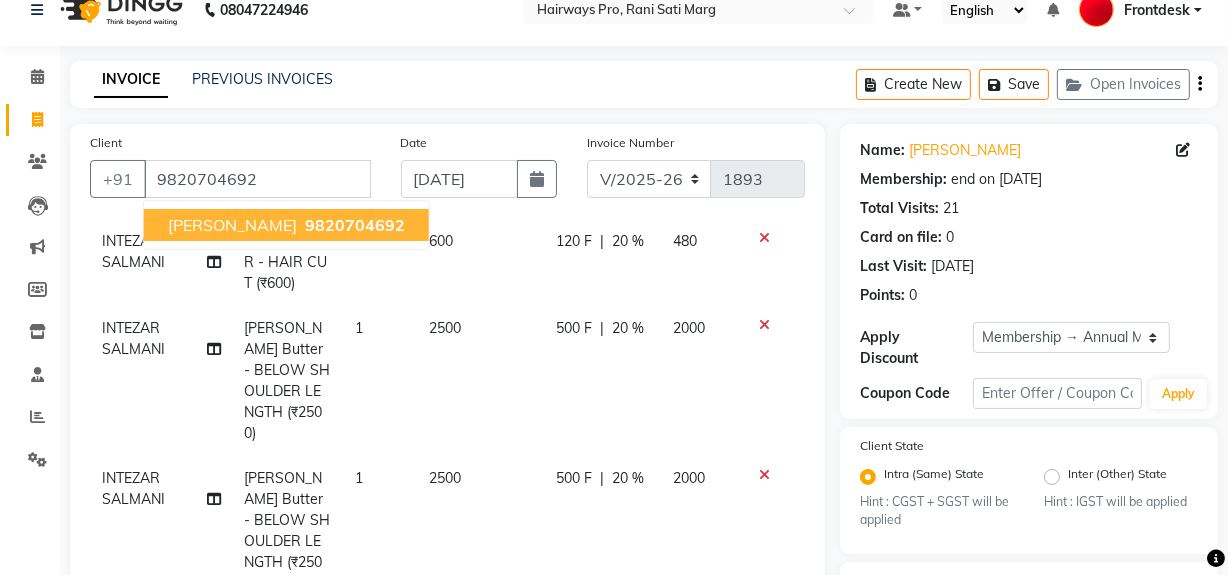 click on "2000" 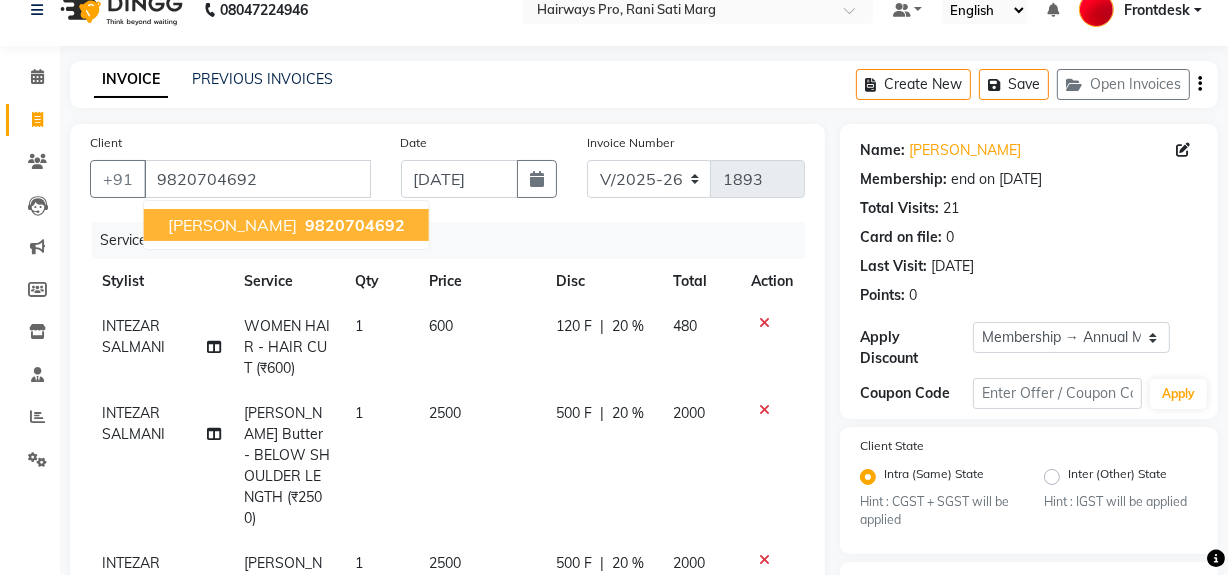 select on "26153" 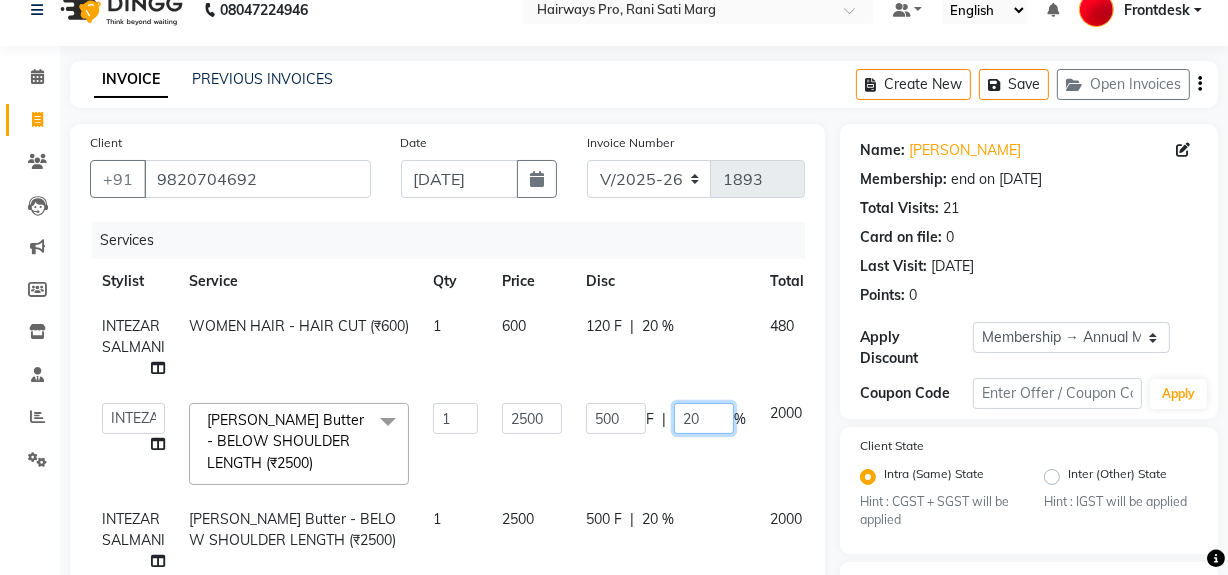 click on "20" 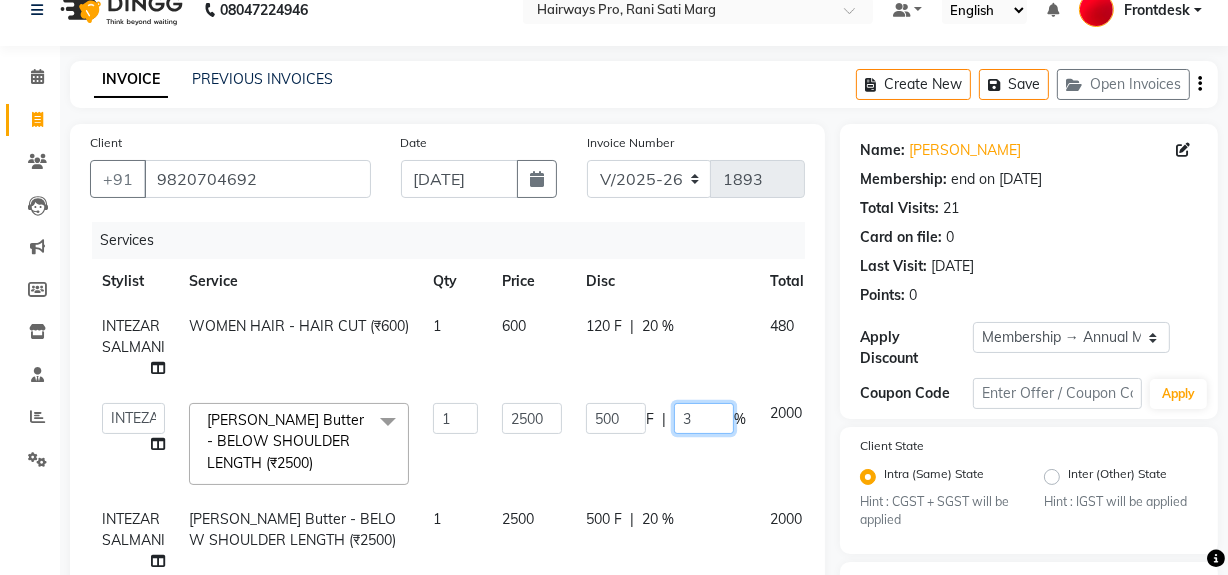 type on "30" 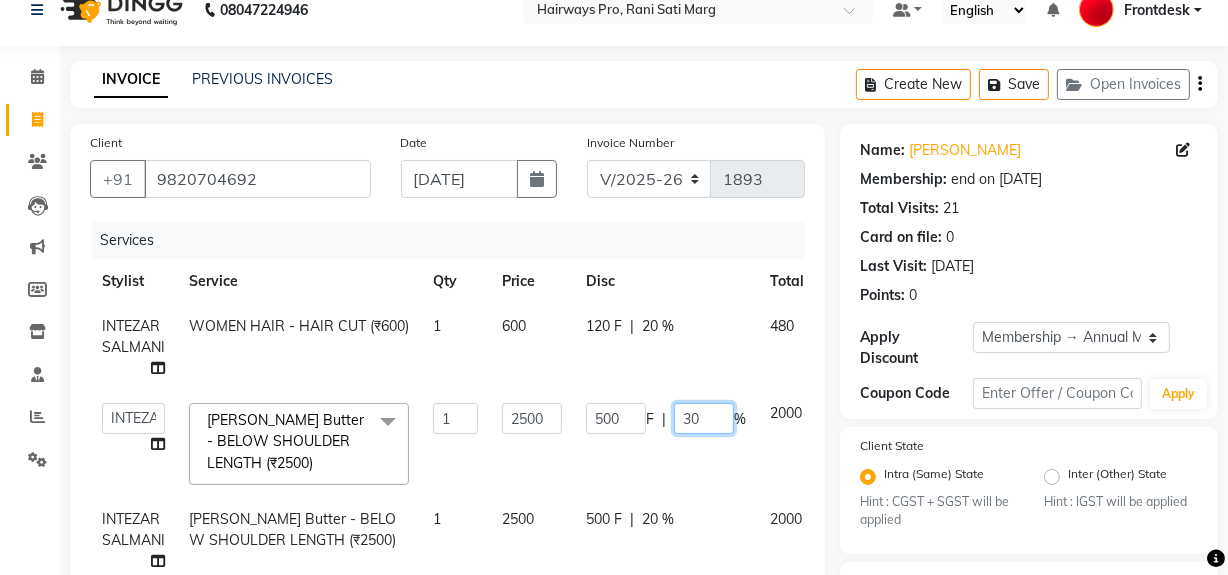 scroll, scrollTop: 208, scrollLeft: 0, axis: vertical 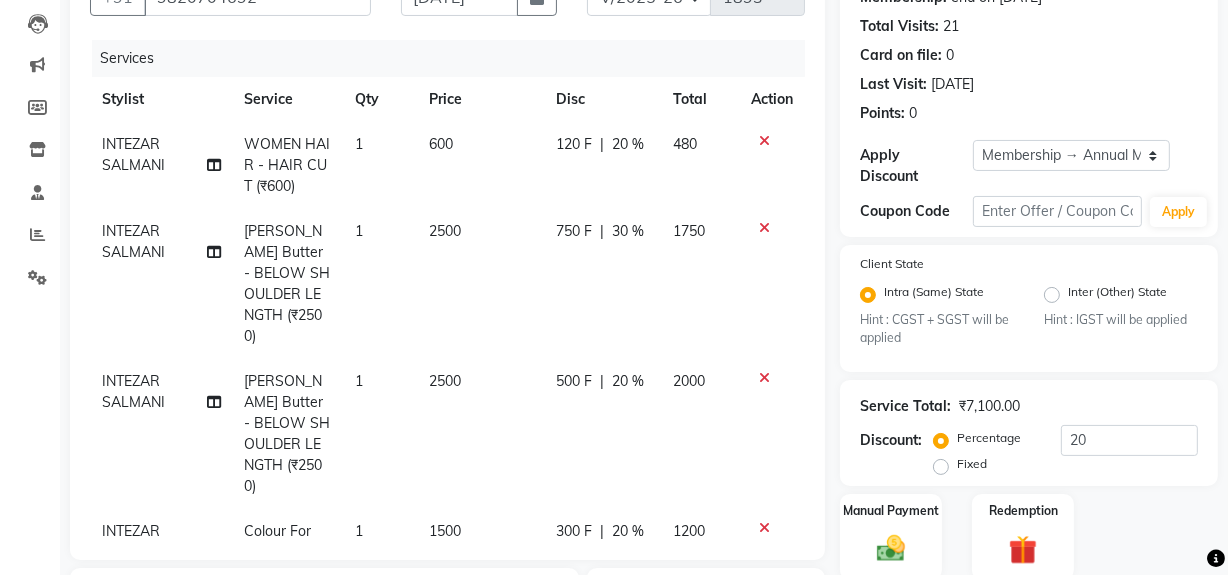 click on "INTEZAR [PERSON_NAME] Butter - BELOW SHOULDER LENGTH (₹2500) 1 2500 500 F | 20 % 2000" 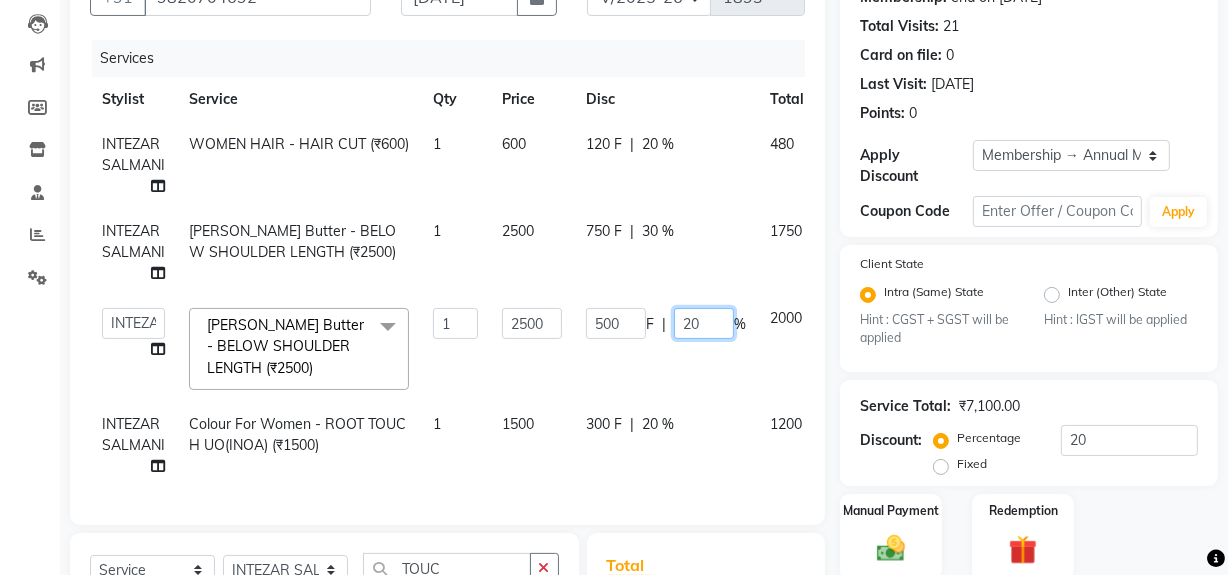 click on "20" 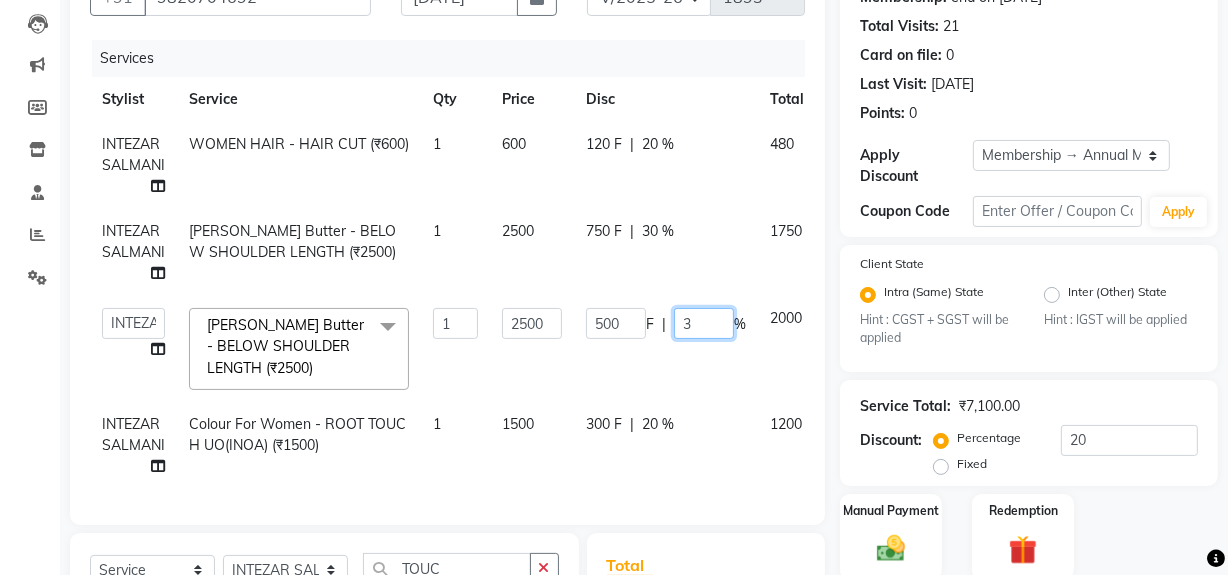 type on "30" 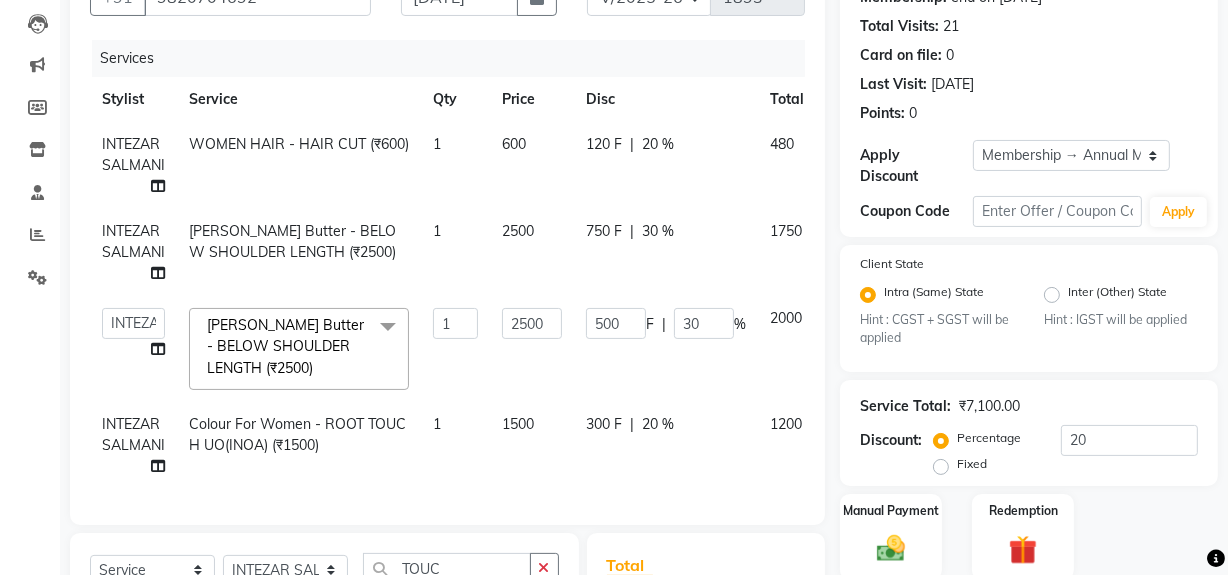 click on "INTEZAR SALMANI WOMEN HAIR - HAIR CUT (₹600) 1 600 120 F | 20 % 480 INTEZAR [PERSON_NAME] Butter - BELOW SHOULDER LENGTH (₹2500) 1 2500 750 F | 30 % 1750  ABID   [PERSON_NAME]   Frontdesk   INTEZAR [PERSON_NAME]   [PERSON_NAME]   [PERSON_NAME]   [PERSON_NAME]   [PERSON_NAME]   [PERSON_NAME] Butter - BELOW SHOULDER LENGTH (₹2500)  x MEN HAIR - HAIR CUT (₹250) MEN HAIR - HAIR CUT WITH SENIOR STYLIST (₹300) MEN HAIR - HAIR CUT WITH MASTER STYLIST (₹350) MEN HAIR - HAIR CUT BY [PERSON_NAME] (₹500) MEN HAIR - HAIR CUT WITH DESIGN (₹300) MEN HAIR - HAIR STYLE (₹100) MEN HAIR - HAIR WASH WITH CONDITIONER [LONG HAIR] (₹150) MEN HAIR - HAIR WASH WITH CONDITIONER (₹250) MEN HAIR - REGULAR SHAVE/TRIM (₹150) MEN HAIR - ROOT DEEP DANDRUFF TREATMENT (₹1500) MEN HAIR - ROOT DEEP HAIR FALL TREATMENT (₹1800) MEN HAIR - ANTI DANDRUFF TREATMENT (₹1200) MEN HAIR - AMINEXIL (₹1000) Hair Colour [DEMOGRAPHIC_DATA] - GLOBAL COLOUR (MAJIREL) (₹1200) Hair Colour [DEMOGRAPHIC_DATA] - GLOBAL COLOUR(INΟΑ) (₹1300) 1 2500 500 F" 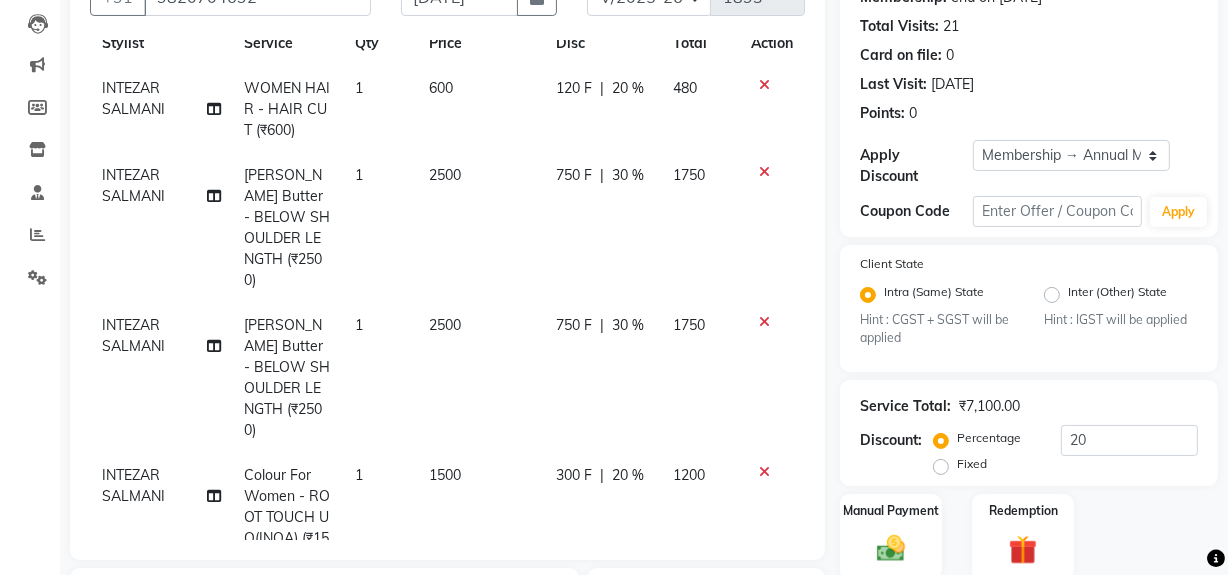 scroll, scrollTop: 85, scrollLeft: 0, axis: vertical 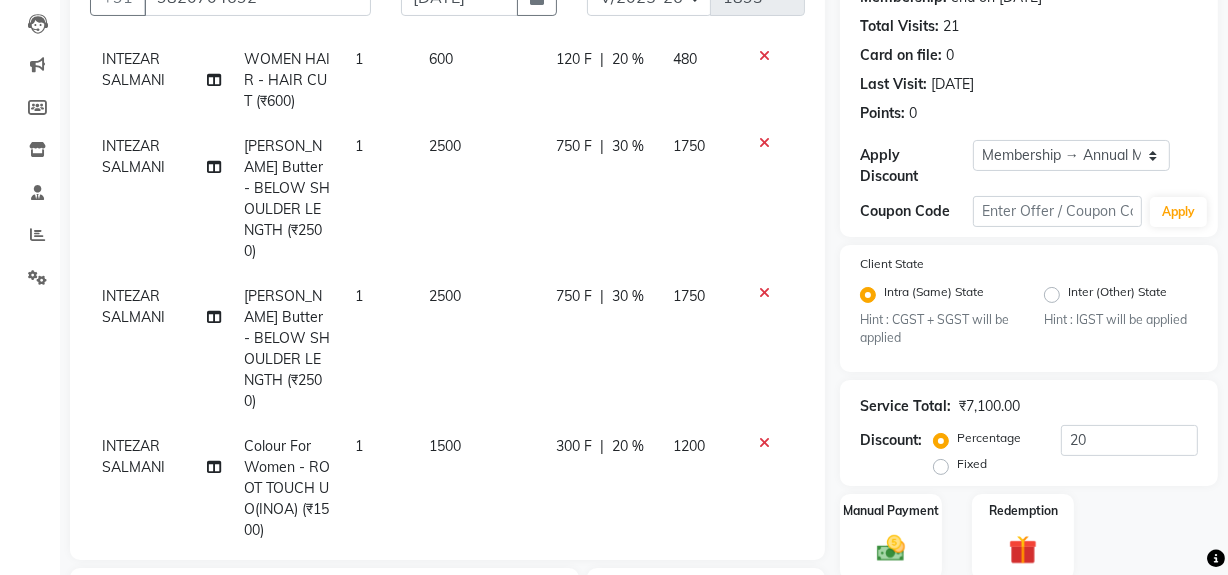 click on "20 %" 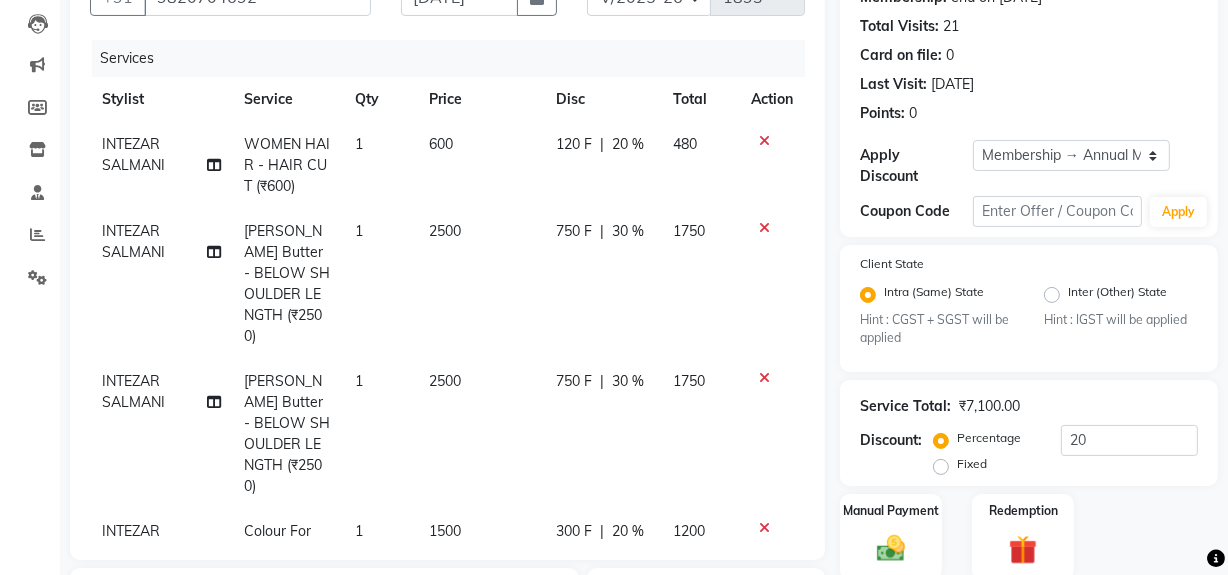 select on "26153" 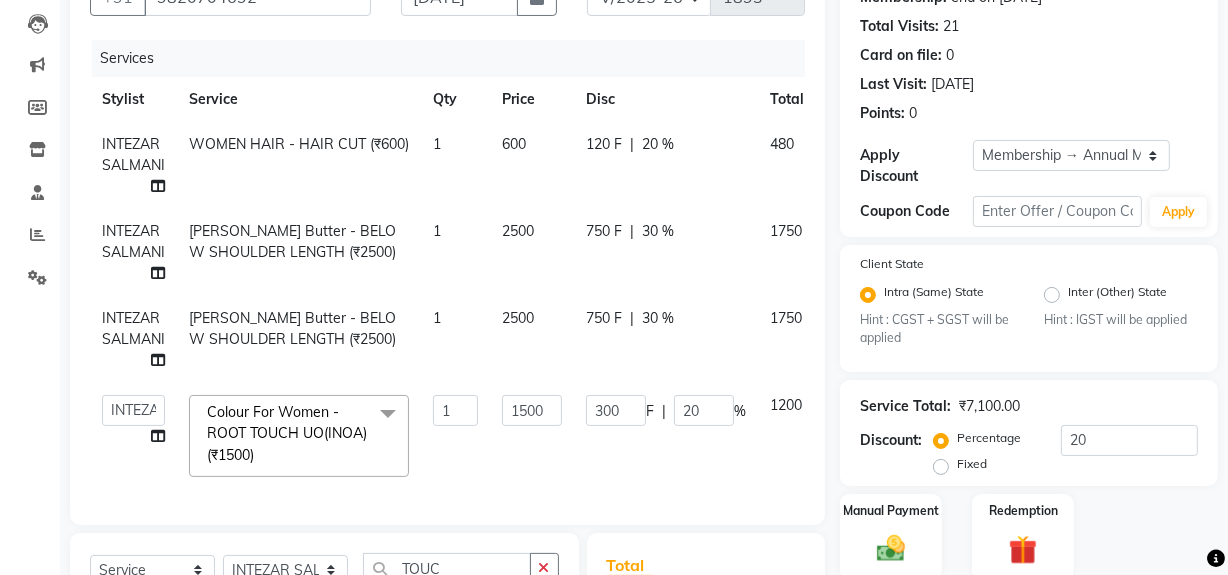 click on "%" 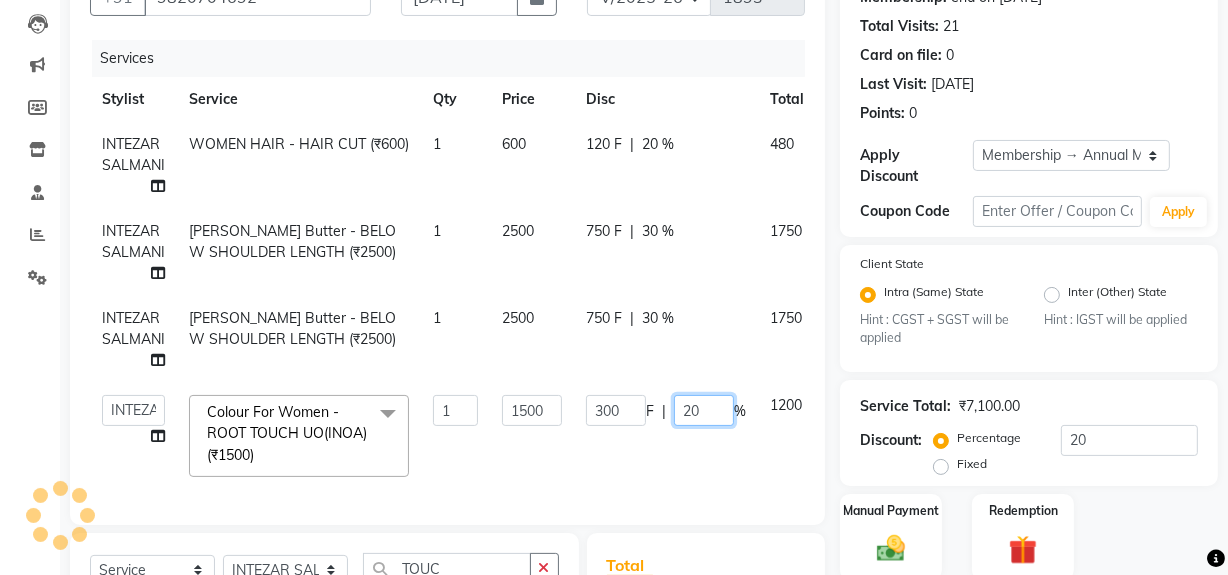 click on "20" 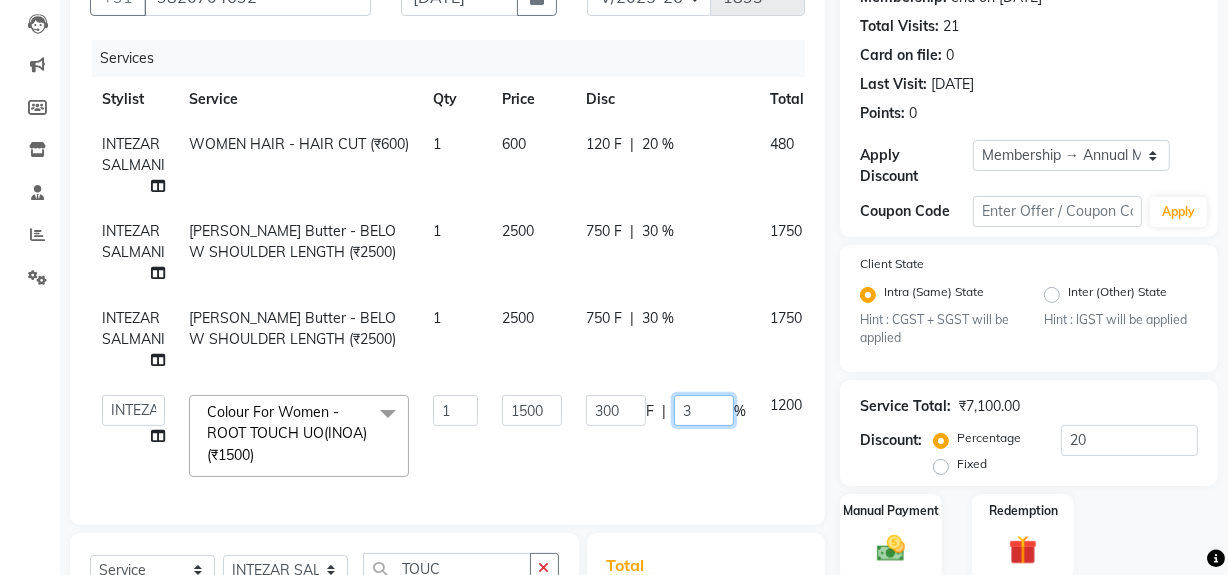type on "30" 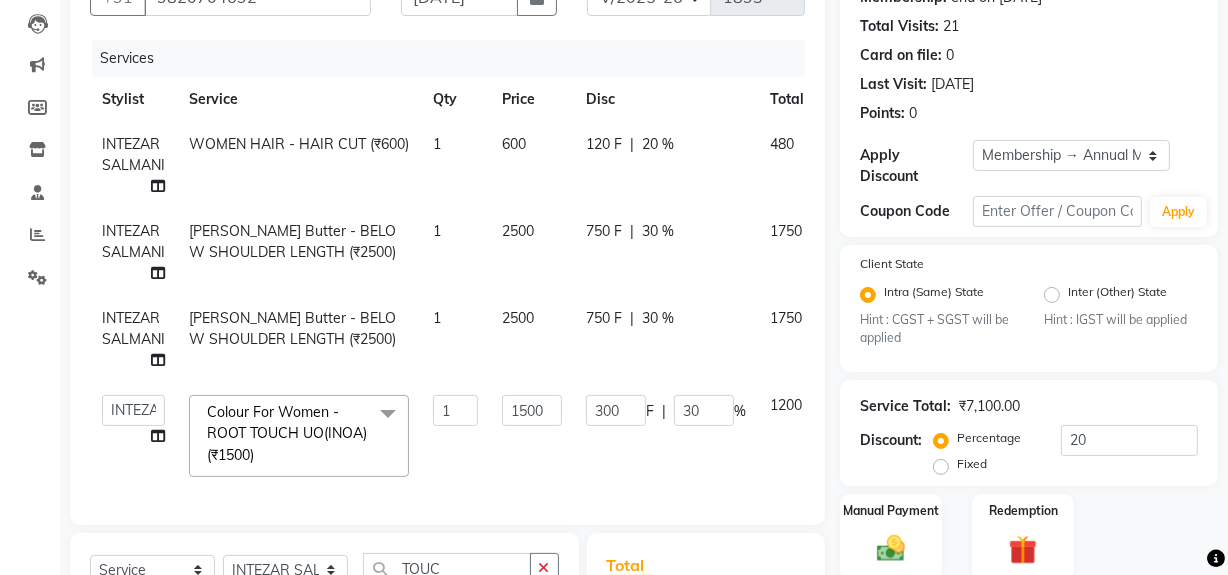 click on "INTEZAR SALMANI WOMEN HAIR - HAIR CUT (₹600) 1 600 120 F | 20 % 480 INTEZAR [PERSON_NAME] Butter - BELOW SHOULDER LENGTH (₹2500) 1 2500 750 F | 30 % 1750 INTEZAR [PERSON_NAME] Butter - BELOW SHOULDER LENGTH (₹2500) 1 2500 750 F | 30 % 1750  ABID   [PERSON_NAME]   Frontdesk   INTEZAR [PERSON_NAME]   [PERSON_NAME]   [PERSON_NAME]   [PERSON_NAME]   [PERSON_NAME]   [PERSON_NAME]  Colour For Women - ROOT TOUCH UO(INOA) (₹1500)  x MEN HAIR - HAIR CUT (₹250) MEN HAIR - HAIR CUT WITH SENIOR STYLIST (₹300) MEN HAIR - HAIR CUT WITH MASTER STYLIST (₹350) MEN HAIR - HAIR CUT BY [PERSON_NAME] (₹500) MEN HAIR - HAIR CUT WITH DESIGN (₹300) MEN HAIR - HAIR STYLE (₹100) MEN HAIR - HAIR WASH WITH CONDITIONER [LONG HAIR] (₹150) MEN HAIR - HAIR WASH WITH CONDITIONER (₹250) MEN HAIR - REGULAR SHAVE/TRIM (₹150) MEN HAIR - ROOT DEEP DANDRUFF TREATMENT (₹1500) MEN HAIR - ROOT DEEP HAIR FALL TREATMENT (₹1800) MEN HAIR - ANTI DANDRUFF TREATMENT (₹1200) MEN HAIR - AMINEXIL (₹1000) Bleach - FACE (₹600) 1 F" 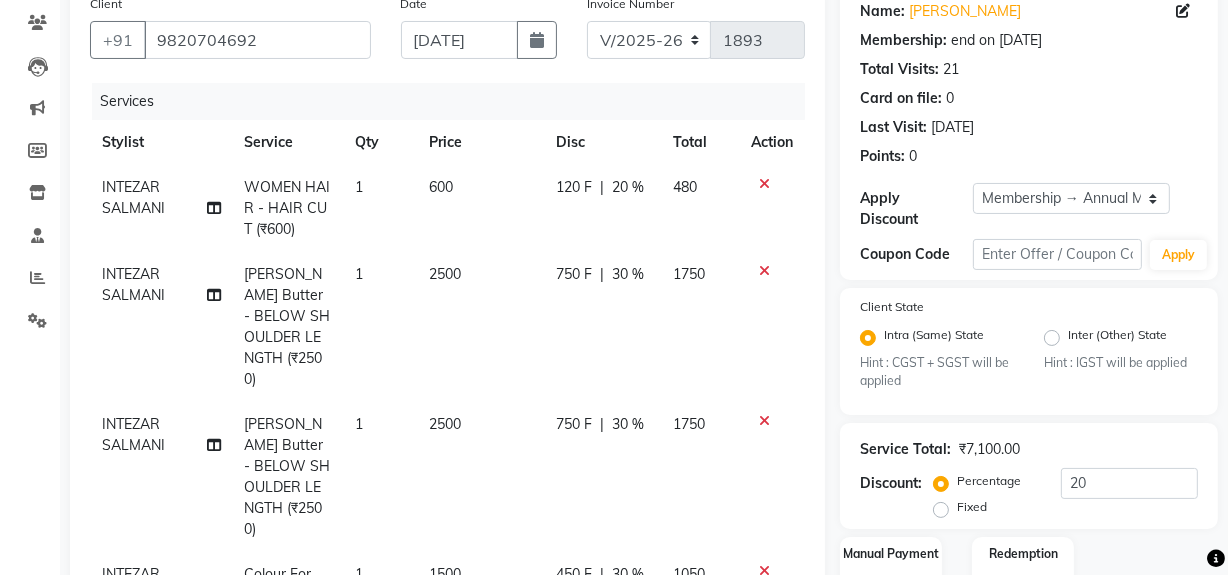 scroll, scrollTop: 161, scrollLeft: 0, axis: vertical 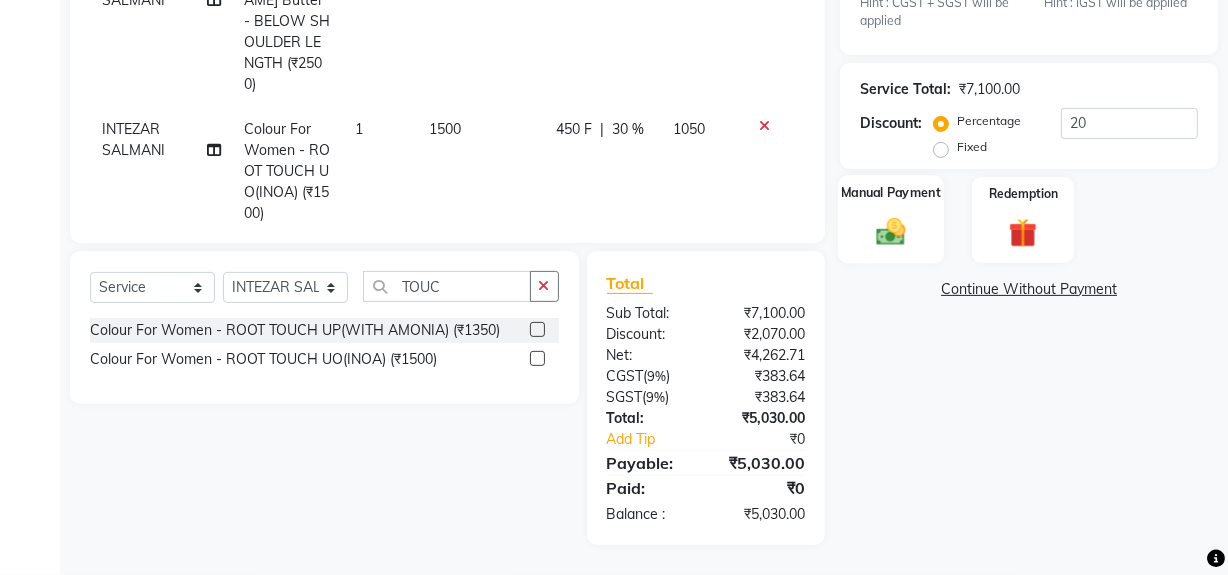 click 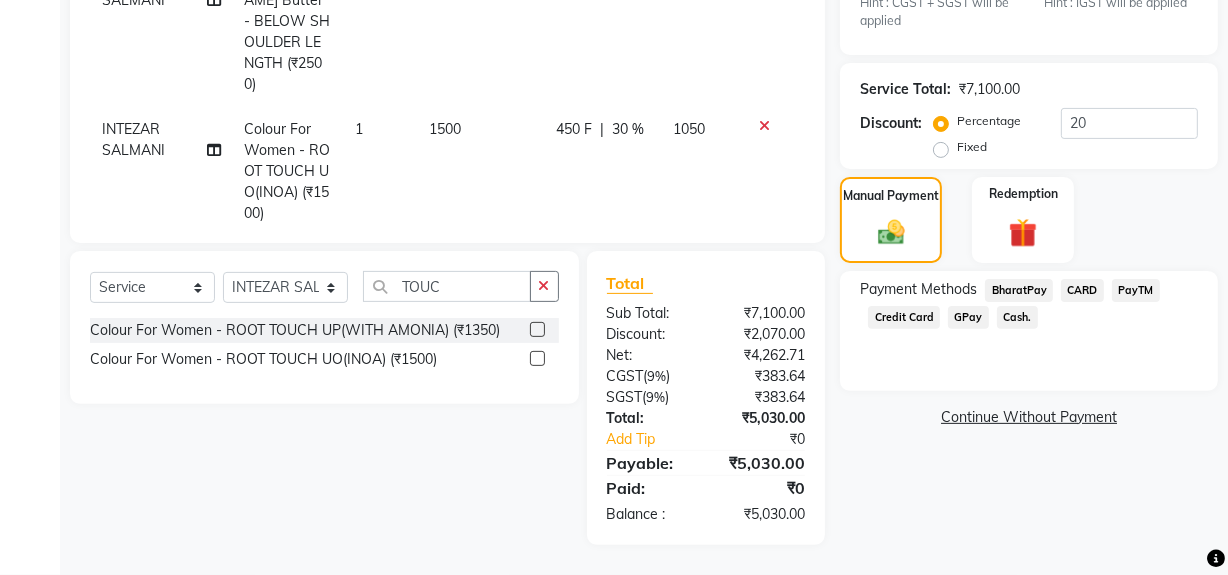 click on "Cash." 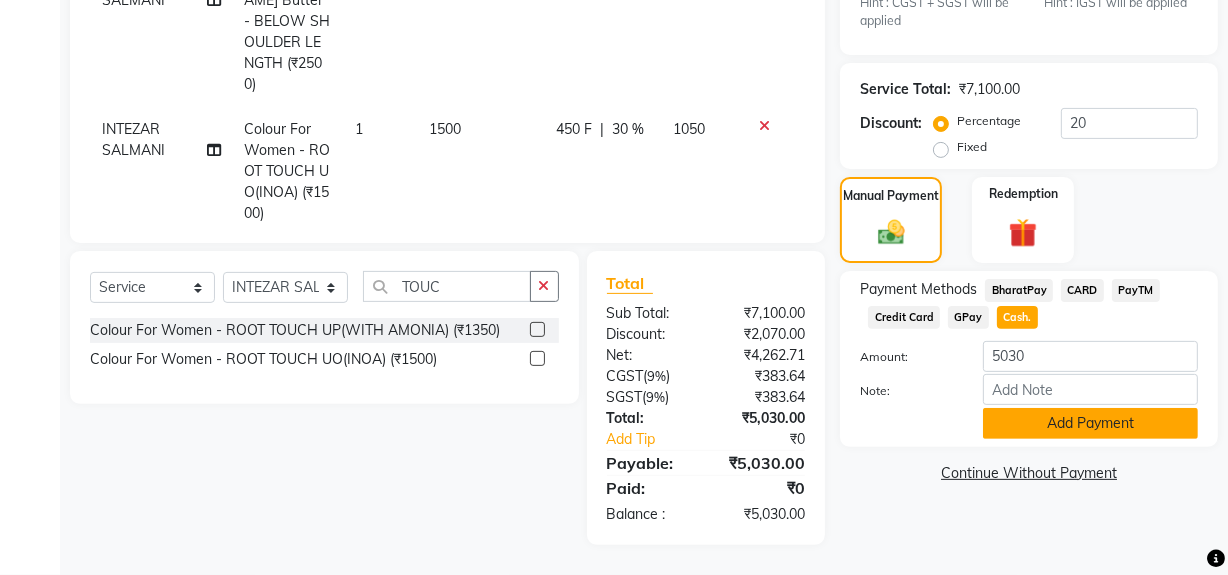 click on "Add Payment" 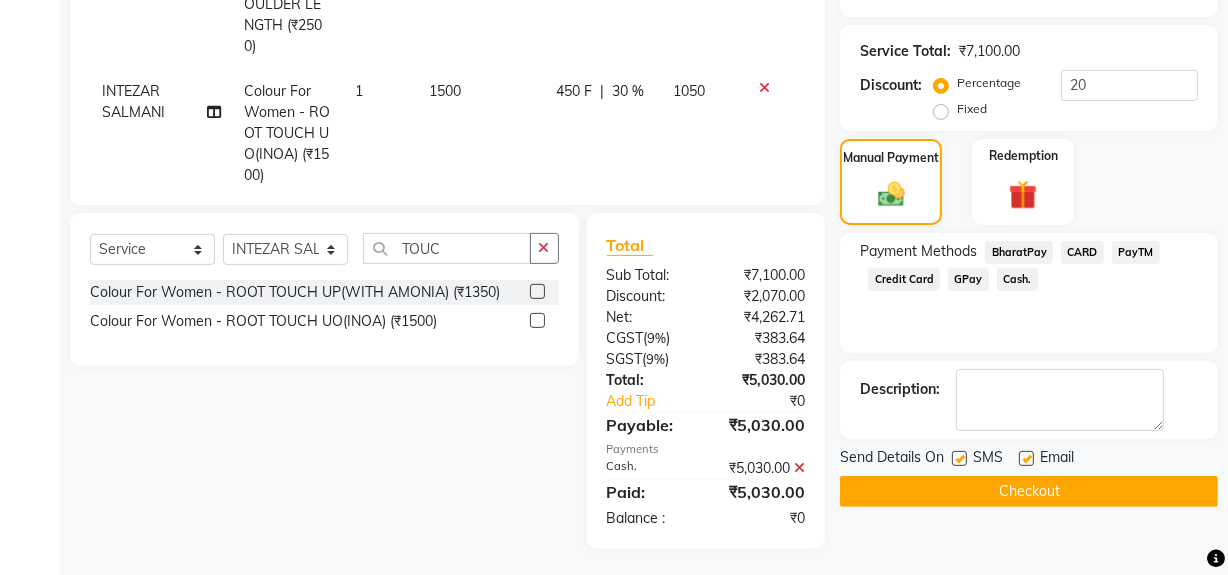scroll, scrollTop: 567, scrollLeft: 0, axis: vertical 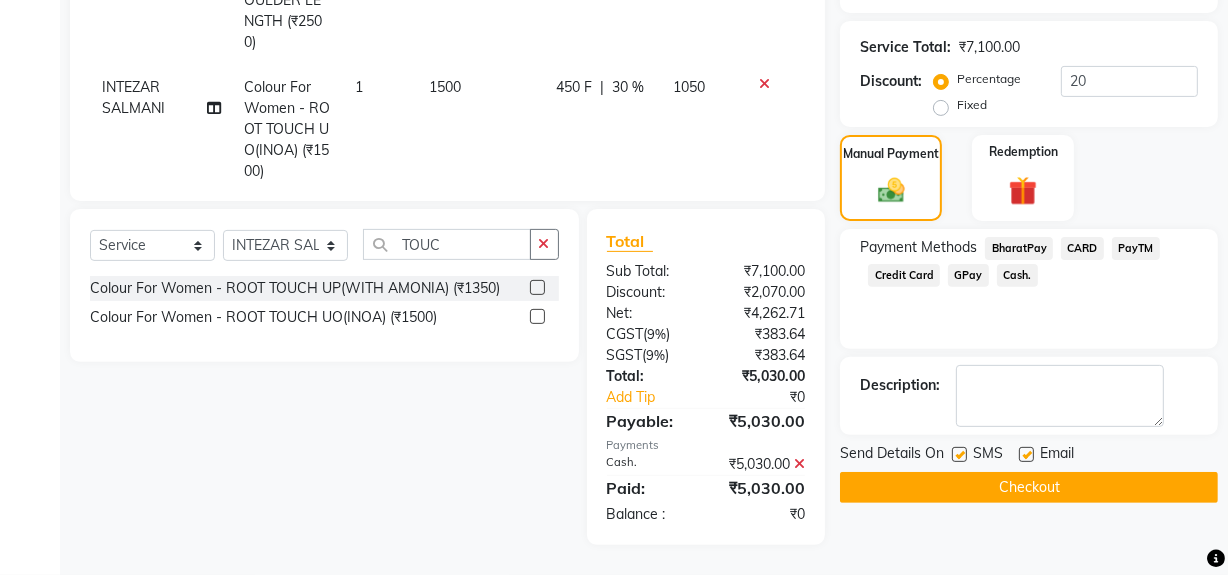 click on "Checkout" 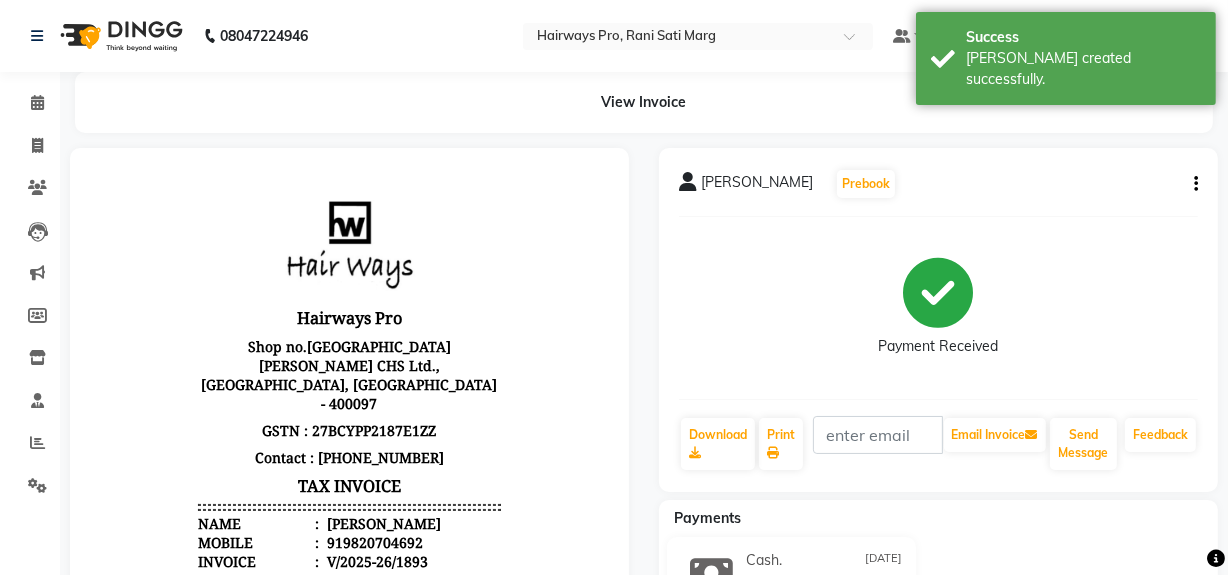 scroll, scrollTop: 0, scrollLeft: 0, axis: both 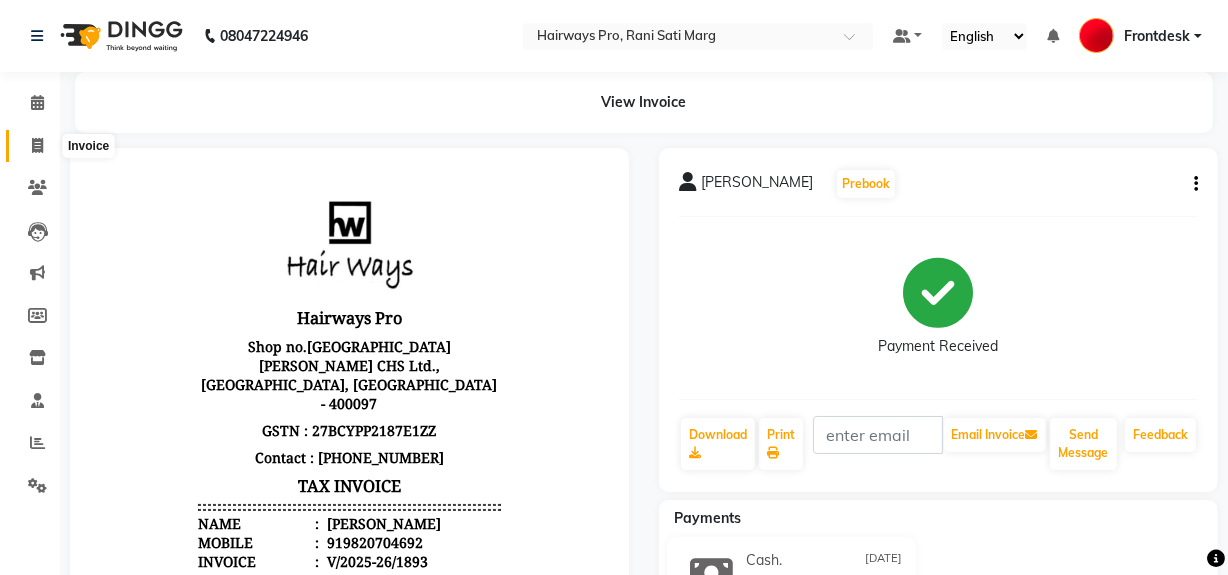 click 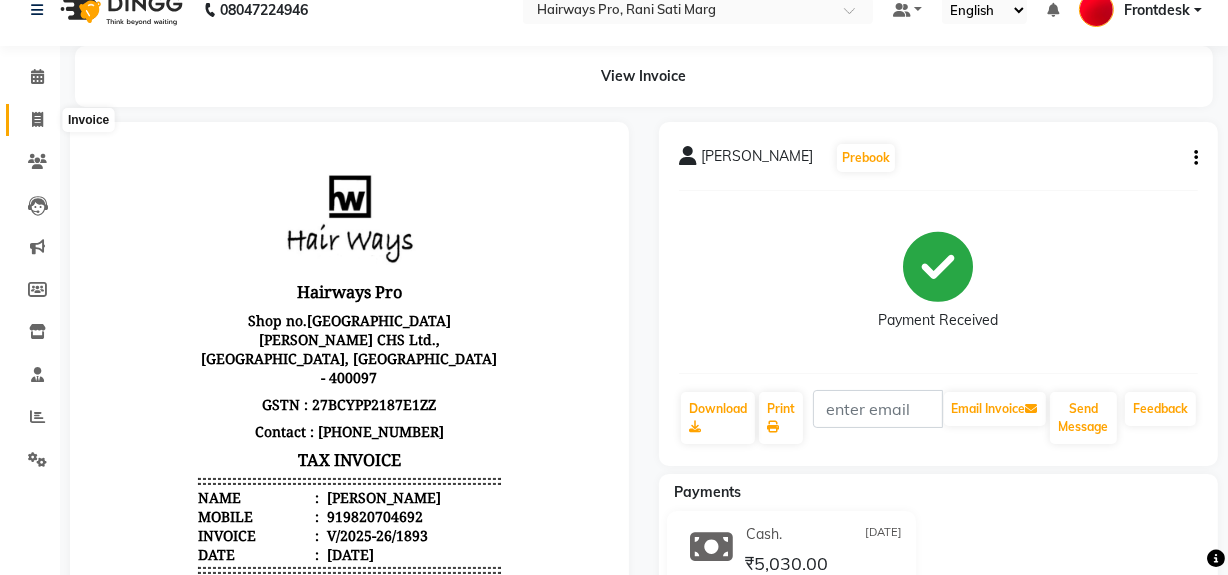 select on "service" 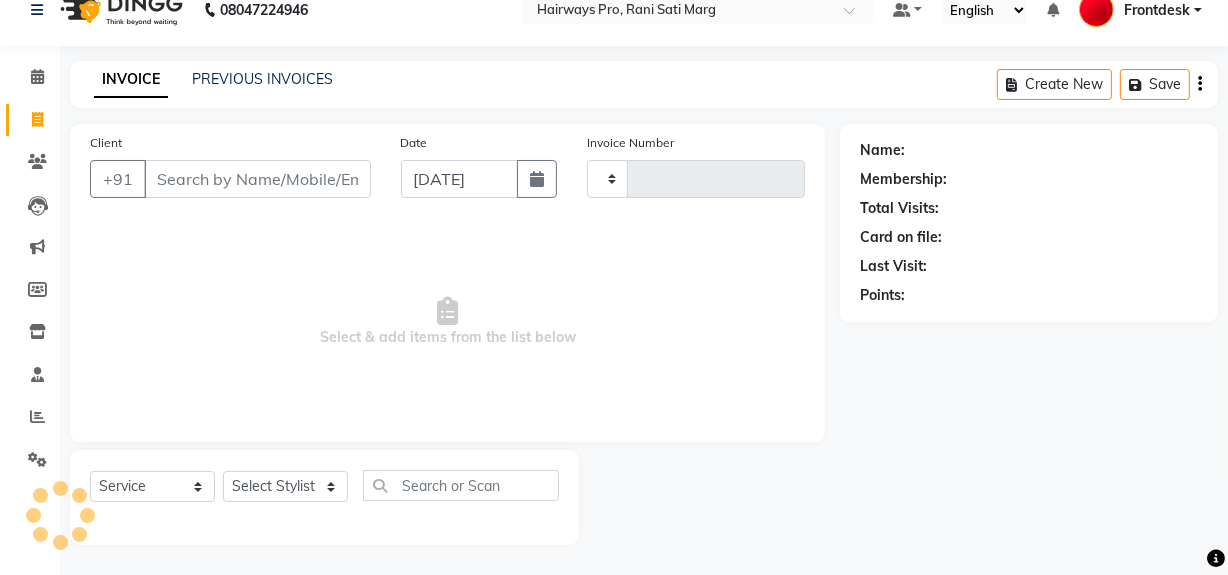 type on "1894" 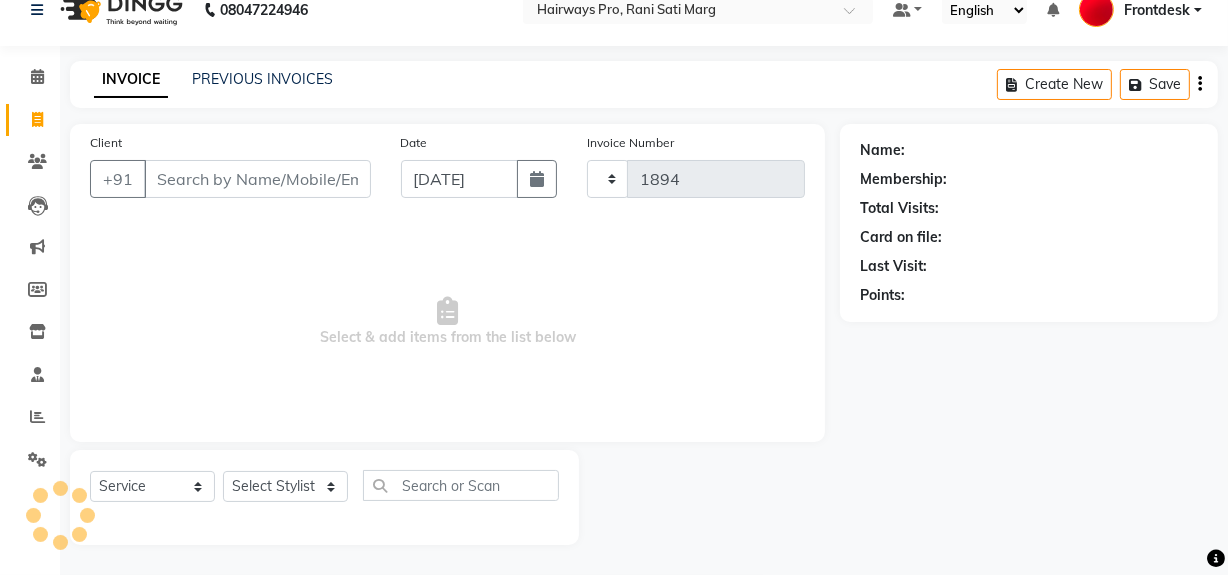 select on "787" 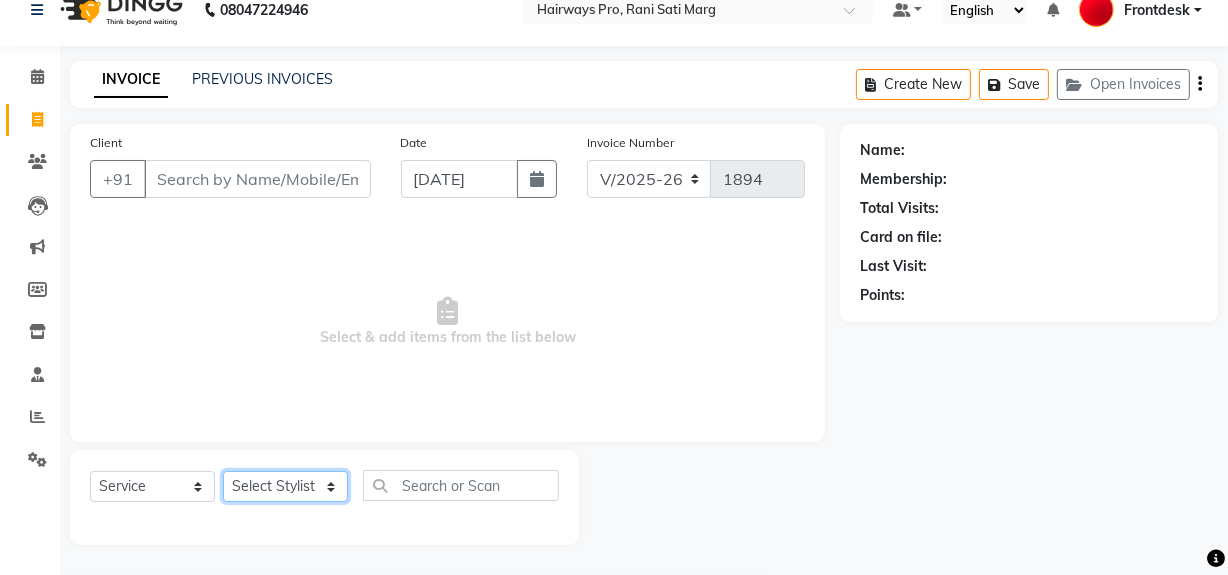 click on "Select Stylist" 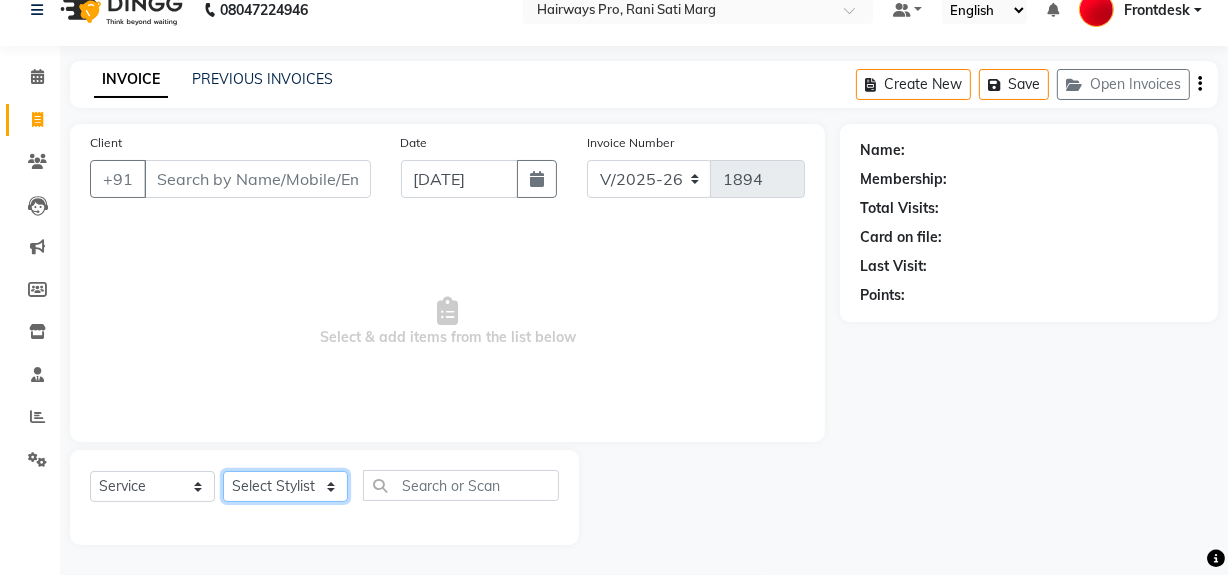 select on "45602" 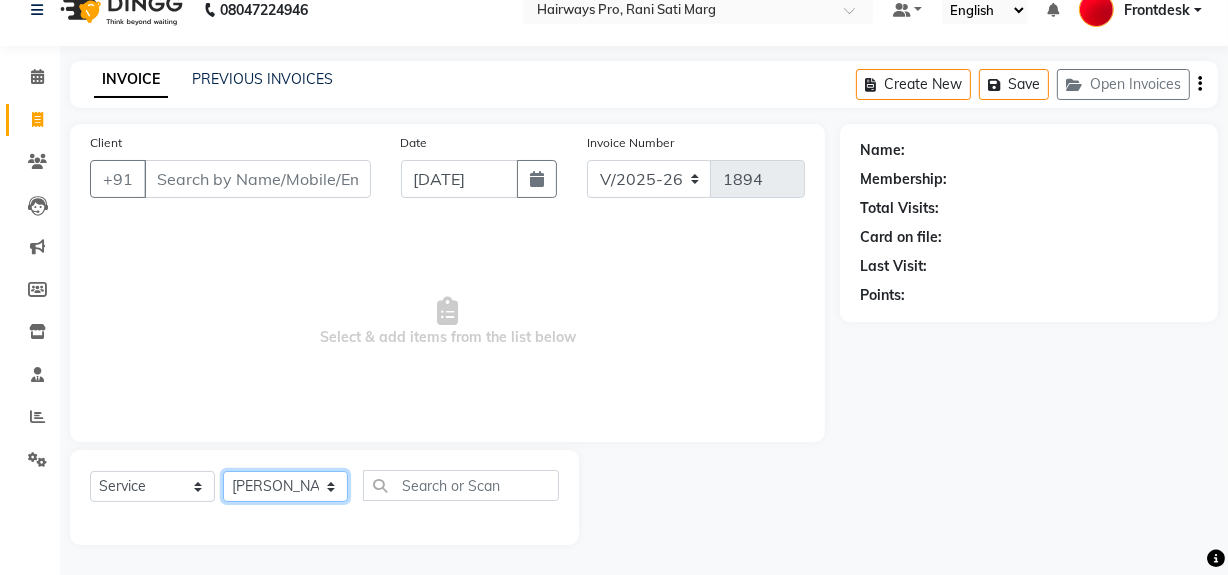 click on "Select Stylist ABID [PERSON_NAME] Frontdesk INTEZAR [PERSON_NAME] [PERSON_NAME] [PERSON_NAME] [PERSON_NAME] [PERSON_NAME] [PERSON_NAME]" 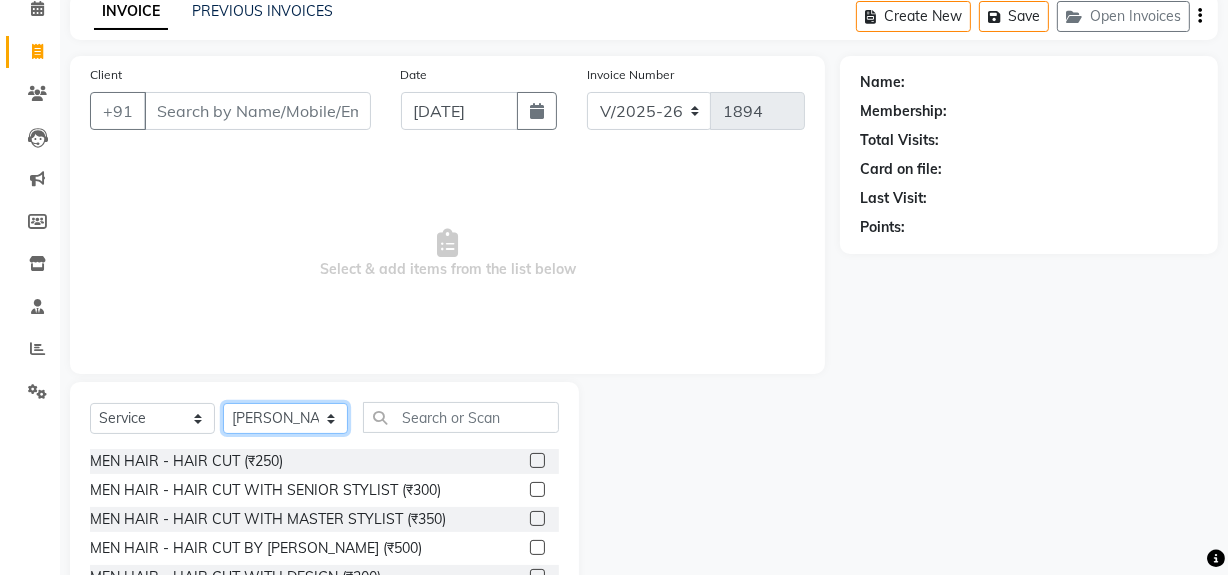 scroll, scrollTop: 208, scrollLeft: 0, axis: vertical 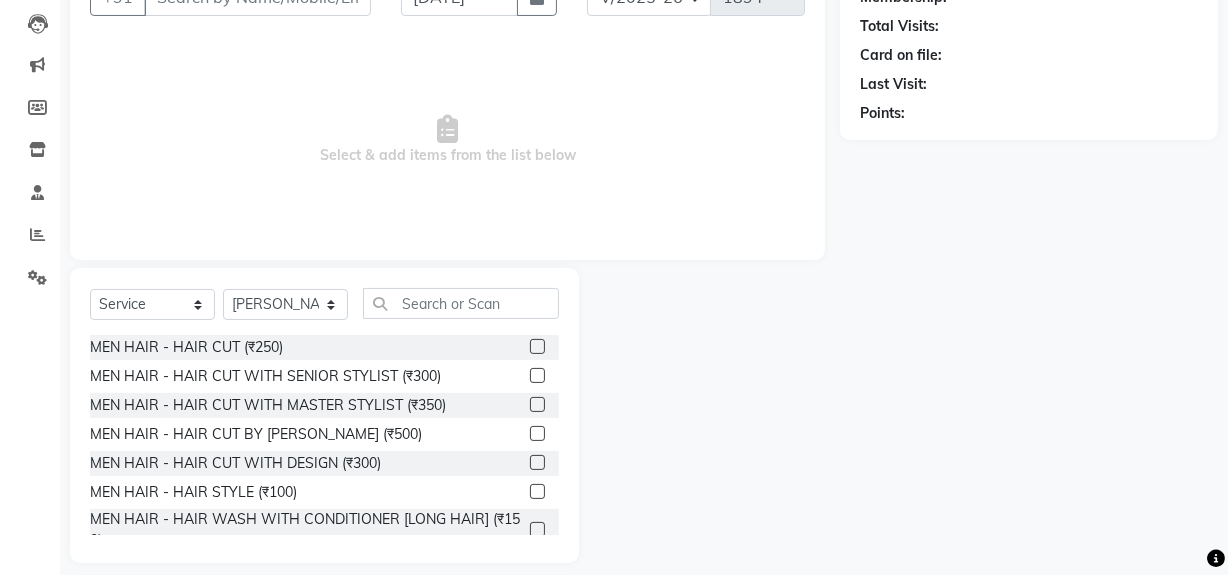 click 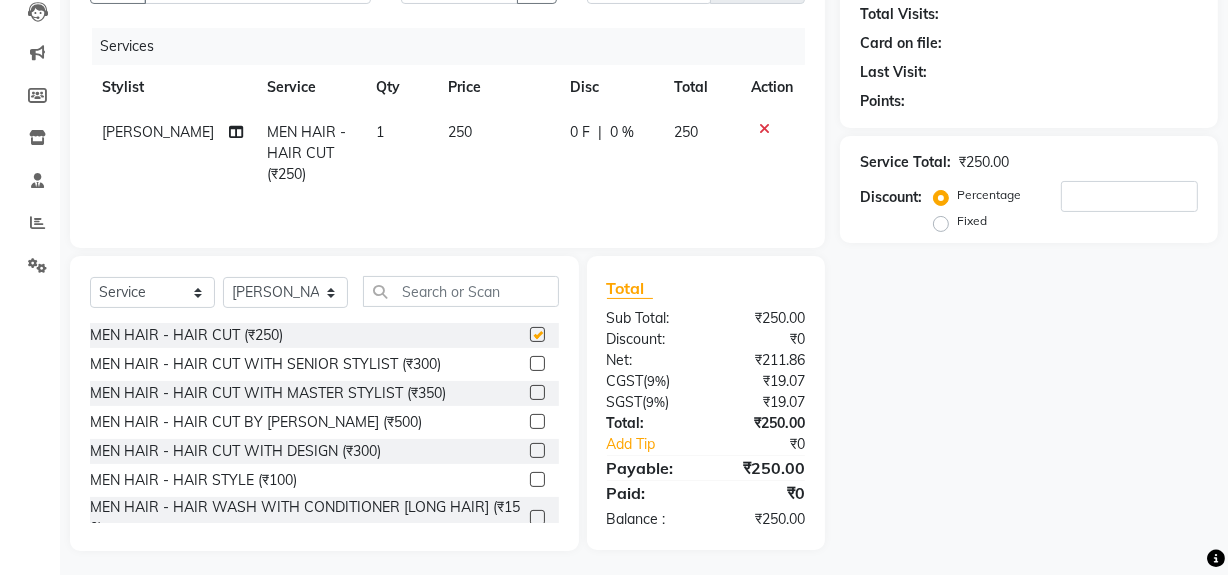 scroll, scrollTop: 226, scrollLeft: 0, axis: vertical 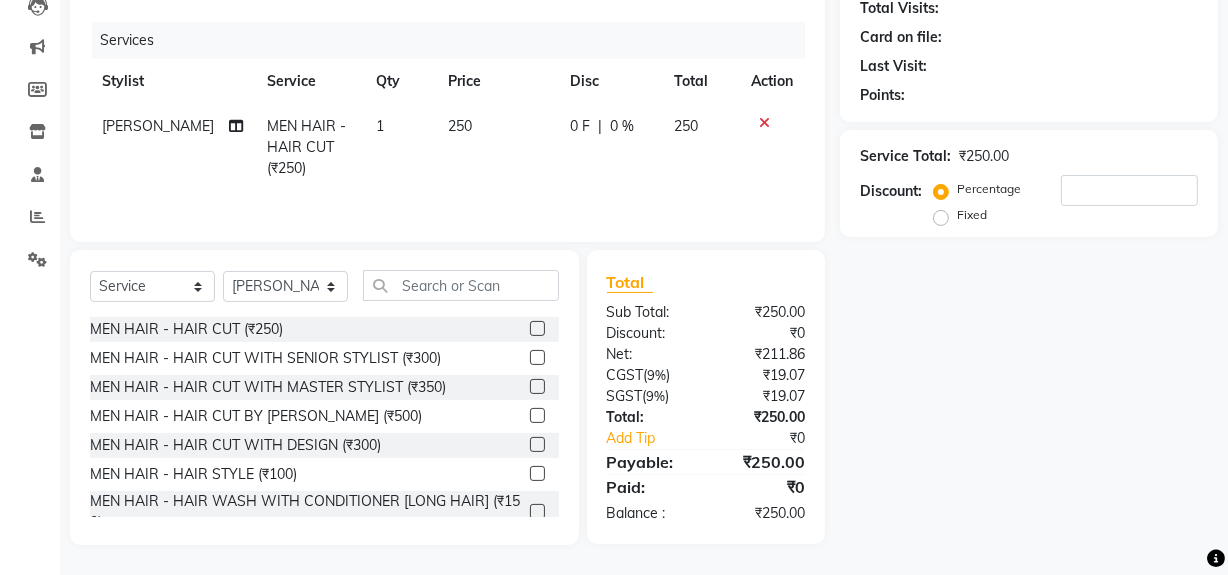 checkbox on "false" 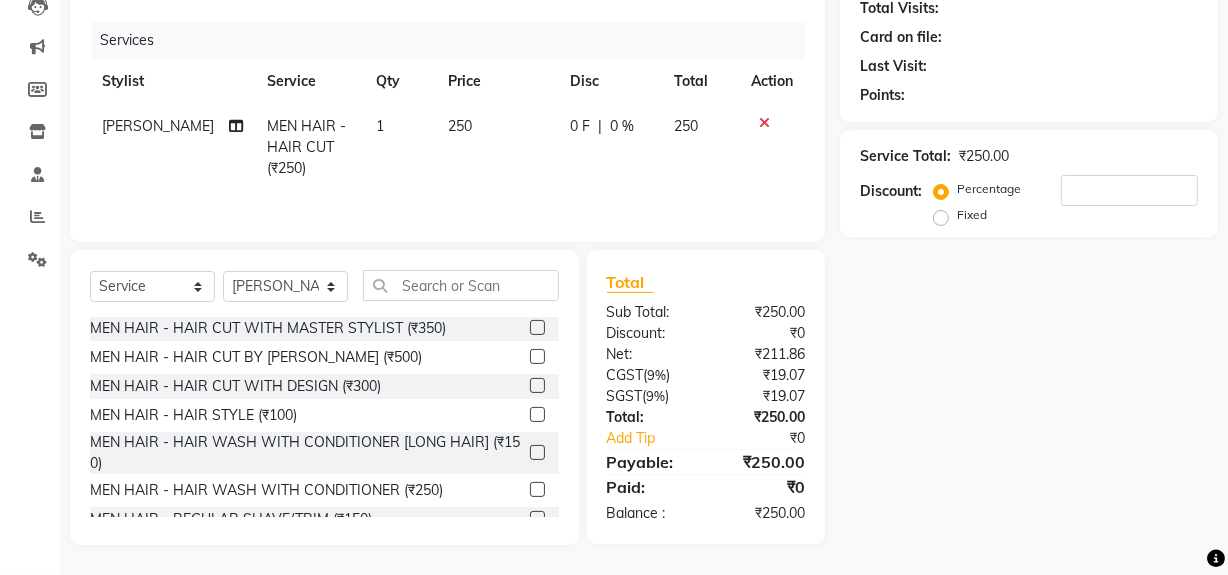 scroll, scrollTop: 90, scrollLeft: 0, axis: vertical 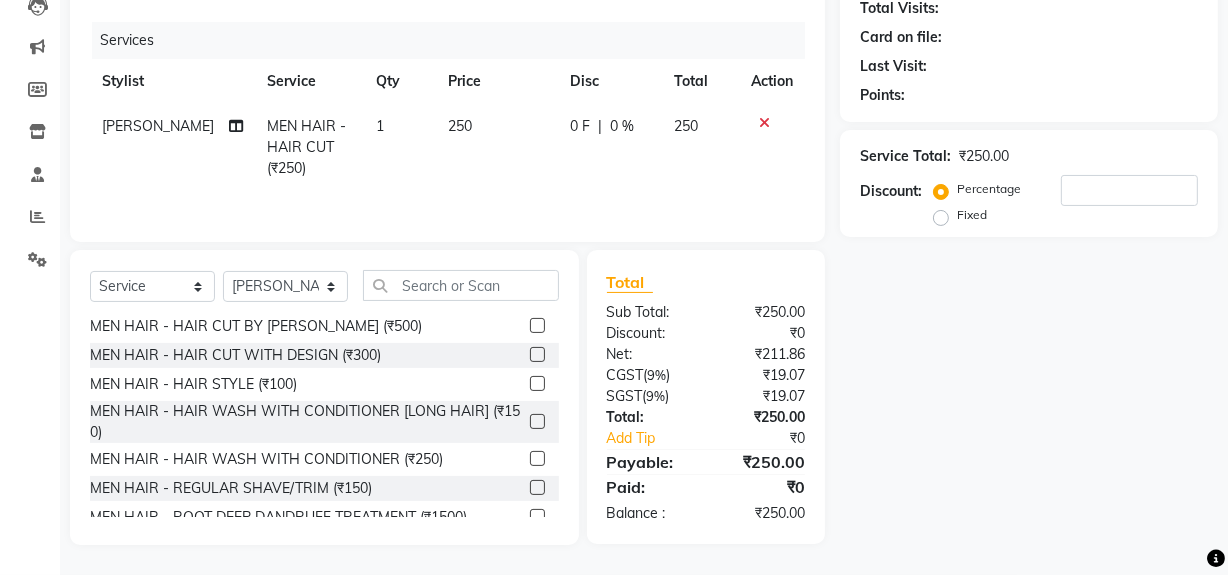click 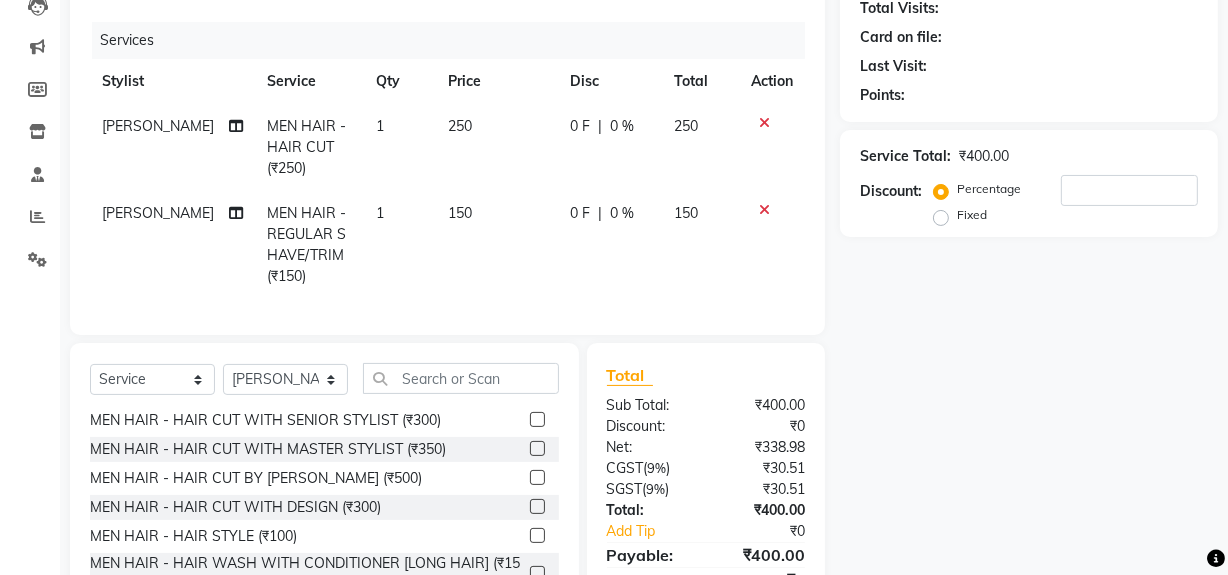 scroll, scrollTop: 0, scrollLeft: 0, axis: both 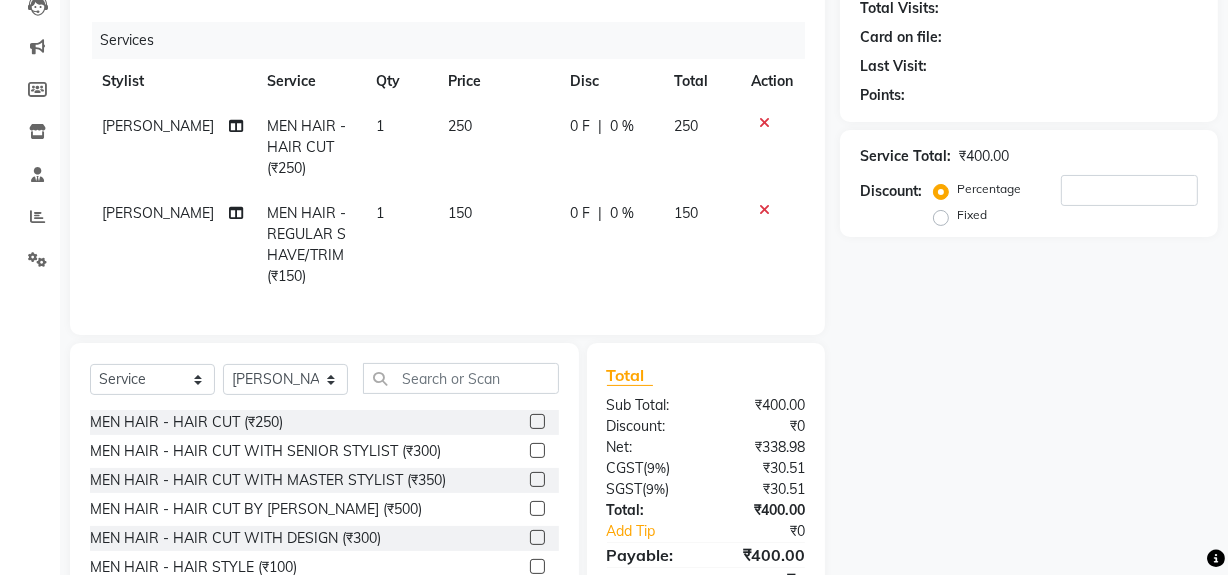 checkbox on "false" 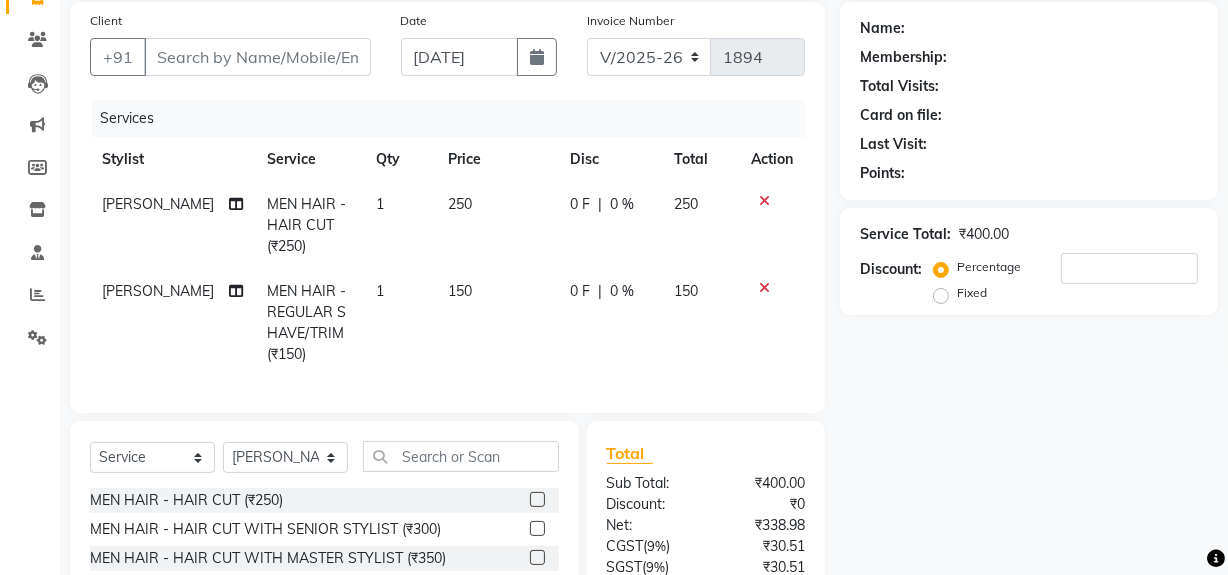 drag, startPoint x: 280, startPoint y: 276, endPoint x: 280, endPoint y: 289, distance: 13 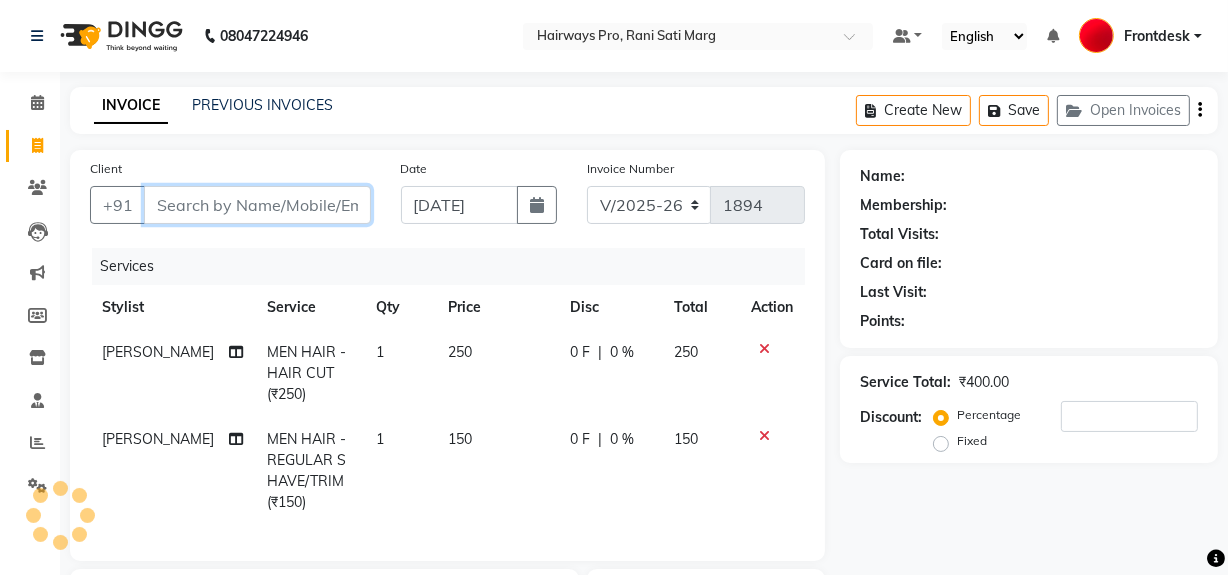 drag, startPoint x: 280, startPoint y: 289, endPoint x: 258, endPoint y: 207, distance: 84.89994 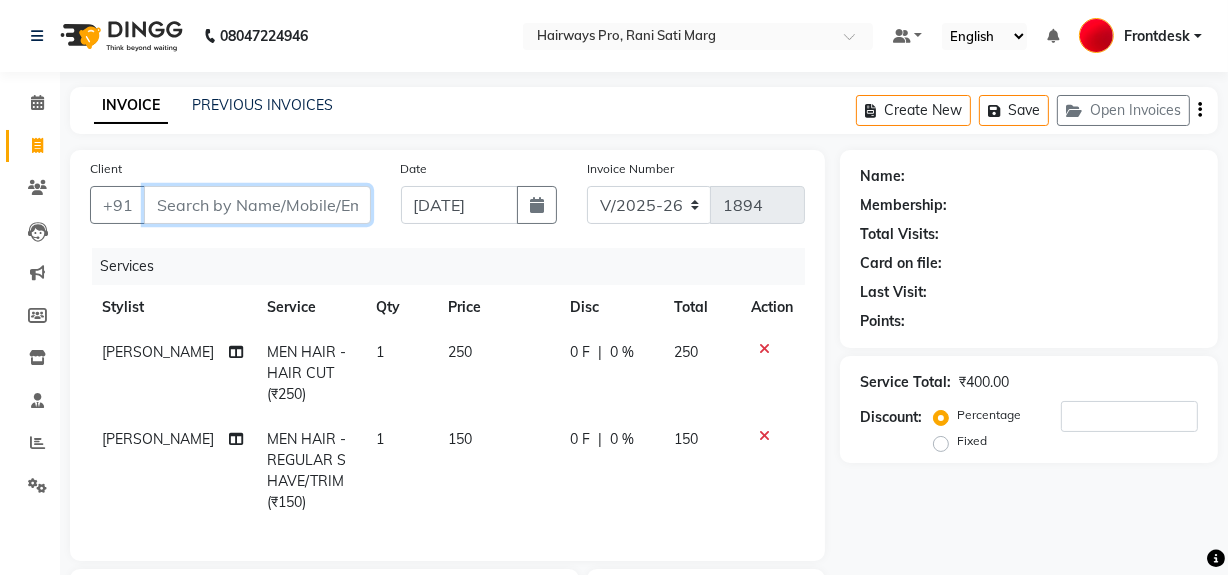 type on "8" 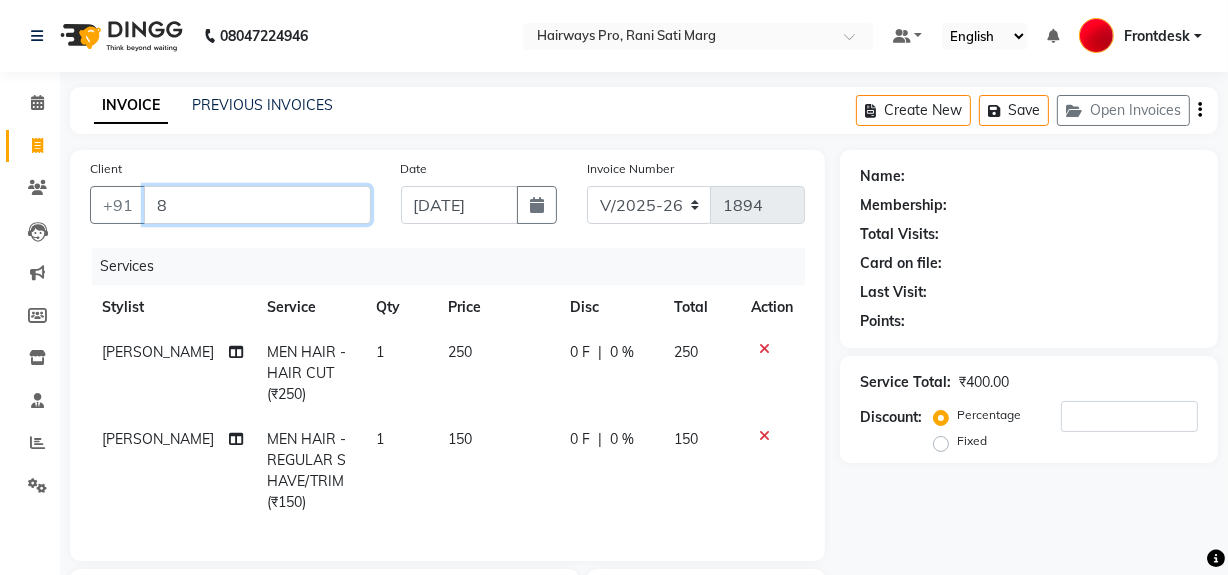 type on "0" 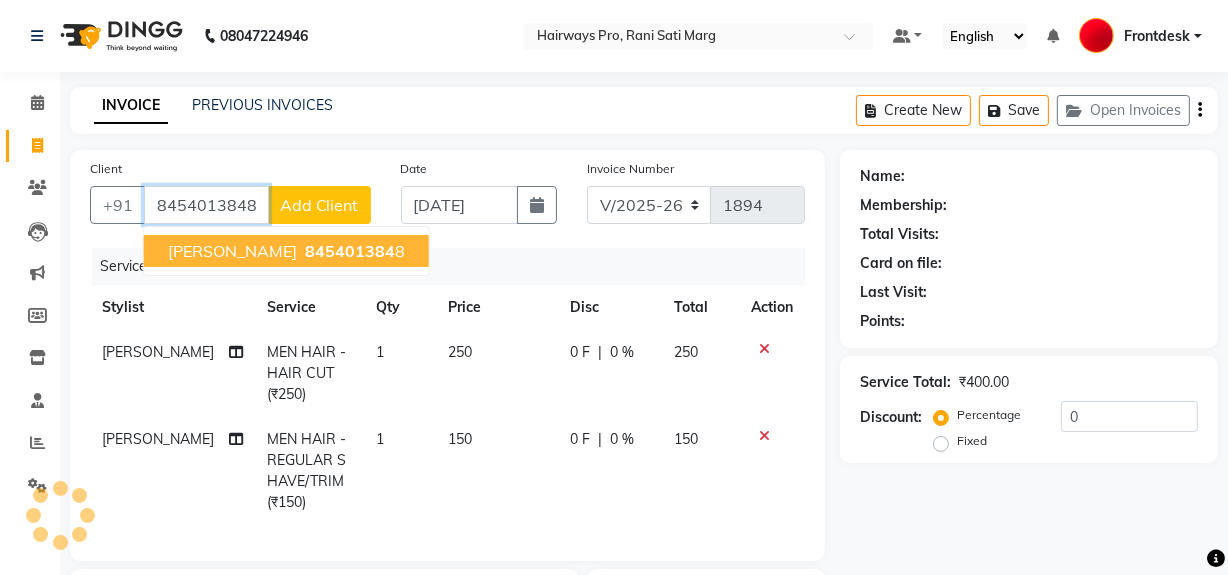 type on "8454013848" 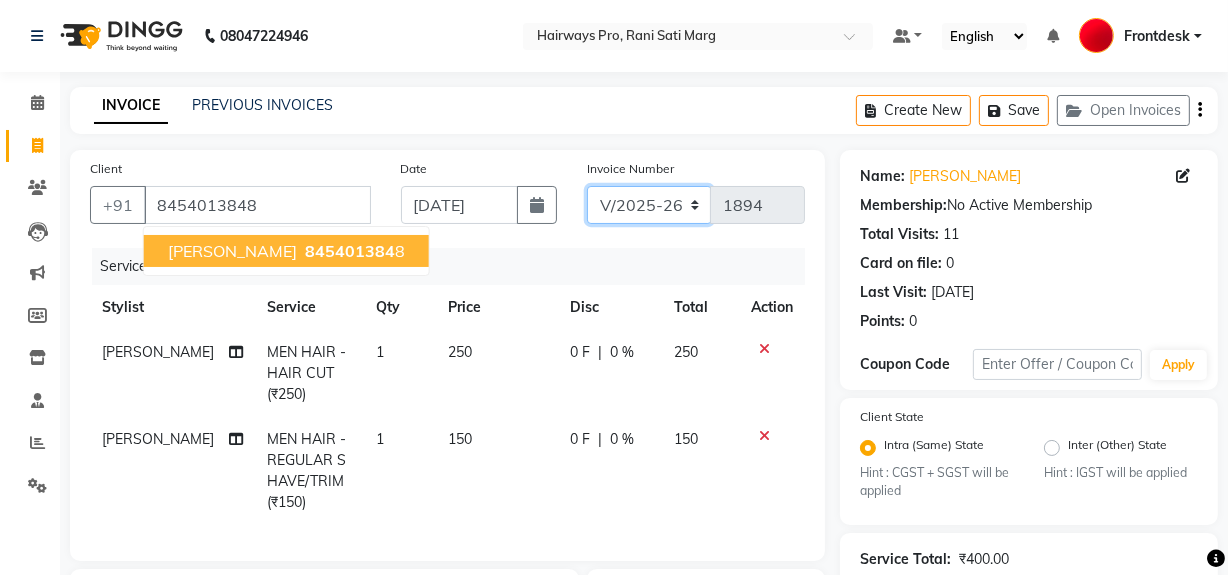click on "INV/25-26 V/2025-26" 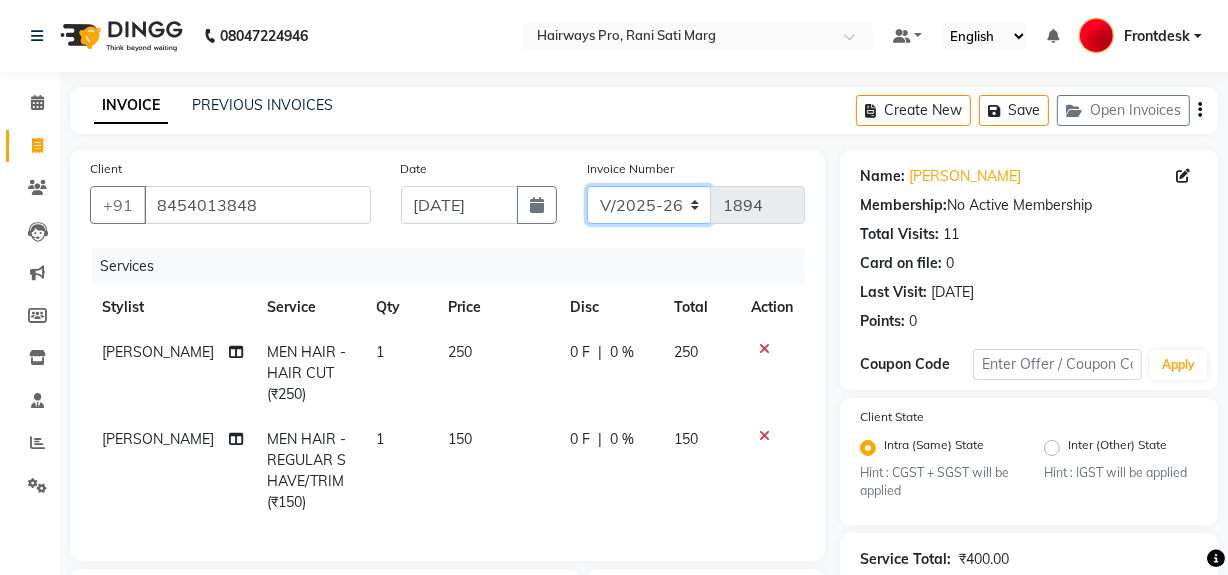 click on "INV/25-26 V/2025-26" 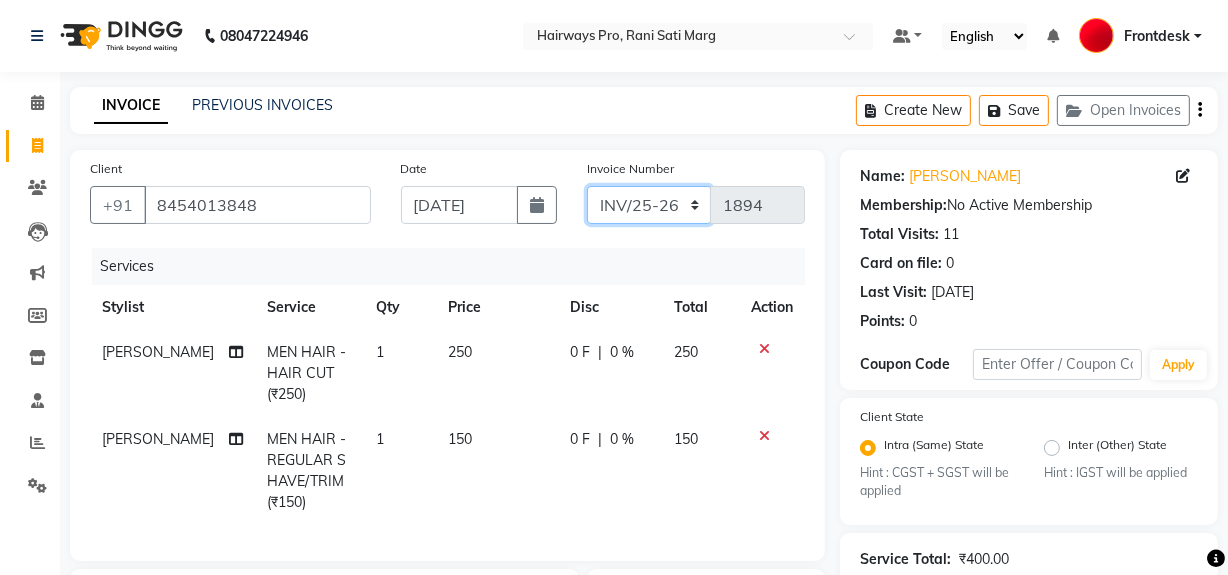 click on "INV/25-26 V/2025-26" 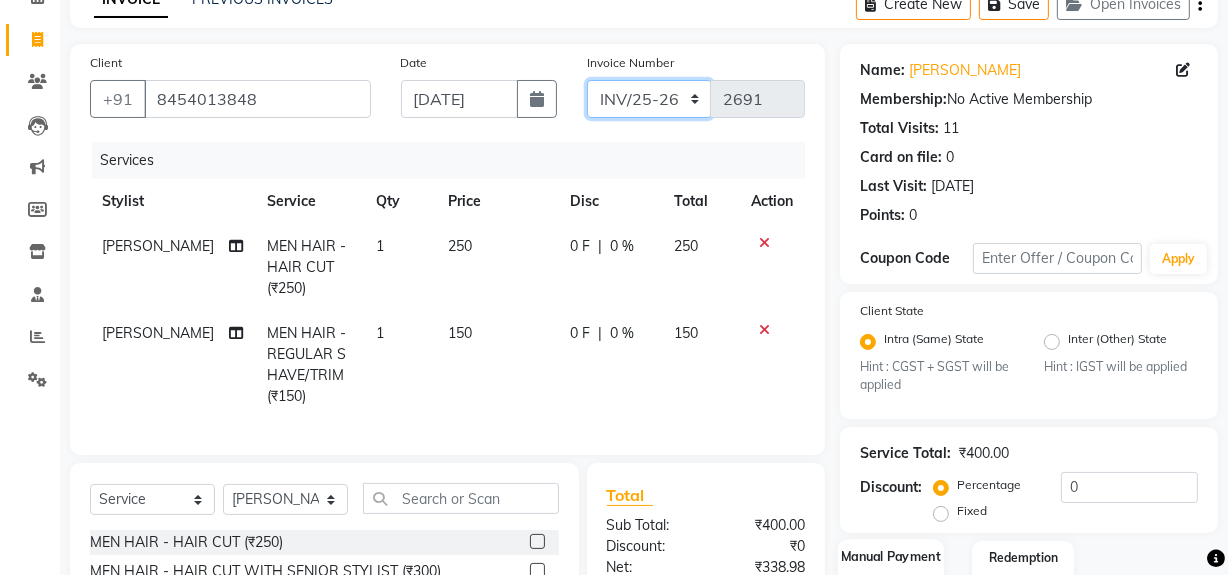 scroll, scrollTop: 272, scrollLeft: 0, axis: vertical 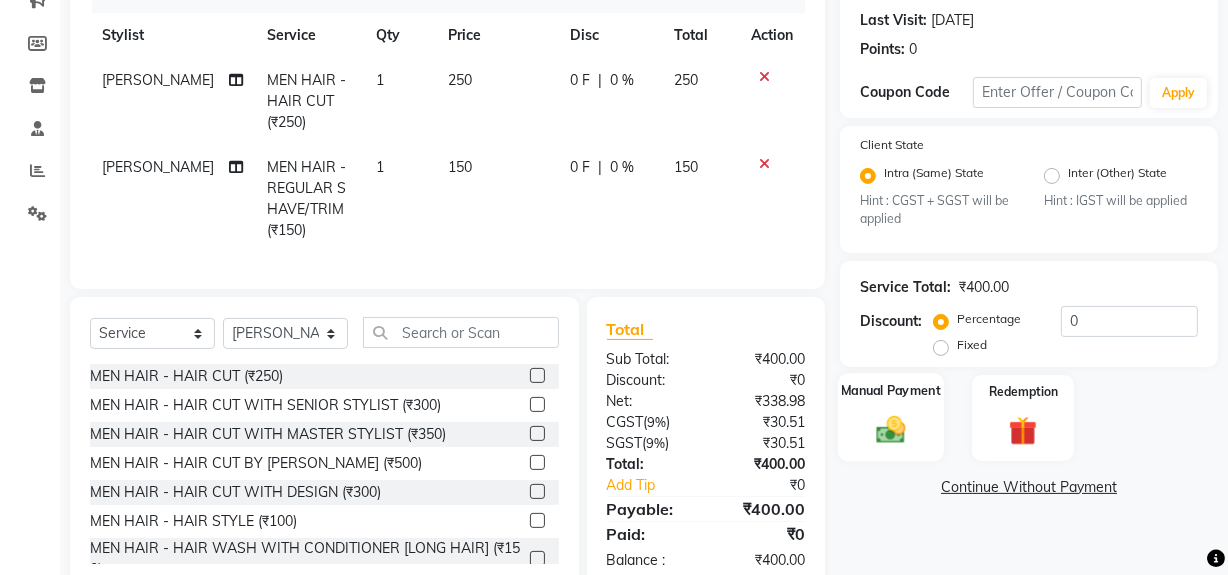 click 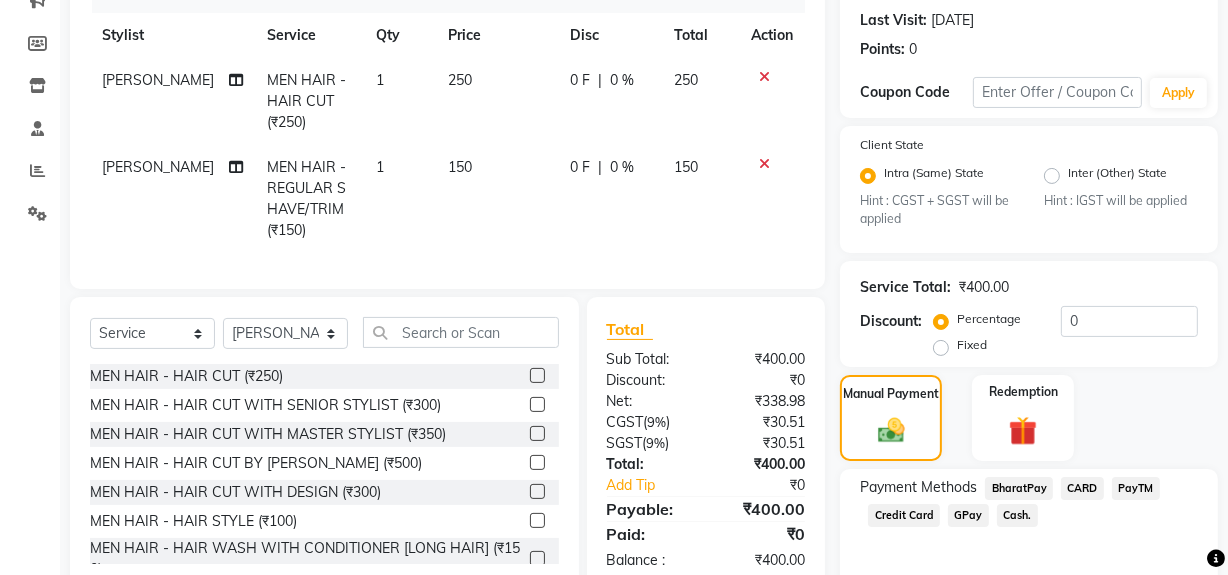 click on "Cash." 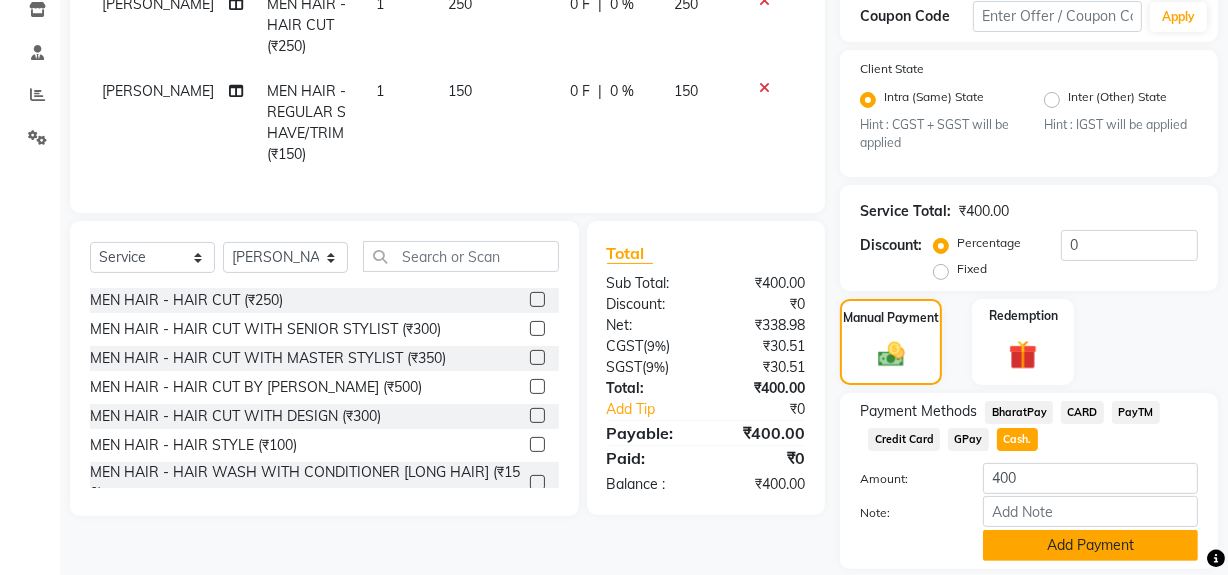 scroll, scrollTop: 413, scrollLeft: 0, axis: vertical 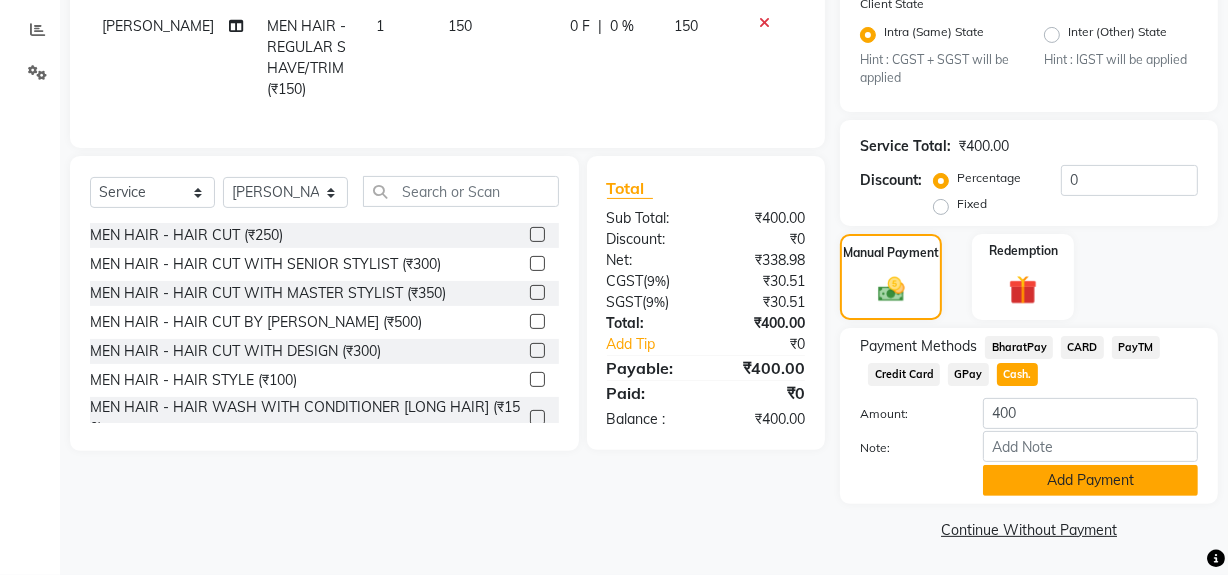 click on "Add Payment" 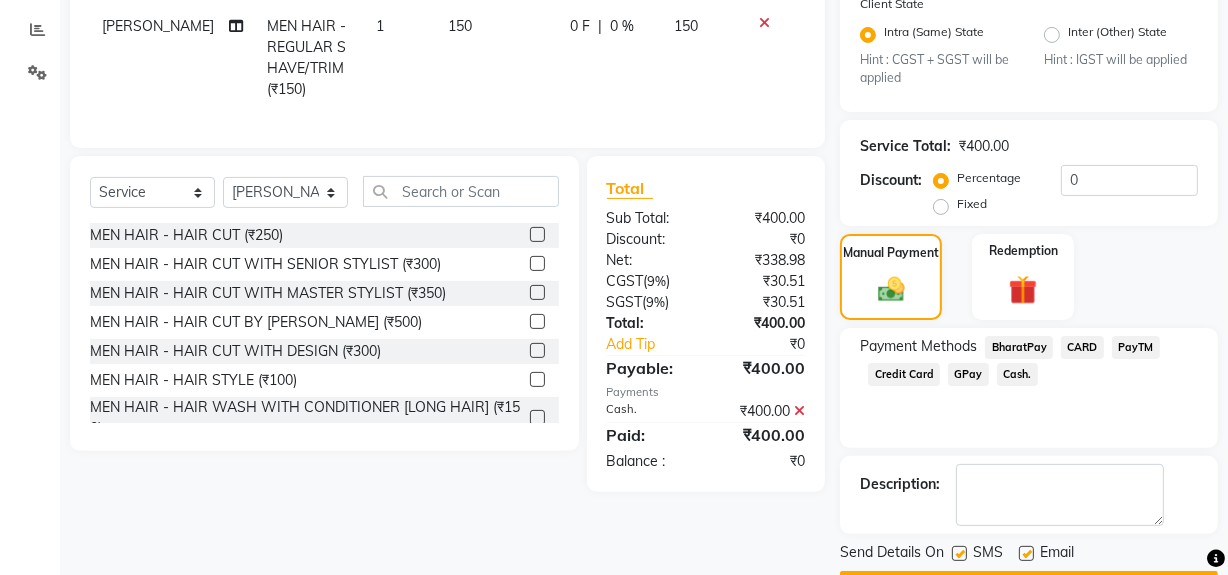 drag, startPoint x: 955, startPoint y: 549, endPoint x: 966, endPoint y: 542, distance: 13.038404 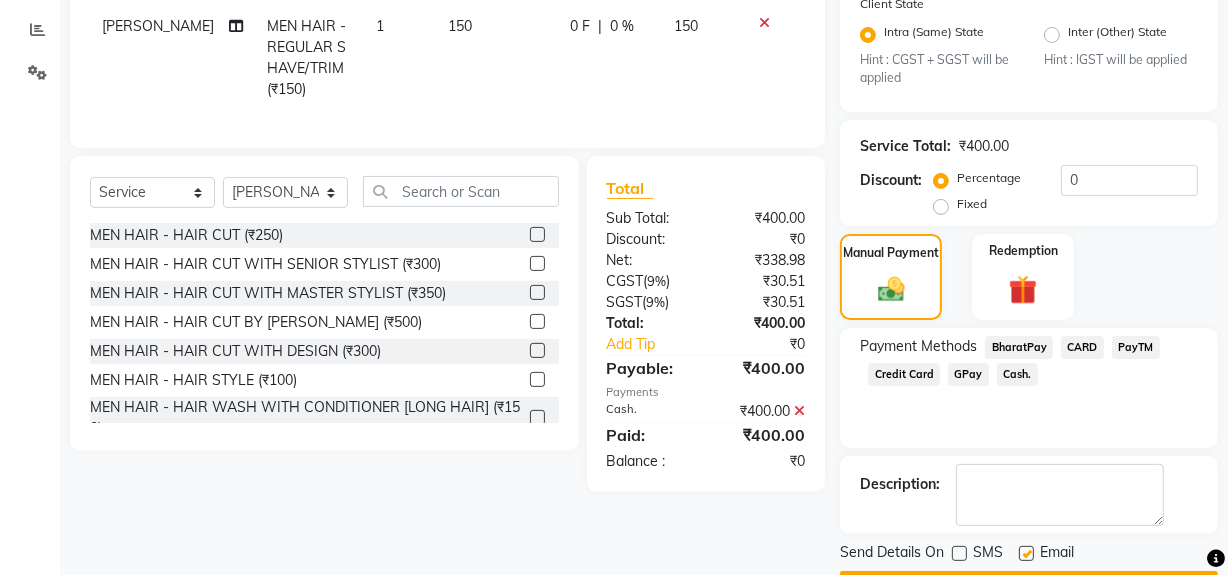 scroll, scrollTop: 470, scrollLeft: 0, axis: vertical 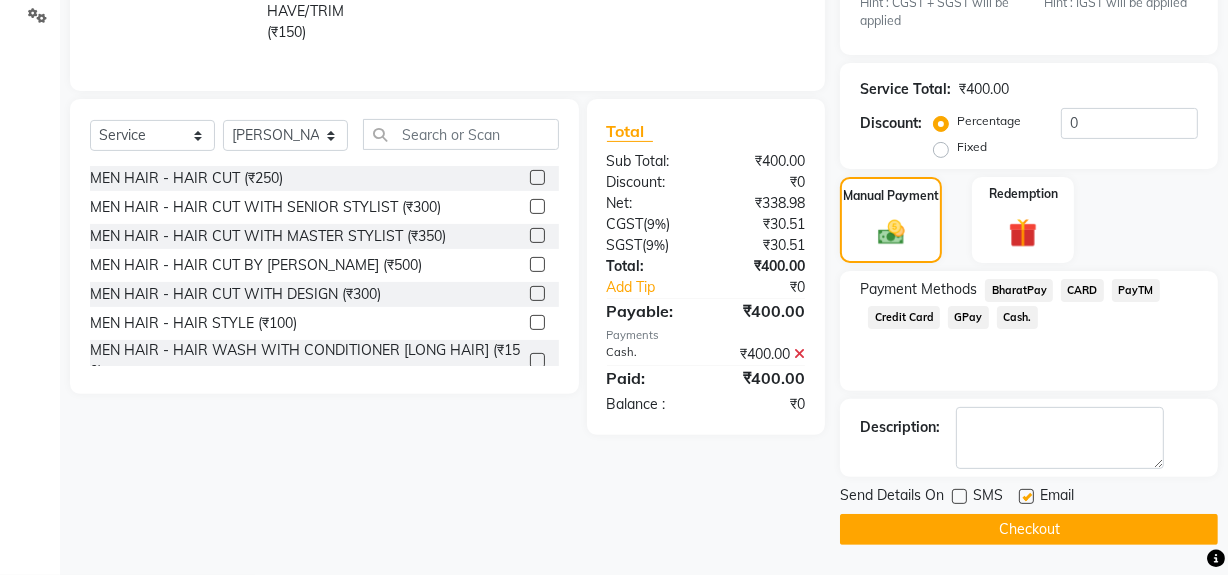 click on "Checkout" 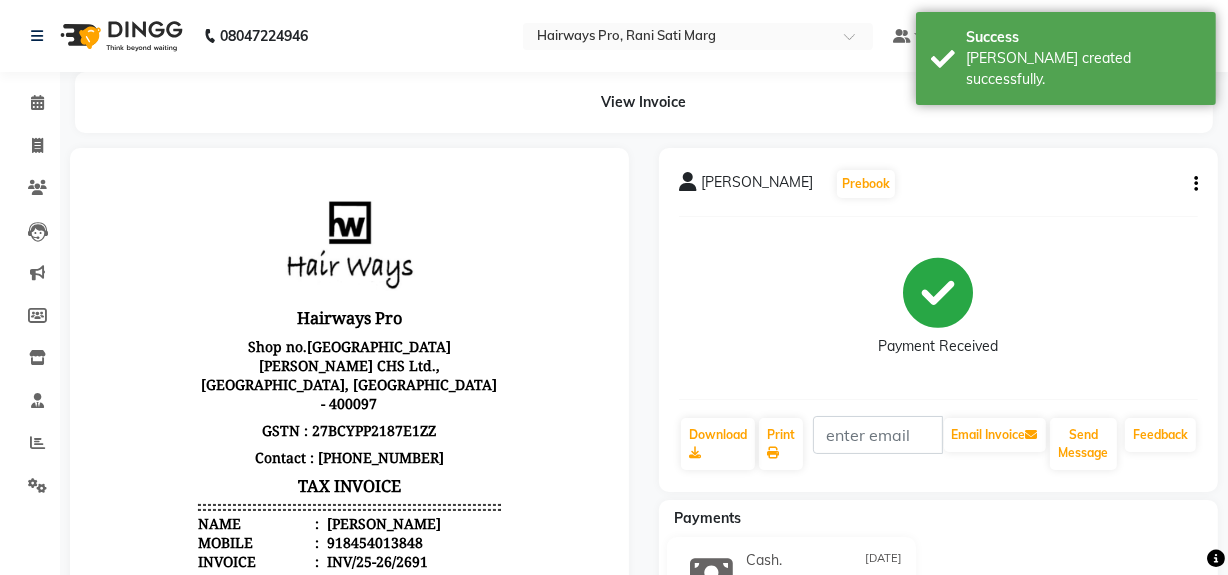 scroll, scrollTop: 0, scrollLeft: 0, axis: both 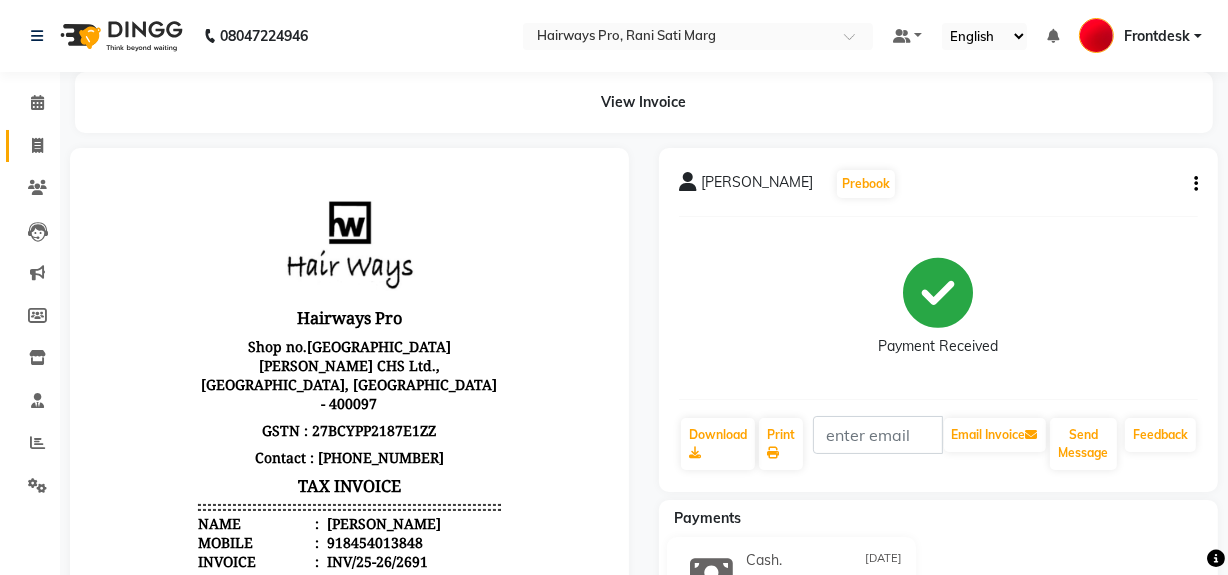 click 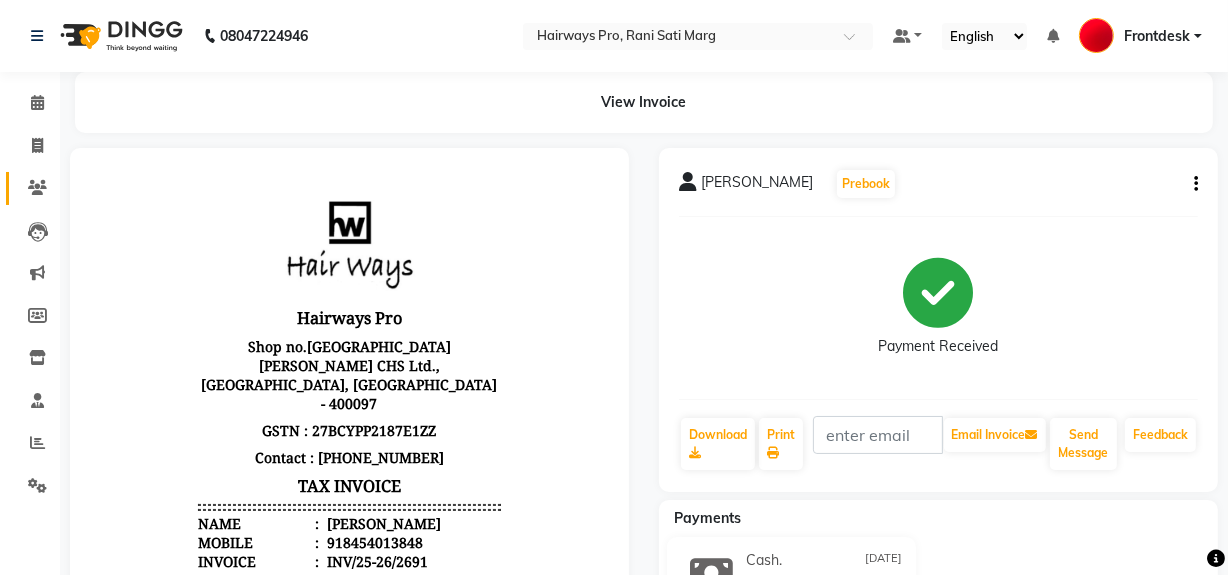 scroll, scrollTop: 26, scrollLeft: 0, axis: vertical 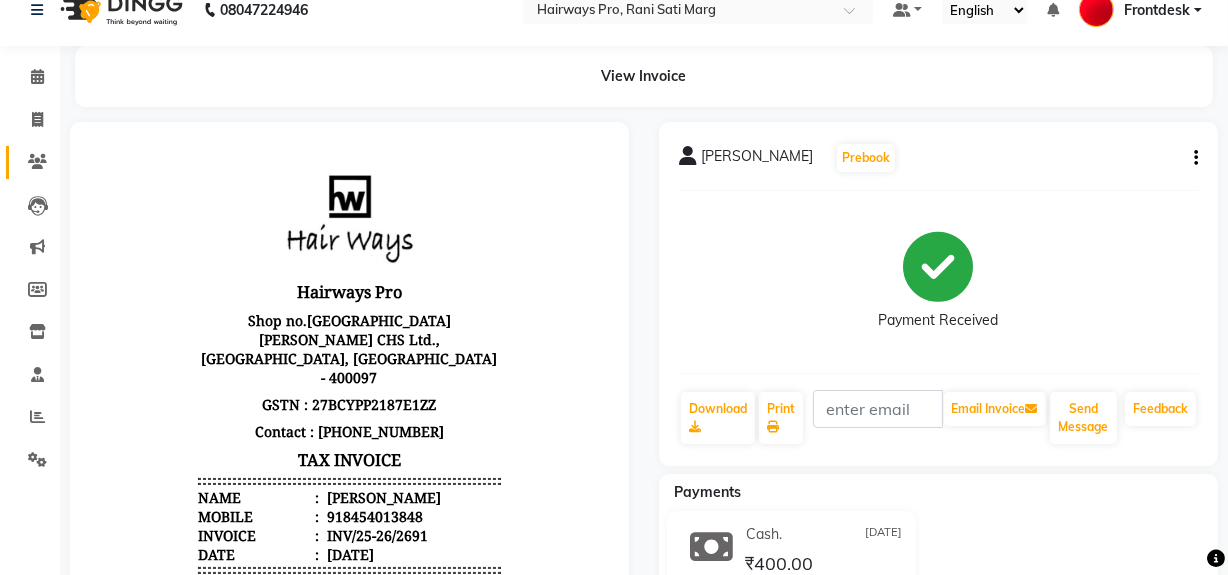select on "service" 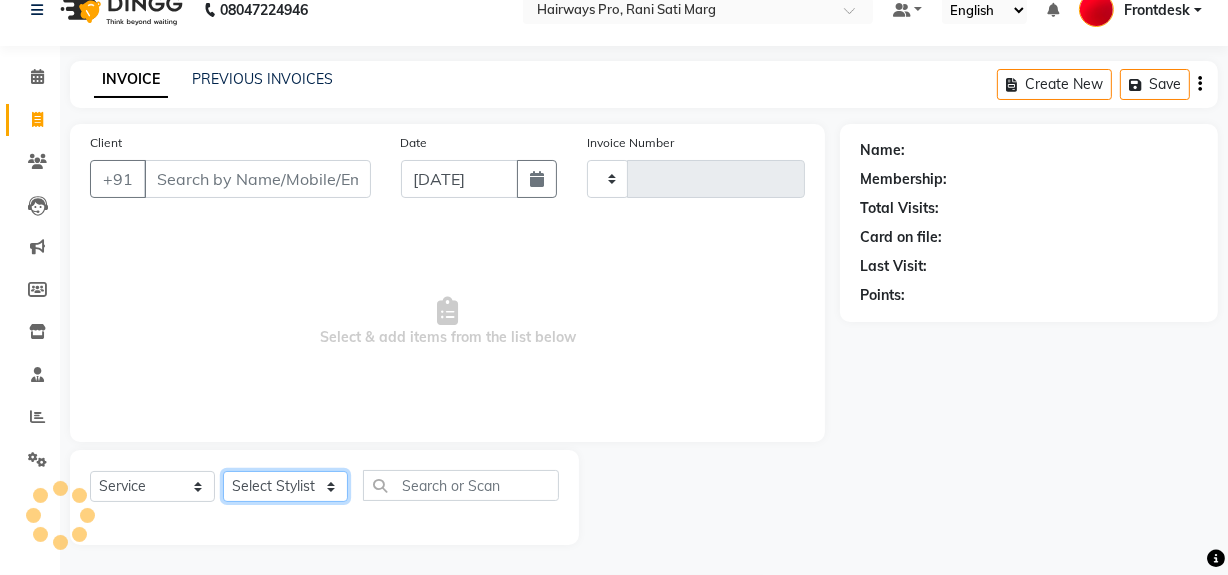 click on "Select Stylist" 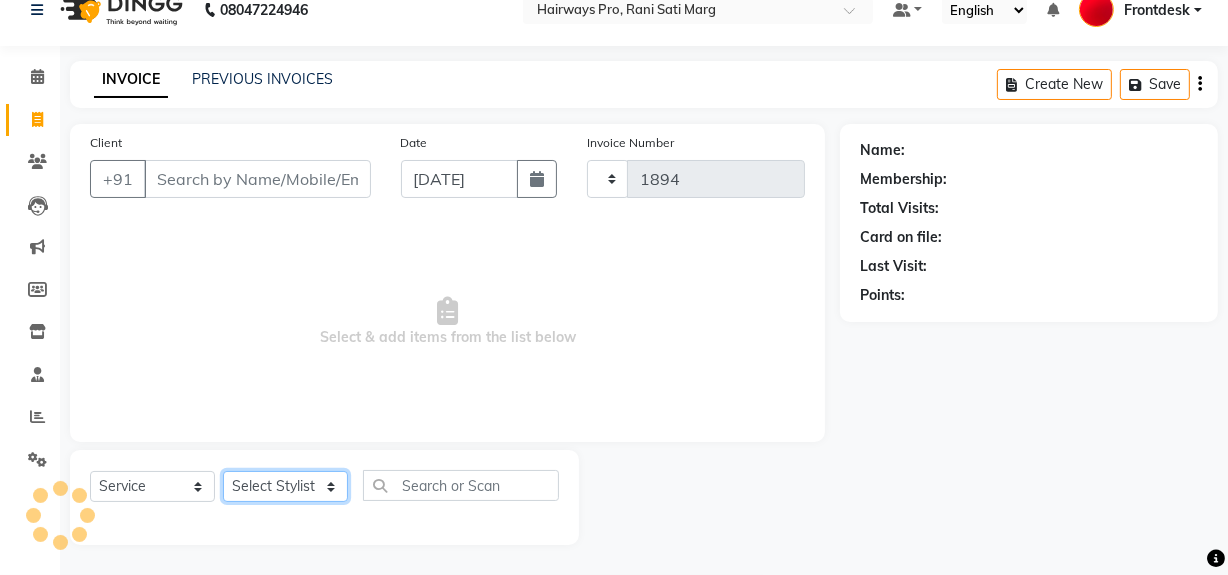 select on "787" 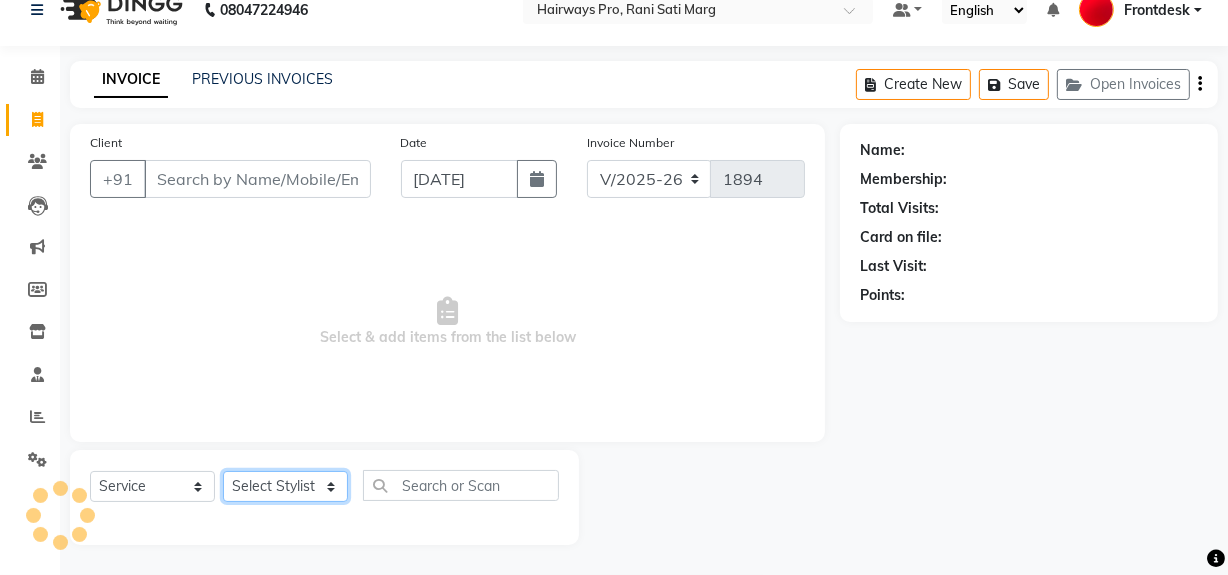 click on "Select Stylist ABID [PERSON_NAME] Frontdesk INTEZAR [PERSON_NAME] [PERSON_NAME] [PERSON_NAME] [PERSON_NAME] [PERSON_NAME] [PERSON_NAME]" 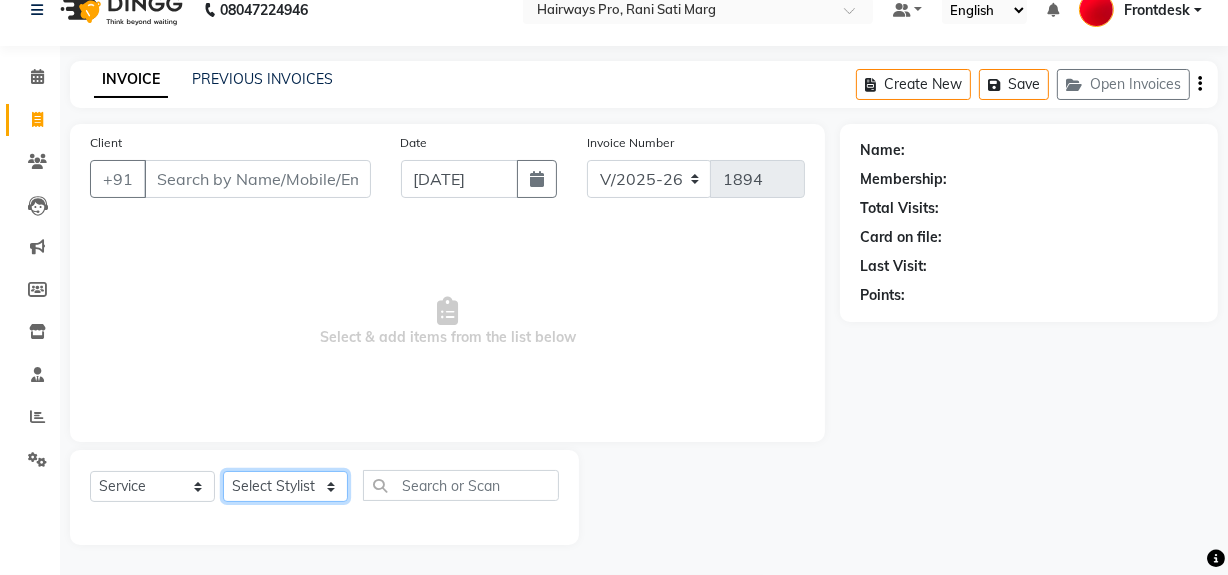 click on "Select Stylist ABID [PERSON_NAME] Frontdesk INTEZAR [PERSON_NAME] [PERSON_NAME] [PERSON_NAME] [PERSON_NAME] [PERSON_NAME] [PERSON_NAME]" 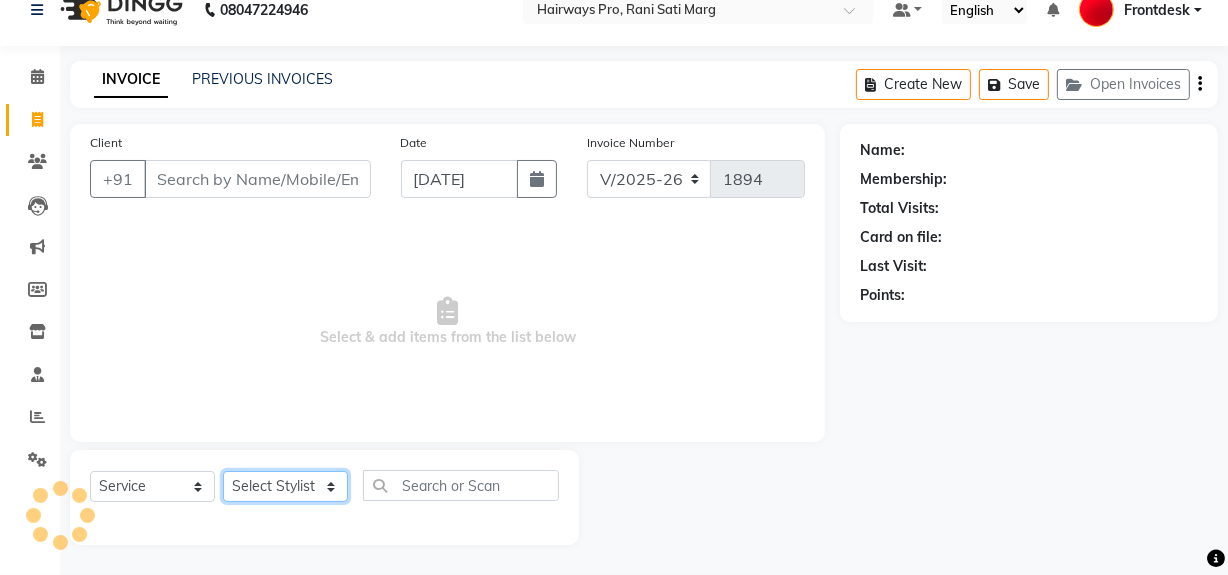 select on "13188" 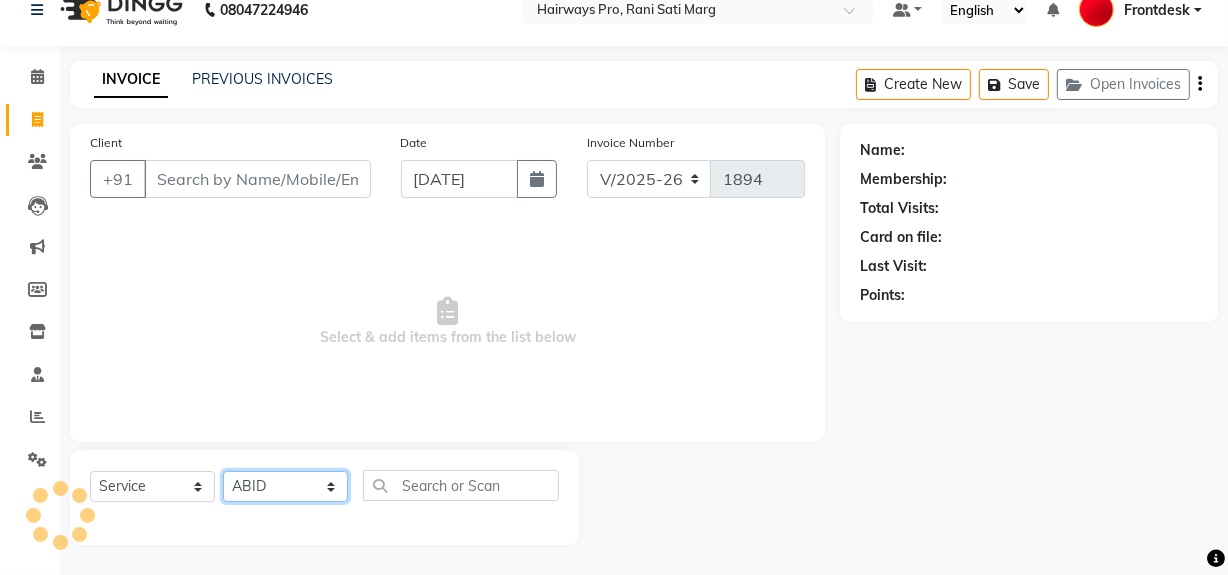 click on "Select Stylist ABID [PERSON_NAME] Frontdesk INTEZAR [PERSON_NAME] [PERSON_NAME] [PERSON_NAME] [PERSON_NAME] [PERSON_NAME] [PERSON_NAME]" 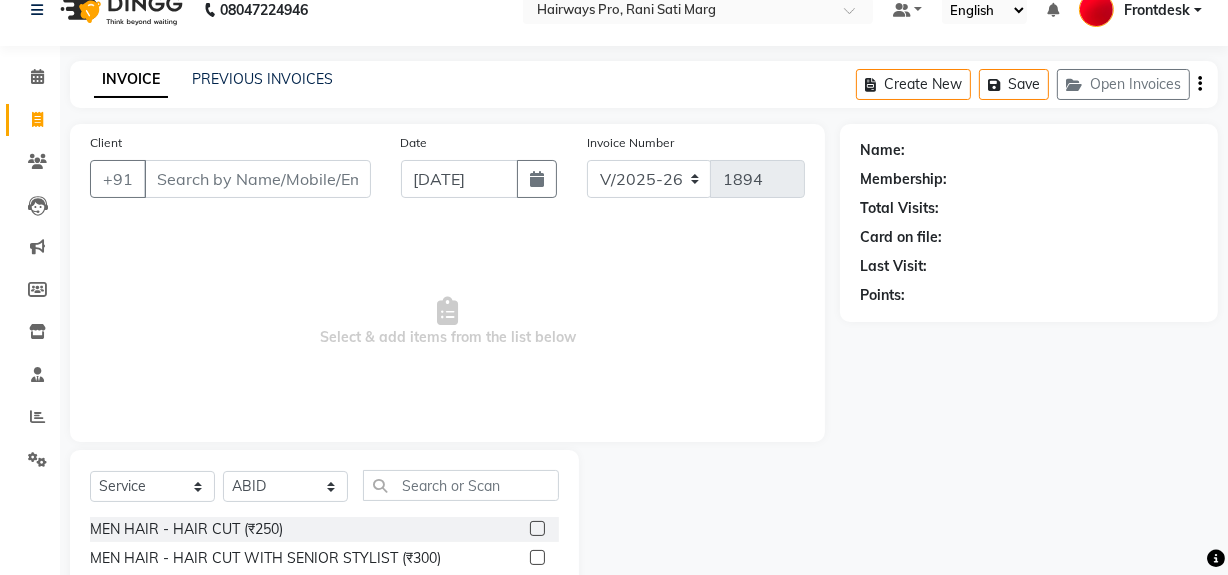 click 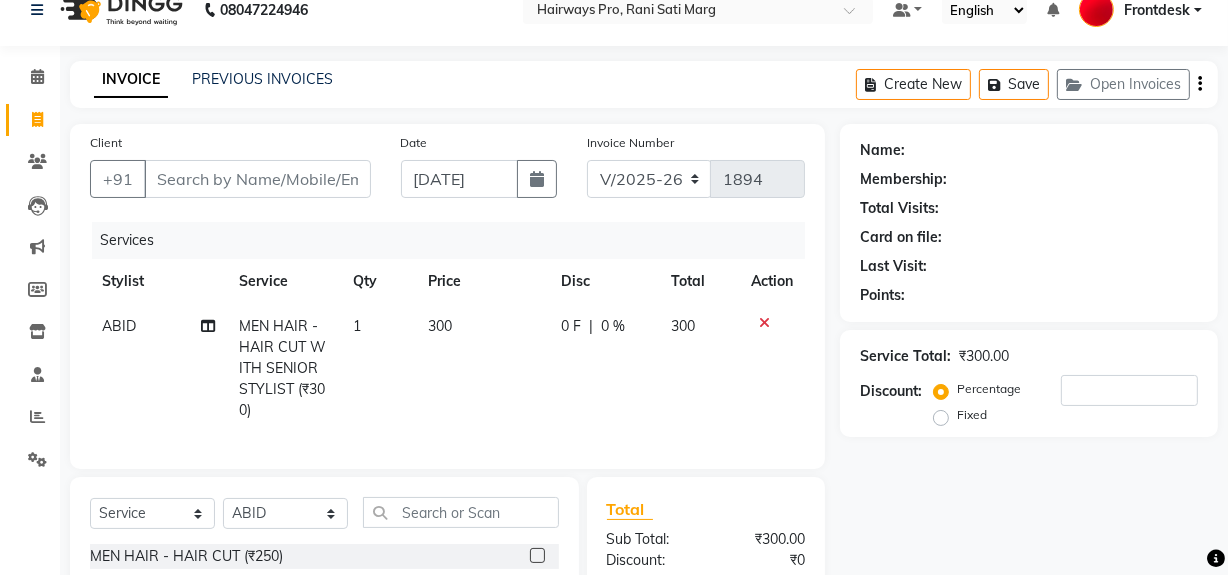 checkbox on "false" 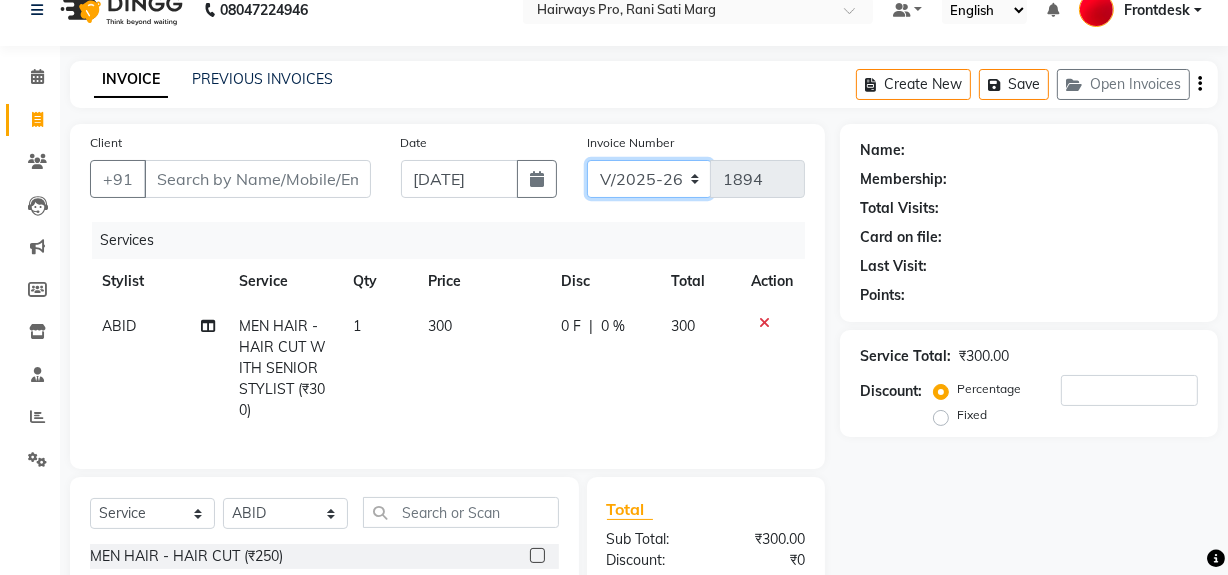 click on "INV/25-26 V/2025-26" 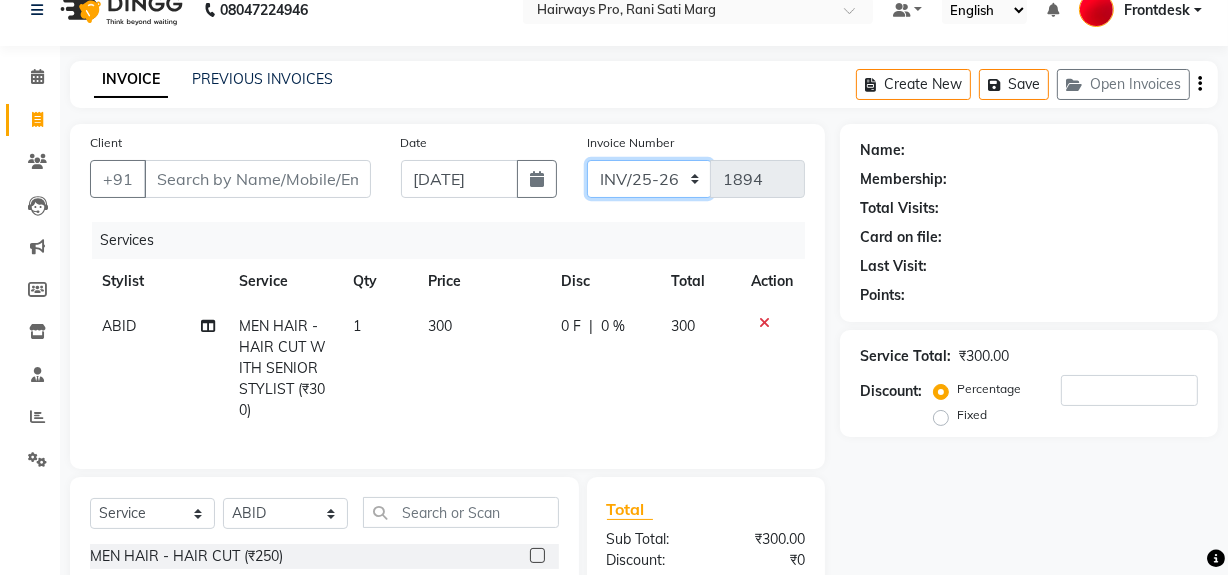 click on "INV/25-26 V/2025-26" 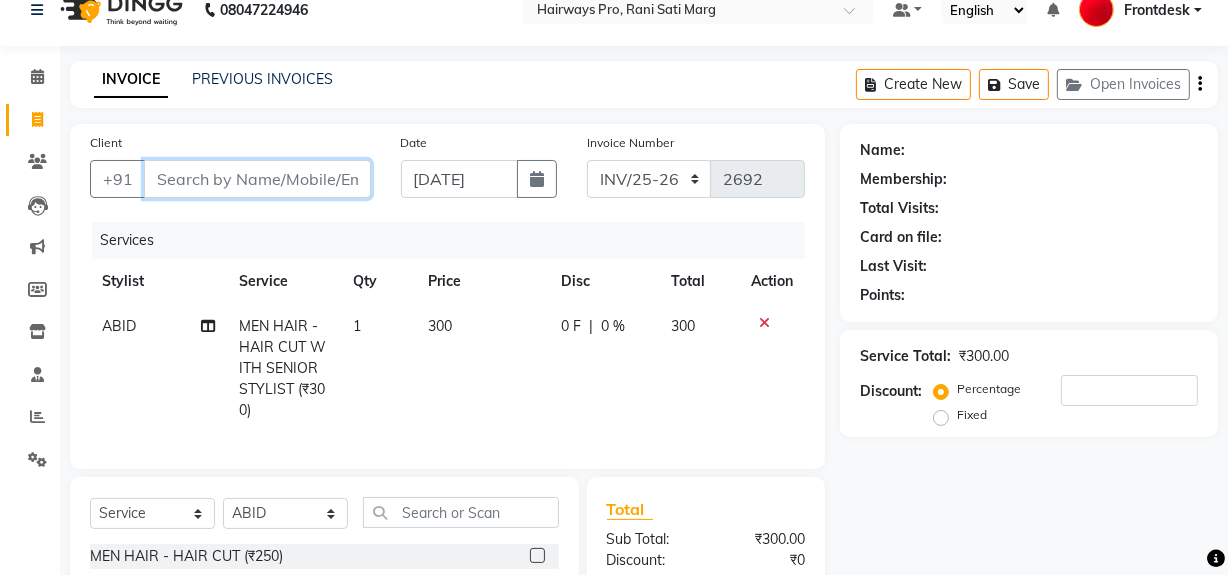 click on "Client" at bounding box center [257, 179] 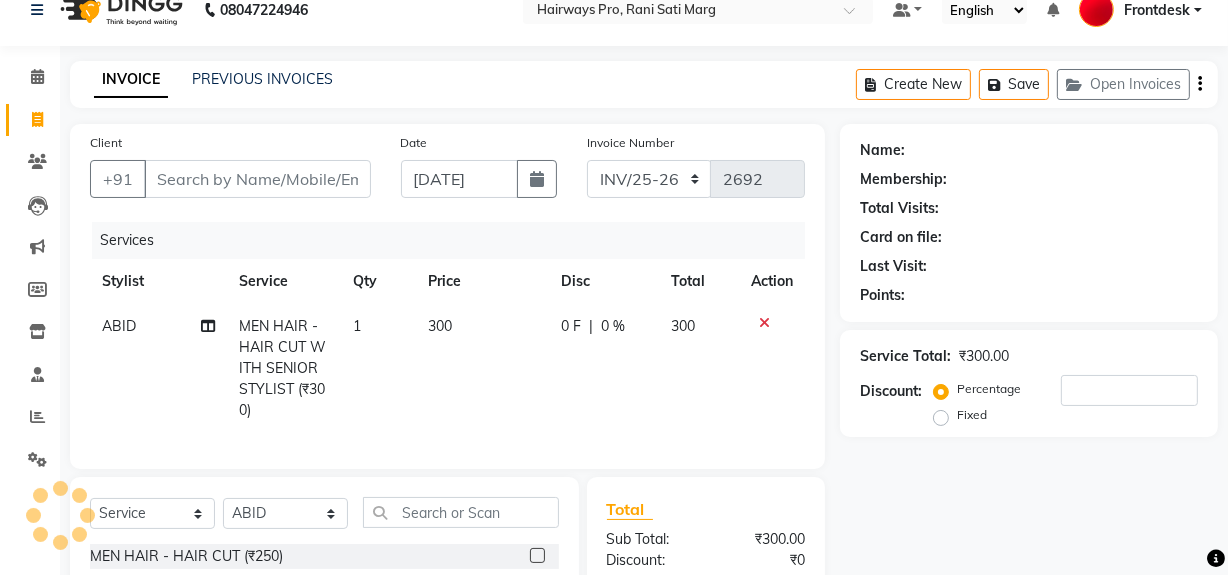 drag, startPoint x: 0, startPoint y: 368, endPoint x: 0, endPoint y: 618, distance: 250 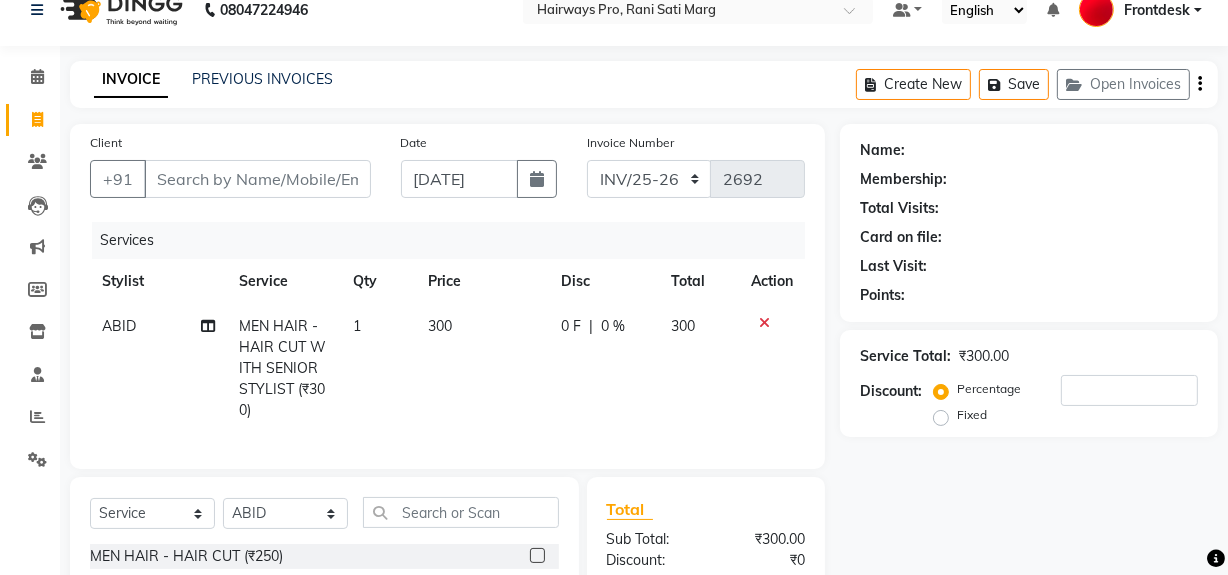 drag, startPoint x: 0, startPoint y: 618, endPoint x: 457, endPoint y: 107, distance: 685.5436 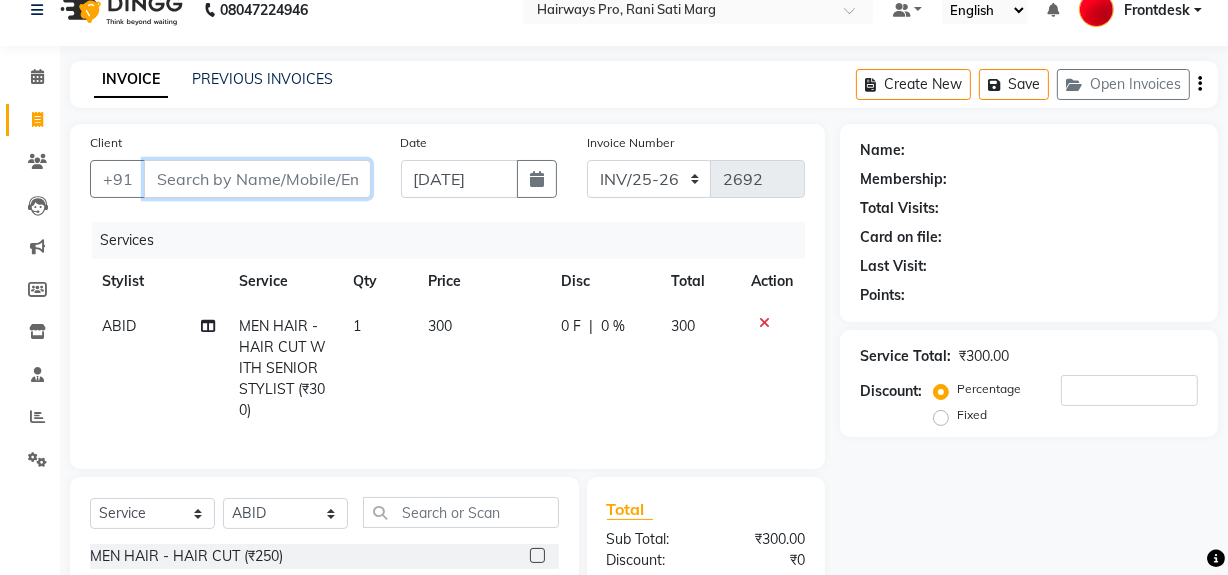 click on "Client" at bounding box center [257, 179] 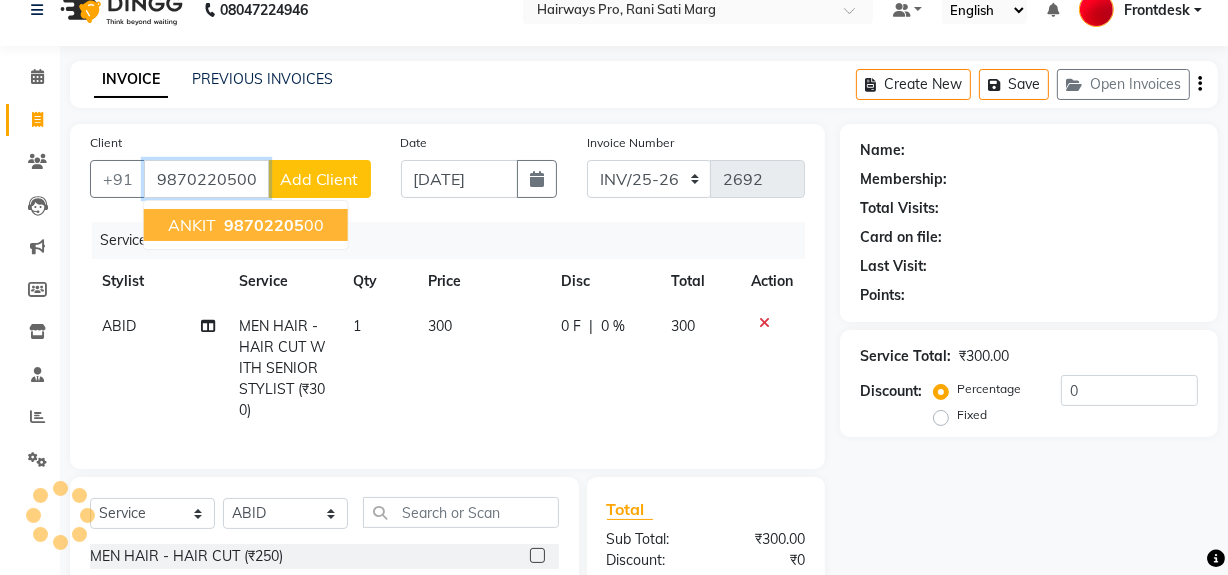 type on "9870220500" 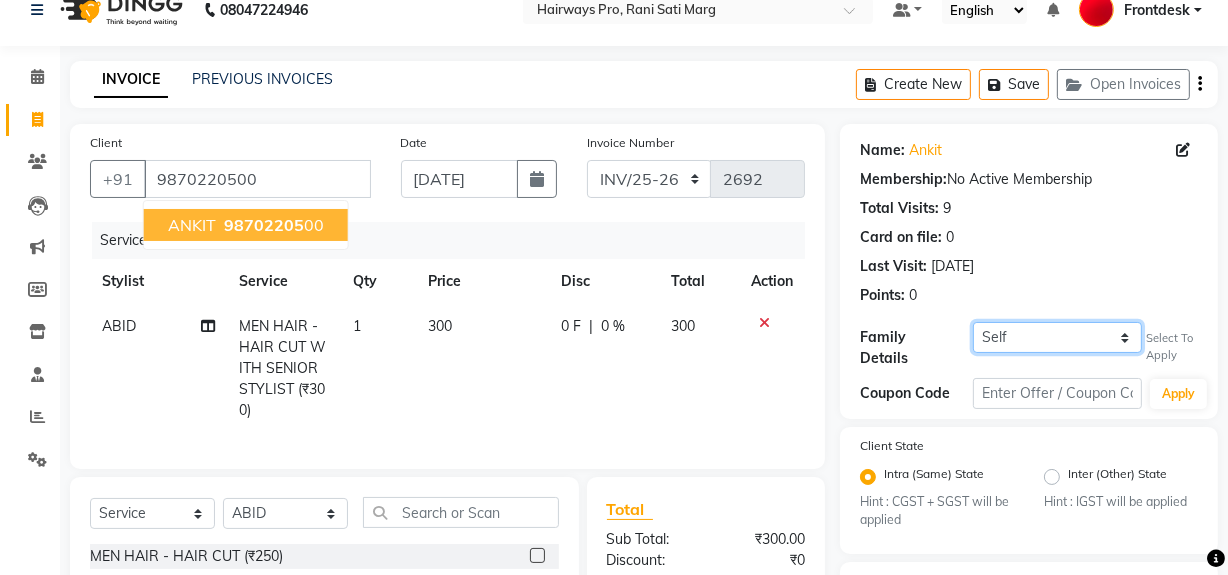 click on "Self [PERSON_NAME]" 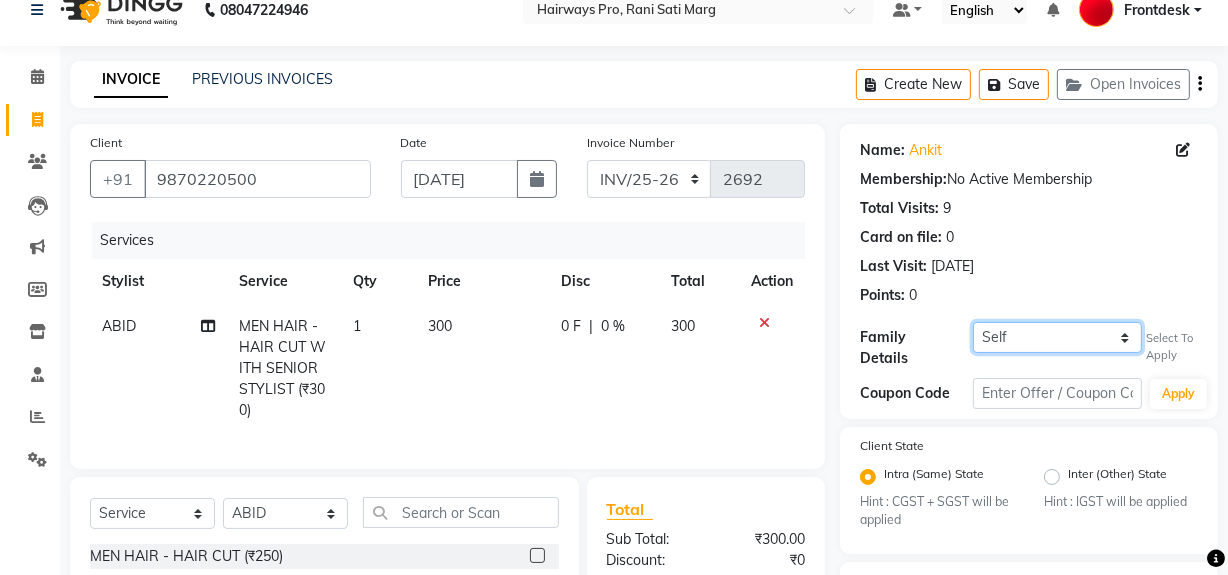 select on "1243486" 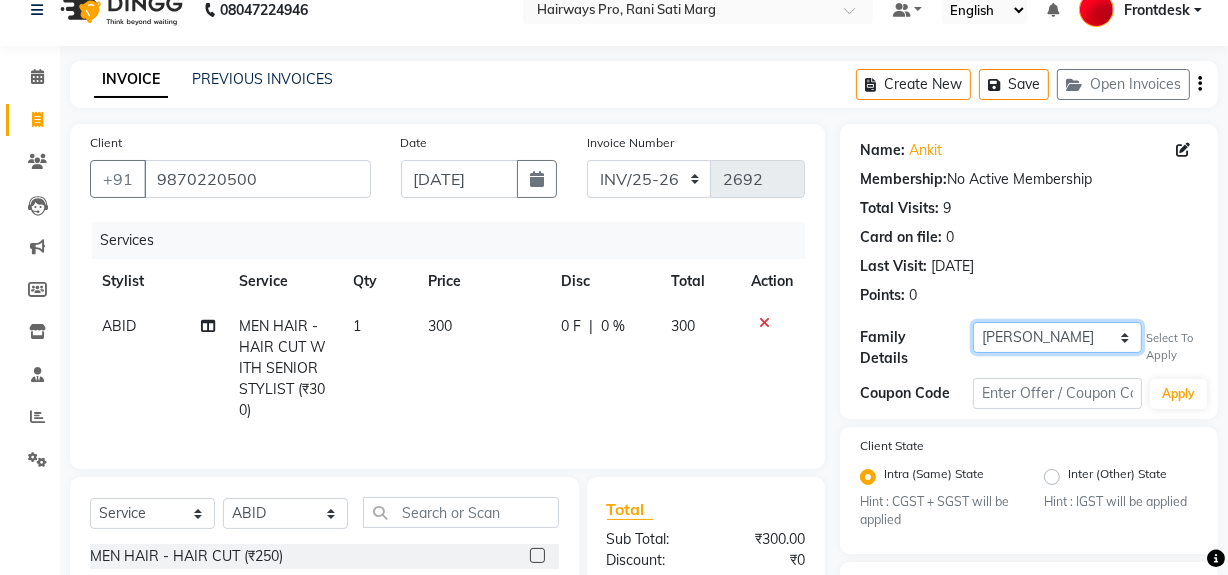 click on "Self [PERSON_NAME]" 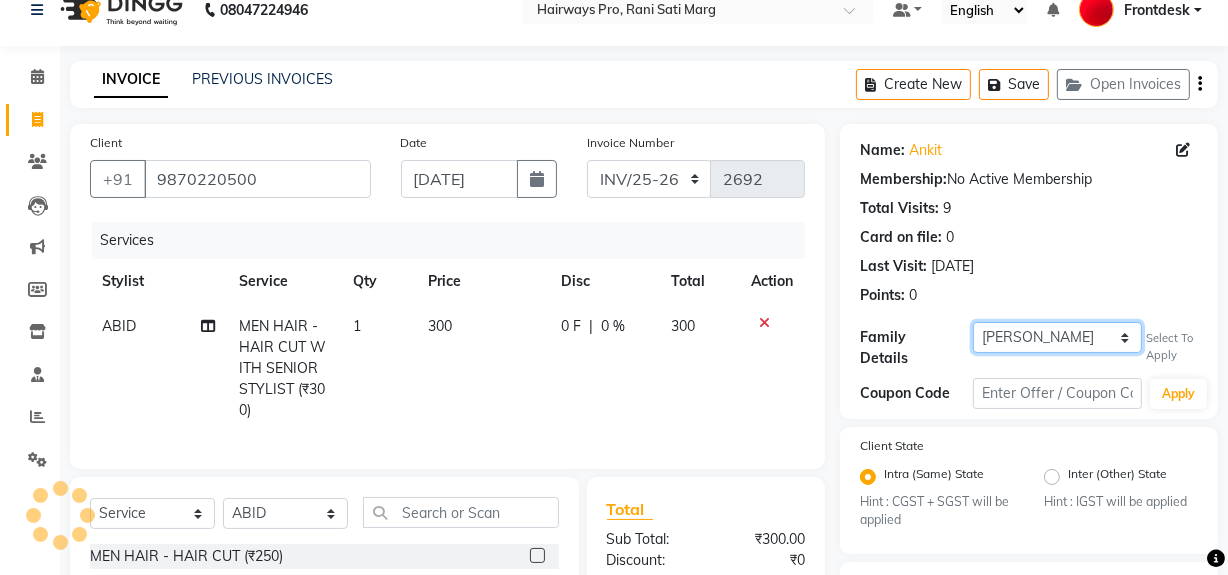 select on "1: Object" 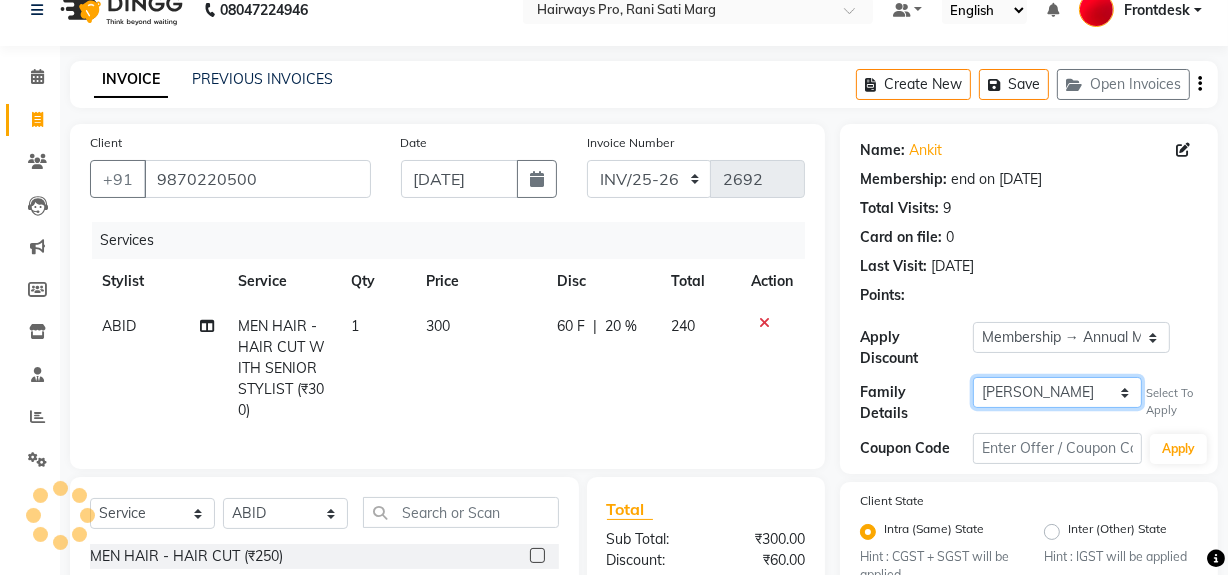 type on "20" 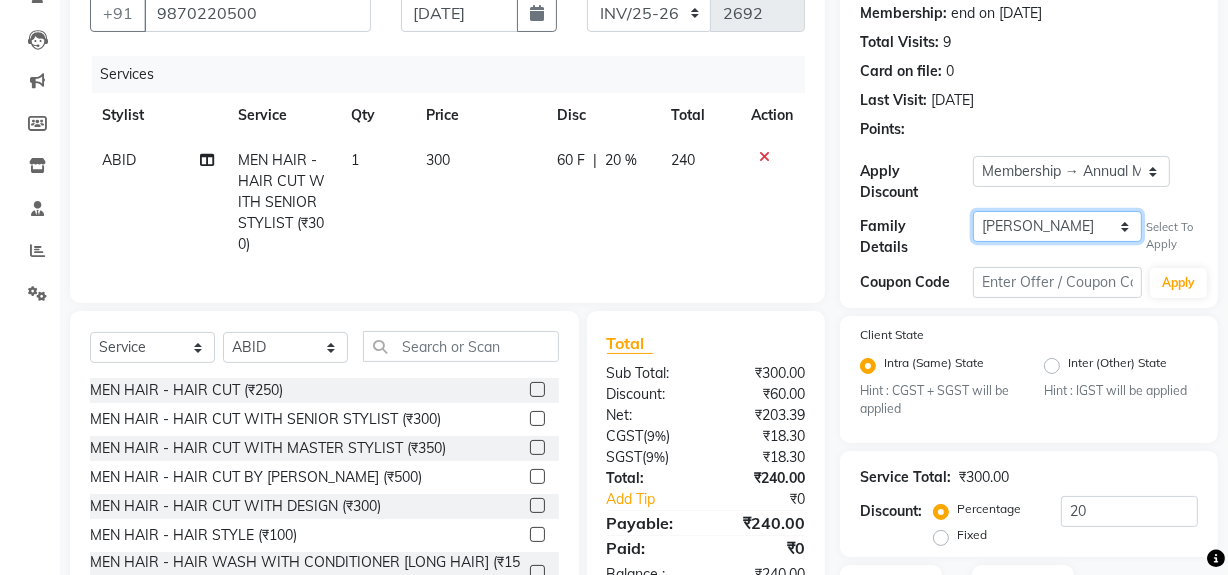 scroll, scrollTop: 334, scrollLeft: 0, axis: vertical 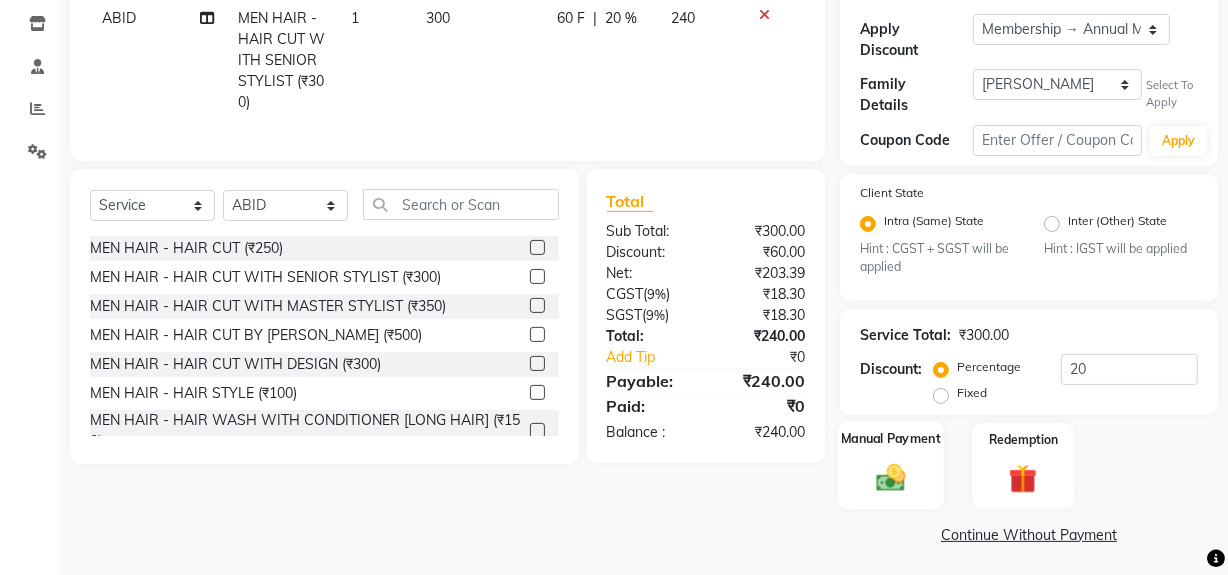 click 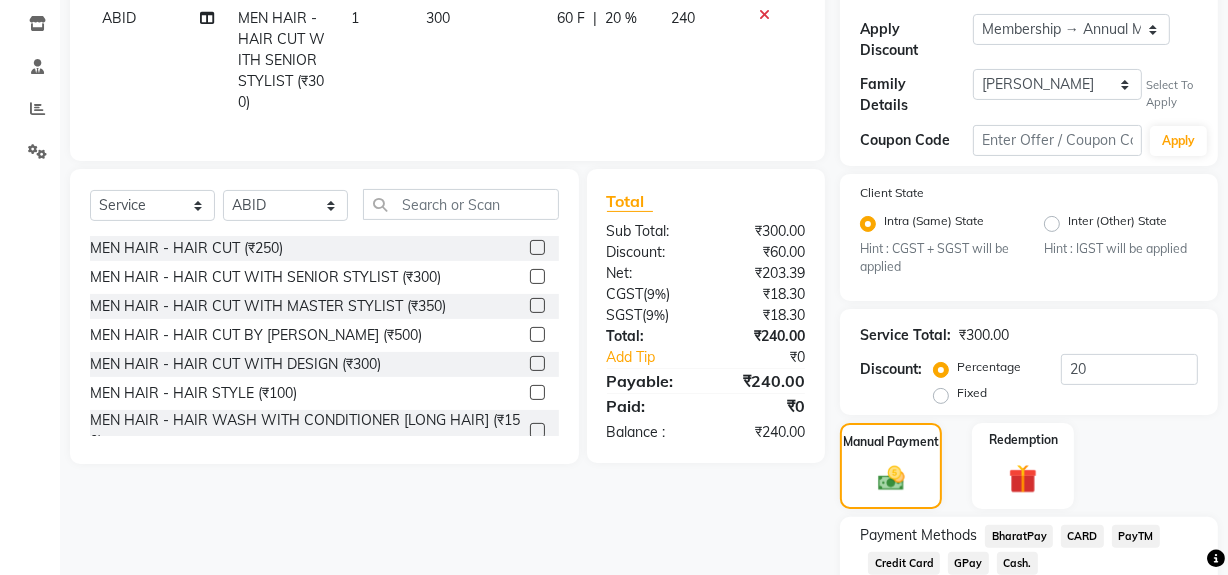 click on "Cash." 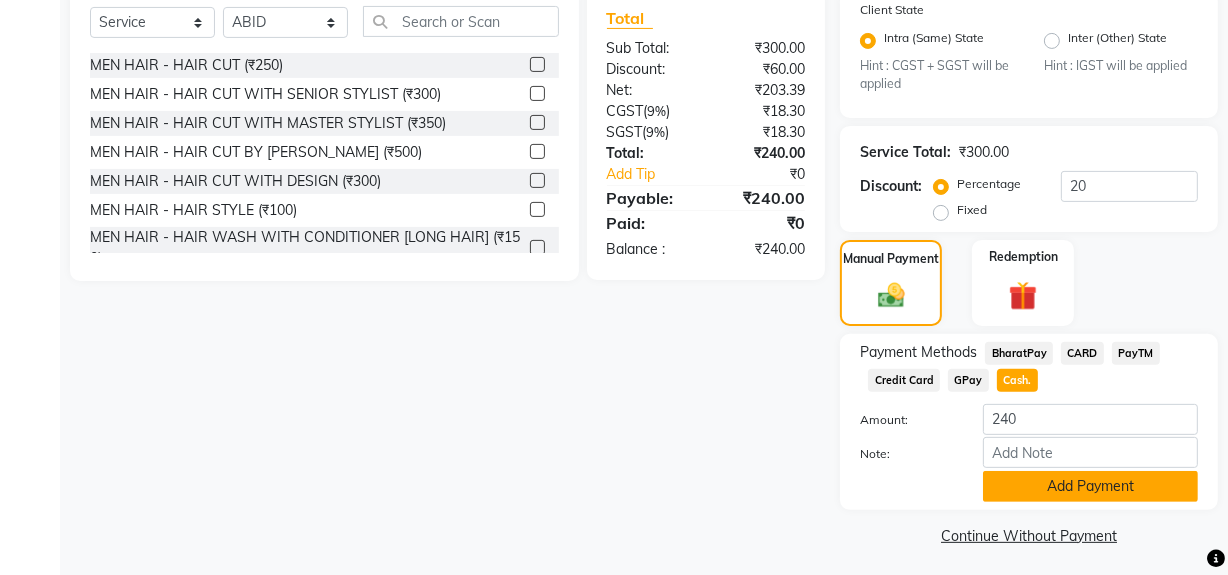 scroll, scrollTop: 519, scrollLeft: 0, axis: vertical 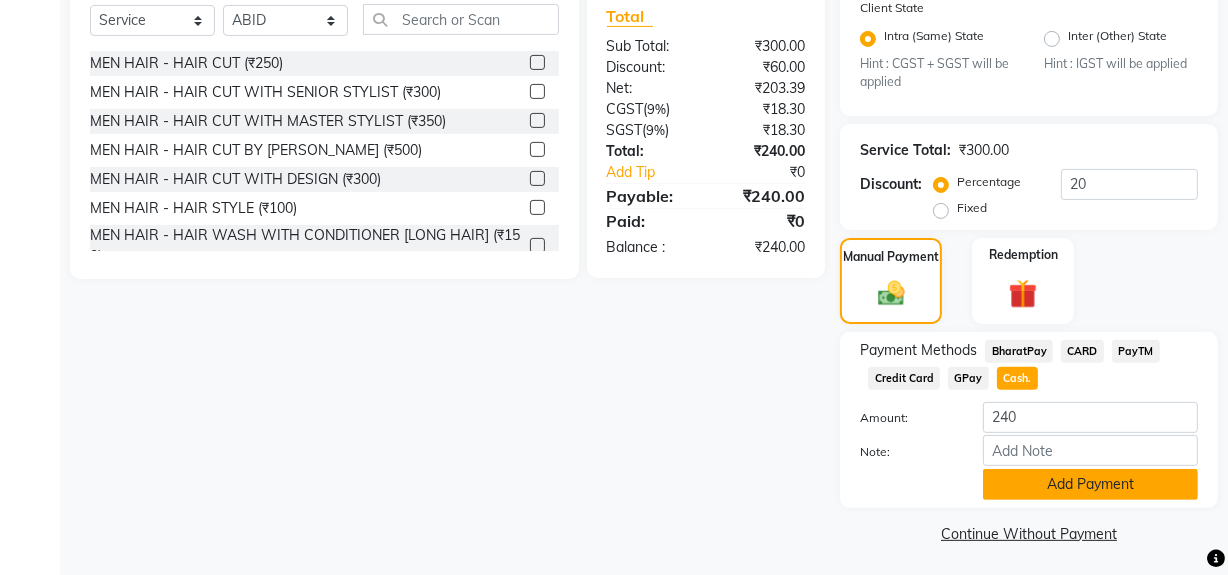 click on "Add Payment" 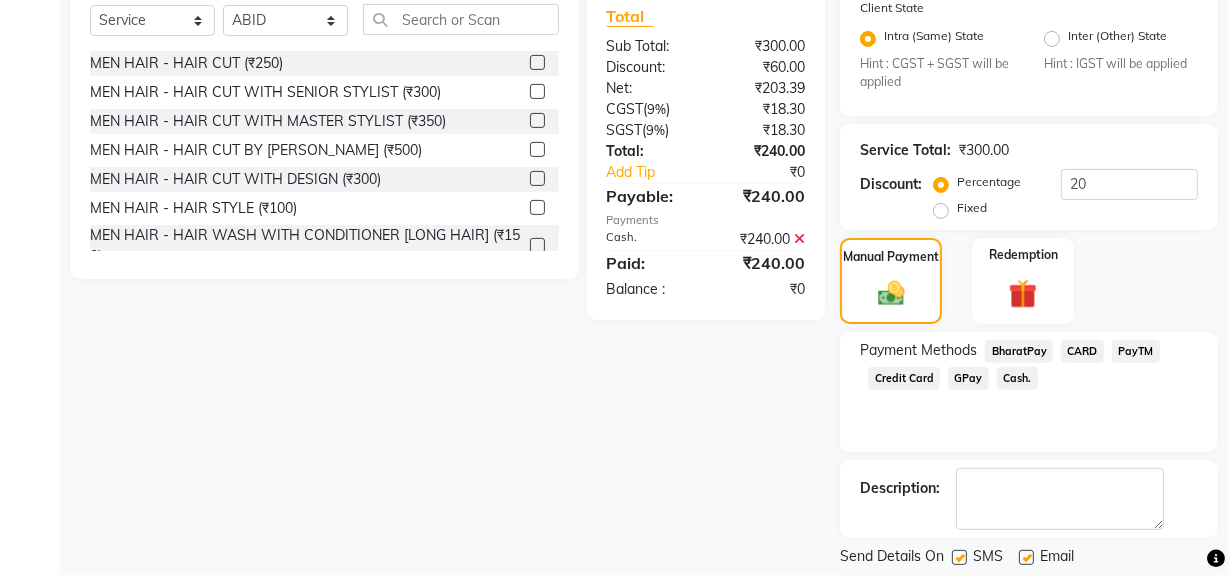 click 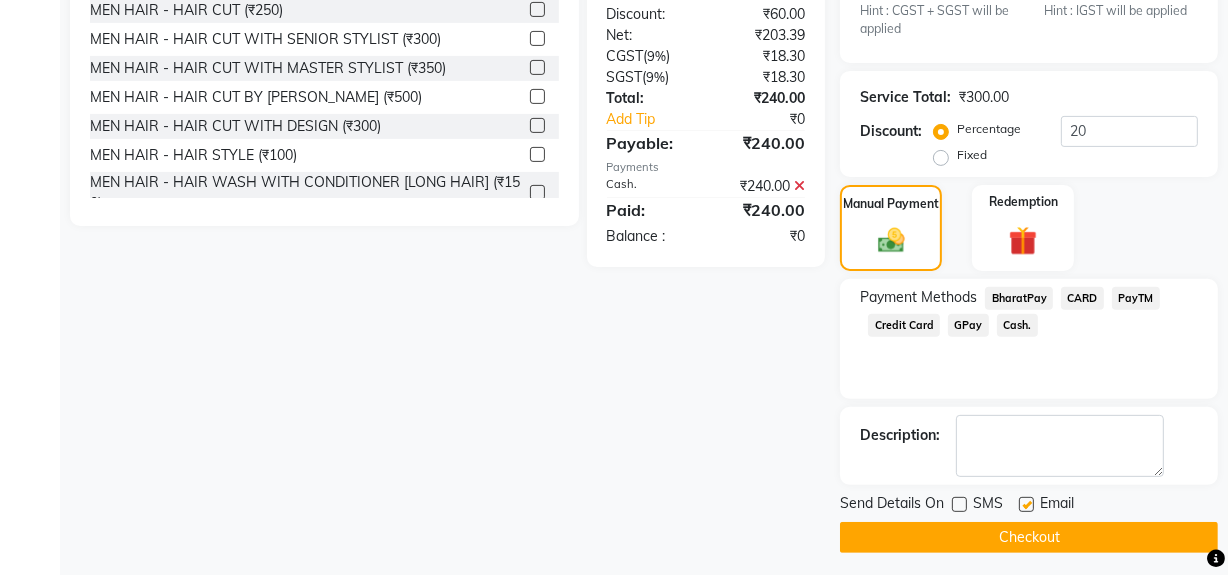 scroll, scrollTop: 575, scrollLeft: 0, axis: vertical 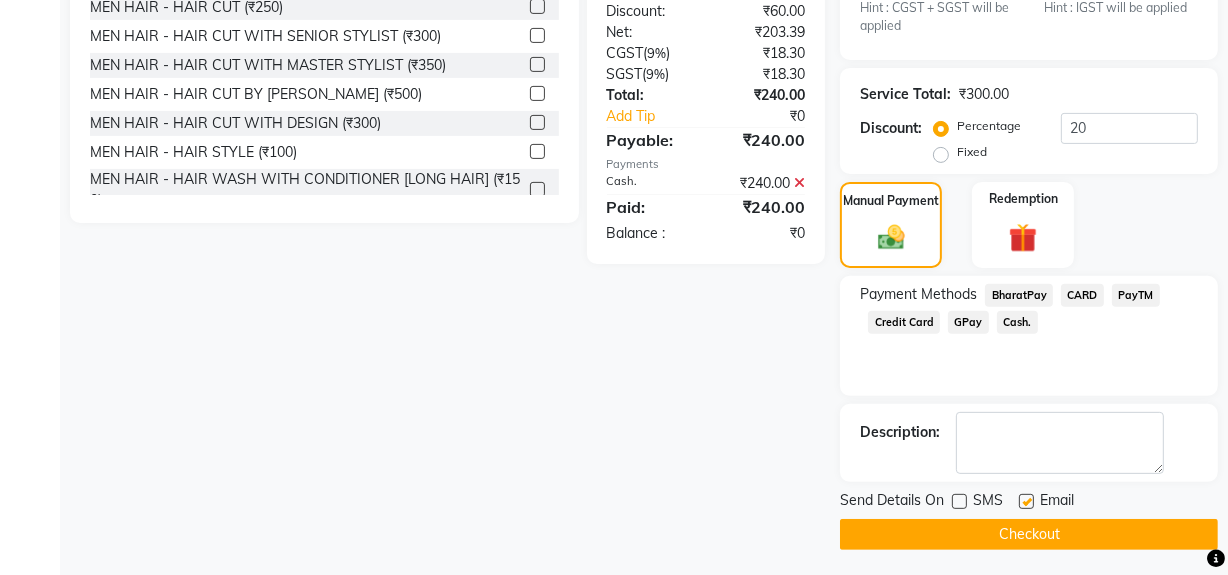 click on "Checkout" 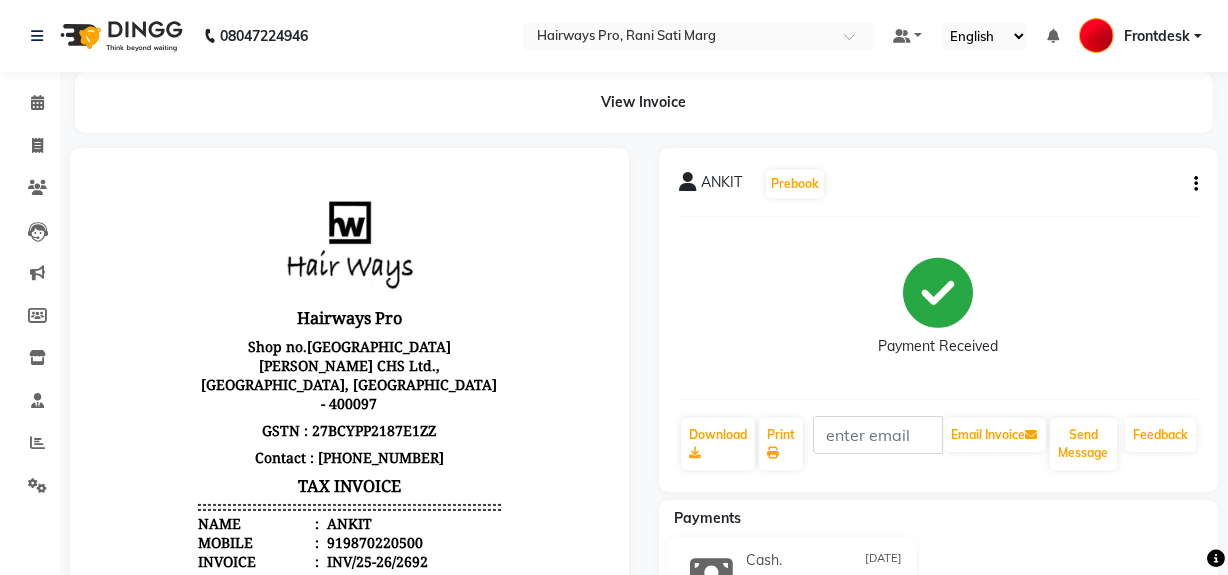 scroll, scrollTop: 16, scrollLeft: 0, axis: vertical 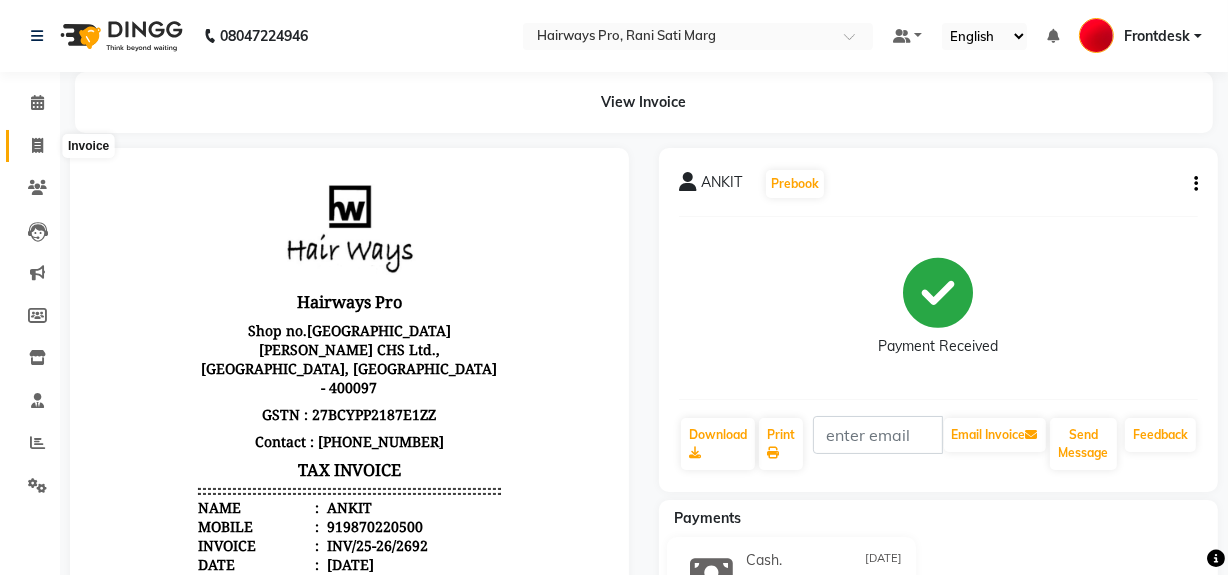 click 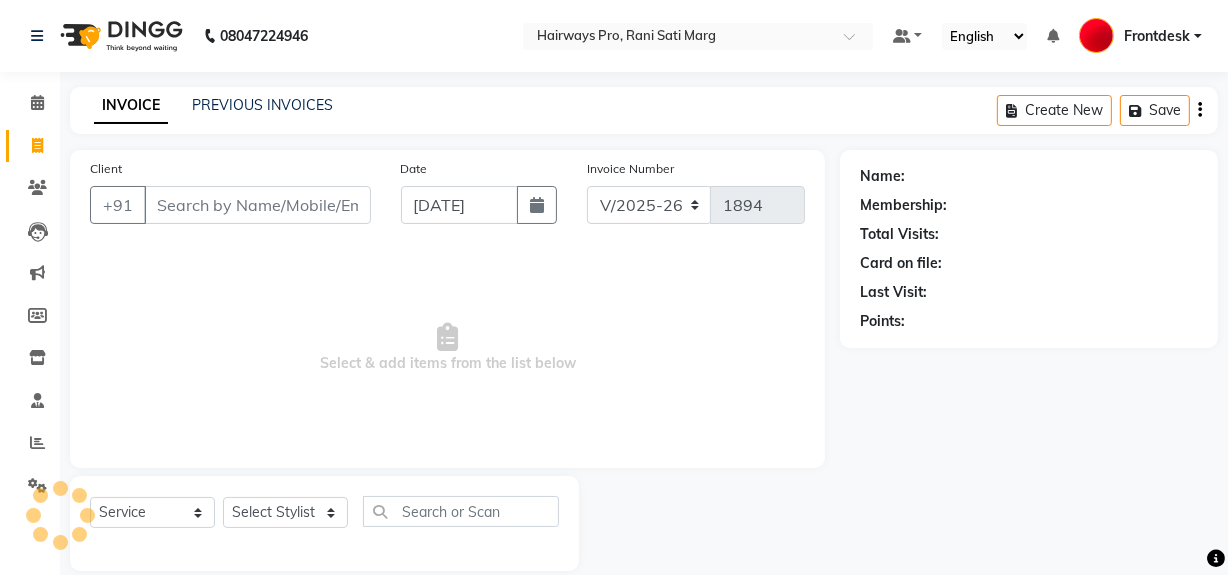 scroll, scrollTop: 26, scrollLeft: 0, axis: vertical 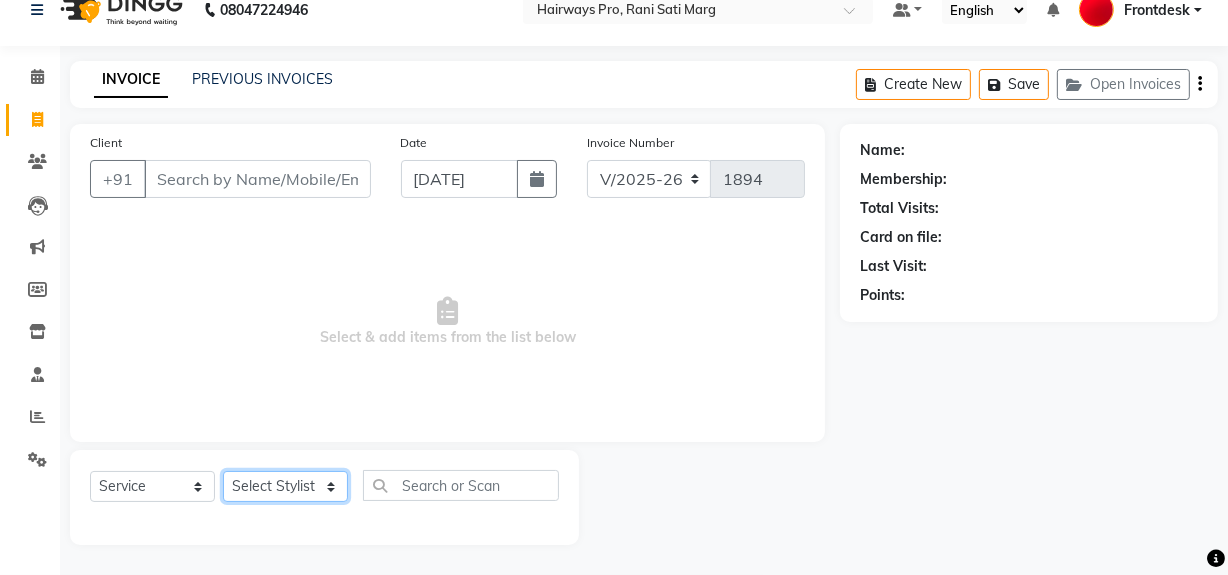 click on "Select Stylist ABID [PERSON_NAME] Frontdesk INTEZAR [PERSON_NAME] [PERSON_NAME] [PERSON_NAME] [PERSON_NAME] [PERSON_NAME] [PERSON_NAME]" 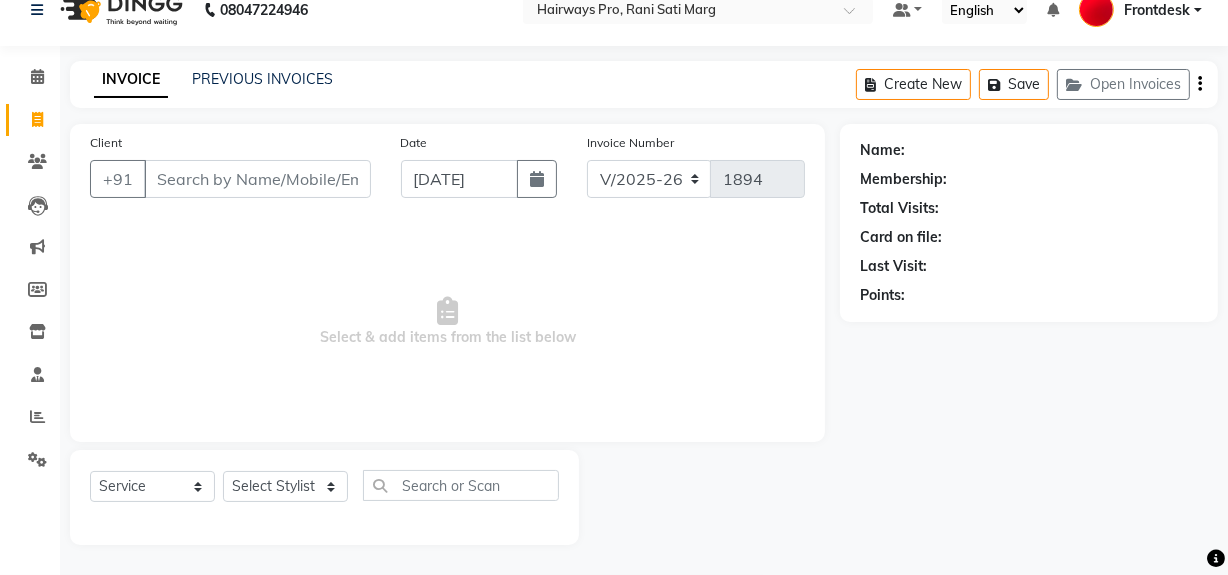 click on "Select & add items from the list below" at bounding box center (447, 322) 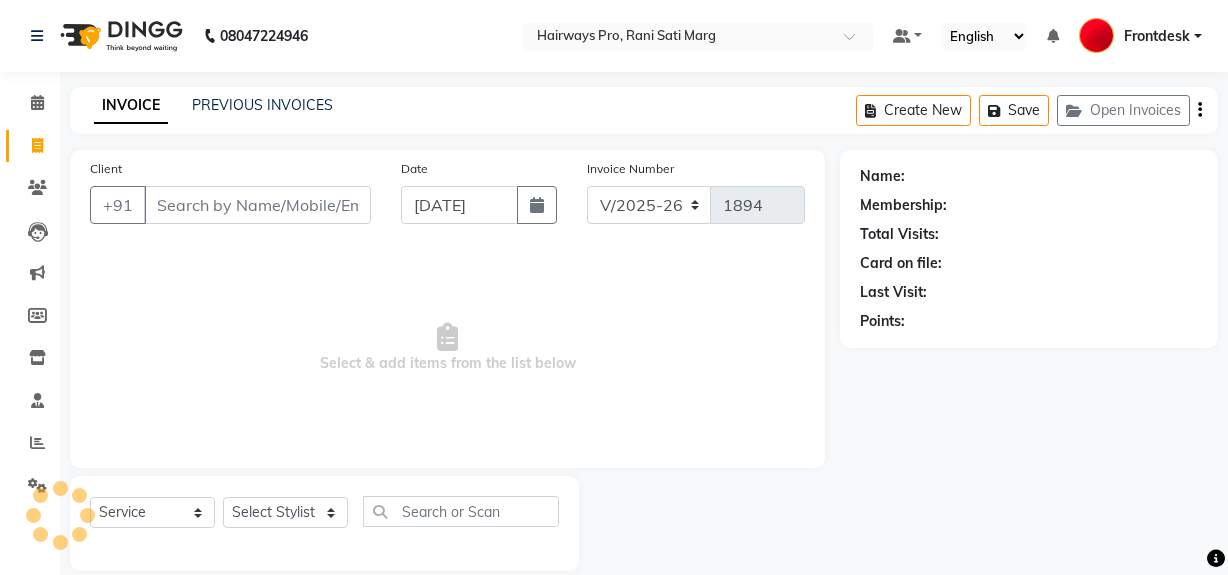 select on "787" 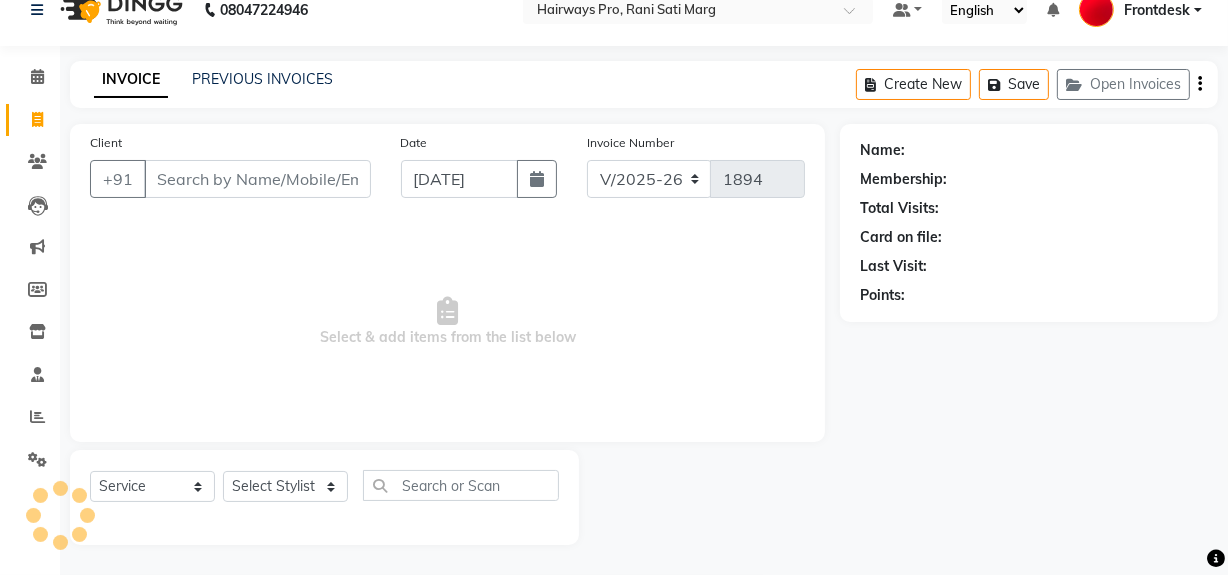 scroll, scrollTop: 0, scrollLeft: 0, axis: both 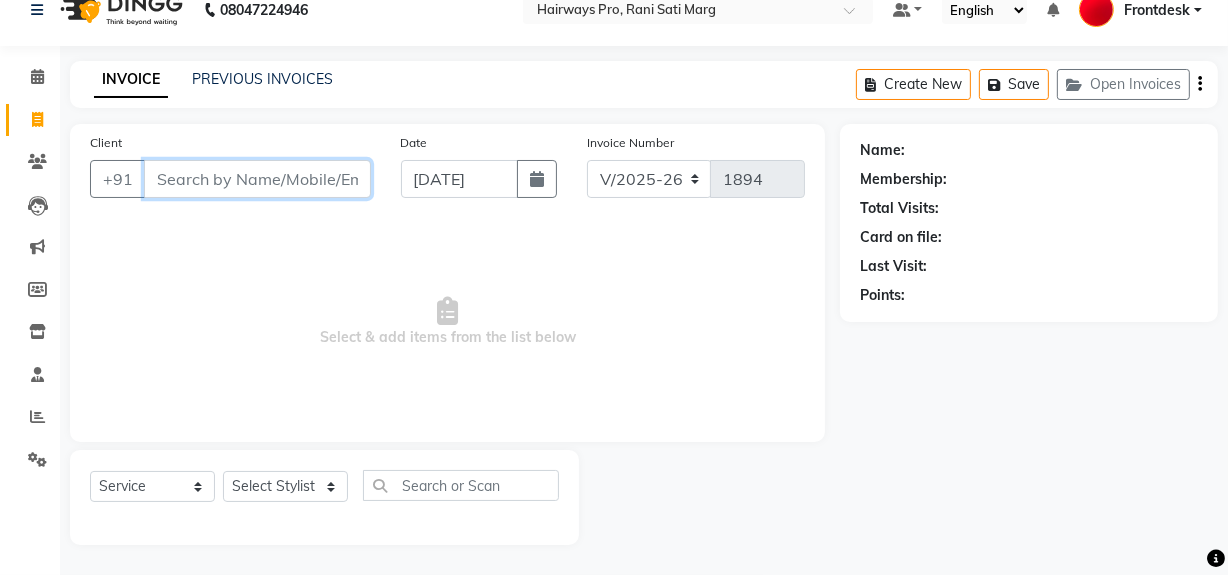 click on "Client" at bounding box center (257, 179) 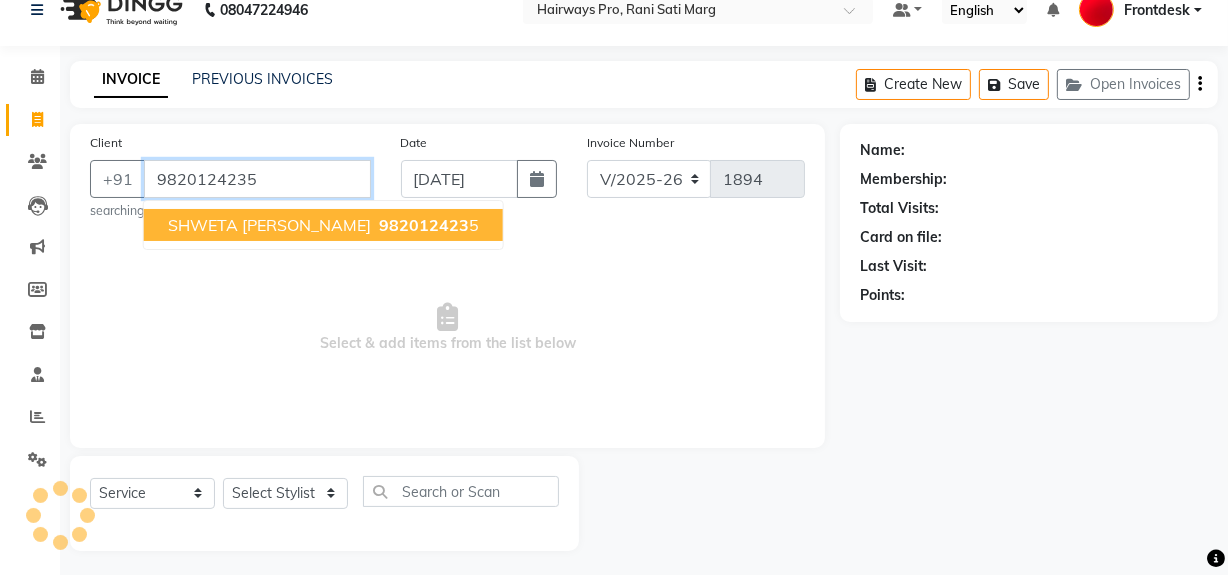 type on "9820124235" 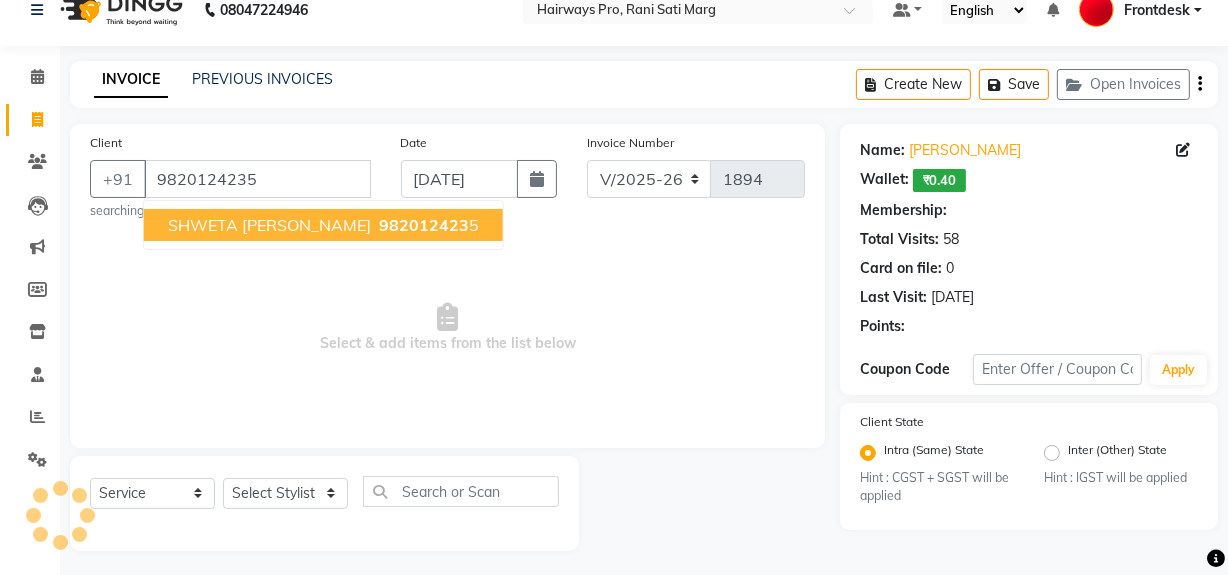 select on "1: Object" 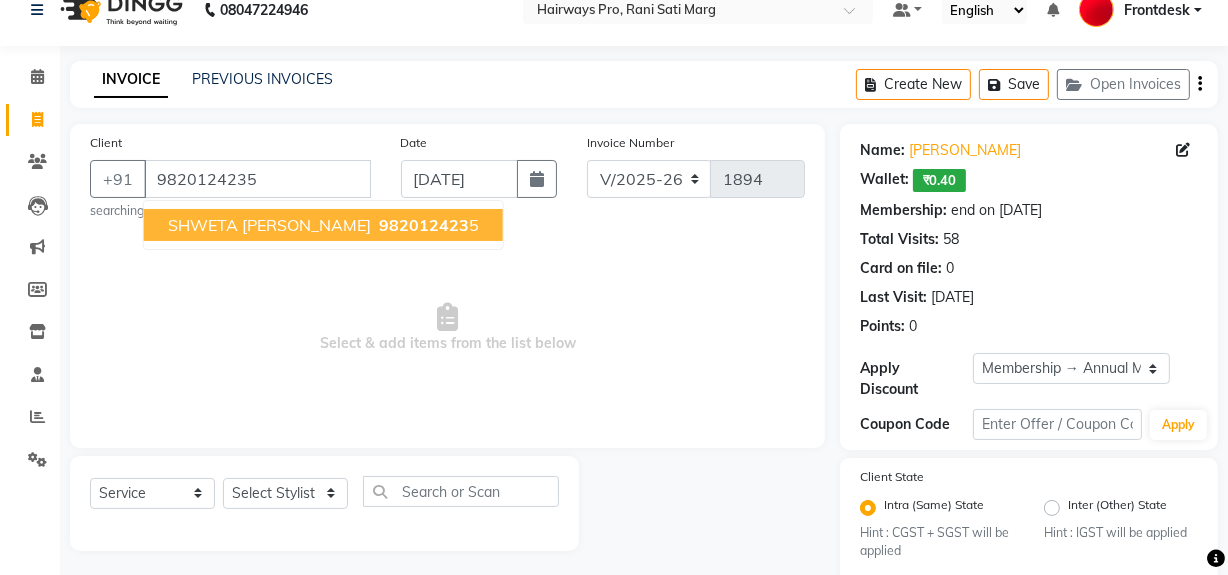 click on "982012423" at bounding box center (424, 225) 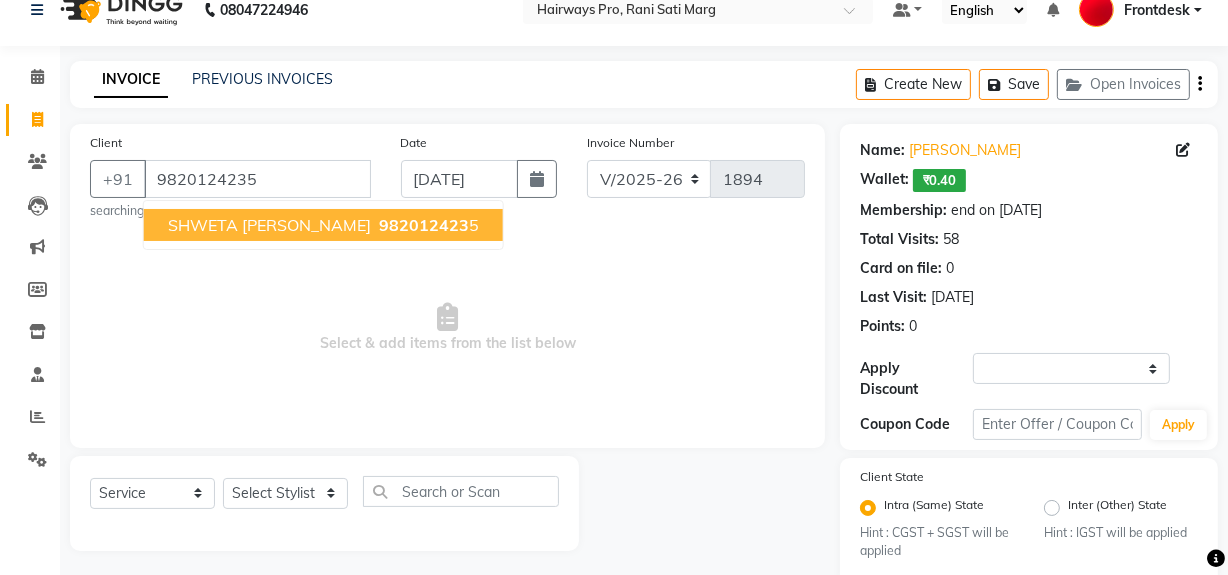 select on "1: Object" 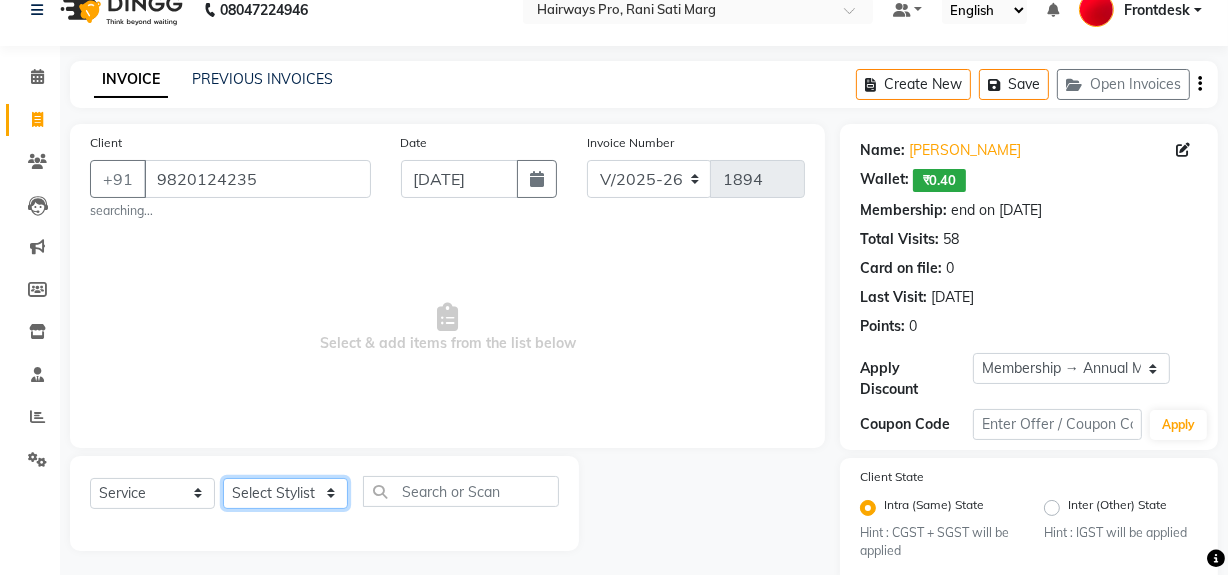 click on "Select Stylist ABID [PERSON_NAME] Frontdesk INTEZAR [PERSON_NAME] [PERSON_NAME] [PERSON_NAME] [PERSON_NAME] [PERSON_NAME] [PERSON_NAME]" 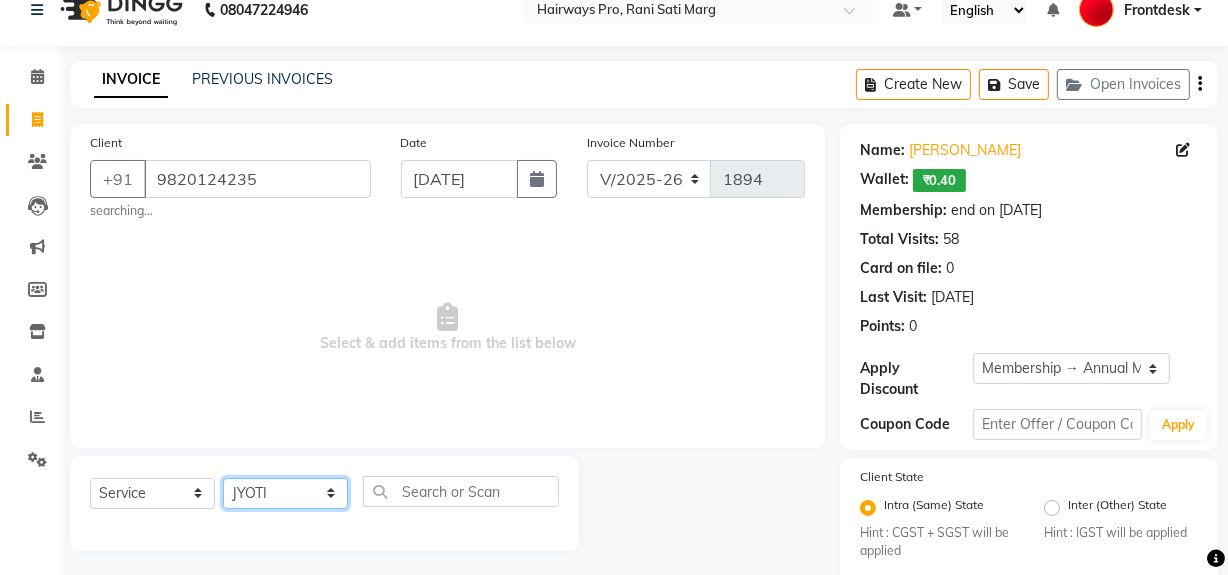 click on "Select Stylist ABID [PERSON_NAME] Frontdesk INTEZAR [PERSON_NAME] [PERSON_NAME] [PERSON_NAME] [PERSON_NAME] [PERSON_NAME] [PERSON_NAME]" 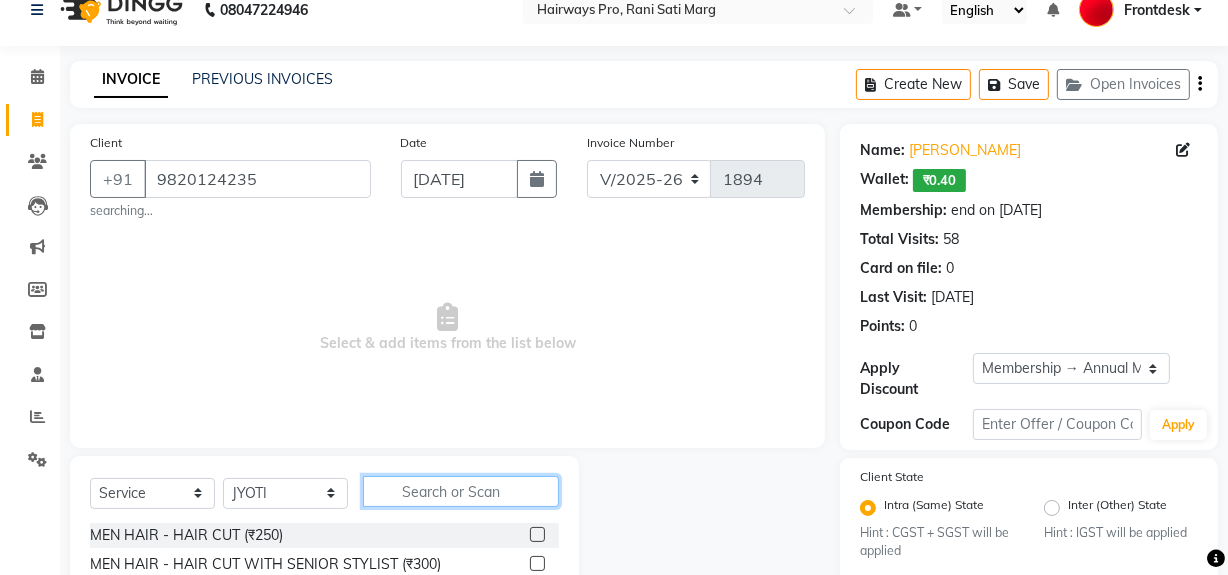 click 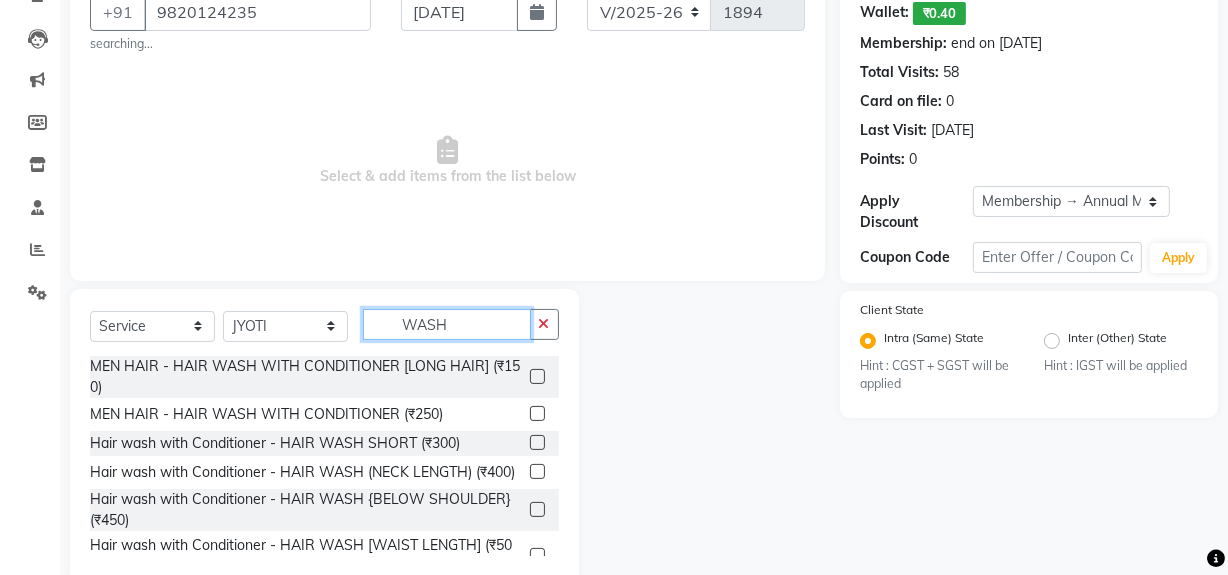 scroll, scrollTop: 208, scrollLeft: 0, axis: vertical 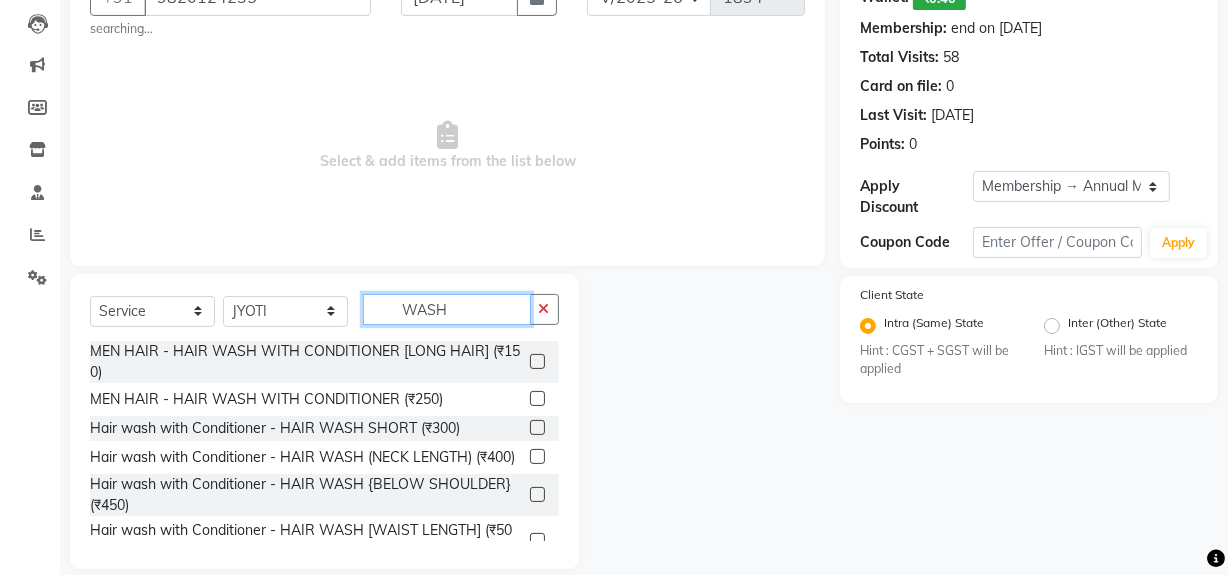 type on "WASH" 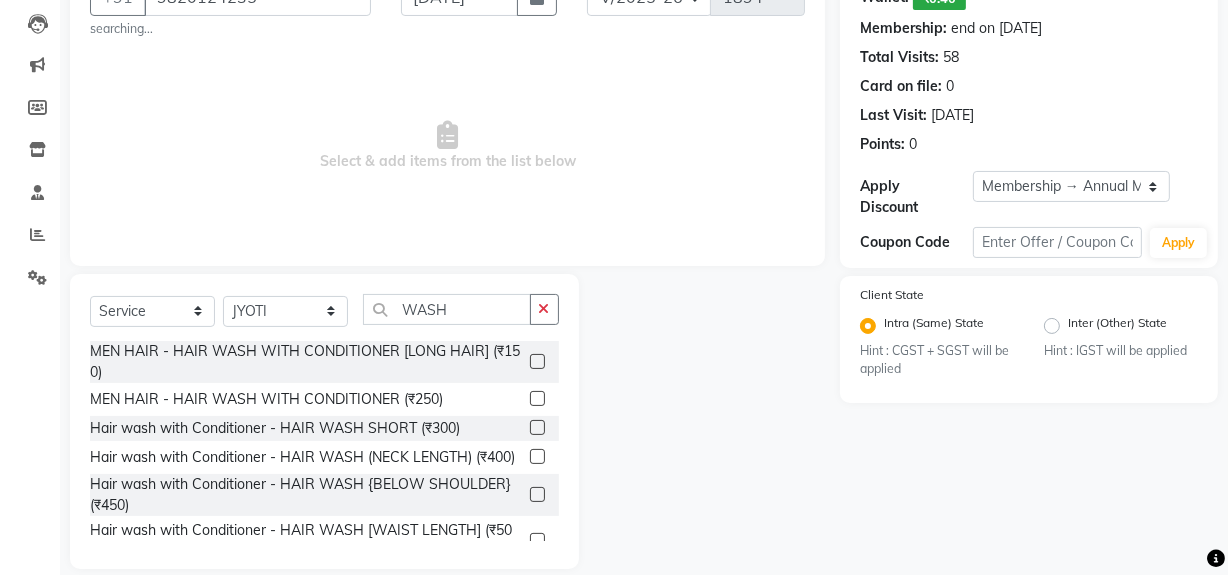 drag, startPoint x: 520, startPoint y: 464, endPoint x: 550, endPoint y: 452, distance: 32.31099 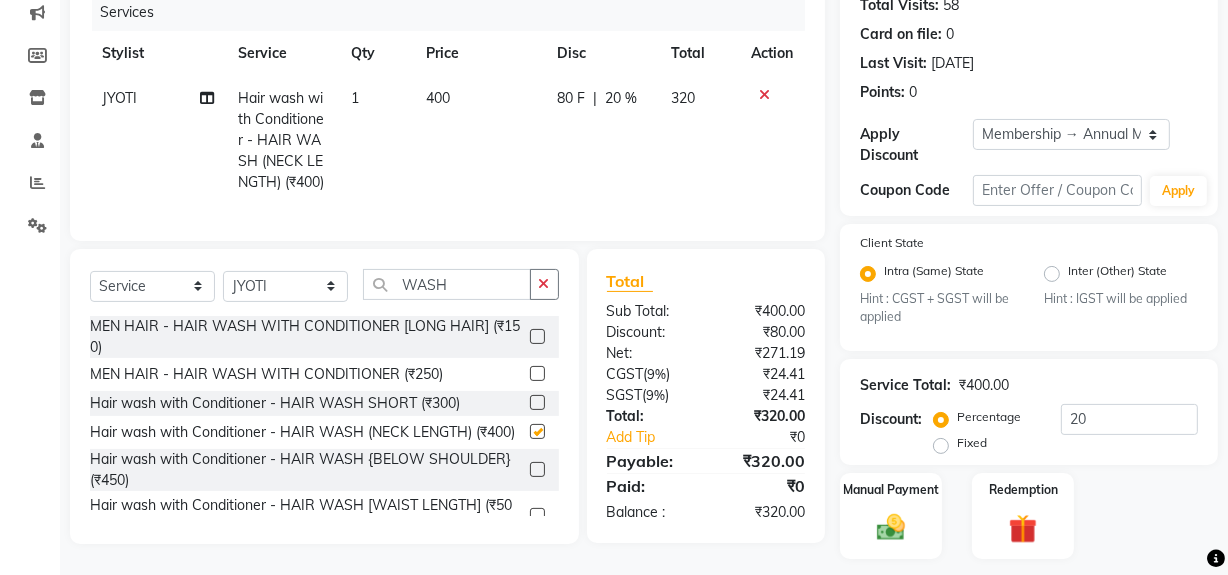 checkbox on "false" 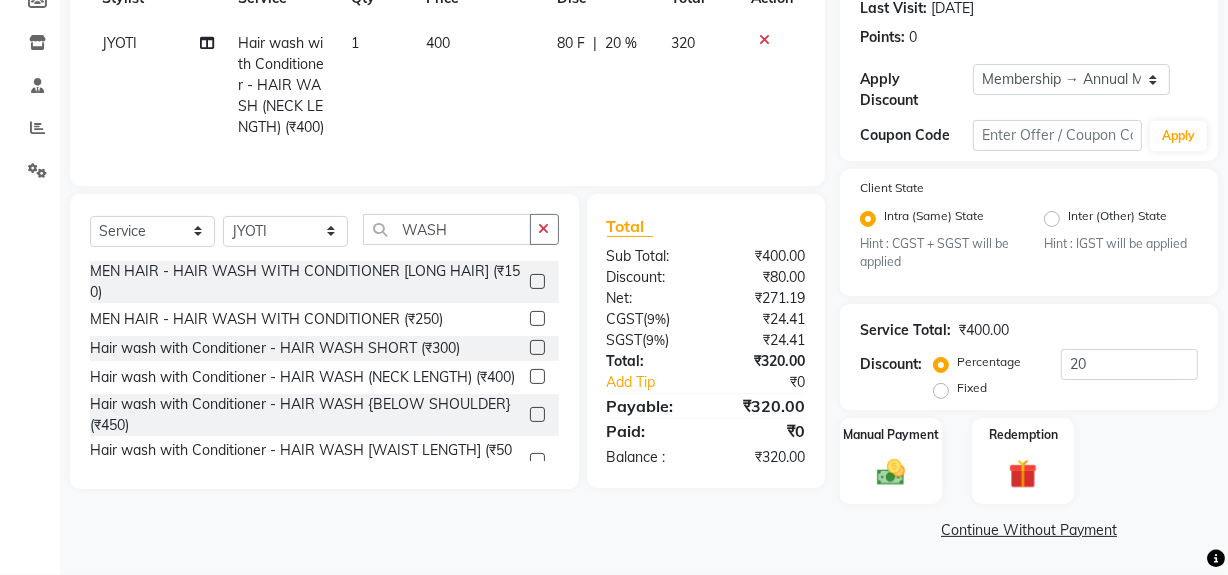 scroll, scrollTop: 42, scrollLeft: 0, axis: vertical 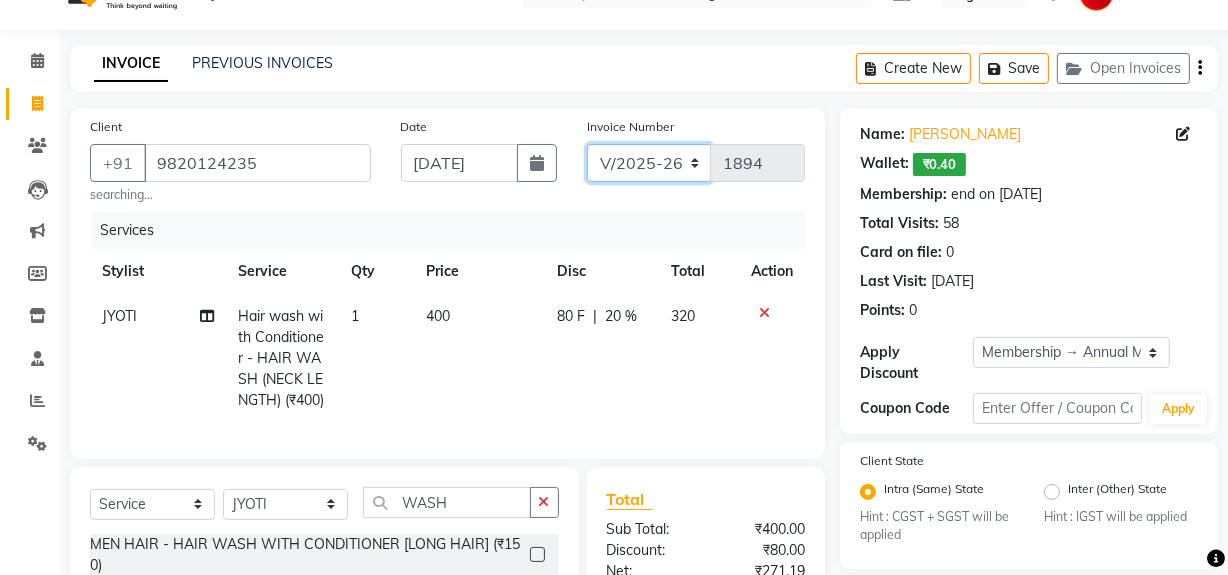 click on "INV/25-26 V/2025-26" 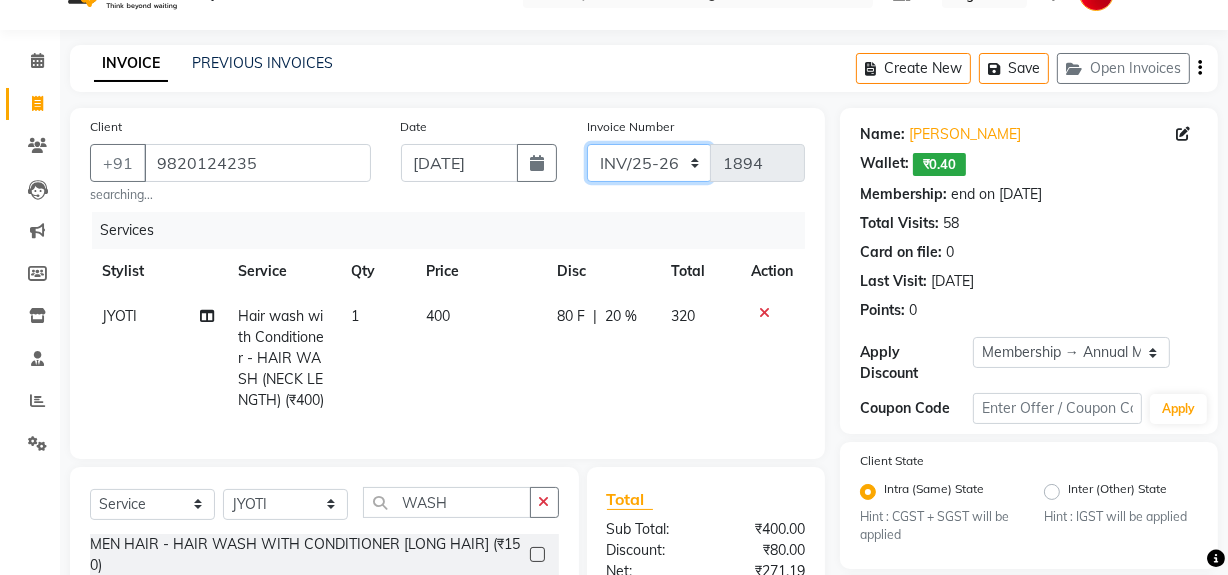 click on "INV/25-26 V/2025-26" 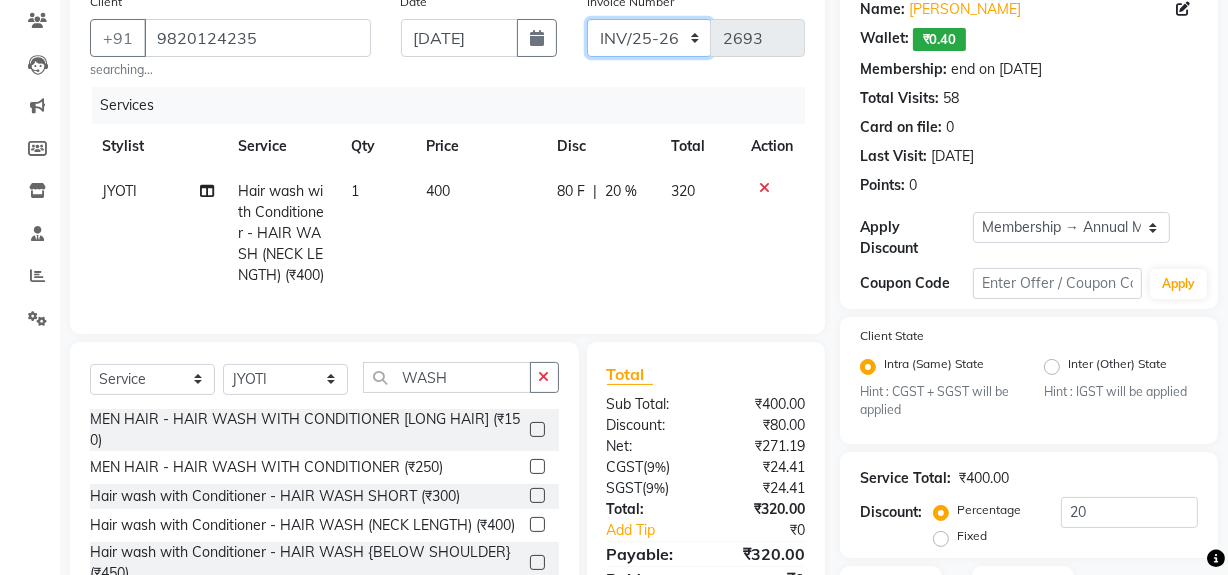 scroll, scrollTop: 315, scrollLeft: 0, axis: vertical 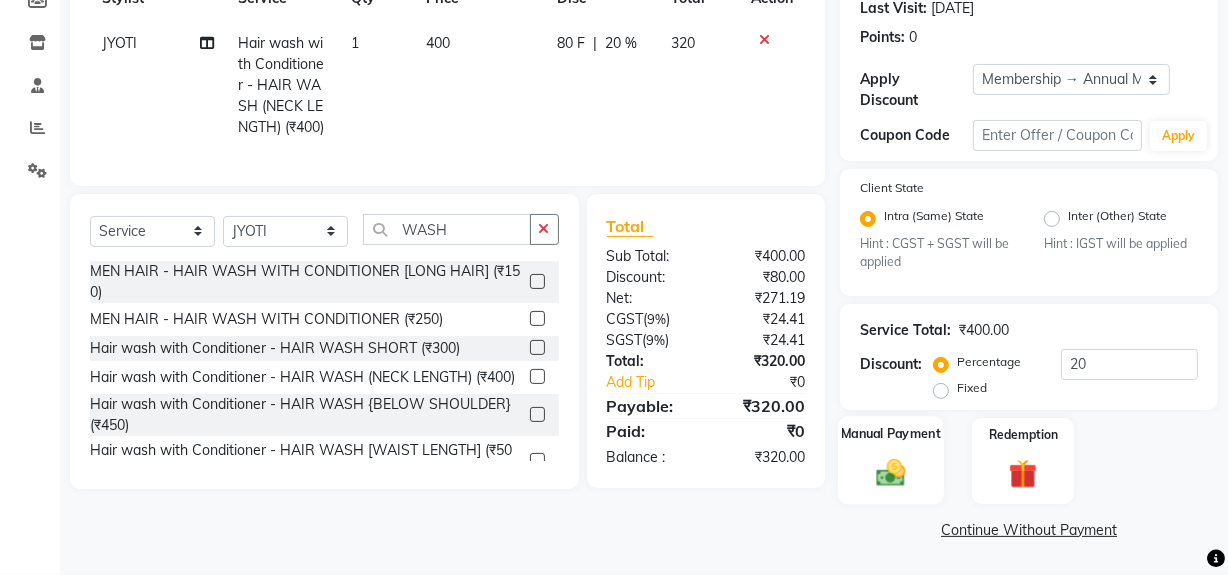 click 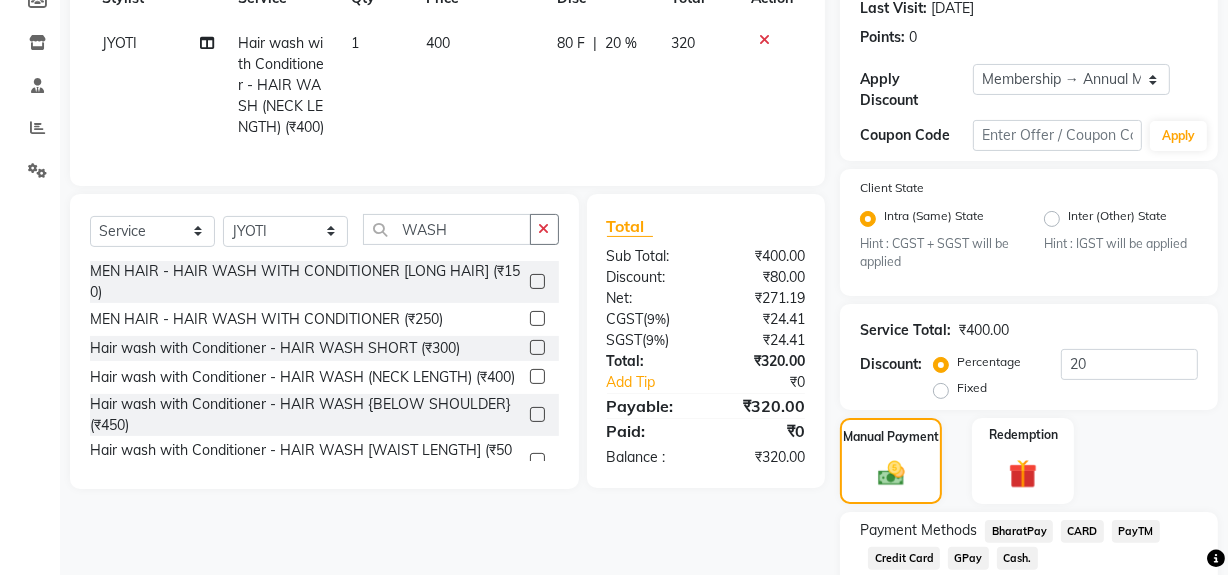 click on "Cash." 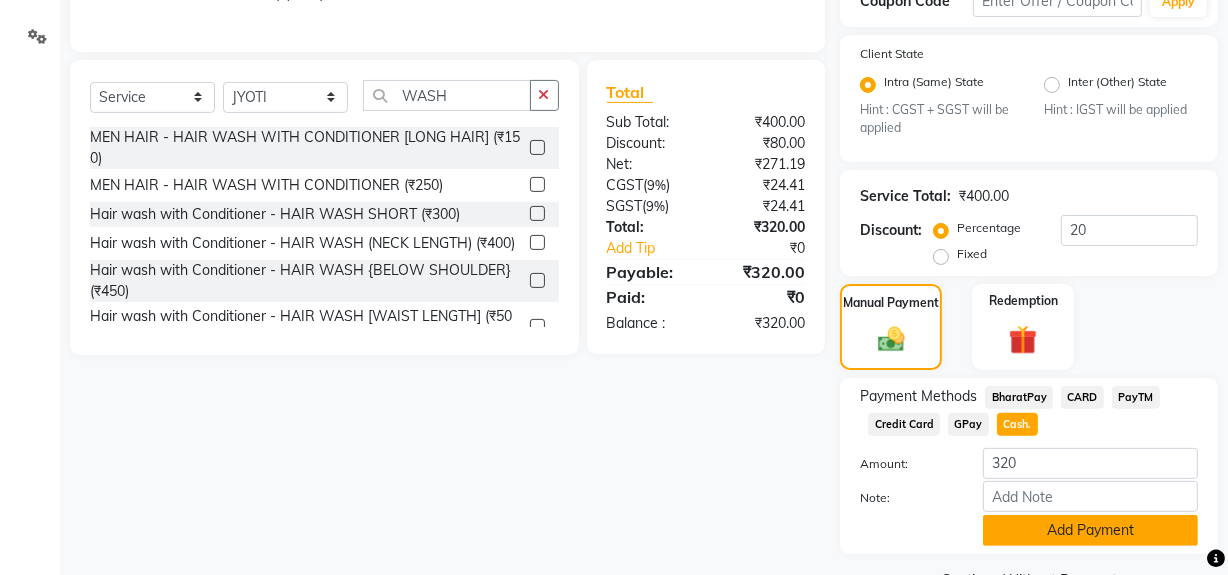 scroll, scrollTop: 500, scrollLeft: 0, axis: vertical 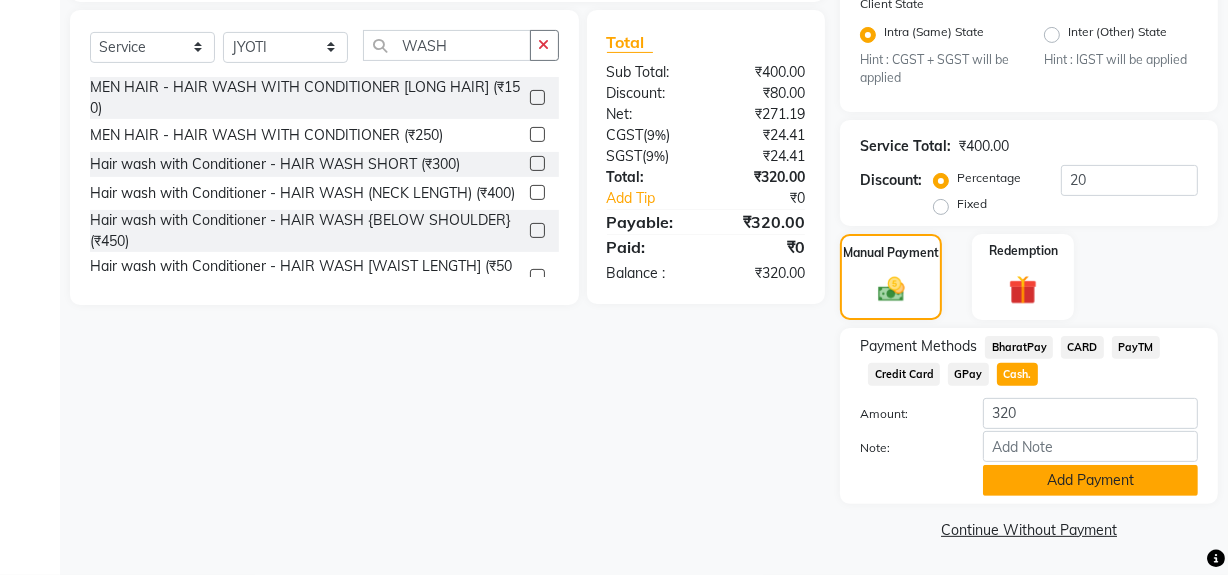 click on "Add Payment" 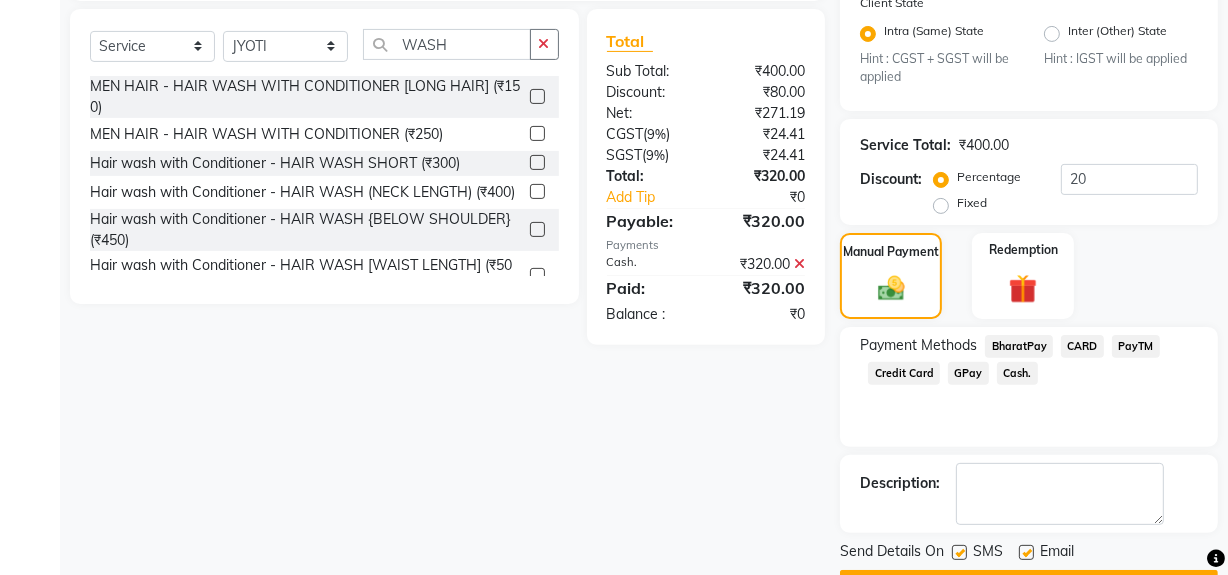 click 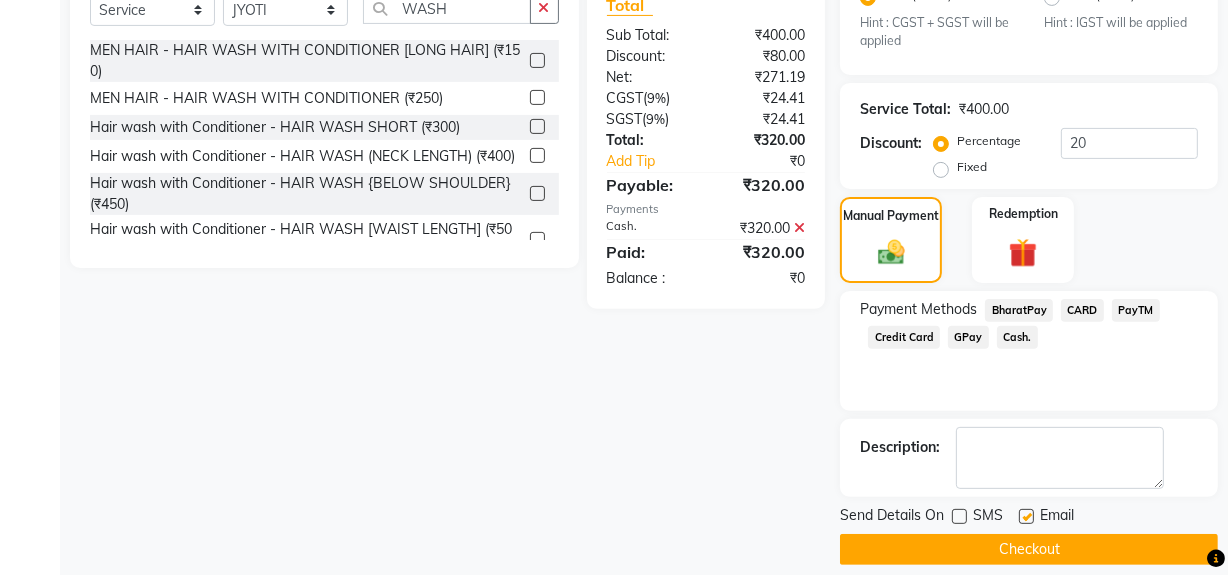 scroll, scrollTop: 556, scrollLeft: 0, axis: vertical 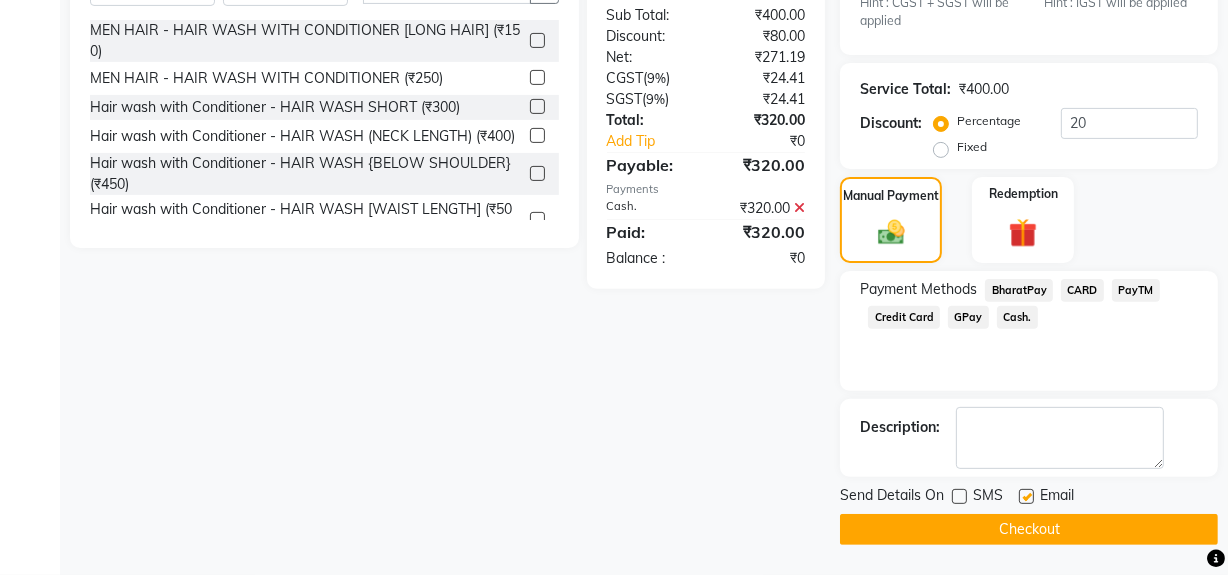 click on "Checkout" 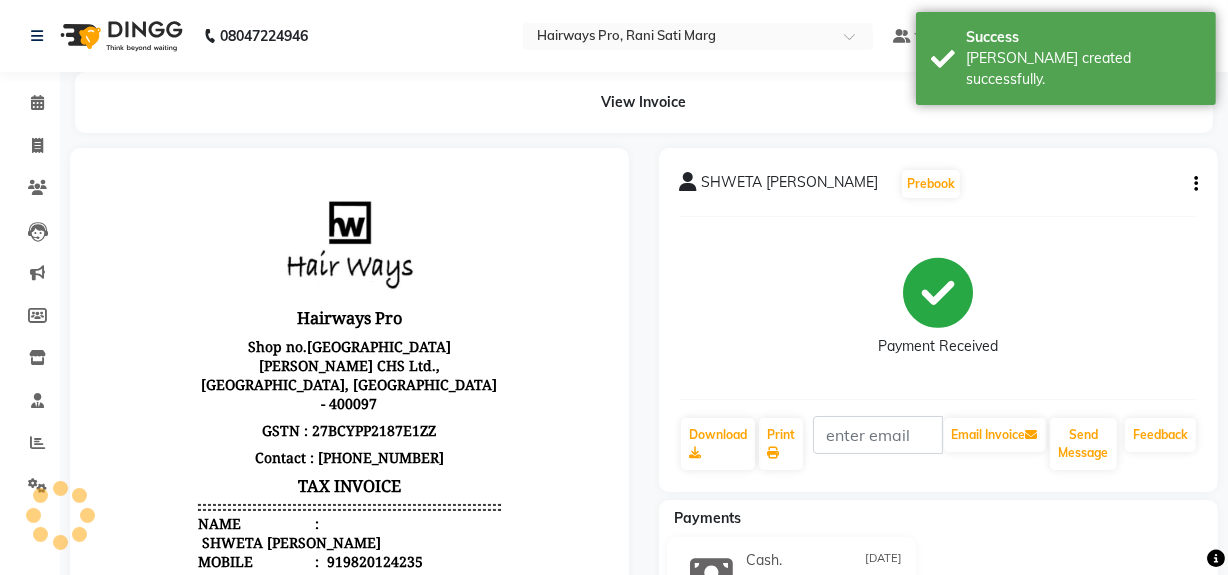 scroll, scrollTop: 0, scrollLeft: 0, axis: both 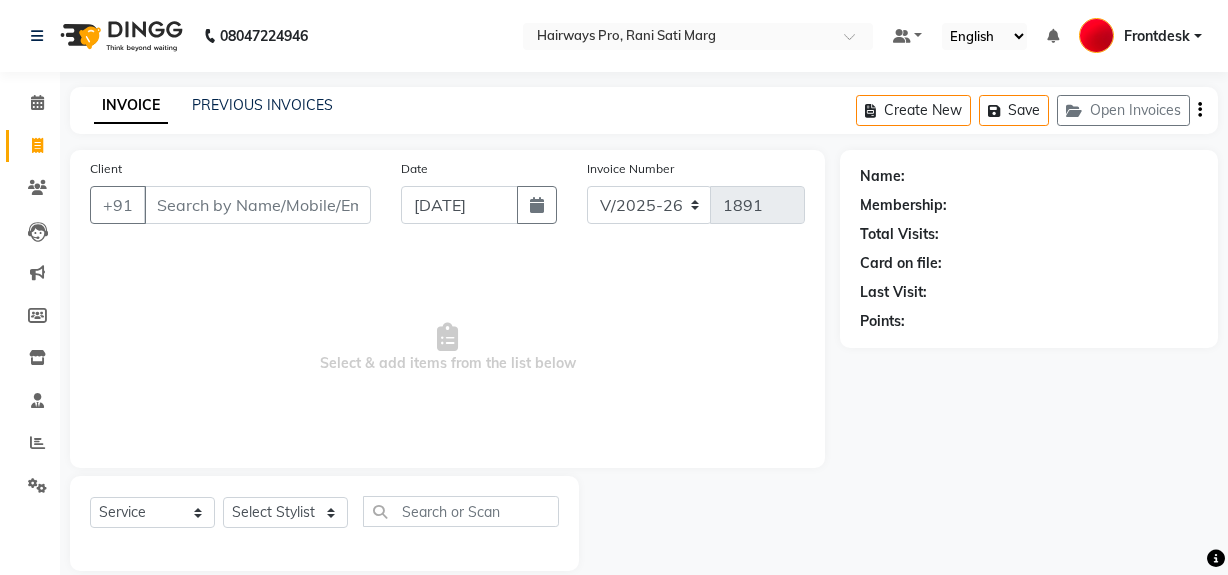 select on "787" 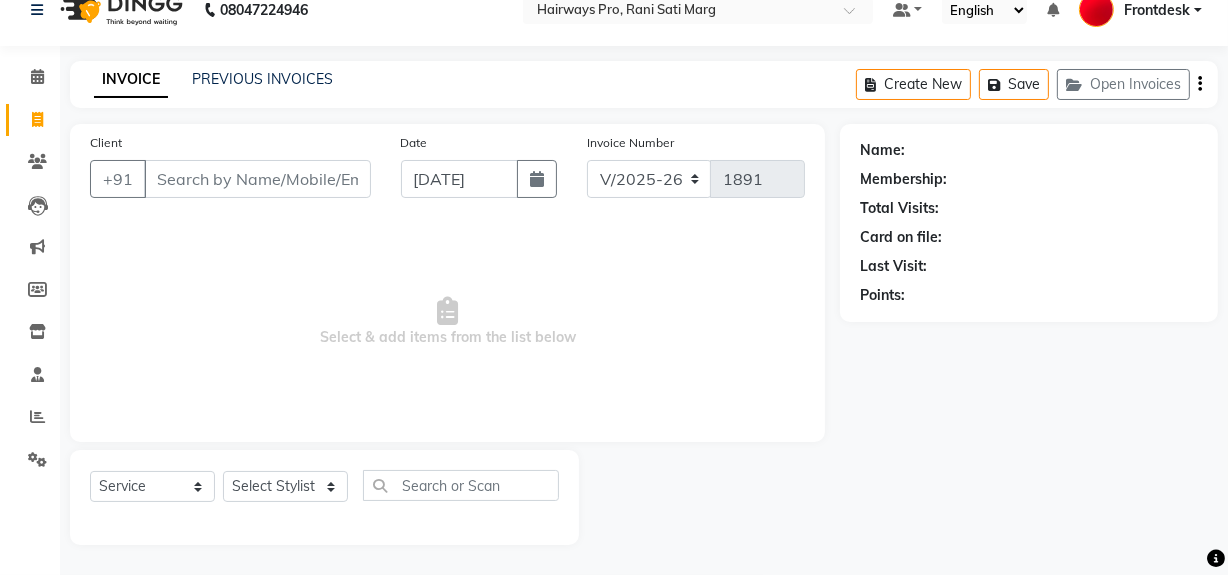 scroll, scrollTop: 0, scrollLeft: 0, axis: both 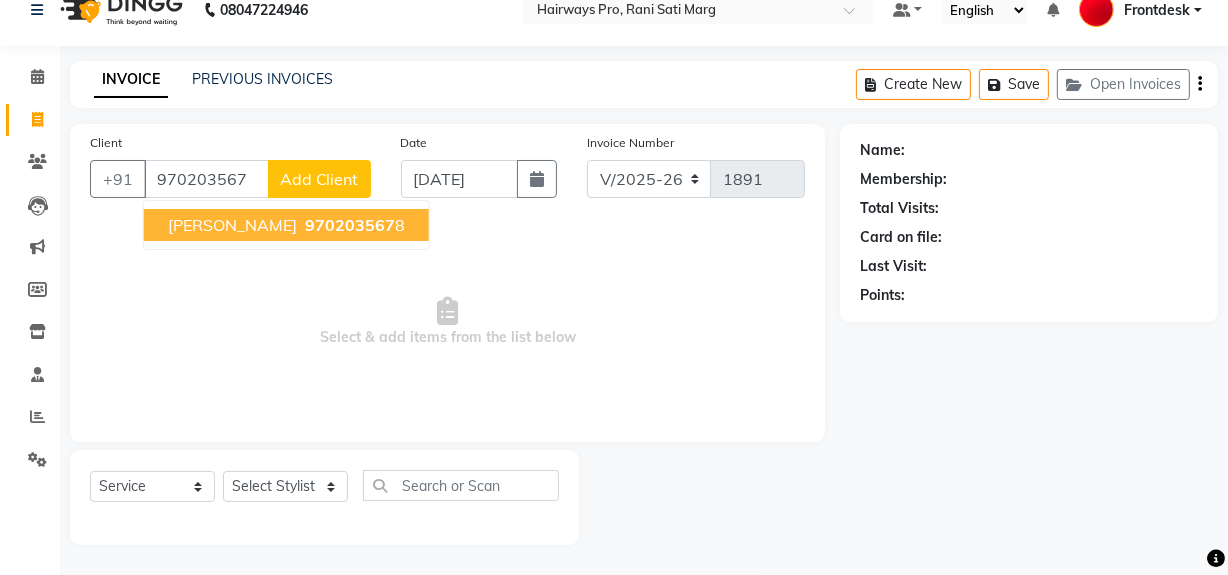 drag, startPoint x: 211, startPoint y: 255, endPoint x: 296, endPoint y: 302, distance: 97.128784 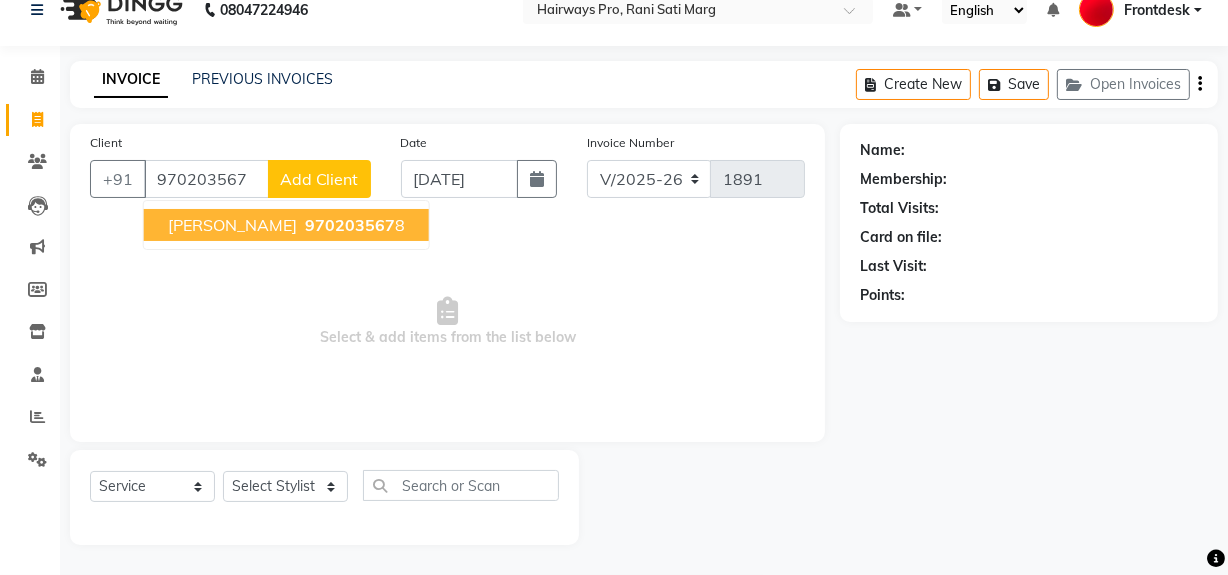 drag, startPoint x: 296, startPoint y: 302, endPoint x: 202, endPoint y: 239, distance: 113.15918 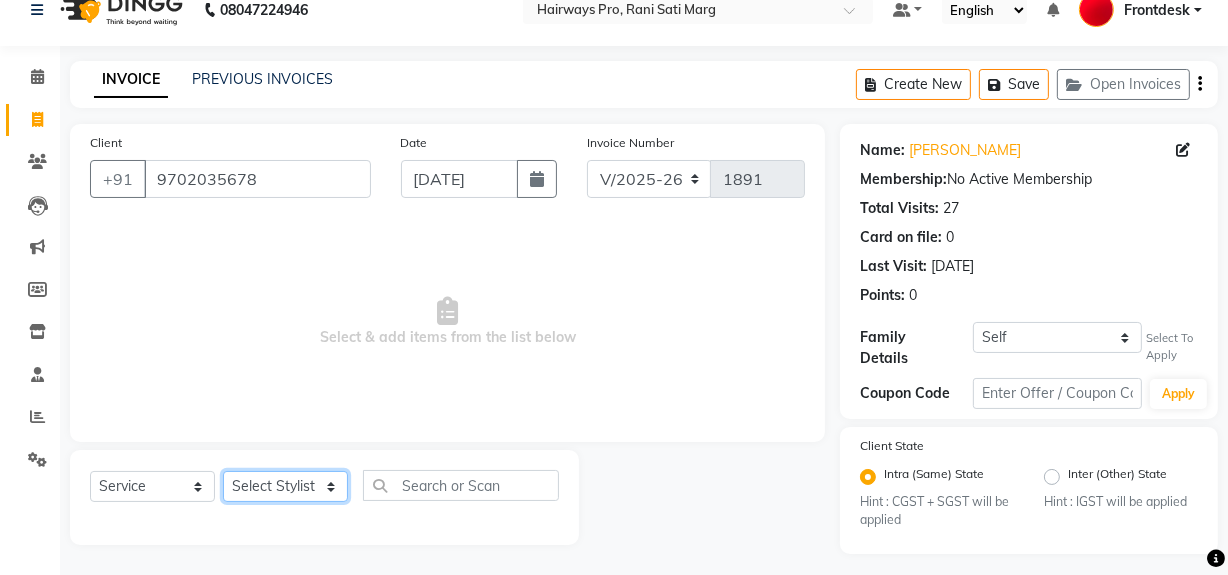 click on "Select Stylist ABID [PERSON_NAME] Frontdesk INTEZAR [PERSON_NAME] [PERSON_NAME] [PERSON_NAME] [PERSON_NAME] [PERSON_NAME] [PERSON_NAME]" 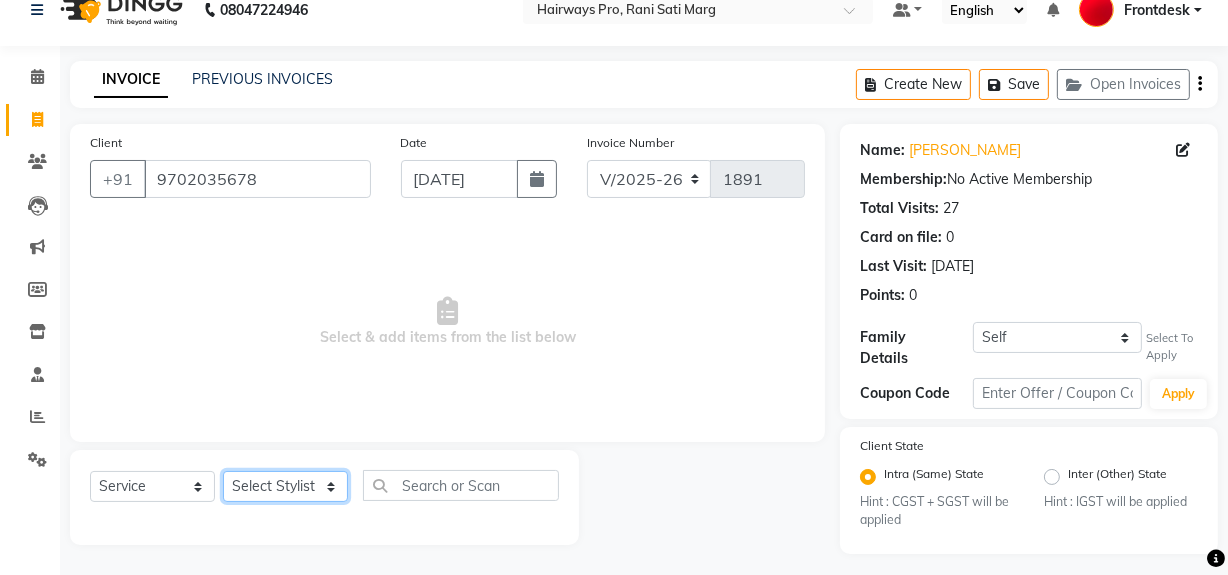 select on "45602" 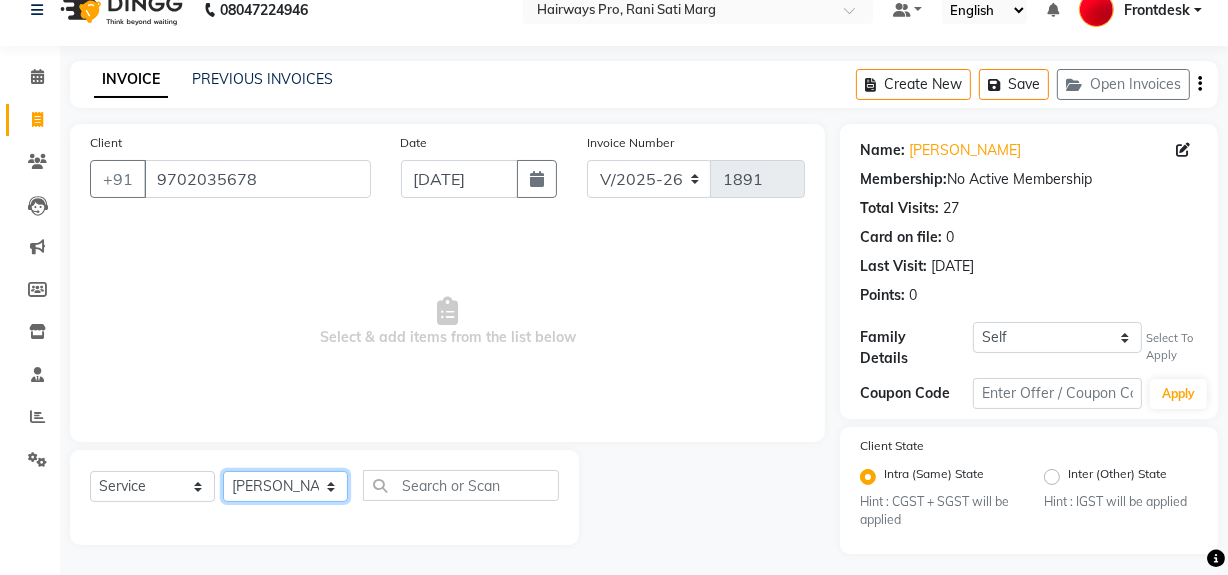 click on "Select Stylist ABID [PERSON_NAME] Frontdesk INTEZAR [PERSON_NAME] [PERSON_NAME] [PERSON_NAME] [PERSON_NAME] [PERSON_NAME] [PERSON_NAME]" 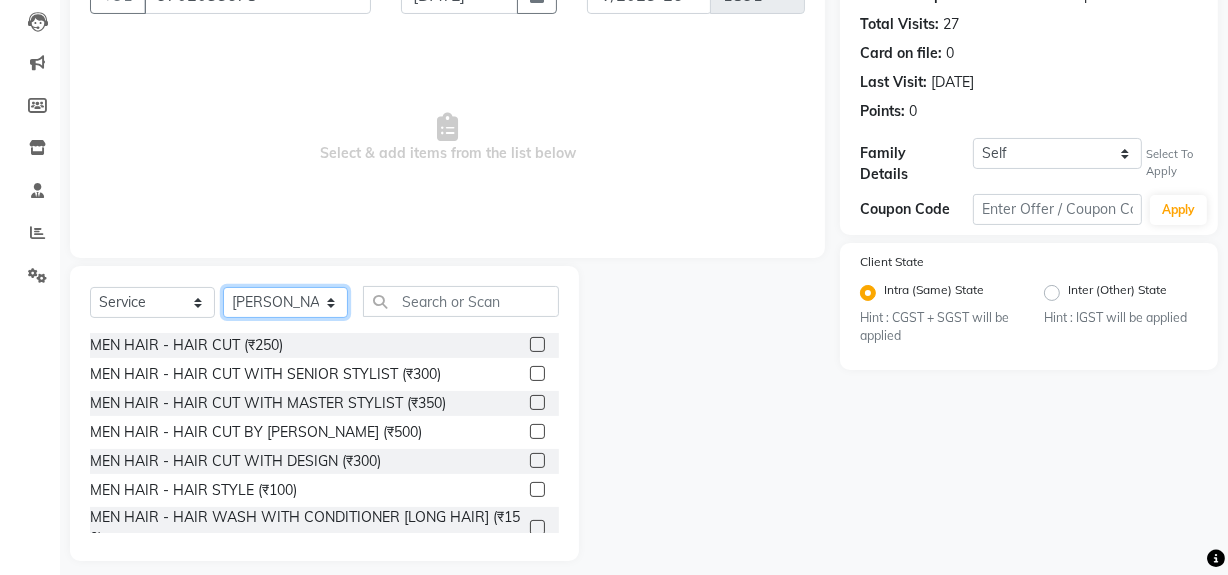 scroll, scrollTop: 226, scrollLeft: 0, axis: vertical 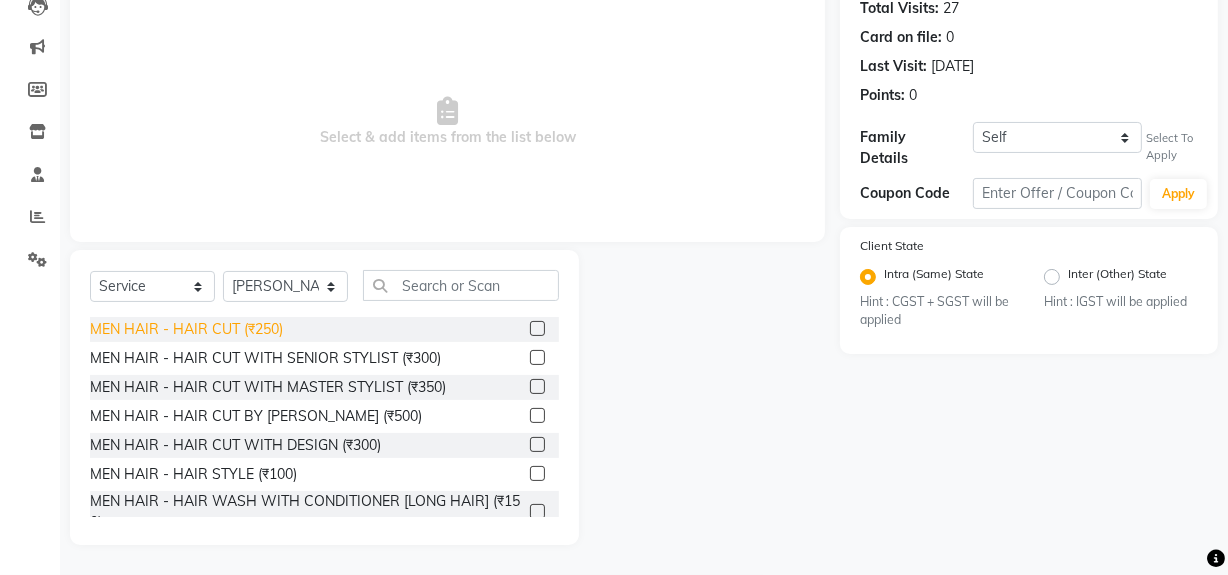 click on "MEN HAIR - HAIR CUT (₹250)" 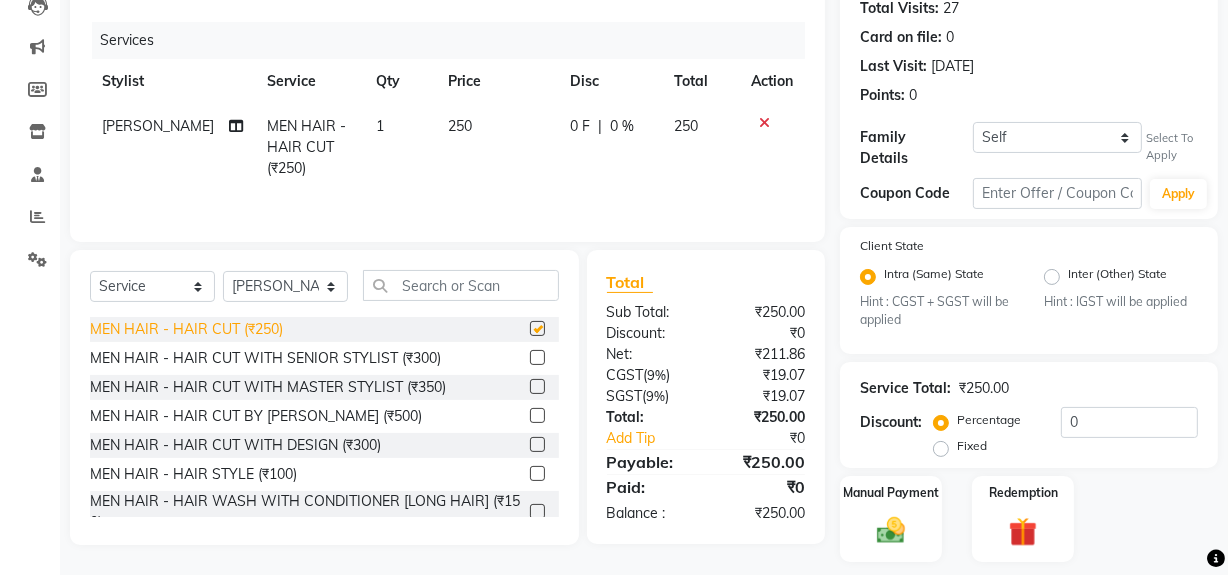 checkbox on "false" 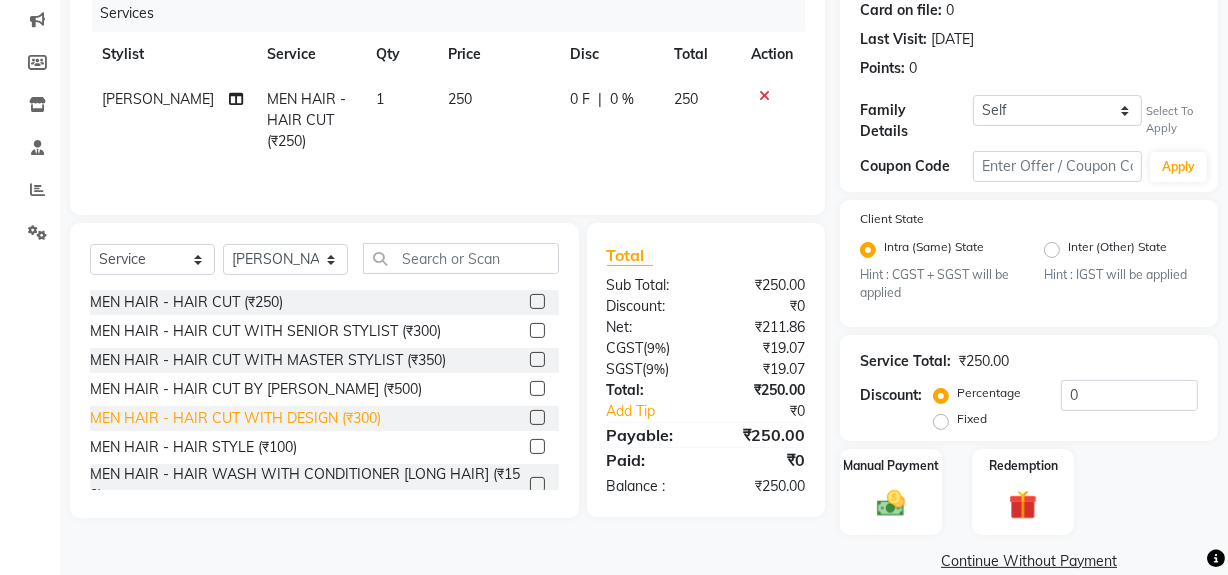 scroll, scrollTop: 280, scrollLeft: 0, axis: vertical 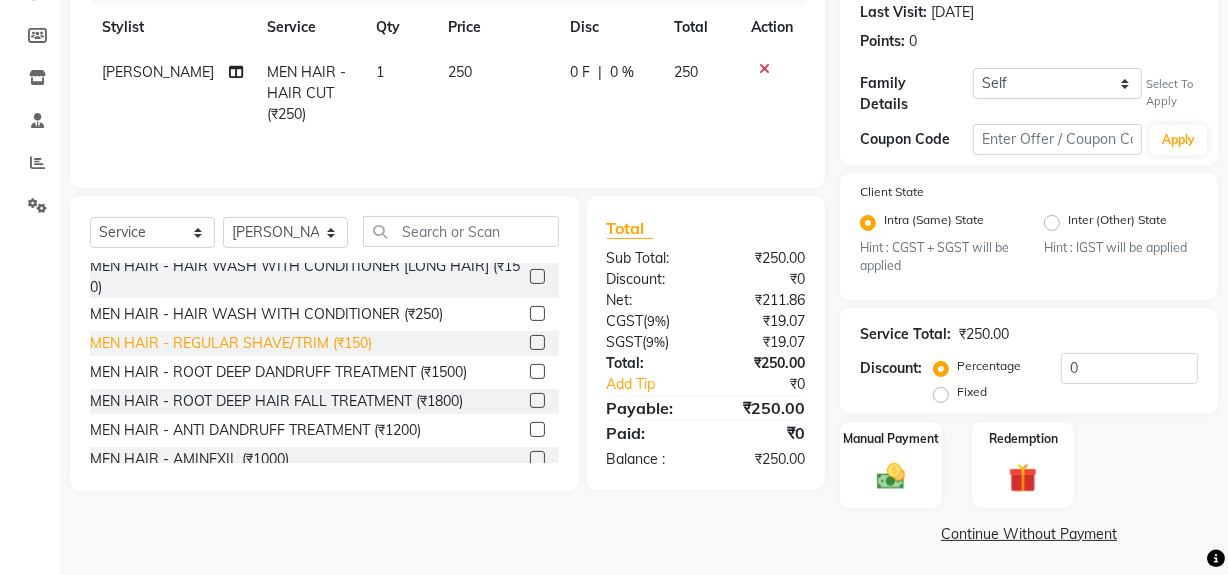click on "MEN HAIR - REGULAR SHAVE/TRIM (₹150)" 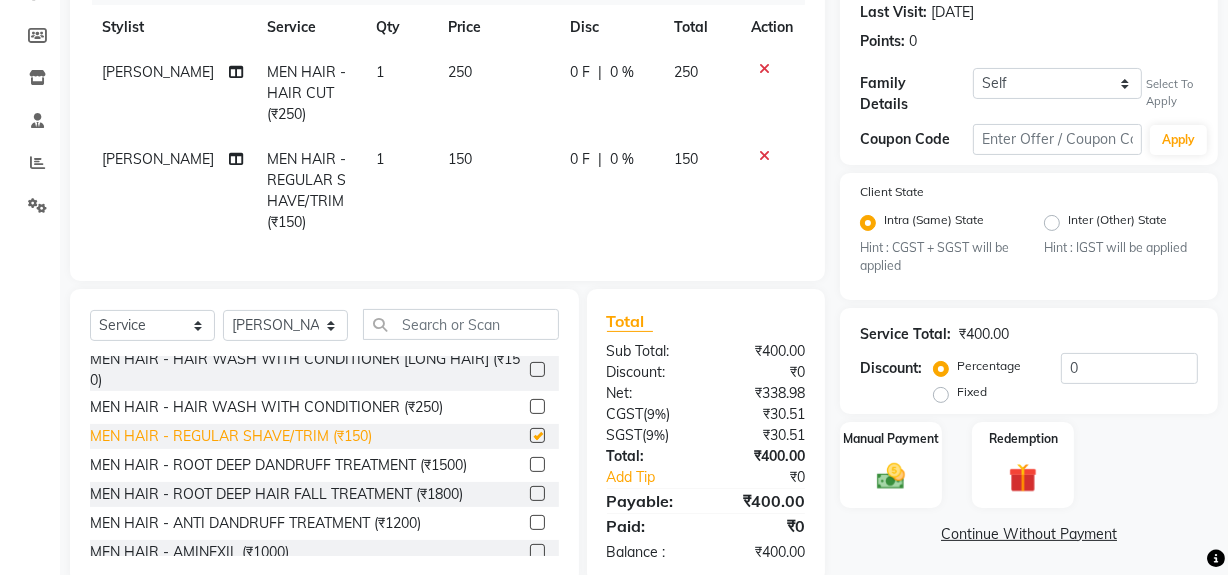 checkbox on "false" 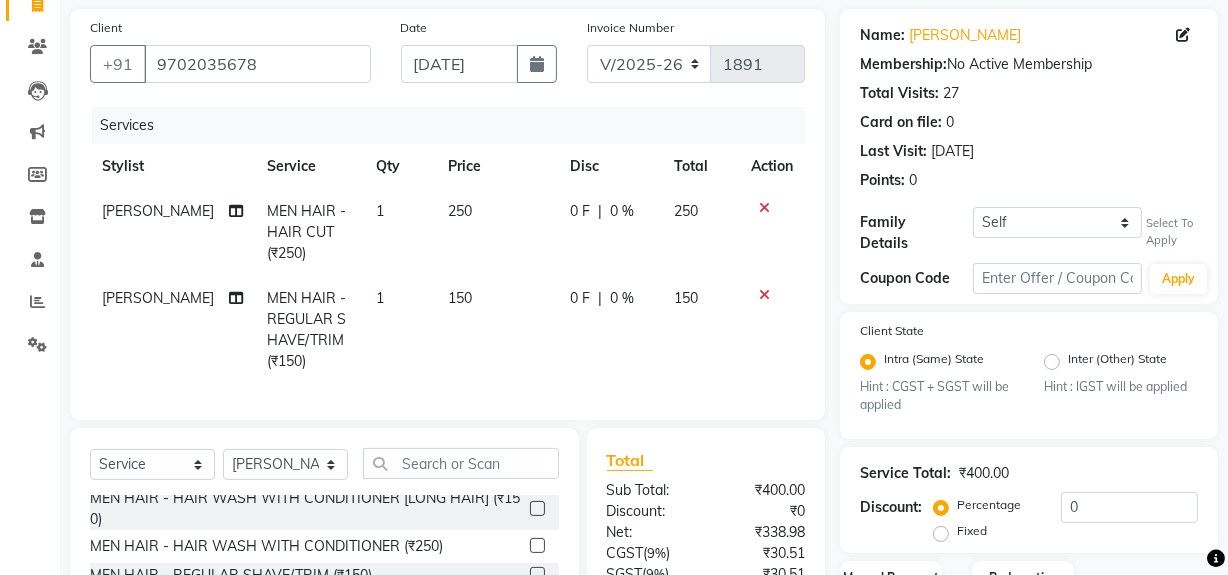 scroll, scrollTop: 98, scrollLeft: 0, axis: vertical 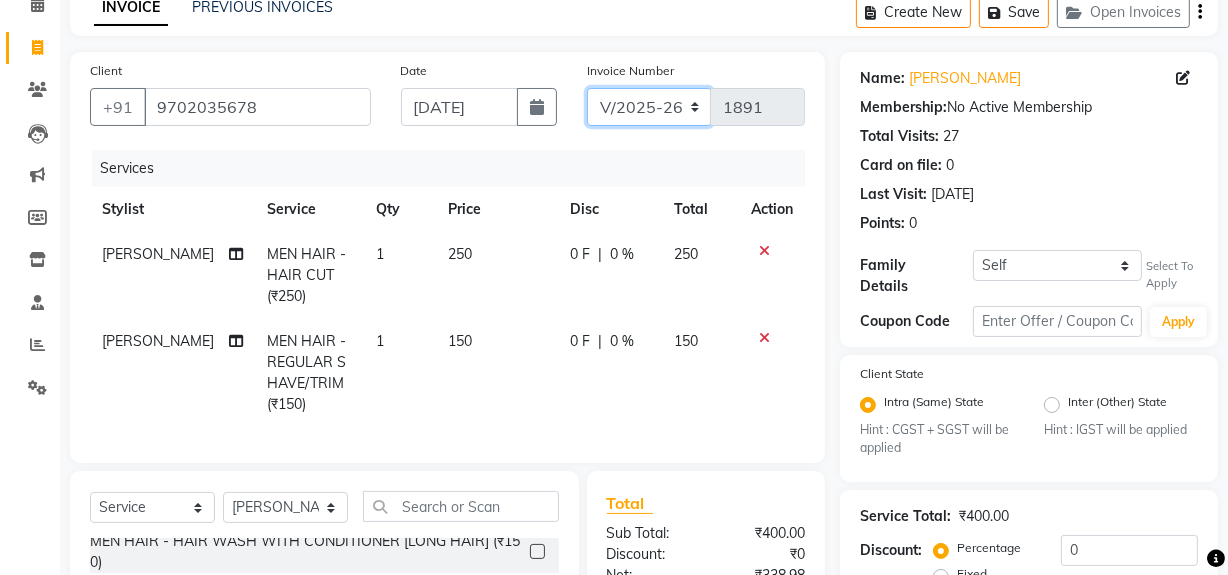 click on "INV/25-26 V/2025-26" 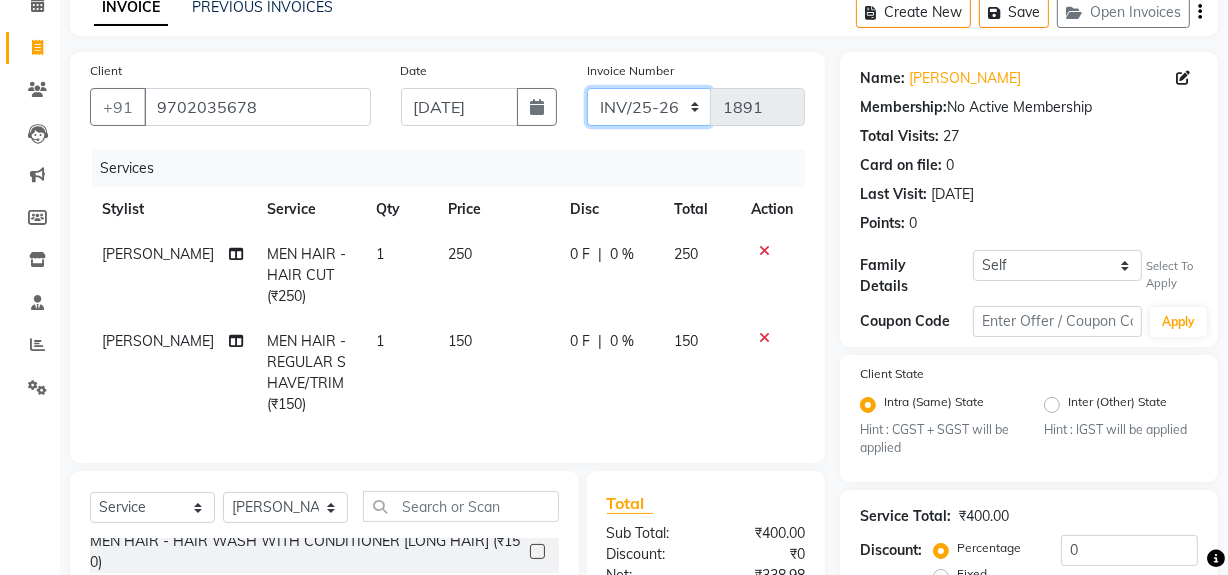 click on "INV/25-26 V/2025-26" 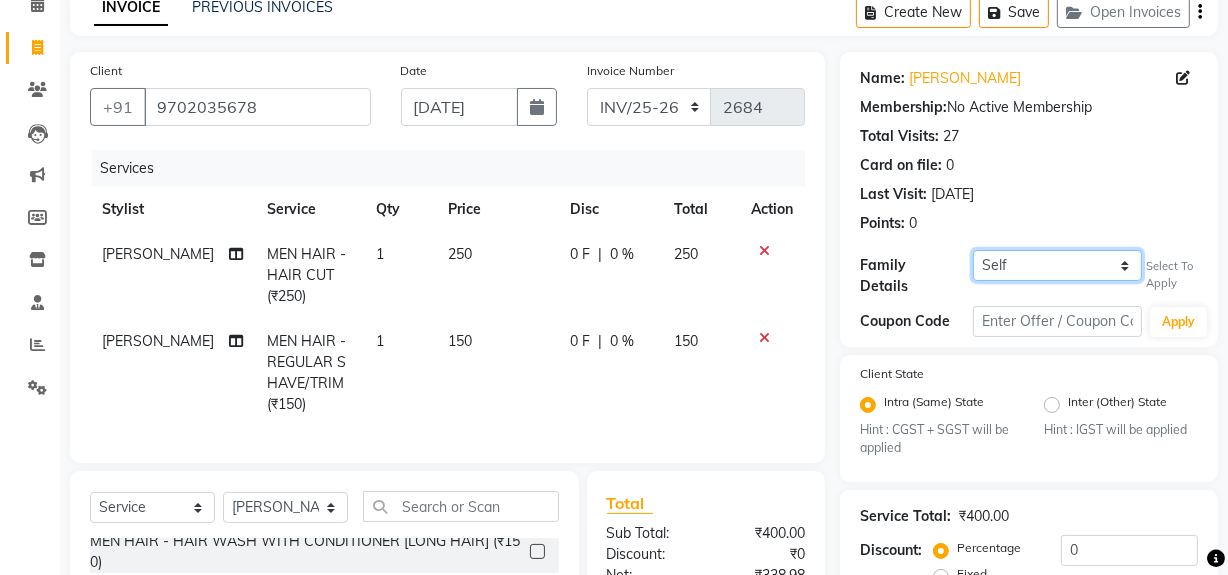 click on "Self [PERSON_NAME] {1087}" 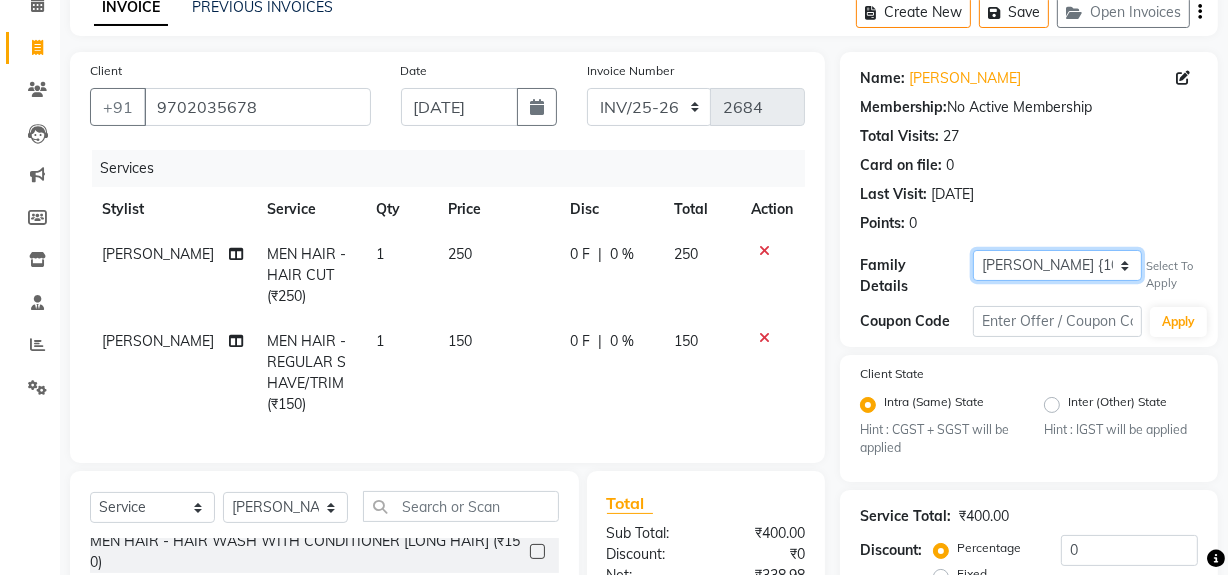 click on "Self PRITESH AKHJA {1087}" 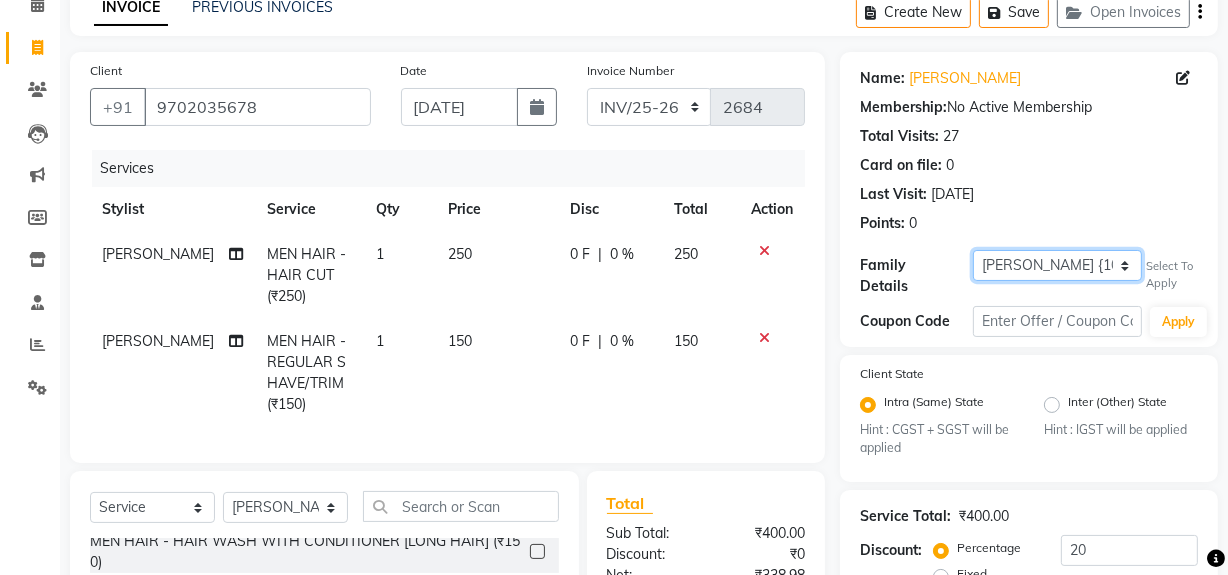 select on "1: Object" 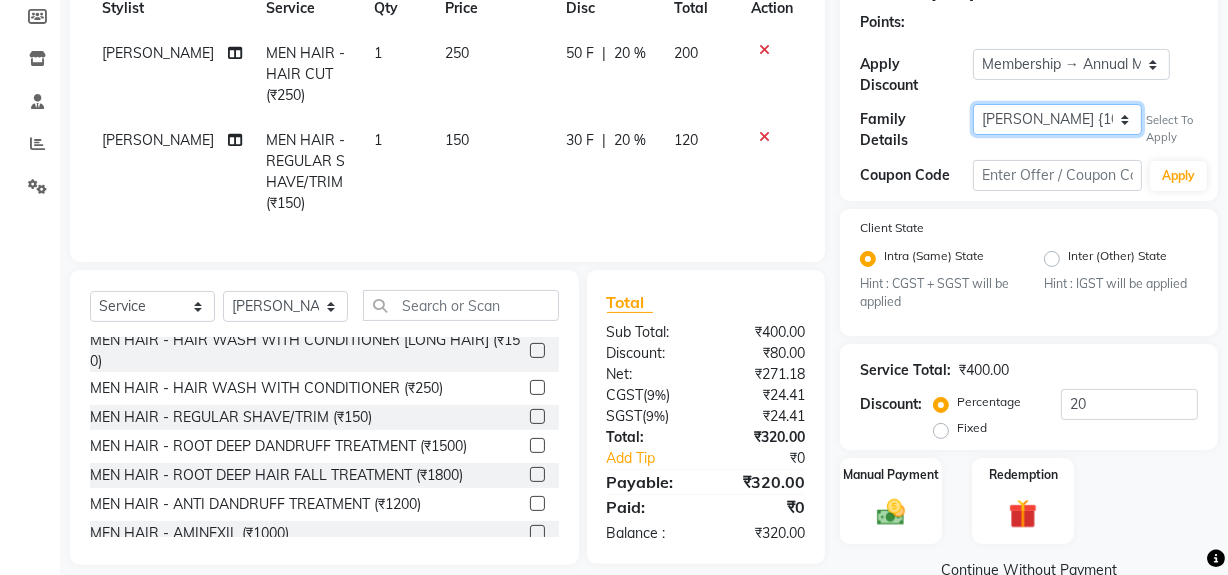 scroll, scrollTop: 334, scrollLeft: 0, axis: vertical 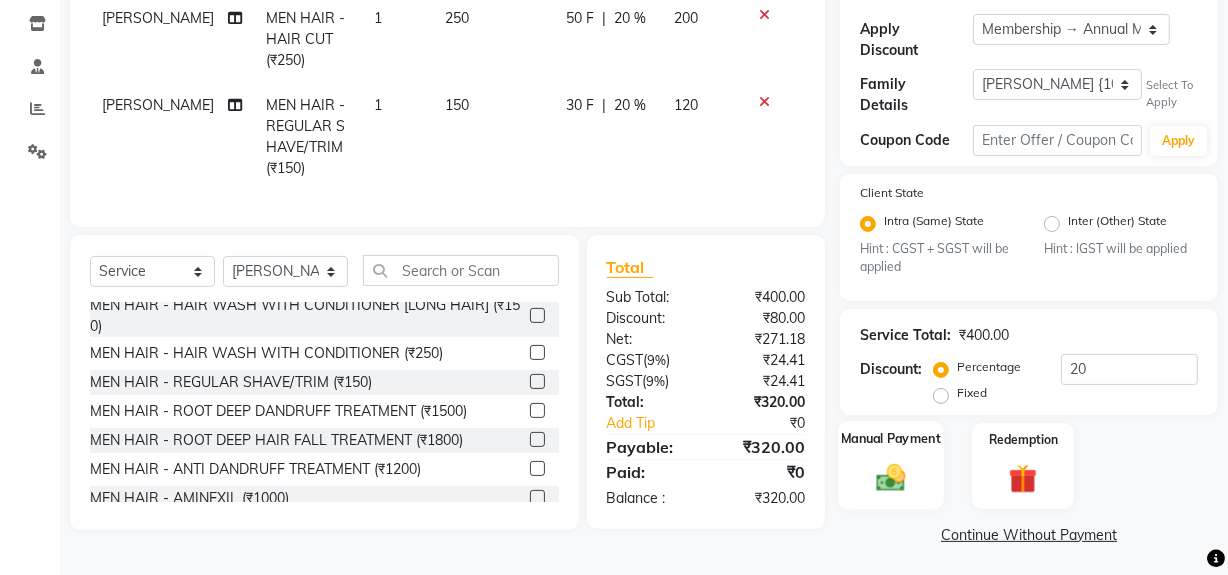 click 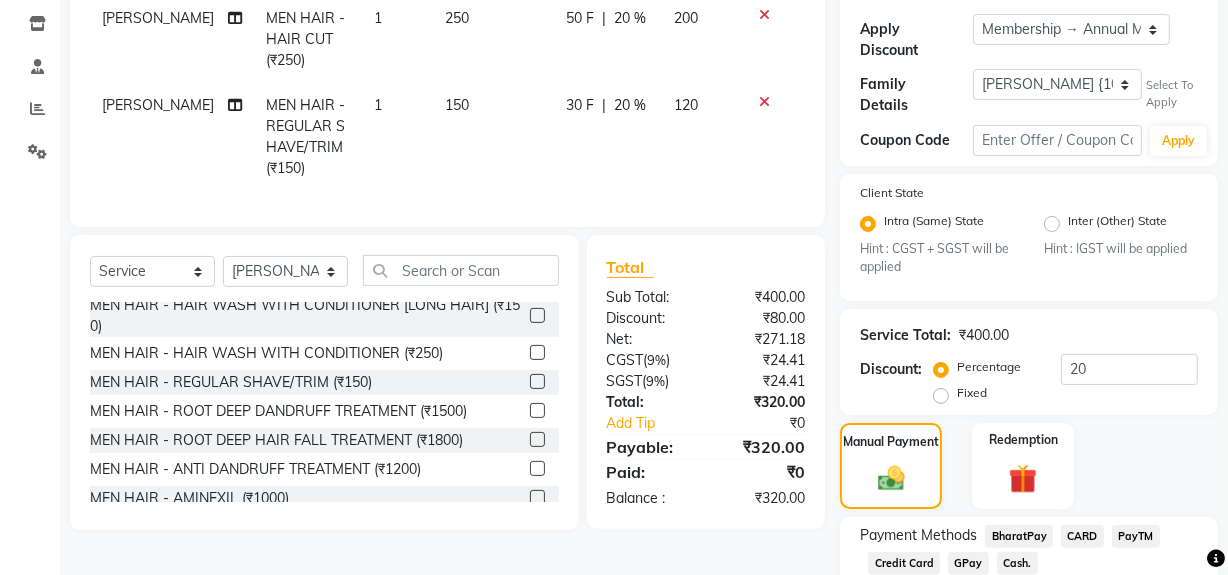 click on "Cash." 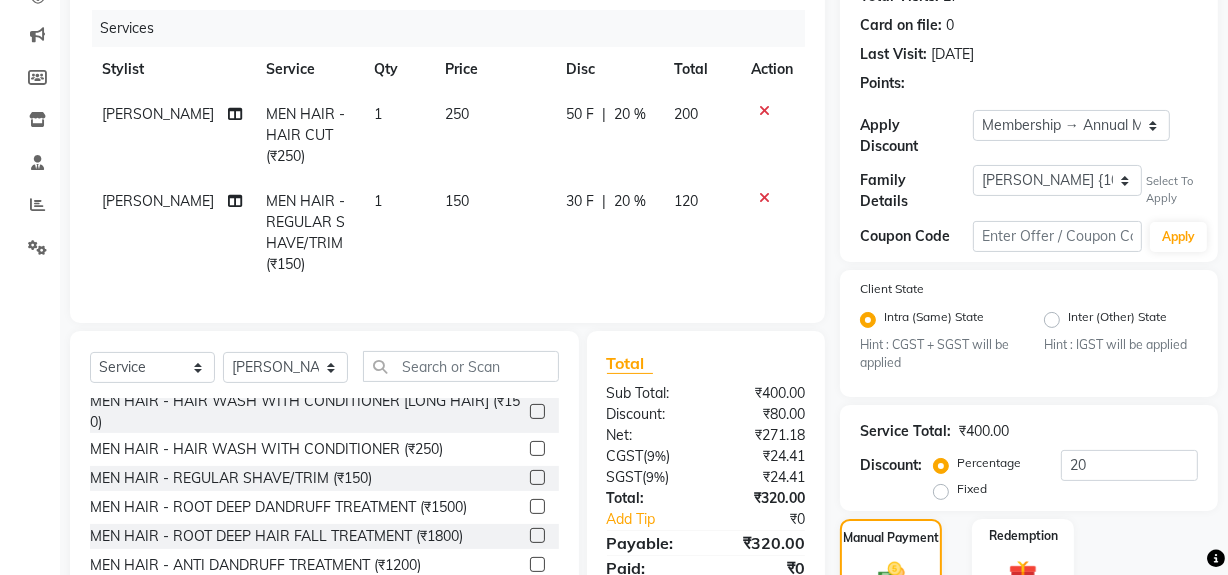 scroll, scrollTop: 0, scrollLeft: 0, axis: both 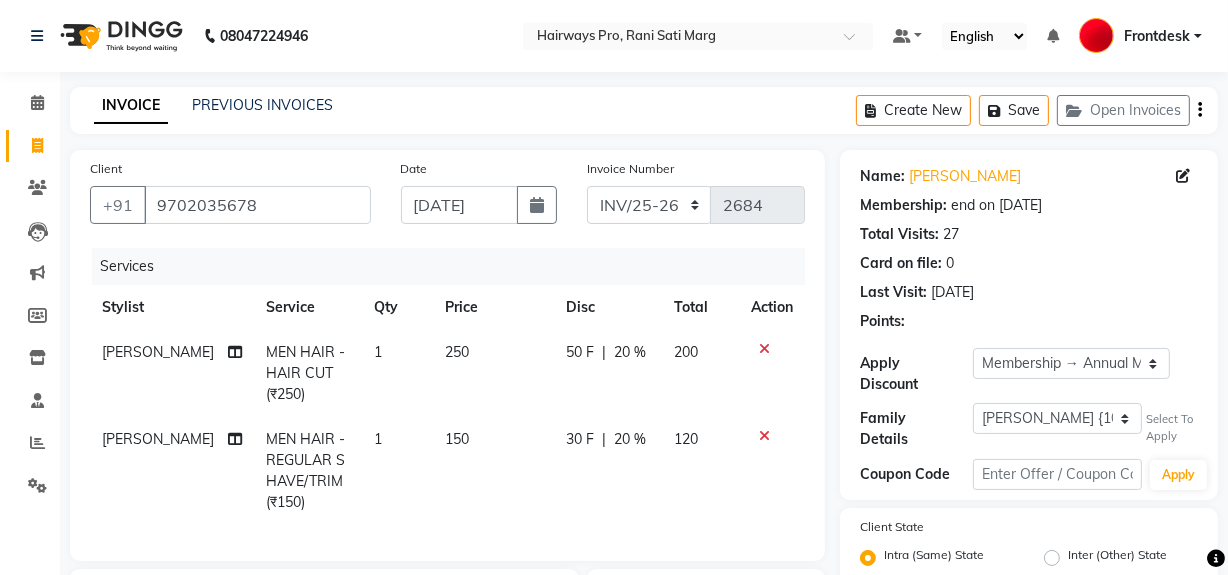 click 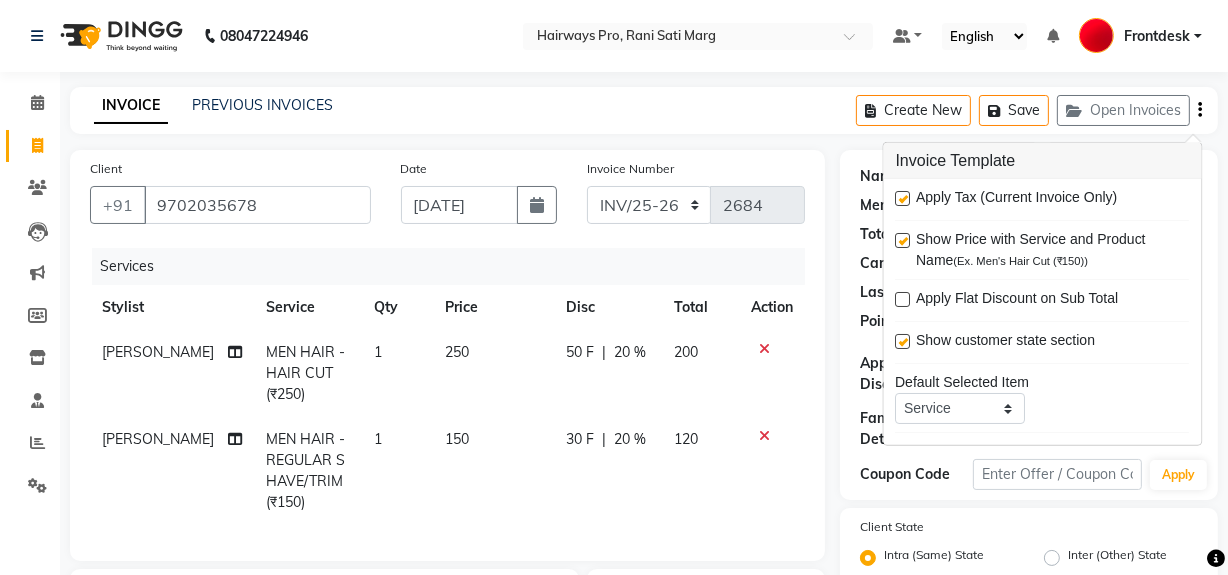 click at bounding box center [903, 198] 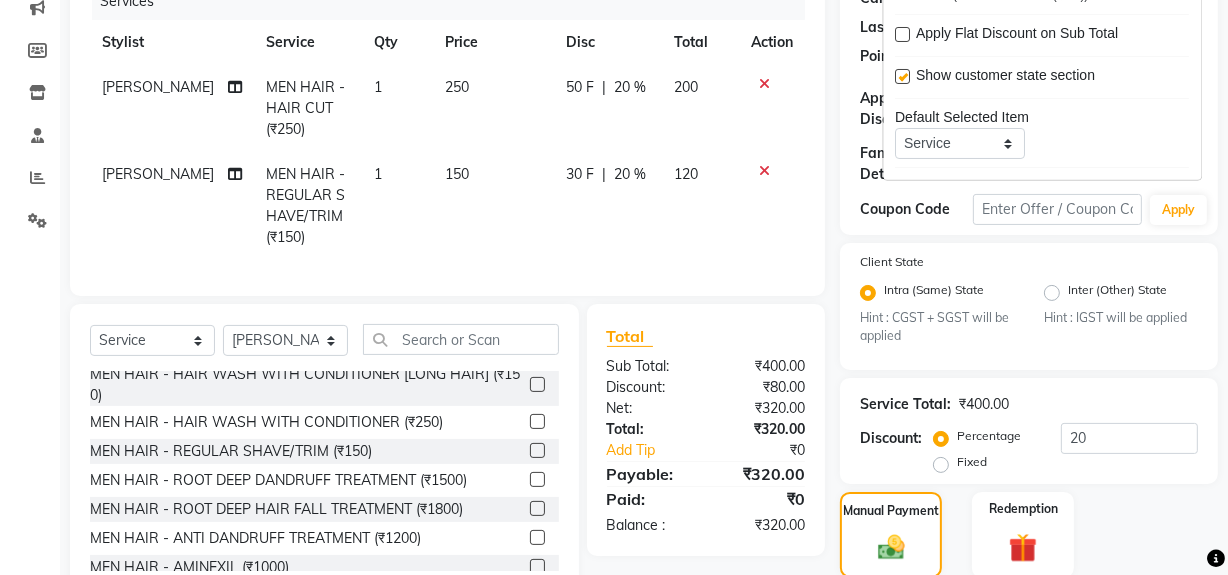 scroll, scrollTop: 454, scrollLeft: 0, axis: vertical 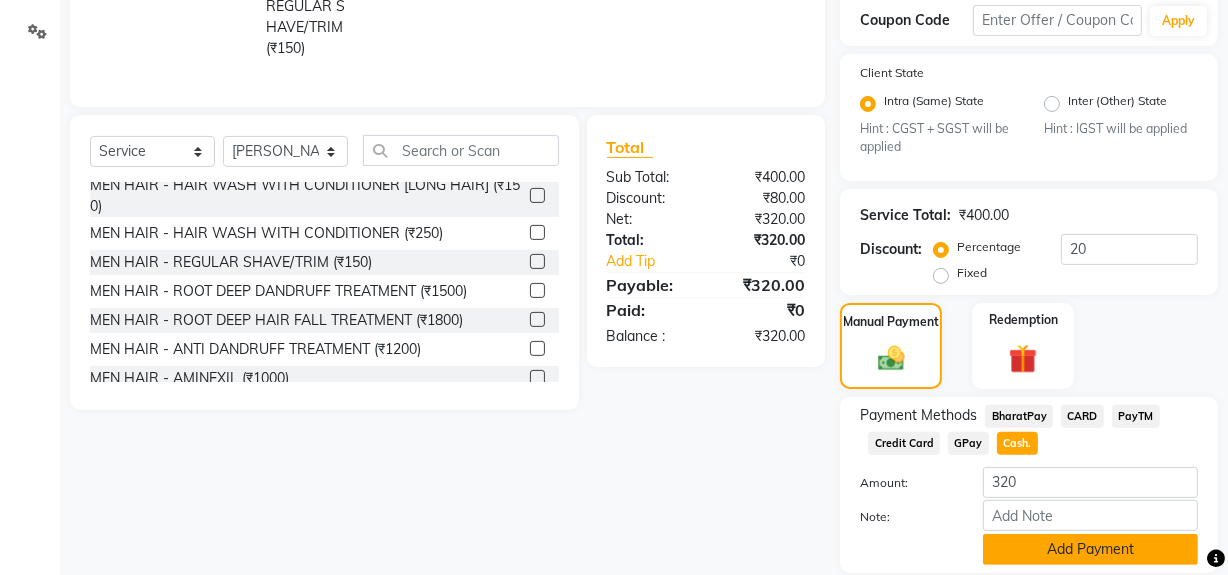 click on "Add Payment" 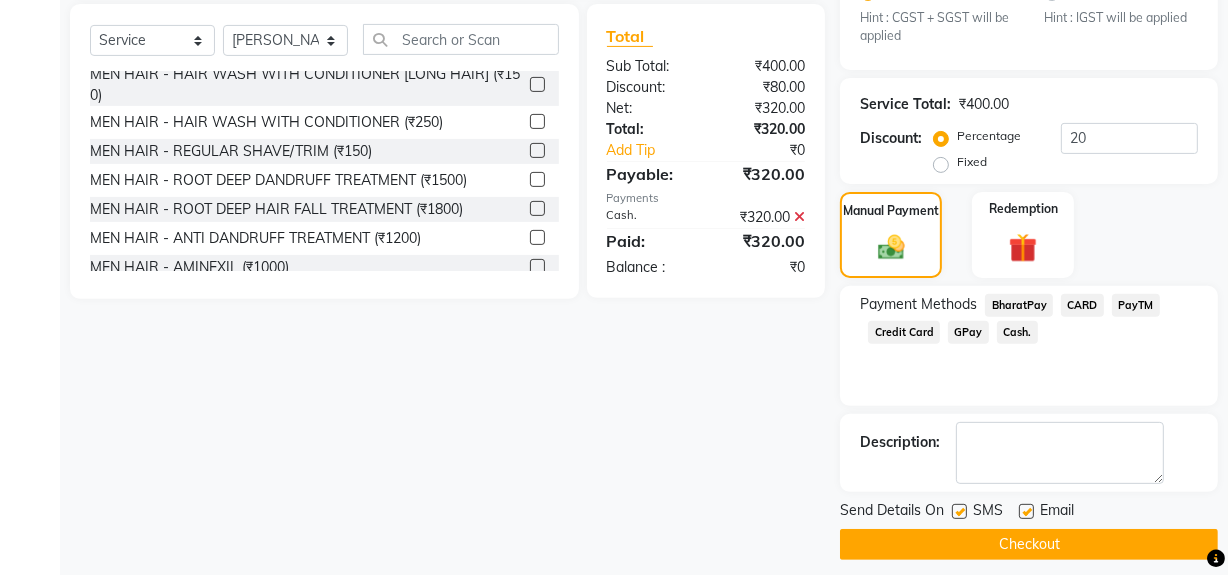 scroll, scrollTop: 575, scrollLeft: 0, axis: vertical 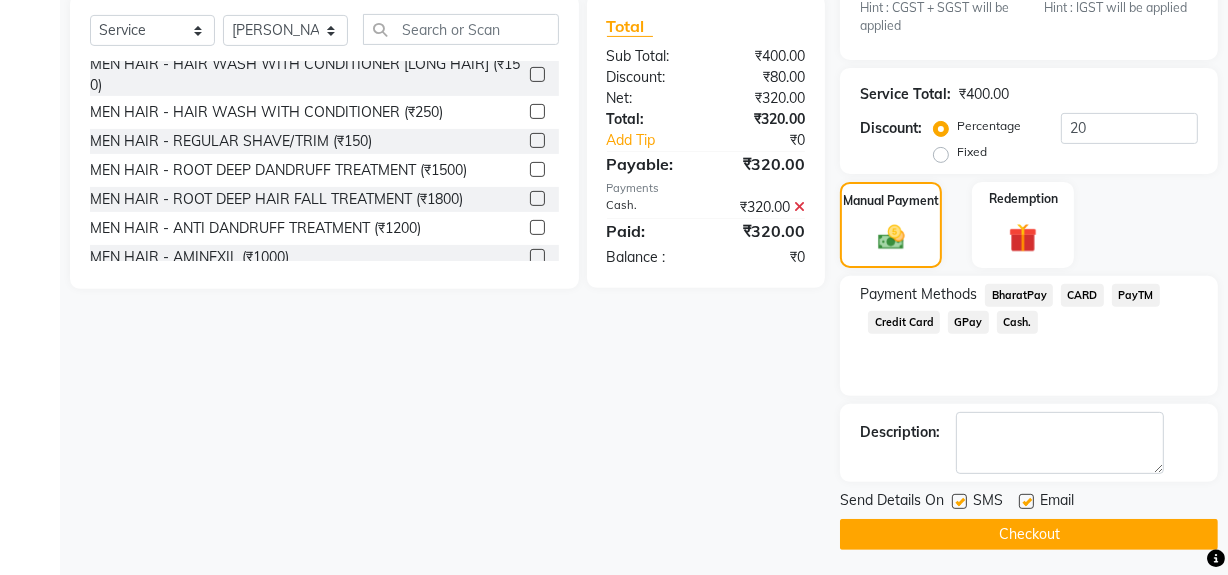 click 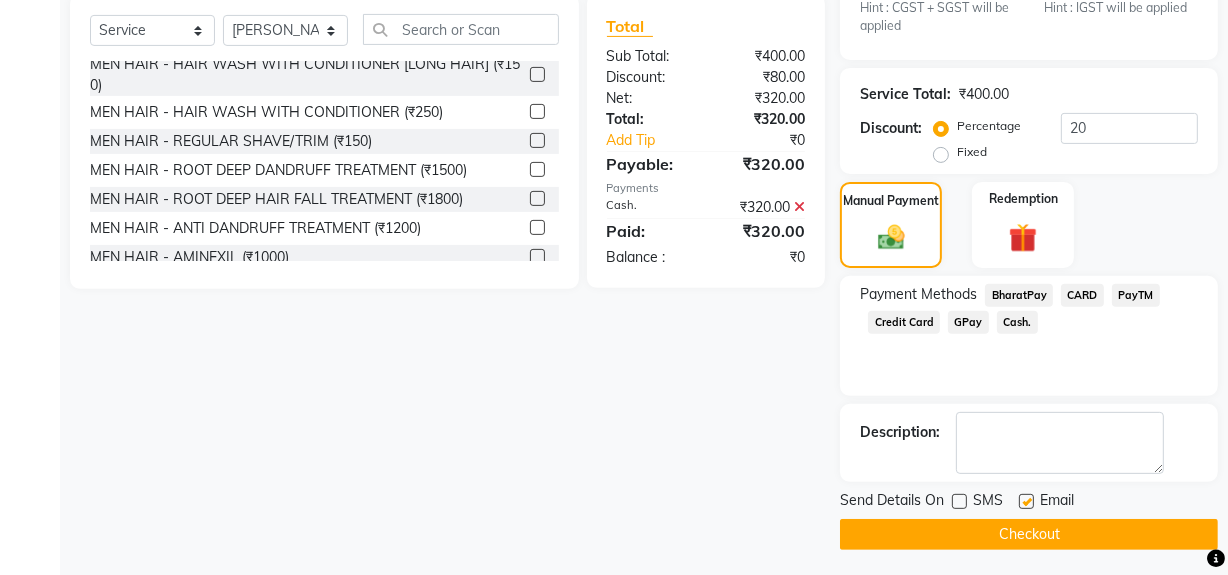 click on "Checkout" 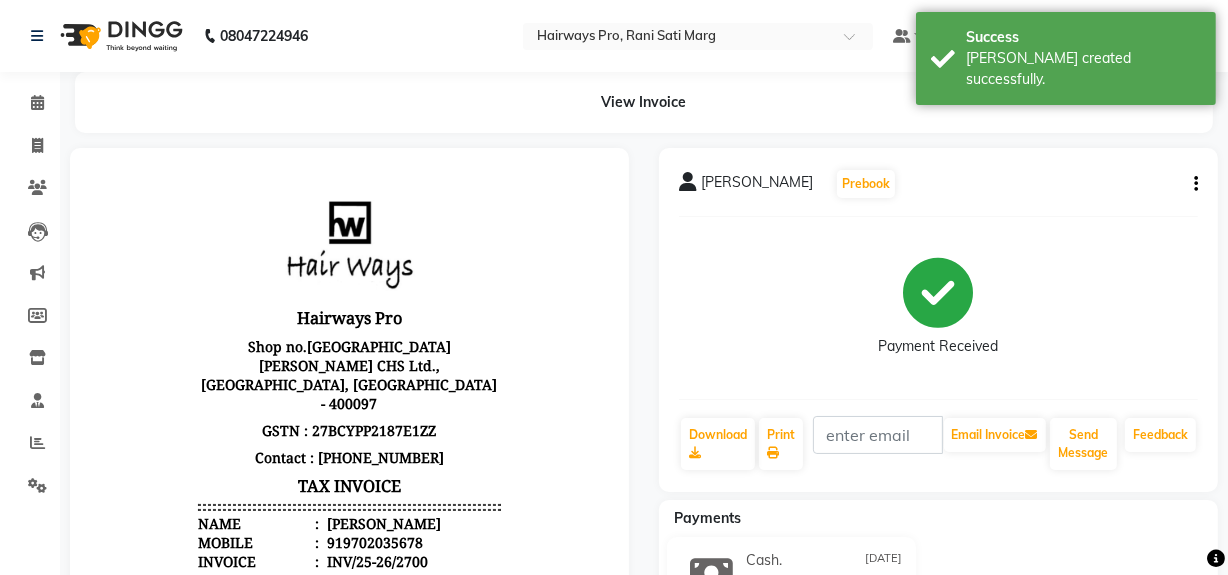 scroll, scrollTop: 0, scrollLeft: 0, axis: both 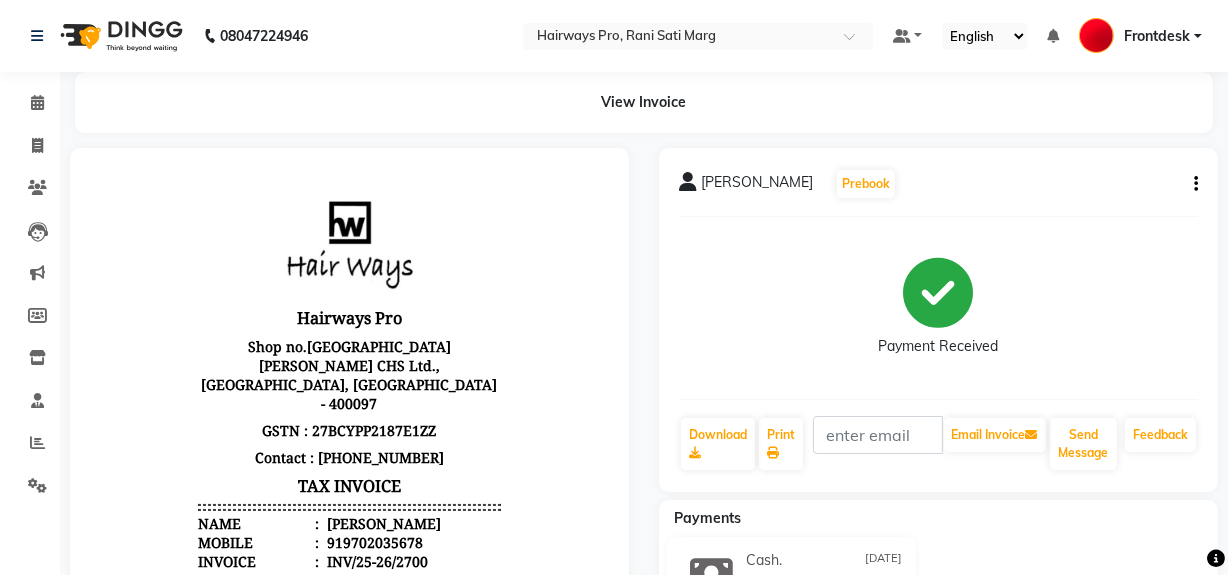 drag, startPoint x: 353, startPoint y: 326, endPoint x: 473, endPoint y: 238, distance: 148.80861 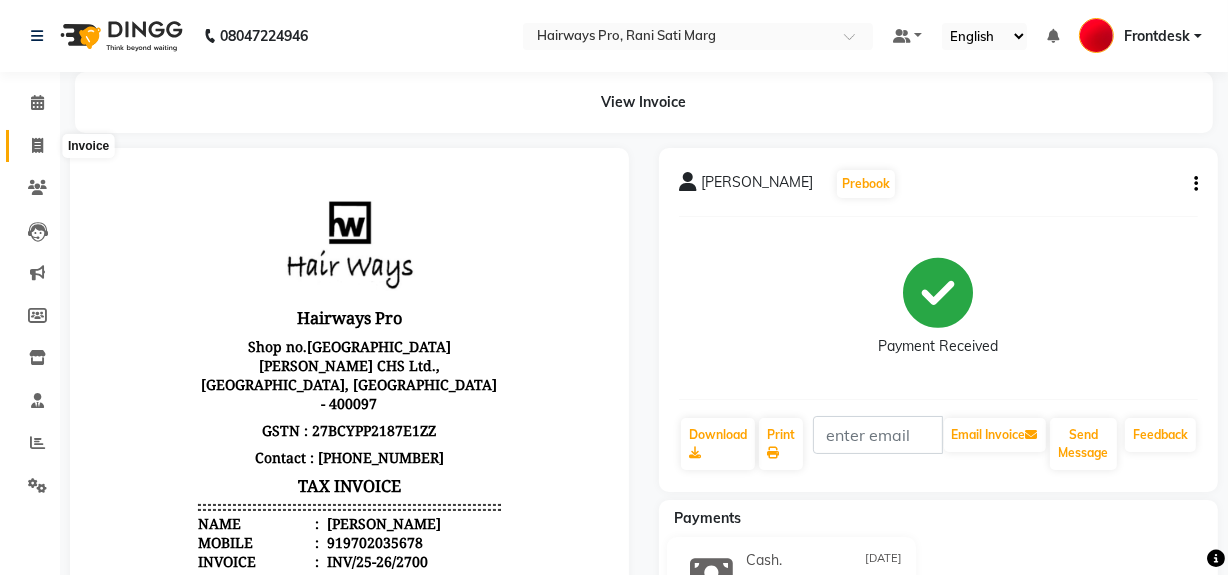 click 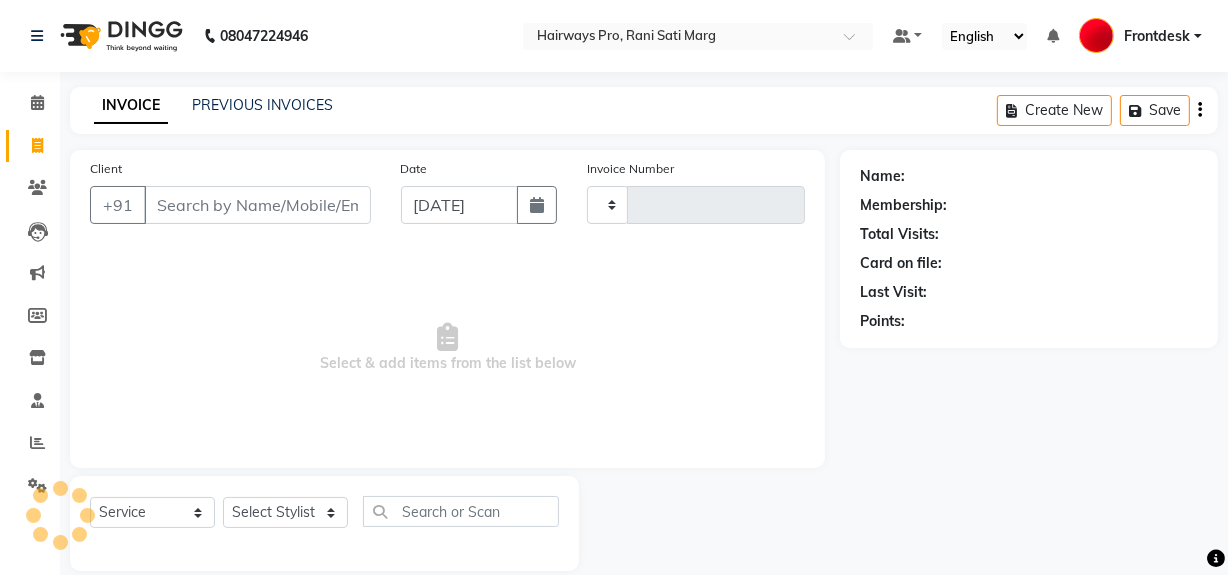 type on "1896" 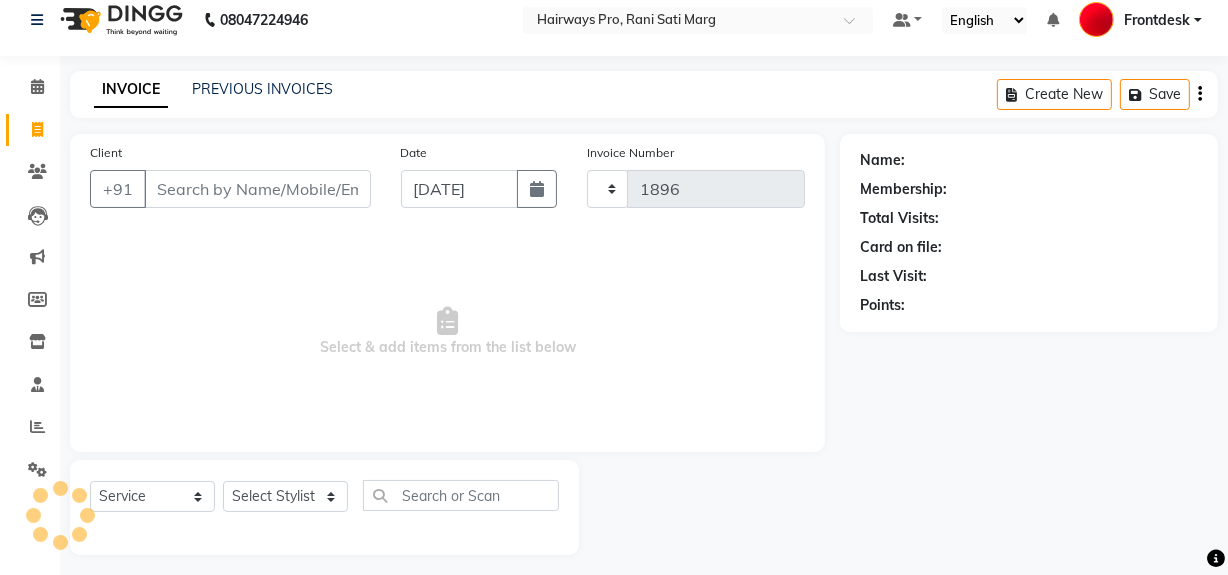 select on "787" 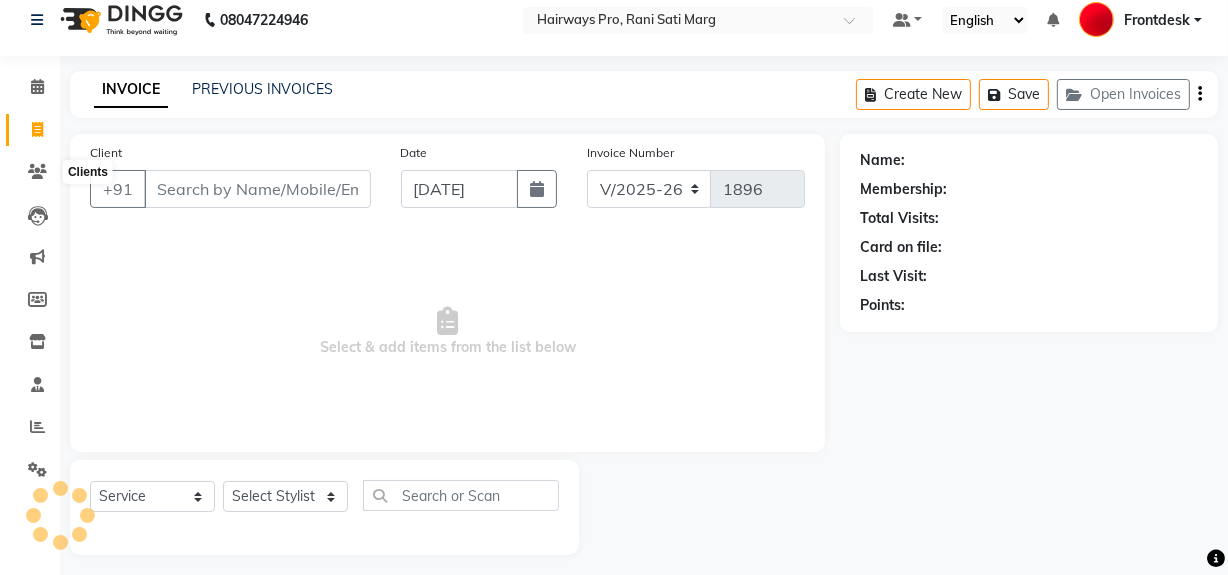 scroll, scrollTop: 26, scrollLeft: 0, axis: vertical 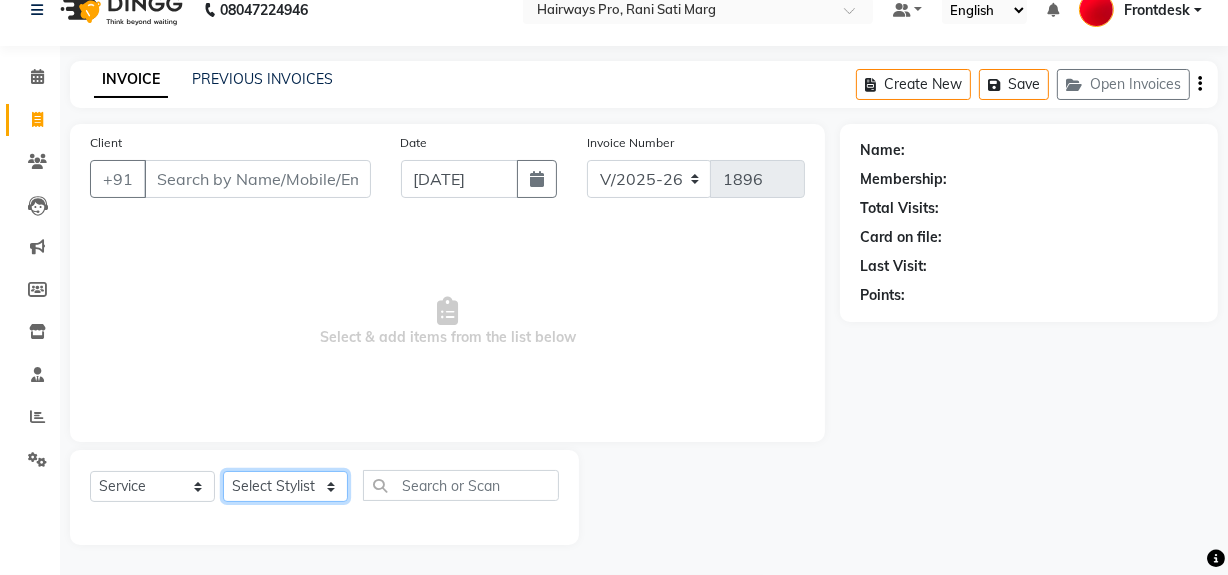 click on "Select Stylist ABID [PERSON_NAME] Frontdesk INTEZAR [PERSON_NAME] [PERSON_NAME] [PERSON_NAME] [PERSON_NAME] [PERSON_NAME] [PERSON_NAME]" 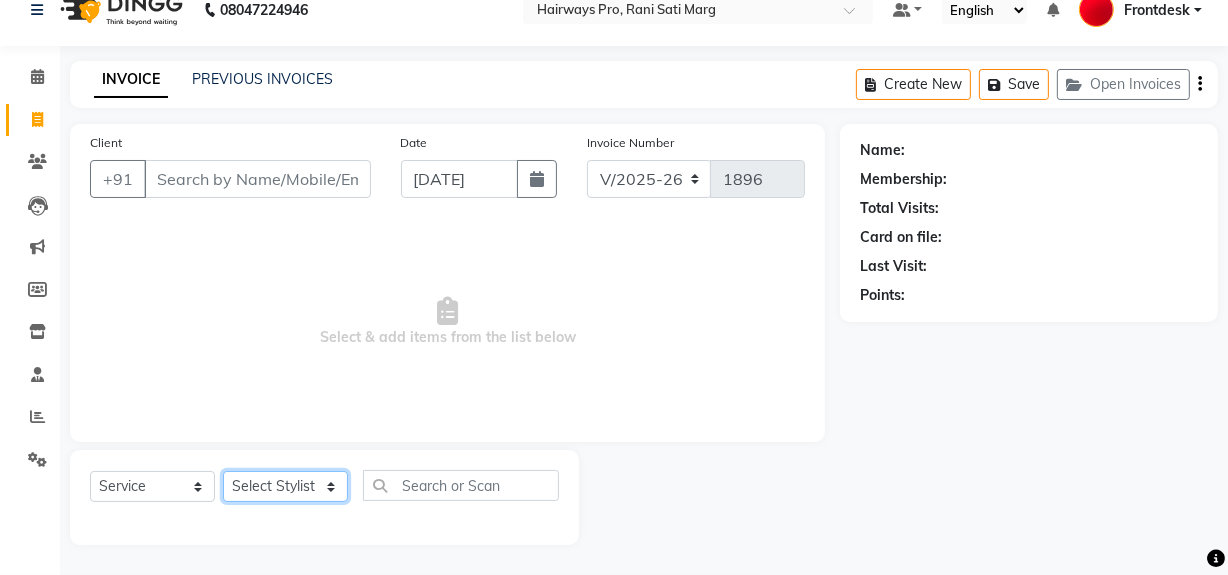 select on "13250" 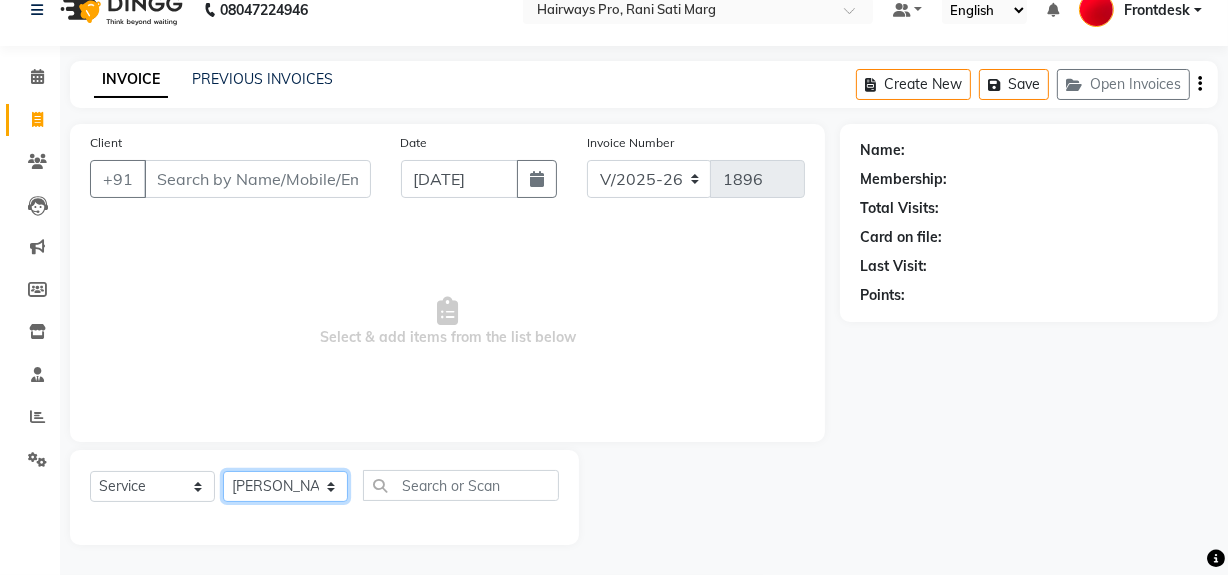 click on "Select Stylist ABID [PERSON_NAME] Frontdesk INTEZAR [PERSON_NAME] [PERSON_NAME] [PERSON_NAME] [PERSON_NAME] [PERSON_NAME] [PERSON_NAME]" 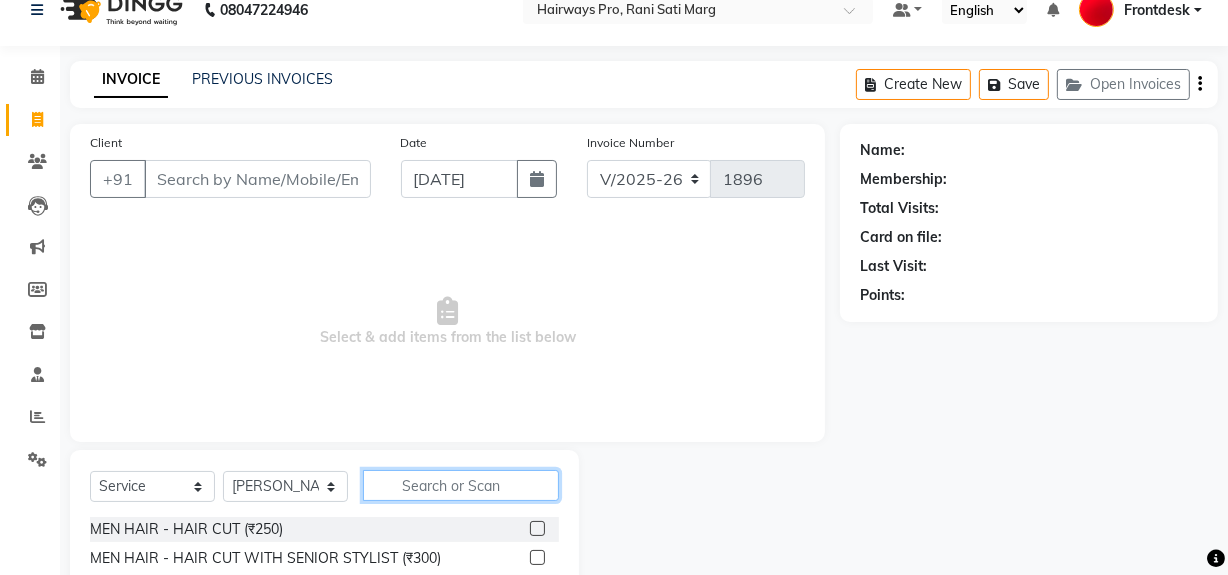 click 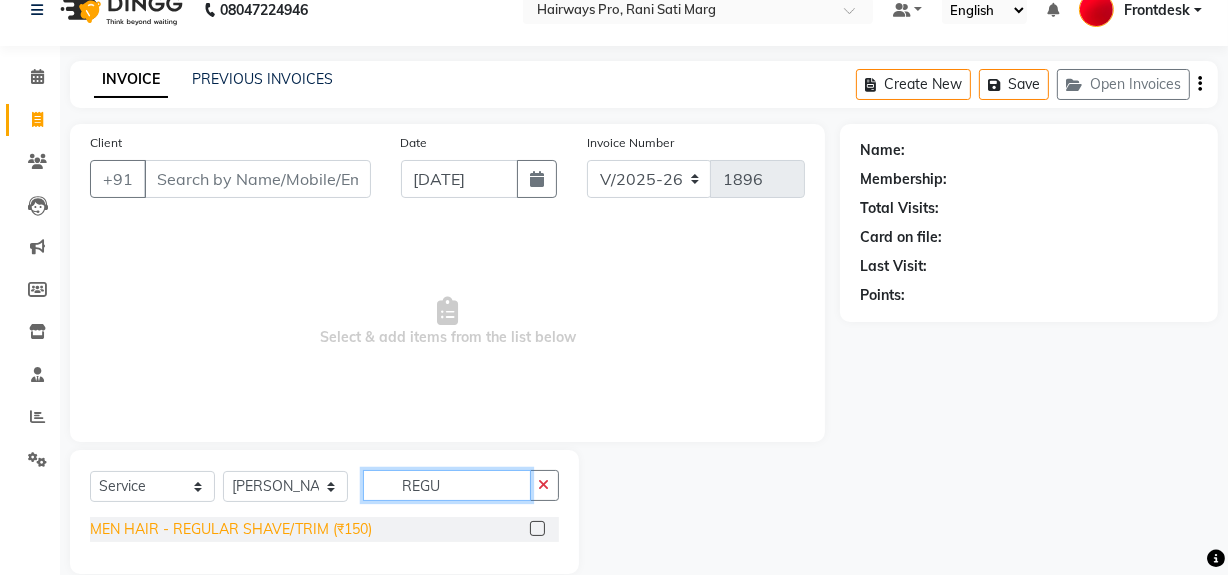type on "REGU" 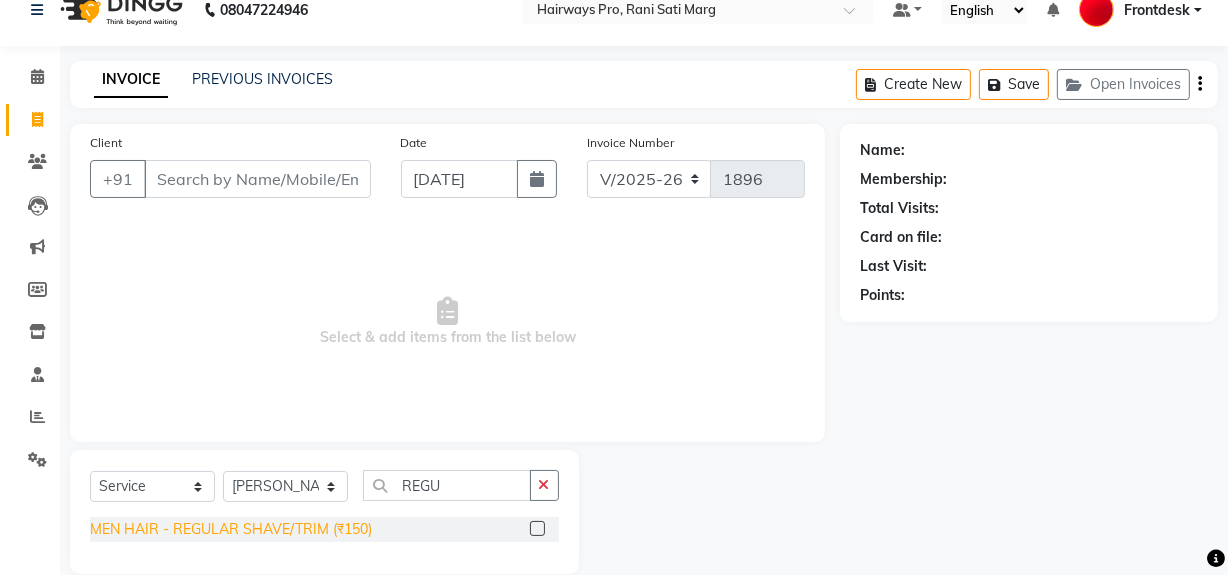 click on "MEN HAIR - REGULAR SHAVE/TRIM (₹150)" 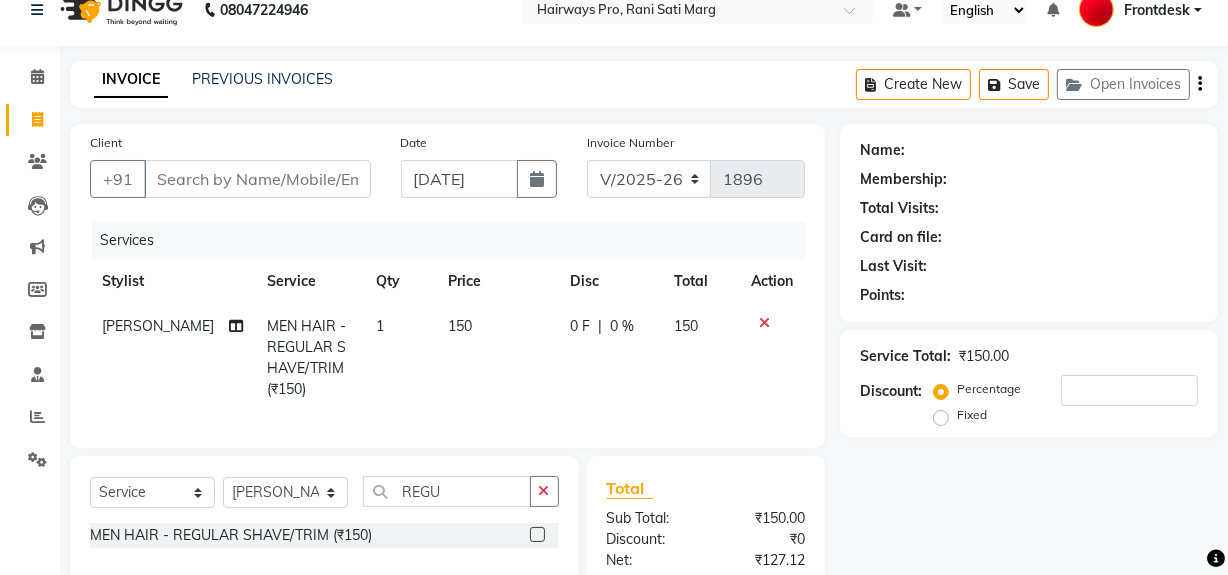click 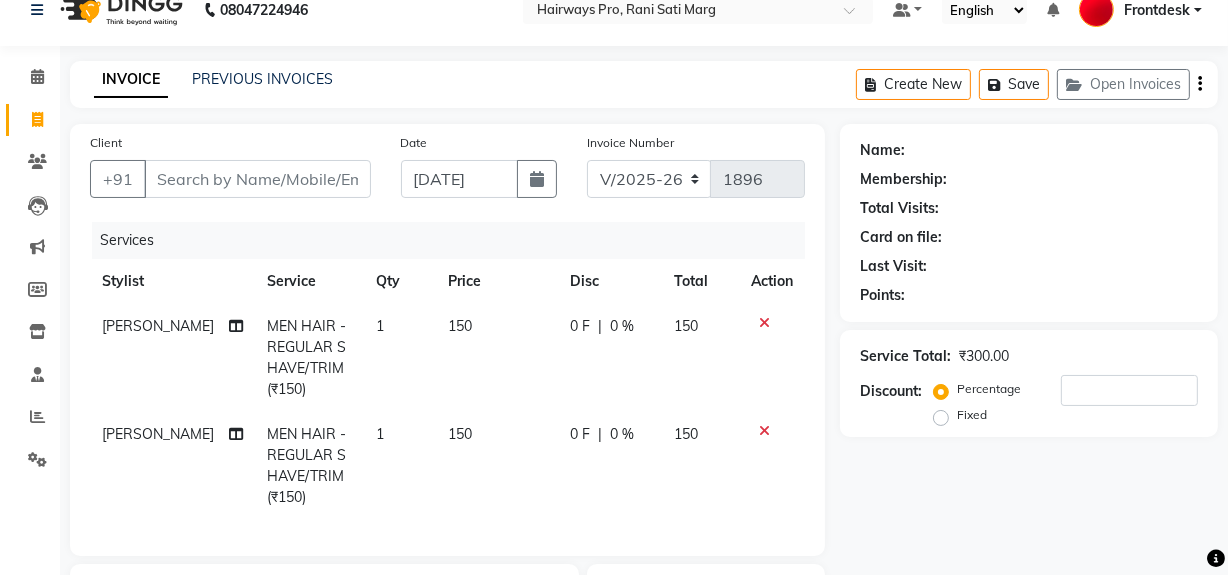 checkbox on "false" 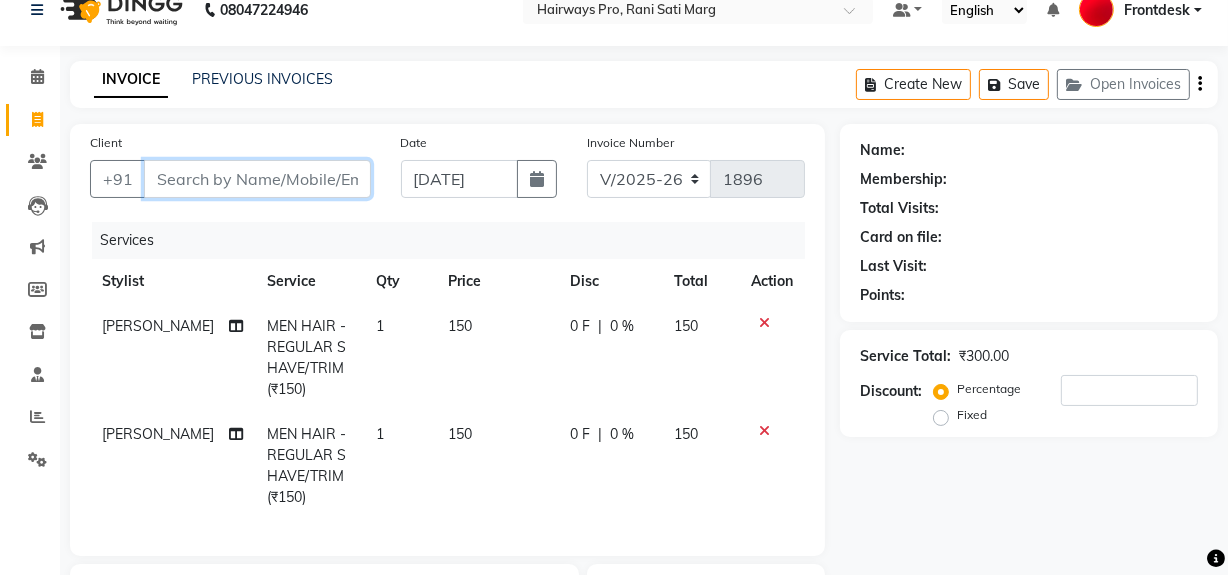 click on "Client" at bounding box center [257, 179] 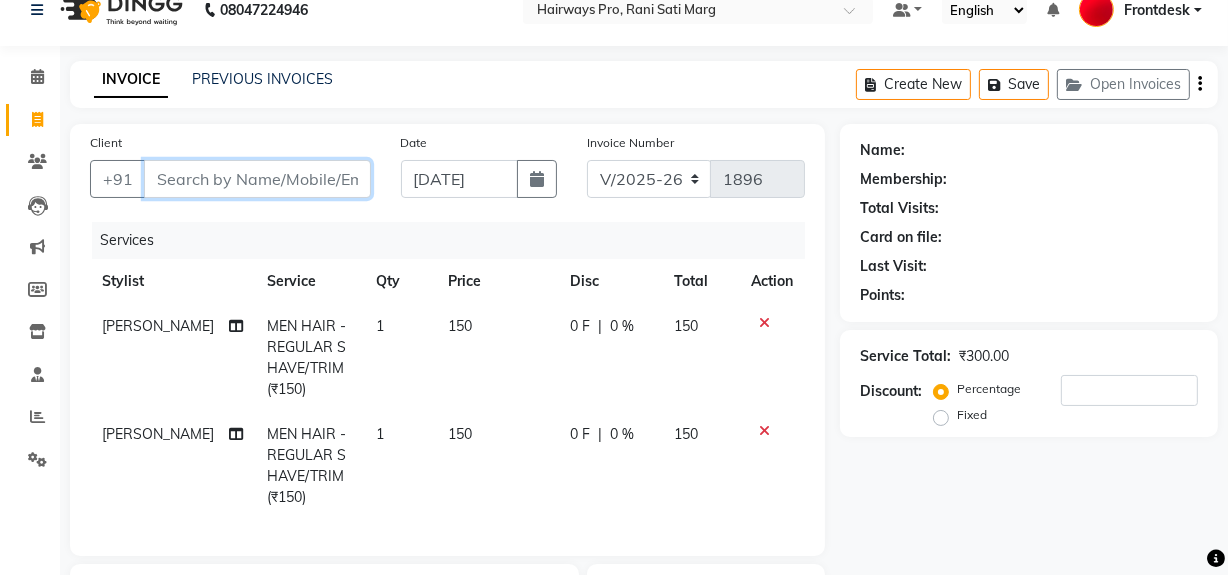 type on "7" 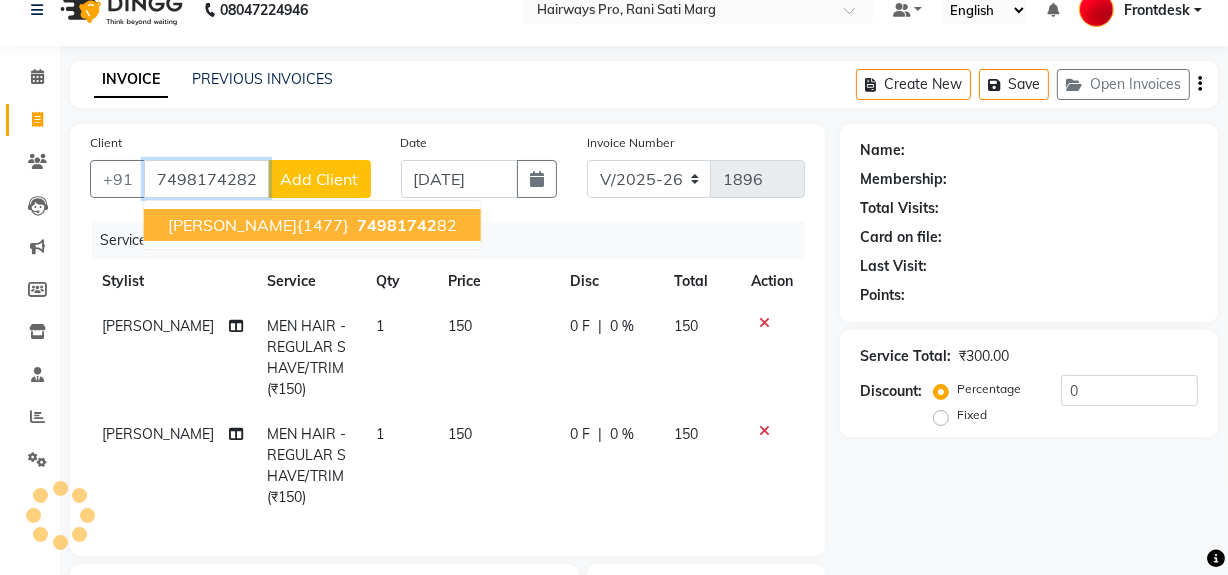 type on "7498174282" 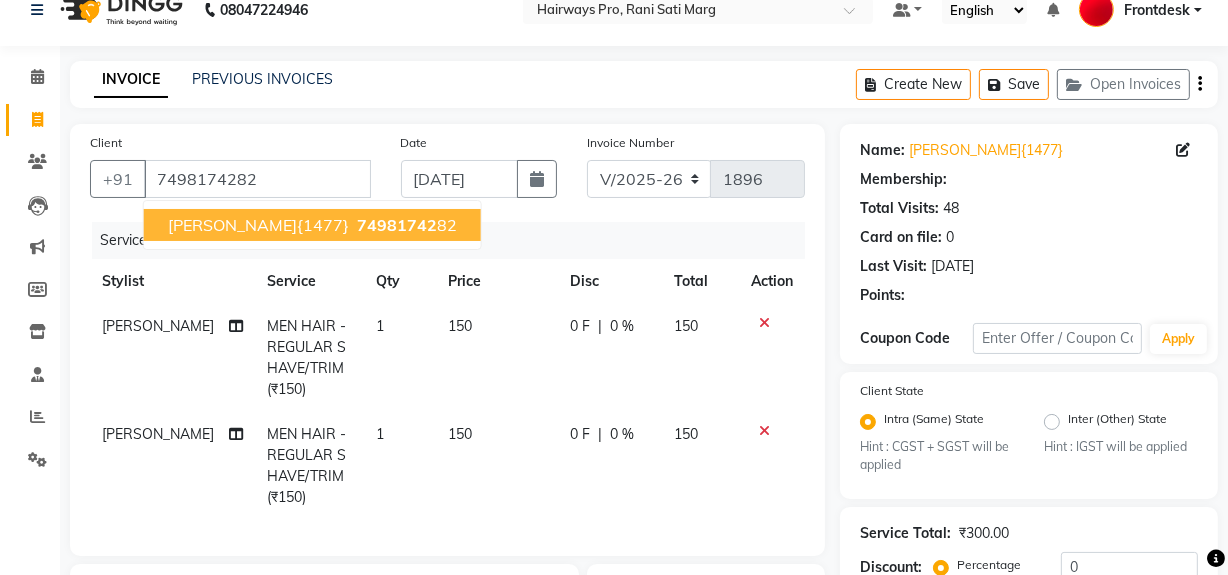 type on "20" 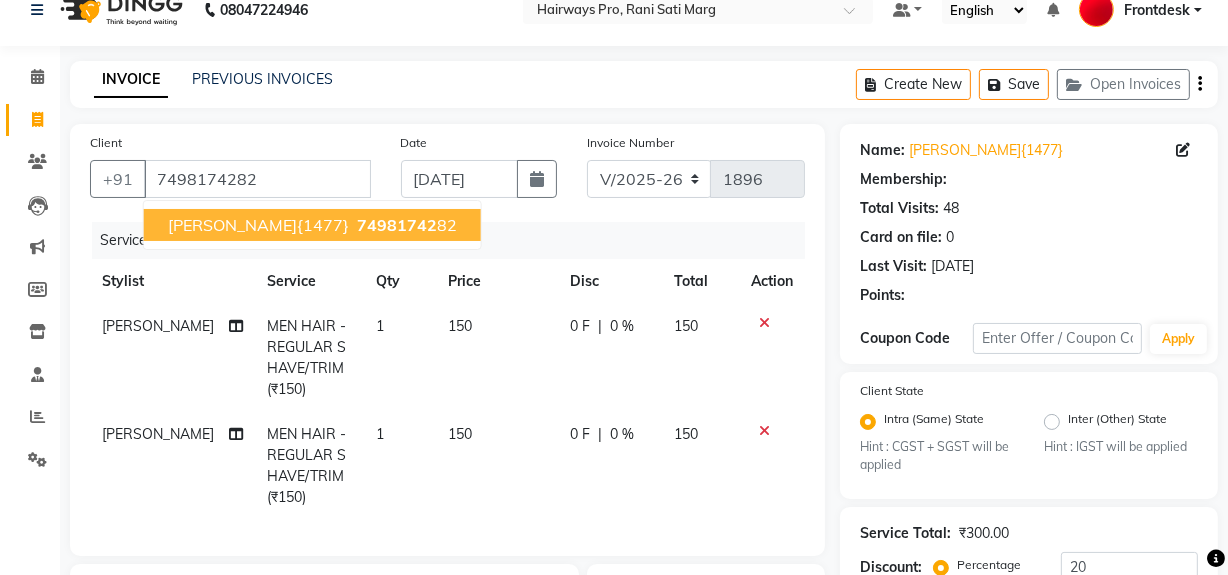 select on "1: Object" 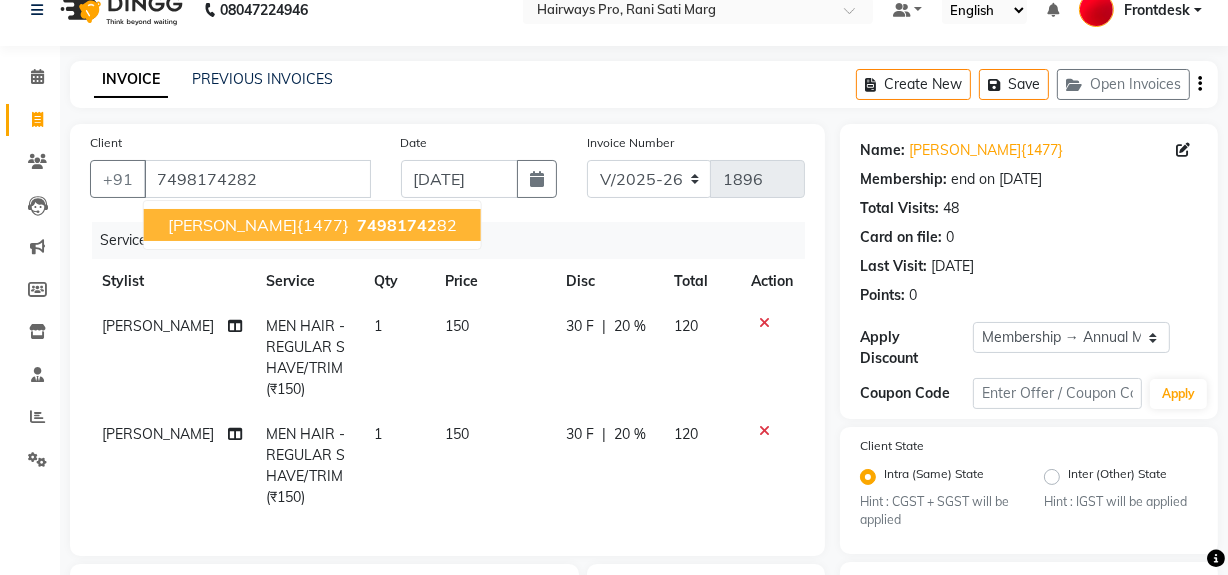 click on "74981742 82" at bounding box center (405, 225) 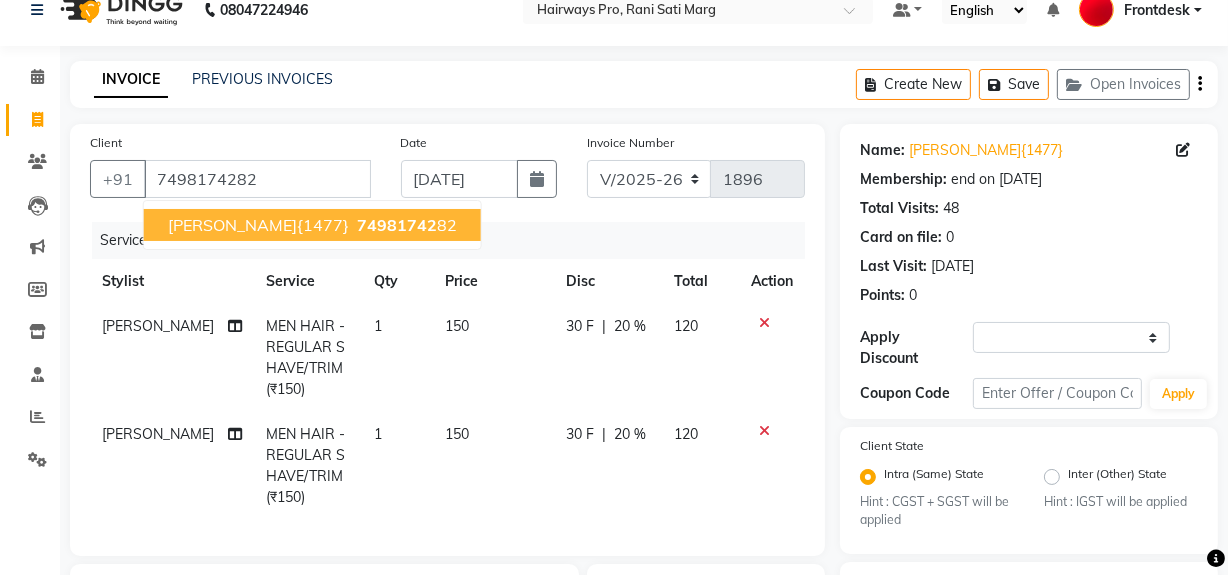 select on "1: Object" 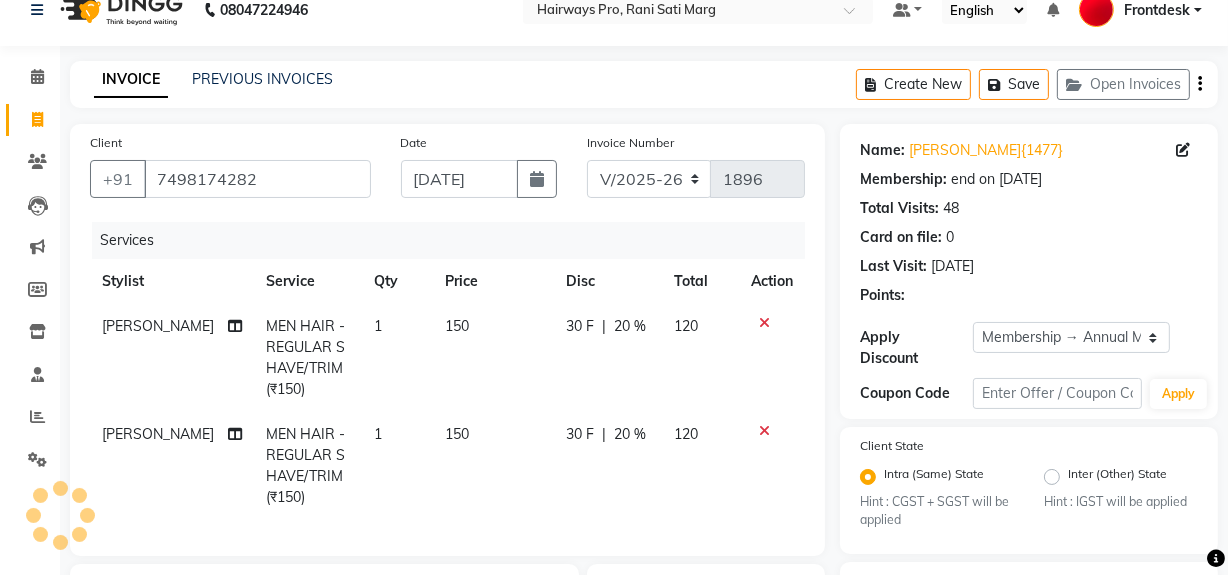 type on "20" 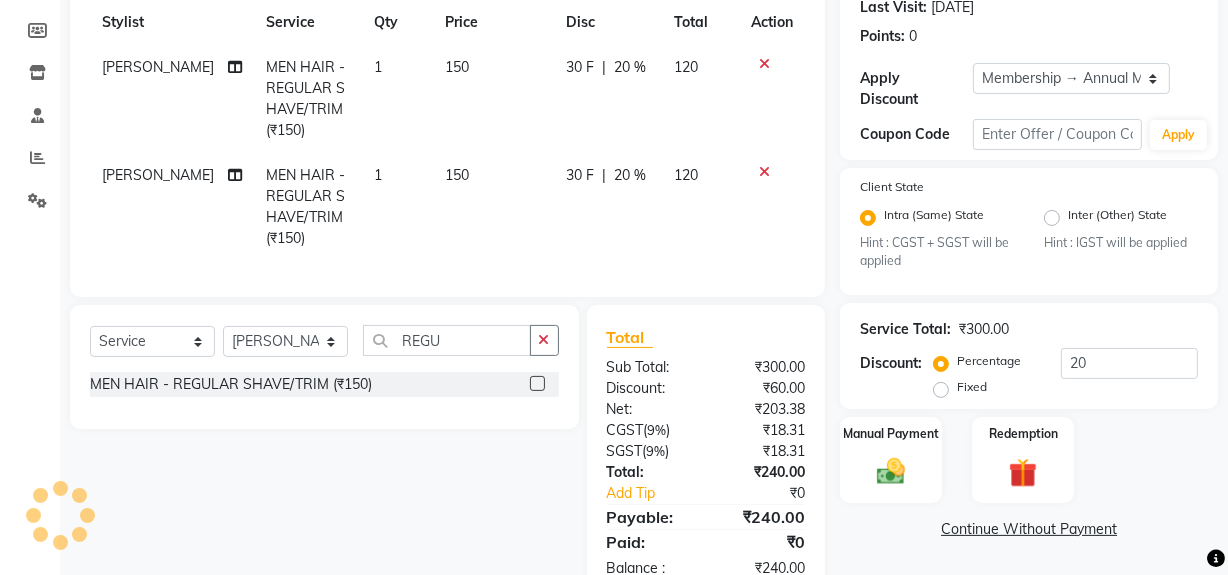 scroll, scrollTop: 352, scrollLeft: 0, axis: vertical 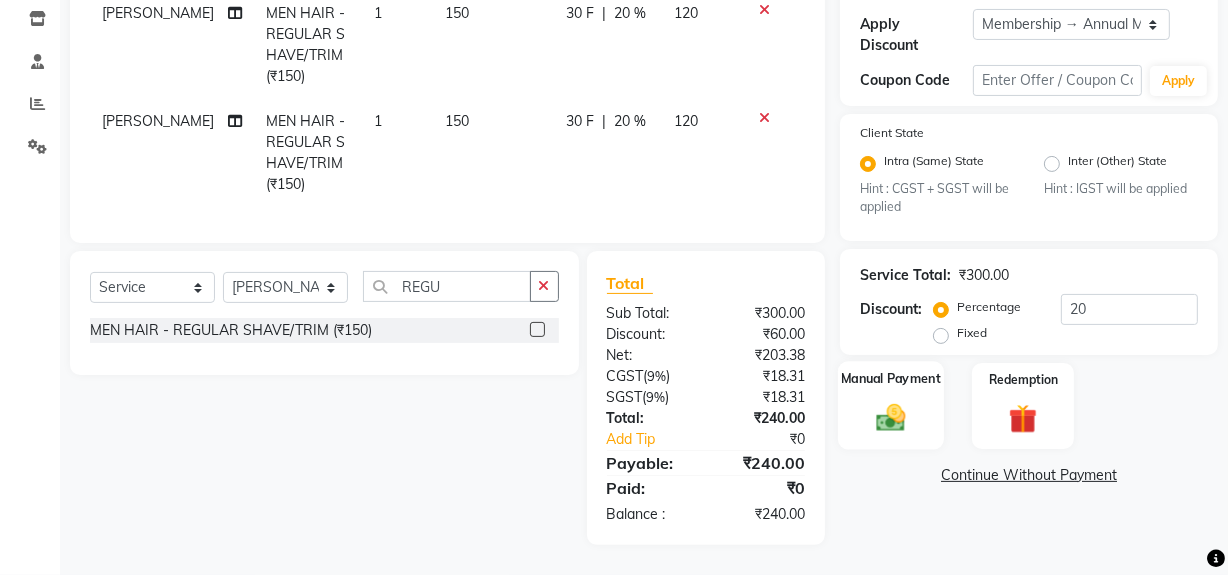 click 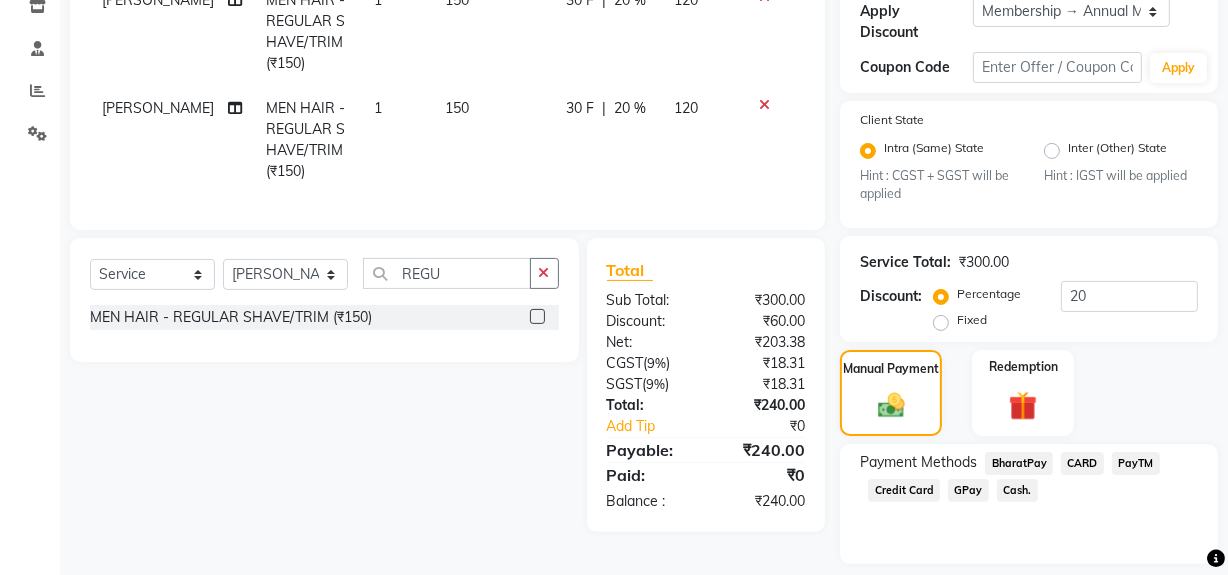 scroll, scrollTop: 412, scrollLeft: 0, axis: vertical 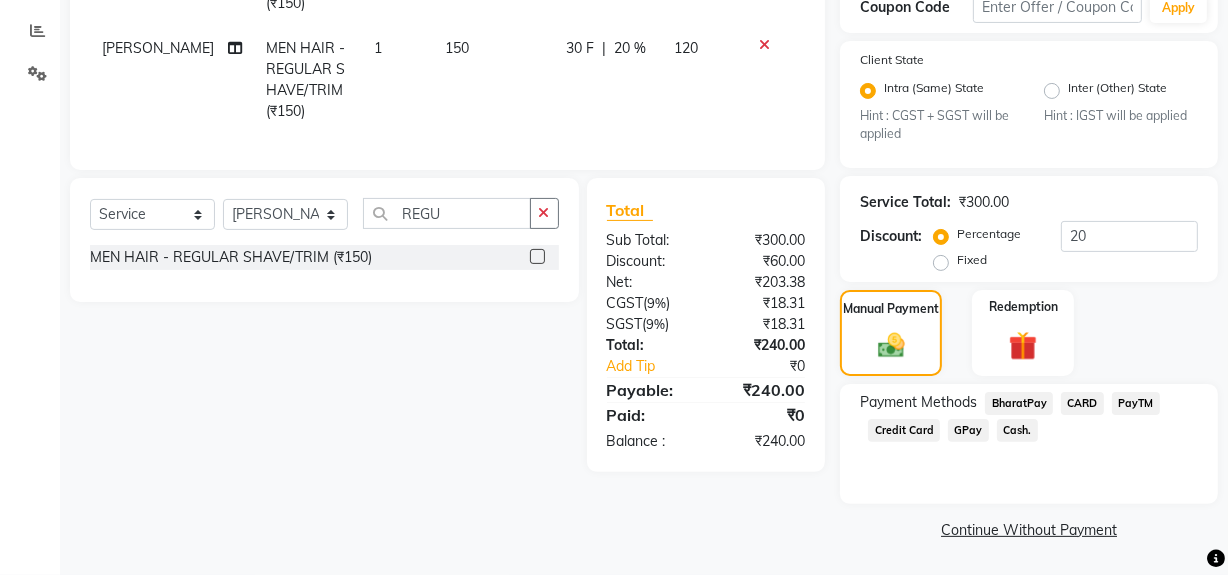 click on "Cash." 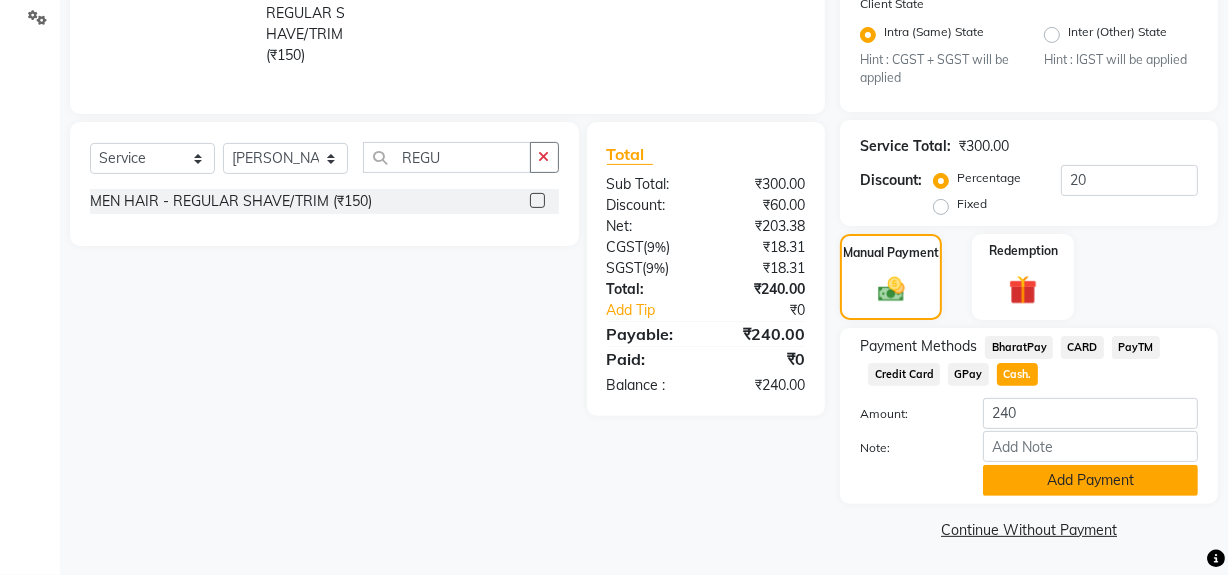 click on "Add Payment" 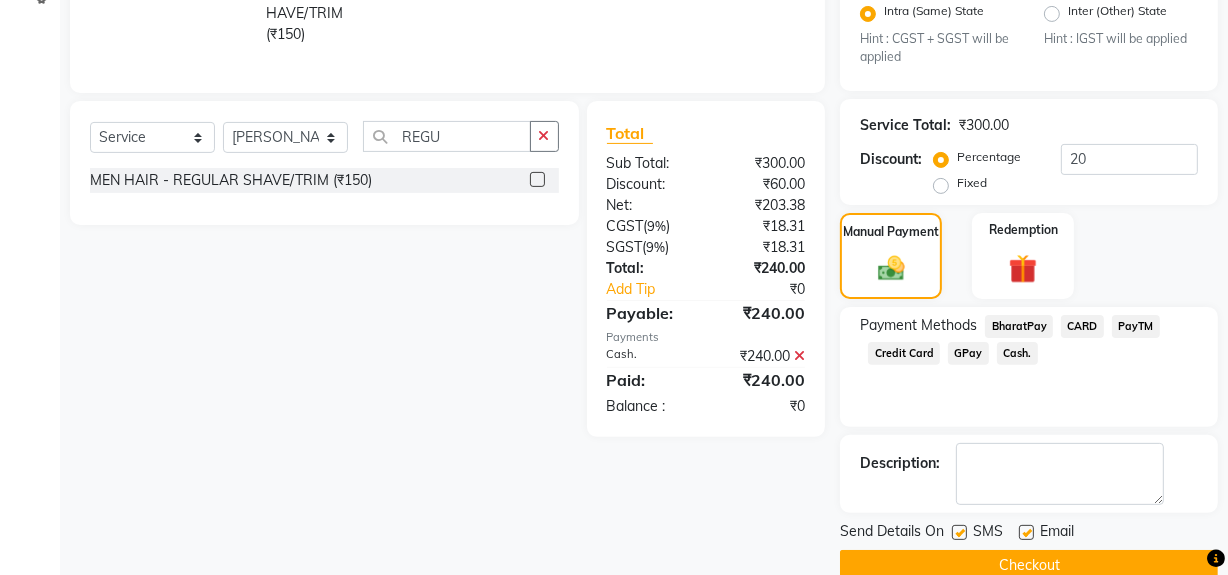 scroll, scrollTop: 524, scrollLeft: 0, axis: vertical 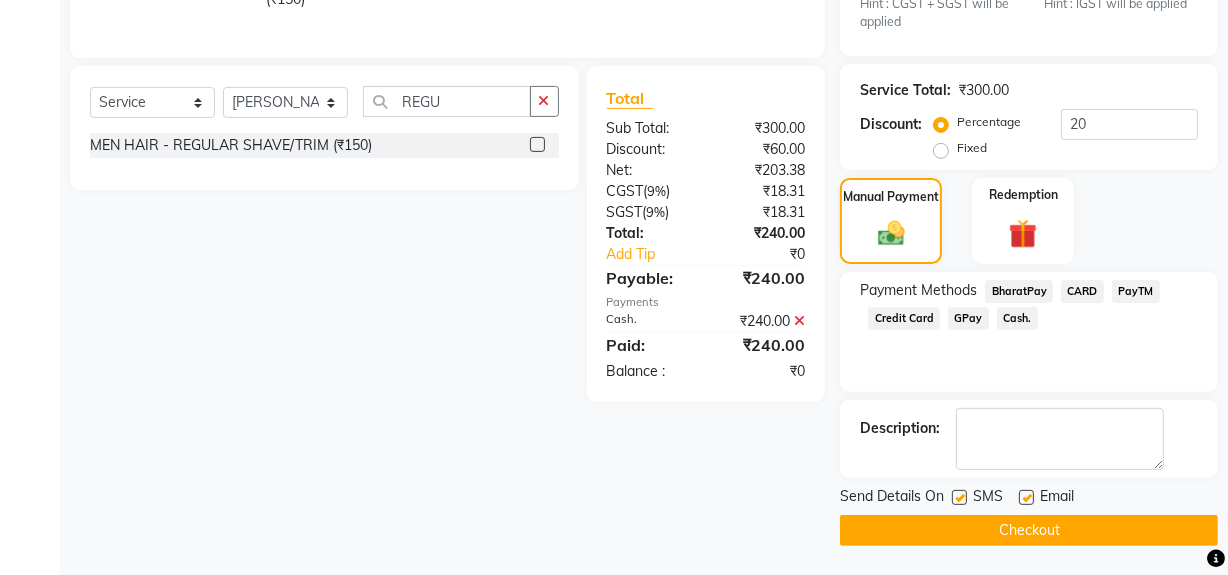 click 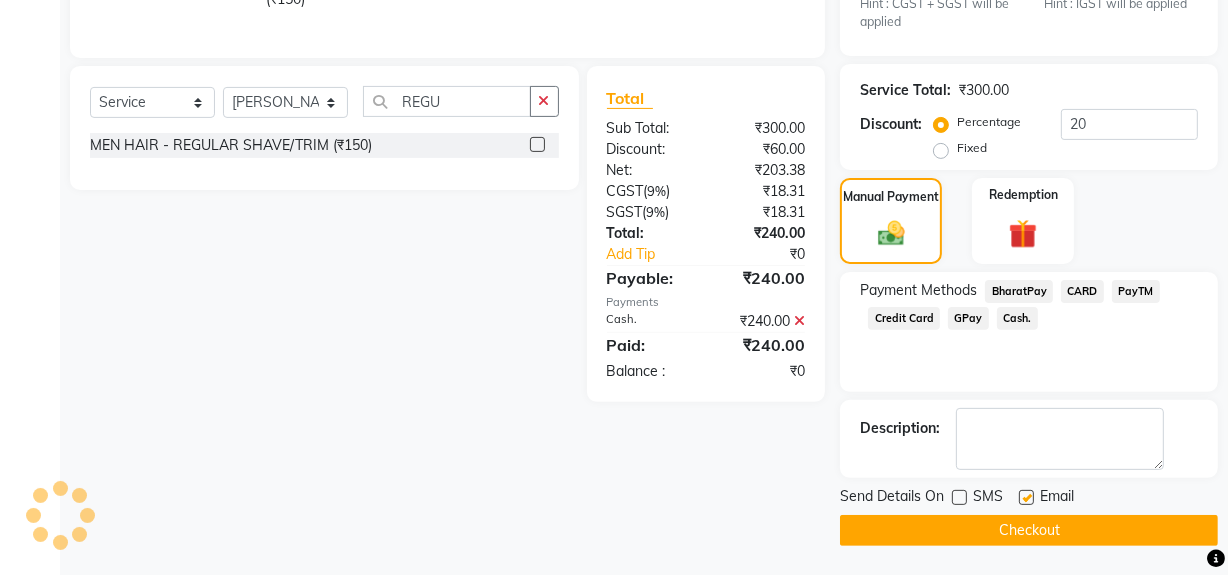 click on "Checkout" 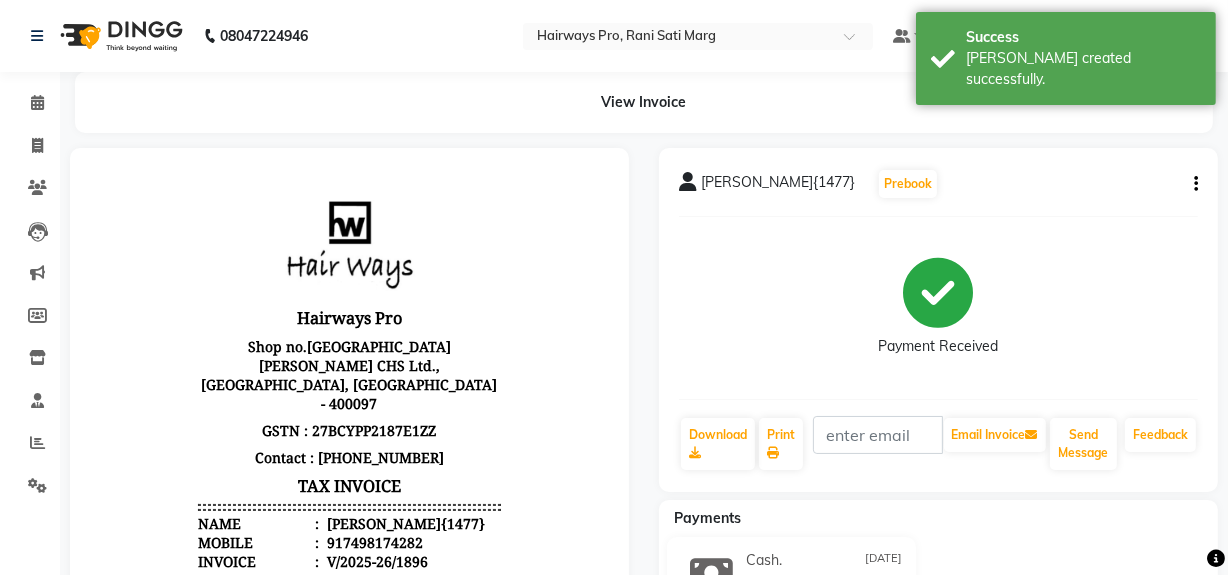 scroll, scrollTop: 0, scrollLeft: 0, axis: both 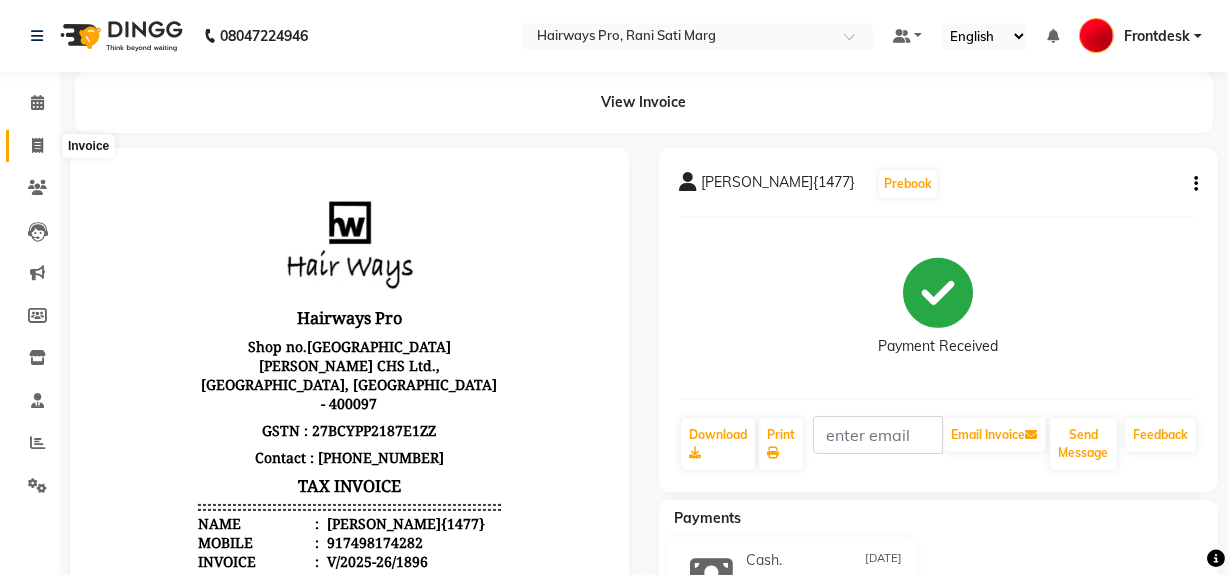 click 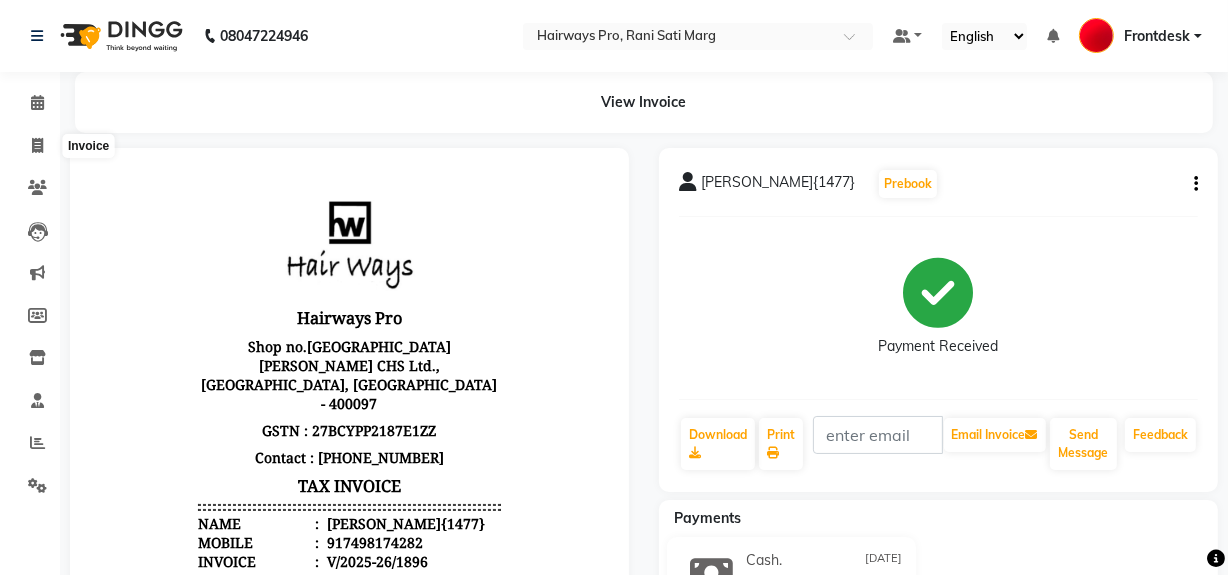 select on "787" 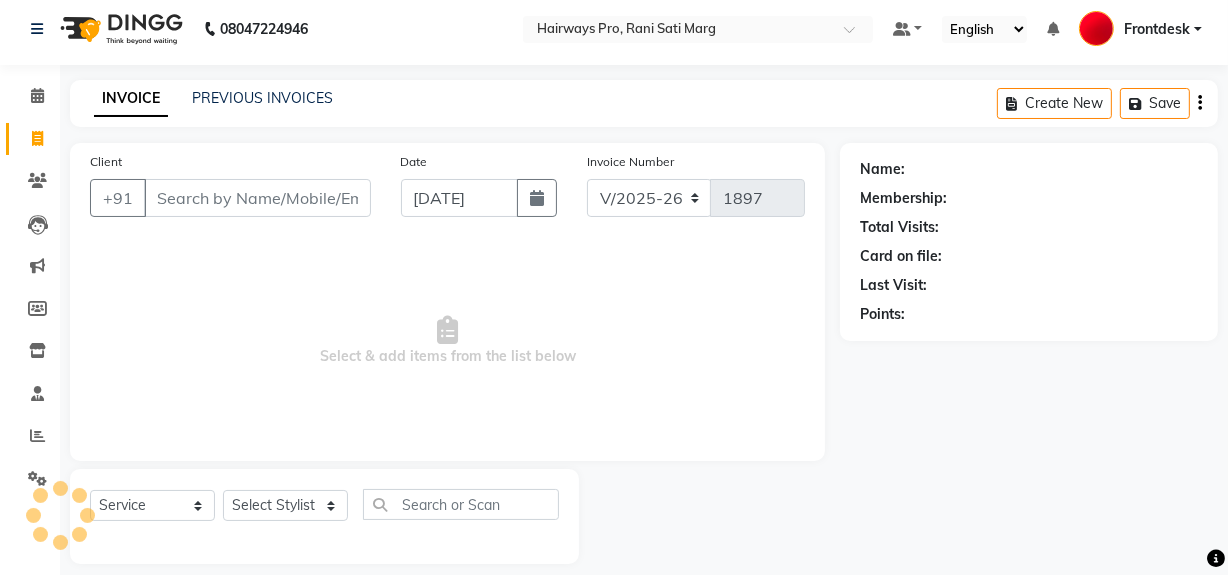 scroll, scrollTop: 26, scrollLeft: 0, axis: vertical 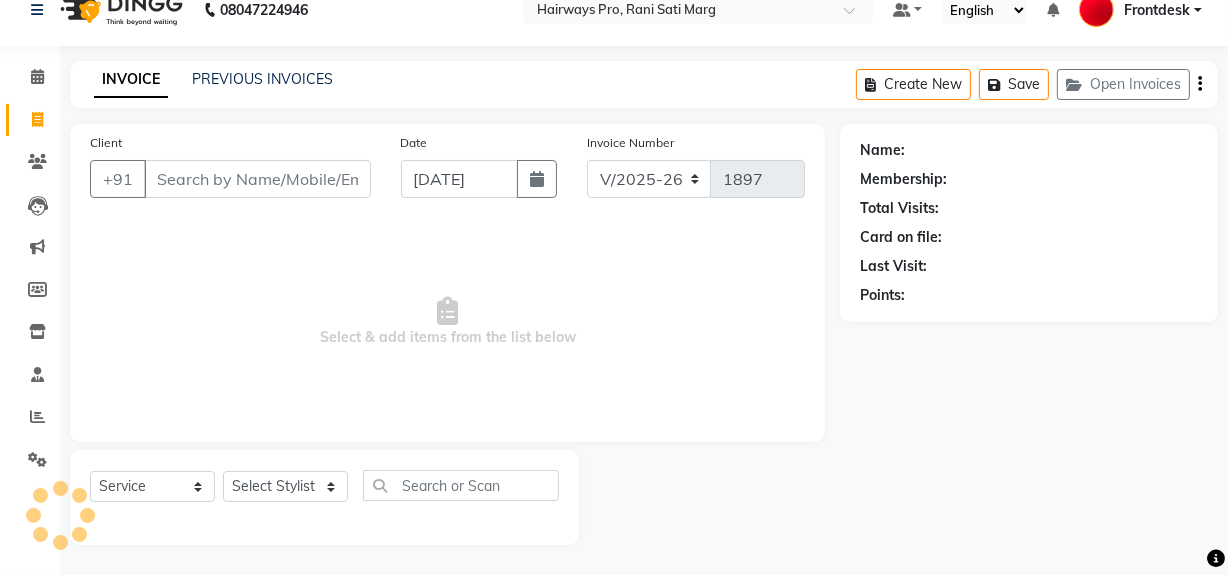 click on "Client" at bounding box center (257, 179) 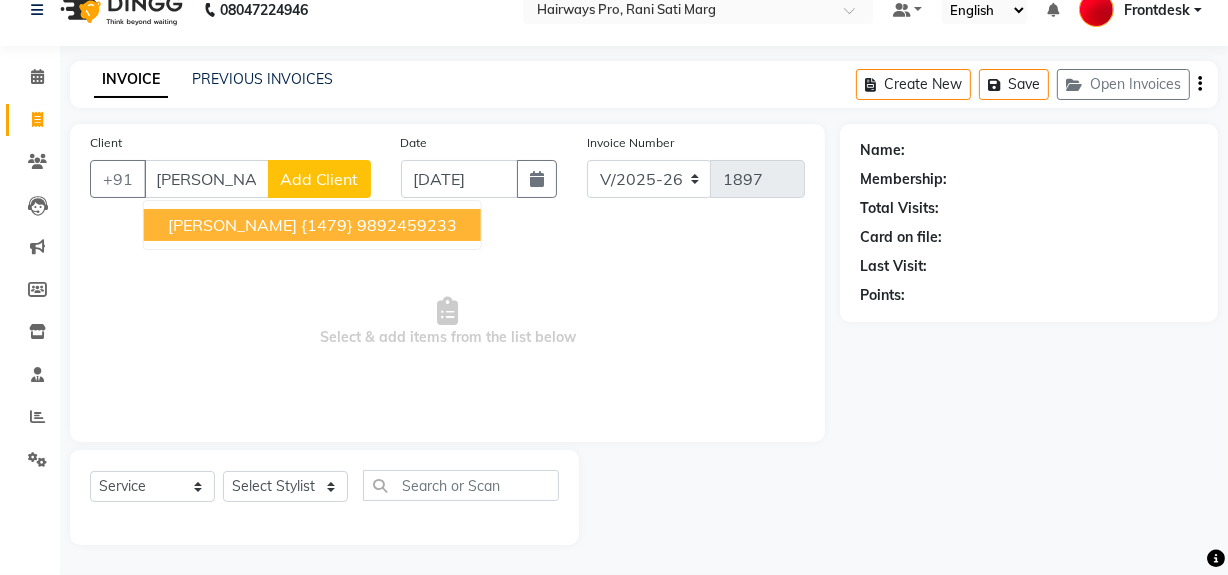 scroll, scrollTop: 0, scrollLeft: 11, axis: horizontal 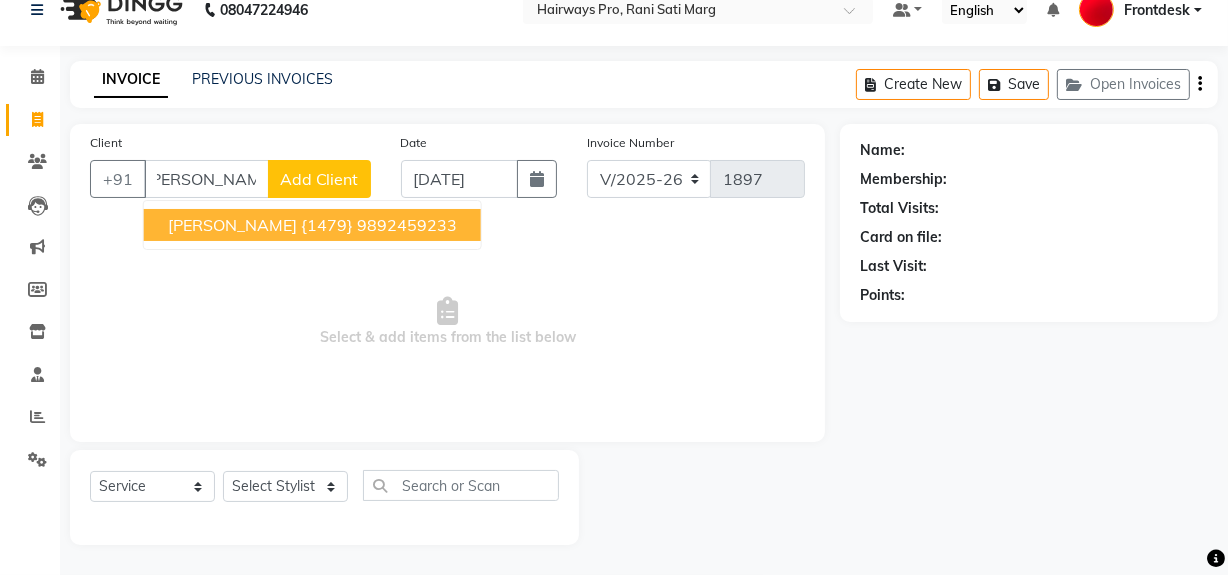 click on "RAHUL YADAV {1479}" at bounding box center [260, 225] 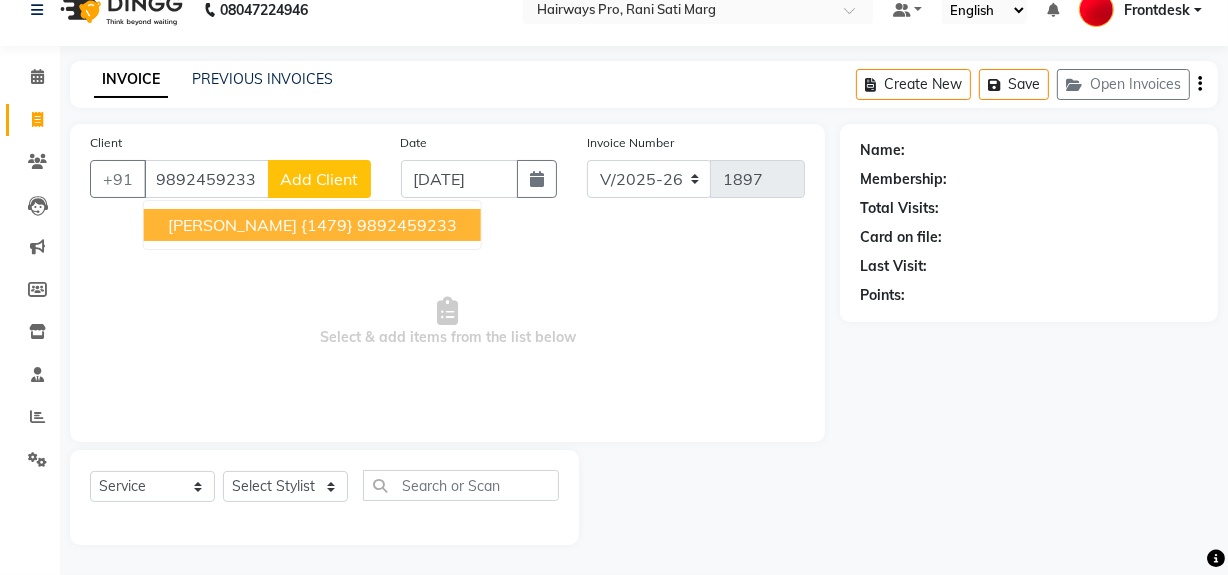 type on "9892459233" 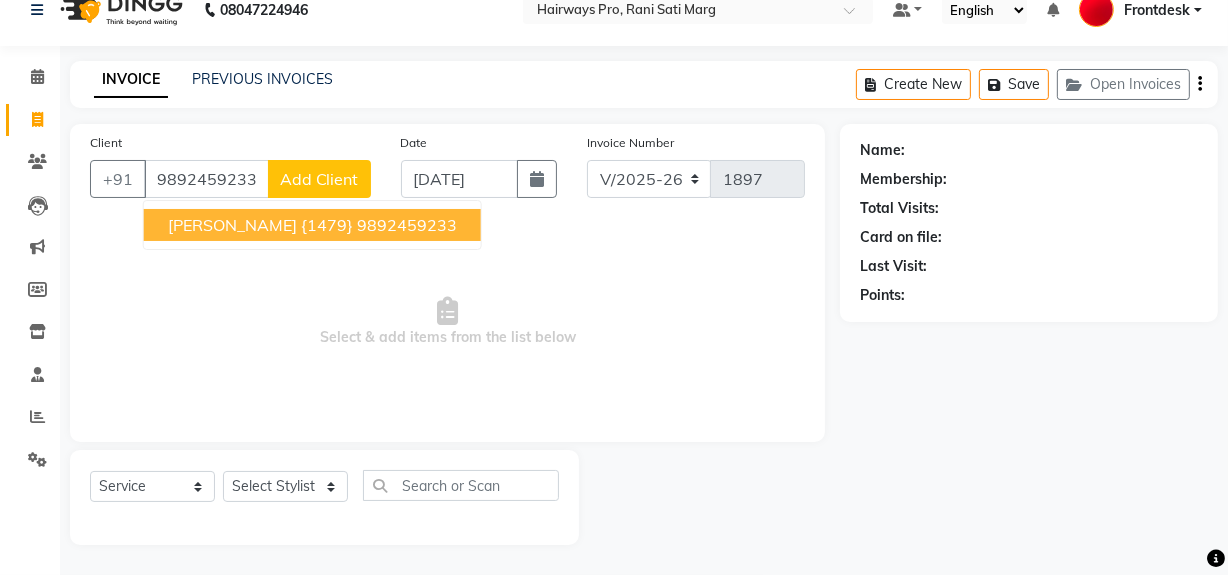 select on "1: Object" 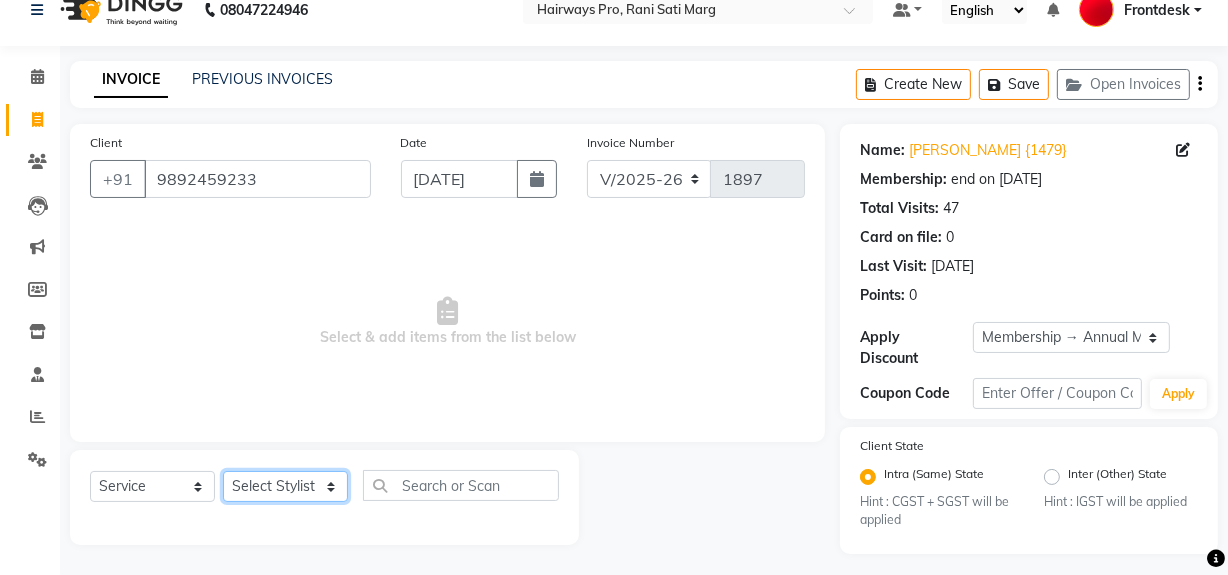 click on "Select Stylist ABID [PERSON_NAME] Frontdesk INTEZAR [PERSON_NAME] [PERSON_NAME] [PERSON_NAME] [PERSON_NAME] [PERSON_NAME] [PERSON_NAME]" 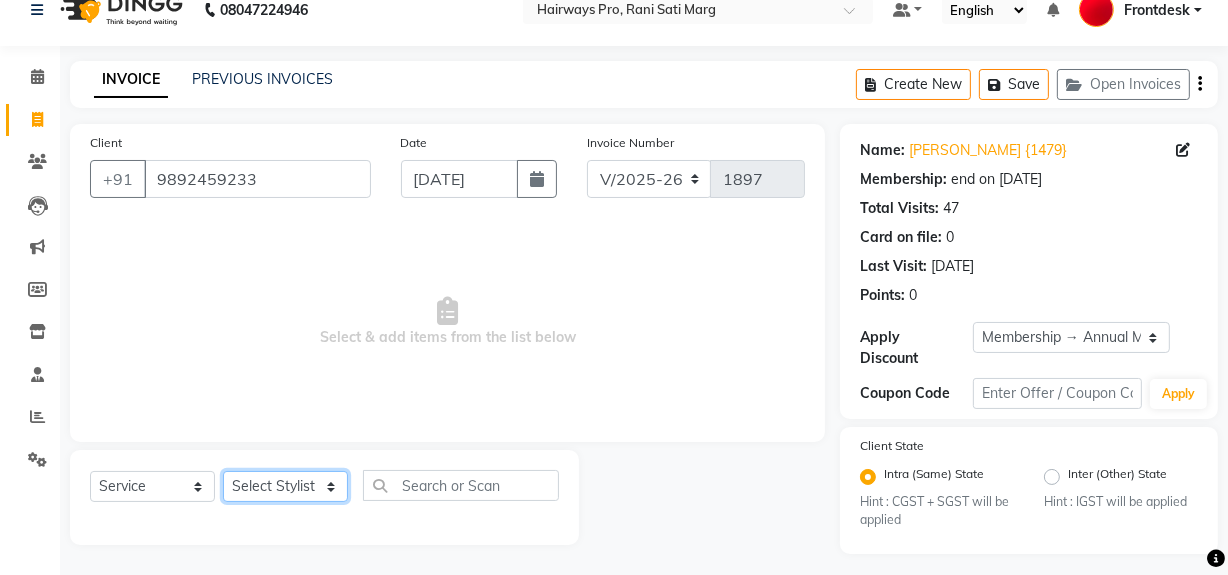 select on "13192" 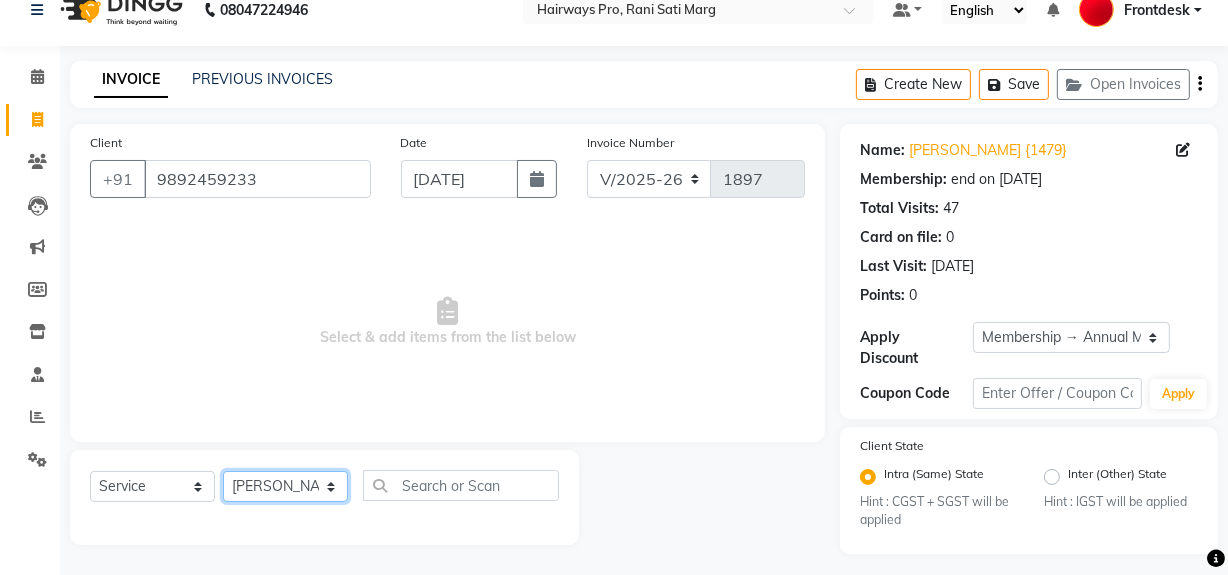click on "Select Stylist ABID [PERSON_NAME] Frontdesk INTEZAR [PERSON_NAME] [PERSON_NAME] [PERSON_NAME] [PERSON_NAME] [PERSON_NAME] [PERSON_NAME]" 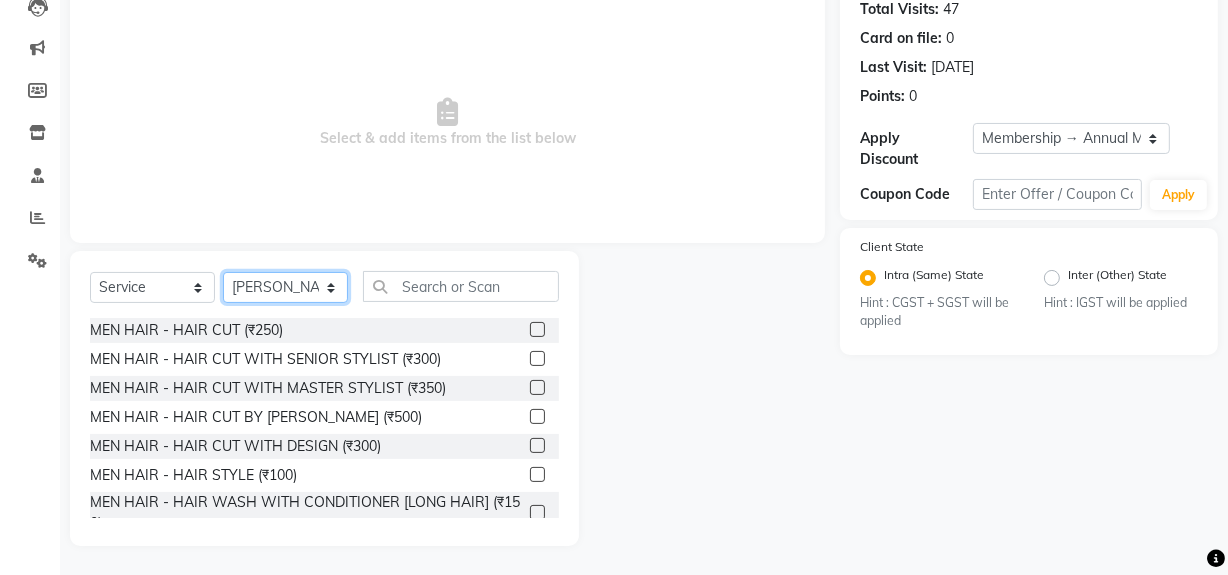 scroll, scrollTop: 226, scrollLeft: 0, axis: vertical 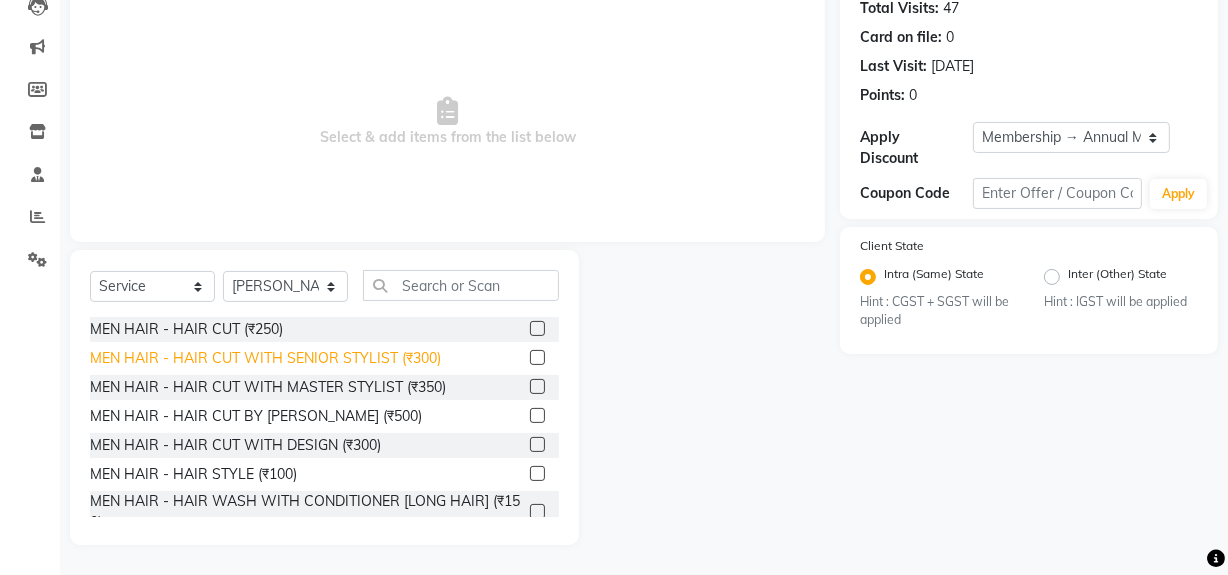 click on "MEN HAIR - HAIR CUT WITH SENIOR STYLIST (₹300)" 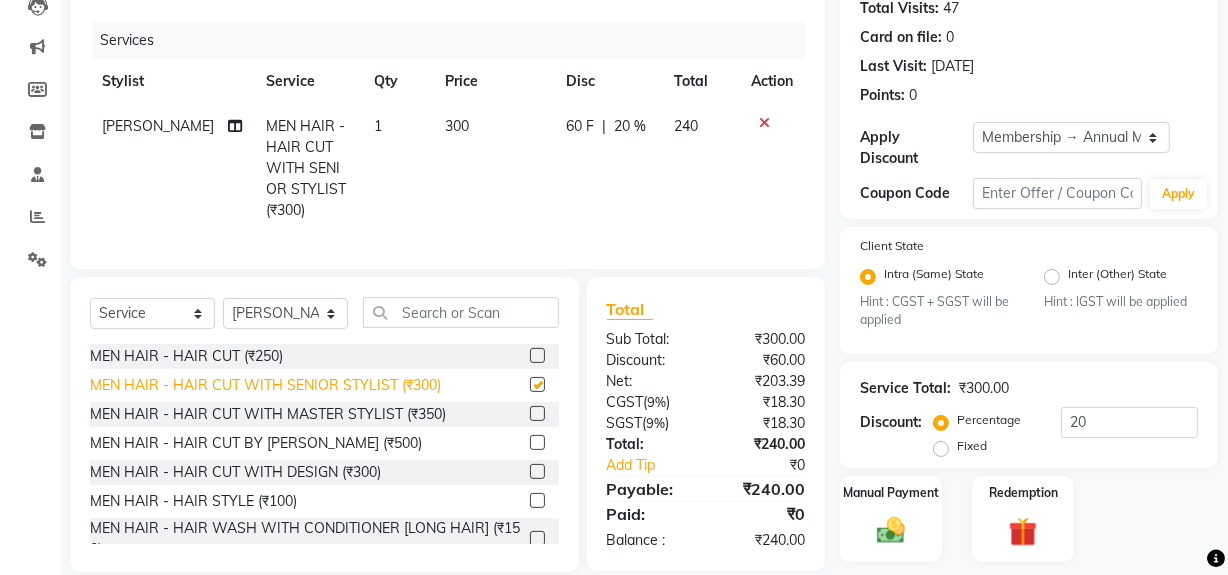 checkbox on "false" 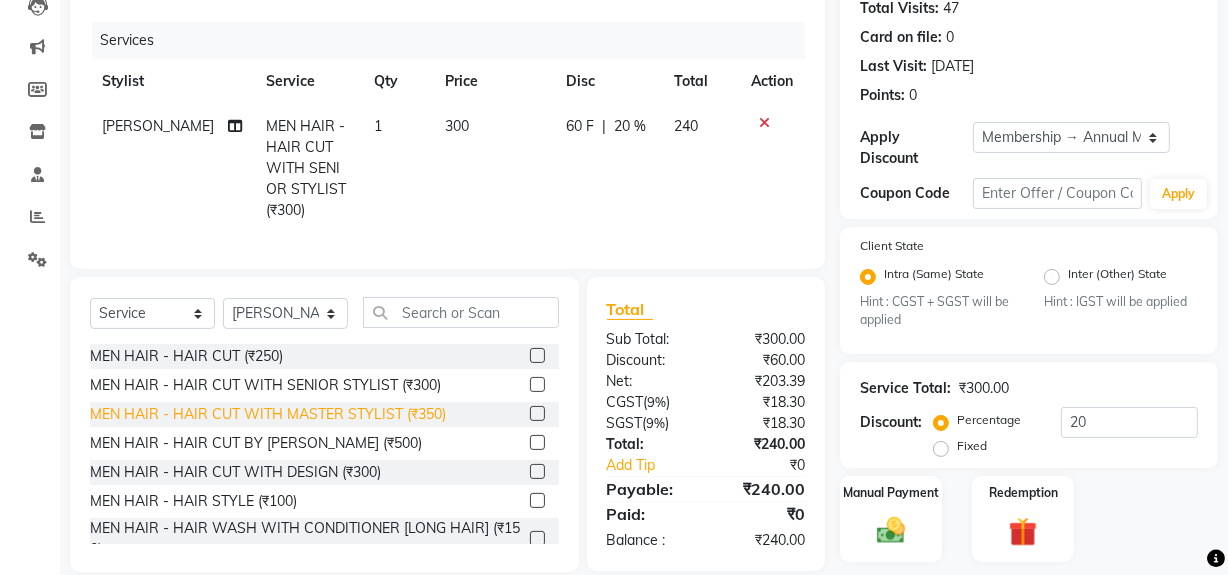 scroll, scrollTop: 90, scrollLeft: 0, axis: vertical 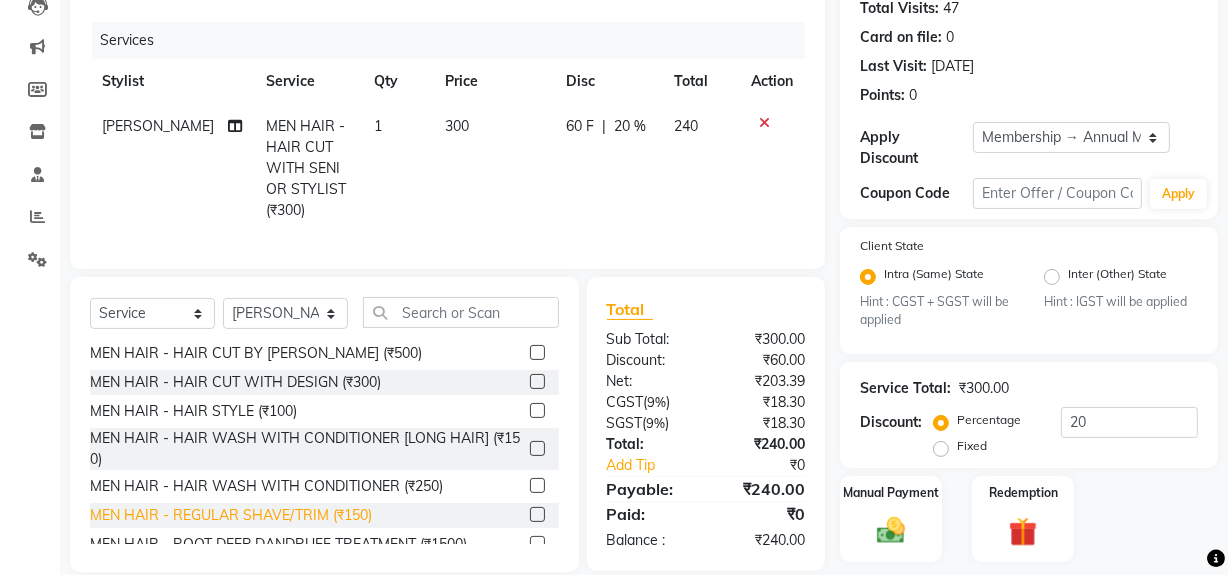 click on "MEN HAIR - REGULAR SHAVE/TRIM (₹150)" 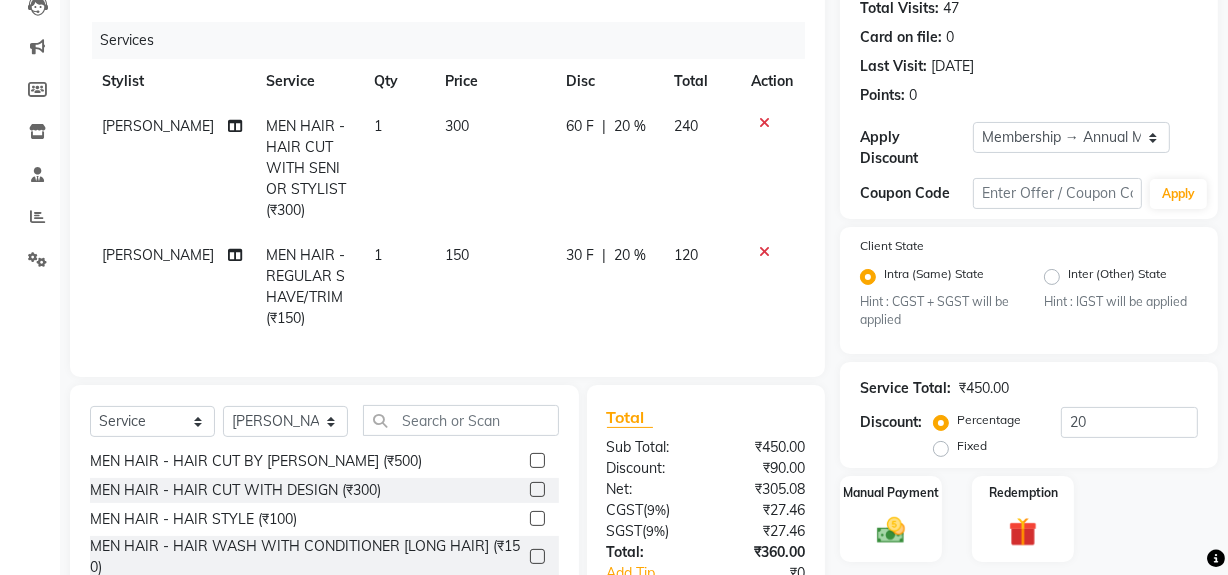 checkbox on "false" 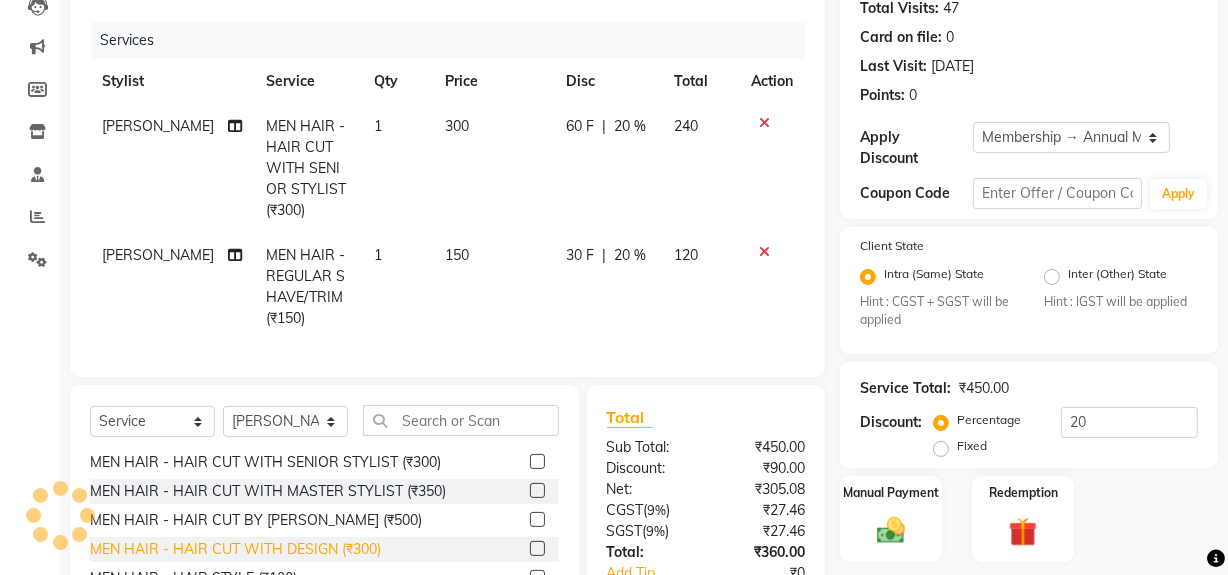 scroll, scrollTop: 0, scrollLeft: 0, axis: both 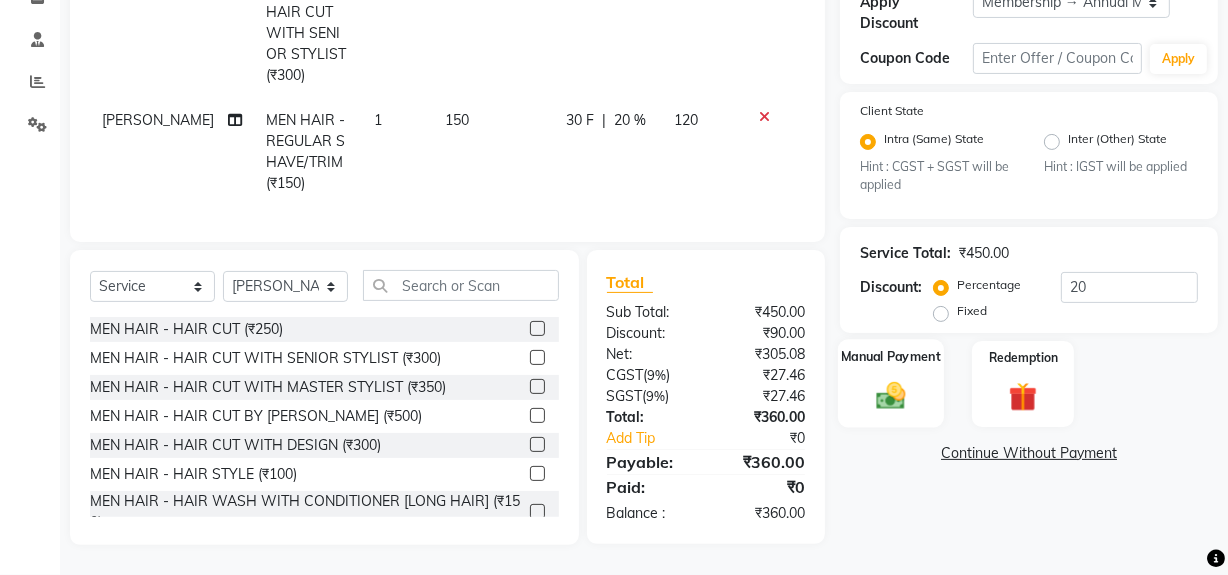 click 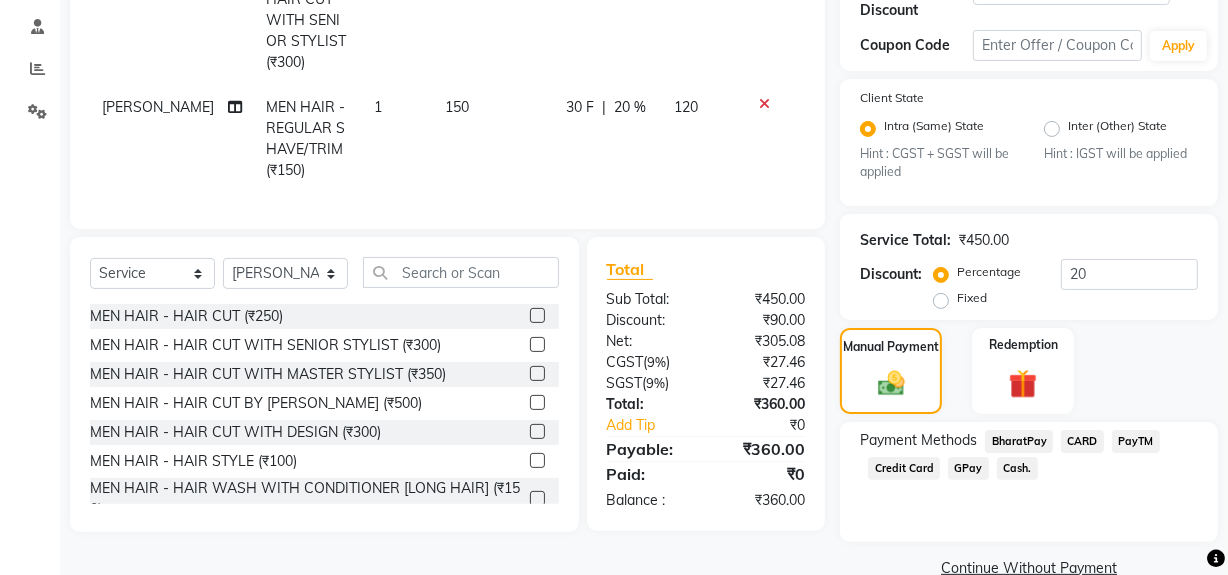 click on "Cash." 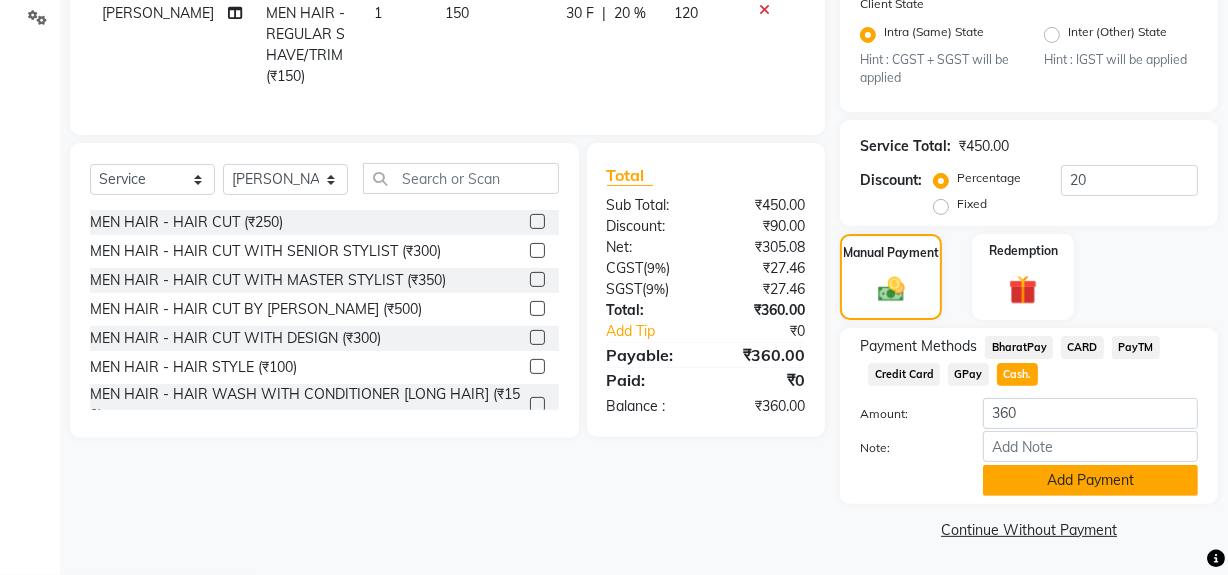 click on "Add Payment" 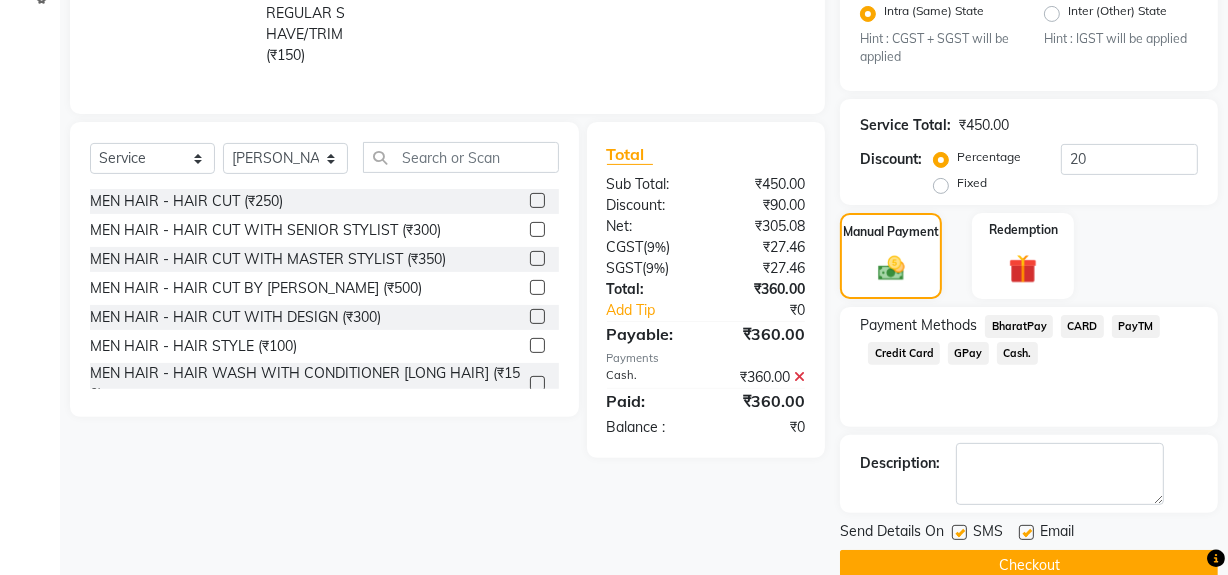 scroll, scrollTop: 524, scrollLeft: 0, axis: vertical 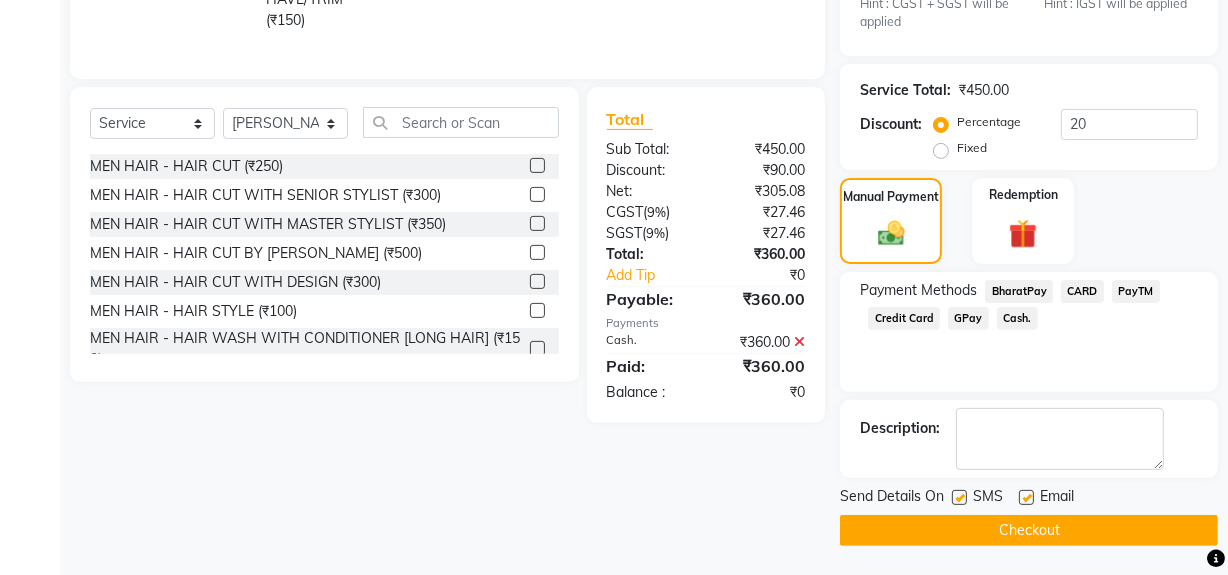 click 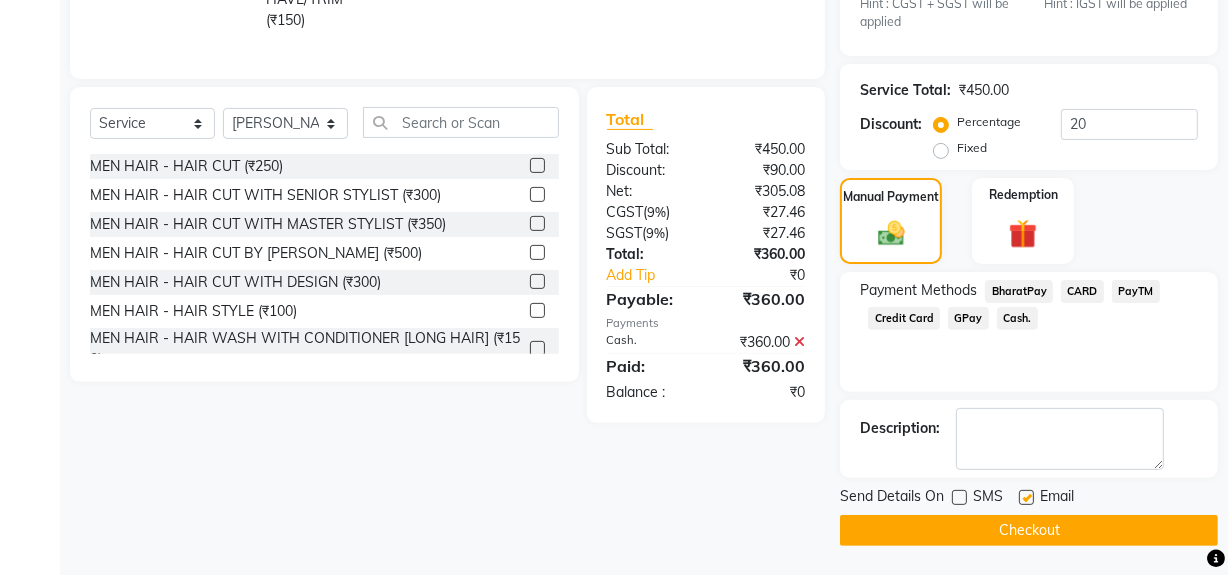 click on "Checkout" 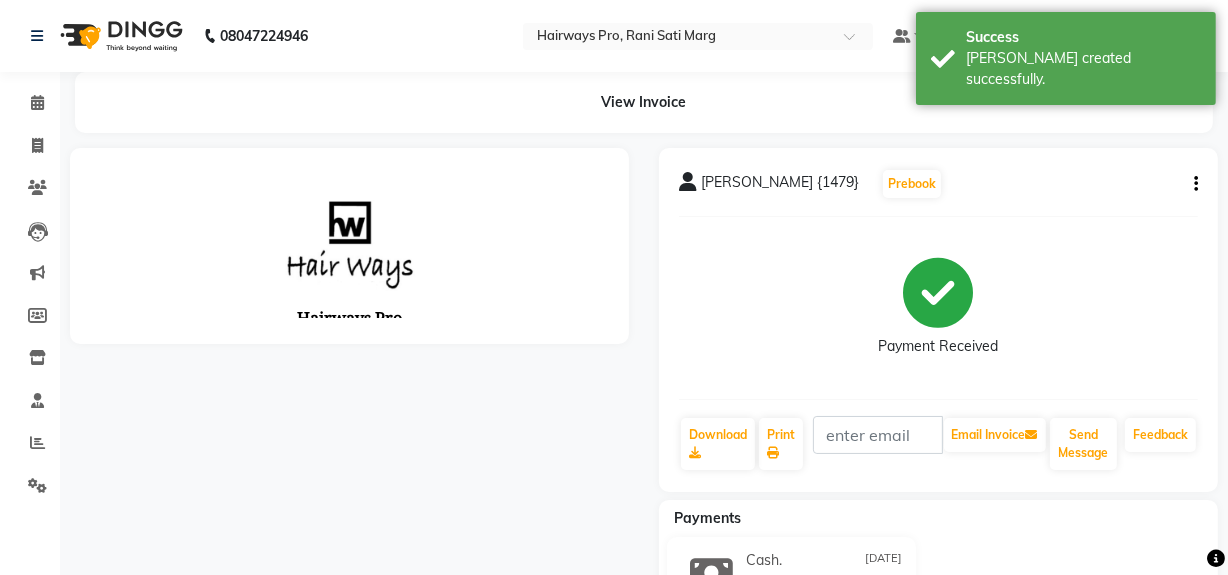 scroll, scrollTop: 0, scrollLeft: 0, axis: both 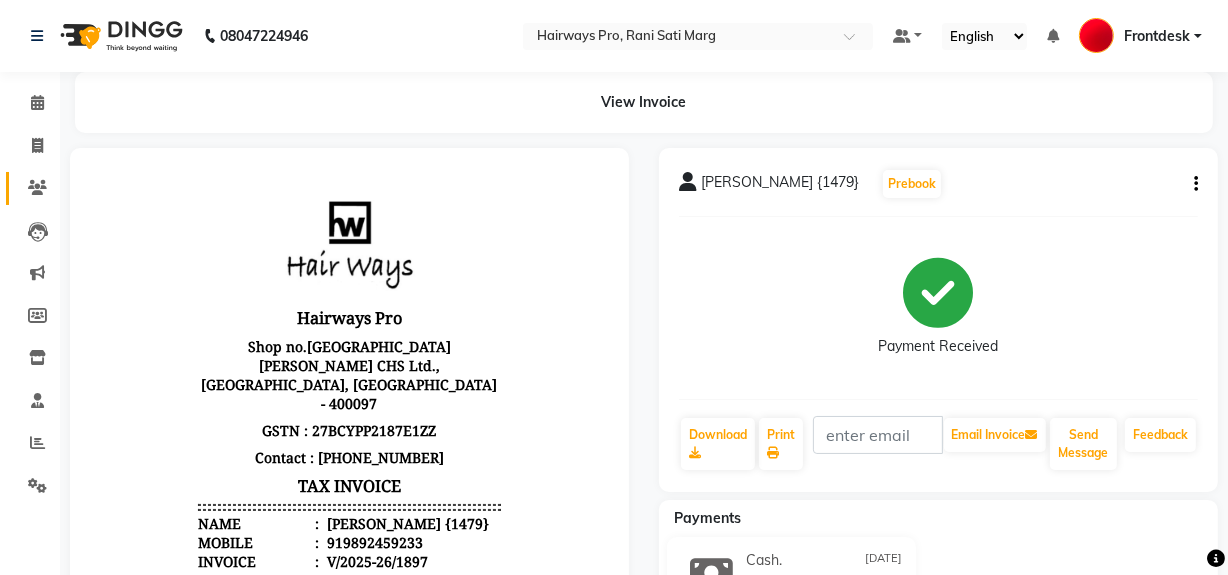 drag, startPoint x: 460, startPoint y: 375, endPoint x: 42, endPoint y: 178, distance: 462.0963 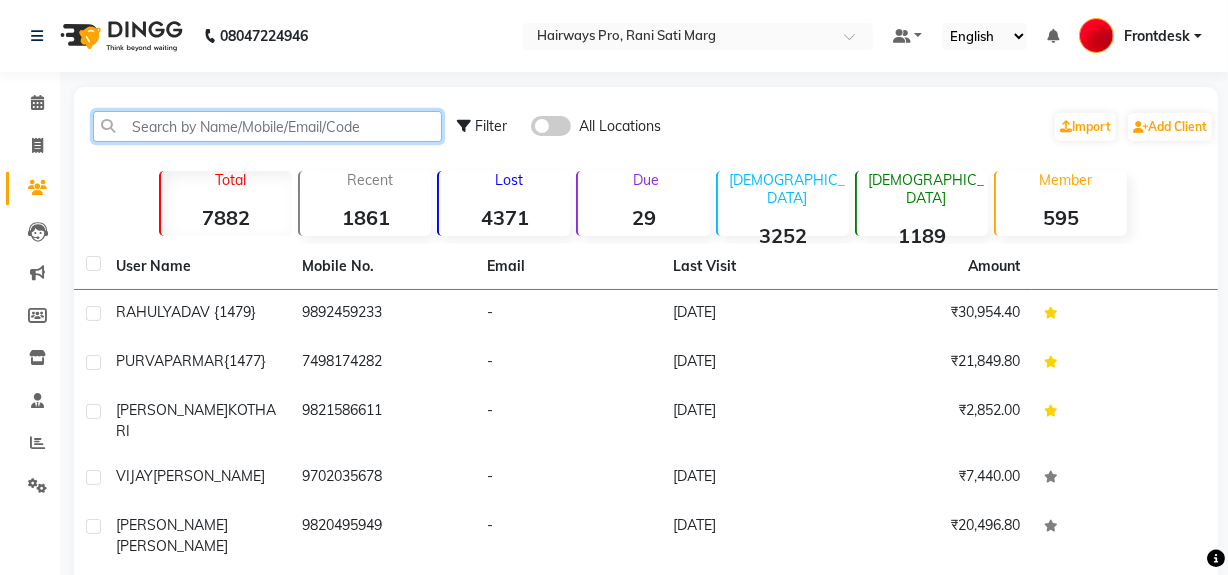 click 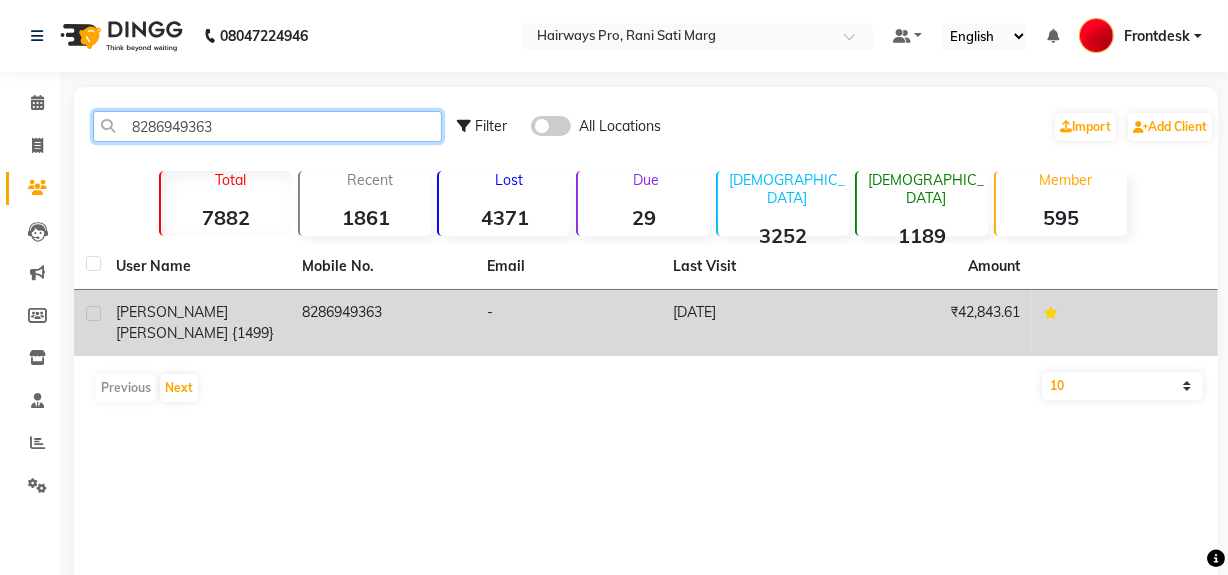 type on "8286949363" 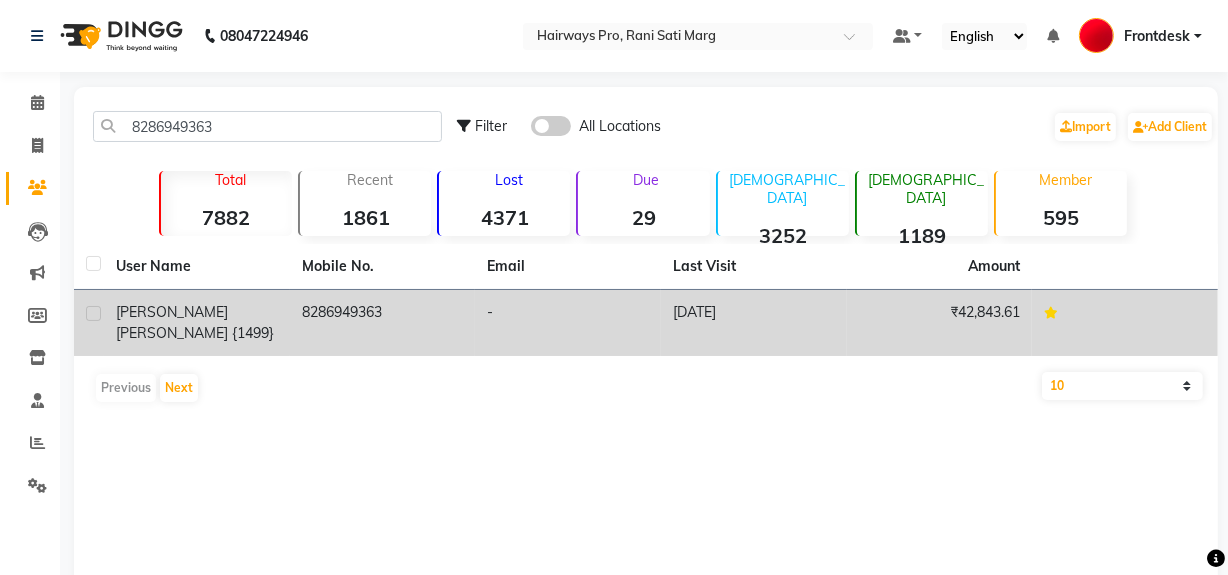 click on "PARTH" 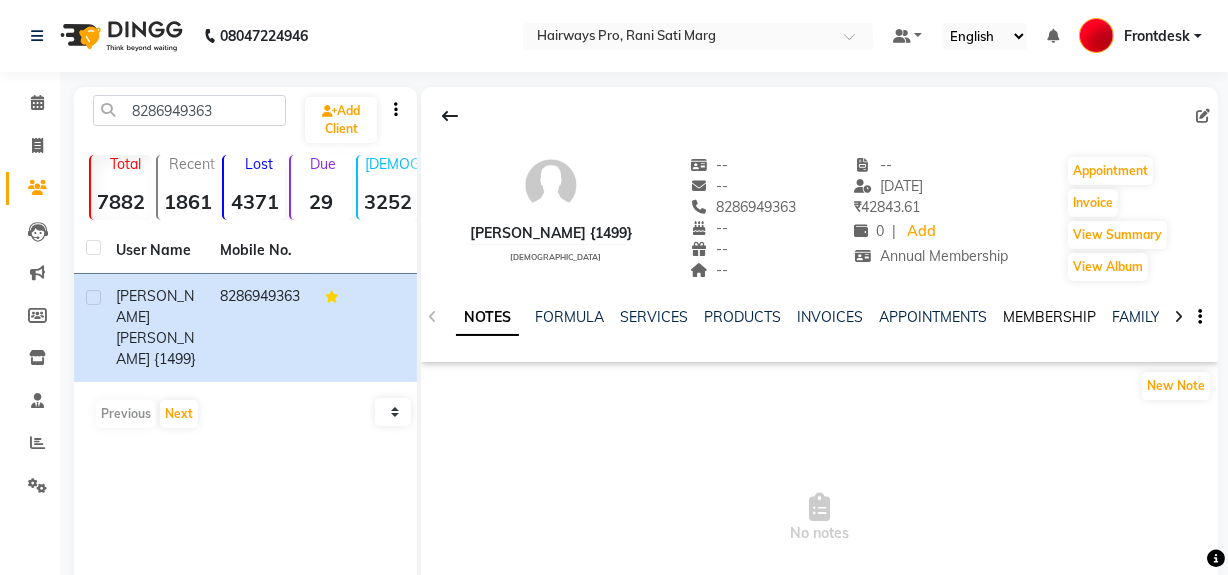 click on "MEMBERSHIP" 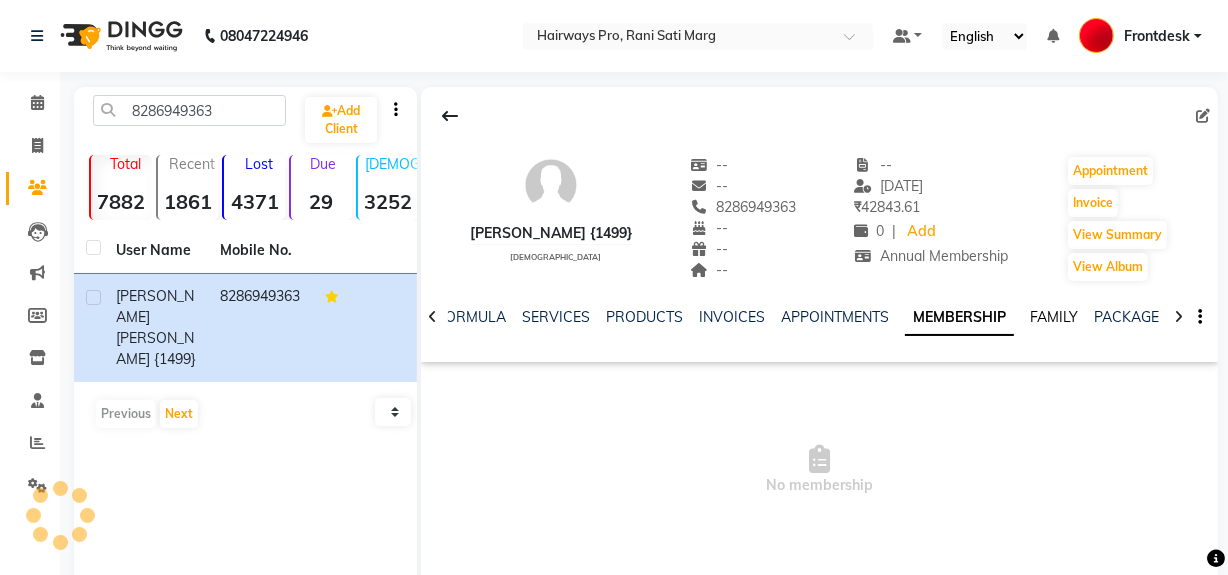 click on "FAMILY" 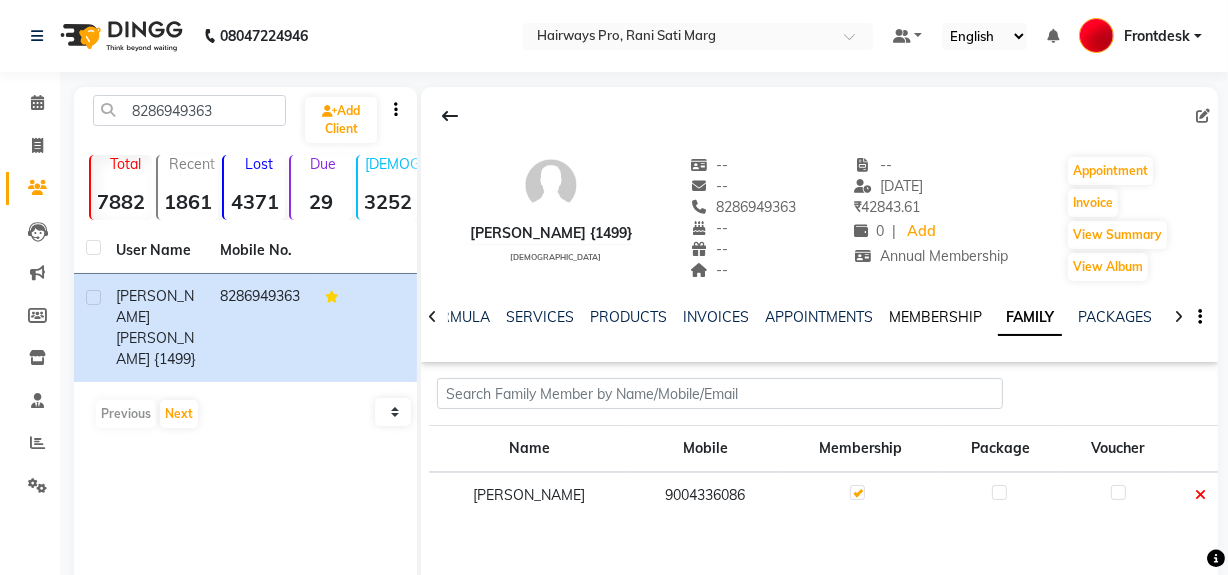 click on "MEMBERSHIP" 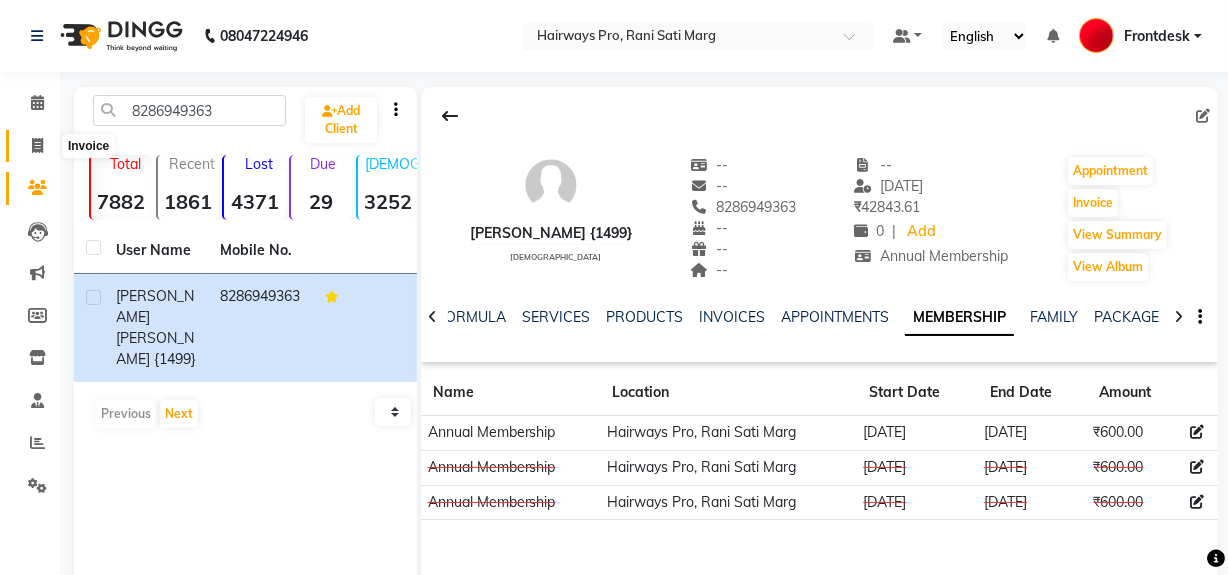 click 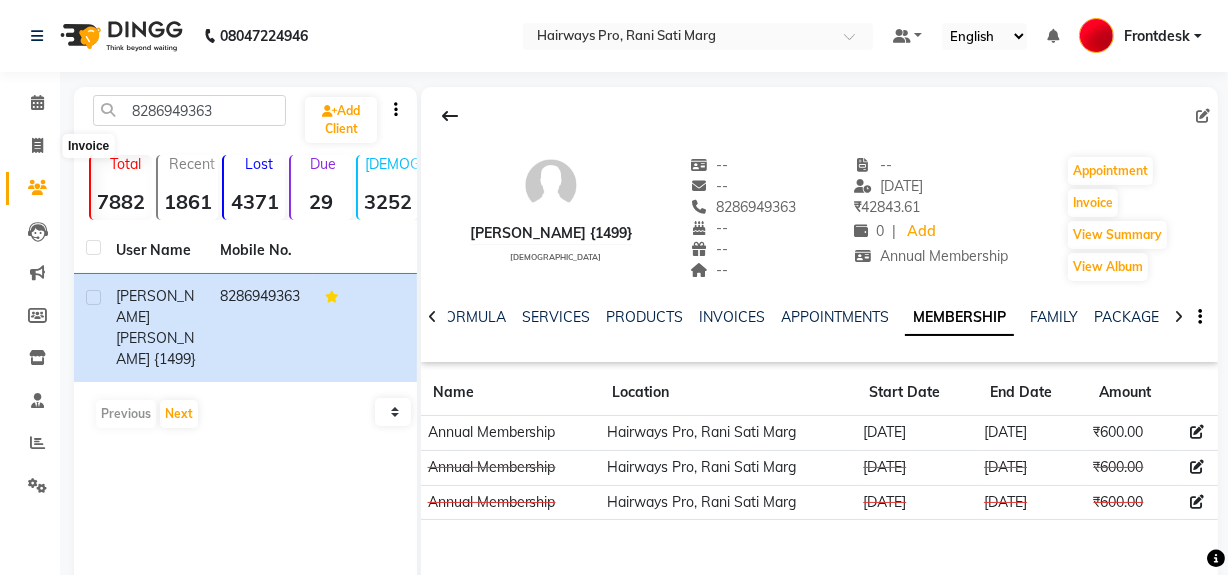 select on "service" 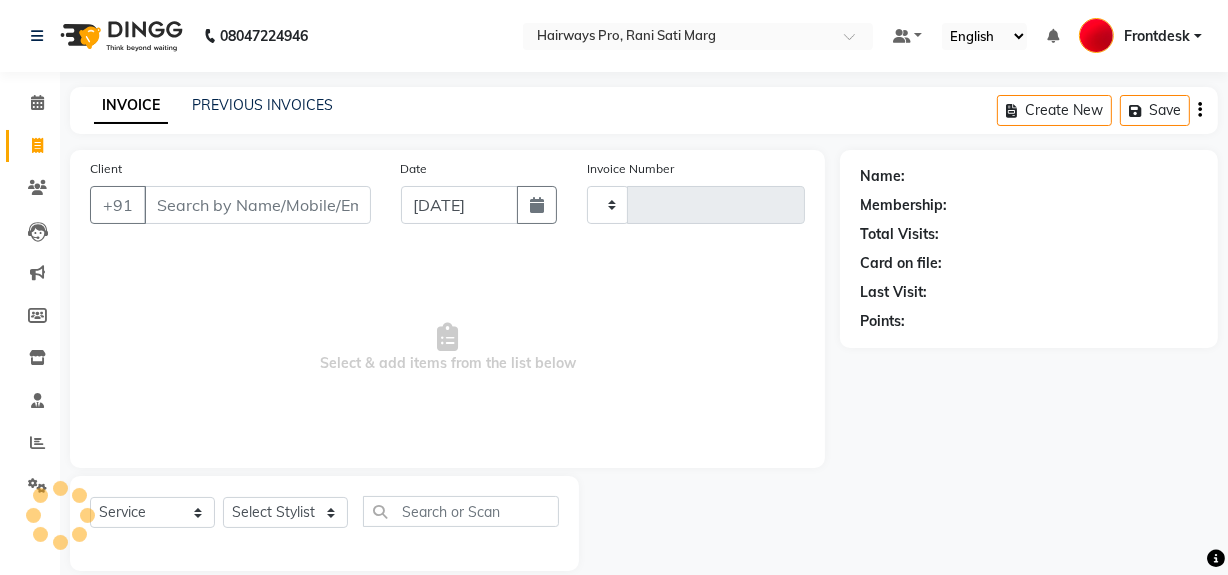 scroll, scrollTop: 26, scrollLeft: 0, axis: vertical 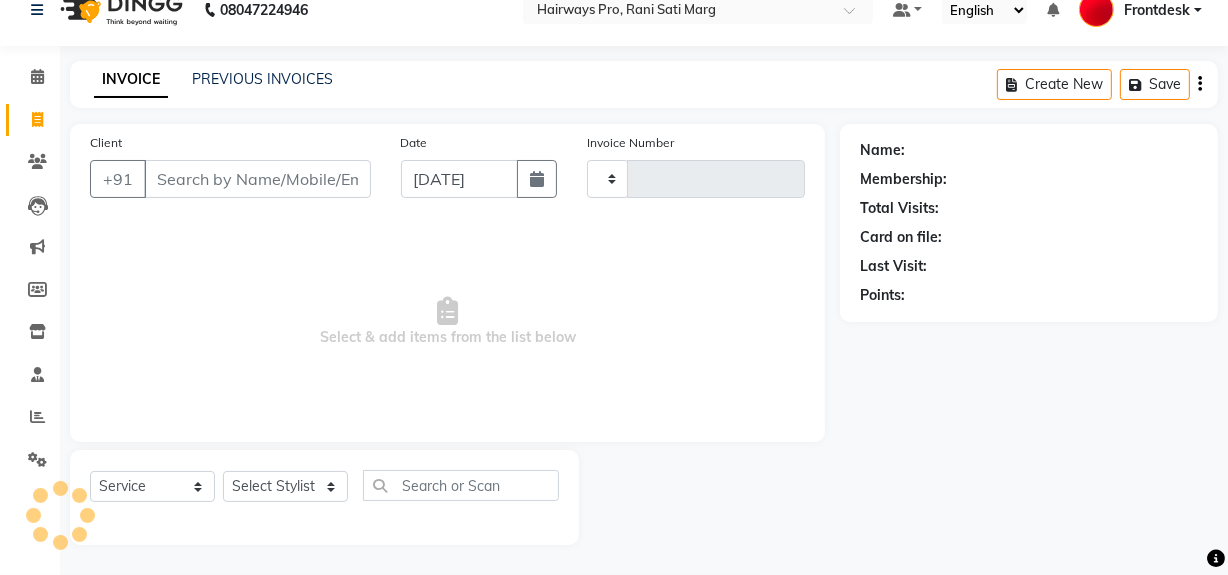 type on "1898" 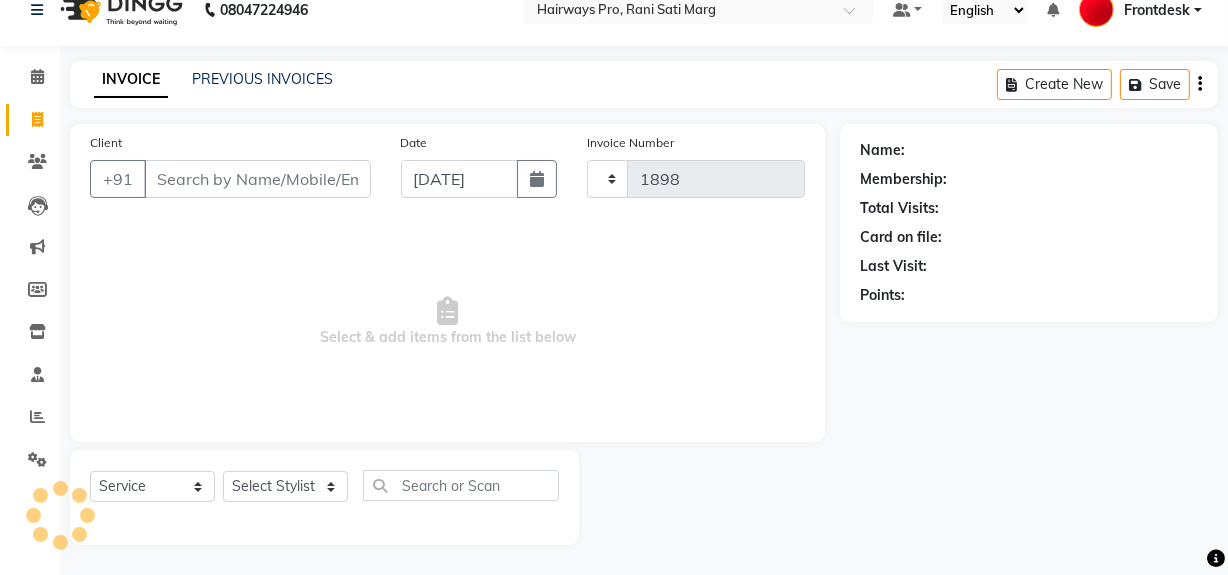 click on "Client" at bounding box center (257, 179) 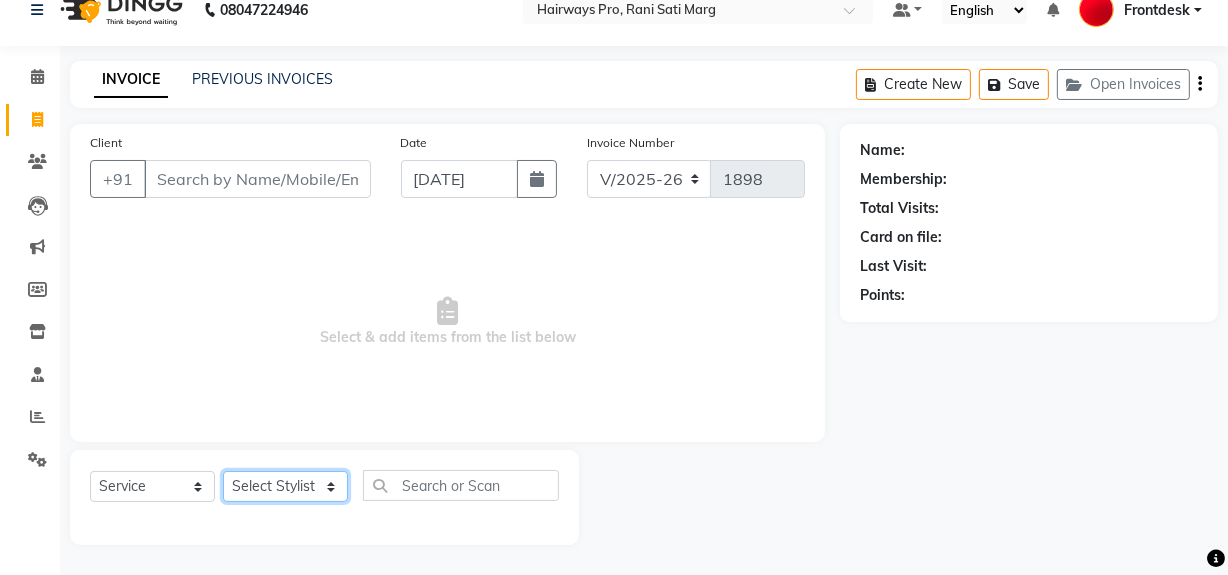 click on "Select Stylist ABID [PERSON_NAME] Frontdesk INTEZAR [PERSON_NAME] [PERSON_NAME] [PERSON_NAME] [PERSON_NAME] [PERSON_NAME] [PERSON_NAME]" 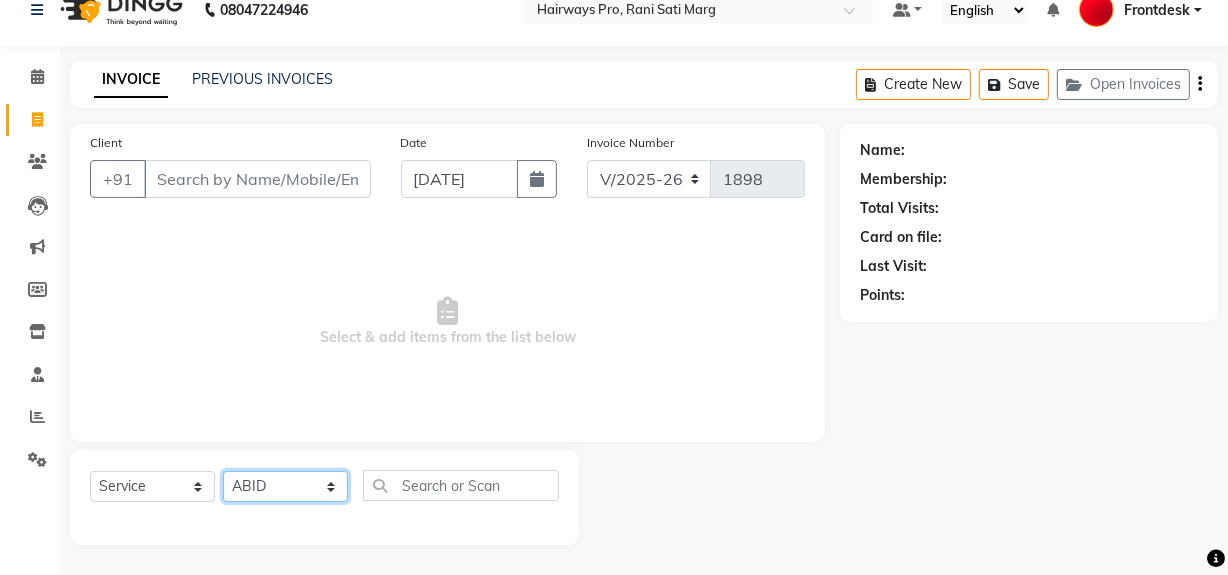 click on "Select Stylist ABID [PERSON_NAME] Frontdesk INTEZAR [PERSON_NAME] [PERSON_NAME] [PERSON_NAME] [PERSON_NAME] [PERSON_NAME] [PERSON_NAME]" 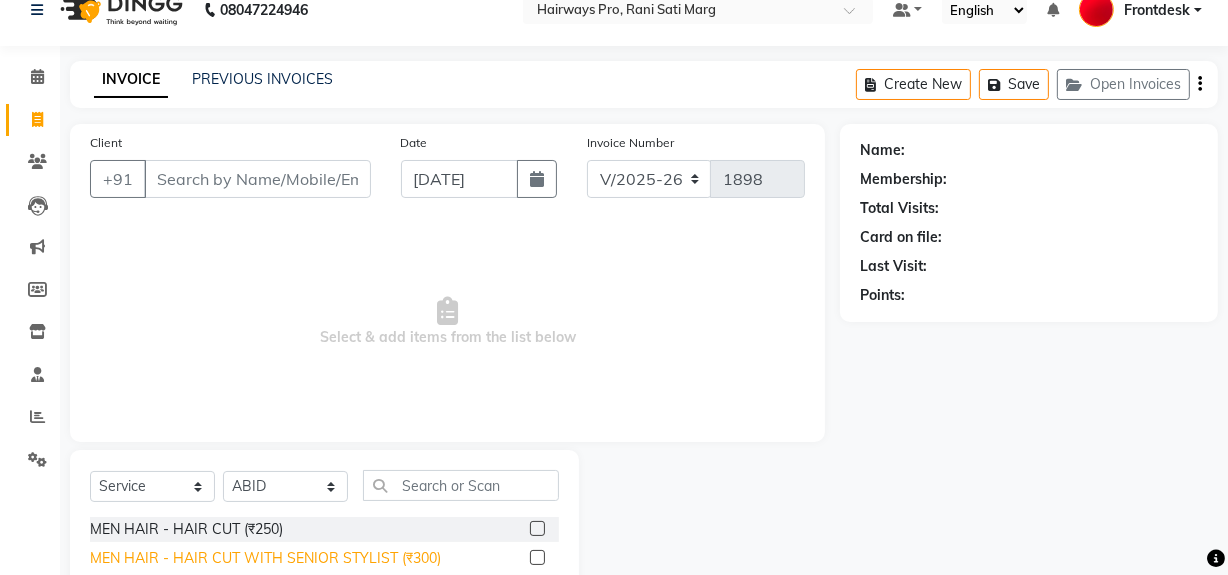 click on "MEN HAIR - HAIR CUT WITH SENIOR STYLIST (₹300)" 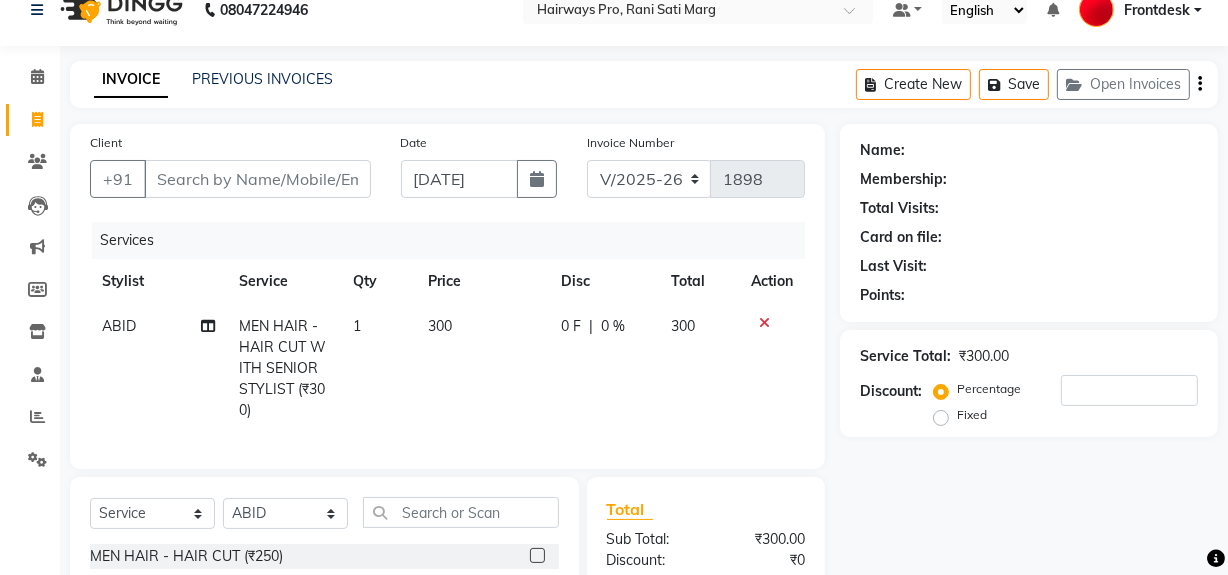 checkbox on "false" 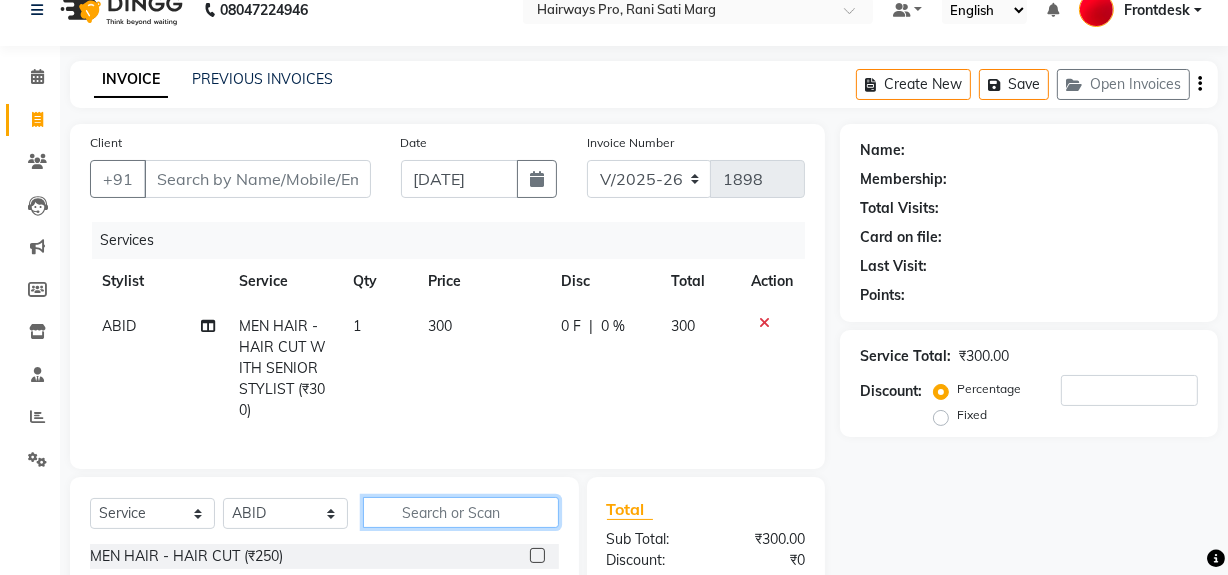 click 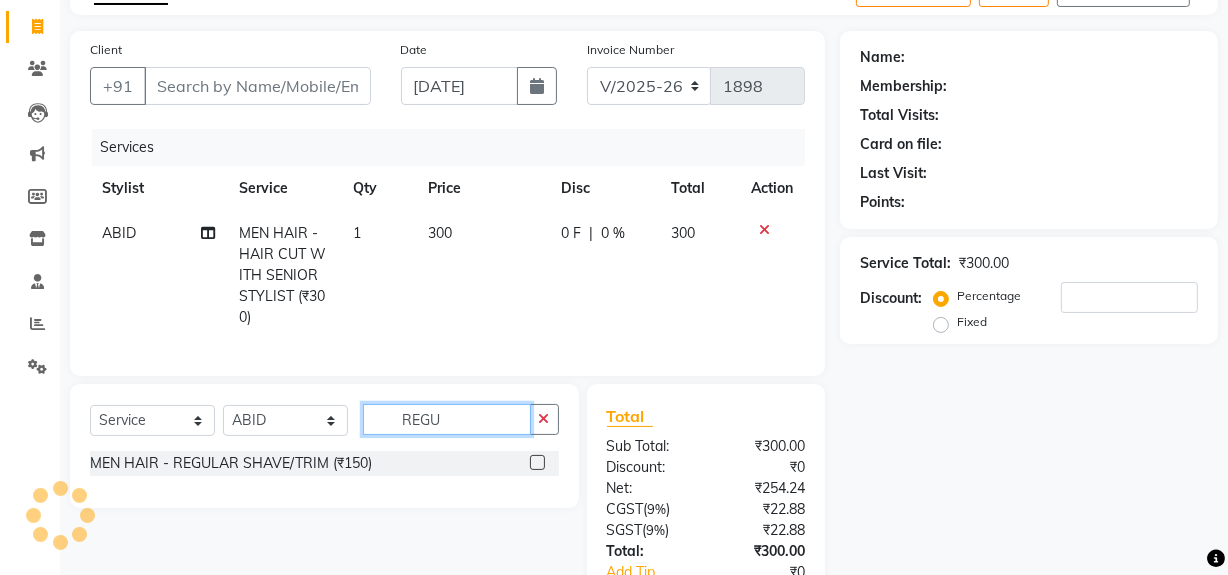 scroll, scrollTop: 266, scrollLeft: 0, axis: vertical 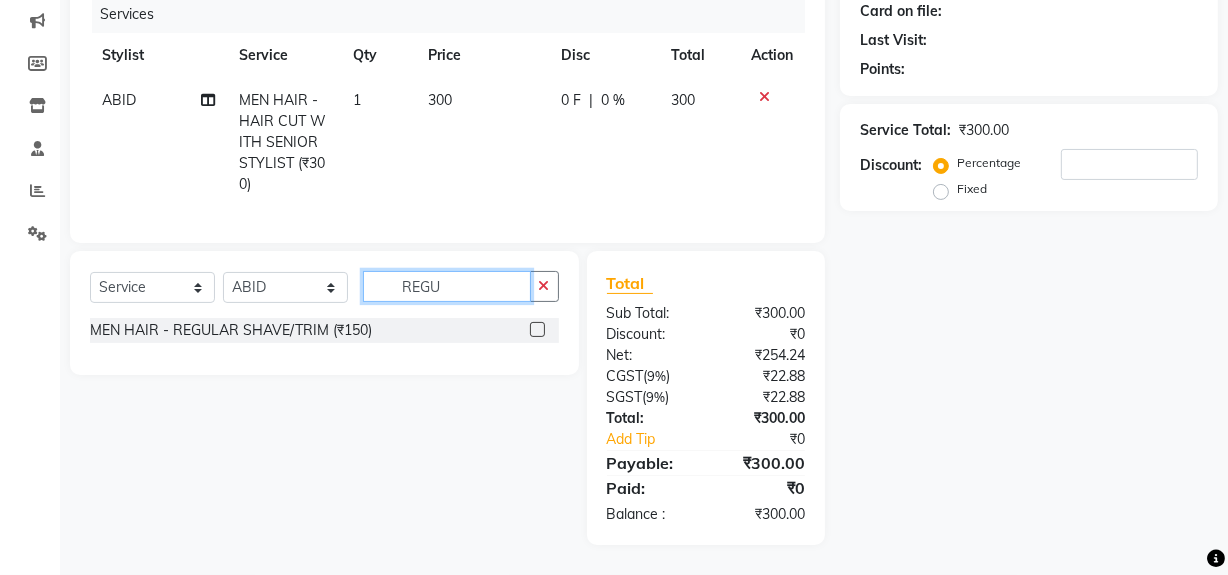 type on "REGU" 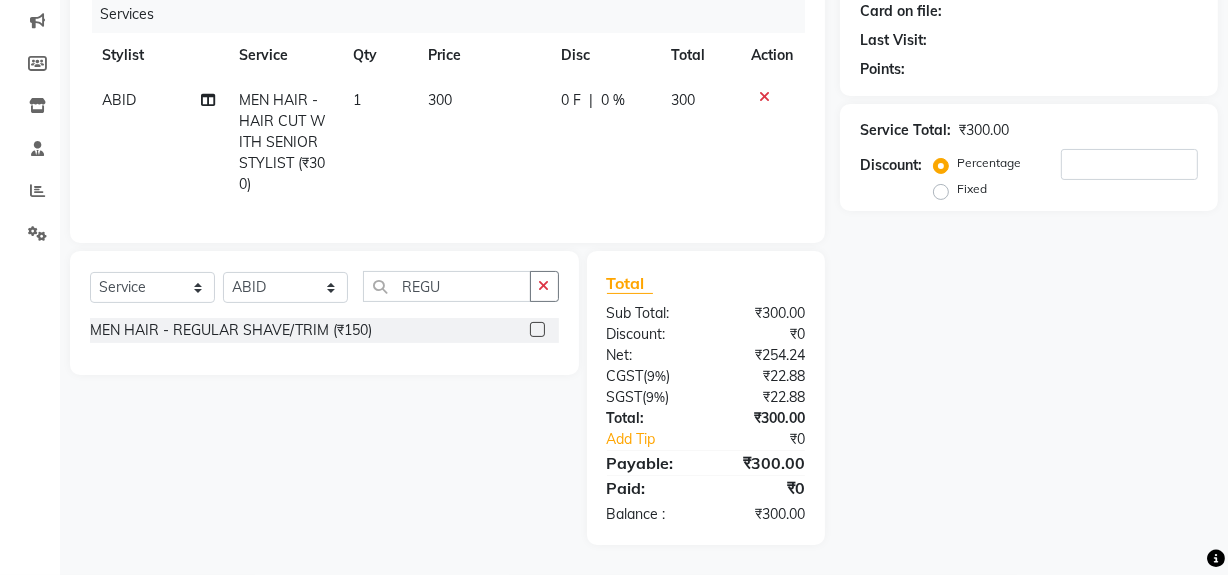 click on "MEN HAIR - REGULAR SHAVE/TRIM (₹150)" 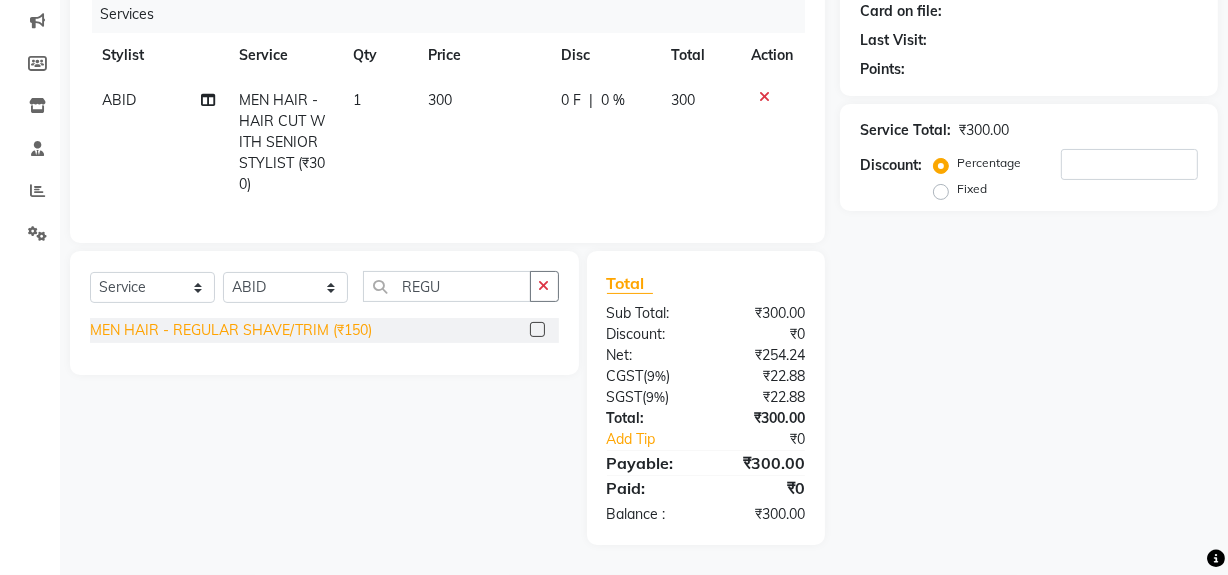 click on "MEN HAIR - REGULAR SHAVE/TRIM (₹150)" 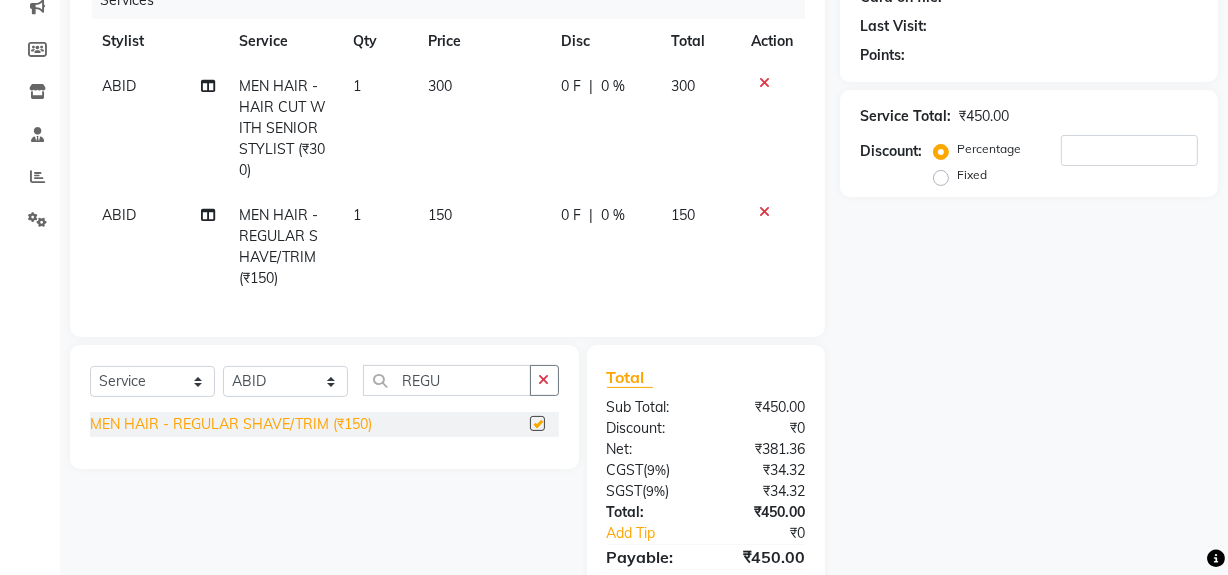 checkbox on "false" 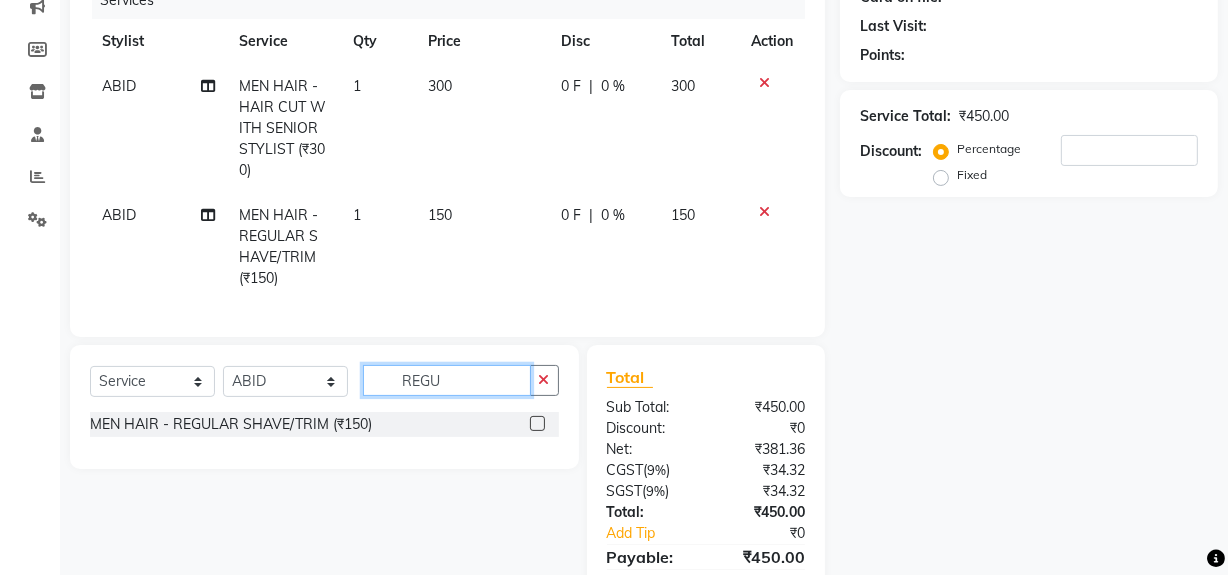 click on "REGU" 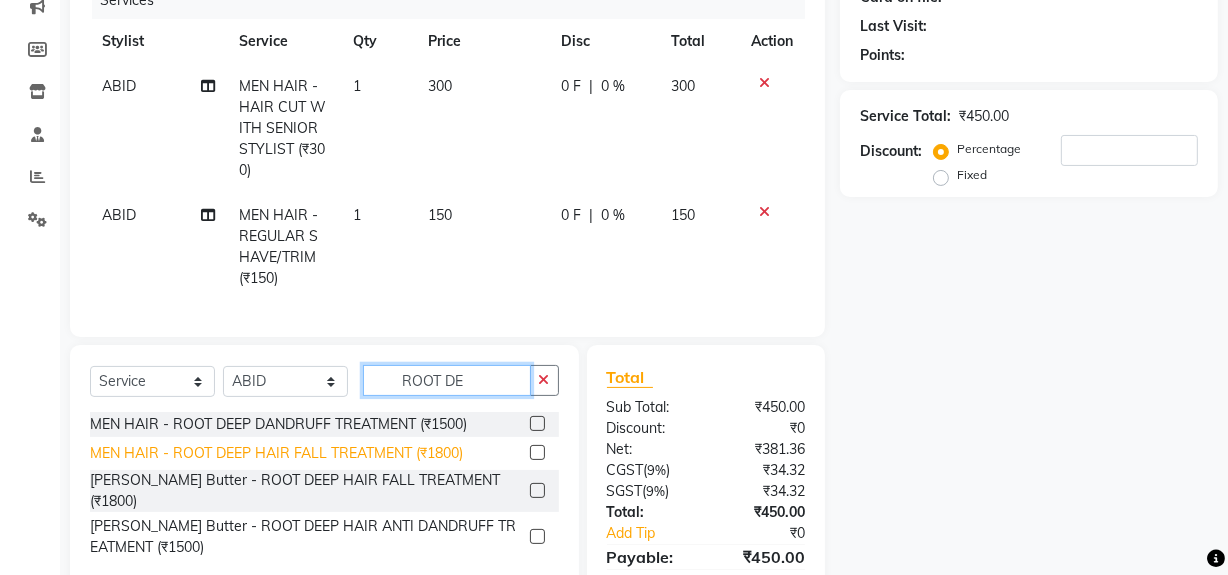 type on "ROOT DE" 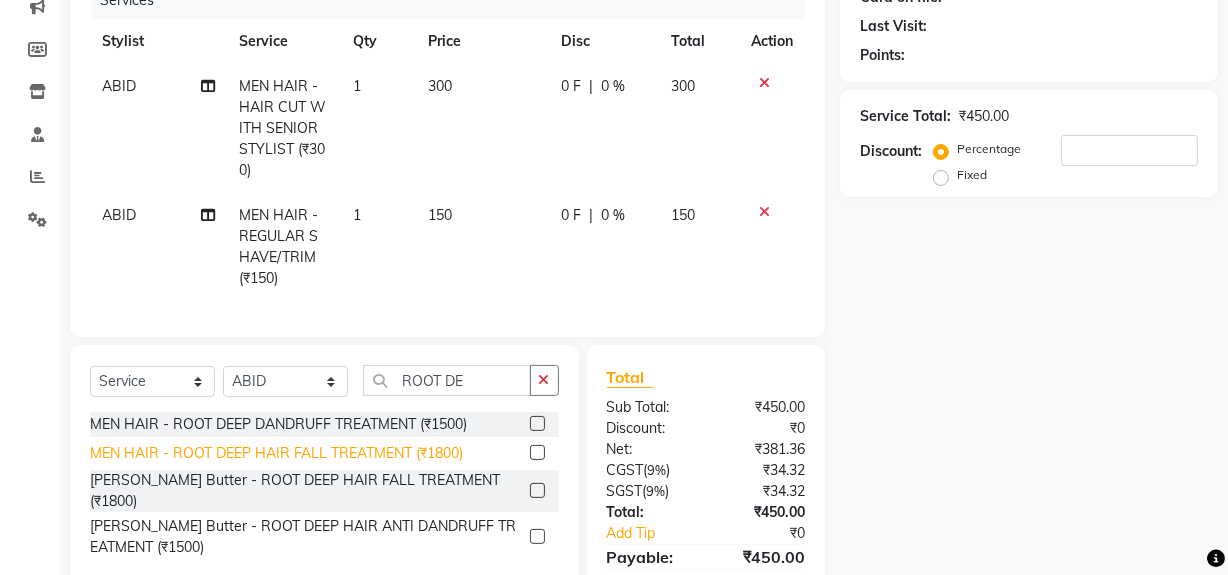 click on "MEN HAIR - ROOT DEEP HAIR FALL TREATMENT (₹1800)" 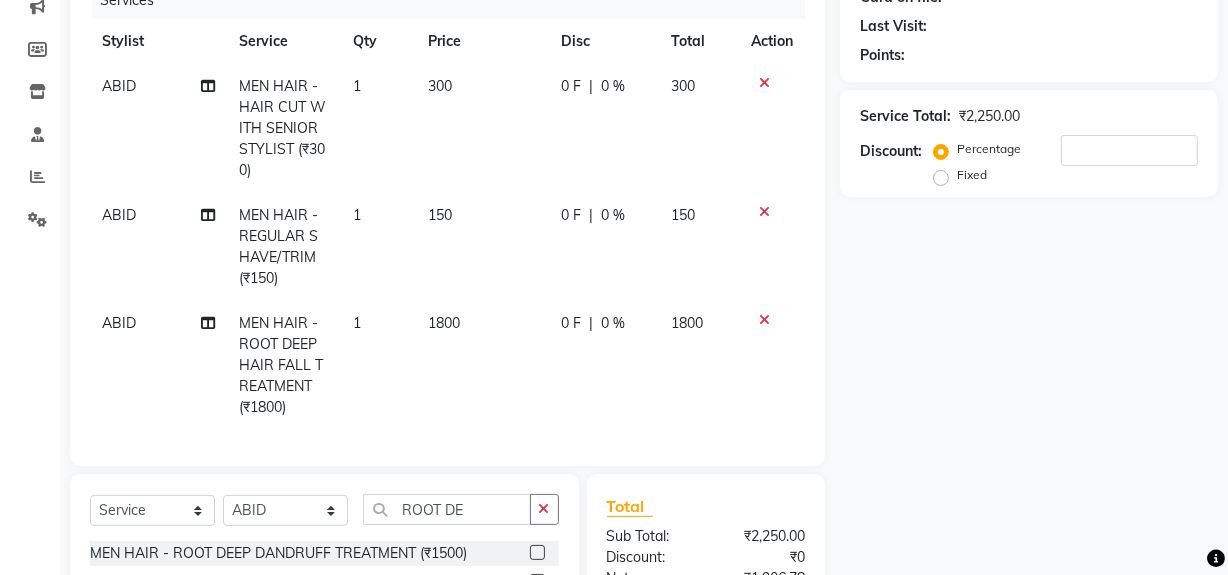 checkbox on "false" 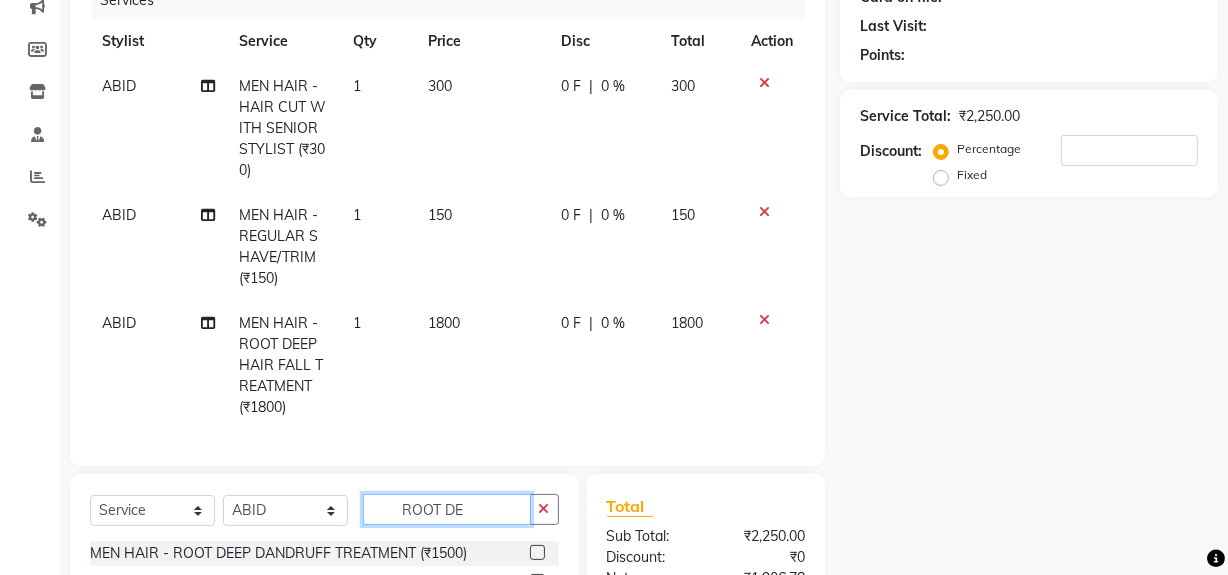 click on "ROOT DE" 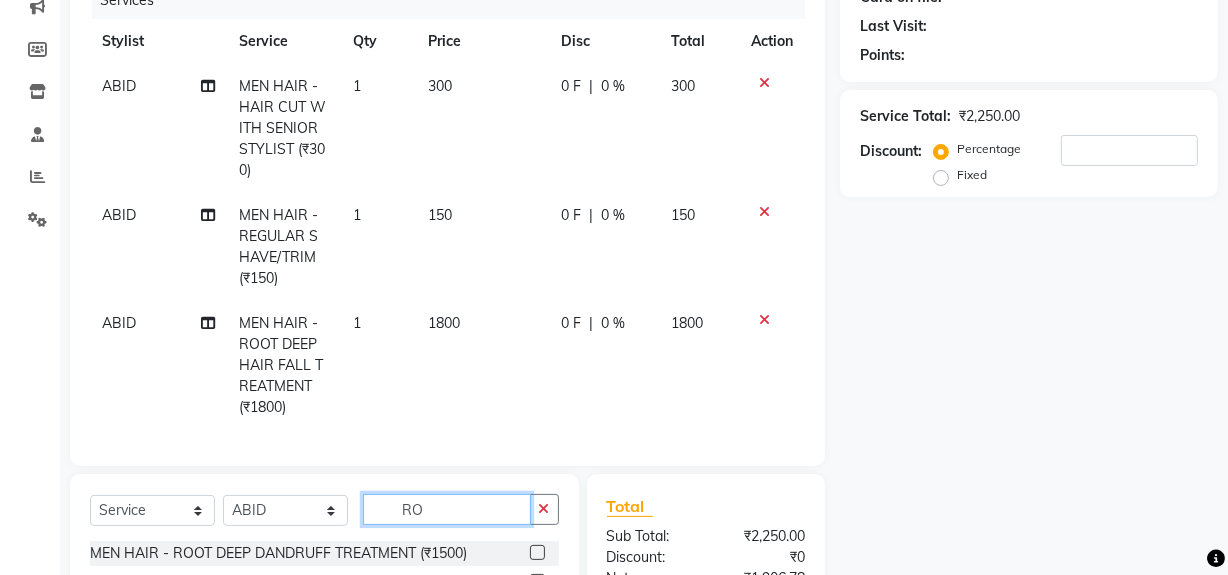 type on "R" 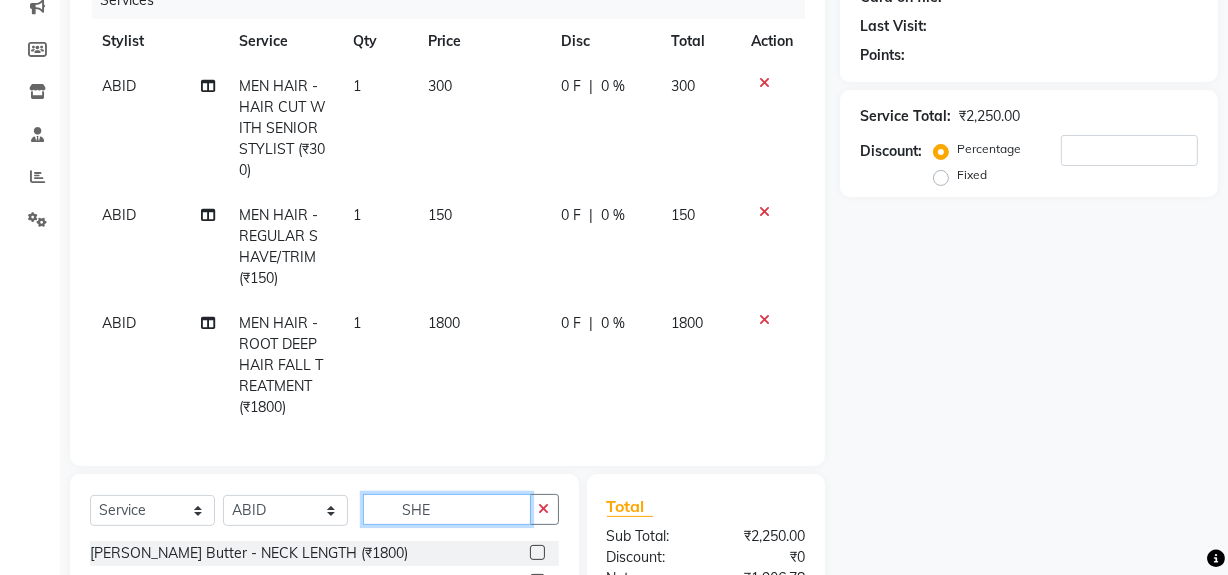type on "SHEA" 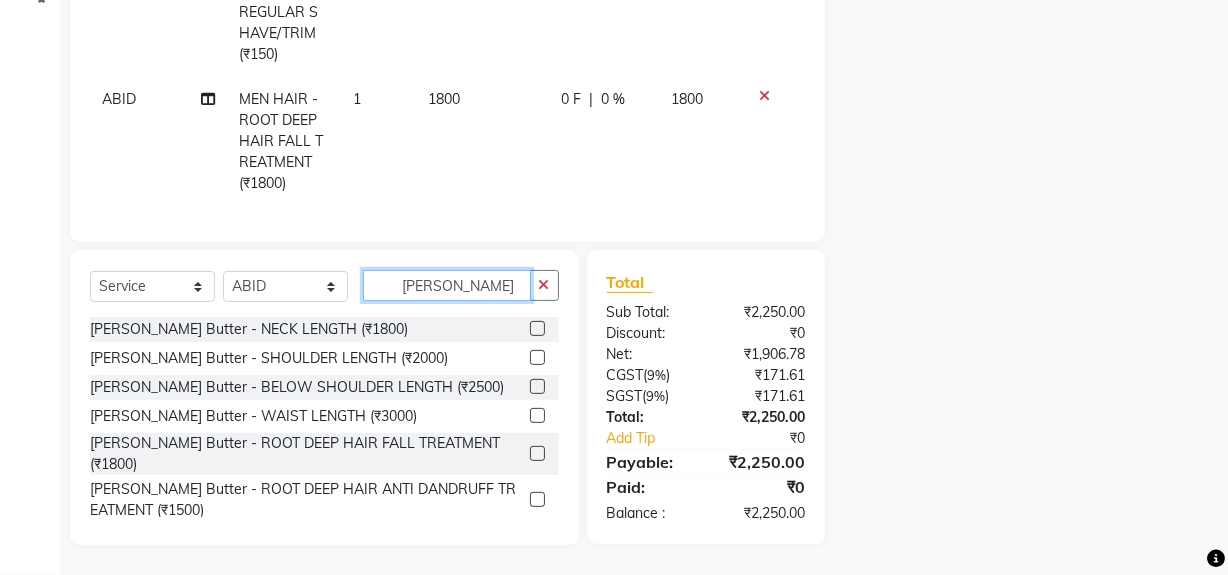 scroll, scrollTop: 503, scrollLeft: 0, axis: vertical 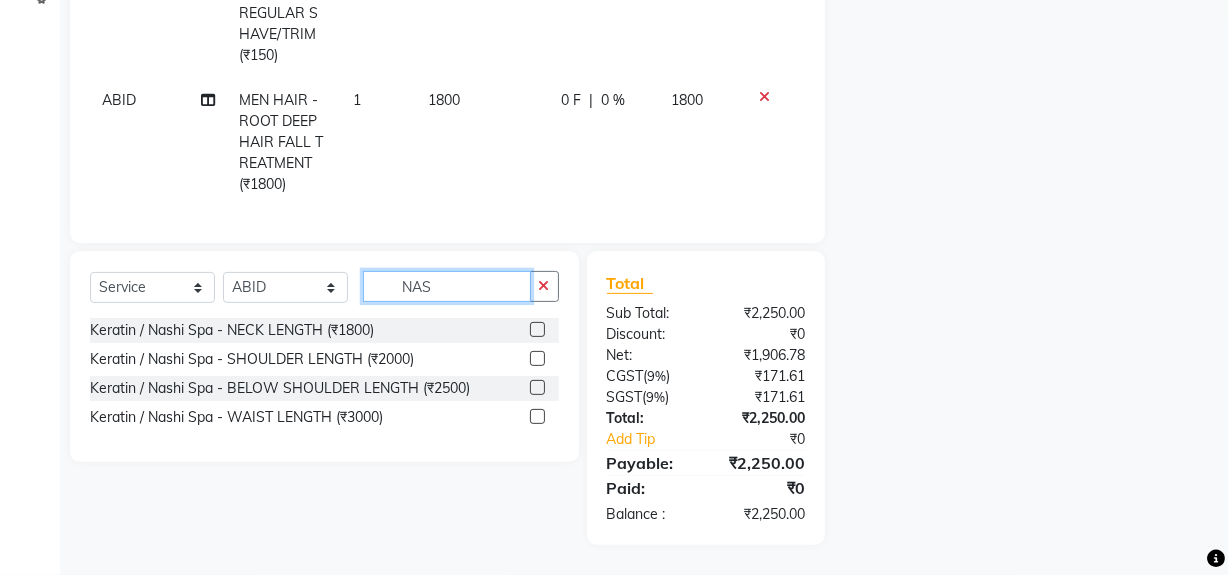 type on "NASH" 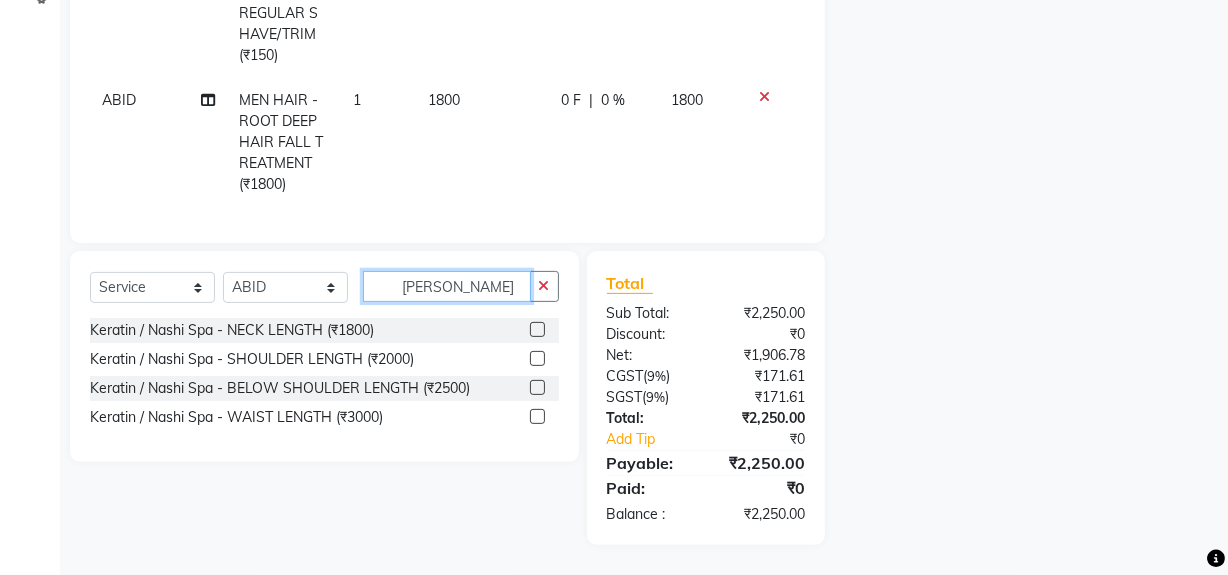 click on "NASH" 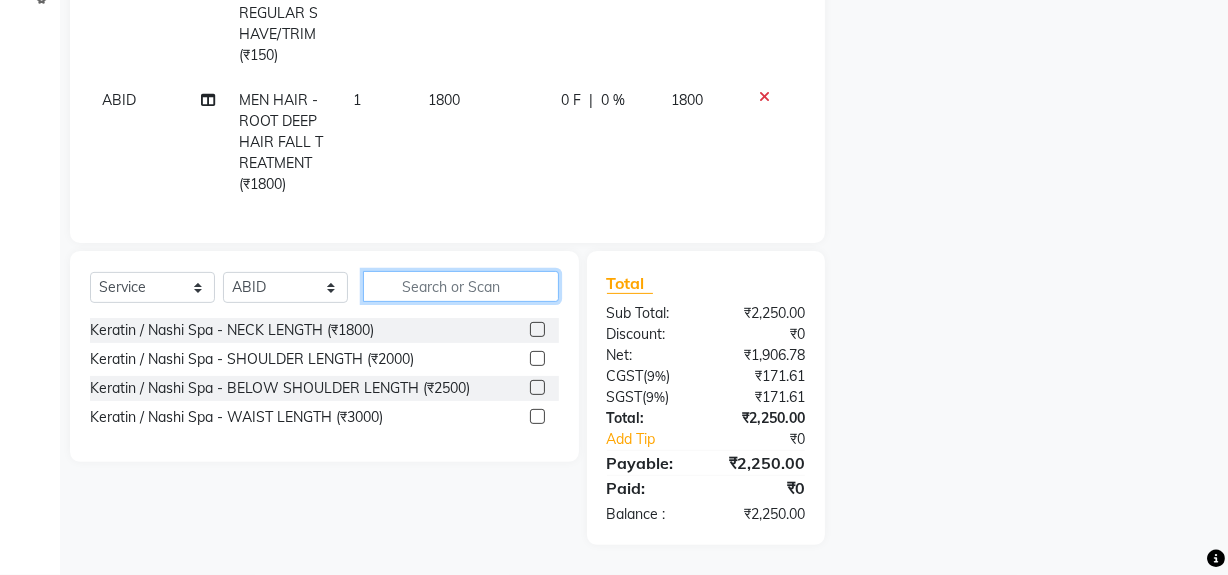 scroll, scrollTop: 503, scrollLeft: 0, axis: vertical 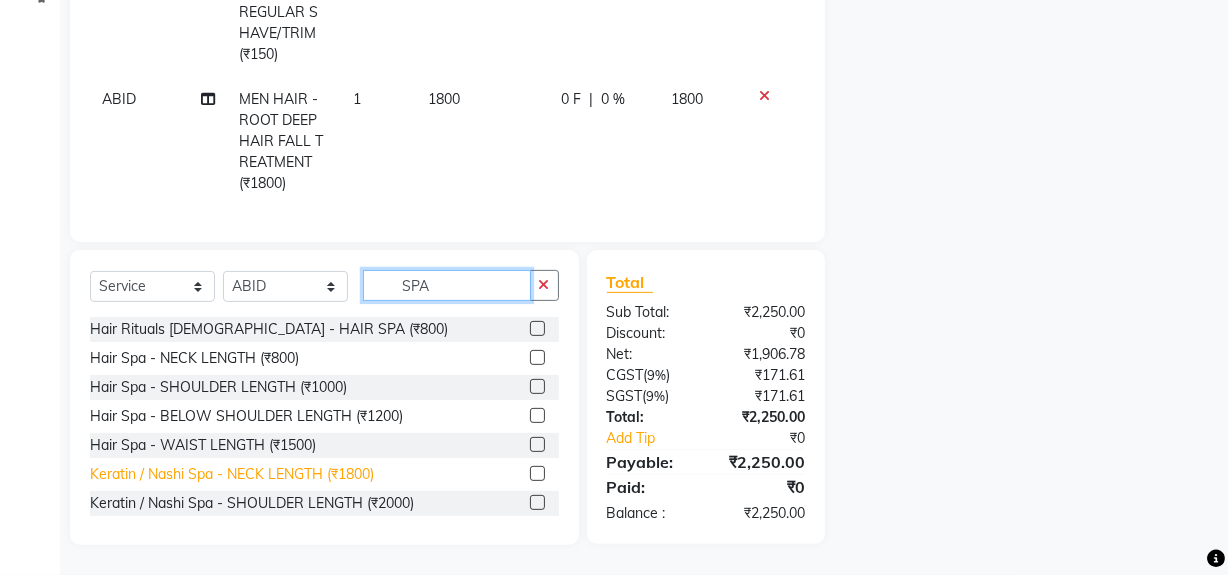 type on "SPA" 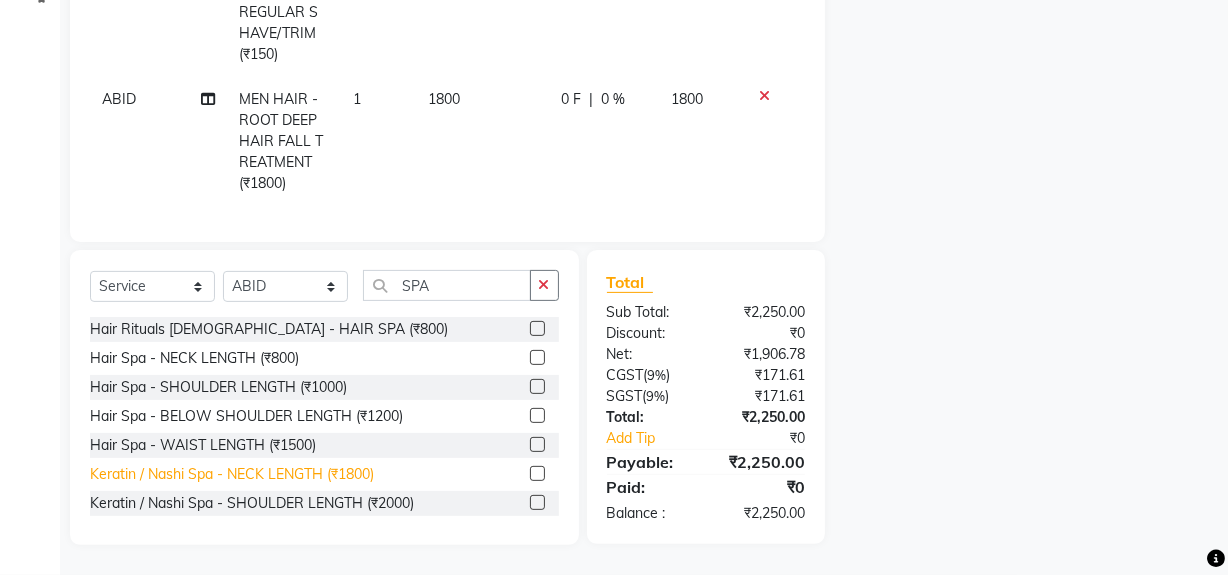 click on "Keratin / Nashi Spa - NECK LENGTH (₹1800)" 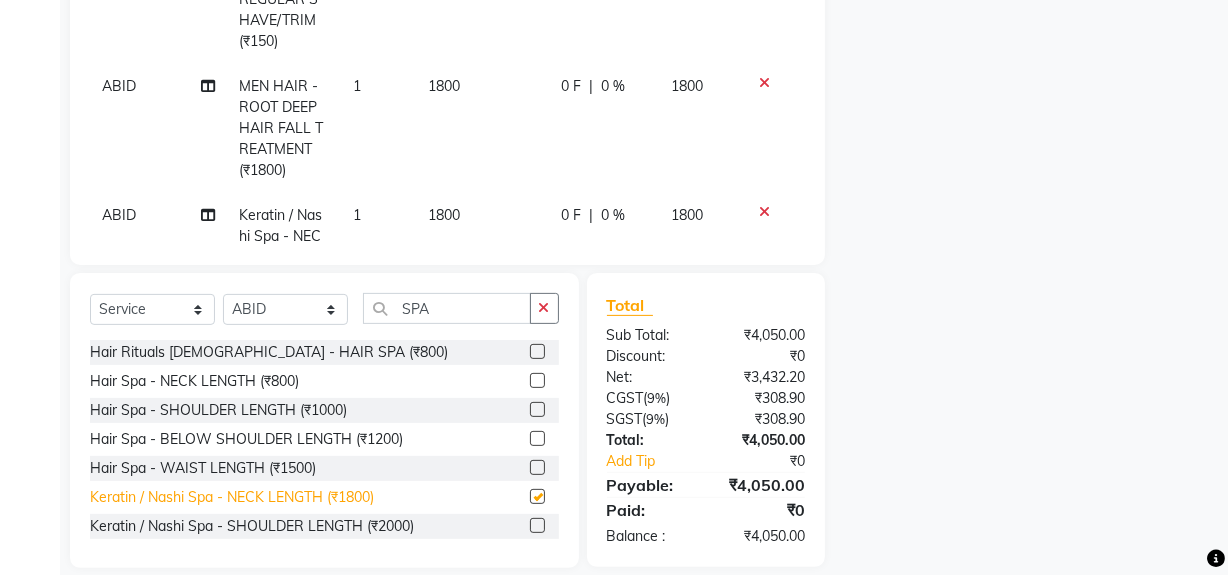 checkbox on "false" 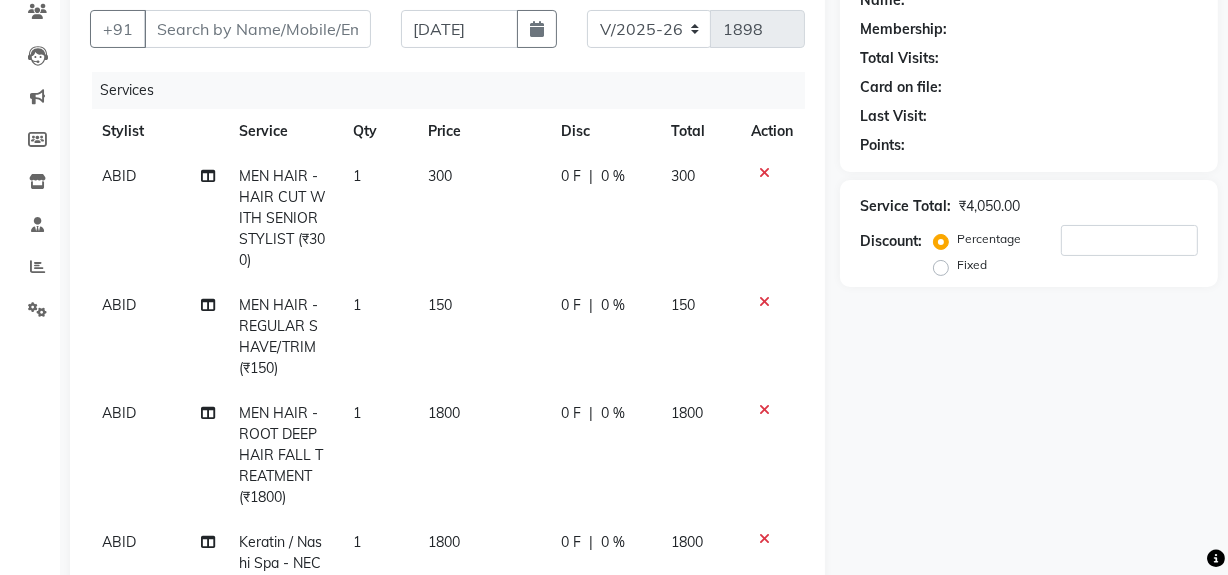 scroll, scrollTop: 0, scrollLeft: 0, axis: both 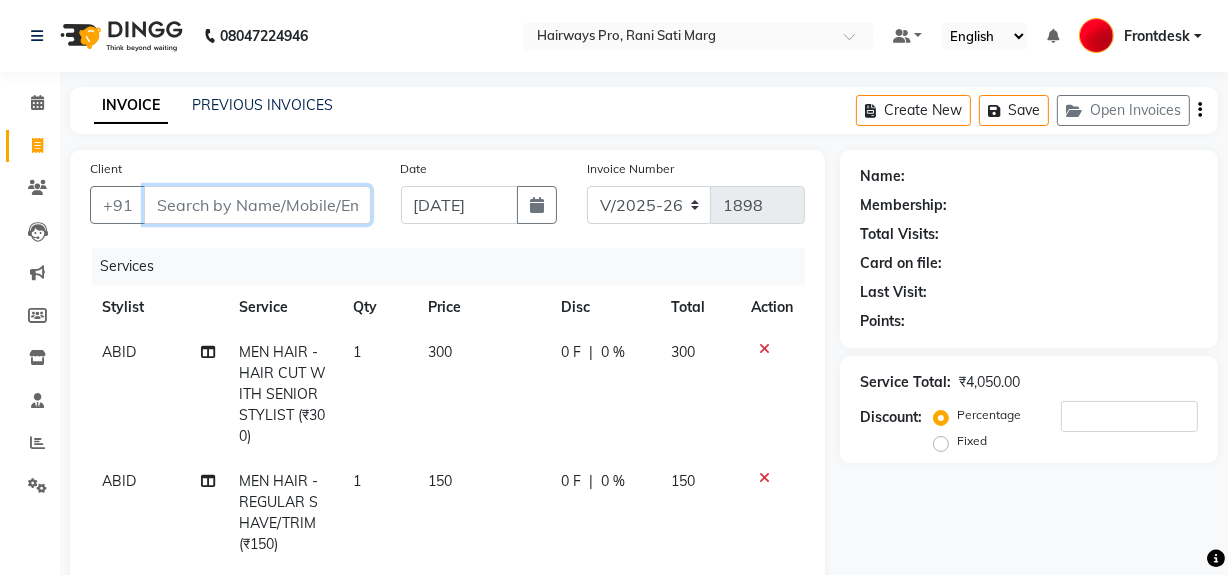 click on "Client" at bounding box center [257, 205] 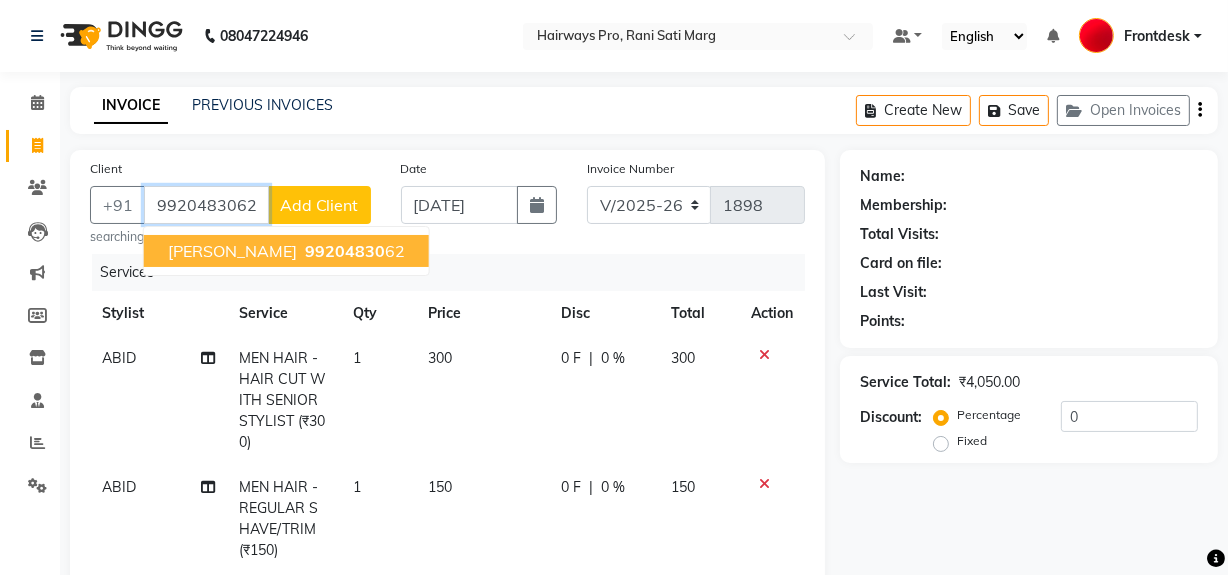 type on "9920483062" 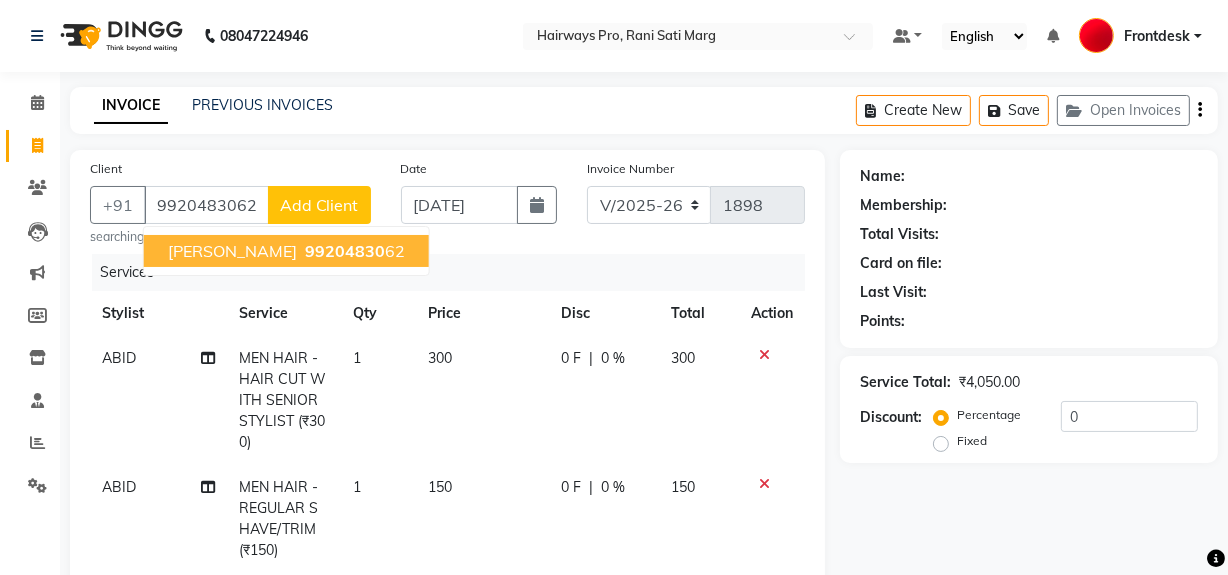 select on "1: Object" 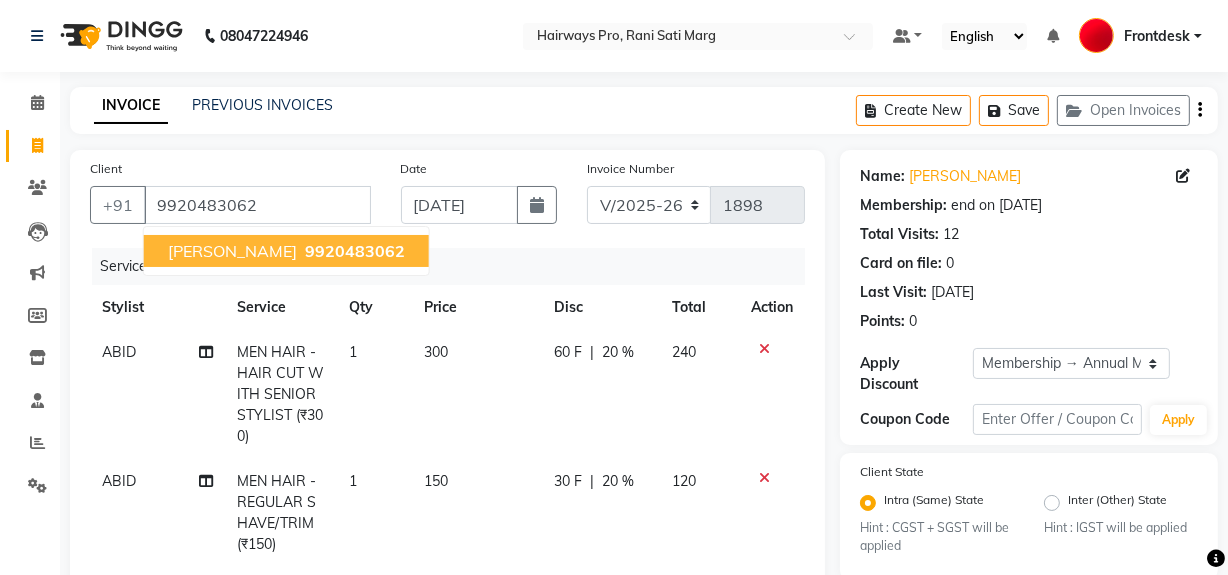 click on "9920483062" at bounding box center (355, 251) 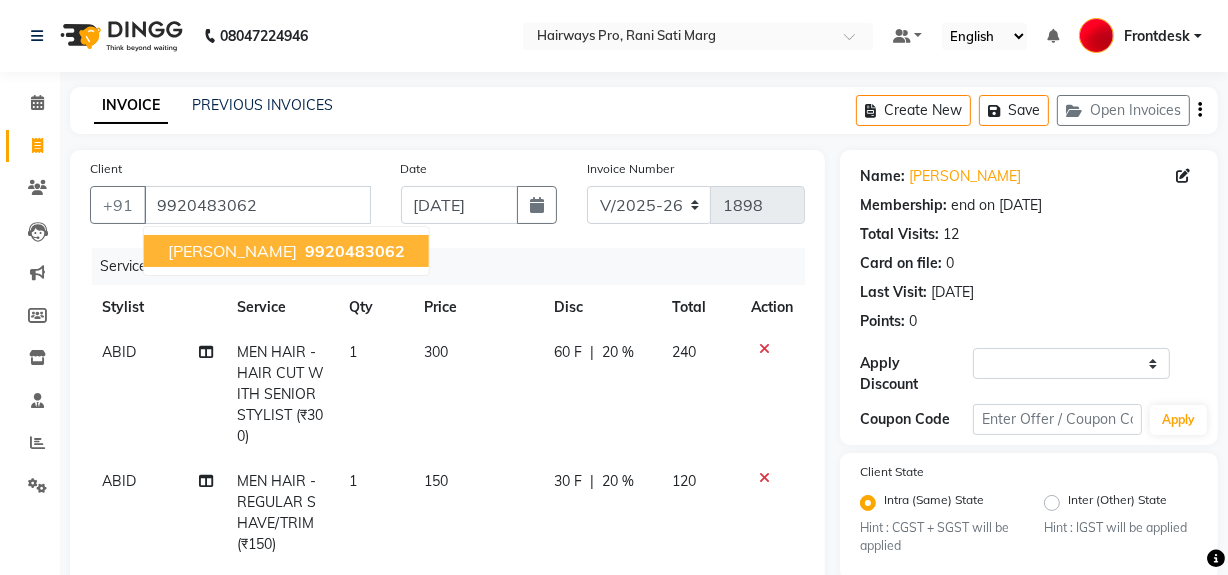 select on "1: Object" 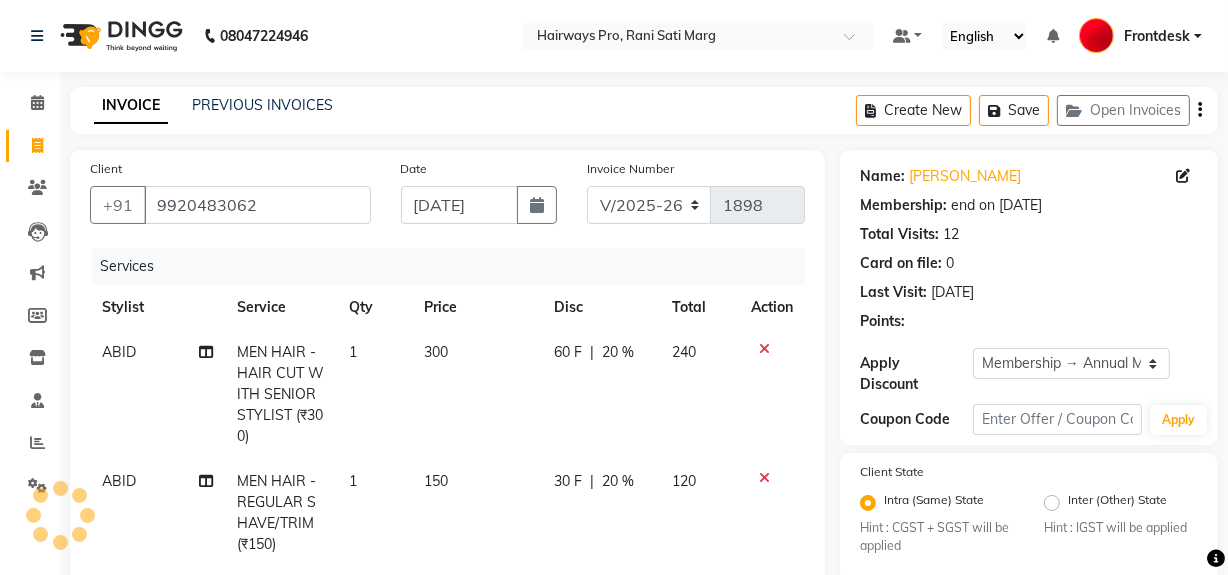 type on "20" 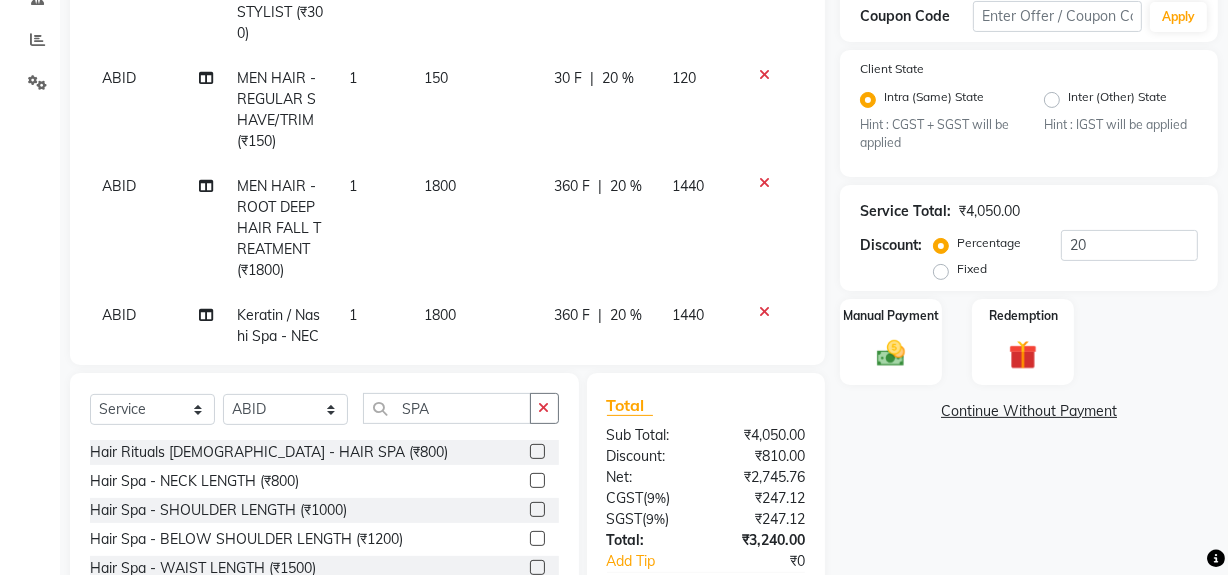 scroll, scrollTop: 526, scrollLeft: 0, axis: vertical 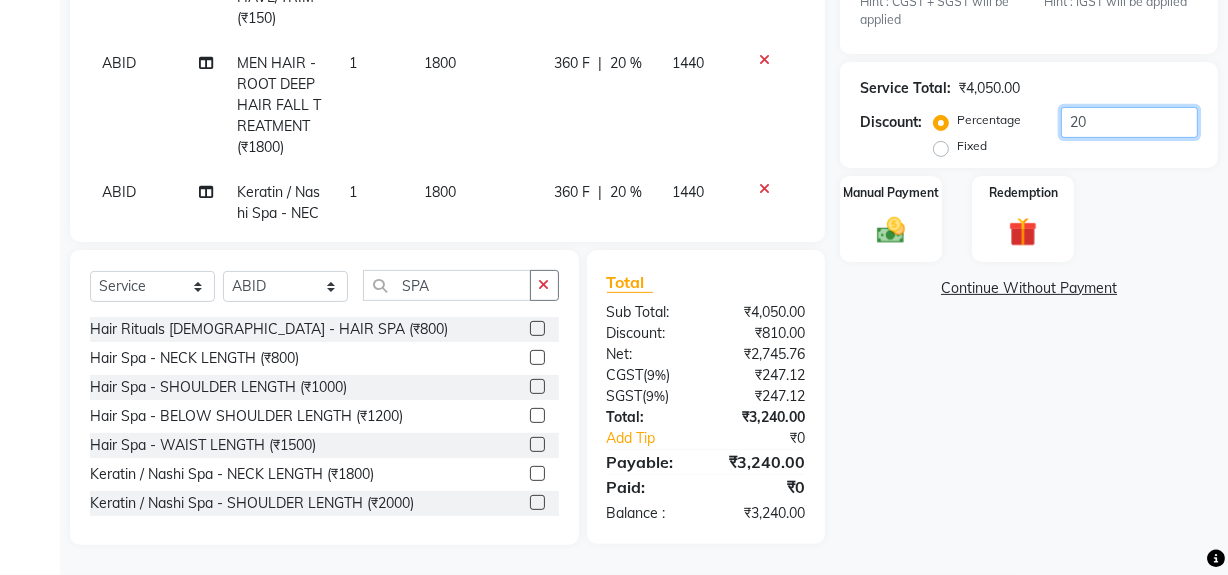 click on "20" 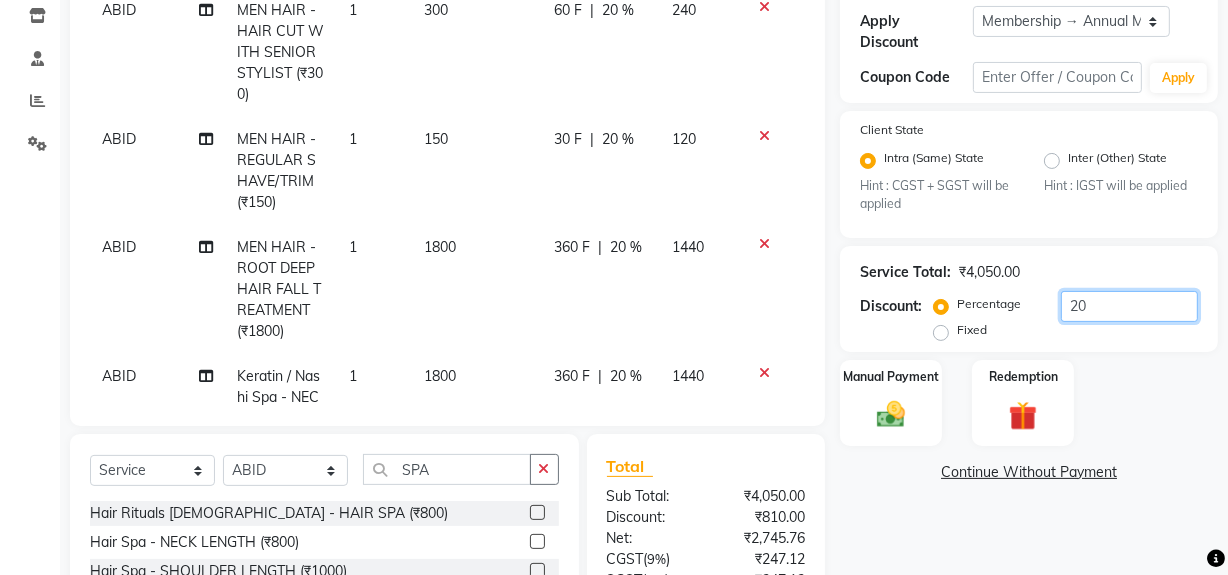scroll, scrollTop: 71, scrollLeft: 0, axis: vertical 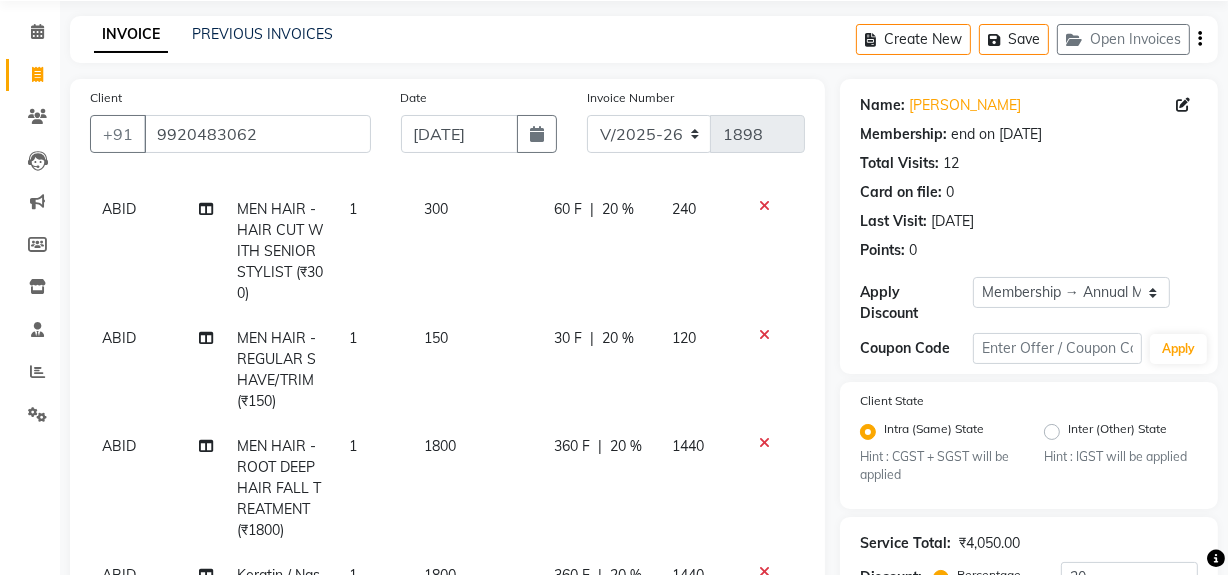 click on "20 %" 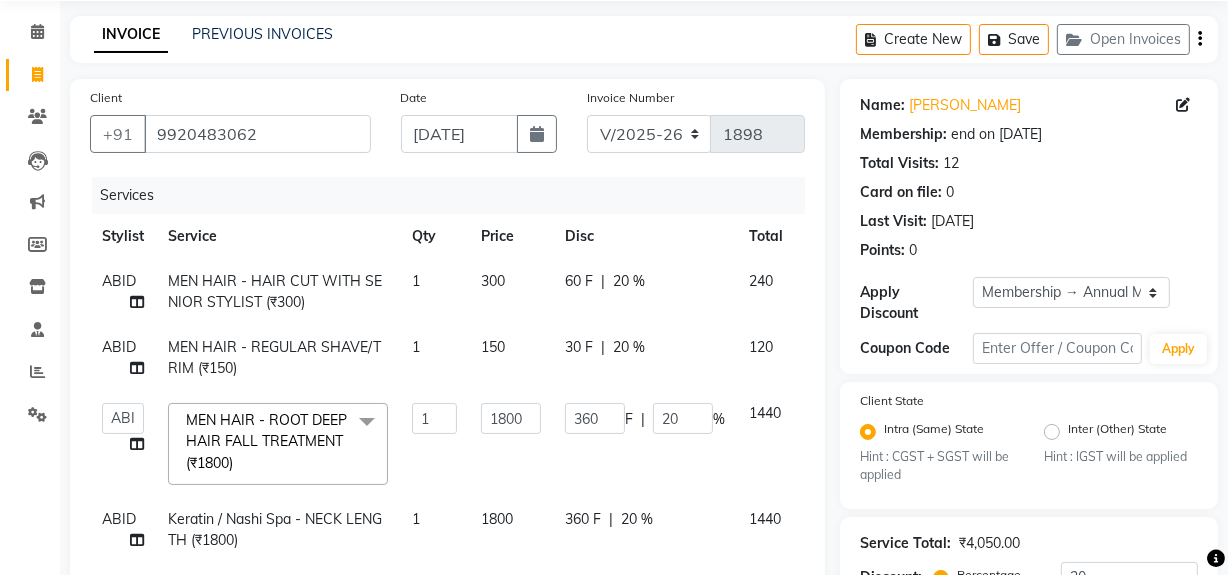 scroll, scrollTop: 0, scrollLeft: 0, axis: both 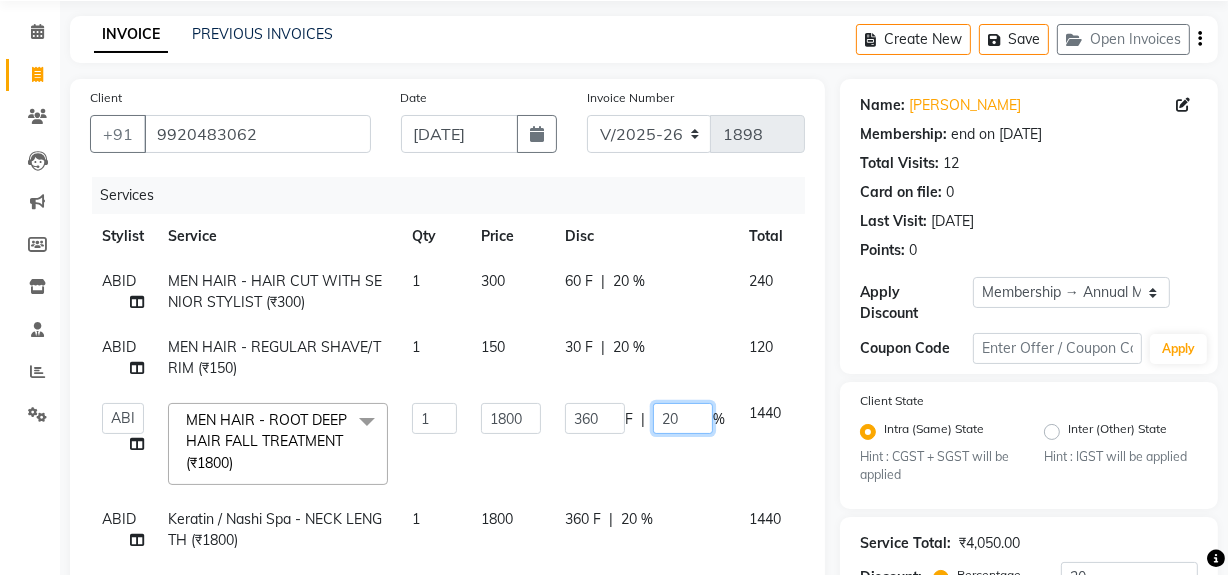 click on "20" 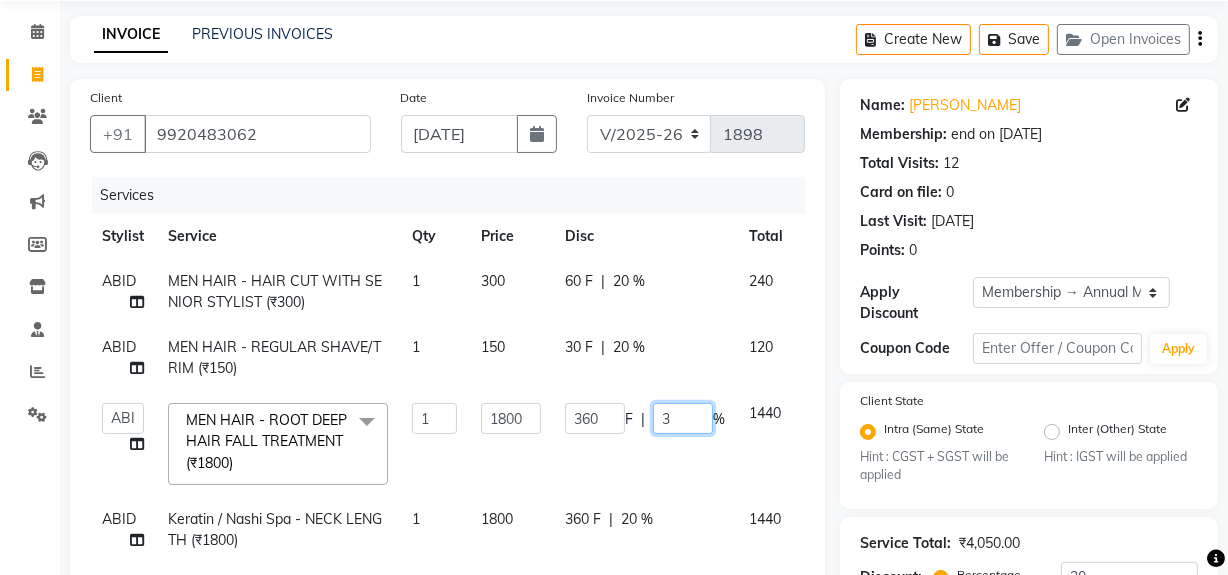 type on "30" 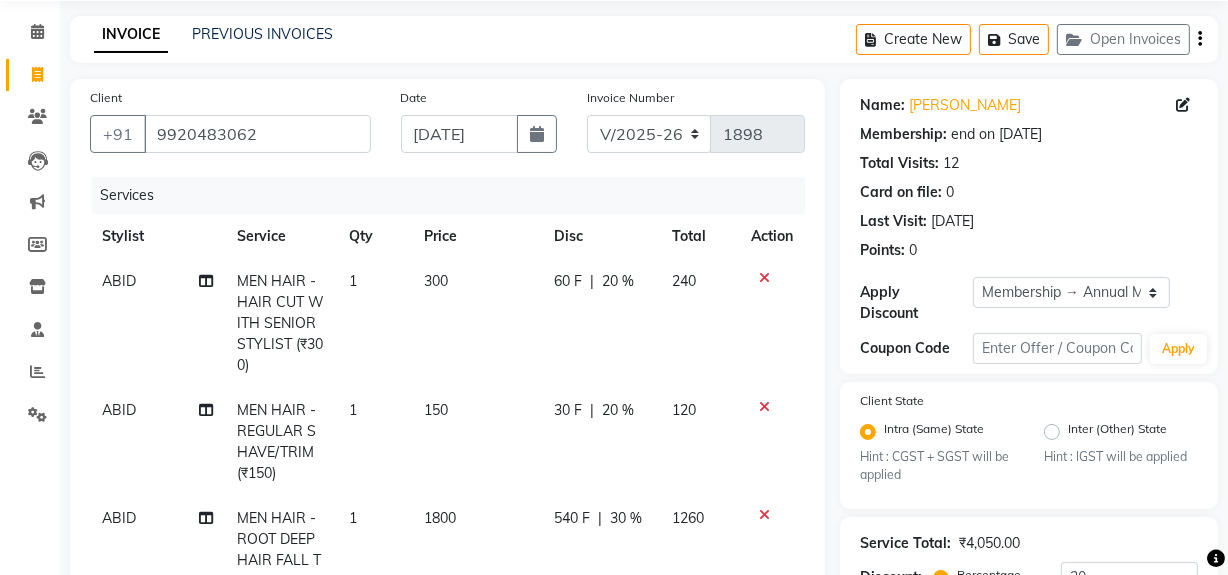 drag, startPoint x: 630, startPoint y: 521, endPoint x: 646, endPoint y: 518, distance: 16.27882 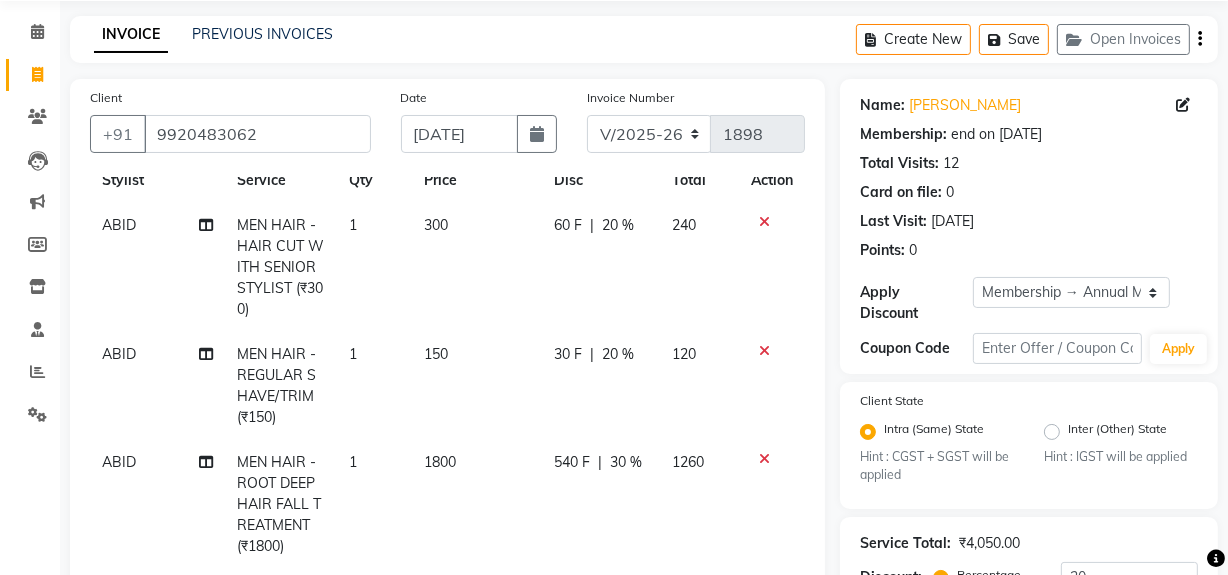 scroll, scrollTop: 85, scrollLeft: 0, axis: vertical 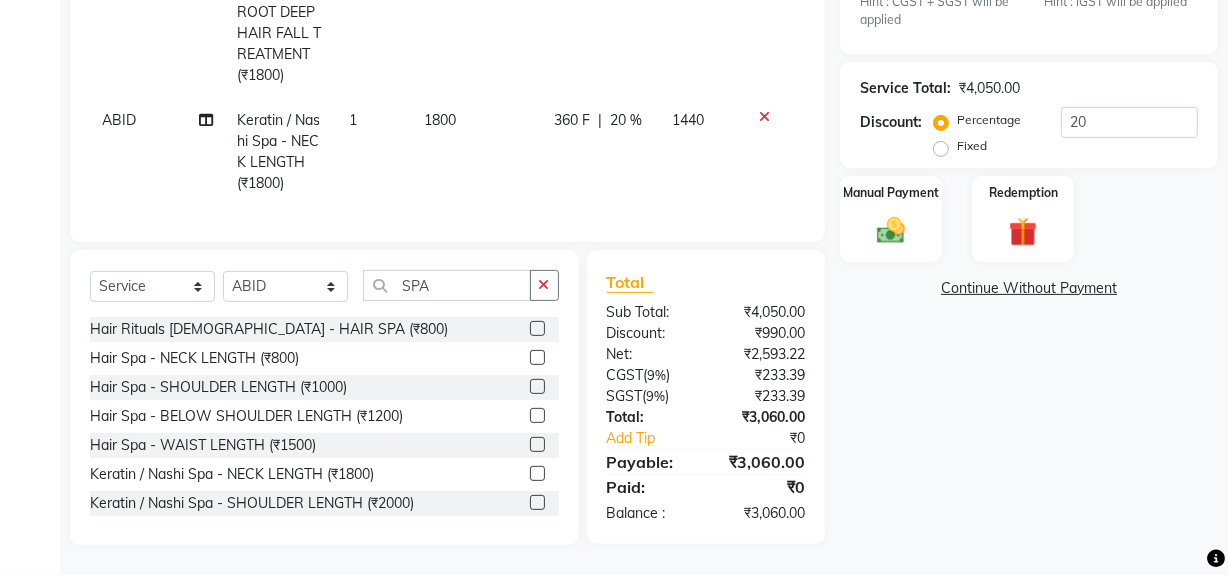 click on "20 %" 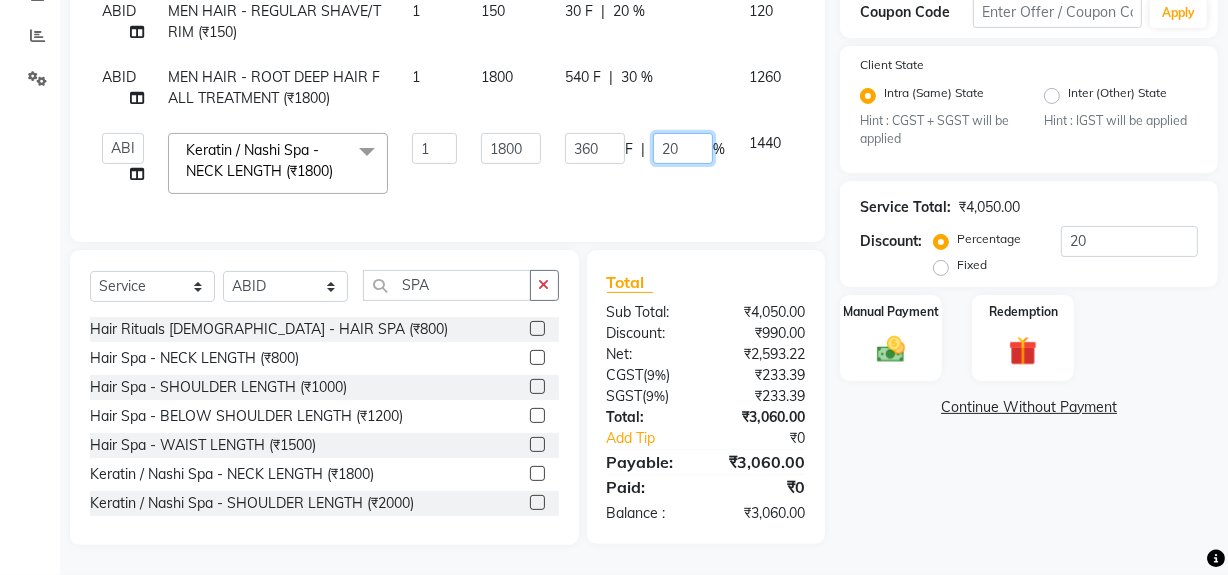 click on "20" 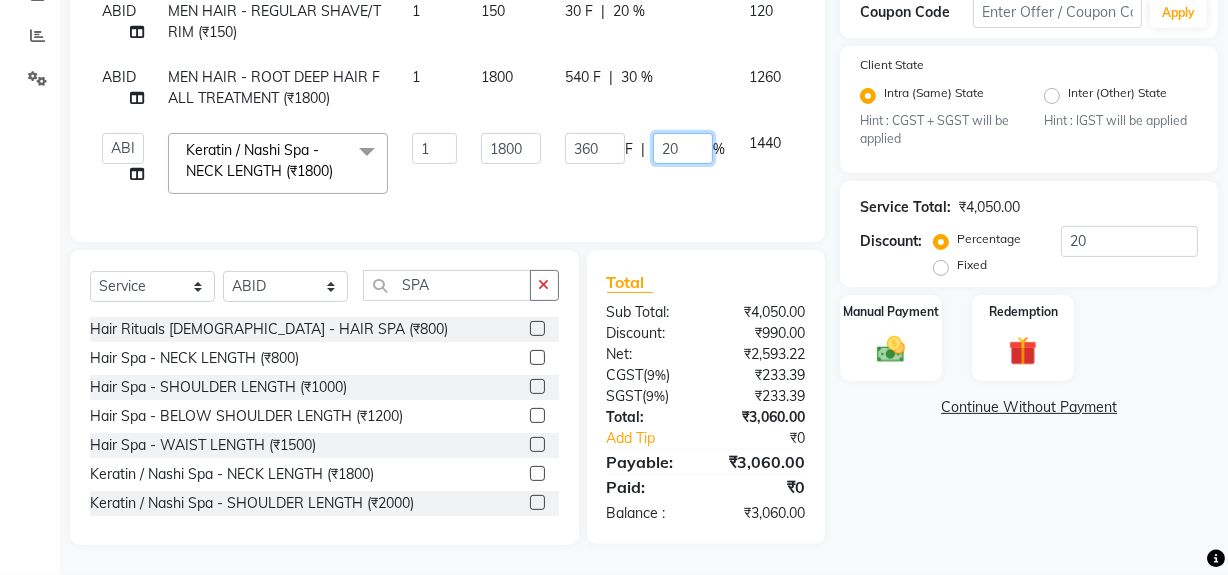type on "2" 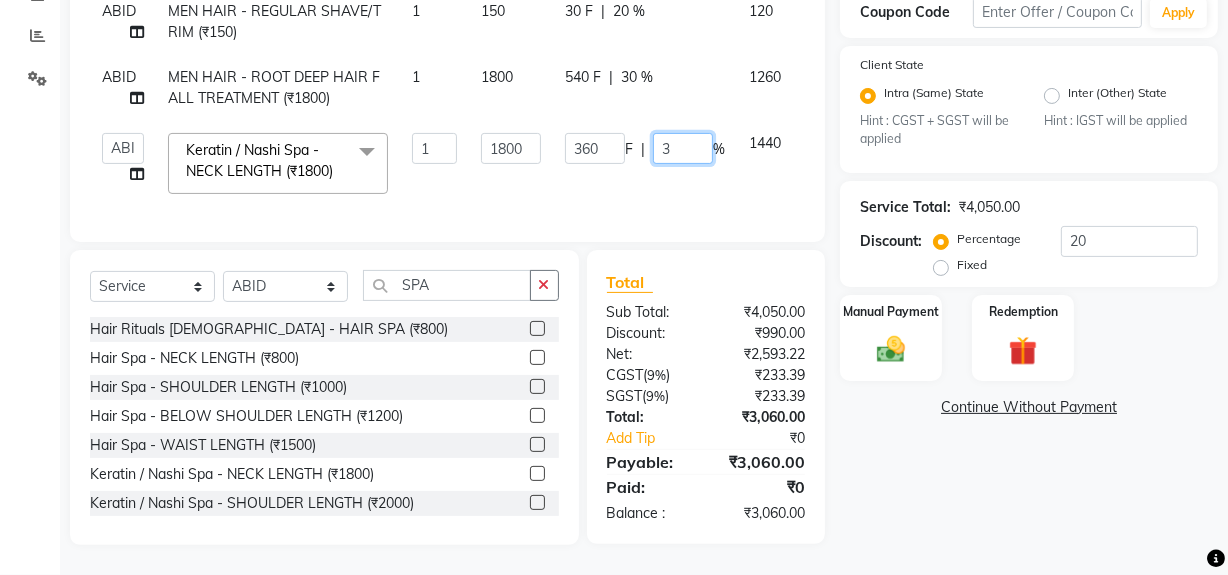 type on "30" 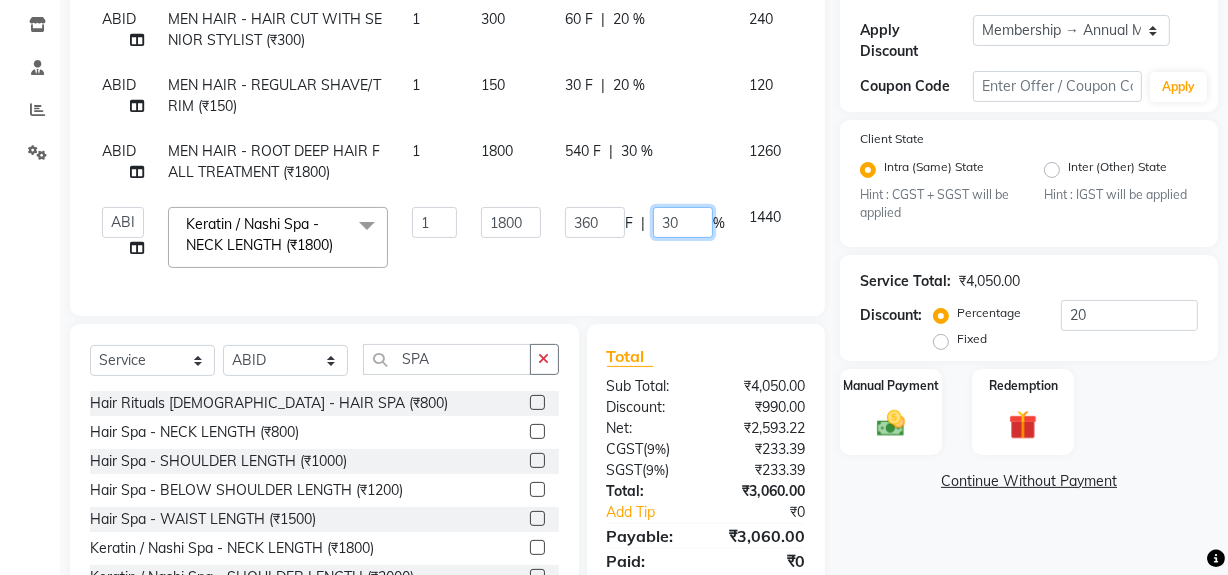 scroll, scrollTop: 238, scrollLeft: 0, axis: vertical 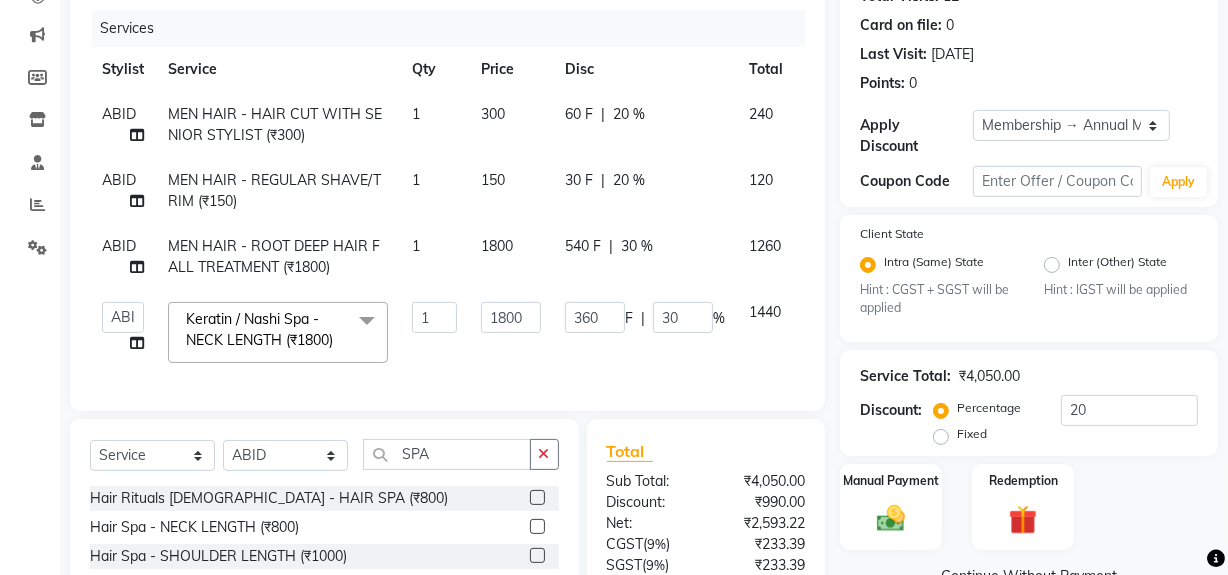 click on "ABID MEN HAIR - HAIR CUT WITH SENIOR STYLIST (₹300) 1 300 60 F | 20 % 240 ABID MEN HAIR - REGULAR SHAVE/TRIM (₹150) 1 150 30 F | 20 % 120 ABID MEN HAIR - ROOT DEEP HAIR FALL TREATMENT (₹1800) 1 1800 540 F | 30 % 1260  ABID   Faiz shaikh   Frontdesk   INTEZAR SALMANI   JYOTI   Kamal Salmani   KAVITA   MUSTAFA   RAFIQUE   Sonal   SONU   WAQAR   ZAFAR  Keratin / Nashi Spa - NECK LENGTH (₹1800)  x MEN HAIR - HAIR CUT (₹250) MEN HAIR - HAIR CUT WITH SENIOR STYLIST (₹300) MEN HAIR - HAIR CUT WITH MASTER STYLIST (₹350) MEN HAIR - HAIR CUT BY KAMAL SALMANI (₹500) MEN HAIR - HAIR CUT WITH DESIGN (₹300) MEN HAIR - HAIR STYLE (₹100) MEN HAIR - HAIR WASH WITH CONDITIONER [LONG HAIR] (₹150) MEN HAIR - HAIR WASH WITH CONDITIONER (₹250) MEN HAIR - REGULAR SHAVE/TRIM (₹150) MEN HAIR - ROOT DEEP DANDRUFF TREATMENT (₹1500) MEN HAIR - ROOT DEEP HAIR FALL TREATMENT (₹1800) MEN HAIR - ANTI DANDRUFF TREATMENT (₹1200) MEN HAIR - AMINEXIL (₹1000) Hair Colour Male - GLOBAL COLOUR (MAJIREL) (₹1200)" 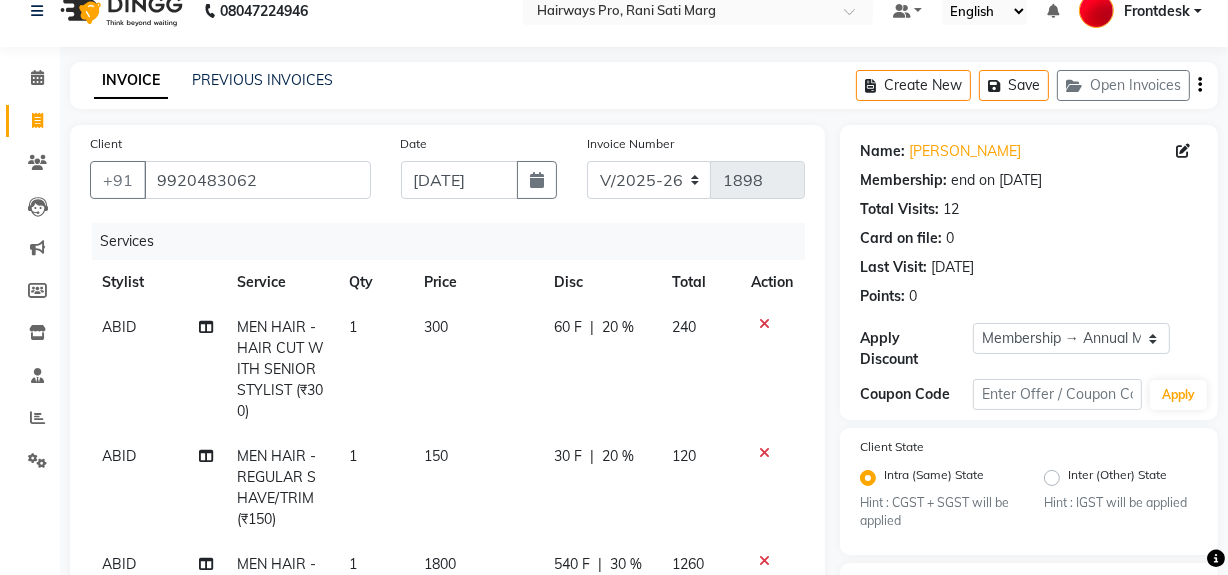 scroll, scrollTop: 0, scrollLeft: 0, axis: both 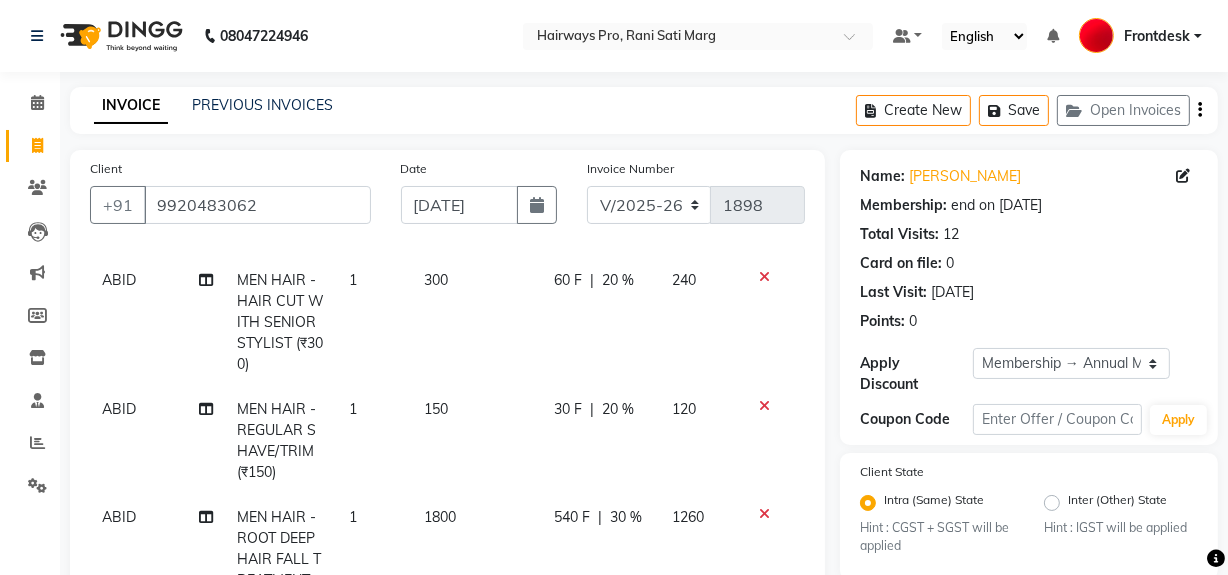 click on "60 F" 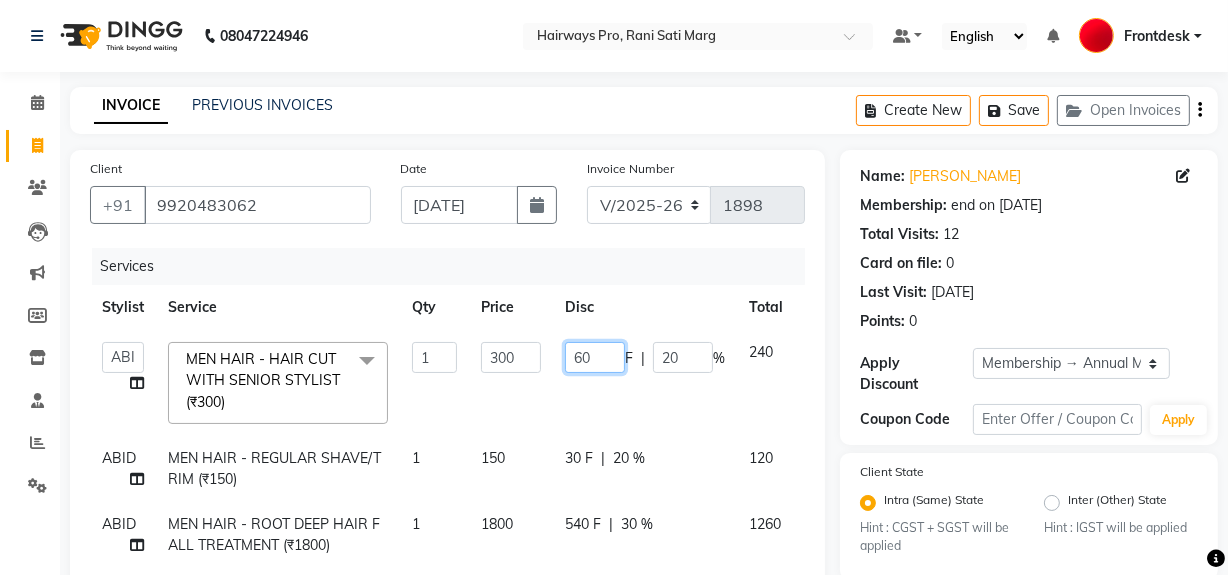 click on "60" 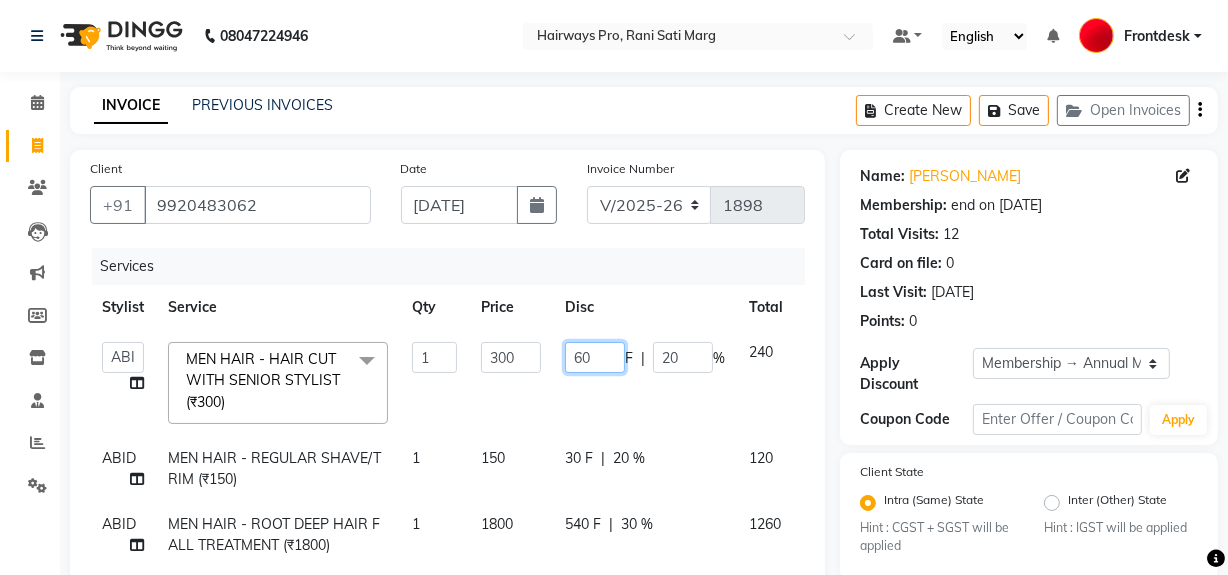 type on "6" 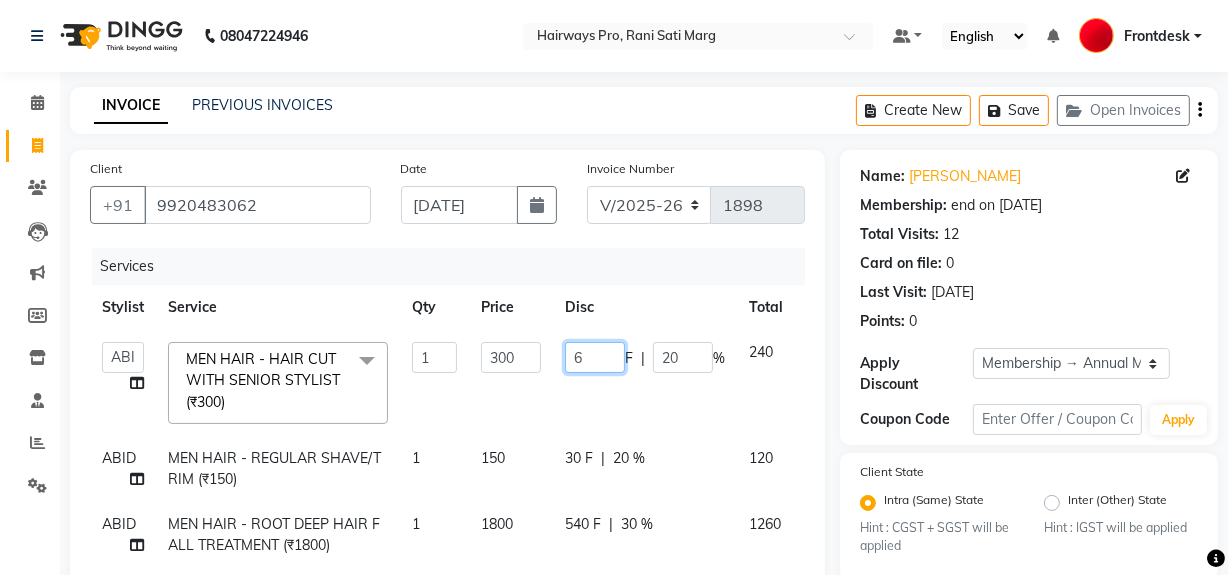 type 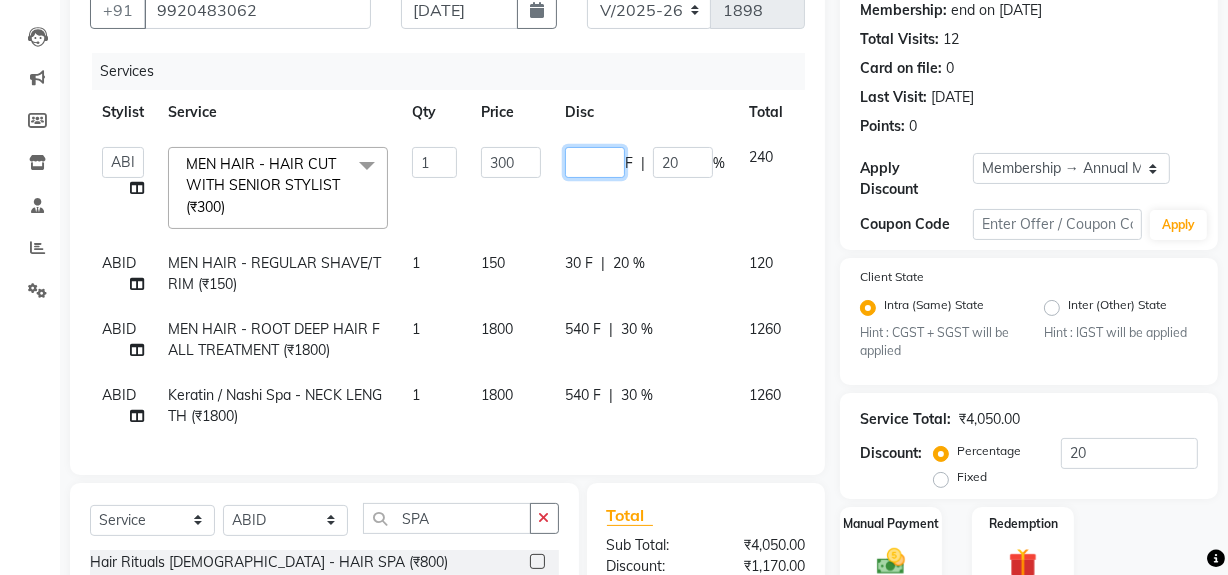 scroll, scrollTop: 0, scrollLeft: 0, axis: both 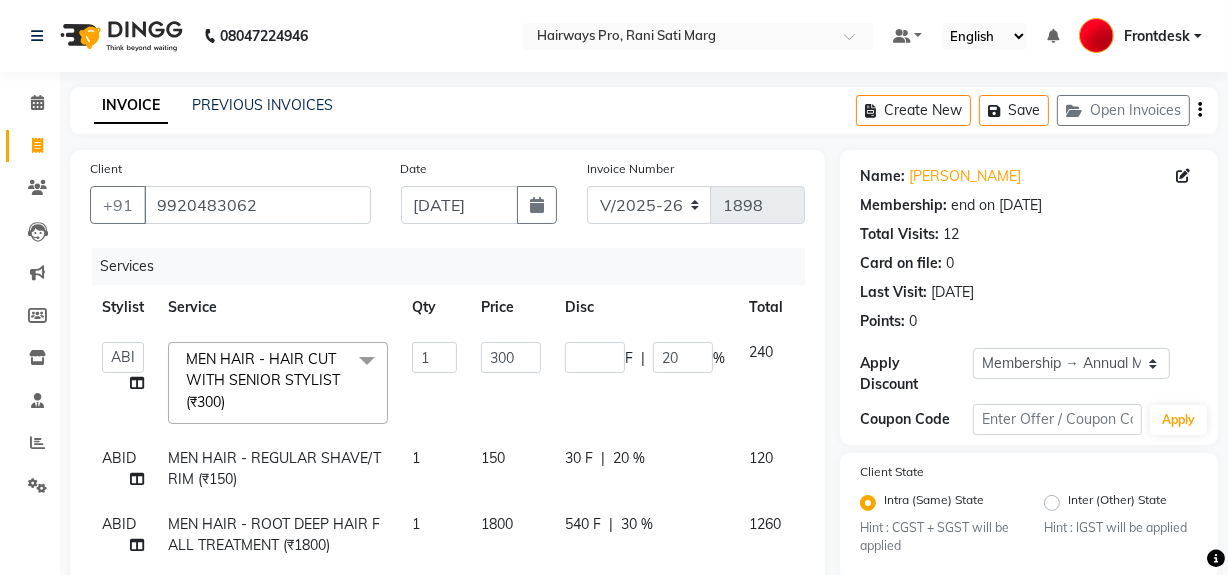 click on "INVOICE PREVIOUS INVOICES Create New   Save   Open Invoices" 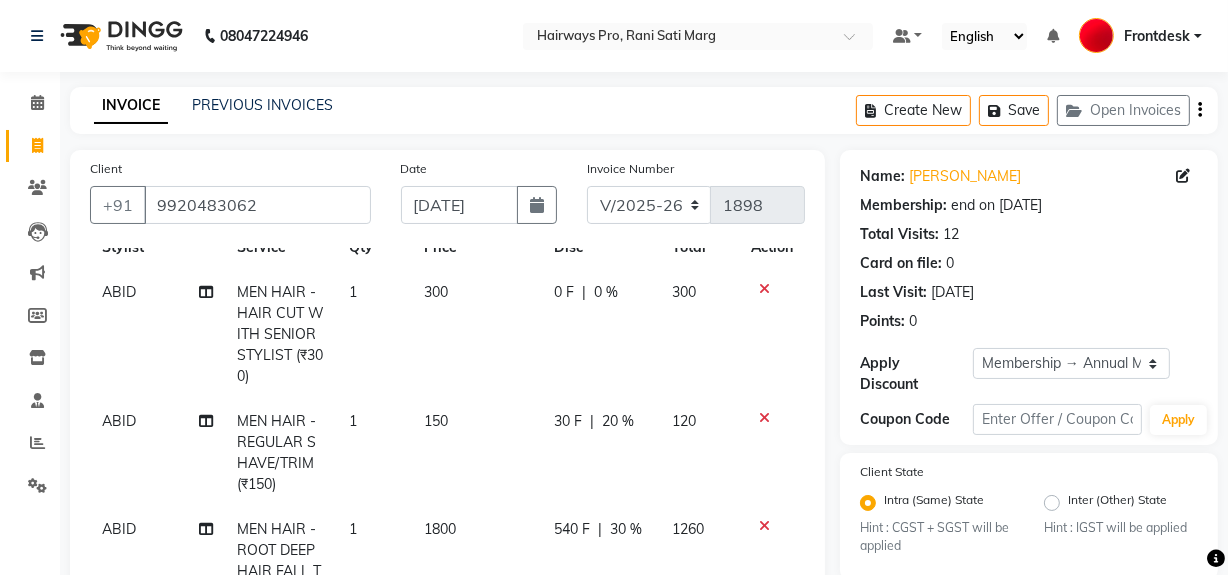 scroll, scrollTop: 85, scrollLeft: 0, axis: vertical 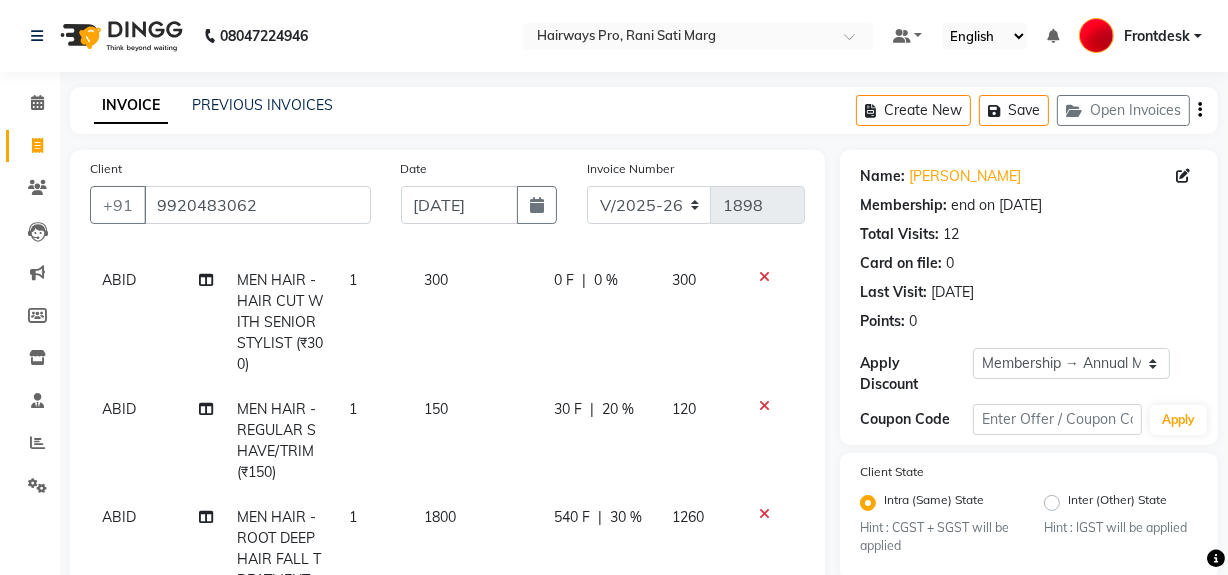 click 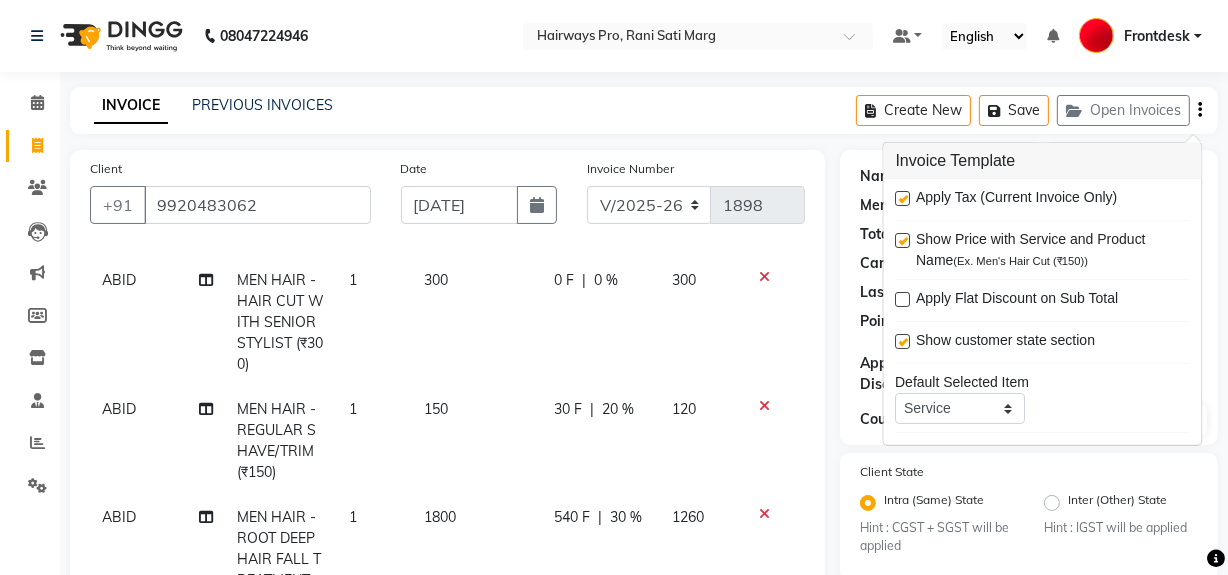 click at bounding box center [903, 198] 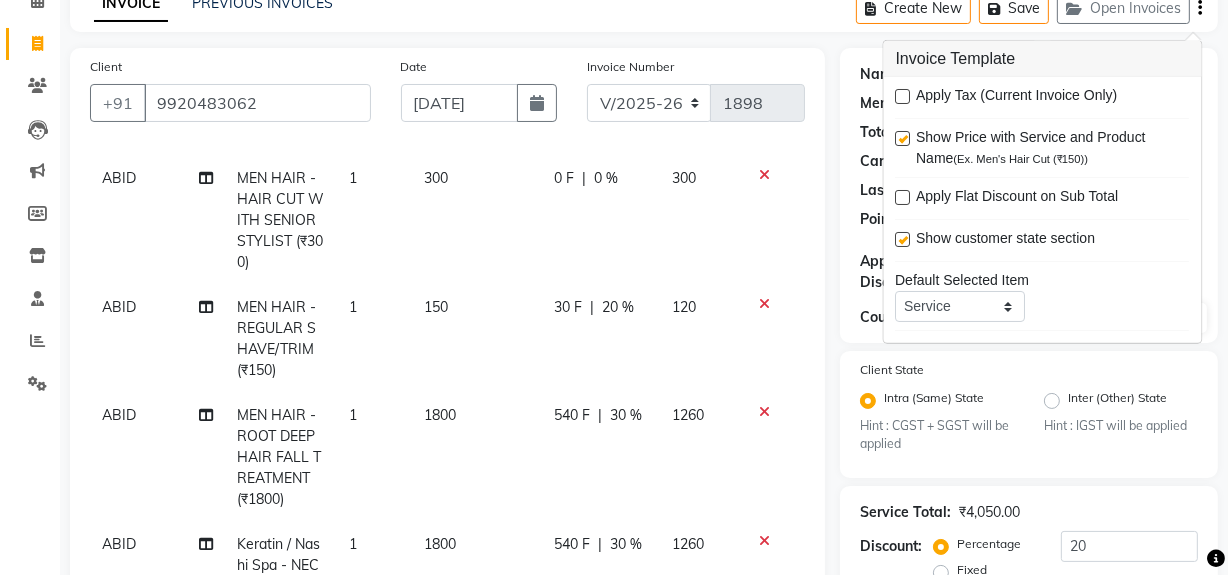 scroll, scrollTop: 0, scrollLeft: 0, axis: both 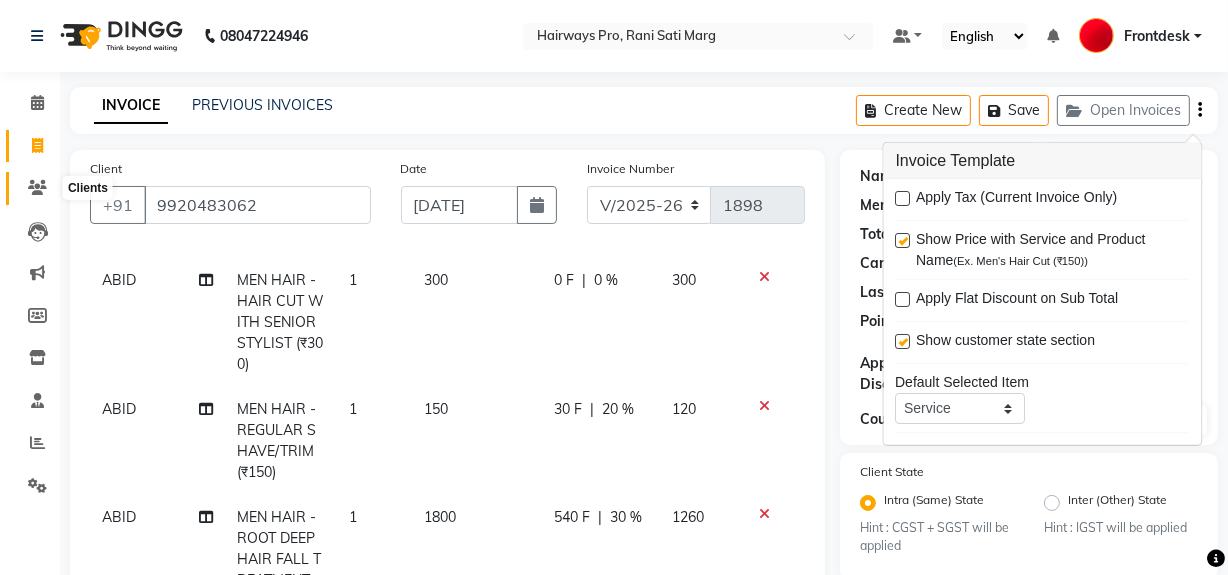 click 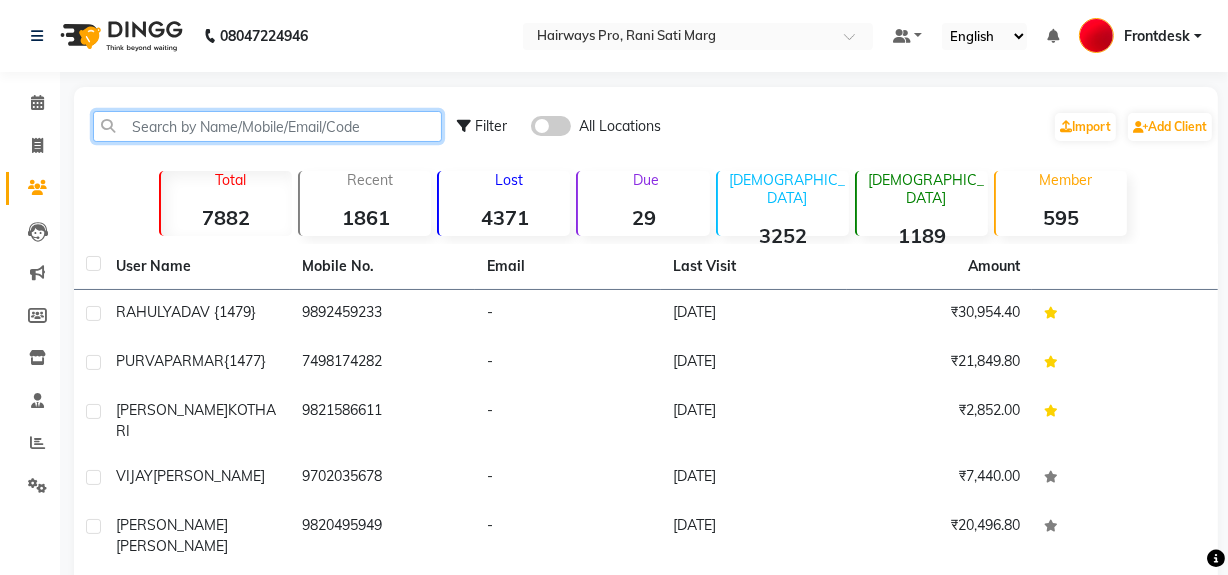 click 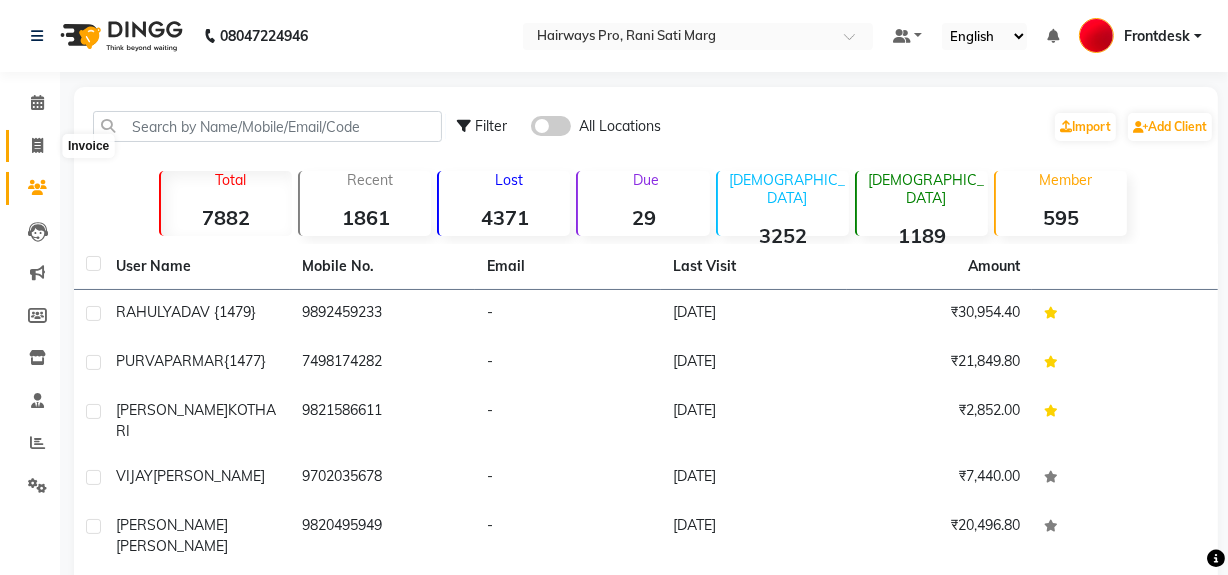 drag, startPoint x: 40, startPoint y: 140, endPoint x: 27, endPoint y: 155, distance: 19.849434 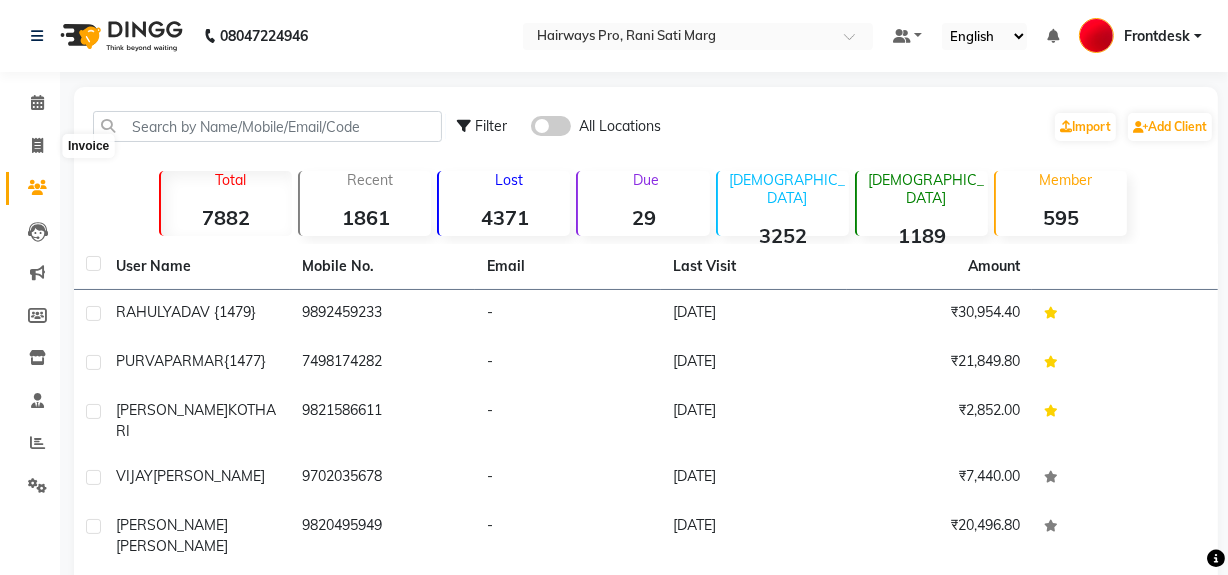 select on "787" 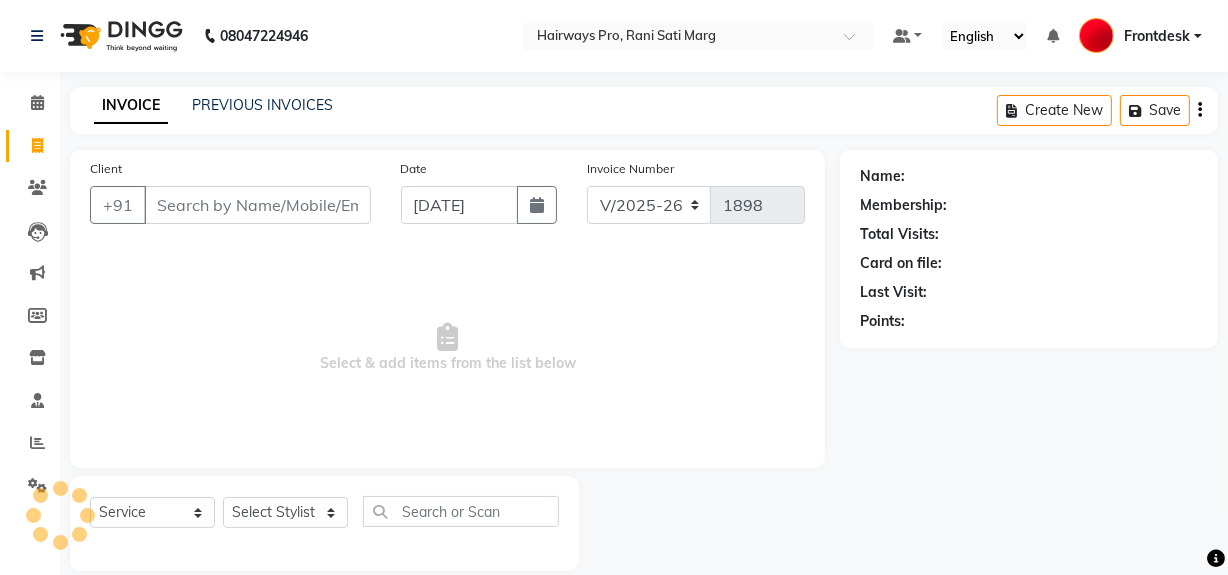 scroll, scrollTop: 26, scrollLeft: 0, axis: vertical 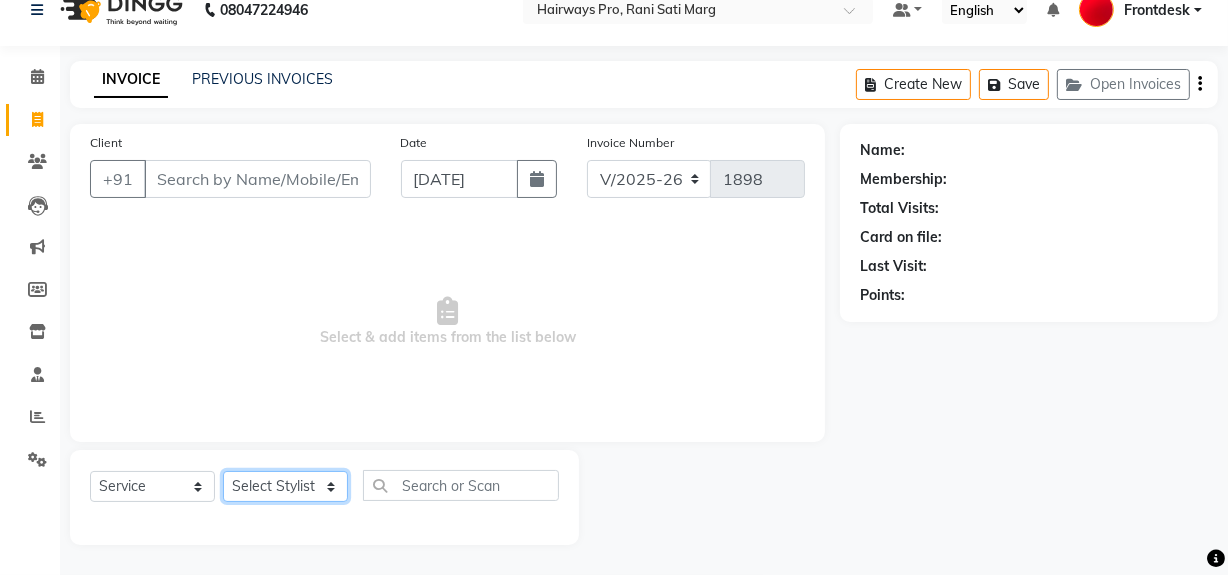 click on "Select Stylist ABID [PERSON_NAME] Frontdesk INTEZAR [PERSON_NAME] [PERSON_NAME] [PERSON_NAME] [PERSON_NAME] [PERSON_NAME] [PERSON_NAME]" 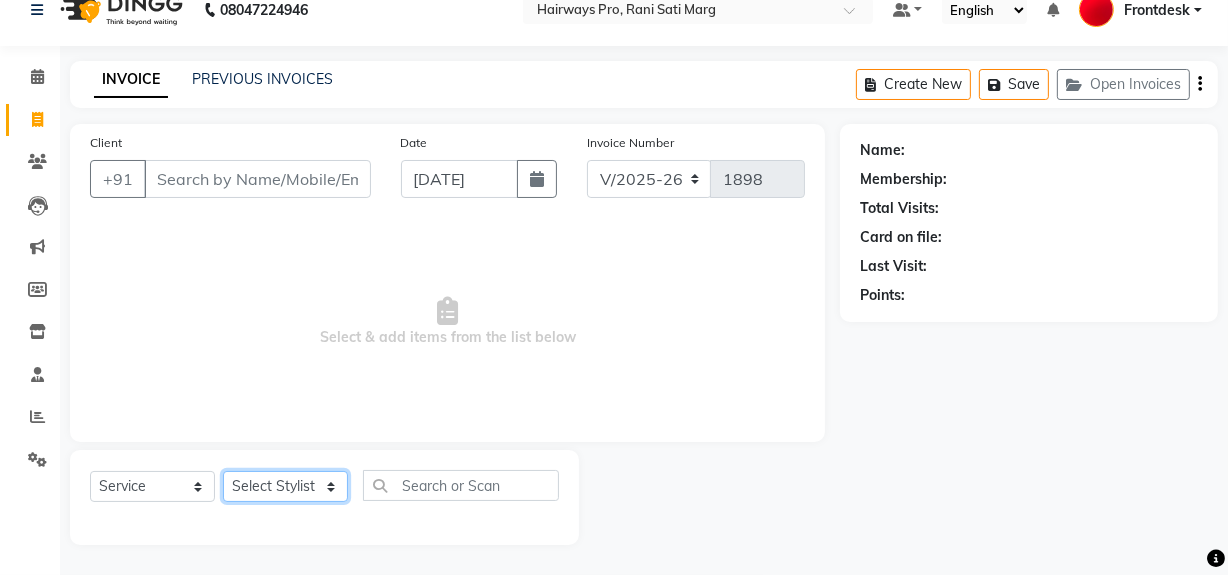 select on "26153" 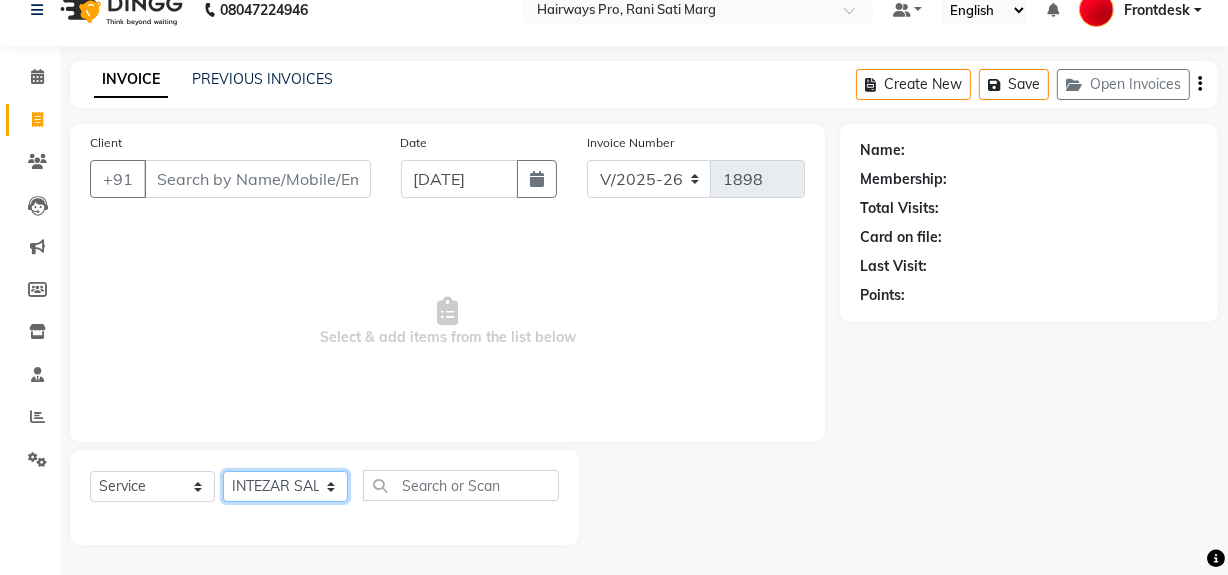 click on "Select Stylist ABID [PERSON_NAME] Frontdesk INTEZAR [PERSON_NAME] [PERSON_NAME] [PERSON_NAME] [PERSON_NAME] [PERSON_NAME] [PERSON_NAME]" 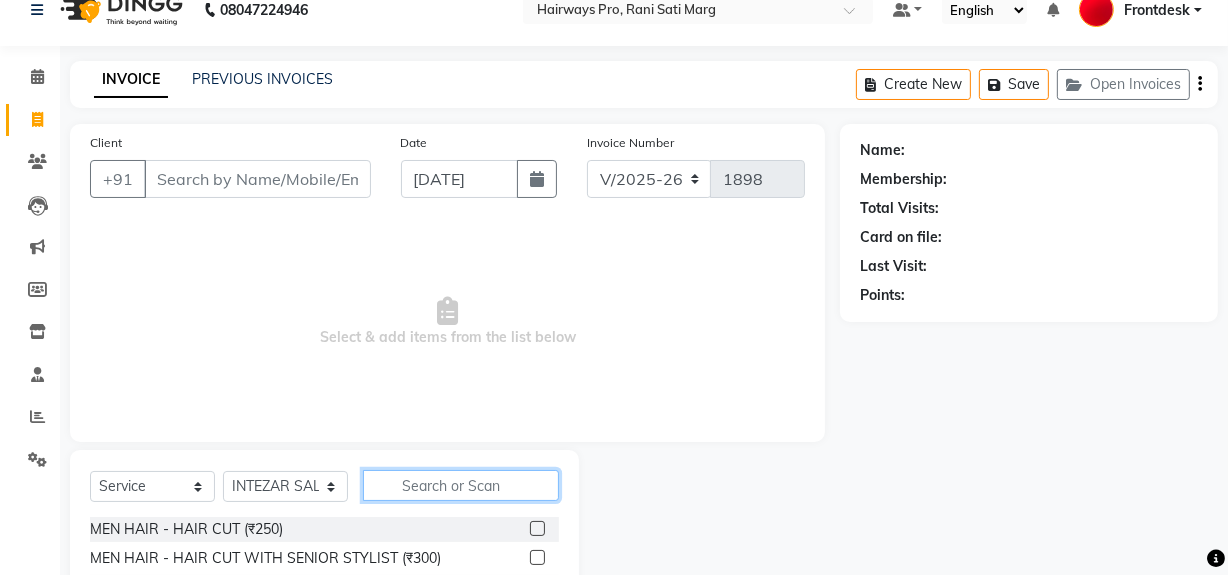 click 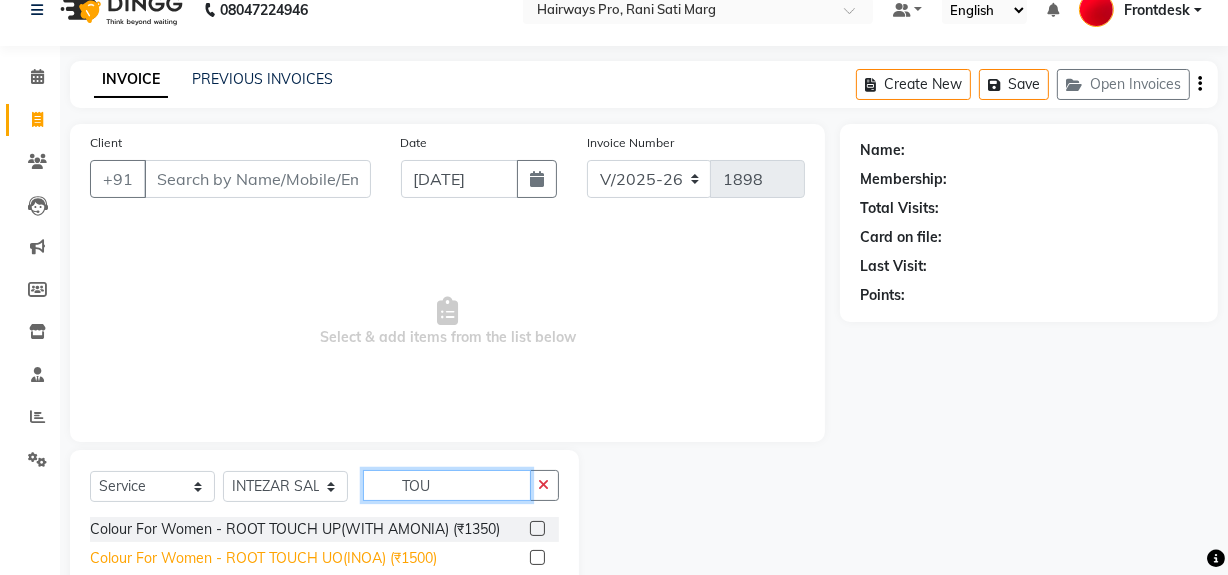 type on "TOU" 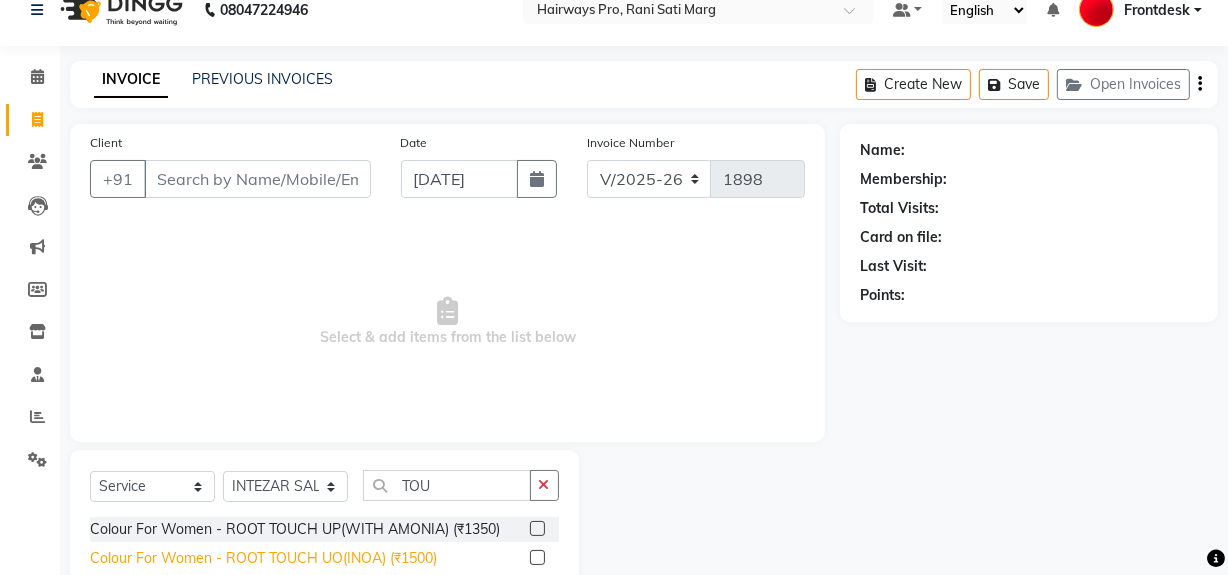 click on "Colour For Women - ROOT TOUCH UO(INOA) (₹1500)" 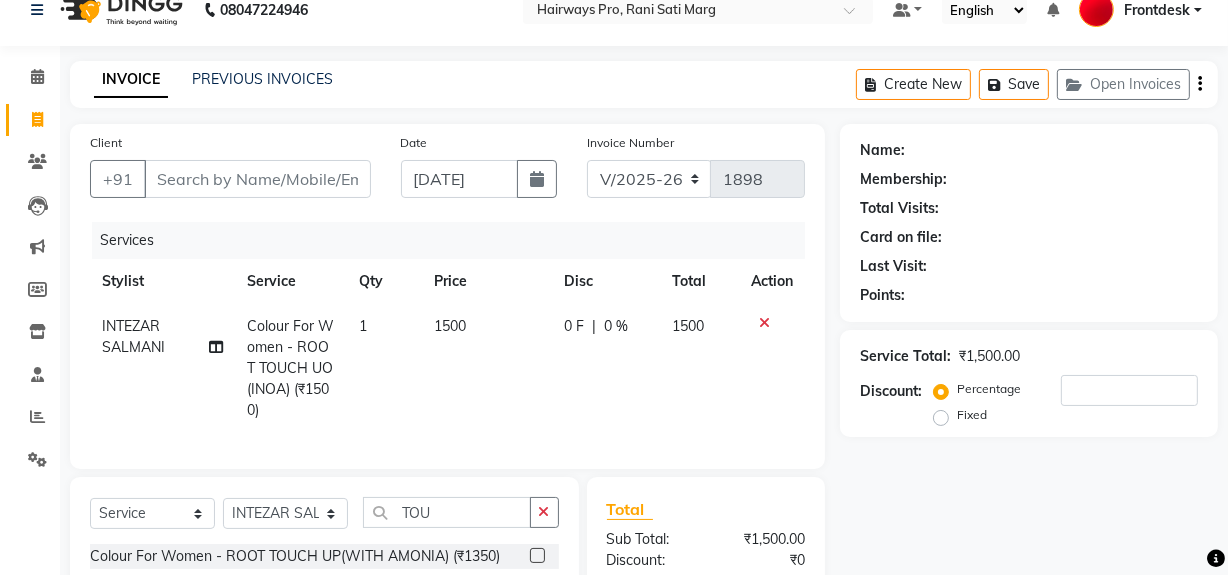 checkbox on "false" 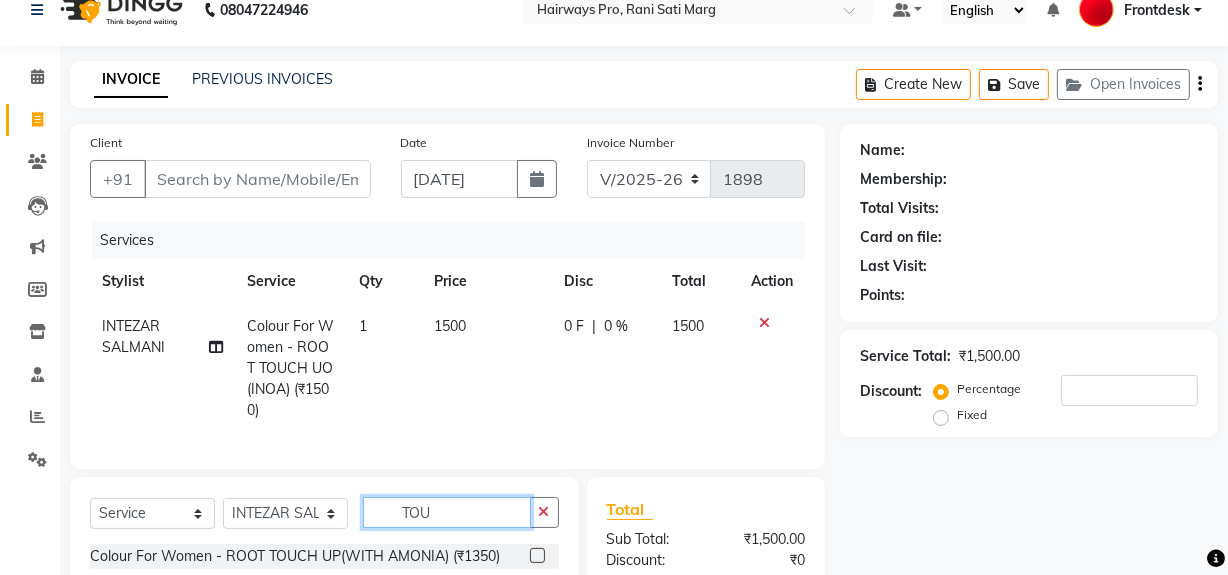 click on "TOU" 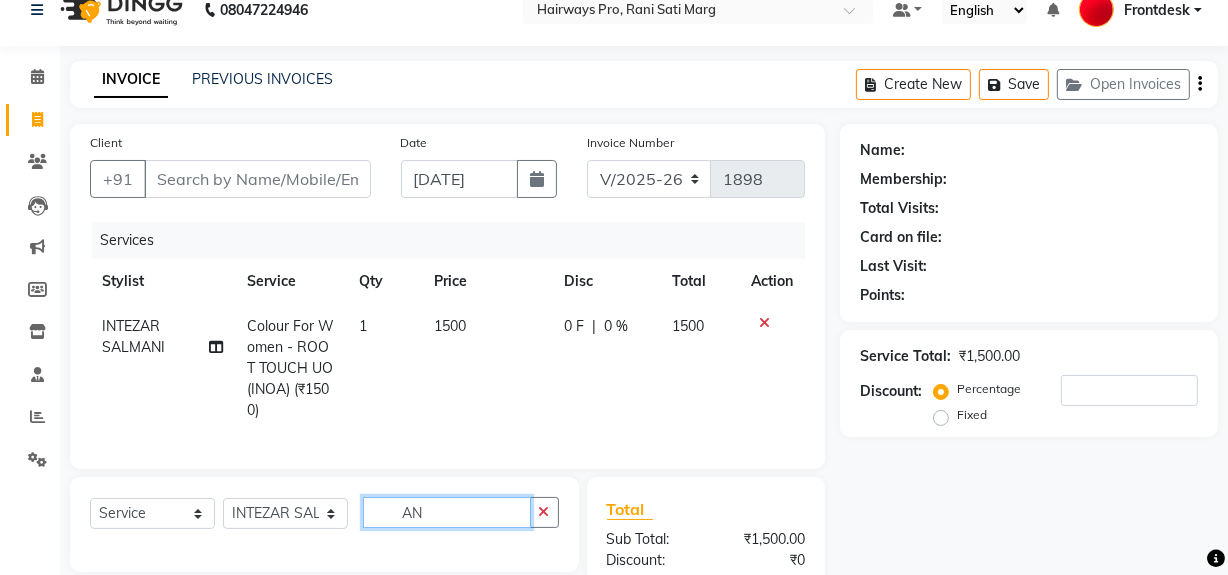 type on "A" 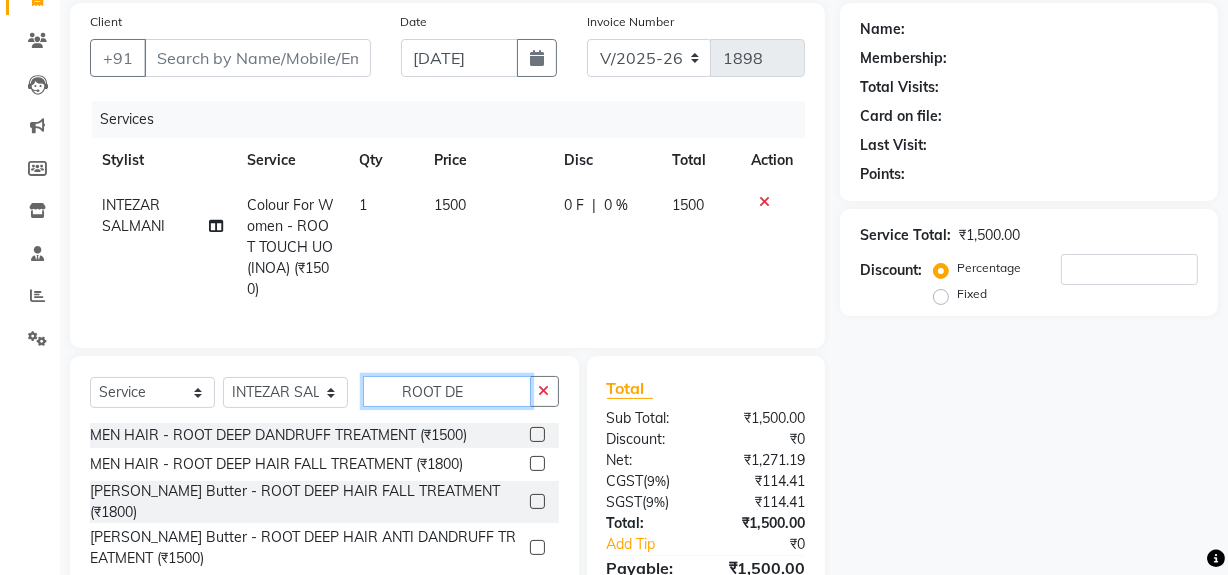 scroll, scrollTop: 266, scrollLeft: 0, axis: vertical 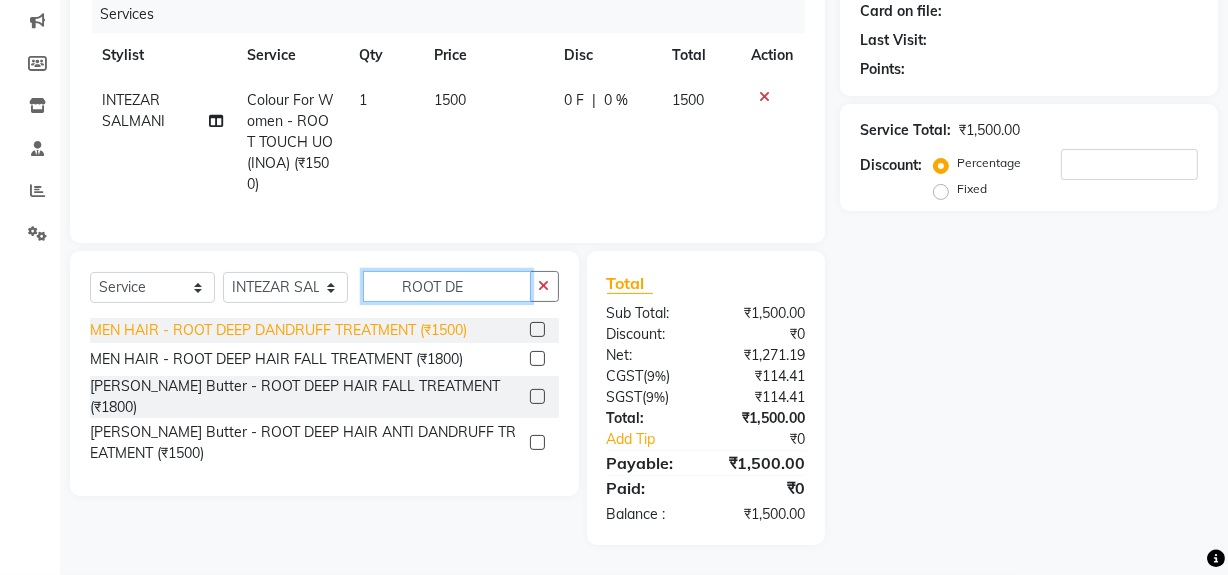 type on "ROOT DE" 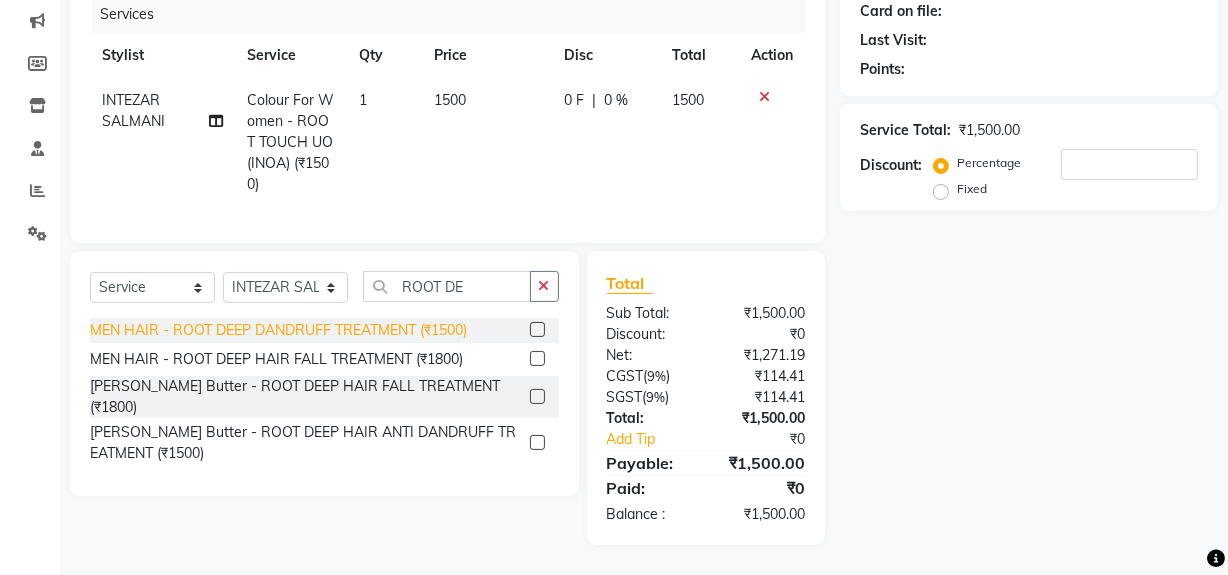 click on "MEN HAIR - ROOT DEEP DANDRUFF TREATMENT (₹1500)" 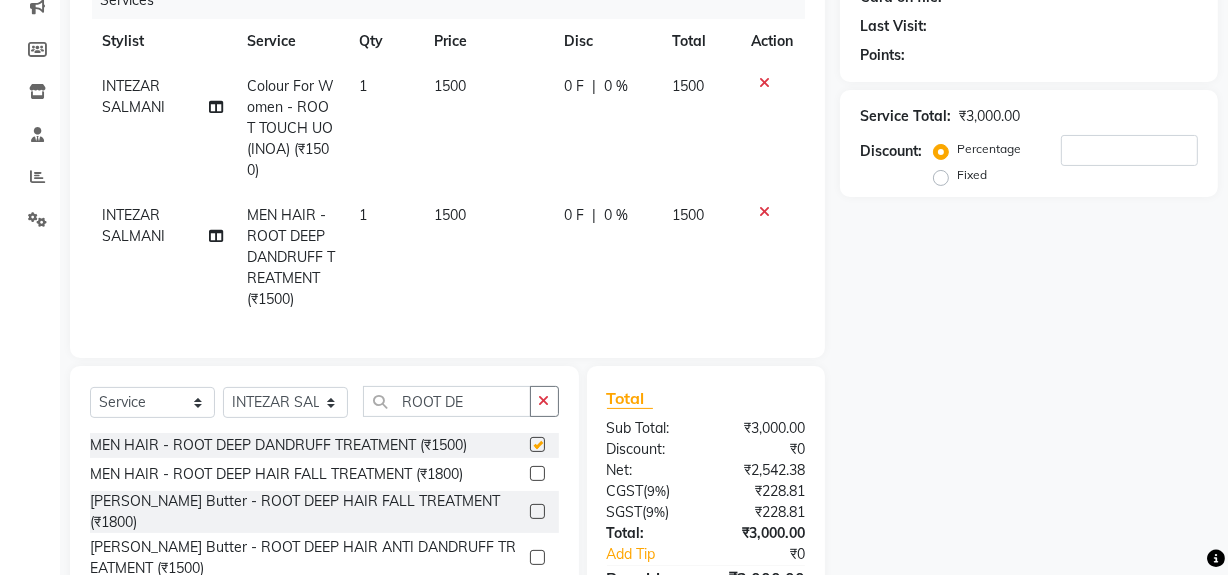 checkbox on "false" 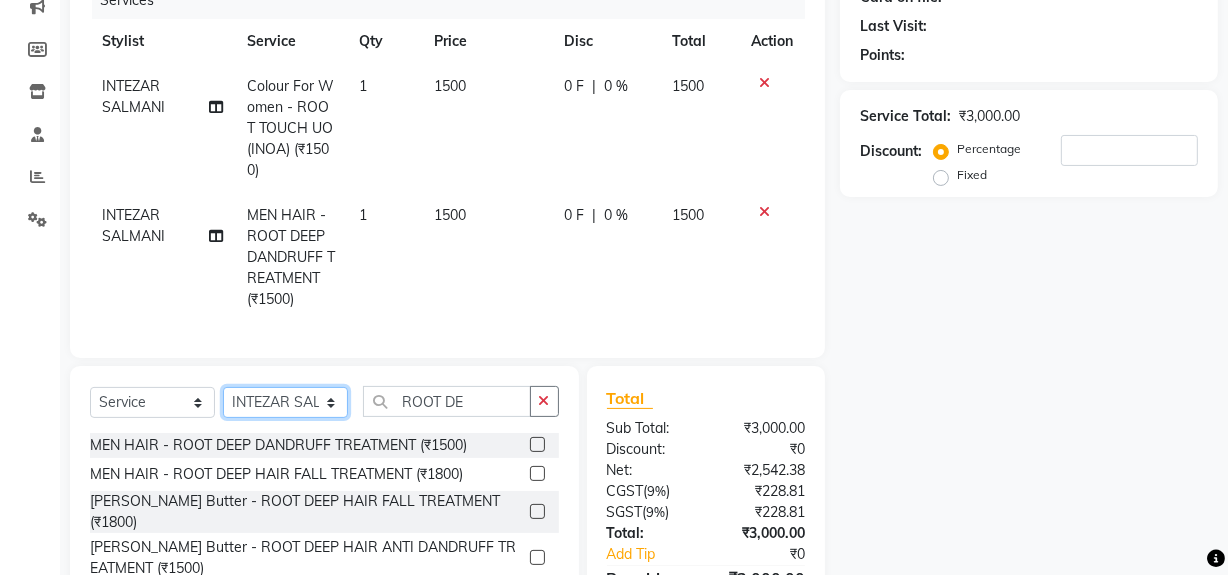 click on "Select Stylist ABID [PERSON_NAME] Frontdesk INTEZAR [PERSON_NAME] [PERSON_NAME] [PERSON_NAME] [PERSON_NAME] [PERSON_NAME] [PERSON_NAME]" 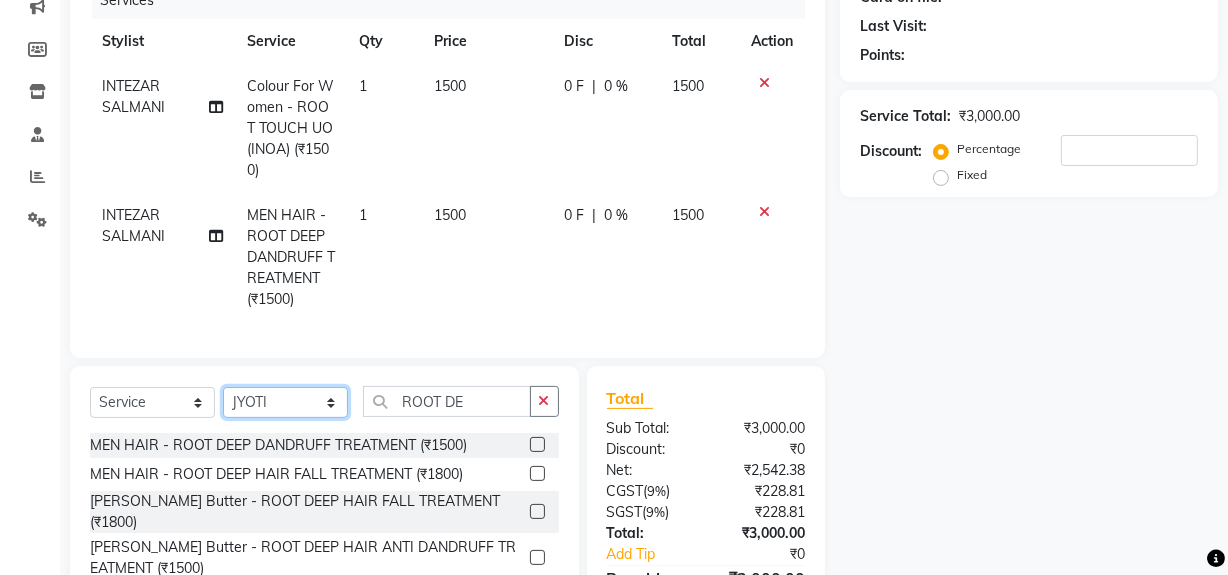 click on "Select Stylist ABID [PERSON_NAME] Frontdesk INTEZAR [PERSON_NAME] [PERSON_NAME] [PERSON_NAME] [PERSON_NAME] [PERSON_NAME] [PERSON_NAME]" 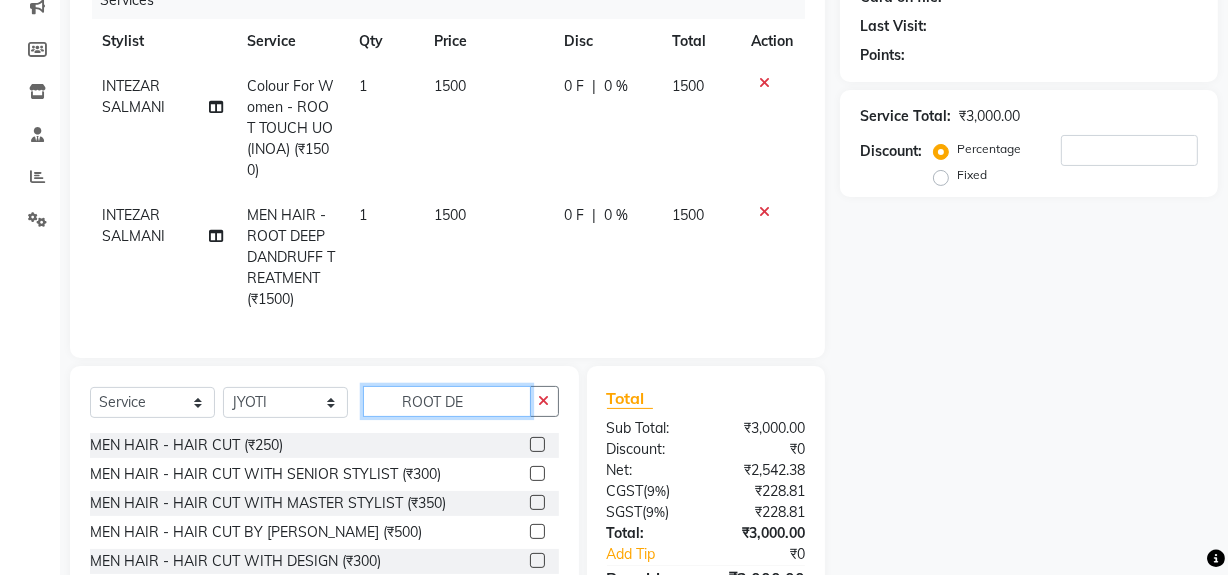 click on "ROOT DE" 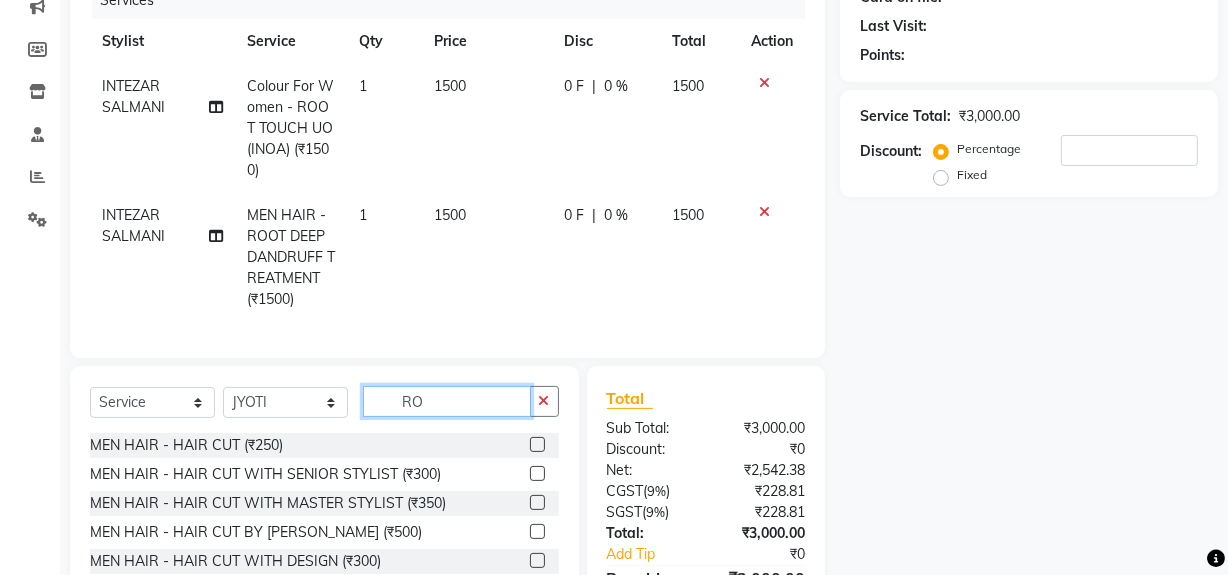 type on "R" 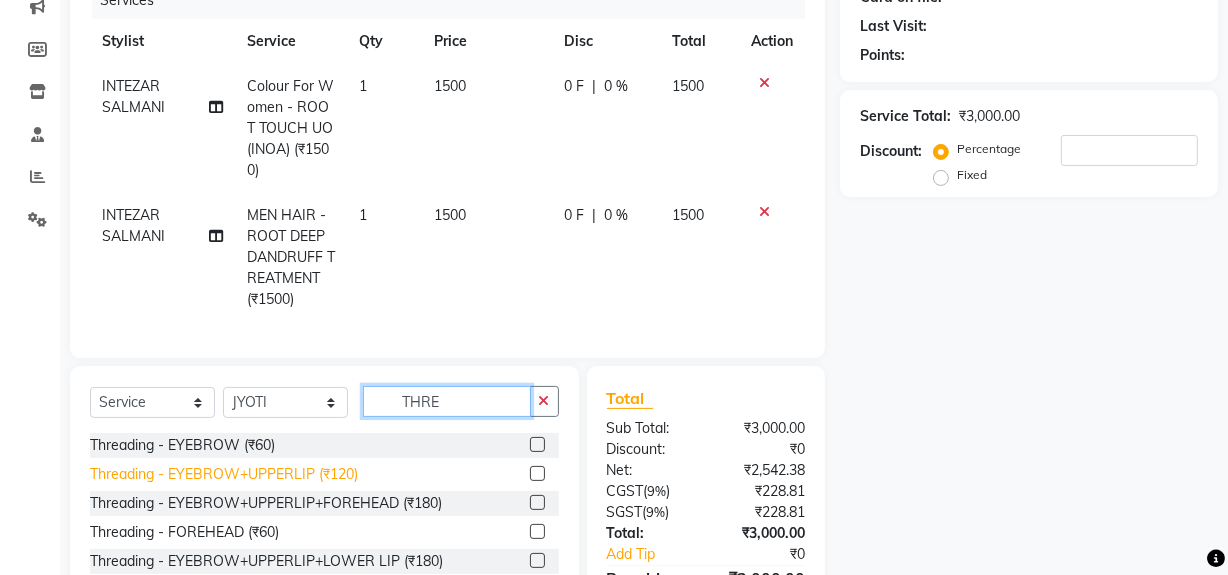 type on "THRE" 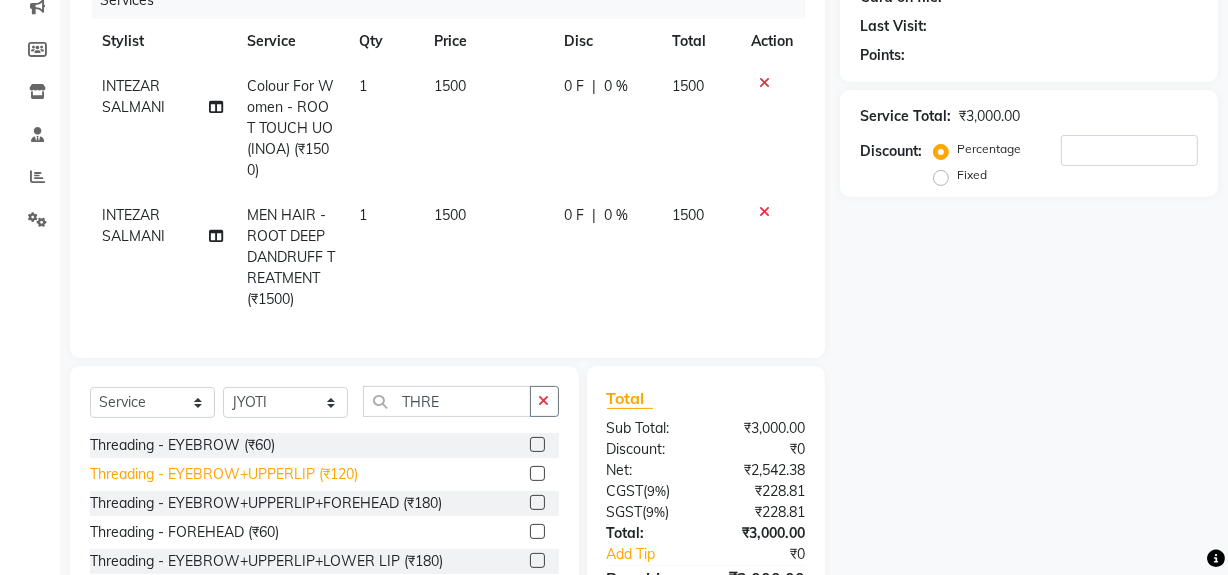 click on "Threading - EYEBROW+UPPERLIP (₹120)" 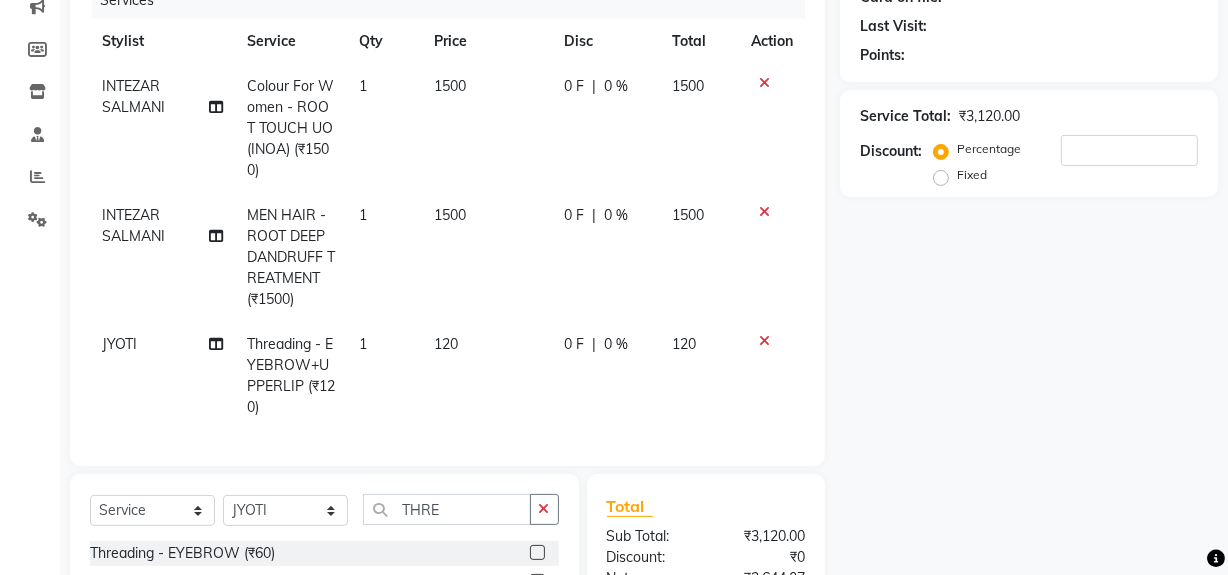 checkbox on "false" 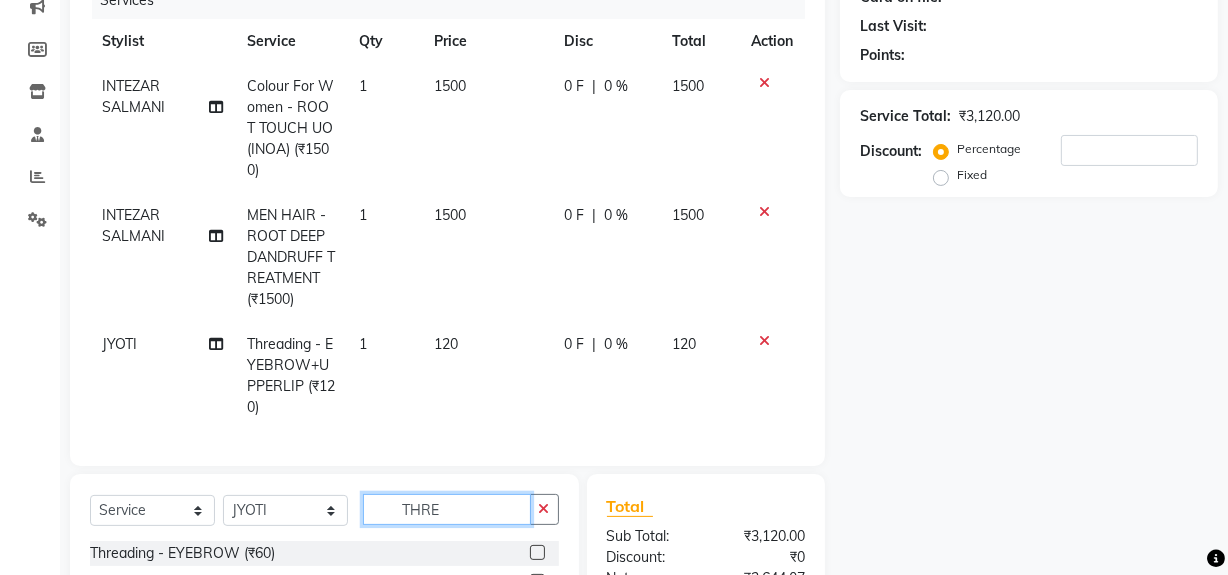 click on "THRE" 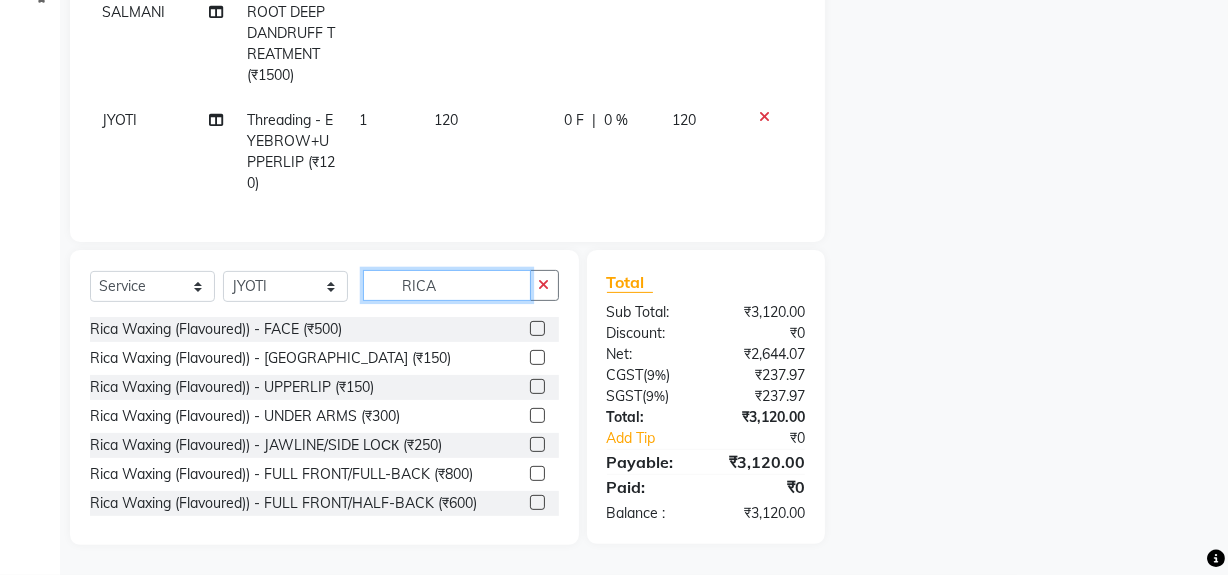 scroll, scrollTop: 503, scrollLeft: 0, axis: vertical 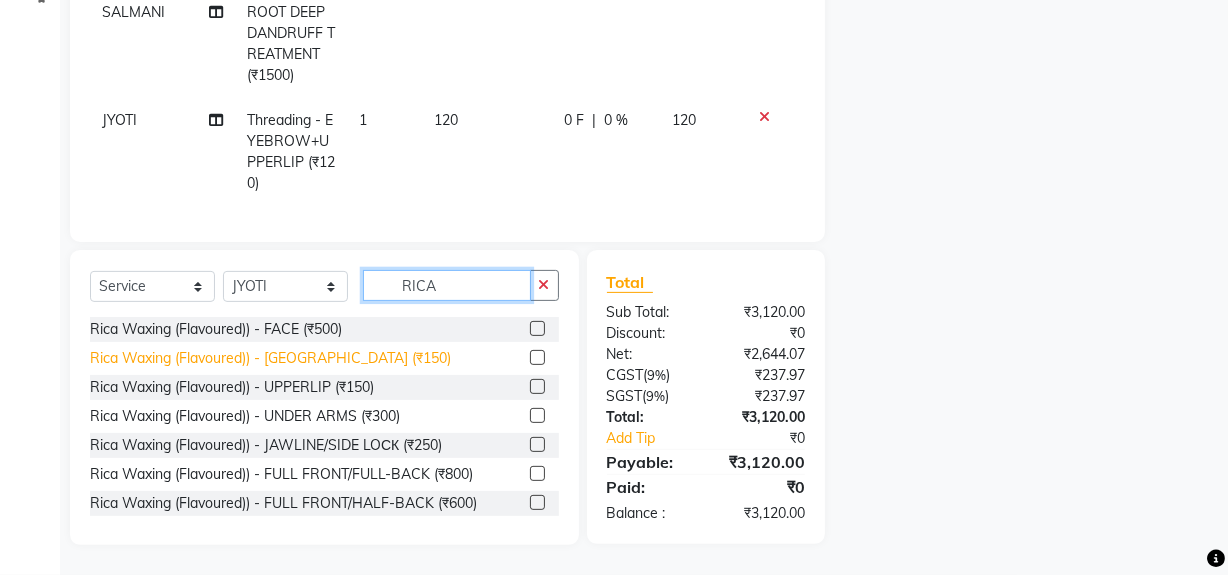 type on "RICA" 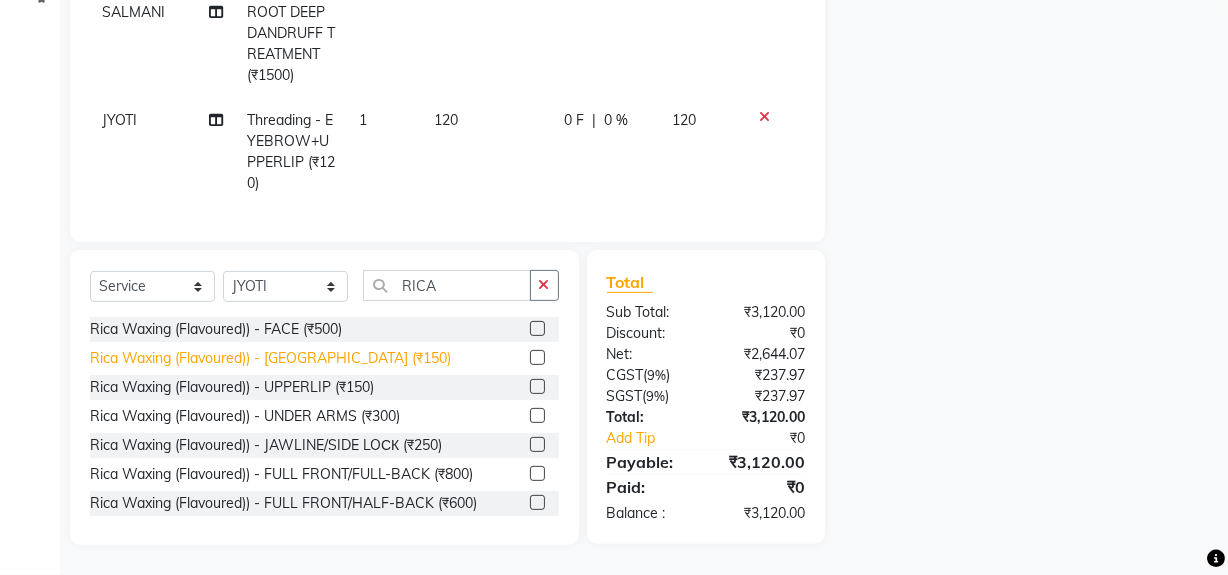 click on "Rica Waxing (Flavoured)) - [GEOGRAPHIC_DATA] (₹150)" 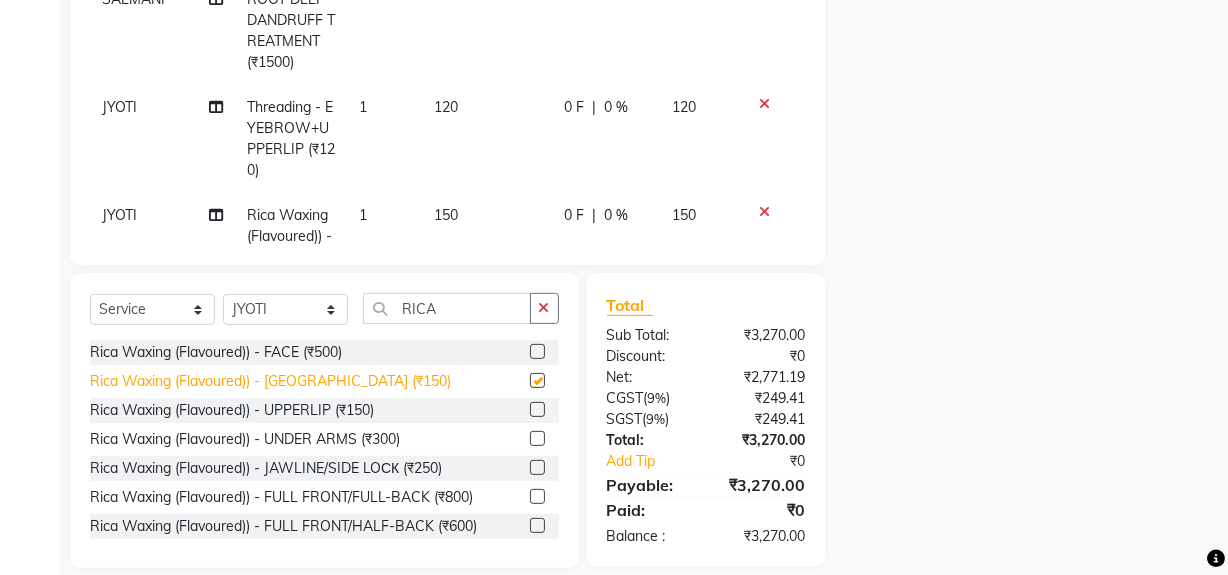 checkbox on "false" 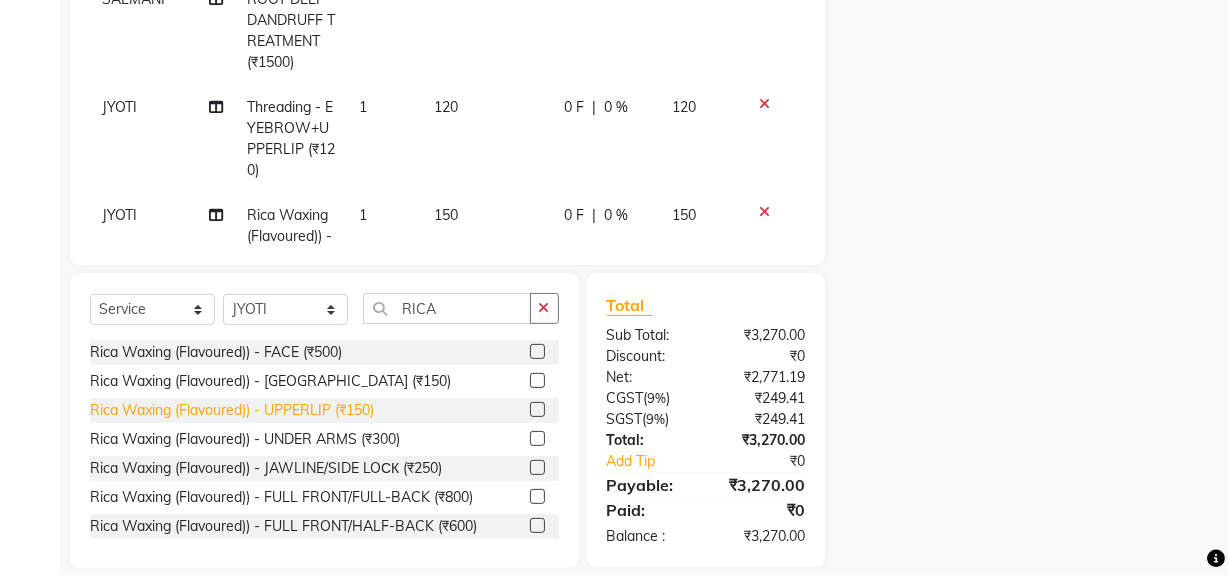 click on "Rica Waxing (Flavoured)) - UPPERLIP (₹150)" 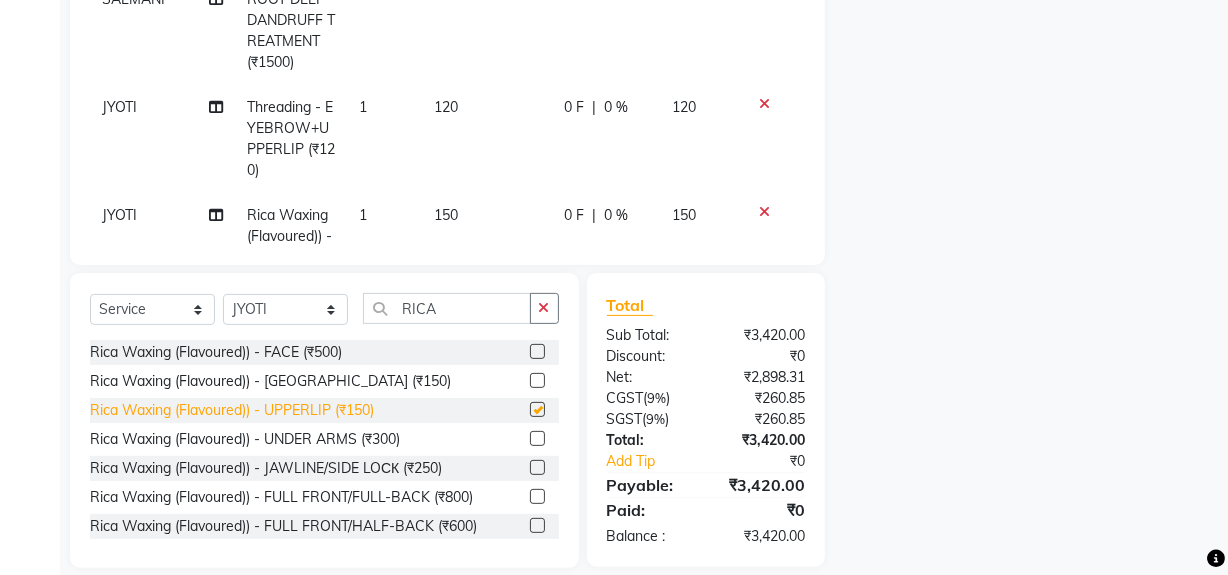 checkbox on "false" 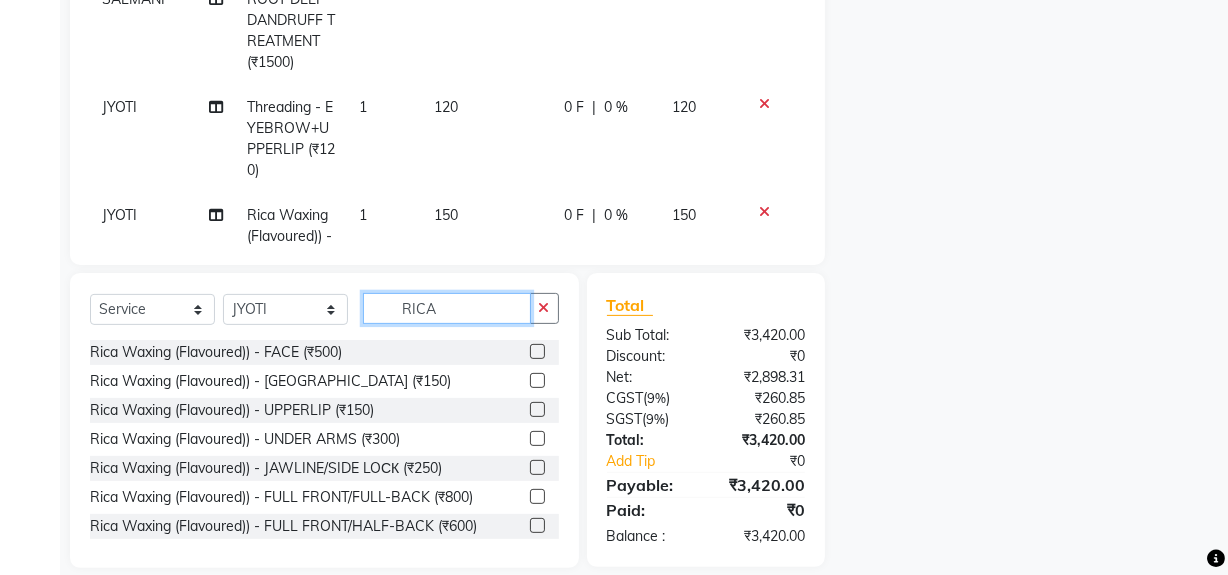 click on "RICA" 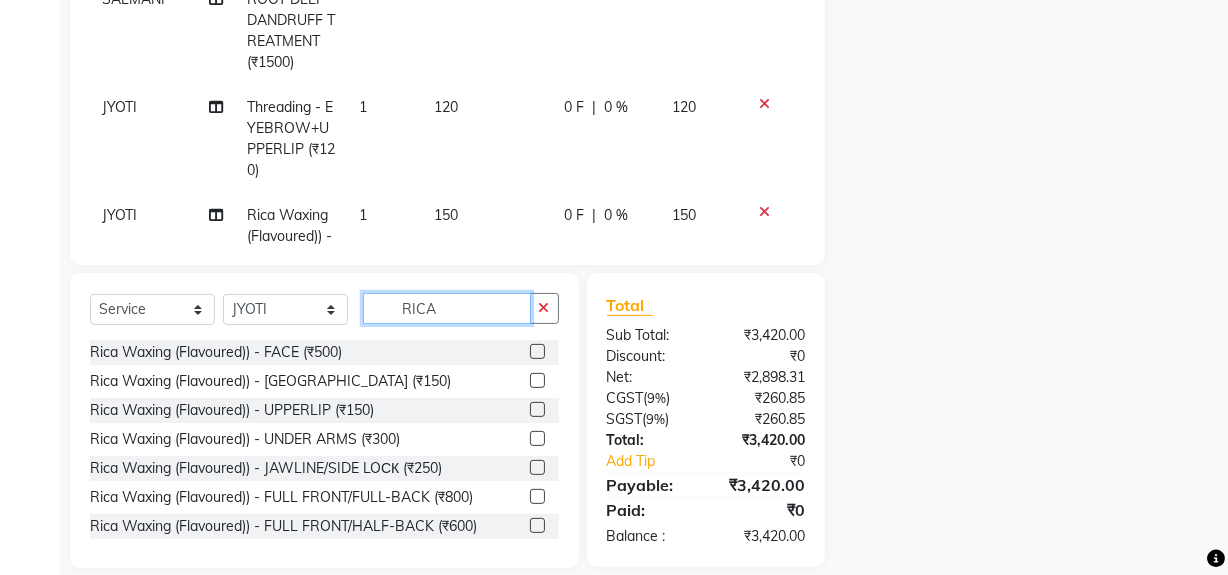 click on "RICA" 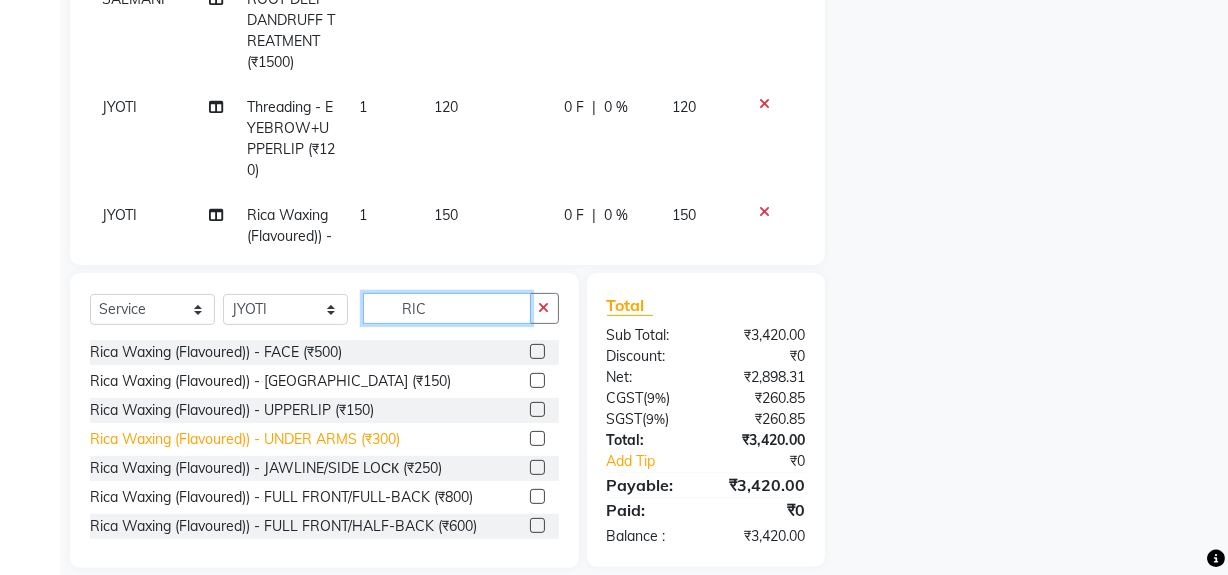 type on "RIC" 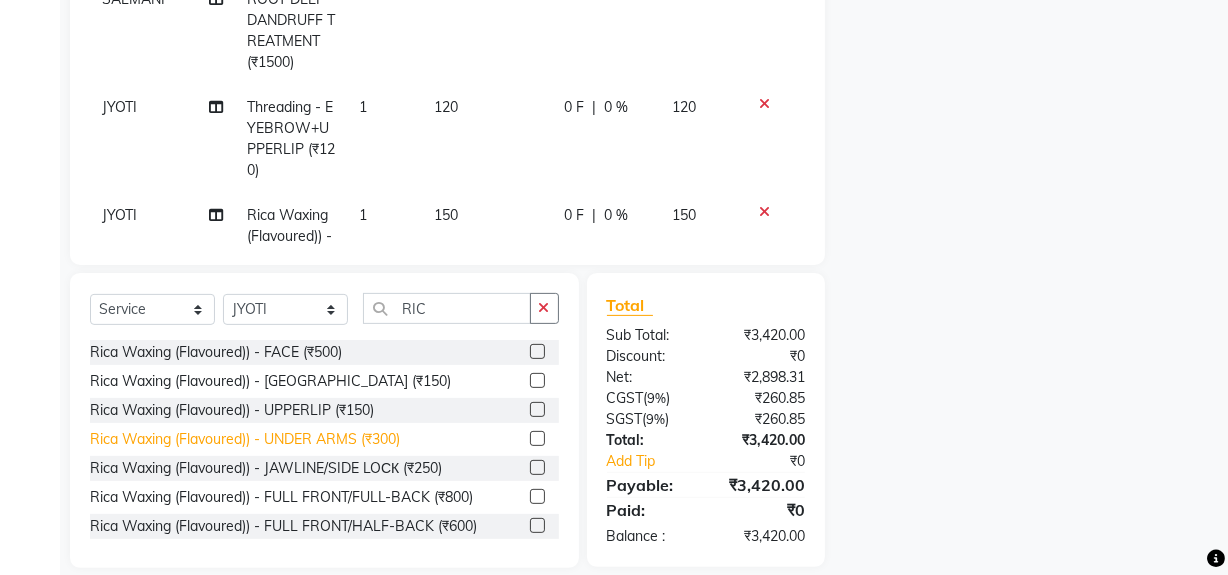 click on "Rica Waxing (Flavoured)) - UNDER ARMS (₹300)" 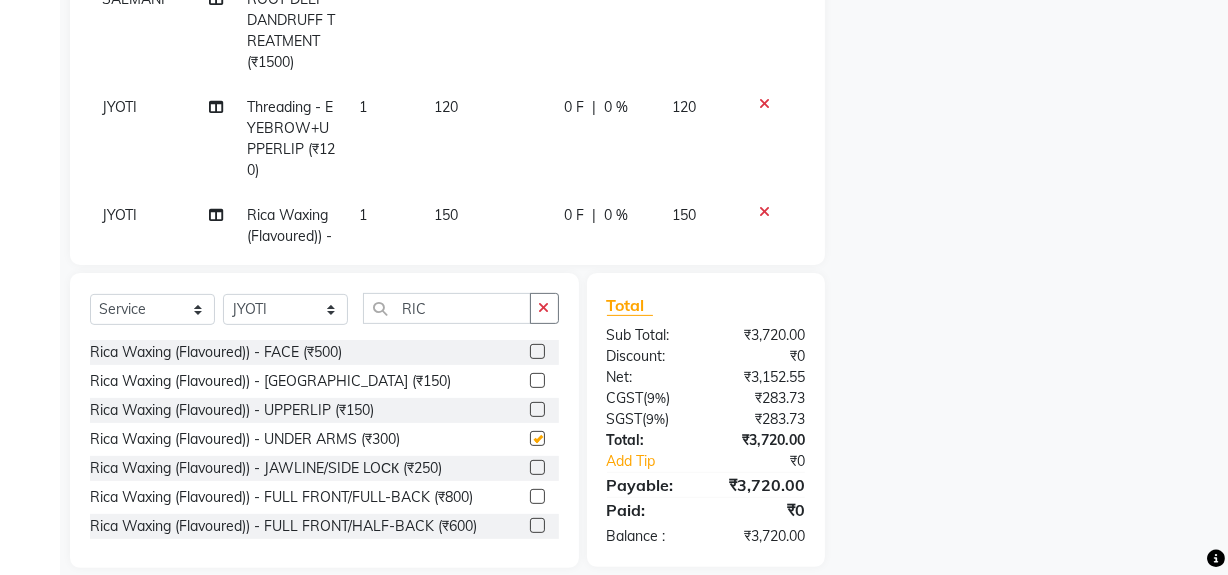 checkbox on "false" 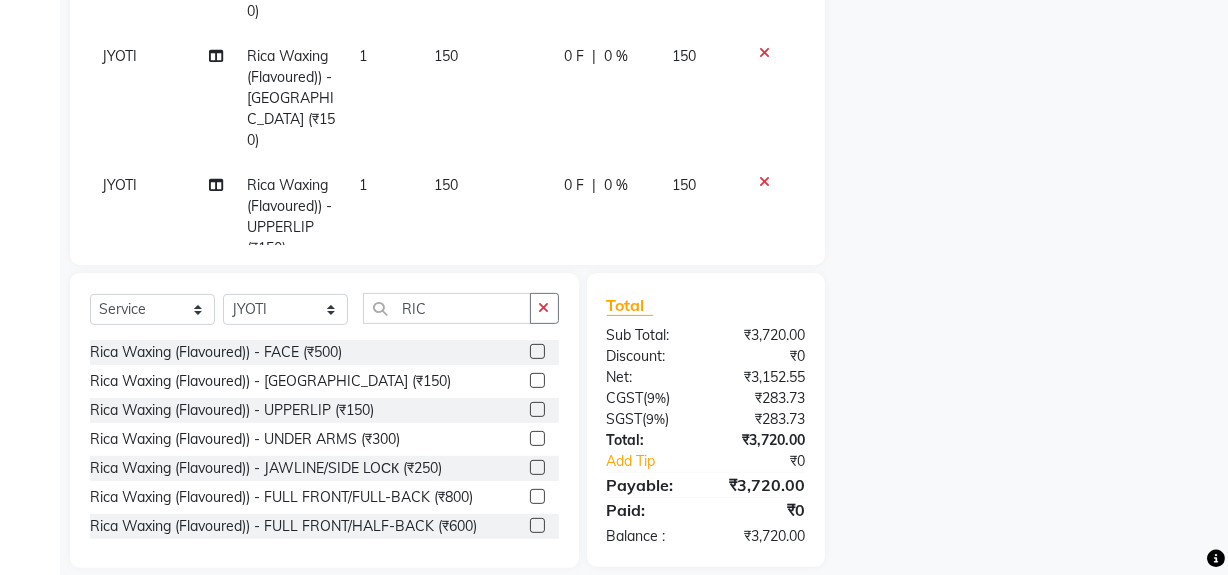 scroll, scrollTop: 301, scrollLeft: 0, axis: vertical 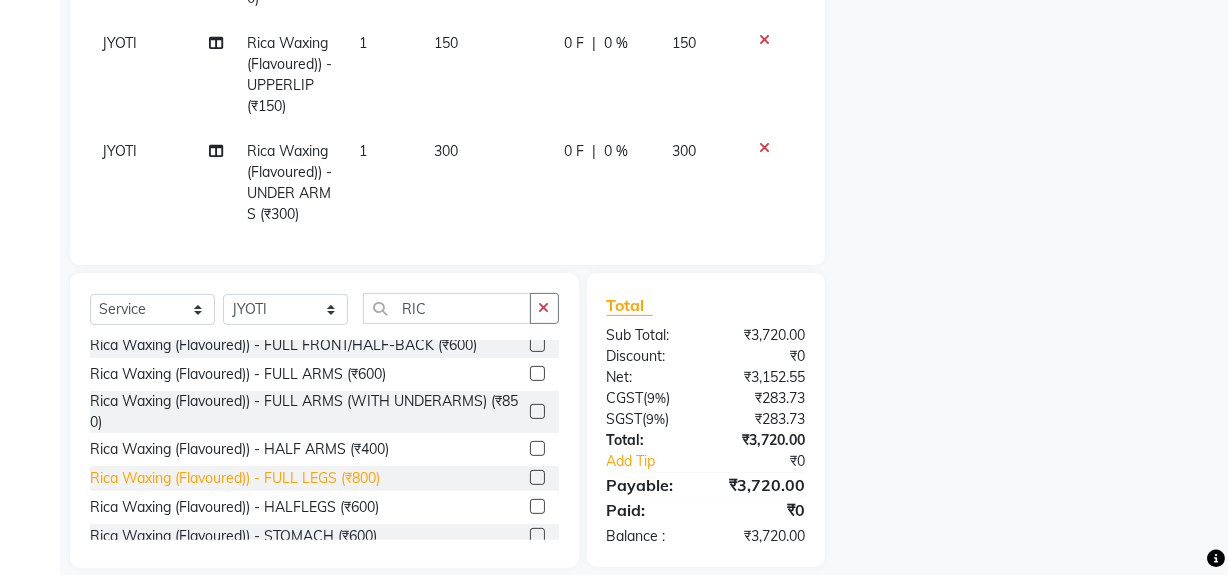 click on "Rica Waxing (Flavoured)) - FULL LEGS (₹800)" 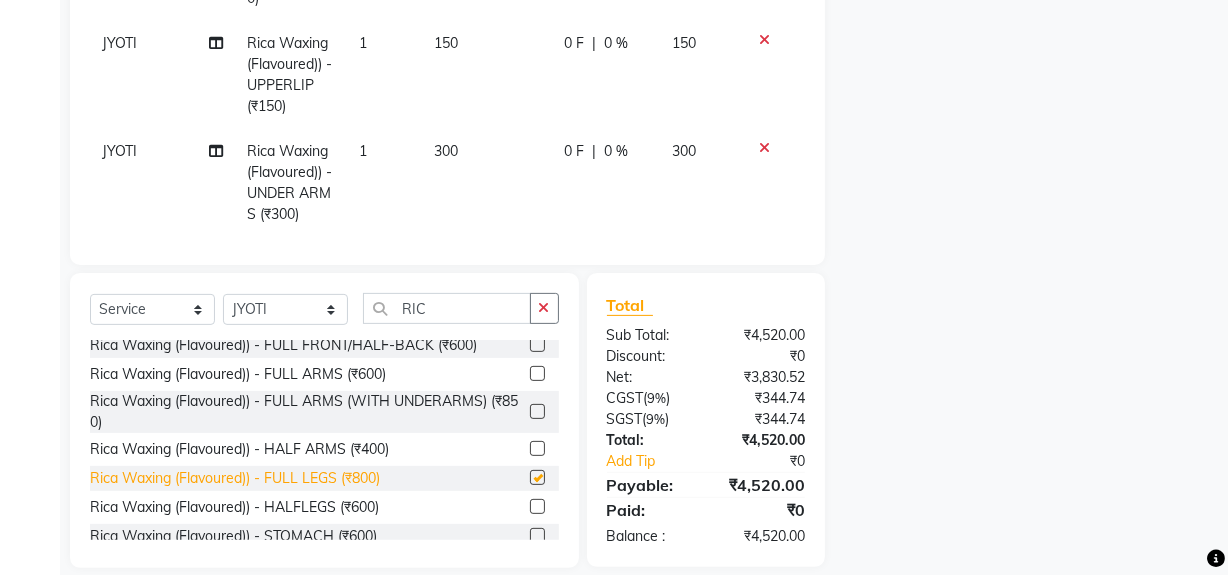checkbox on "false" 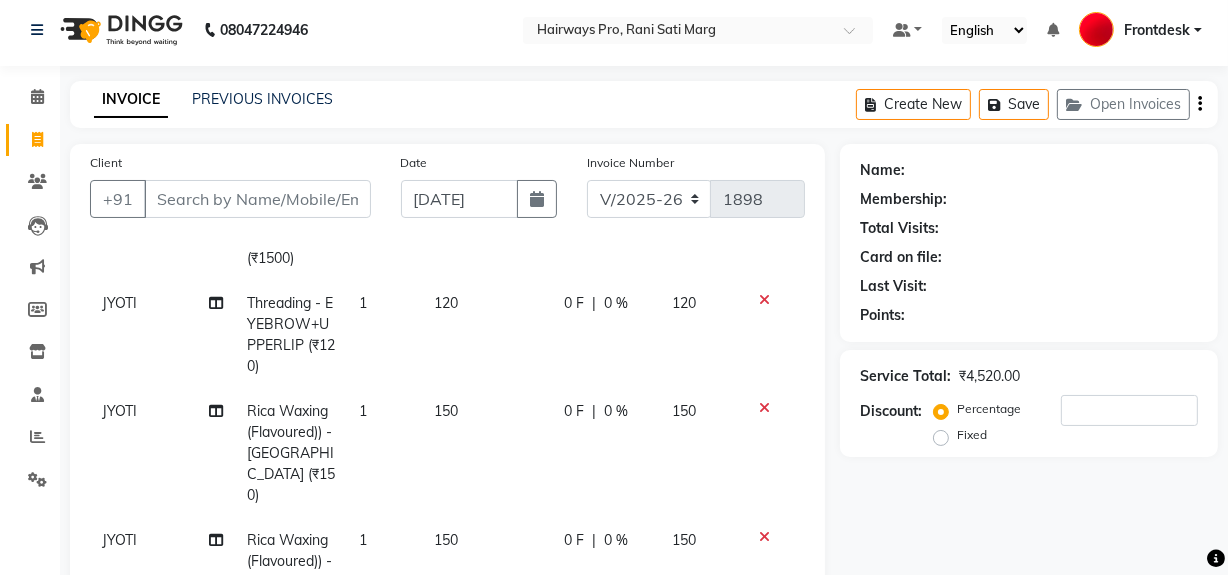 scroll, scrollTop: 0, scrollLeft: 0, axis: both 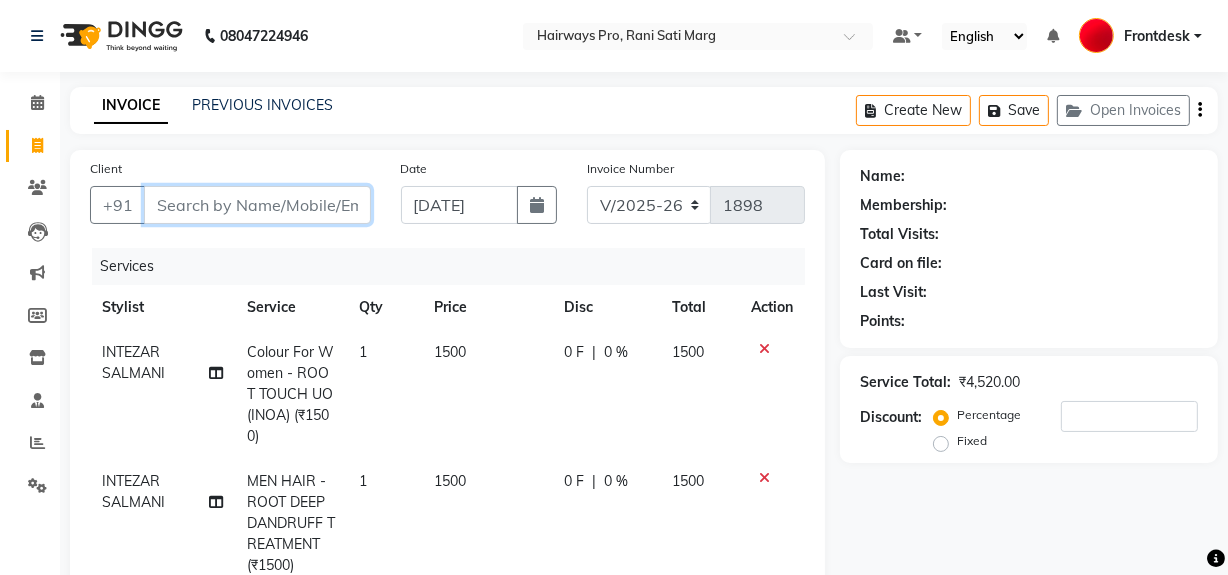click on "Client" at bounding box center (257, 205) 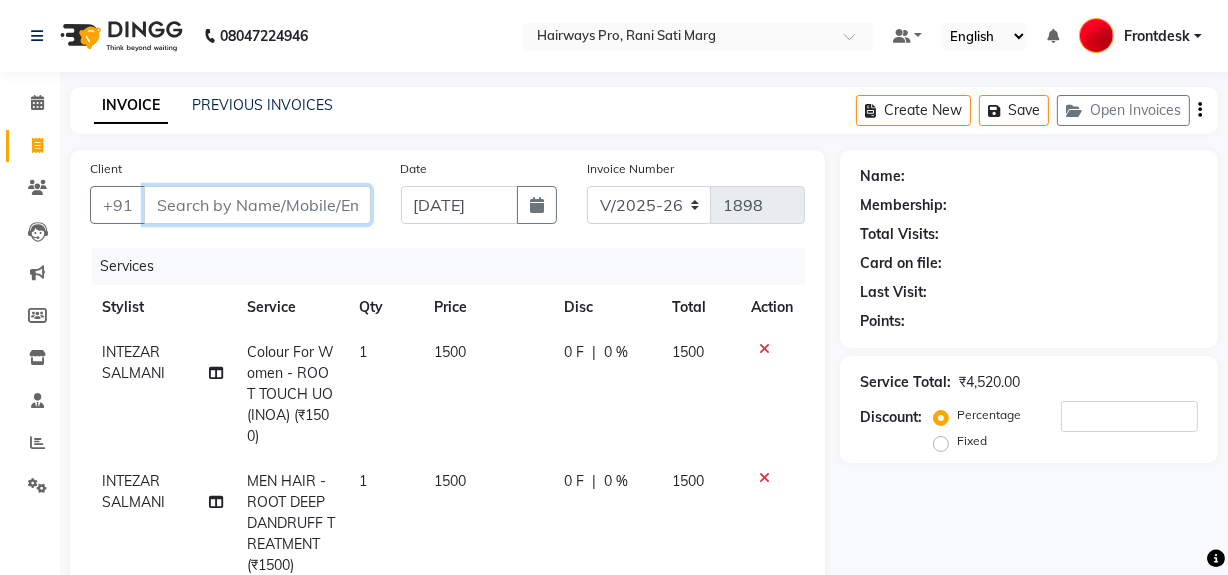 type on "9" 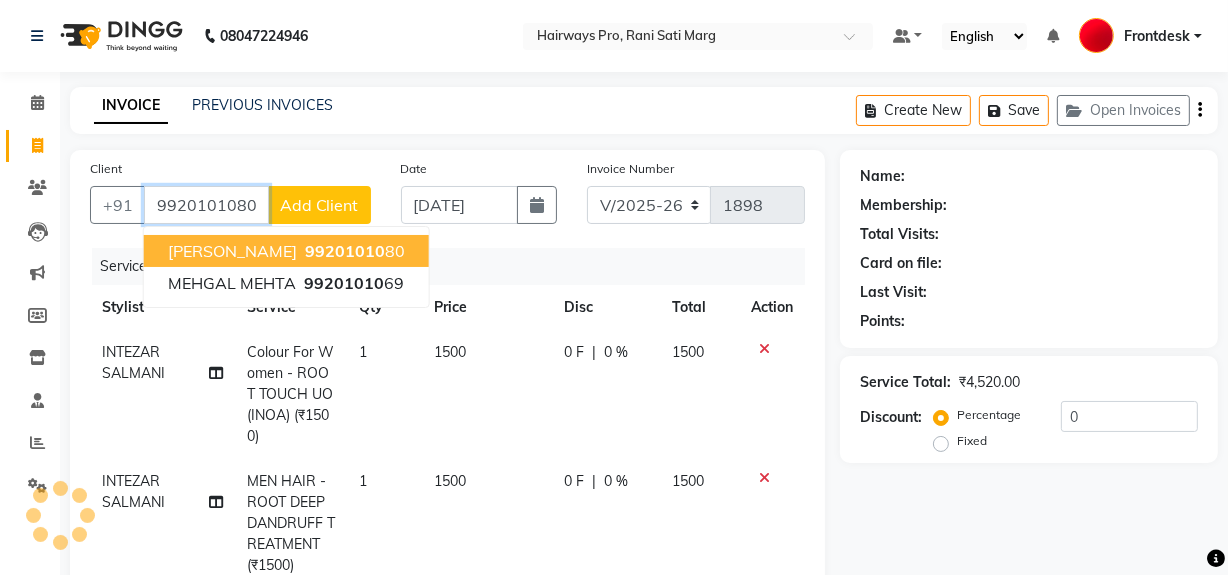 type on "9920101080" 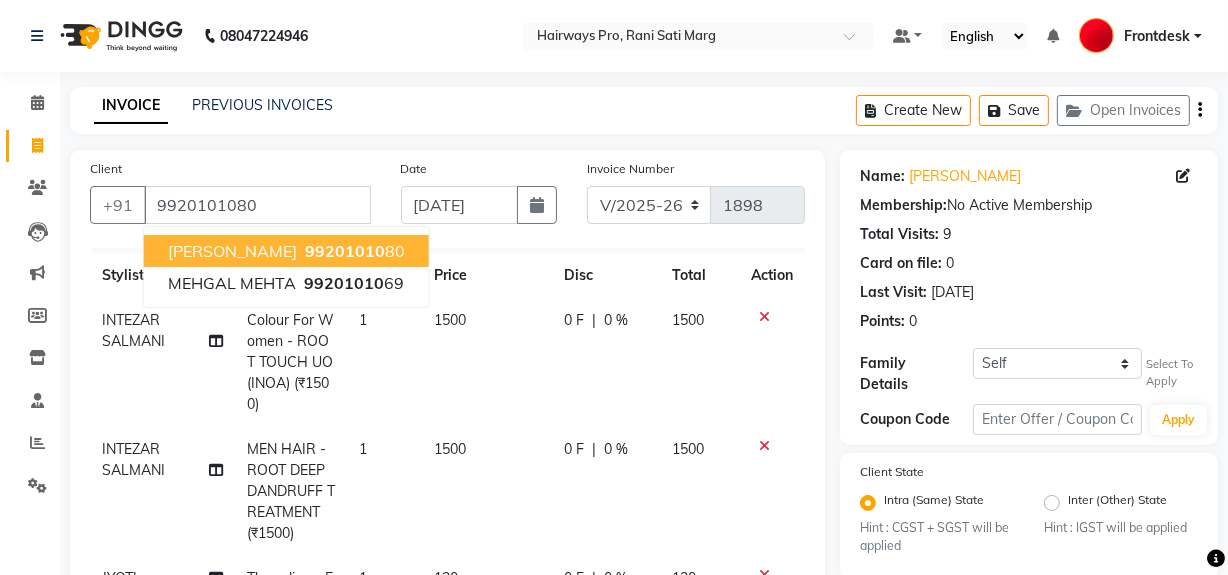 scroll, scrollTop: 90, scrollLeft: 0, axis: vertical 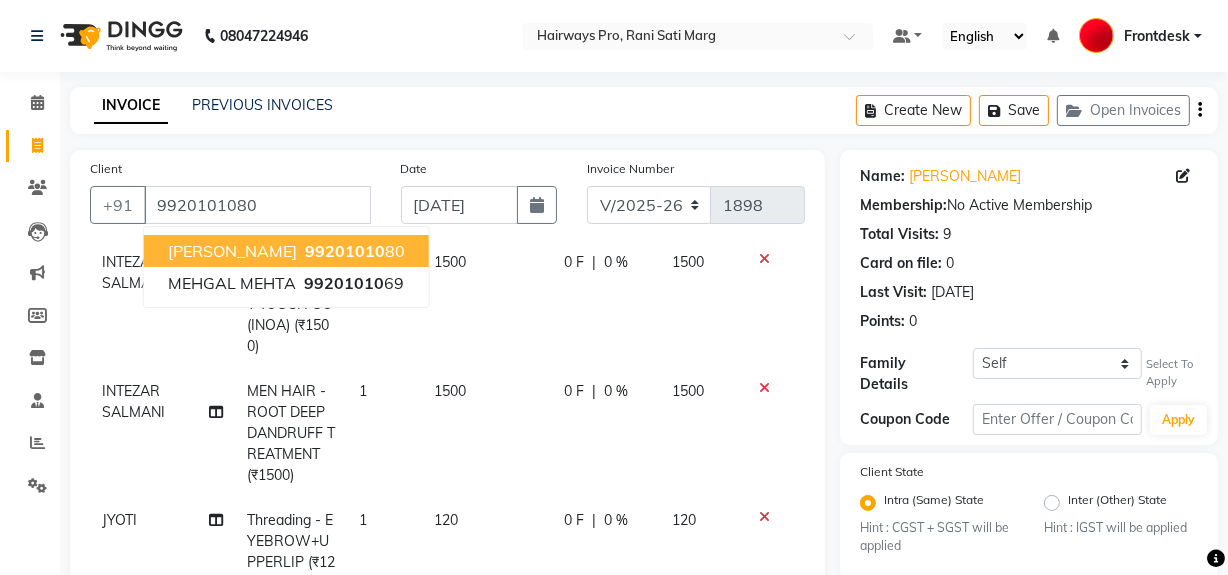 click on "99201010" at bounding box center [345, 251] 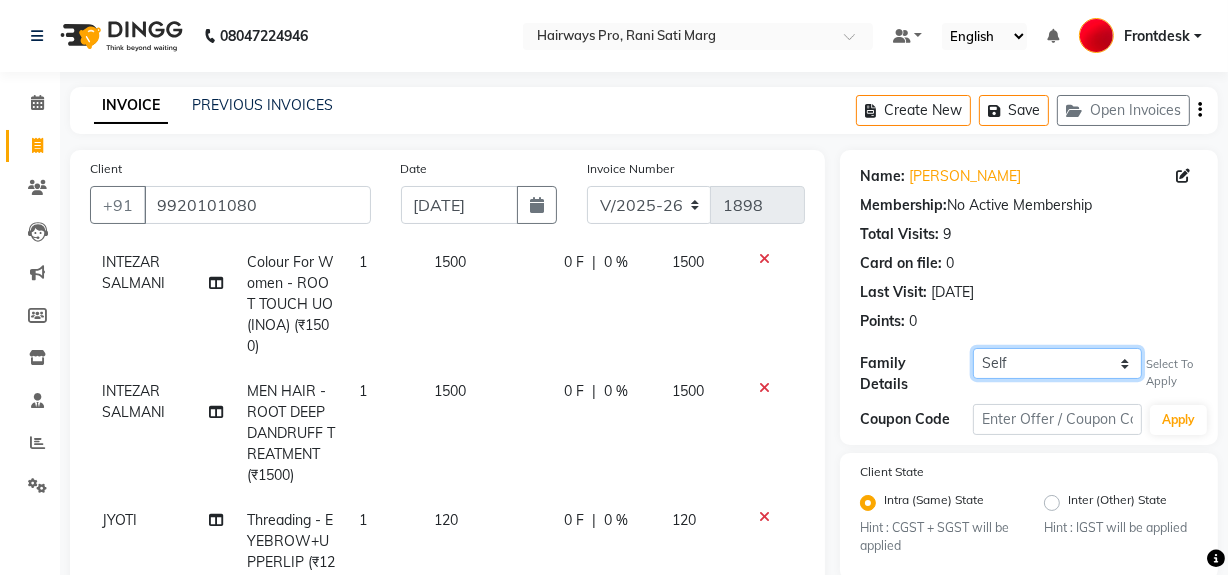 click on "Self Manisha Shah {1450}" 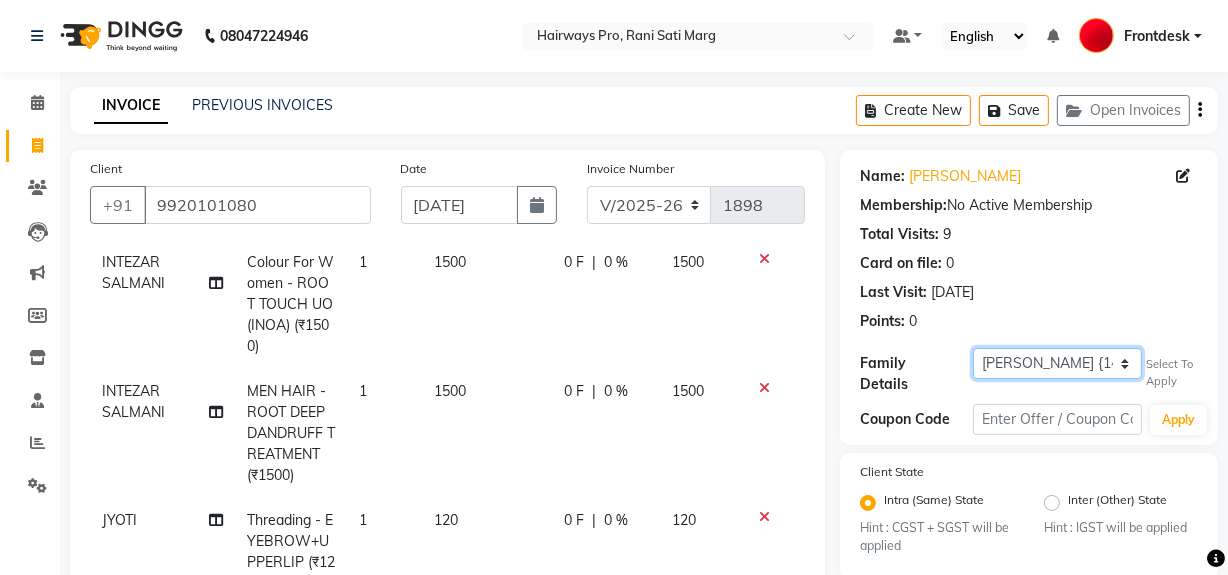 click on "Self Manisha Shah {1450}" 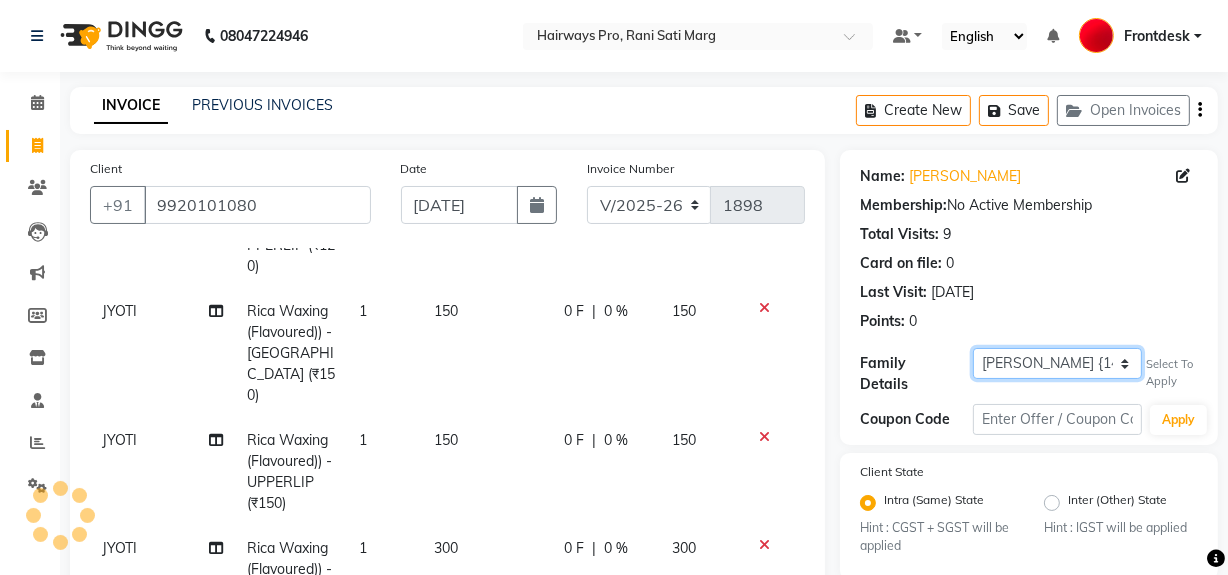 scroll, scrollTop: 410, scrollLeft: 0, axis: vertical 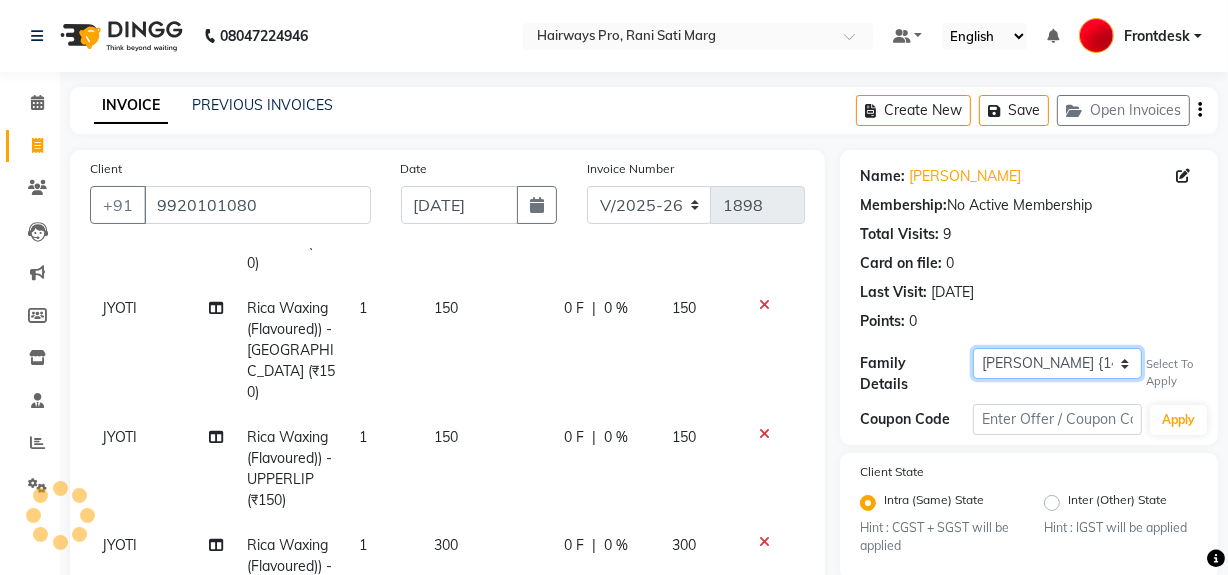 type on "20" 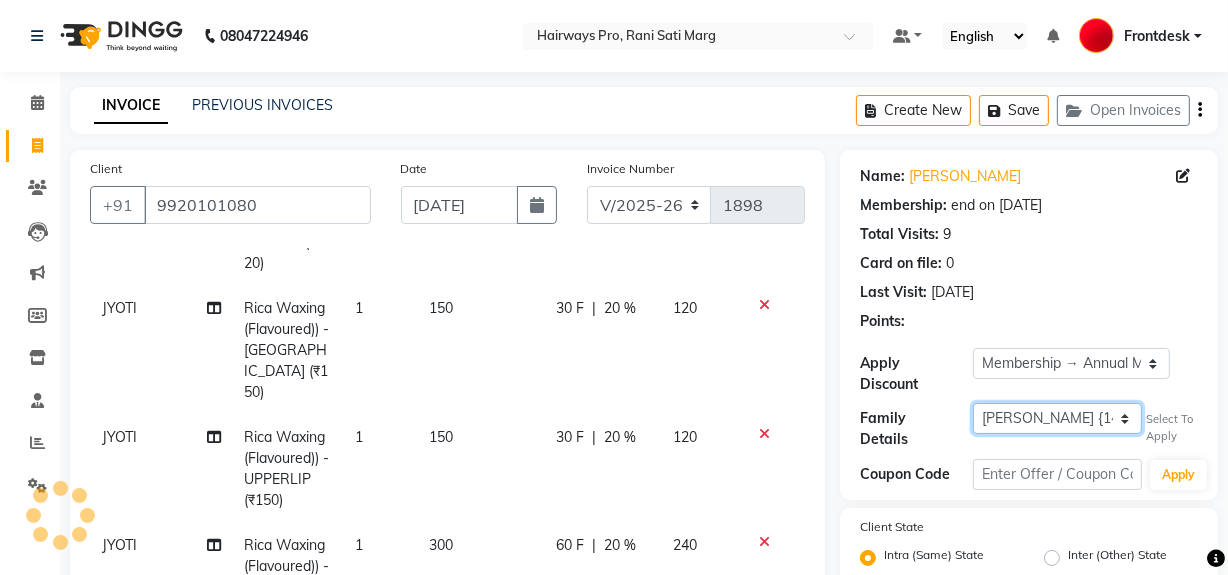 scroll, scrollTop: 454, scrollLeft: 0, axis: vertical 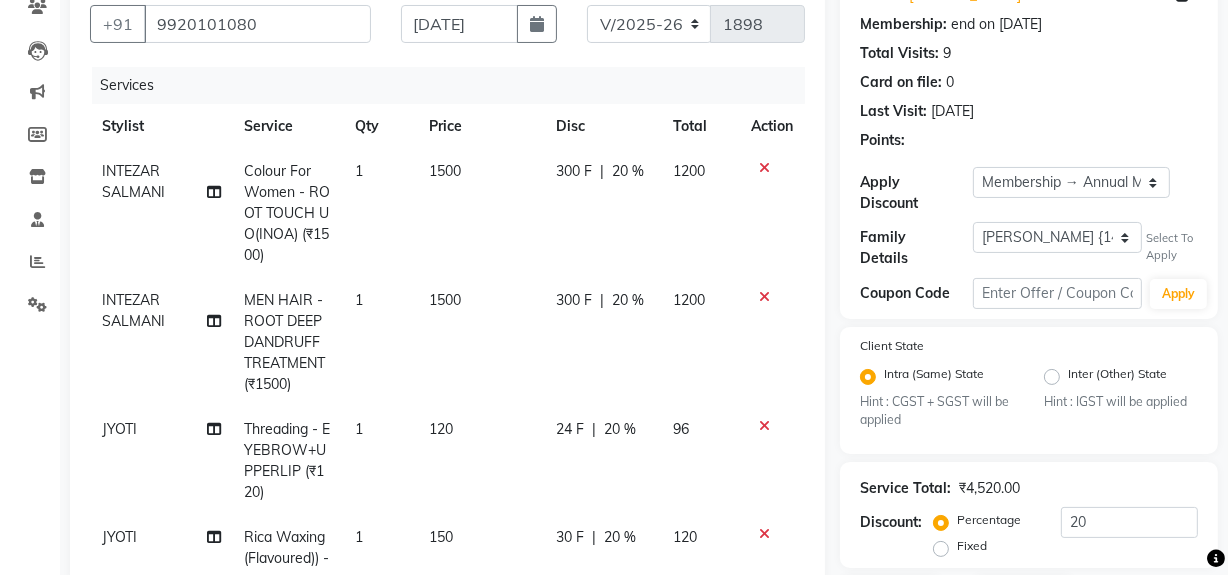 click on "20 %" 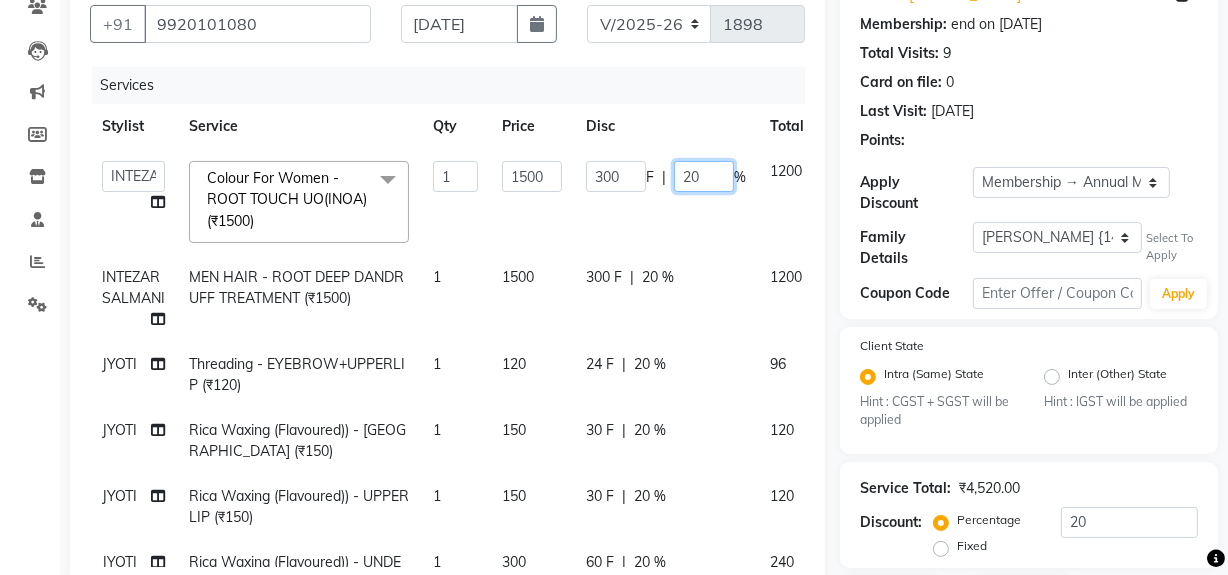 click on "20" 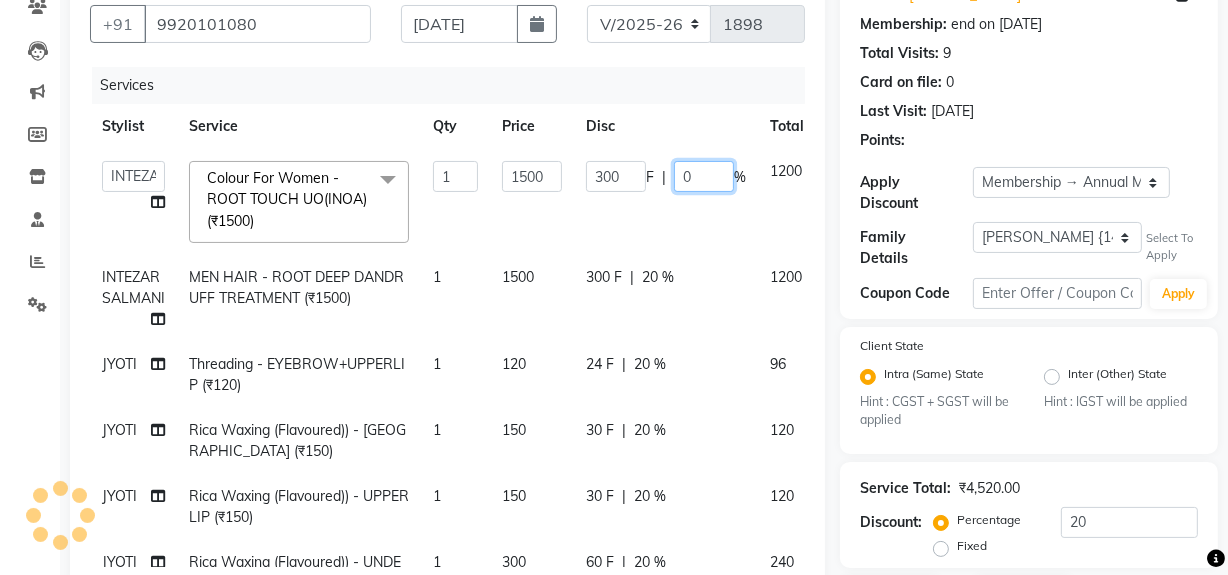 type on "30" 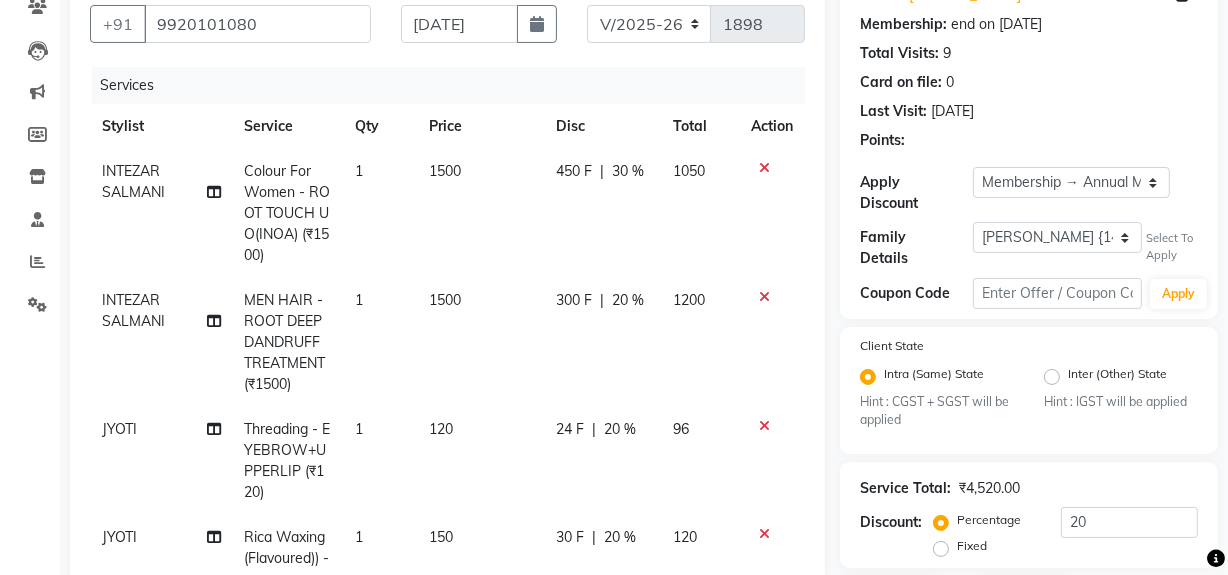 click on "INTEZAR SALMANI Colour For Women - ROOT TOUCH UO(INOA) (₹1500) 1 1500 450 F | 30 % 1050 INTEZAR SALMANI MEN HAIR - ROOT DEEP DANDRUFF TREATMENT (₹1500) 1 1500 300 F | 20 % 1200 JYOTI Threading - EYEBROW+UPPERLIP (₹120) 1 120 24 F | 20 % 96 JYOTI Rica Waxing (Flavoured)) - CHIN (₹150) 1 150 30 F | 20 % 120 JYOTI Rica Waxing (Flavoured)) - UPPERLIP (₹150) 1 150 30 F | 20 % 120 JYOTI Rica Waxing (Flavoured)) - UNDER ARMS (₹300) 1 300 60 F | 20 % 240 JYOTI Rica Waxing (Flavoured)) - FULL LEGS (₹800) 1 800 160 F | 20 % 640" 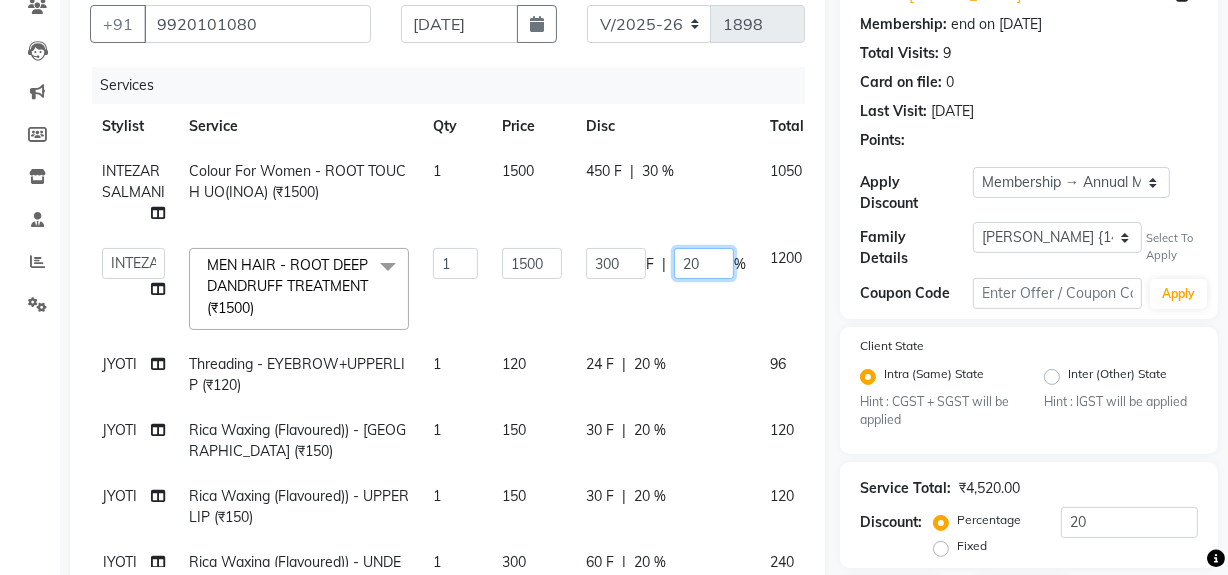 click on "20" 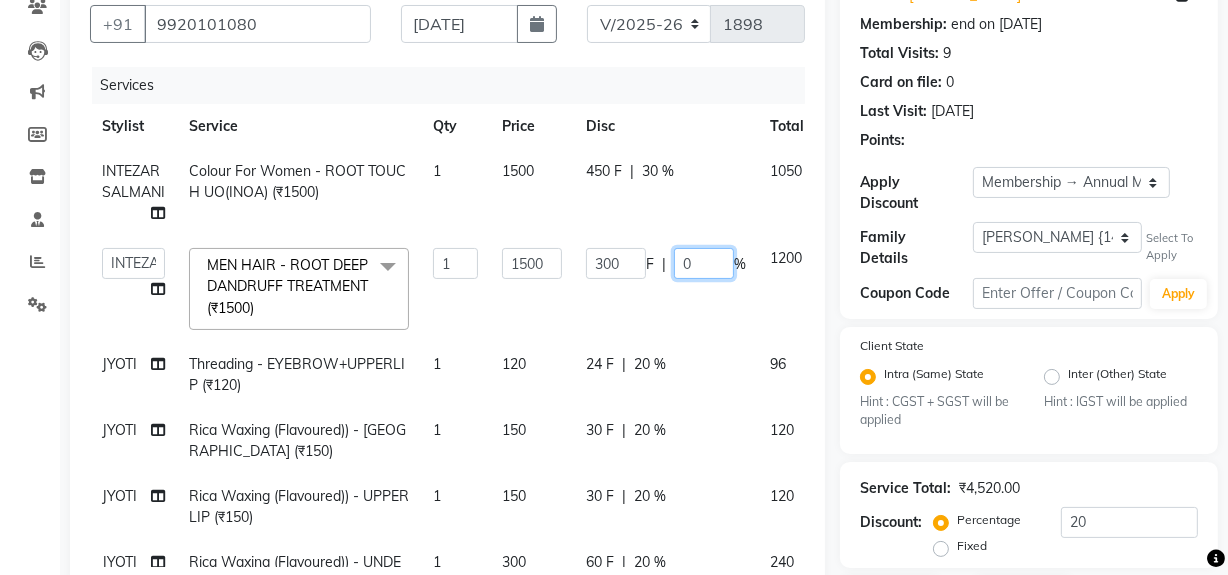 type on "30" 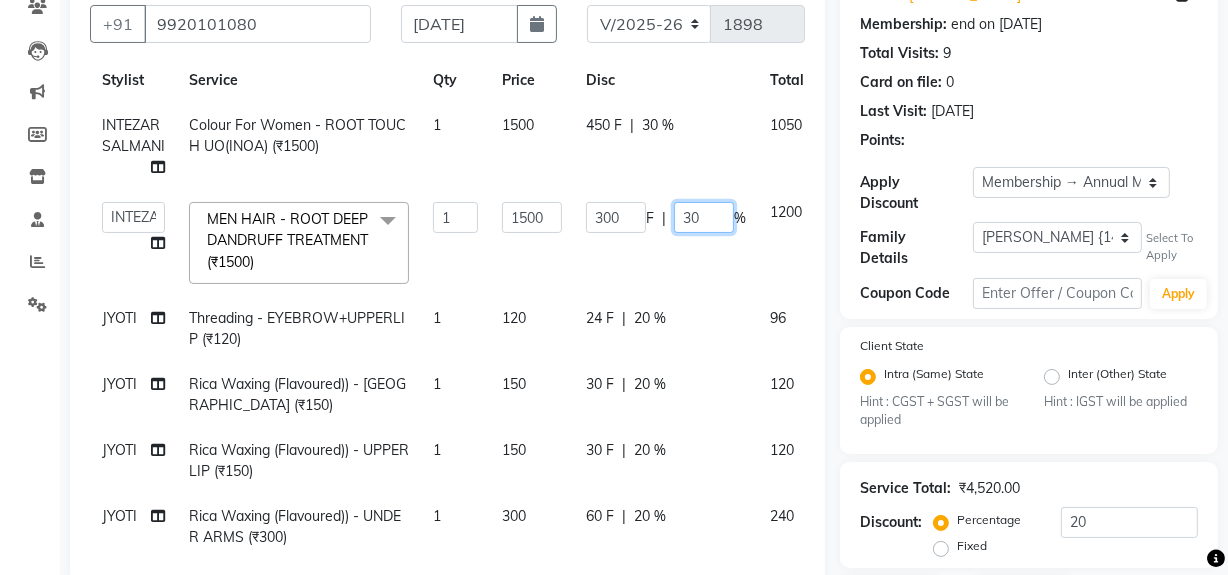 scroll, scrollTop: 134, scrollLeft: 0, axis: vertical 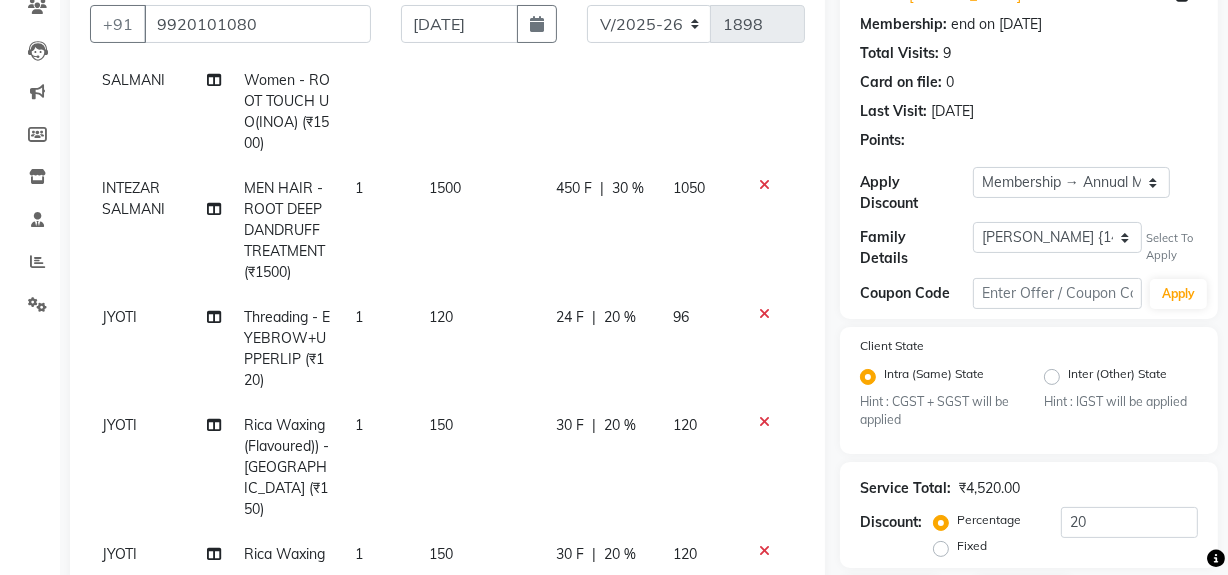 click on "INTEZAR SALMANI Colour For Women - ROOT TOUCH UO(INOA) (₹1500) 1 1500 450 F | 30 % 1050 INTEZAR SALMANI MEN HAIR - ROOT DEEP DANDRUFF TREATMENT (₹1500) 1 1500 450 F | 30 % 1050 JYOTI Threading - EYEBROW+UPPERLIP (₹120) 1 120 24 F | 20 % 96 JYOTI Rica Waxing (Flavoured)) - CHIN (₹150) 1 150 30 F | 20 % 120 JYOTI Rica Waxing (Flavoured)) - UPPERLIP (₹150) 1 150 30 F | 20 % 120 JYOTI Rica Waxing (Flavoured)) - UNDER ARMS (₹300) 1 300 60 F | 20 % 240 JYOTI Rica Waxing (Flavoured)) - FULL LEGS (₹800) 1 800 160 F | 20 % 640" 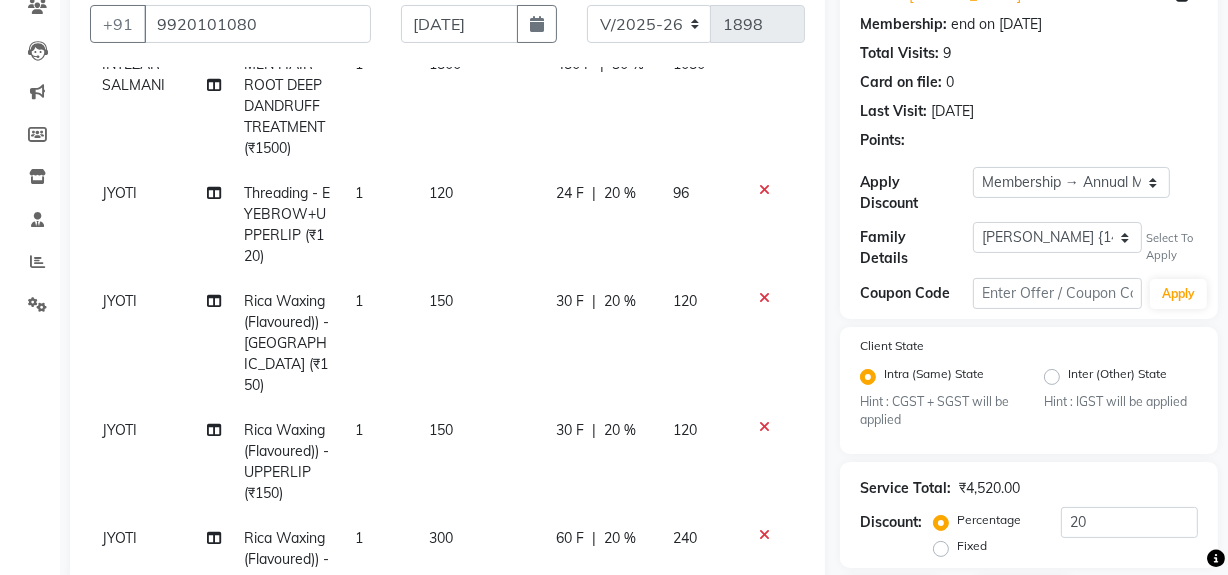 scroll, scrollTop: 294, scrollLeft: 0, axis: vertical 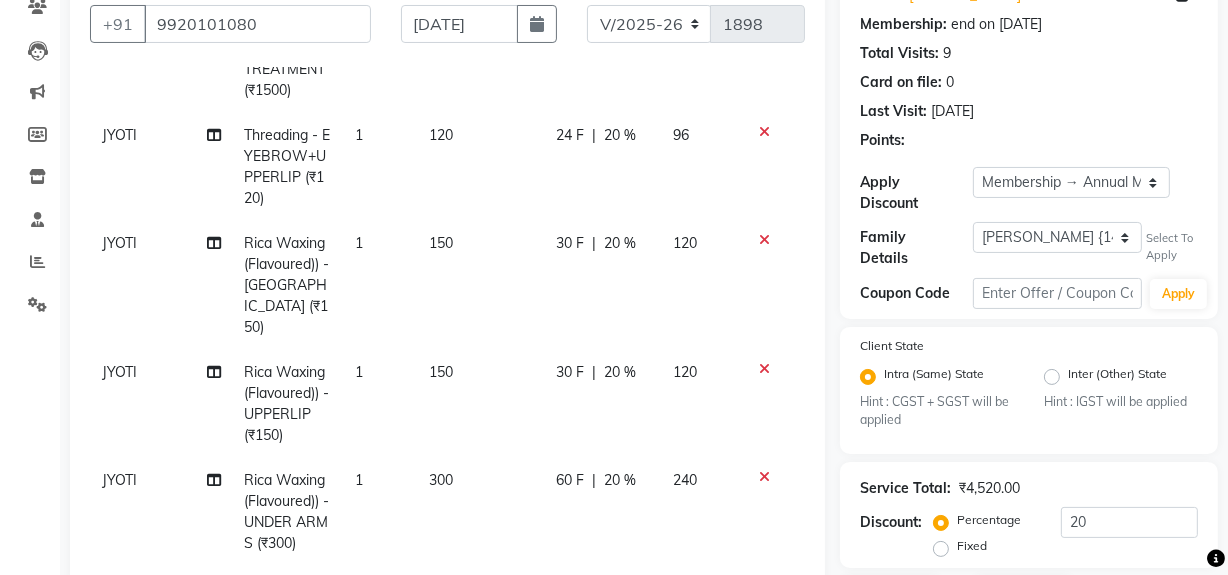 click on "20 %" 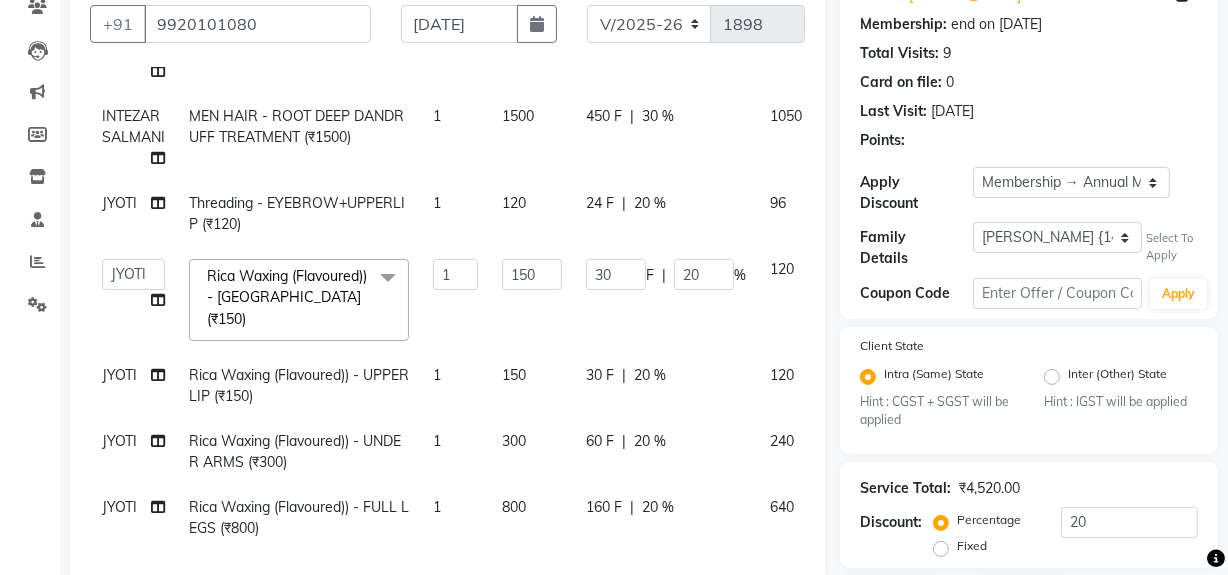 scroll, scrollTop: 134, scrollLeft: 0, axis: vertical 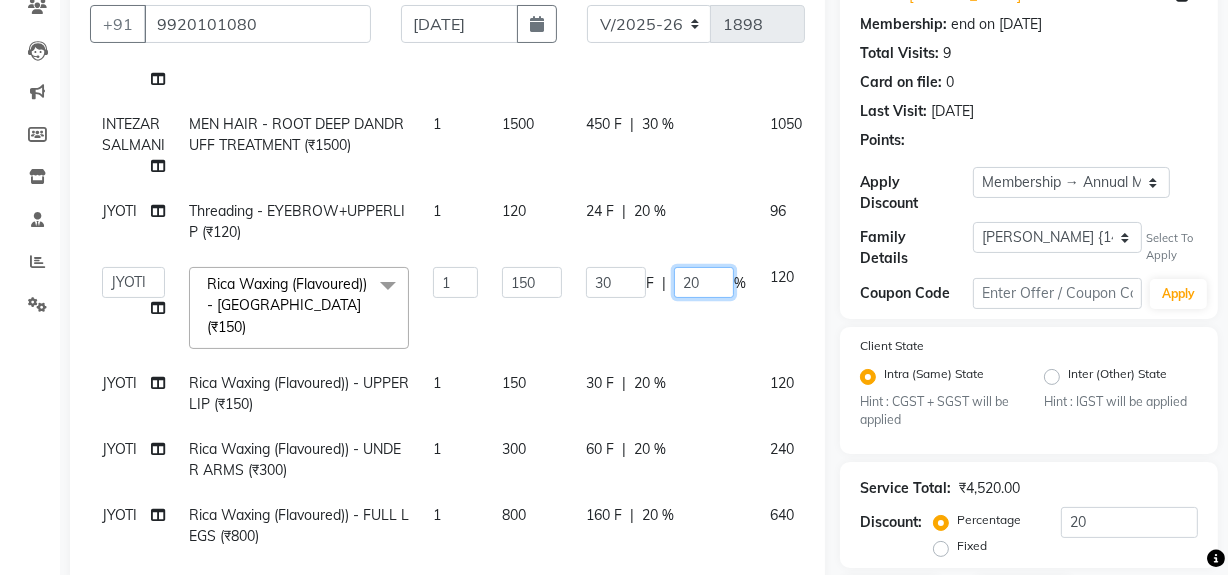 click on "20" 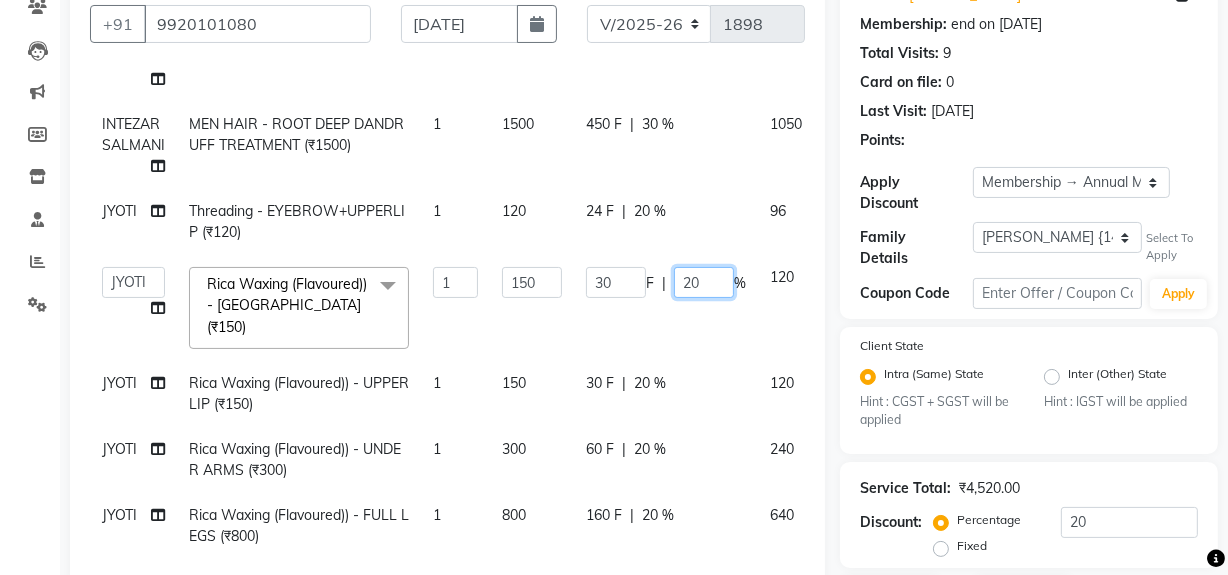 click on "20" 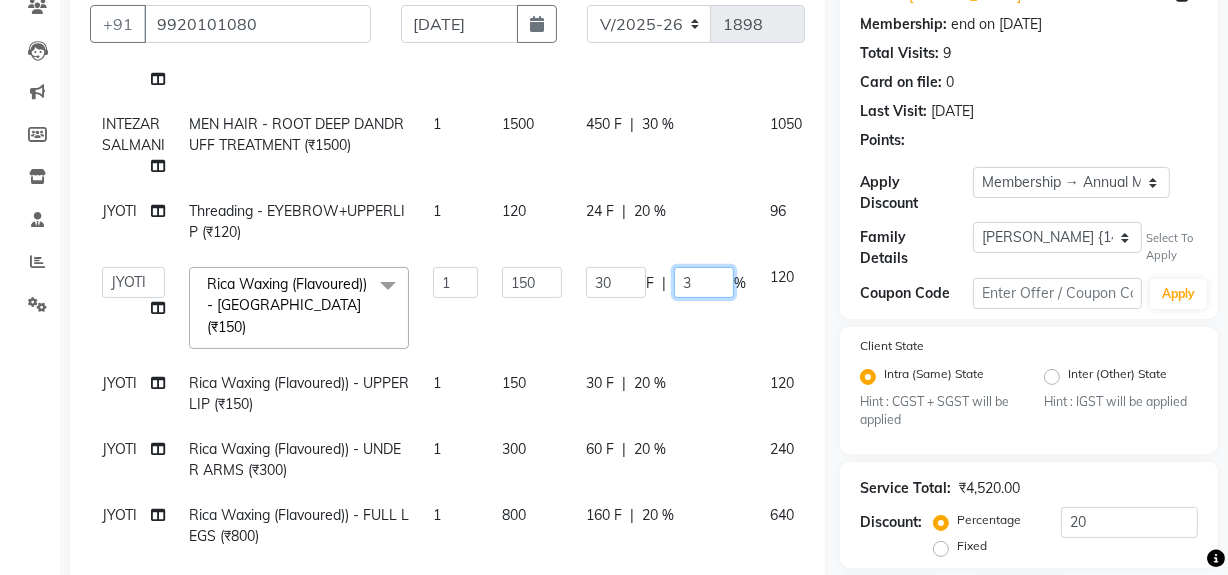 type on "35" 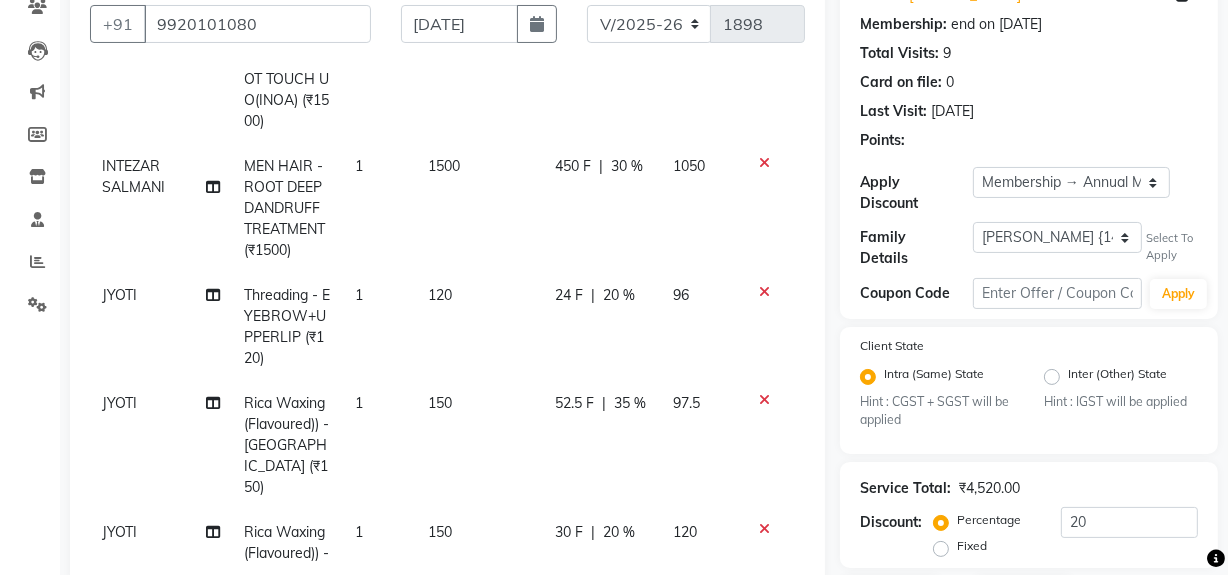 click on "INTEZAR SALMANI Colour For Women - ROOT TOUCH UO(INOA) (₹1500) 1 1500 450 F | 30 % 1050 INTEZAR SALMANI MEN HAIR - ROOT DEEP DANDRUFF TREATMENT (₹1500) 1 1500 450 F | 30 % 1050 JYOTI Threading - EYEBROW+UPPERLIP (₹120) 1 120 24 F | 20 % 96 JYOTI Rica Waxing (Flavoured)) - CHIN (₹150) 1 150 52.5 F | 35 % 97.5 JYOTI Rica Waxing (Flavoured)) - UPPERLIP (₹150) 1 150 30 F | 20 % 120 JYOTI Rica Waxing (Flavoured)) - UNDER ARMS (₹300) 1 300 60 F | 20 % 240 JYOTI Rica Waxing (Flavoured)) - FULL LEGS (₹800) 1 800 160 F | 20 % 640" 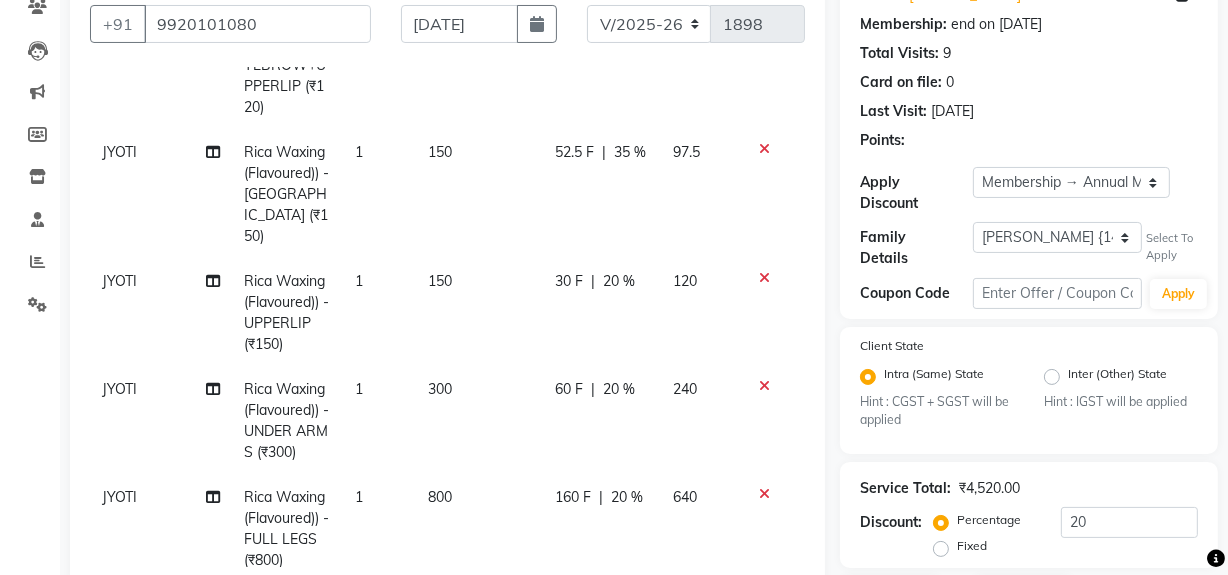 click on "20 %" 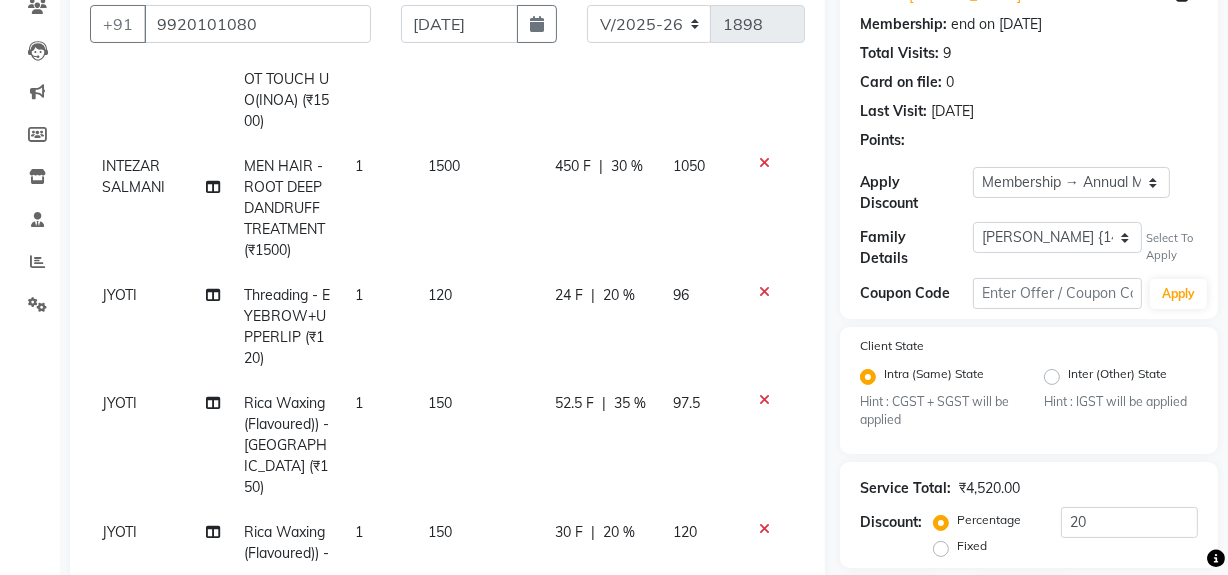 select on "13186" 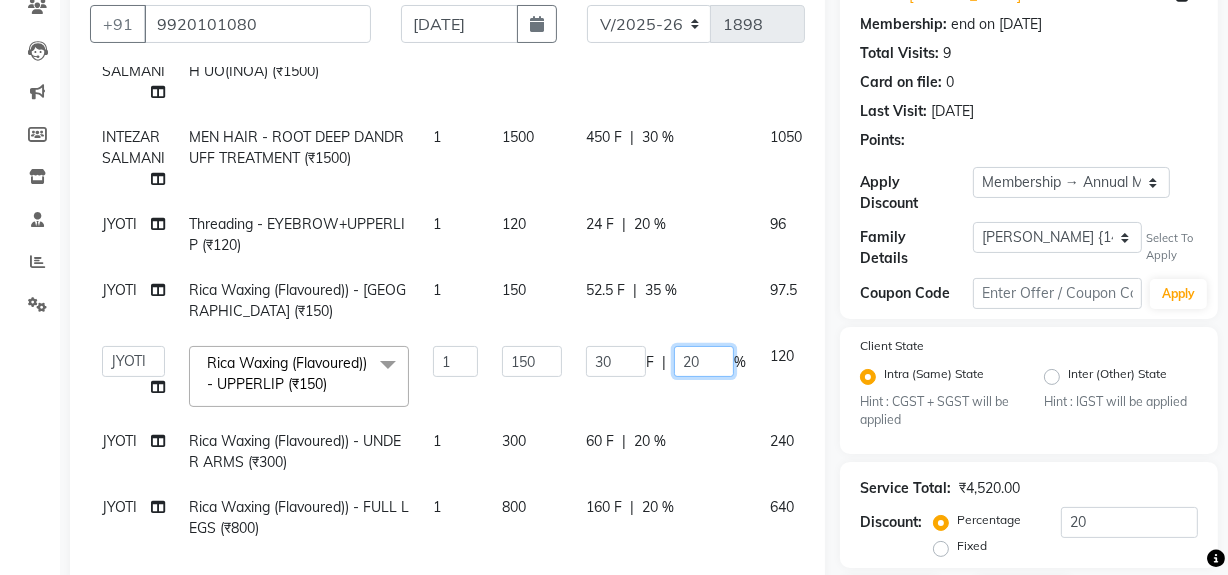 click on "20" 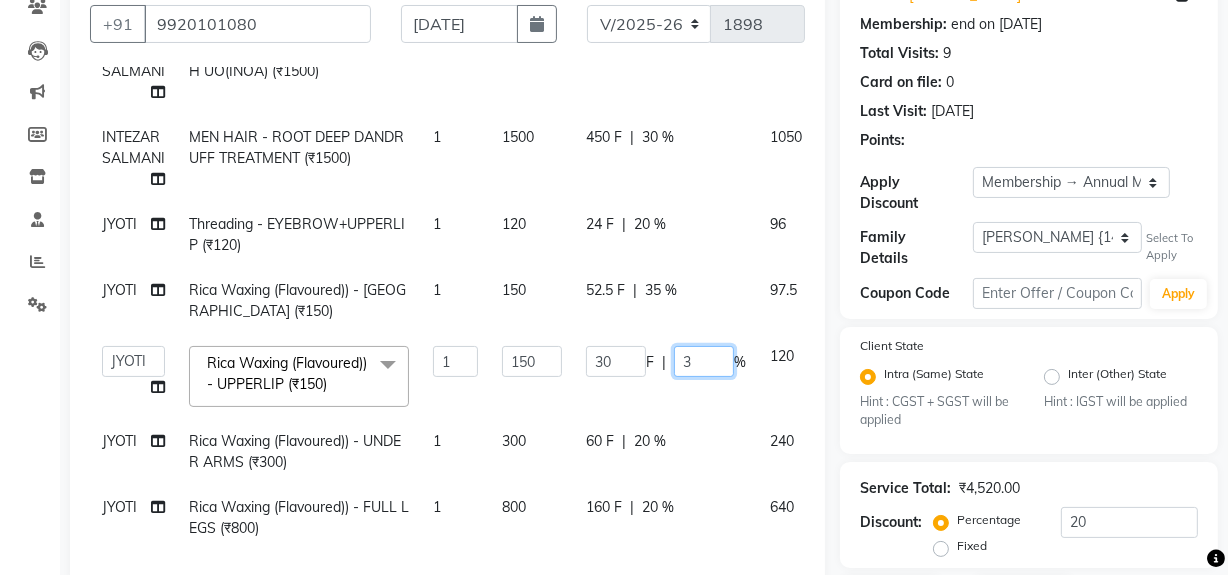 type on "35" 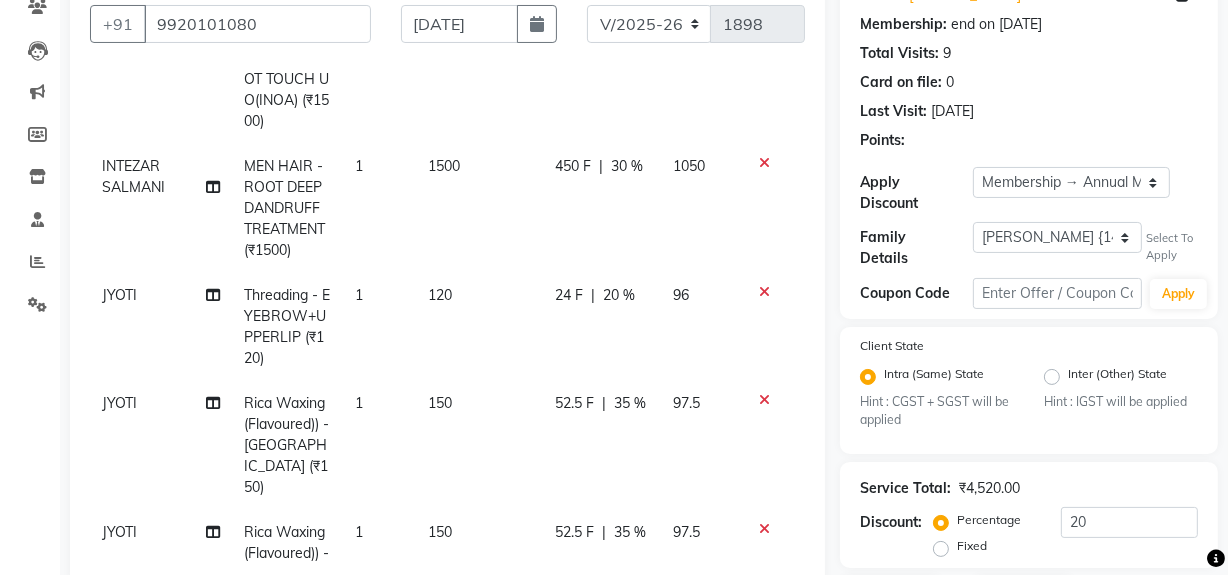 click on "INTEZAR SALMANI Colour For Women - ROOT TOUCH UO(INOA) (₹1500) 1 1500 450 F | 30 % 1050 INTEZAR SALMANI MEN HAIR - ROOT DEEP DANDRUFF TREATMENT (₹1500) 1 1500 450 F | 30 % 1050 JYOTI Threading - EYEBROW+UPPERLIP (₹120) 1 120 24 F | 20 % 96 JYOTI Rica Waxing (Flavoured)) - CHIN (₹150) 1 150 52.5 F | 35 % 97.5 JYOTI Rica Waxing (Flavoured)) - UPPERLIP (₹150) 1 150 52.5 F | 35 % 97.5 JYOTI Rica Waxing (Flavoured)) - UNDER ARMS (₹300) 1 300 60 F | 20 % 240 JYOTI Rica Waxing (Flavoured)) - FULL LEGS (₹800) 1 800 160 F | 20 % 640" 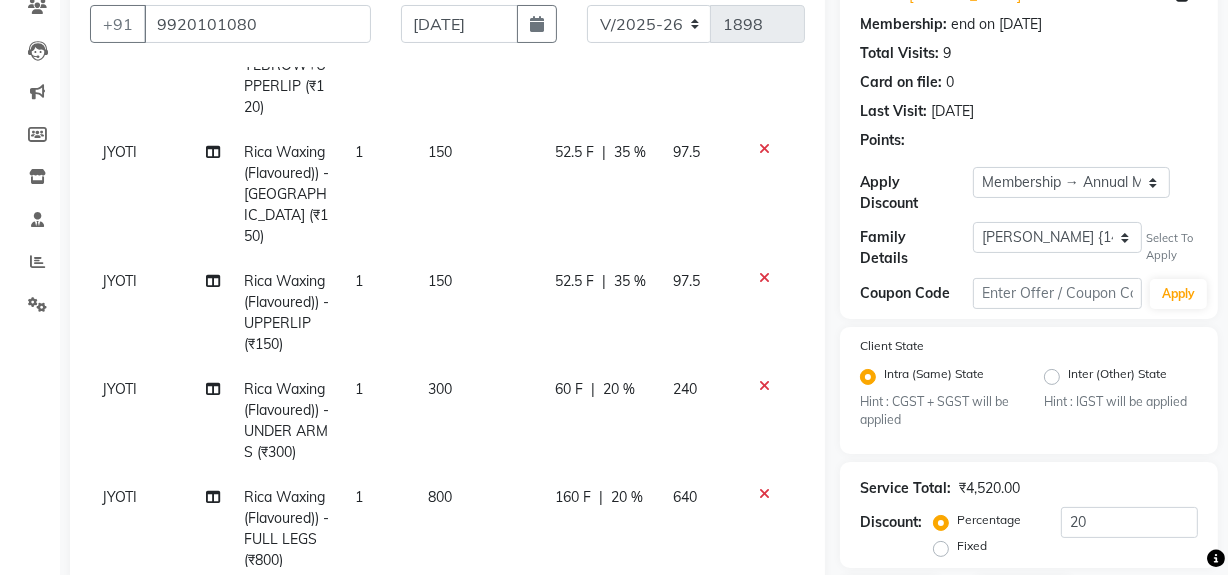 click on "20 %" 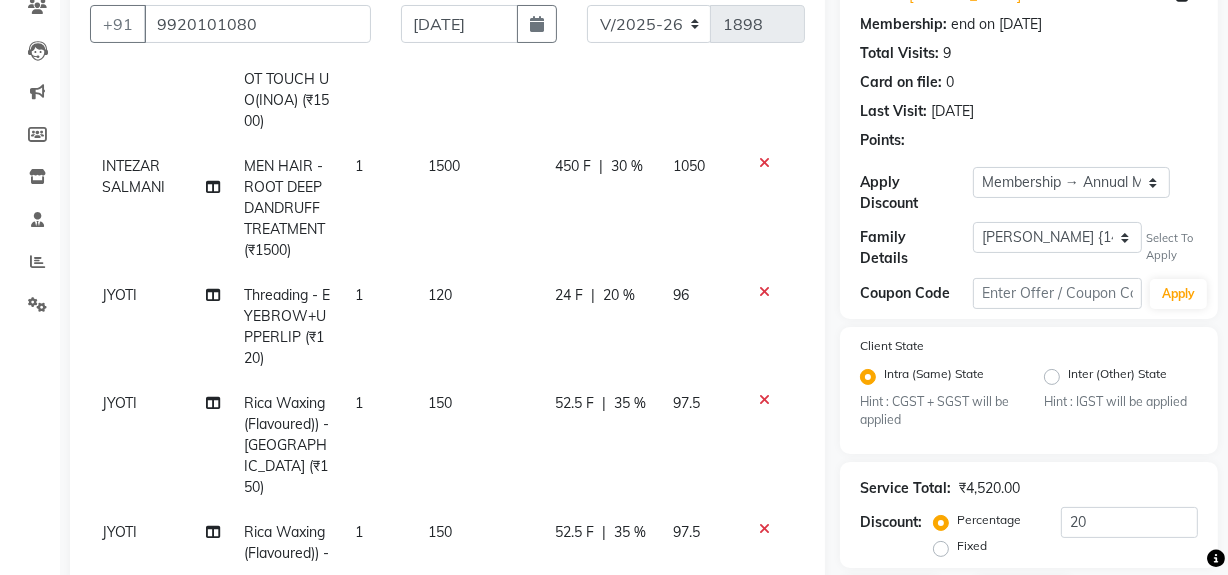 select on "13186" 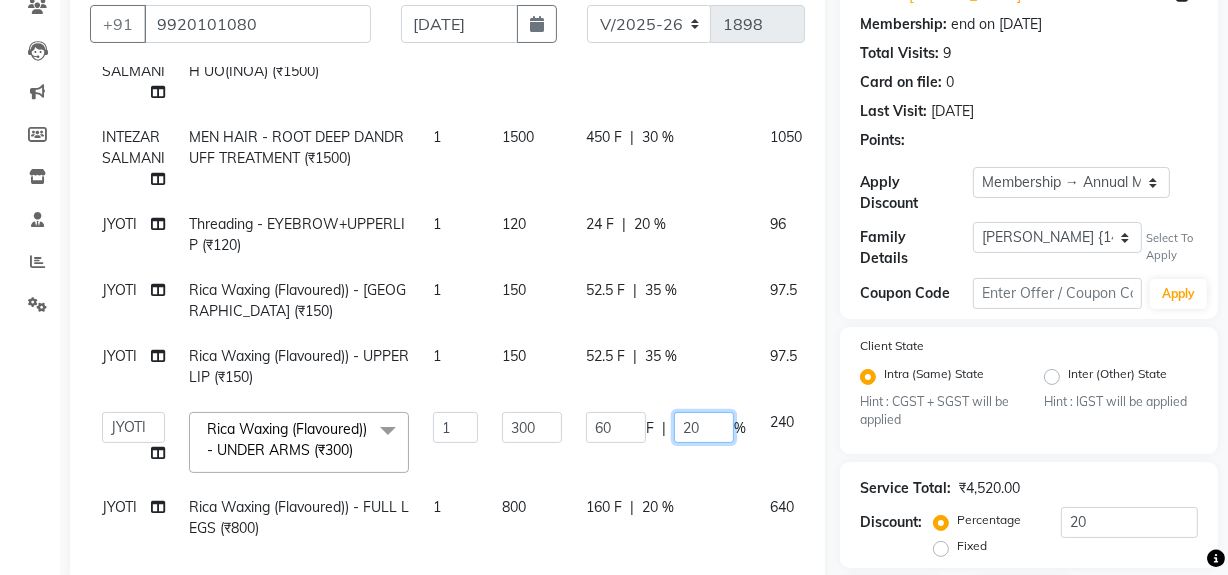 click on "20" 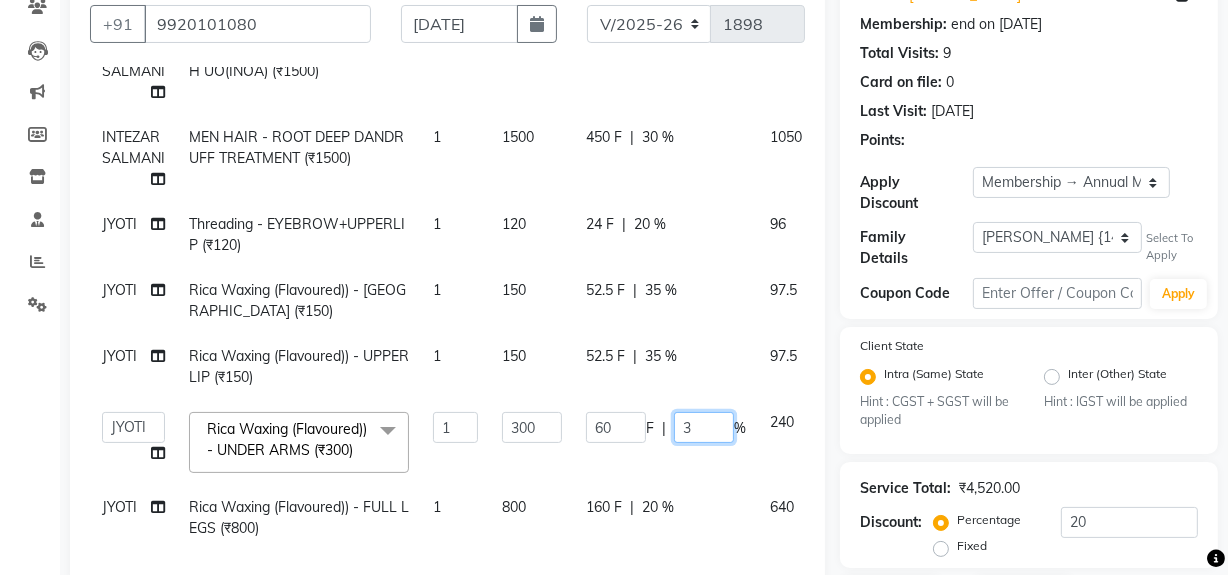 type on "35" 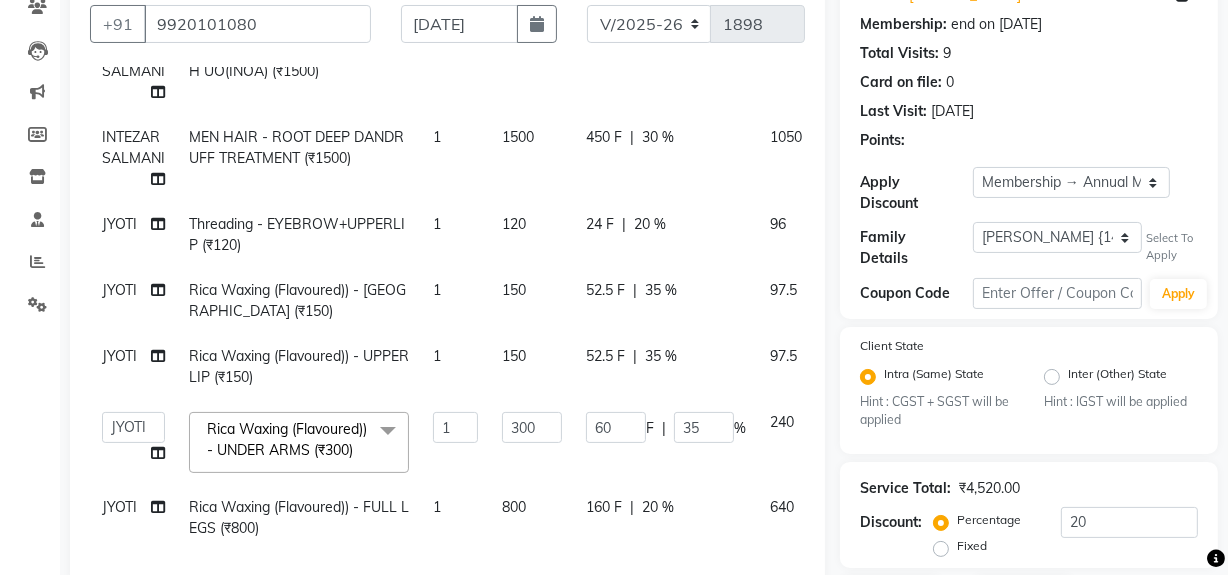 click on "INTEZAR SALMANI Colour For Women - ROOT TOUCH UO(INOA) (₹1500) 1 1500 450 F | 30 % 1050 INTEZAR SALMANI MEN HAIR - ROOT DEEP DANDRUFF TREATMENT (₹1500) 1 1500 450 F | 30 % 1050 JYOTI Threading - EYEBROW+UPPERLIP (₹120) 1 120 24 F | 20 % 96 JYOTI Rica Waxing (Flavoured)) - CHIN (₹150) 1 150 52.5 F | 35 % 97.5 JYOTI Rica Waxing (Flavoured)) - UPPERLIP (₹150) 1 150 52.5 F | 35 % 97.5  ABID   Faiz shaikh   Frontdesk   INTEZAR SALMANI   JYOTI   Kamal Salmani   KAVITA   MUSTAFA   RAFIQUE   Sonal   SONU   WAQAR   ZAFAR  Rica Waxing (Flavoured)) - UNDER ARMS (₹300)  x MEN HAIR - HAIR CUT (₹250) MEN HAIR - HAIR CUT WITH SENIOR STYLIST (₹300) MEN HAIR - HAIR CUT WITH MASTER STYLIST (₹350) MEN HAIR - HAIR CUT BY KAMAL SALMANI (₹500) MEN HAIR - HAIR CUT WITH DESIGN (₹300) MEN HAIR - HAIR STYLE (₹100) MEN HAIR - HAIR WASH WITH CONDITIONER [LONG HAIR] (₹150) MEN HAIR - HAIR WASH WITH CONDITIONER (₹250) MEN HAIR - REGULAR SHAVE/TRIM (₹150) MEN HAIR - ROOT DEEP DANDRUFF TREATMENT (₹1500) 1 60" 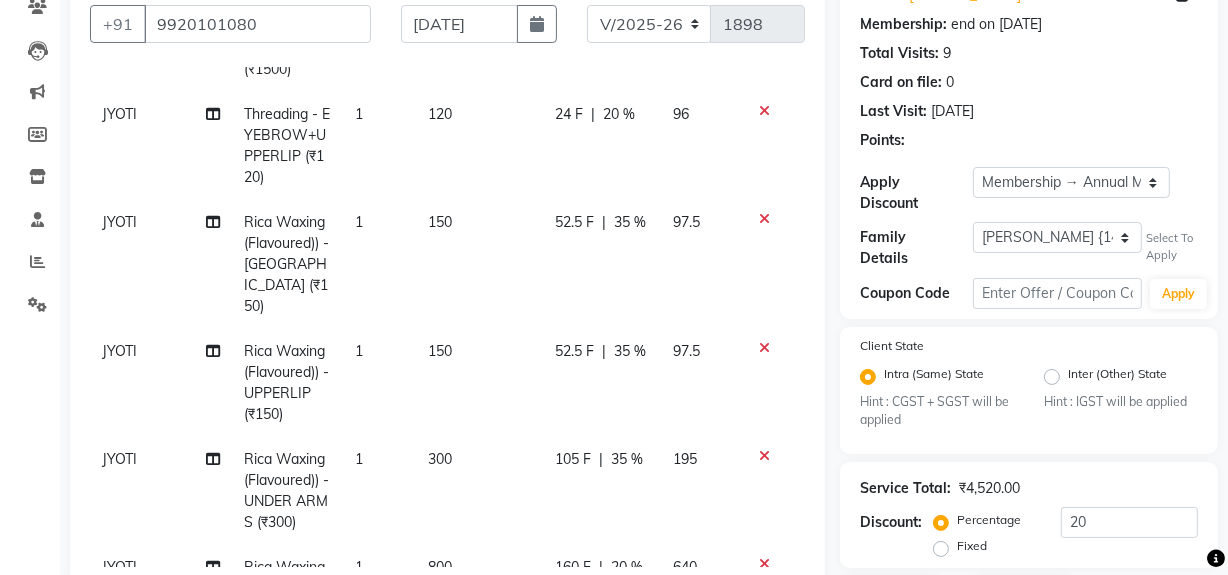 scroll, scrollTop: 410, scrollLeft: 0, axis: vertical 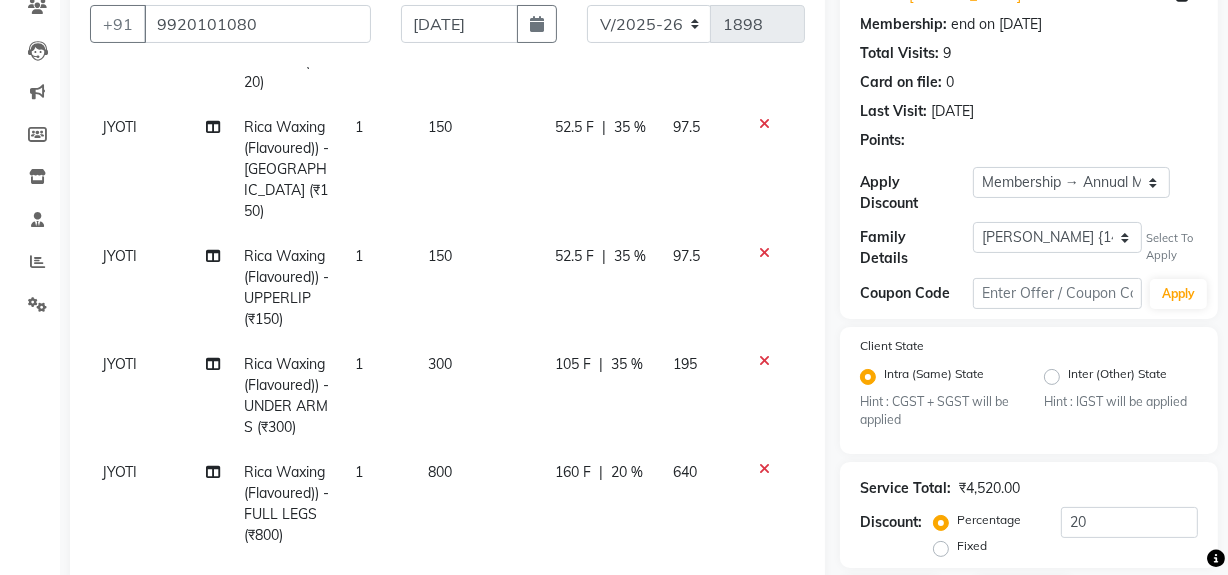 click on "20 %" 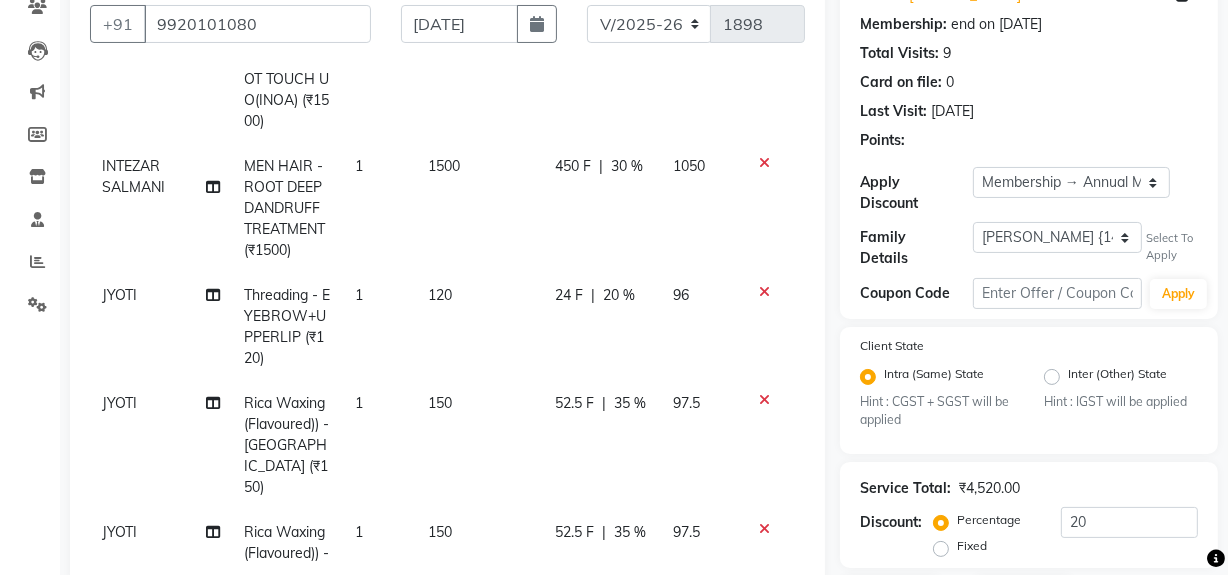 select on "13186" 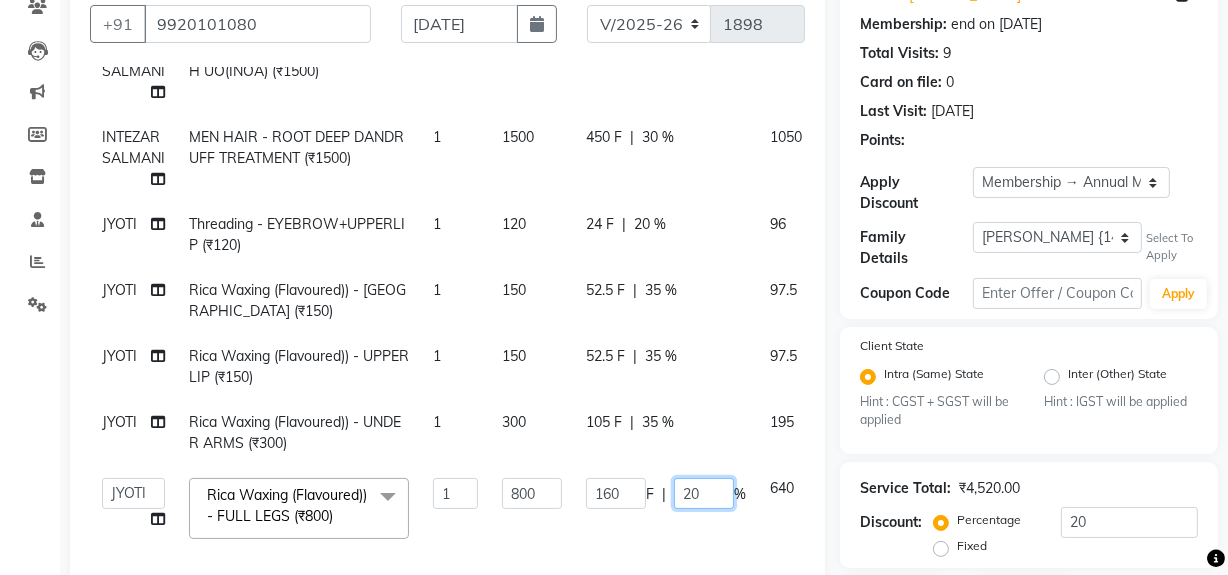 click on "20" 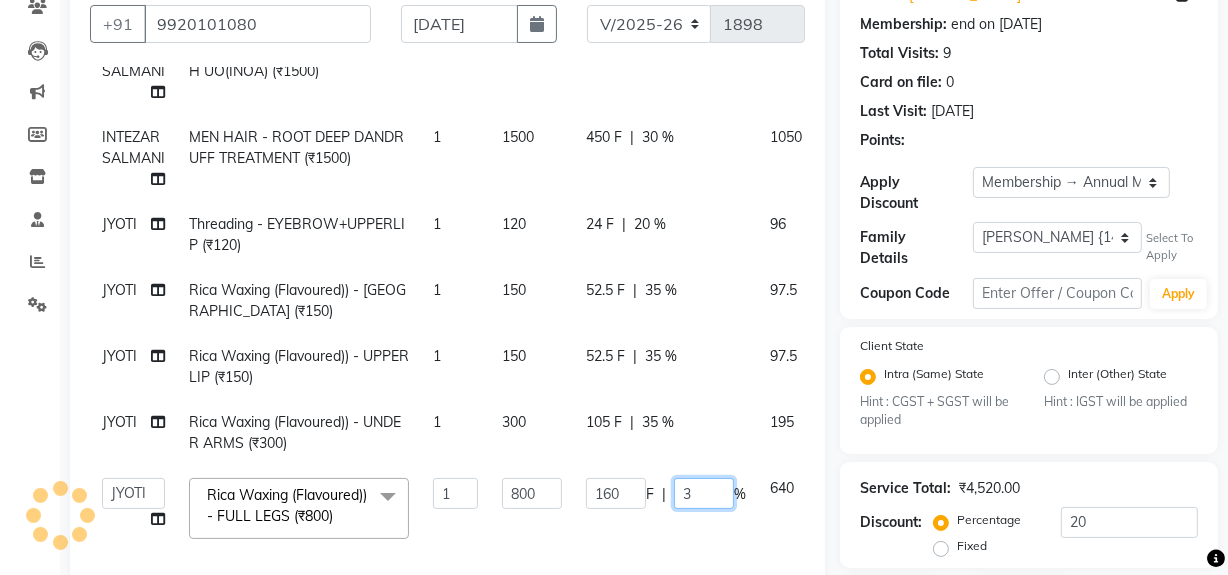 type on "35" 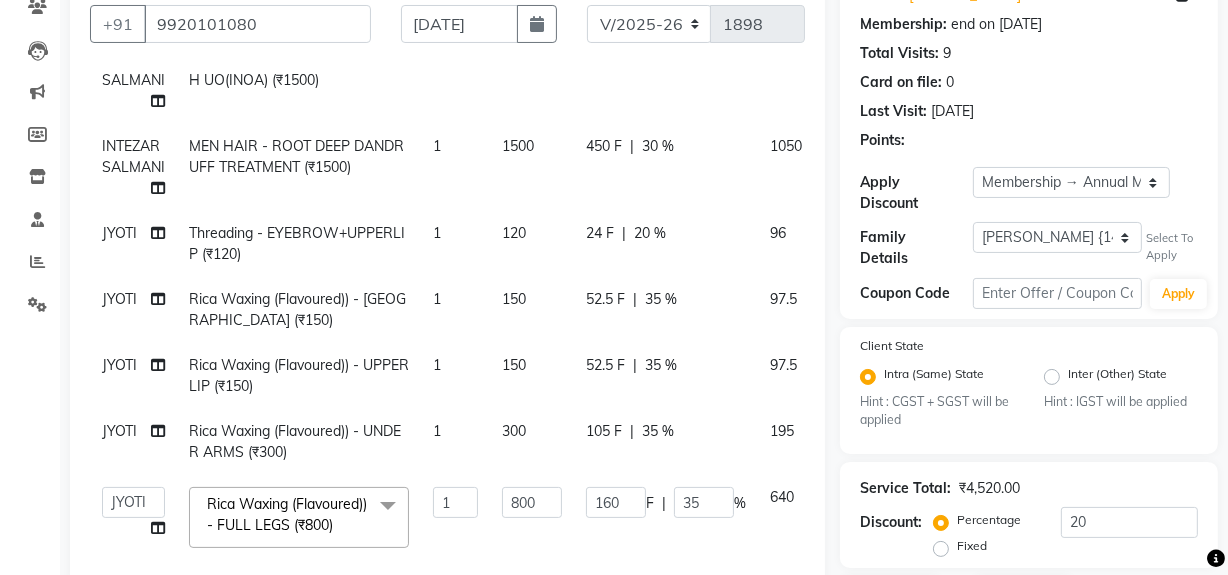 click on "INTEZAR SALMANI Colour For Women - ROOT TOUCH UO(INOA) (₹1500) 1 1500 450 F | 30 % 1050 INTEZAR SALMANI MEN HAIR - ROOT DEEP DANDRUFF TREATMENT (₹1500) 1 1500 450 F | 30 % 1050 JYOTI Threading - EYEBROW+UPPERLIP (₹120) 1 120 24 F | 20 % 96 JYOTI Rica Waxing (Flavoured)) - CHIN (₹150) 1 150 52.5 F | 35 % 97.5 JYOTI Rica Waxing (Flavoured)) - UPPERLIP (₹150) 1 150 52.5 F | 35 % 97.5 JYOTI Rica Waxing (Flavoured)) - UNDER ARMS (₹300) 1 300 105 F | 35 % 195  ABID   Faiz shaikh   Frontdesk   INTEZAR SALMANI   JYOTI   Kamal Salmani   KAVITA   MUSTAFA   RAFIQUE   Sonal   SONU   WAQAR   ZAFAR  Rica Waxing (Flavoured)) - FULL LEGS (₹800)  x MEN HAIR - HAIR CUT (₹250) MEN HAIR - HAIR CUT WITH SENIOR STYLIST (₹300) MEN HAIR - HAIR CUT WITH MASTER STYLIST (₹350) MEN HAIR - HAIR CUT BY KAMAL SALMANI (₹500) MEN HAIR - HAIR CUT WITH DESIGN (₹300) MEN HAIR - HAIR STYLE (₹100) MEN HAIR - HAIR WASH WITH CONDITIONER [LONG HAIR] (₹150) MEN HAIR - HAIR WASH WITH CONDITIONER (₹250) 1 800 160 F | 35 %" 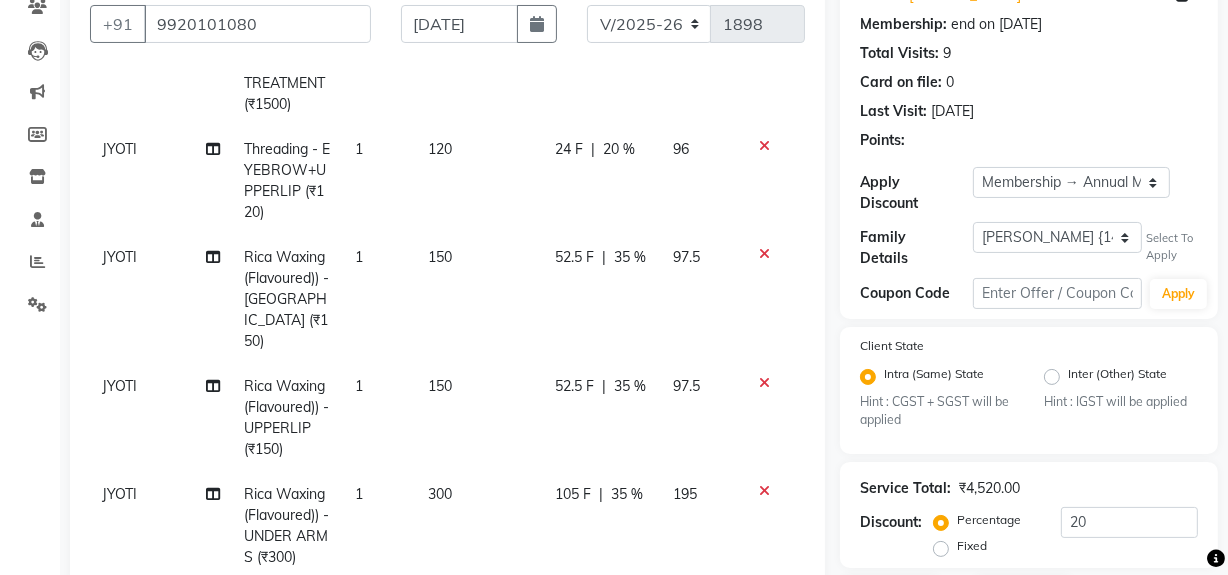 scroll, scrollTop: 410, scrollLeft: 0, axis: vertical 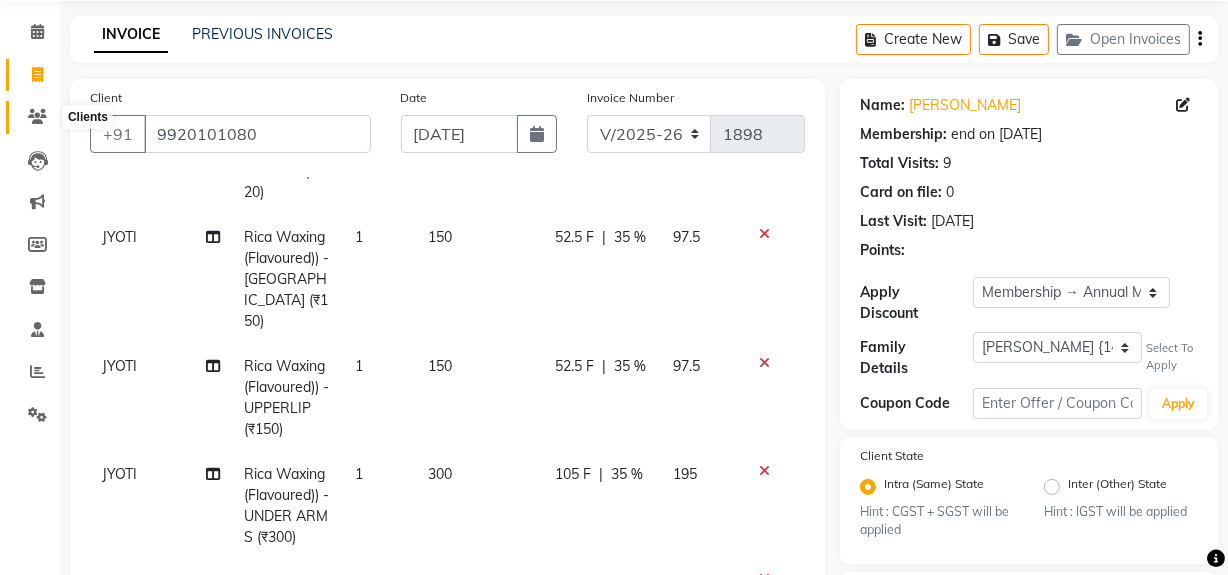 click 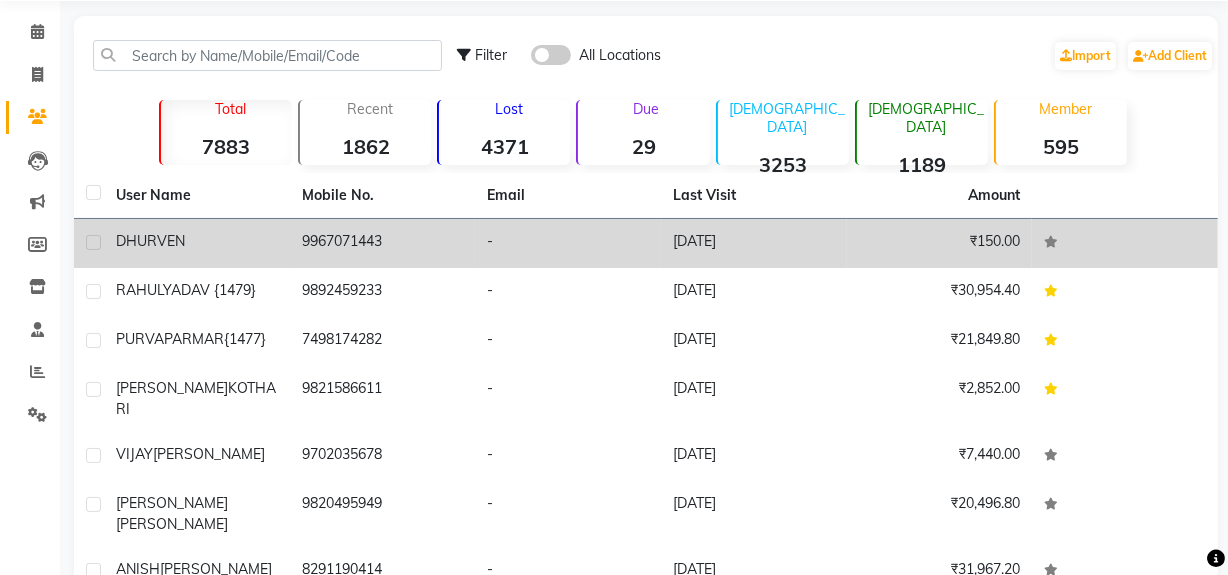 scroll, scrollTop: 0, scrollLeft: 0, axis: both 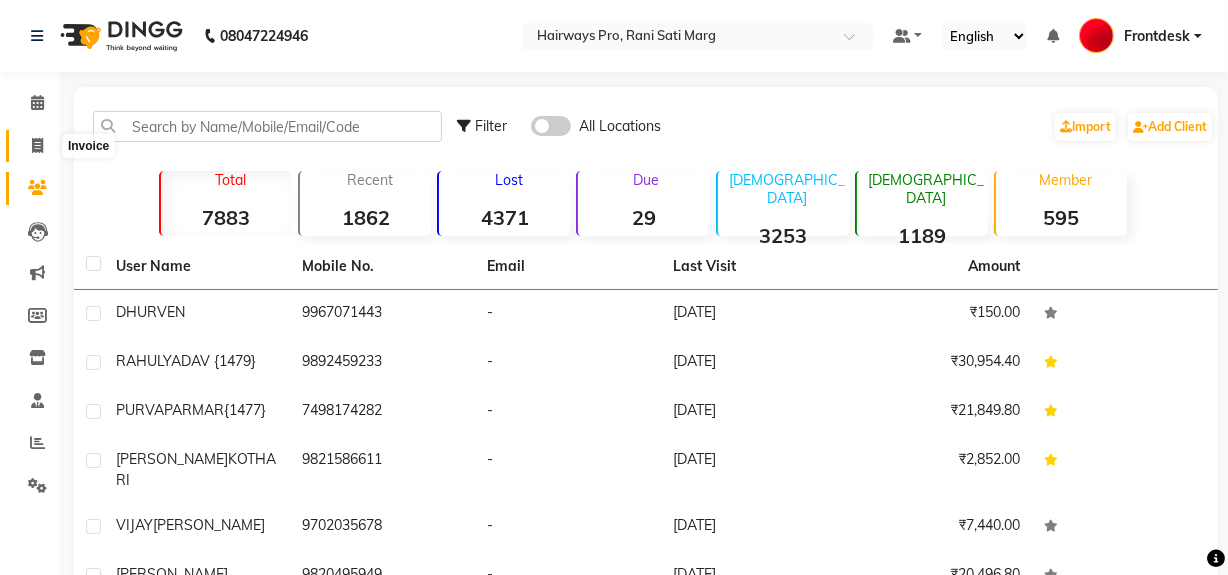 click 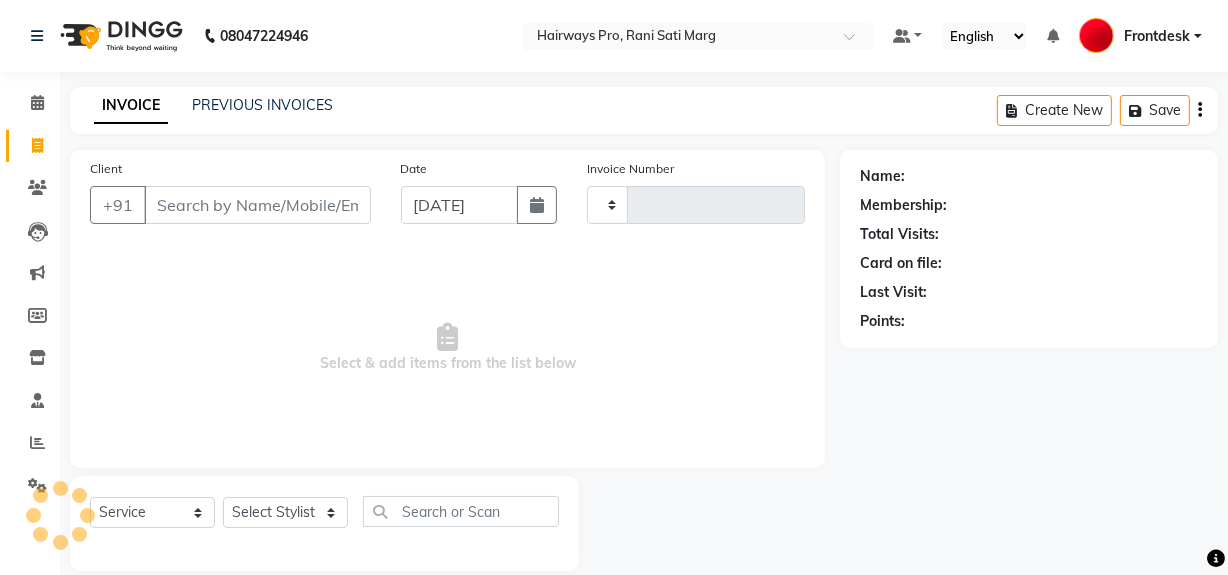 type on "1899" 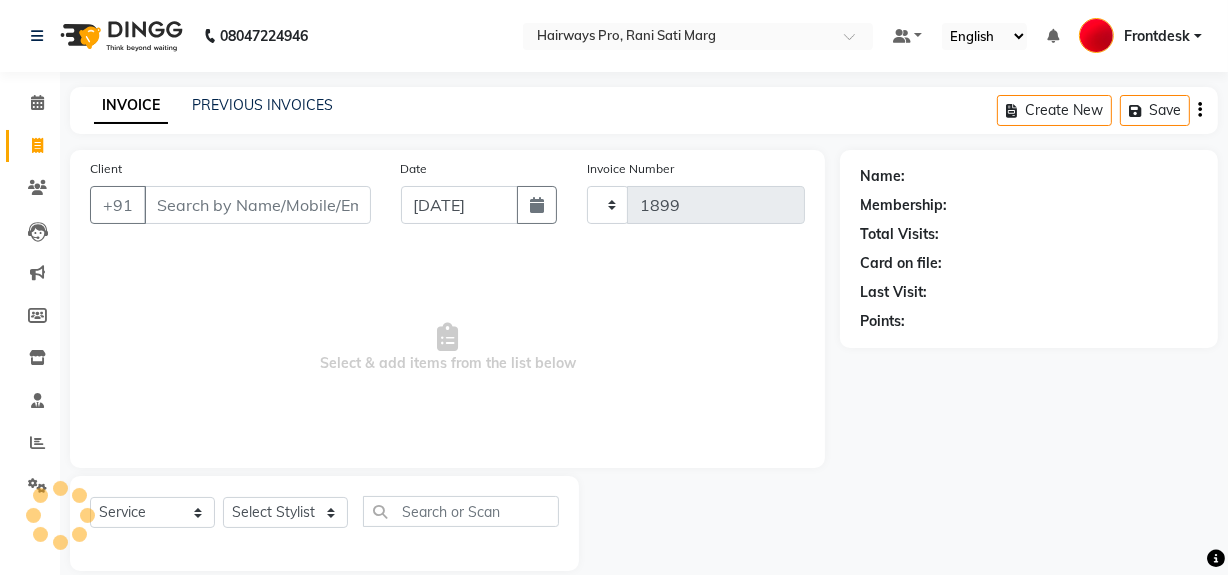 scroll, scrollTop: 26, scrollLeft: 0, axis: vertical 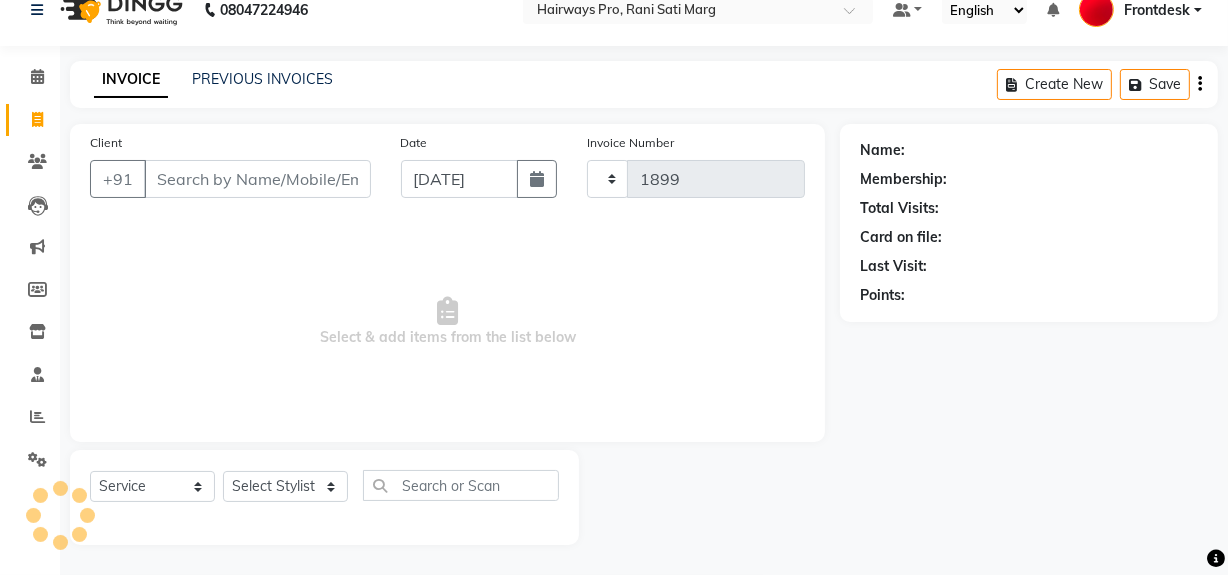 select on "787" 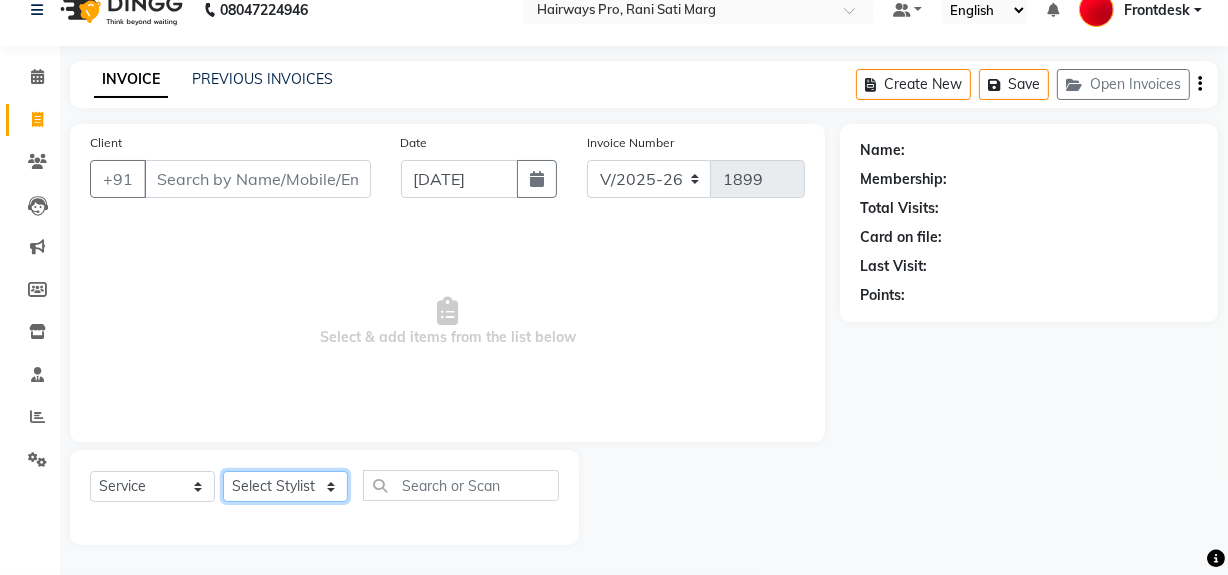 click on "Select Stylist ABID [PERSON_NAME] Frontdesk INTEZAR [PERSON_NAME] [PERSON_NAME] [PERSON_NAME] [PERSON_NAME] [PERSON_NAME] [PERSON_NAME]" 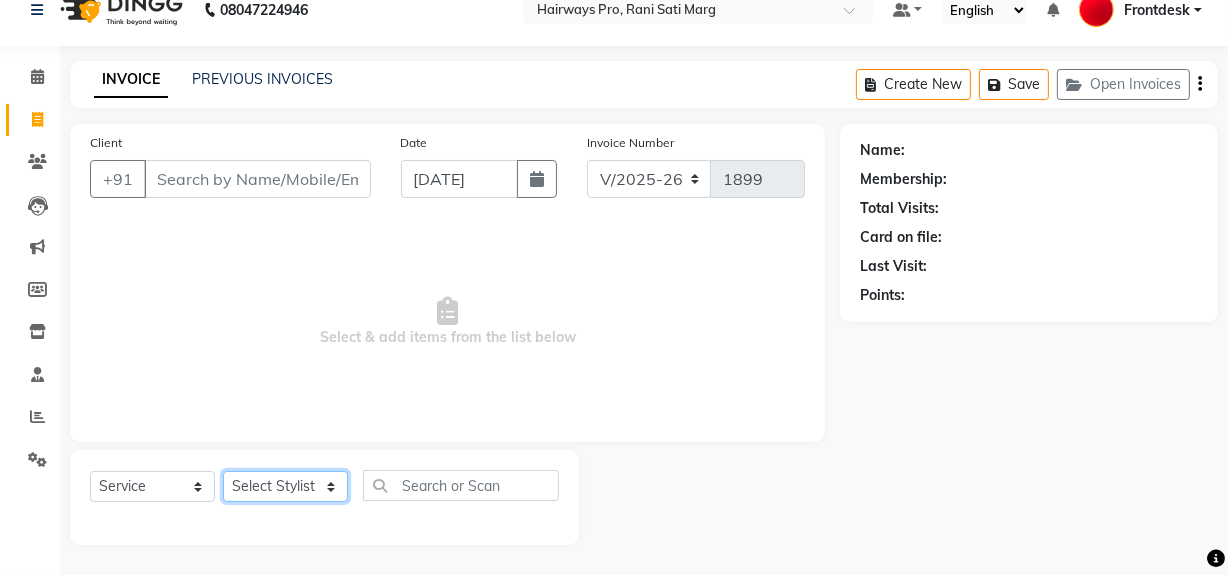 select on "13250" 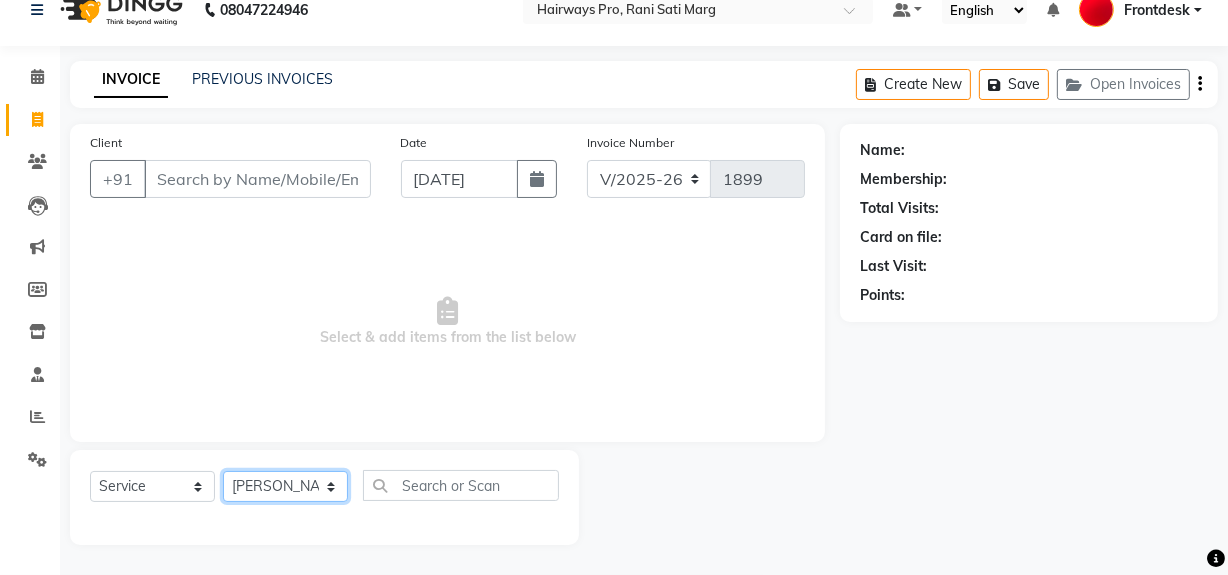 click on "Select Stylist ABID [PERSON_NAME] Frontdesk INTEZAR [PERSON_NAME] [PERSON_NAME] [PERSON_NAME] [PERSON_NAME] [PERSON_NAME] [PERSON_NAME]" 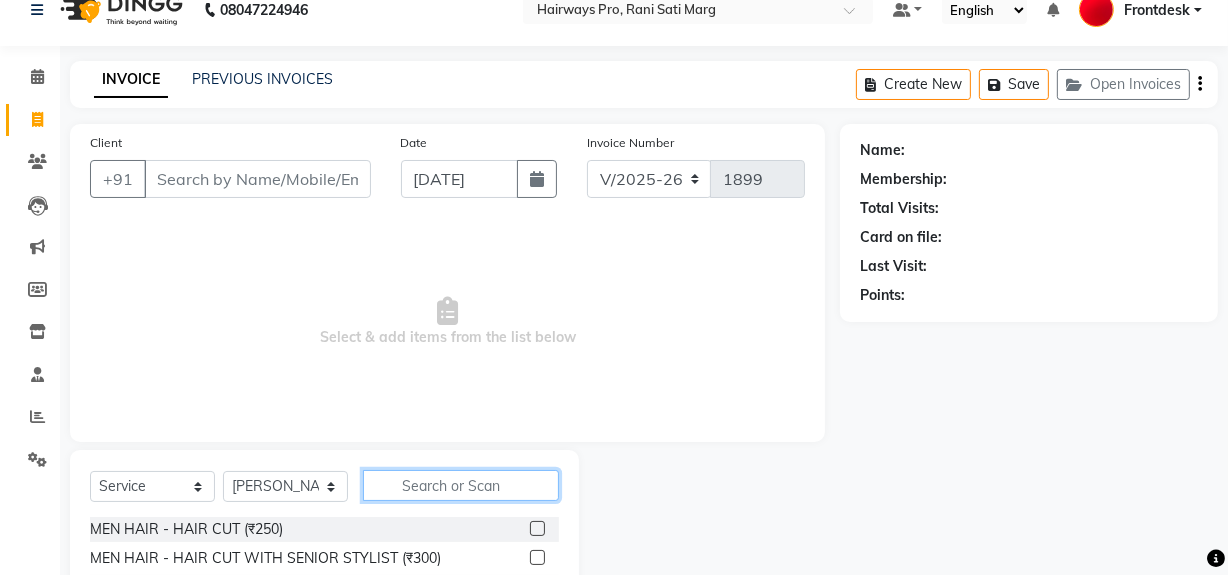 drag, startPoint x: 399, startPoint y: 489, endPoint x: 364, endPoint y: 458, distance: 46.75468 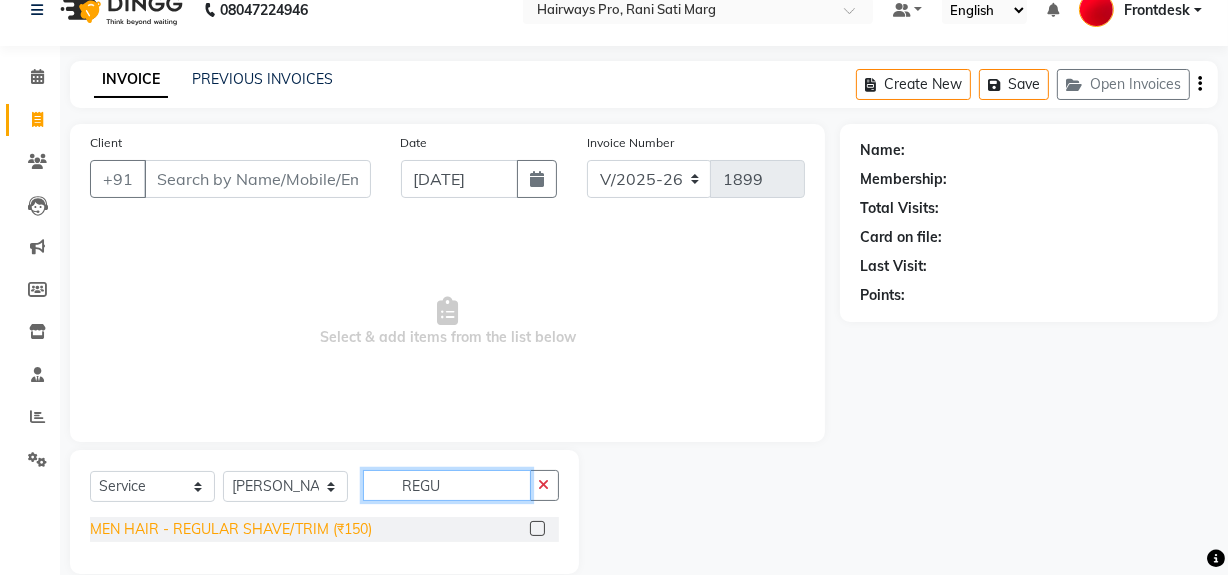 type on "REGU" 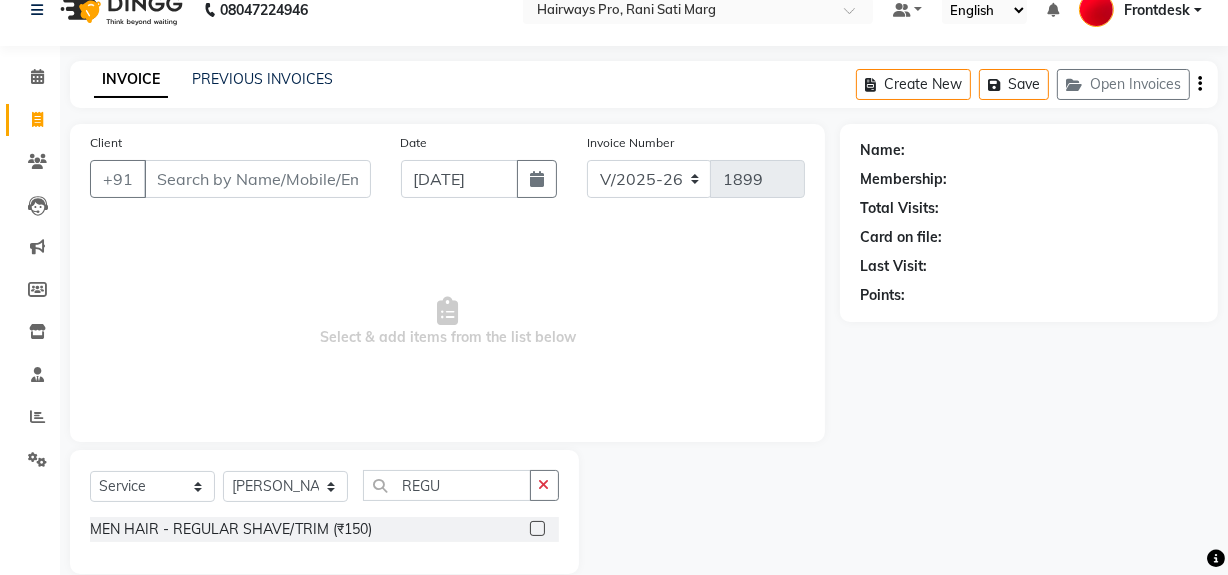 drag, startPoint x: 351, startPoint y: 533, endPoint x: 346, endPoint y: 490, distance: 43.289722 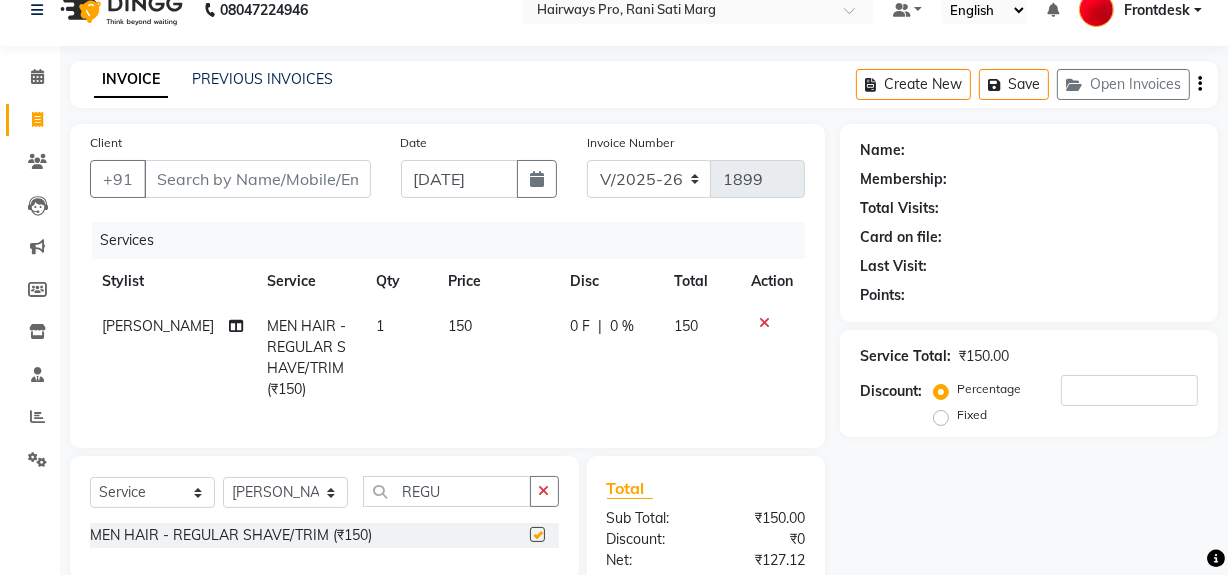 checkbox on "false" 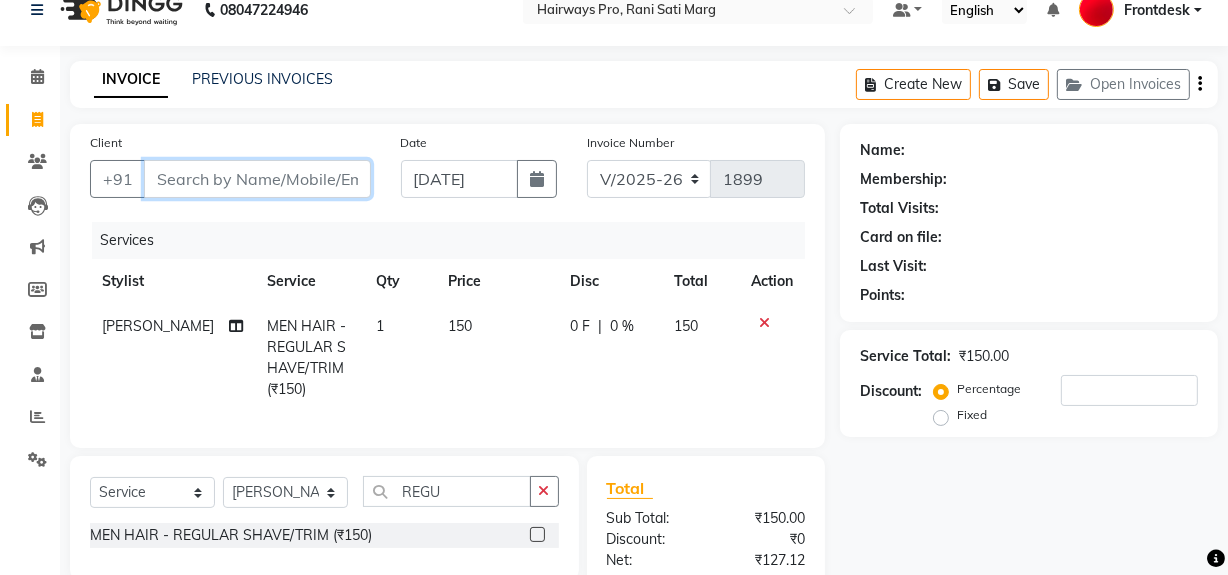 click on "Client" at bounding box center [257, 179] 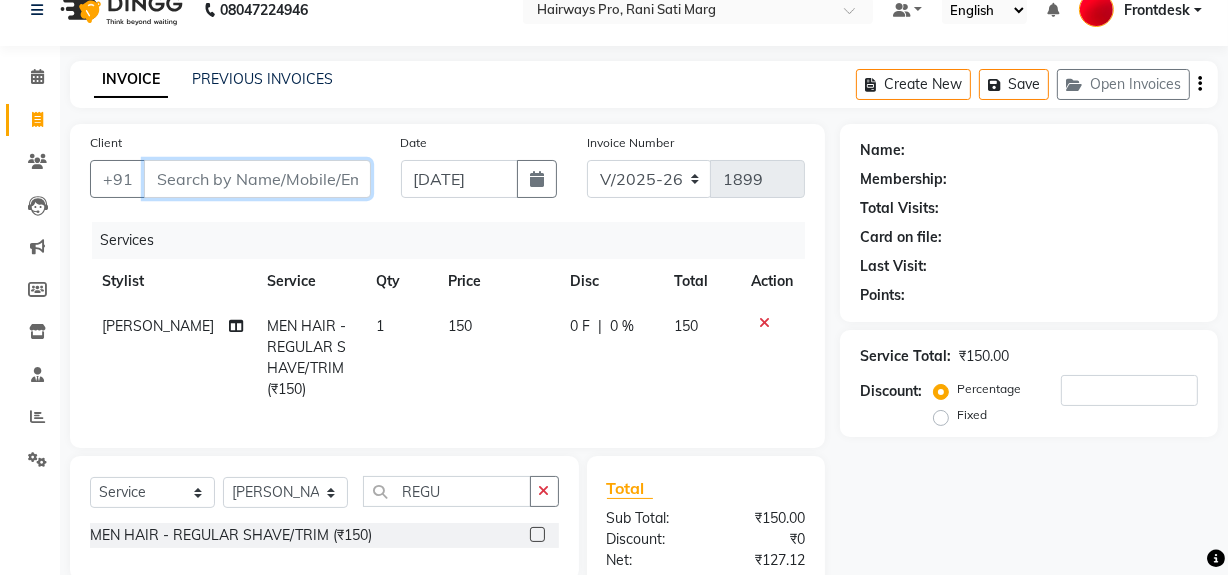 type on "9" 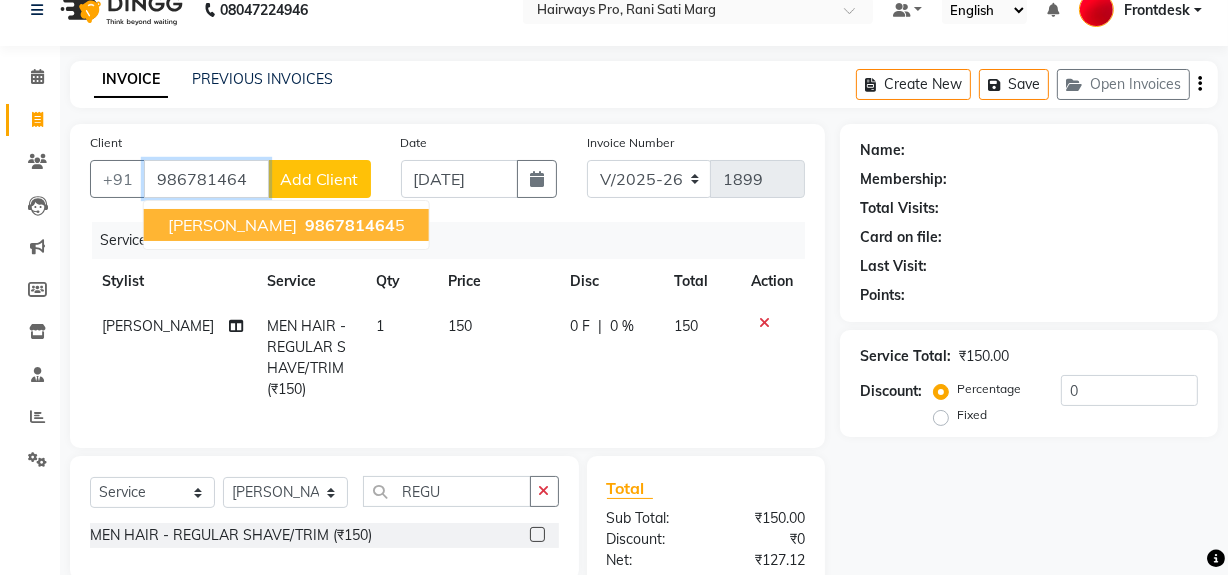 click on "986781464 5" at bounding box center [353, 225] 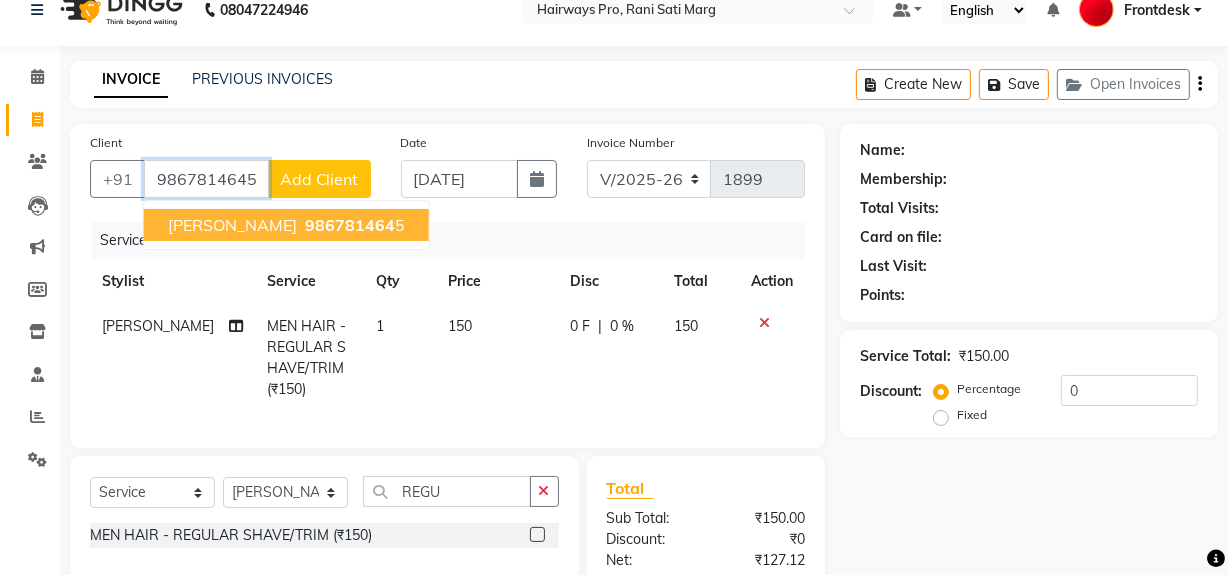 type on "9867814645" 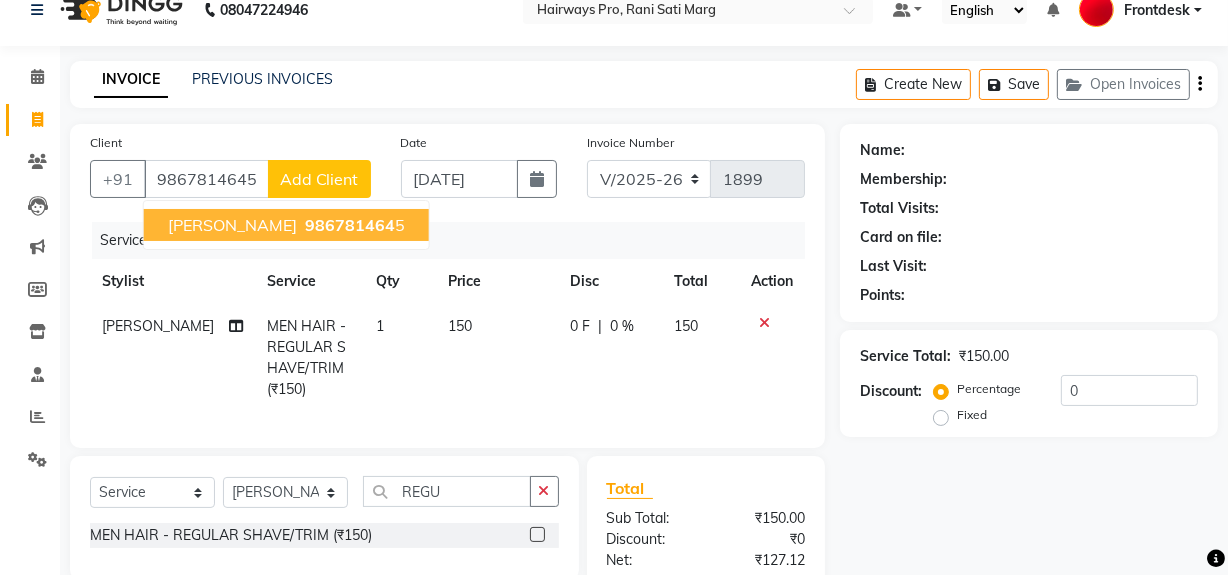 select on "1: Object" 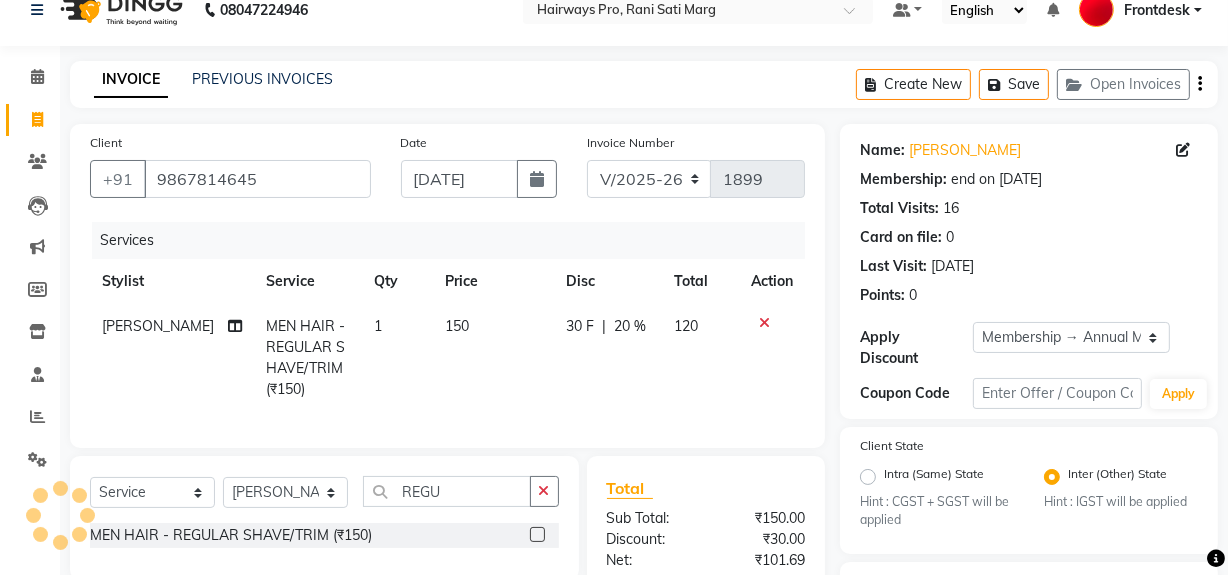 type on "20" 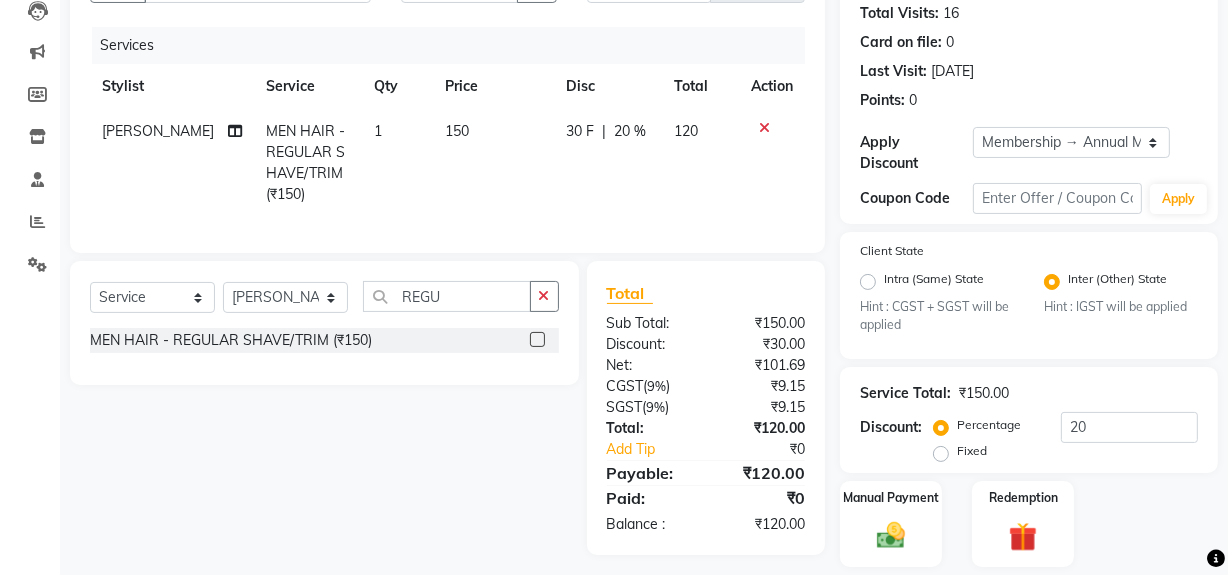 scroll, scrollTop: 284, scrollLeft: 0, axis: vertical 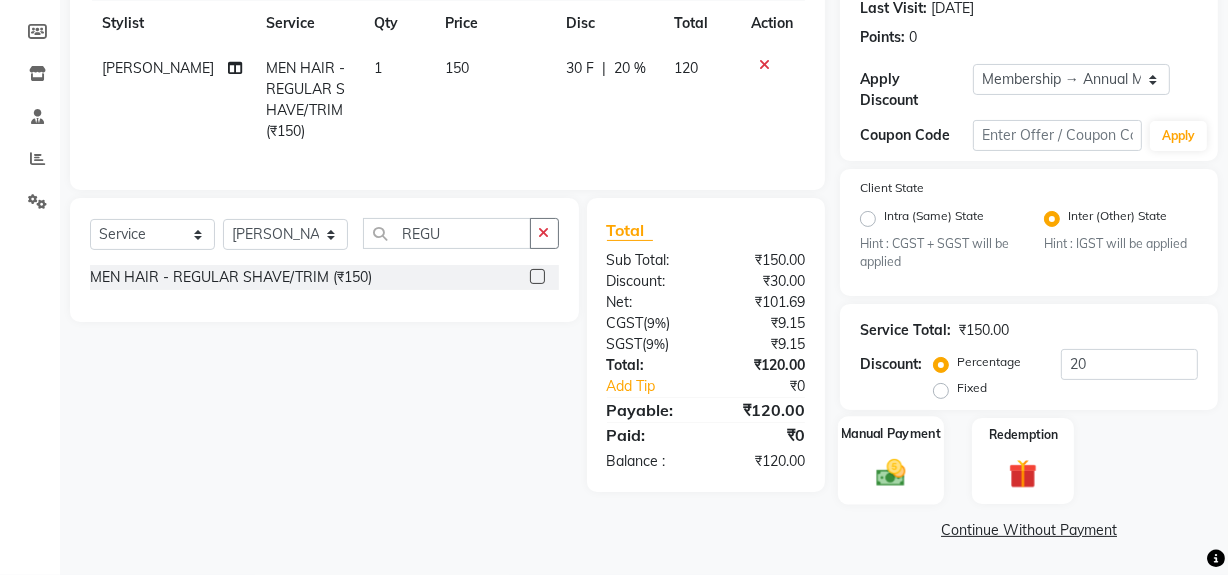 click 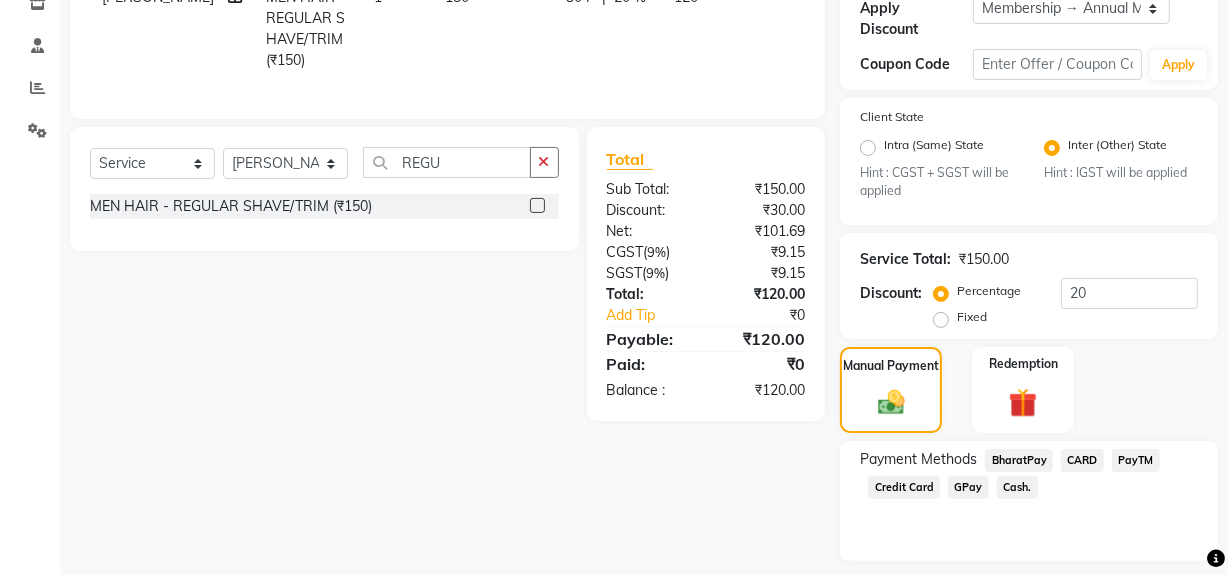 scroll, scrollTop: 412, scrollLeft: 0, axis: vertical 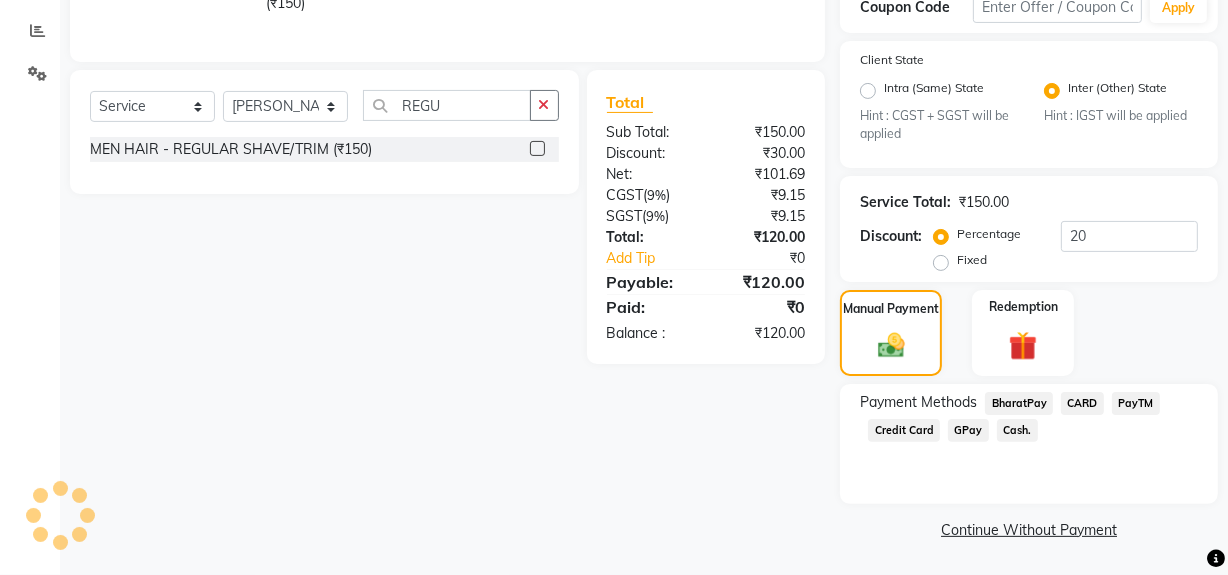 click on "Cash." 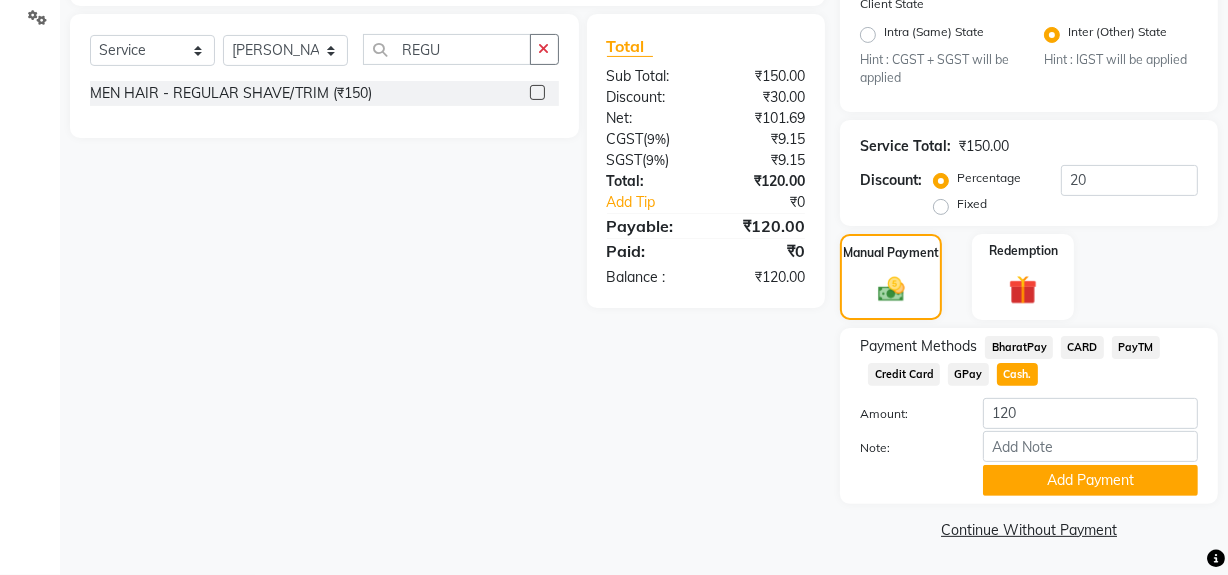 click on "Name: Ronak Jain Membership: end on 31-01-2026 Total Visits:  16 Card on file:  0 Last Visit:   09-07-2025 Points:   0  Apply Discount Select Membership → Annual Membership Coupon Code Apply Client State Intra (Same) State Hint : CGST + SGST will be applied Inter (Other) State Hint : IGST will be applied Service Total:  ₹150.00  Discount:  Percentage   Fixed  20 Manual Payment Redemption Payment Methods  BharatPay   CARD   PayTM   Credit Card   GPay   Cash.  Amount: 120 Note: Add Payment  Continue Without Payment" 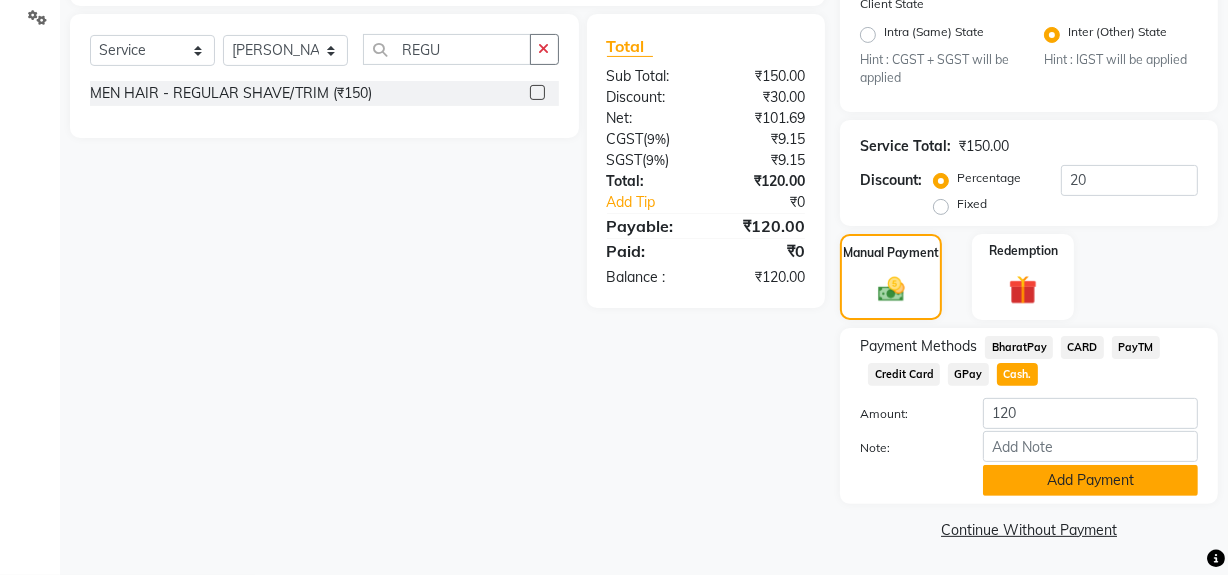 click on "Add Payment" 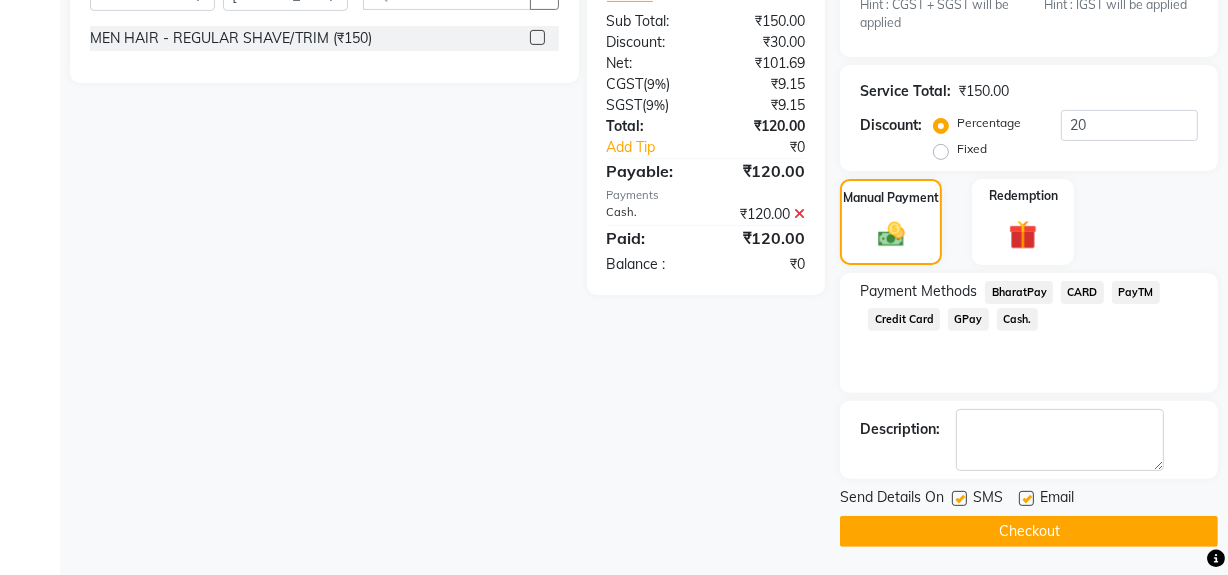 scroll, scrollTop: 524, scrollLeft: 0, axis: vertical 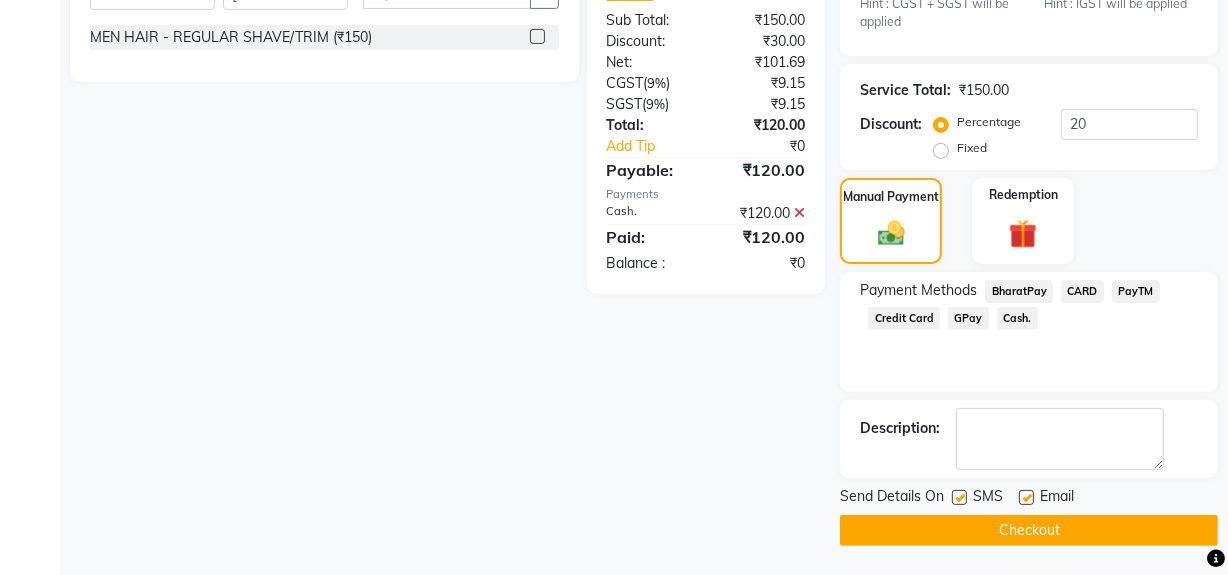 click 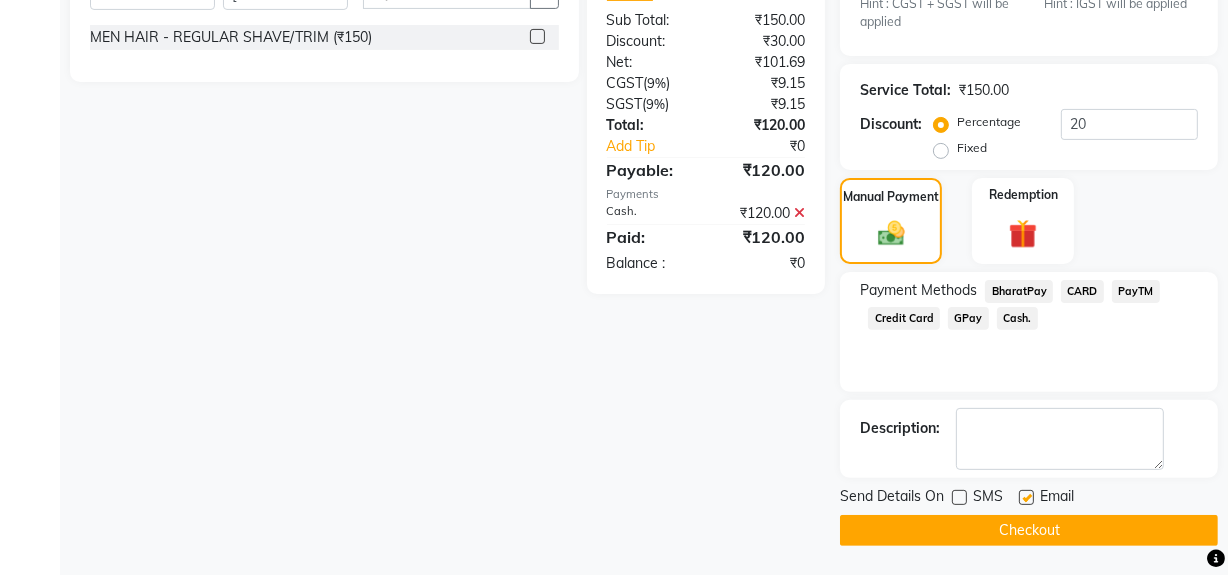 click on "Checkout" 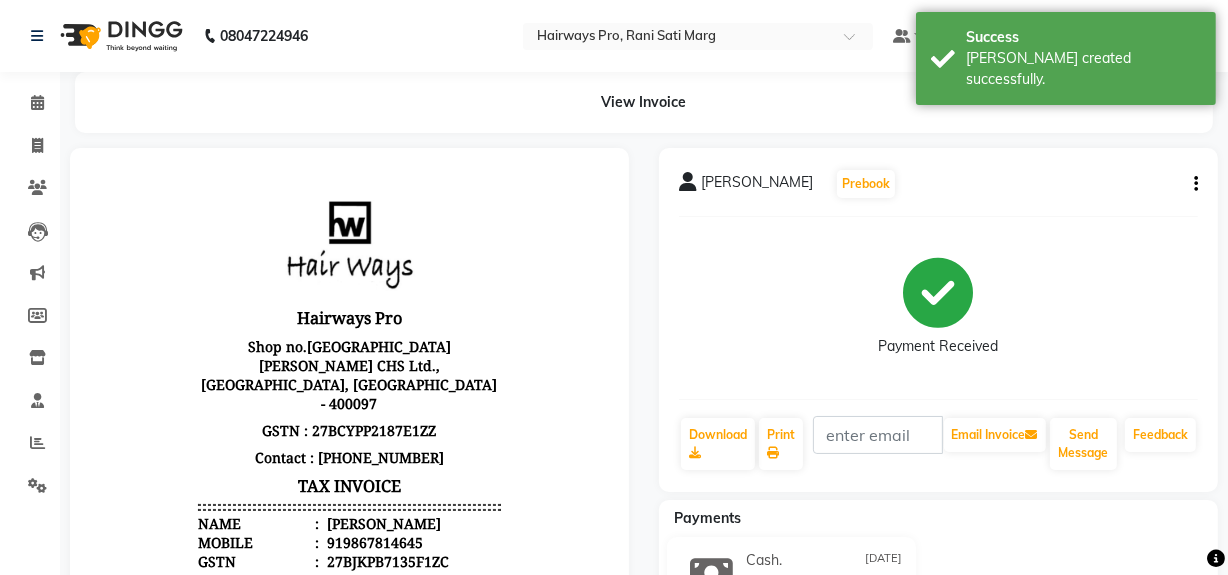 scroll, scrollTop: 0, scrollLeft: 0, axis: both 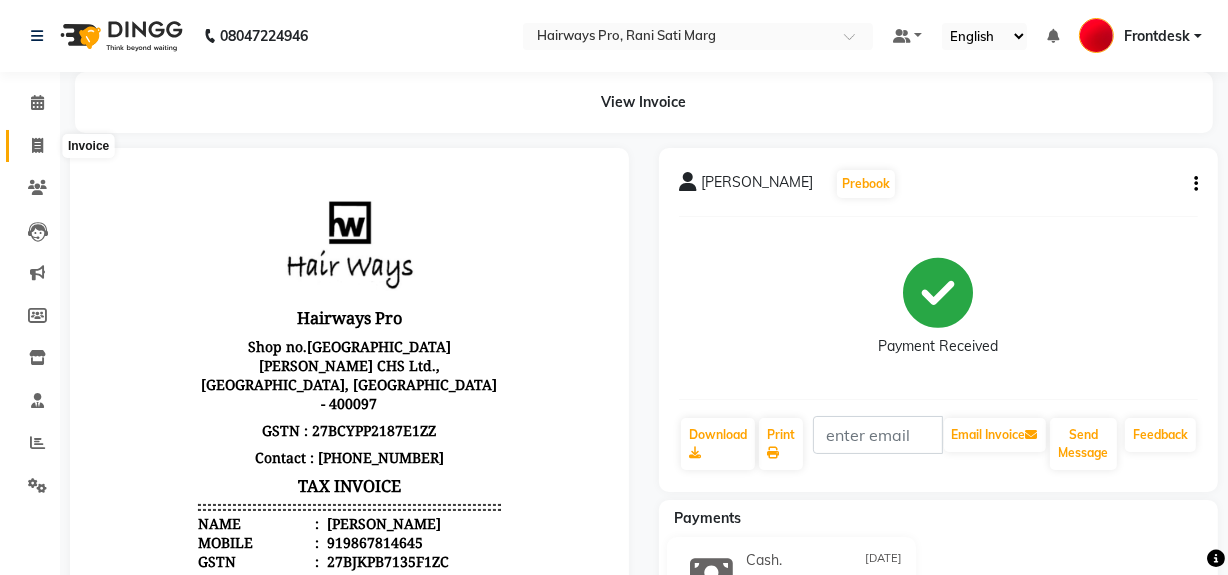 click 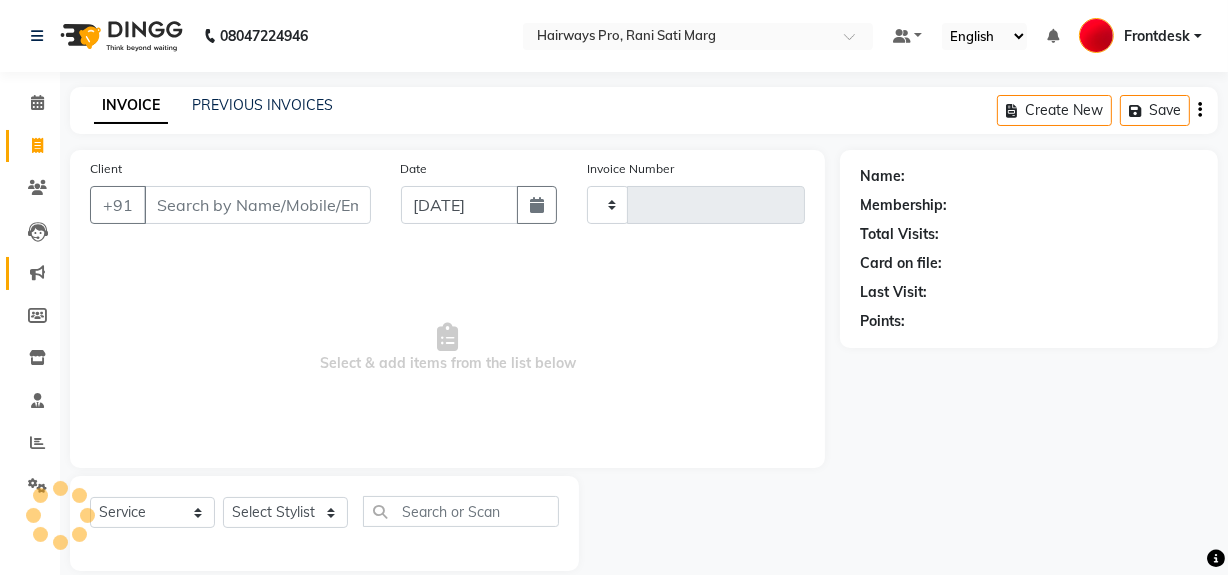 type on "1900" 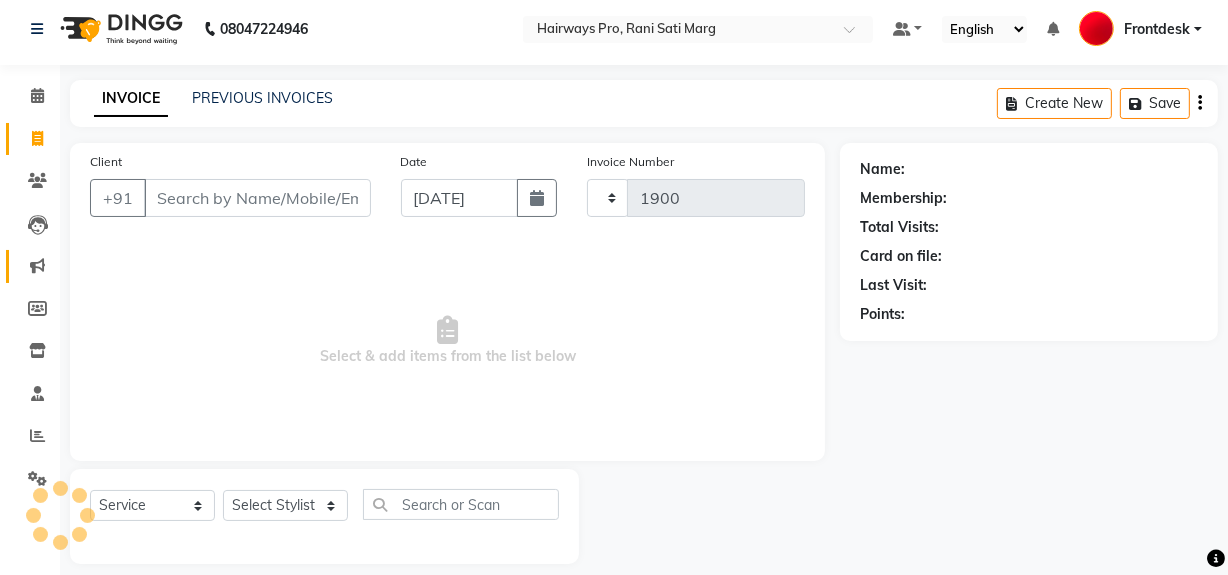 select on "787" 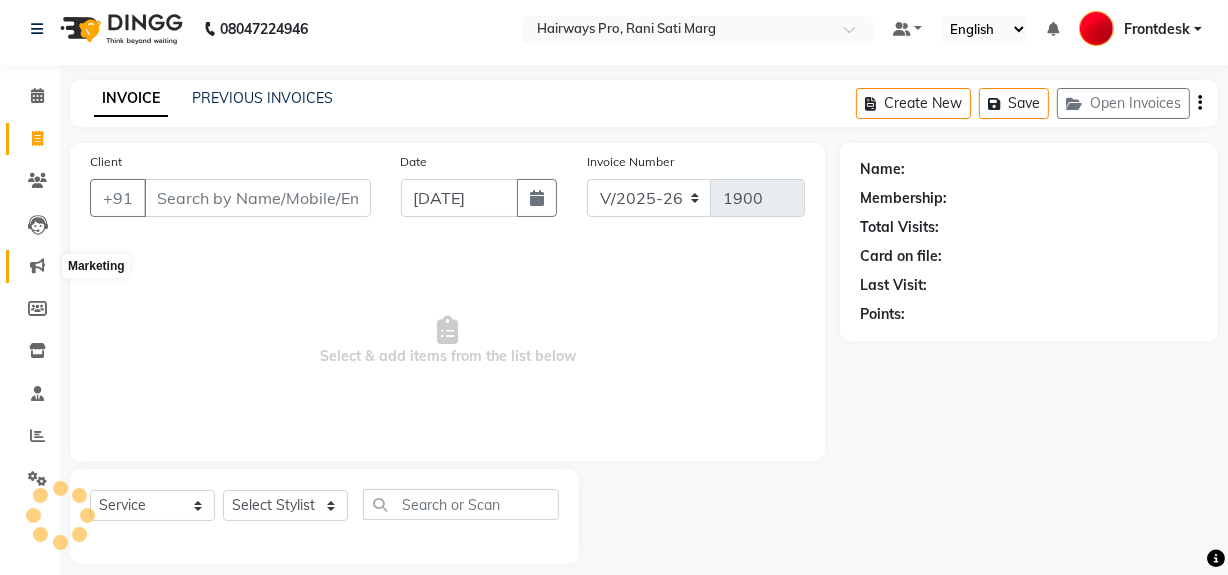 scroll, scrollTop: 26, scrollLeft: 0, axis: vertical 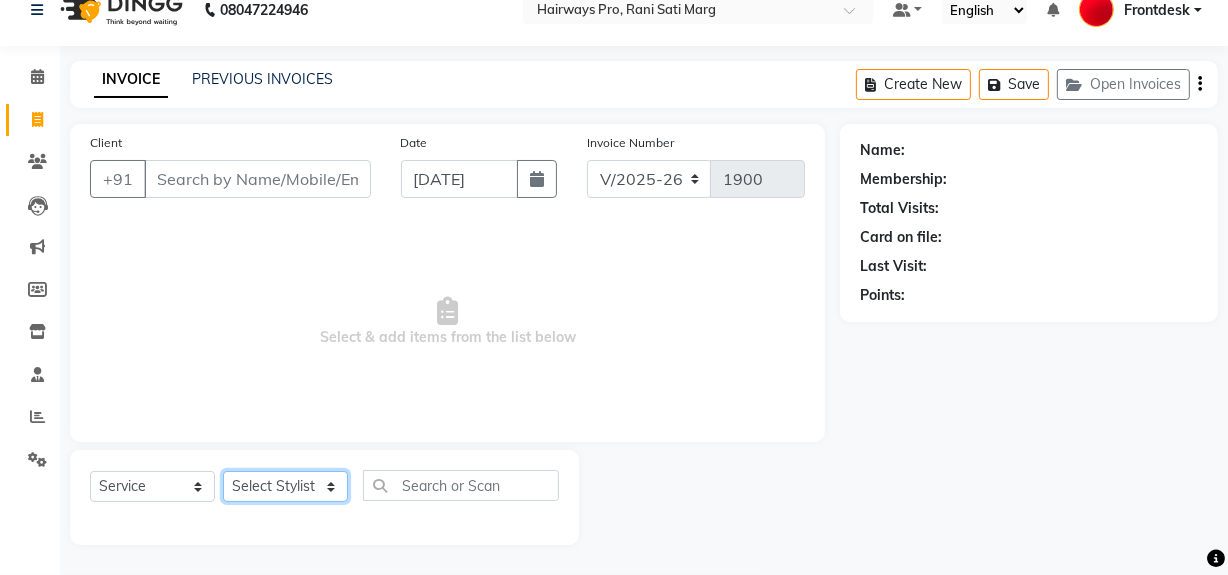 click on "Select Stylist" 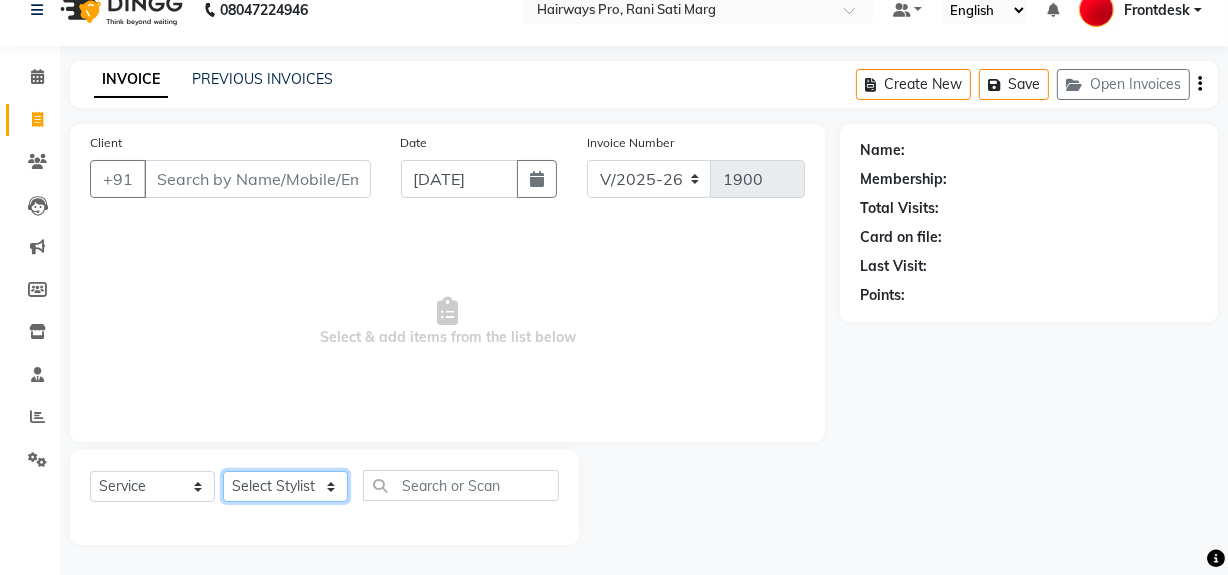 select on "13192" 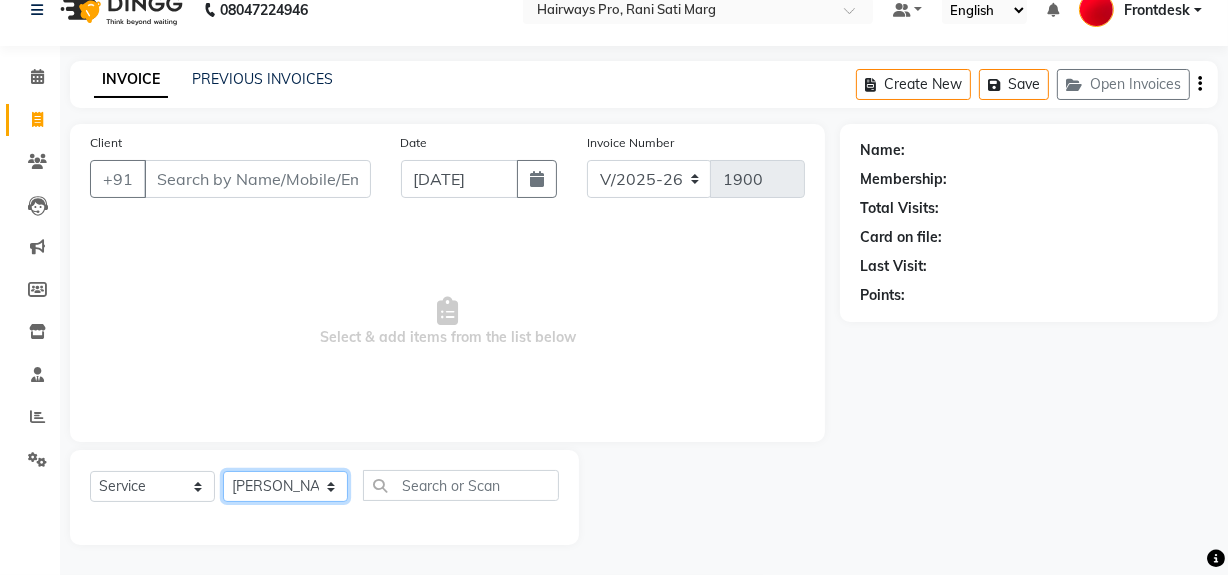 click on "Select Stylist ABID [PERSON_NAME] Frontdesk INTEZAR [PERSON_NAME] [PERSON_NAME] [PERSON_NAME] [PERSON_NAME] [PERSON_NAME] [PERSON_NAME]" 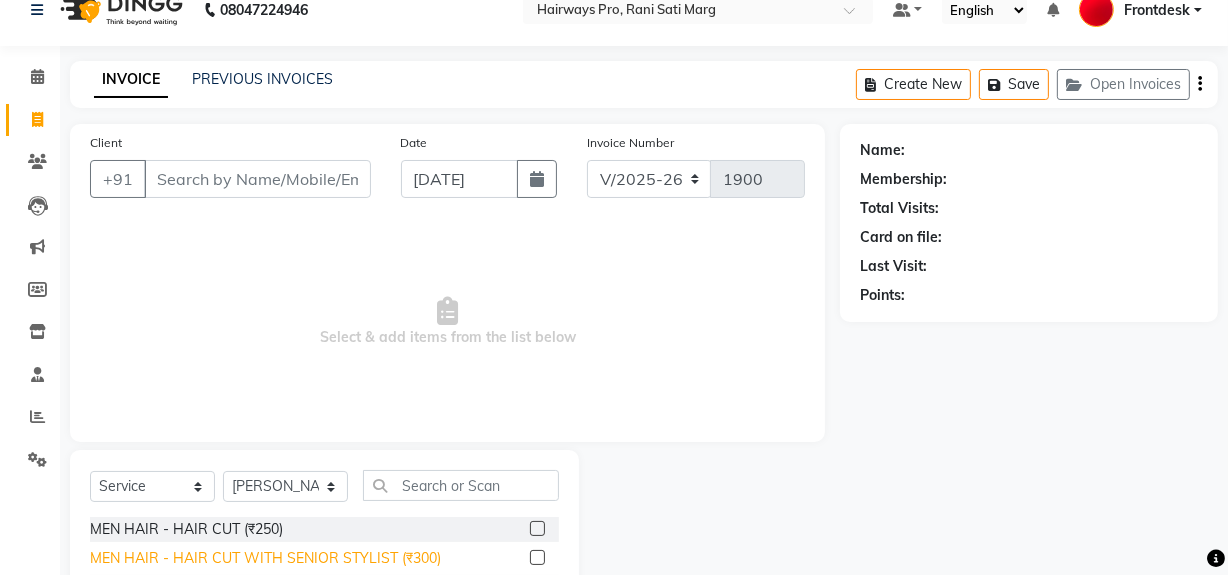 click on "MEN HAIR - HAIR CUT WITH SENIOR STYLIST (₹300)" 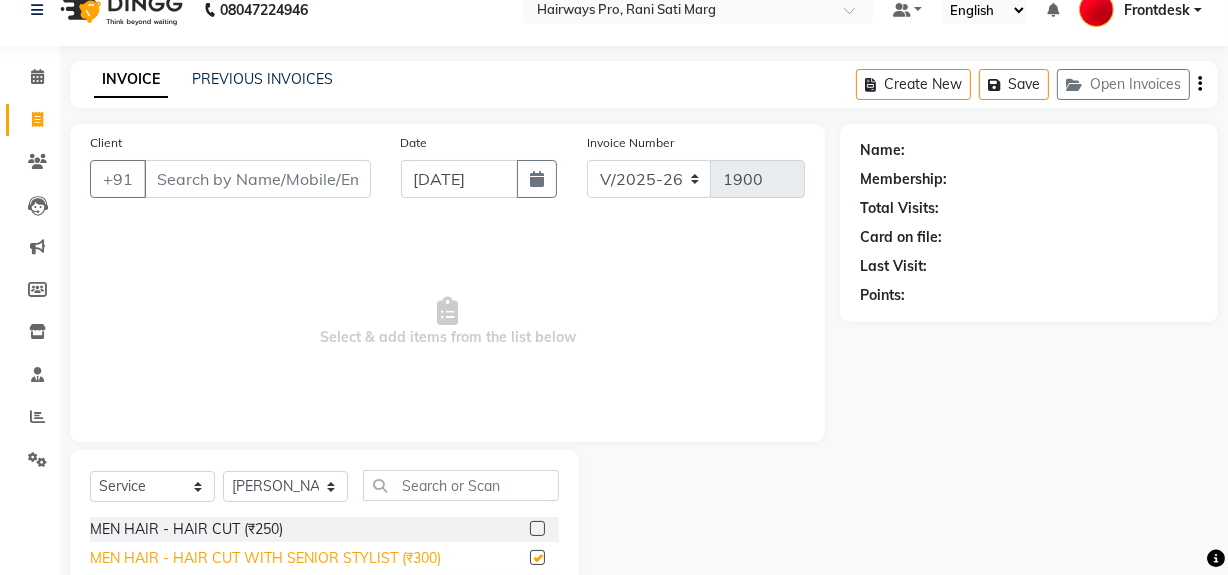 checkbox on "false" 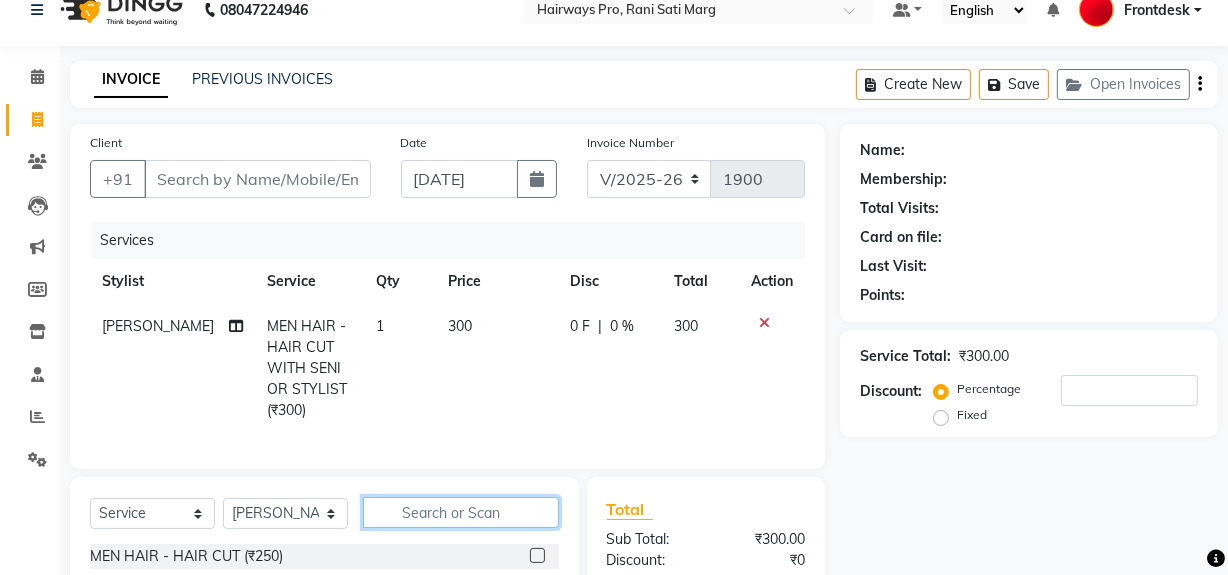 click 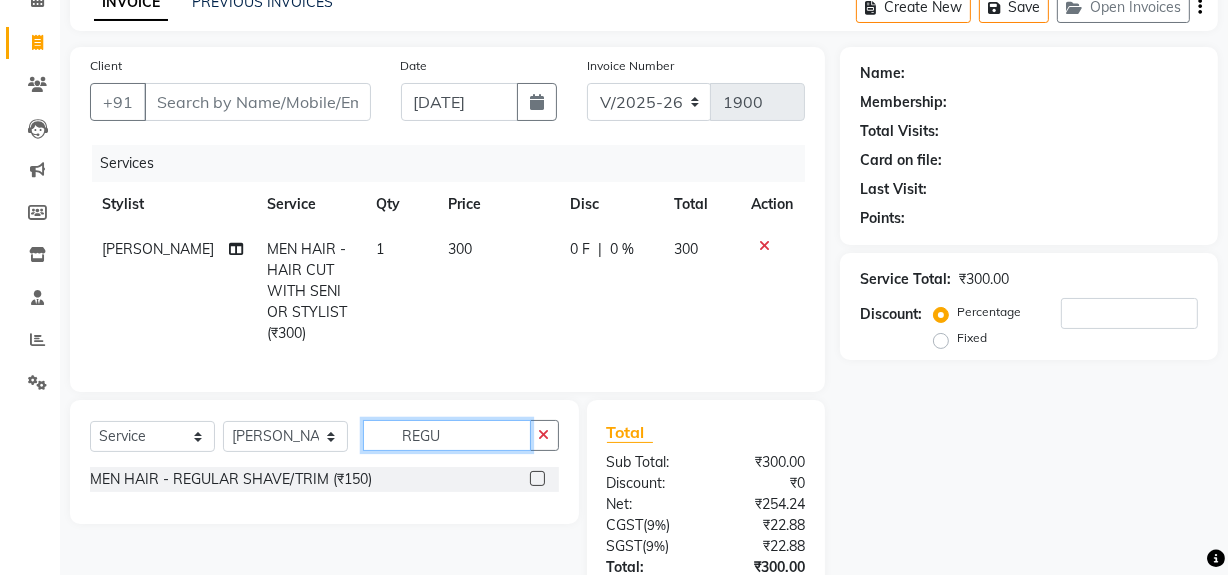 scroll, scrollTop: 266, scrollLeft: 0, axis: vertical 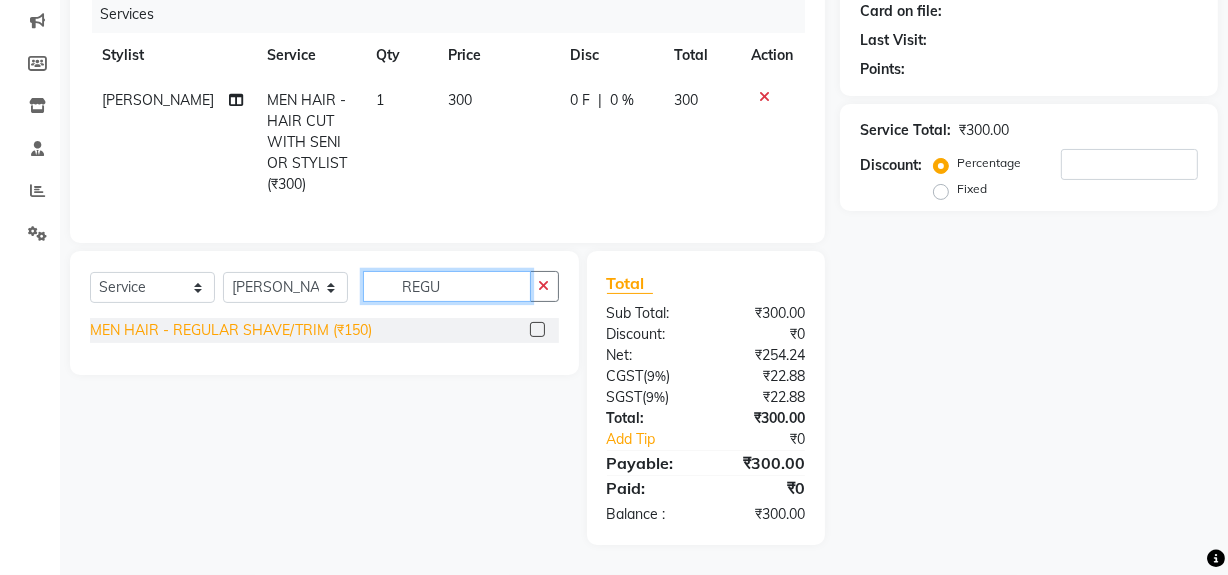 type on "REGU" 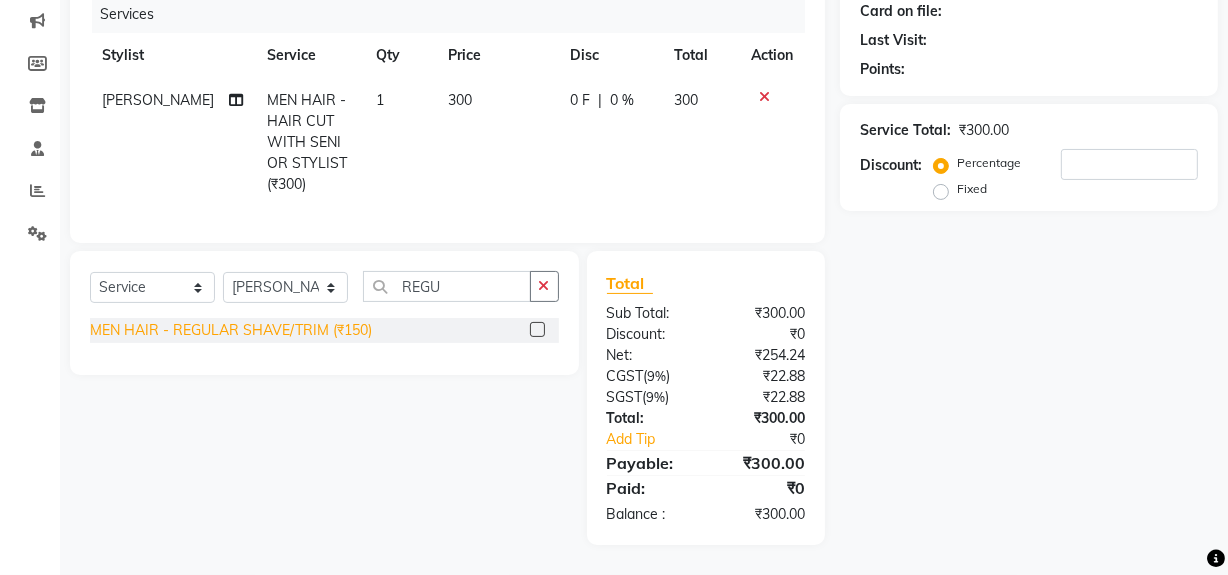 click on "MEN HAIR - REGULAR SHAVE/TRIM (₹150)" 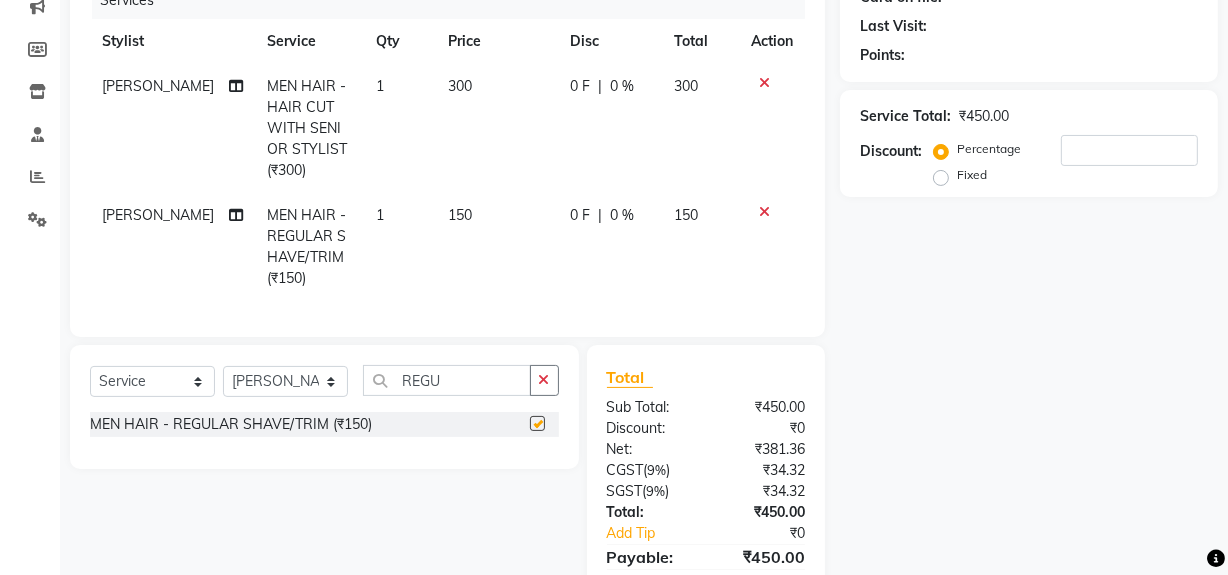 checkbox on "false" 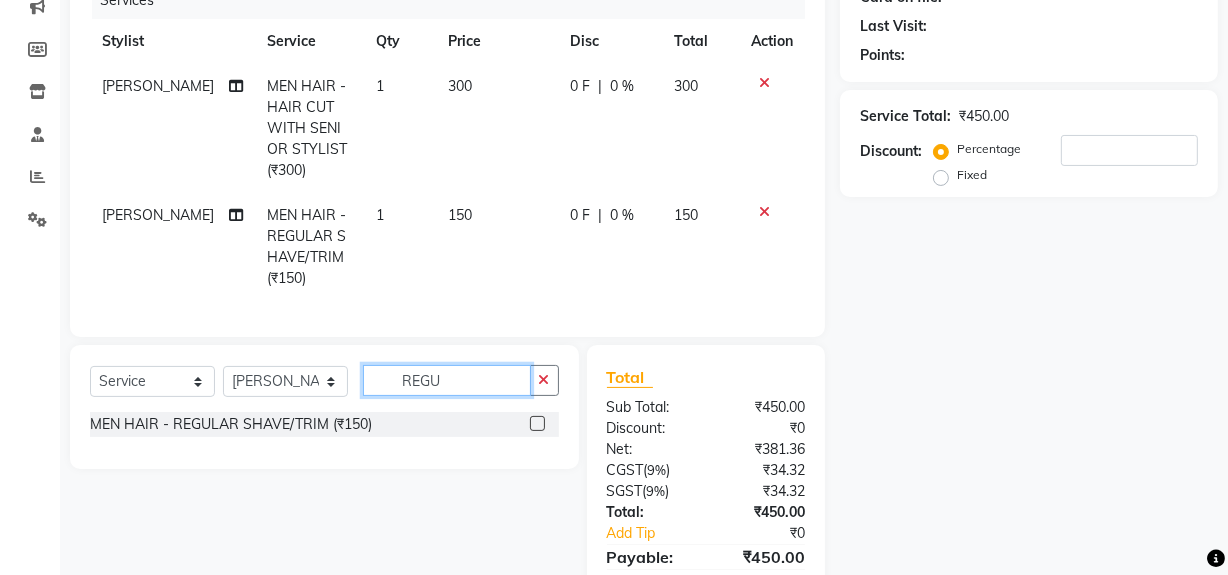 click on "REGU" 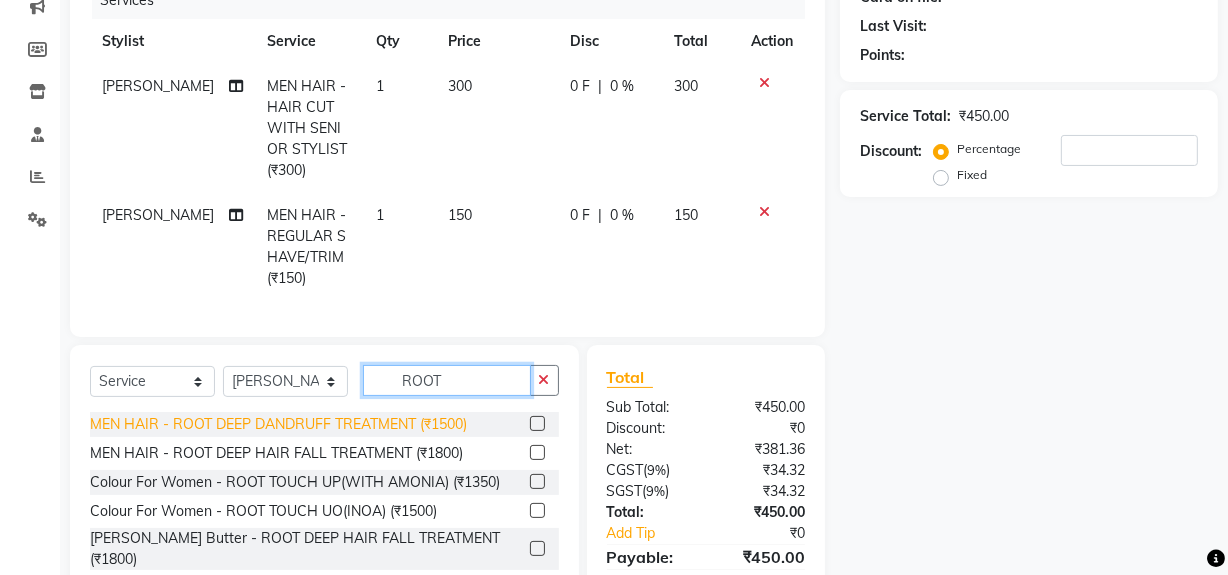 type on "ROOT" 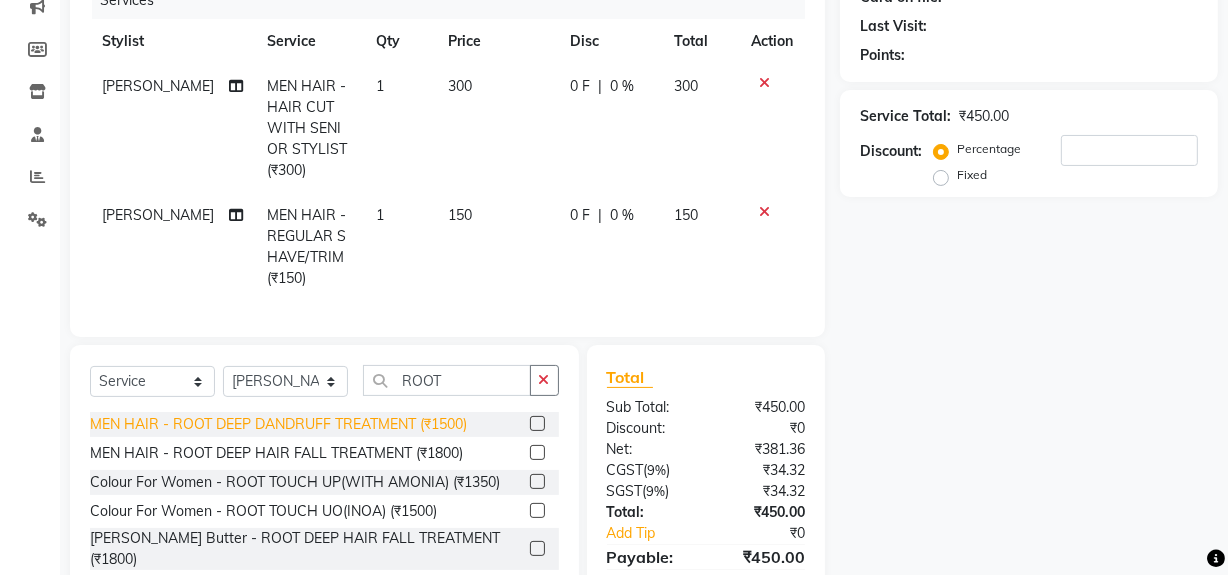 click on "MEN HAIR - ROOT DEEP DANDRUFF TREATMENT (₹1500)" 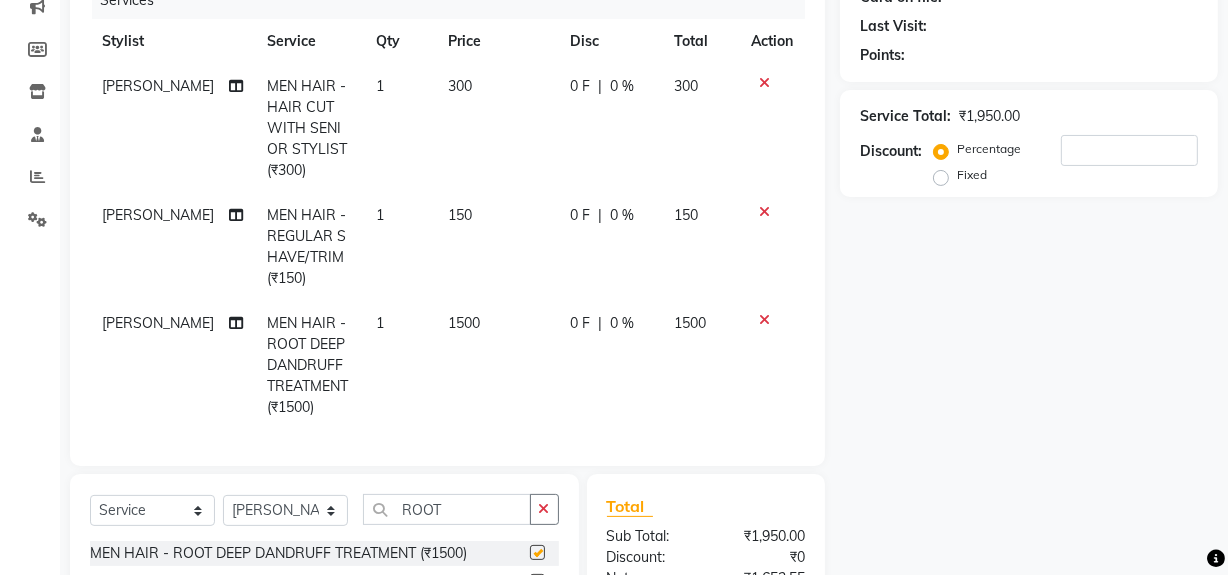 checkbox on "false" 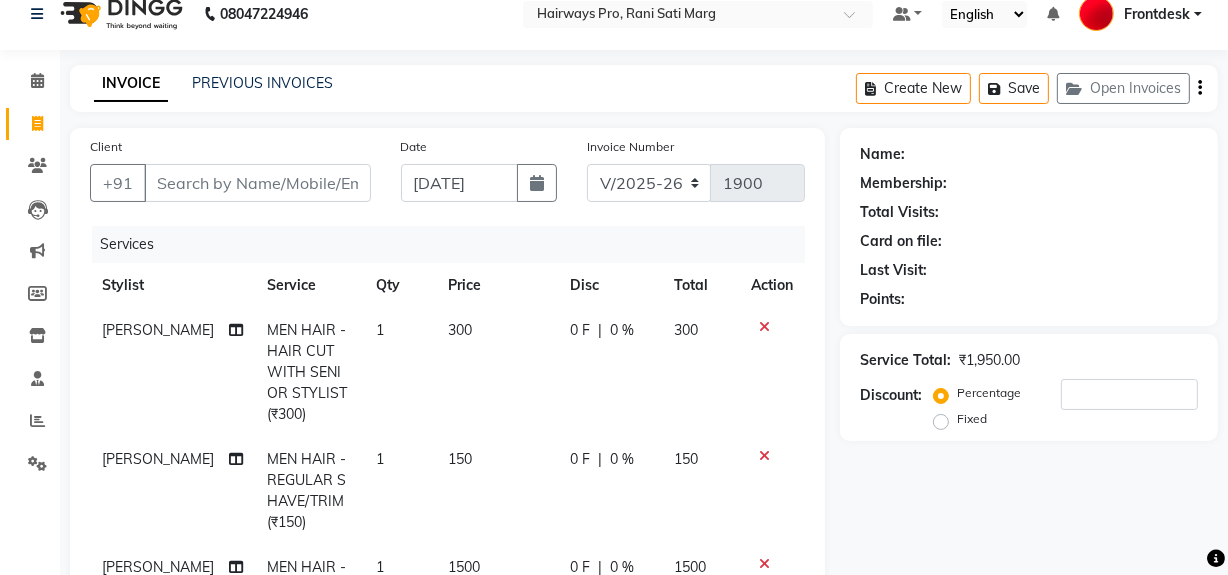 scroll, scrollTop: 0, scrollLeft: 0, axis: both 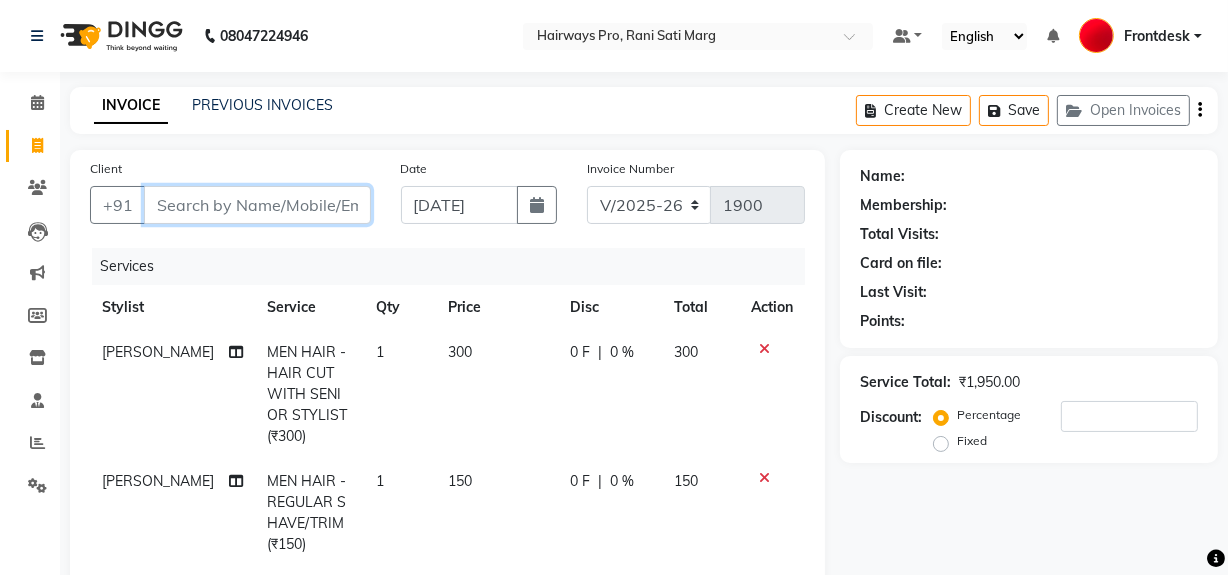 click on "Client" at bounding box center [257, 205] 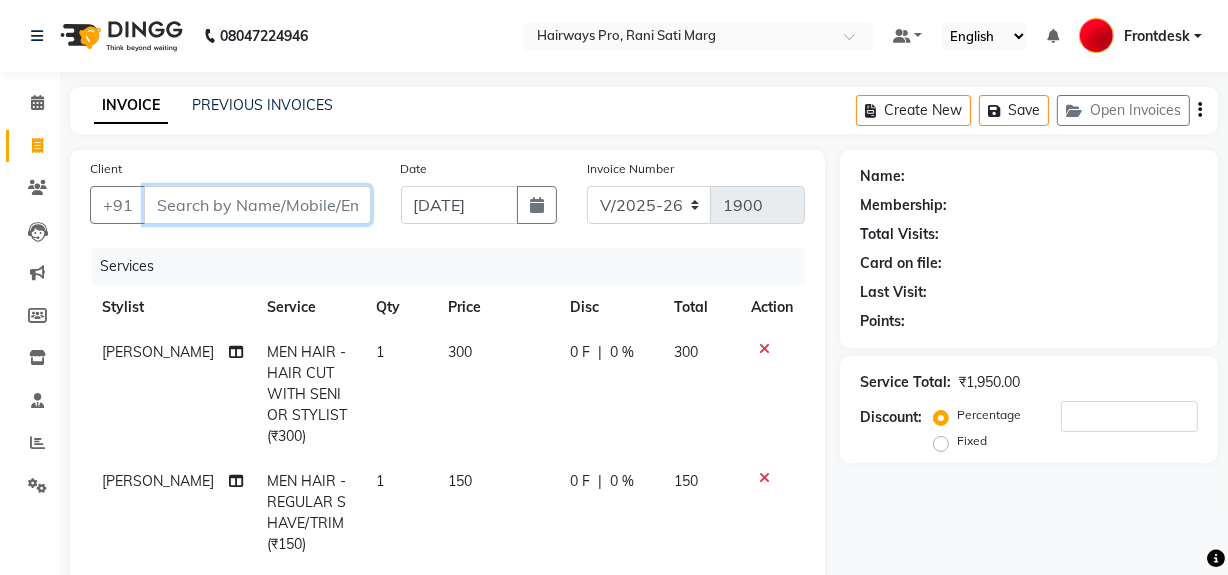 type on "7" 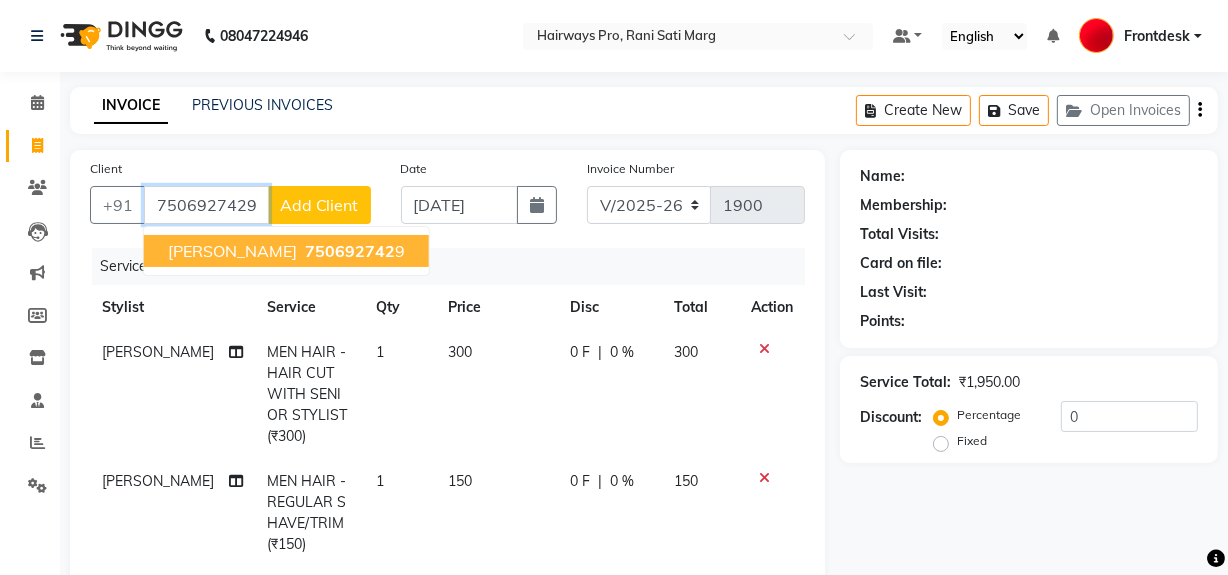 type on "7506927429" 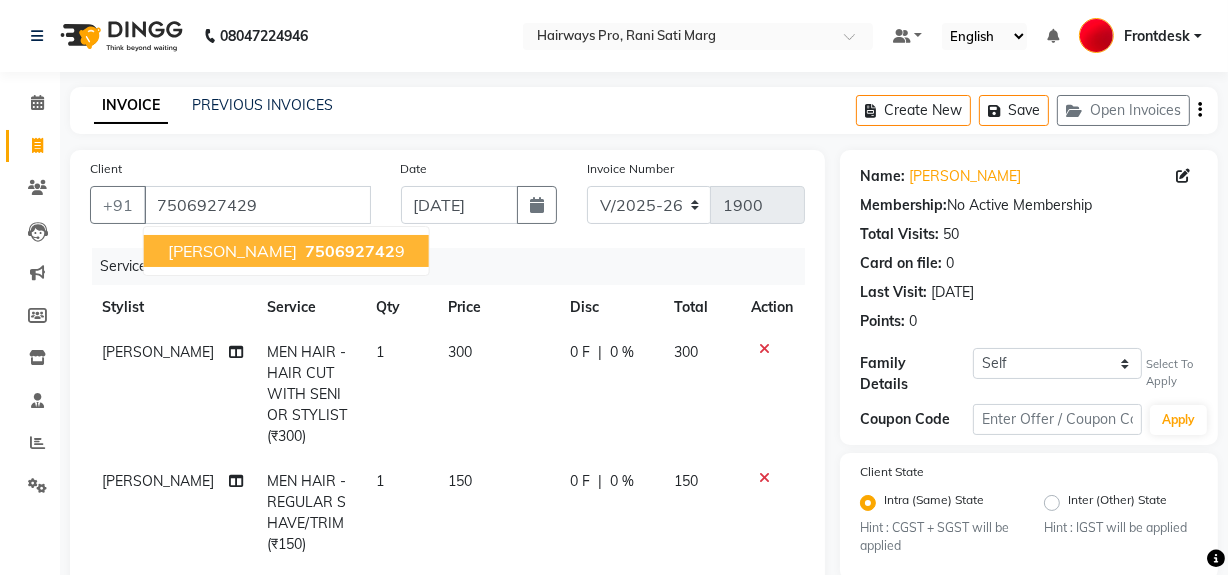 click on "750692742" at bounding box center (350, 251) 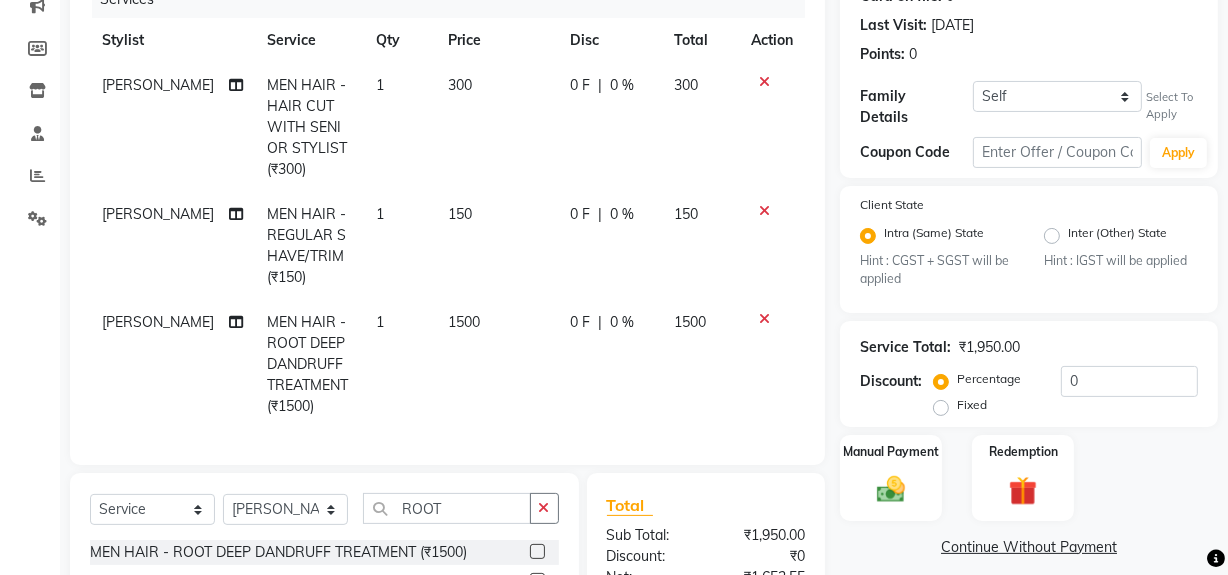 scroll, scrollTop: 272, scrollLeft: 0, axis: vertical 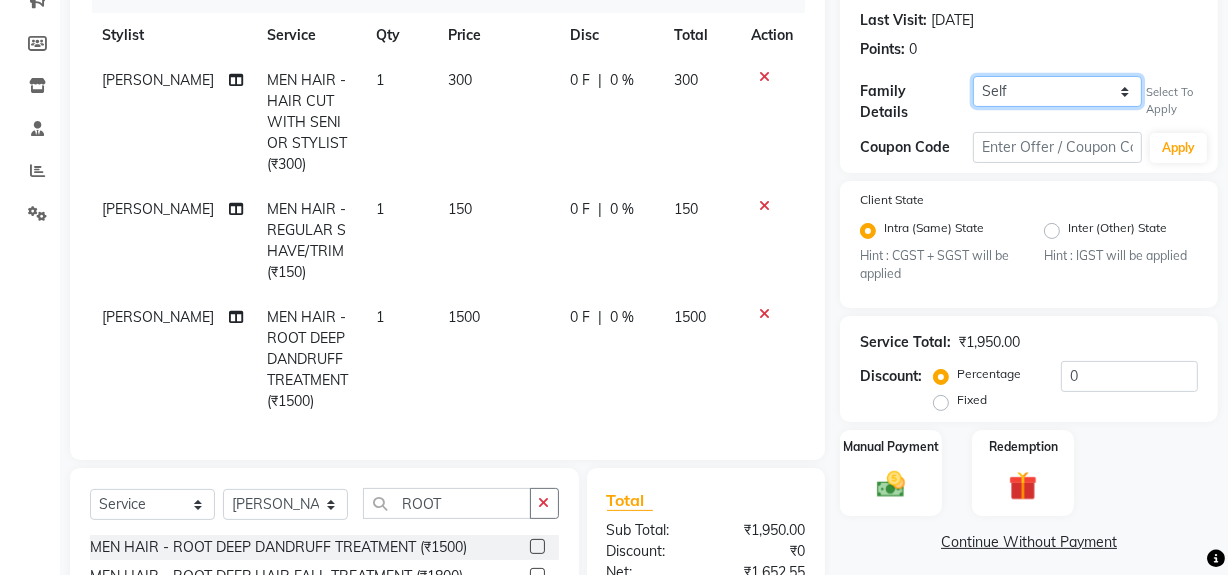 click on "Self PRAKASH KELKAR" 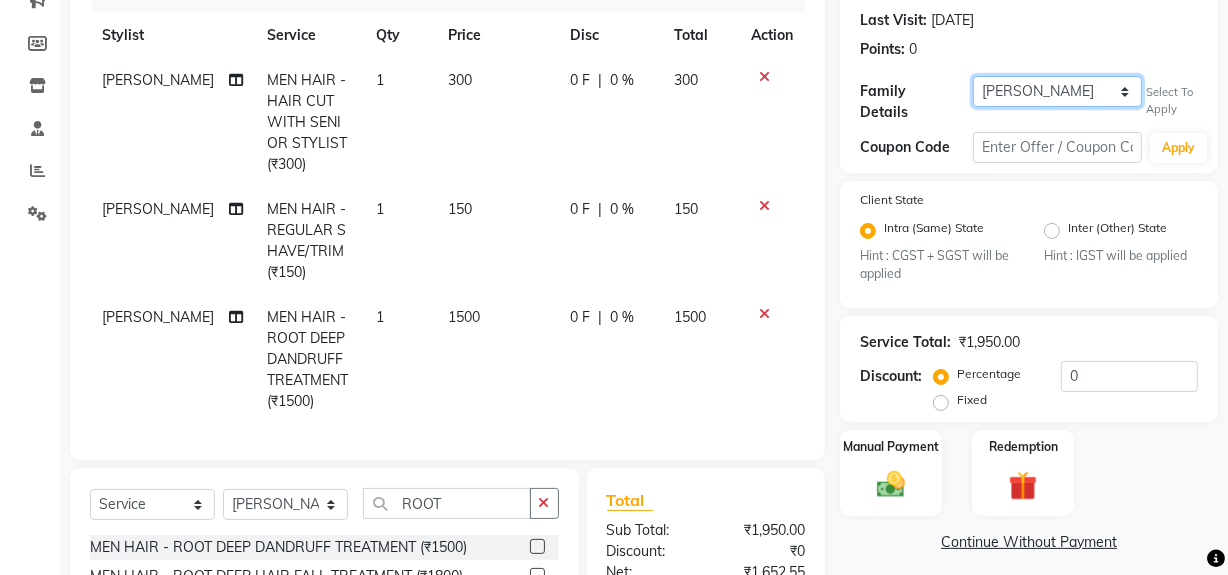 click on "Self PRAKASH KELKAR" 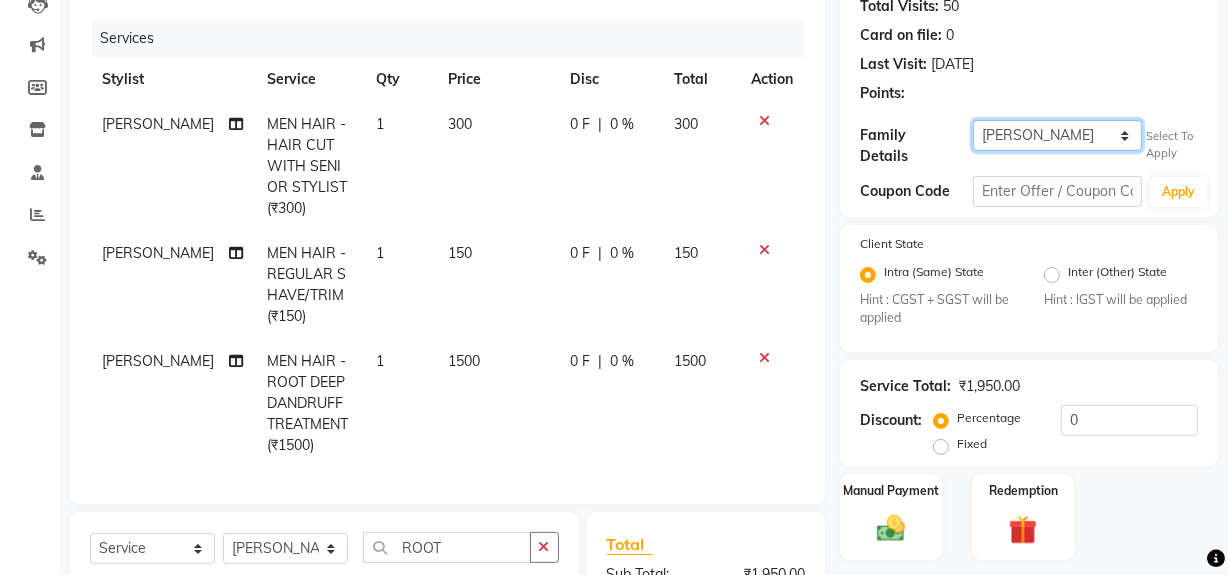 scroll, scrollTop: 230, scrollLeft: 0, axis: vertical 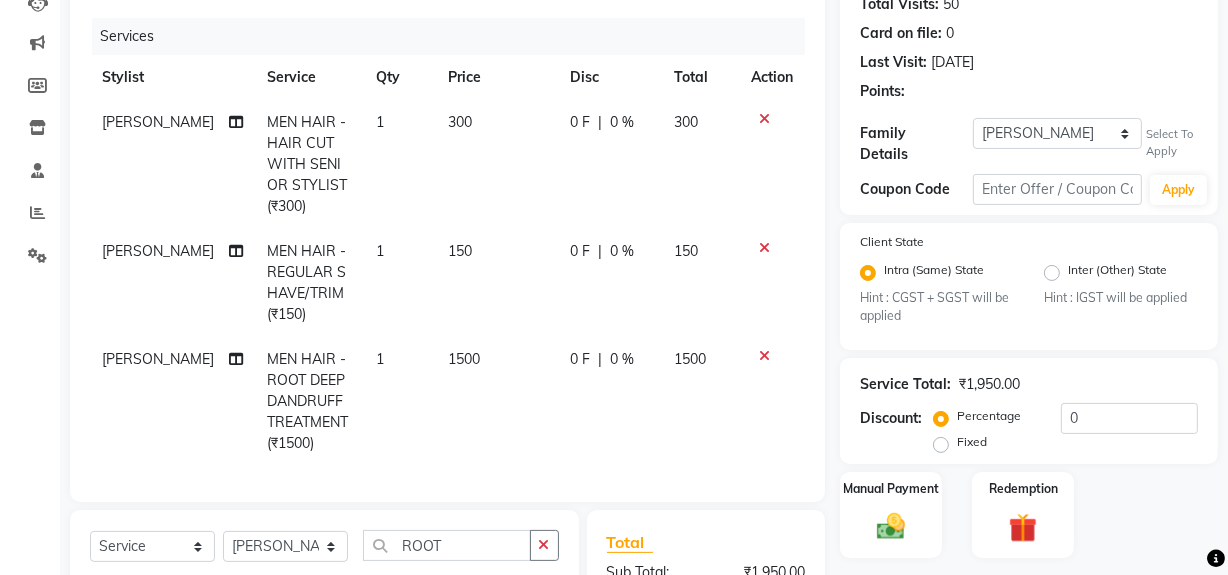 click on "0 %" 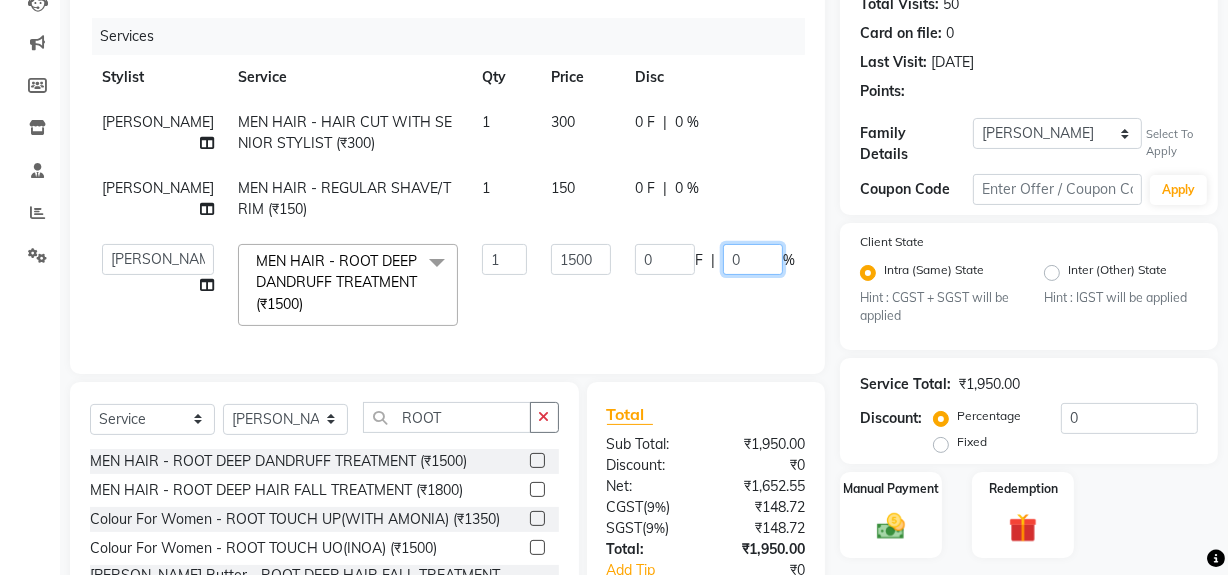 click on "0" 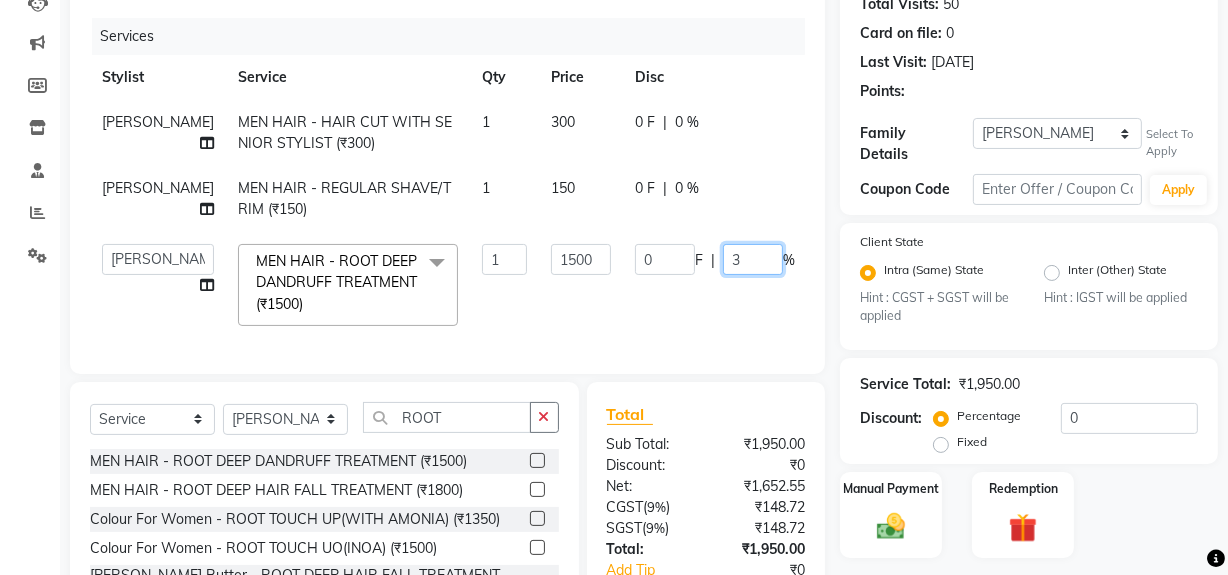 type on "30" 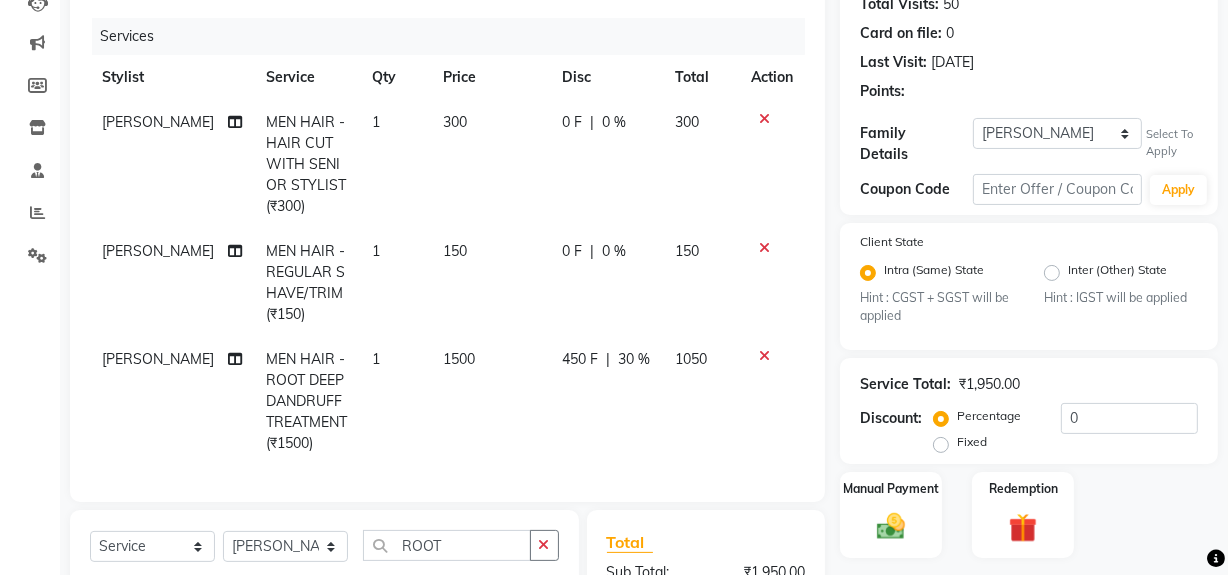 click on "RAFIQUE MEN HAIR - HAIR CUT WITH SENIOR STYLIST (₹300) 1 300 0 F | 0 % 300 RAFIQUE MEN HAIR - REGULAR SHAVE/TRIM (₹150) 1 150 0 F | 0 % 150 RAFIQUE MEN HAIR - ROOT DEEP DANDRUFF TREATMENT (₹1500) 1 1500 450 F | 30 % 1050" 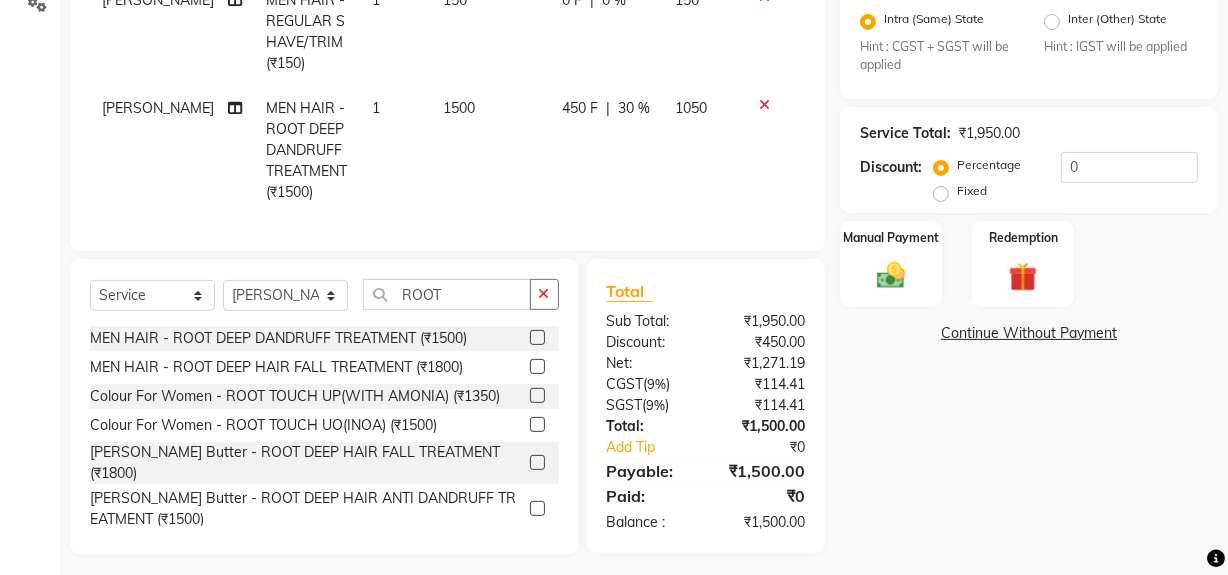 scroll, scrollTop: 502, scrollLeft: 0, axis: vertical 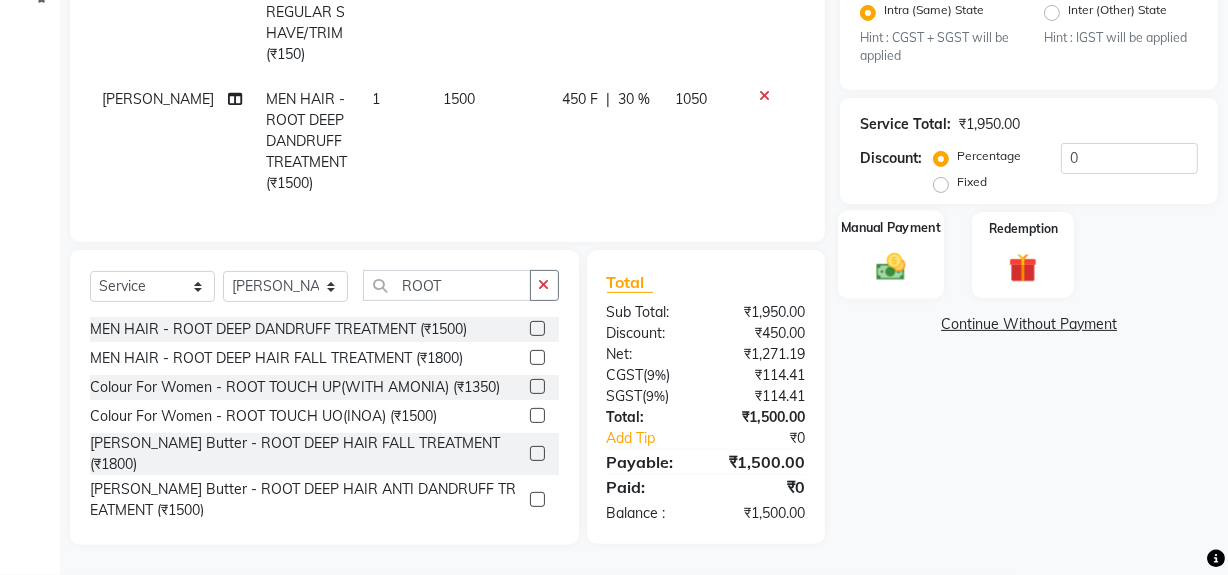 click on "Manual Payment" 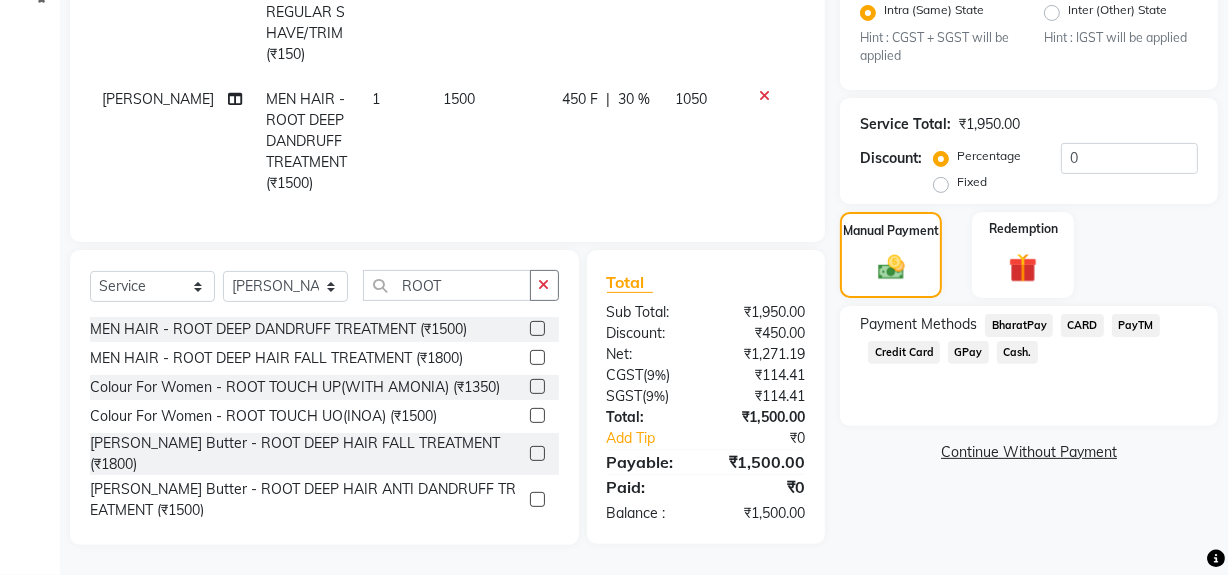 click on "GPay" 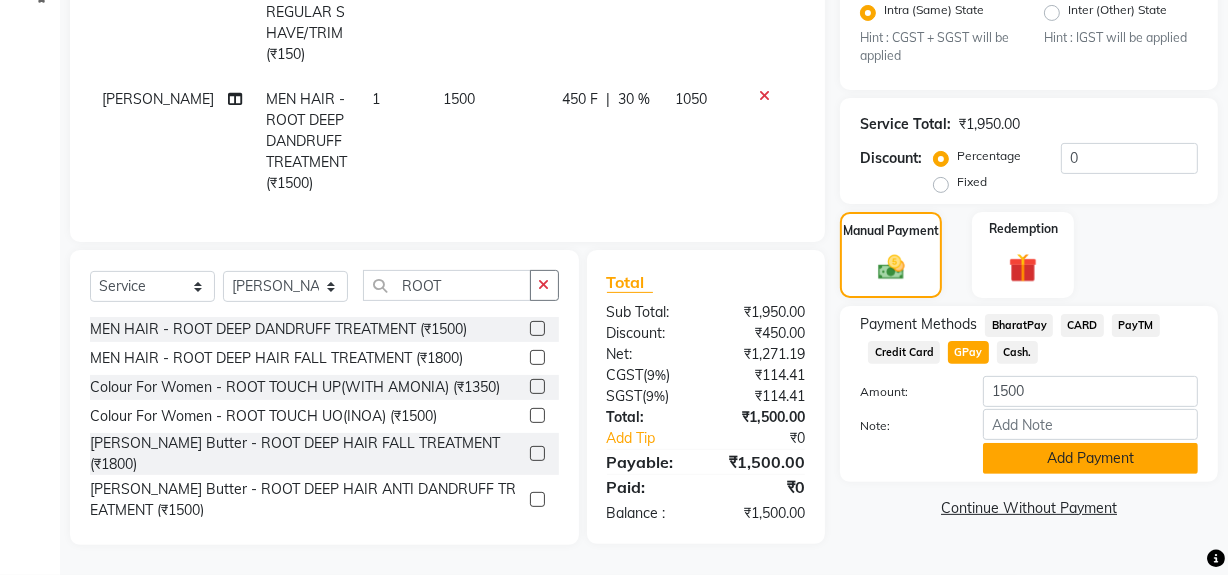 click on "Add Payment" 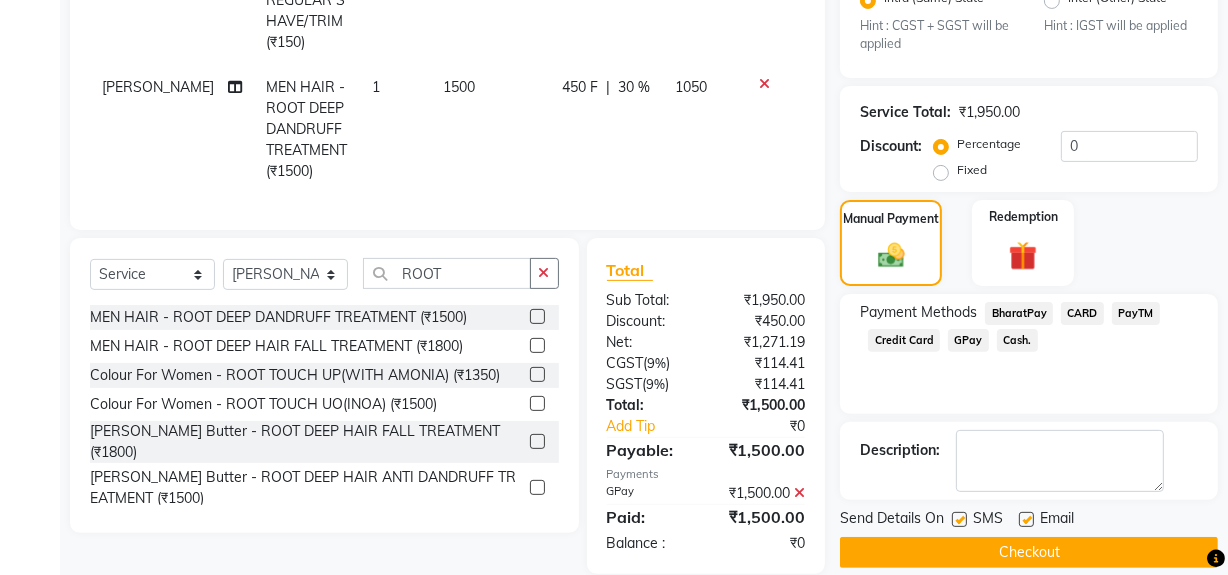 scroll, scrollTop: 544, scrollLeft: 0, axis: vertical 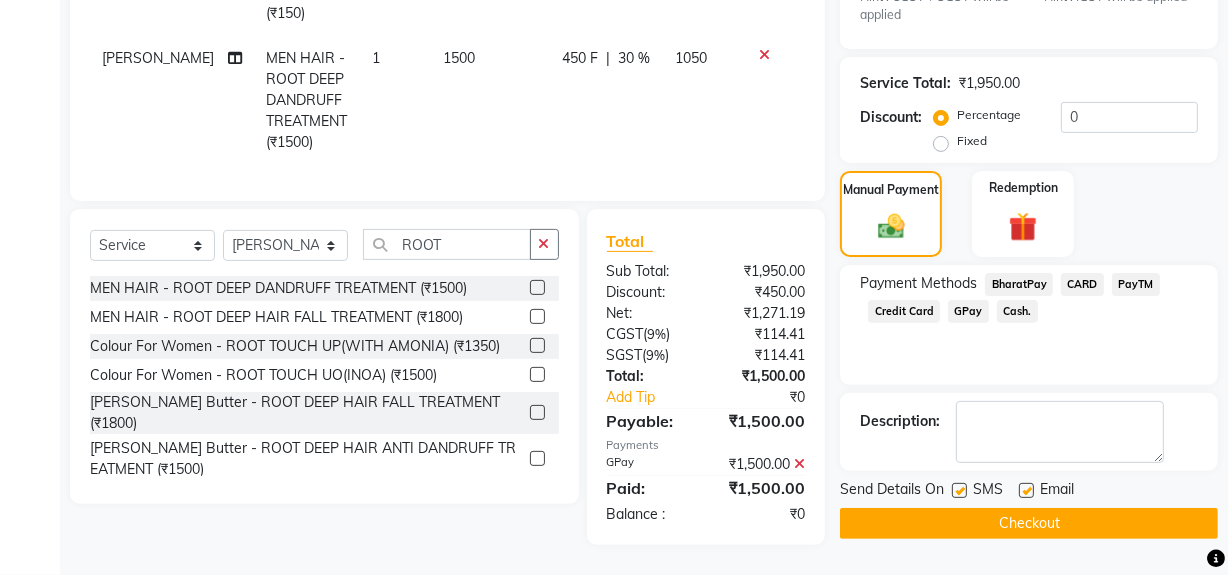 click 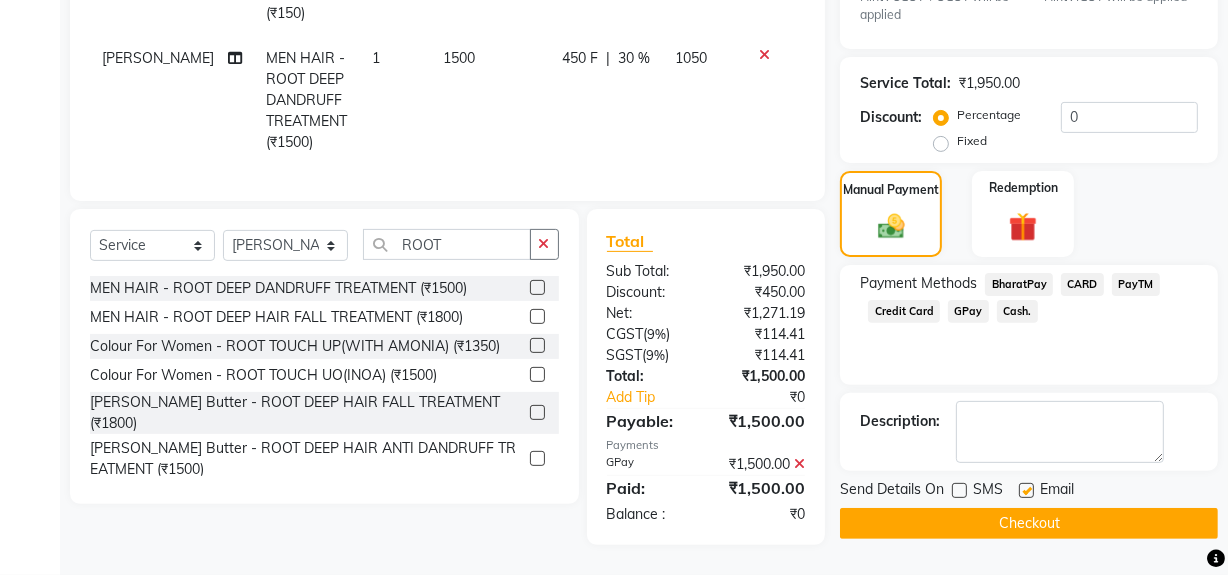 click on "Checkout" 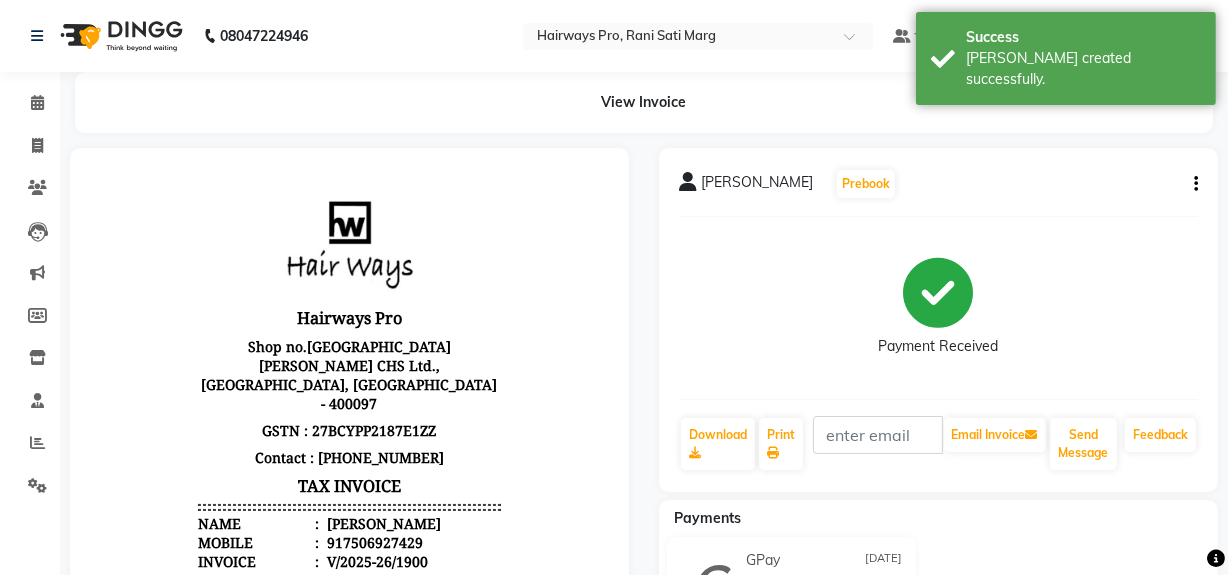 scroll, scrollTop: 0, scrollLeft: 0, axis: both 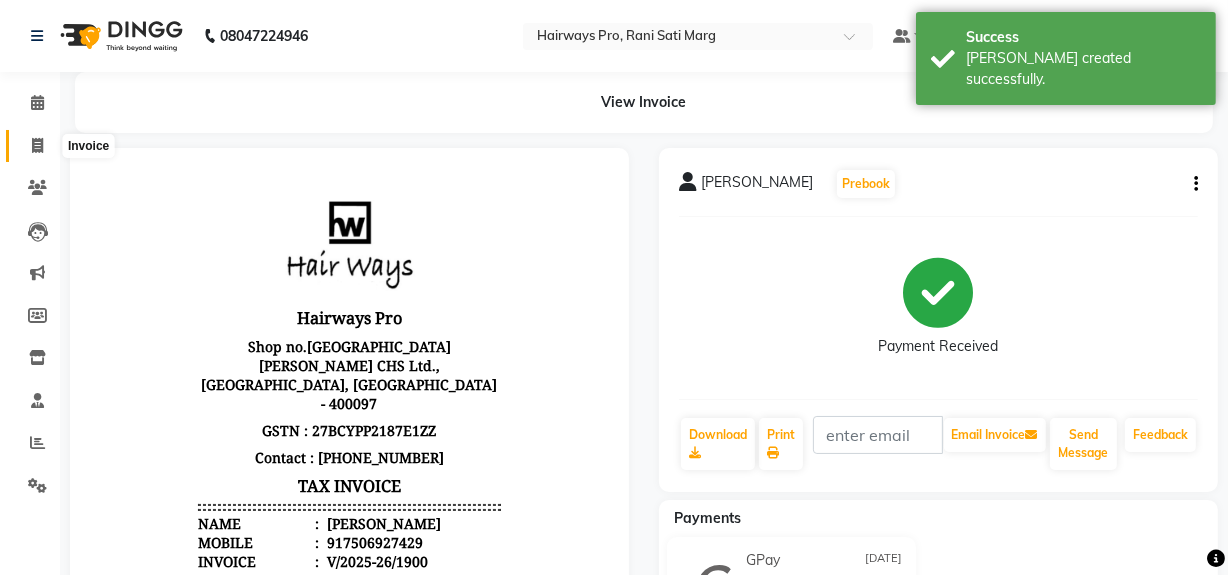 click 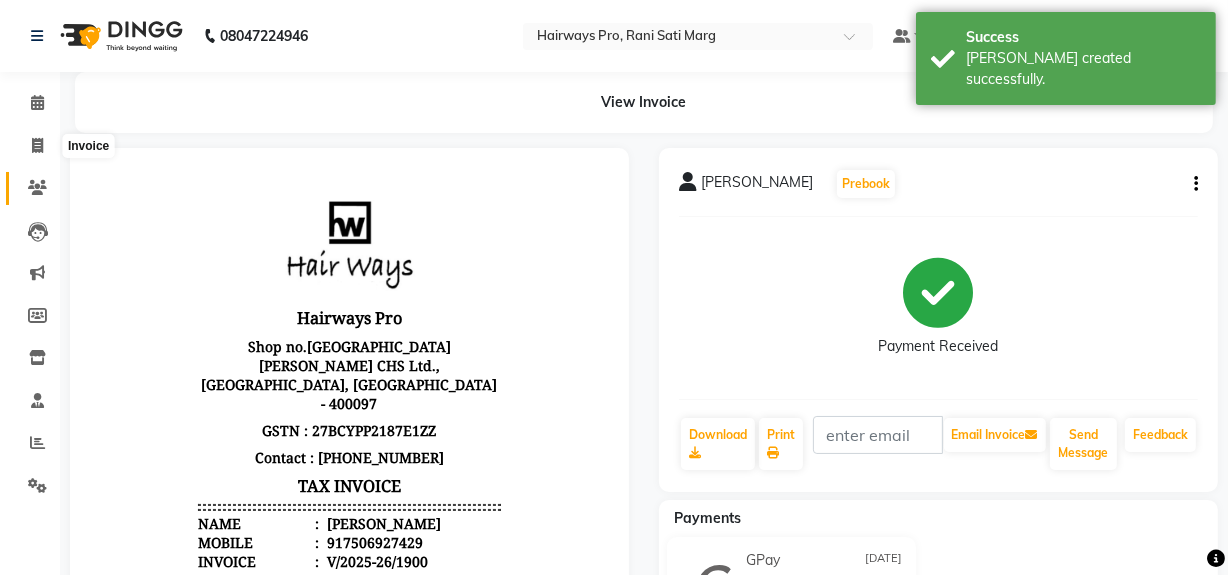 select on "787" 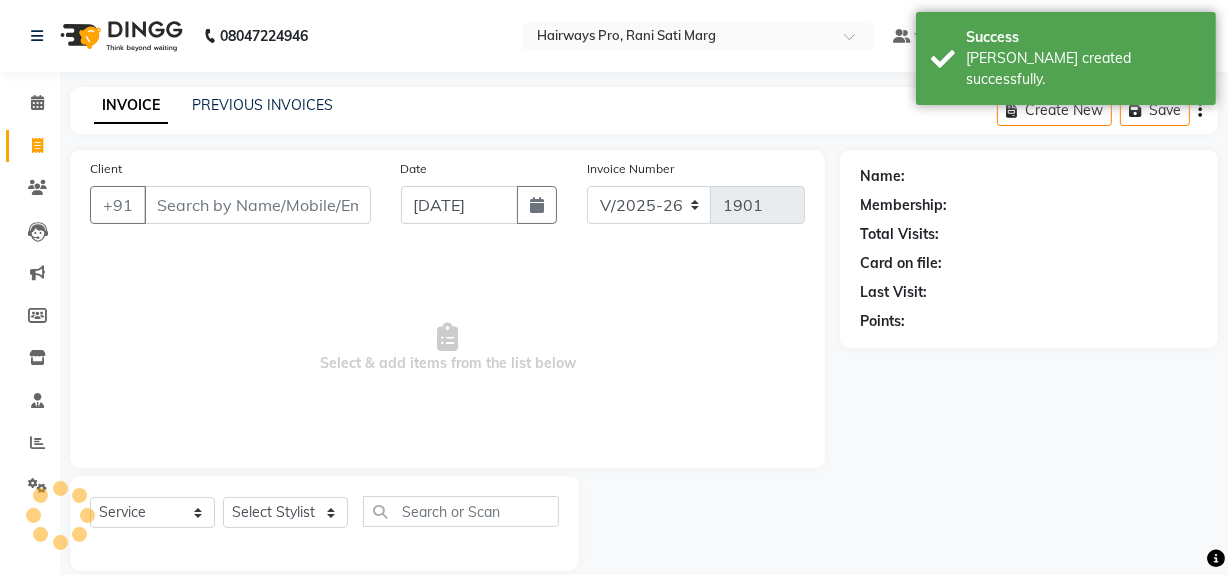 scroll, scrollTop: 26, scrollLeft: 0, axis: vertical 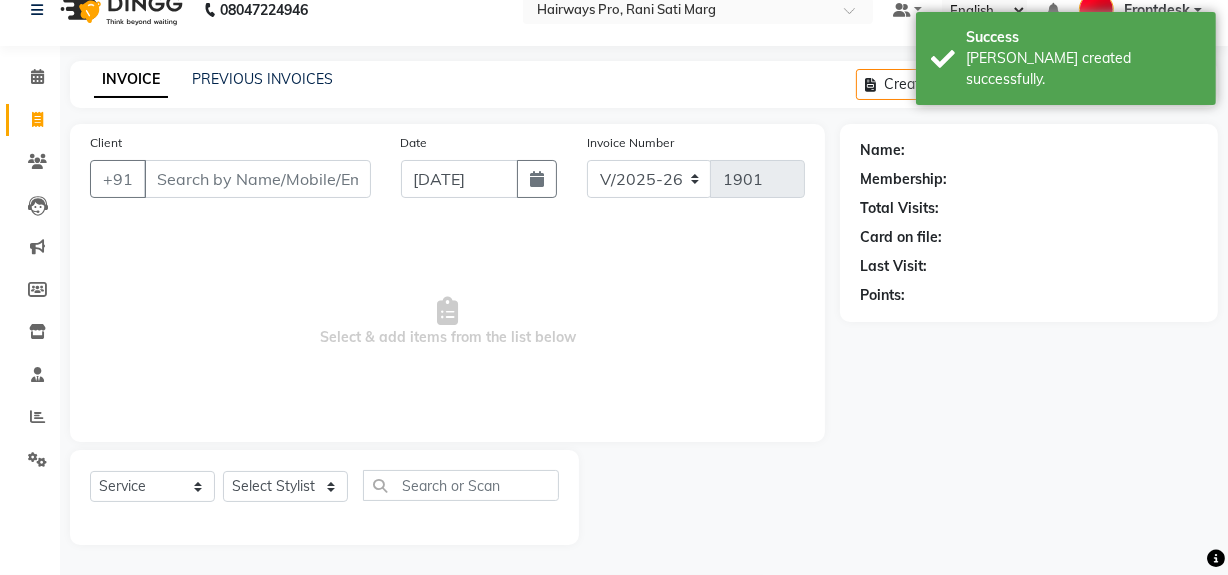 drag, startPoint x: 256, startPoint y: 181, endPoint x: 281, endPoint y: 149, distance: 40.60788 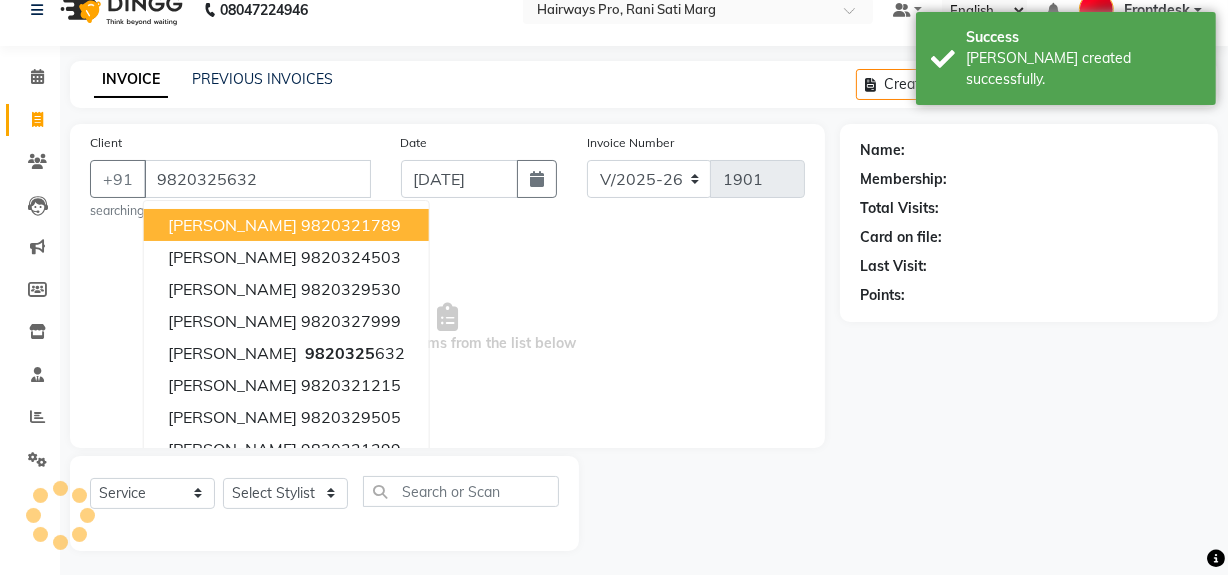 type on "9820325632" 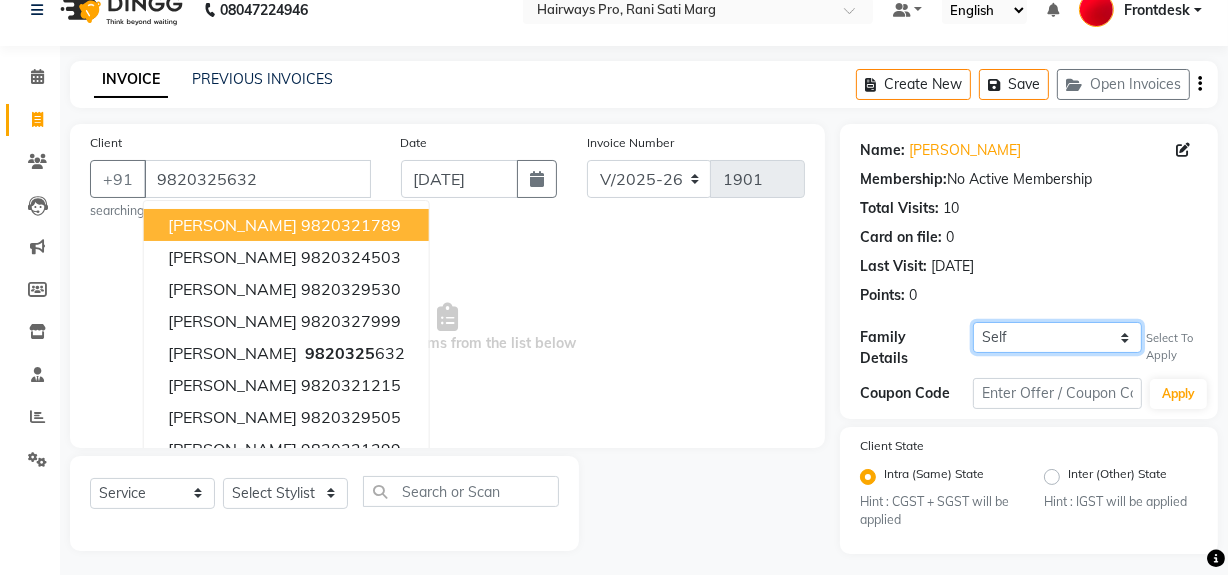 click on "Self TUSHAL SINGH" 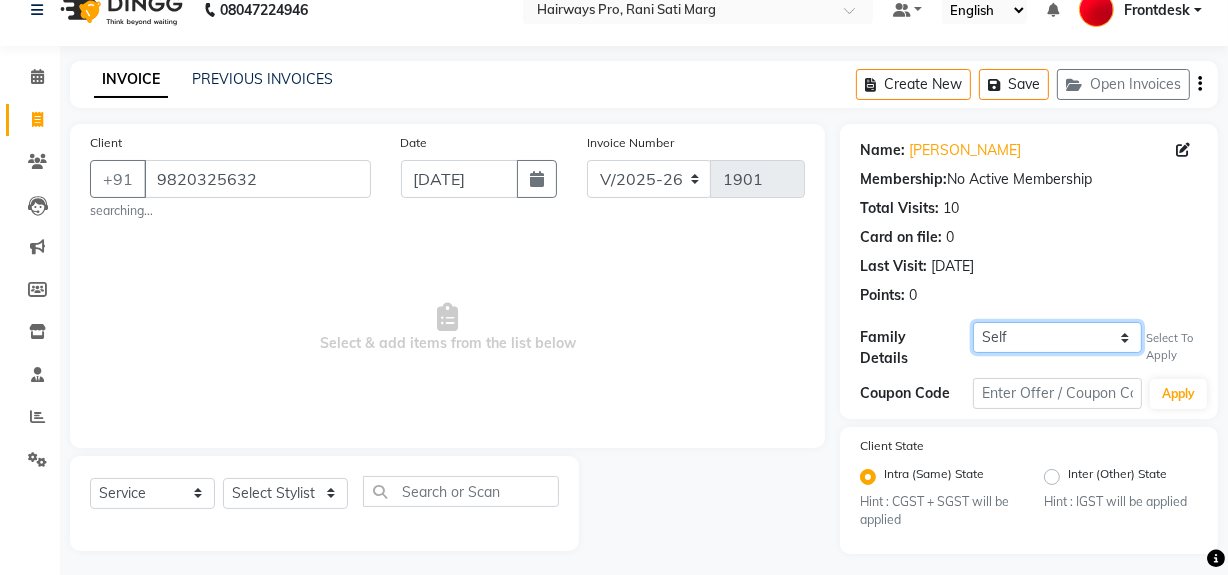 select on "1245043" 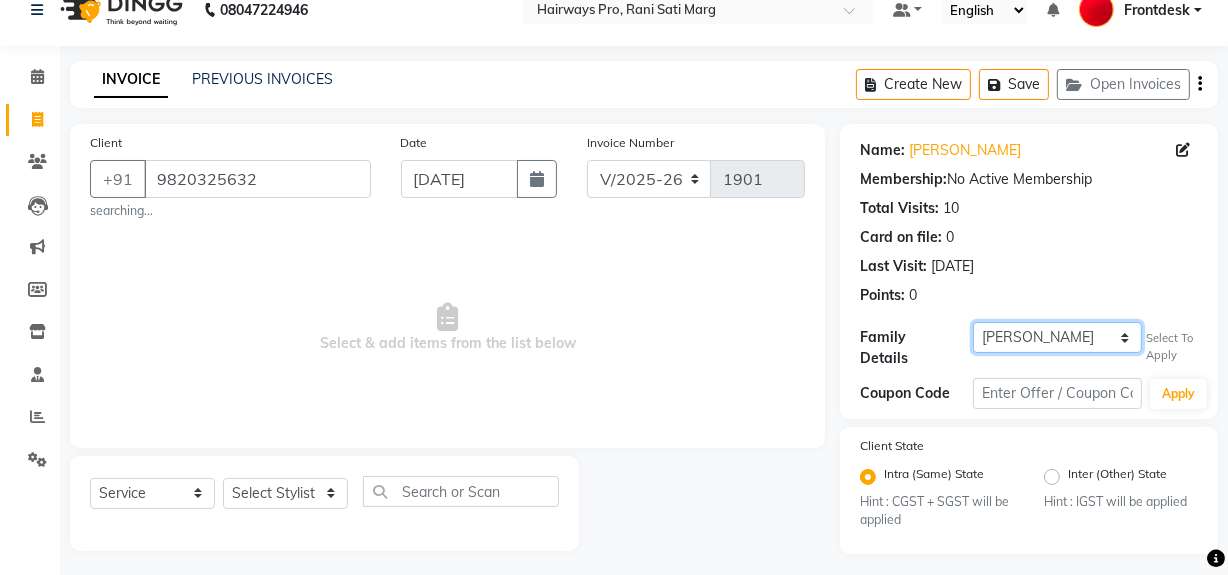 click on "Self TUSHAL SINGH" 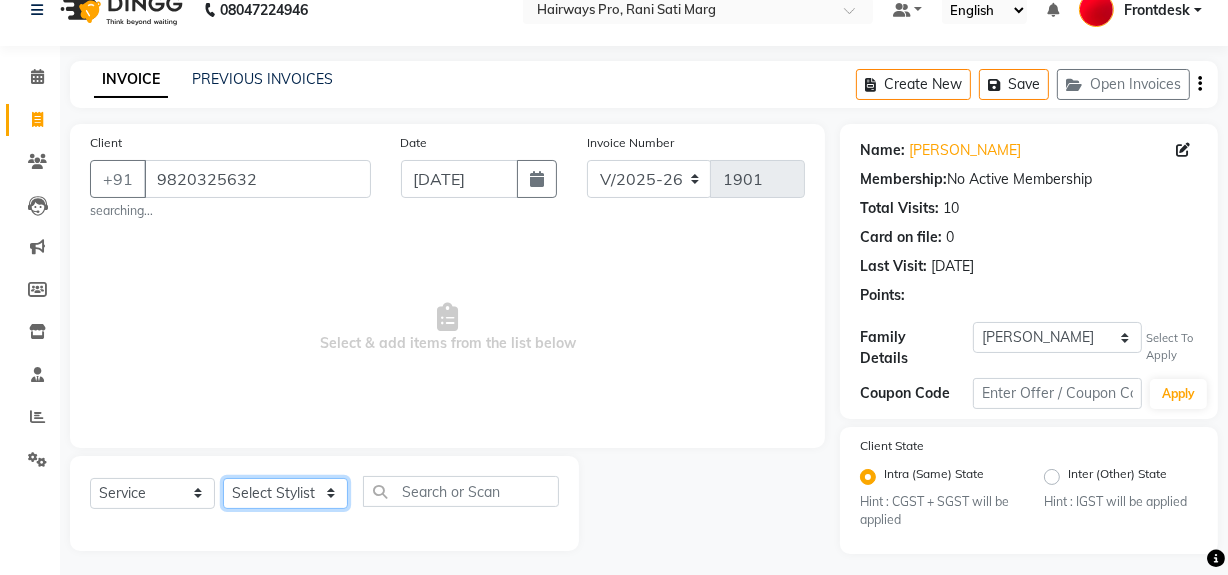 click on "Select Stylist ABID [PERSON_NAME] Frontdesk INTEZAR [PERSON_NAME] [PERSON_NAME] [PERSON_NAME] [PERSON_NAME] [PERSON_NAME] [PERSON_NAME]" 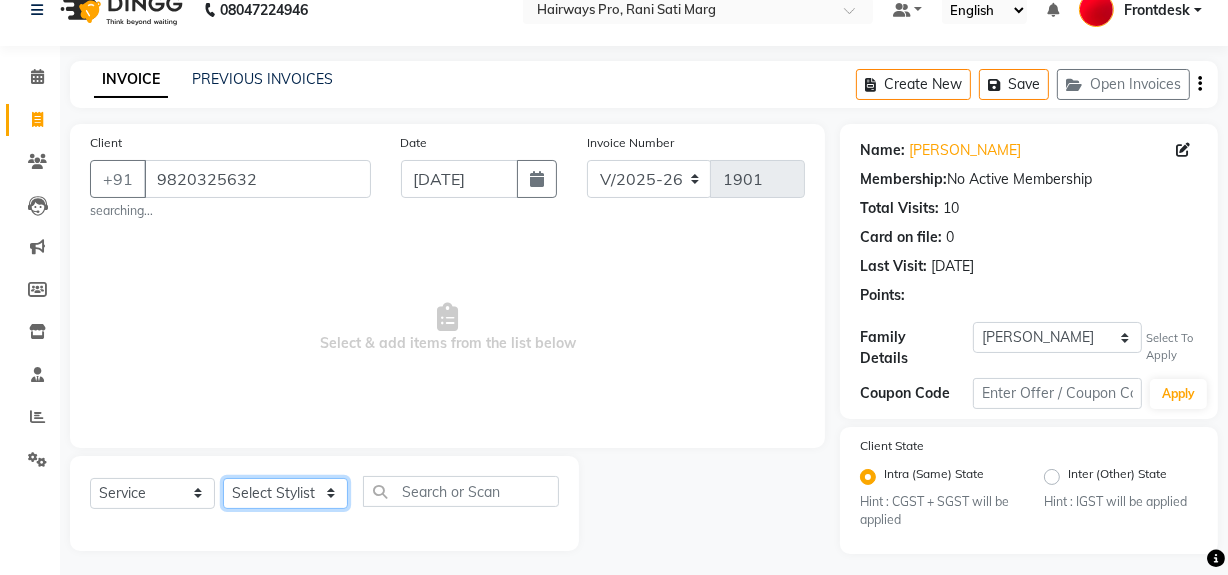 select on "13188" 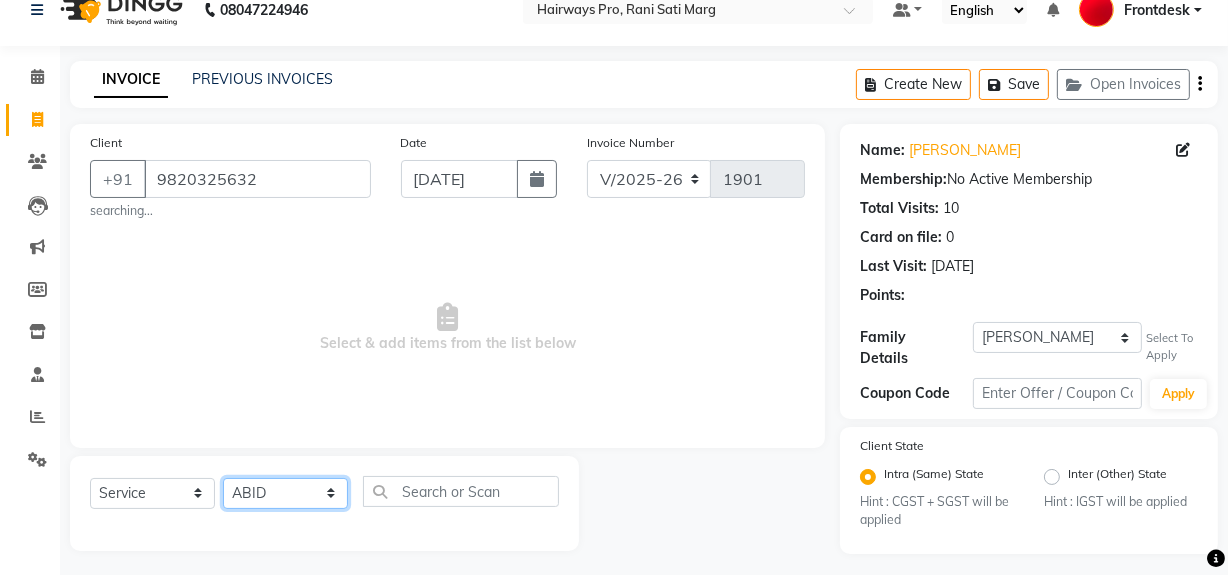 click on "Select Stylist ABID [PERSON_NAME] Frontdesk INTEZAR [PERSON_NAME] [PERSON_NAME] [PERSON_NAME] [PERSON_NAME] [PERSON_NAME] [PERSON_NAME]" 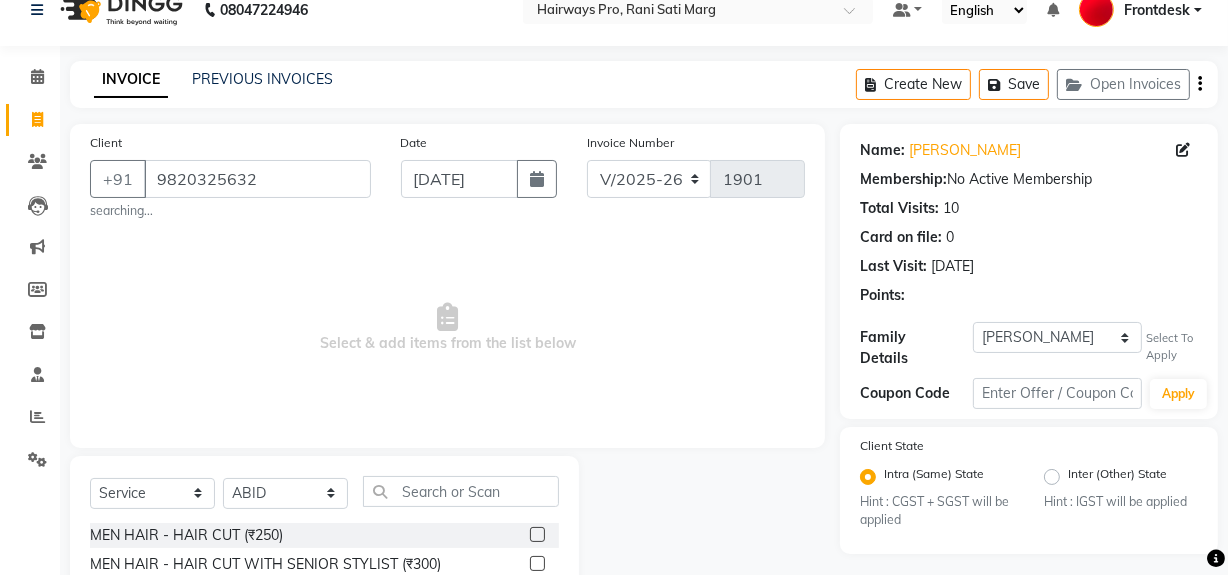 drag, startPoint x: 291, startPoint y: 569, endPoint x: 312, endPoint y: 552, distance: 27.018513 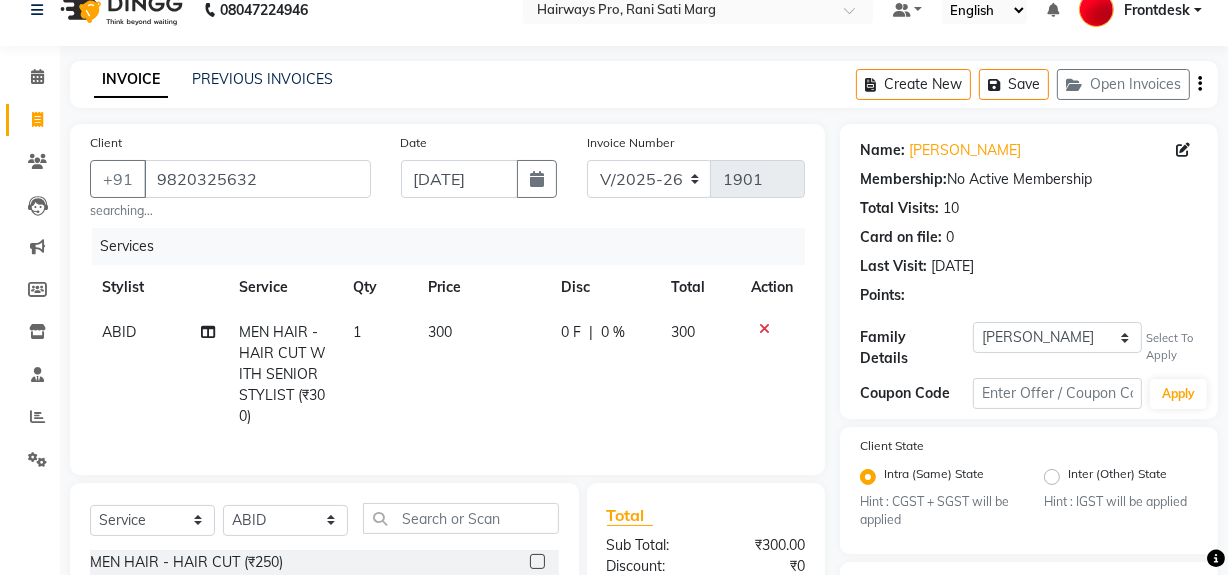checkbox on "false" 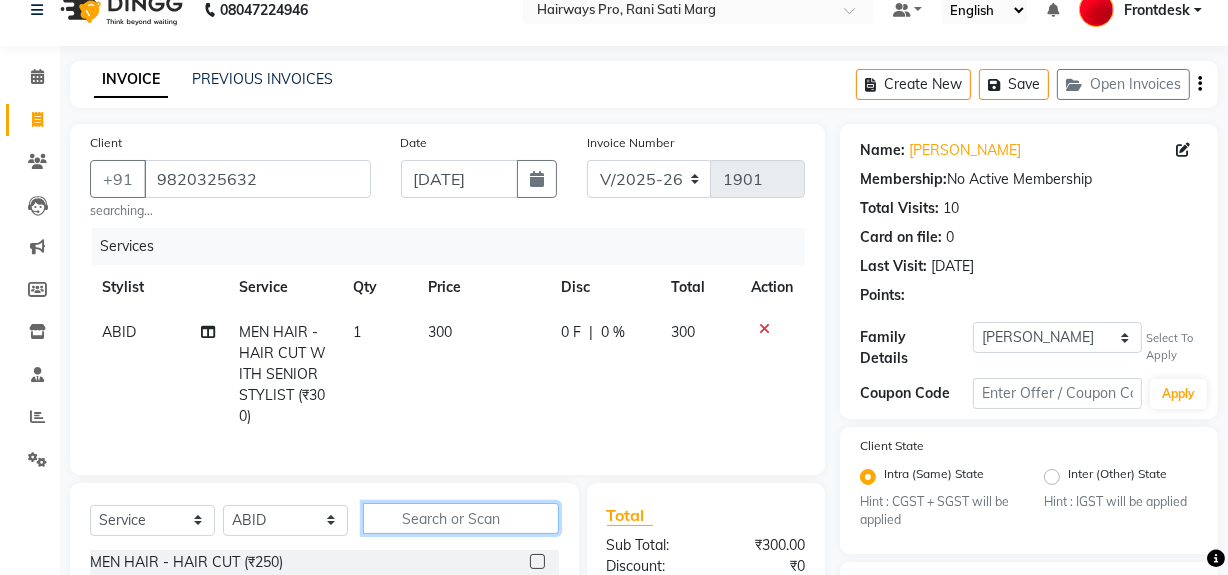 click 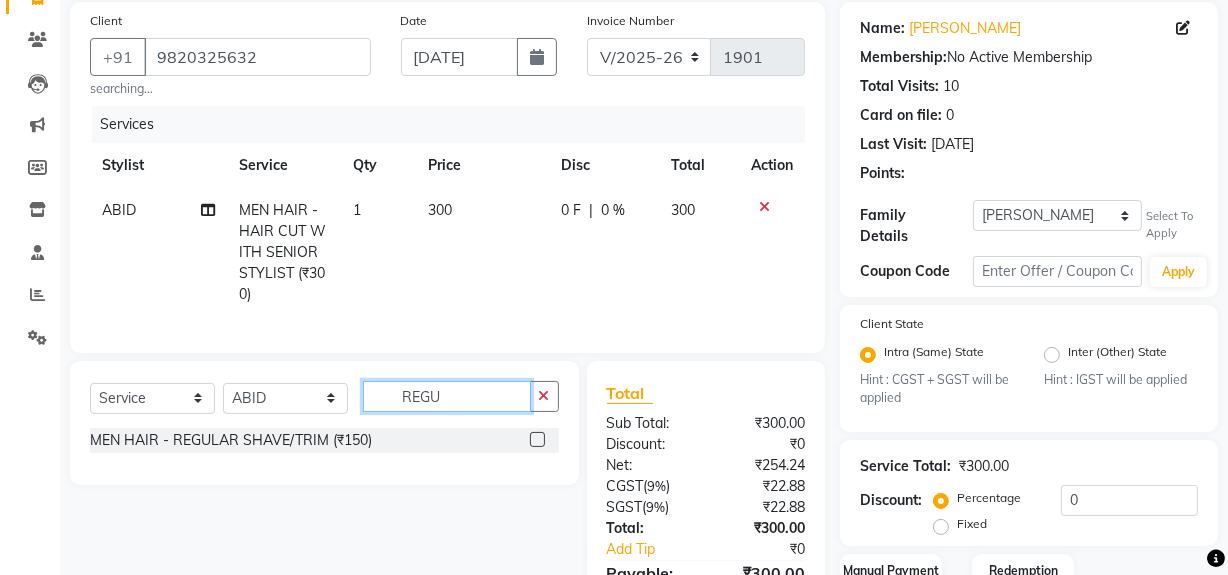 scroll, scrollTop: 280, scrollLeft: 0, axis: vertical 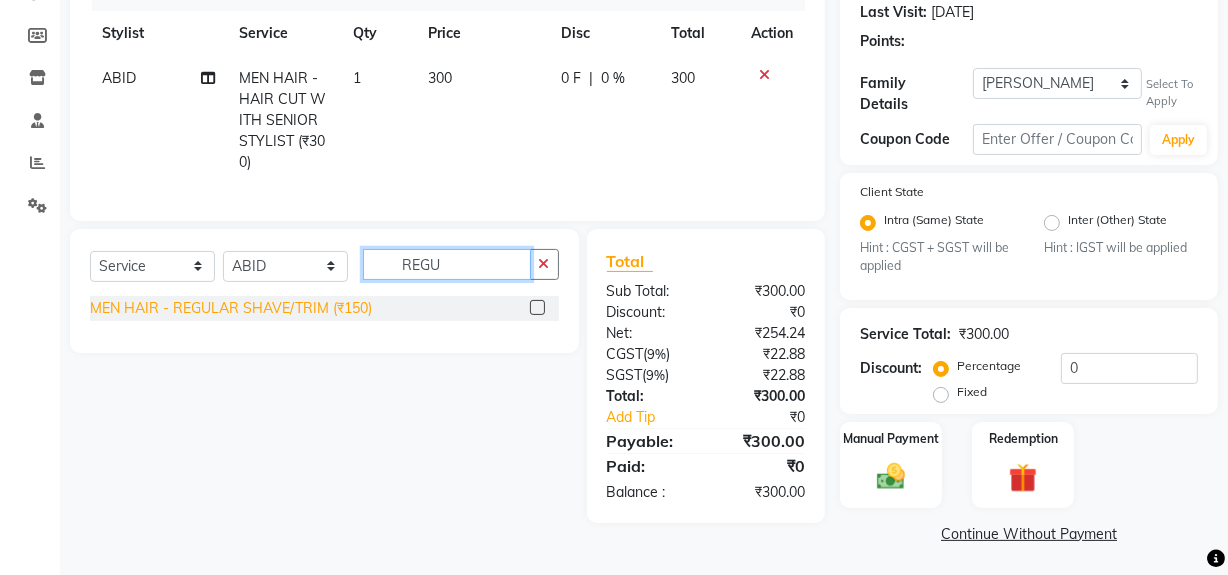 type on "REGU" 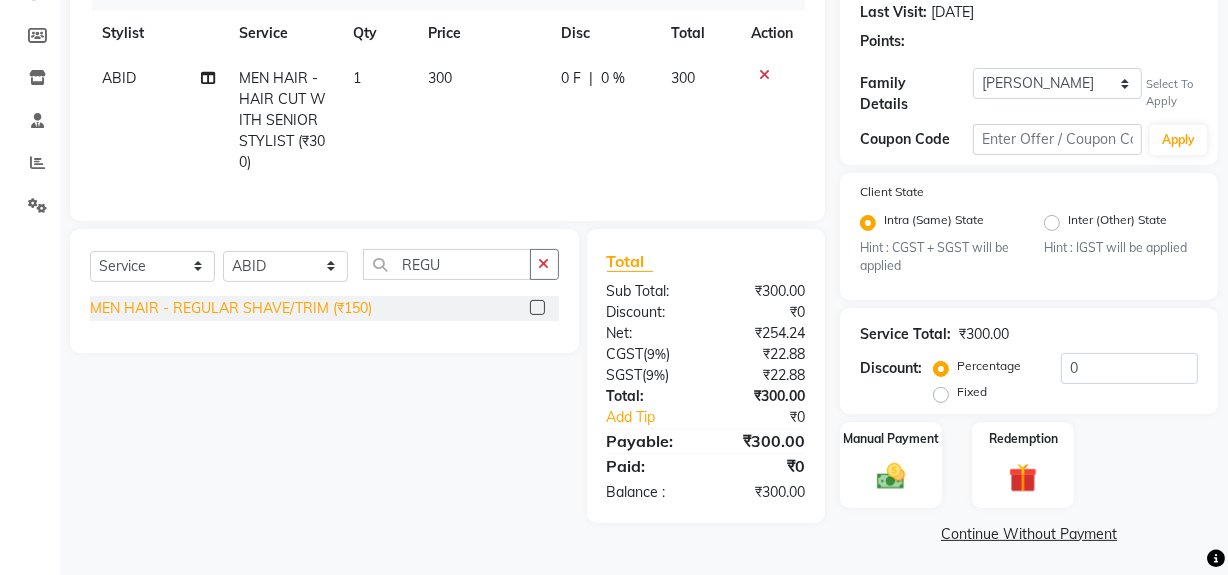 click on "MEN HAIR - REGULAR SHAVE/TRIM (₹150)" 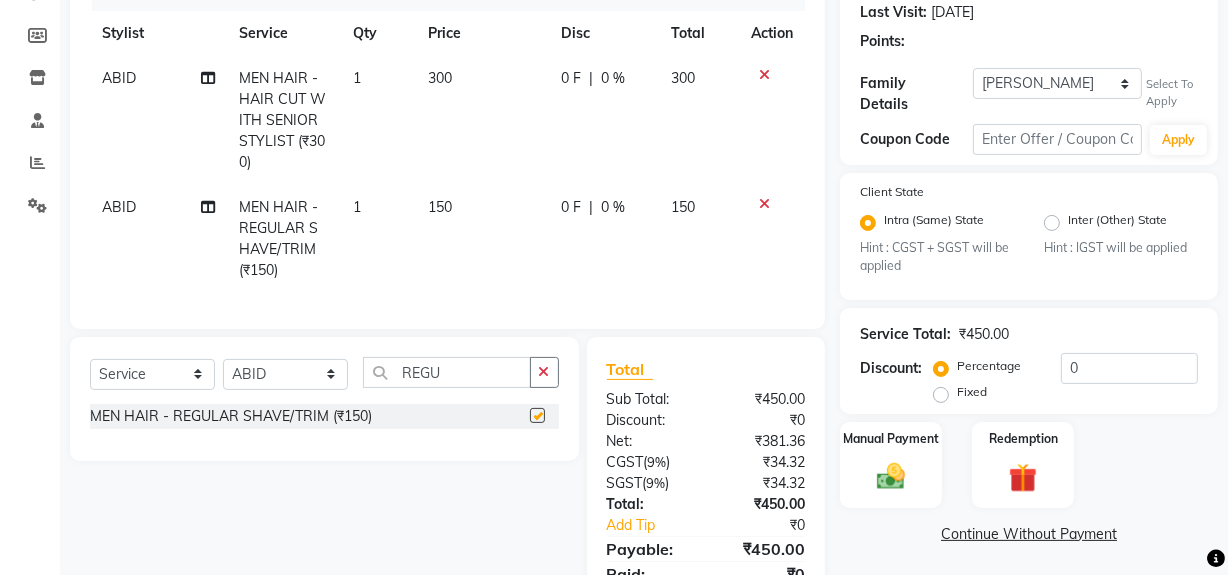 checkbox on "false" 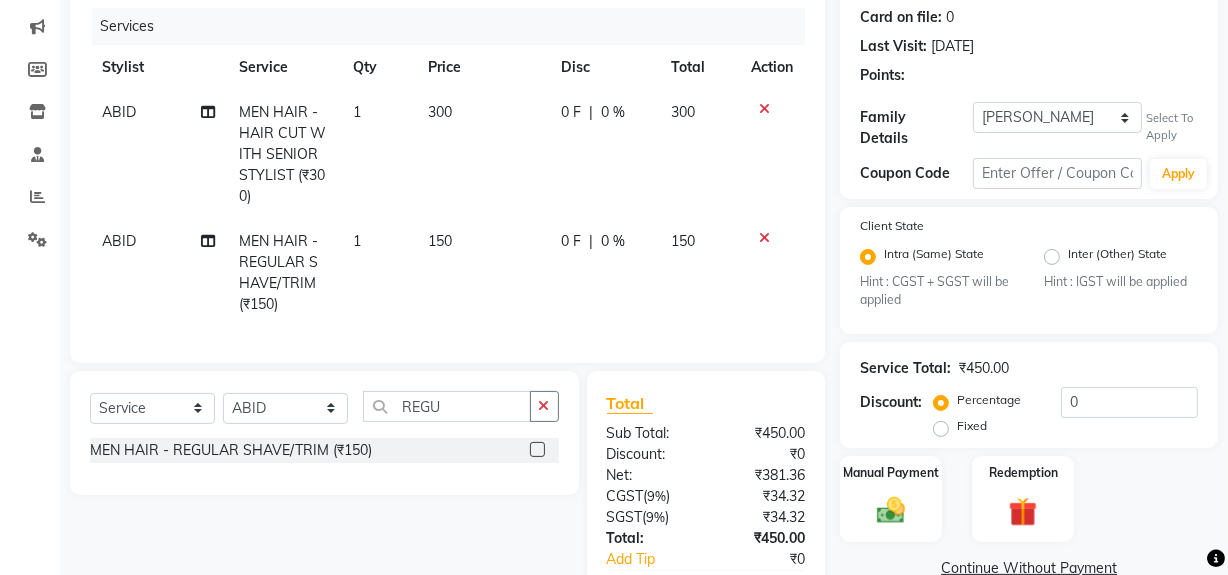 scroll, scrollTop: 380, scrollLeft: 0, axis: vertical 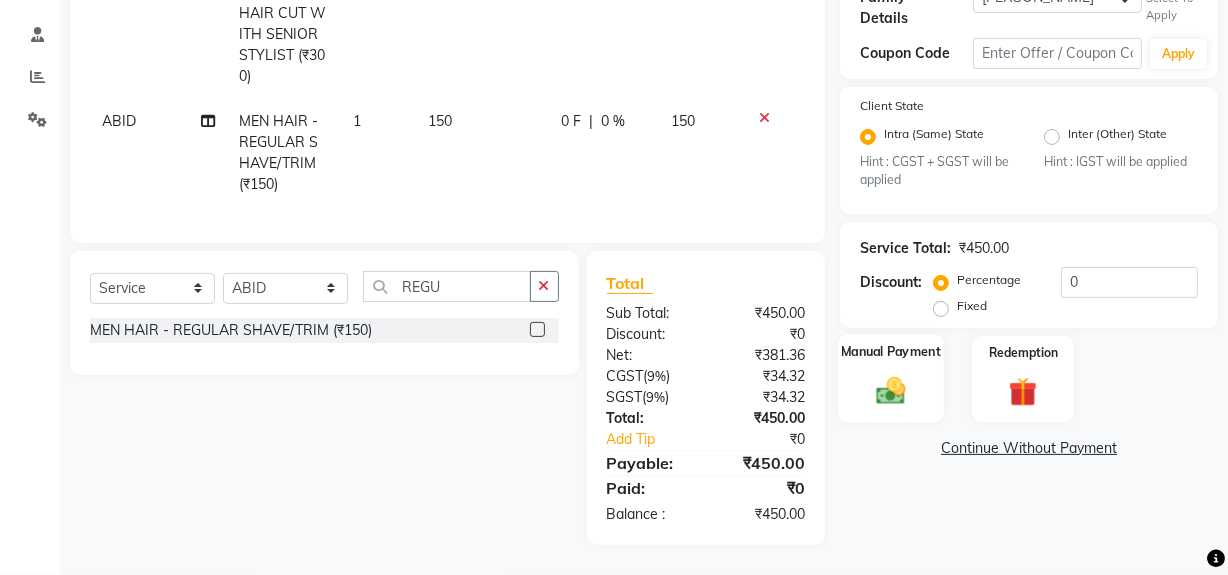click 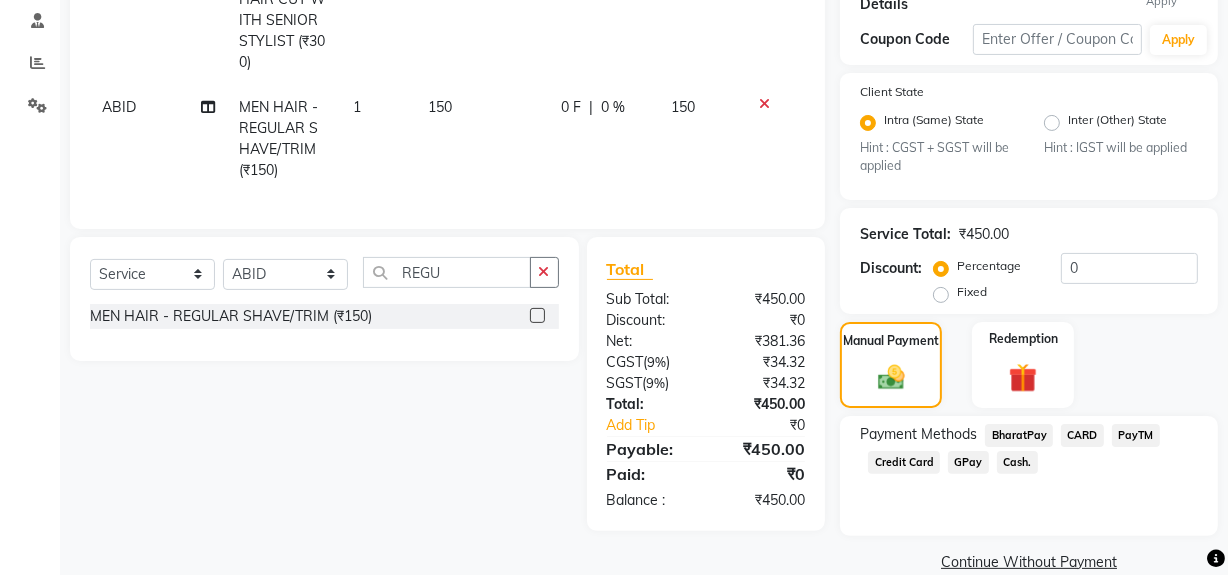 click on "Cash." 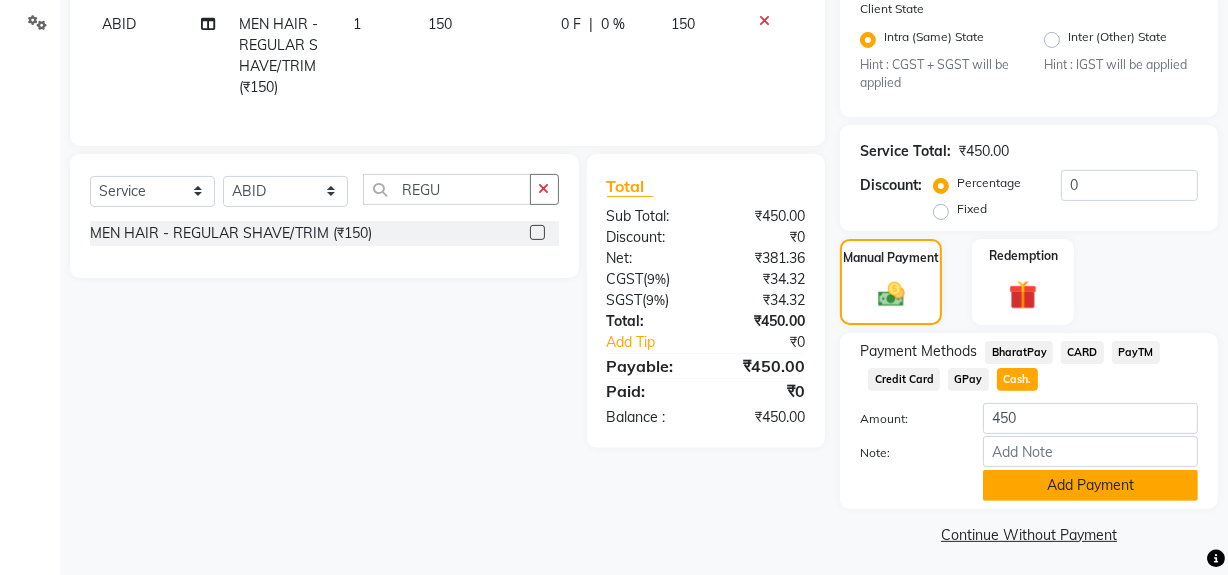 click on "Add Payment" 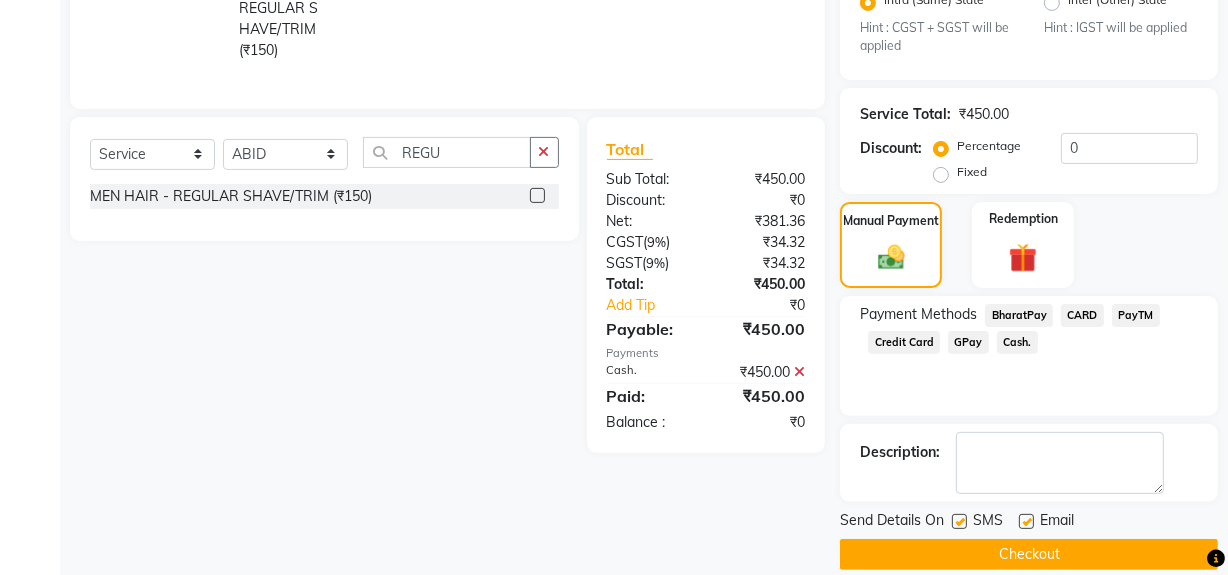 scroll, scrollTop: 520, scrollLeft: 0, axis: vertical 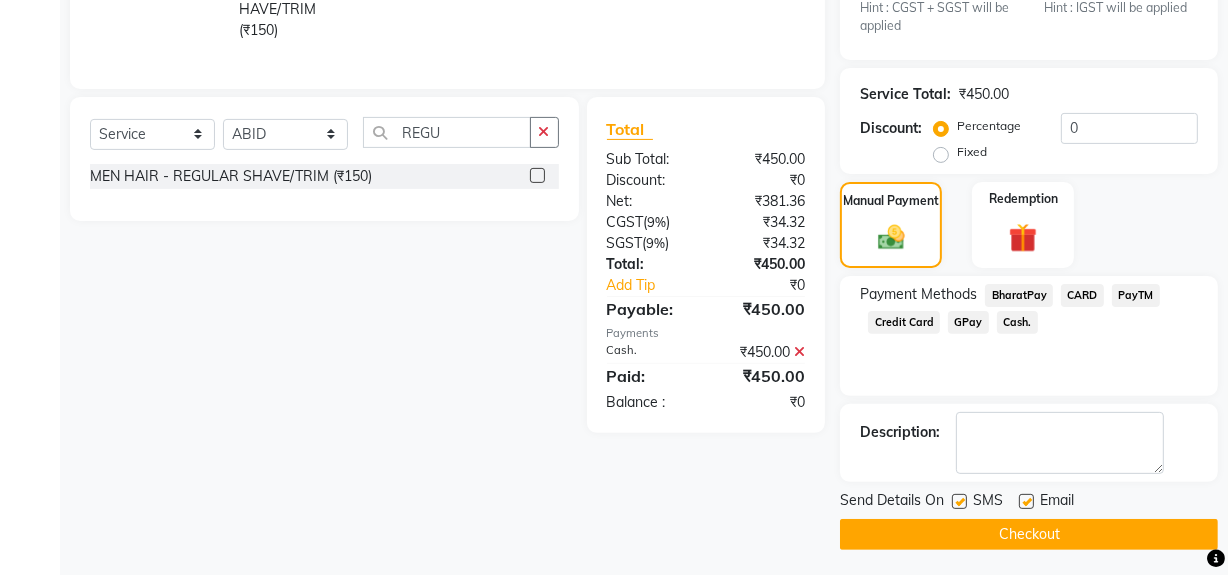 click 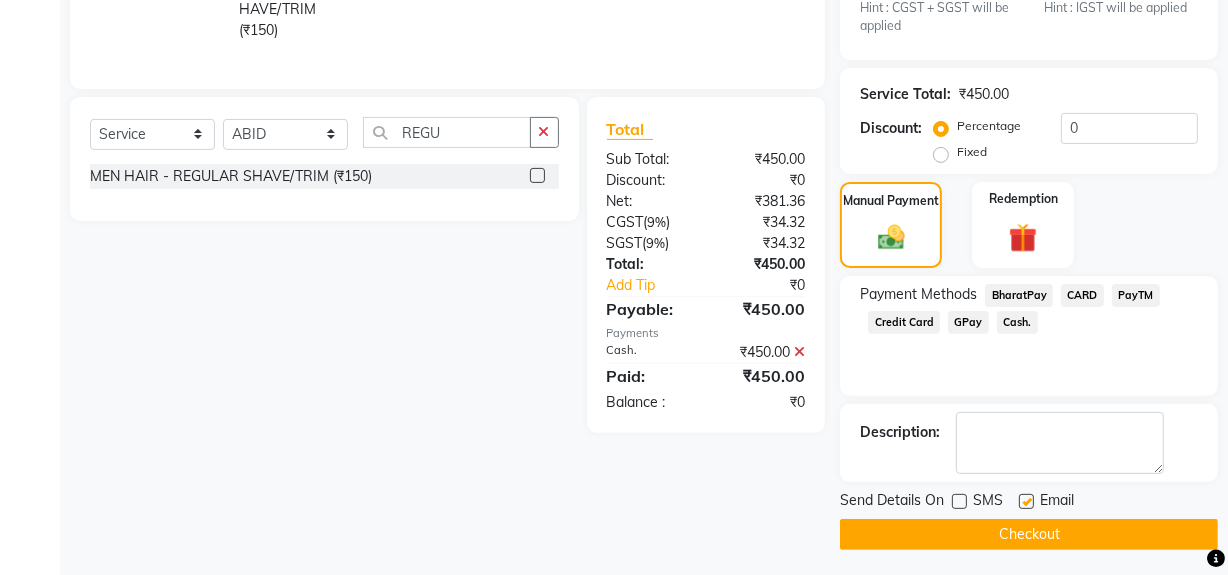 click on "Checkout" 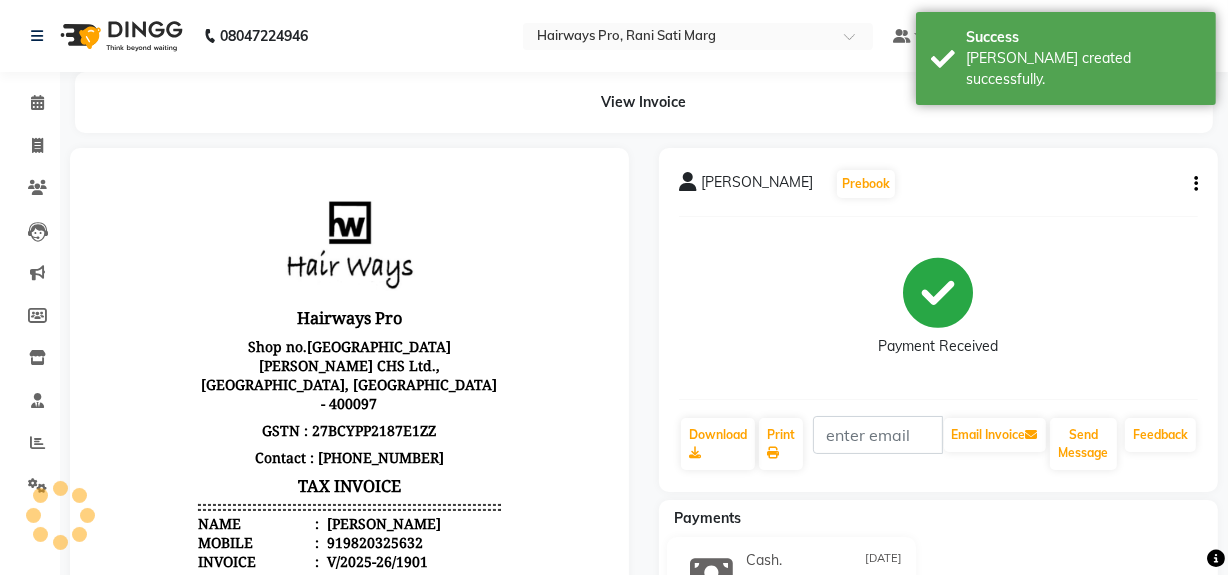 scroll, scrollTop: 0, scrollLeft: 0, axis: both 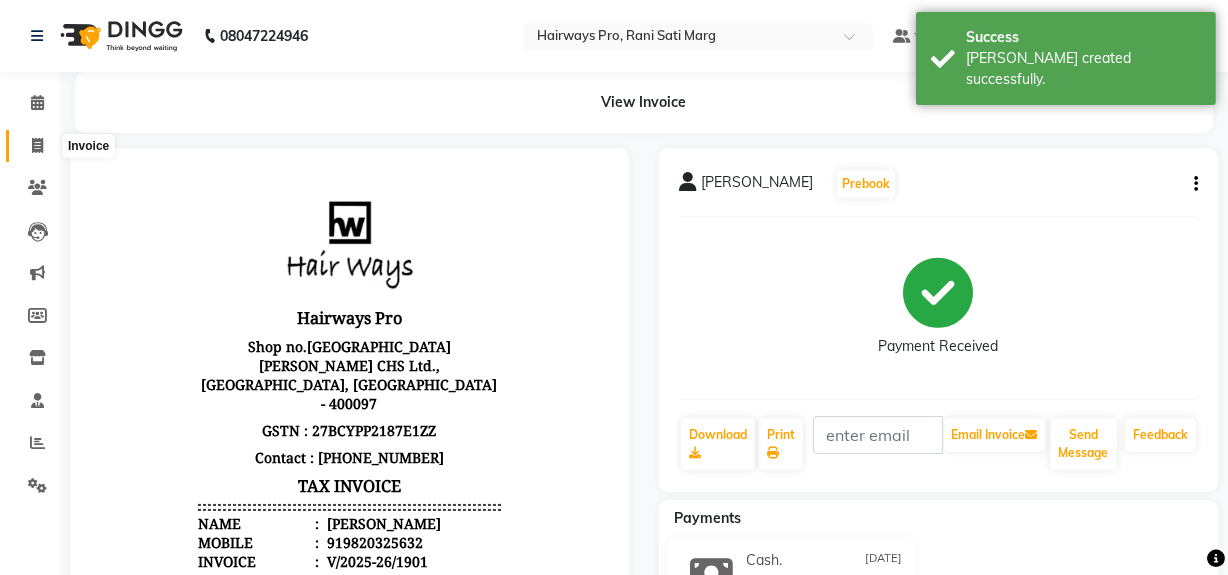 click 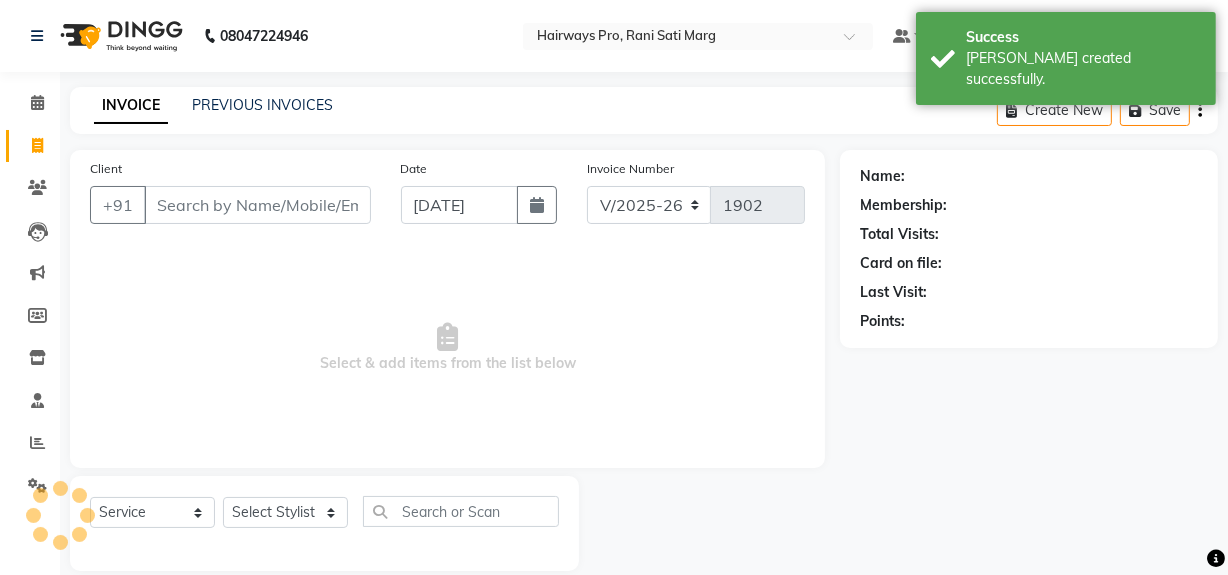 scroll, scrollTop: 26, scrollLeft: 0, axis: vertical 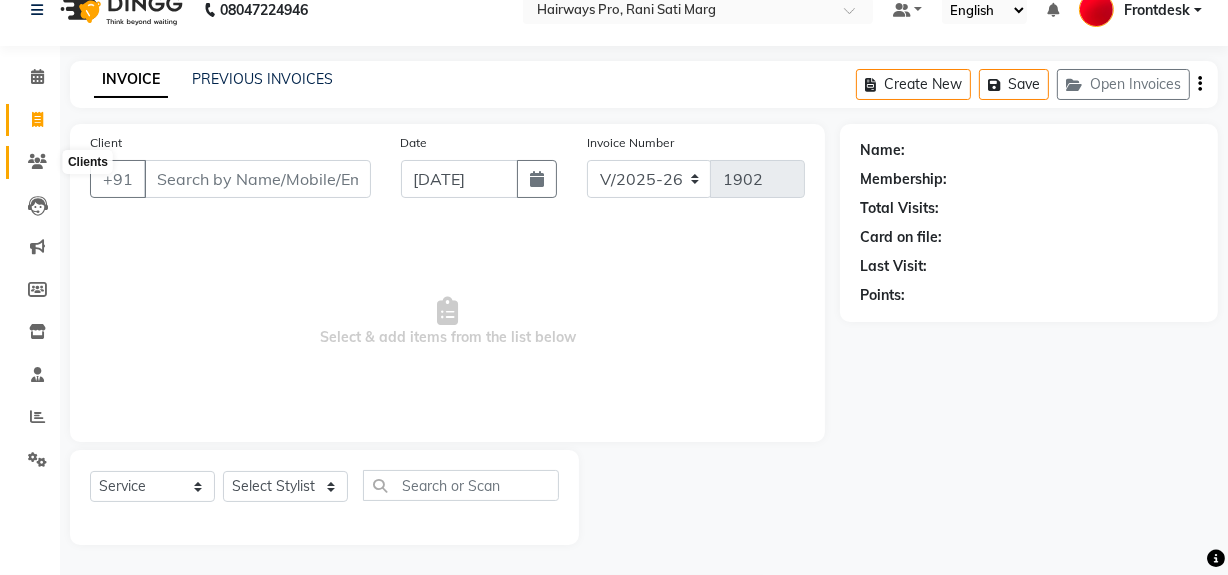 click 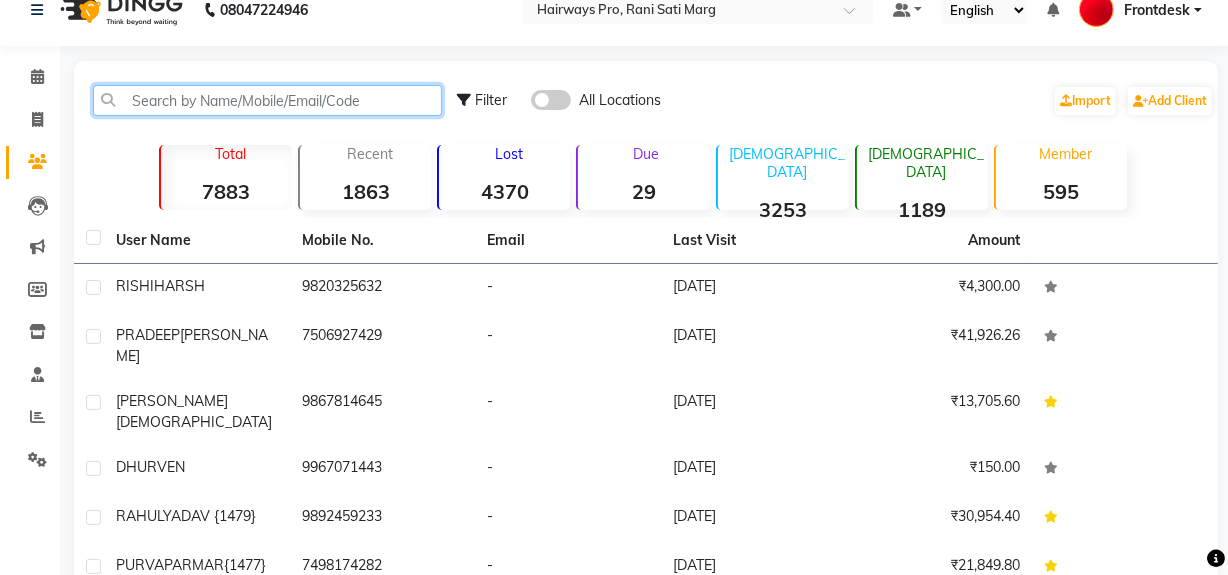 click 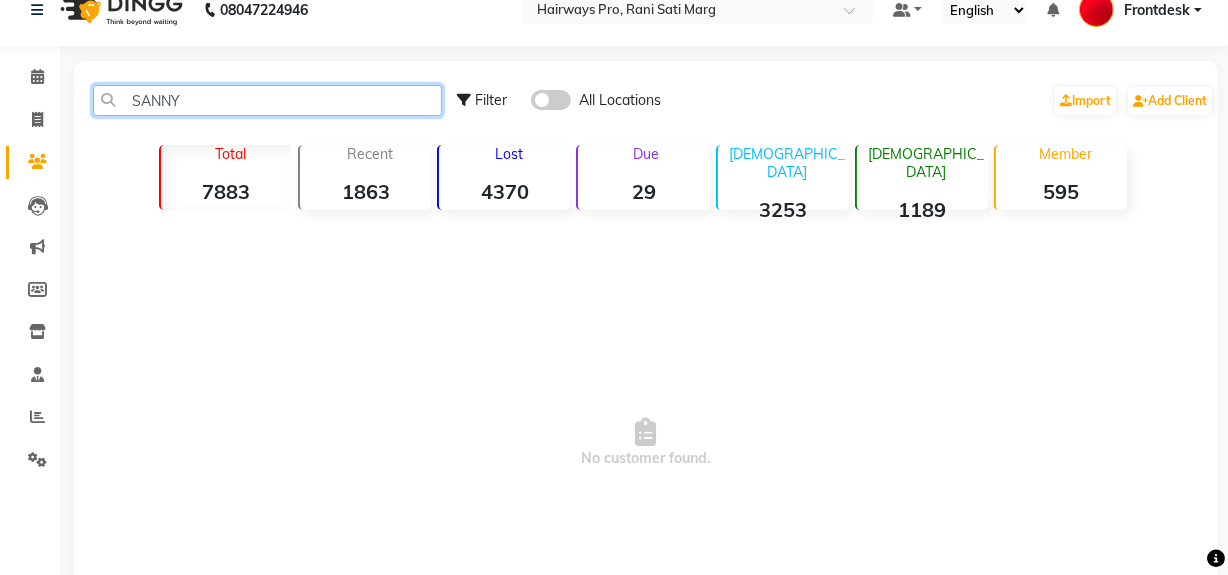 click on "SANNY" 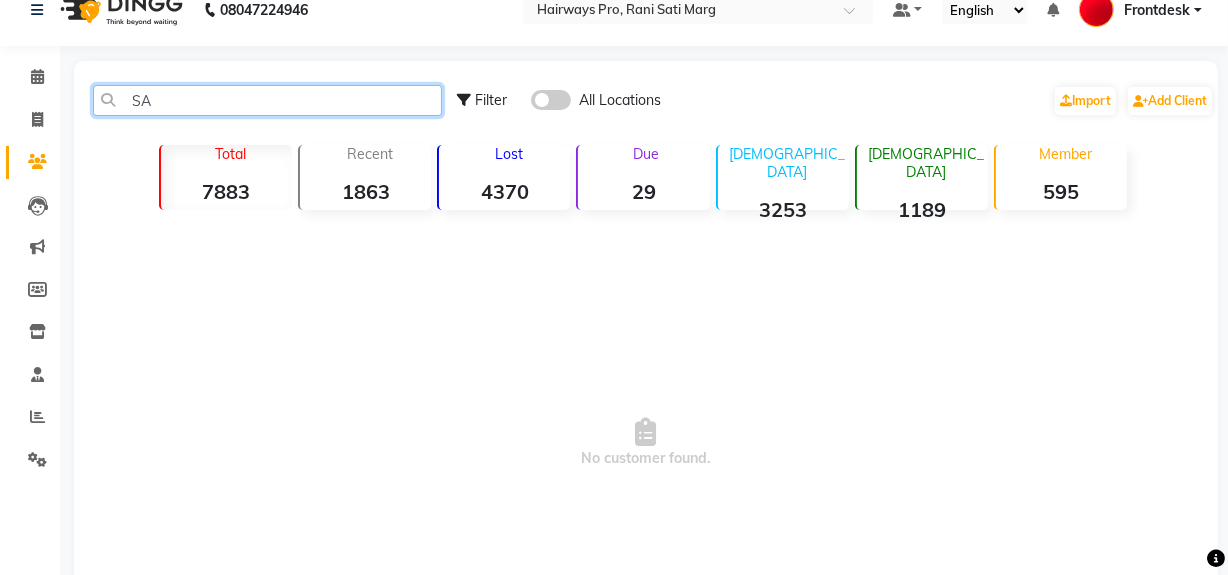 type on "S" 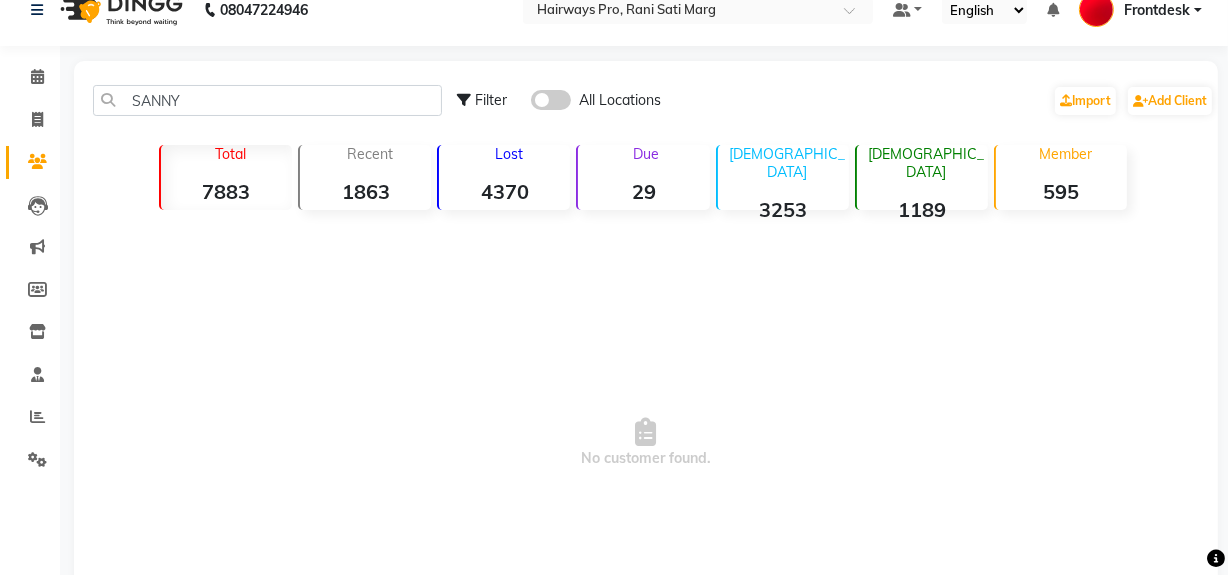 click 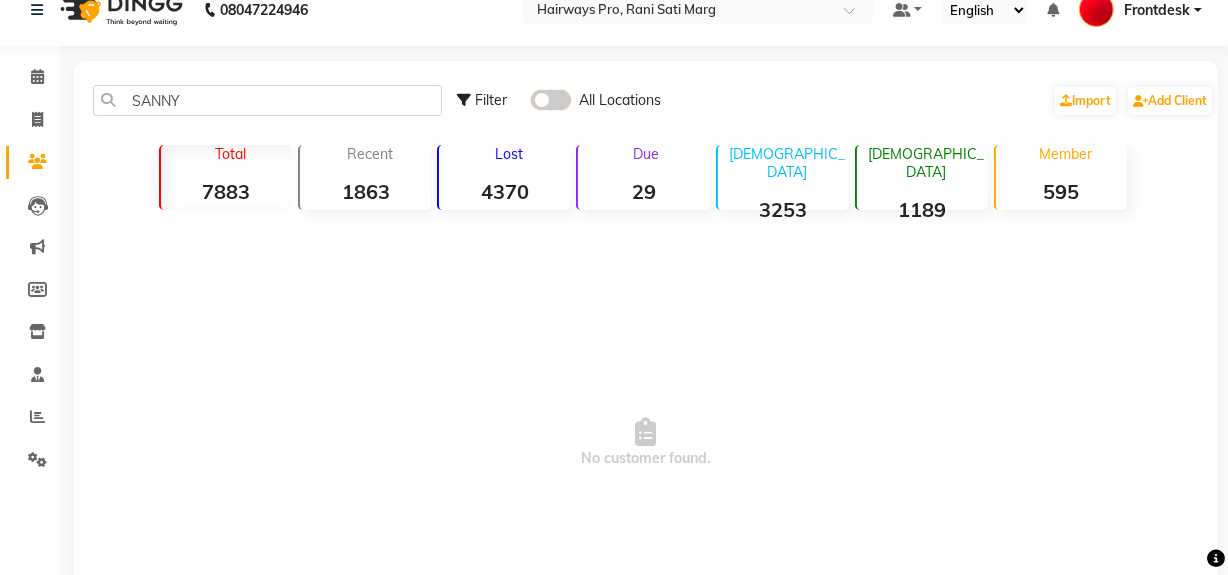 click 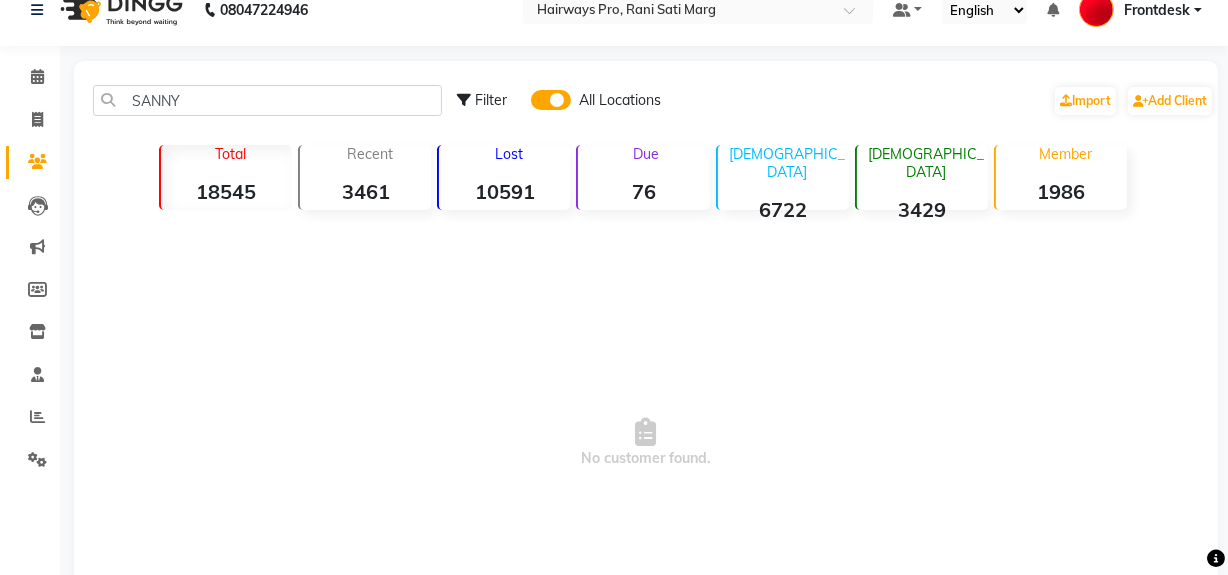 click on "All Locations" 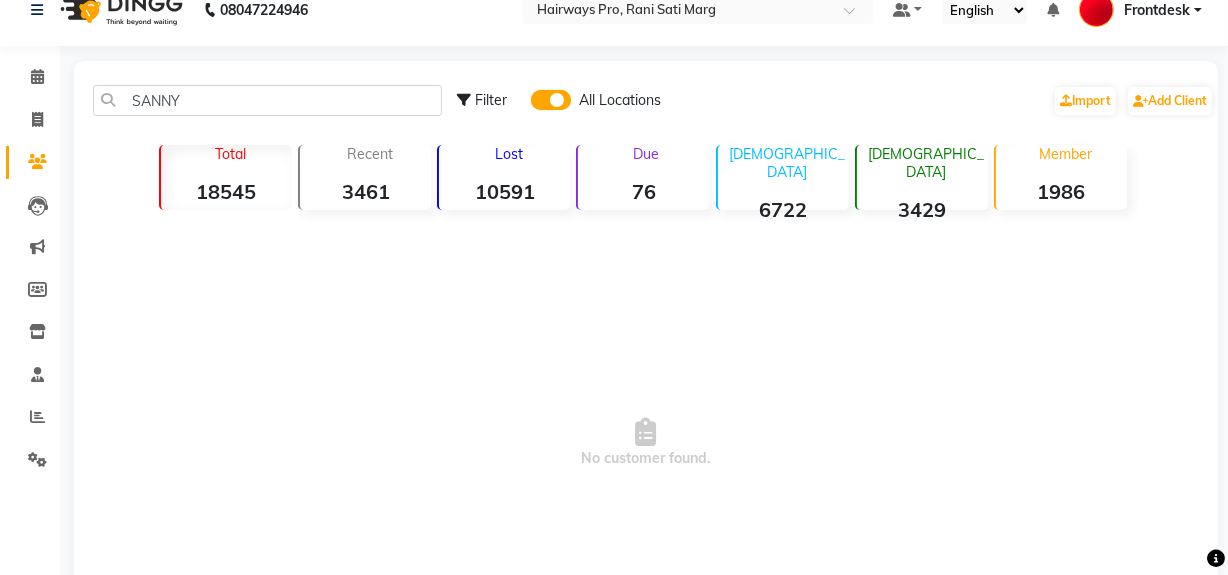 click 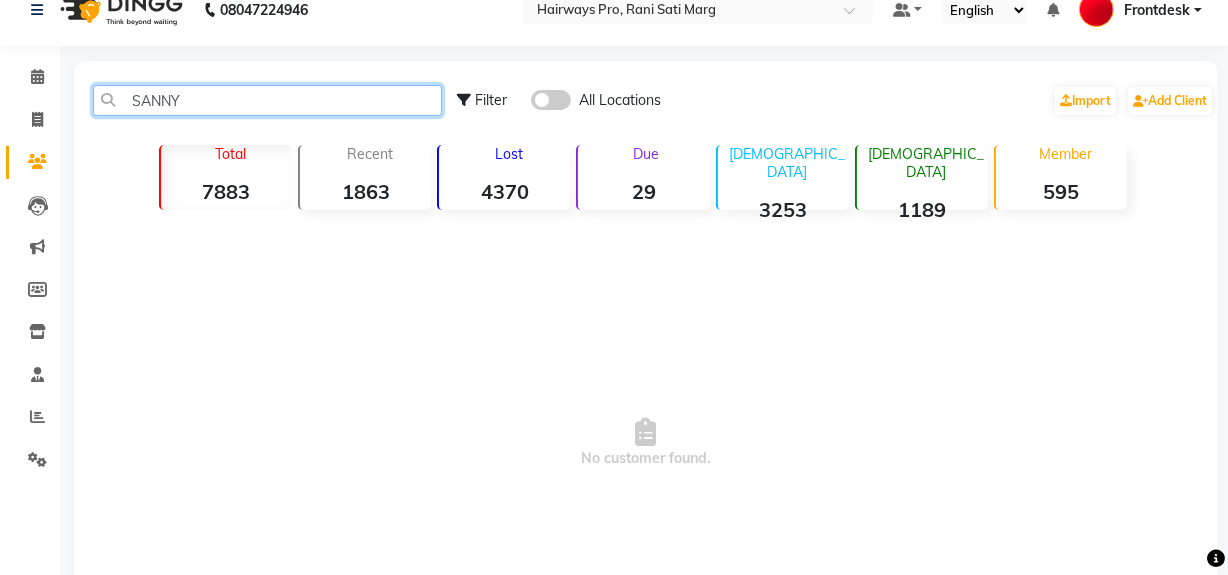 click on "SANNY" 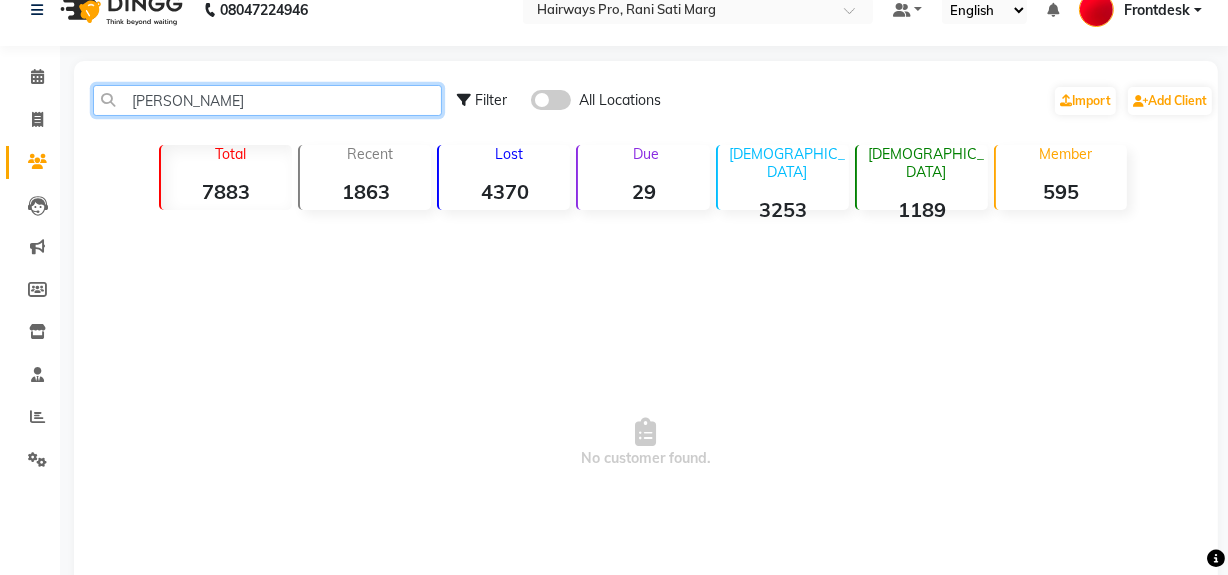 click on "SANNY JA" 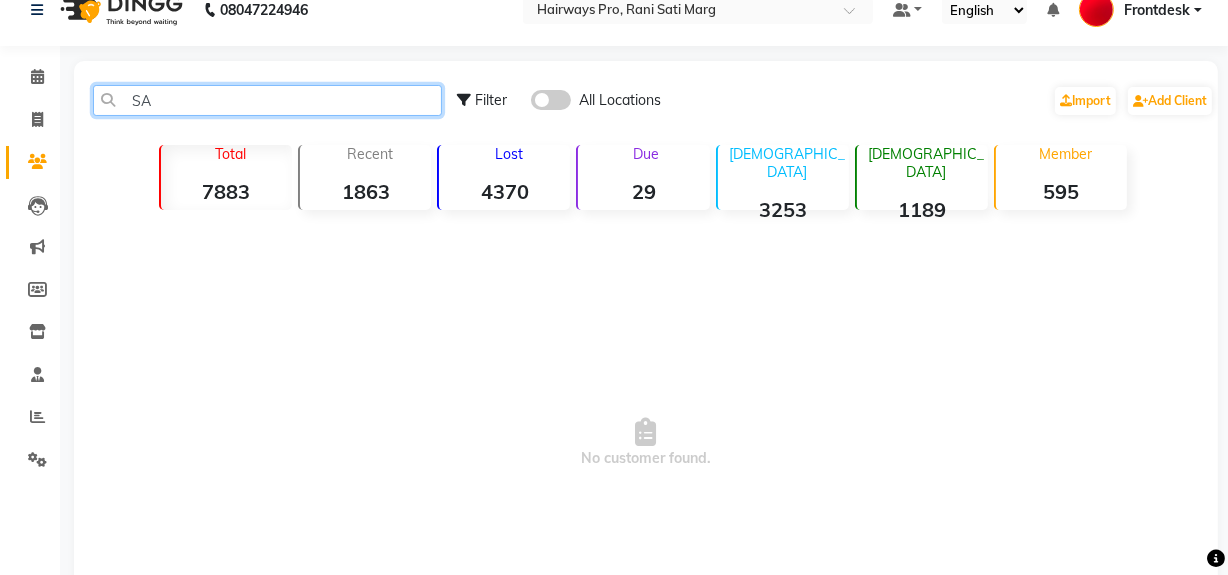 type on "S" 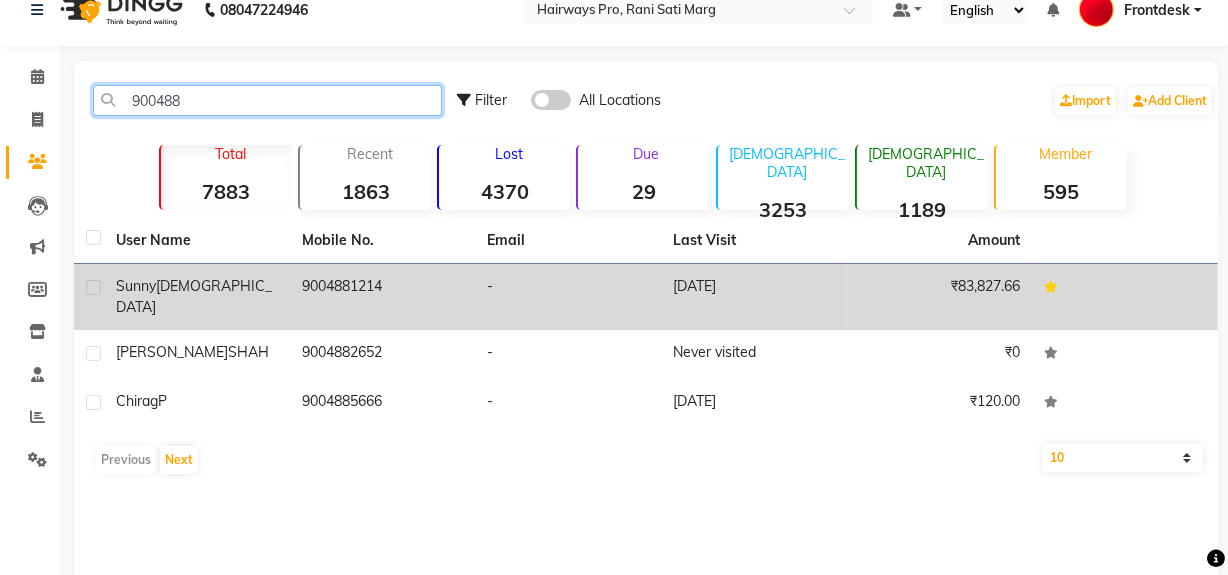 type on "900488" 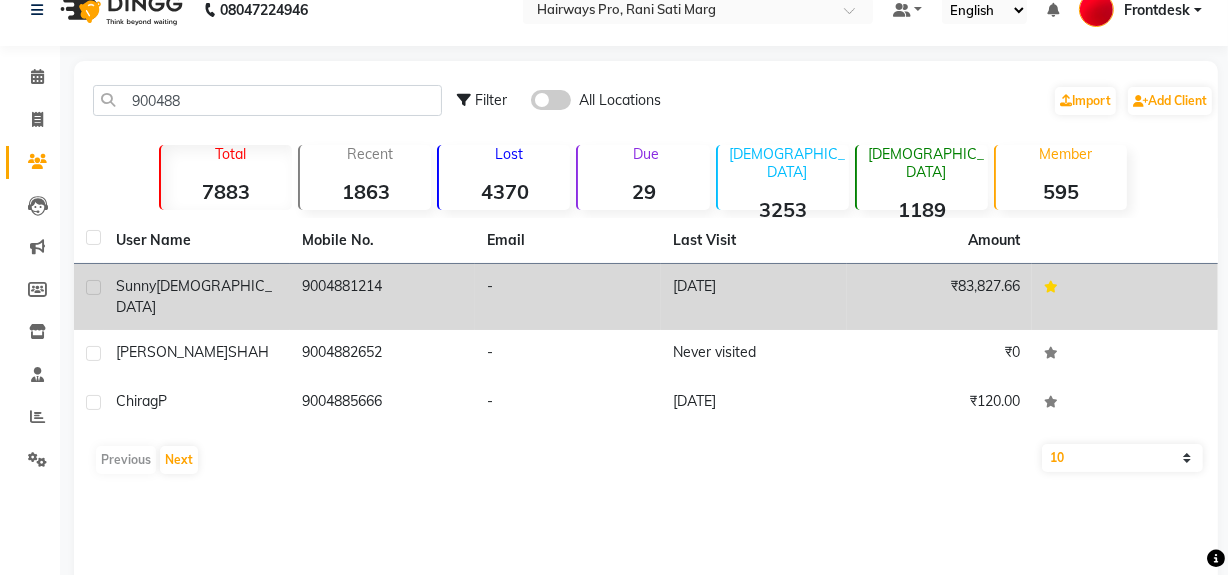 click on "9004881214" 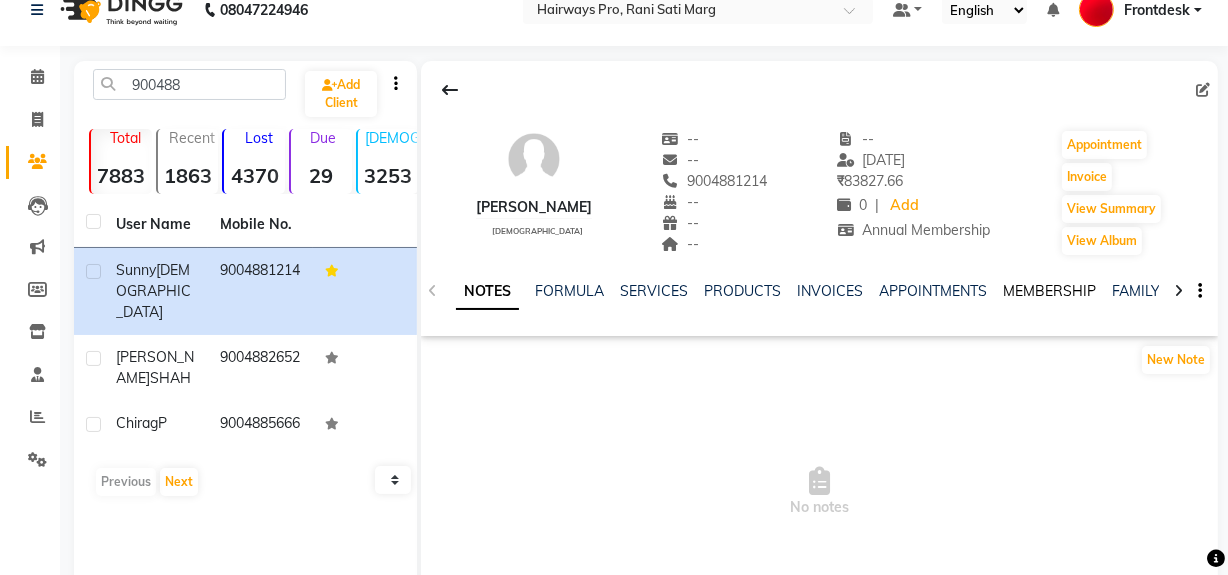 click on "MEMBERSHIP" 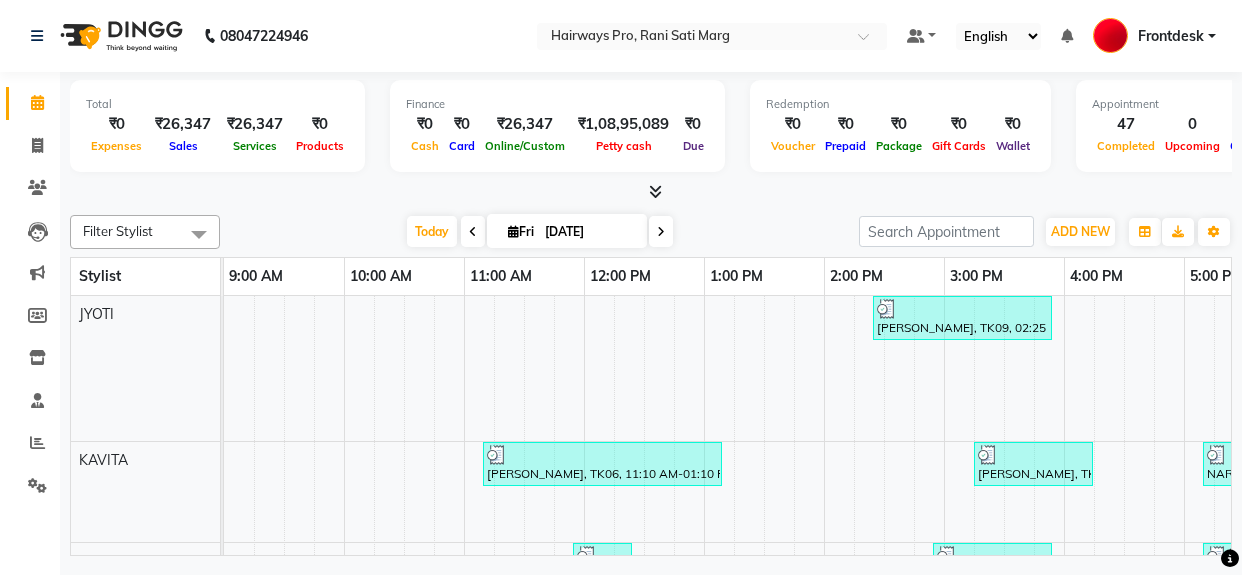 scroll, scrollTop: 0, scrollLeft: 0, axis: both 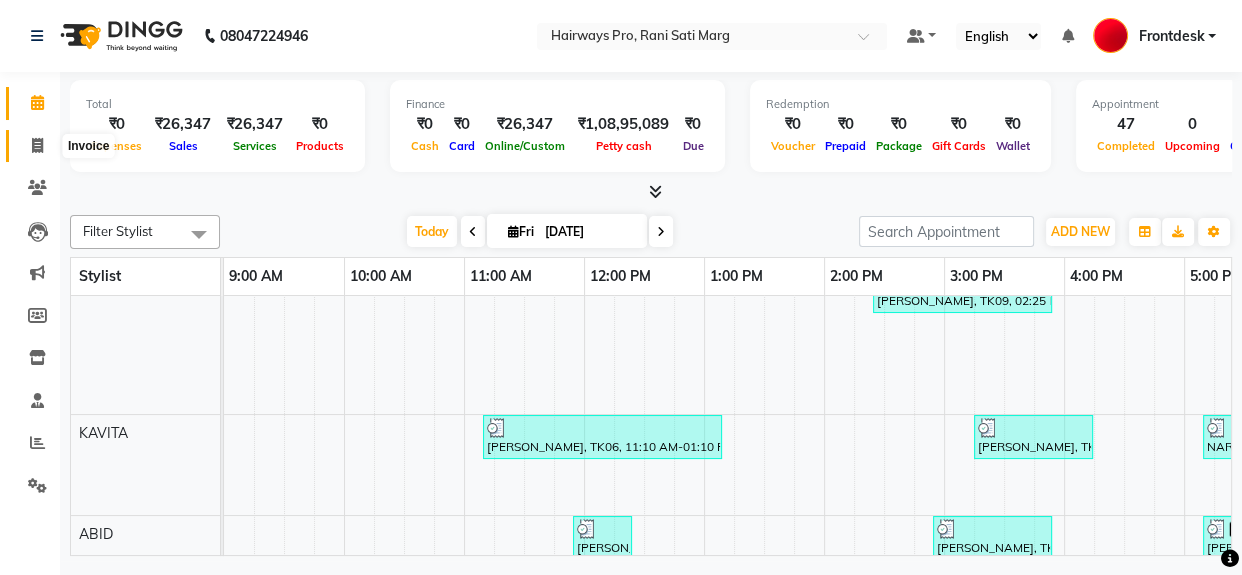 click 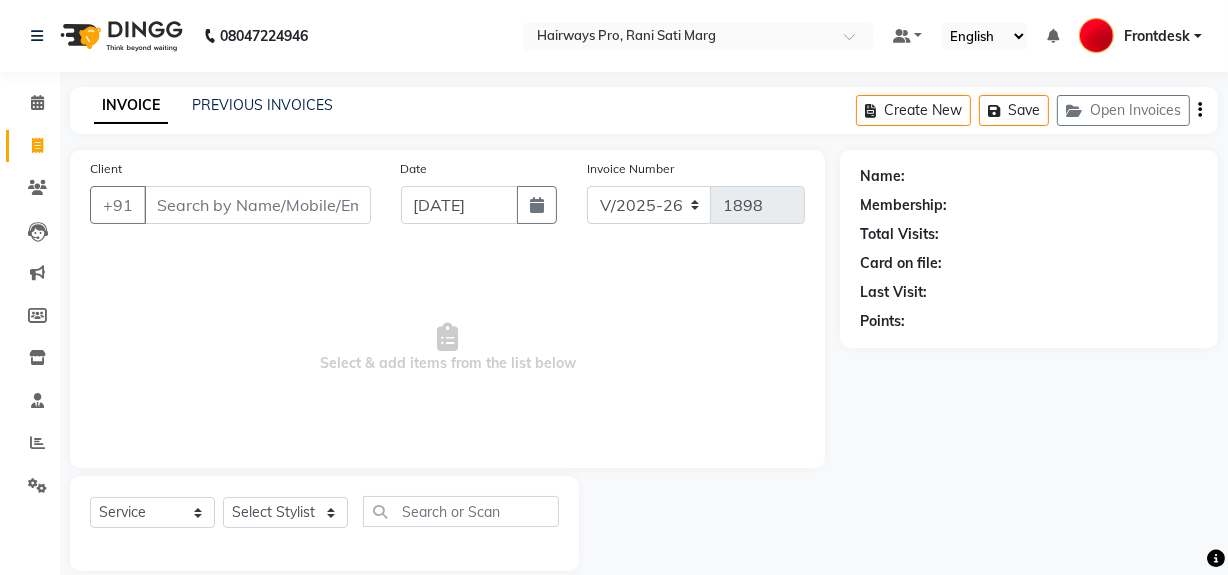 click on "Client" at bounding box center (257, 205) 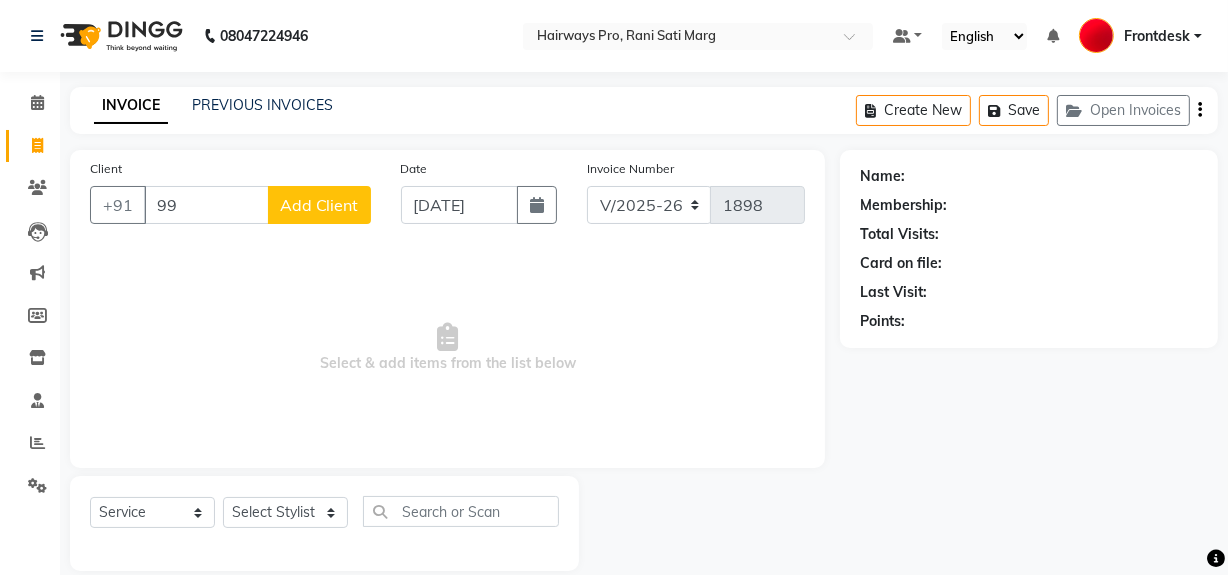 type on "9" 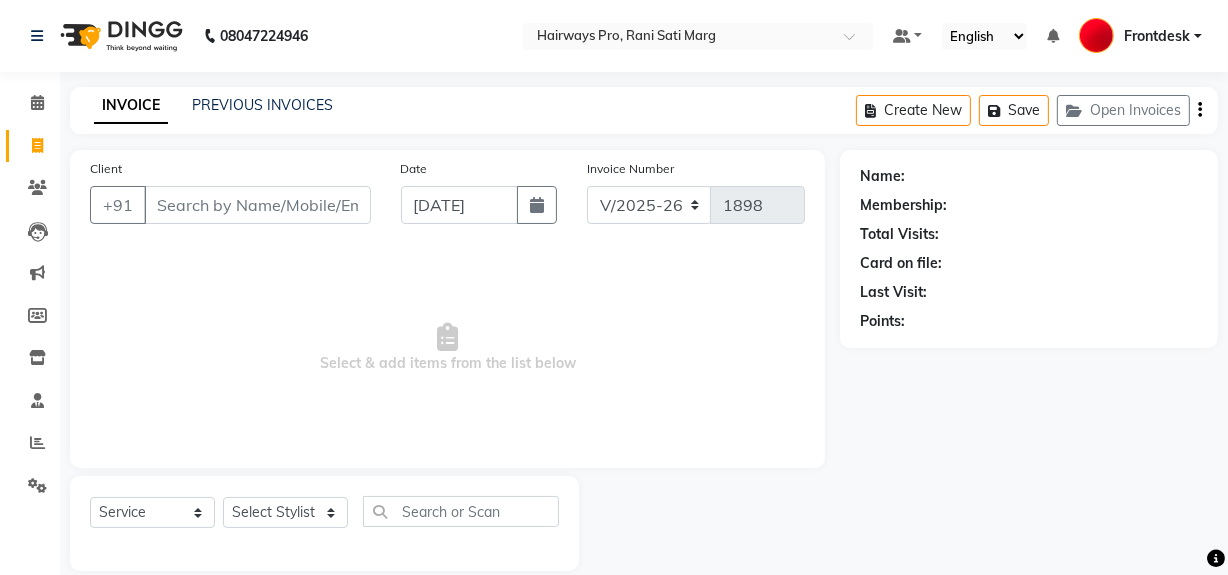 click on "Client" at bounding box center [257, 205] 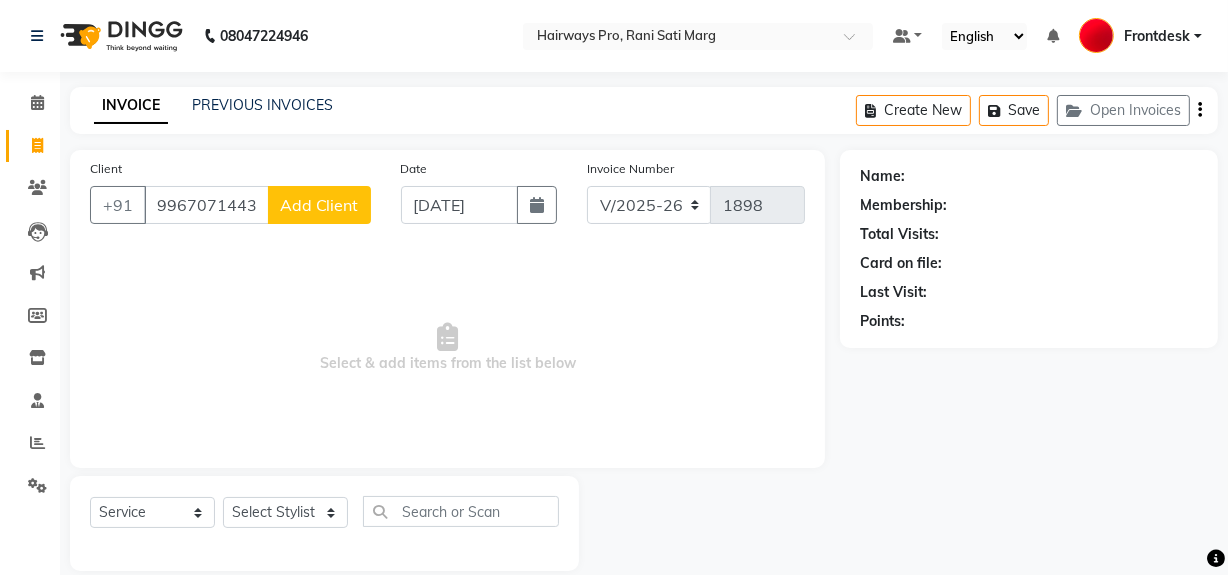 type on "9967071443" 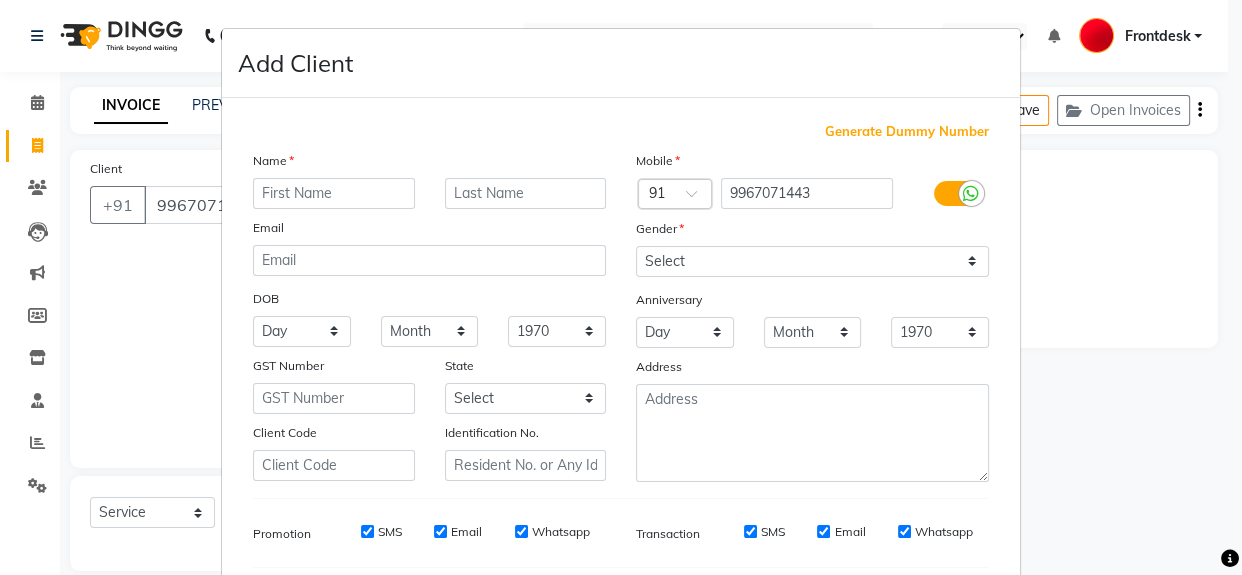 click at bounding box center [334, 193] 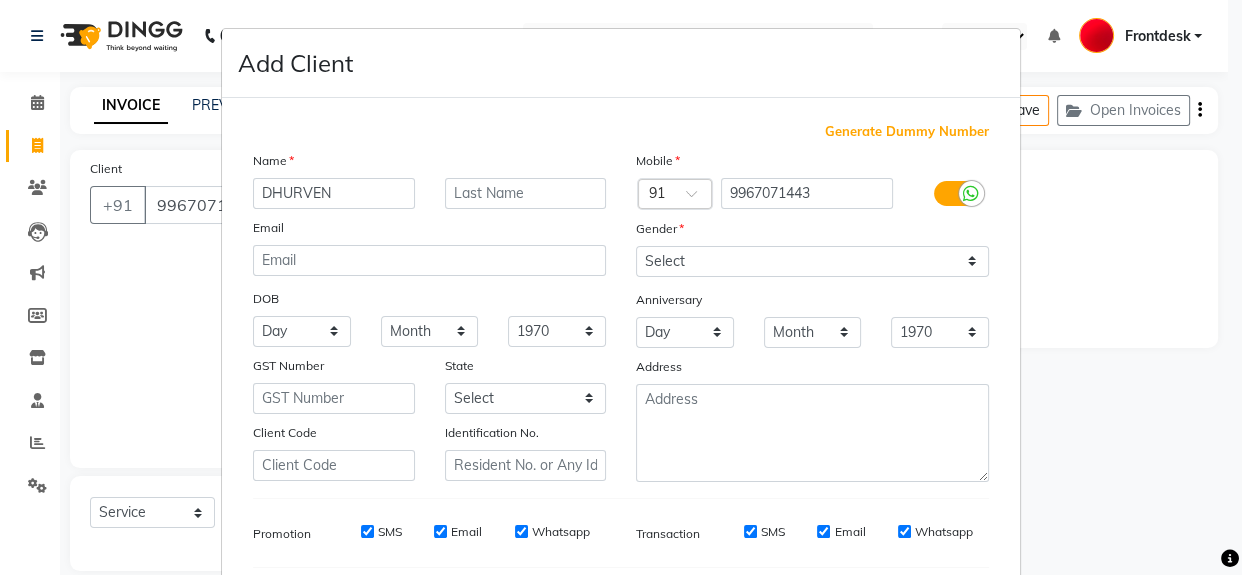 type on "DHURVEN" 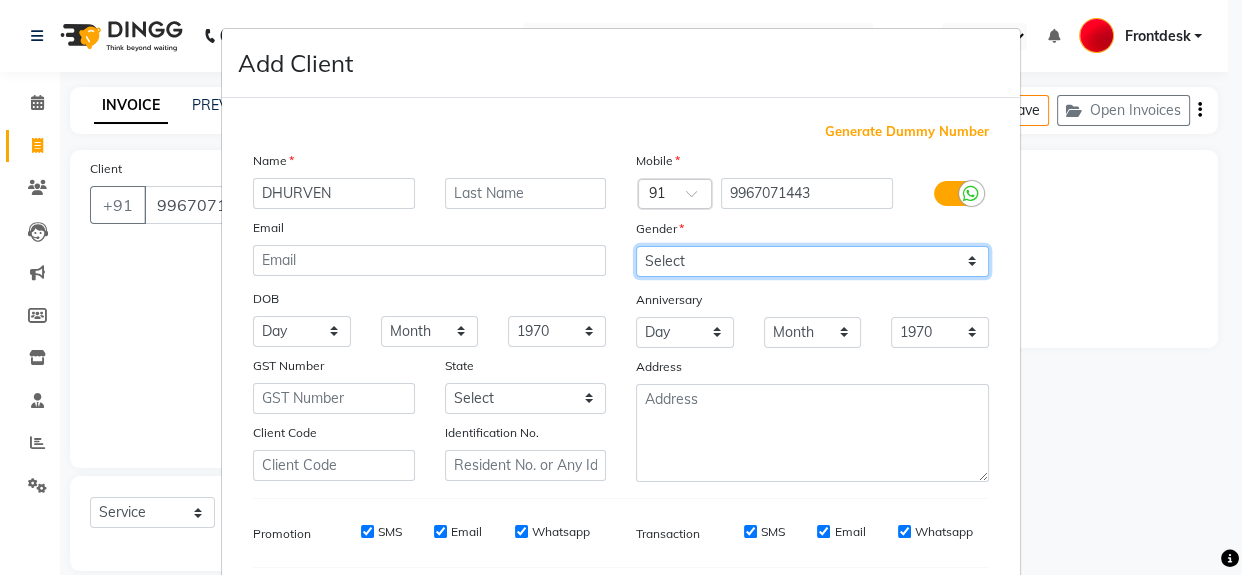 click on "Select [DEMOGRAPHIC_DATA] [DEMOGRAPHIC_DATA] Other Prefer Not To Say" at bounding box center [812, 261] 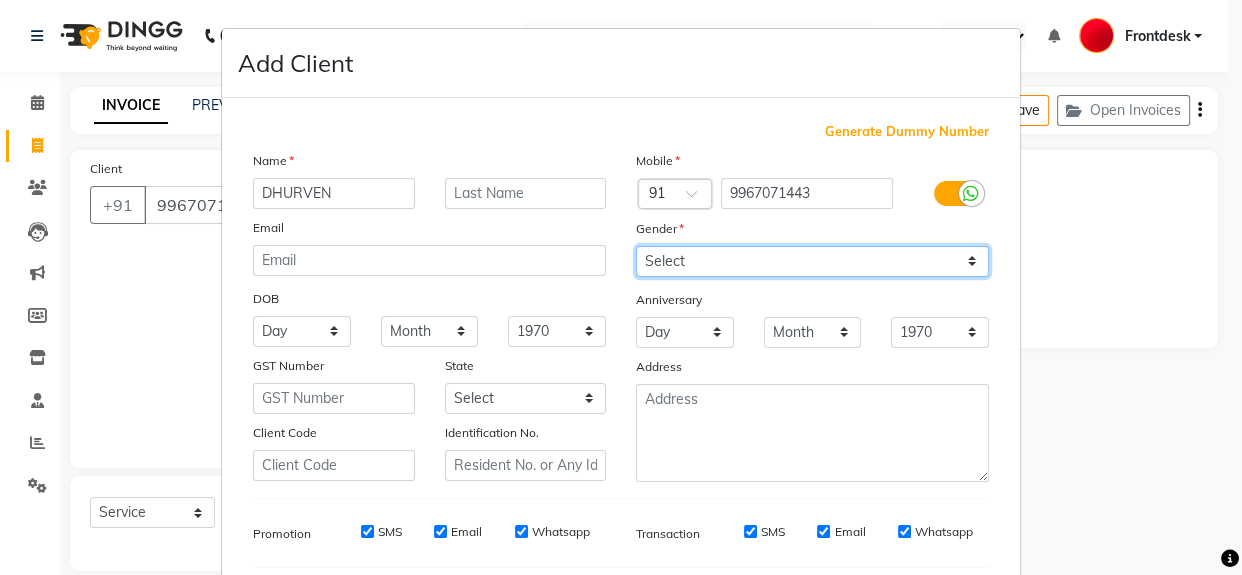 select on "[DEMOGRAPHIC_DATA]" 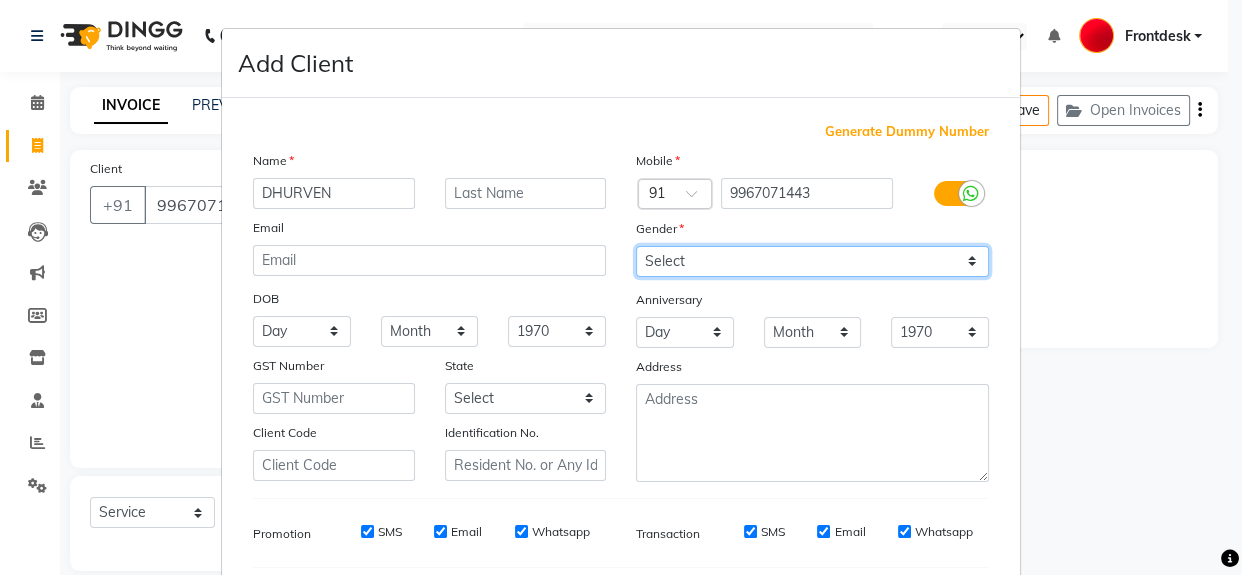 click on "Select [DEMOGRAPHIC_DATA] [DEMOGRAPHIC_DATA] Other Prefer Not To Say" at bounding box center (812, 261) 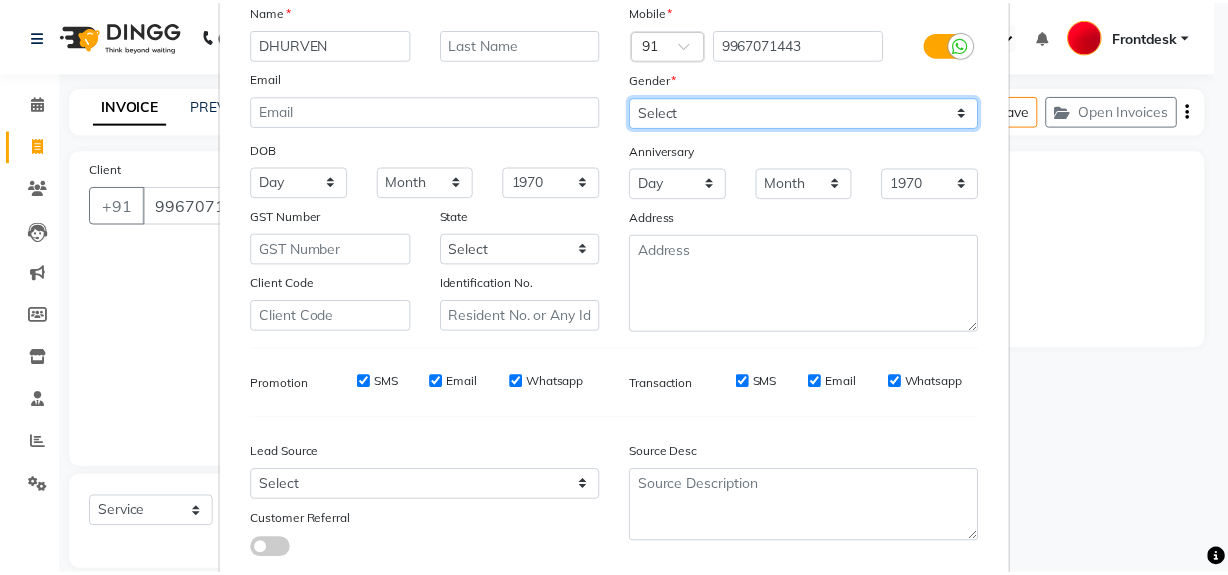 scroll, scrollTop: 278, scrollLeft: 0, axis: vertical 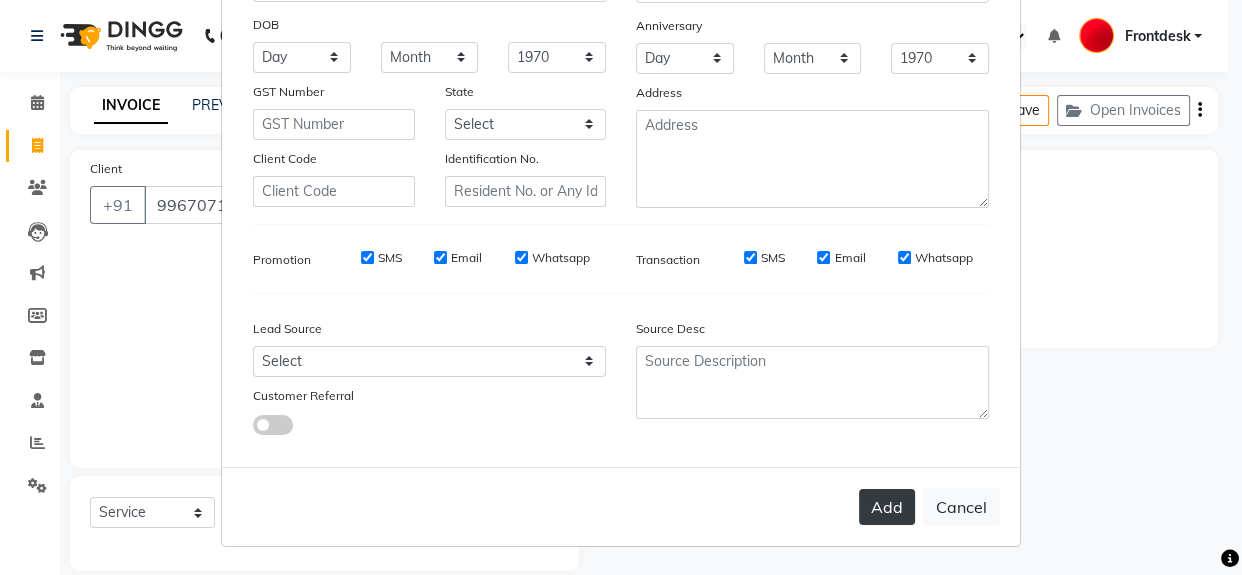 click on "Add" at bounding box center [887, 507] 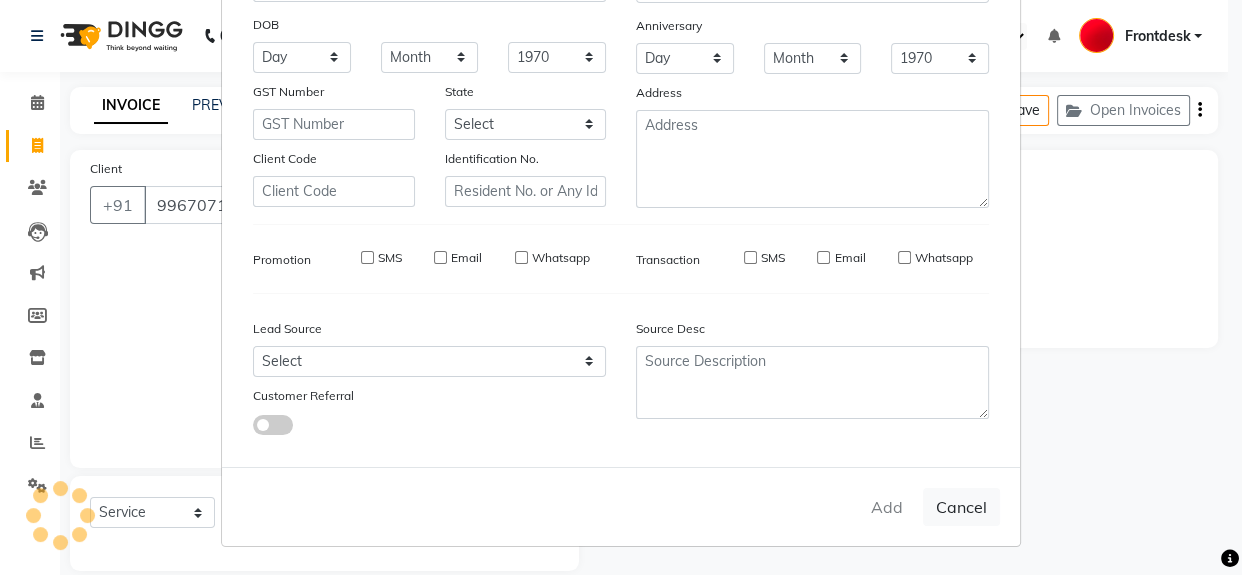 type 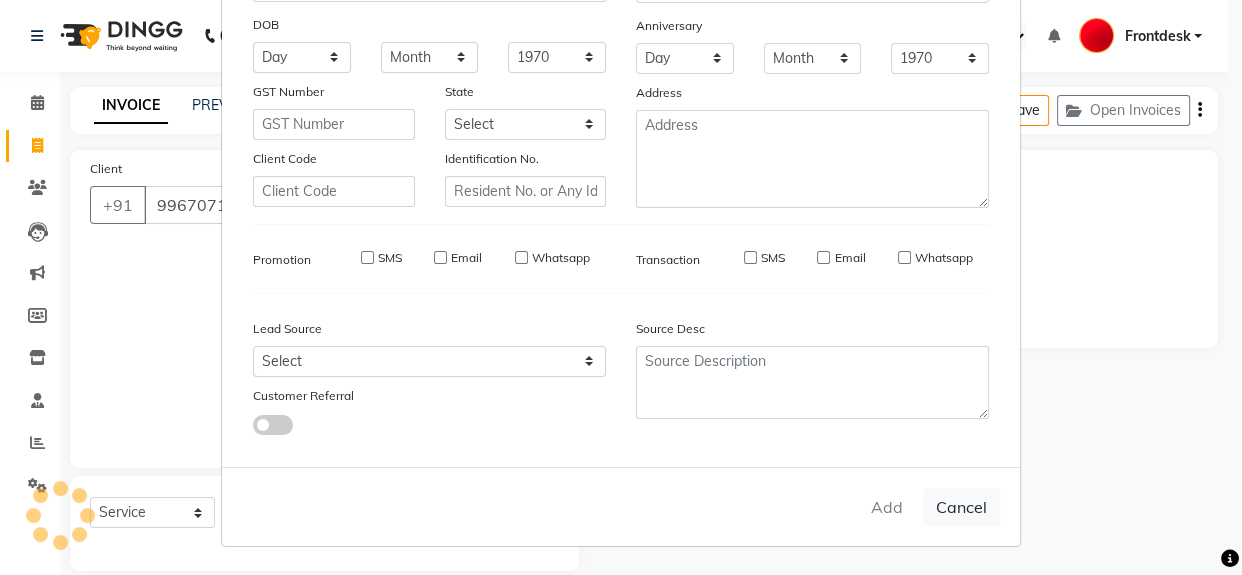 select 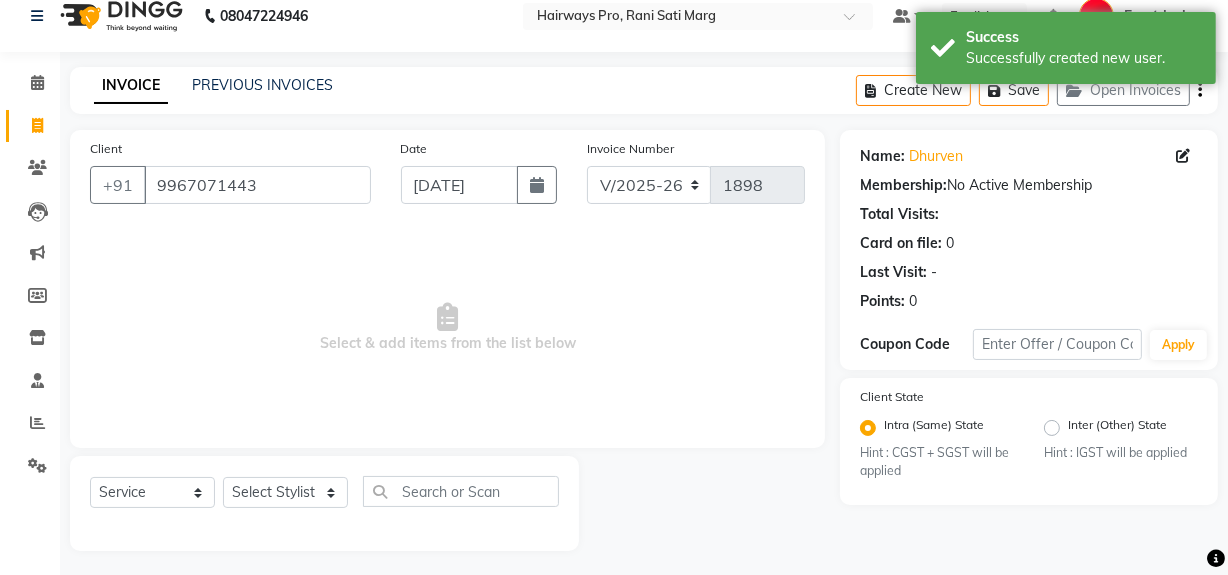 scroll, scrollTop: 26, scrollLeft: 0, axis: vertical 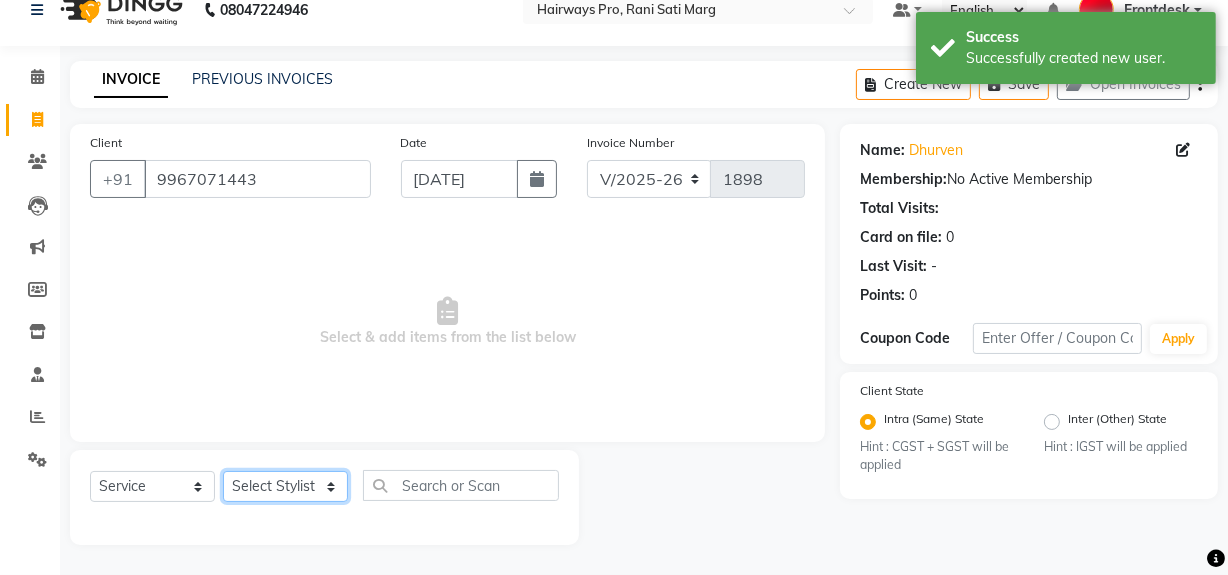 click on "Select Stylist ABID [PERSON_NAME] Frontdesk INTEZAR [PERSON_NAME] [PERSON_NAME] [PERSON_NAME] [PERSON_NAME] [PERSON_NAME] [PERSON_NAME]" 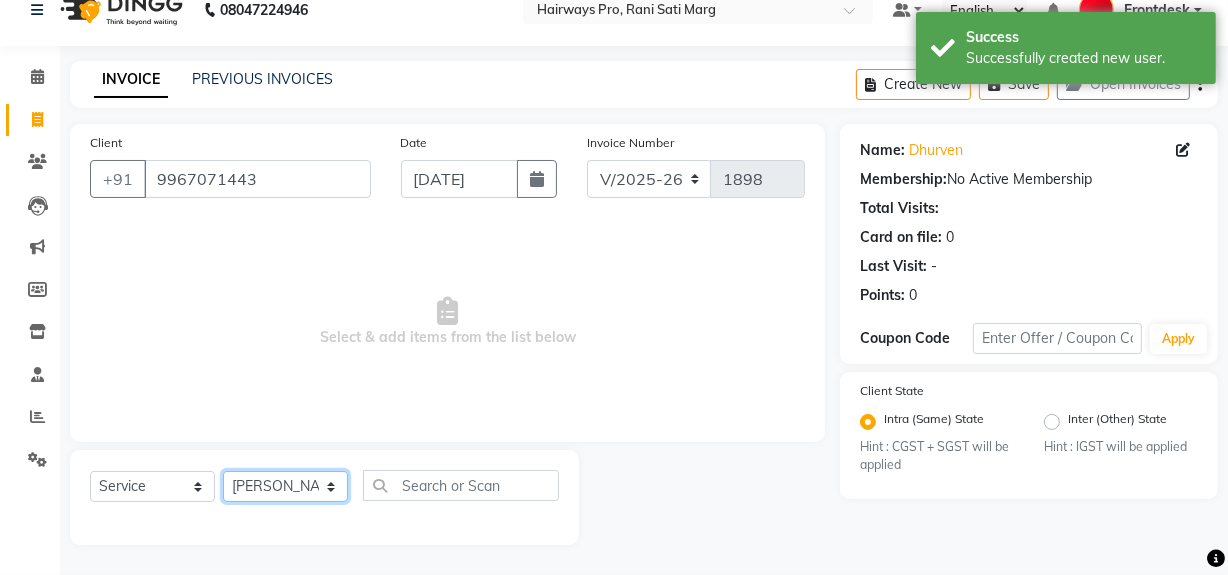 click on "Select Stylist ABID [PERSON_NAME] Frontdesk INTEZAR [PERSON_NAME] [PERSON_NAME] [PERSON_NAME] [PERSON_NAME] [PERSON_NAME] [PERSON_NAME]" 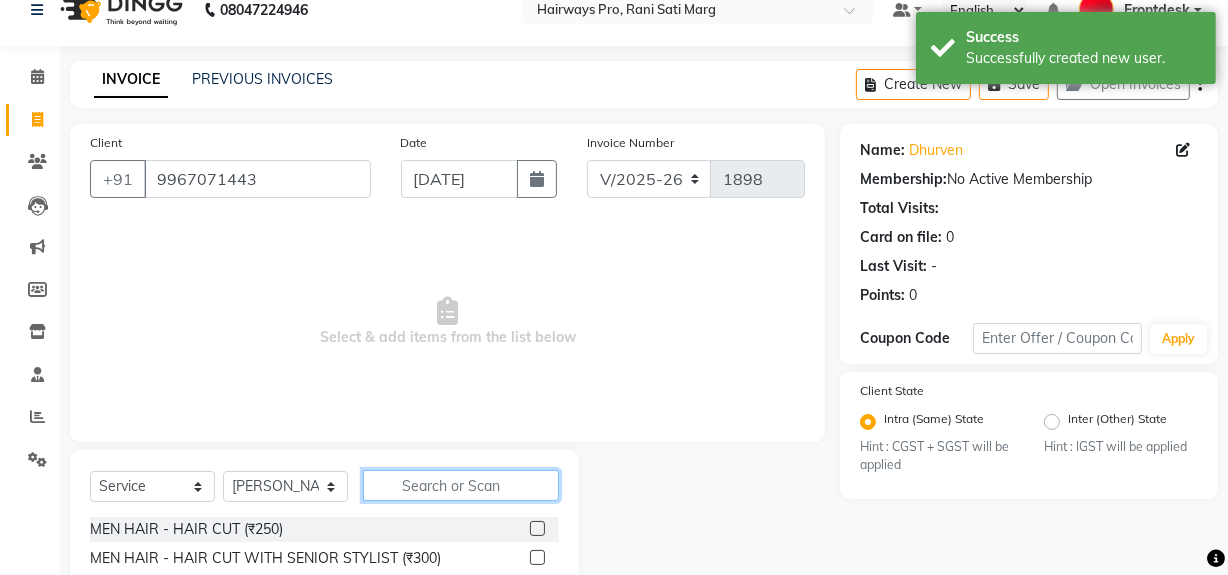 click 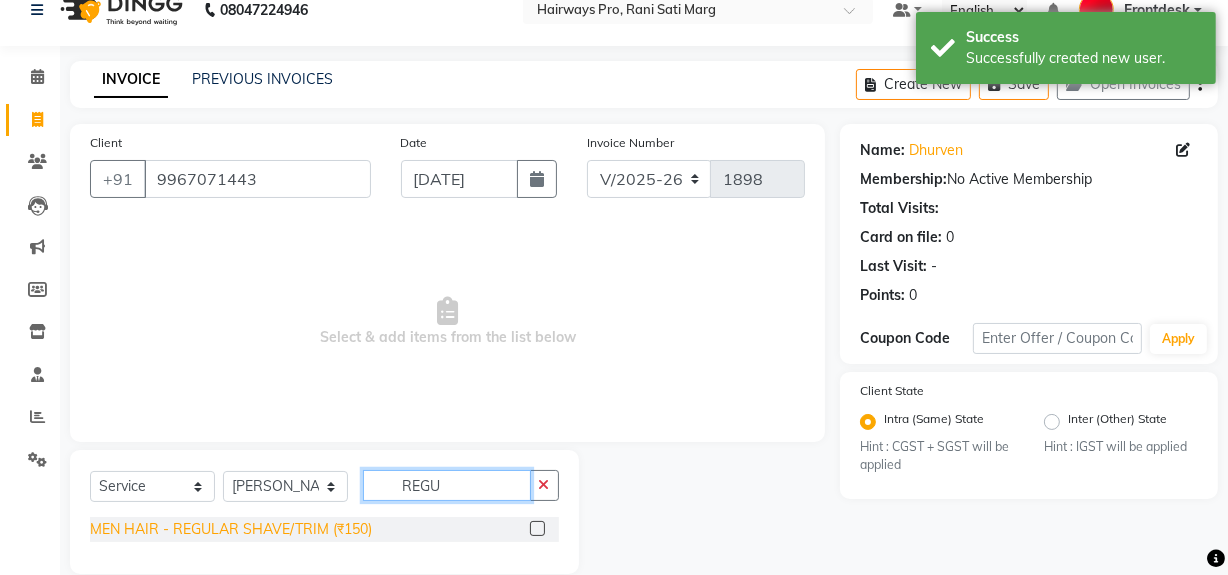 type on "REGU" 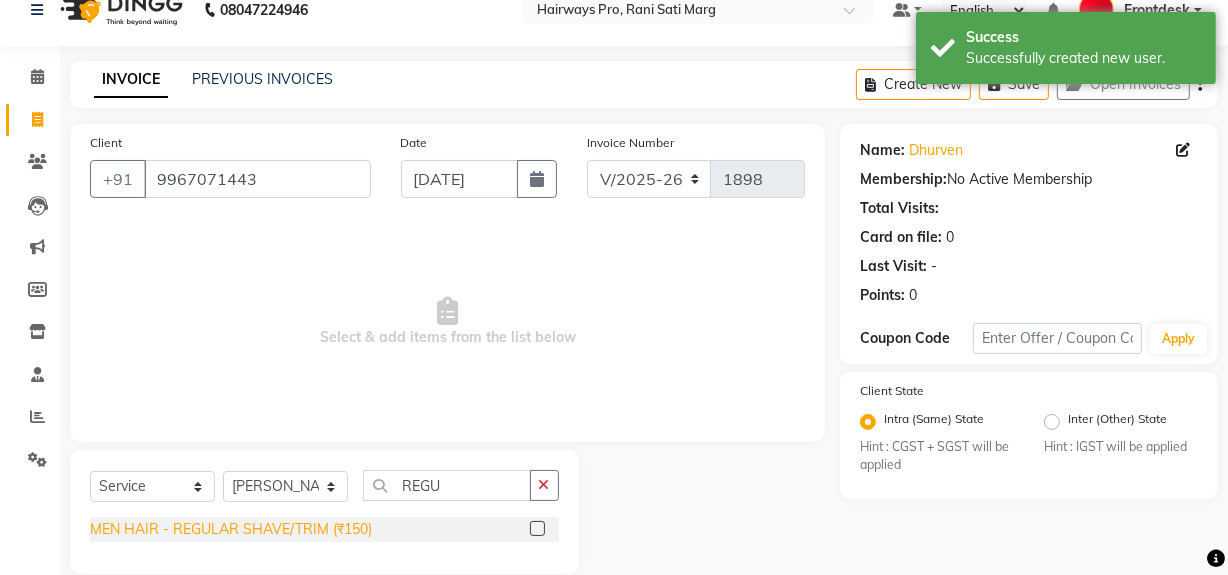 click on "MEN HAIR - REGULAR SHAVE/TRIM (₹150)" 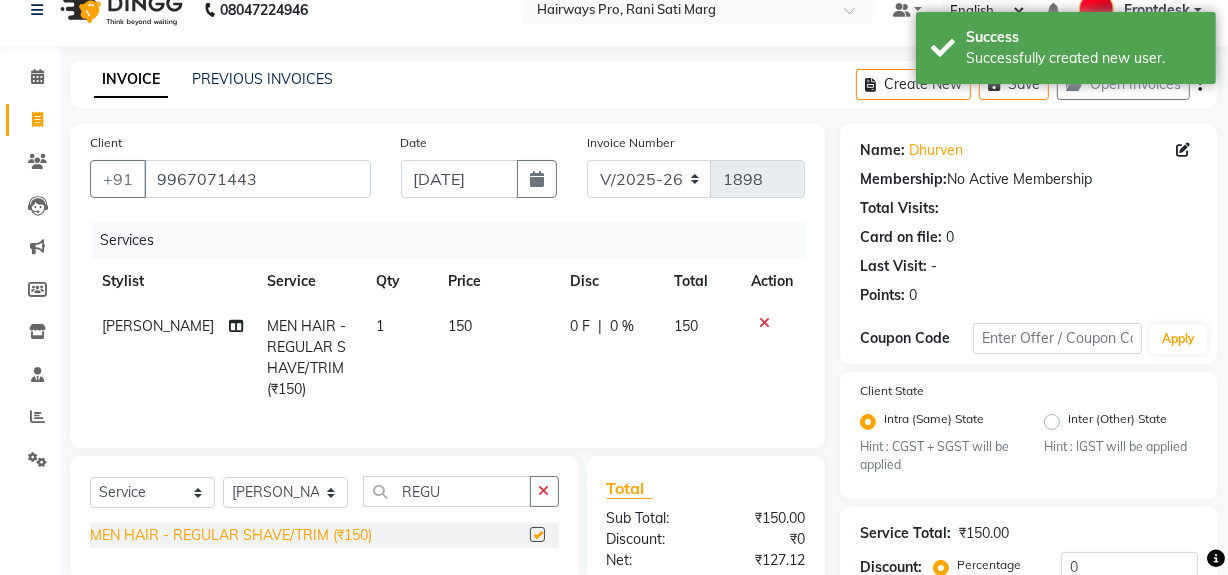 checkbox on "false" 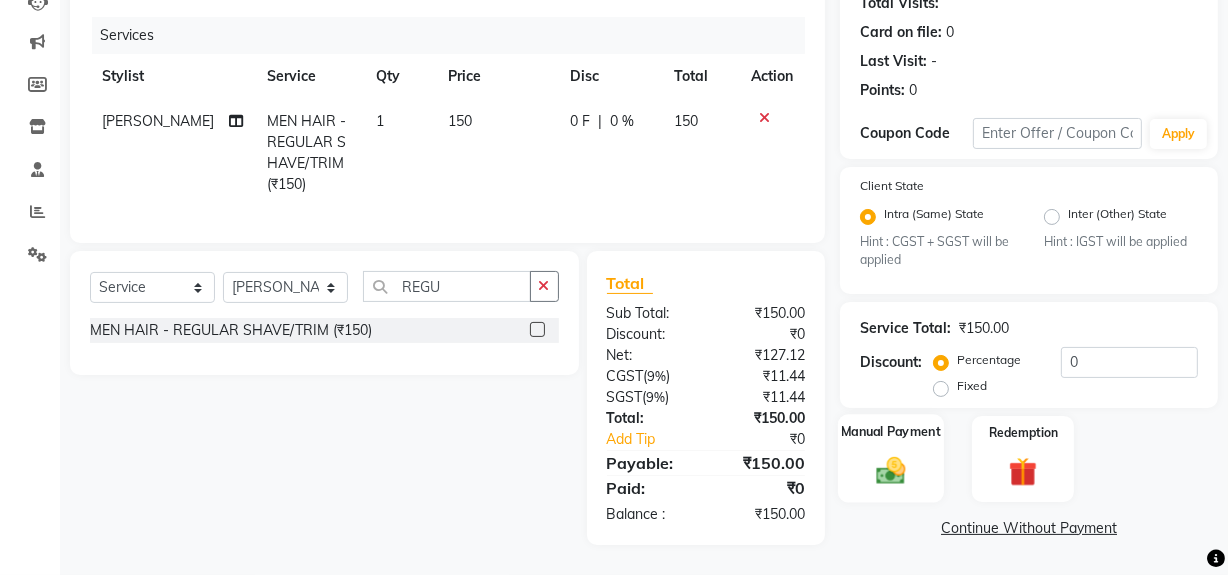 click 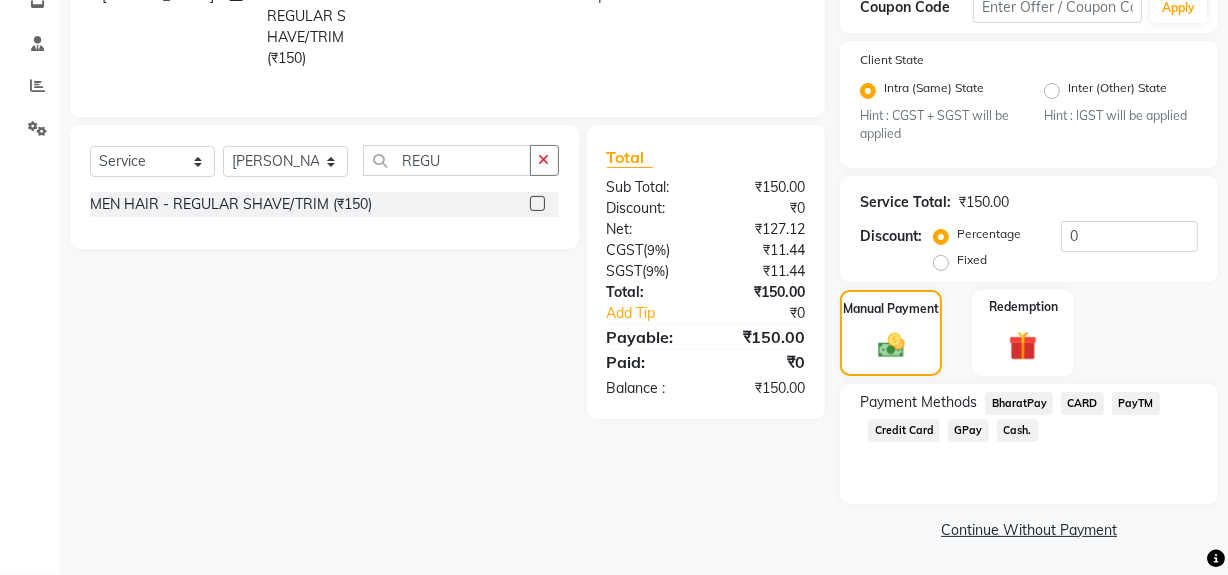 click on "Cash." 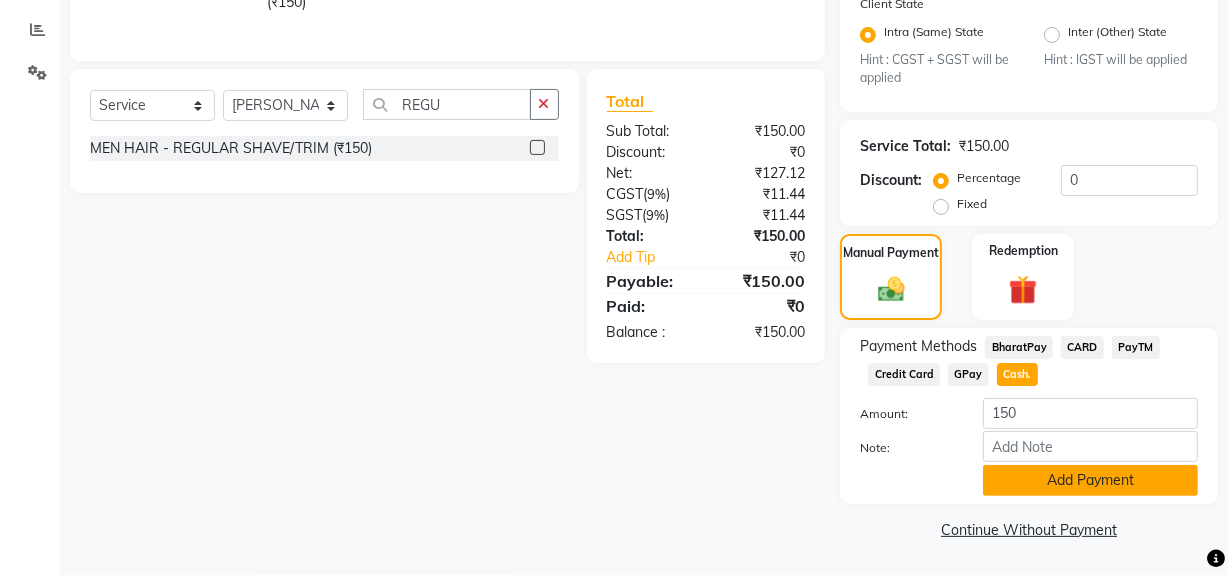 click on "Add Payment" 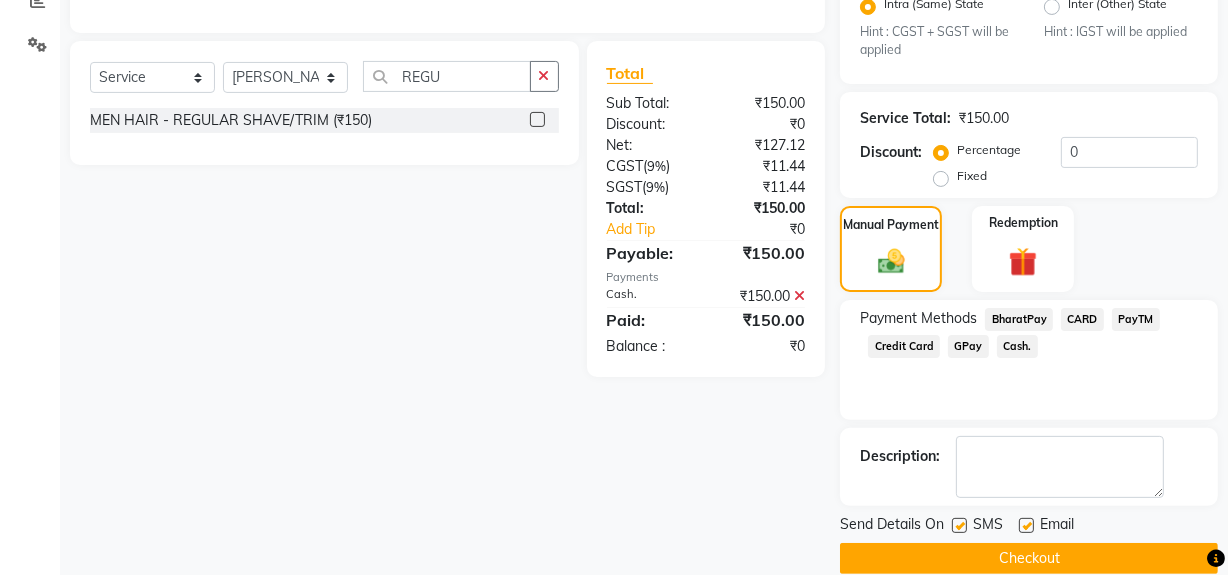 scroll, scrollTop: 470, scrollLeft: 0, axis: vertical 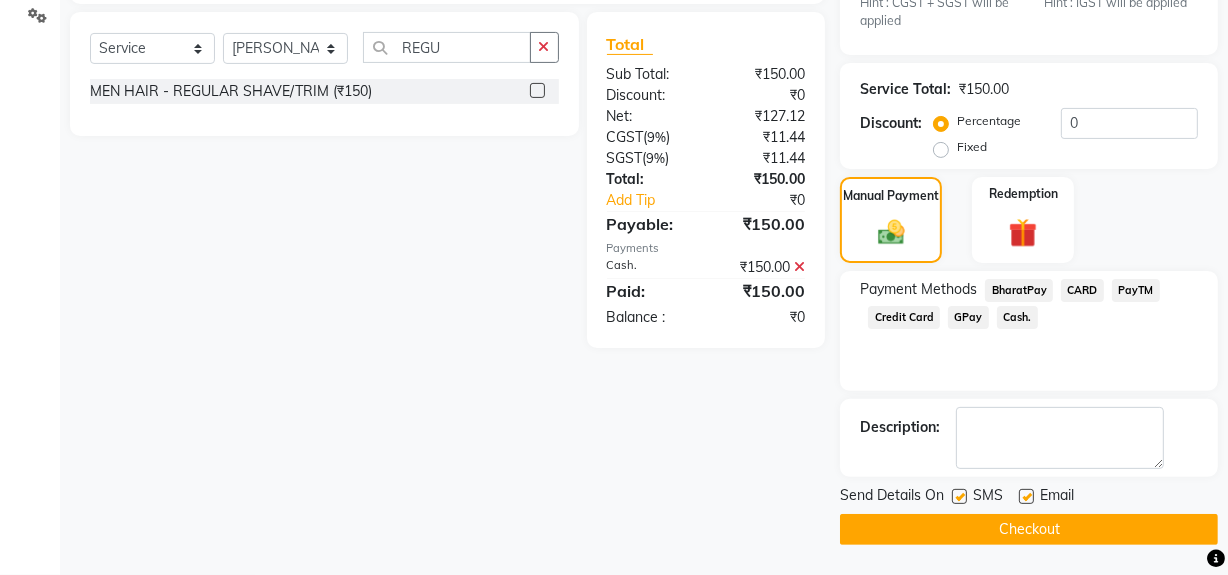click 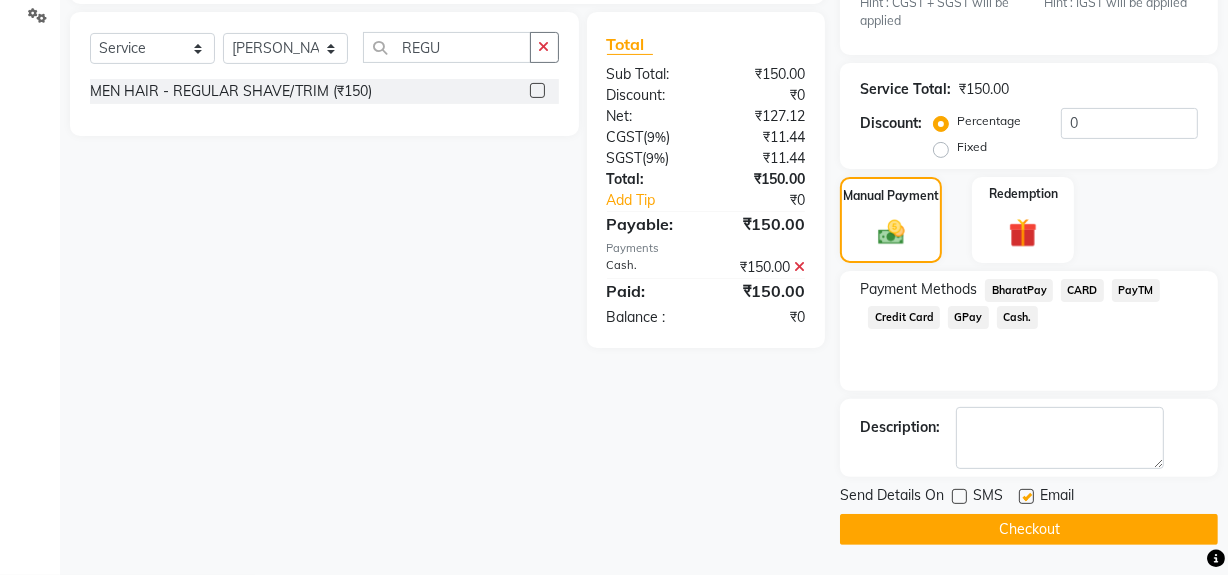 click on "Checkout" 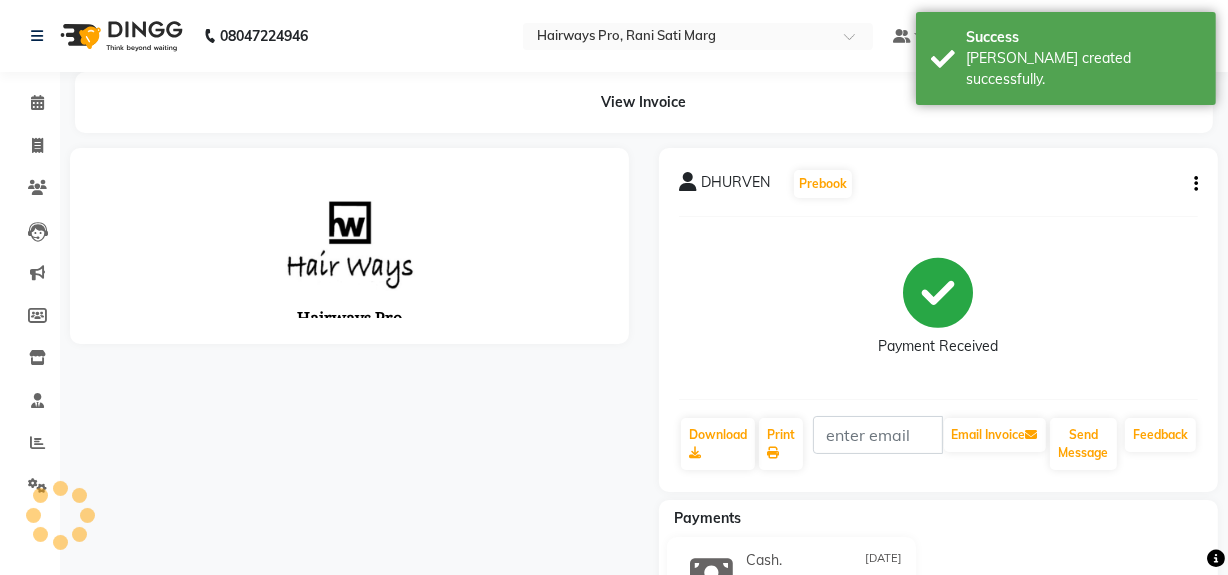 scroll, scrollTop: 0, scrollLeft: 0, axis: both 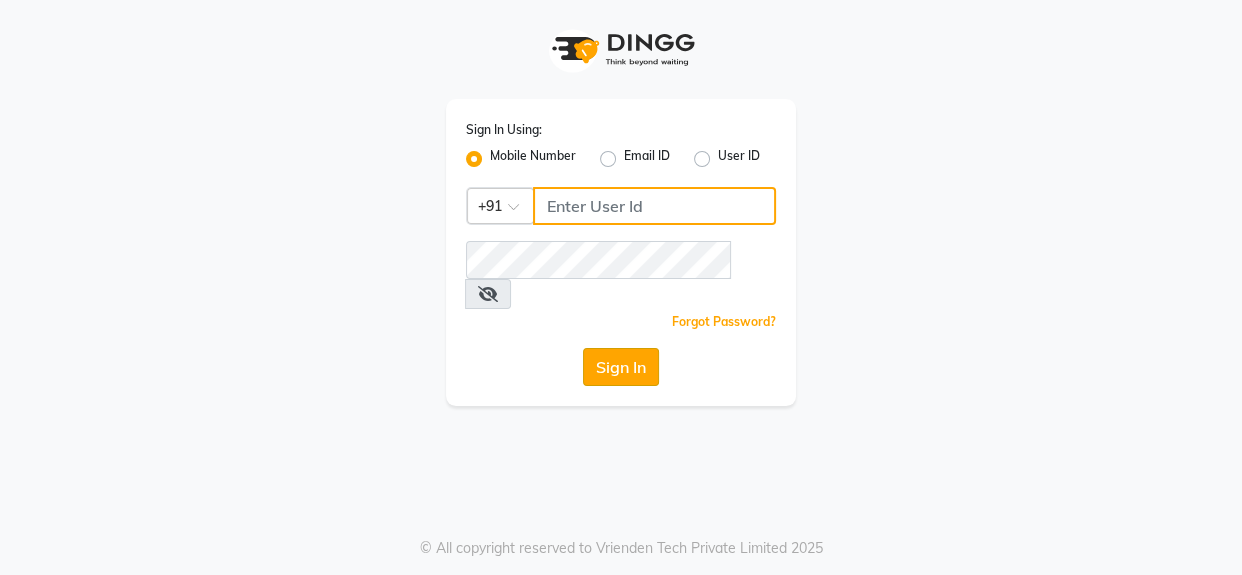 type on "9619165695" 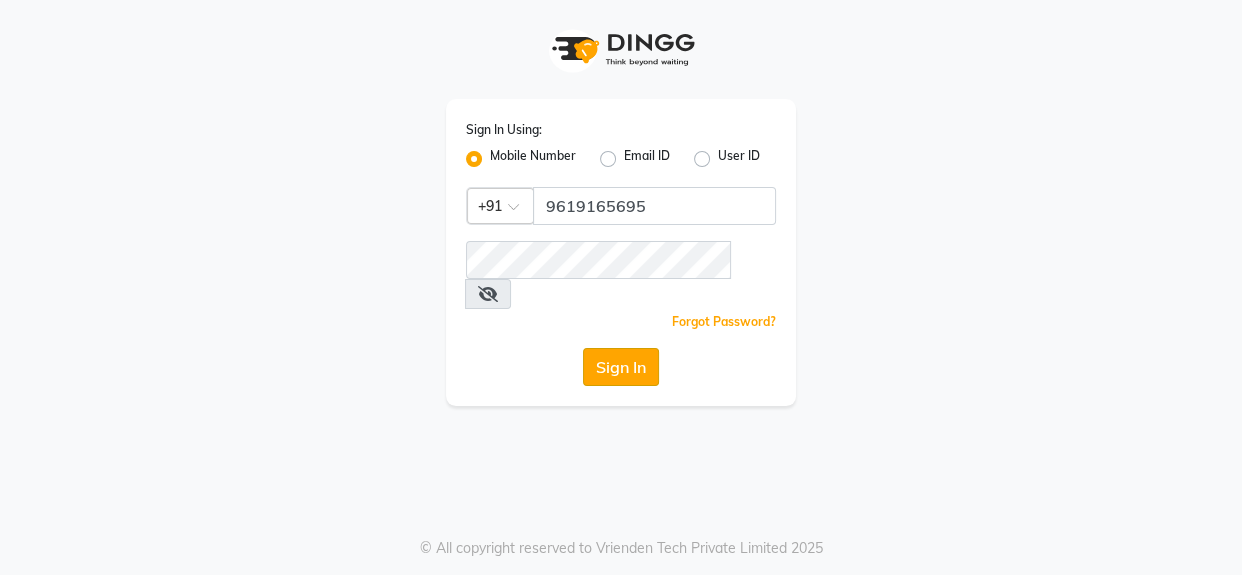 click on "Sign In" 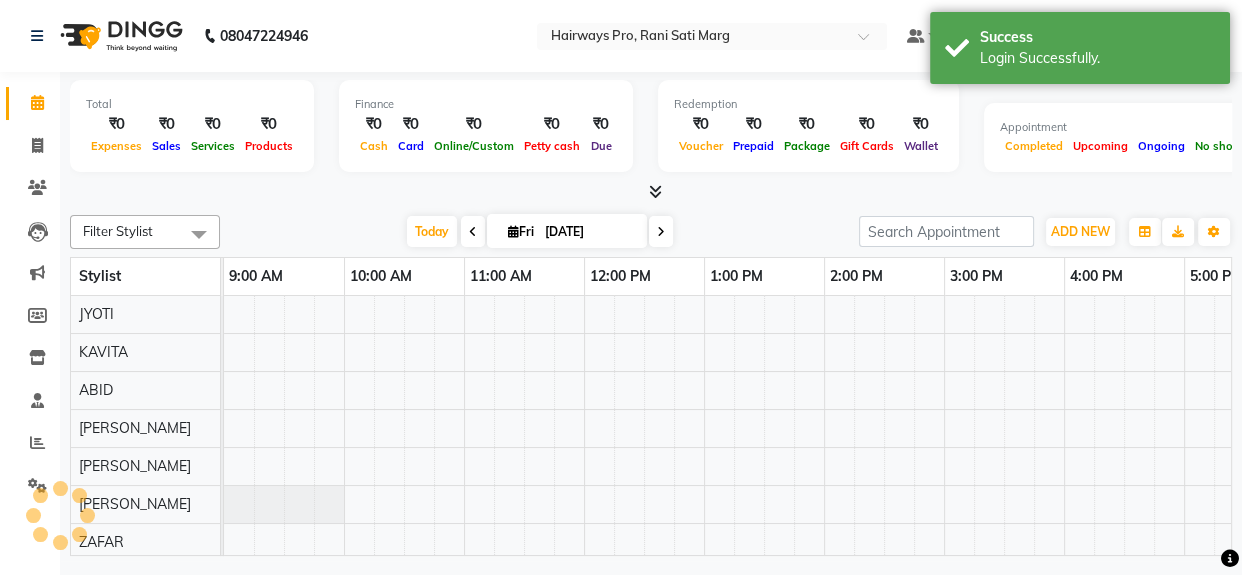 scroll, scrollTop: 0, scrollLeft: 0, axis: both 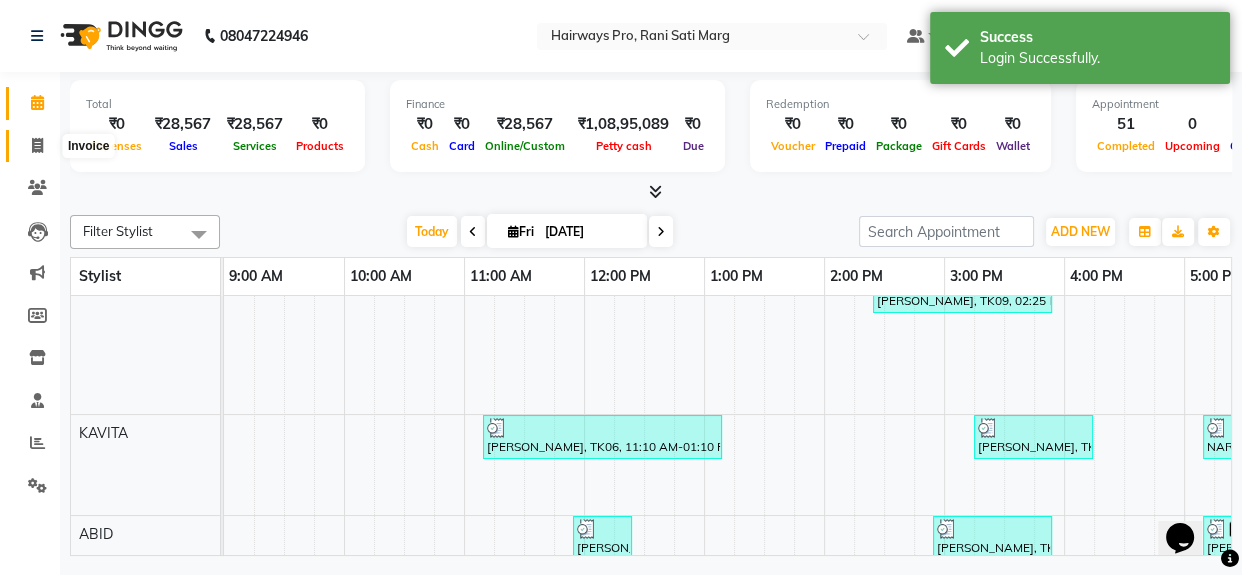 click 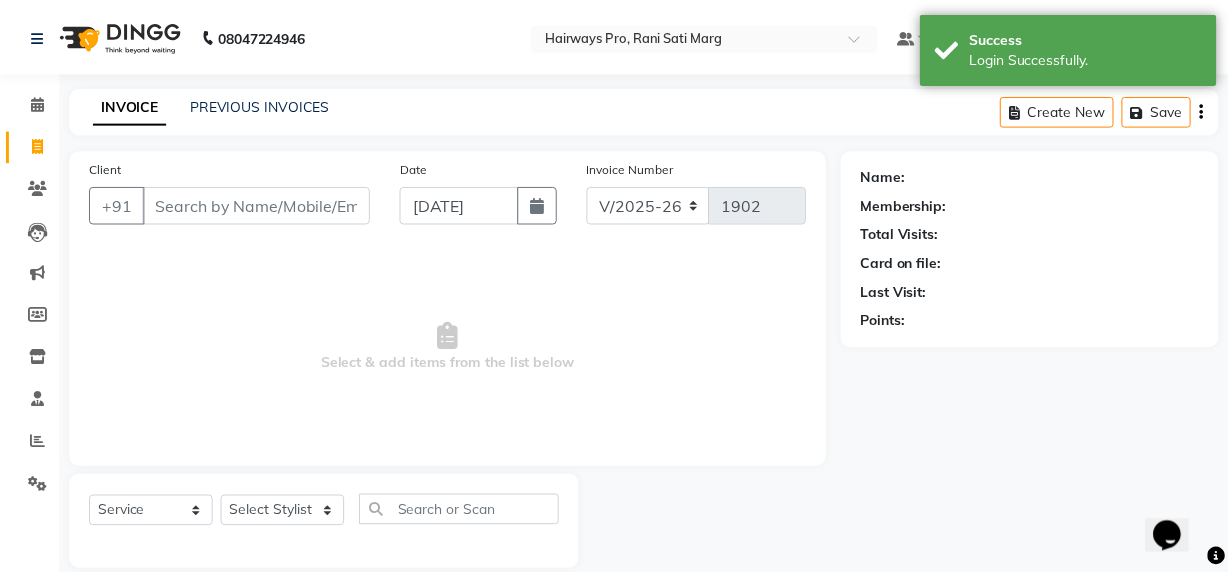 scroll, scrollTop: 0, scrollLeft: 0, axis: both 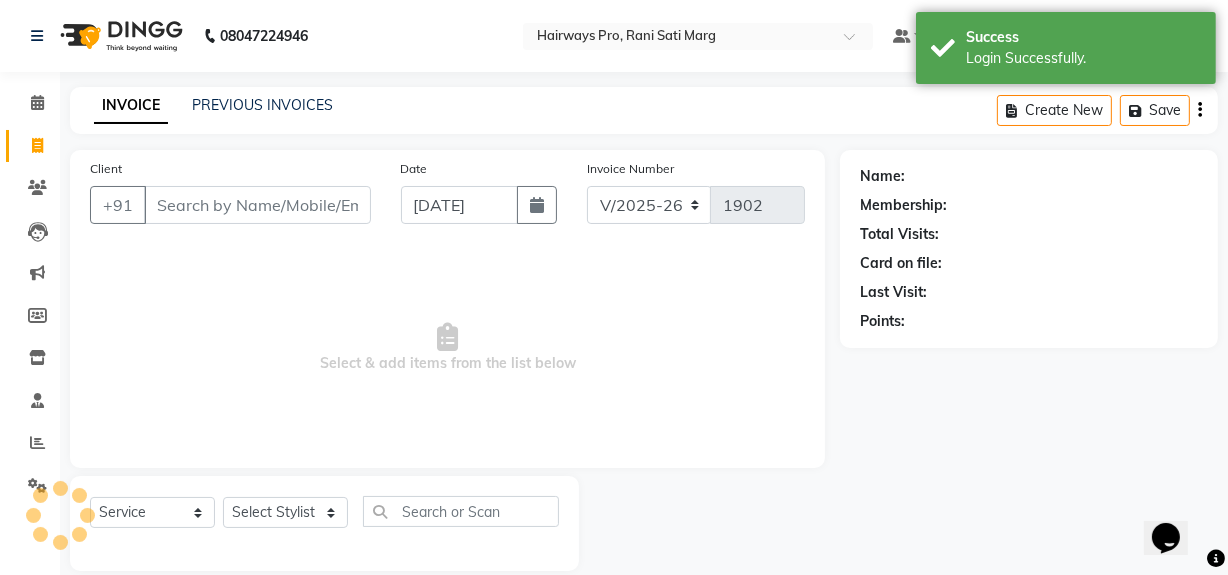 click on "Client" at bounding box center (257, 205) 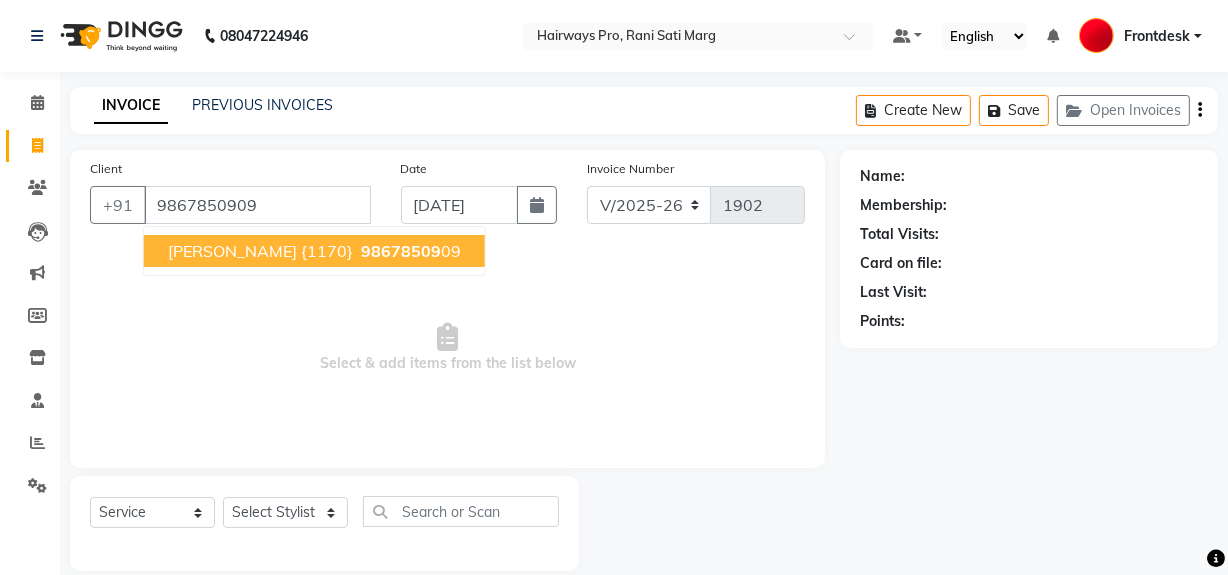type on "9867850909" 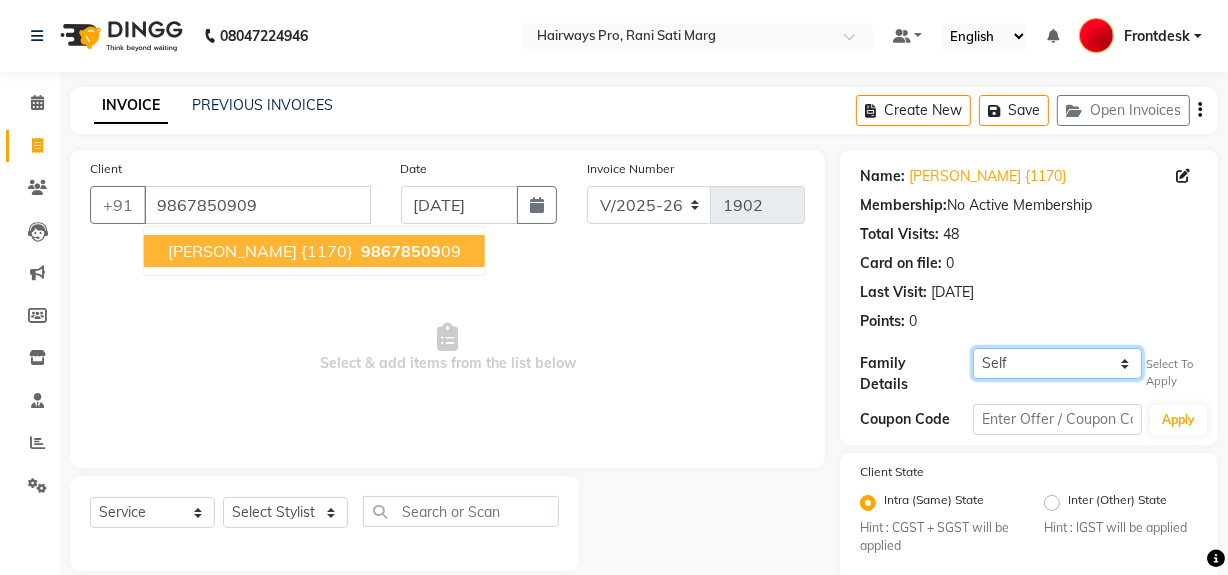 click on "Self [PERSON_NAME]" 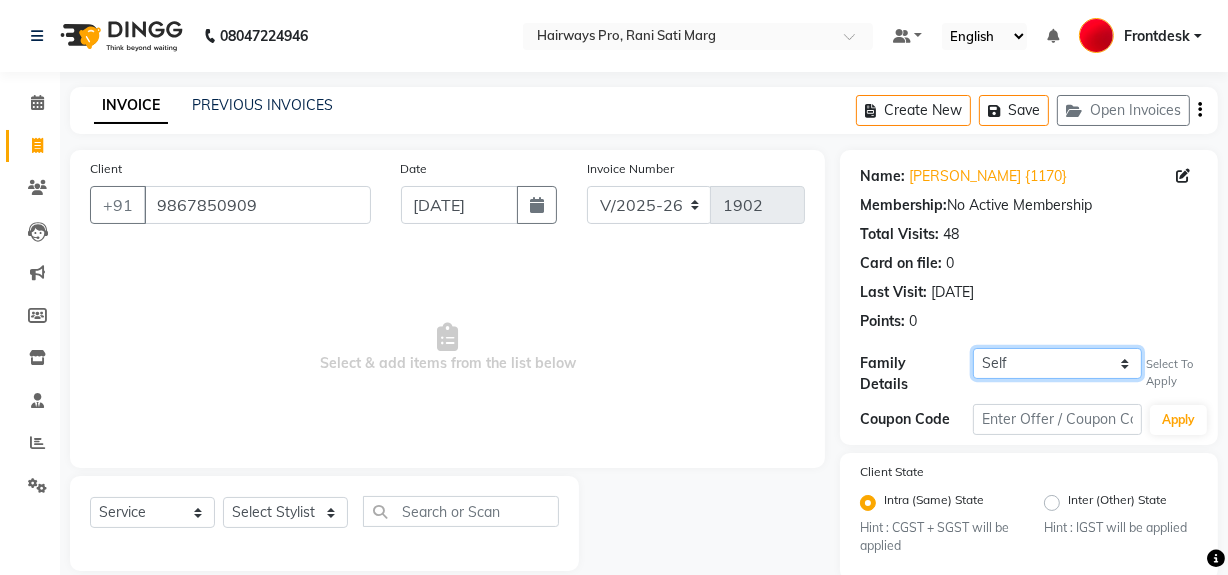 select on "1339267" 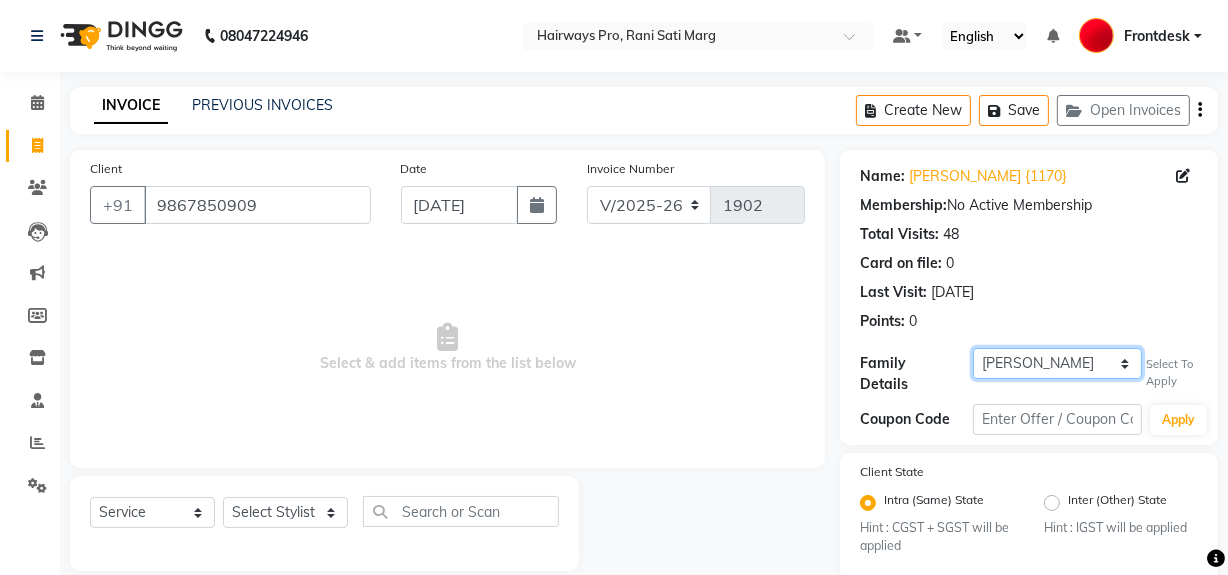click on "Self [PERSON_NAME]" 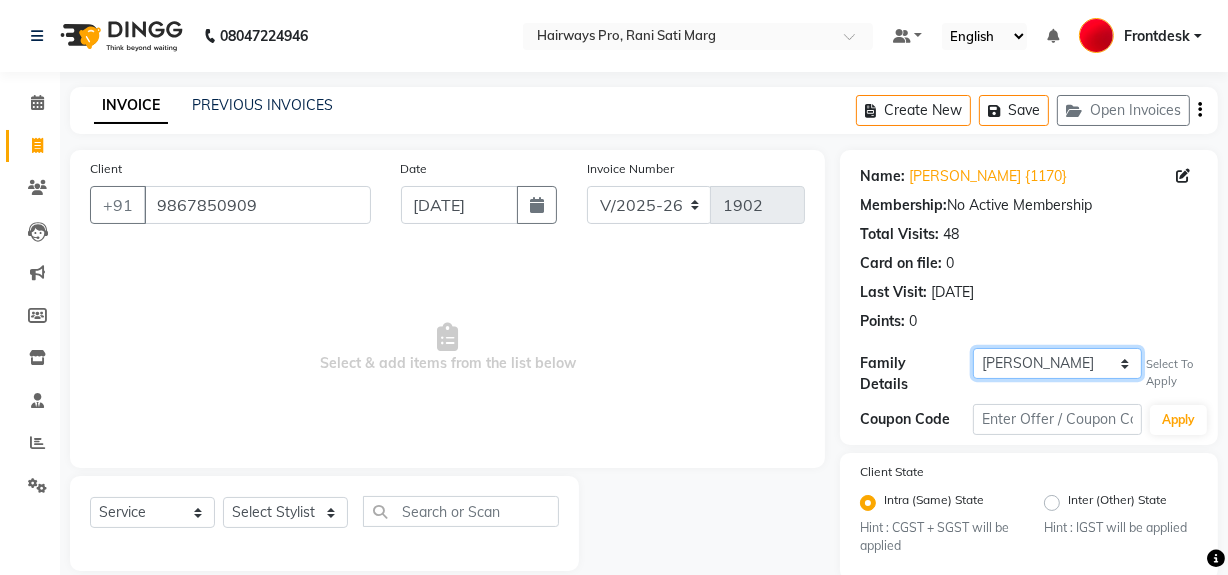 select on "1: Object" 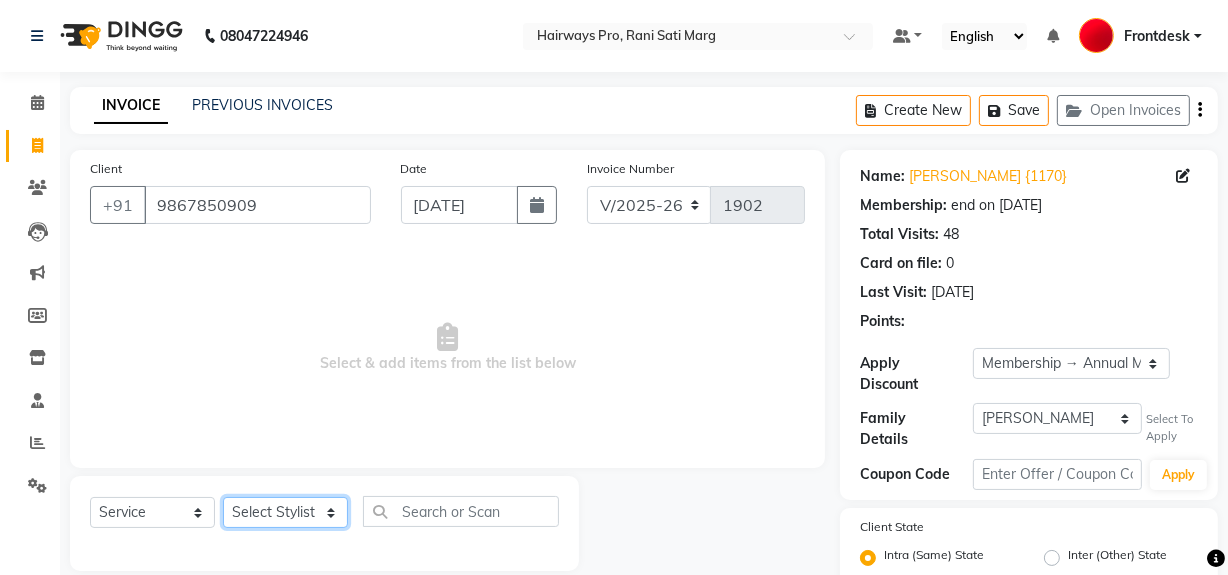 click on "Select Stylist ABID [PERSON_NAME] Frontdesk INTEZAR [PERSON_NAME] [PERSON_NAME] [PERSON_NAME] [PERSON_NAME] [PERSON_NAME] [PERSON_NAME]" 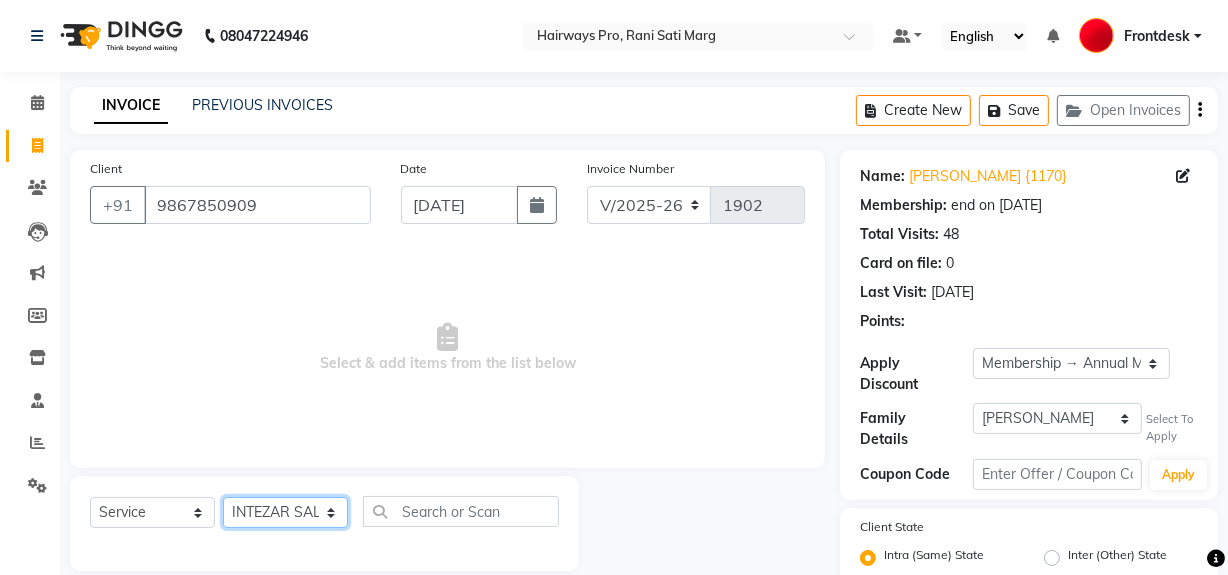 click on "Select Stylist ABID [PERSON_NAME] Frontdesk INTEZAR [PERSON_NAME] [PERSON_NAME] [PERSON_NAME] [PERSON_NAME] [PERSON_NAME] [PERSON_NAME]" 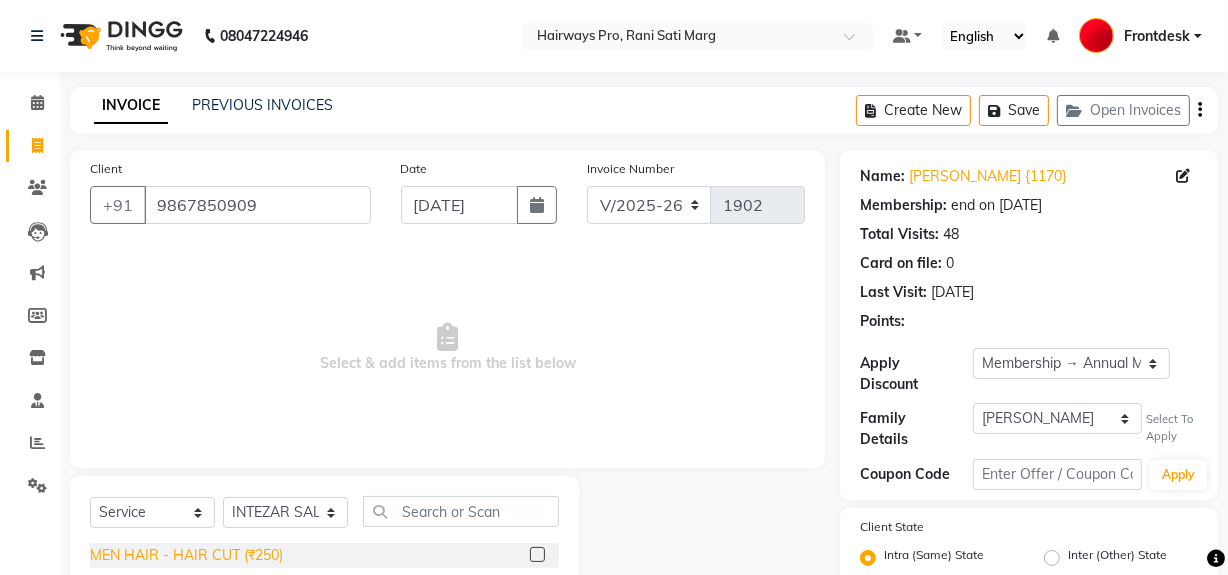 click on "MEN HAIR - HAIR CUT (₹250)" 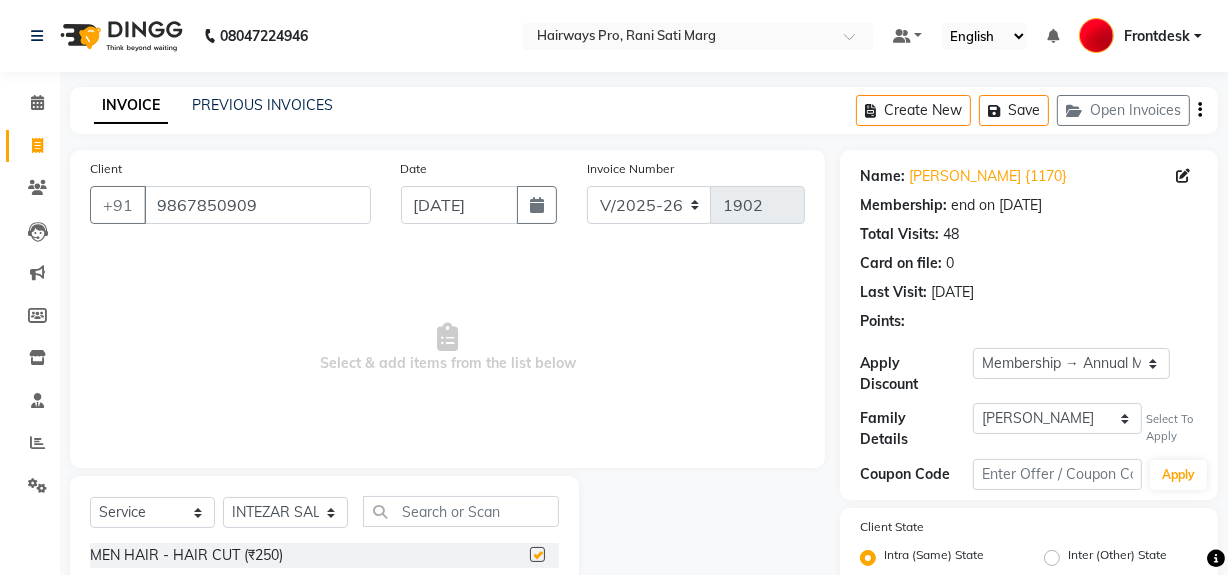 checkbox on "false" 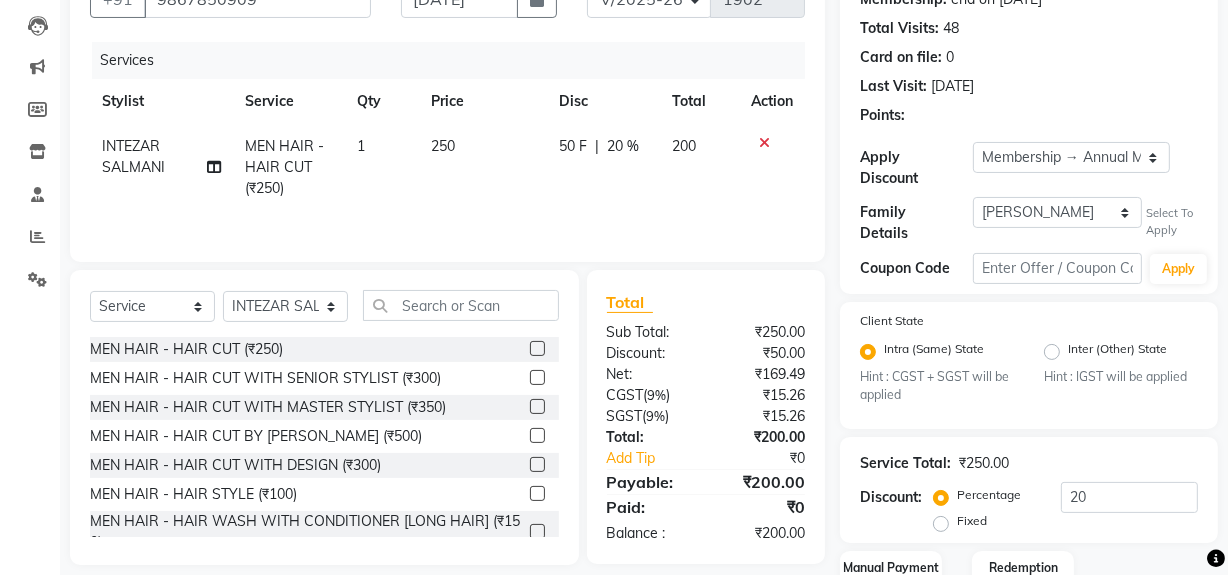 scroll, scrollTop: 334, scrollLeft: 0, axis: vertical 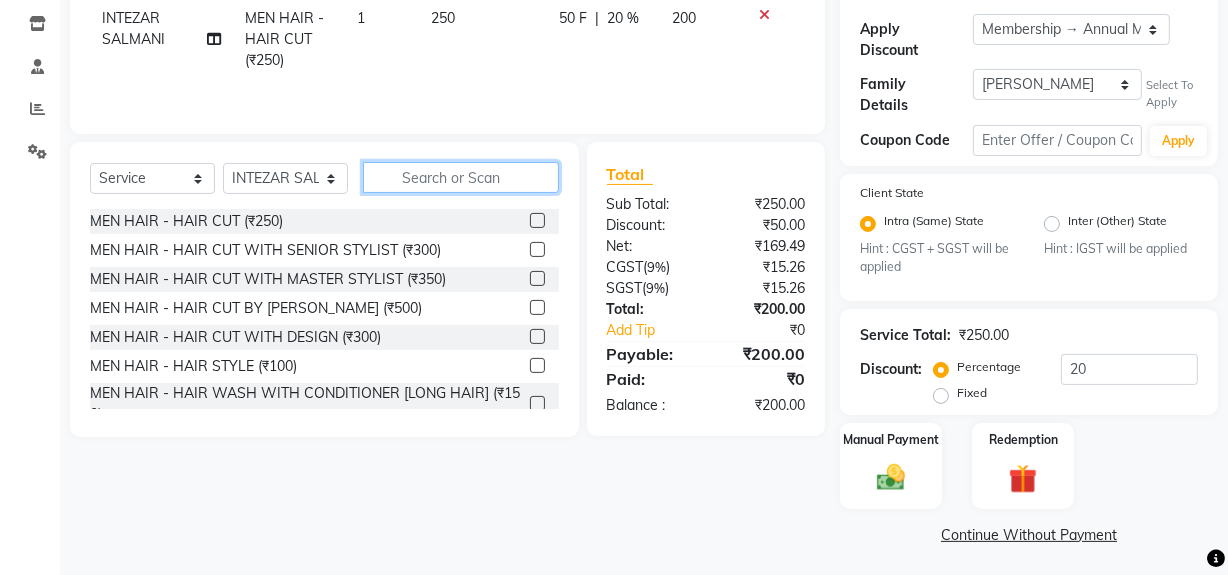 click 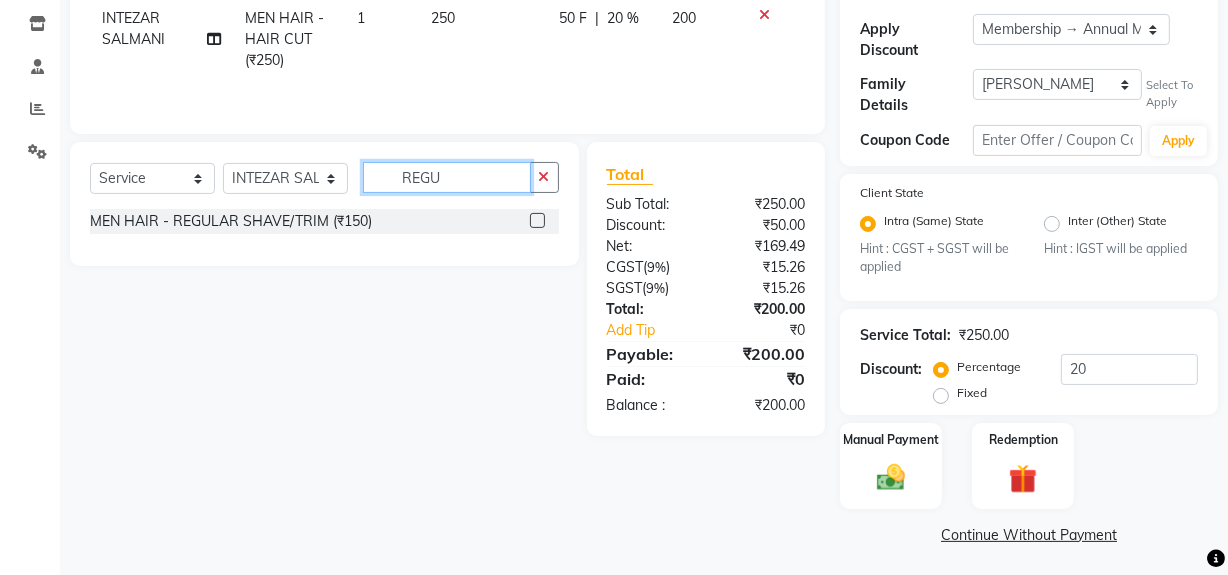 type on "REGU" 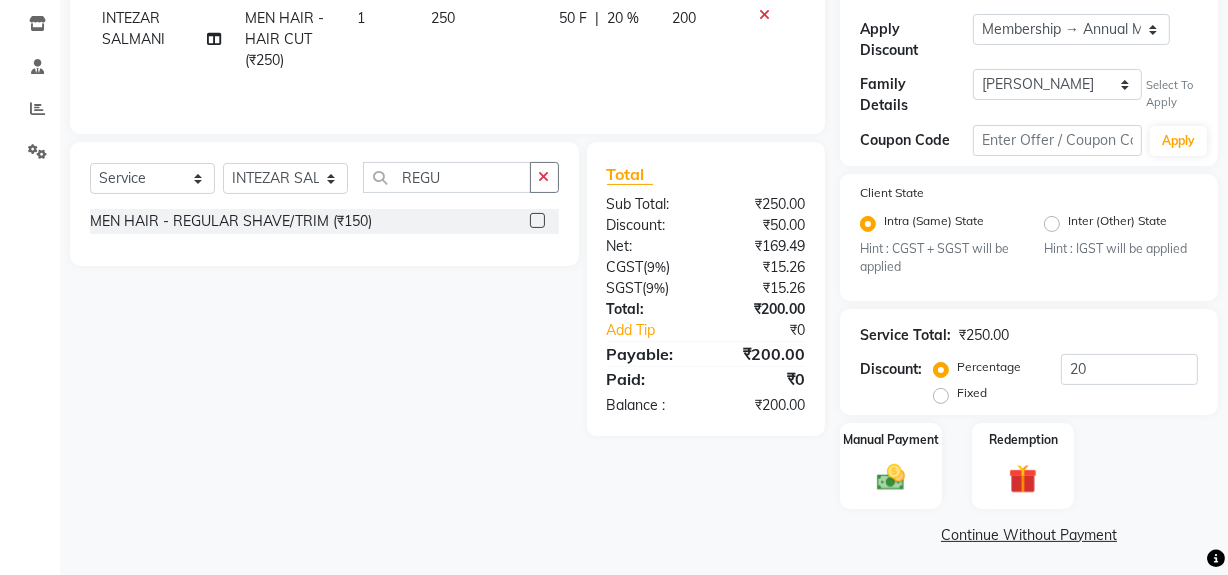 click 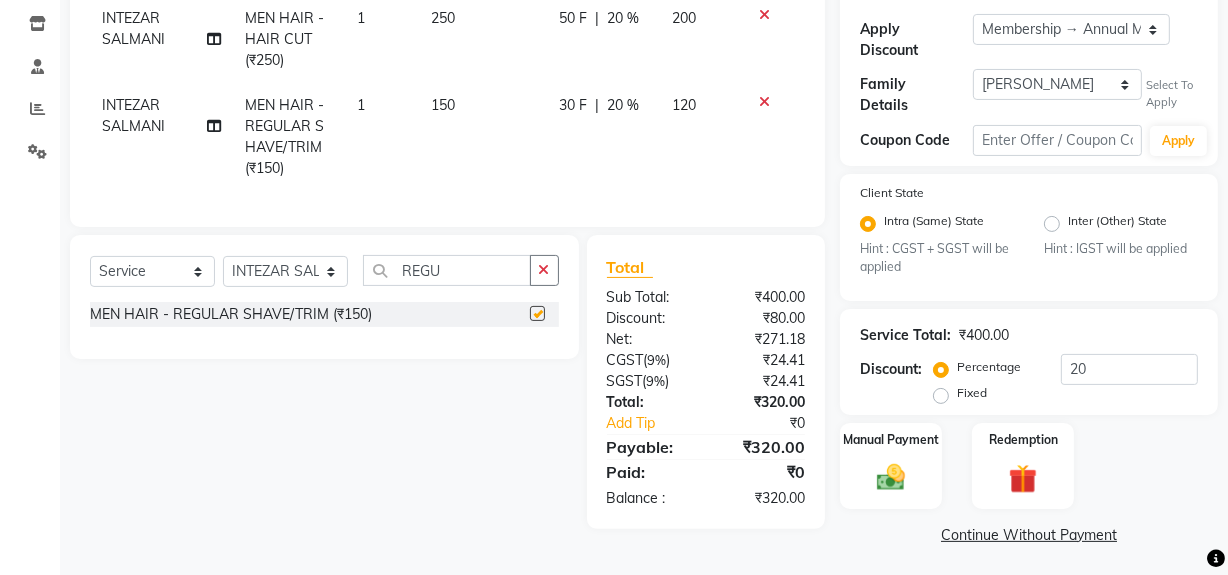 checkbox on "false" 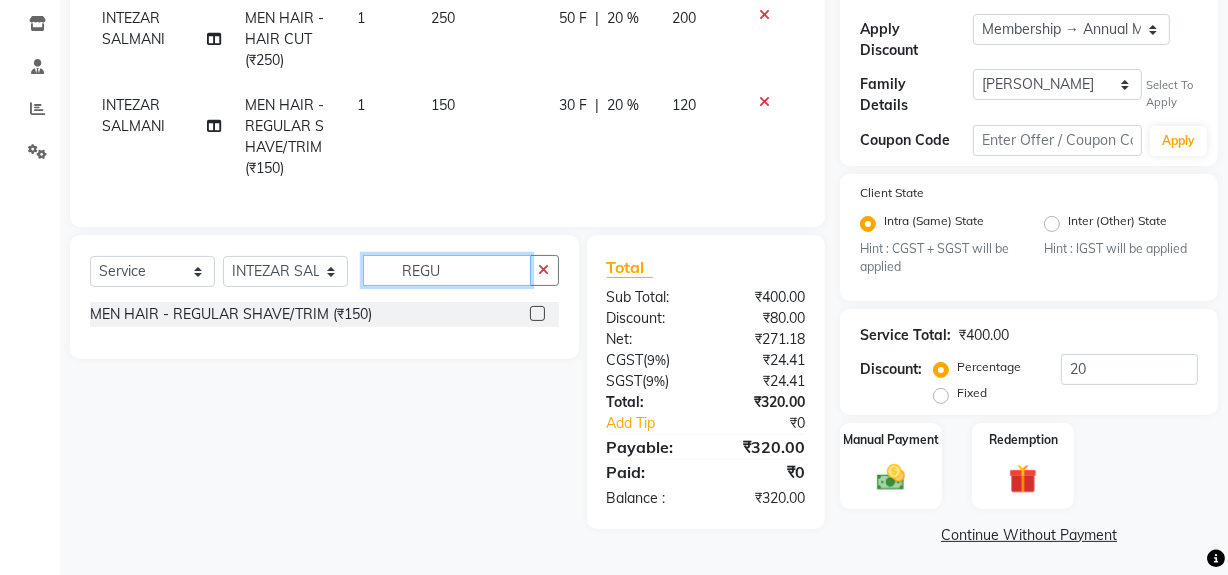 click on "REGU" 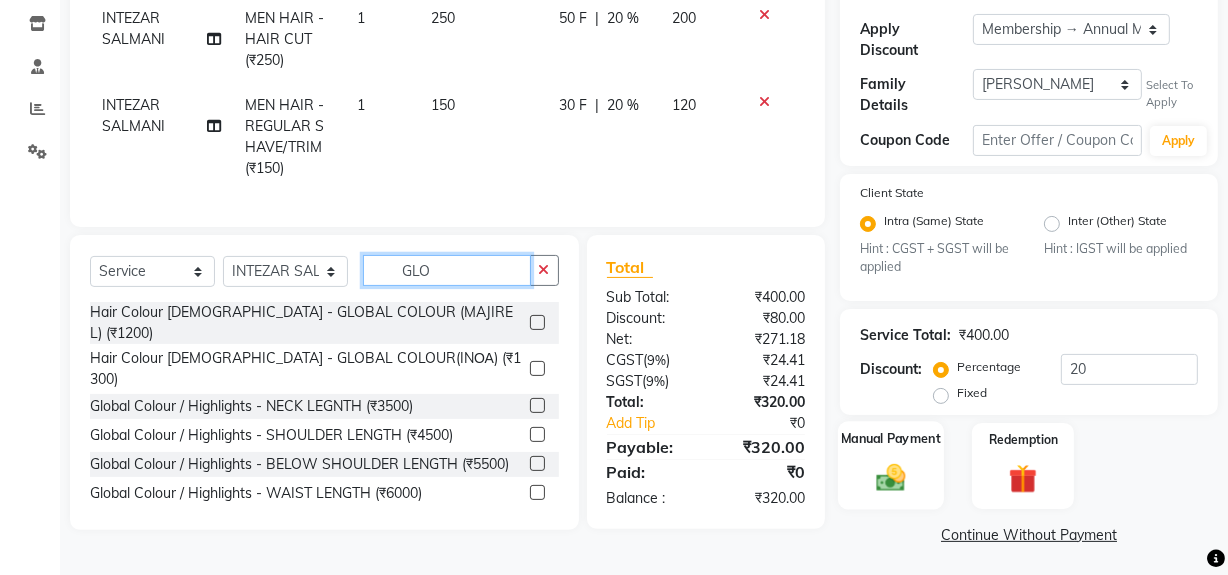 type on "GLO" 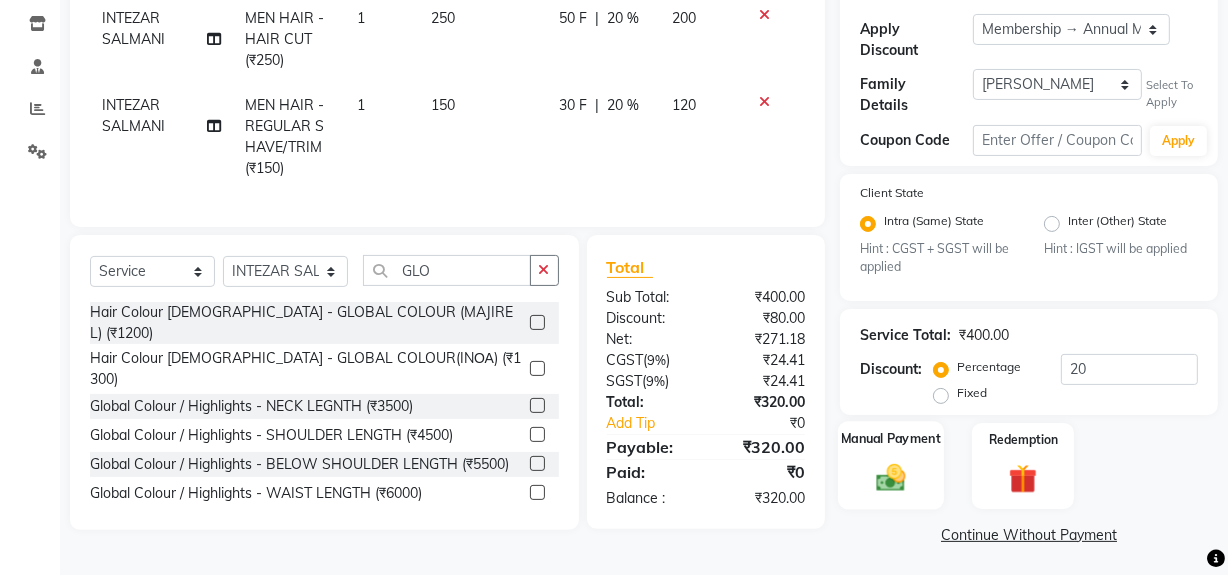 click 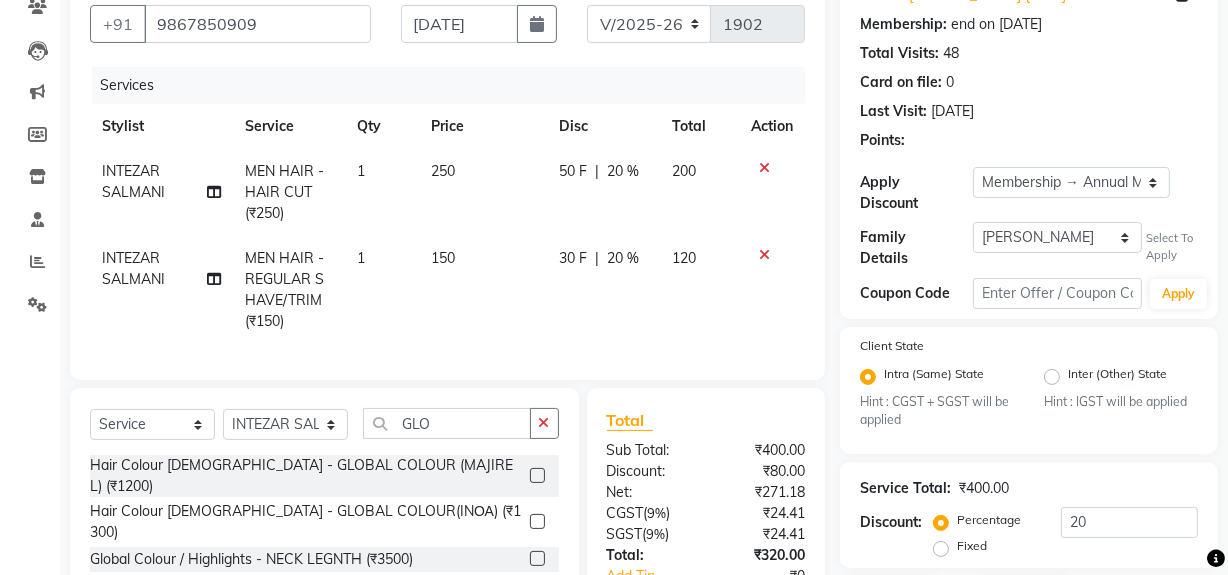 scroll, scrollTop: 363, scrollLeft: 0, axis: vertical 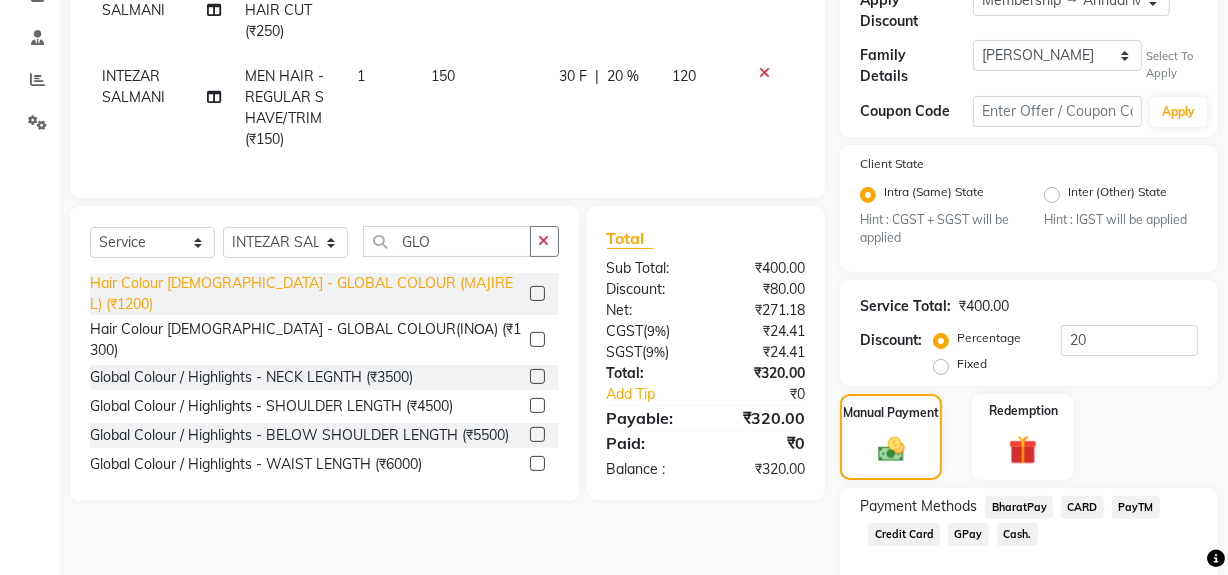 click on "Hair Colour [DEMOGRAPHIC_DATA] - GLOBAL COLOUR (MAJIREL) (₹1200)" 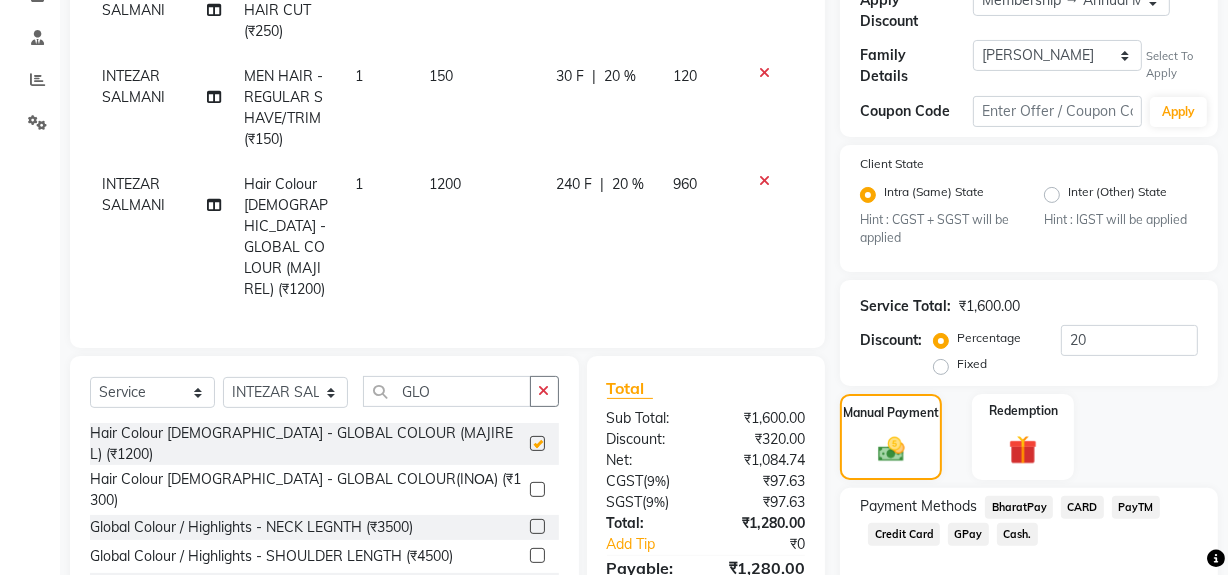 checkbox on "false" 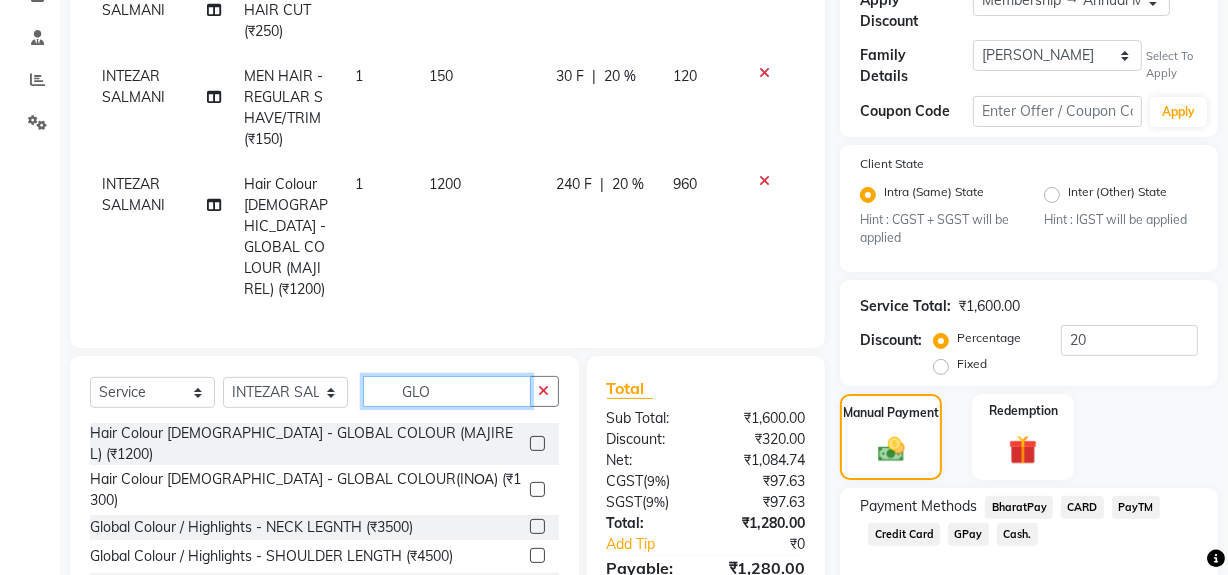 click on "GLO" 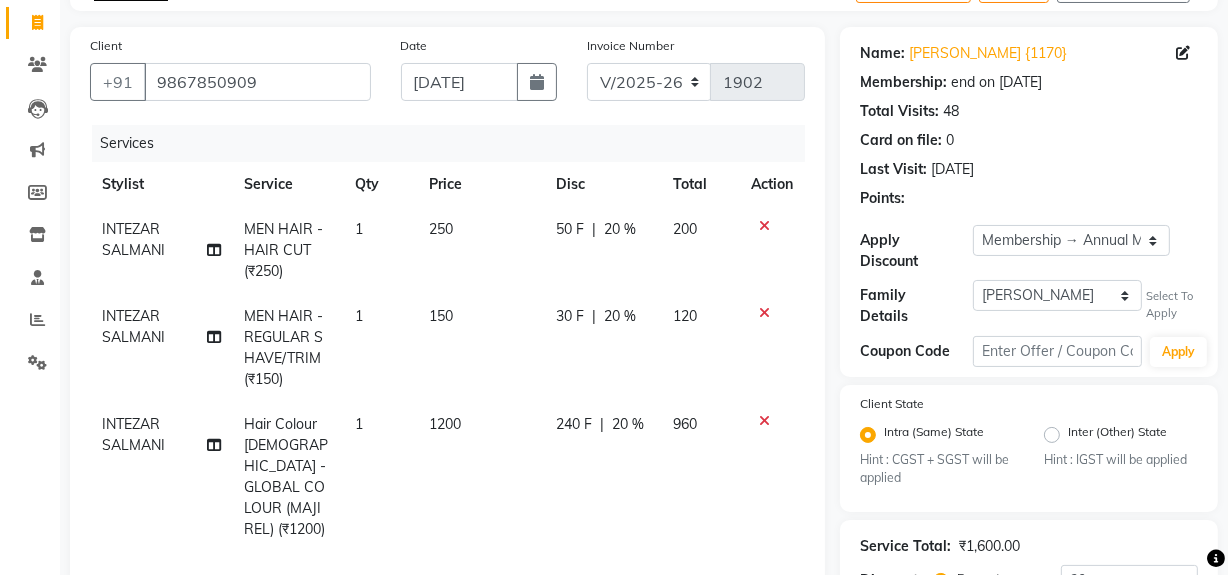 scroll, scrollTop: 0, scrollLeft: 0, axis: both 